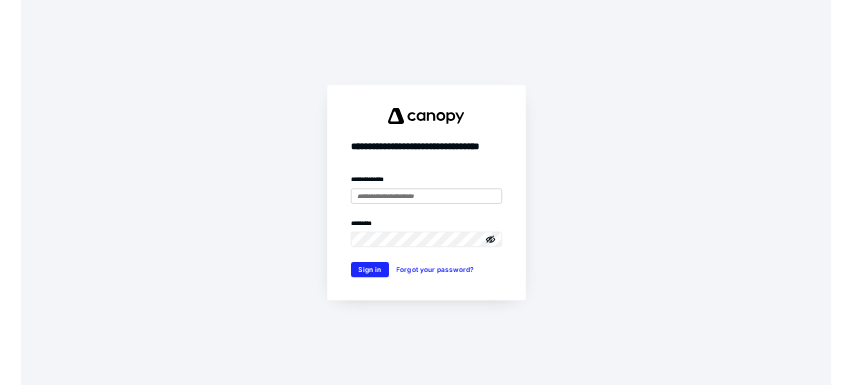 scroll, scrollTop: 0, scrollLeft: 0, axis: both 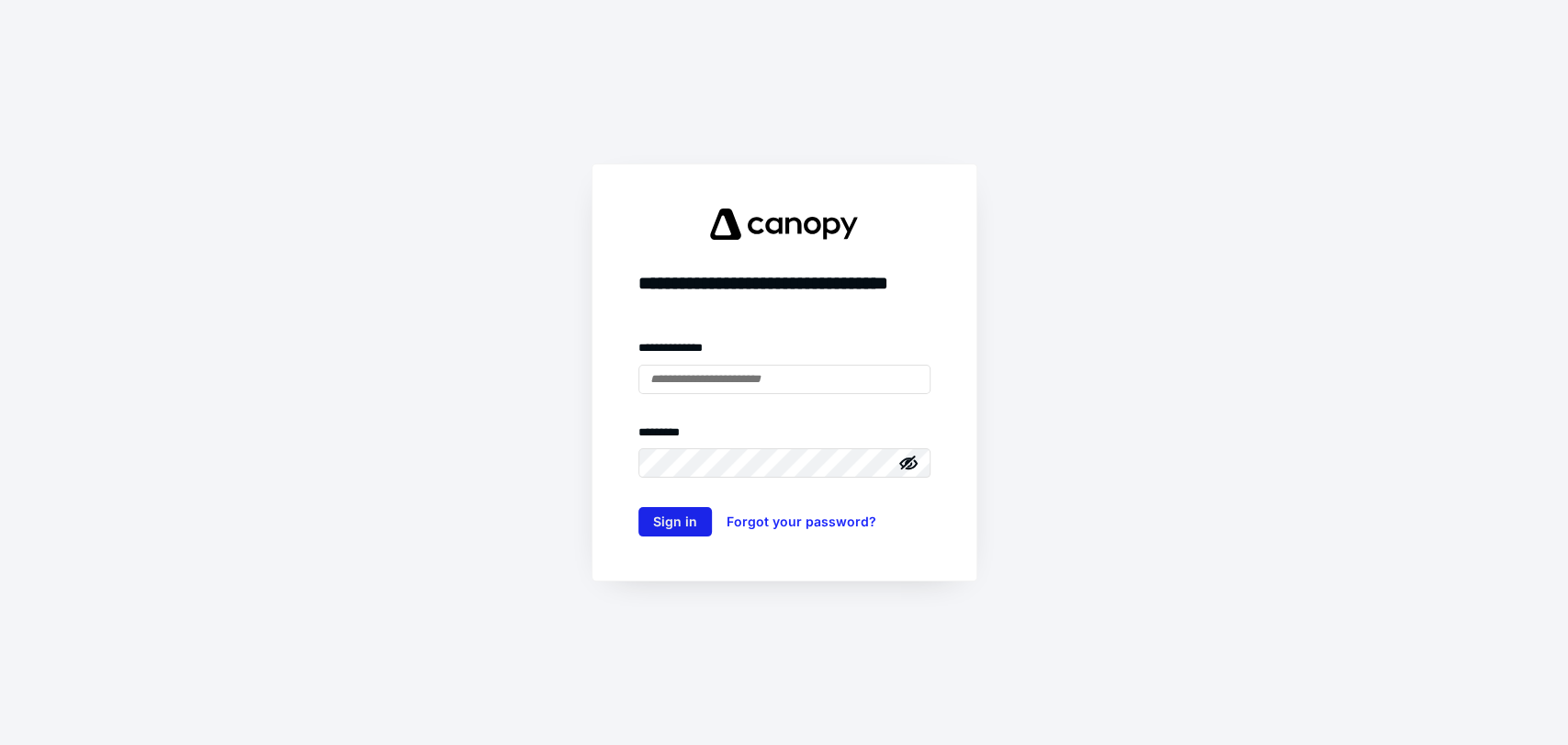 type on "**********" 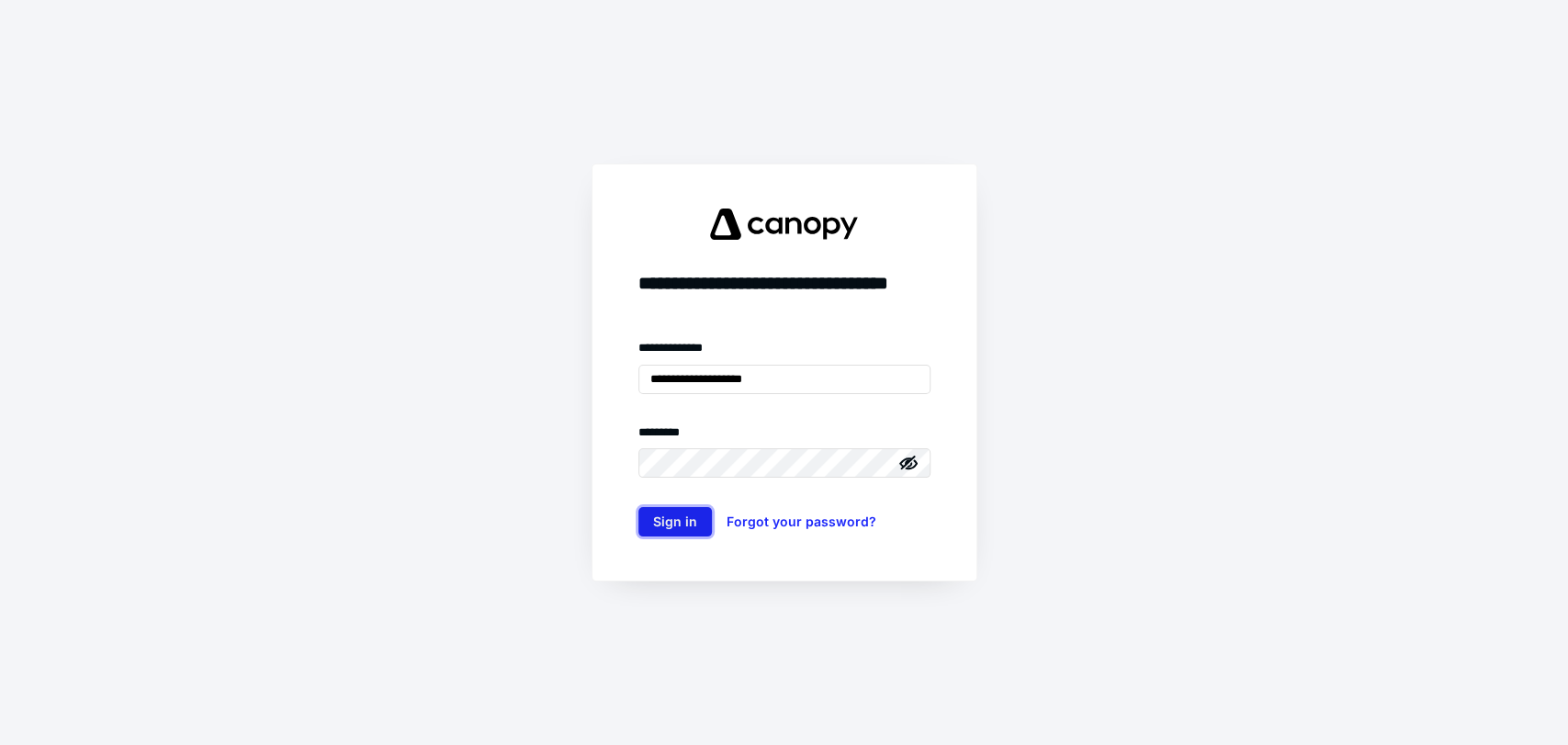 click on "Sign in" at bounding box center [675, 522] 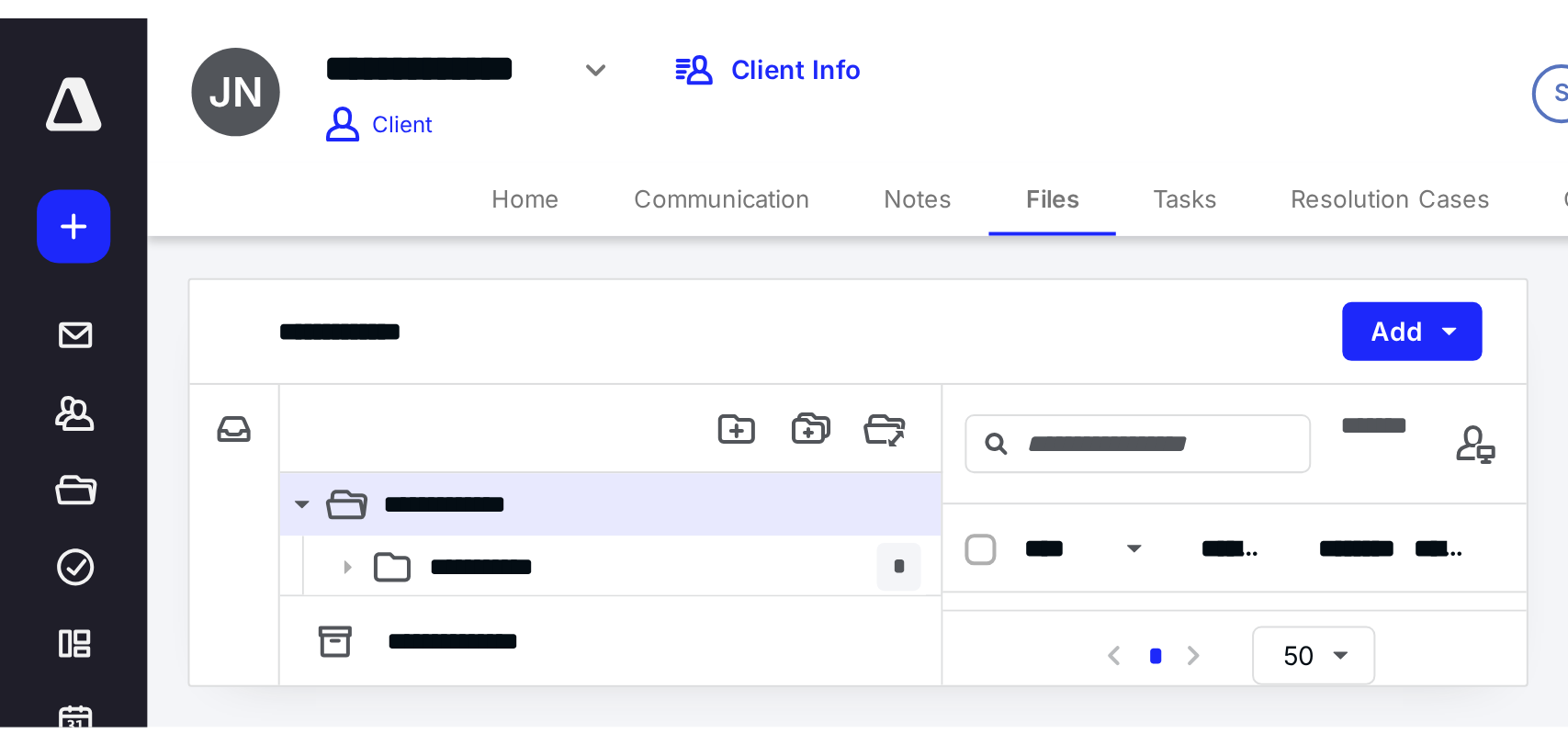 scroll, scrollTop: 0, scrollLeft: 0, axis: both 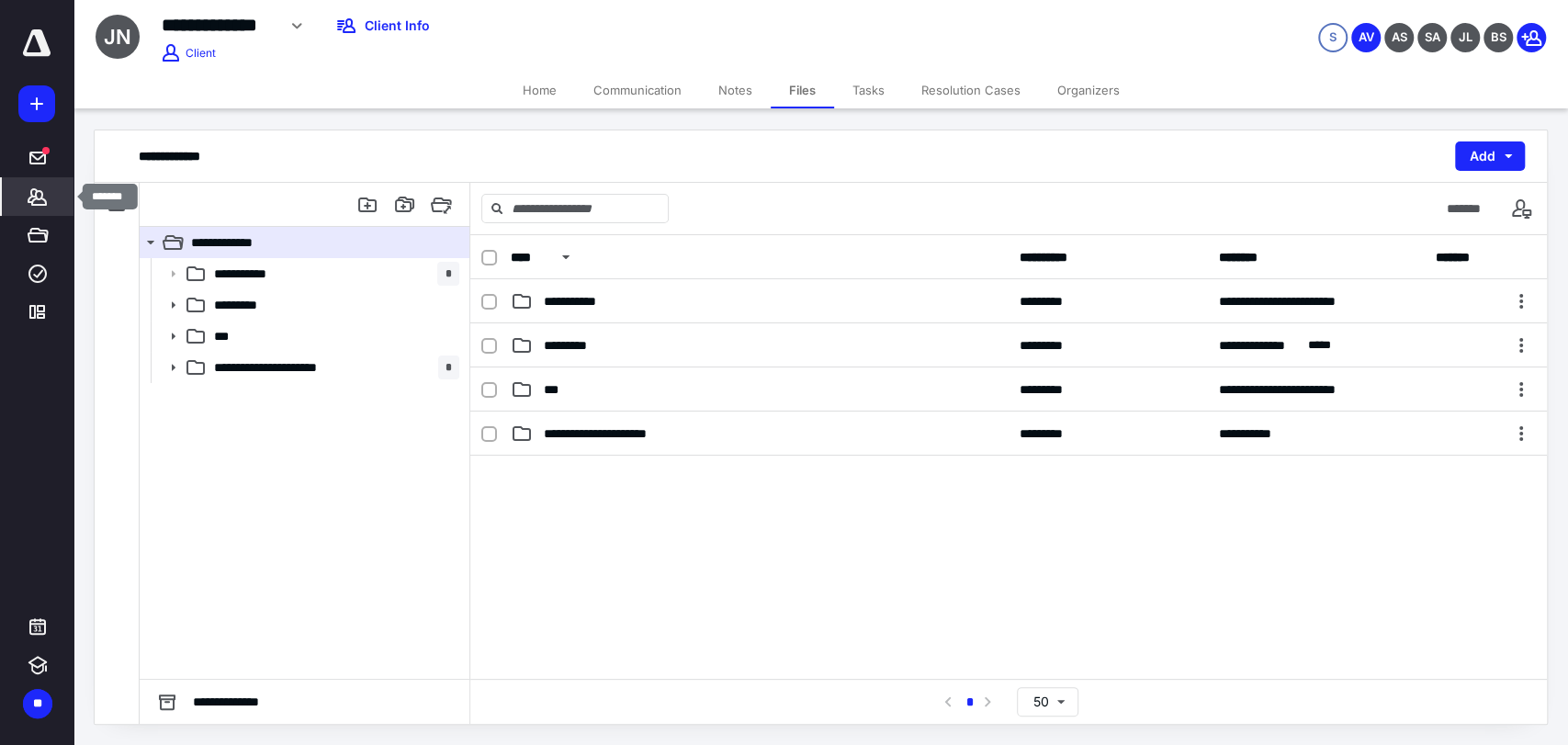 click 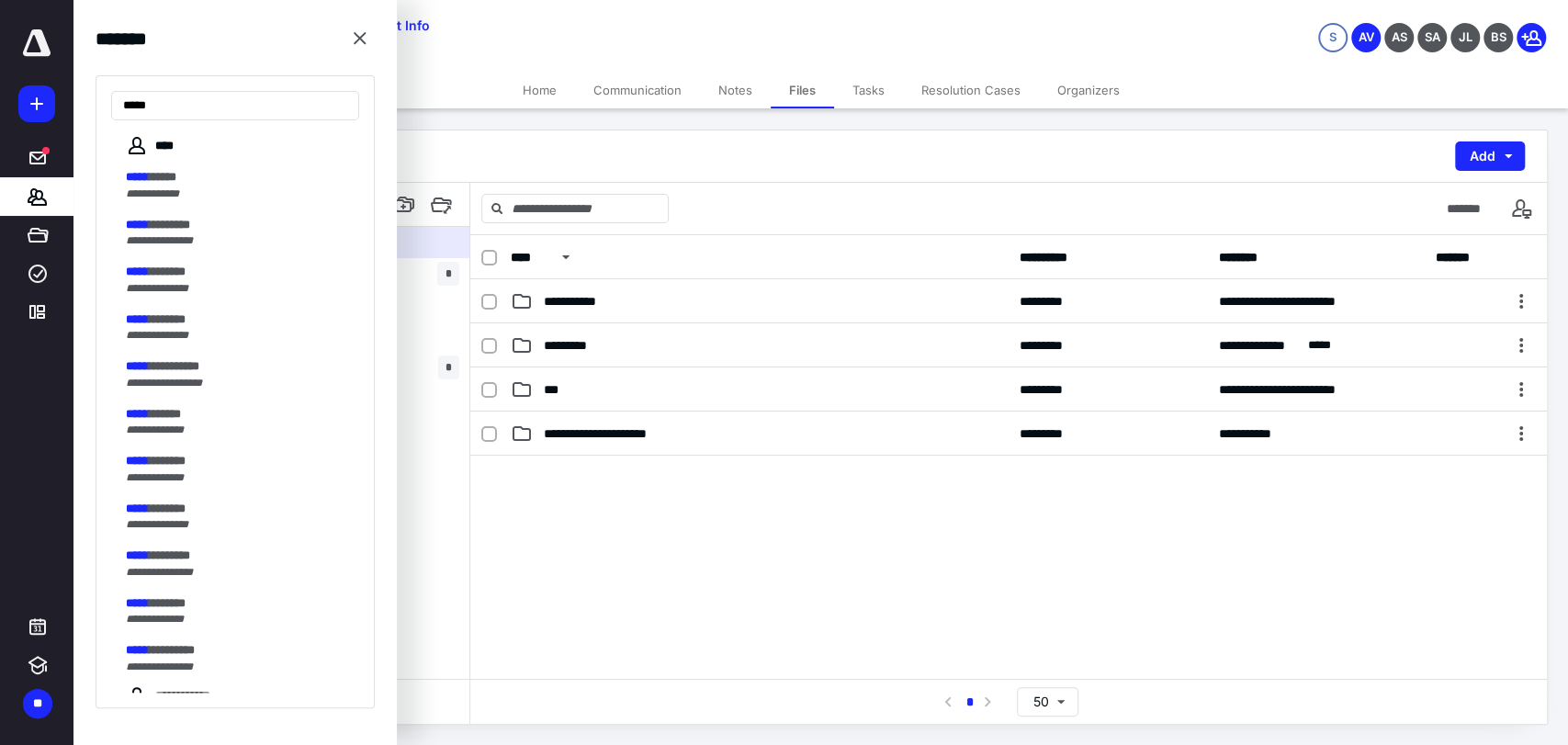 type on "*****" 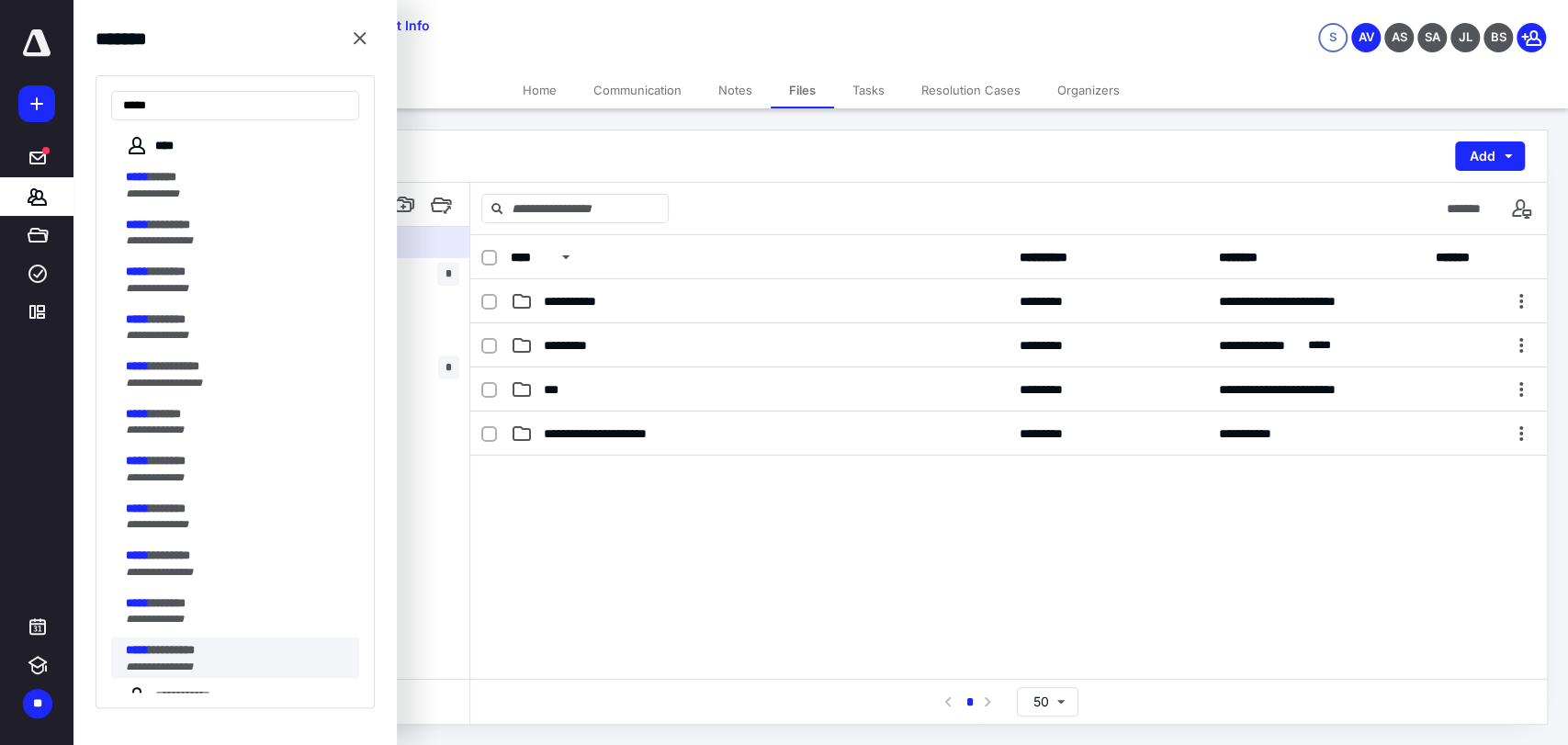 click on "**********" at bounding box center (237, 667) 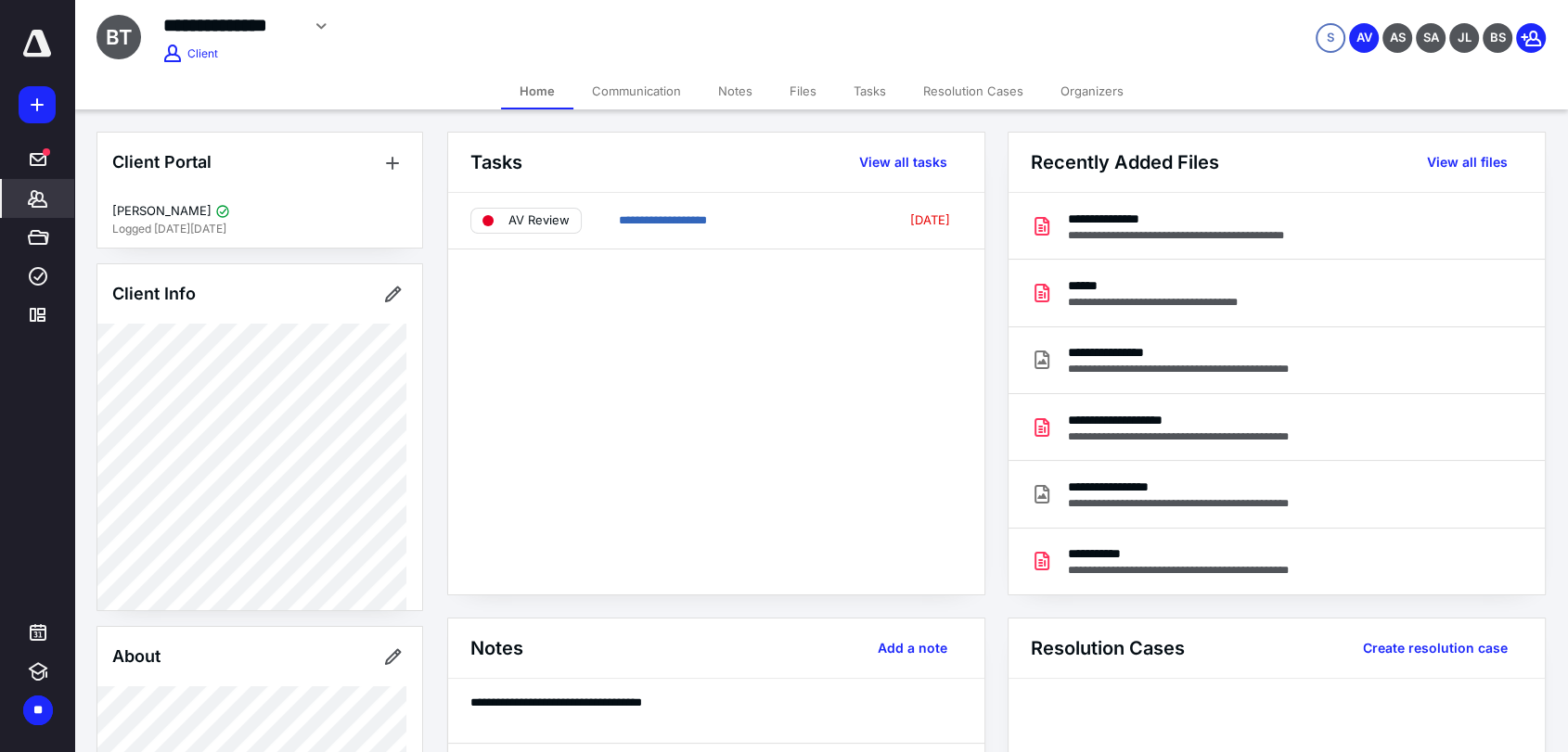 click on "Communication" at bounding box center [636, 91] 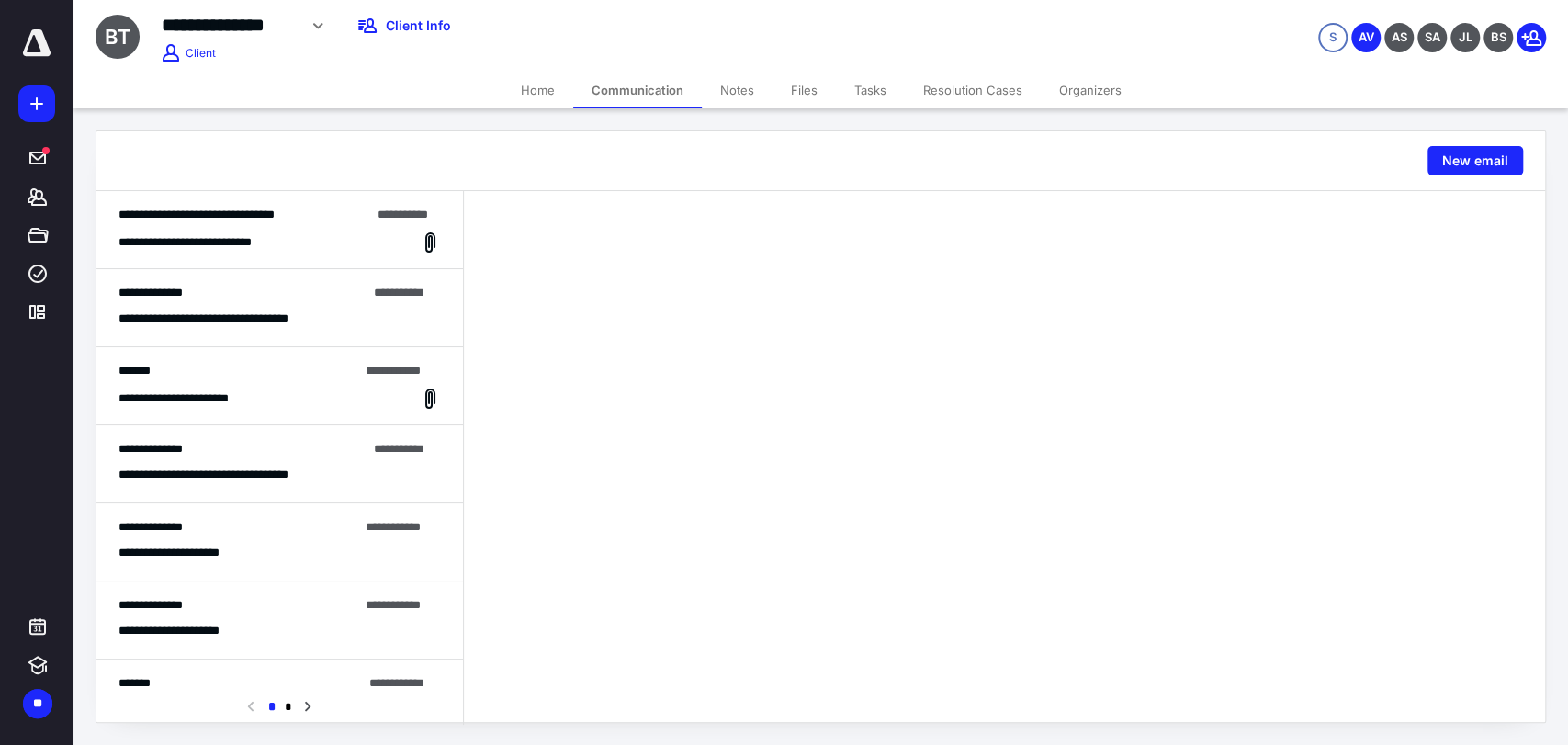 click on "**********" at bounding box center (206, 243) 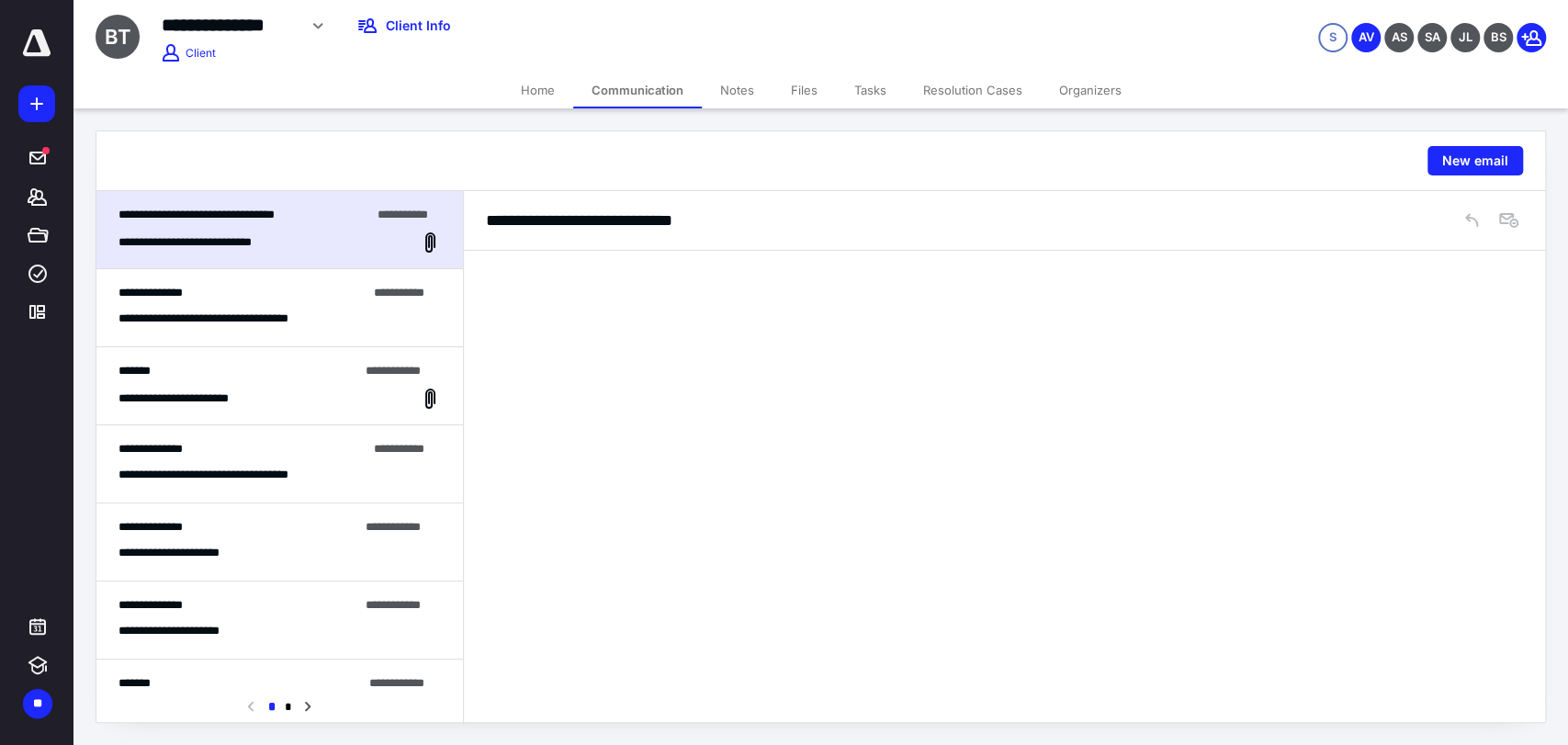click on "**********" at bounding box center [279, 308] 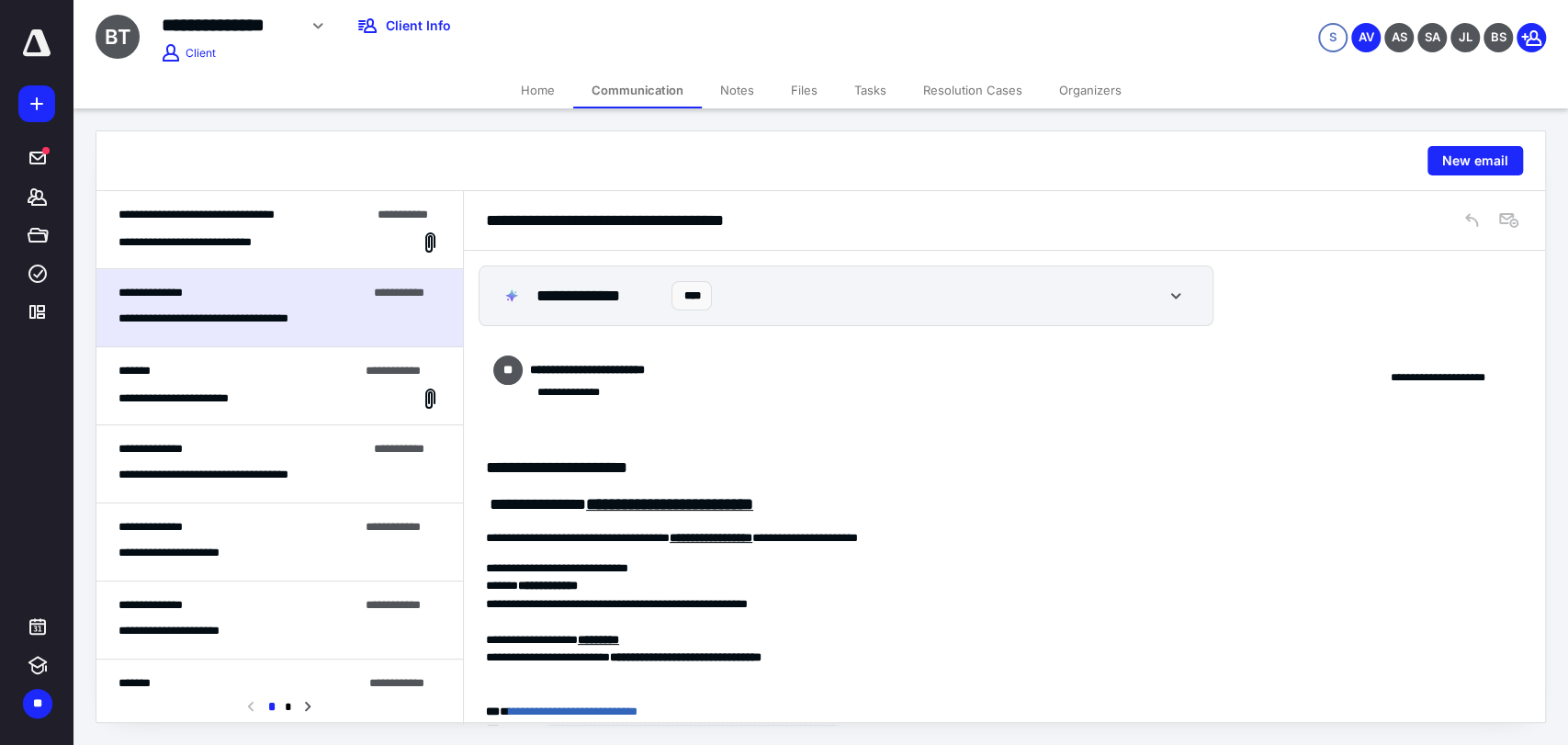 scroll, scrollTop: 198, scrollLeft: 0, axis: vertical 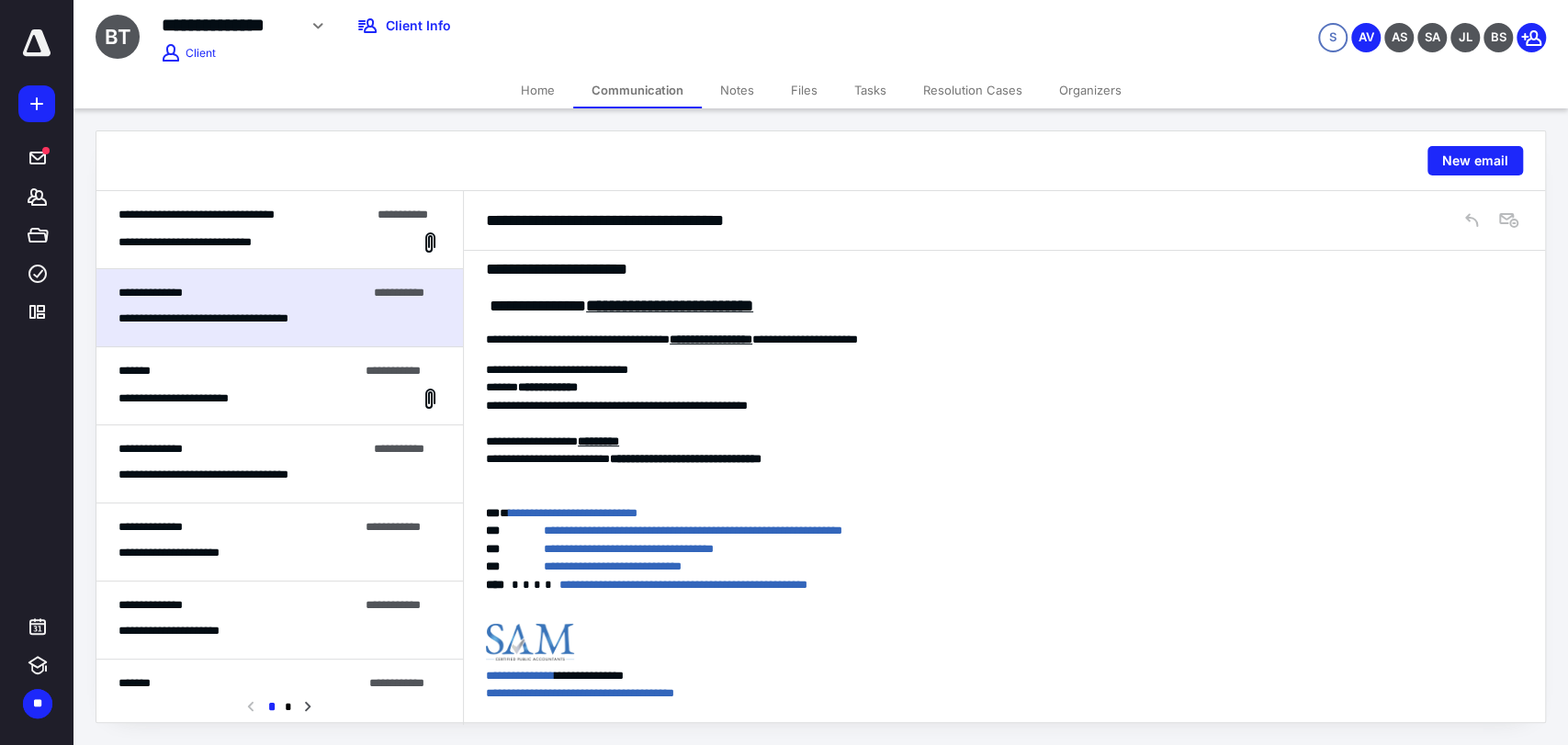 click on "**********" at bounding box center (244, 215) 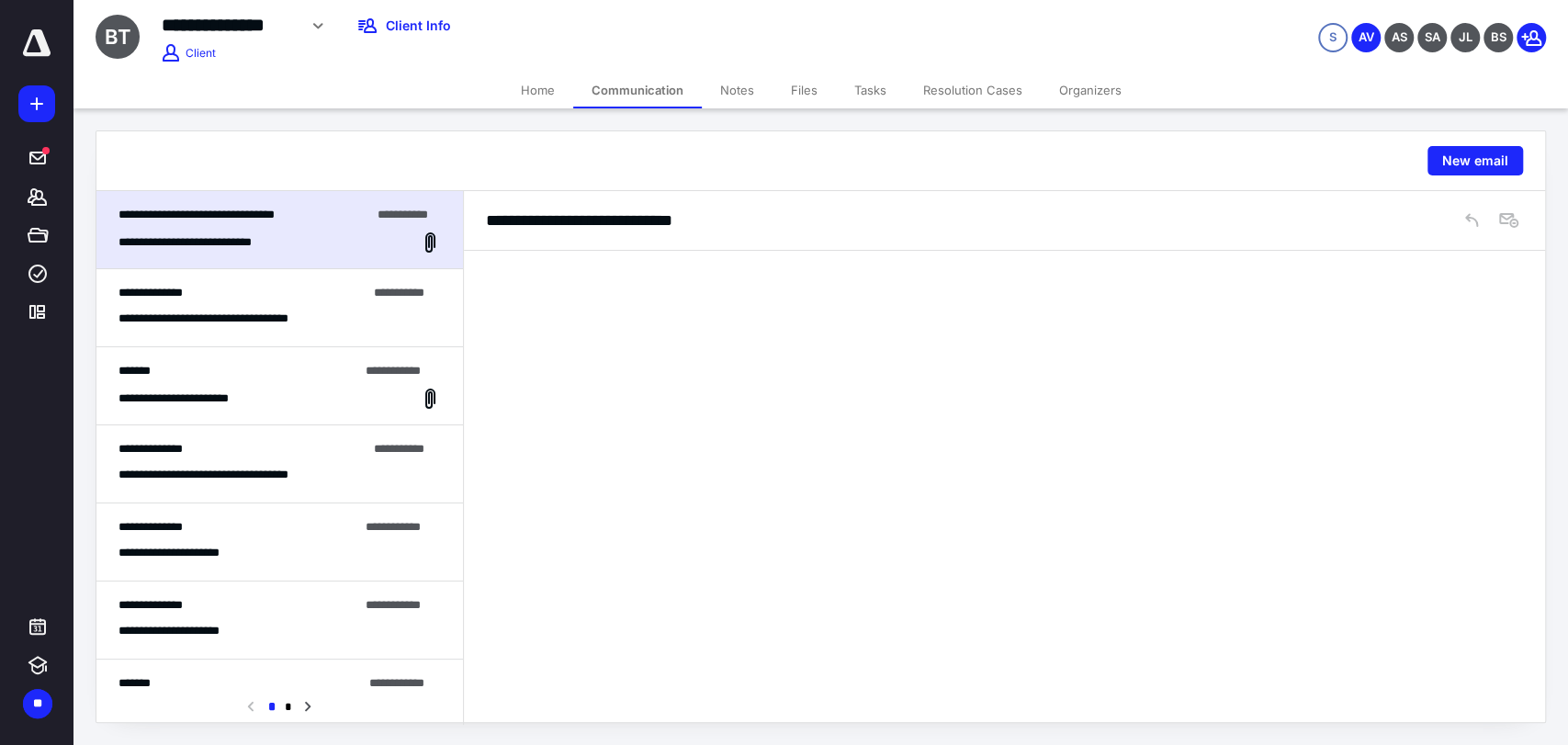 scroll, scrollTop: 0, scrollLeft: 0, axis: both 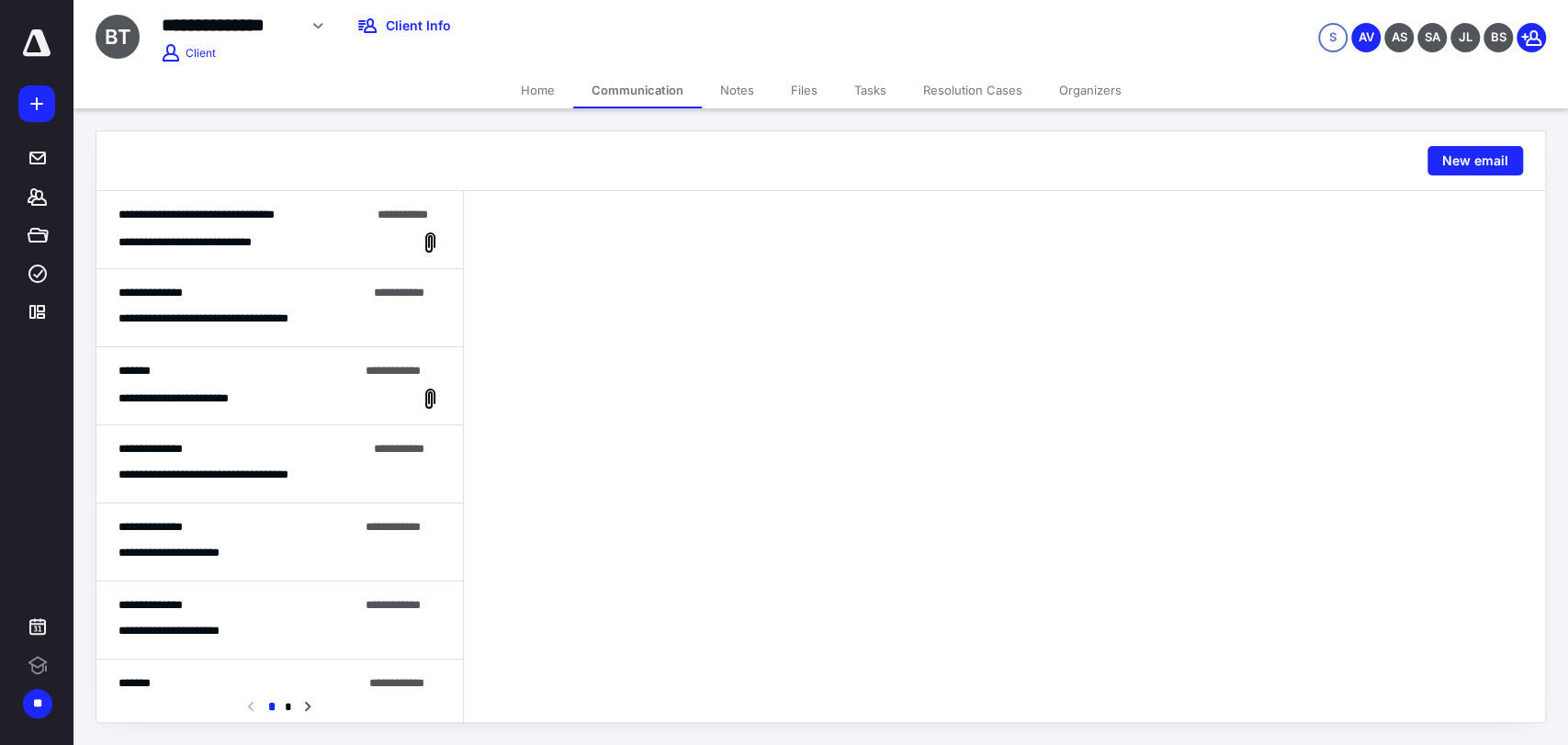 click on "**********" at bounding box center [244, 215] 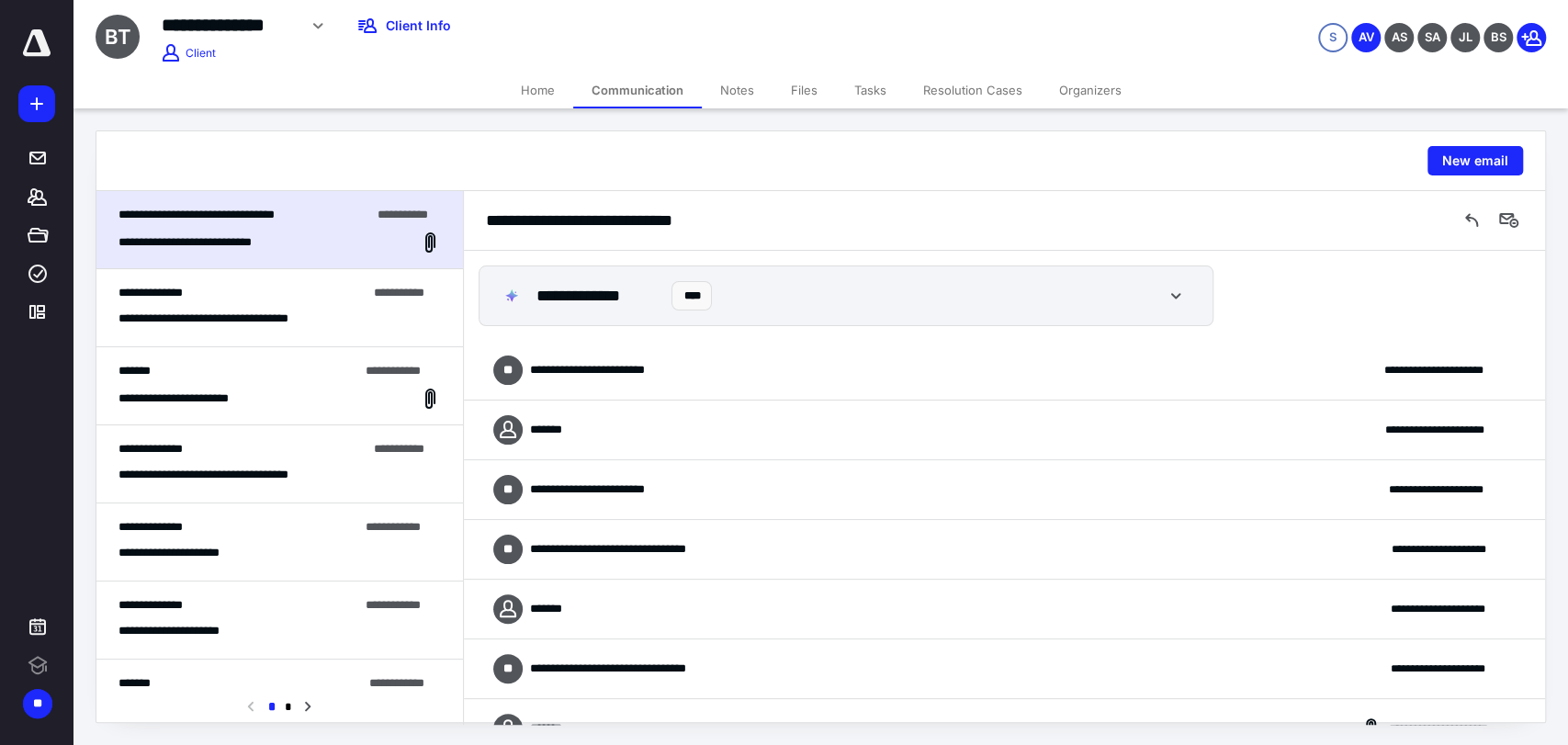 scroll, scrollTop: 0, scrollLeft: 0, axis: both 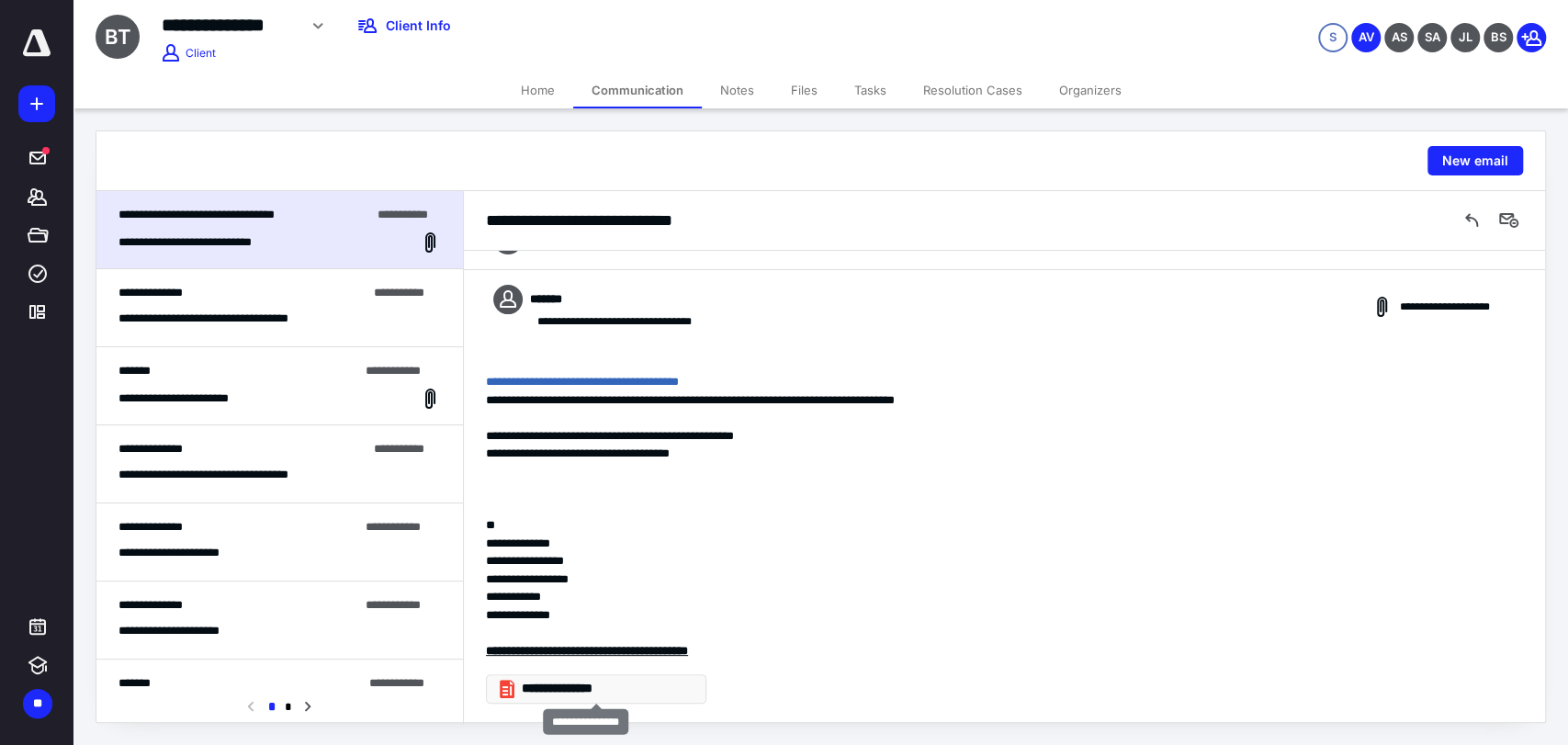 click on "**********" at bounding box center [596, 689] 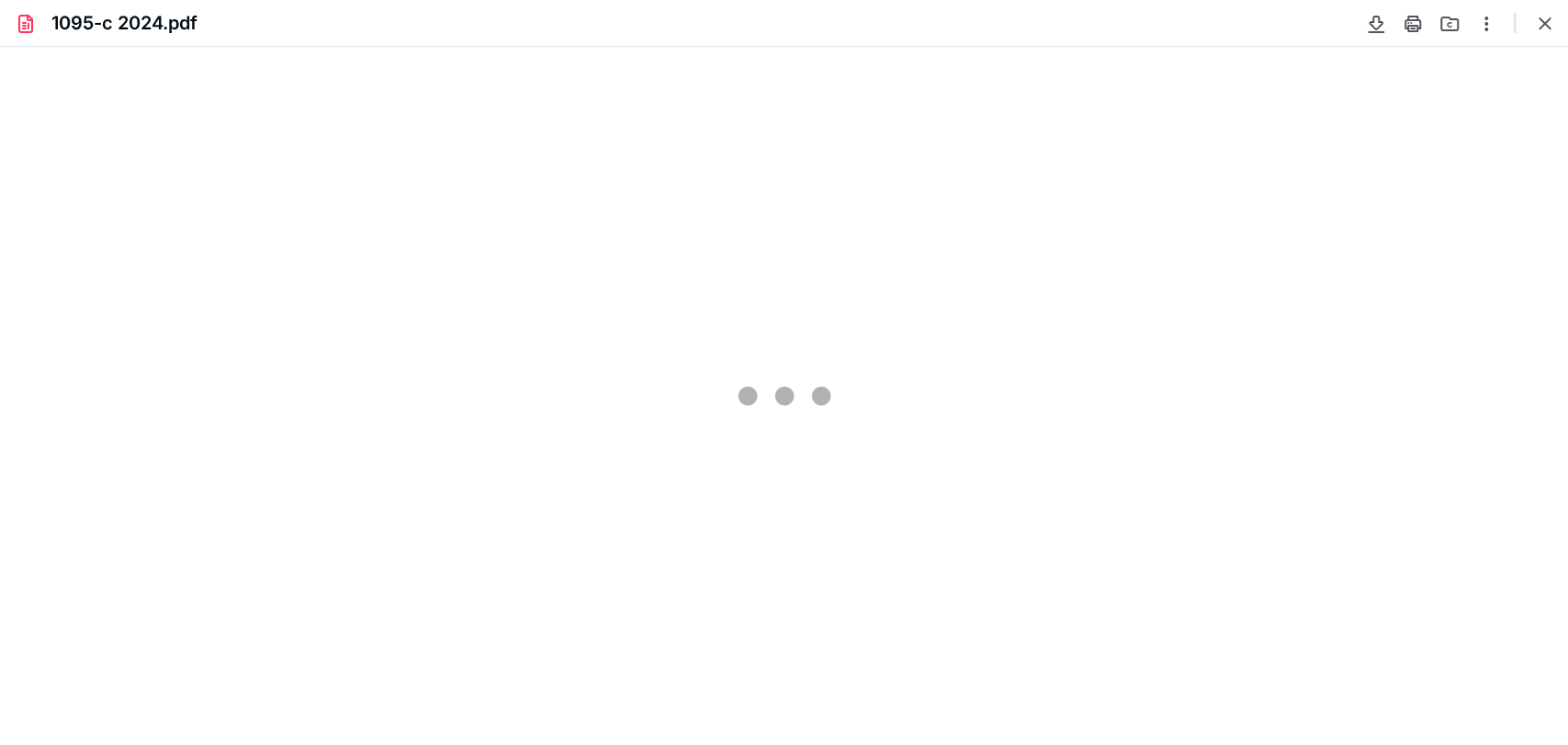 scroll, scrollTop: 0, scrollLeft: 0, axis: both 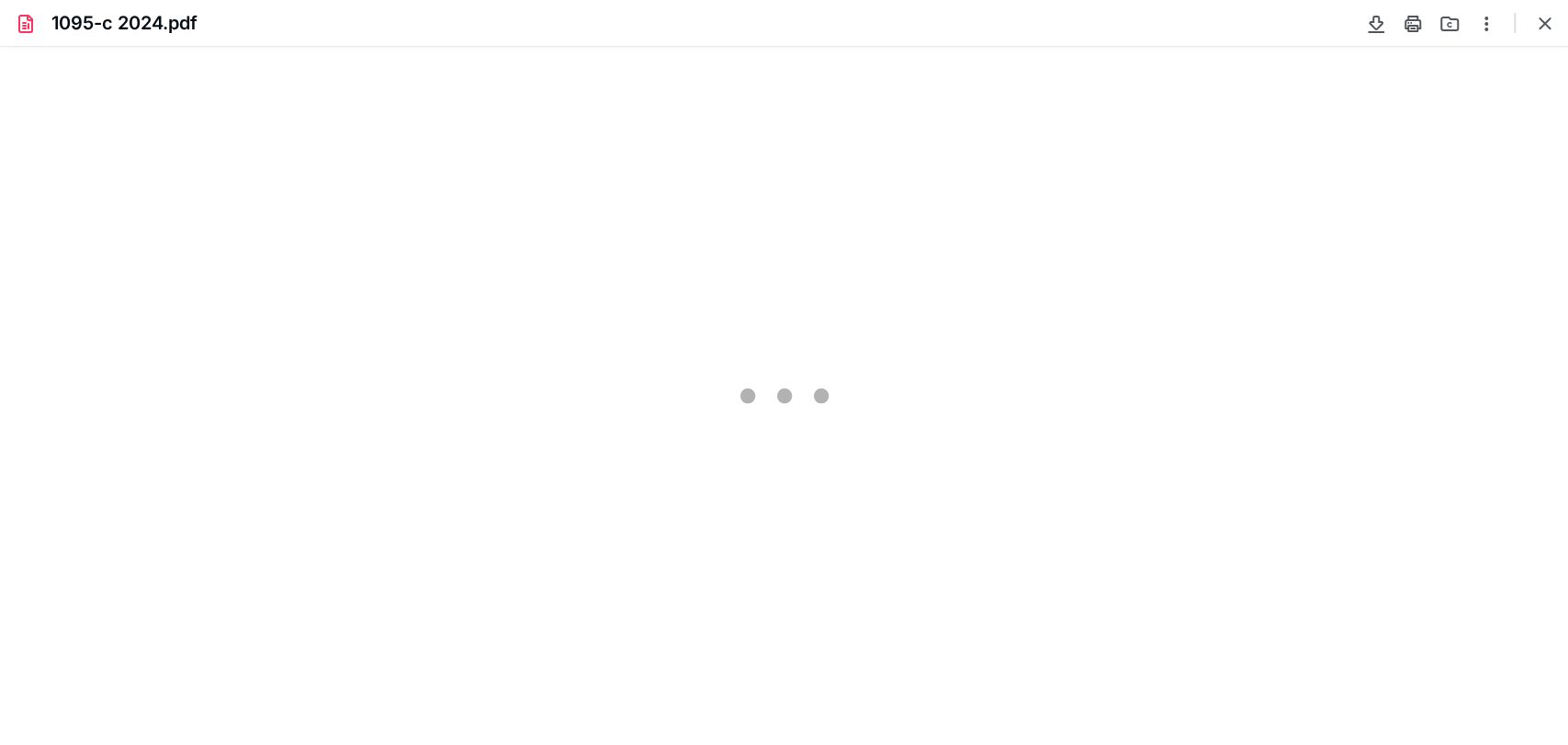 type on "117" 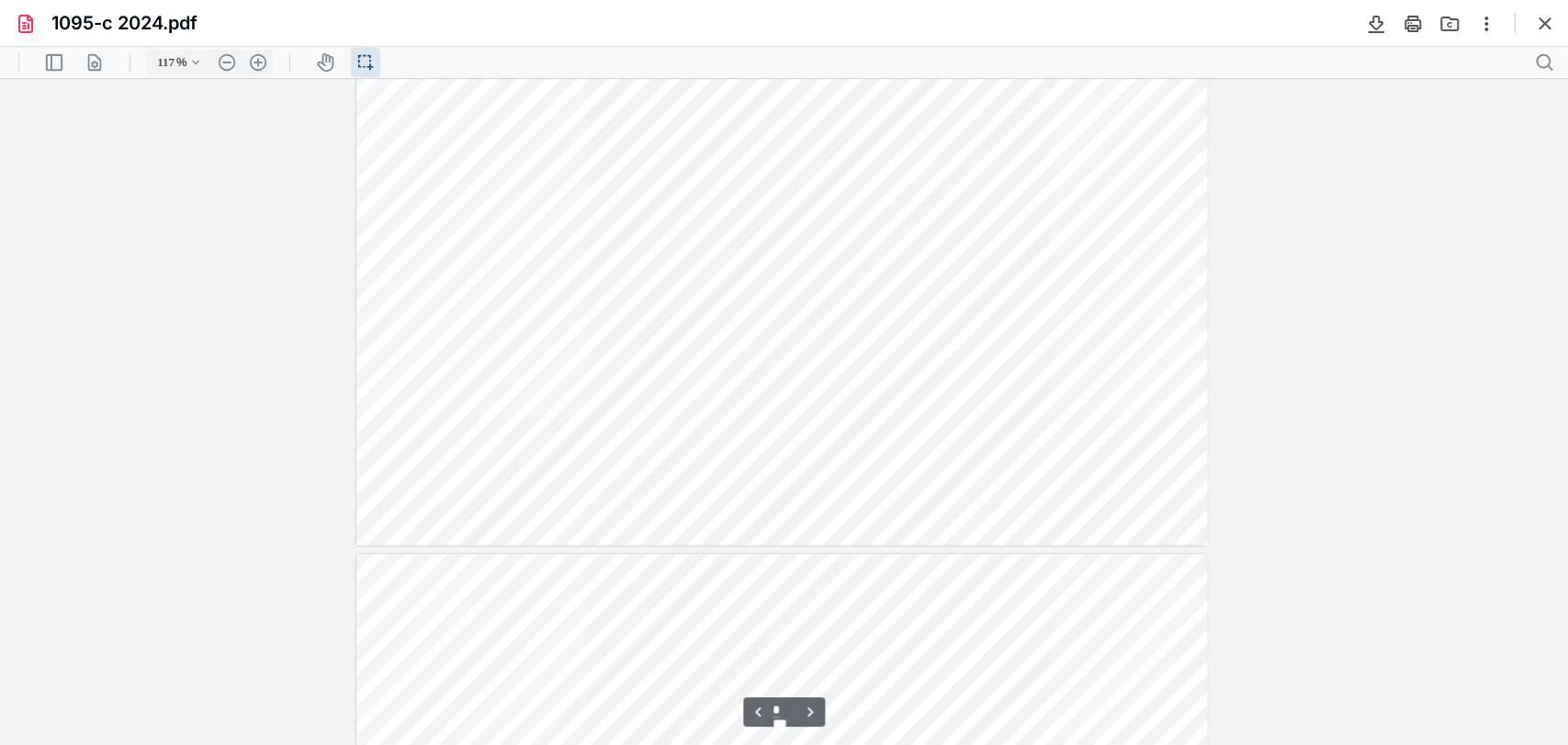 type on "*" 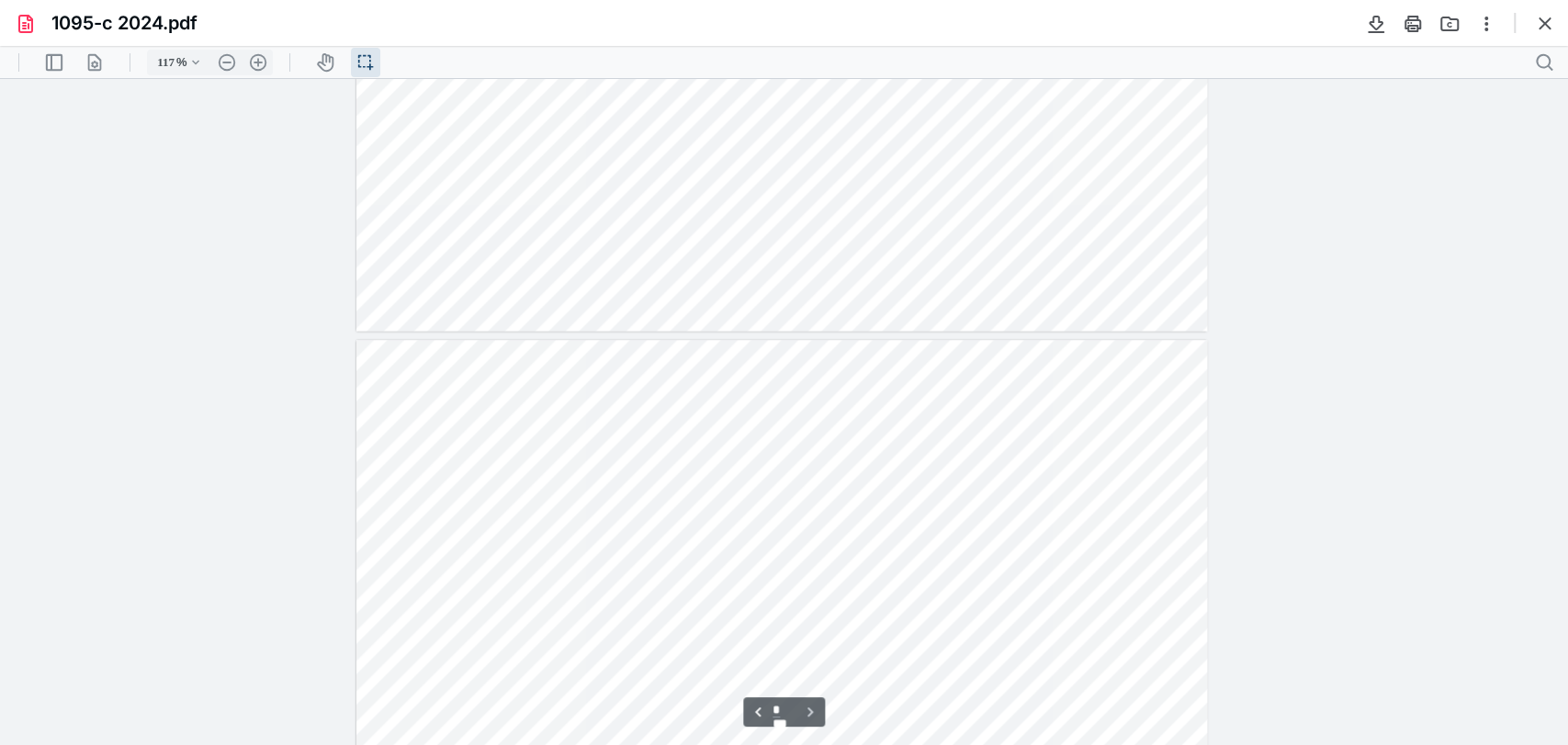 scroll, scrollTop: 1998, scrollLeft: 0, axis: vertical 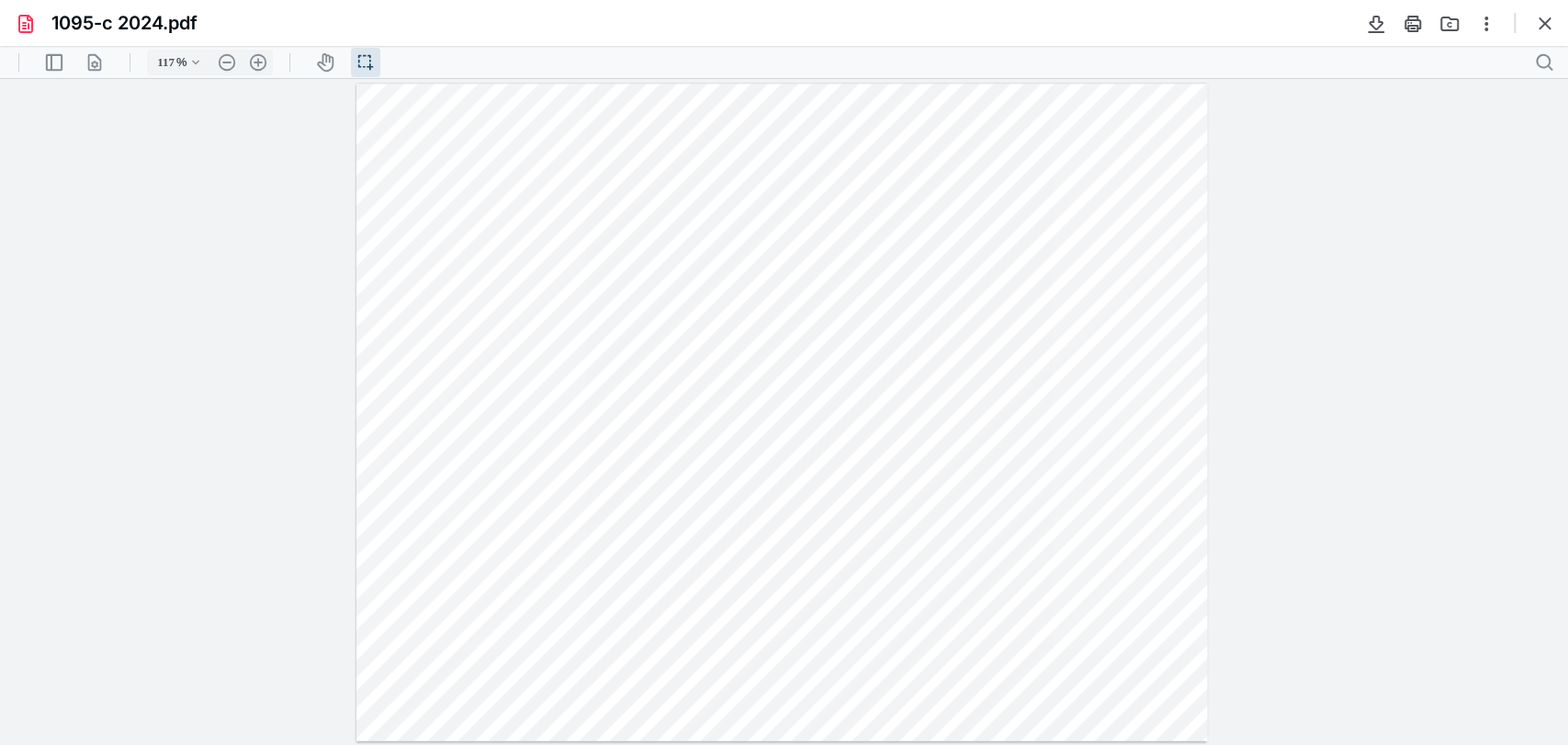 click at bounding box center (1545, 23) 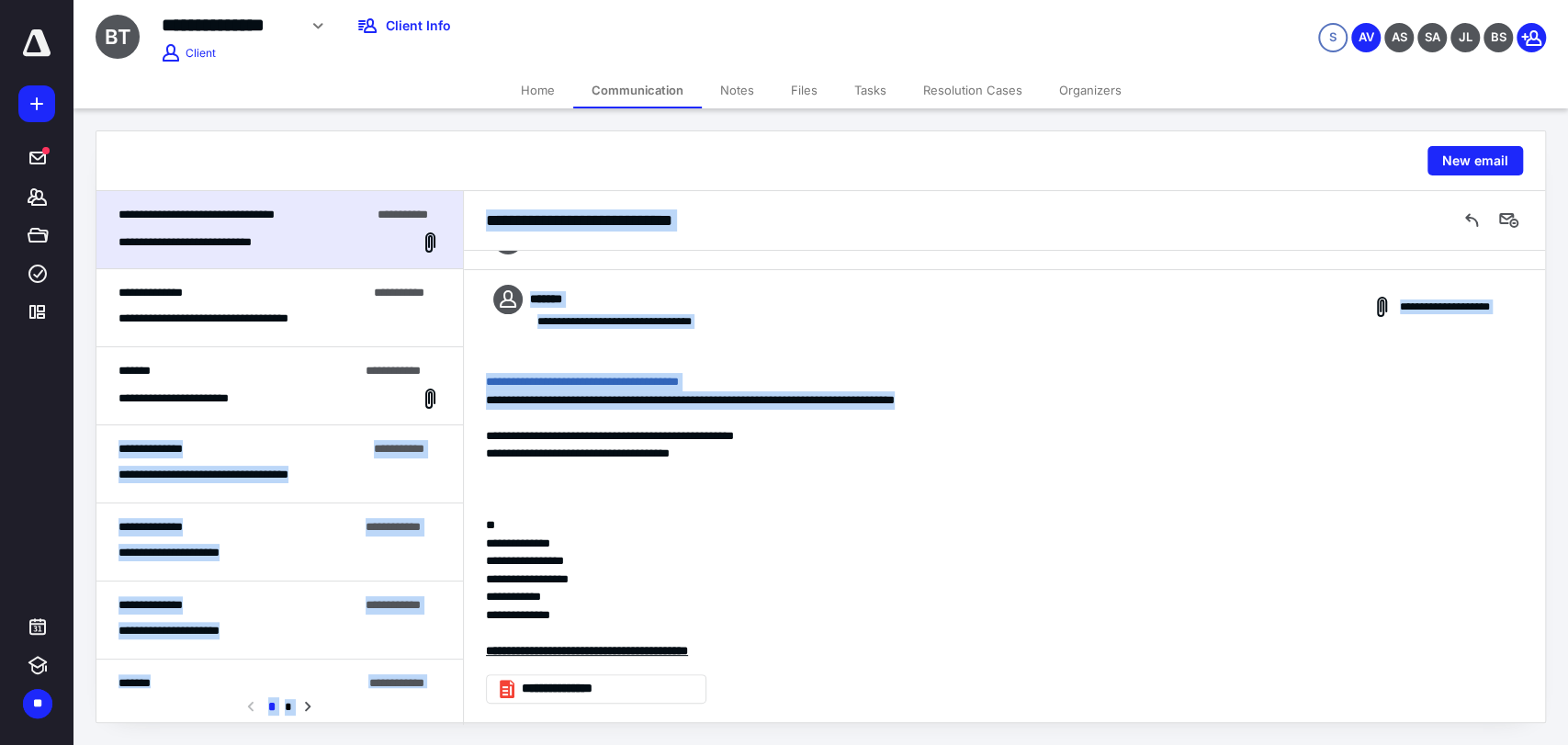 drag, startPoint x: 1010, startPoint y: 389, endPoint x: 446, endPoint y: 403, distance: 564.1737 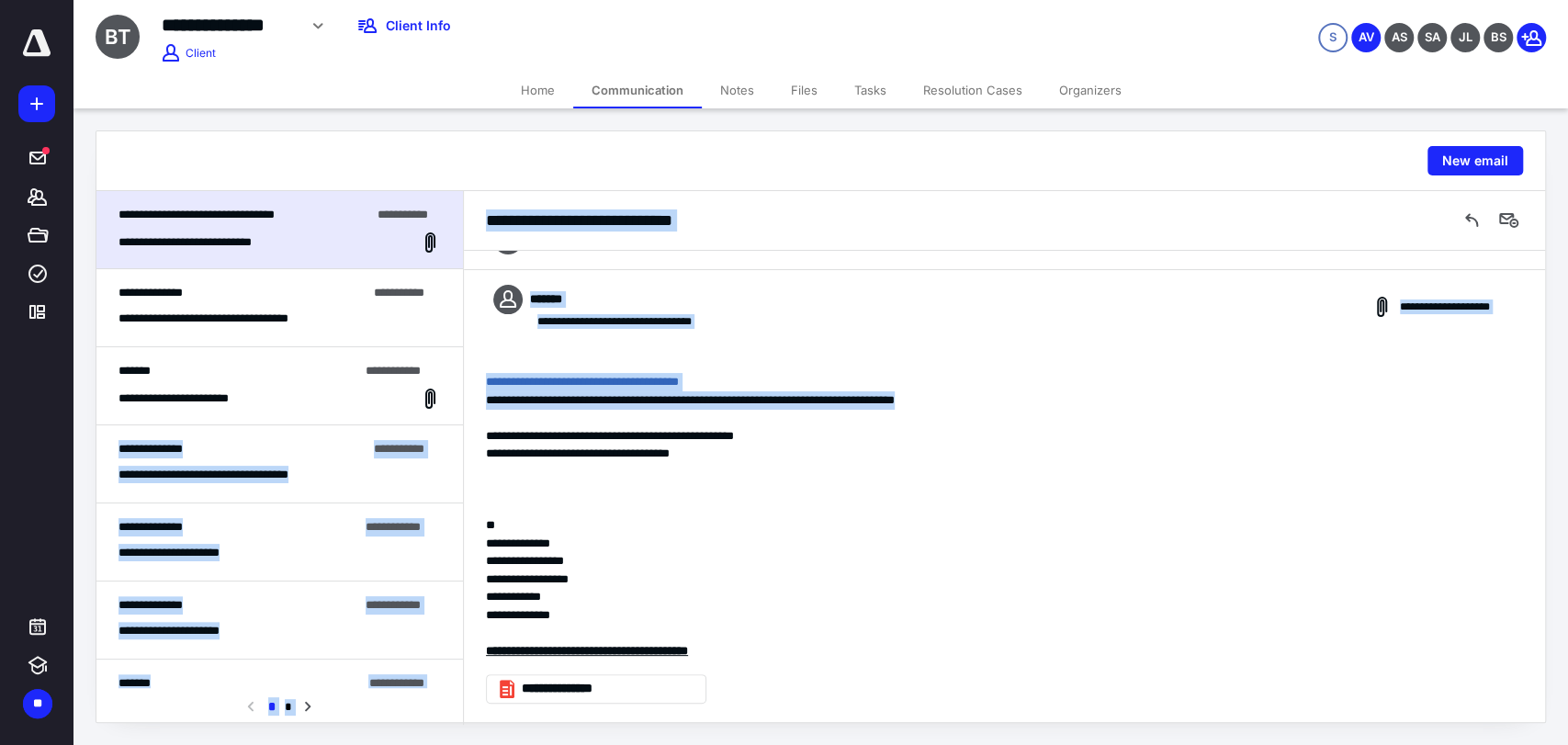 click on "**********" at bounding box center [997, 401] 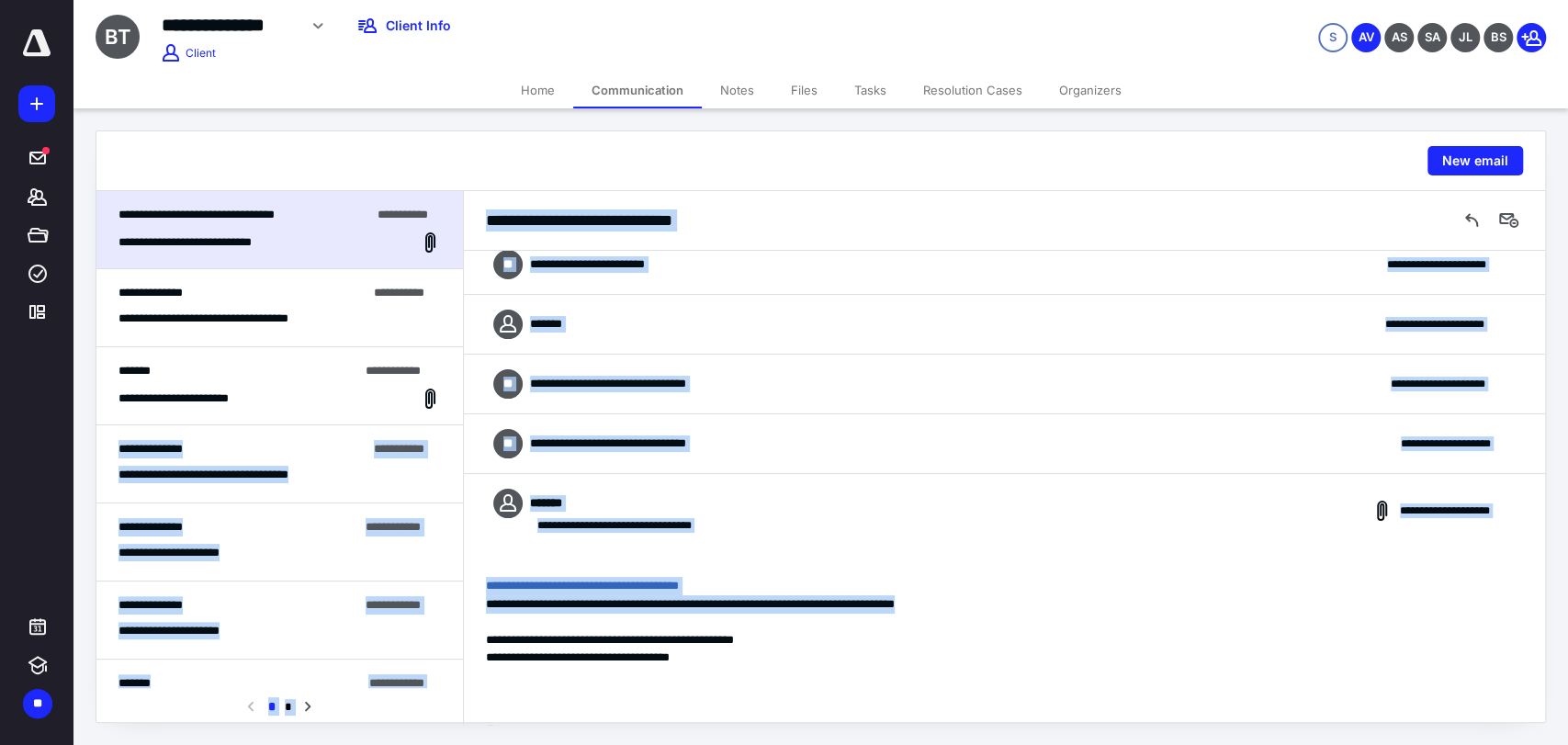 click on "**********" at bounding box center (1004, 511) 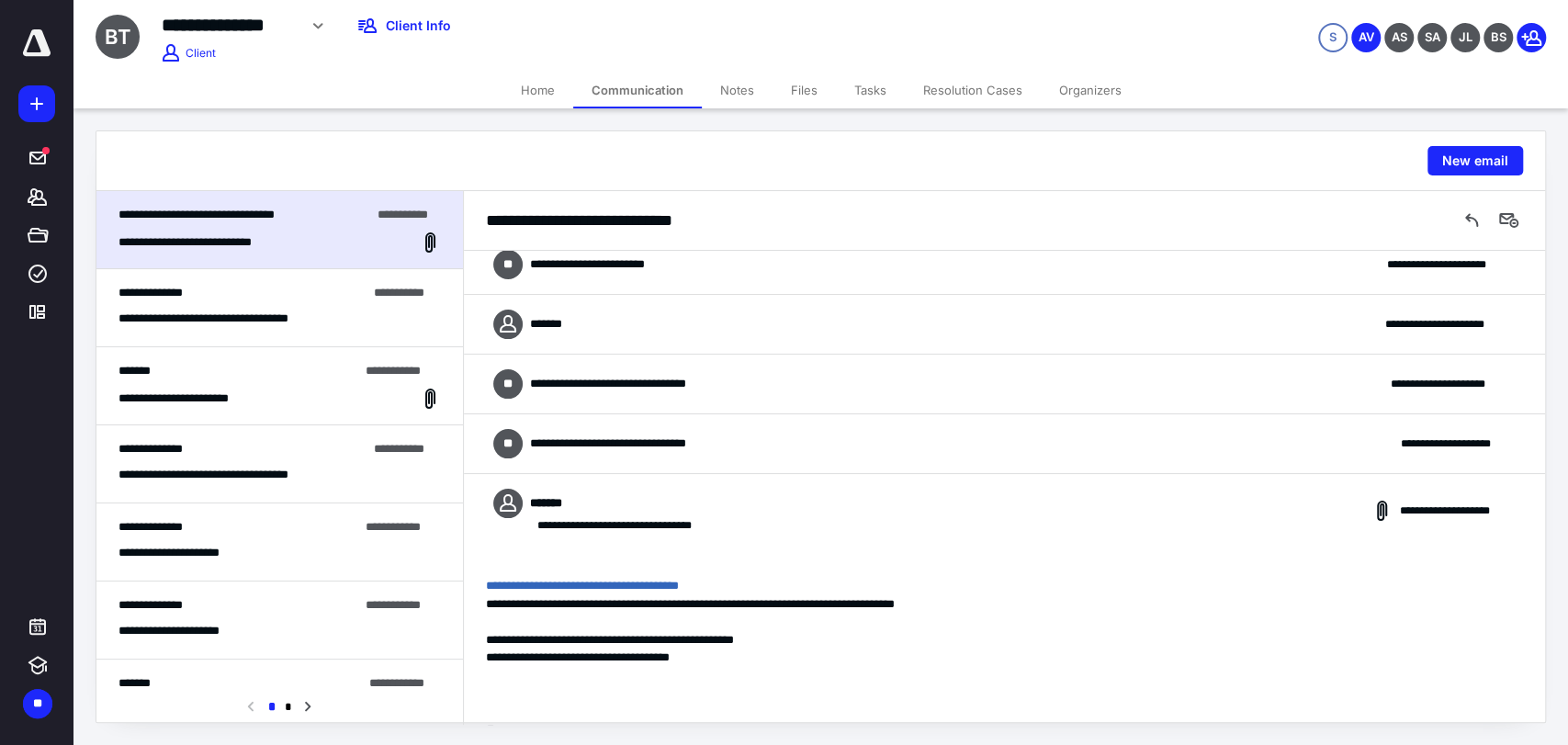 scroll, scrollTop: 450, scrollLeft: 0, axis: vertical 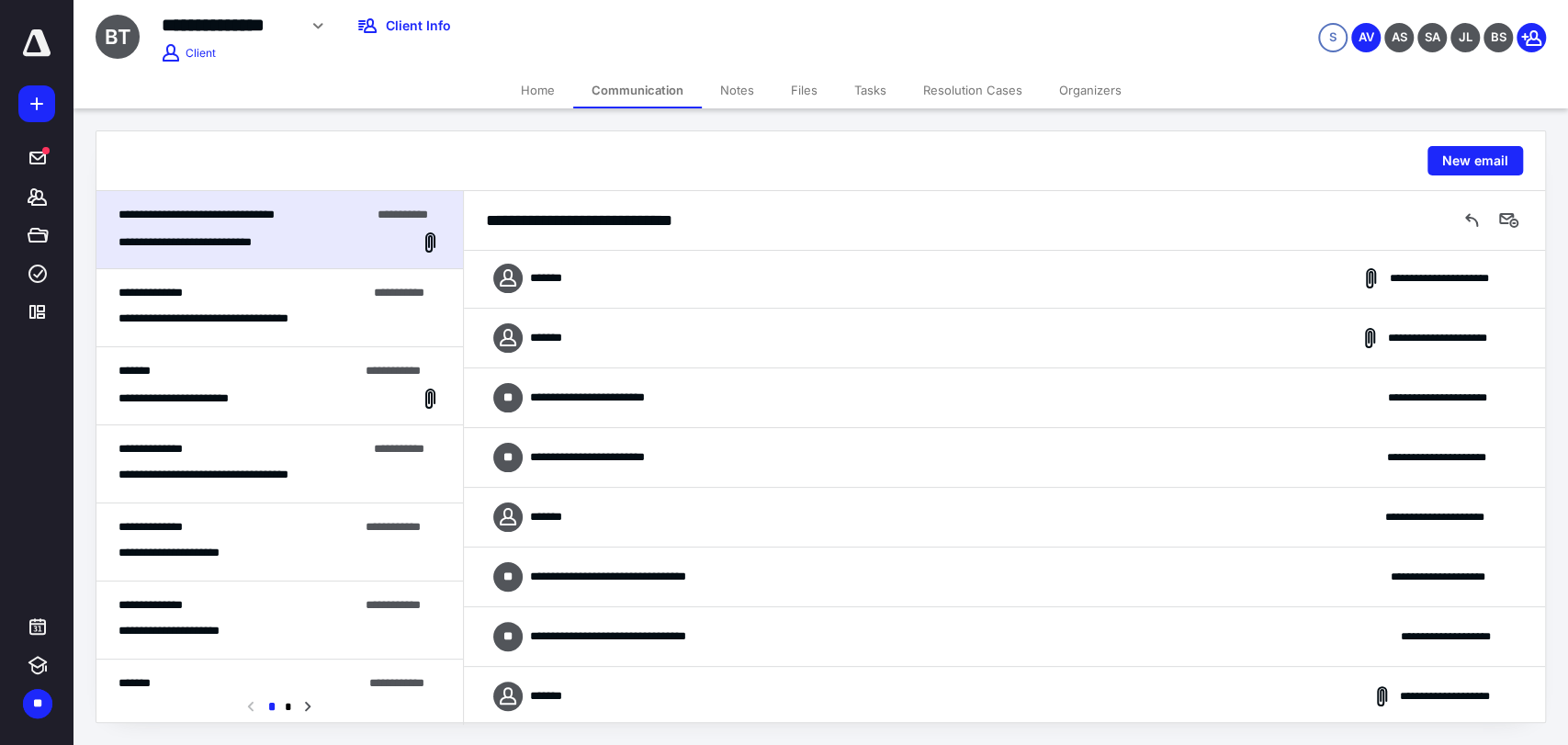click on "**********" at bounding box center [637, 637] 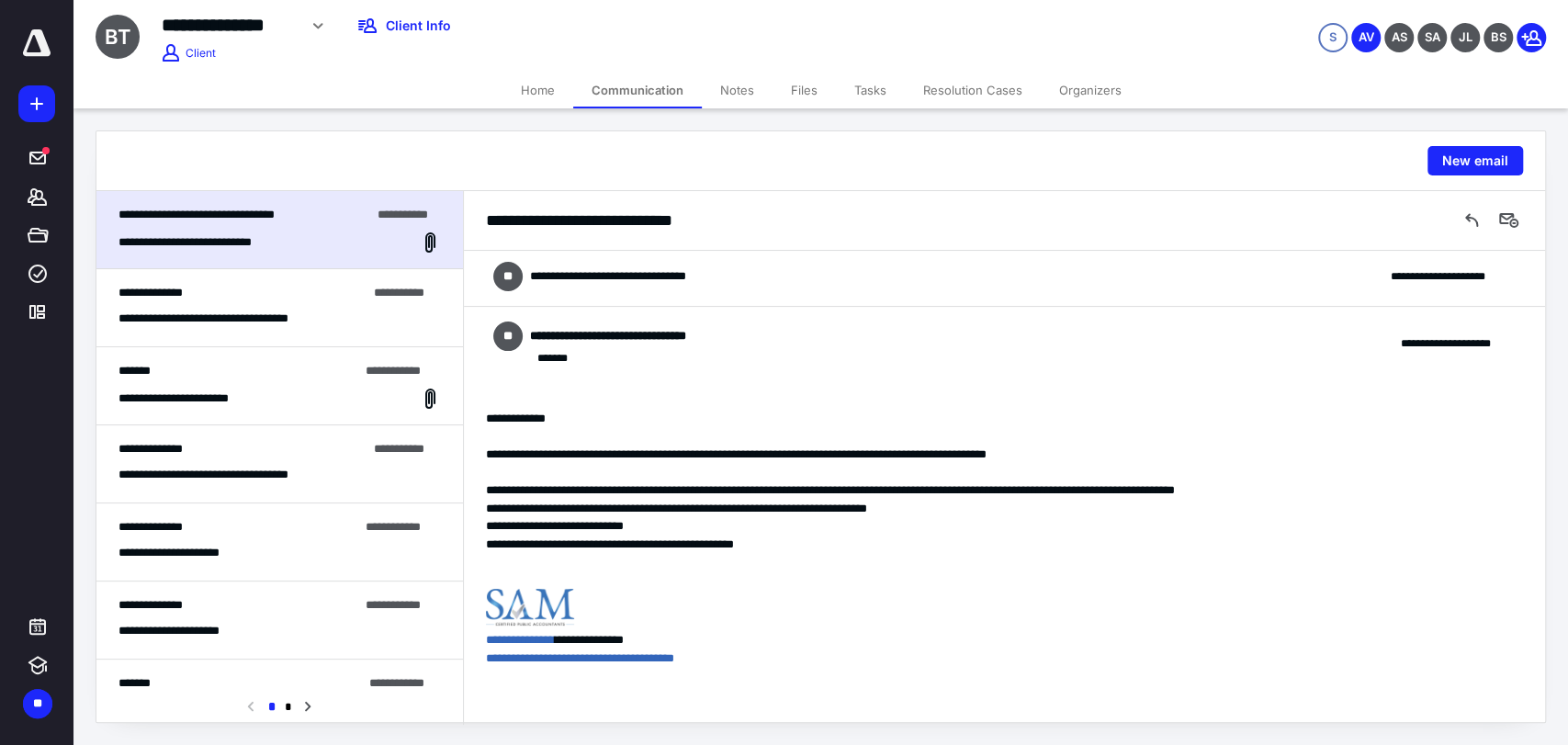 scroll, scrollTop: 715, scrollLeft: 0, axis: vertical 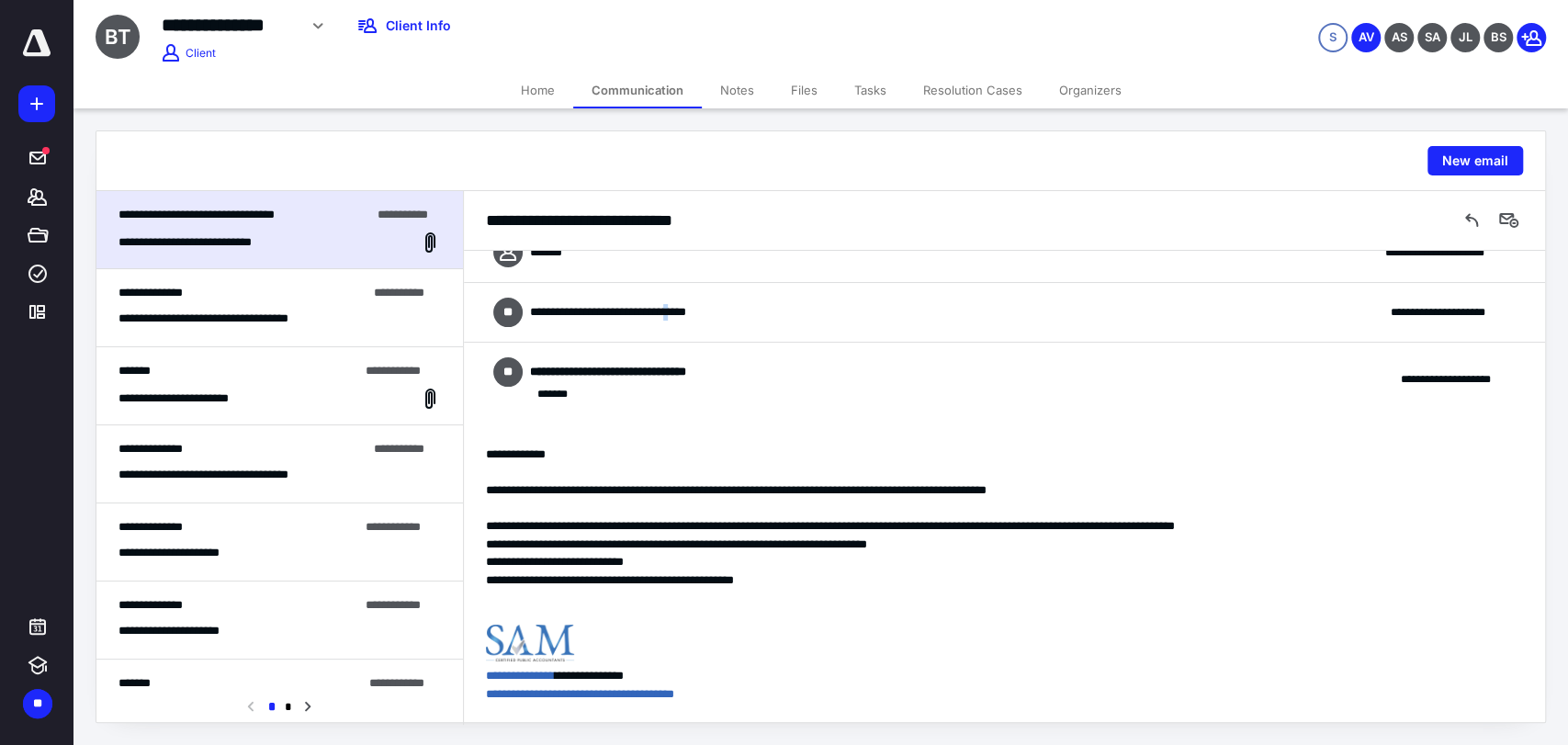 click on "**********" at bounding box center (1004, 312) 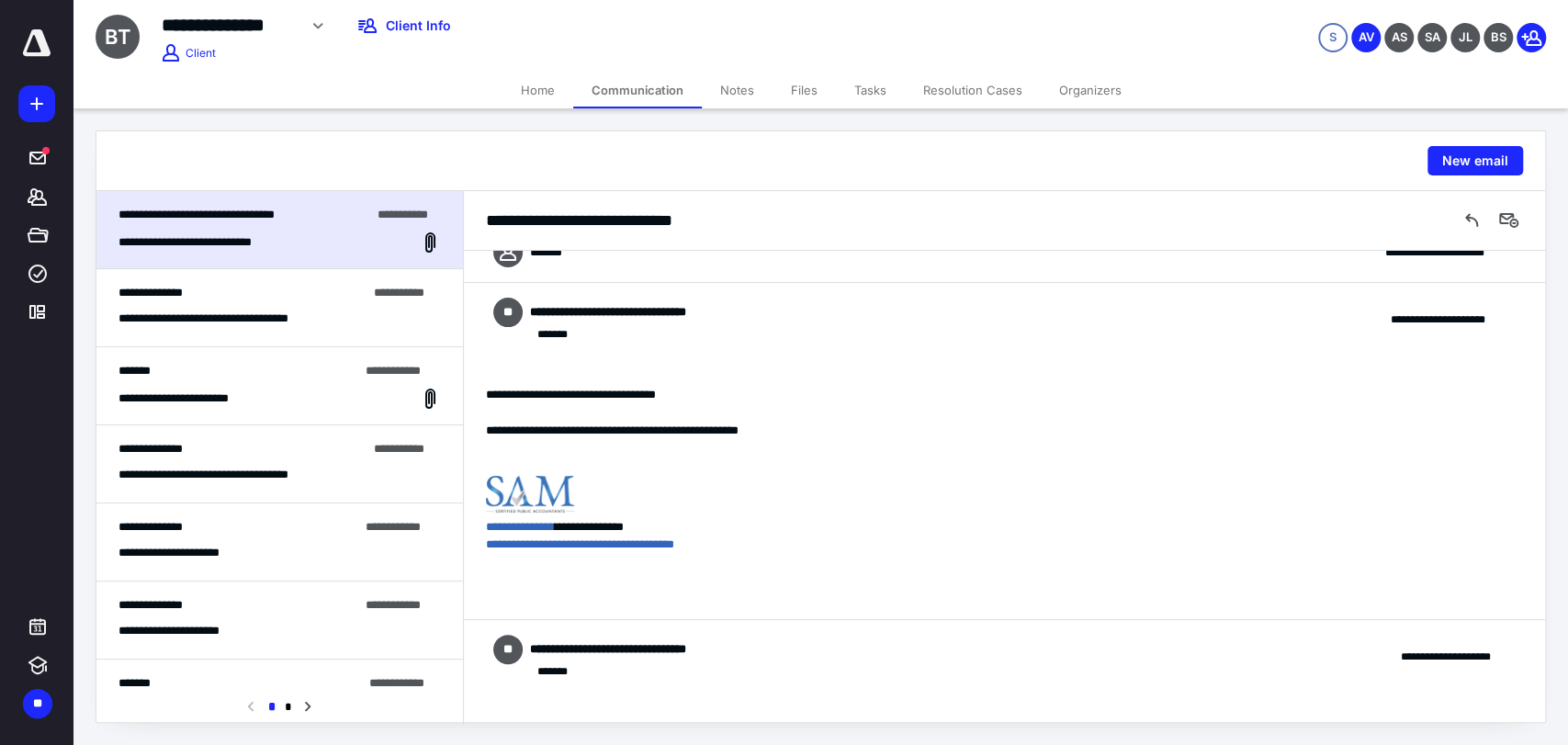 click on "**********" at bounding box center (1004, 320) 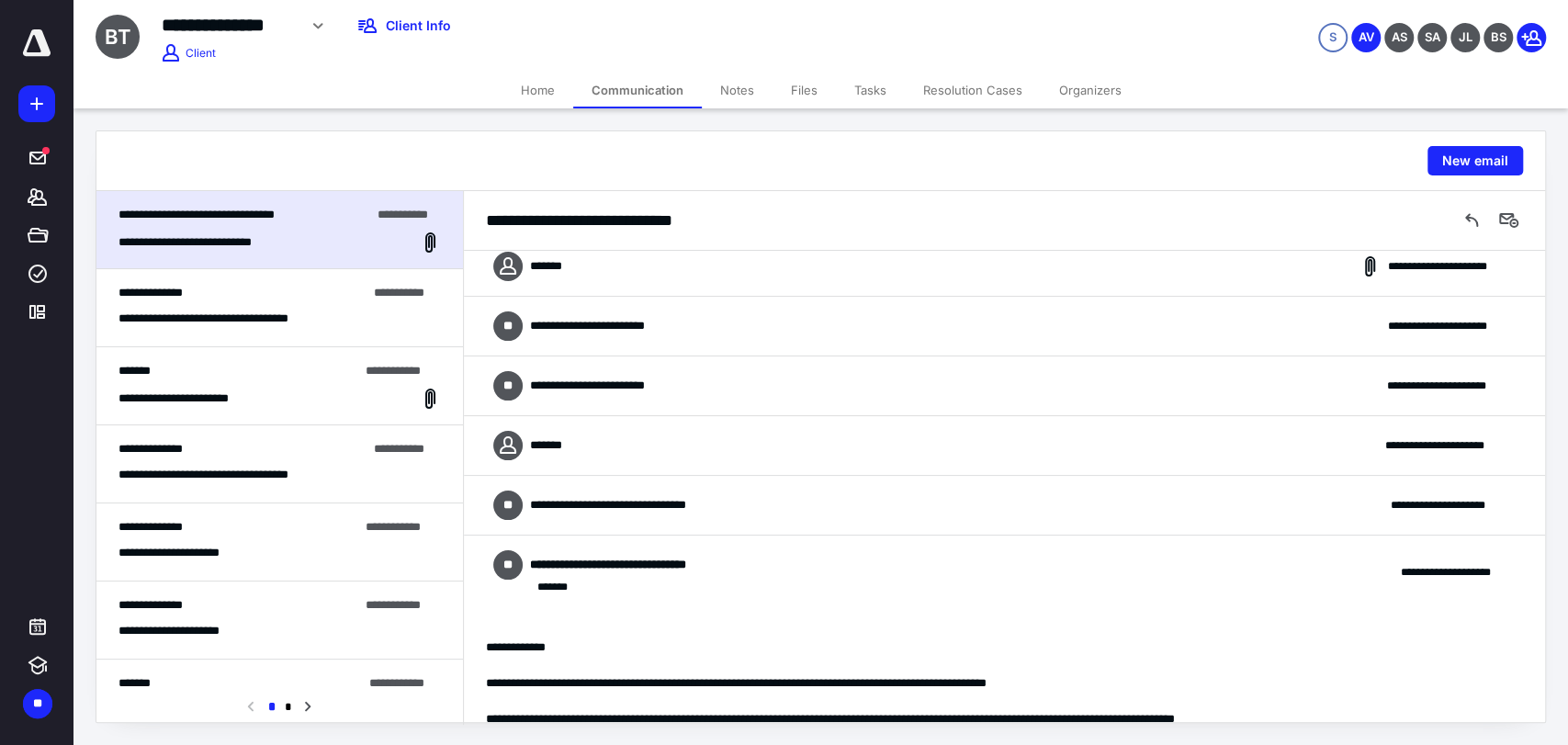 scroll, scrollTop: 511, scrollLeft: 0, axis: vertical 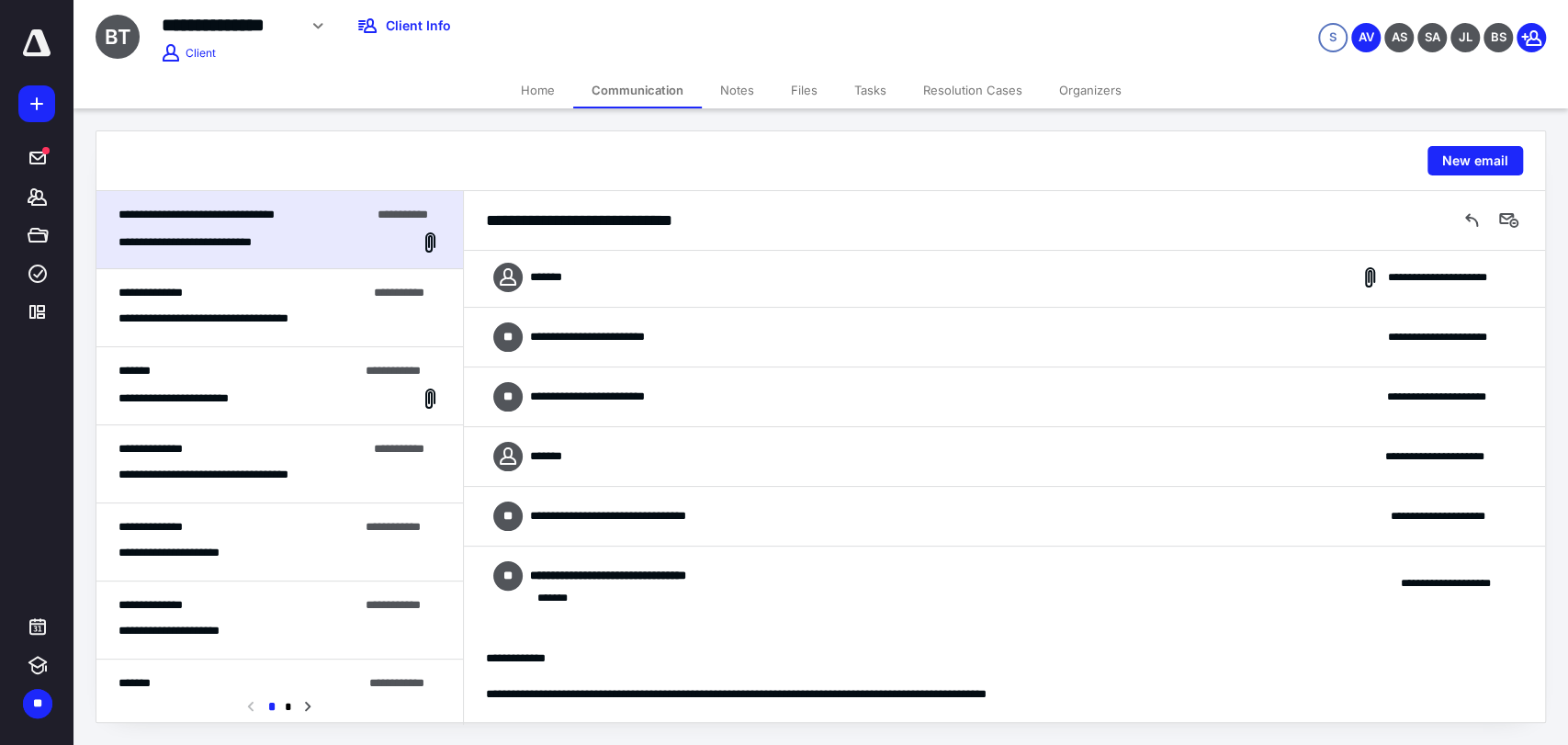 click on "**********" at bounding box center (1004, 457) 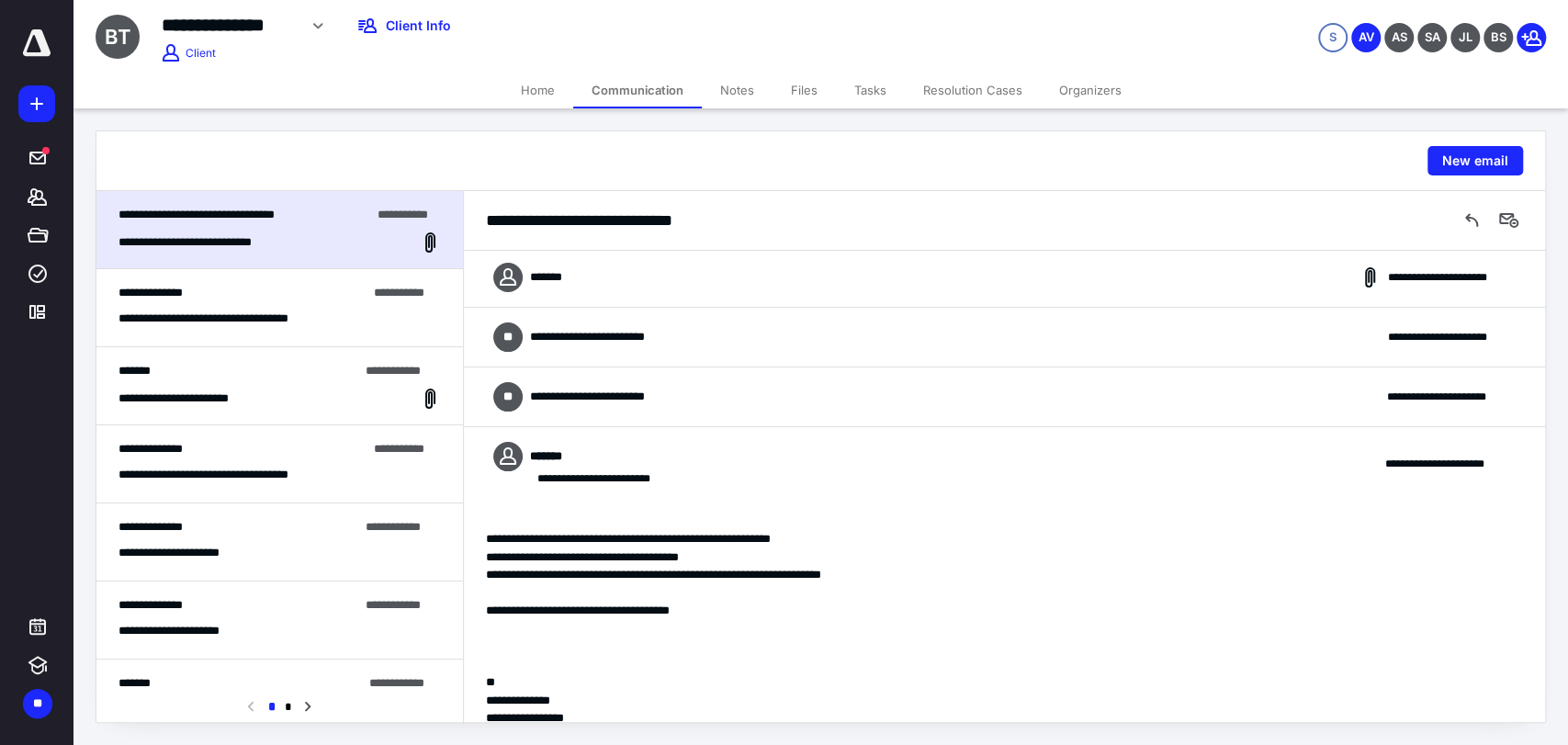click on "**********" at bounding box center [1004, 464] 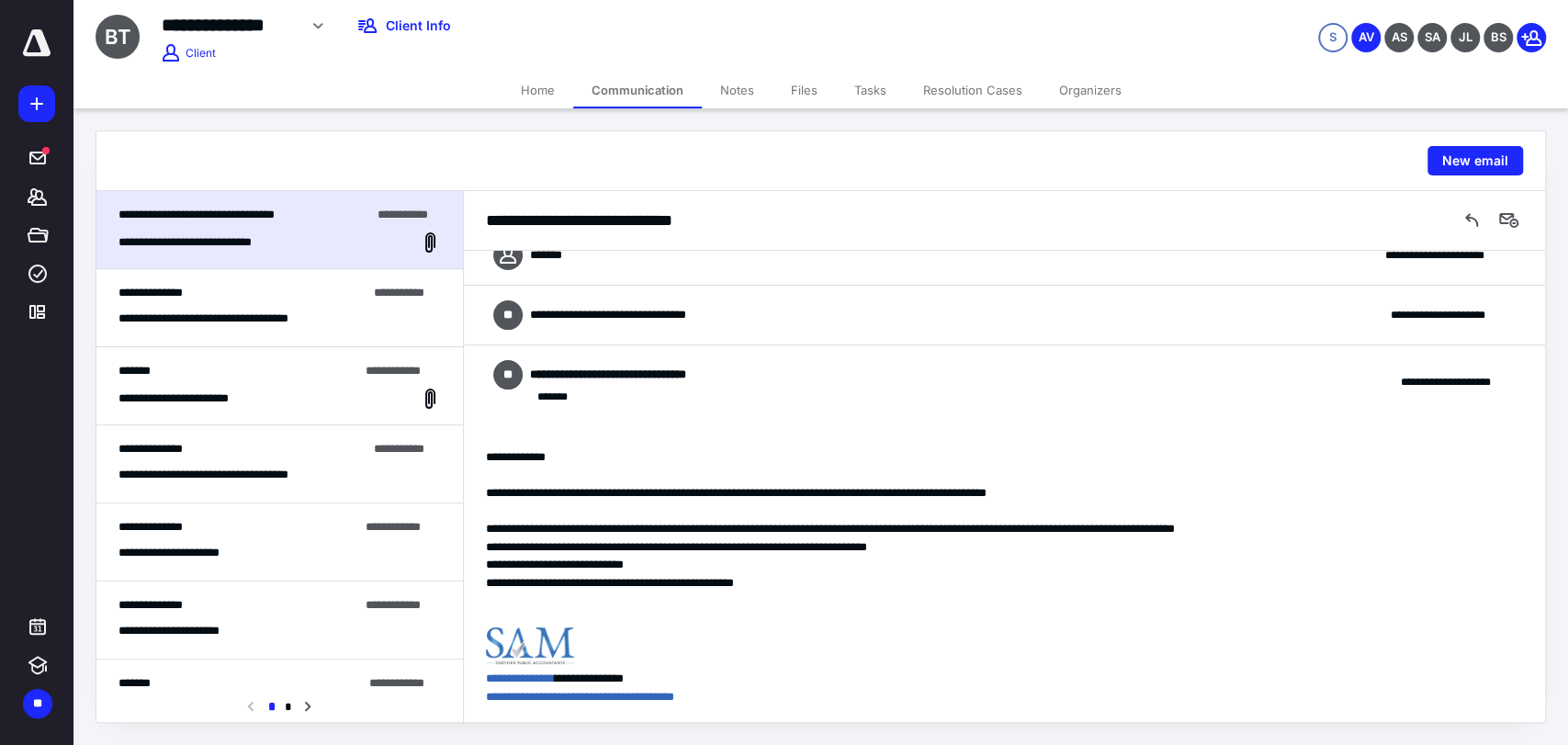 scroll, scrollTop: 715, scrollLeft: 0, axis: vertical 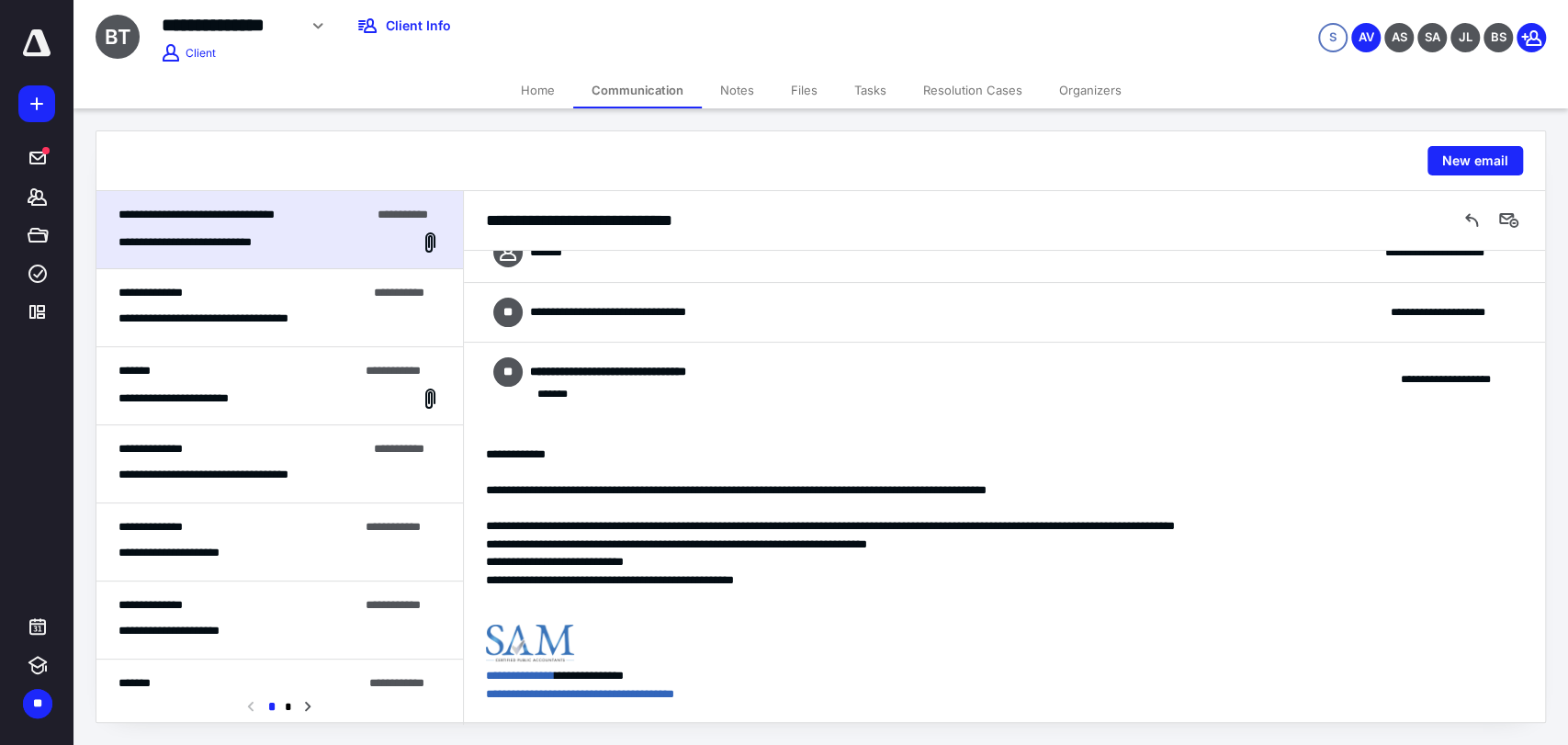 click on "**********" at bounding box center [1004, 312] 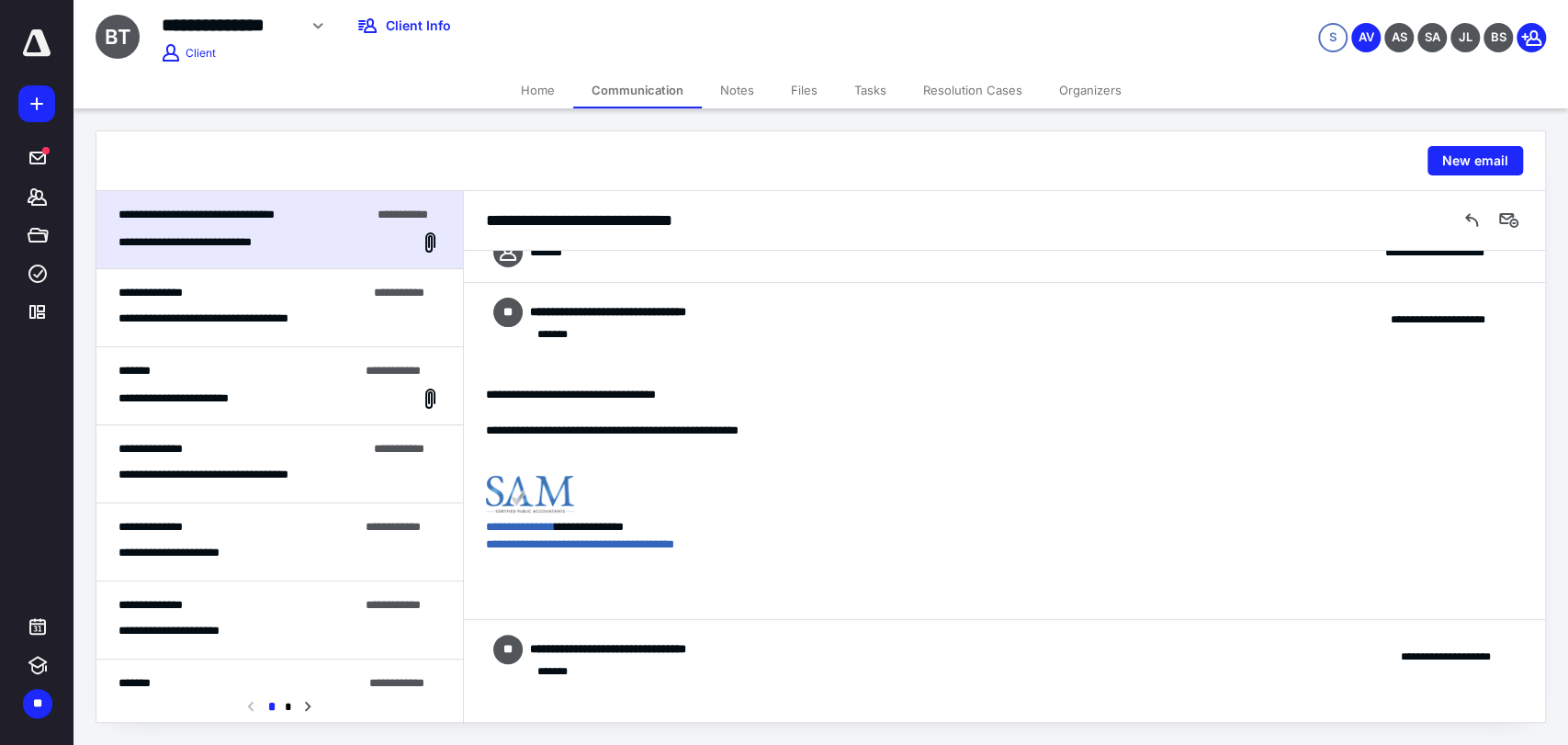click on "**********" at bounding box center (1004, 320) 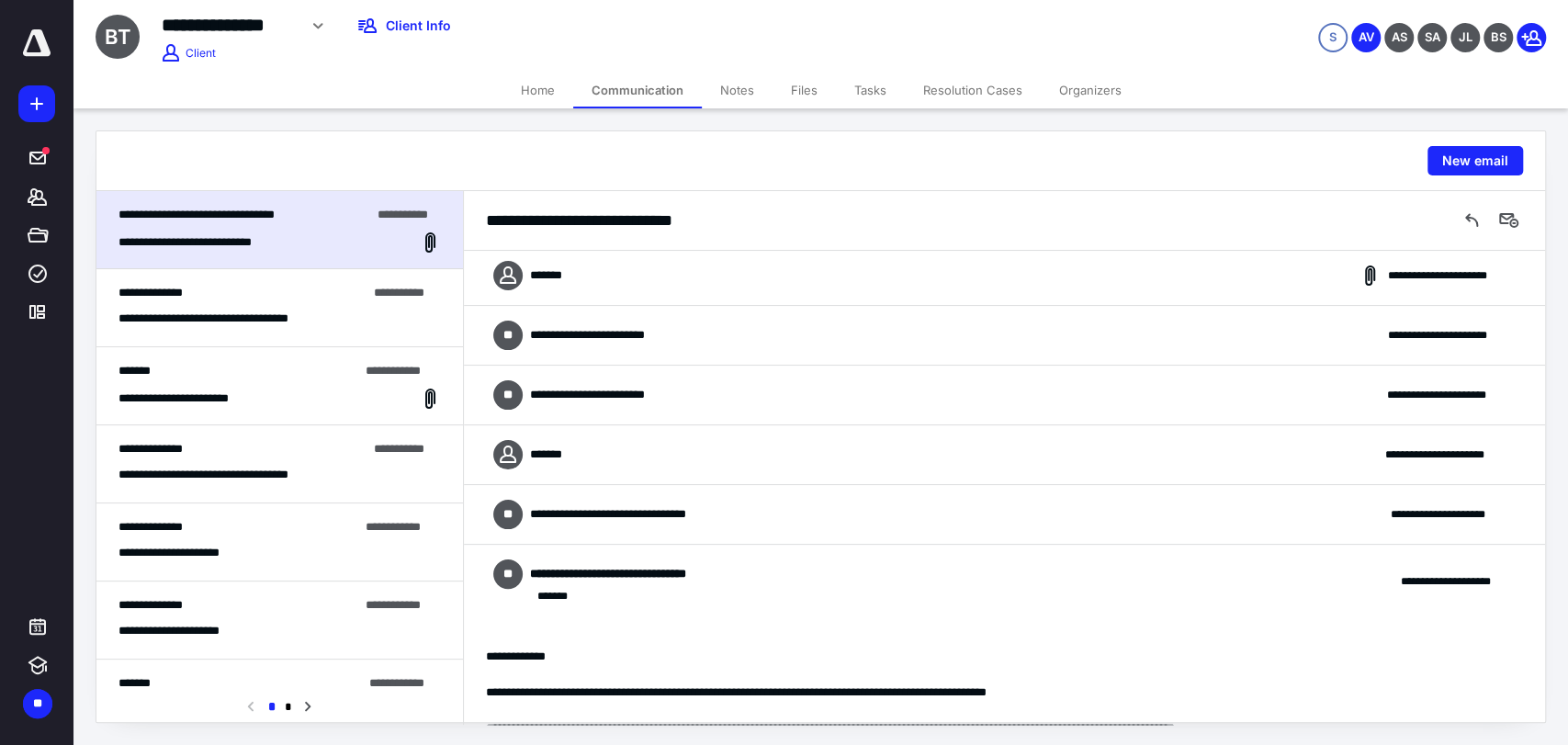 scroll, scrollTop: 511, scrollLeft: 0, axis: vertical 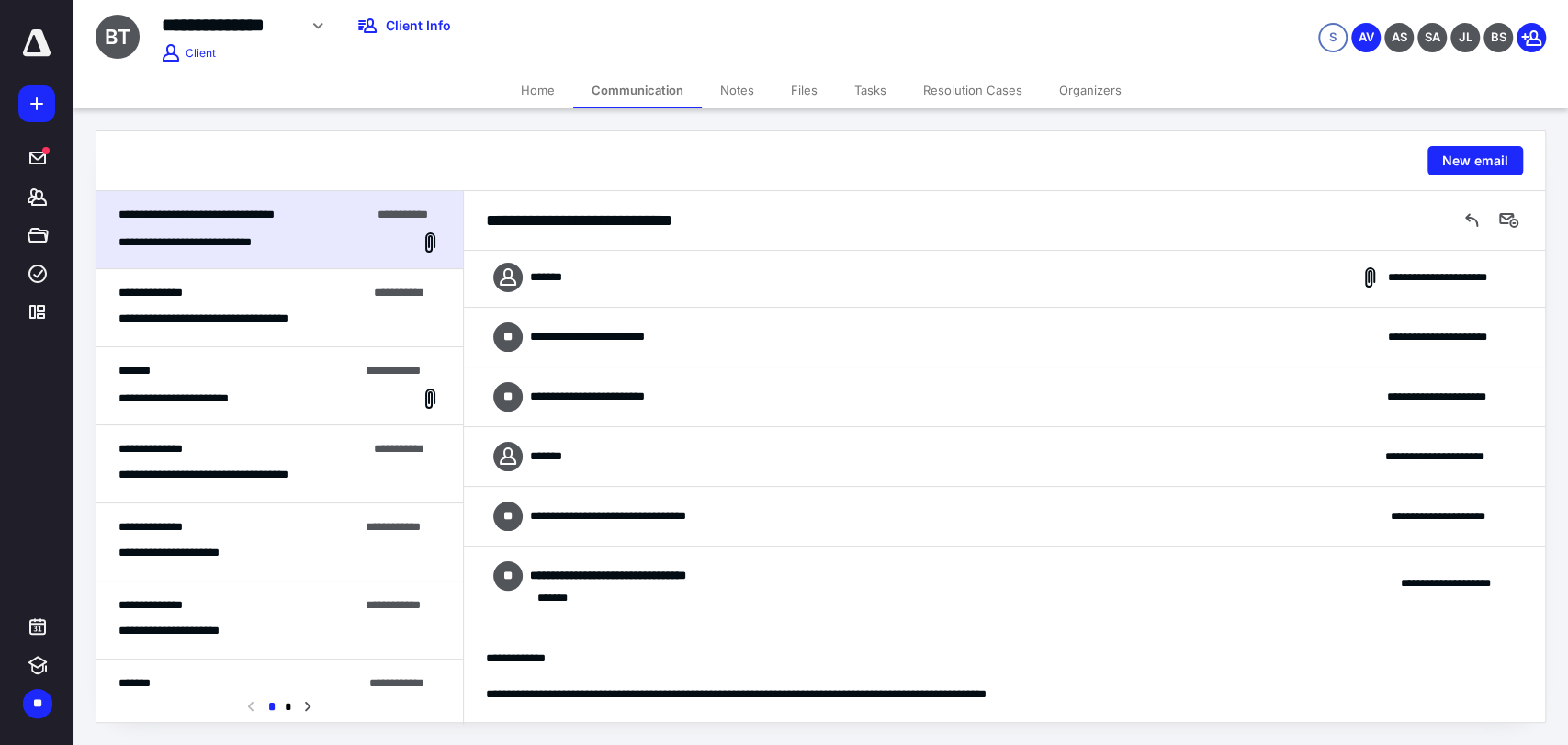 click on "**********" at bounding box center [1004, 457] 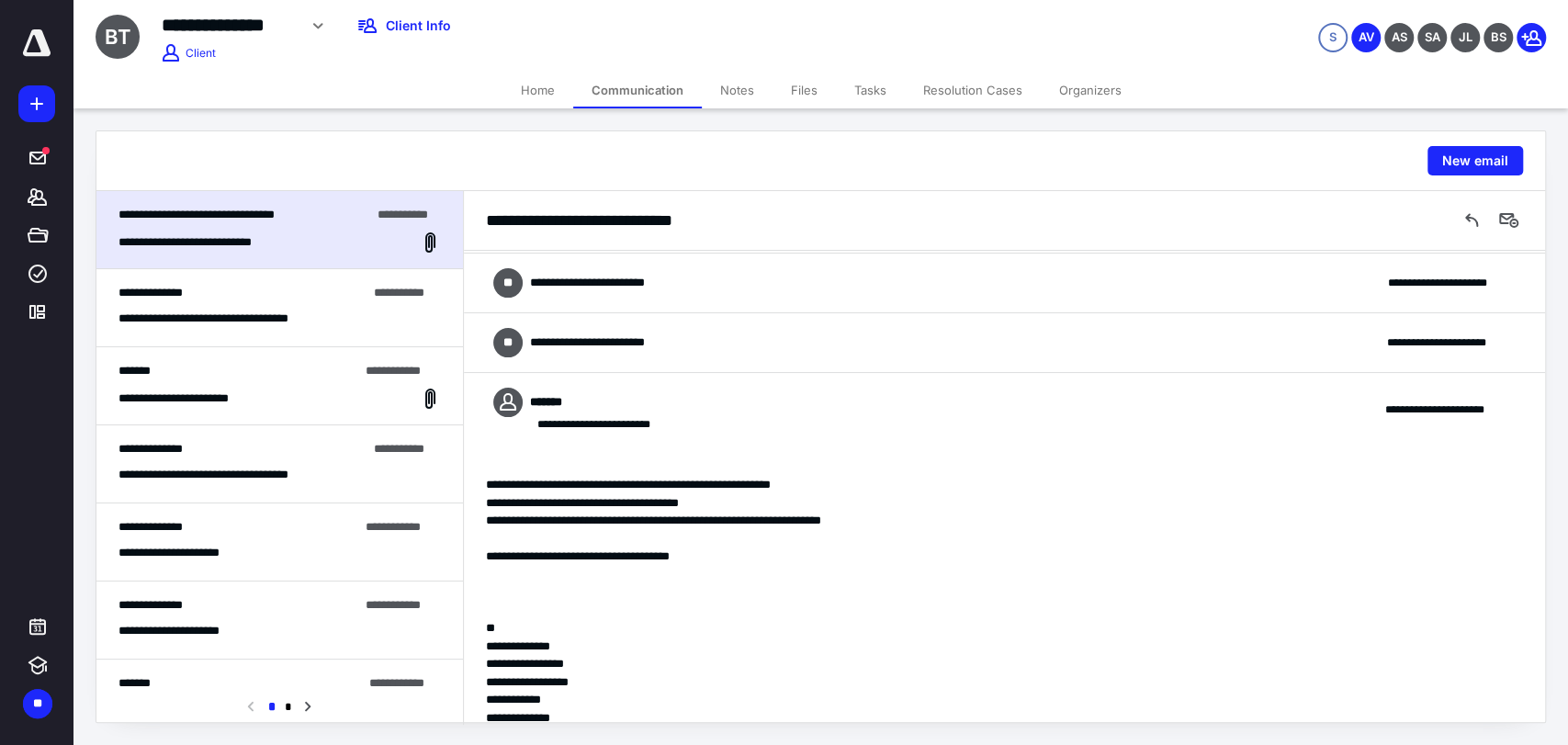 scroll, scrollTop: 613, scrollLeft: 0, axis: vertical 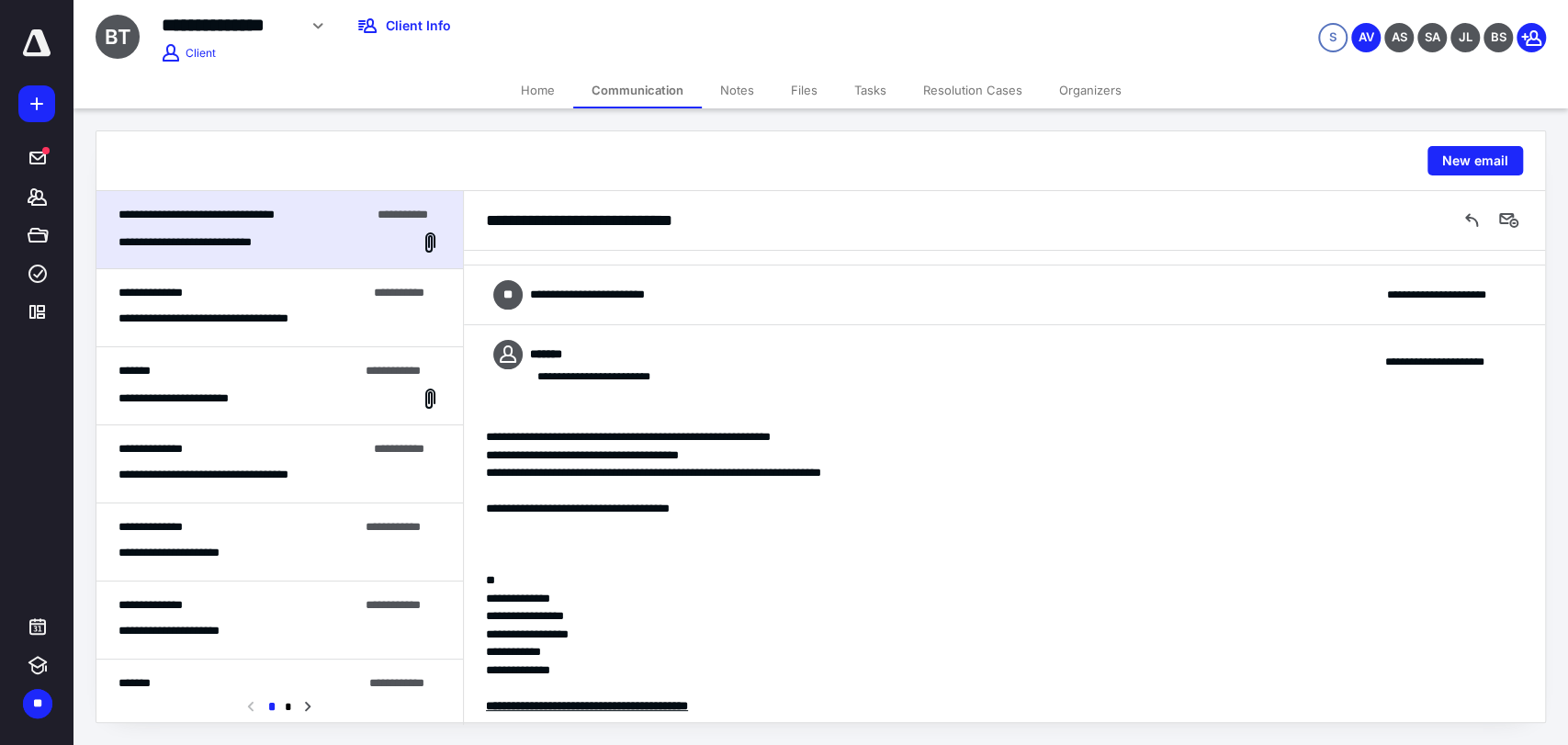click on "**********" at bounding box center (1004, 362) 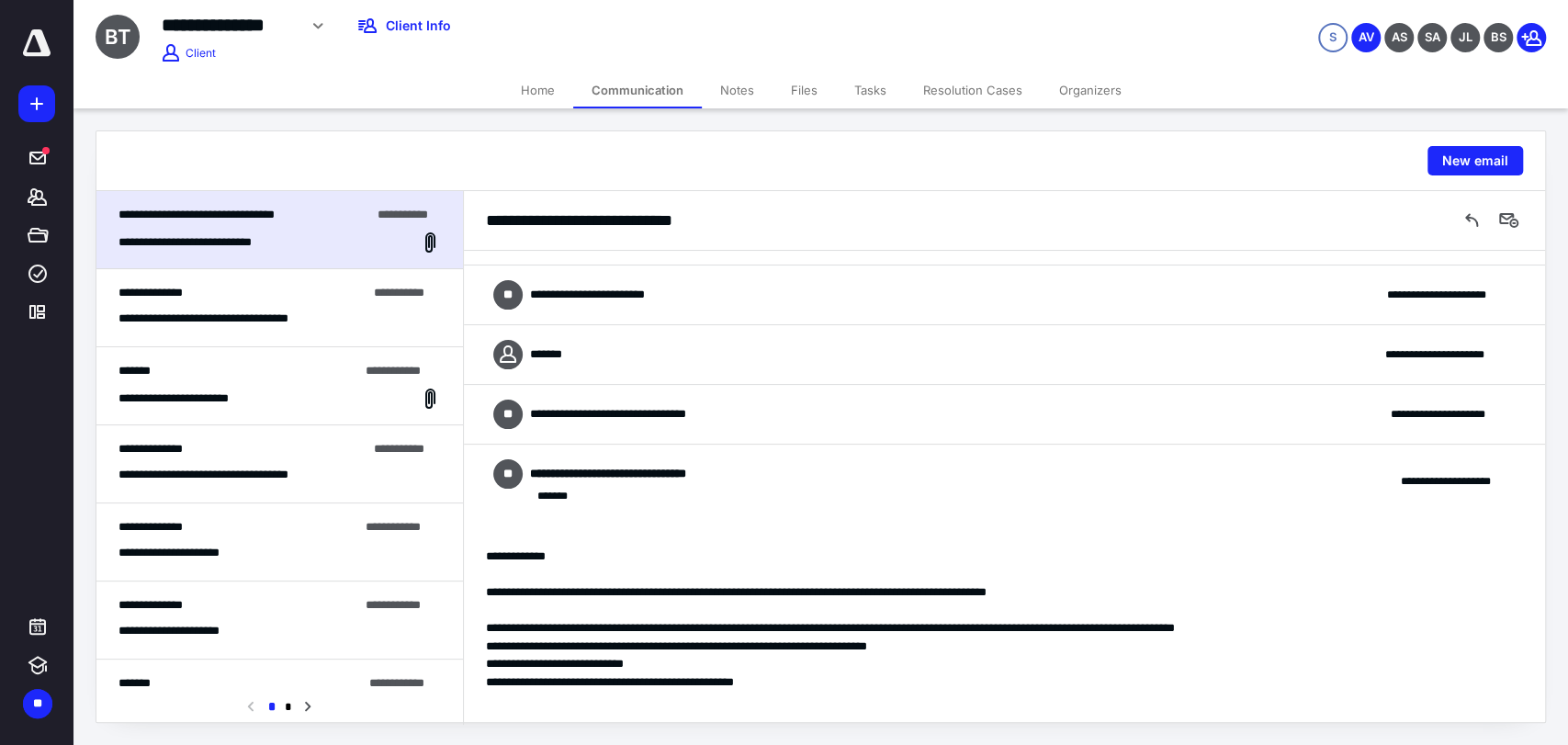 click on "**********" at bounding box center (1004, 295) 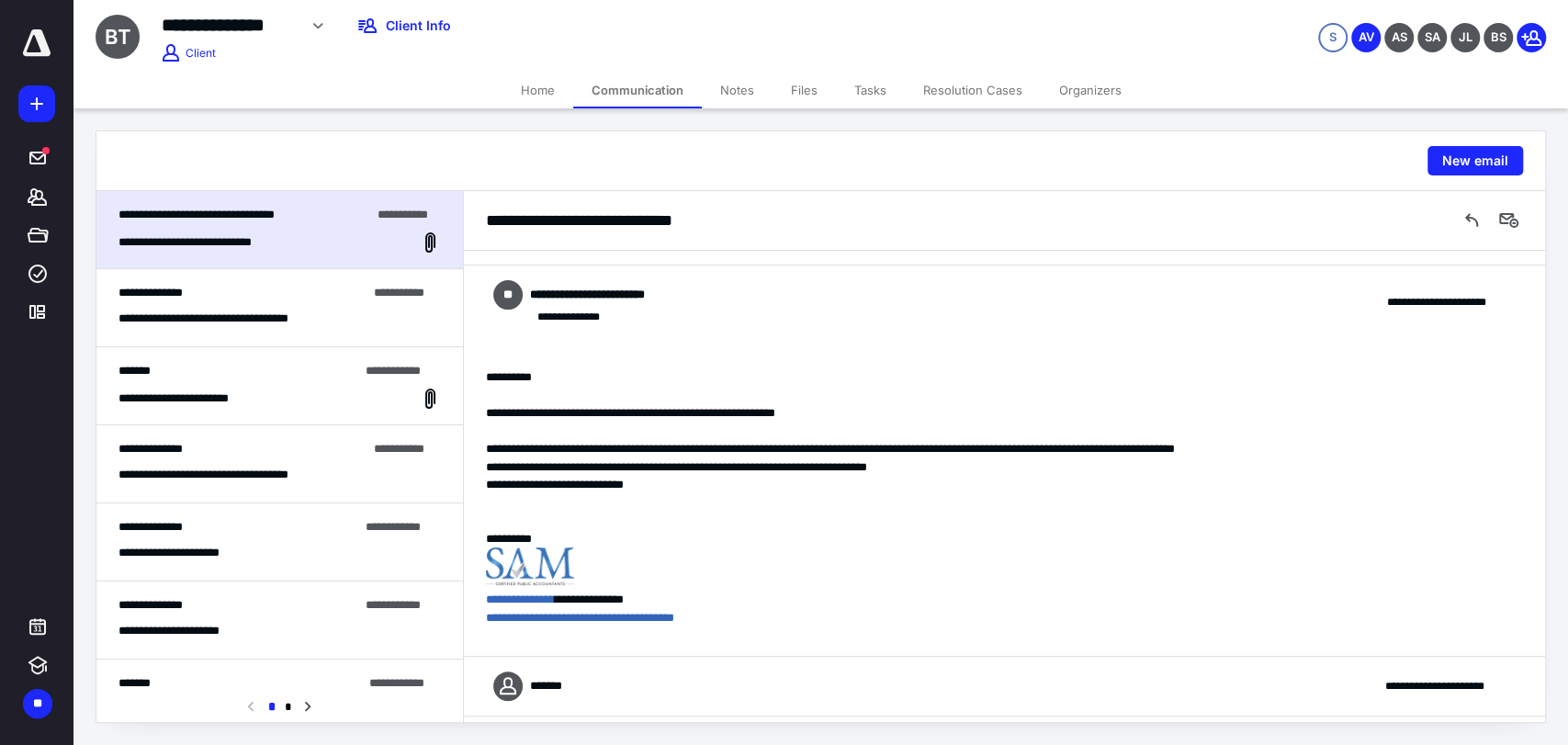 click on "**********" at bounding box center [1004, 302] 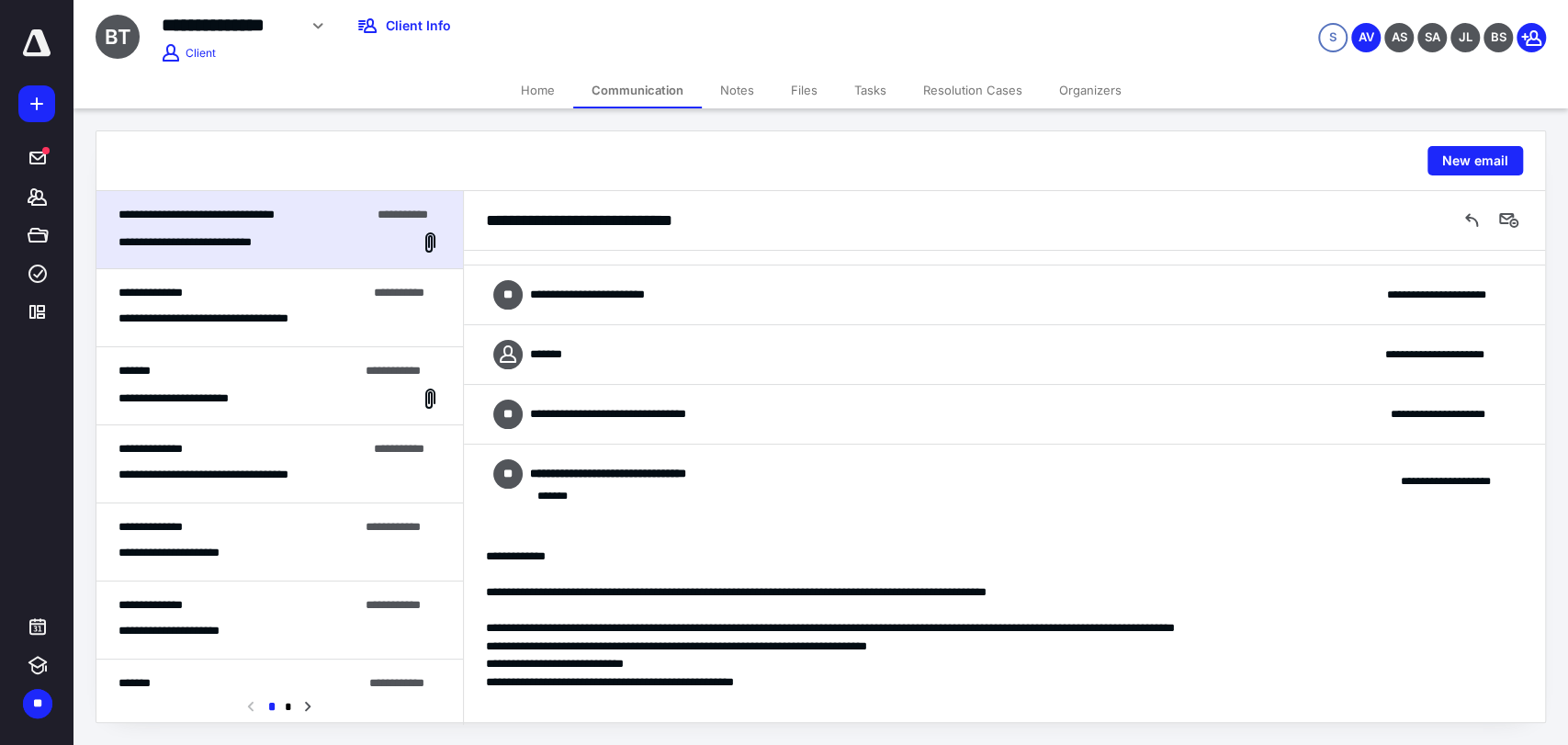 click on "**********" at bounding box center [1004, 355] 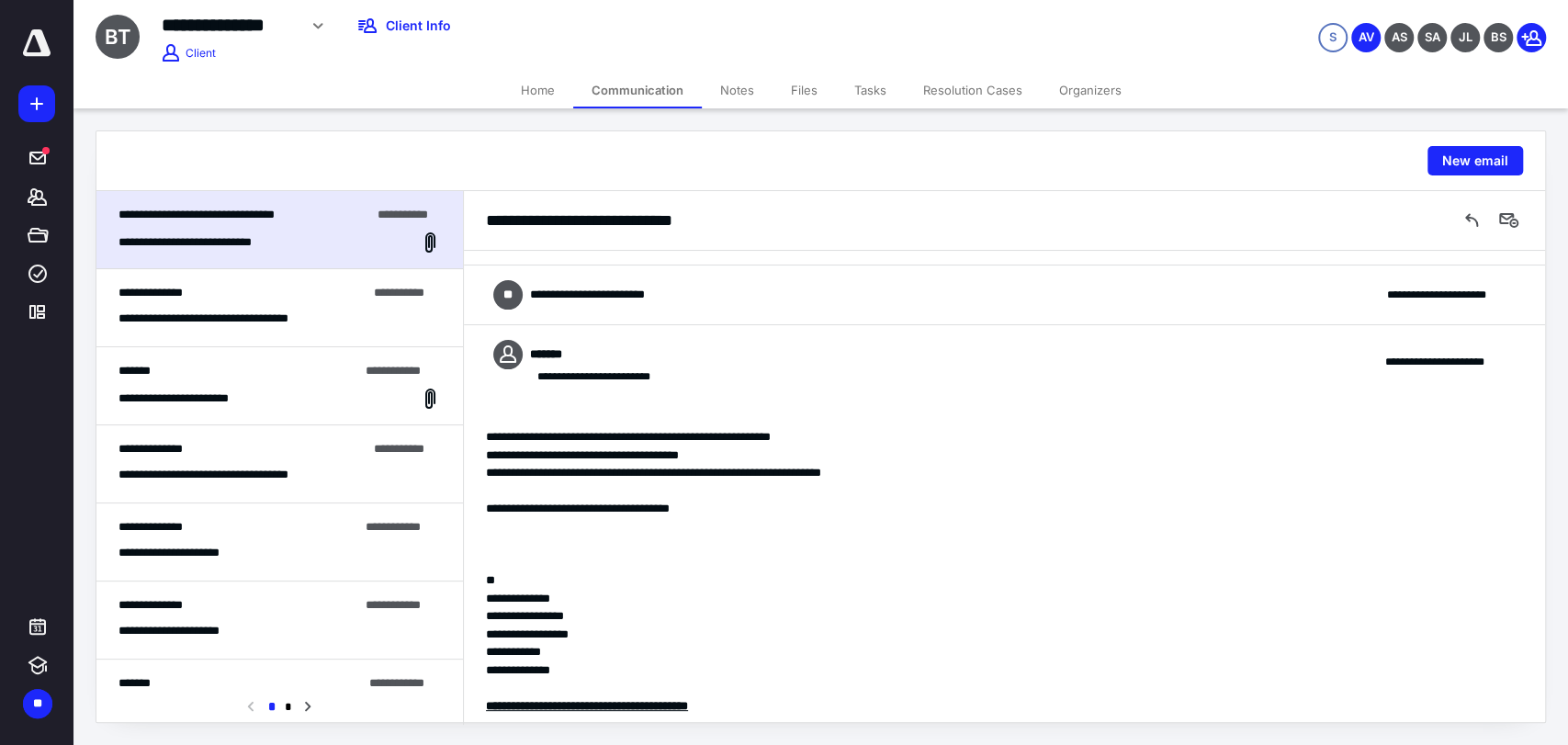 click on "**********" at bounding box center (1004, 362) 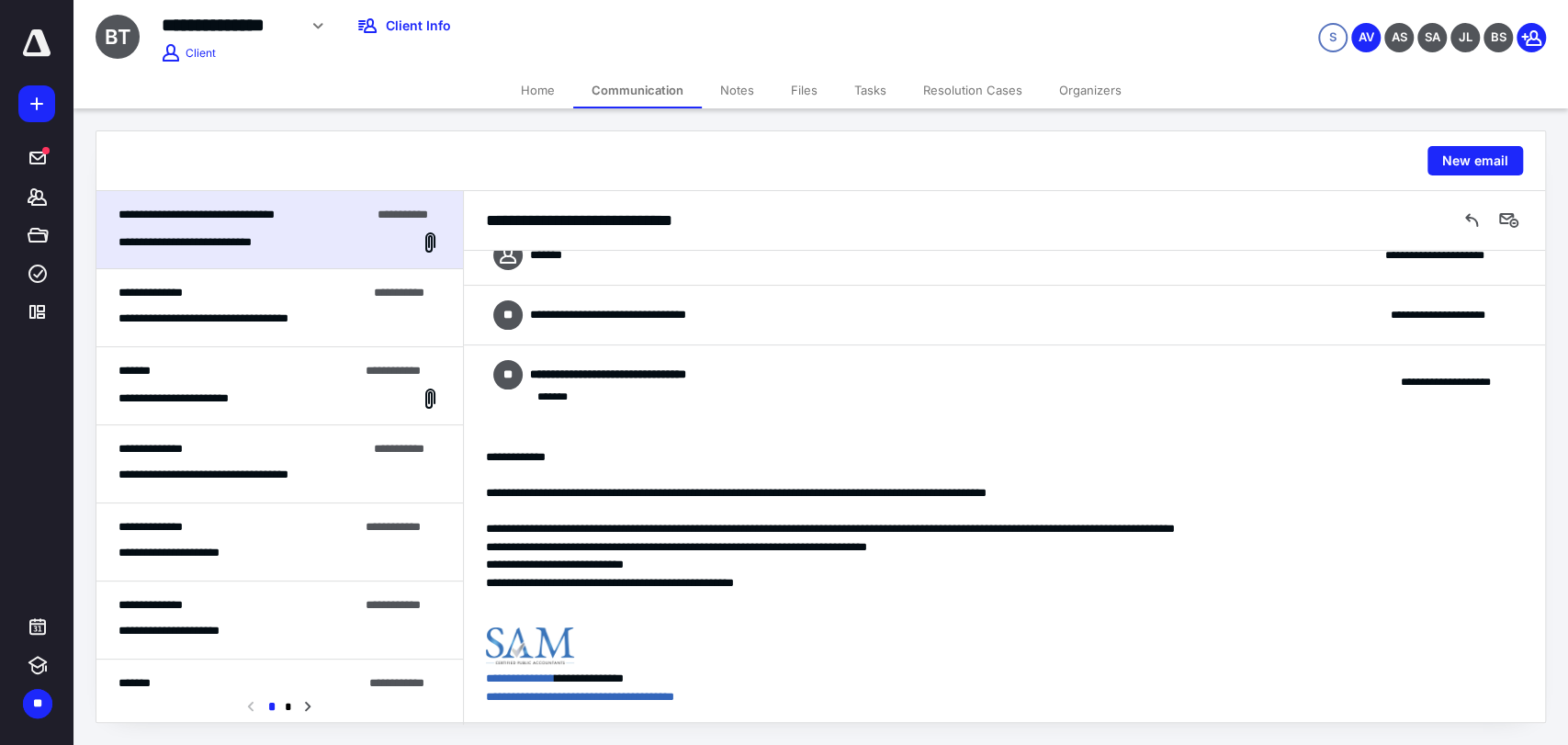 scroll, scrollTop: 613, scrollLeft: 0, axis: vertical 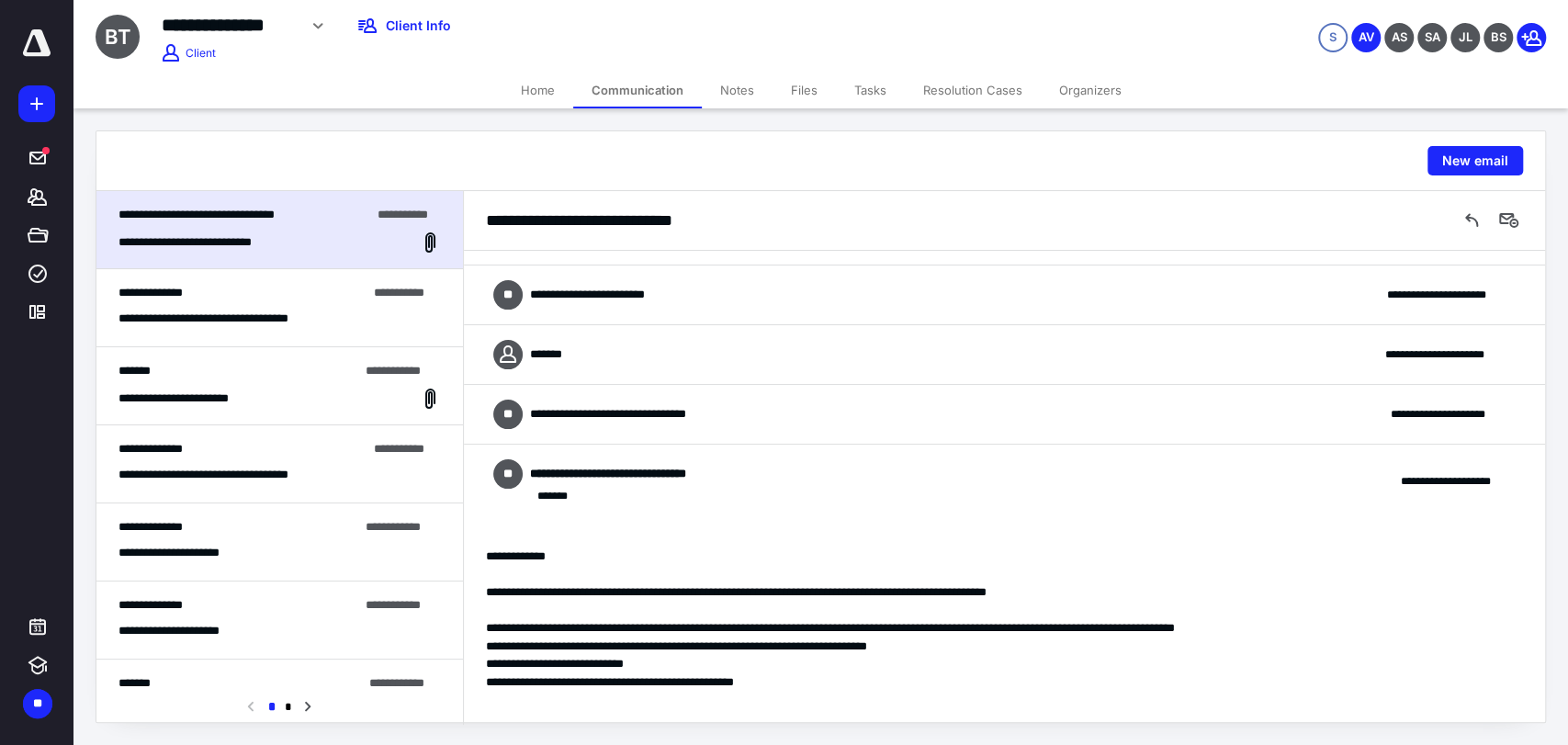 click on "**********" at bounding box center (1004, 355) 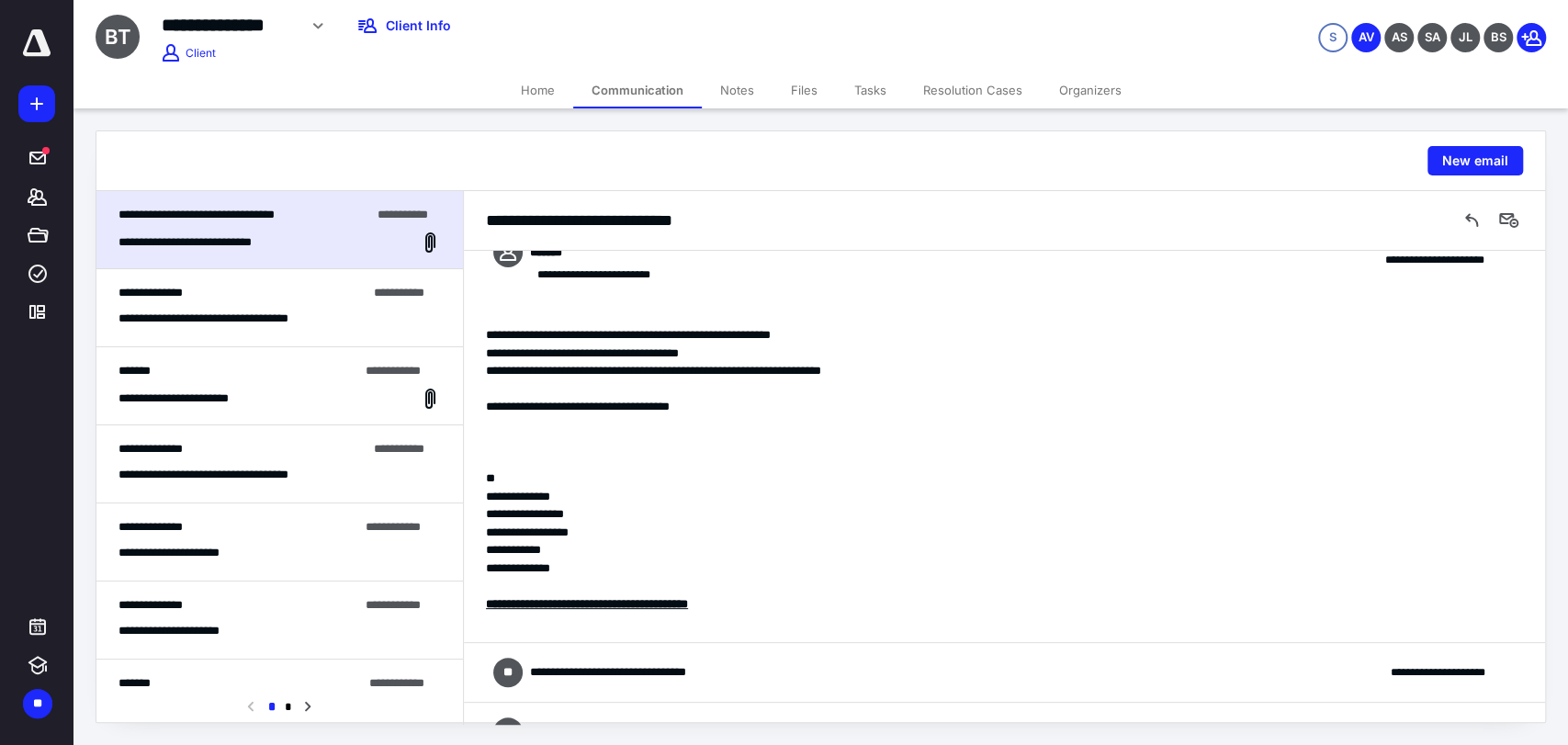 scroll, scrollTop: 817, scrollLeft: 0, axis: vertical 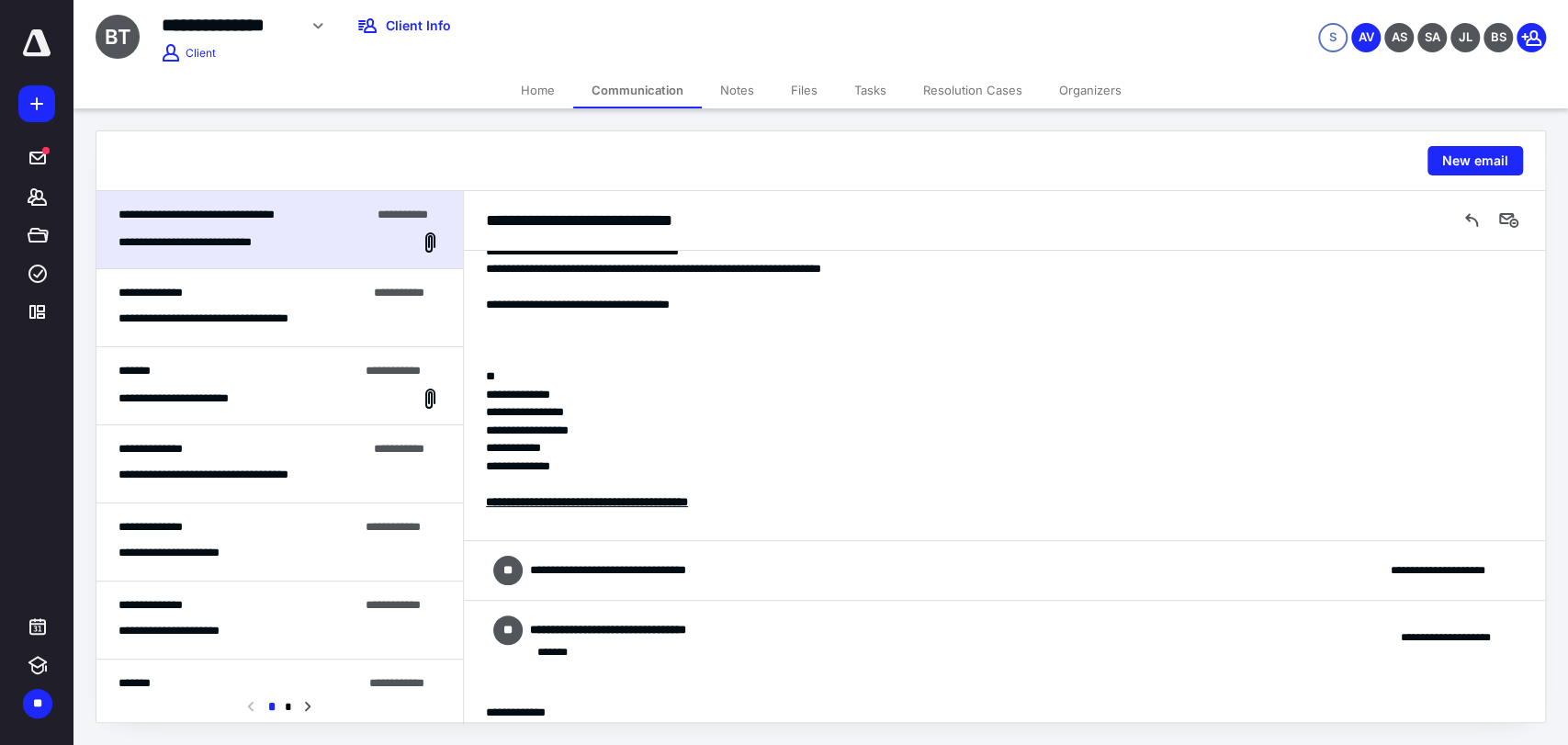 click on "**********" at bounding box center (615, 570) 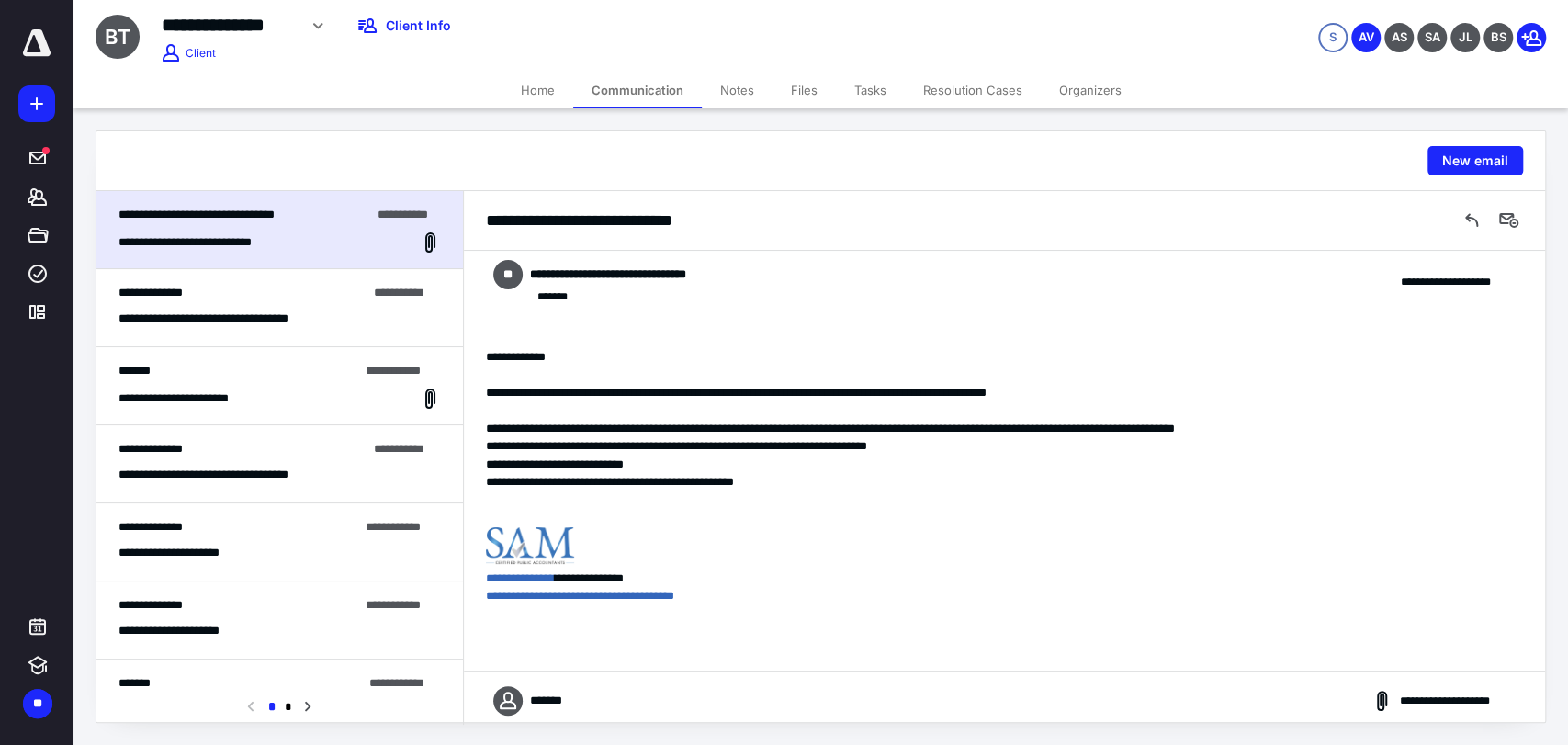 scroll, scrollTop: 1454, scrollLeft: 0, axis: vertical 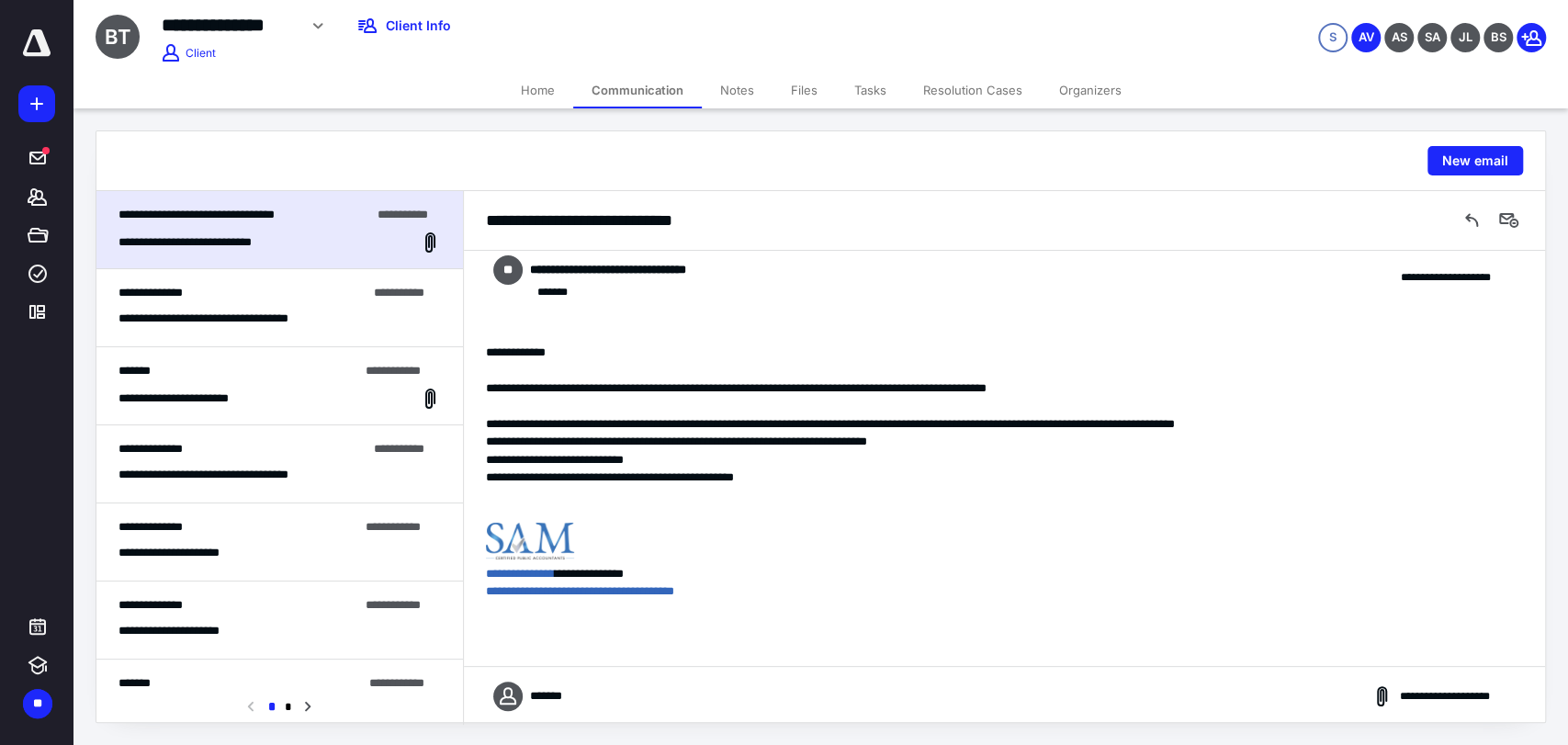 click on "**********" at bounding box center [1004, 696] 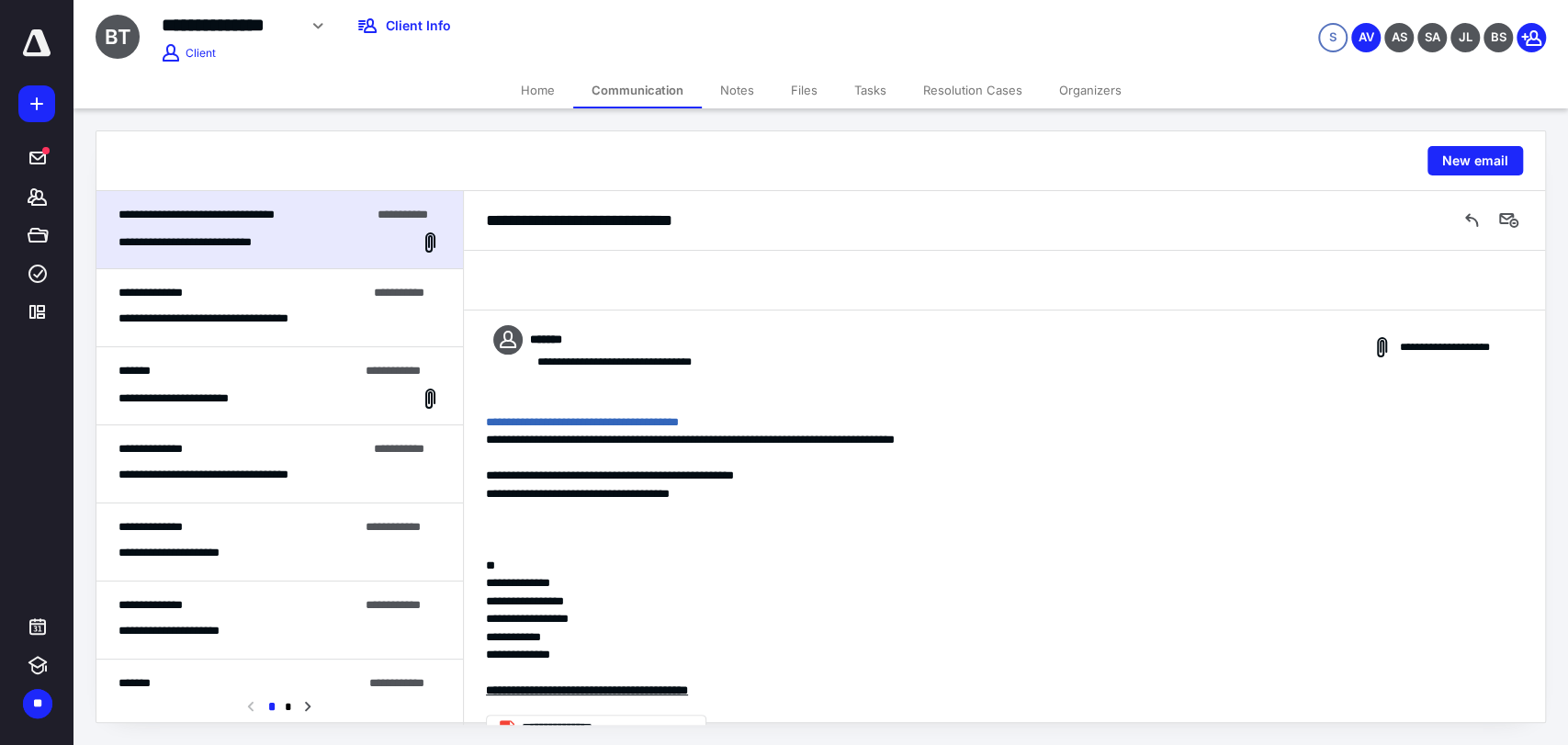 scroll, scrollTop: 1851, scrollLeft: 0, axis: vertical 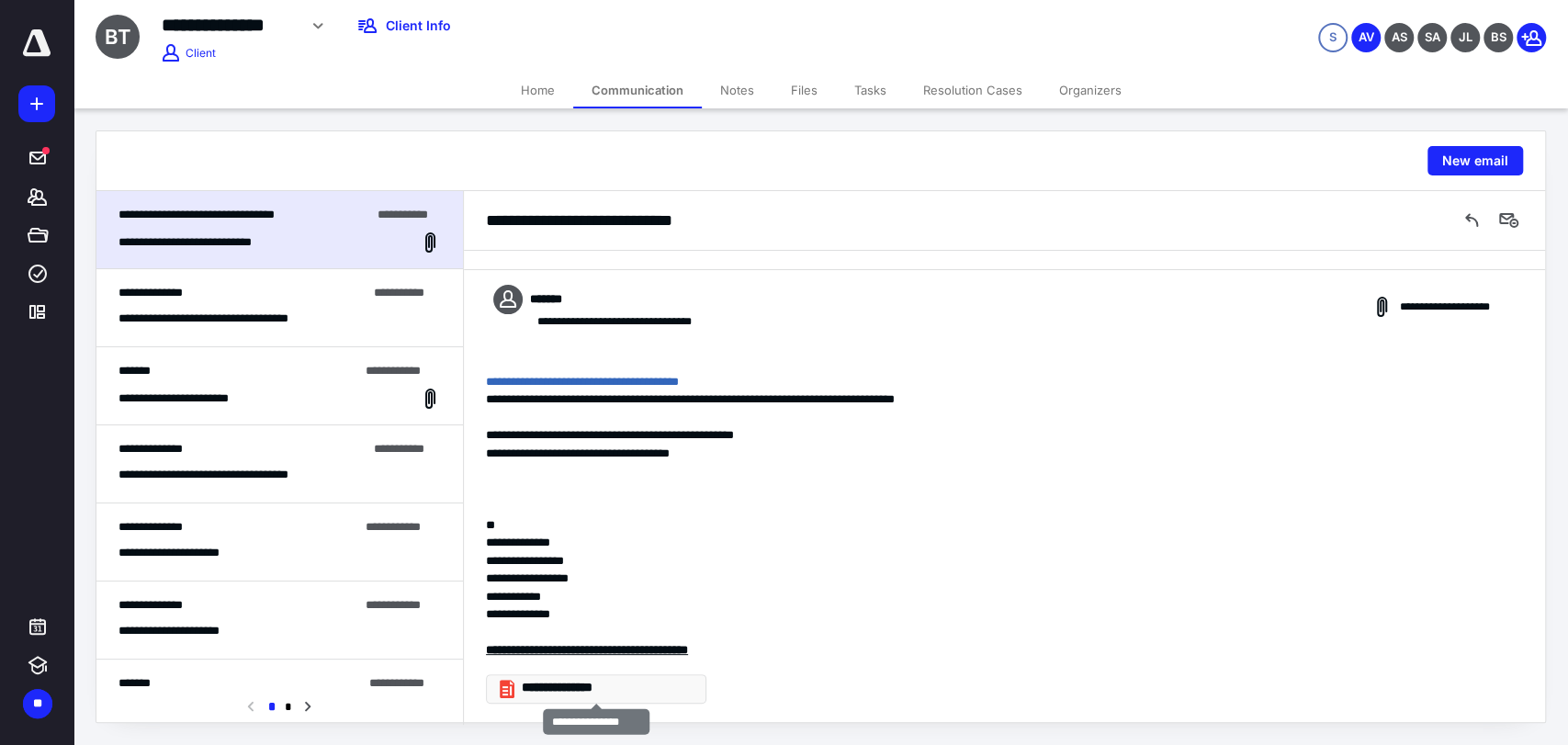 click on "**********" at bounding box center (604, 688) 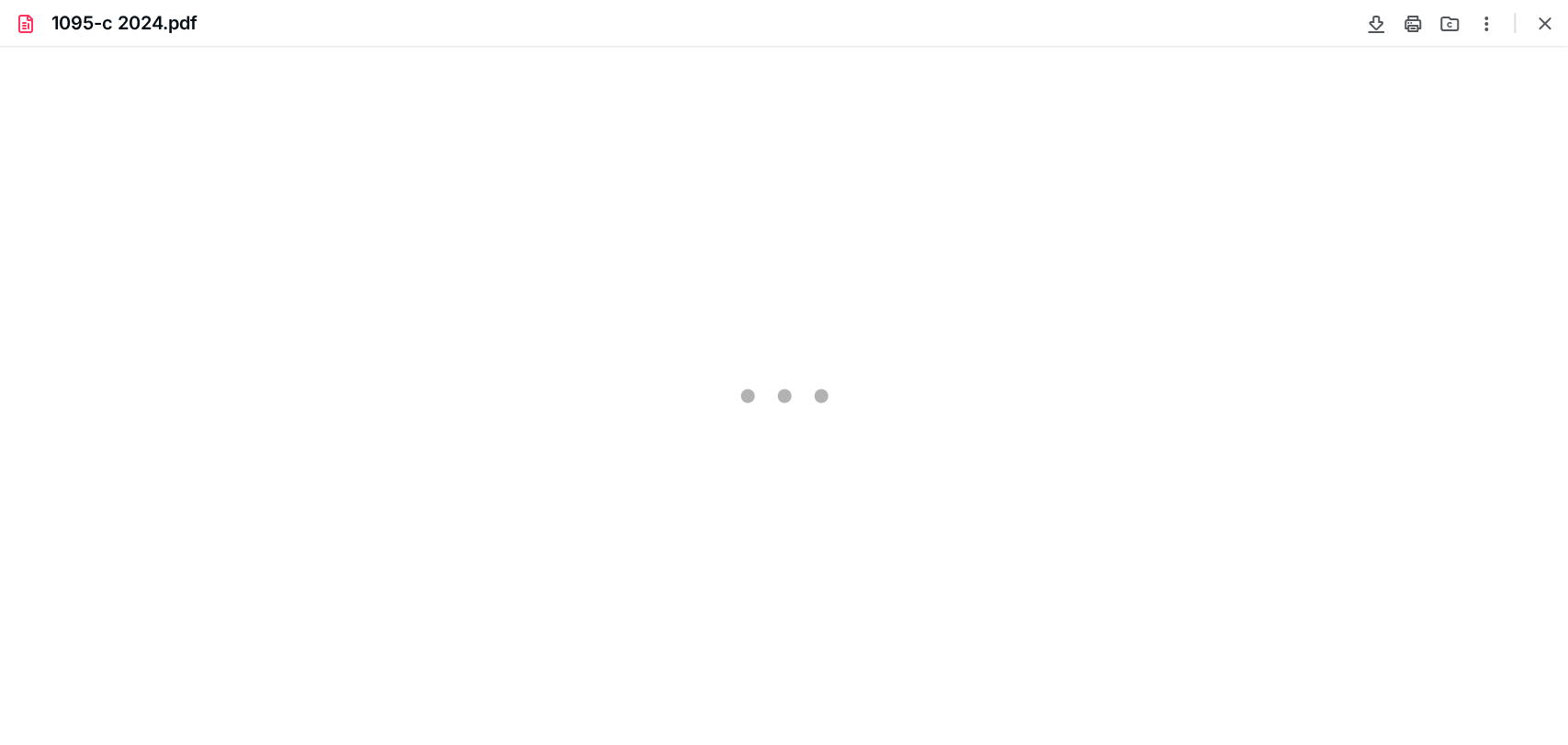 scroll, scrollTop: 0, scrollLeft: 0, axis: both 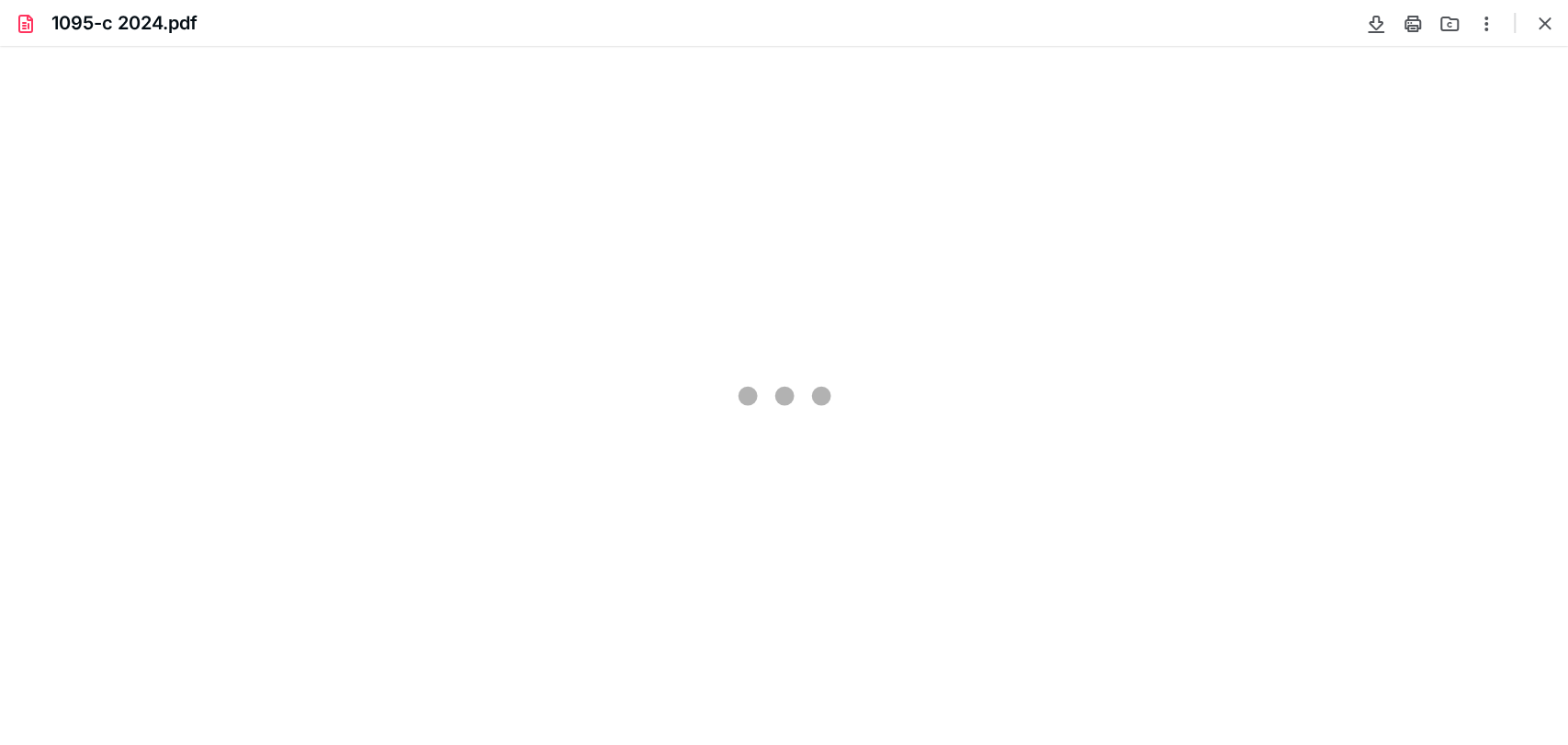 type on "117" 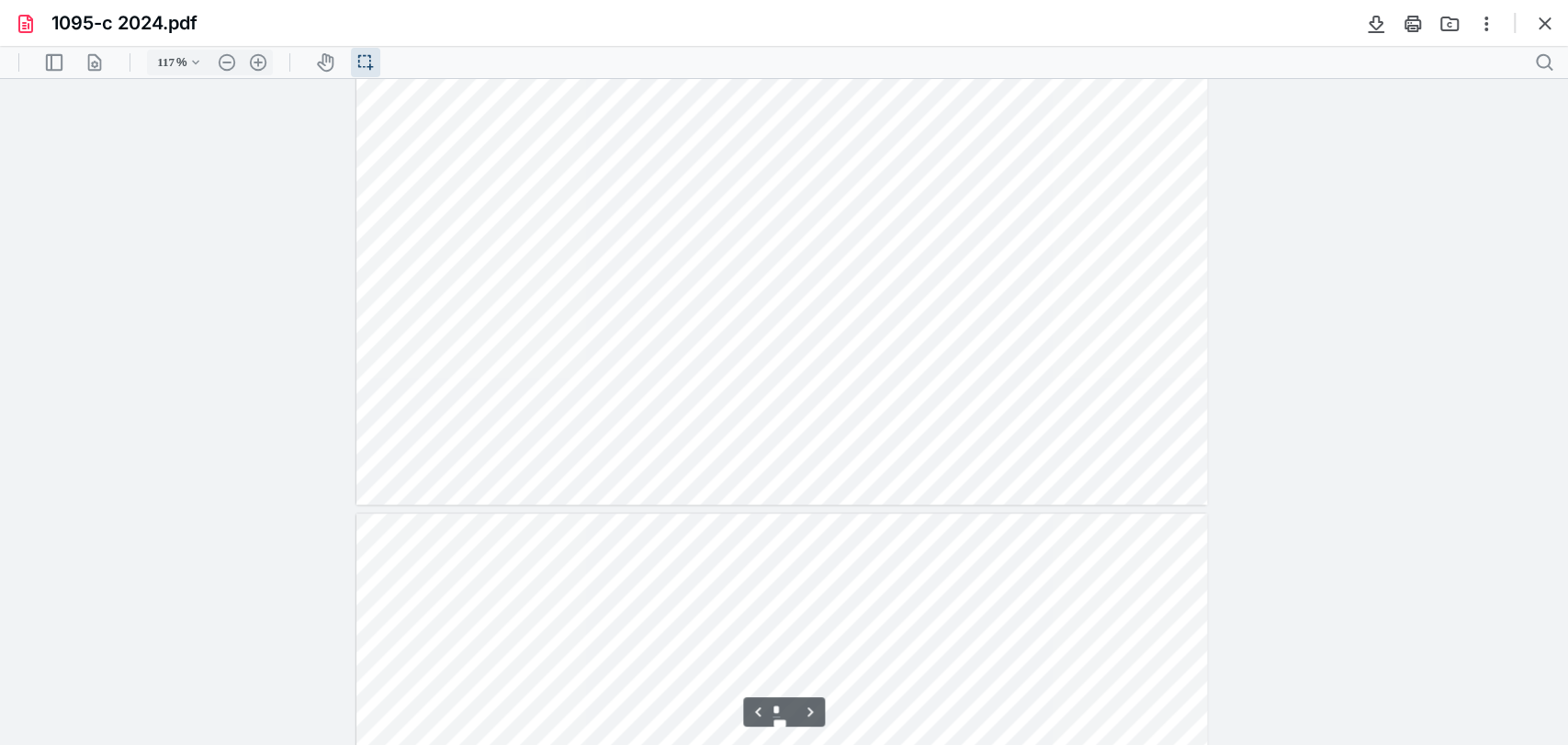 scroll, scrollTop: 955, scrollLeft: 0, axis: vertical 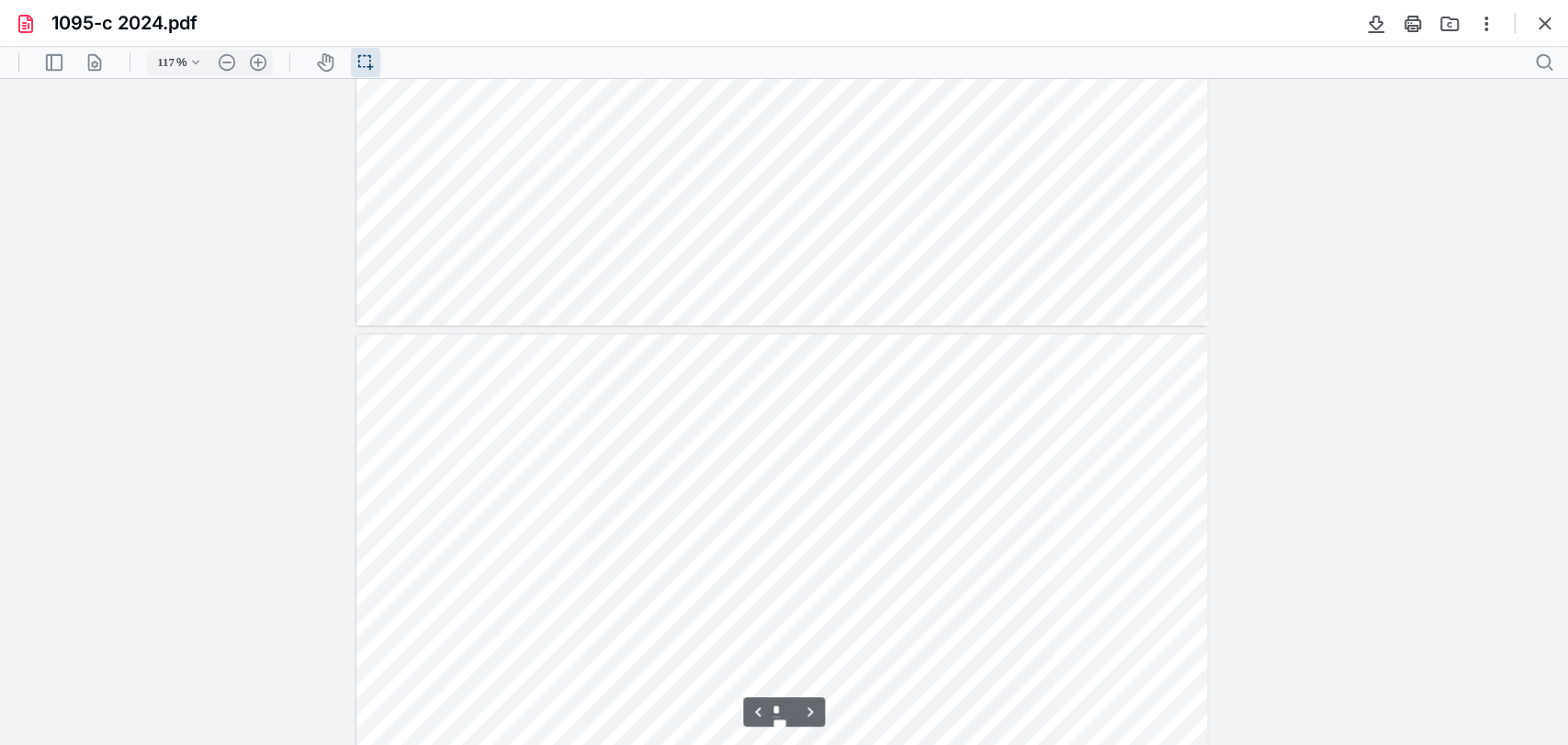 type on "*" 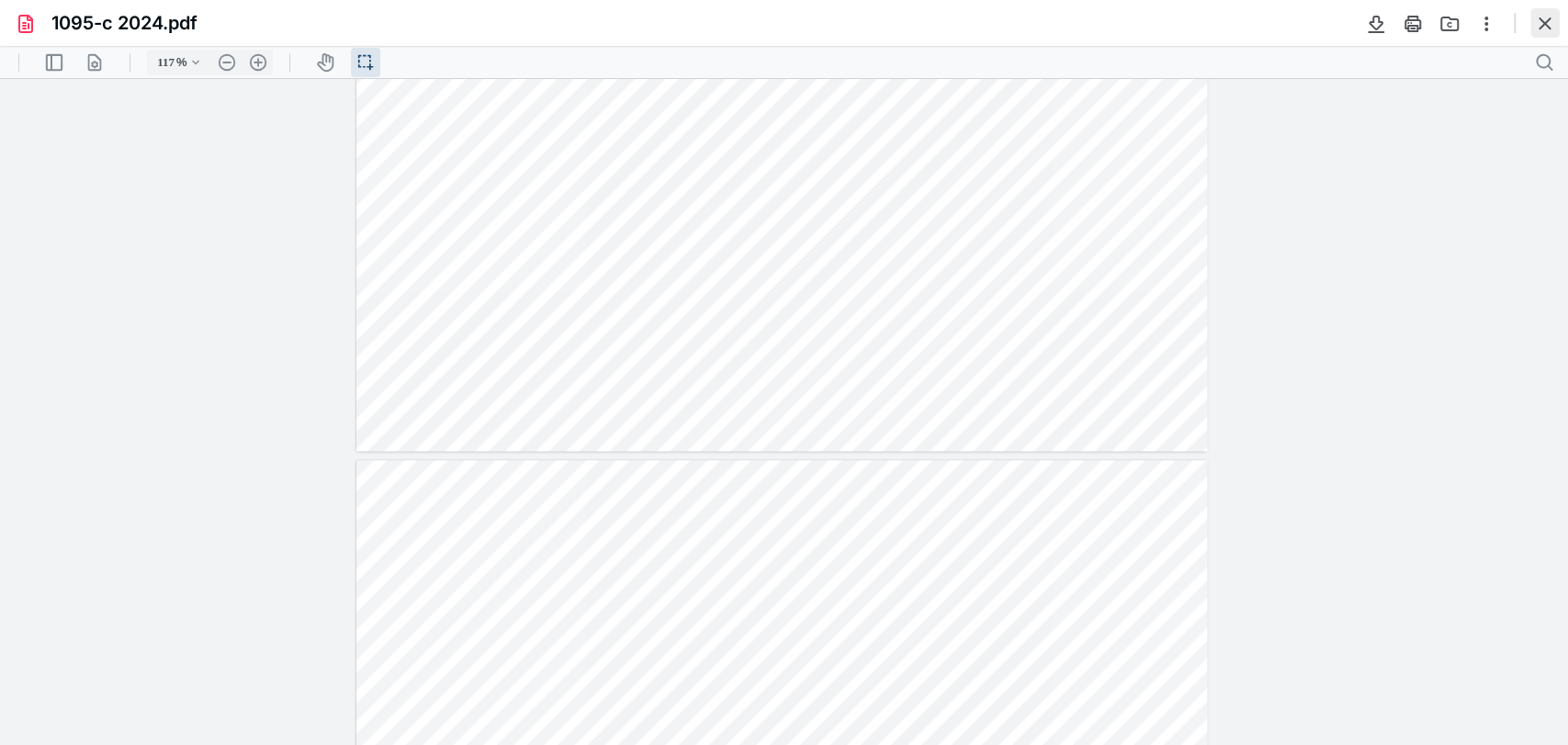 click at bounding box center (1545, 23) 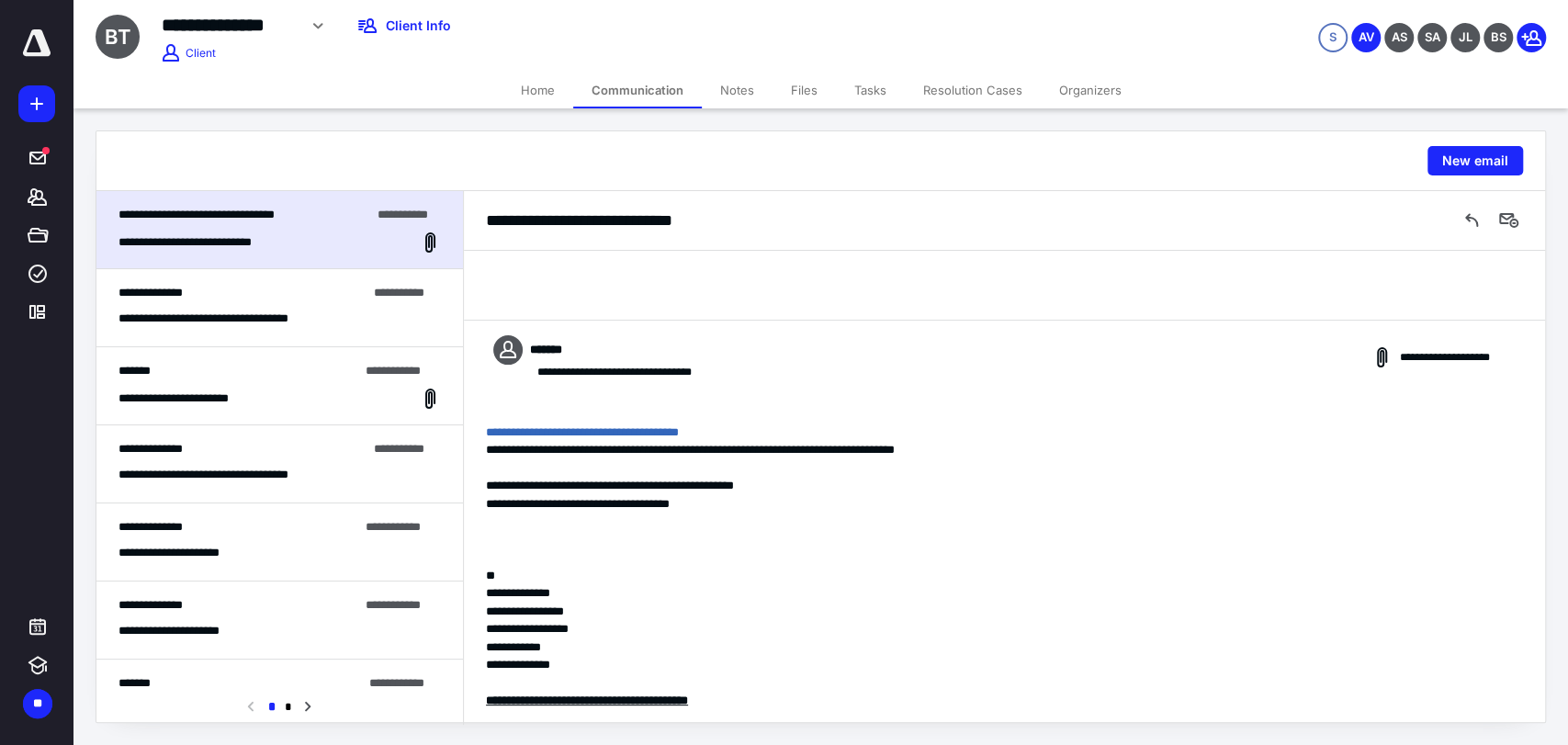 scroll, scrollTop: 1851, scrollLeft: 0, axis: vertical 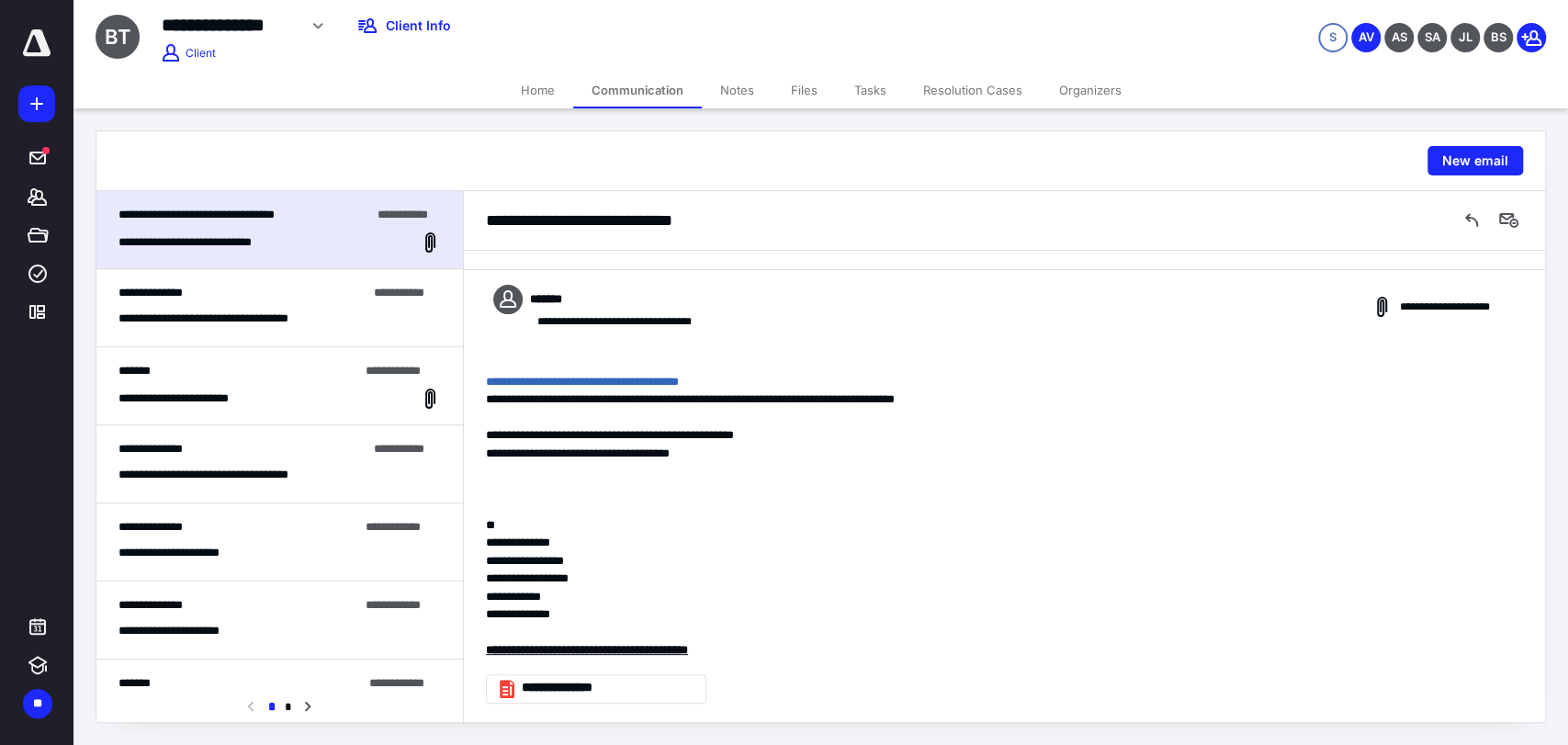 click on "Home" at bounding box center (537, 90) 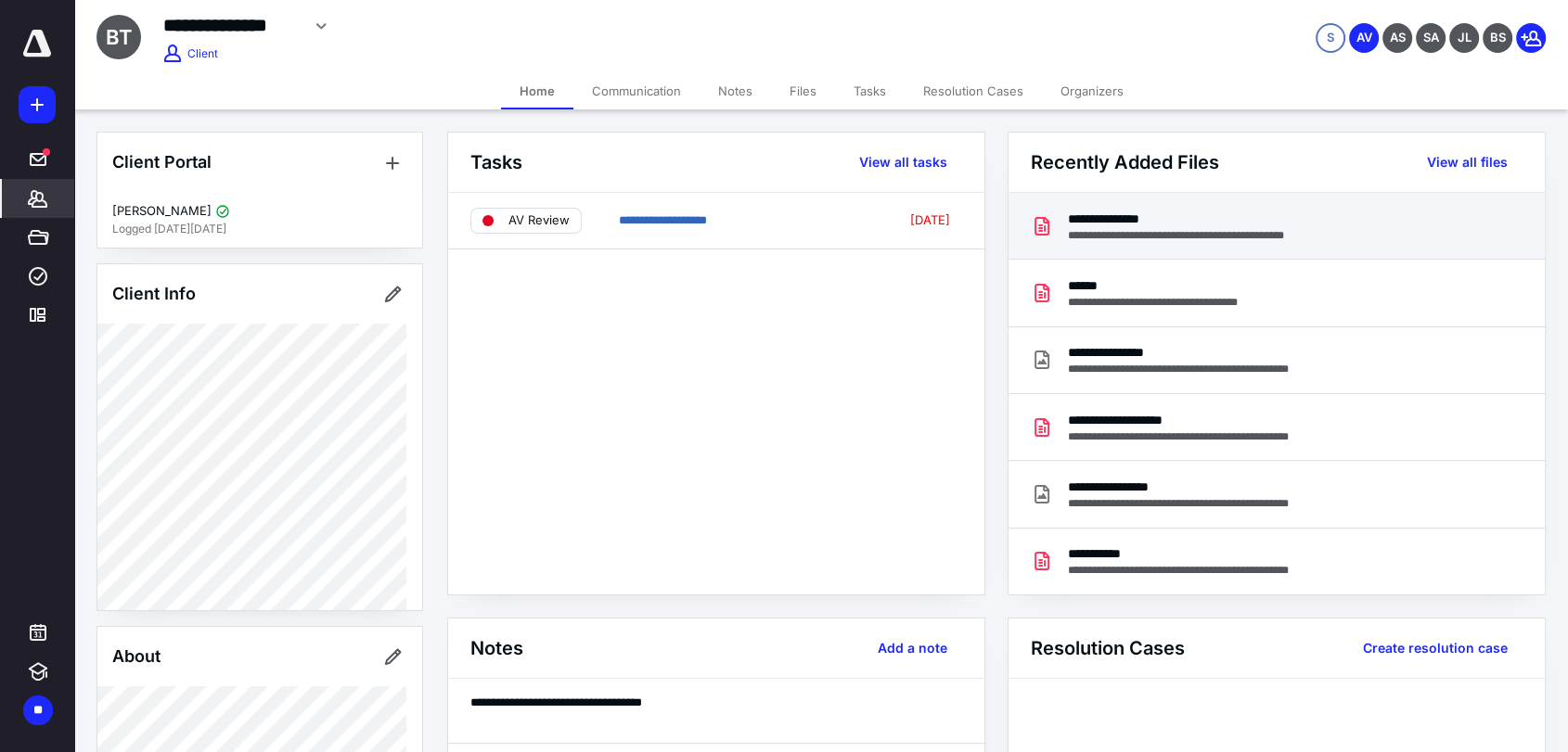 click on "**********" at bounding box center [1201, 236] 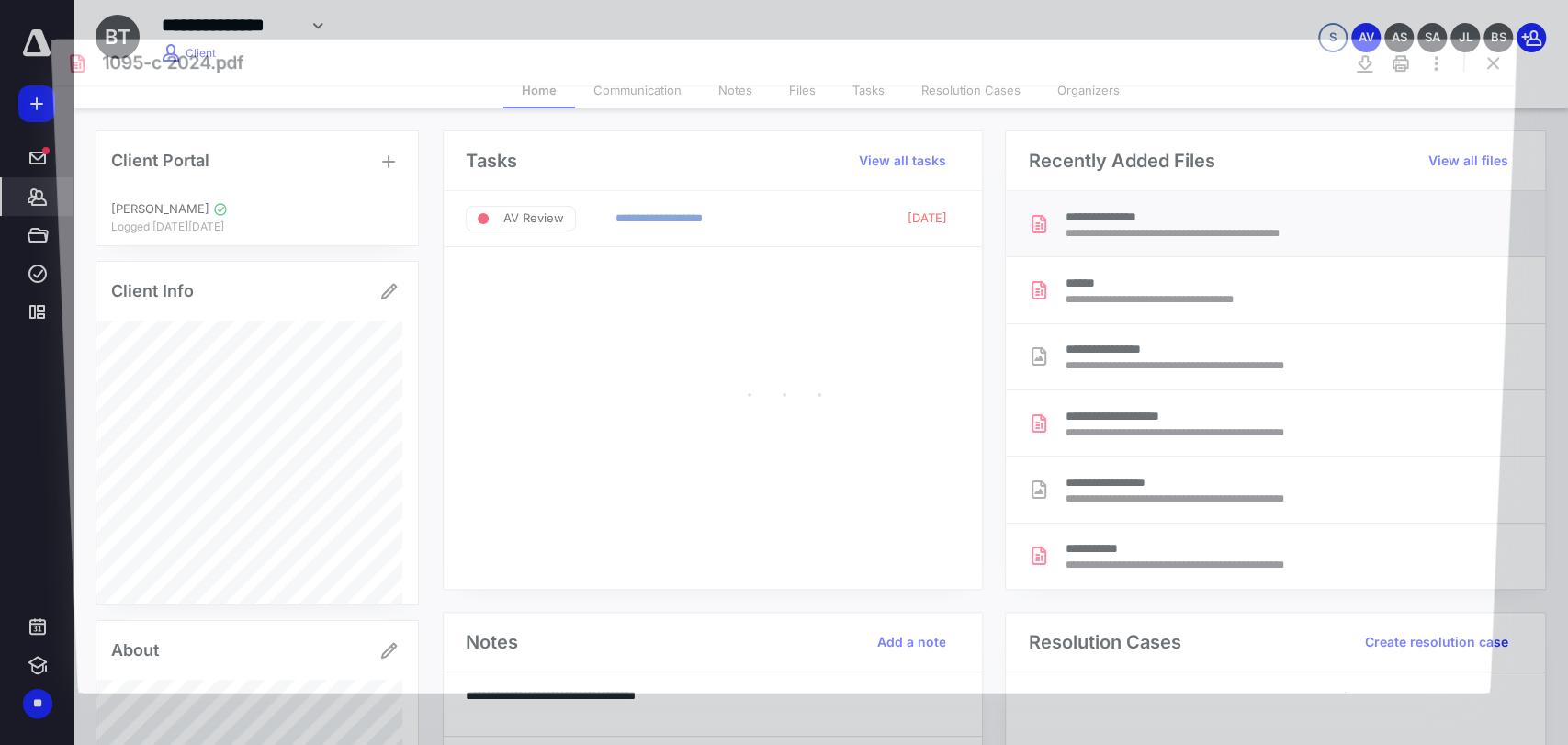 scroll, scrollTop: 0, scrollLeft: 0, axis: both 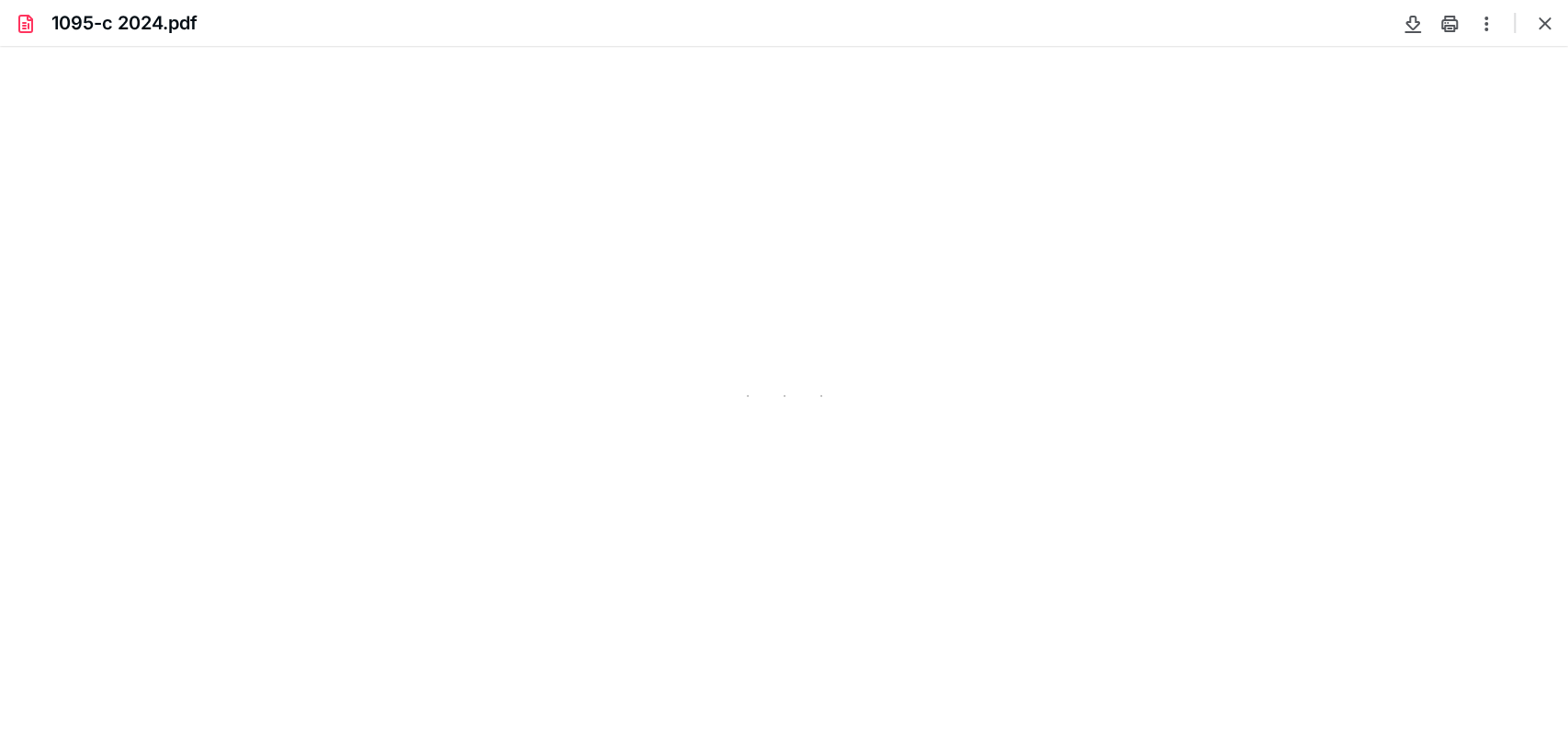 type on "117" 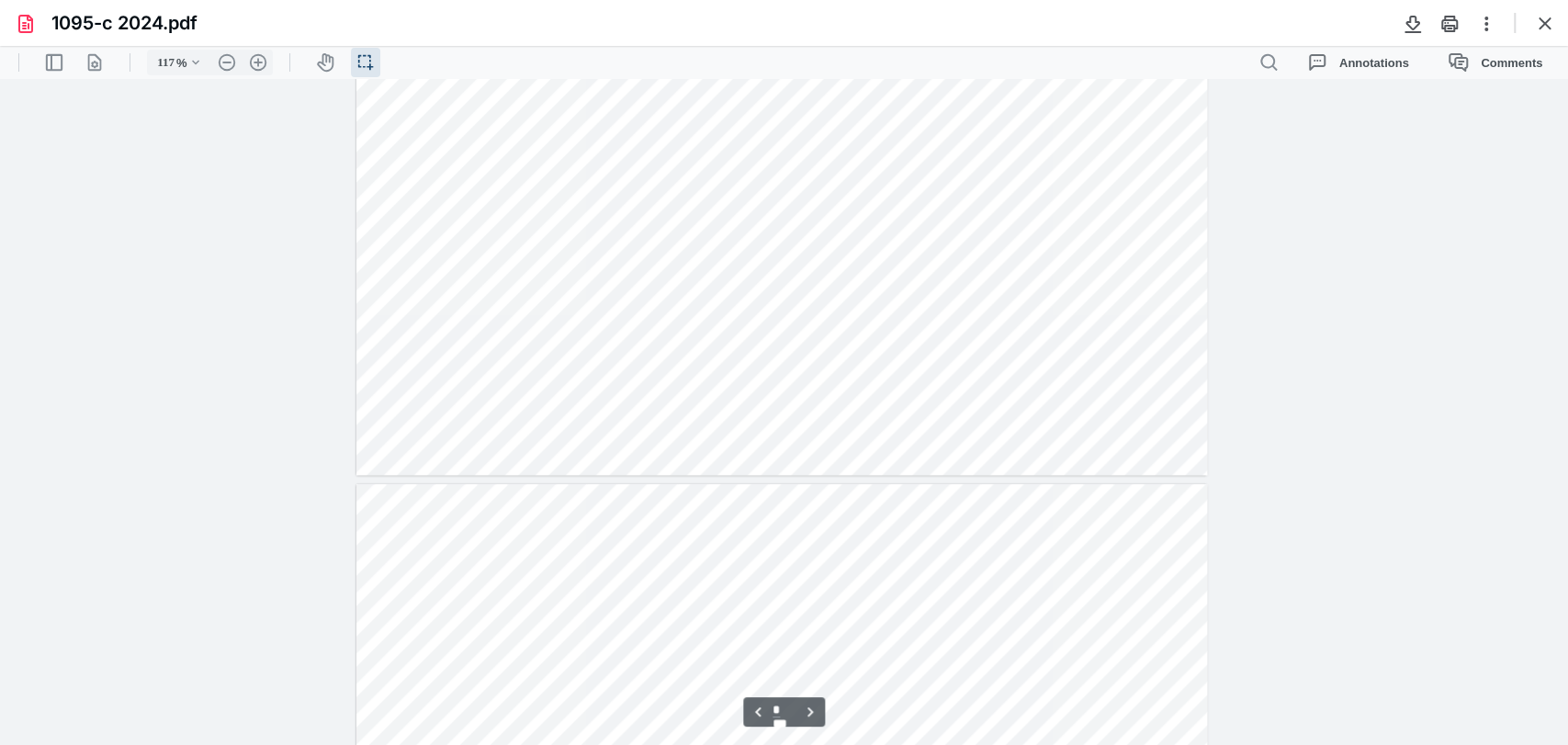 type on "*" 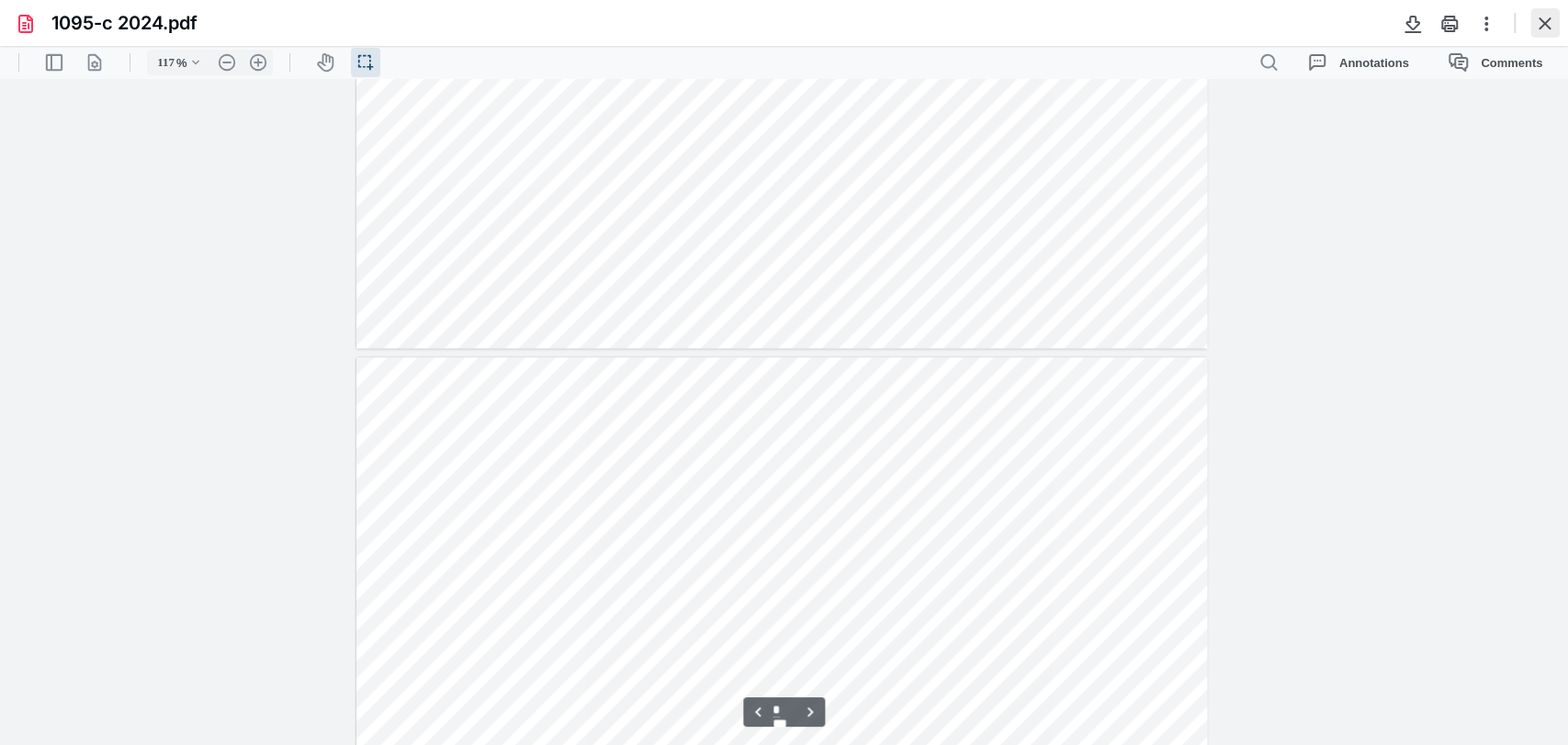 click at bounding box center [1545, 23] 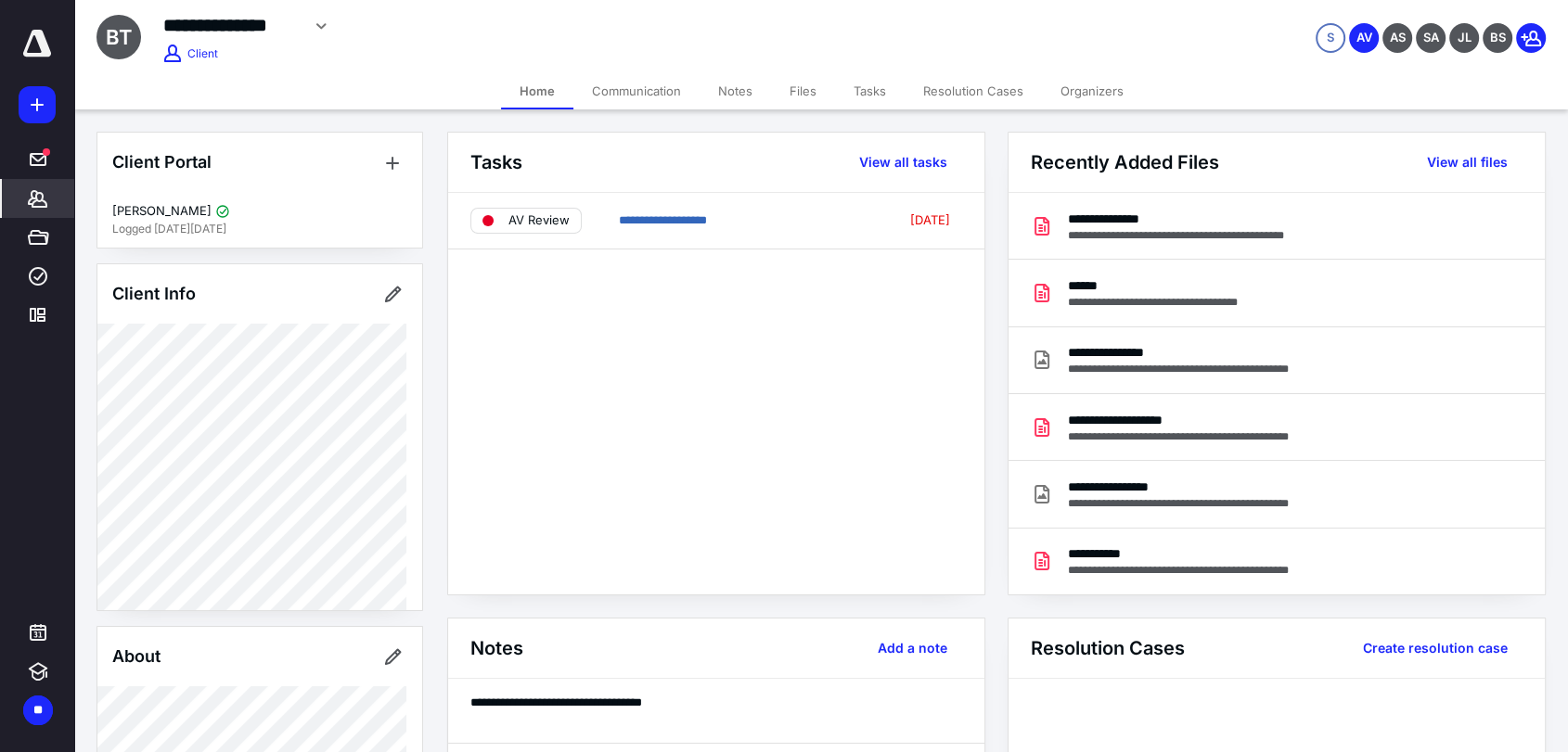 click on "Communication" at bounding box center (636, 91) 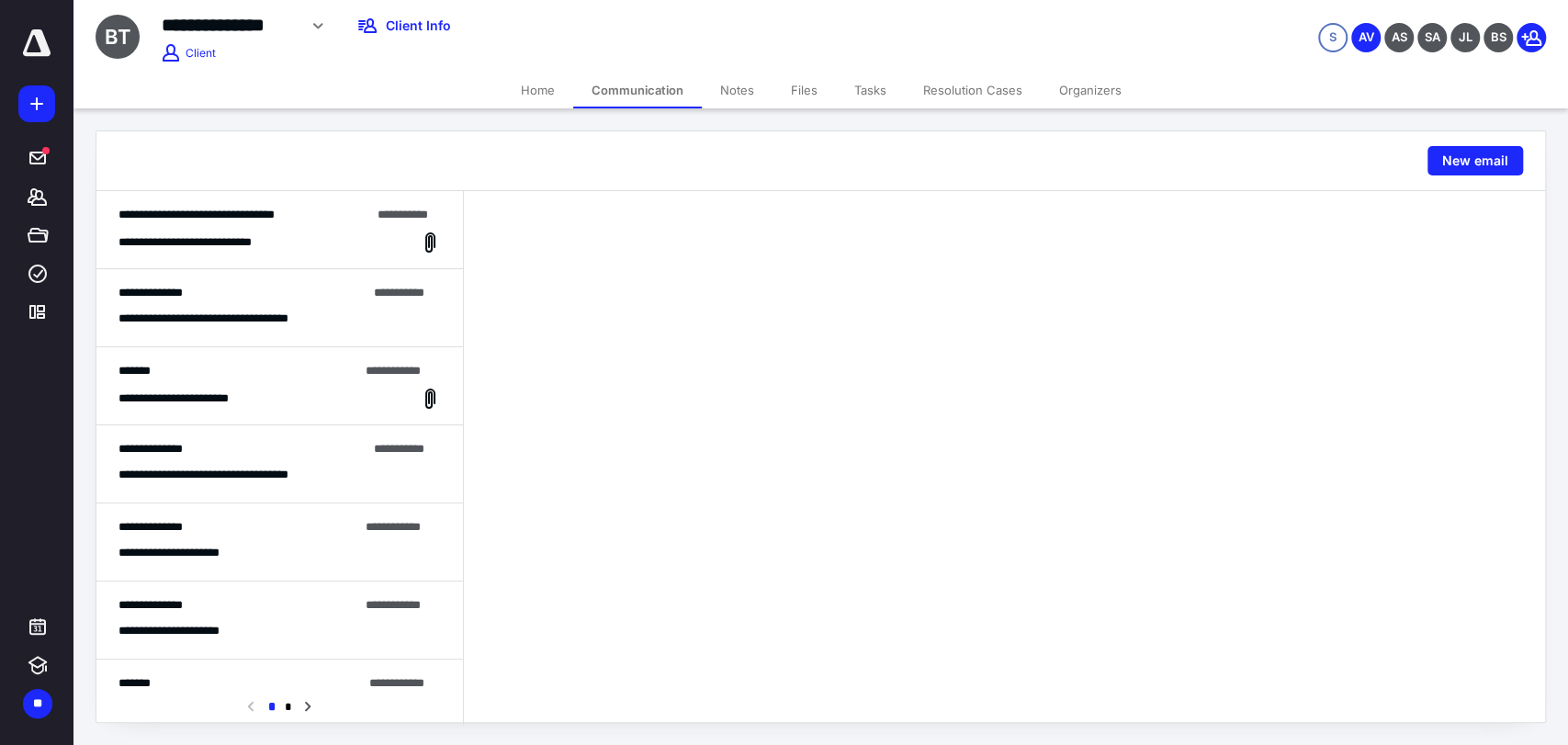 click on "**********" at bounding box center (206, 243) 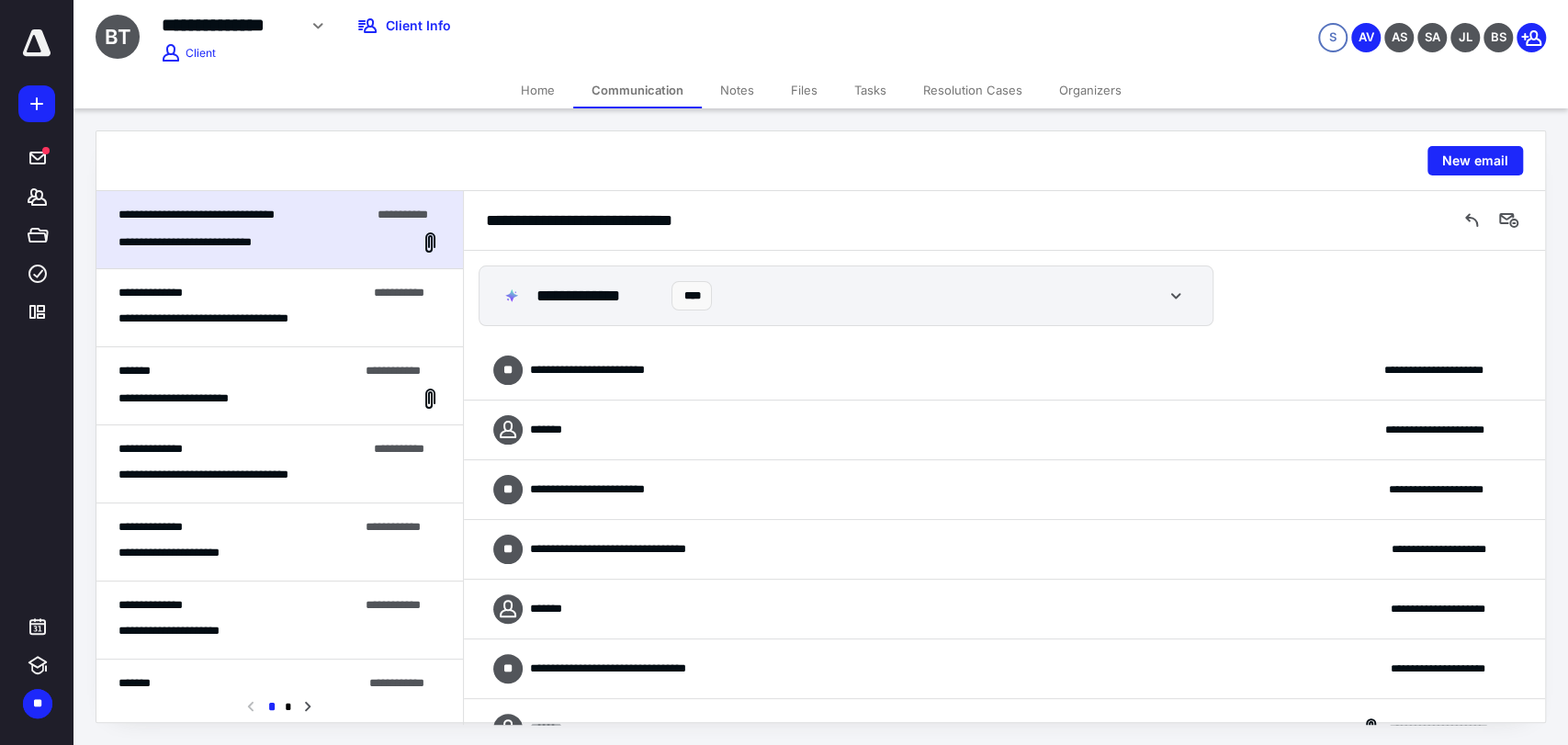scroll, scrollTop: 847, scrollLeft: 0, axis: vertical 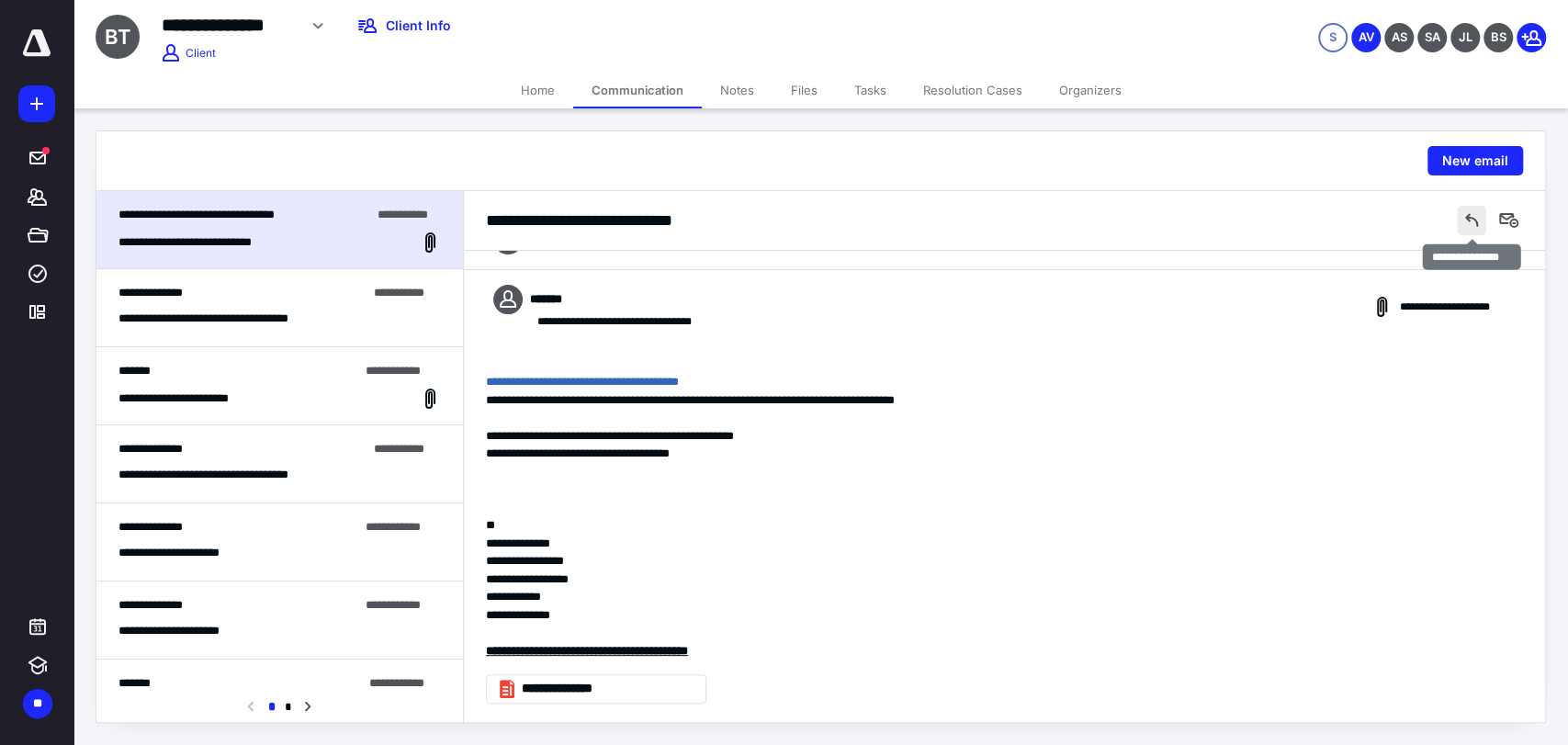 click at bounding box center [1472, 220] 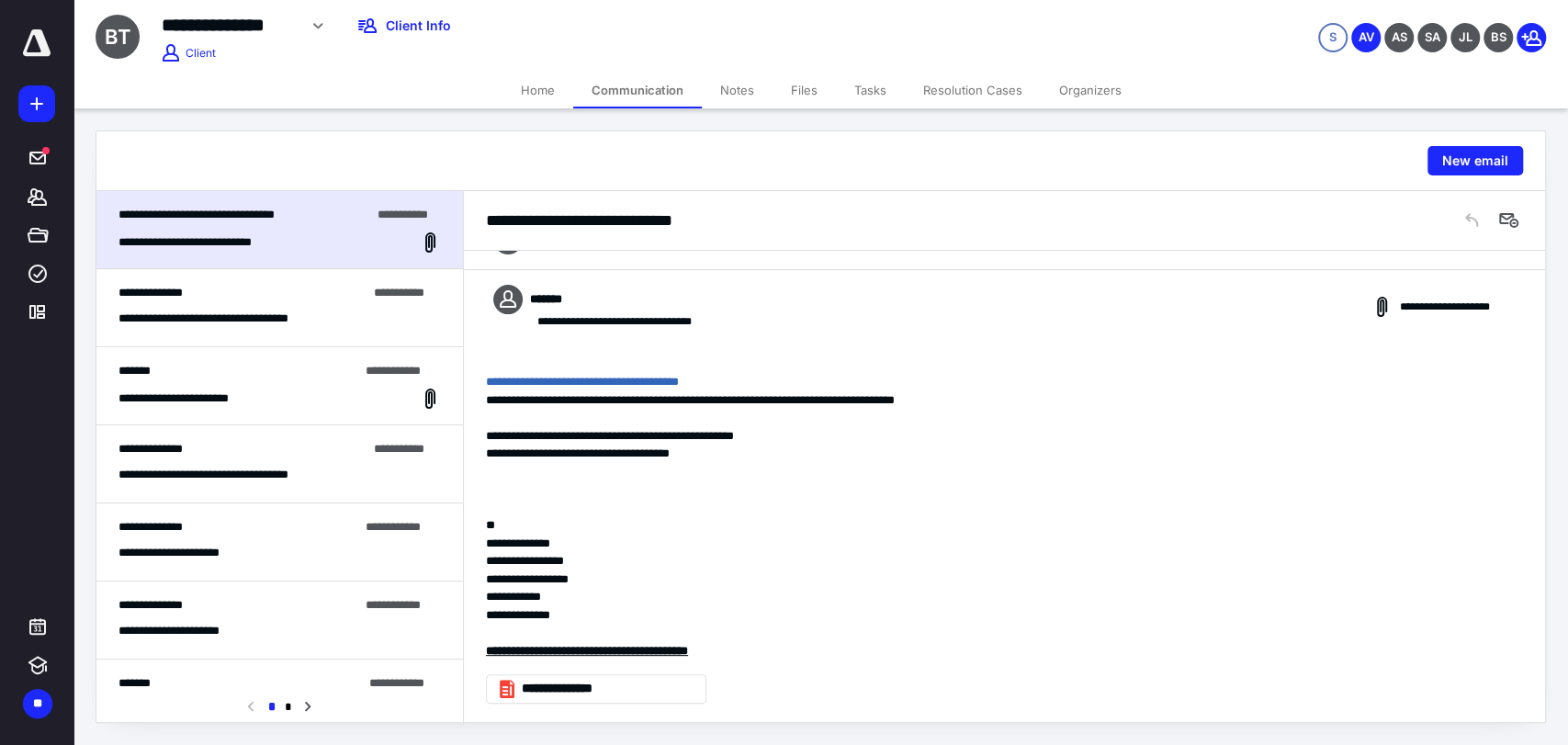 scroll, scrollTop: 1195, scrollLeft: 0, axis: vertical 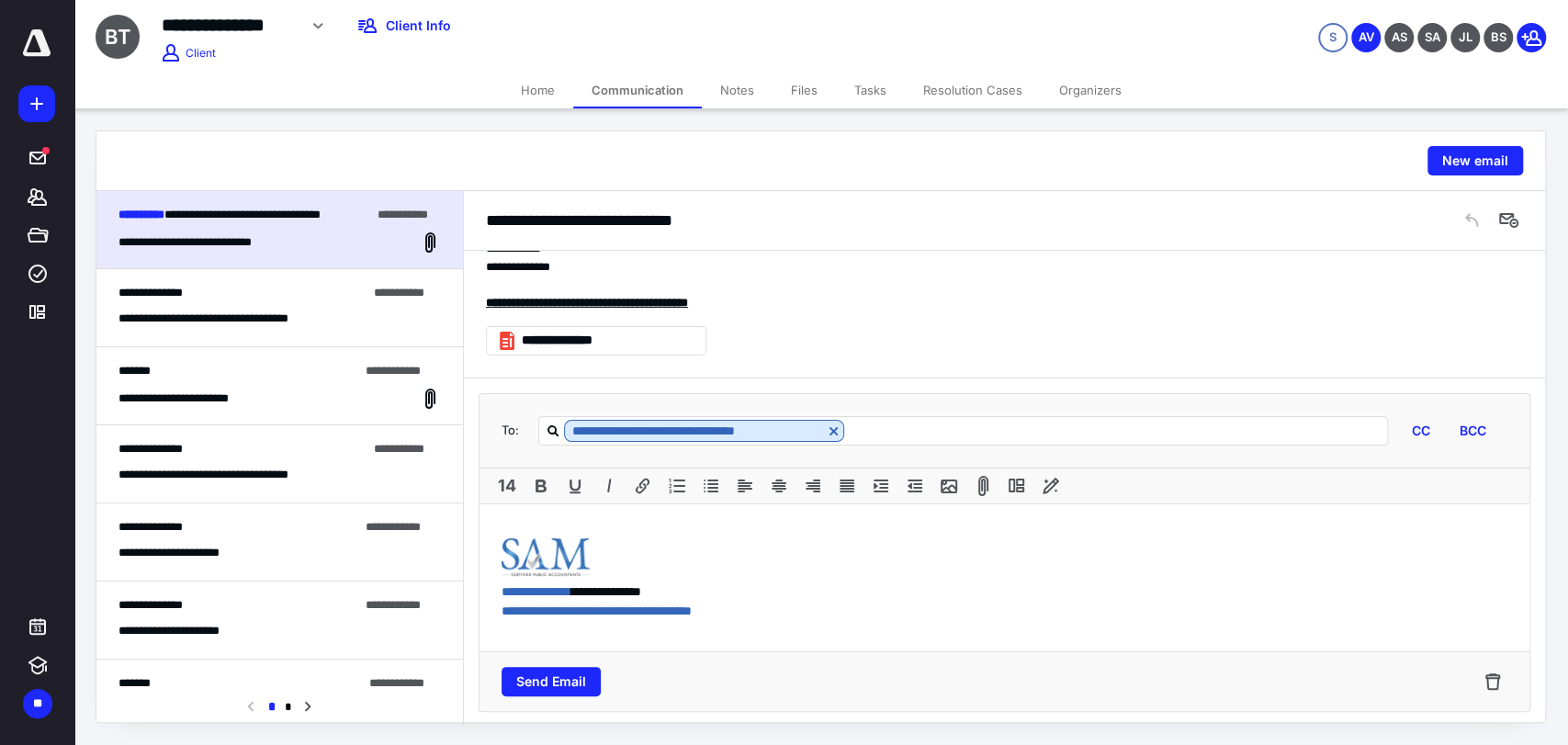 click on "**********" at bounding box center [1004, 578] 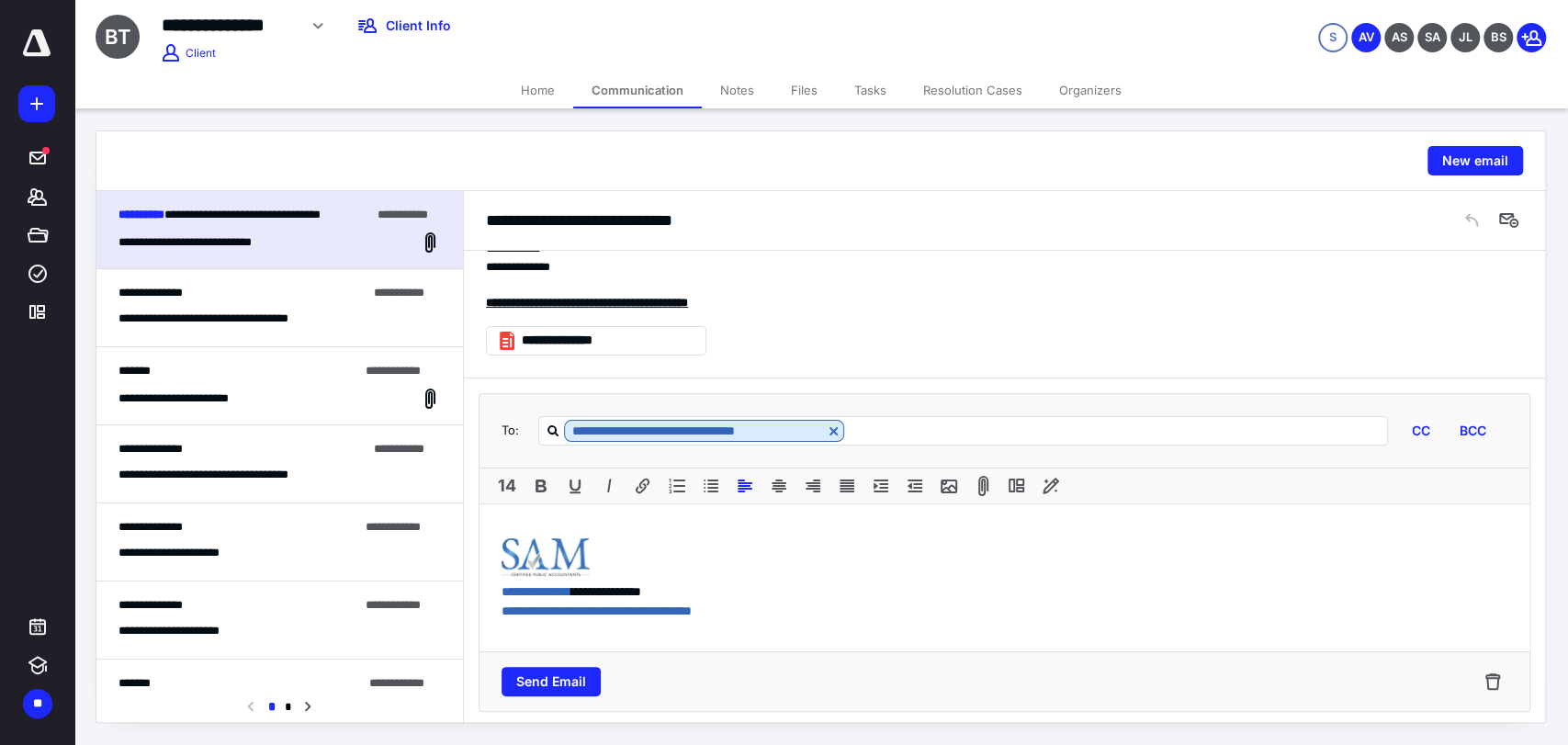 scroll, scrollTop: 1195, scrollLeft: 0, axis: vertical 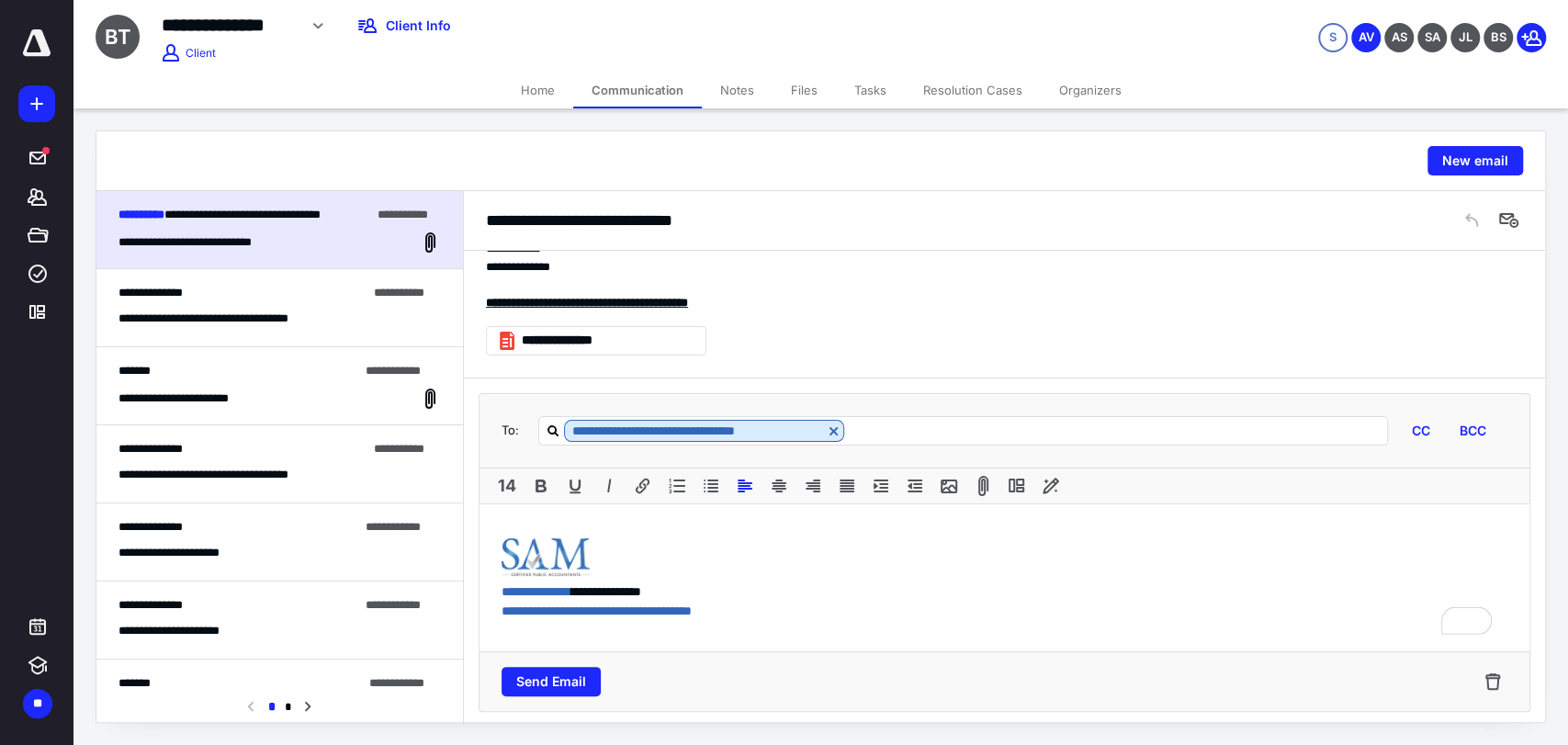 type 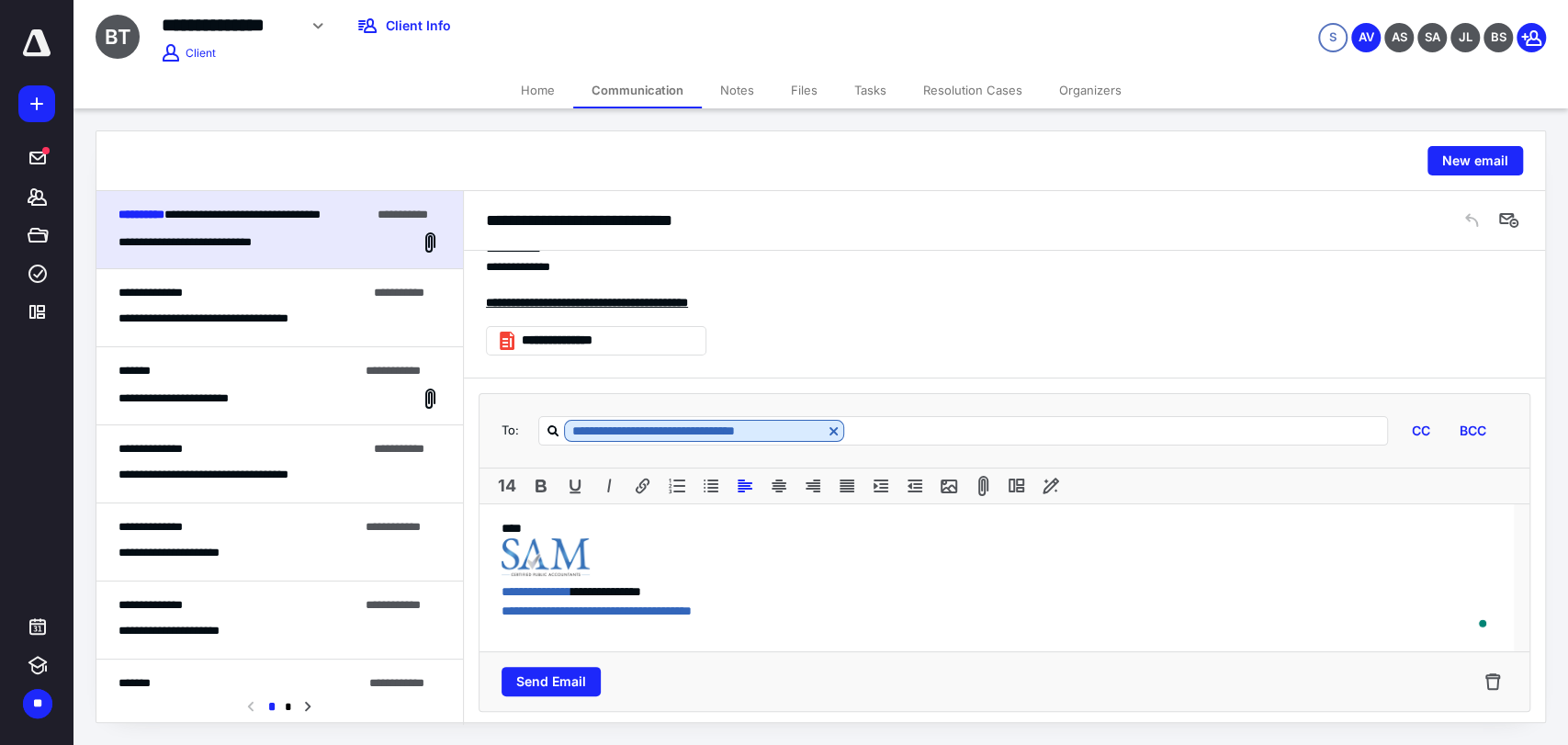 scroll, scrollTop: 1195, scrollLeft: 0, axis: vertical 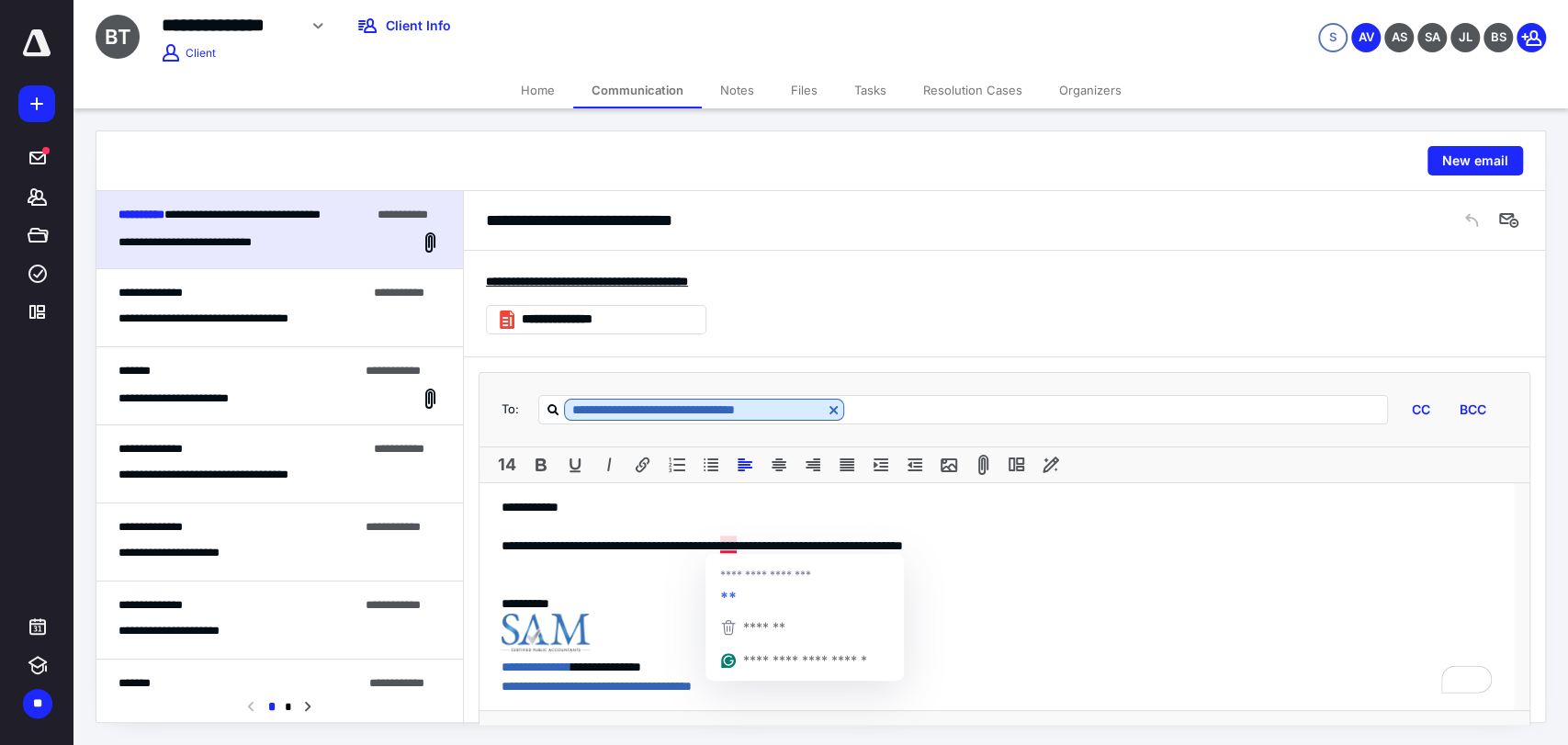 click at bounding box center (997, 565) 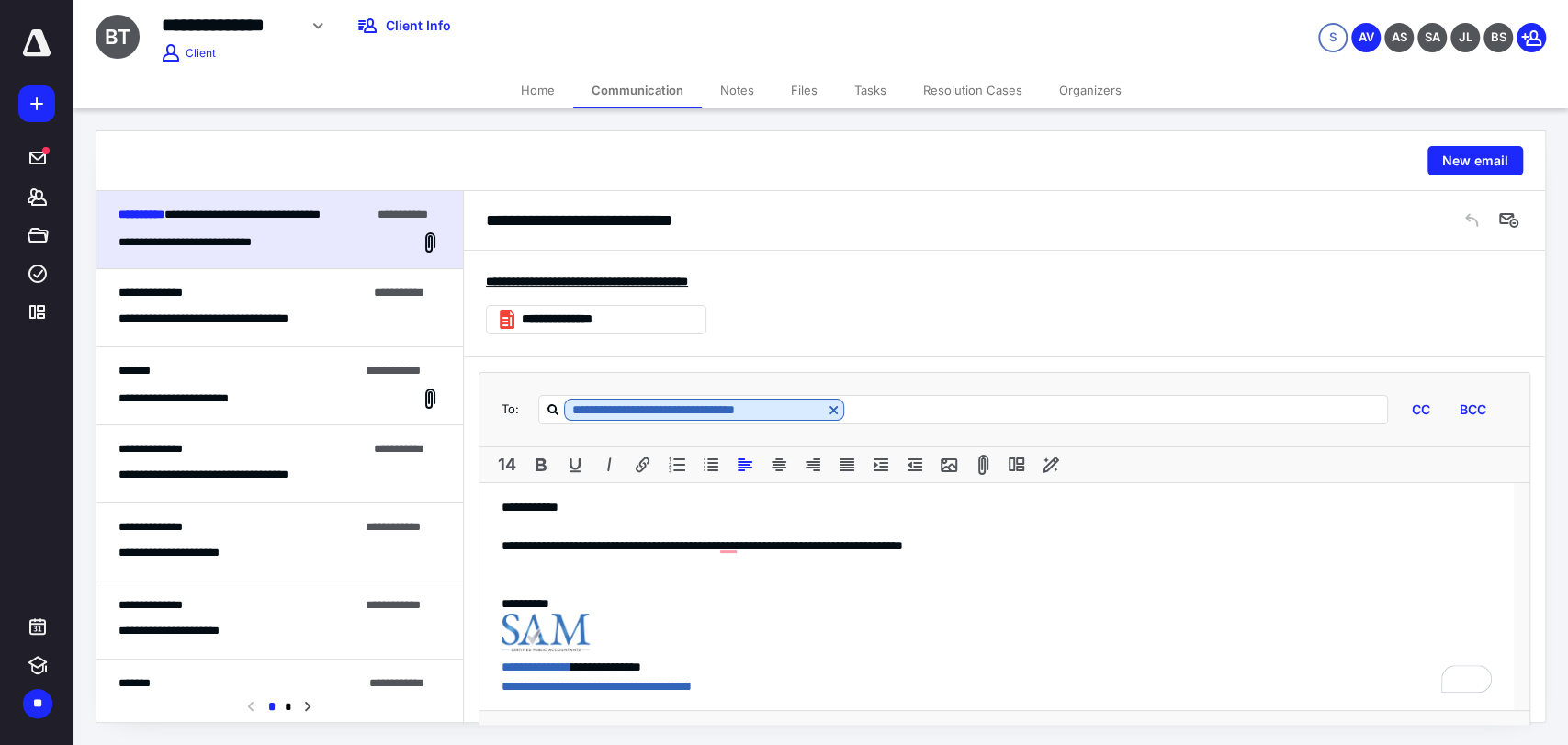 click on "**********" at bounding box center (997, 645) 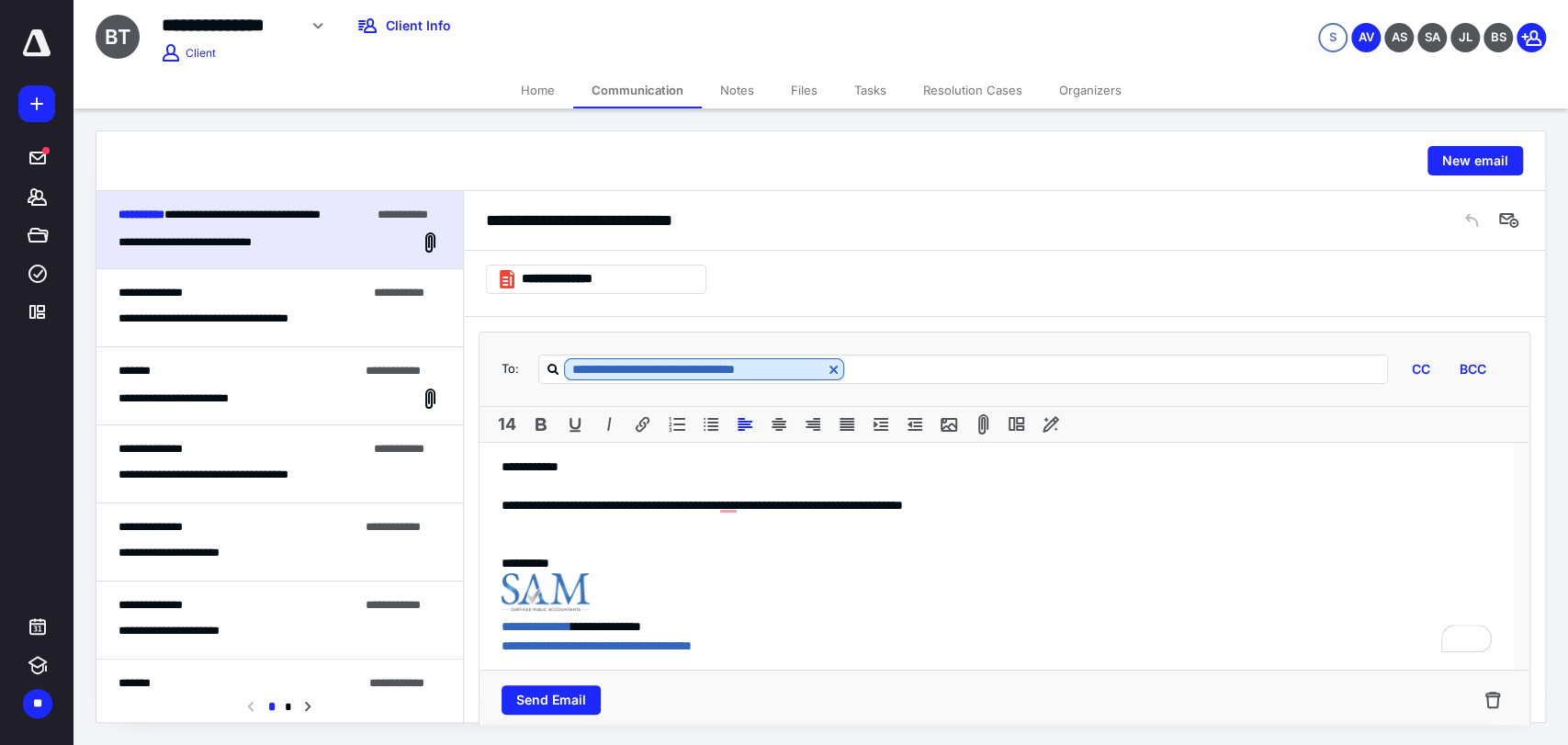scroll, scrollTop: 1274, scrollLeft: 0, axis: vertical 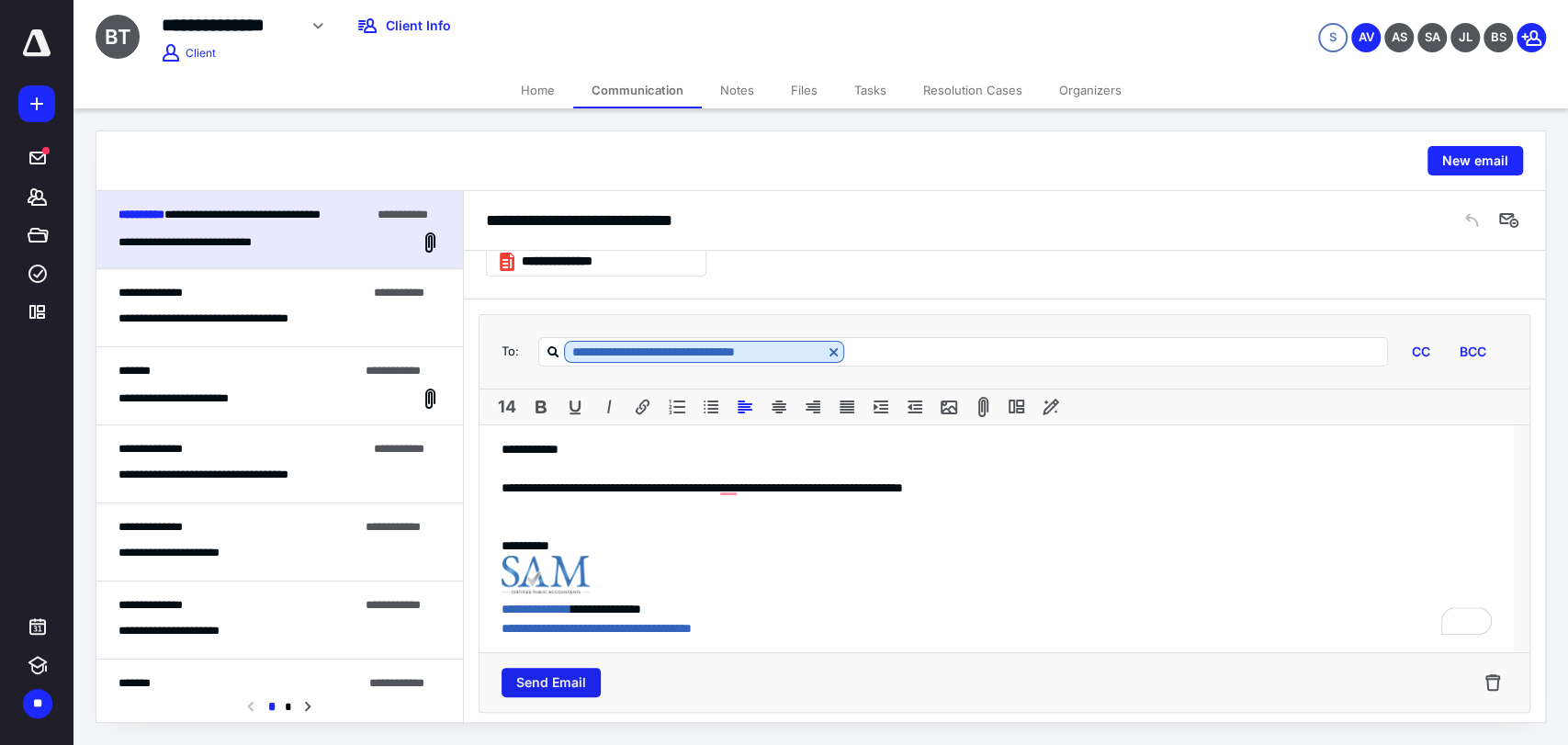 click on "Send Email" at bounding box center (551, 683) 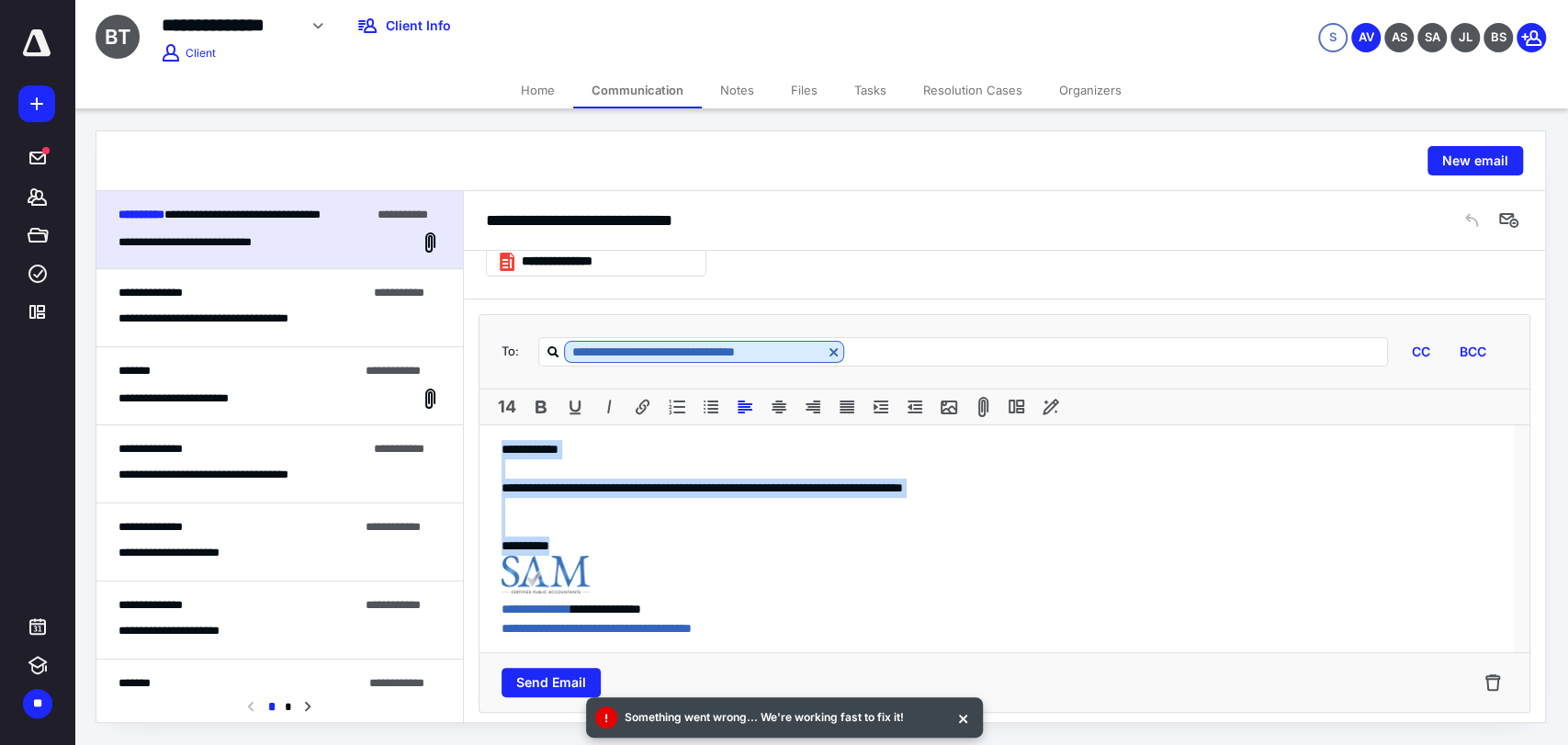 scroll, scrollTop: 1274, scrollLeft: 0, axis: vertical 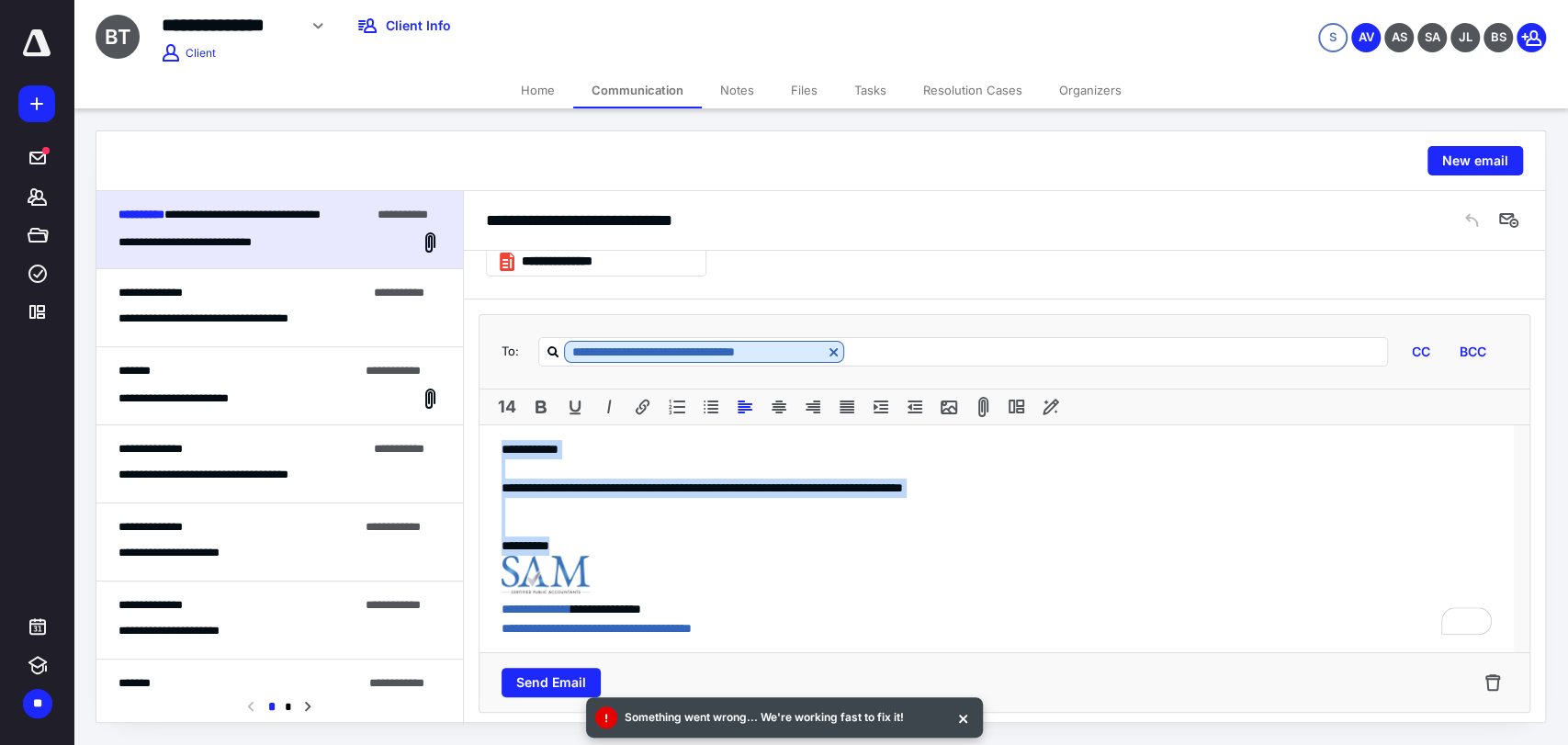 drag, startPoint x: 574, startPoint y: 540, endPoint x: 457, endPoint y: 407, distance: 177.13836 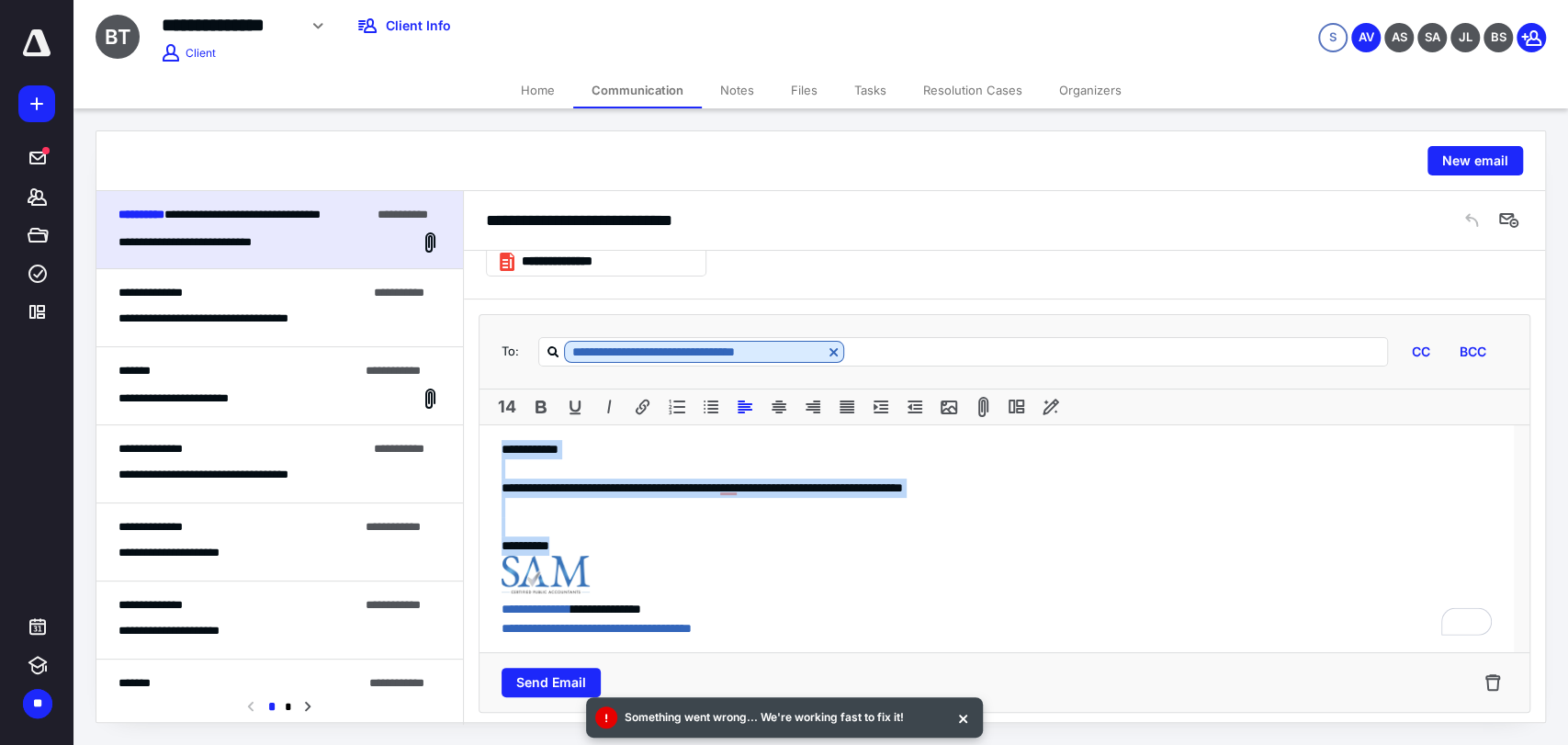 scroll, scrollTop: 1274, scrollLeft: 0, axis: vertical 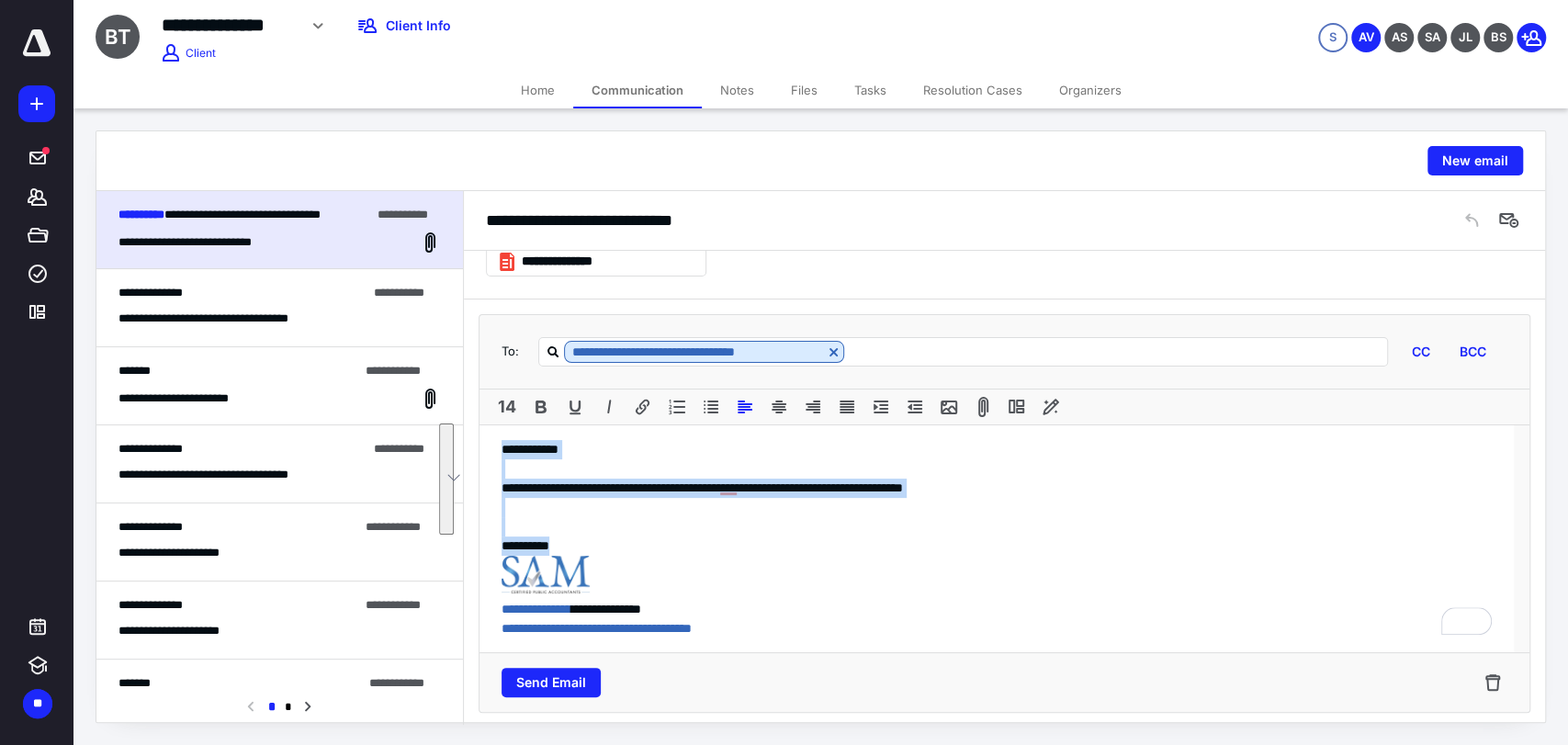 click on "**********" at bounding box center (997, 587) 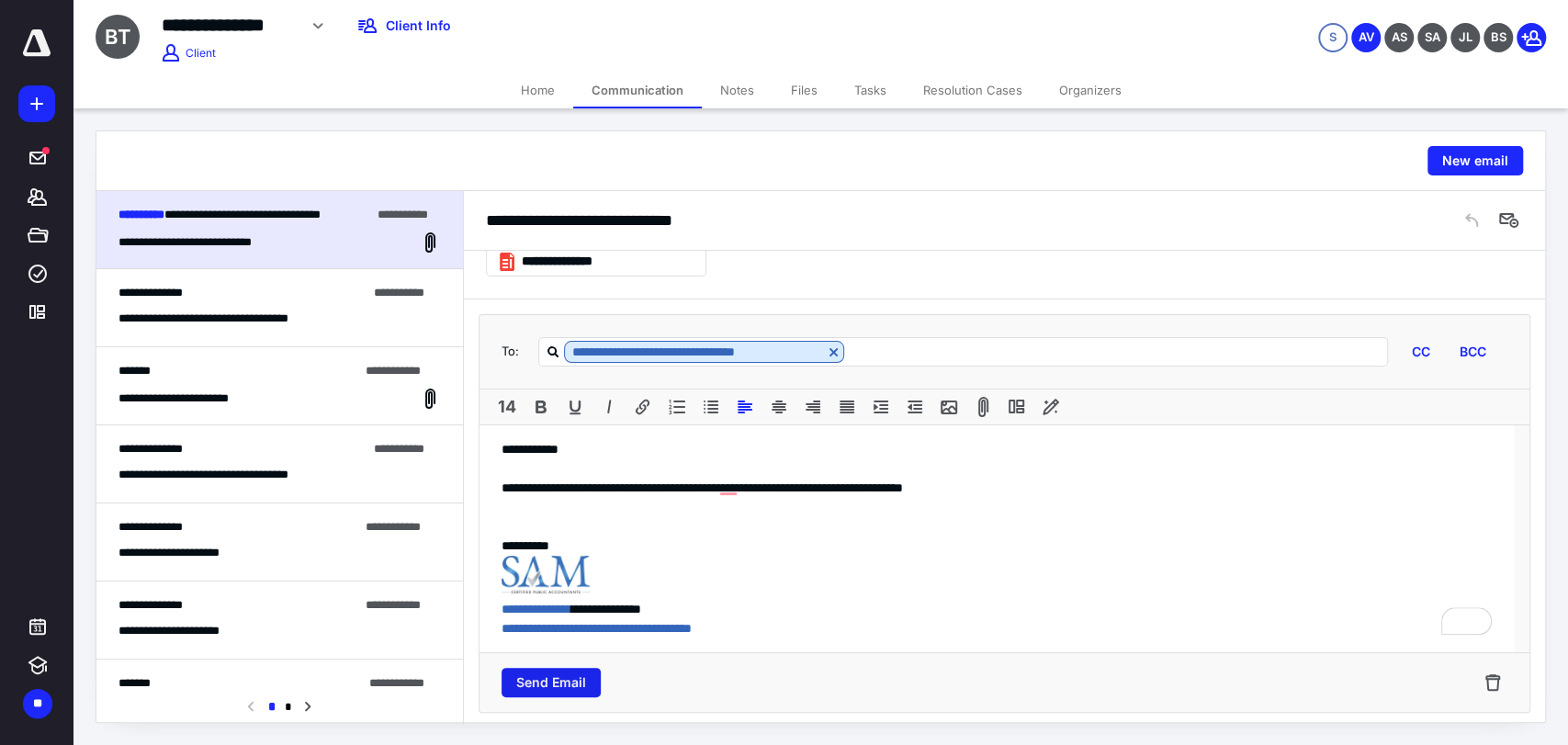 click on "Send Email" at bounding box center (551, 683) 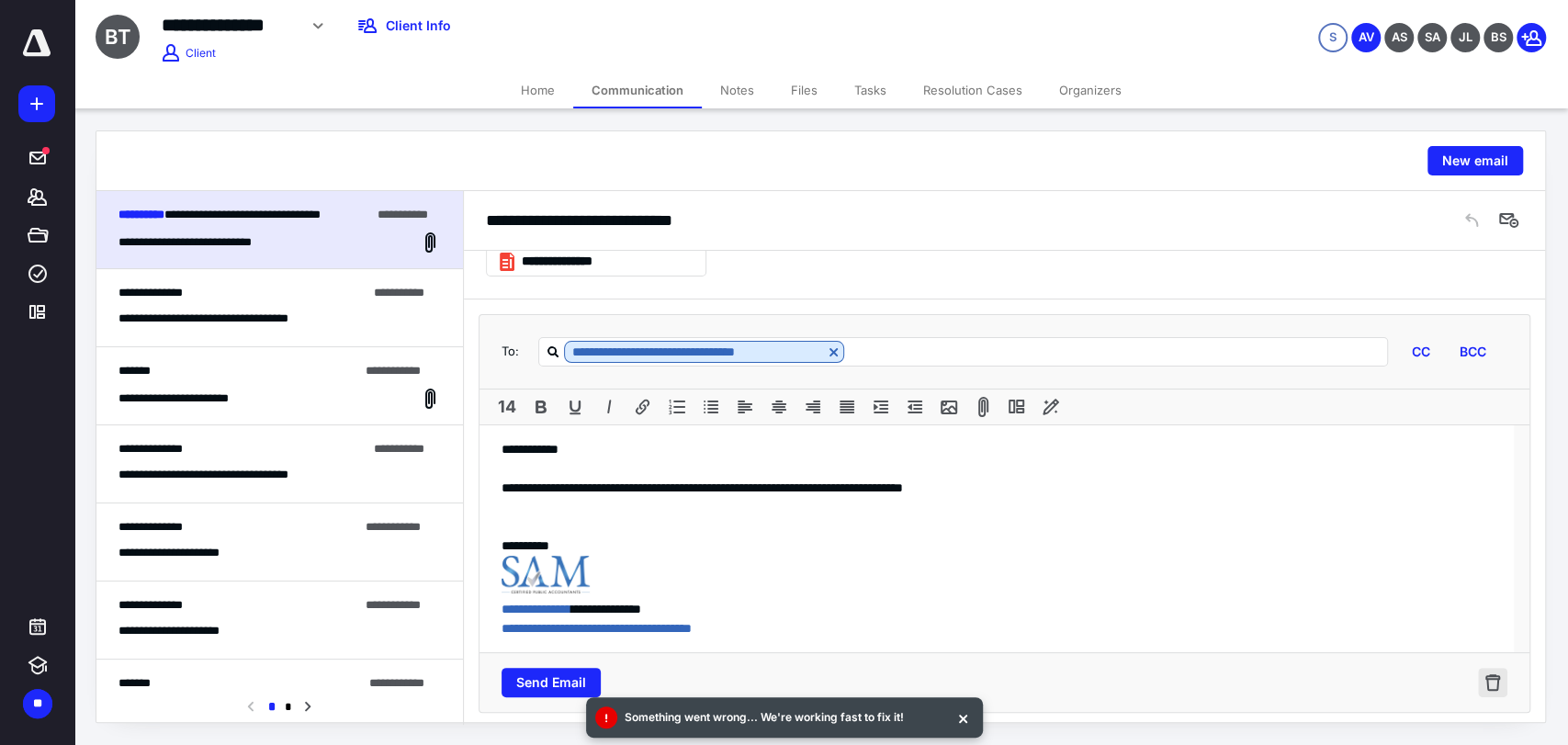 click at bounding box center (1493, 683) 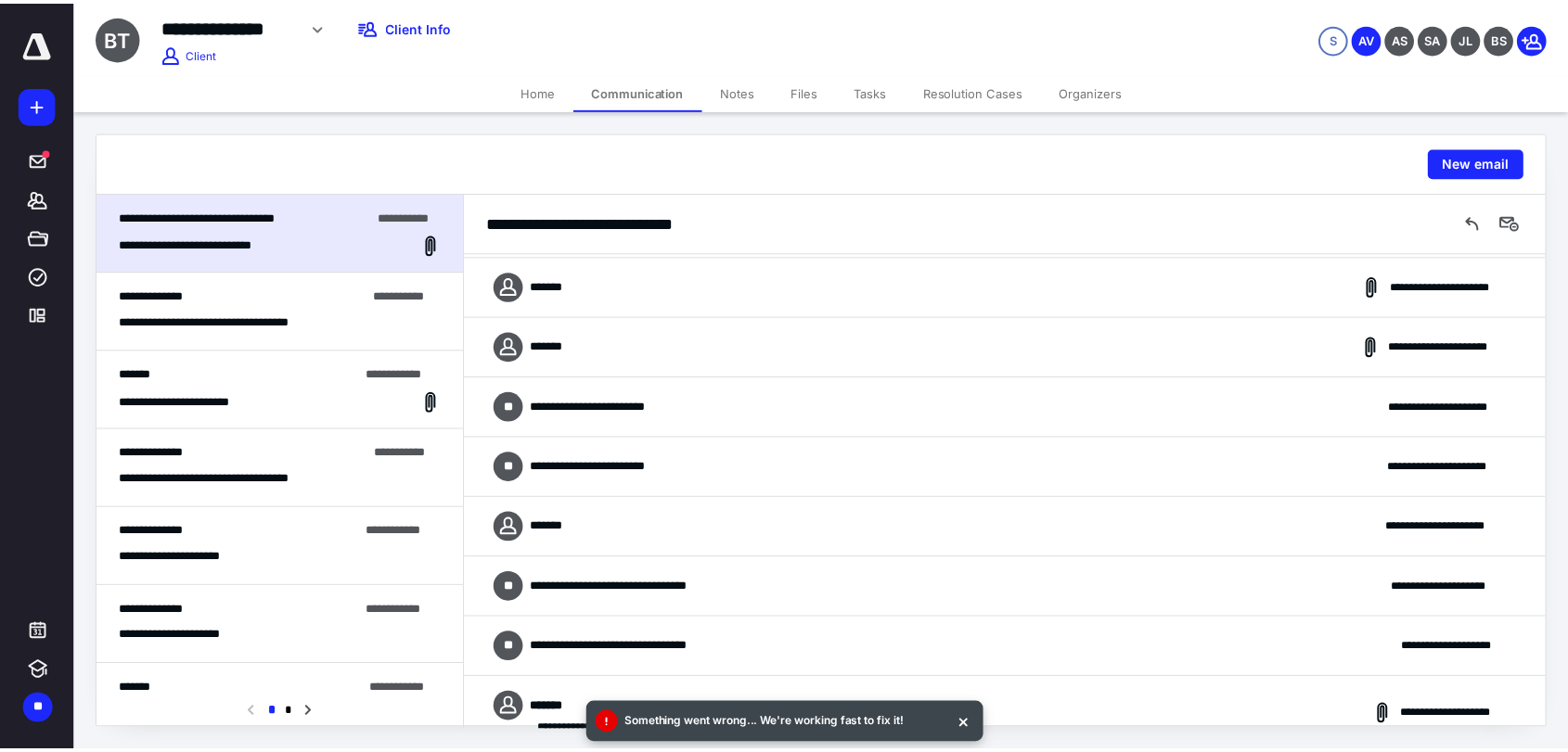 scroll, scrollTop: 443, scrollLeft: 0, axis: vertical 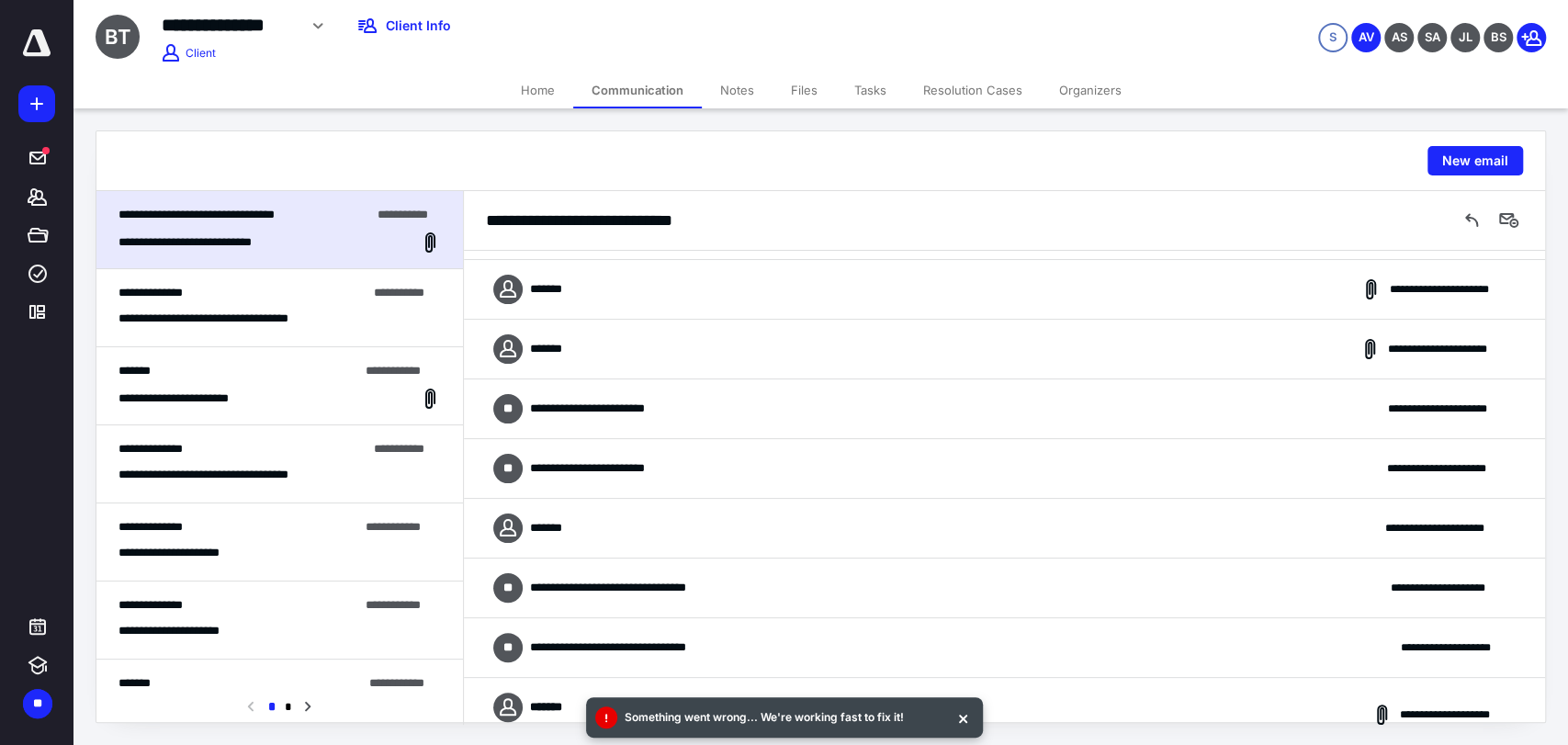 click on "Home" at bounding box center (537, 90) 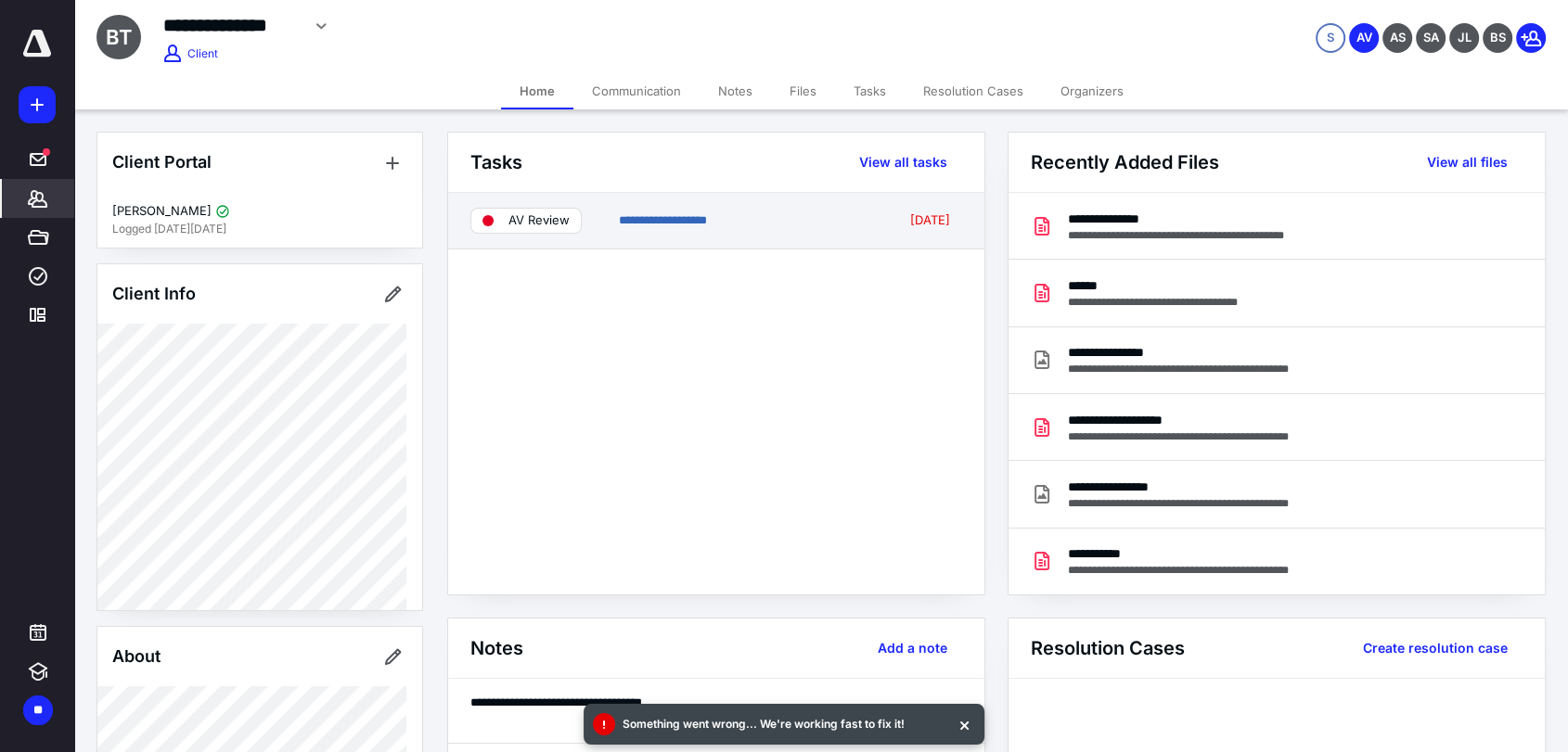 click on "AV Review" at bounding box center (539, 221) 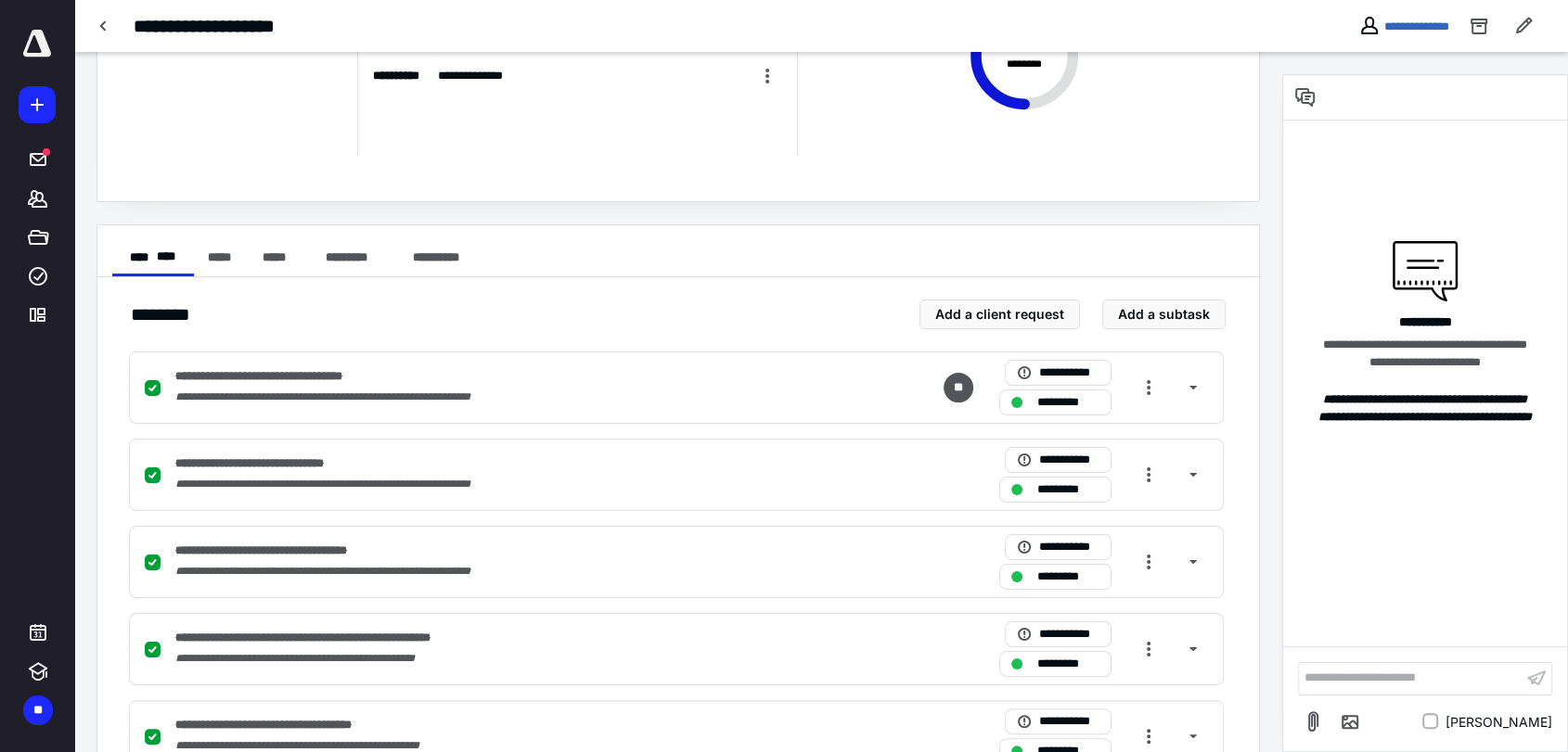 scroll, scrollTop: 0, scrollLeft: 0, axis: both 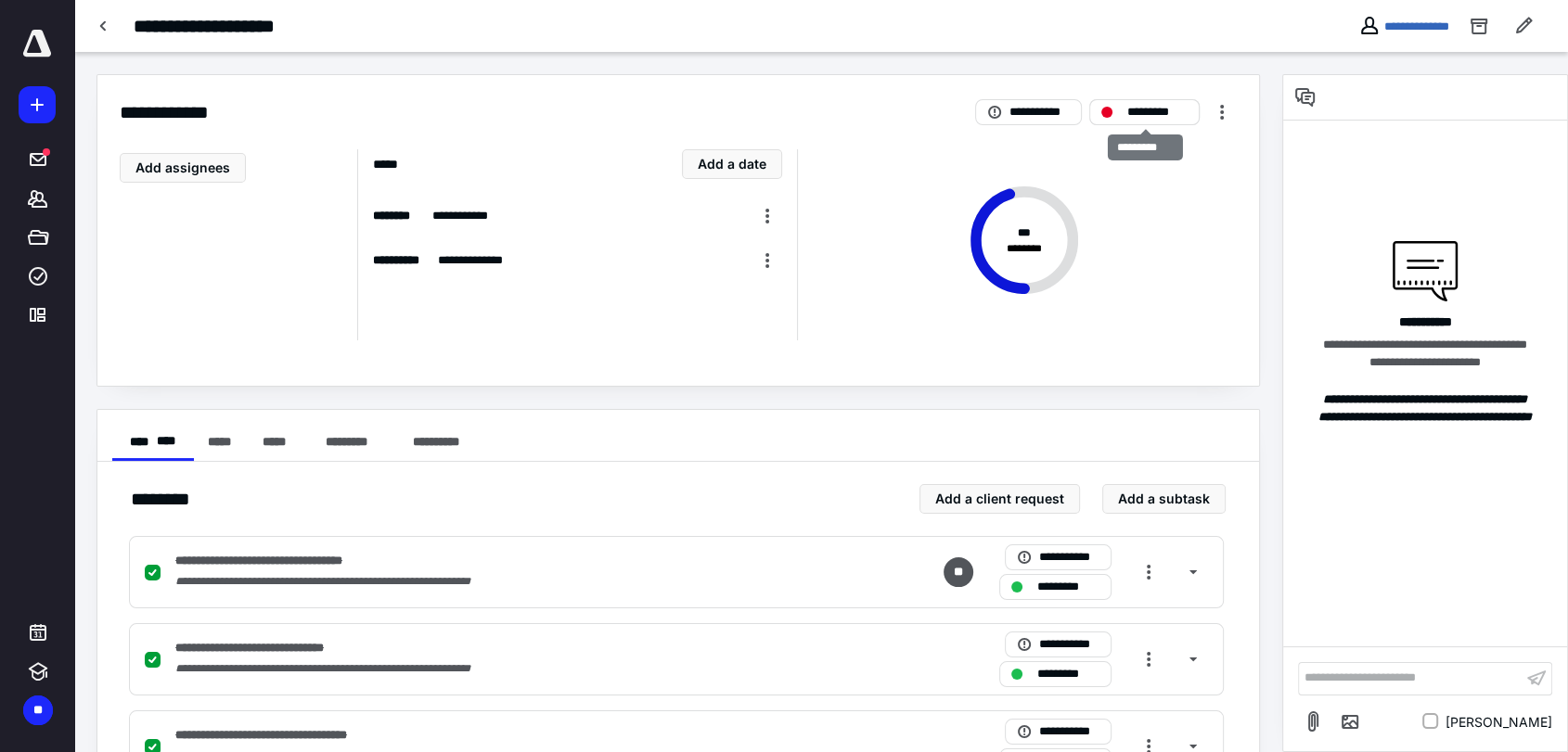 click on "*********" at bounding box center [1157, 112] 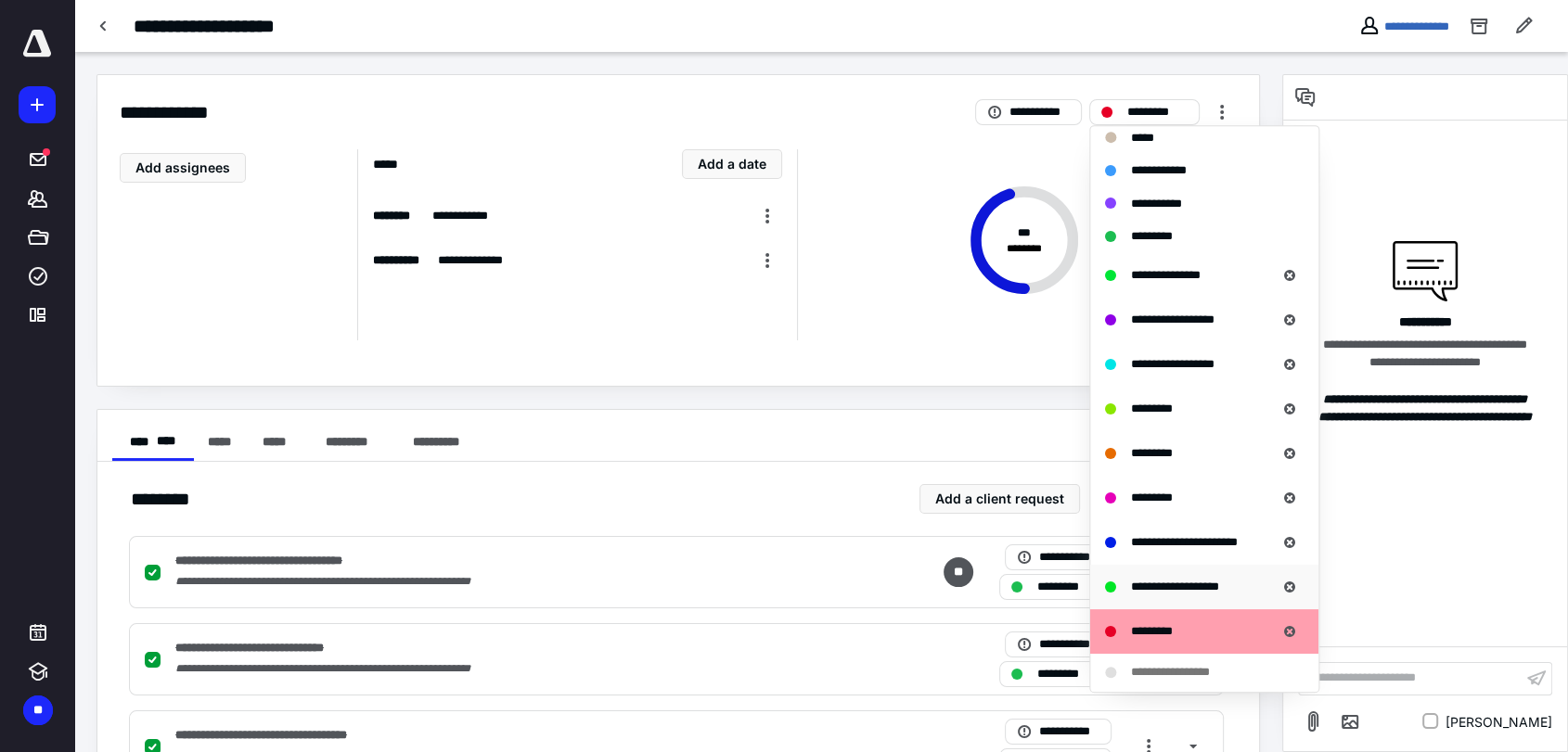 scroll, scrollTop: 393, scrollLeft: 0, axis: vertical 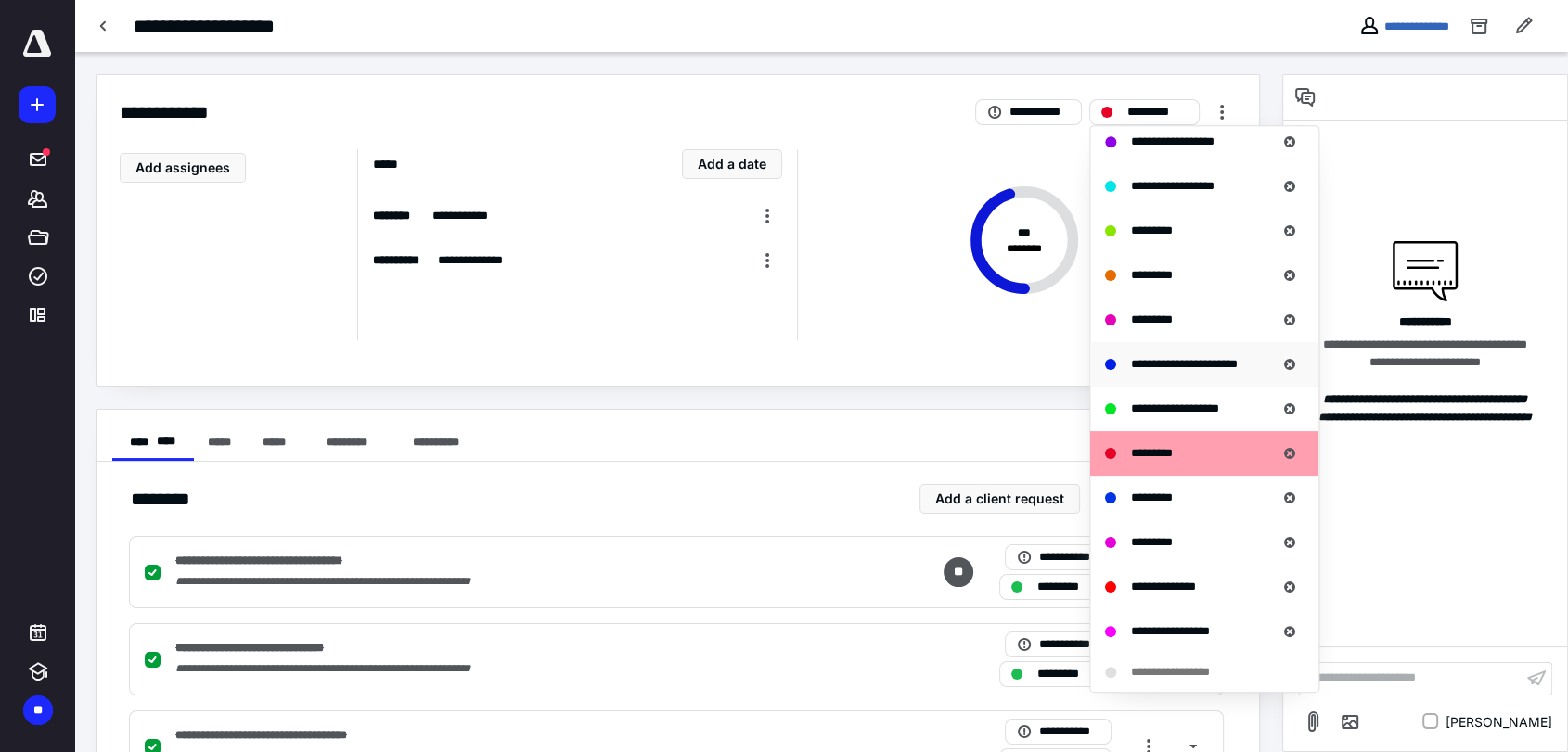 click on "**********" at bounding box center (1184, 364) 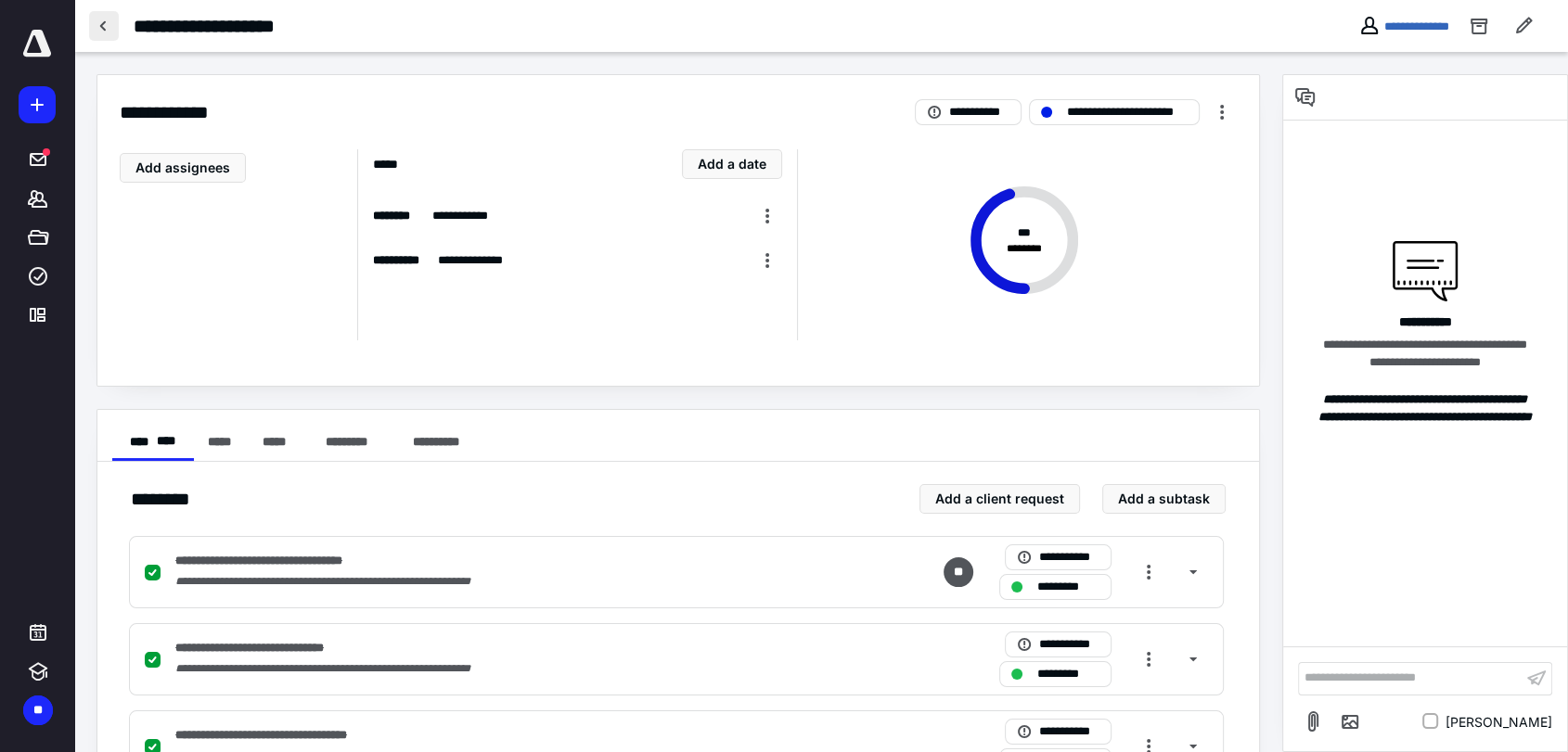 click at bounding box center (104, 26) 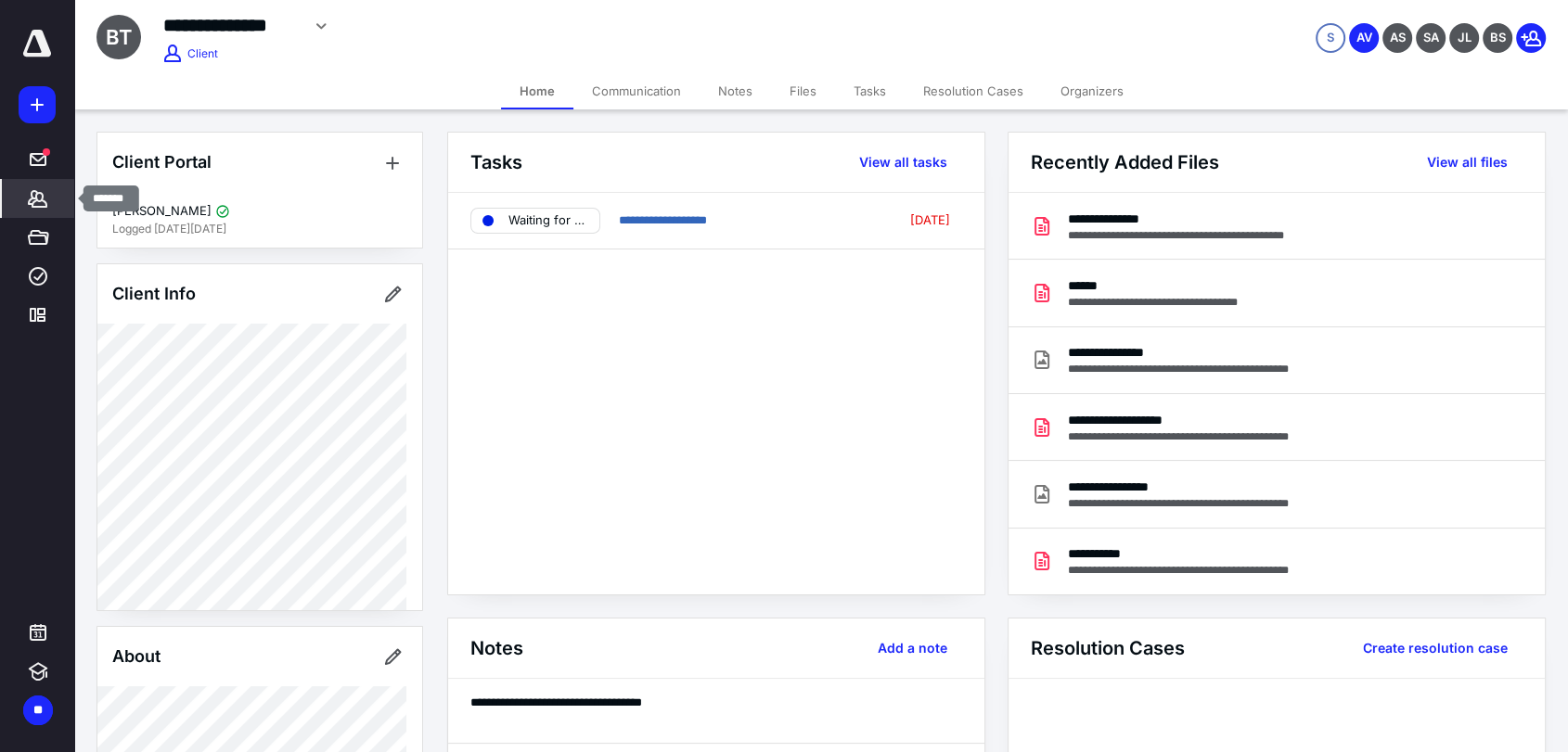 click 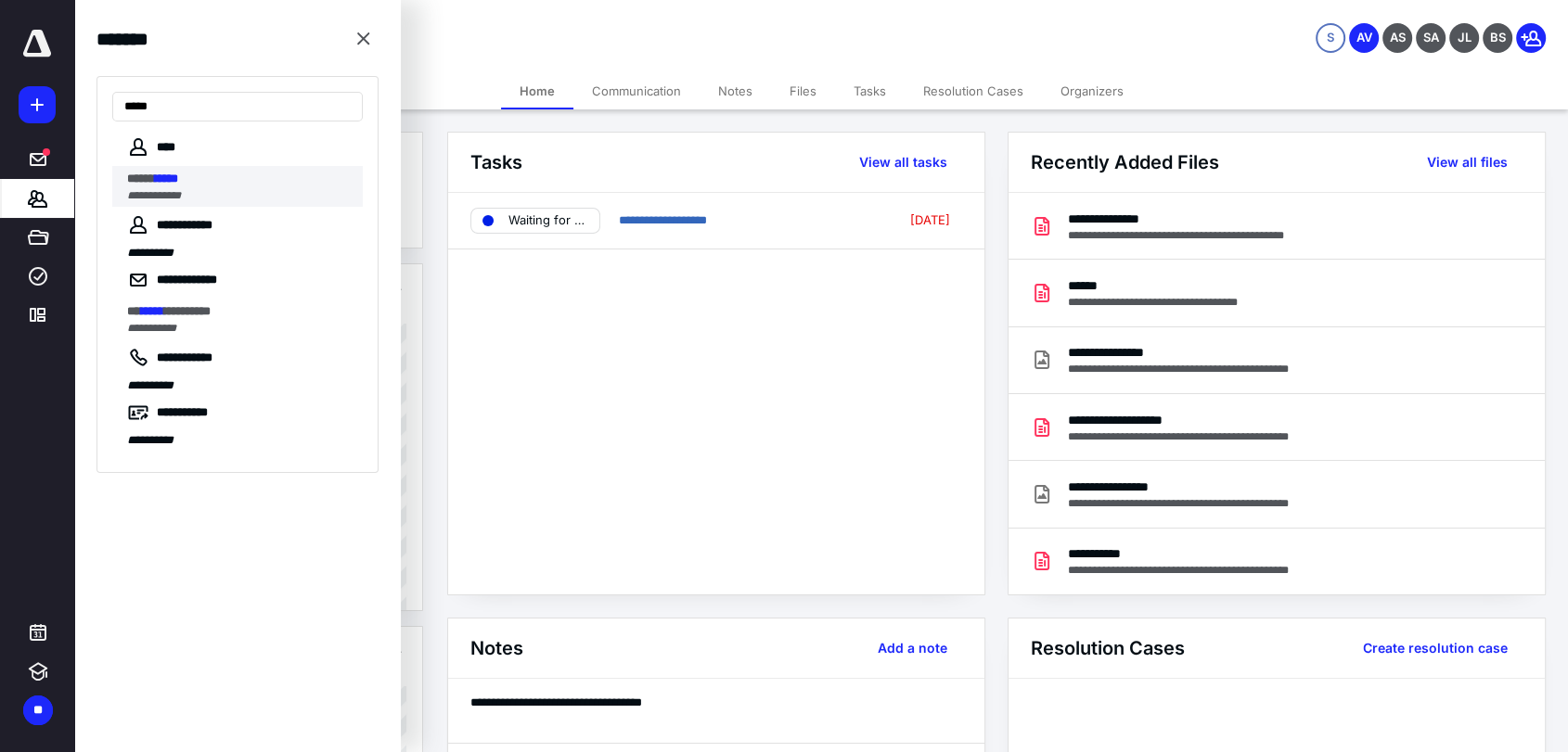 type on "*****" 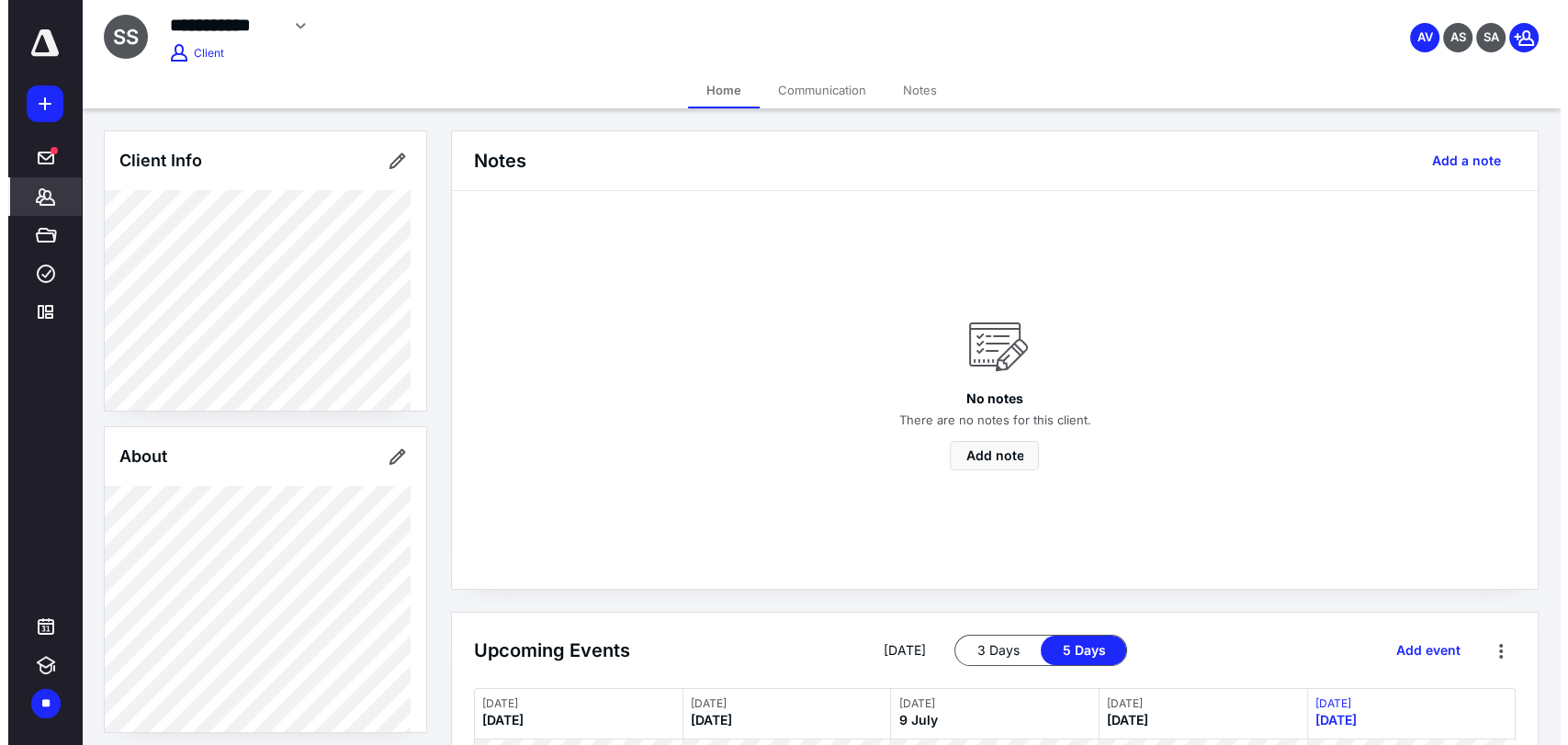 scroll, scrollTop: 361, scrollLeft: 0, axis: vertical 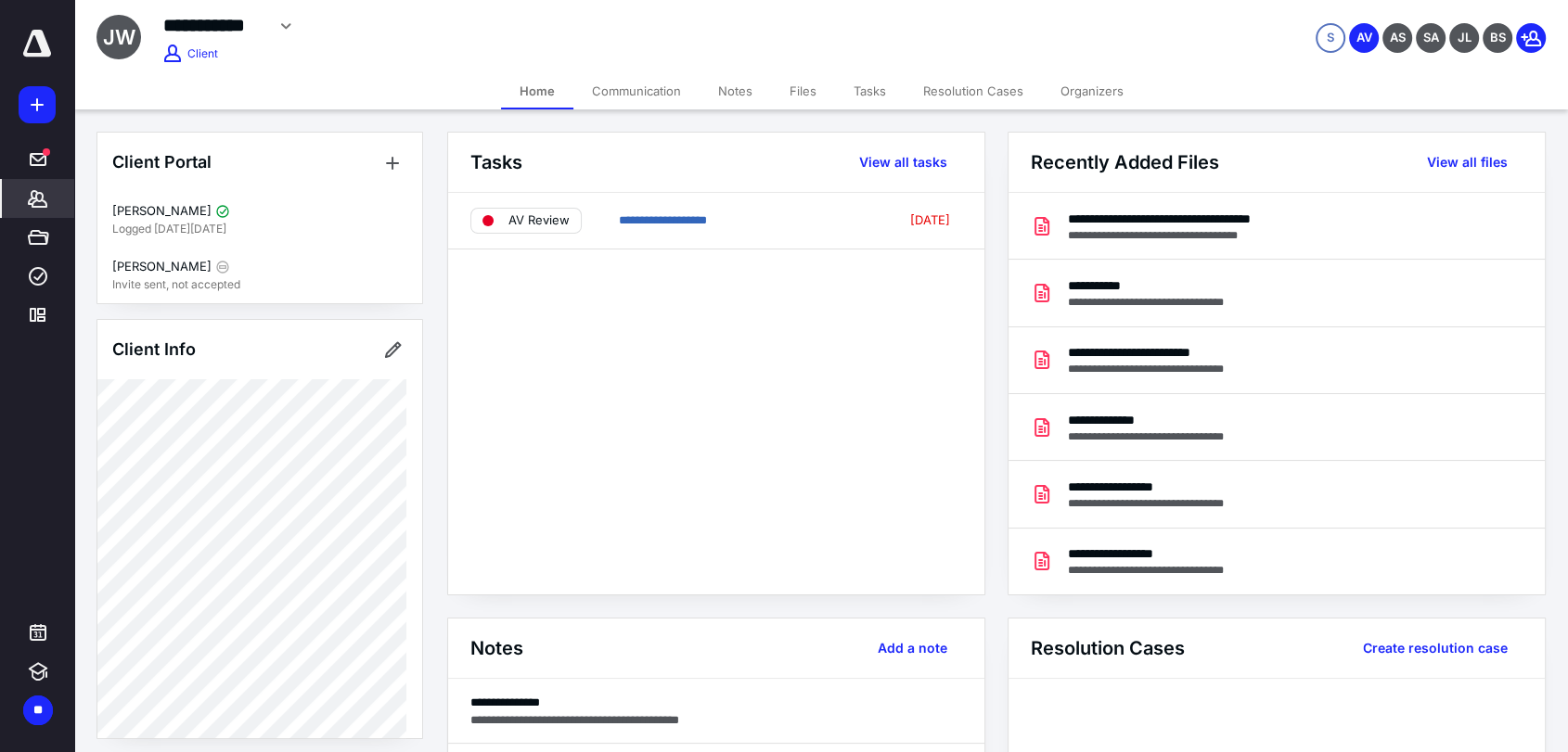 click on "Communication" at bounding box center [636, 91] 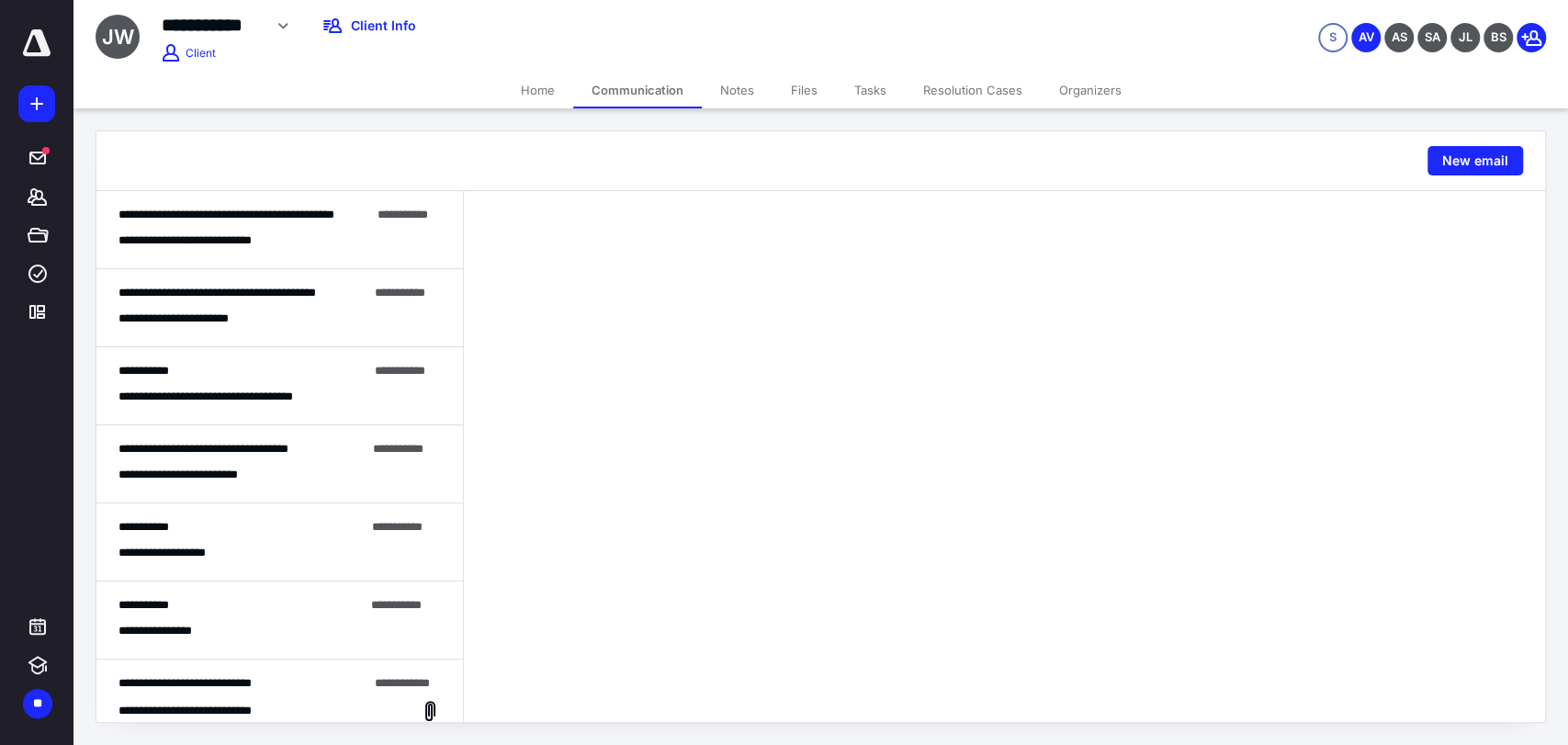 click on "**********" at bounding box center [279, 241] 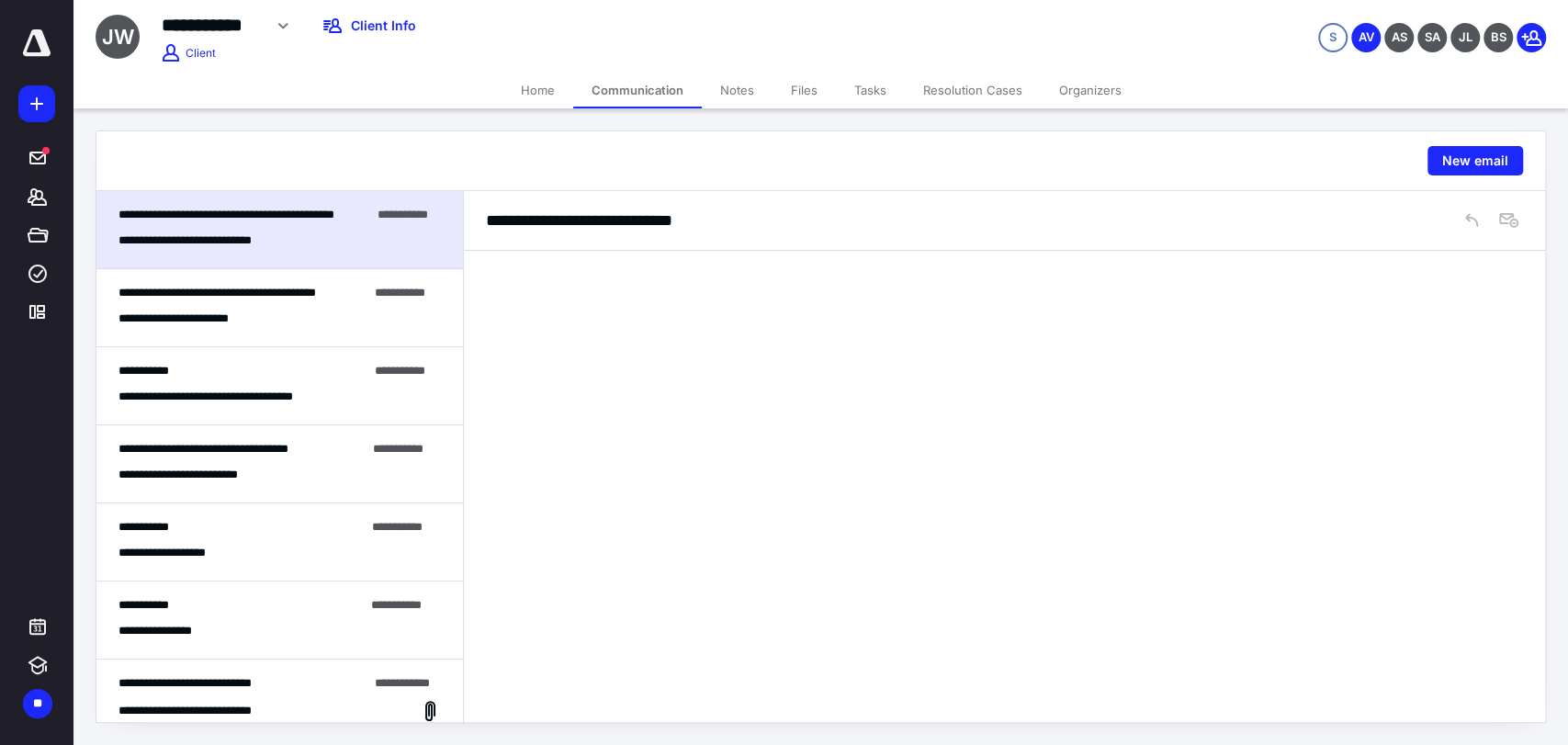 click on "**********" at bounding box center [190, 319] 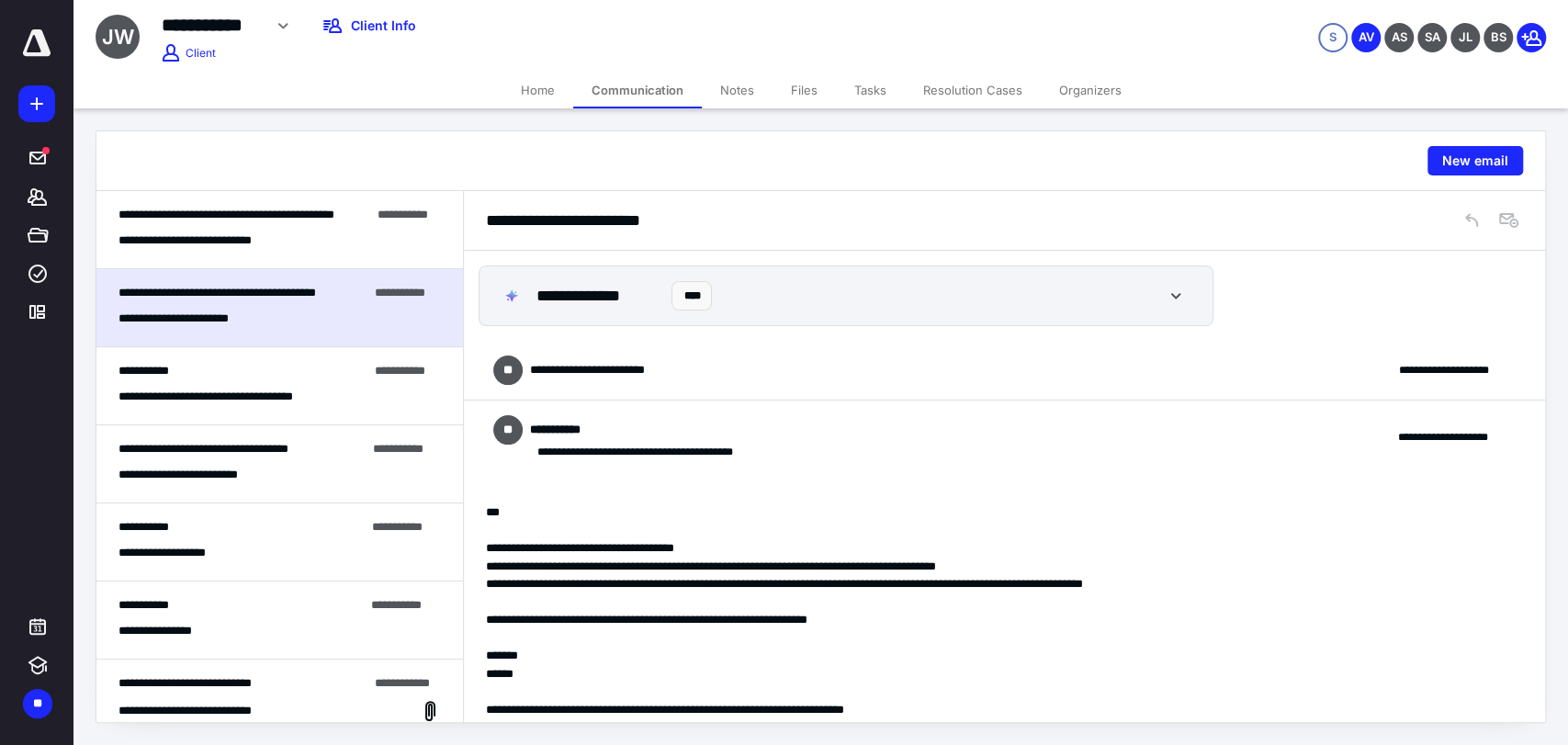 scroll, scrollTop: 281, scrollLeft: 0, axis: vertical 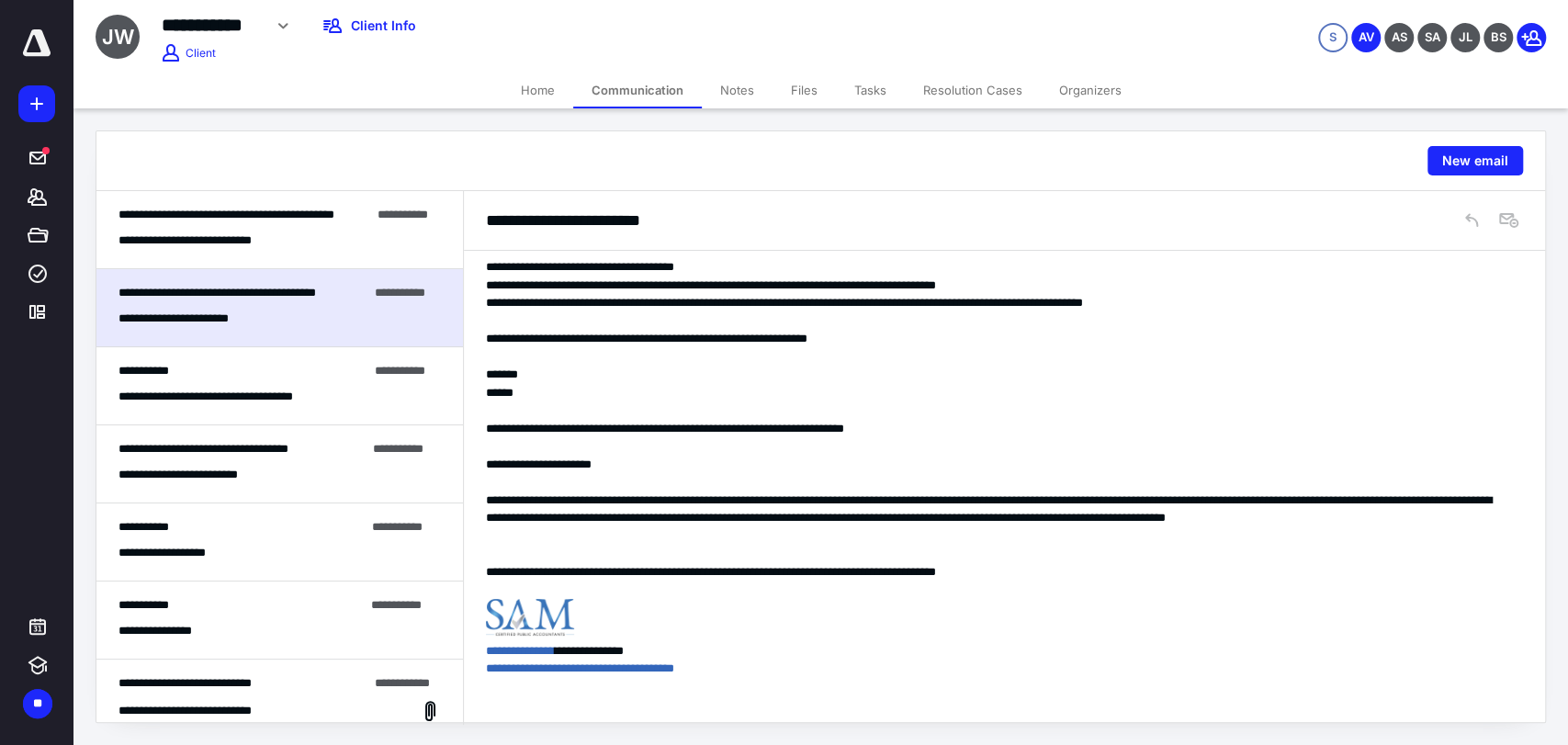 click on "**********" at bounding box center [206, 241] 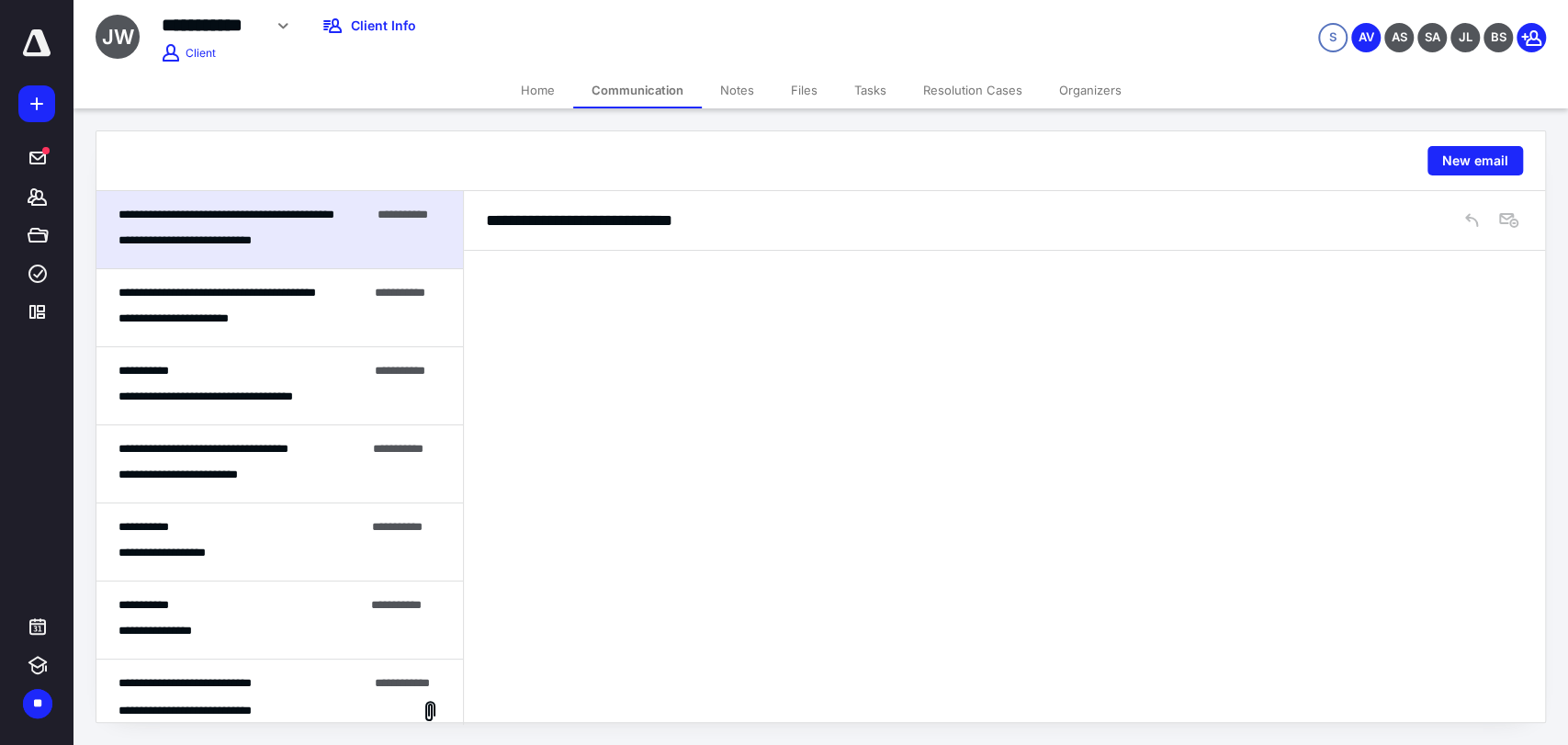 click on "Home" at bounding box center (537, 90) 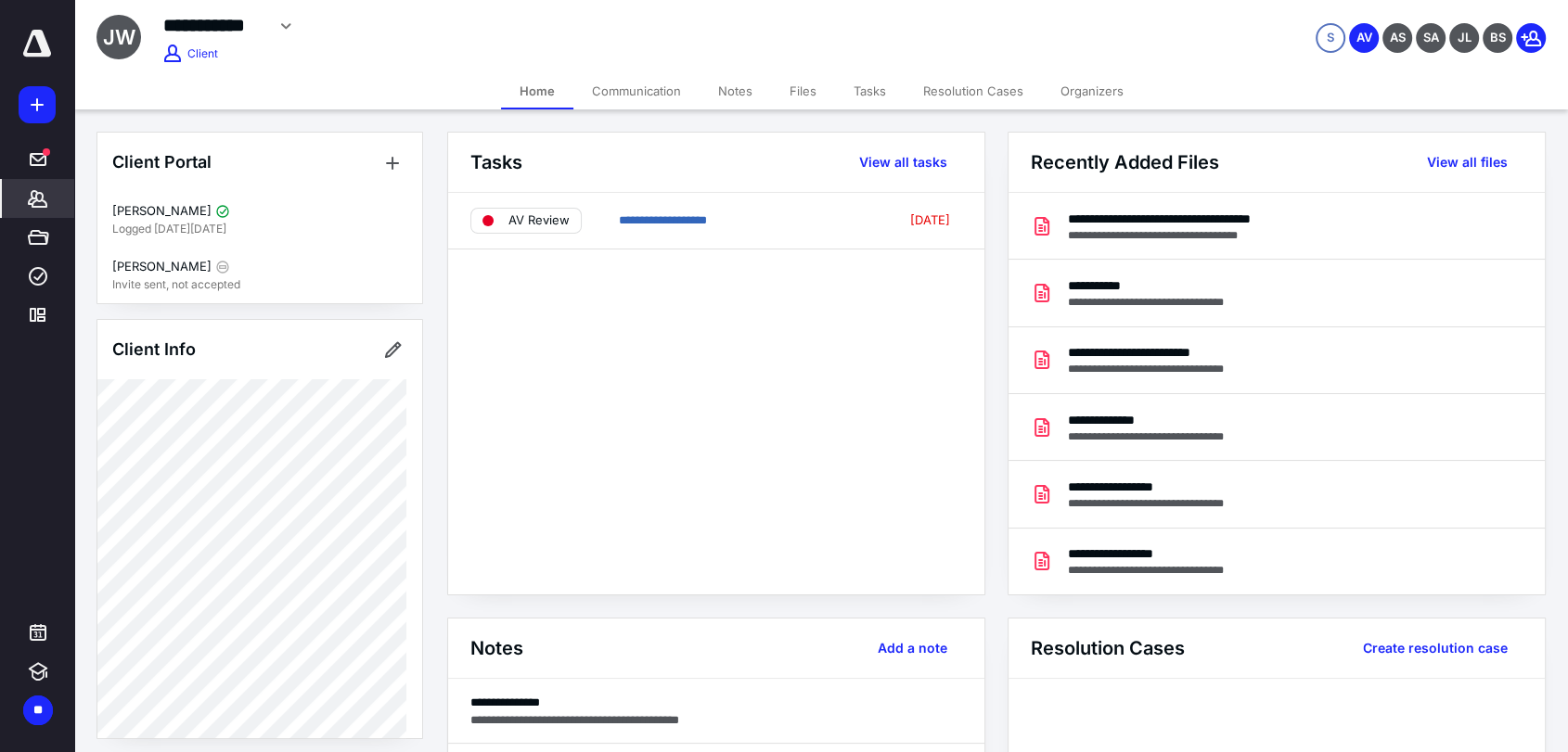 click on "Communication" at bounding box center (636, 91) 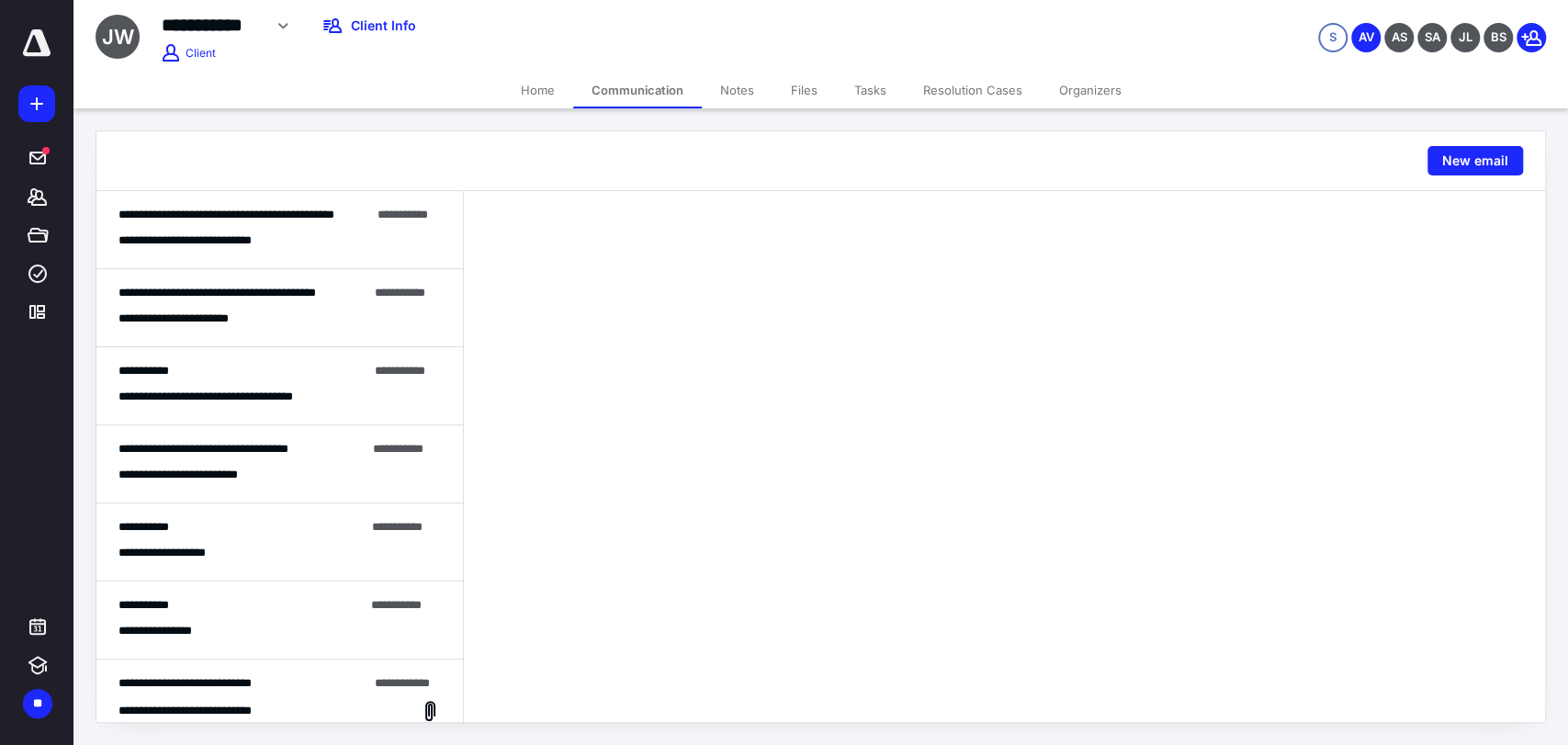 click on "**********" at bounding box center [279, 230] 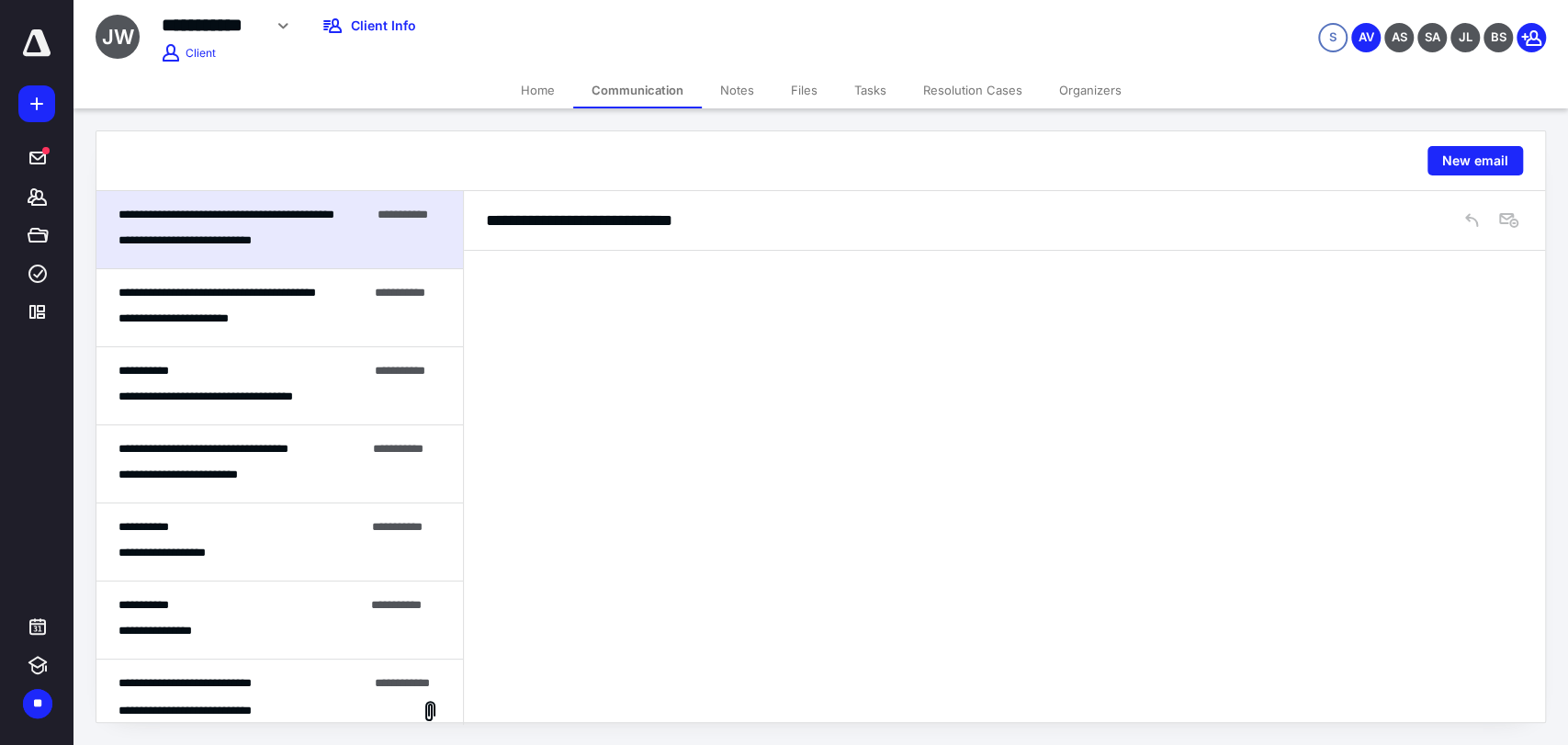 click on "Home" at bounding box center [537, 90] 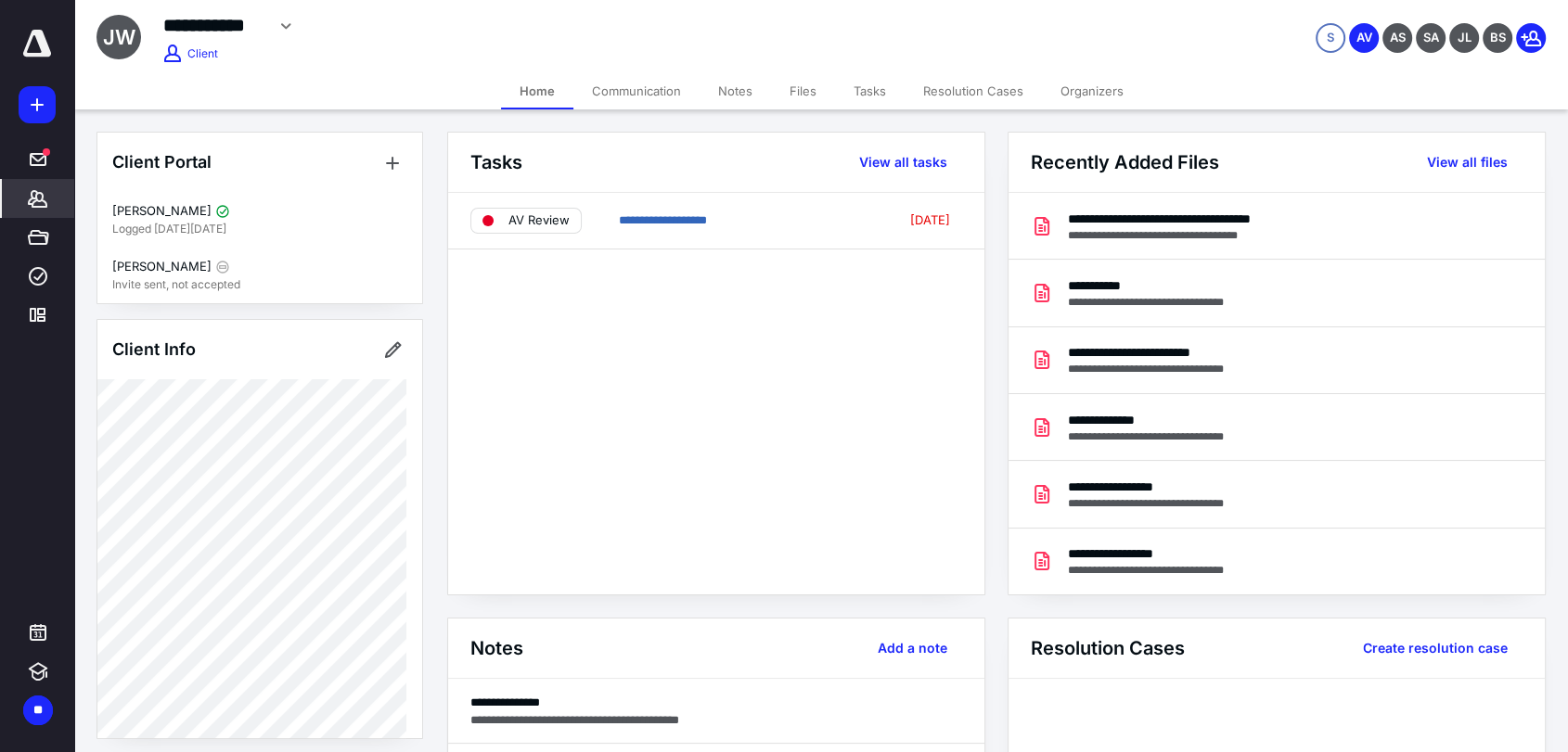 click on "Communication" at bounding box center (636, 91) 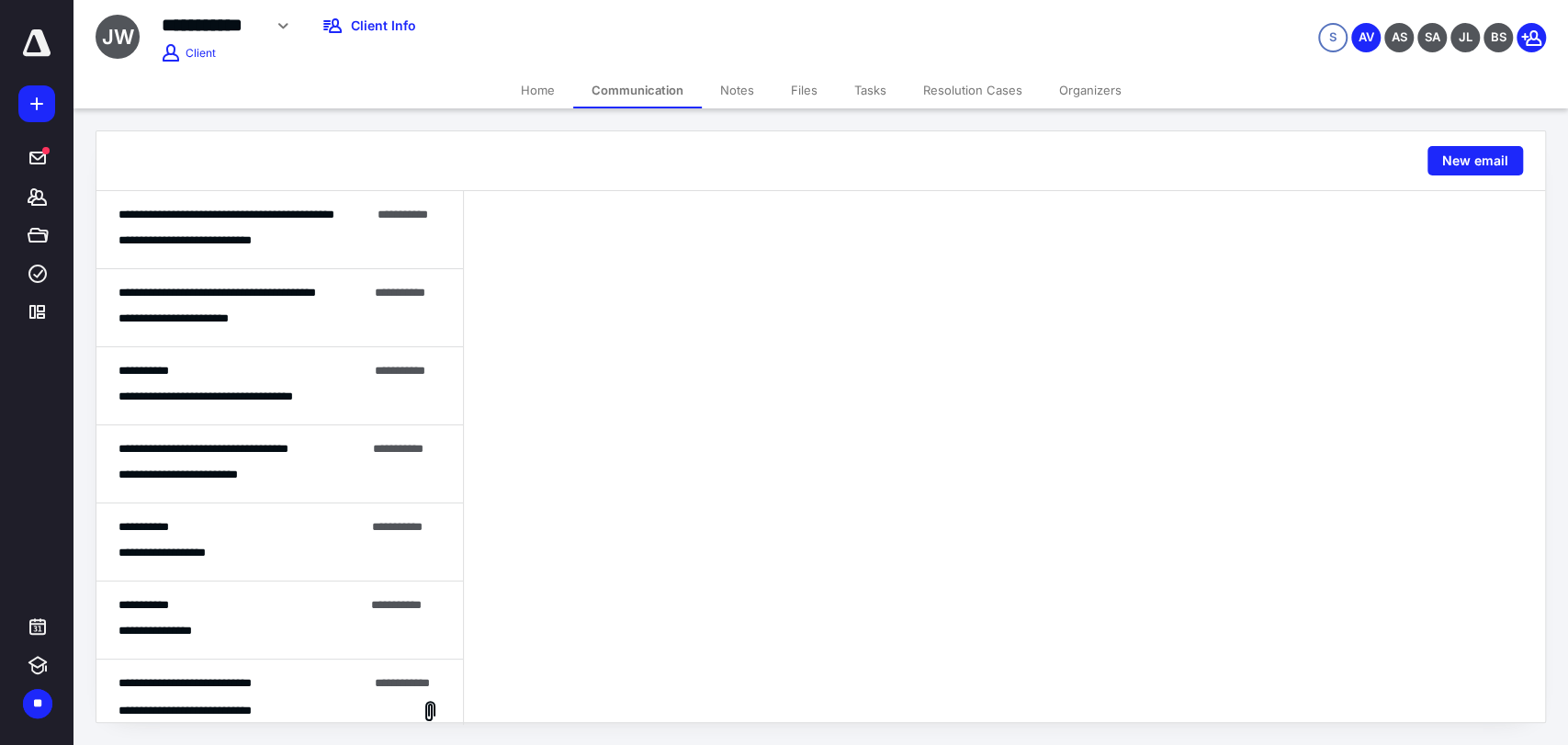 click on "**********" at bounding box center [217, 292] 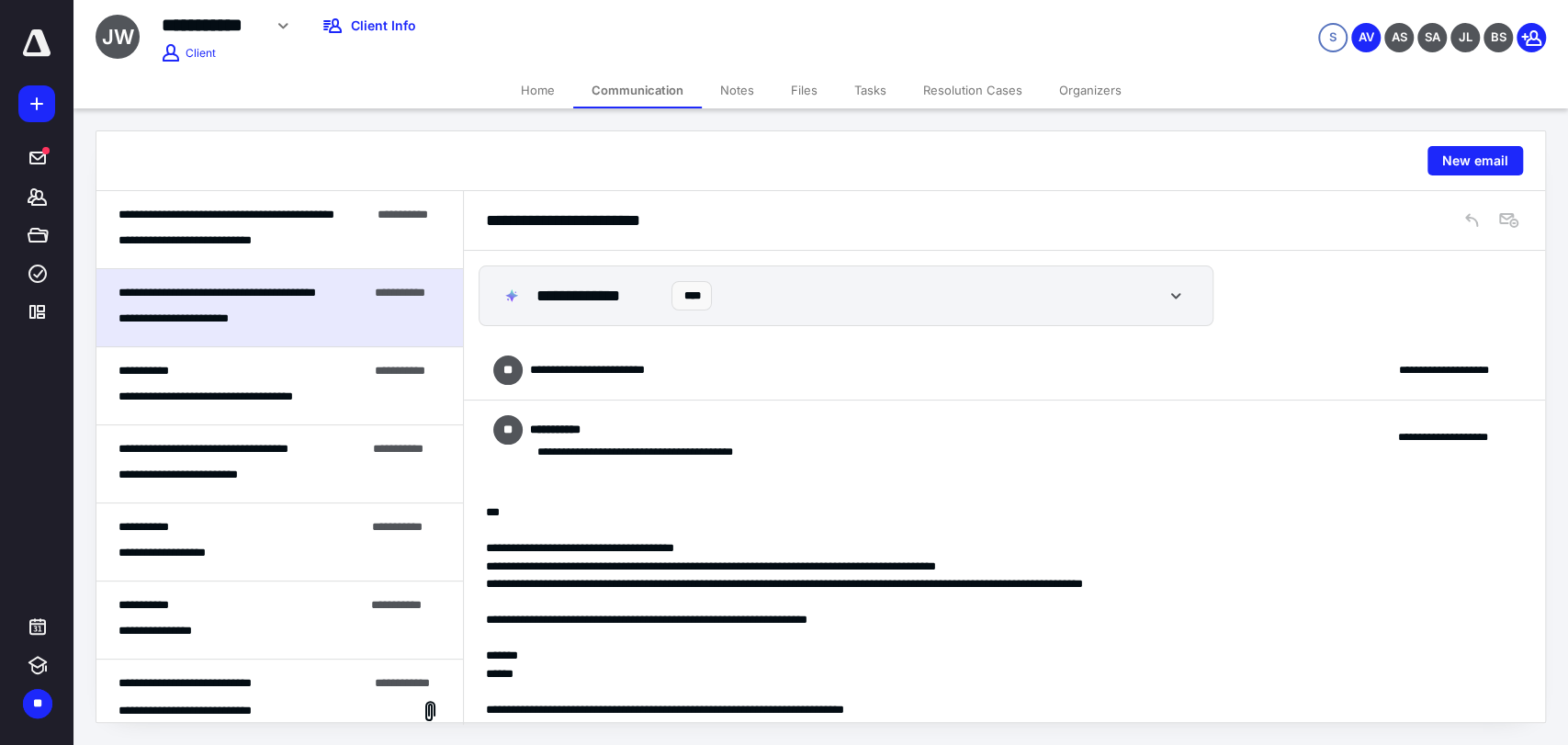 scroll, scrollTop: 281, scrollLeft: 0, axis: vertical 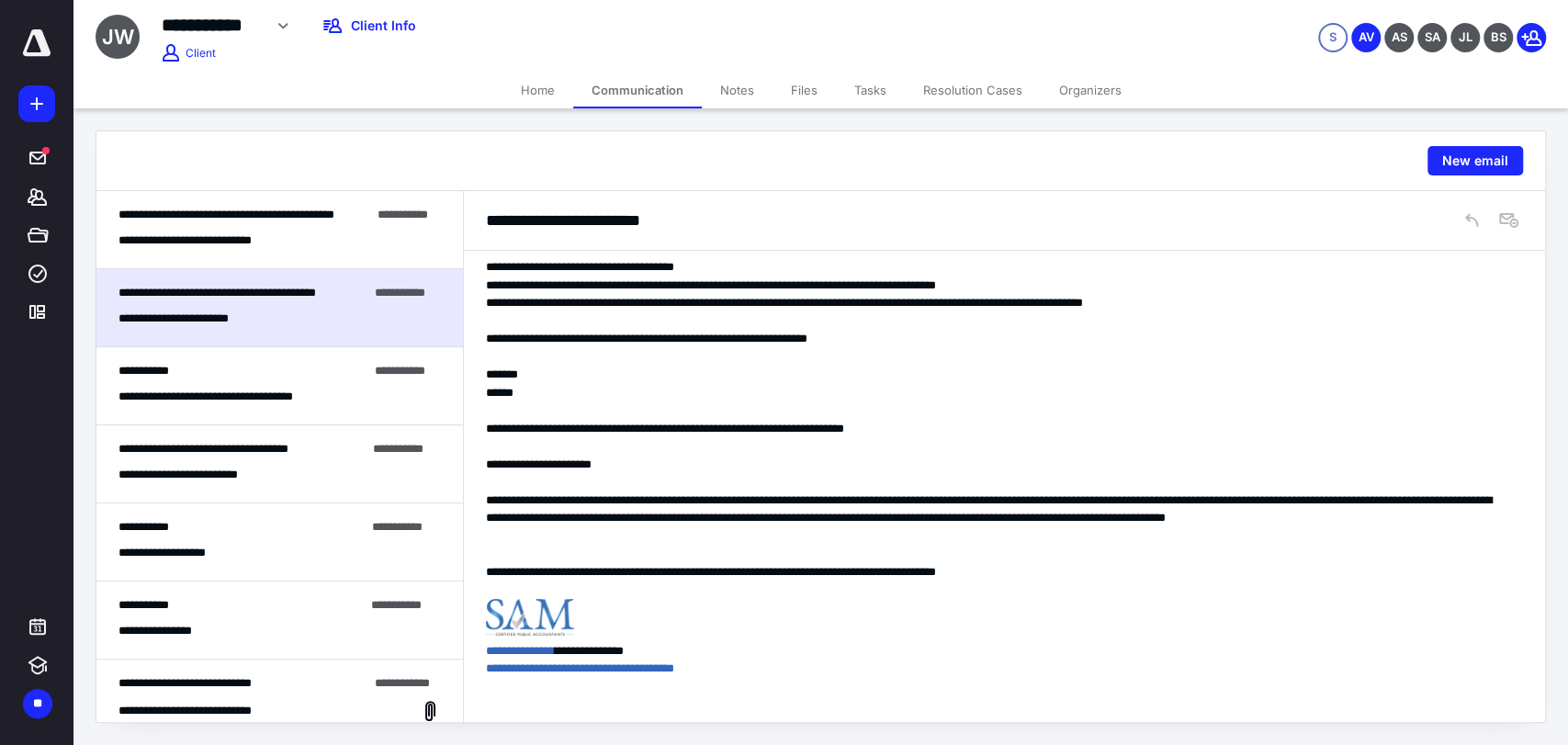 click on "**********" at bounding box center (279, 230) 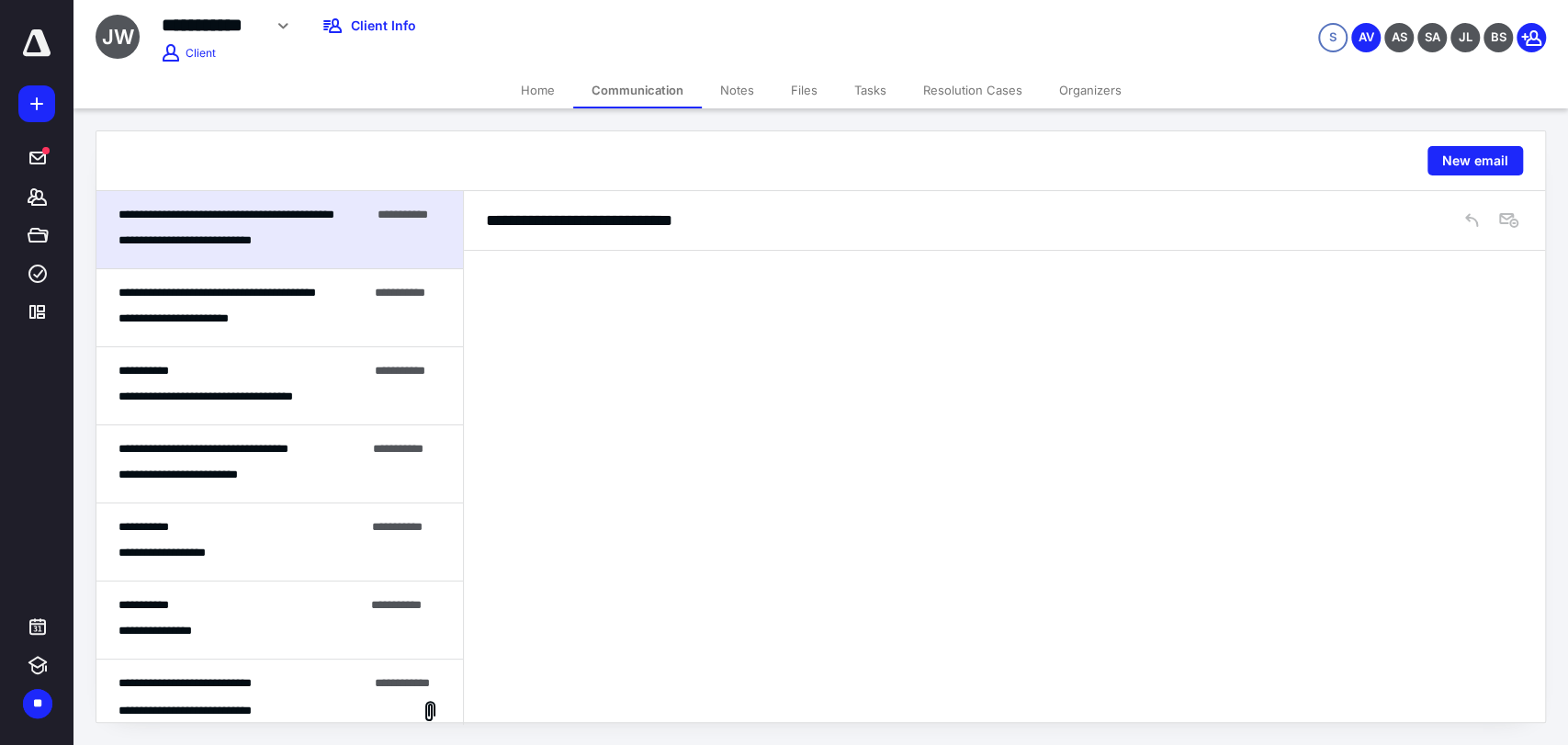 scroll, scrollTop: 0, scrollLeft: 0, axis: both 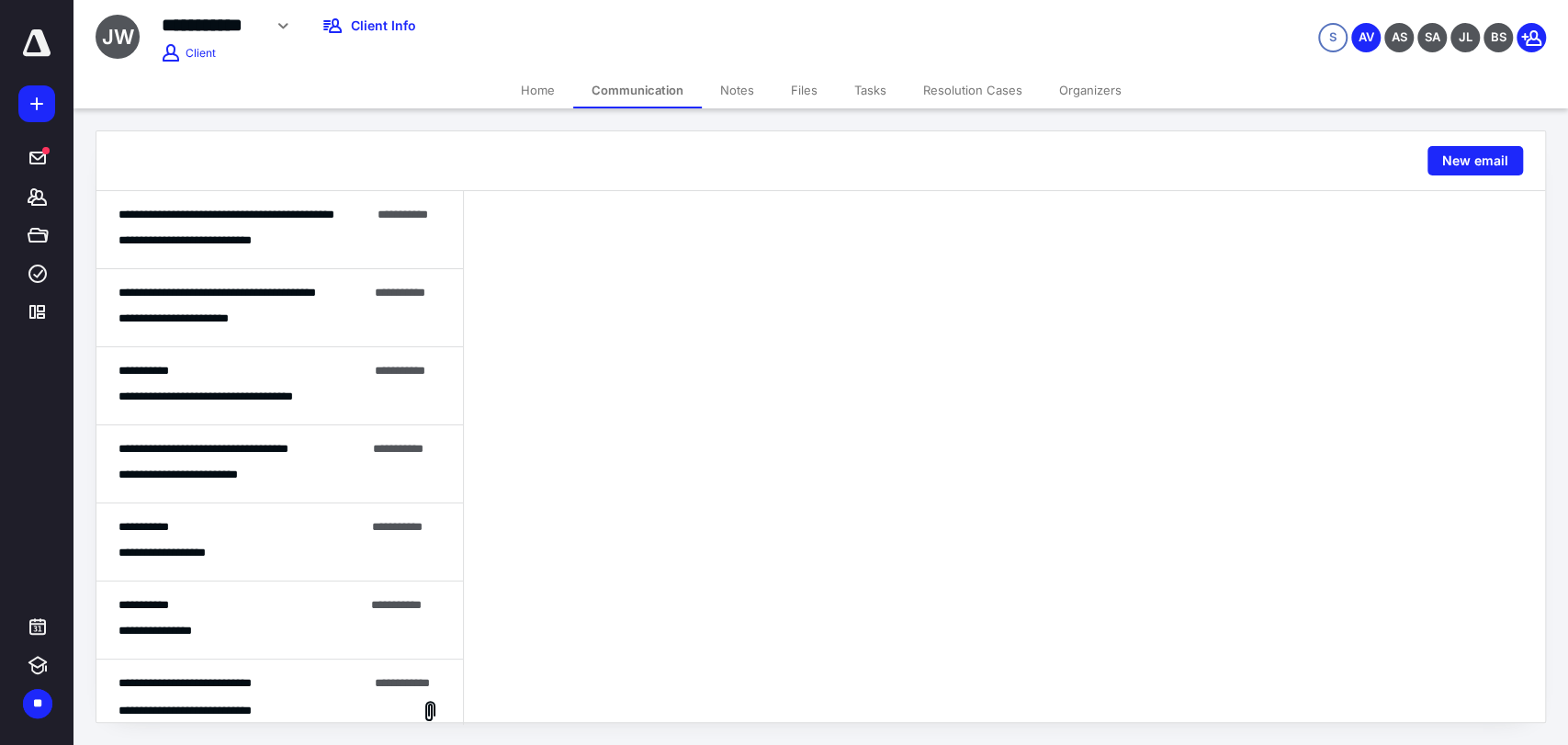 click on "Files" at bounding box center (804, 90) 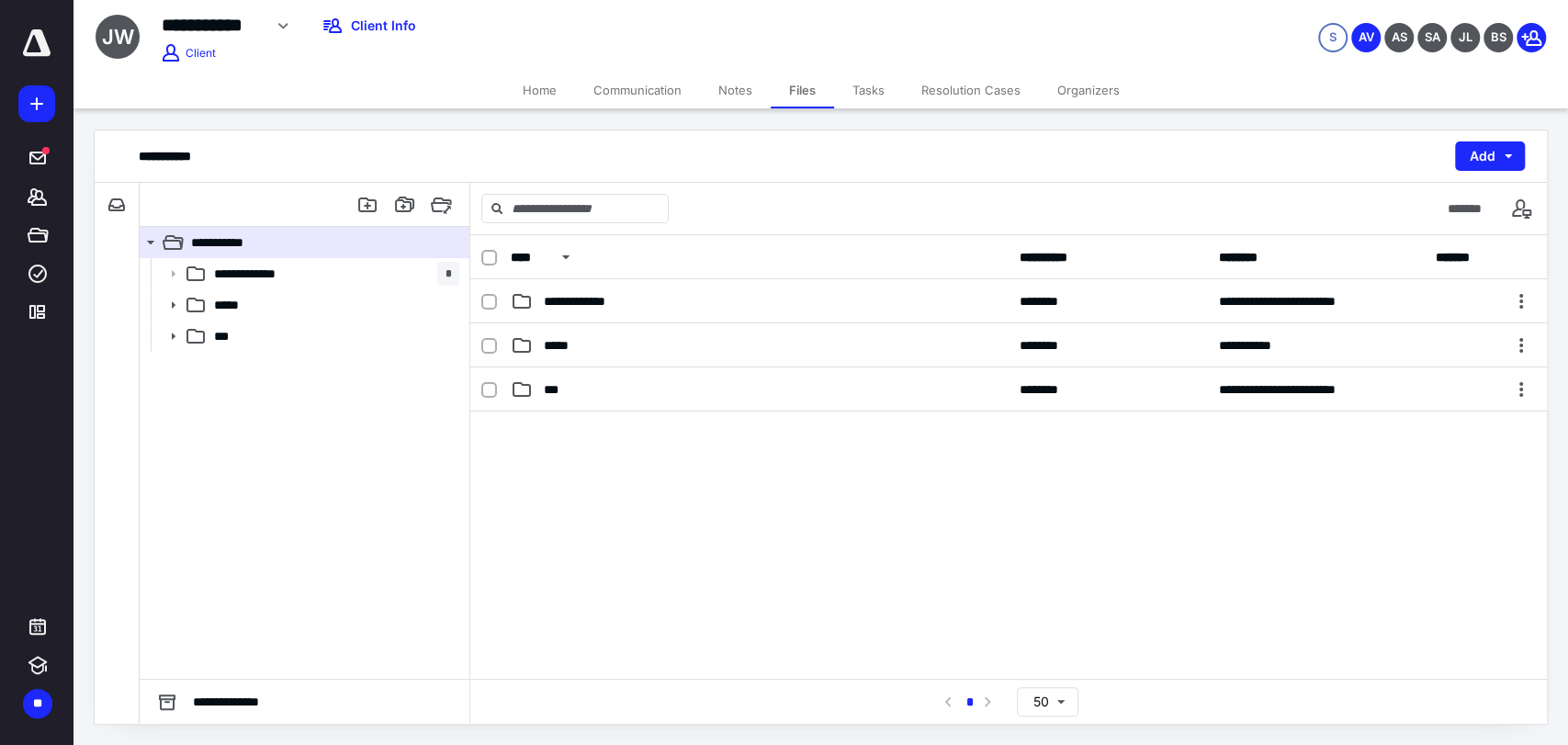 click on "Home" at bounding box center (539, 90) 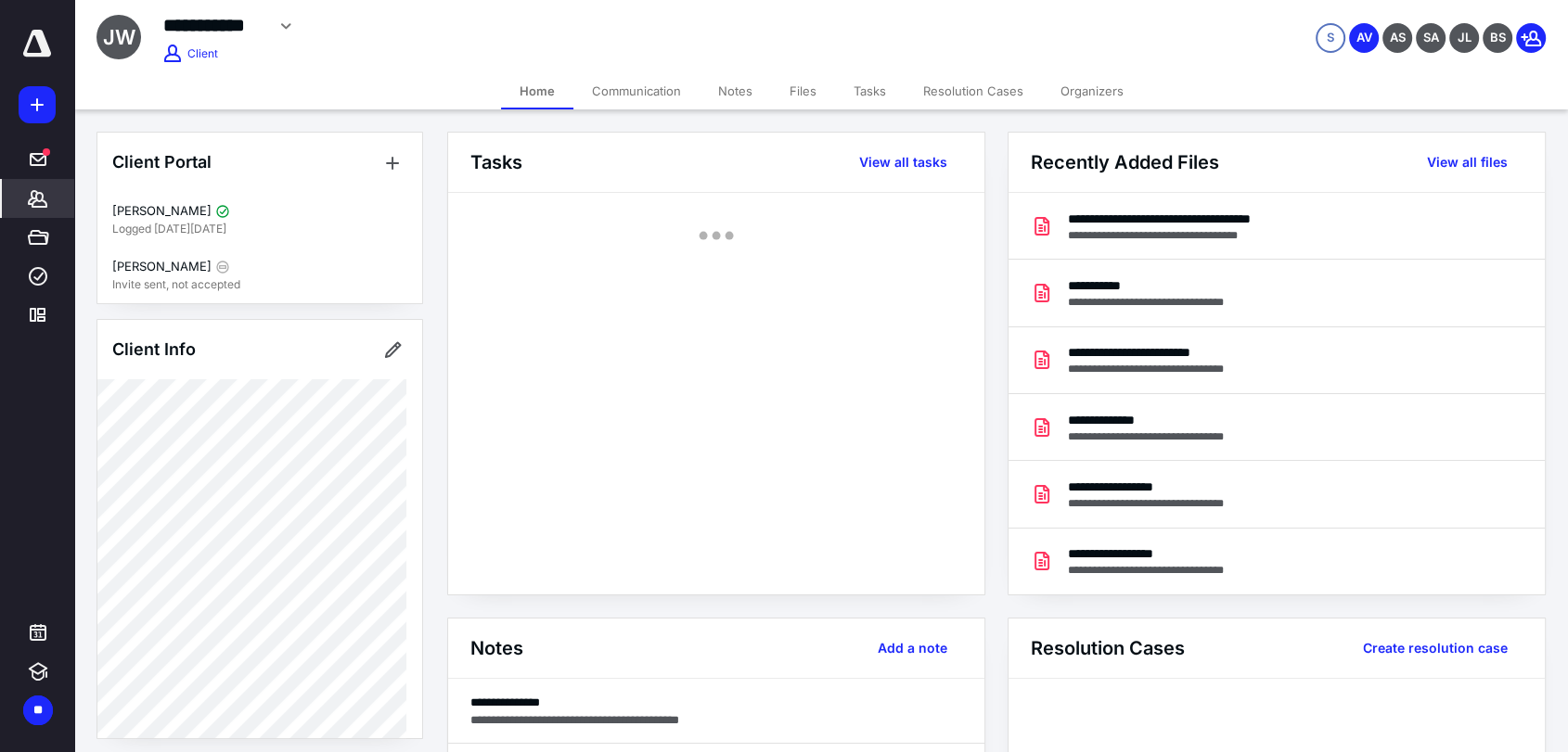 click on "Communication" at bounding box center [636, 91] 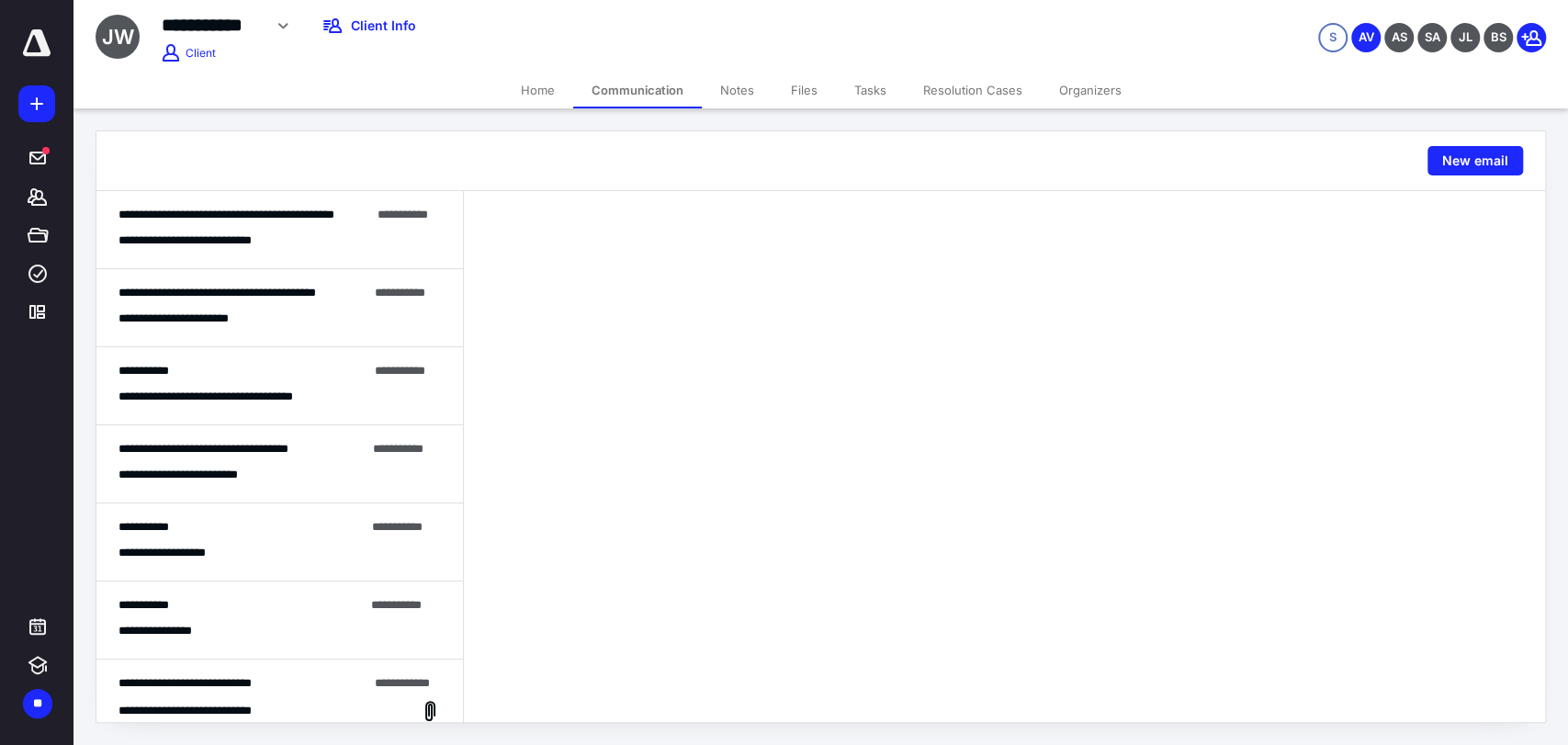 click on "**********" at bounding box center [279, 230] 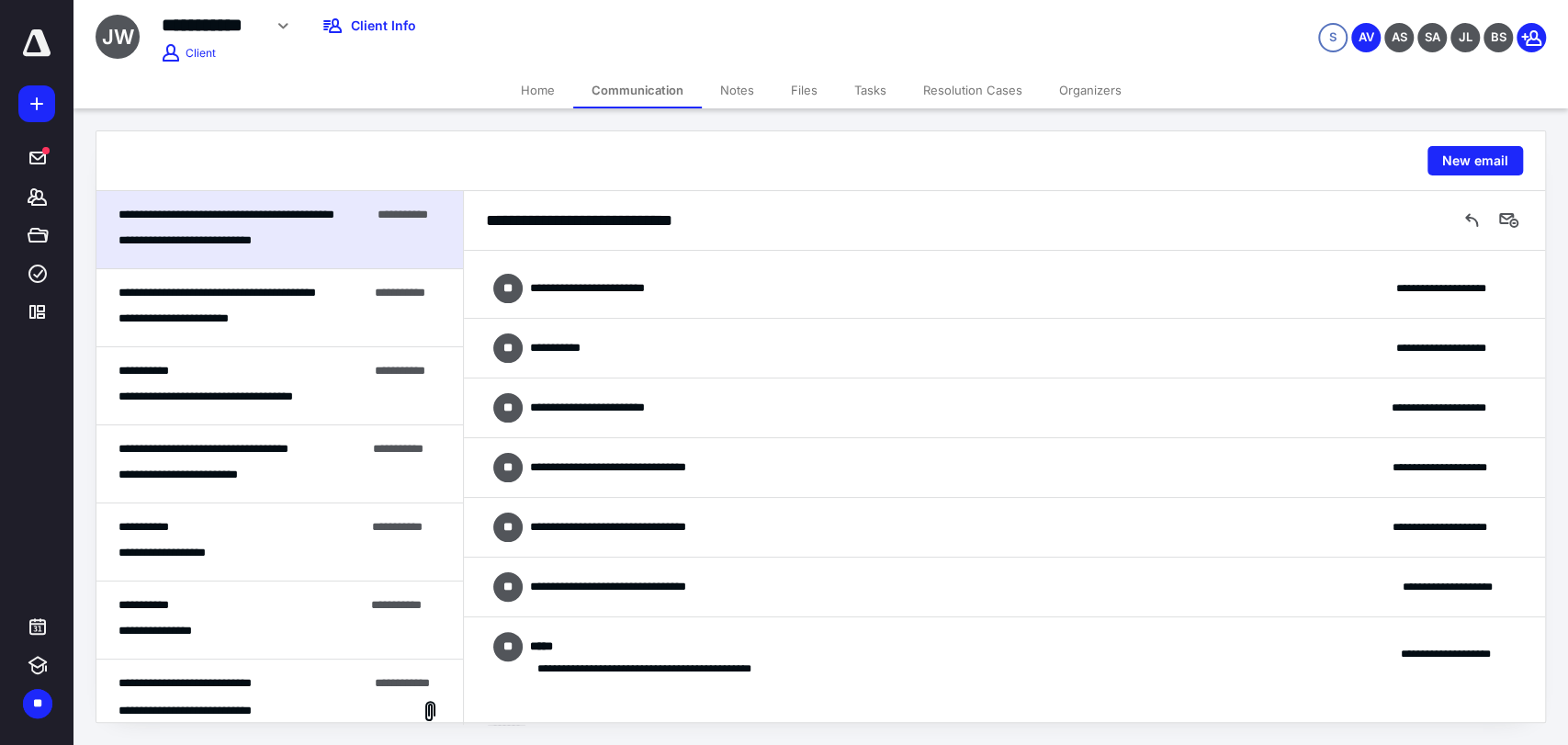 scroll, scrollTop: 206, scrollLeft: 0, axis: vertical 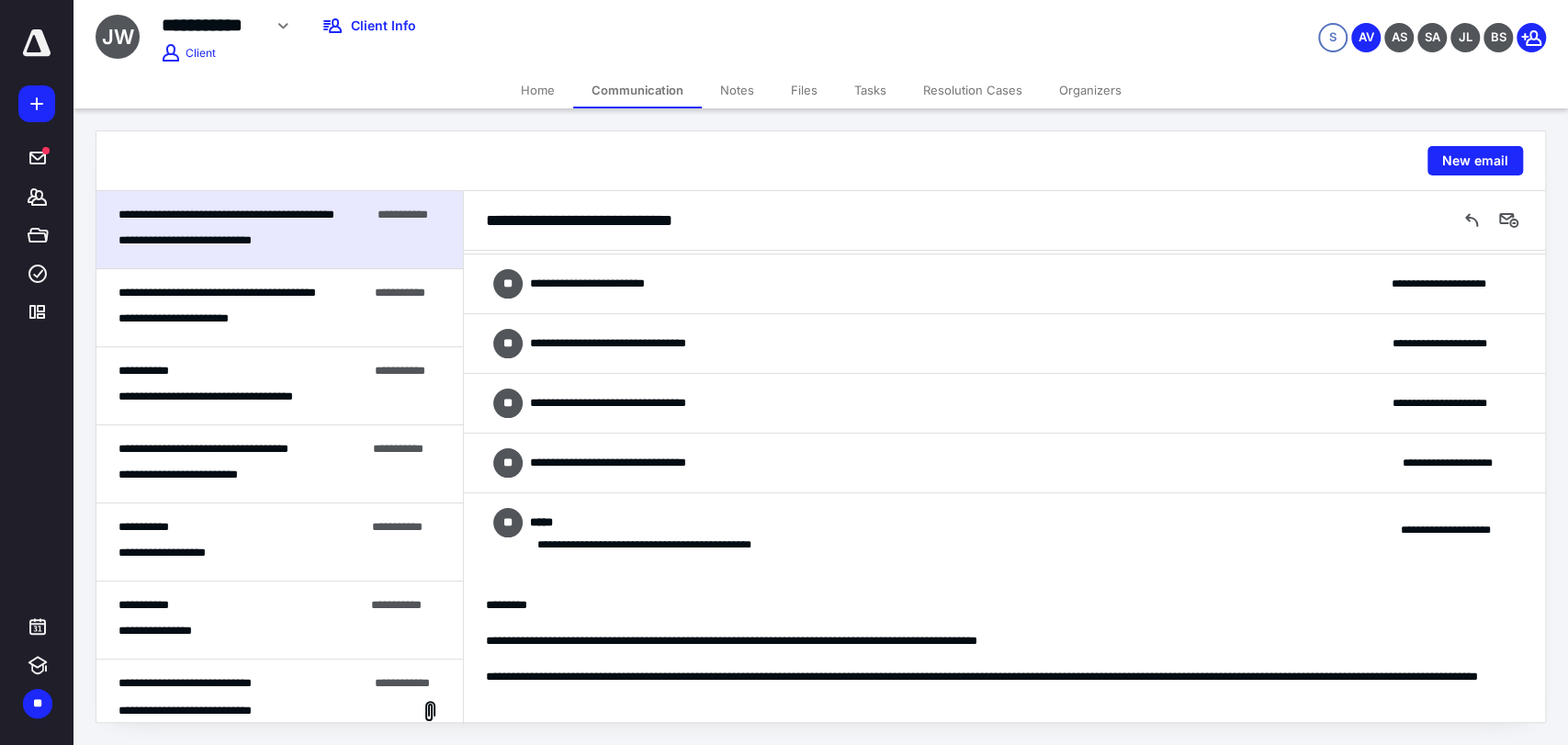click on "**********" at bounding box center (615, 463) 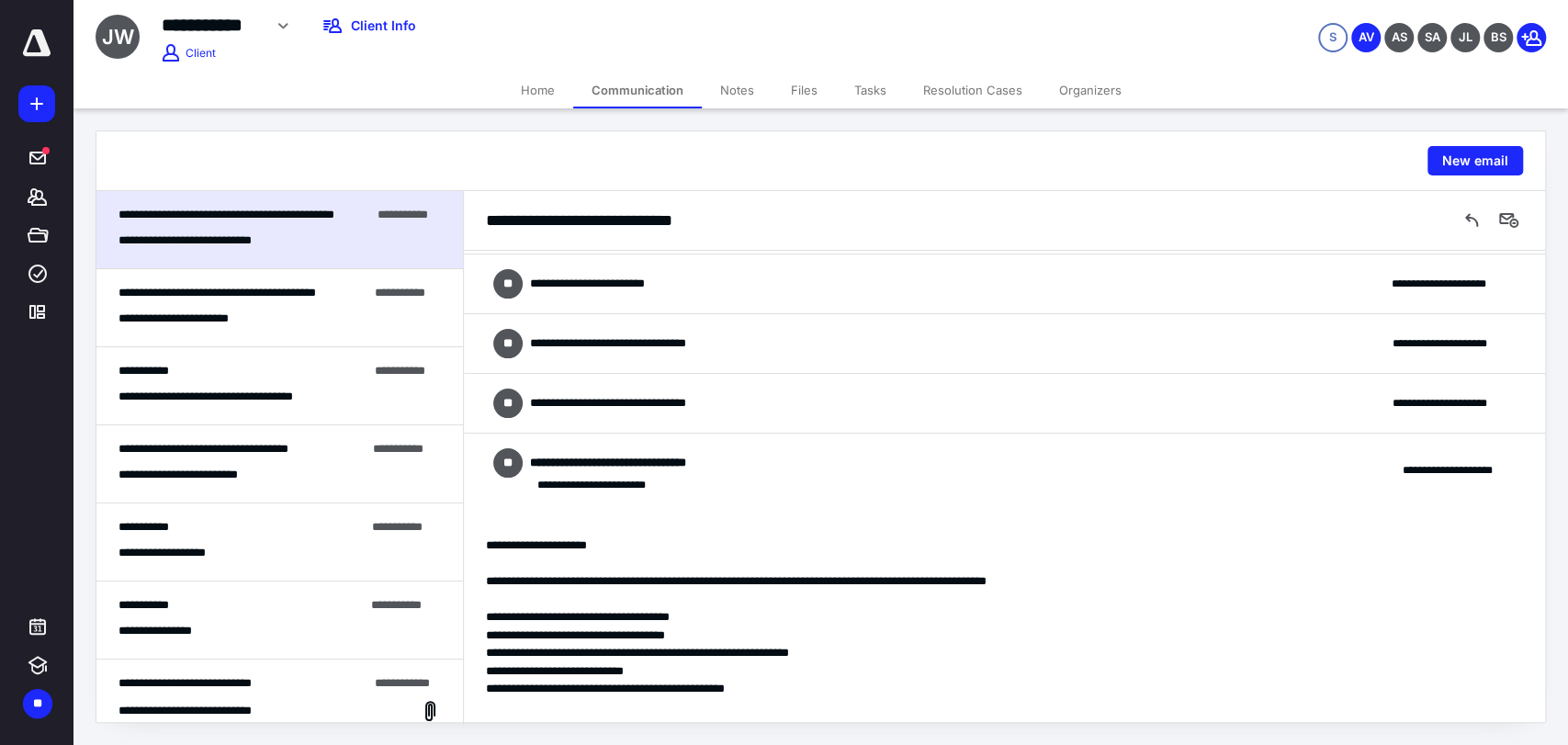 click on "**********" at bounding box center (1004, 403) 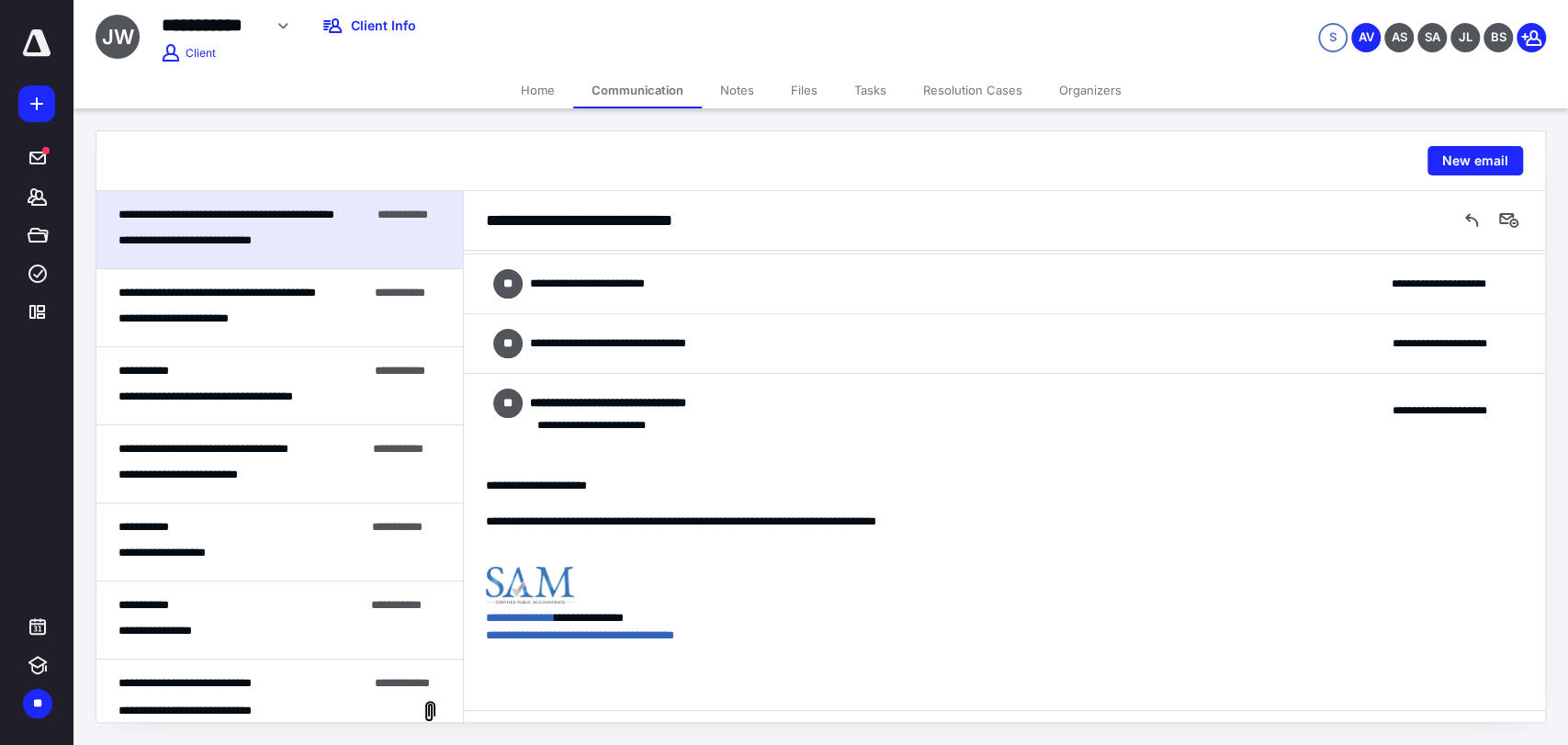 click on "**********" at bounding box center [609, 284] 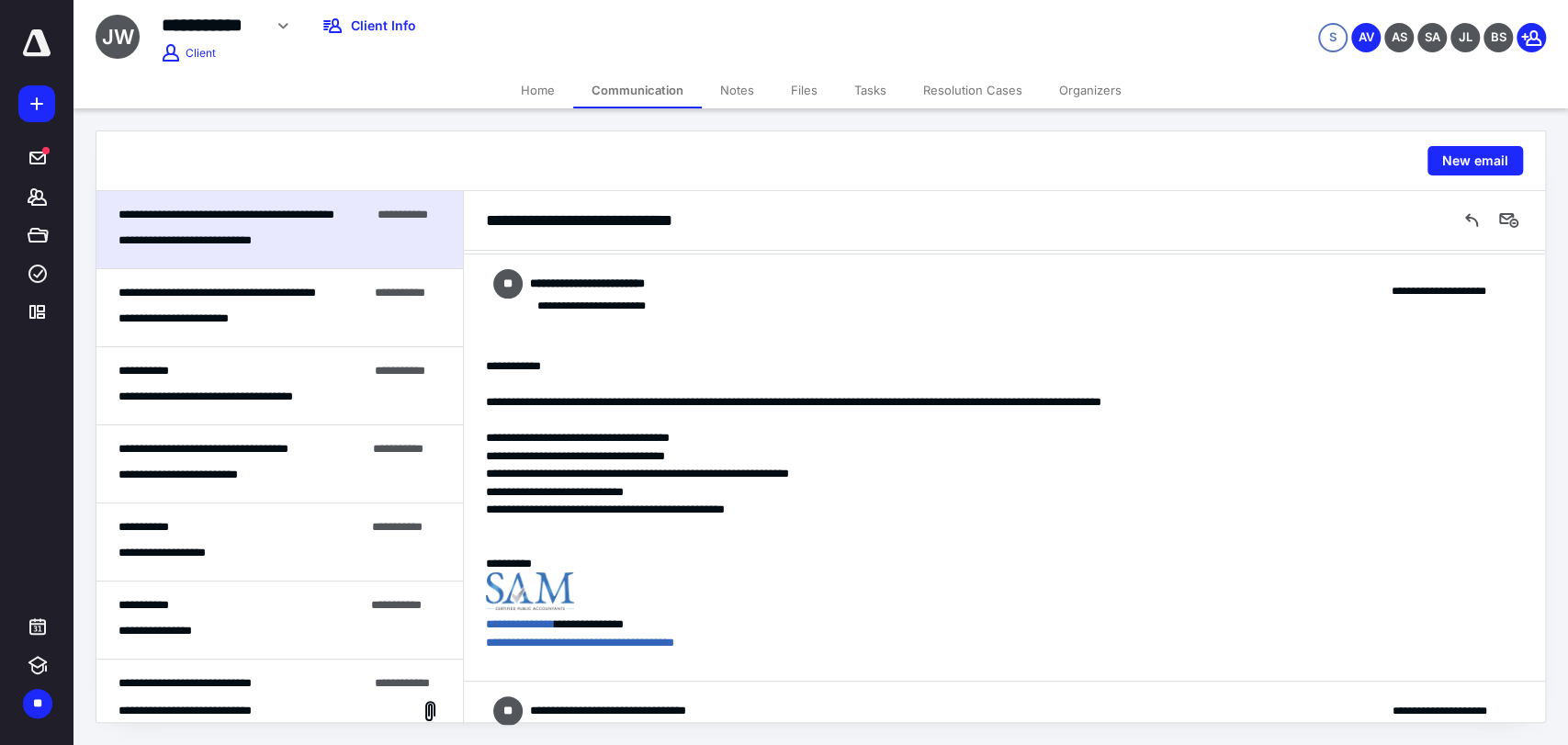 scroll, scrollTop: 0, scrollLeft: 0, axis: both 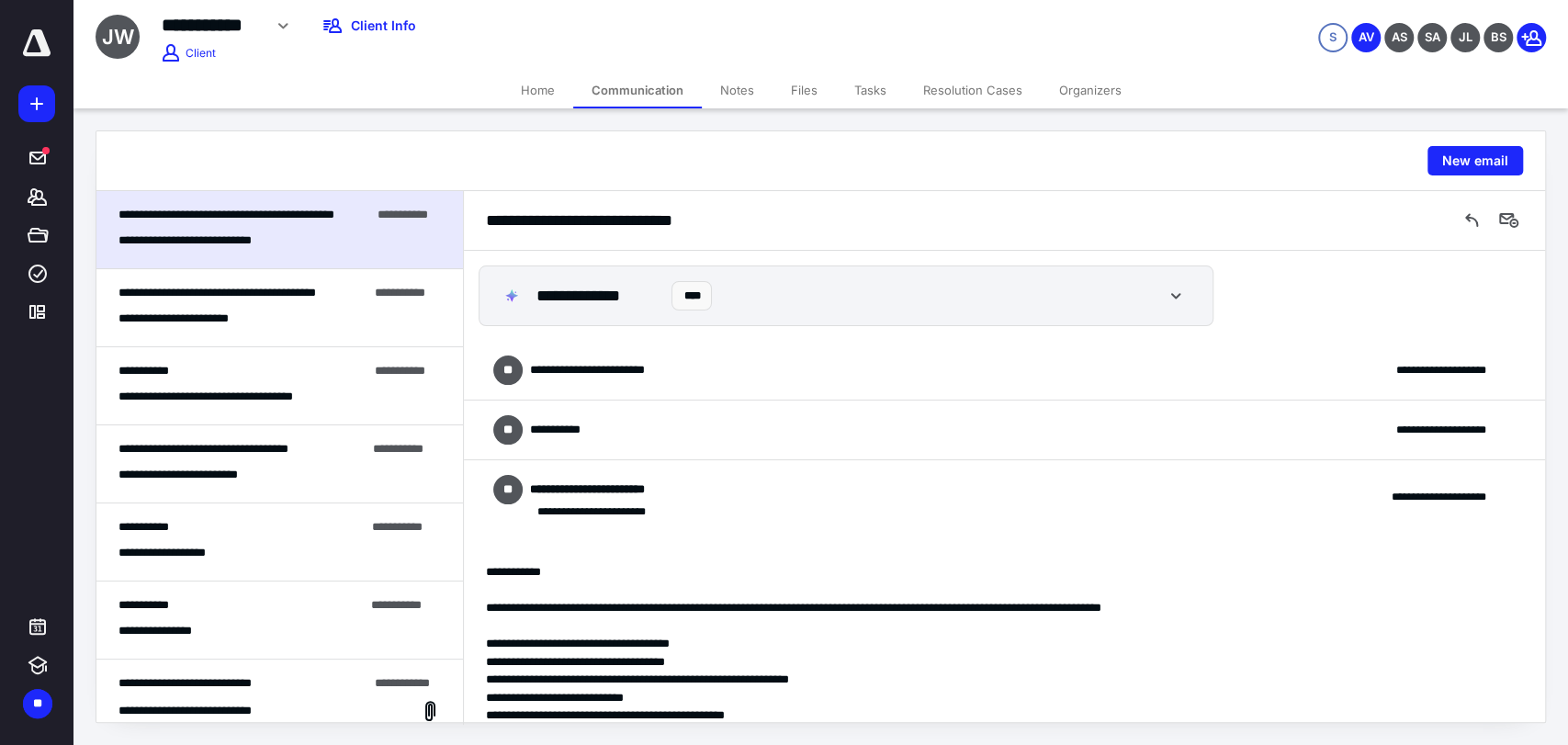 click on "**********" at bounding box center [1004, 370] 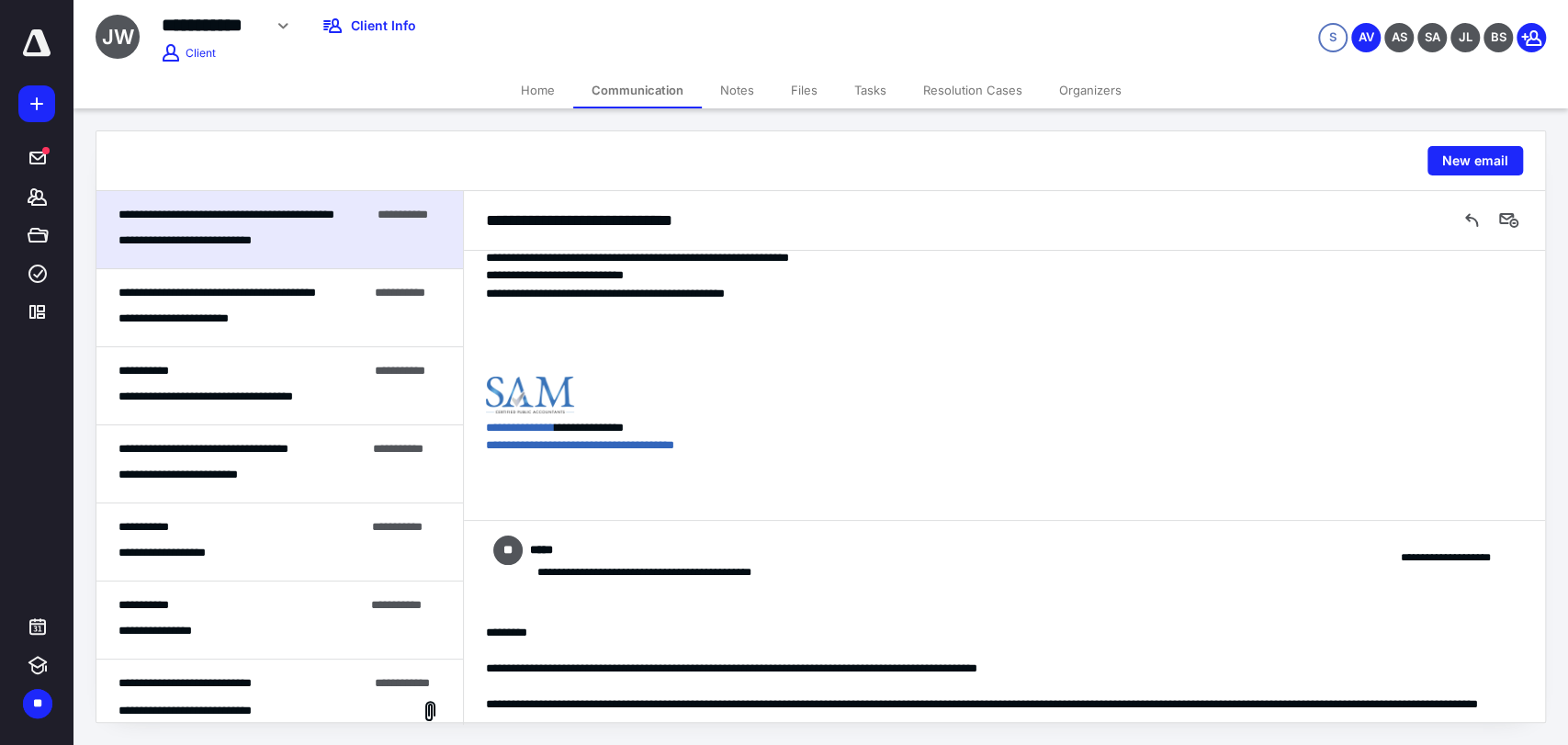 scroll, scrollTop: 2335, scrollLeft: 0, axis: vertical 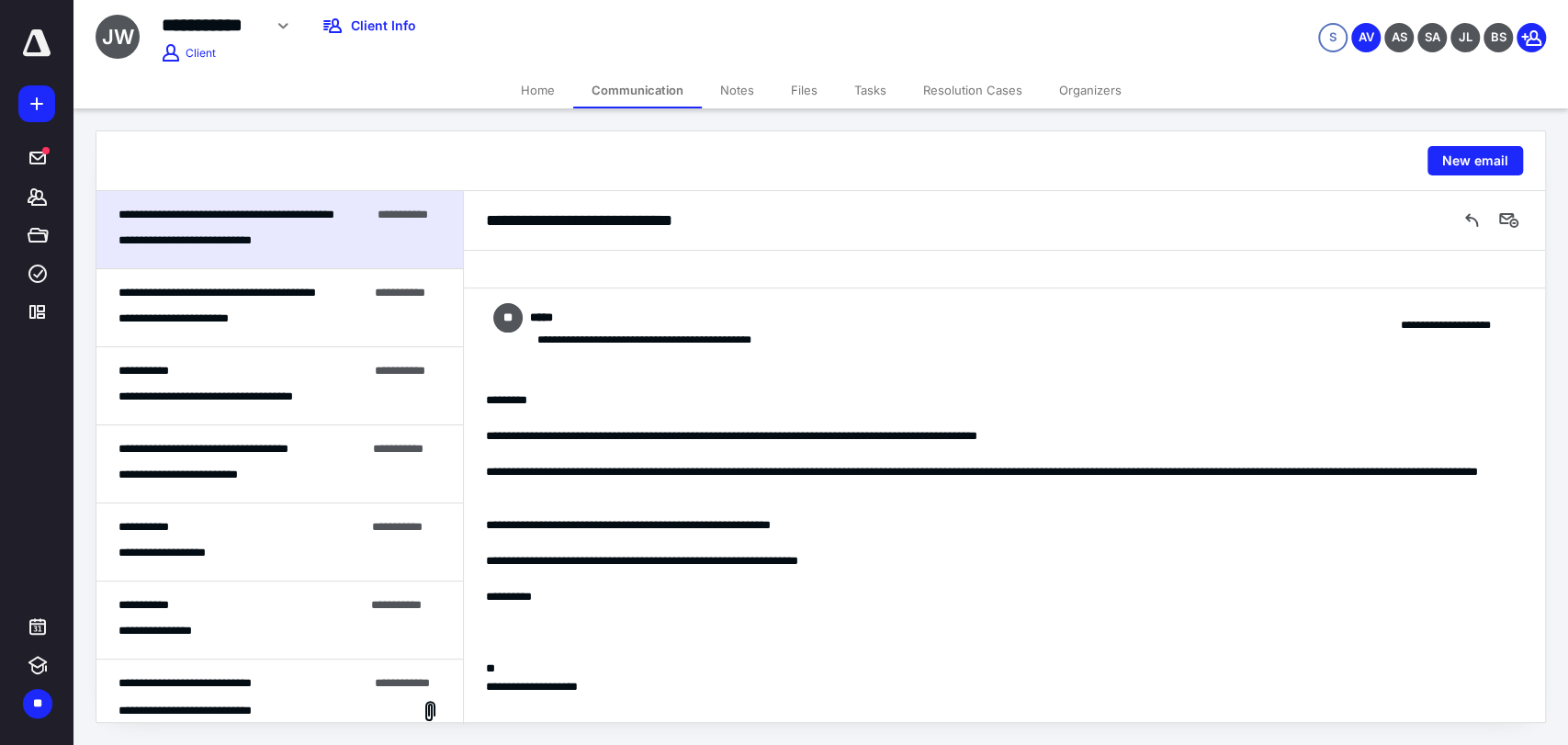 click on "Files" at bounding box center (804, 90) 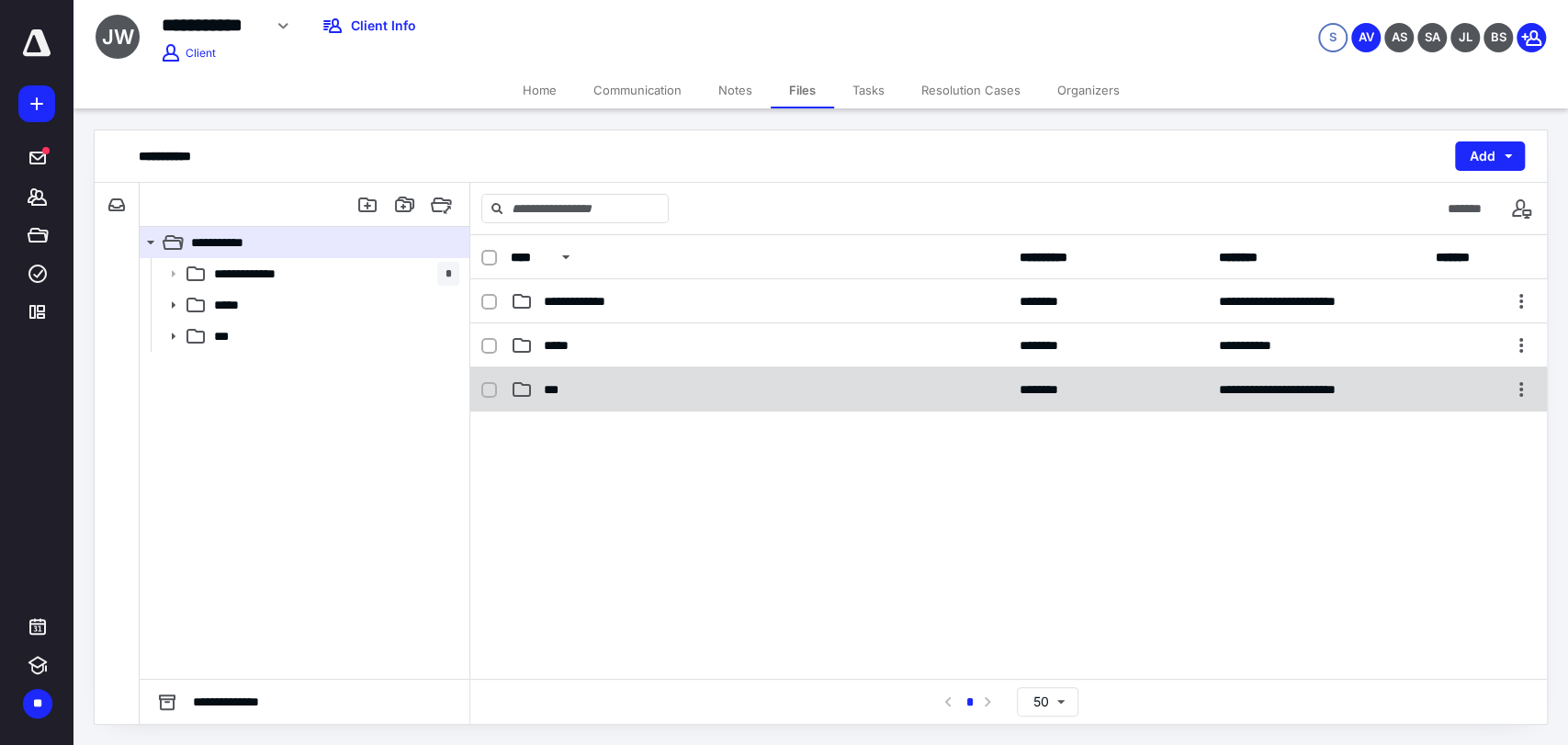 click on "***" at bounding box center (760, 389) 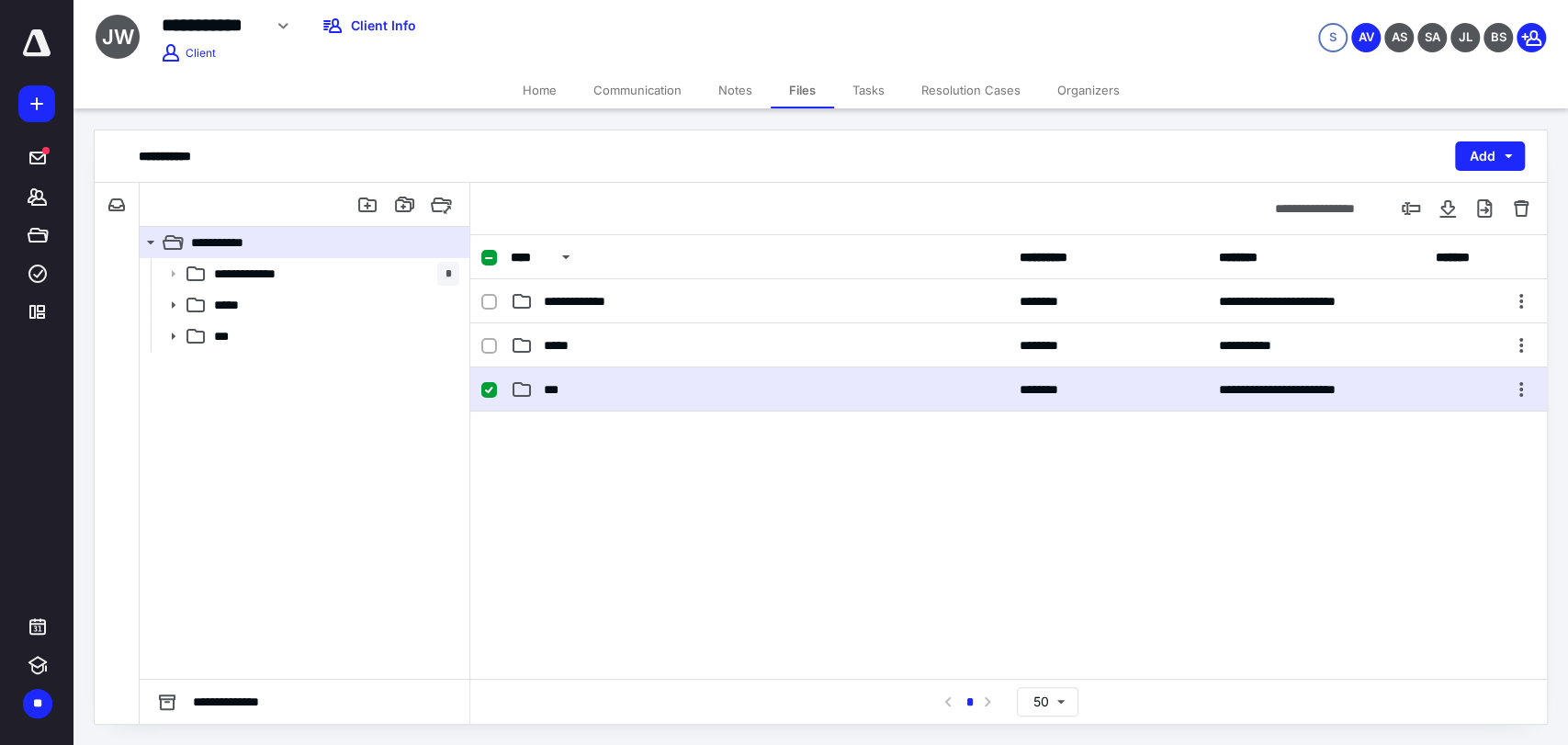 click on "***" at bounding box center [760, 389] 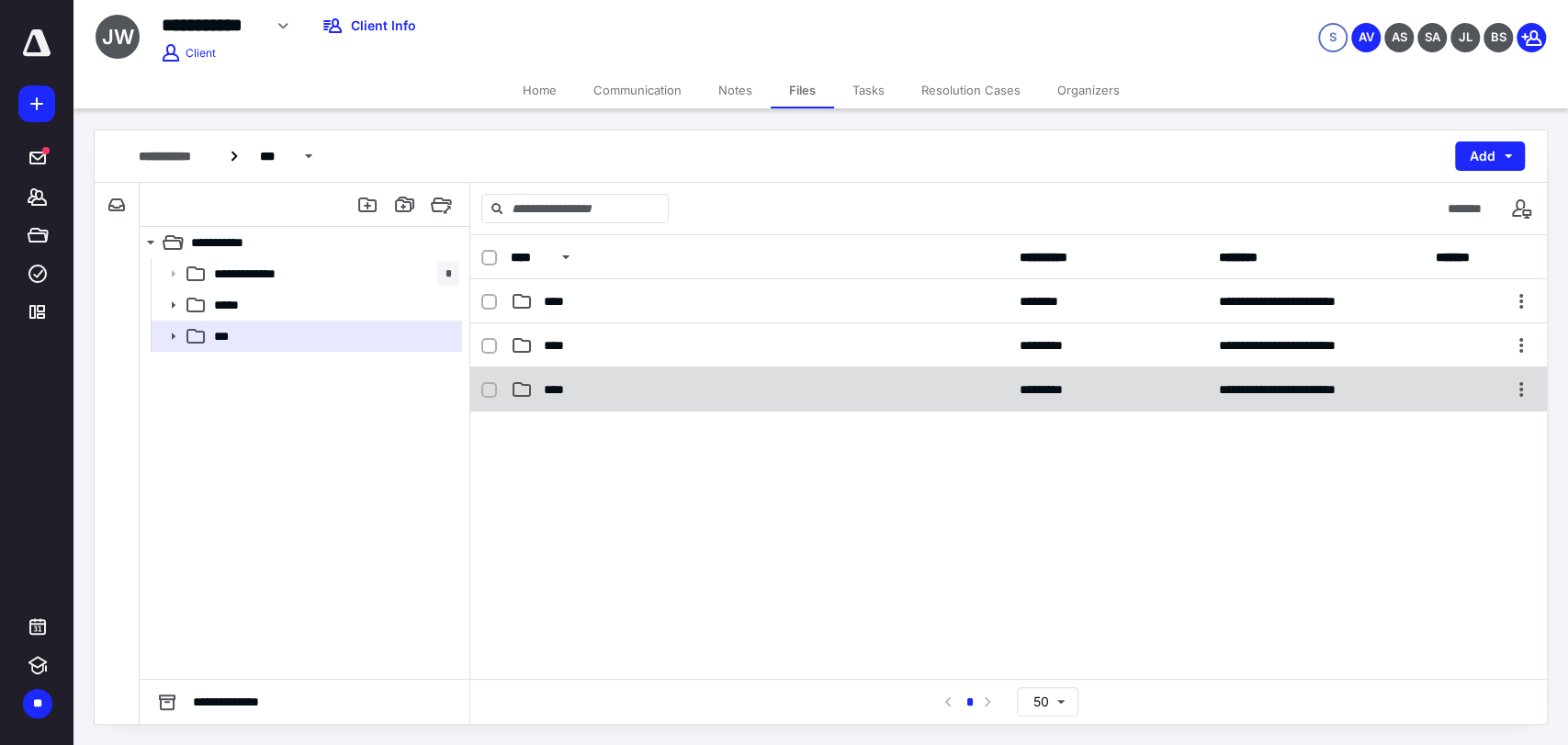 click on "****" at bounding box center [760, 389] 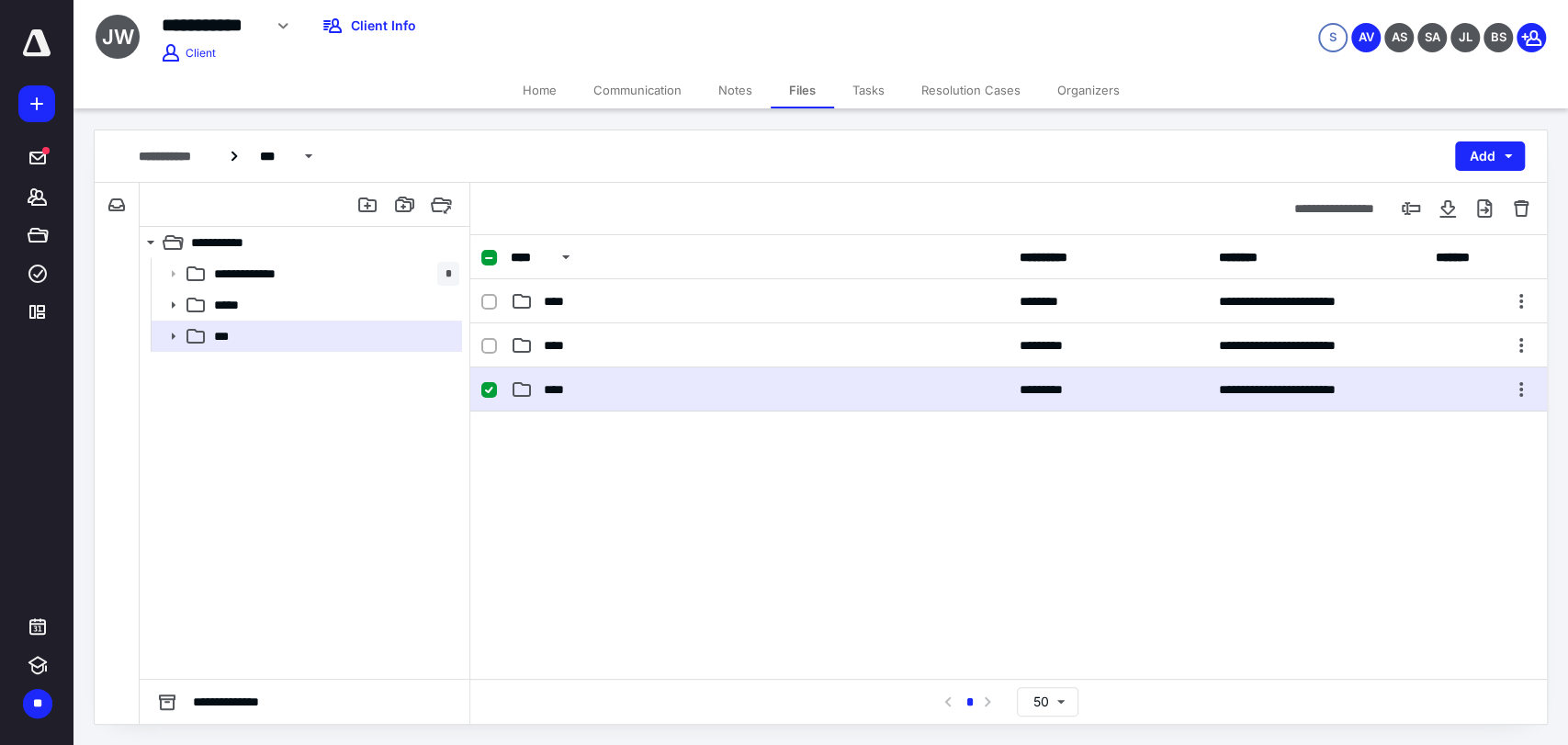 click on "****" at bounding box center (760, 389) 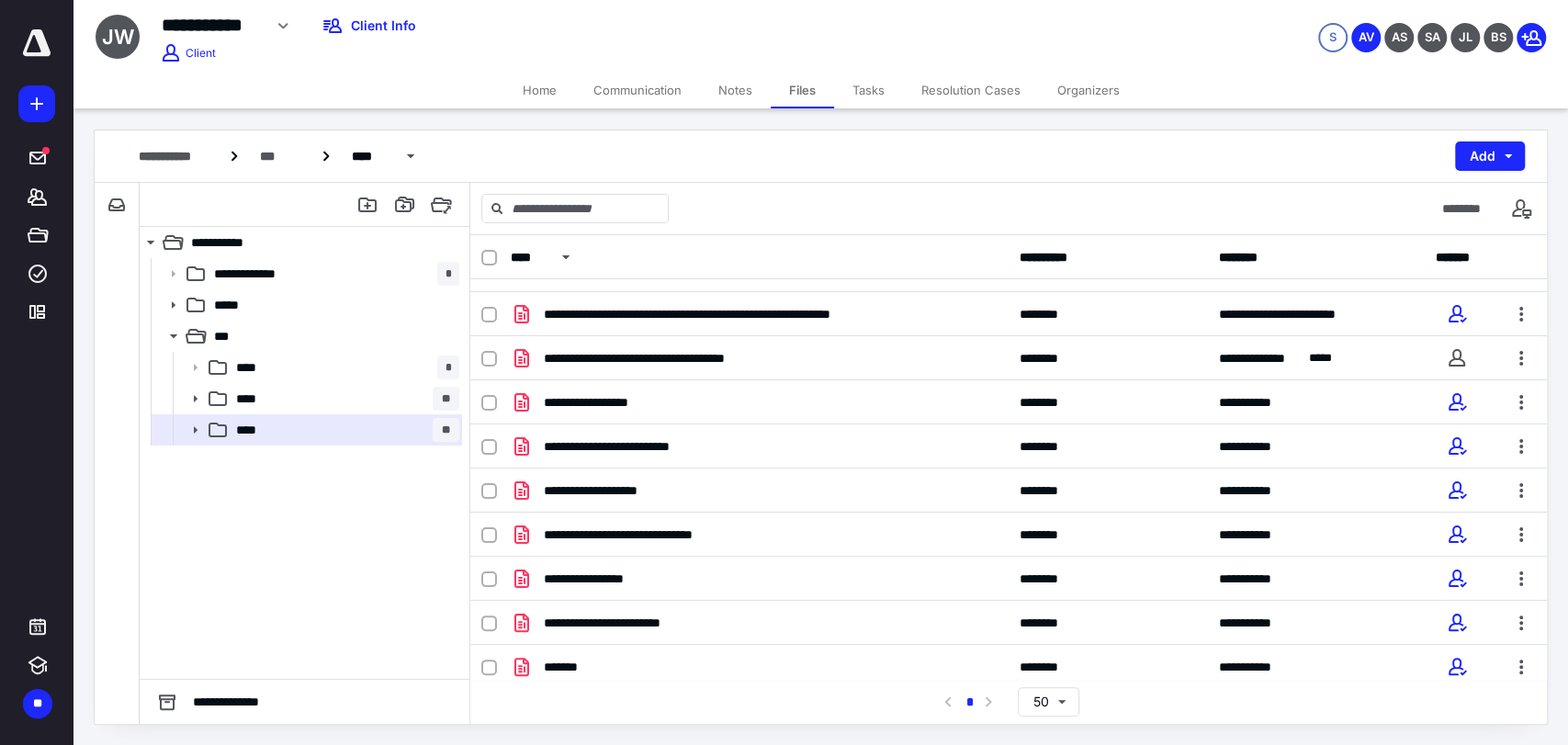 scroll, scrollTop: 0, scrollLeft: 0, axis: both 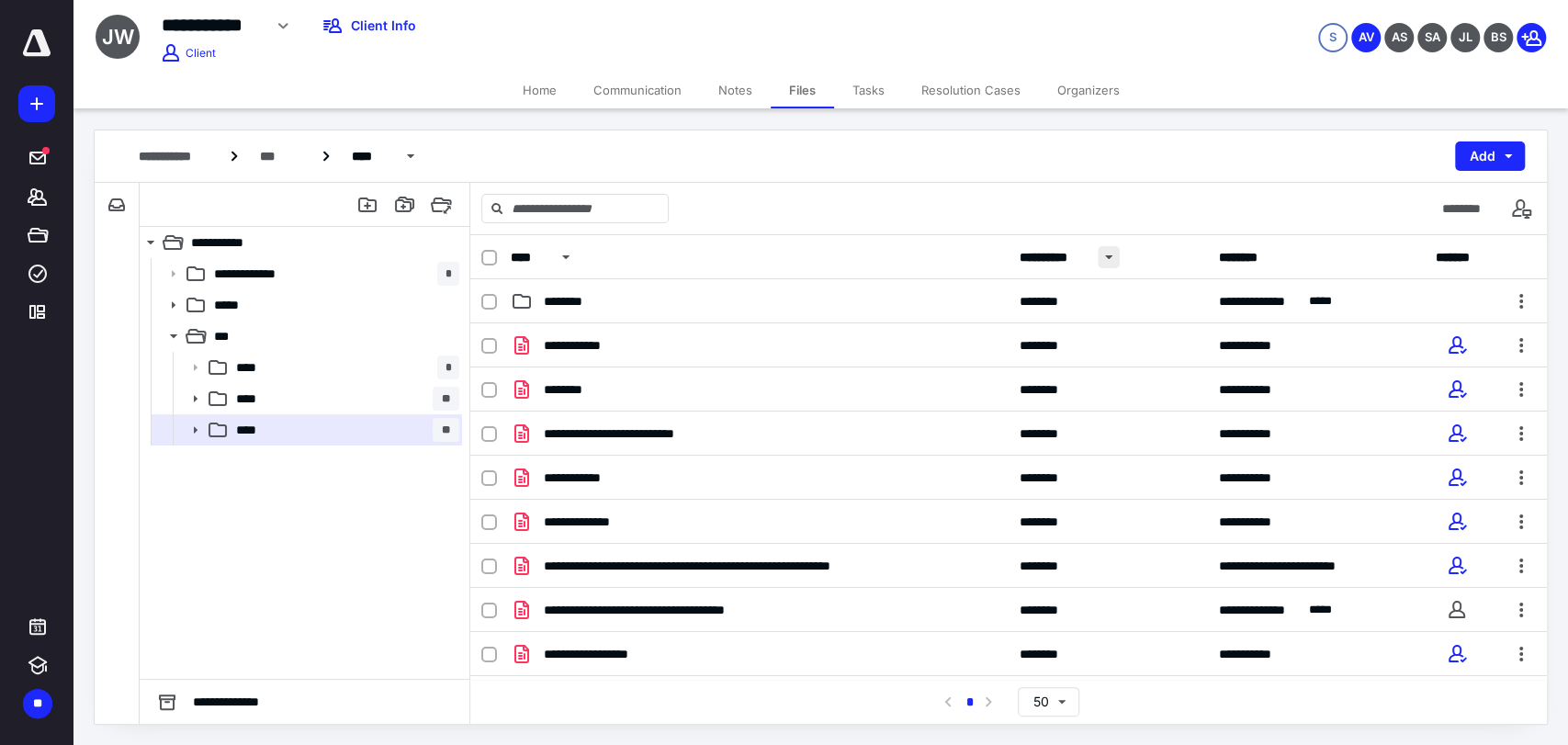 click at bounding box center [1109, 257] 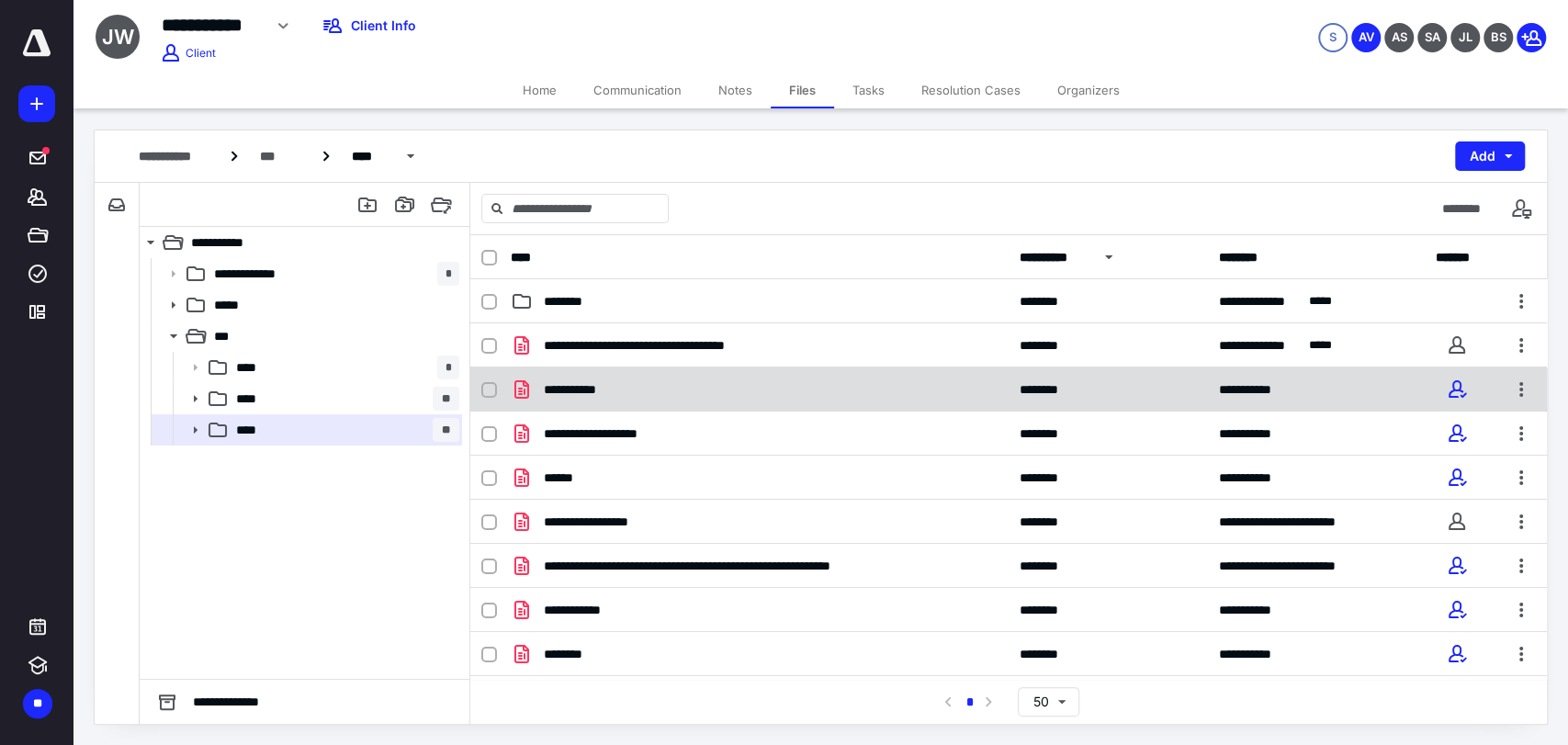 click on "**********" at bounding box center [1009, 389] 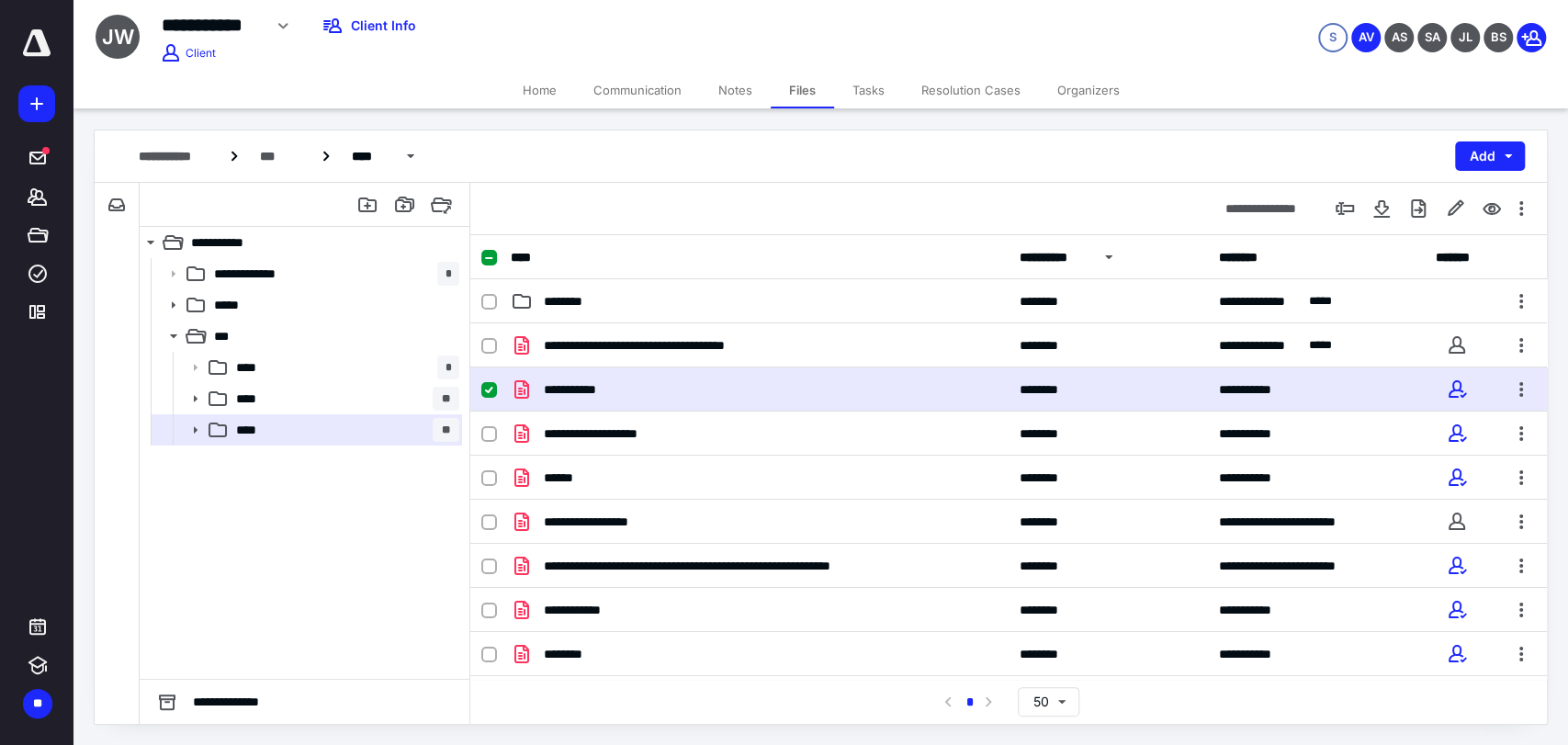 click on "**********" at bounding box center [1009, 389] 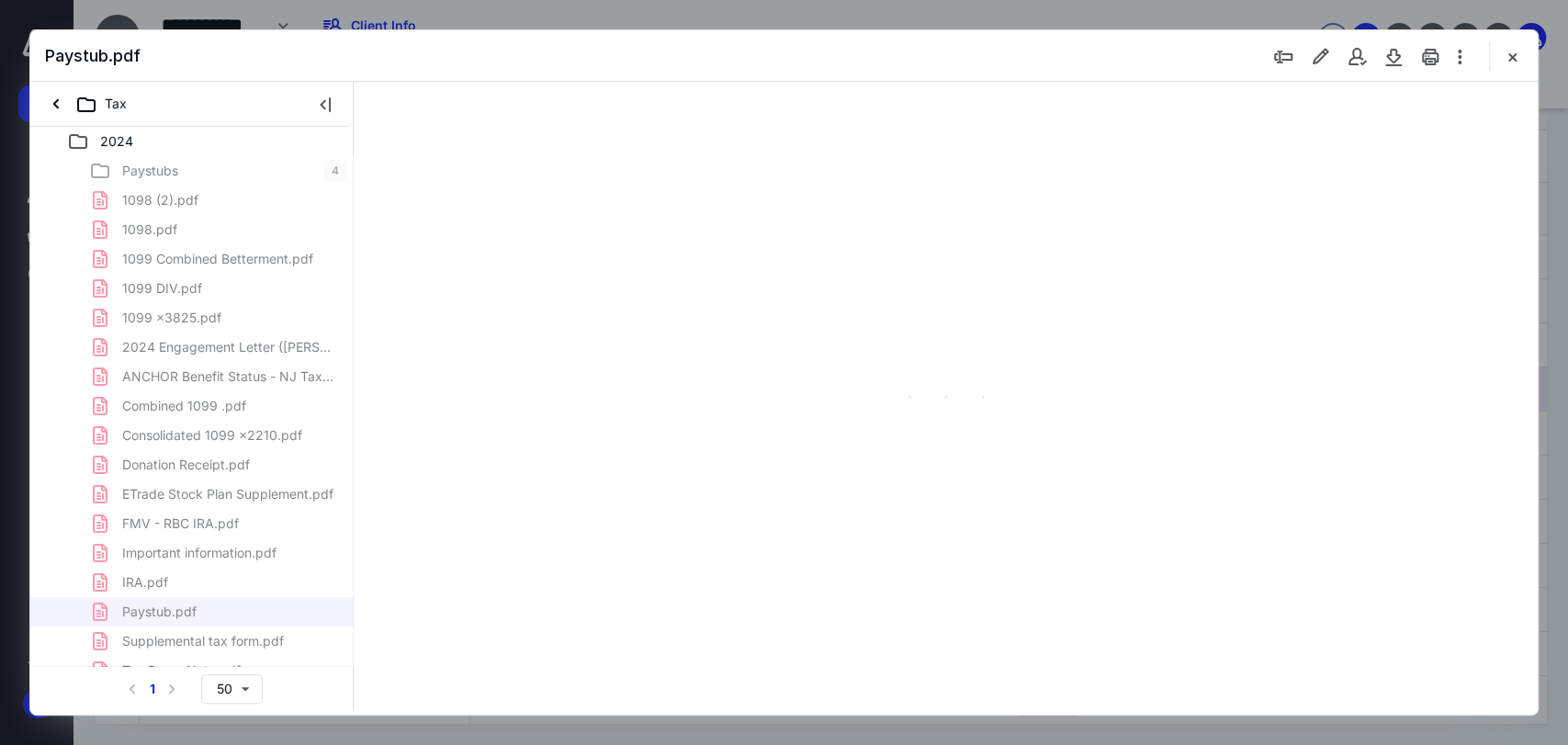 scroll, scrollTop: 0, scrollLeft: 0, axis: both 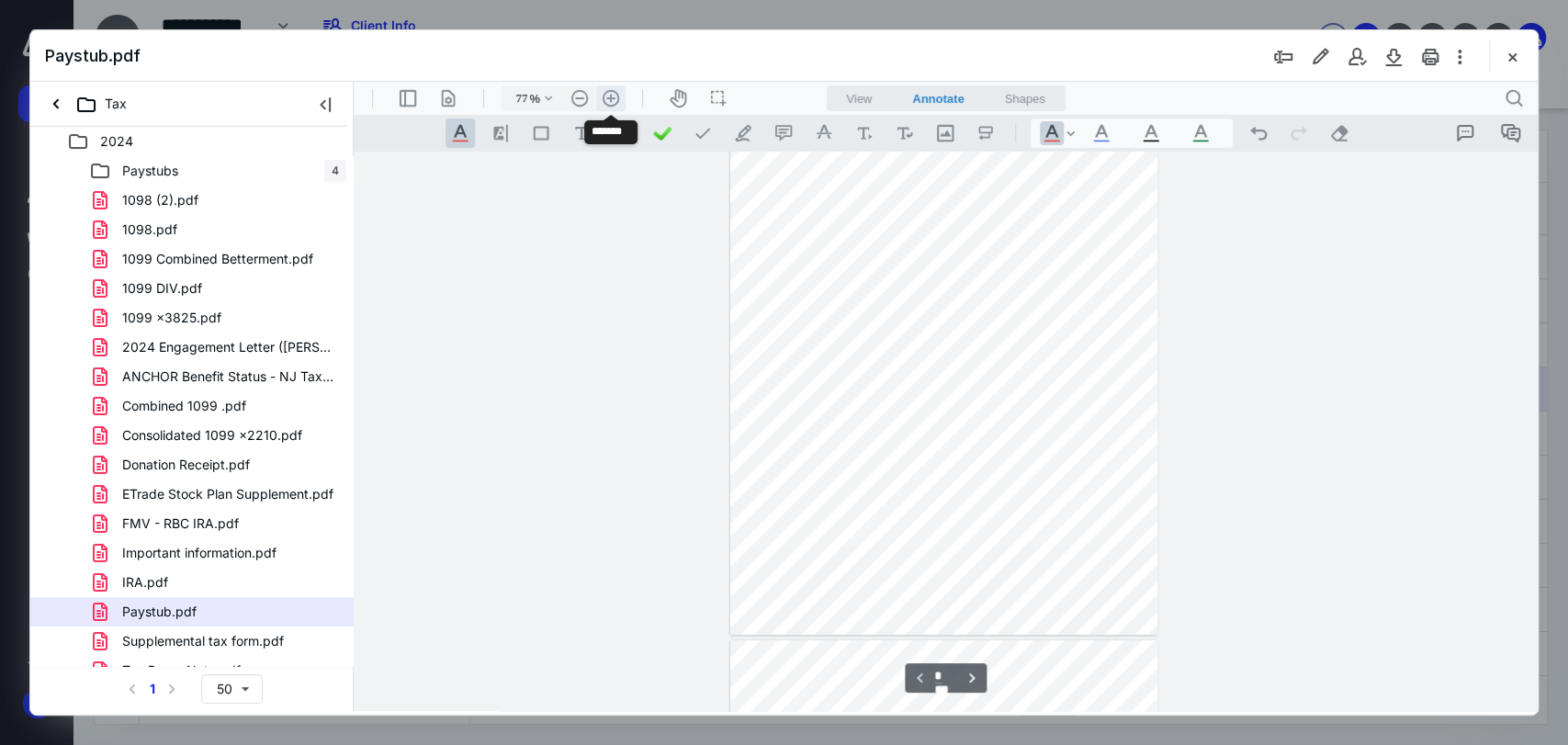 click on ".cls-1{fill:#abb0c4;} icon - header - zoom - in - line" at bounding box center (611, 98) 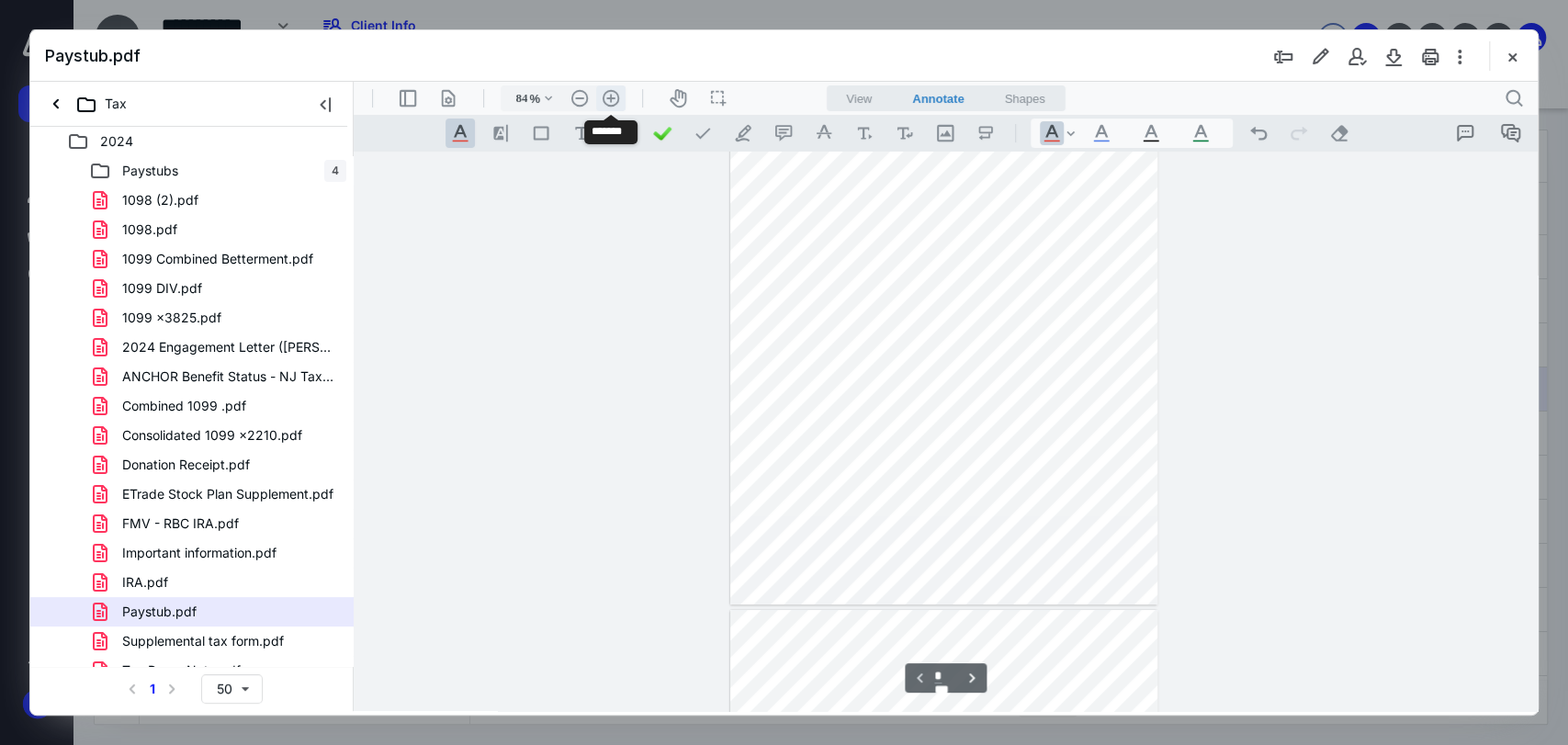 click on ".cls-1{fill:#abb0c4;} icon - header - zoom - in - line" at bounding box center [611, 98] 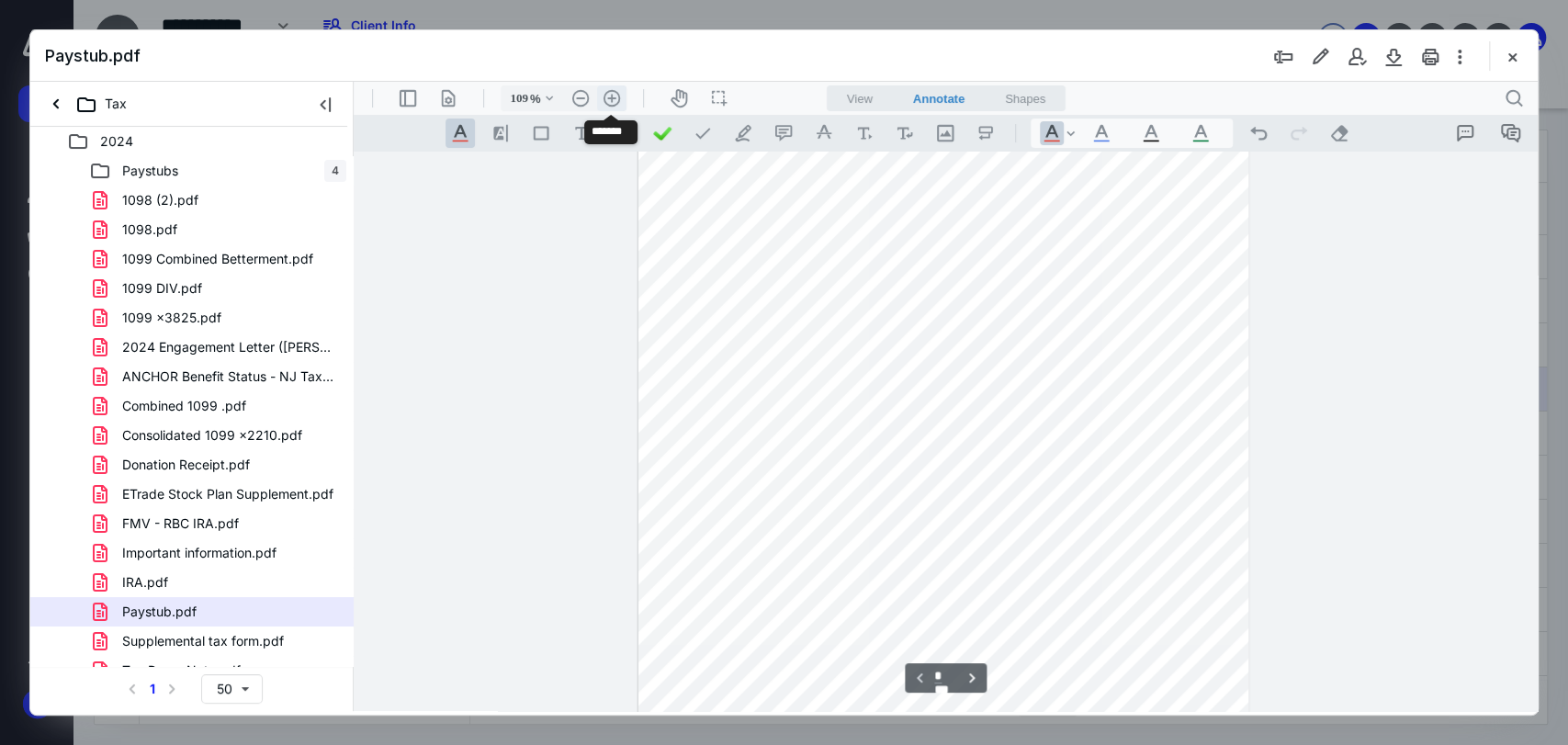 click on ".cls-1{fill:#abb0c4;} icon - header - zoom - in - line" at bounding box center [612, 98] 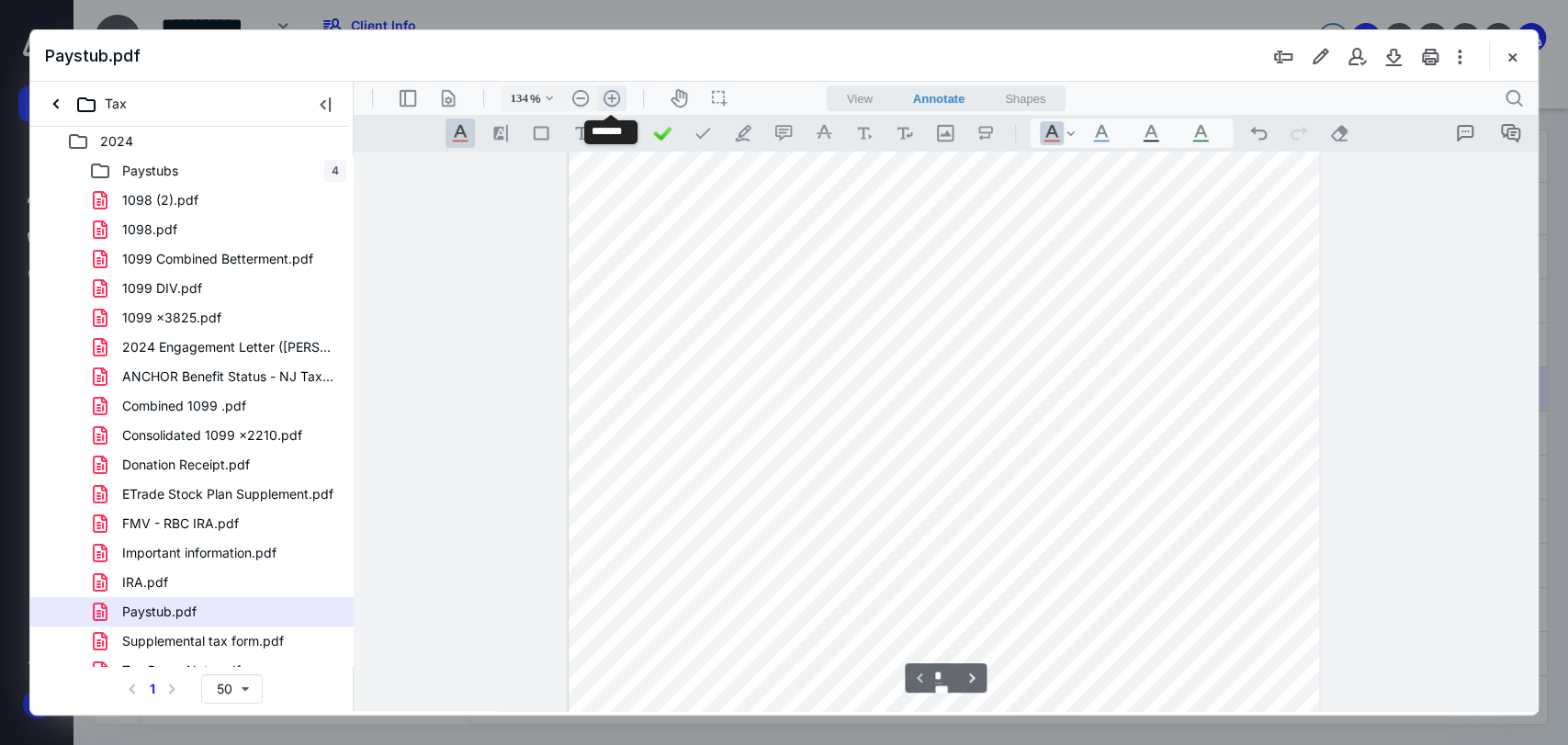 click on ".cls-1{fill:#abb0c4;} icon - header - zoom - in - line" at bounding box center [612, 98] 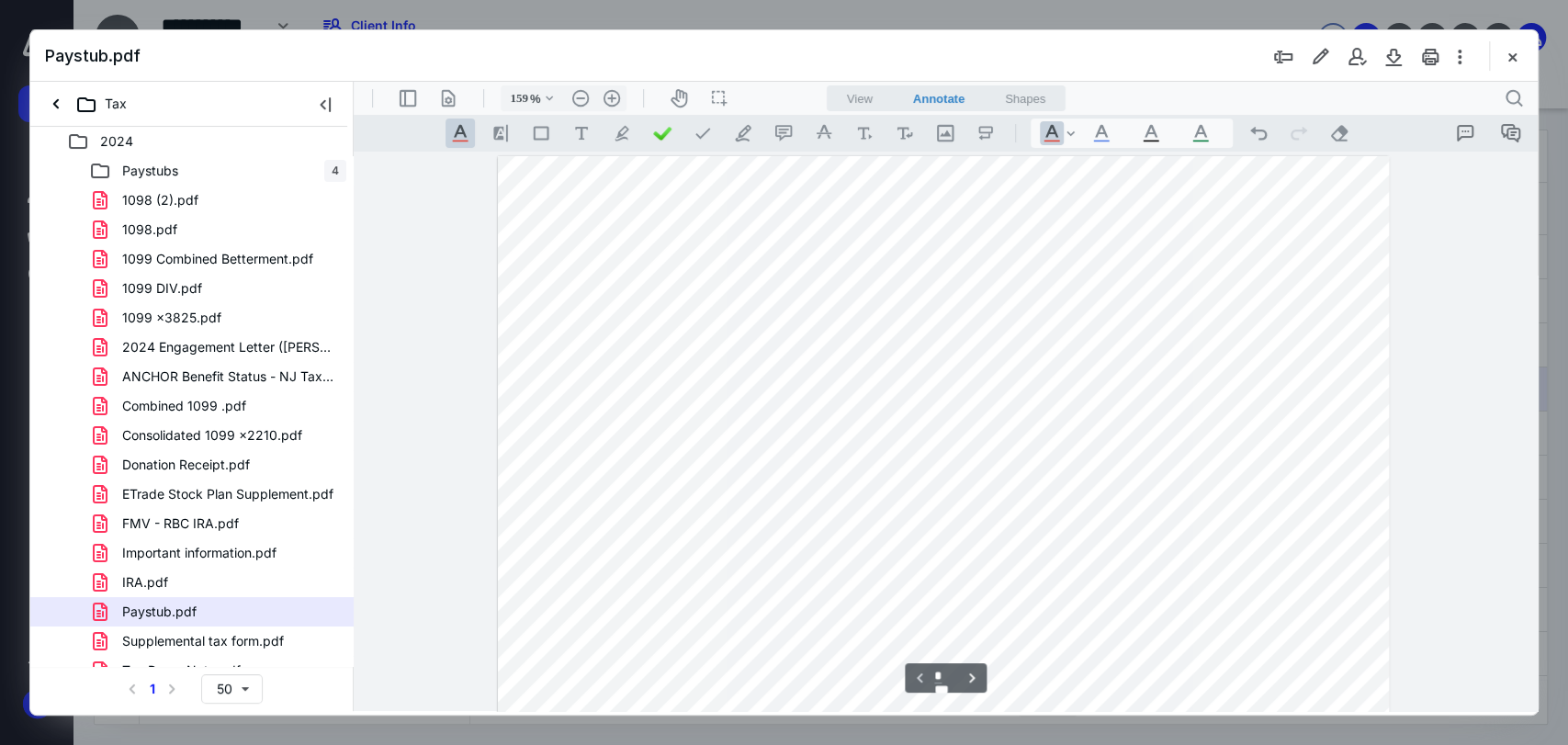 scroll, scrollTop: 0, scrollLeft: 0, axis: both 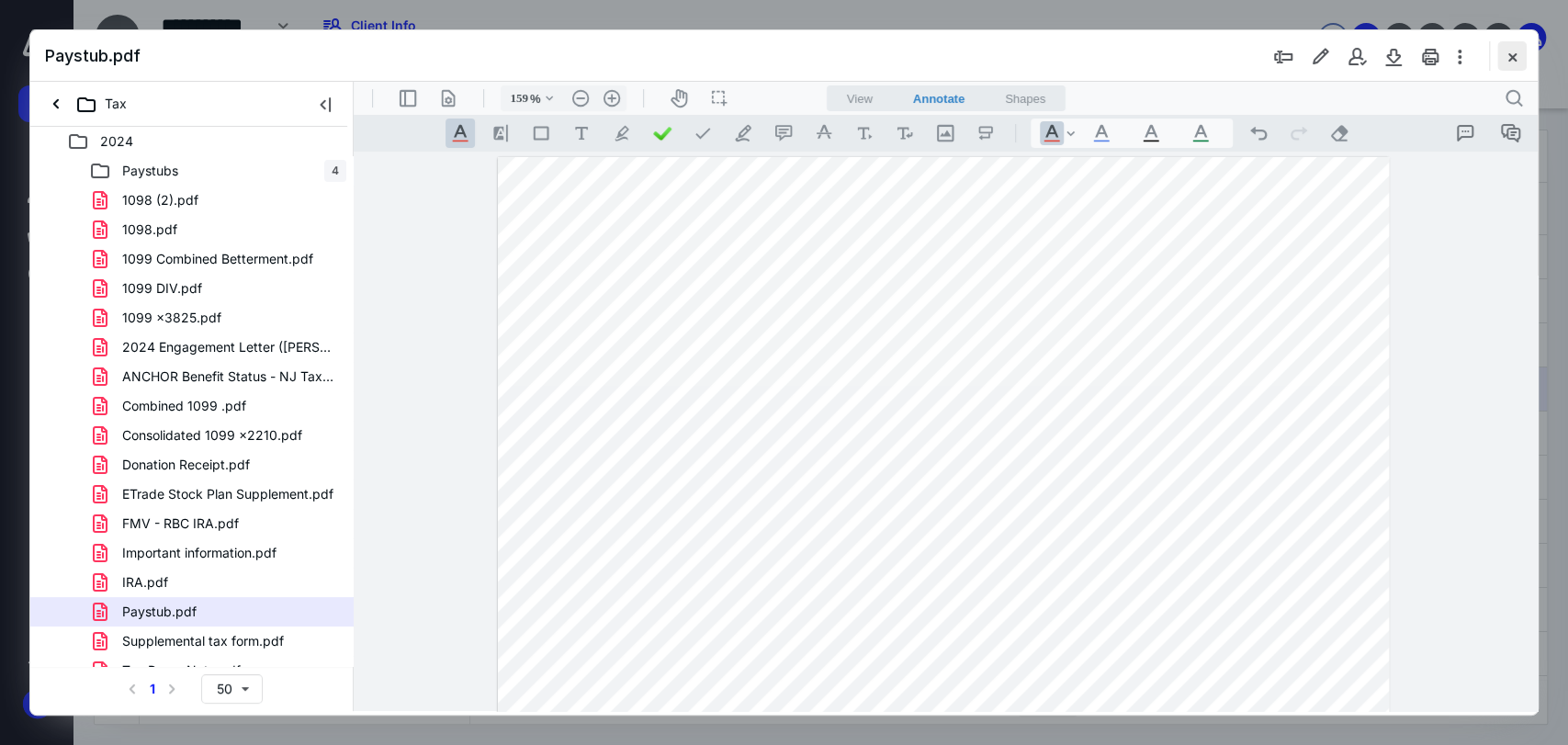 click at bounding box center (1512, 56) 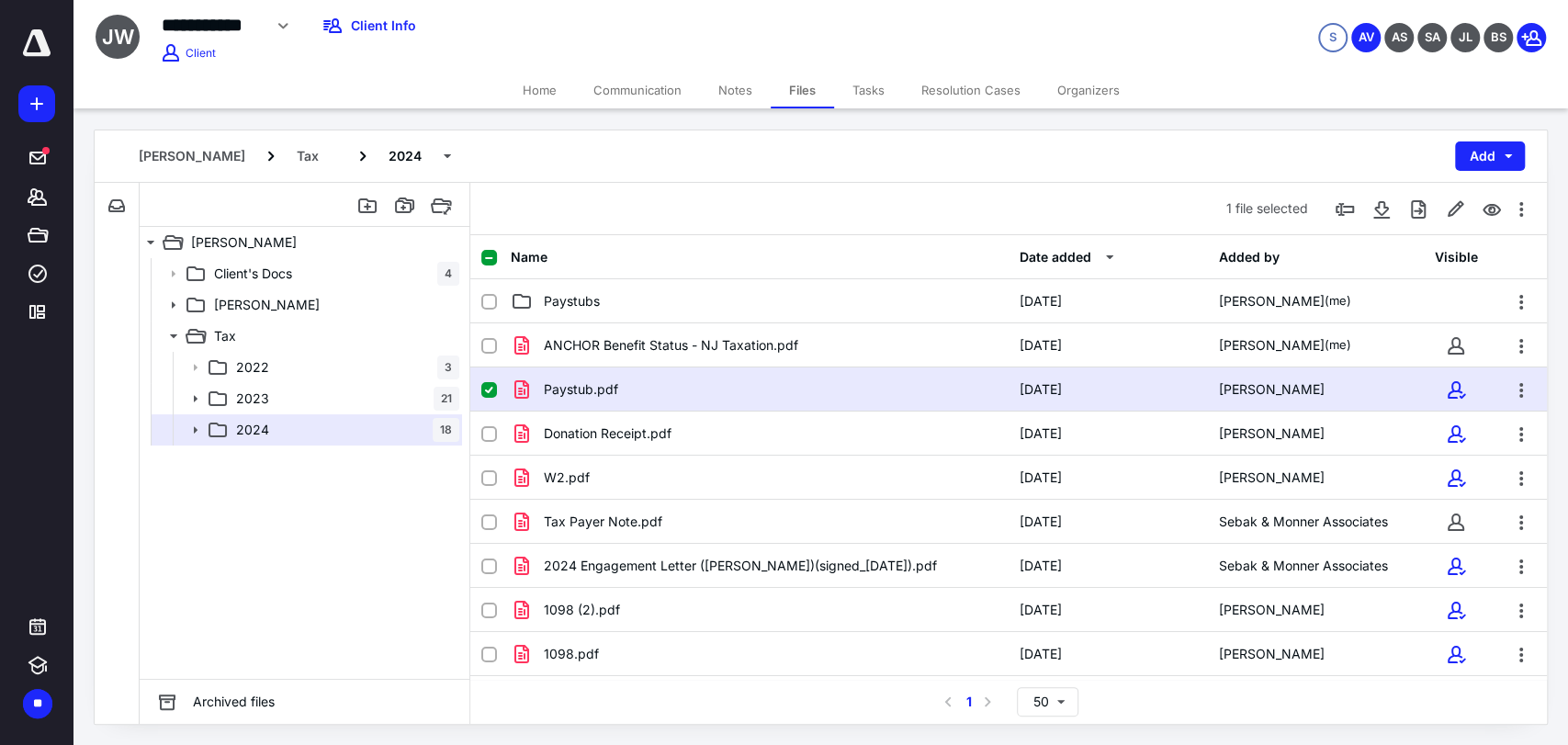 click on "Home" at bounding box center [539, 90] 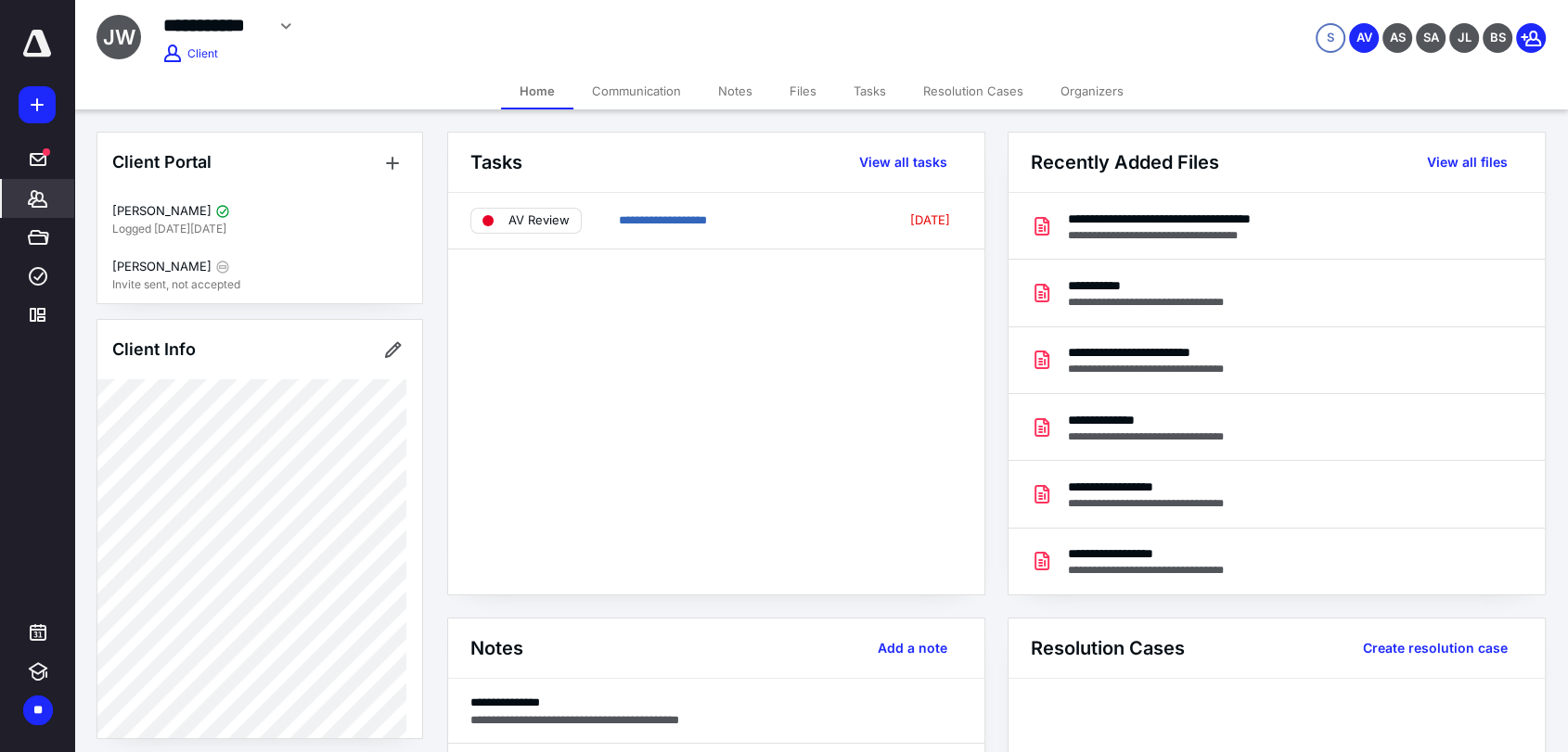 click on "Communication" at bounding box center (636, 91) 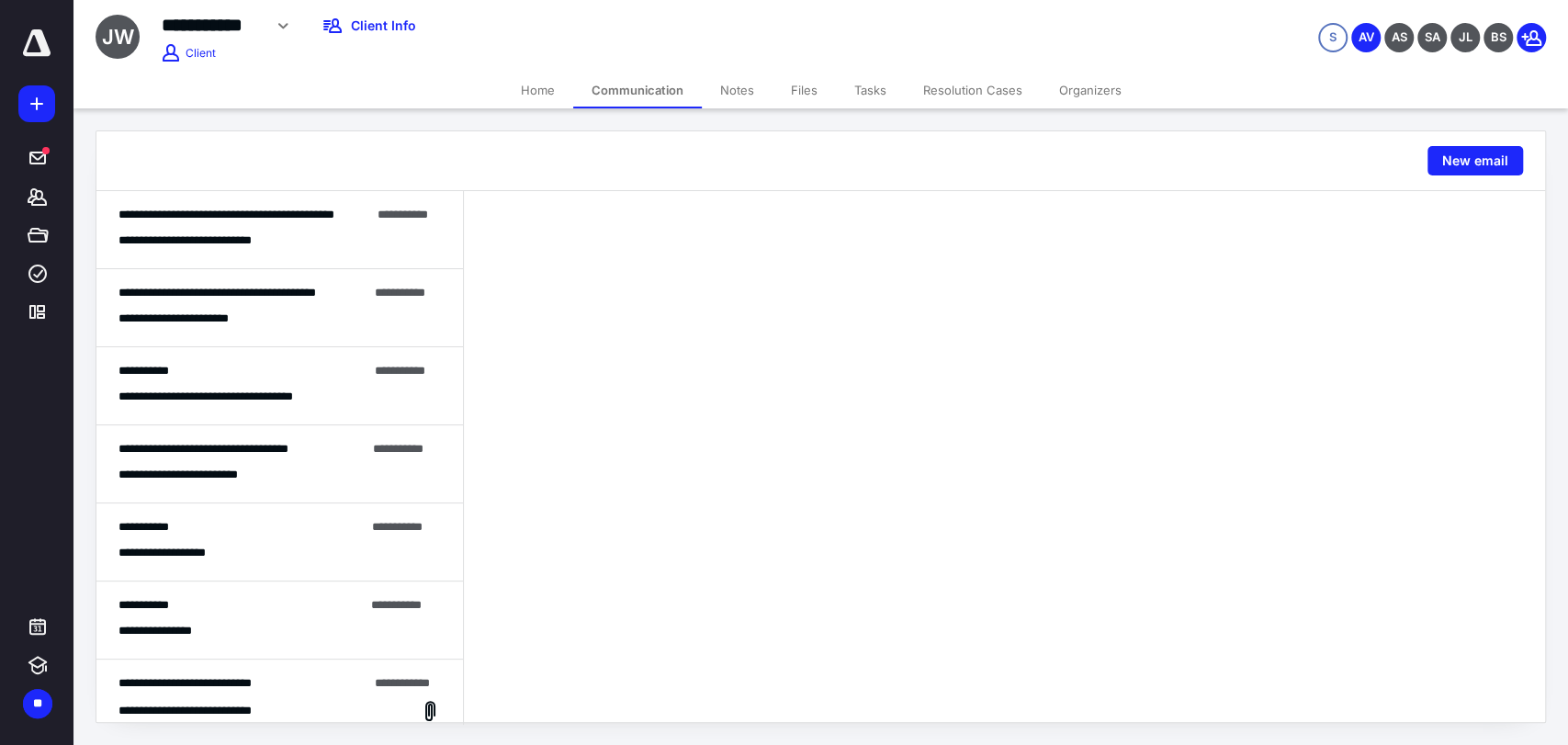 click on "**********" at bounding box center [279, 230] 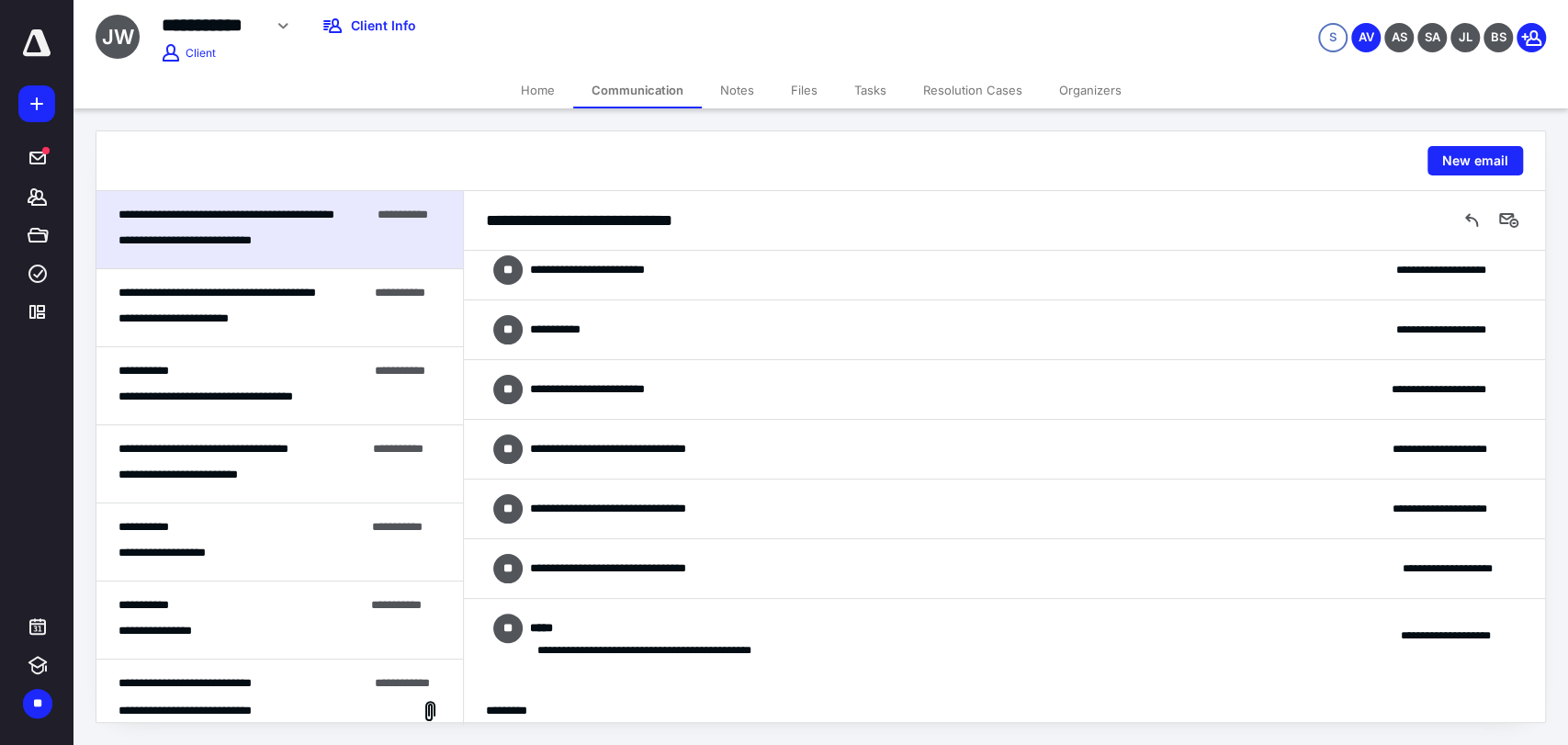scroll, scrollTop: 0, scrollLeft: 0, axis: both 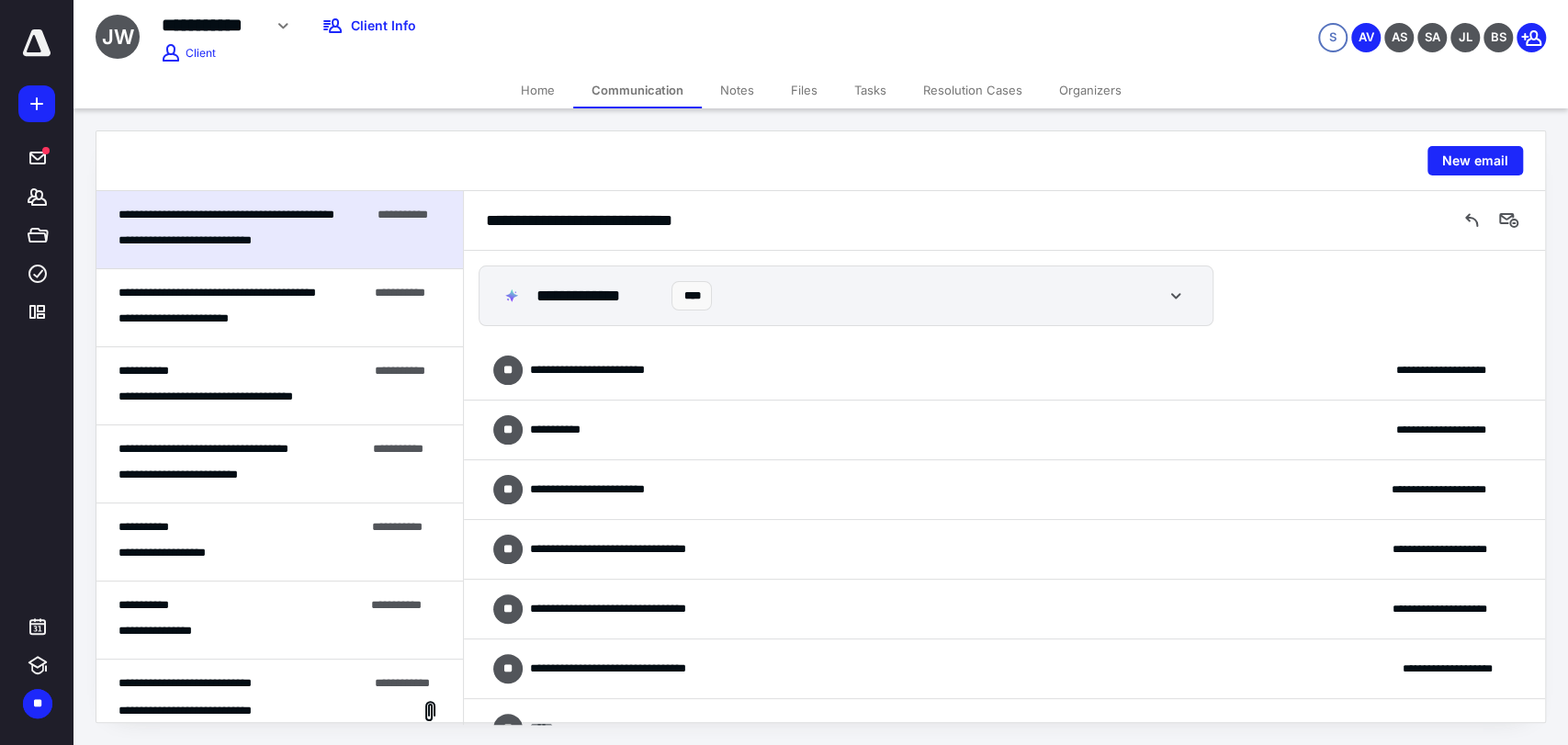 click on "**********" at bounding box center (1004, 370) 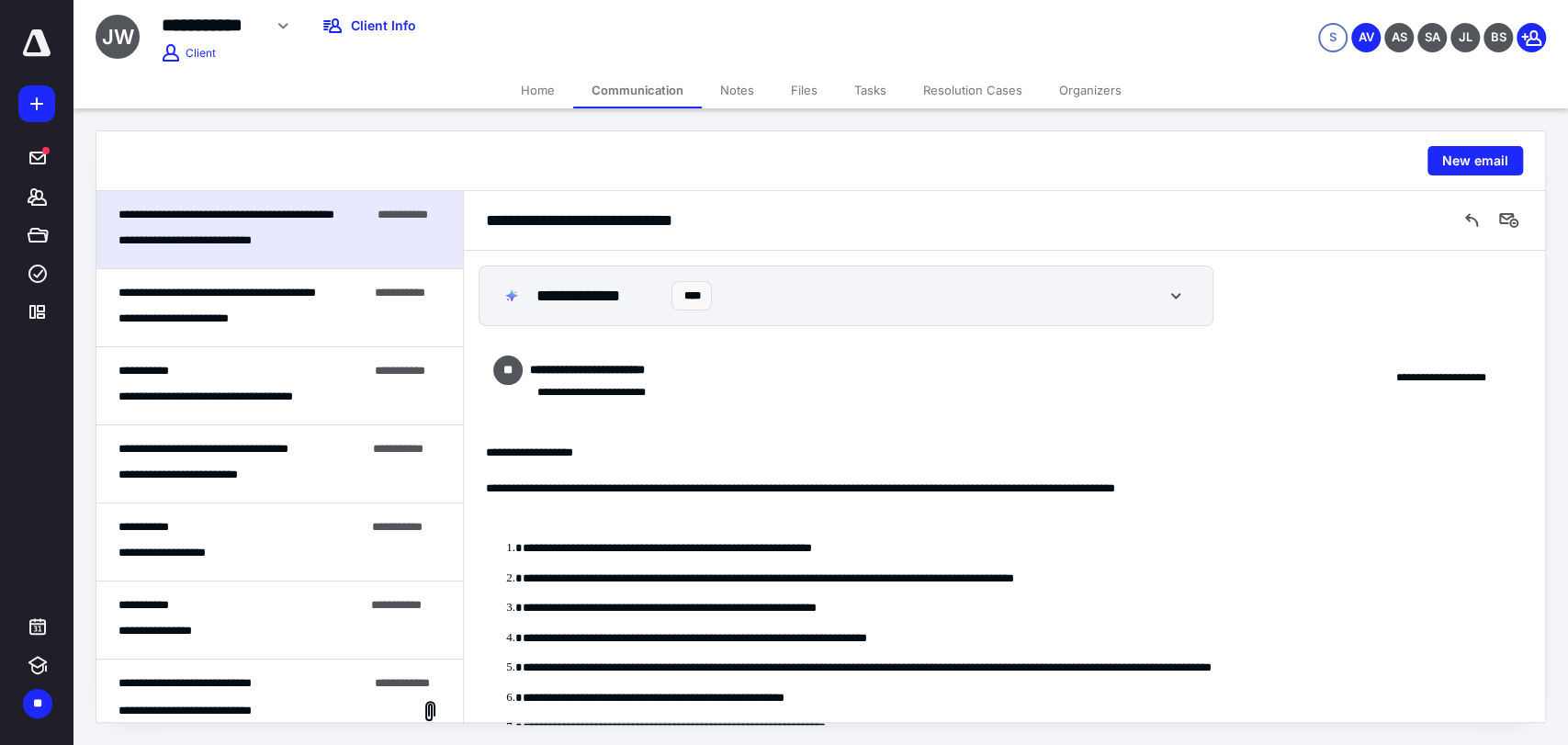 click on "**********" at bounding box center [1004, 378] 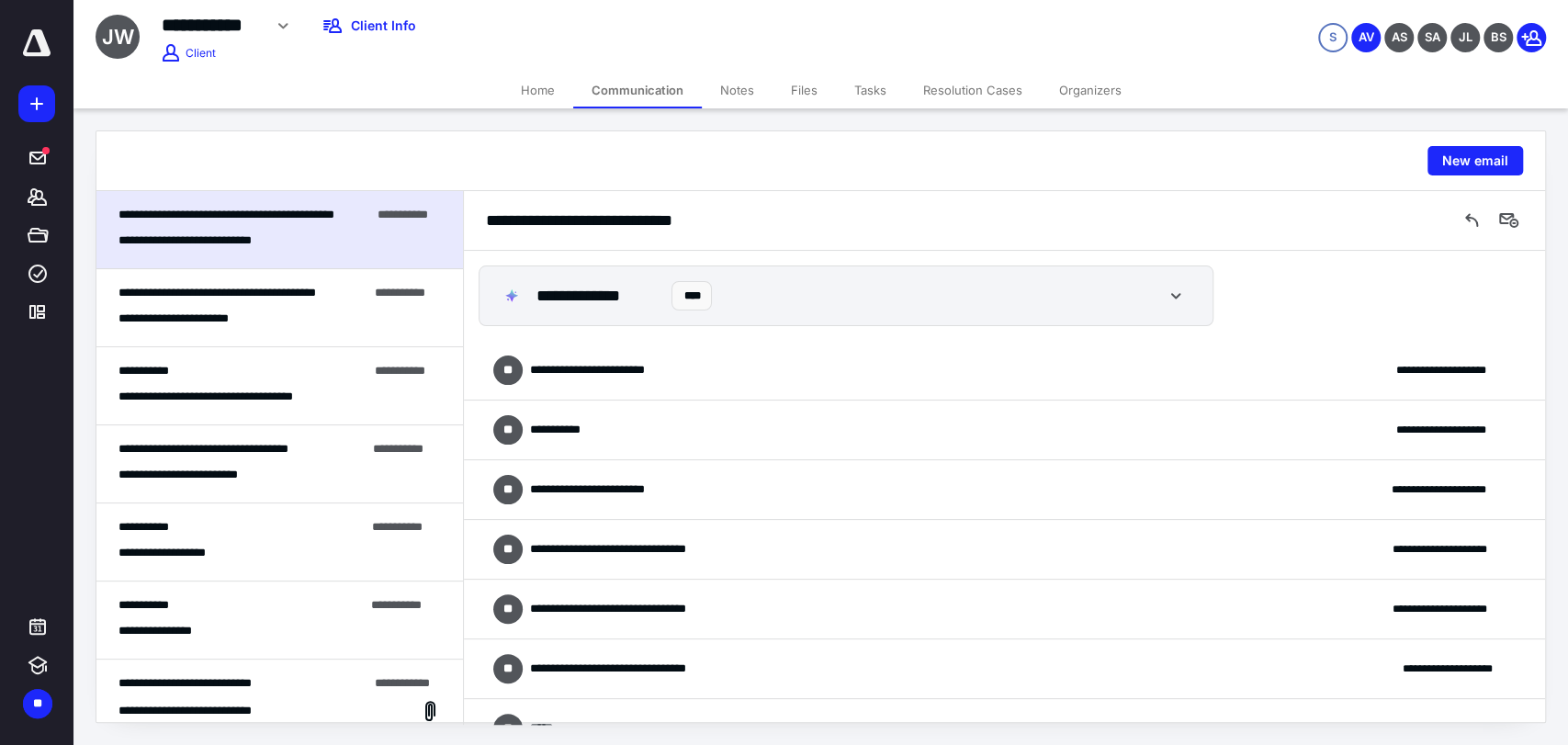 click on "**********" at bounding box center (1004, 430) 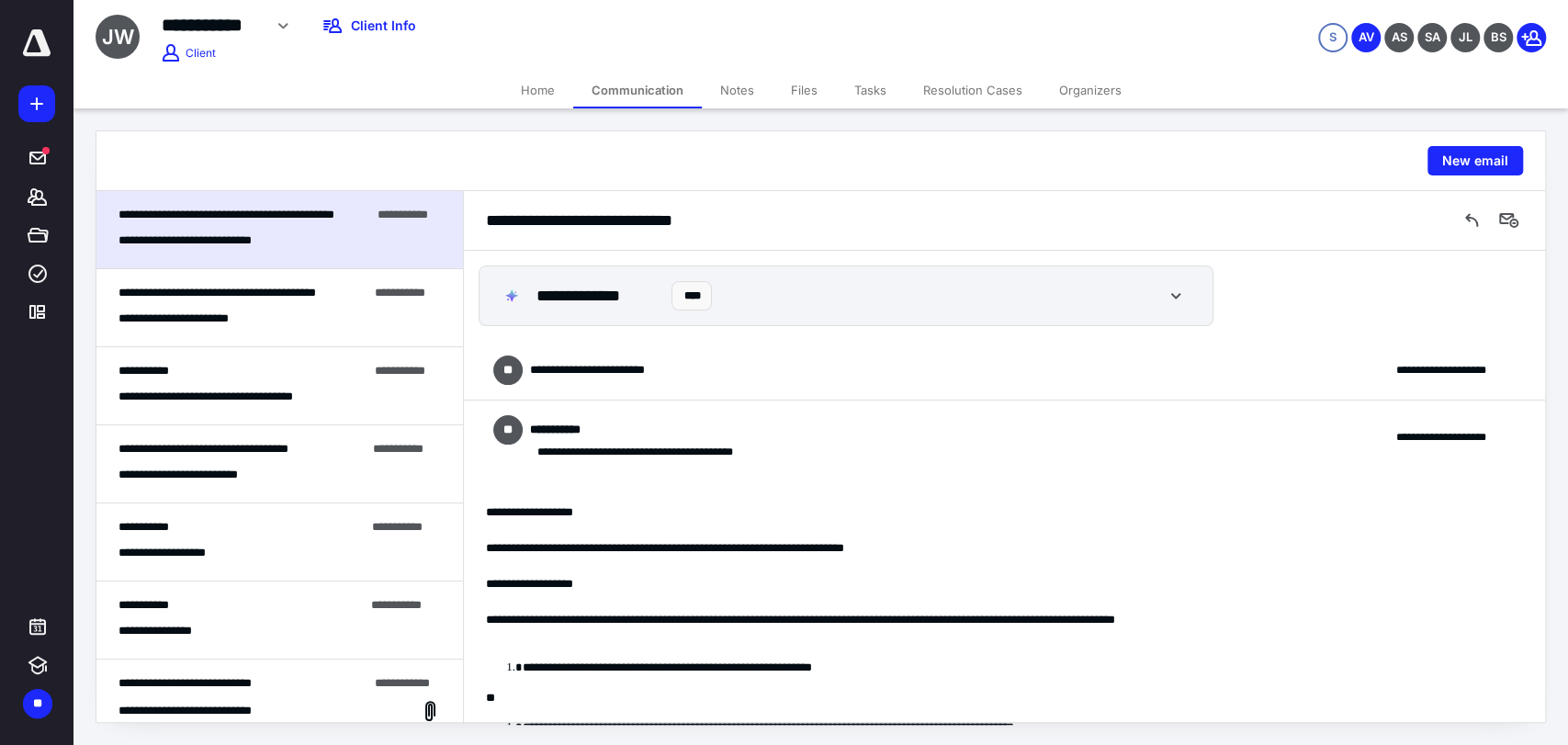 click on "**********" at bounding box center (1004, 437) 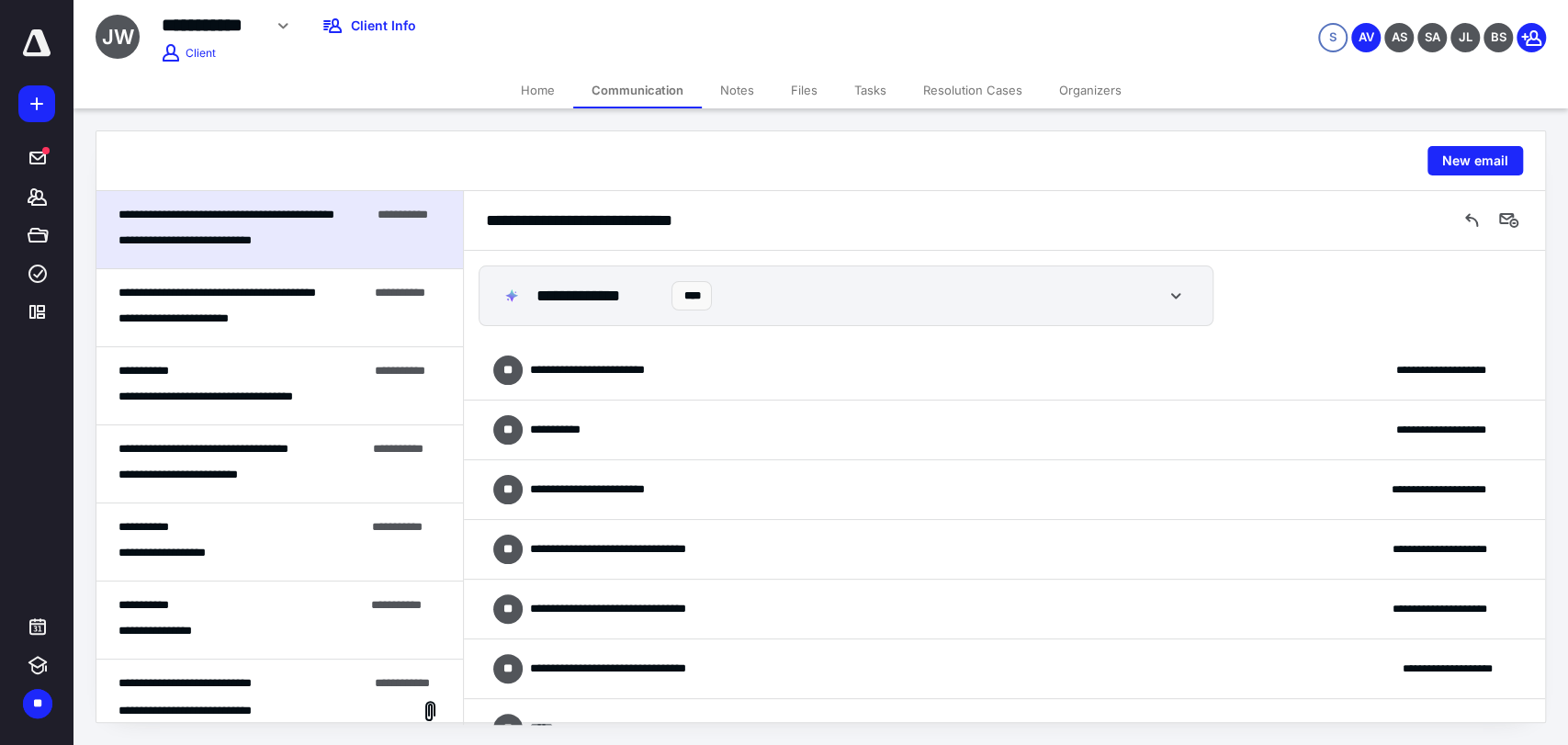 click on "**********" at bounding box center (1004, 490) 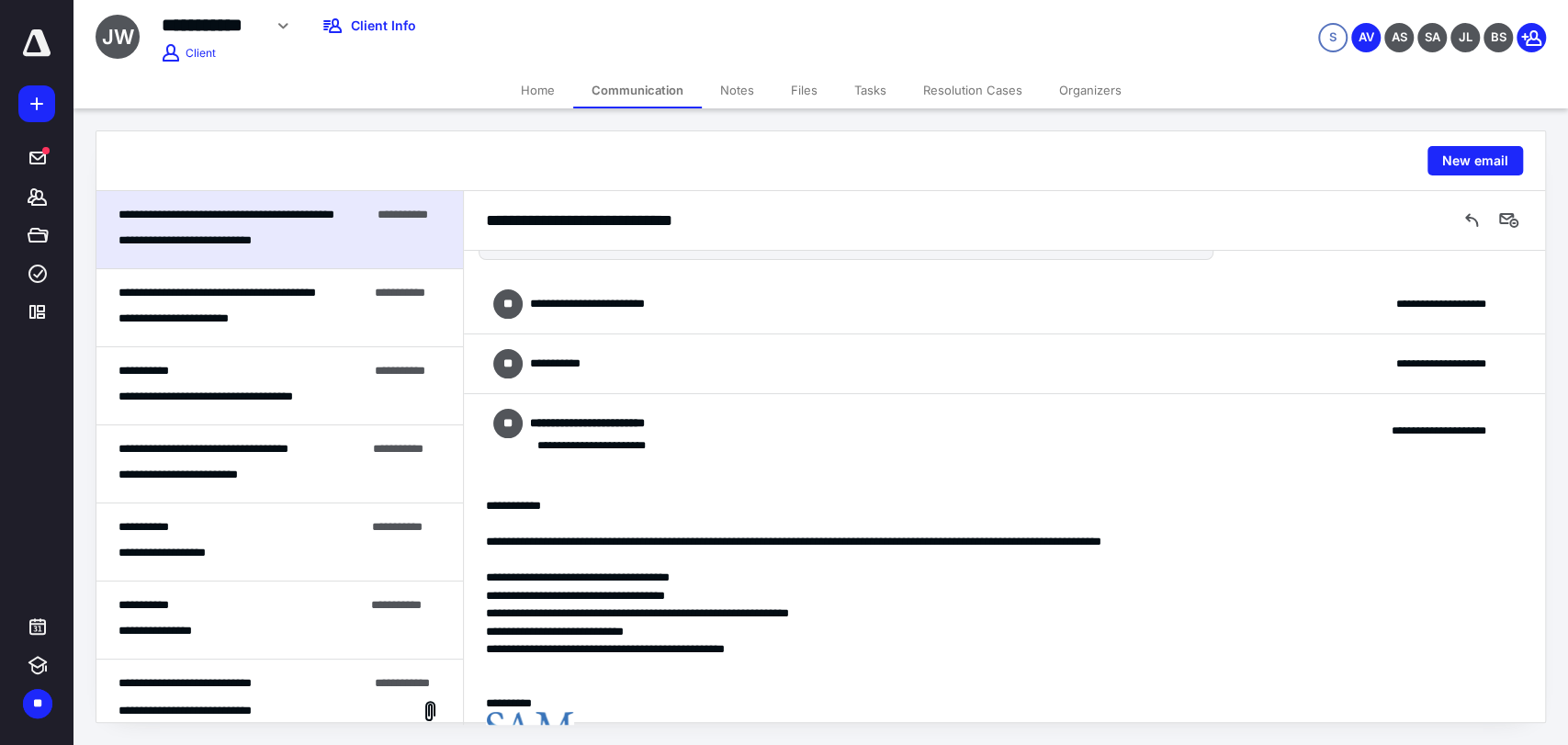 scroll, scrollTop: 102, scrollLeft: 0, axis: vertical 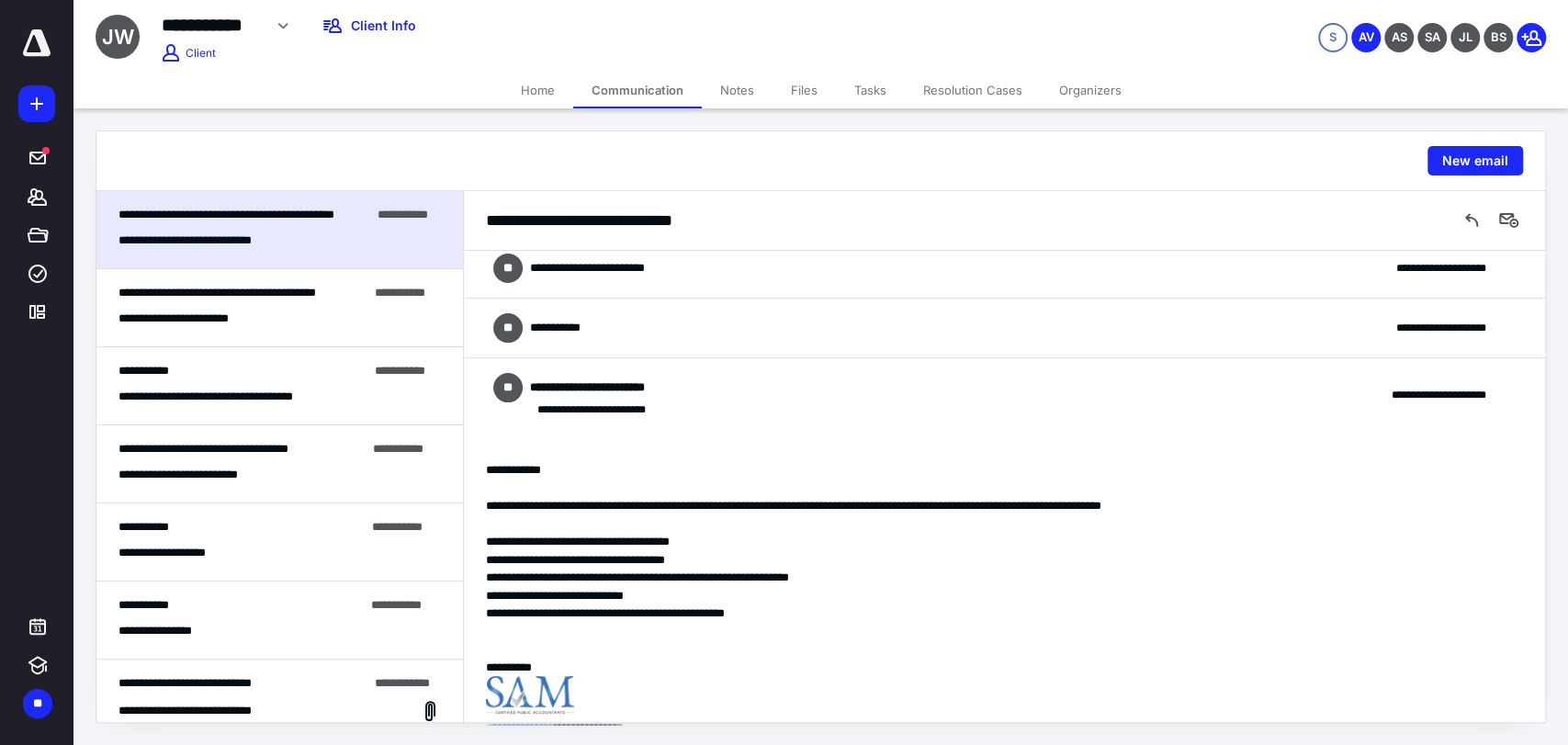 click on "**********" at bounding box center [1004, 395] 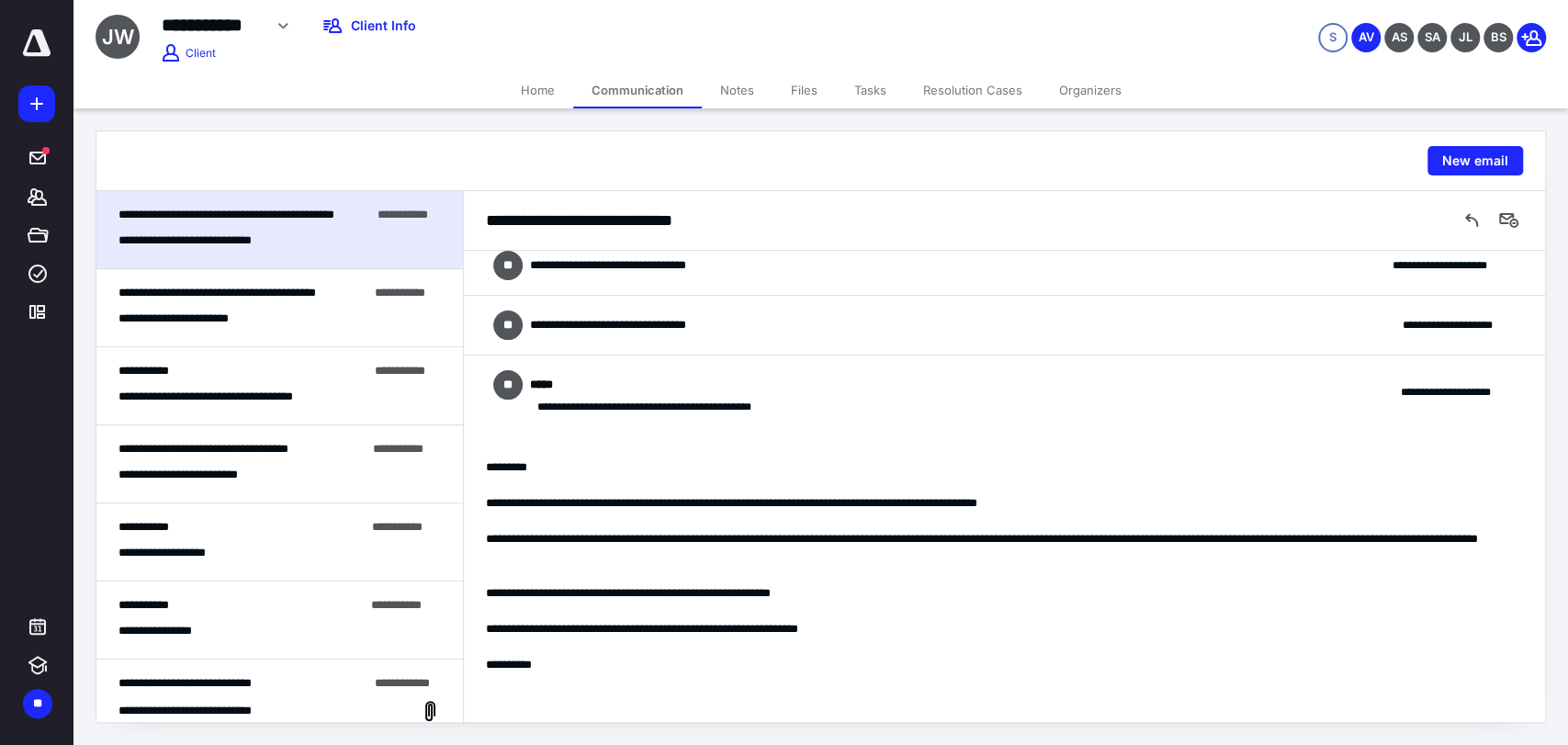 scroll, scrollTop: 309, scrollLeft: 0, axis: vertical 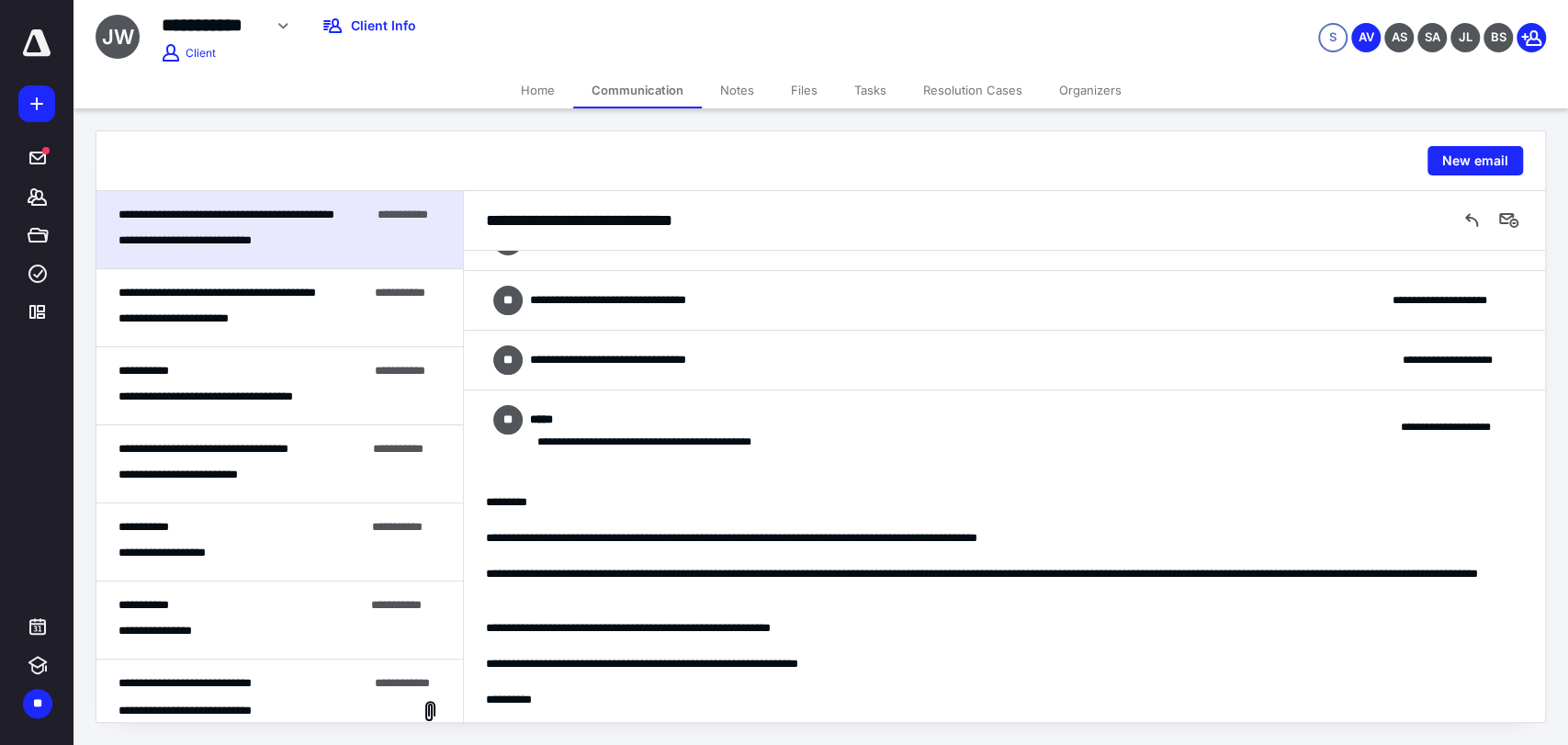 click on "**********" at bounding box center [637, 360] 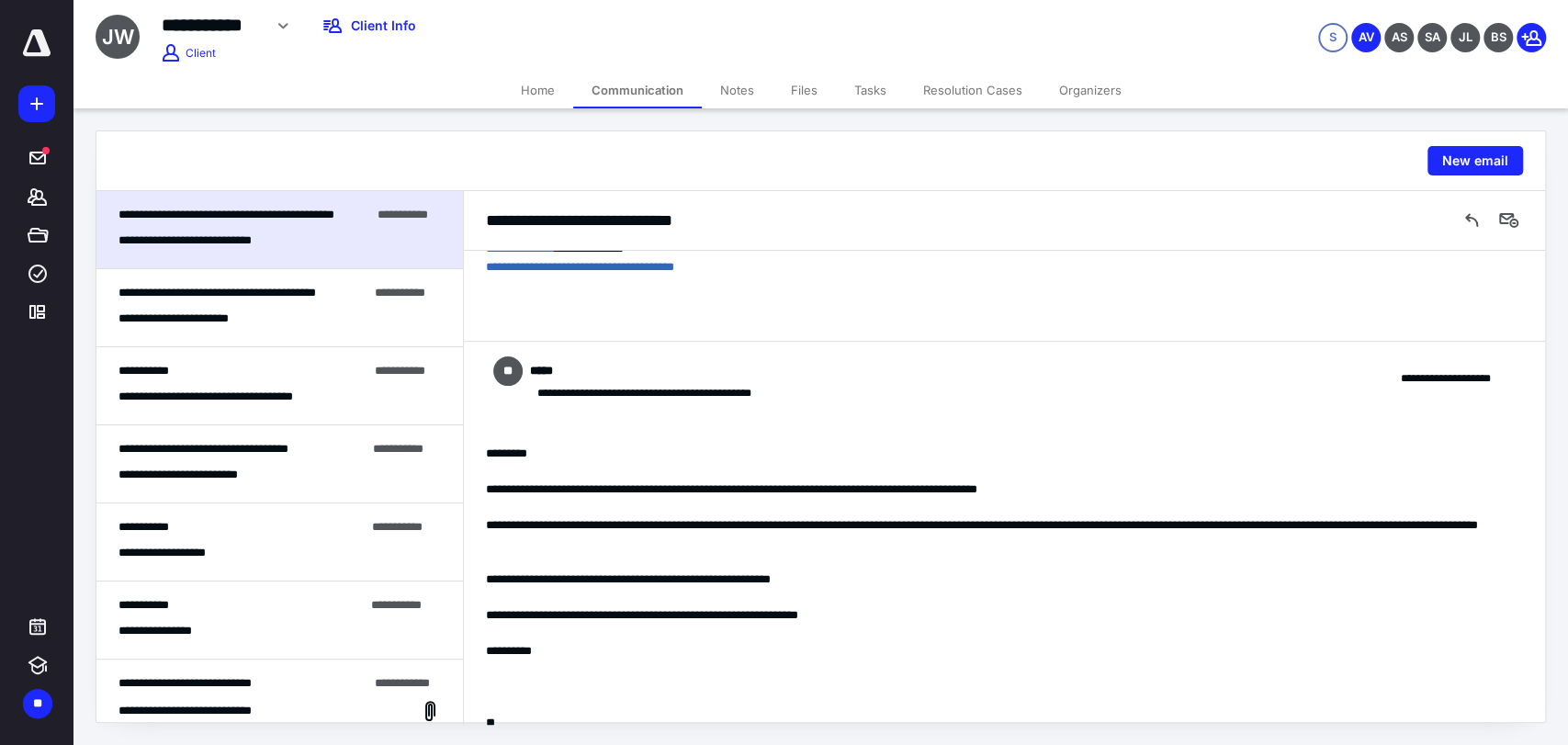 scroll, scrollTop: 833, scrollLeft: 0, axis: vertical 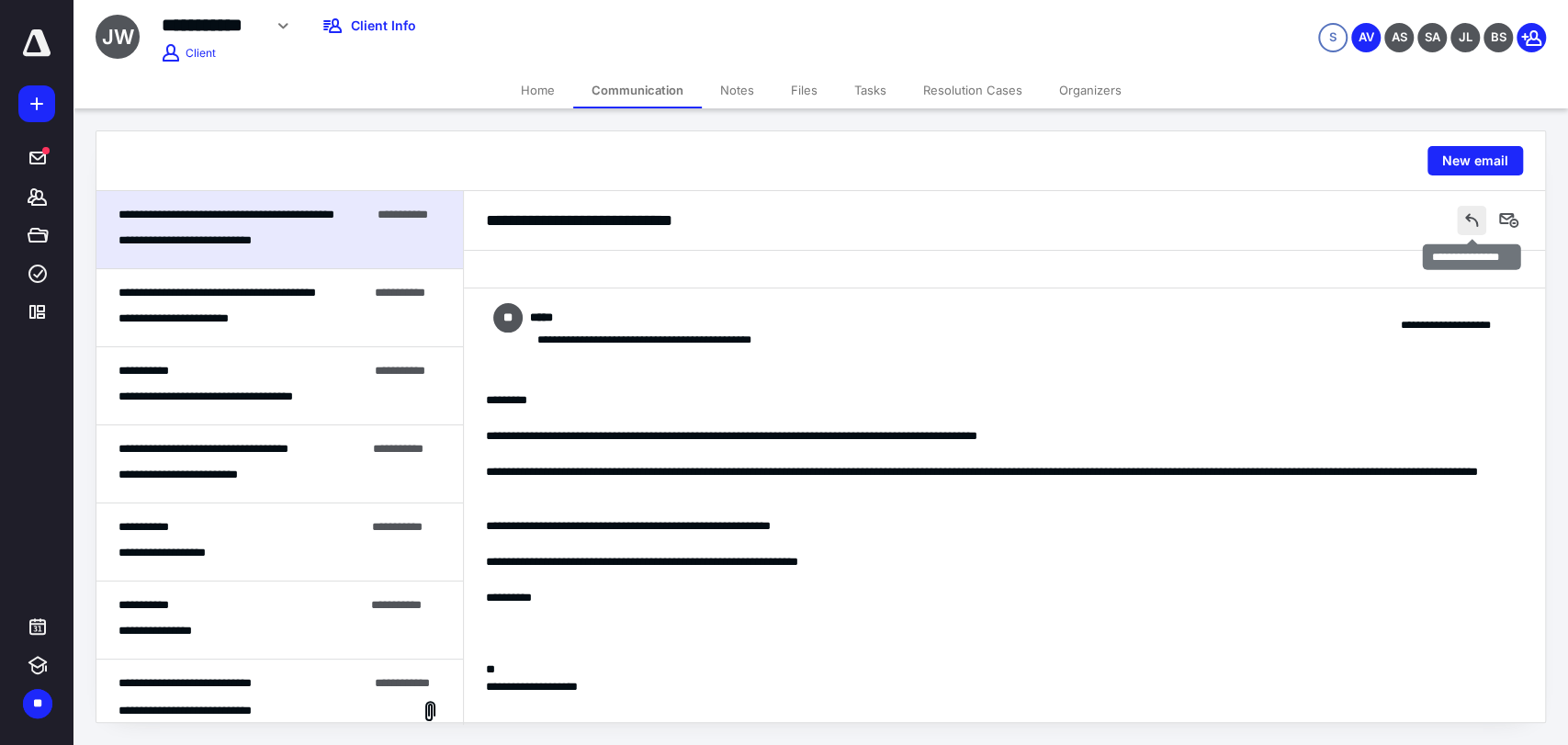 click at bounding box center [1472, 220] 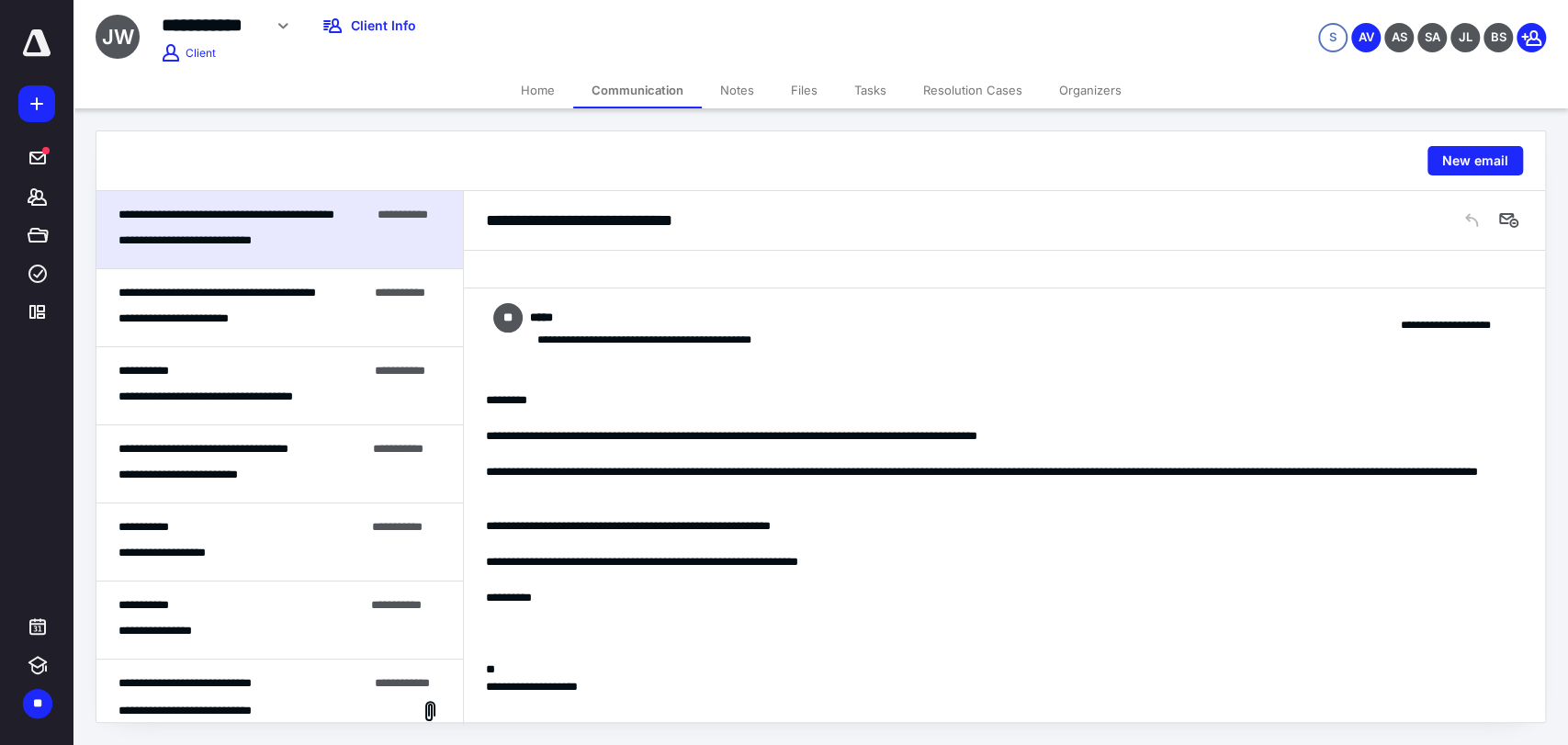 scroll, scrollTop: 1225, scrollLeft: 0, axis: vertical 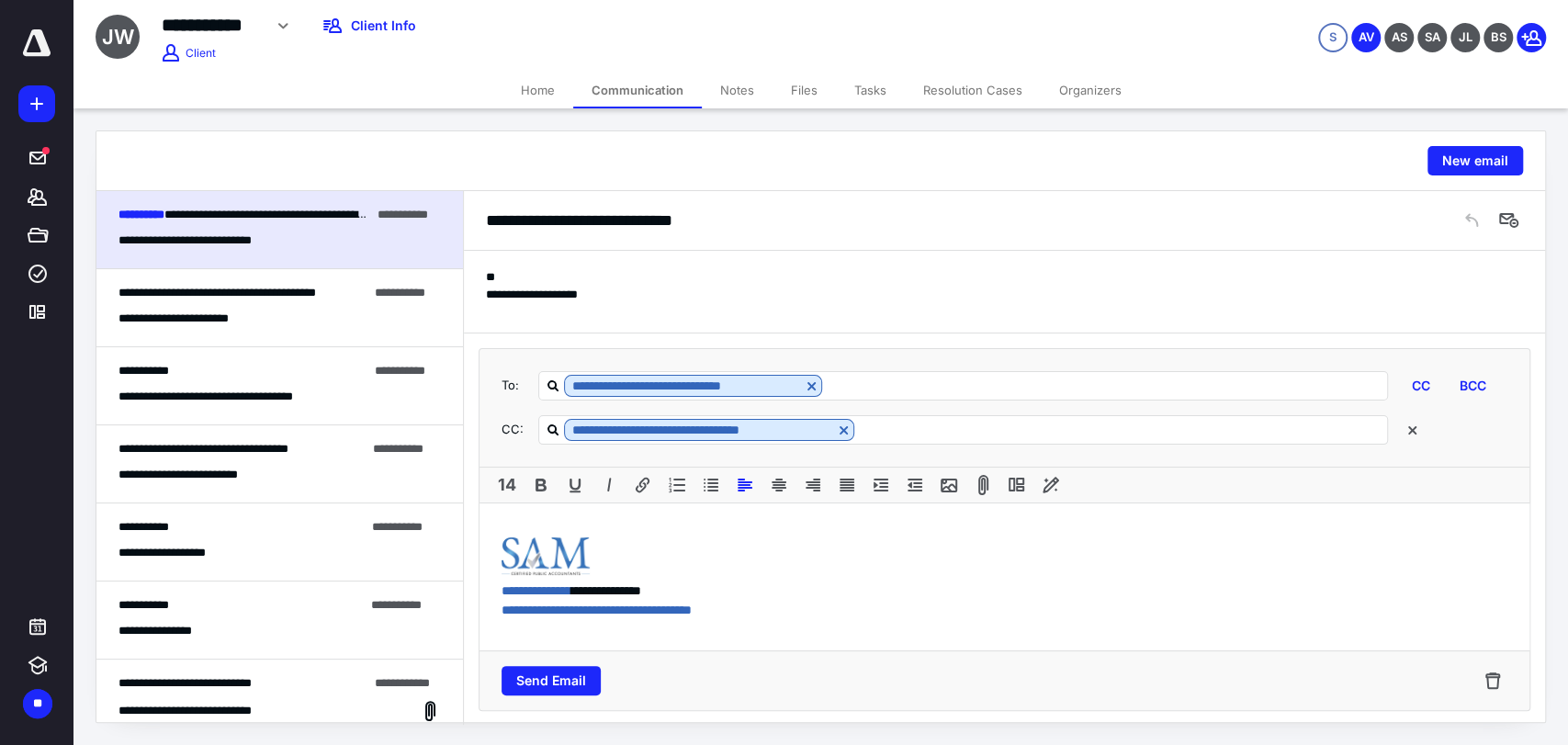 click on "**********" at bounding box center [1004, 577] 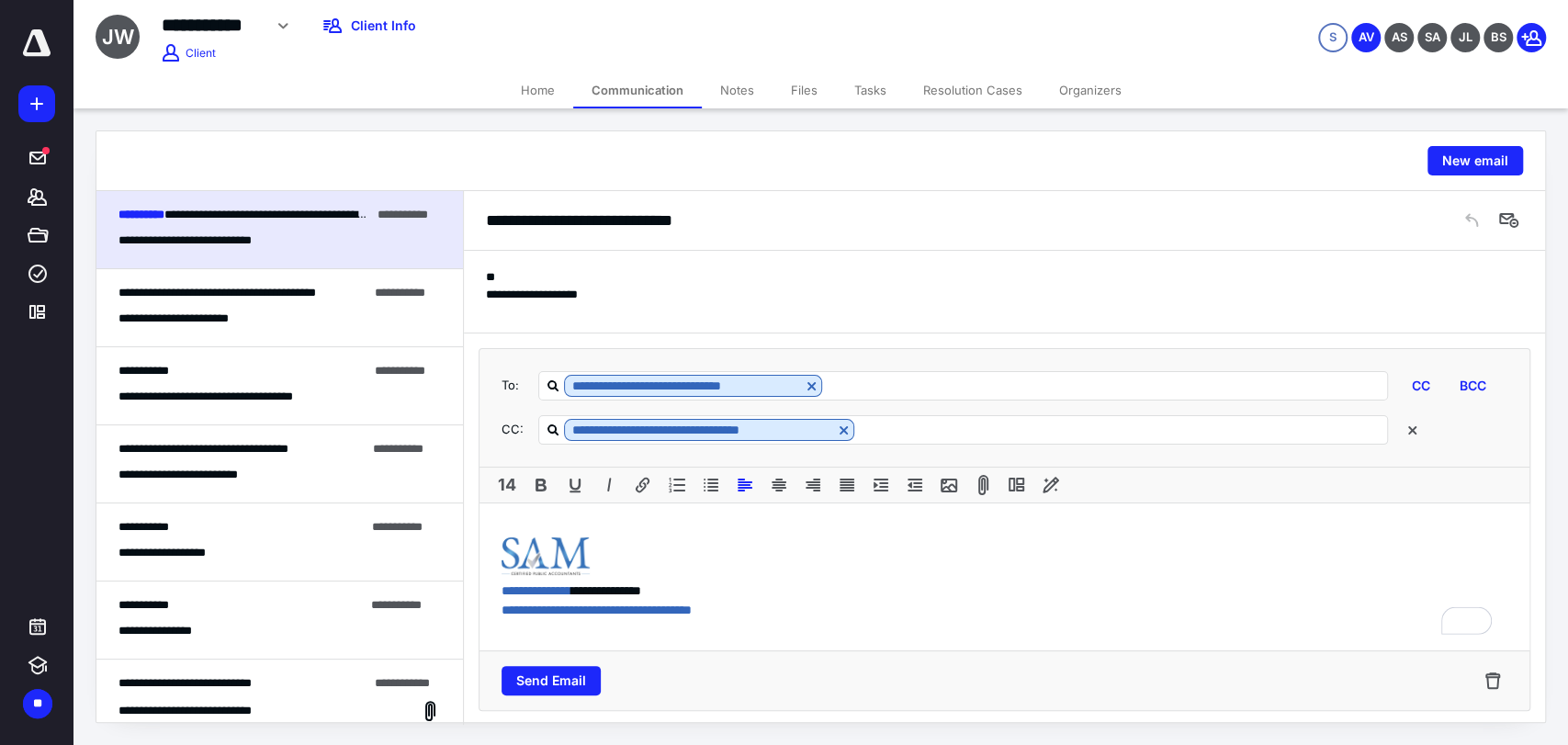 type 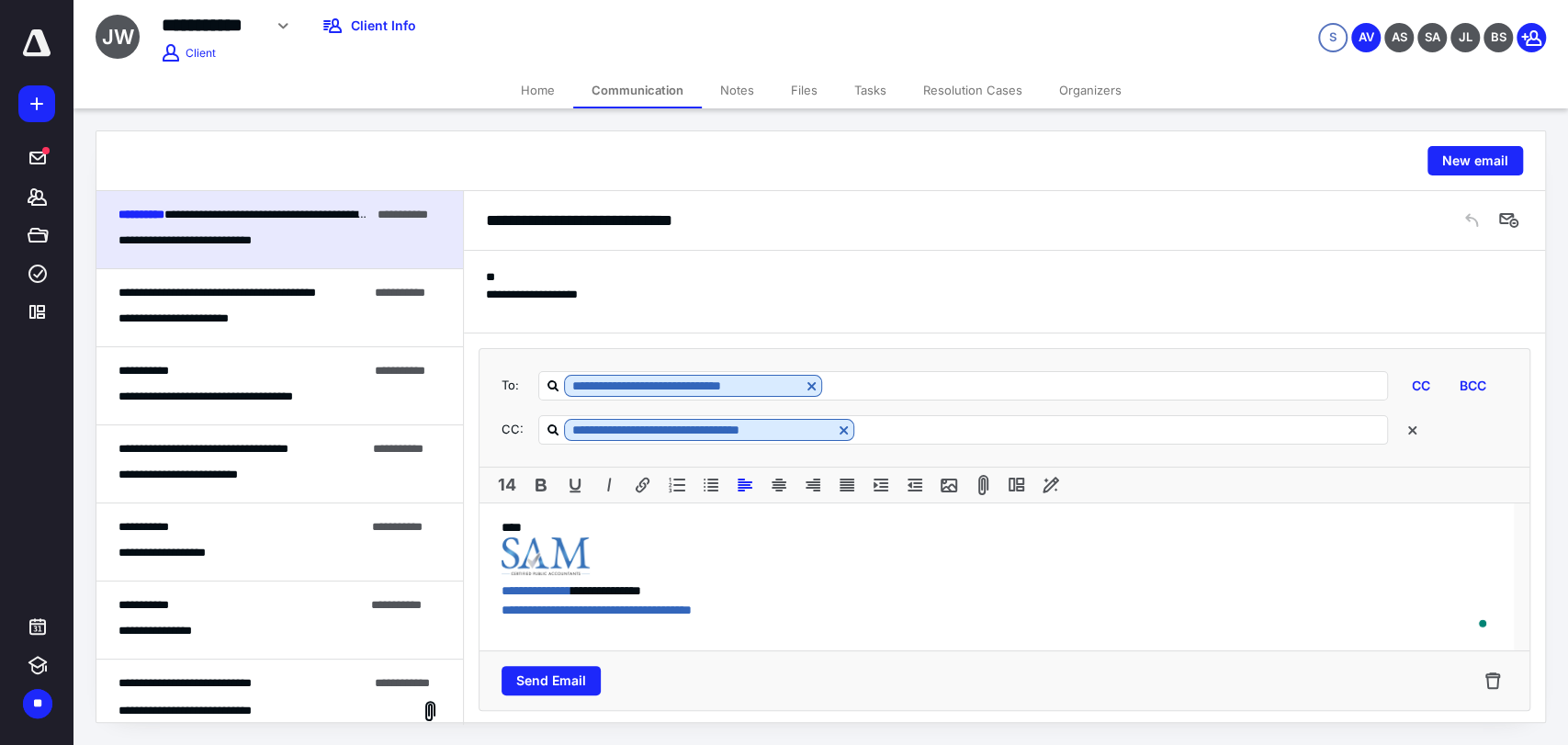 scroll, scrollTop: 1225, scrollLeft: 0, axis: vertical 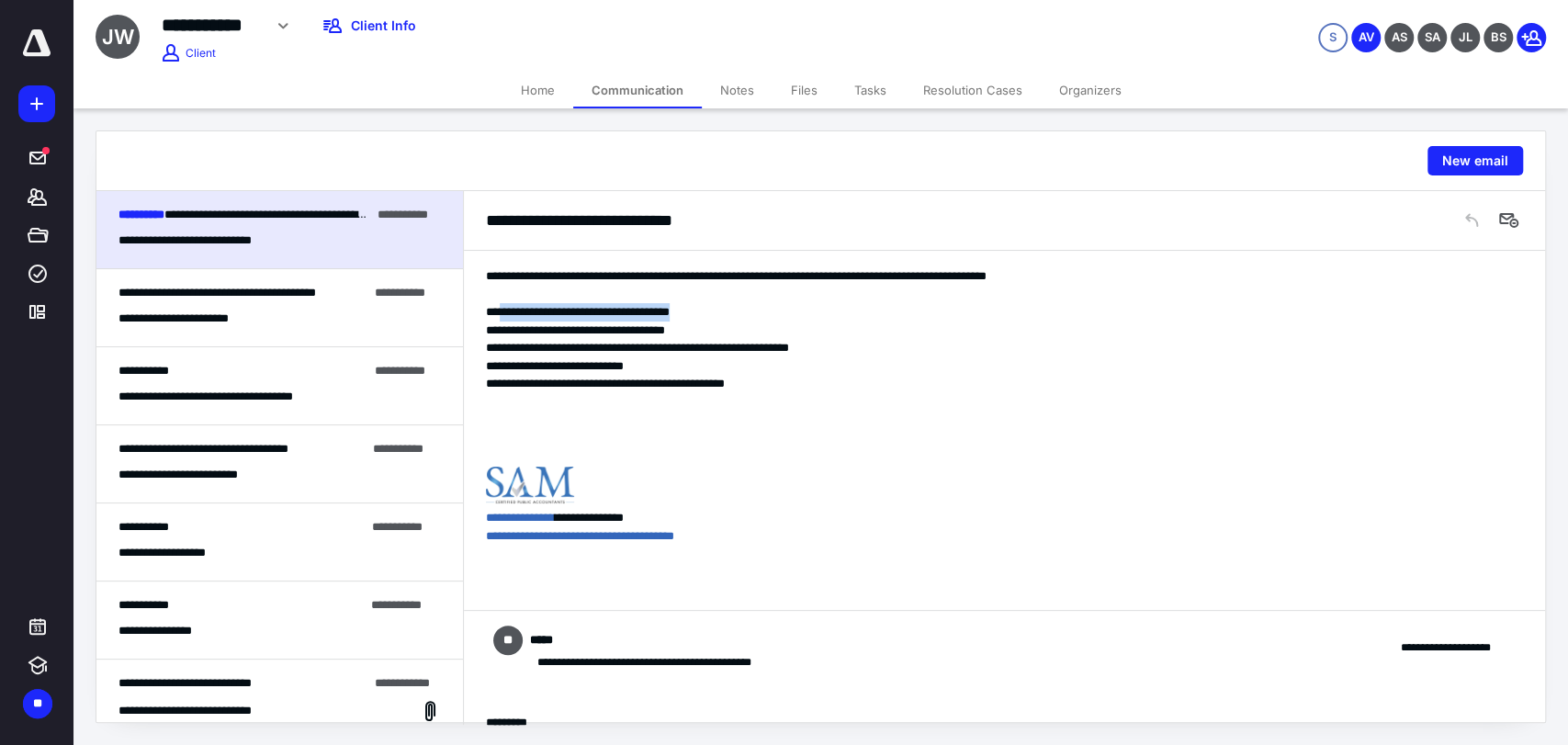 drag, startPoint x: 716, startPoint y: 315, endPoint x: 499, endPoint y: 312, distance: 217.02074 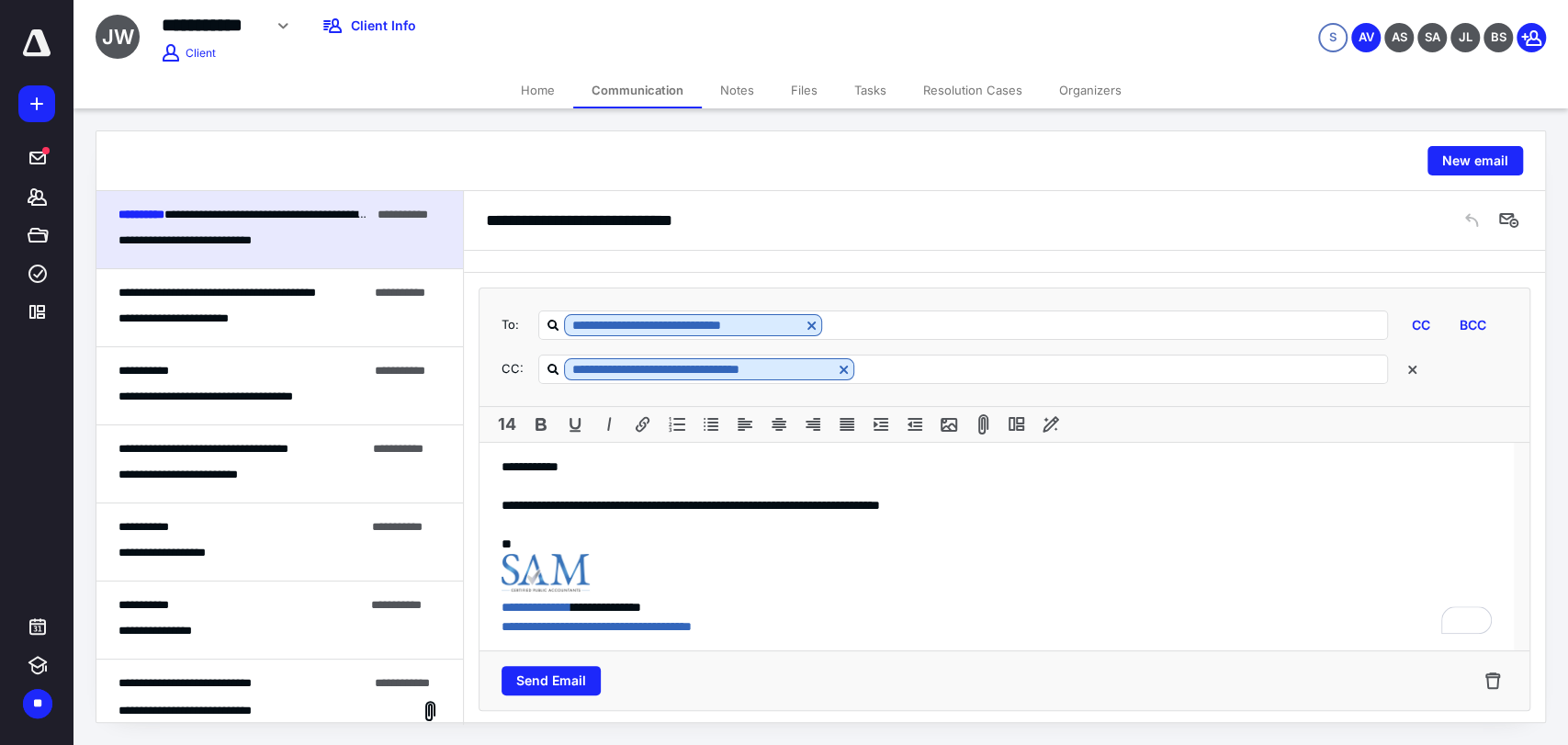 click on "**********" at bounding box center [997, 585] 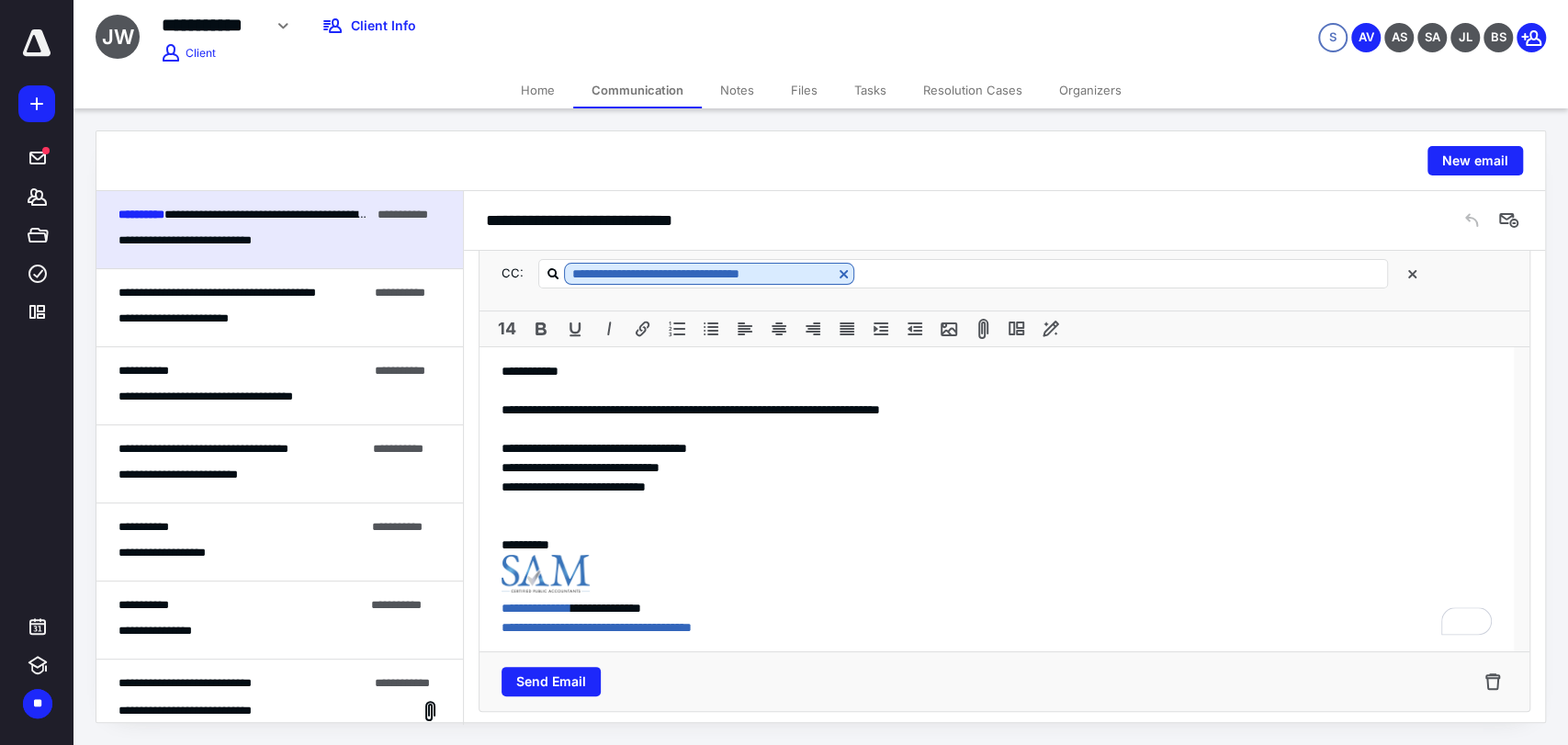 click at bounding box center [997, 506] 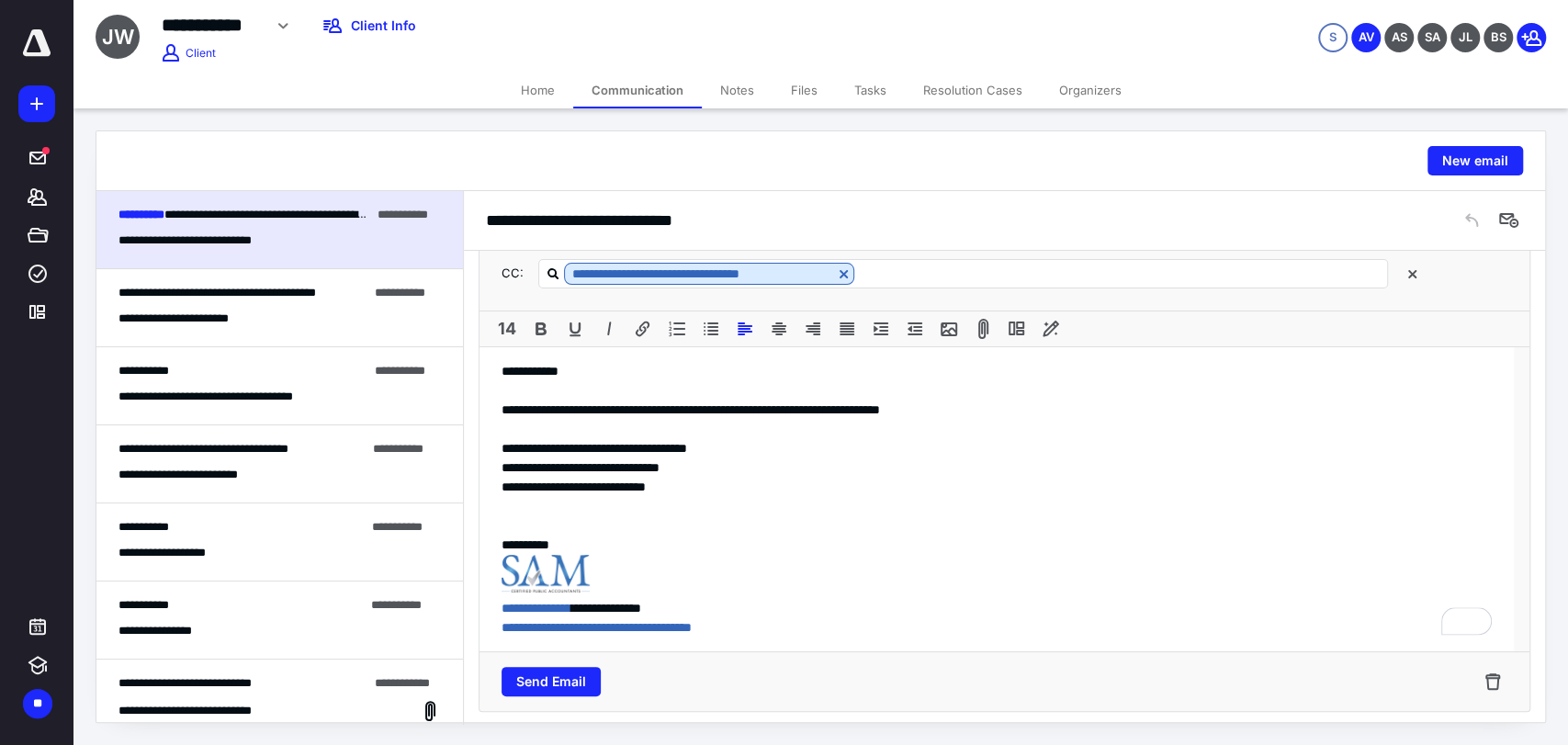 click at bounding box center (997, 525) 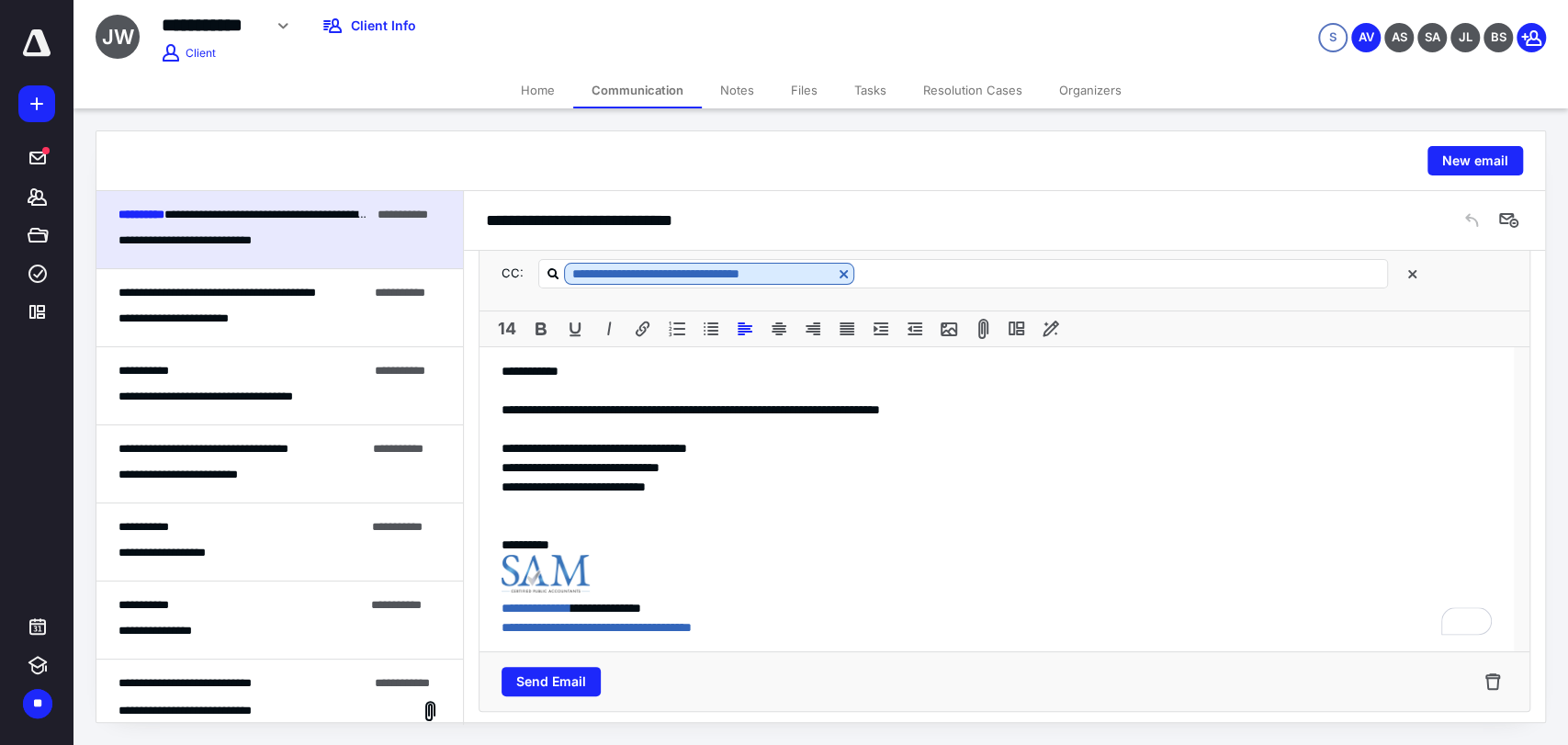 click on "**********" at bounding box center (997, 410) 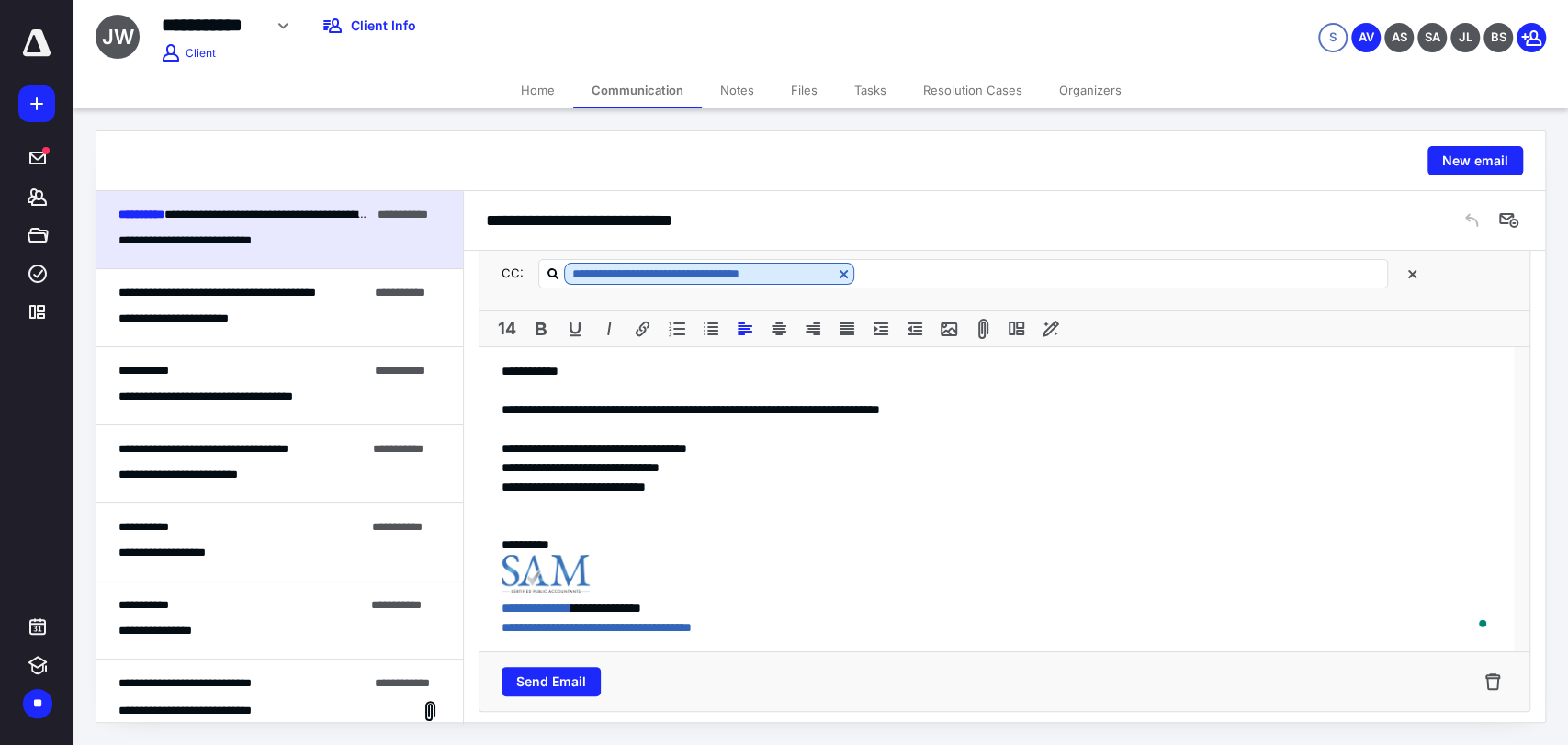 click on "**********" at bounding box center [997, 586] 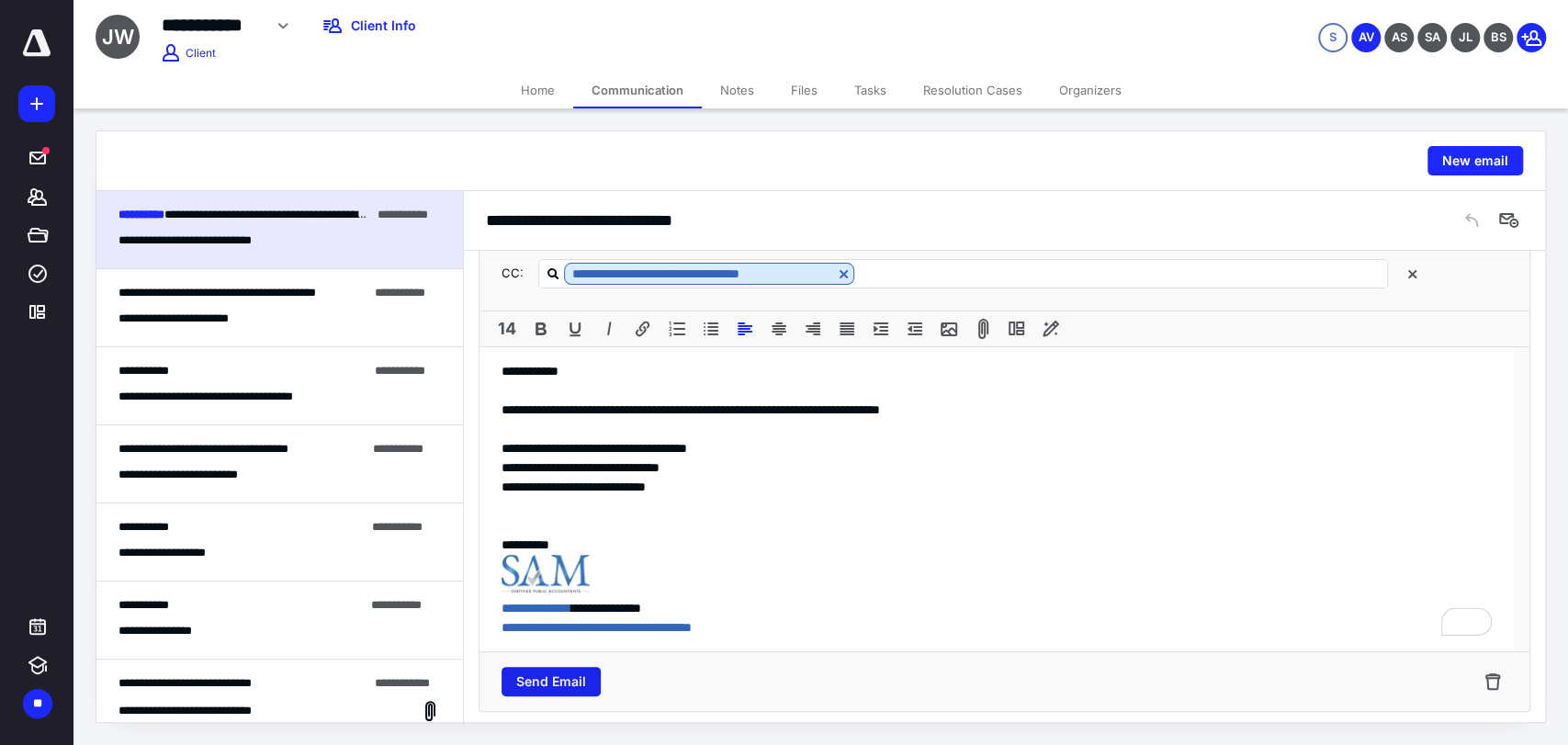 click on "Send Email" at bounding box center [551, 682] 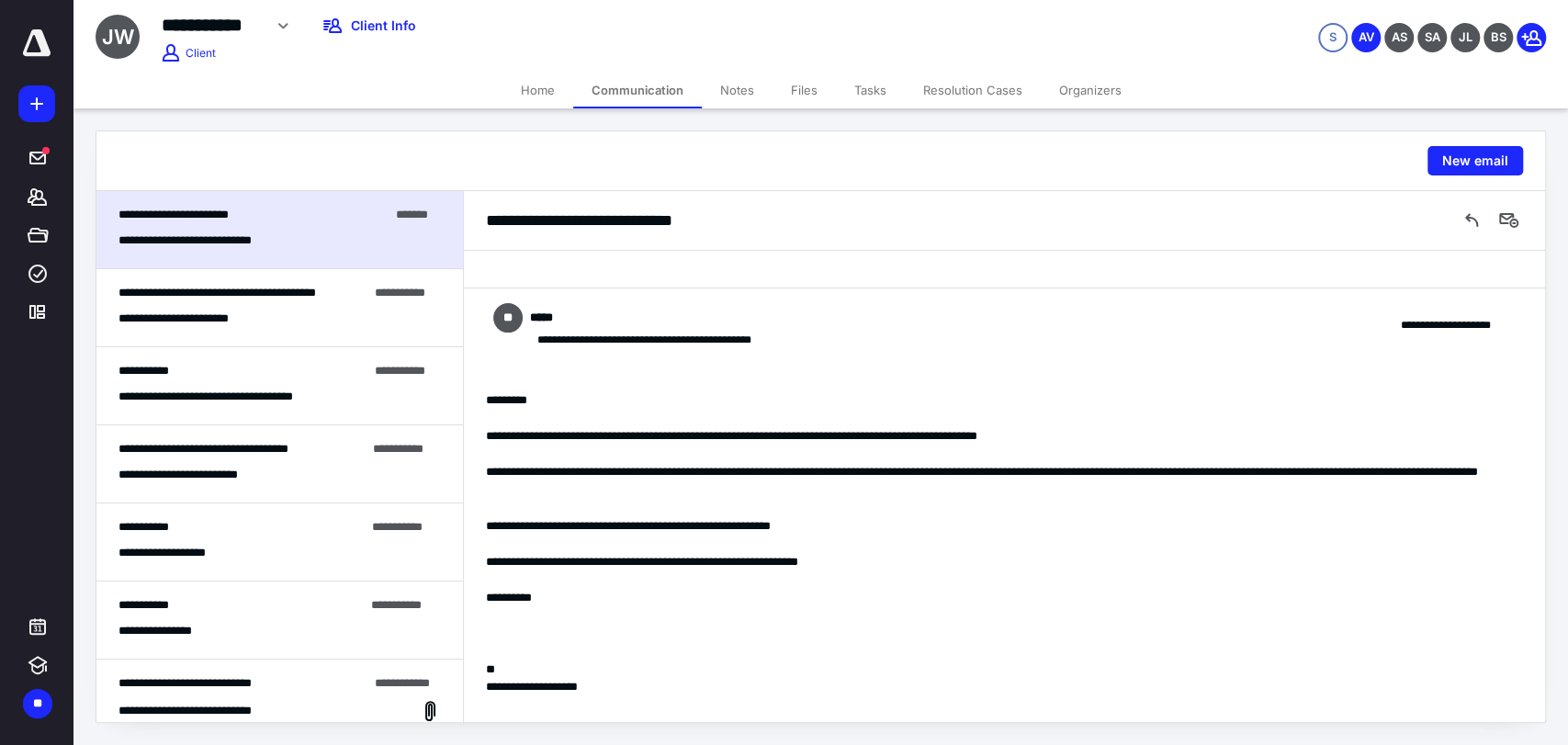click on "Home" at bounding box center [537, 90] 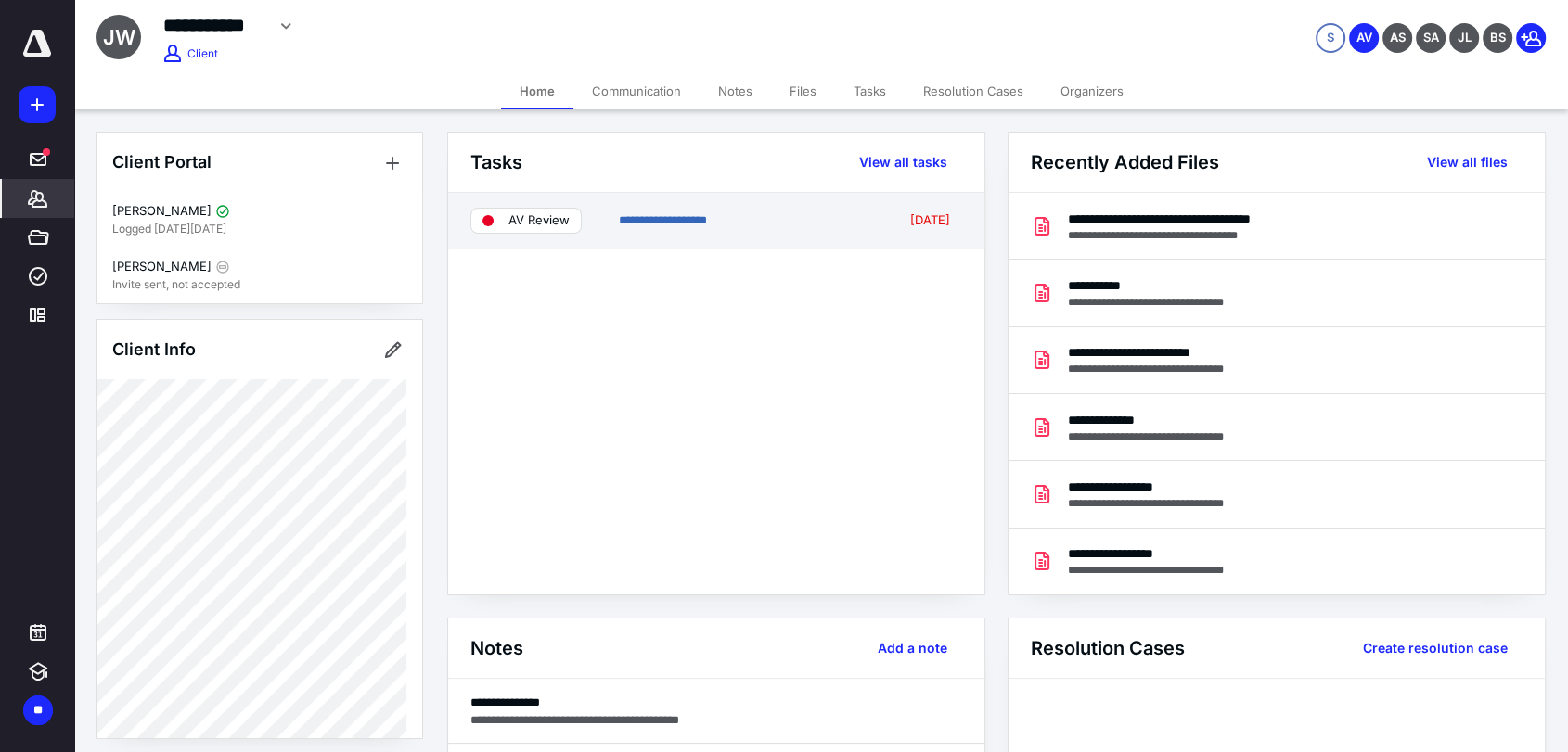 click on "AV Review" at bounding box center (539, 221) 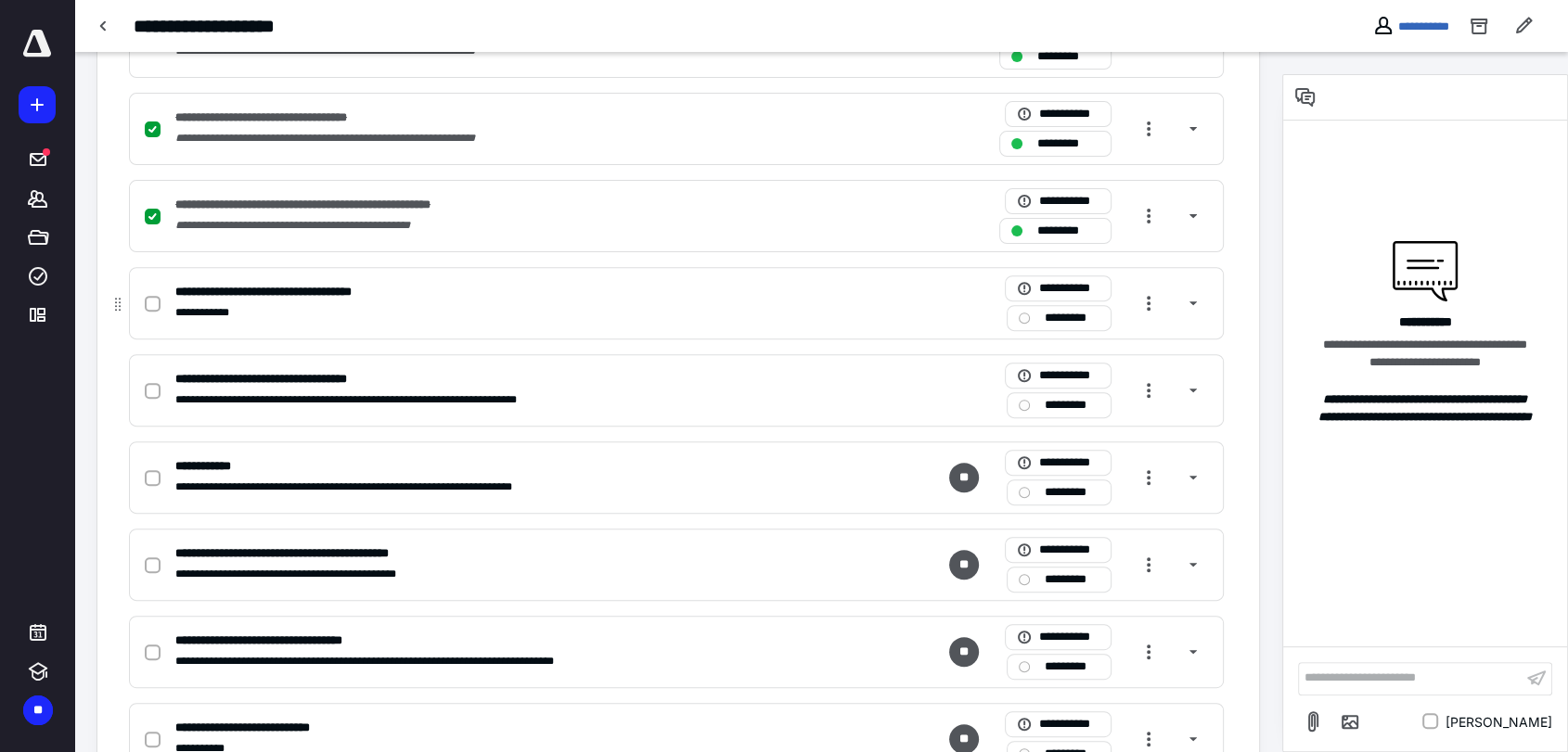 click at bounding box center (152, 304) 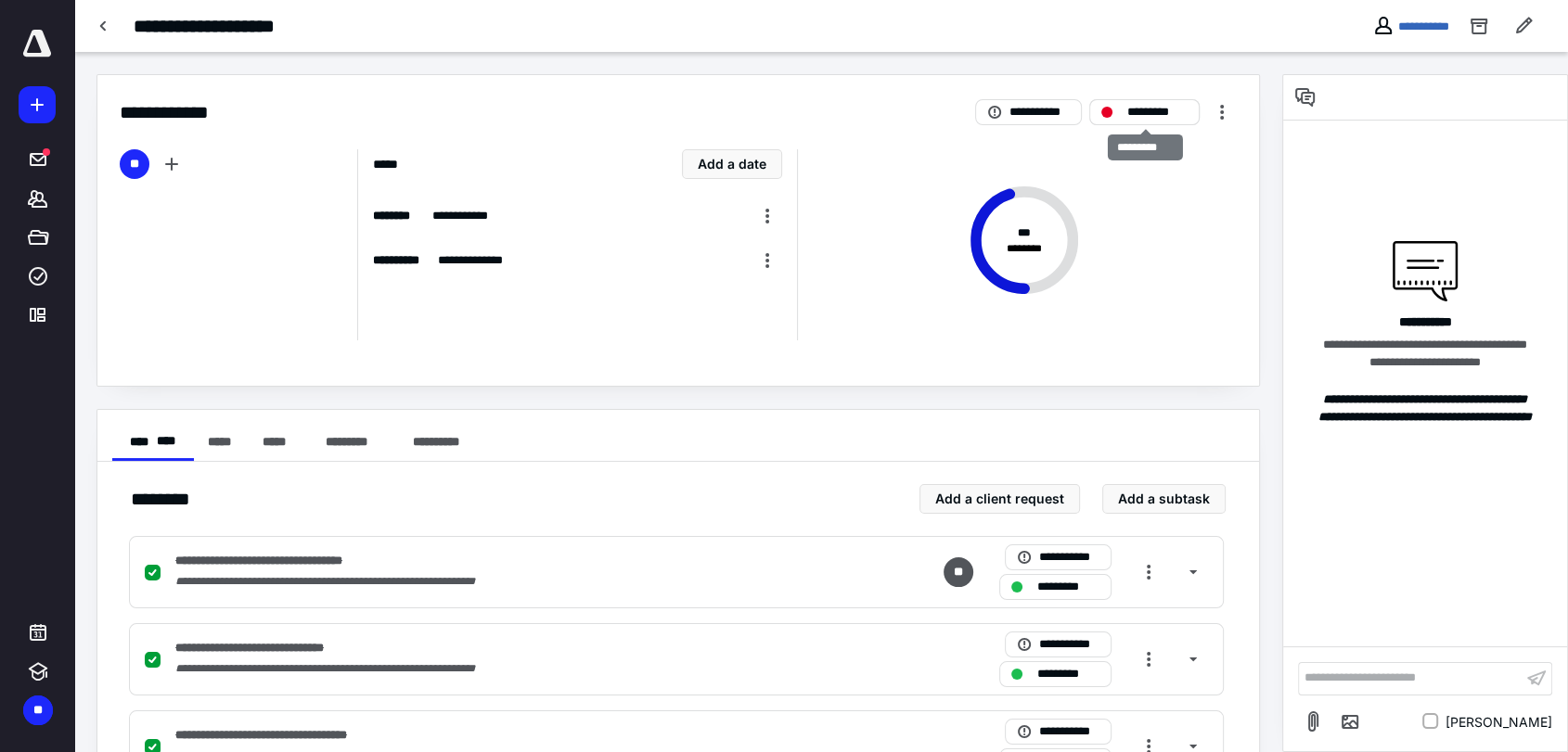 click on "*********" at bounding box center (1144, 112) 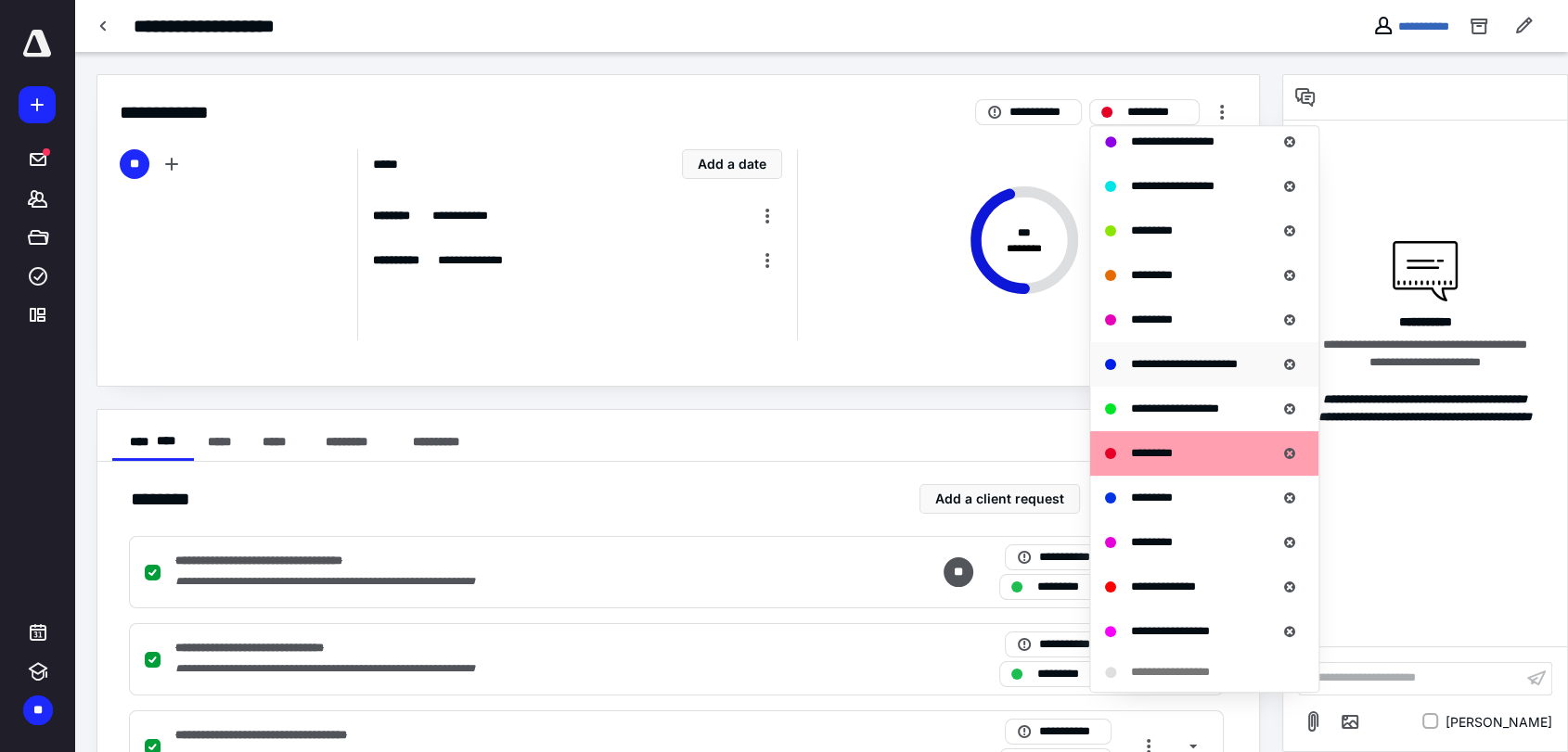 click on "**********" at bounding box center (1204, 364) 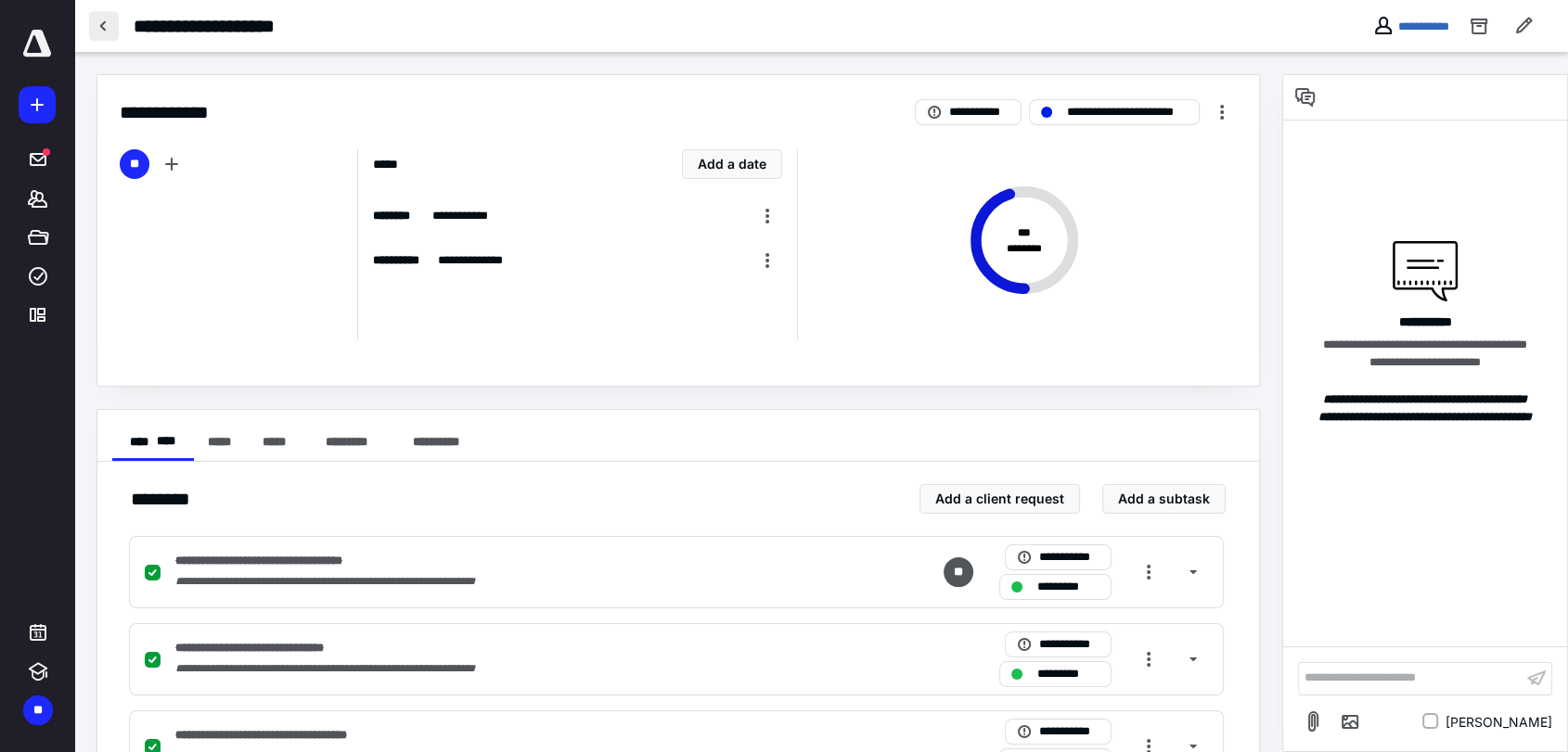 click at bounding box center (104, 26) 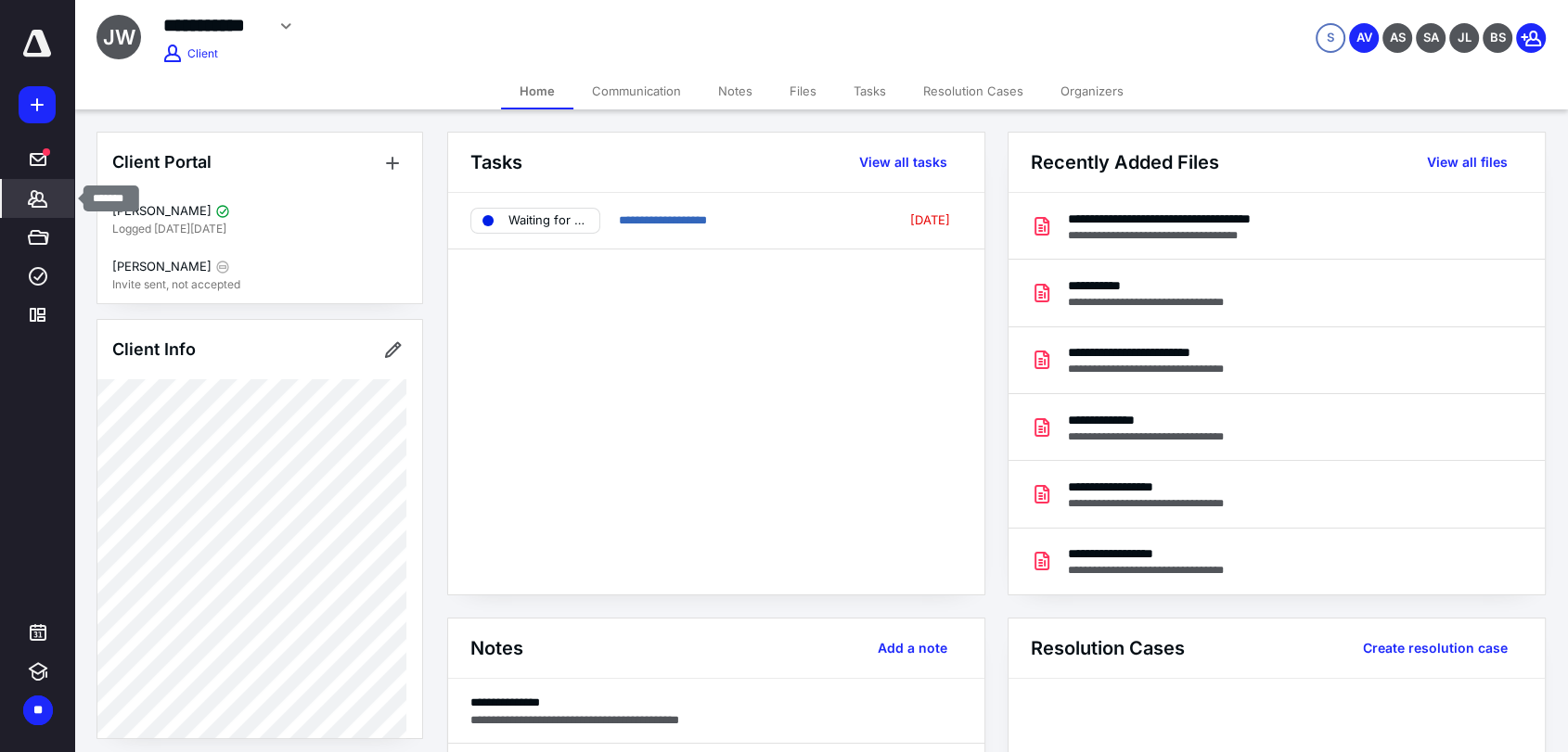 click 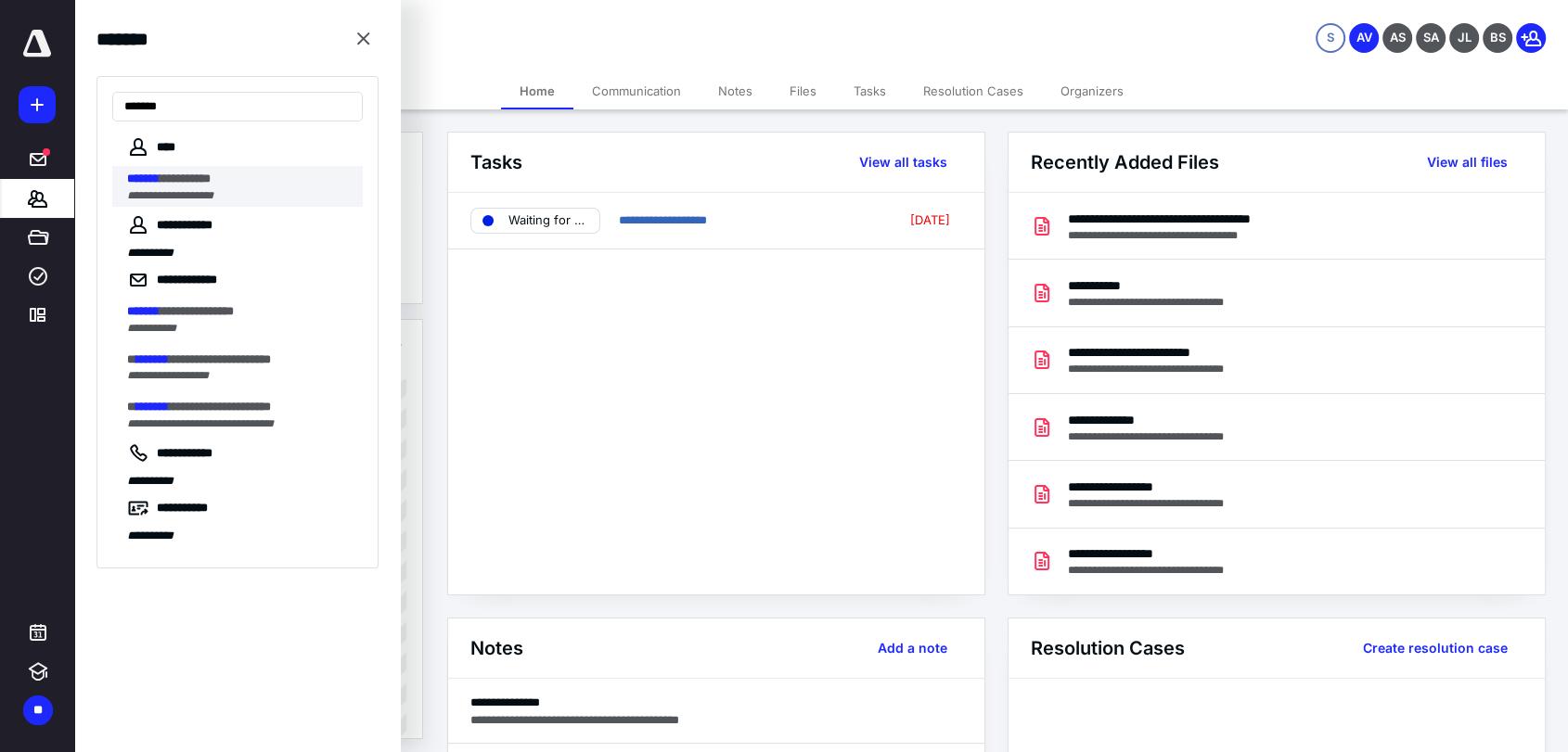 type on "*******" 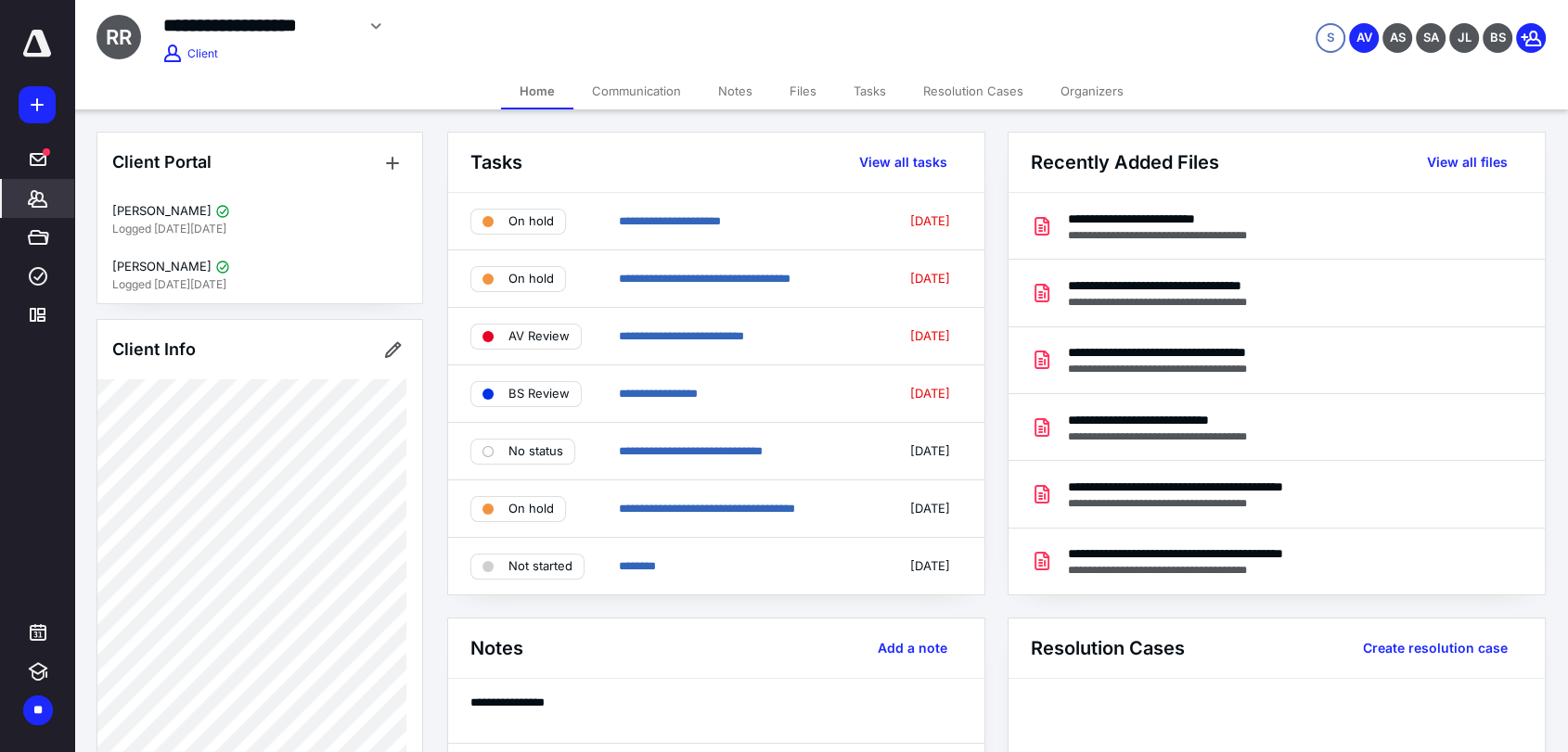 click on "Files" at bounding box center [803, 91] 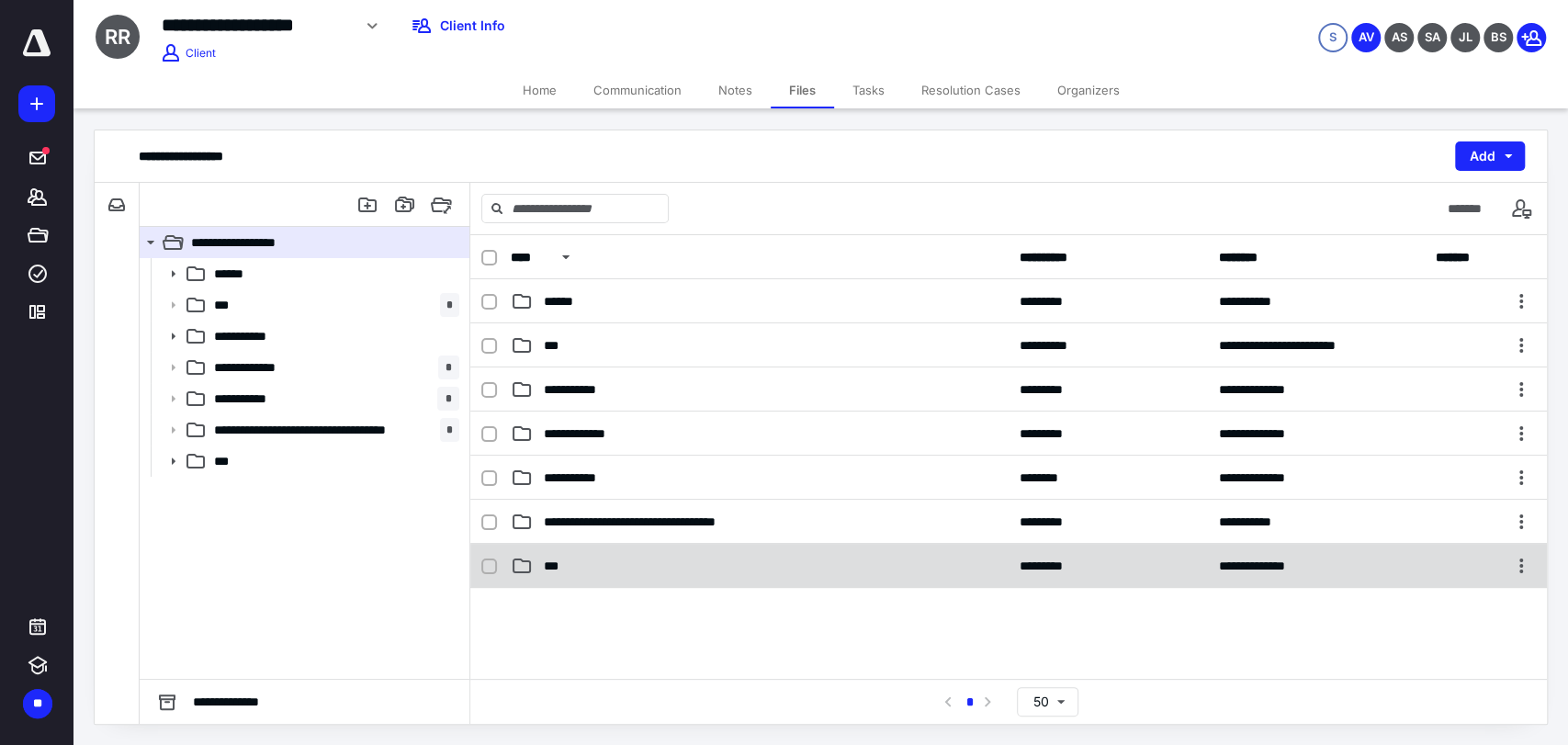 click on "***" at bounding box center (760, 566) 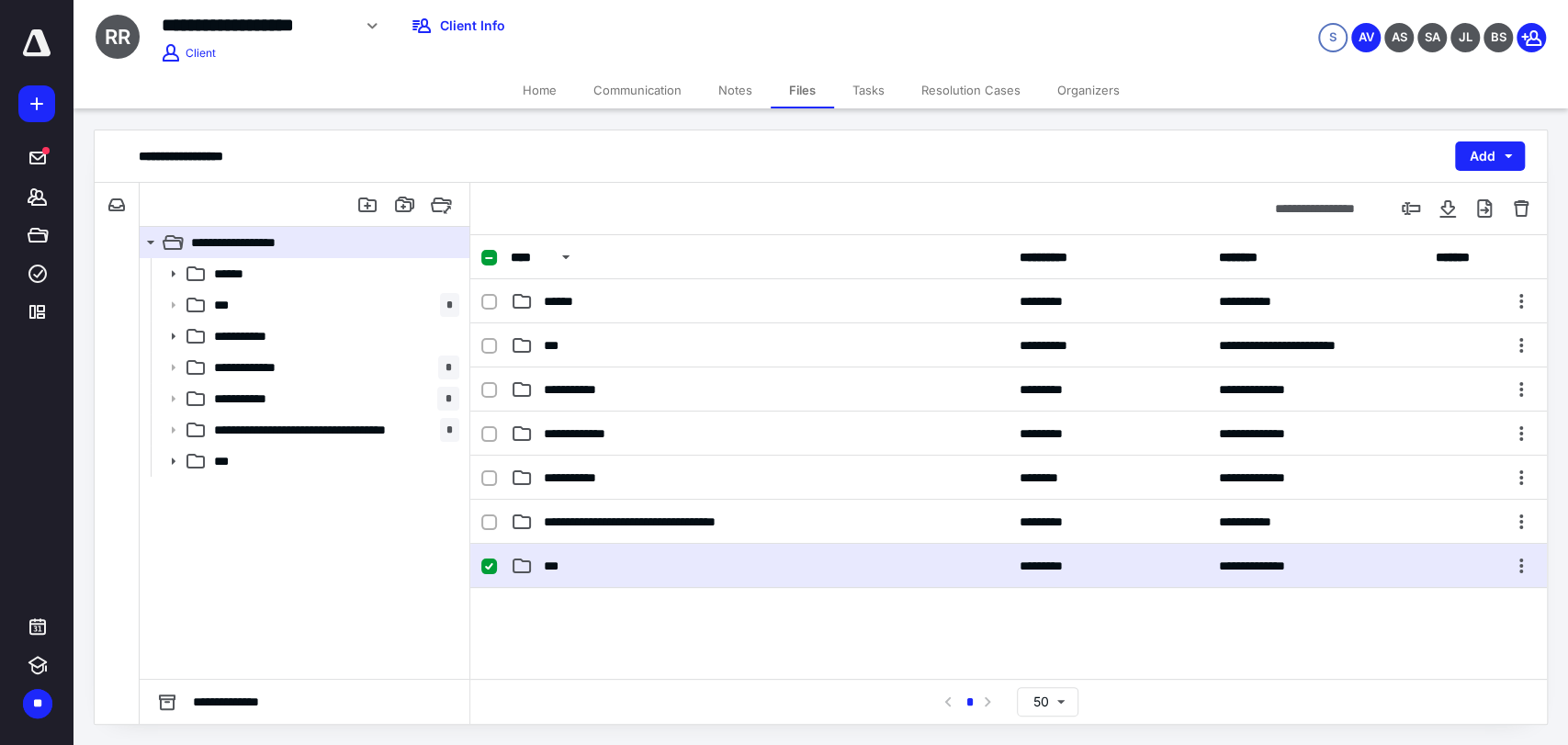 click on "***" at bounding box center [760, 566] 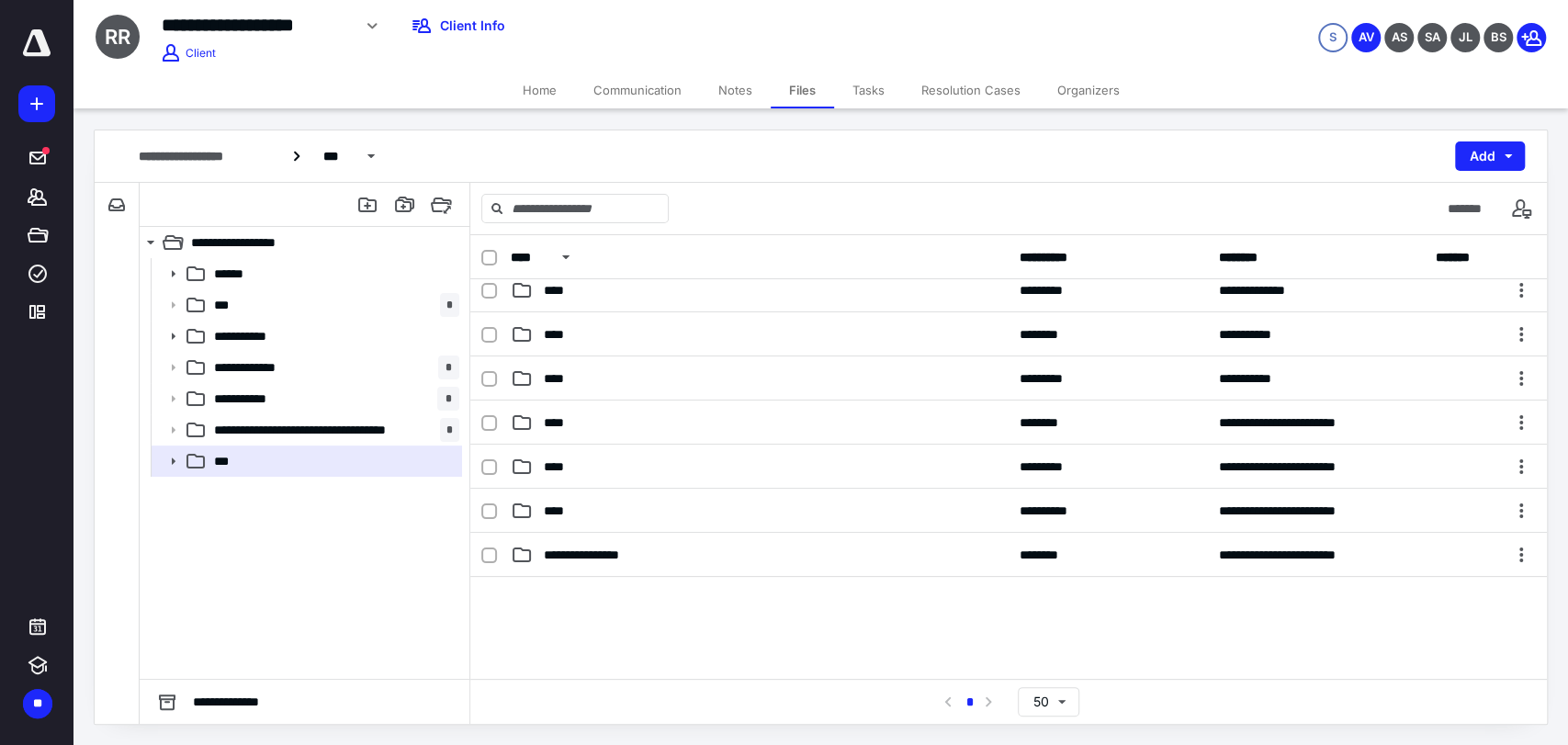 scroll, scrollTop: 204, scrollLeft: 0, axis: vertical 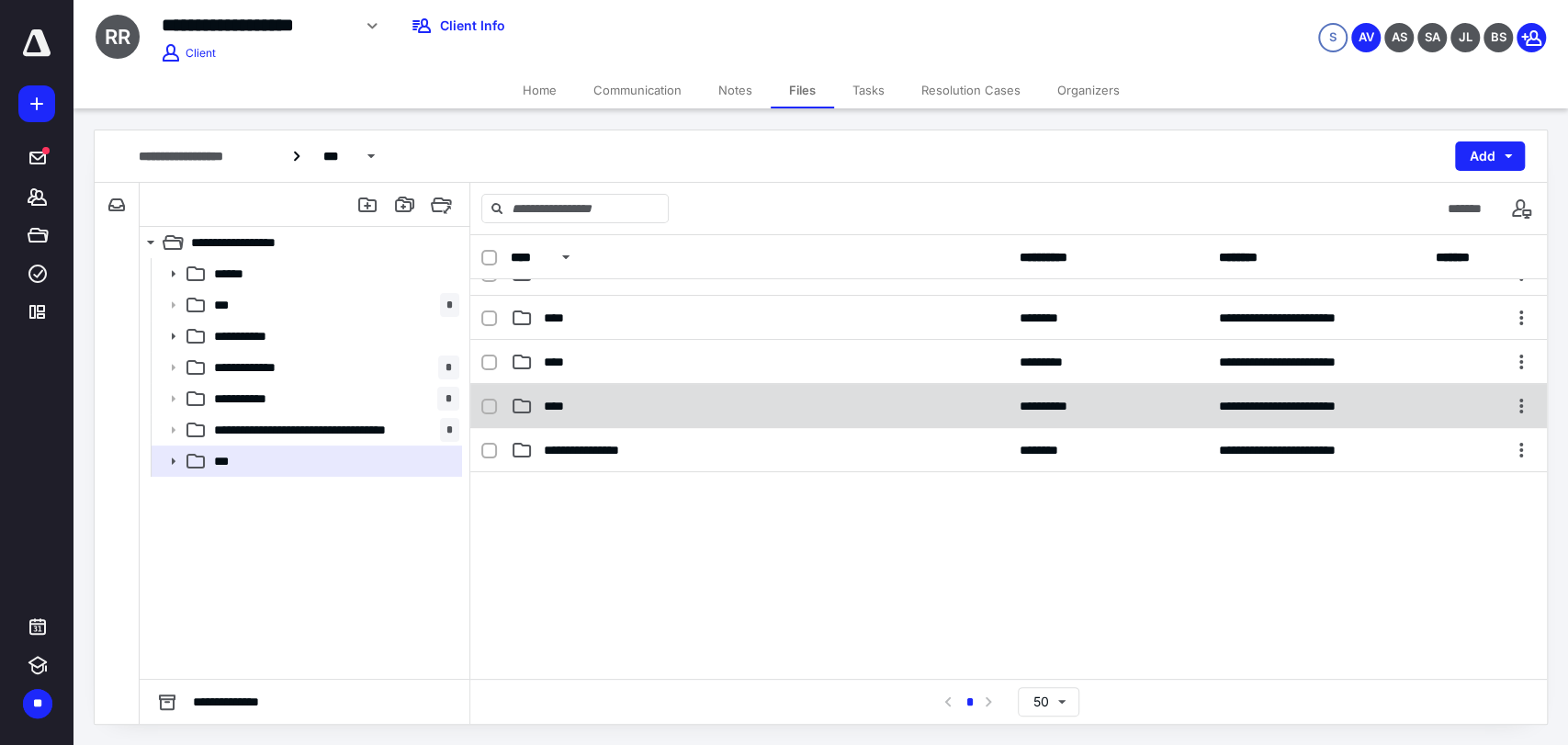 click on "****" at bounding box center (760, 406) 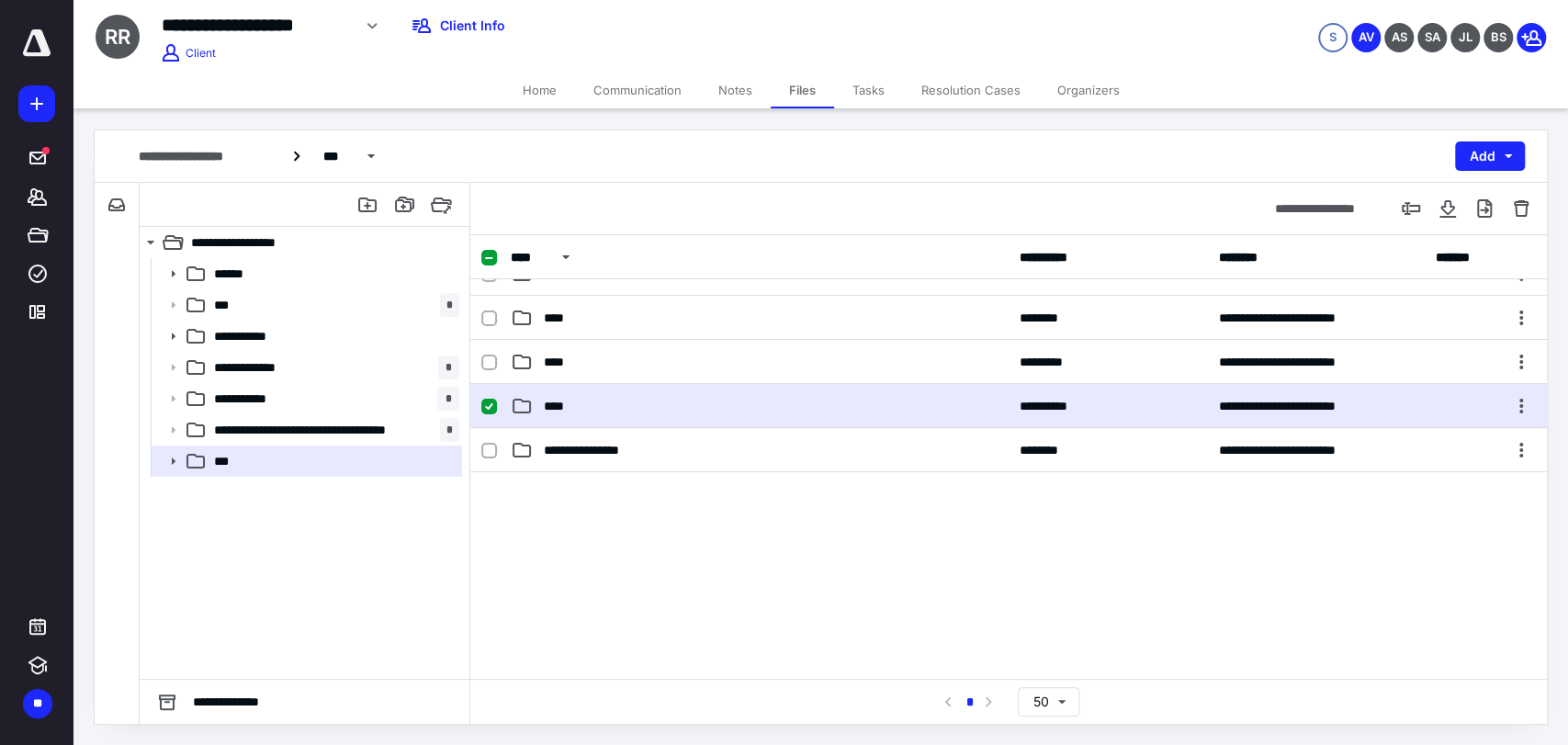 click on "****" at bounding box center (760, 406) 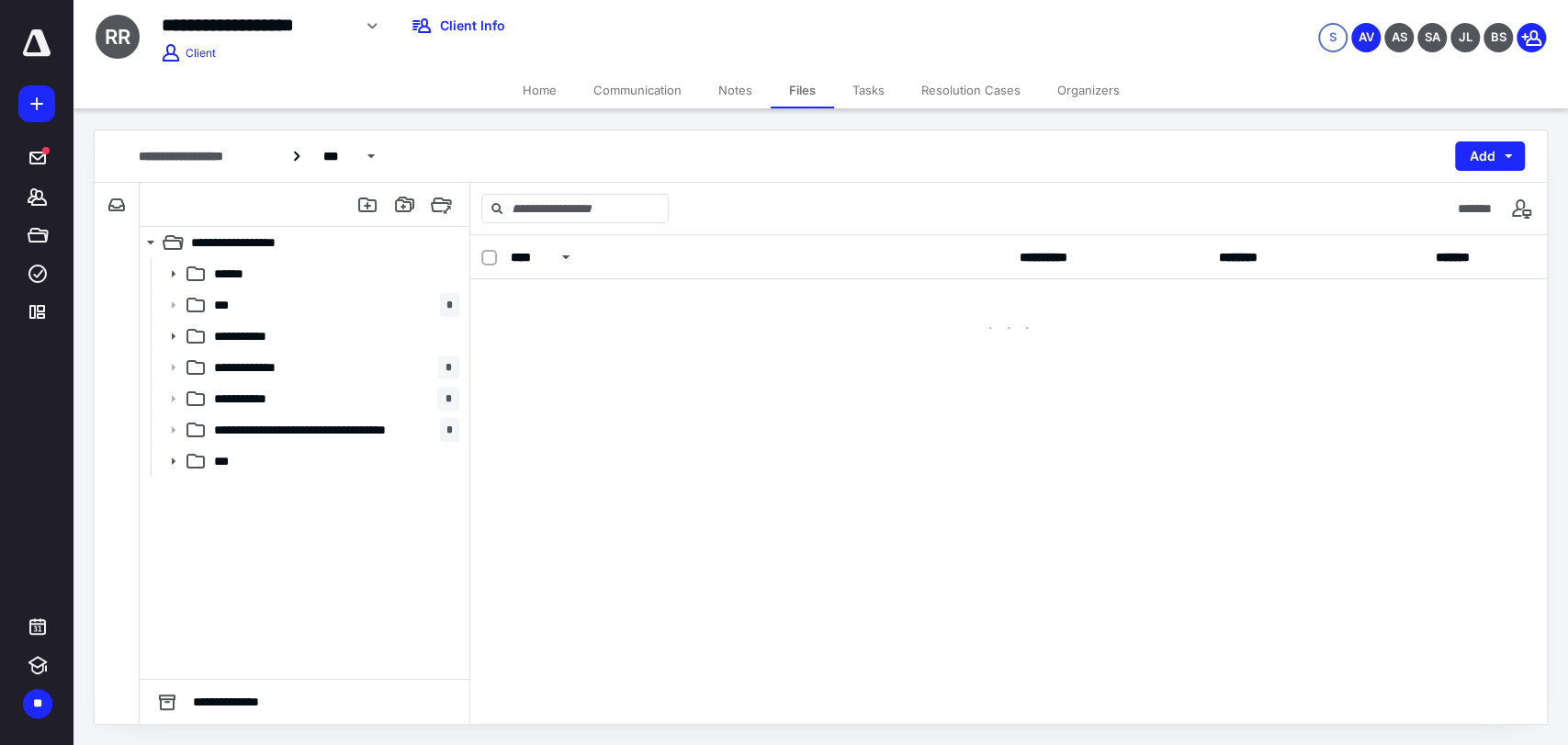 scroll, scrollTop: 0, scrollLeft: 0, axis: both 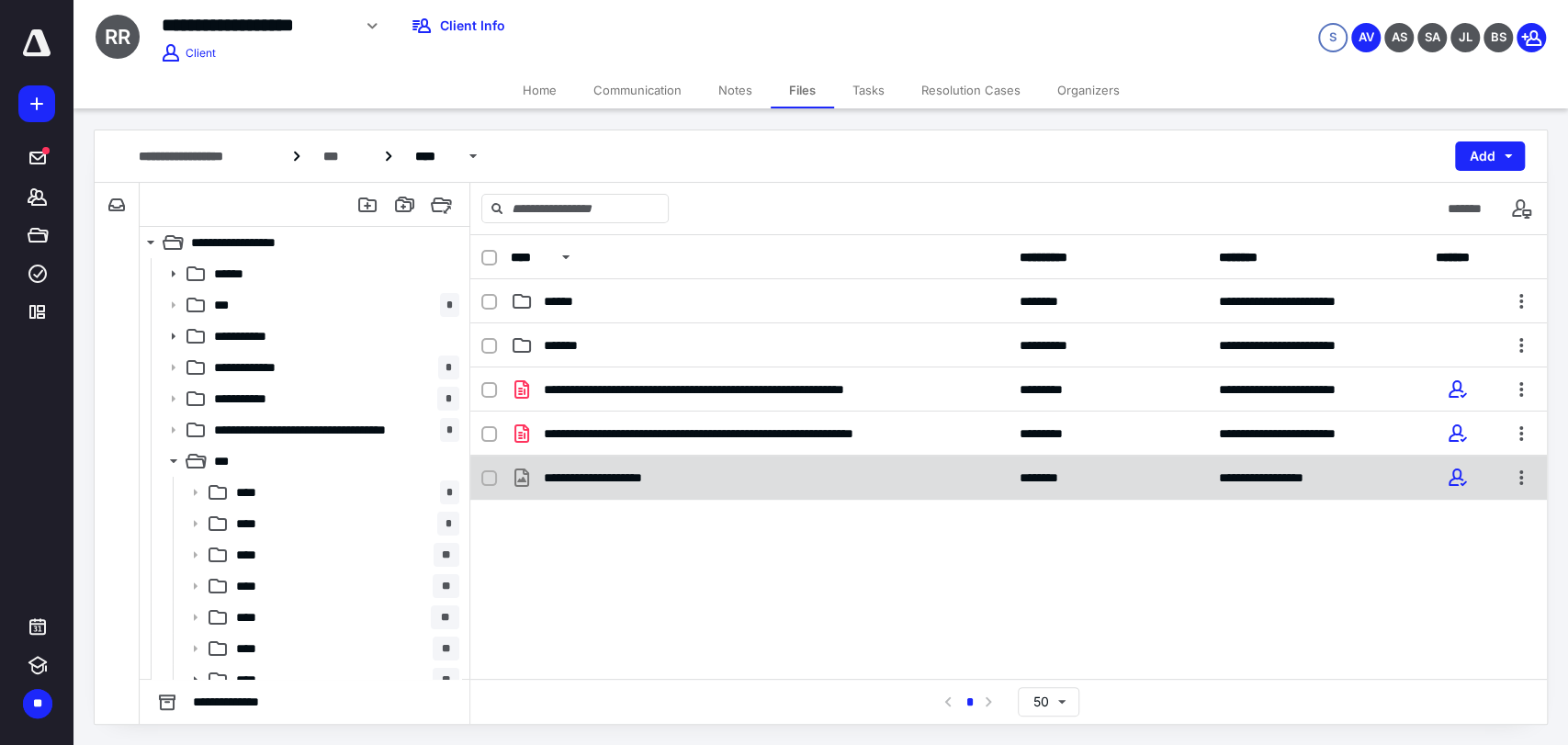click on "**********" at bounding box center (760, 478) 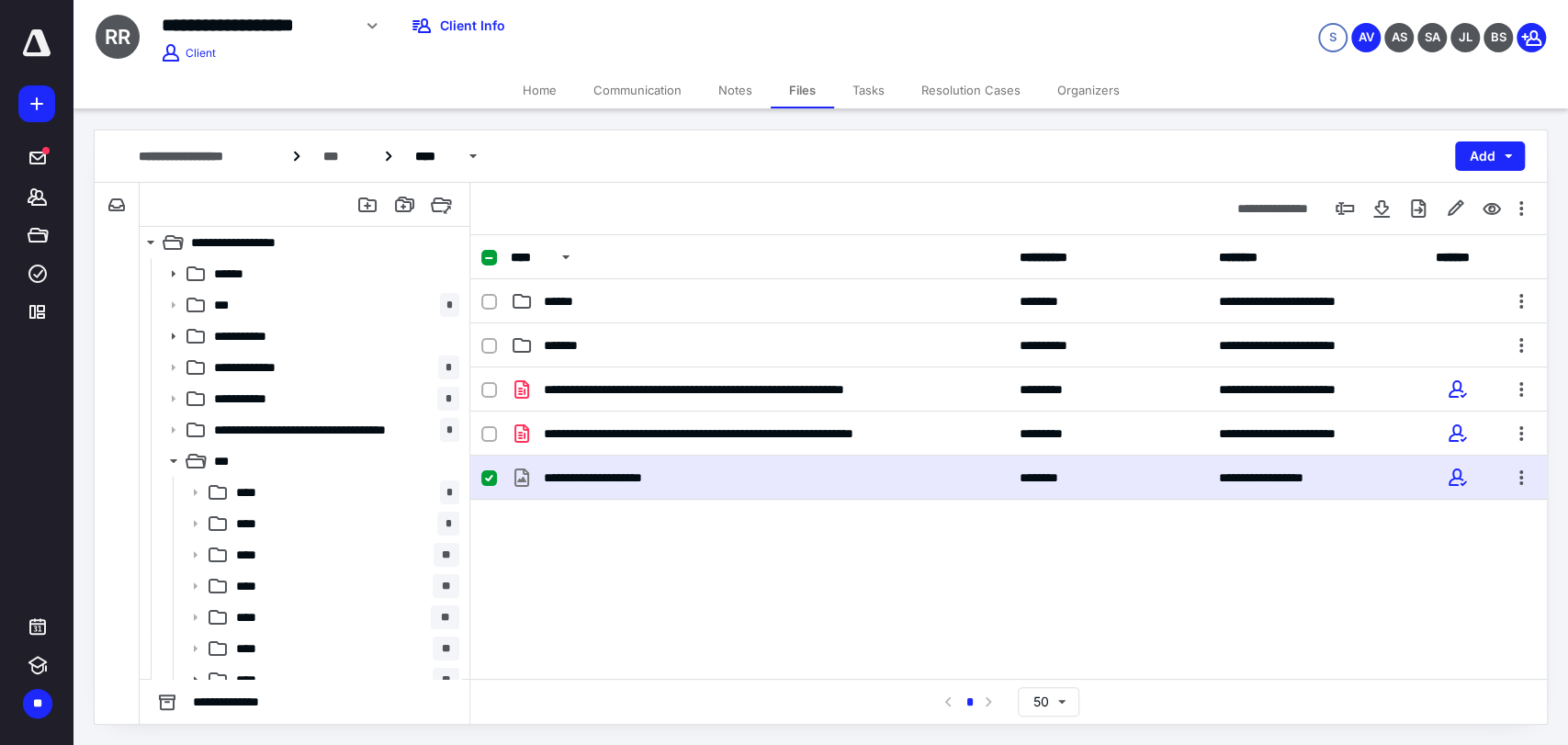 click on "**********" at bounding box center [760, 478] 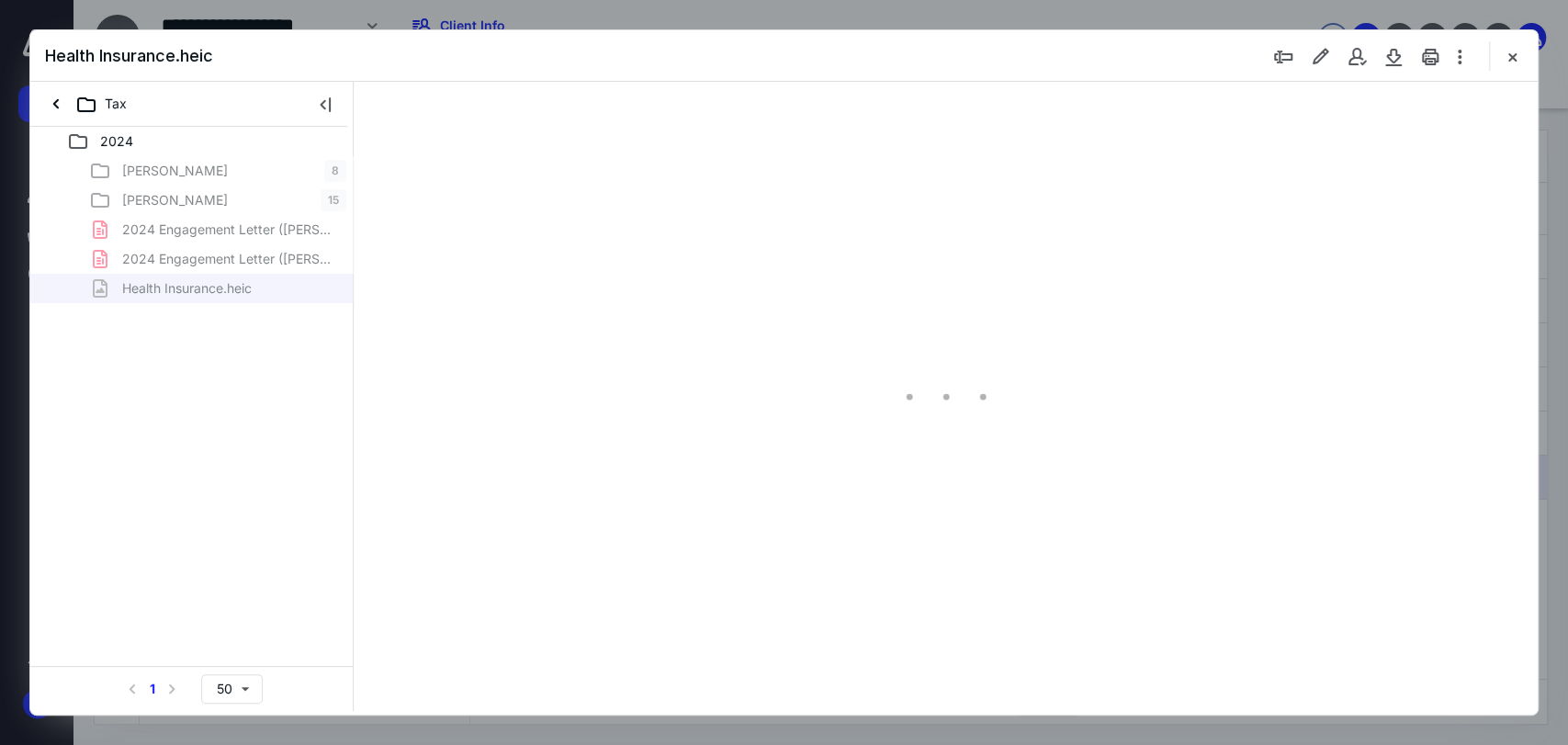 scroll, scrollTop: 0, scrollLeft: 0, axis: both 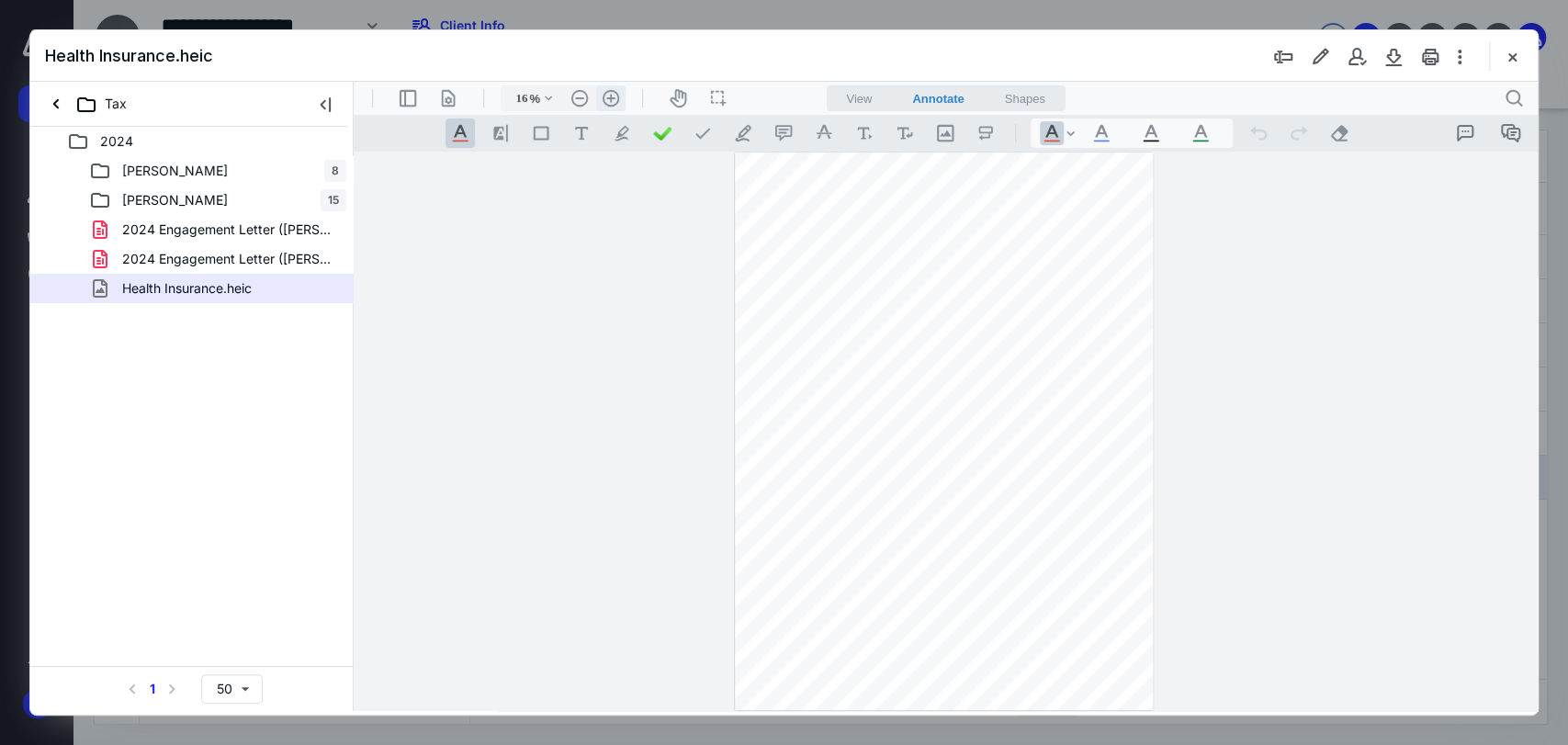 click on ".cls-1{fill:#abb0c4;} icon - header - zoom - in - line" at bounding box center [611, 98] 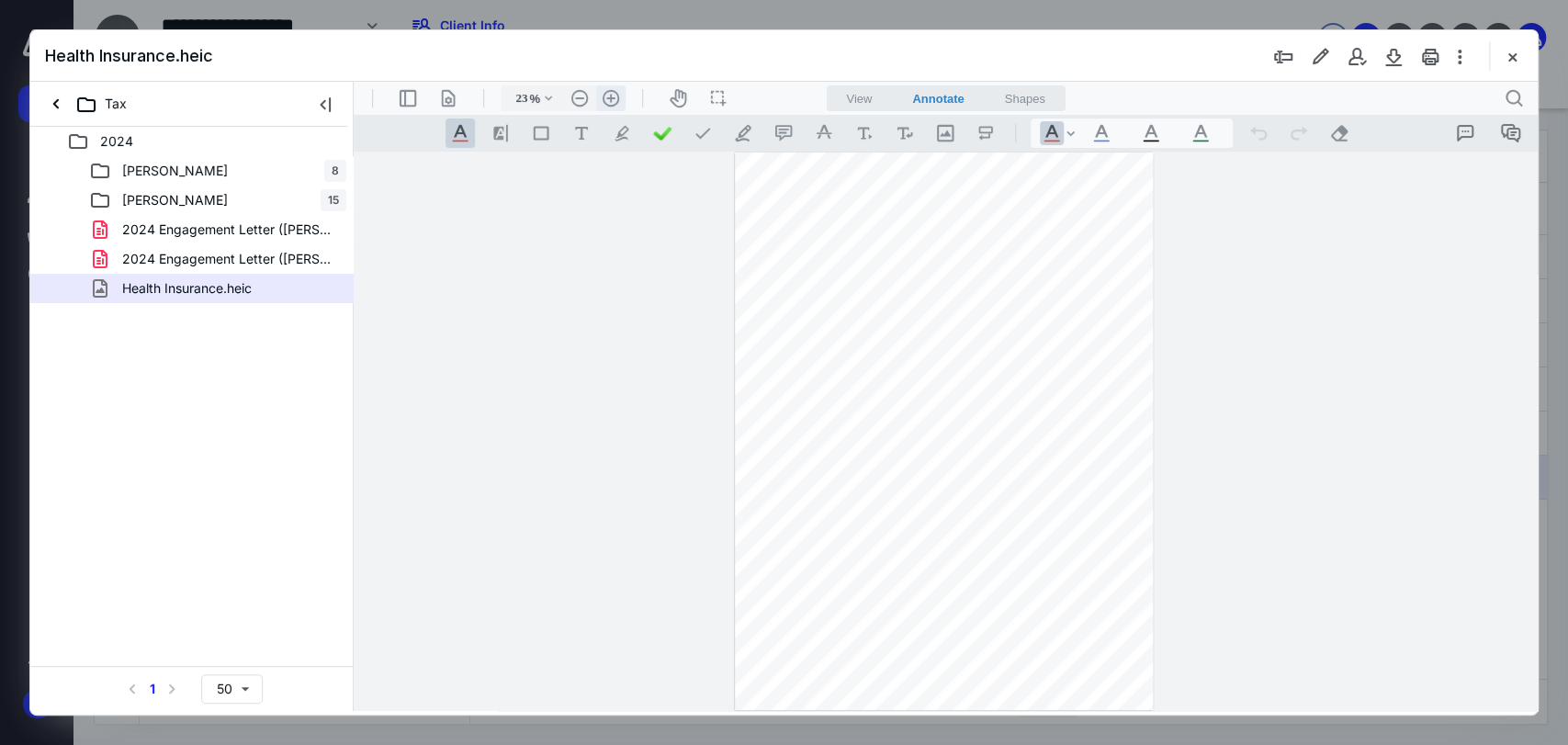 click on ".cls-1{fill:#abb0c4;} icon - header - zoom - in - line" at bounding box center (611, 98) 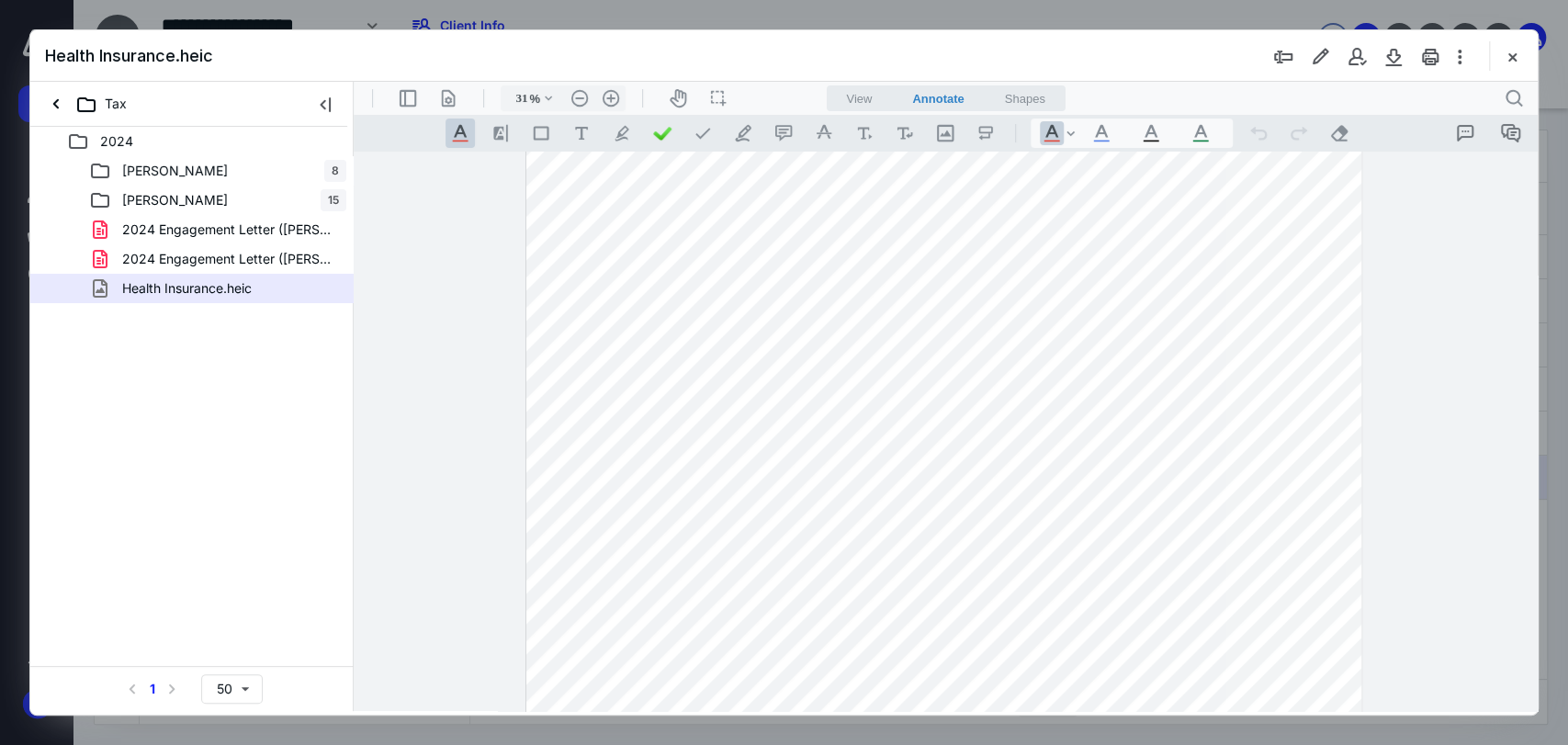 scroll, scrollTop: 249, scrollLeft: 0, axis: vertical 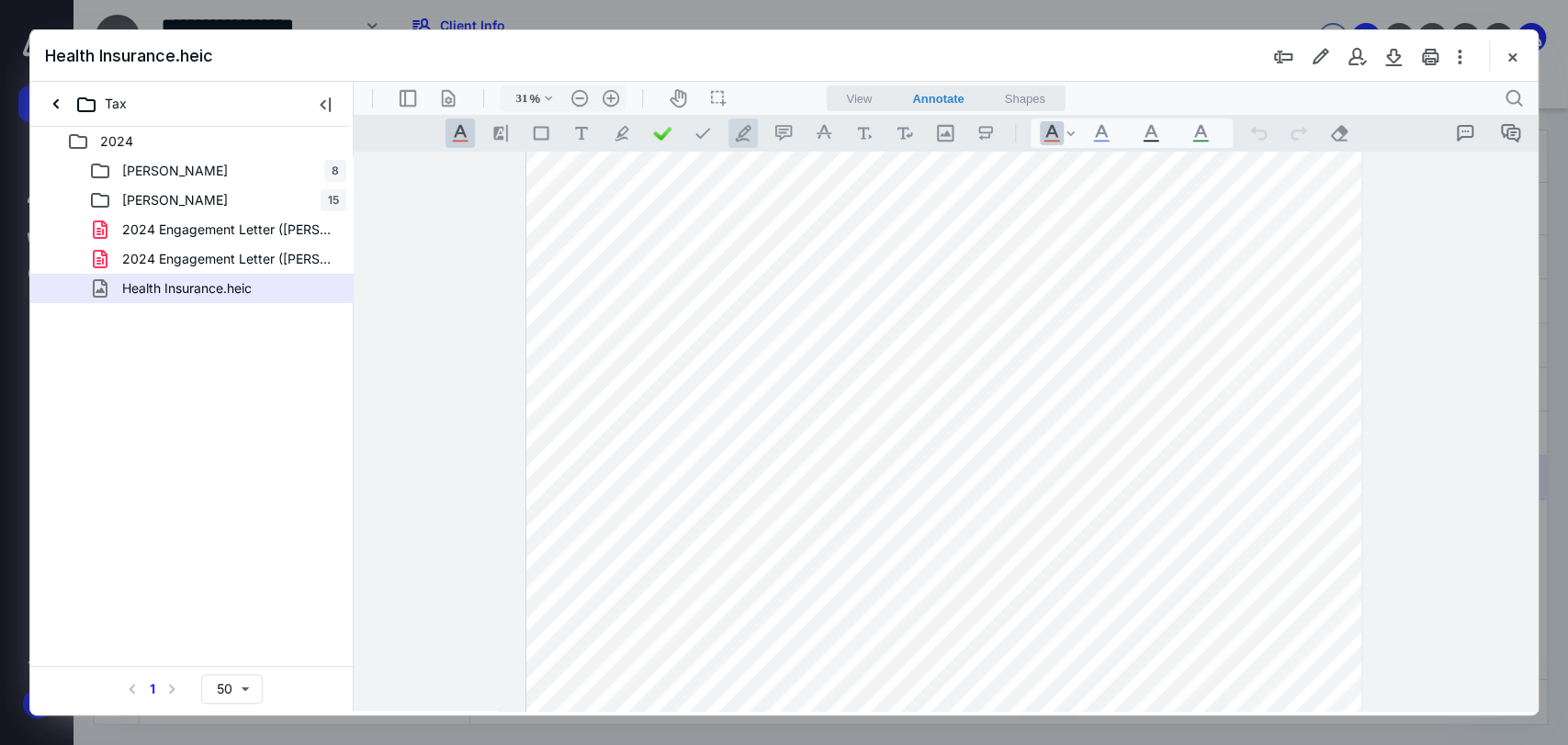 click on ".cls-1{fill:#abb0c4;} icon - tool - pen - line" at bounding box center (743, 133) 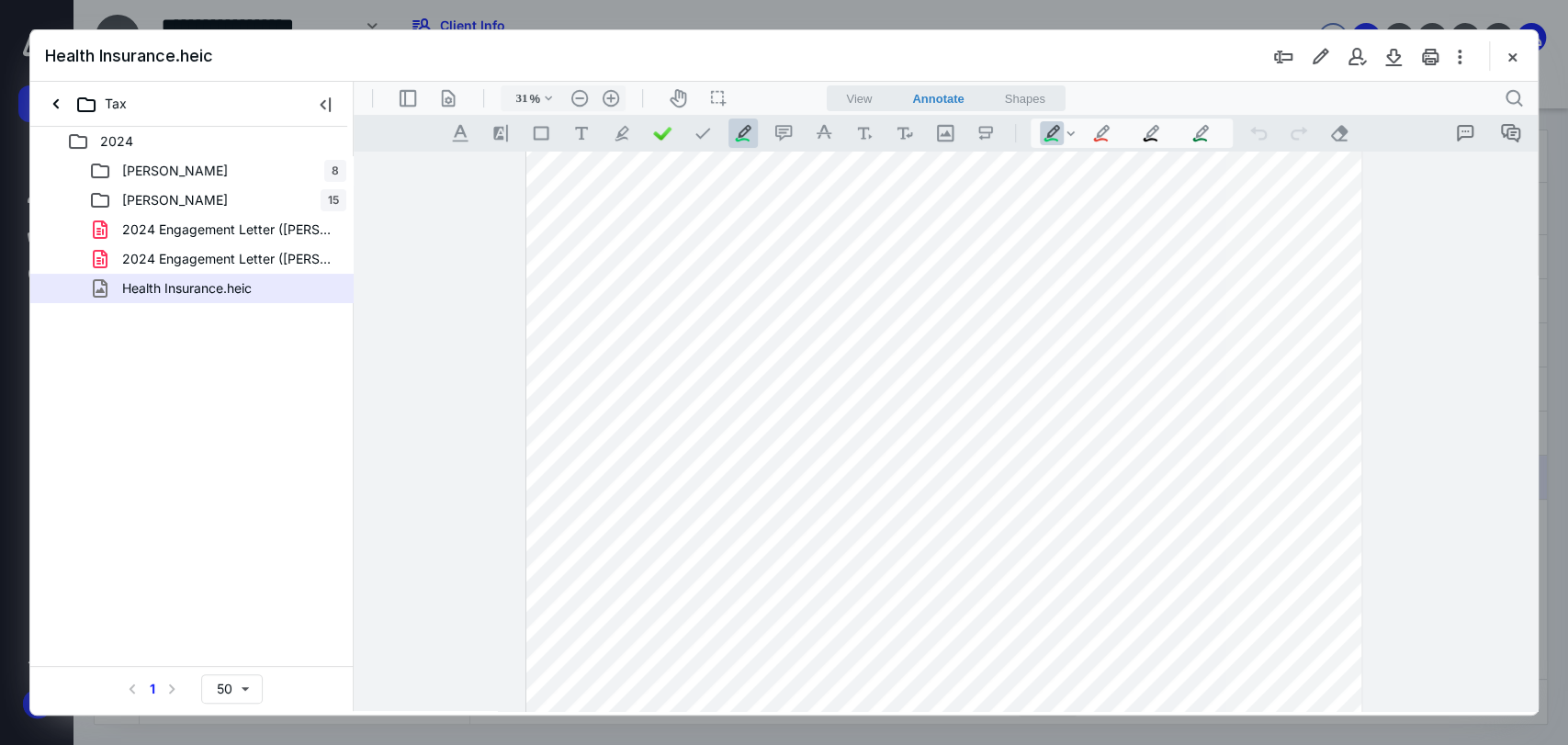 scroll, scrollTop: 147, scrollLeft: 0, axis: vertical 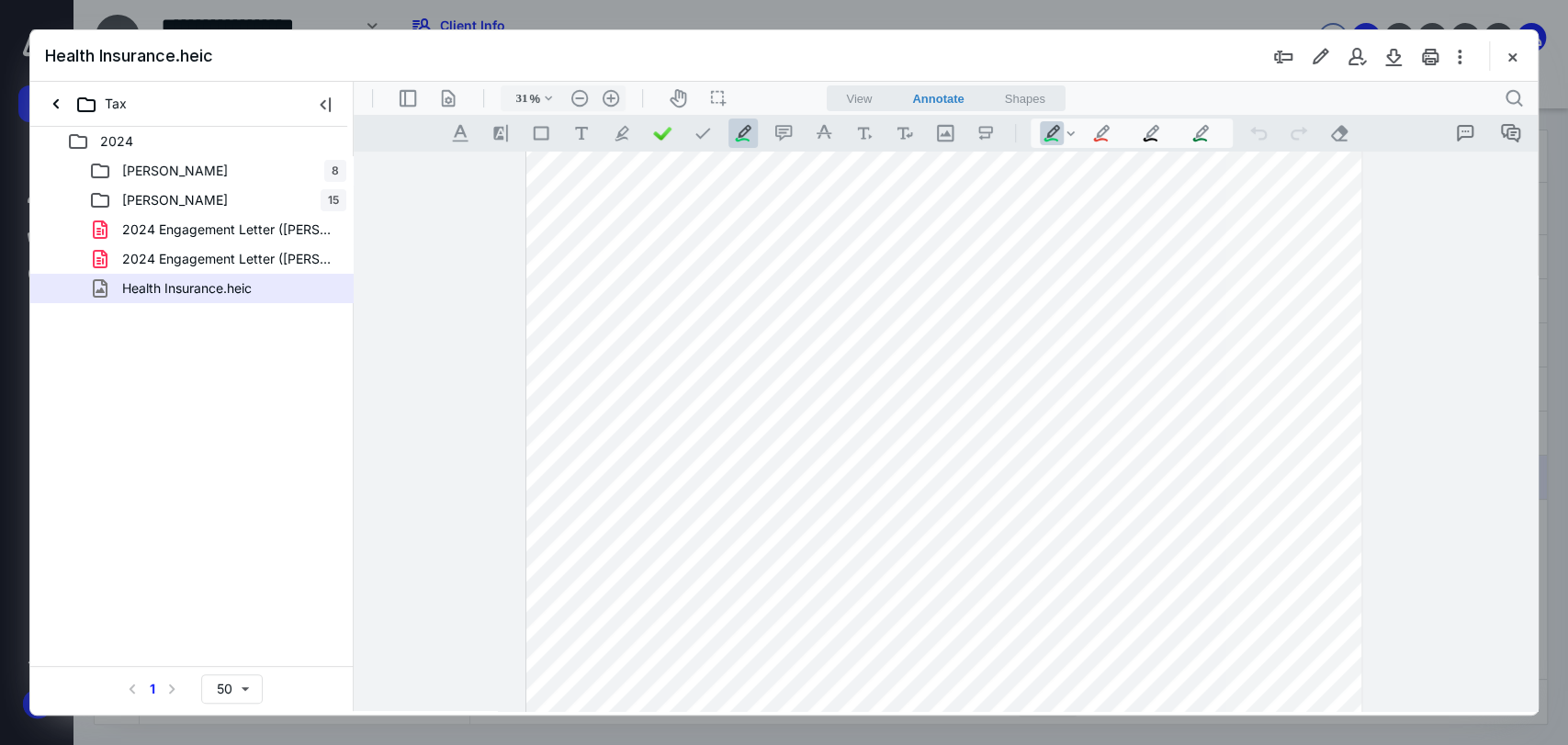 drag, startPoint x: 906, startPoint y: 427, endPoint x: 1066, endPoint y: 349, distance: 178 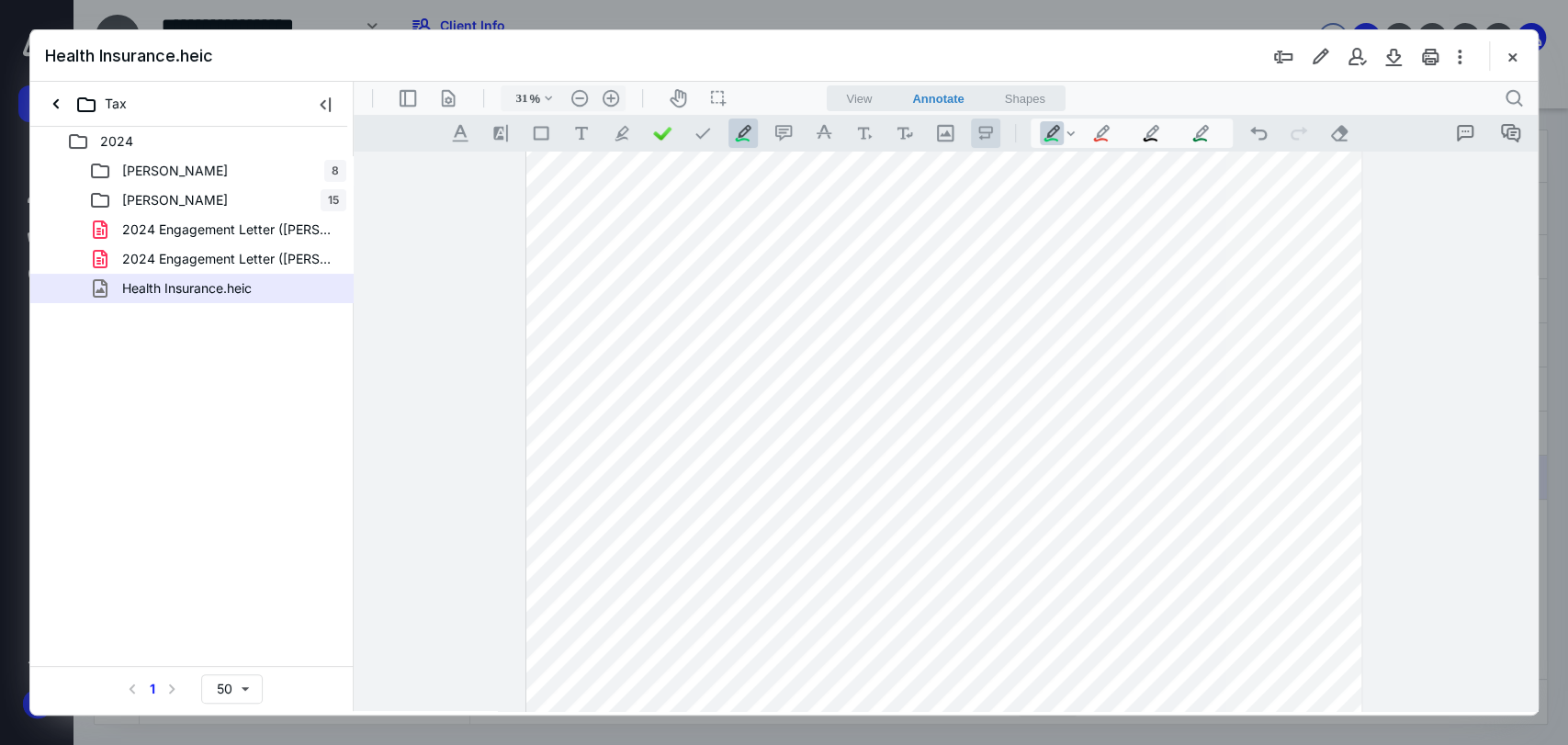 drag, startPoint x: 1265, startPoint y: 135, endPoint x: 976, endPoint y: 145, distance: 289.17296 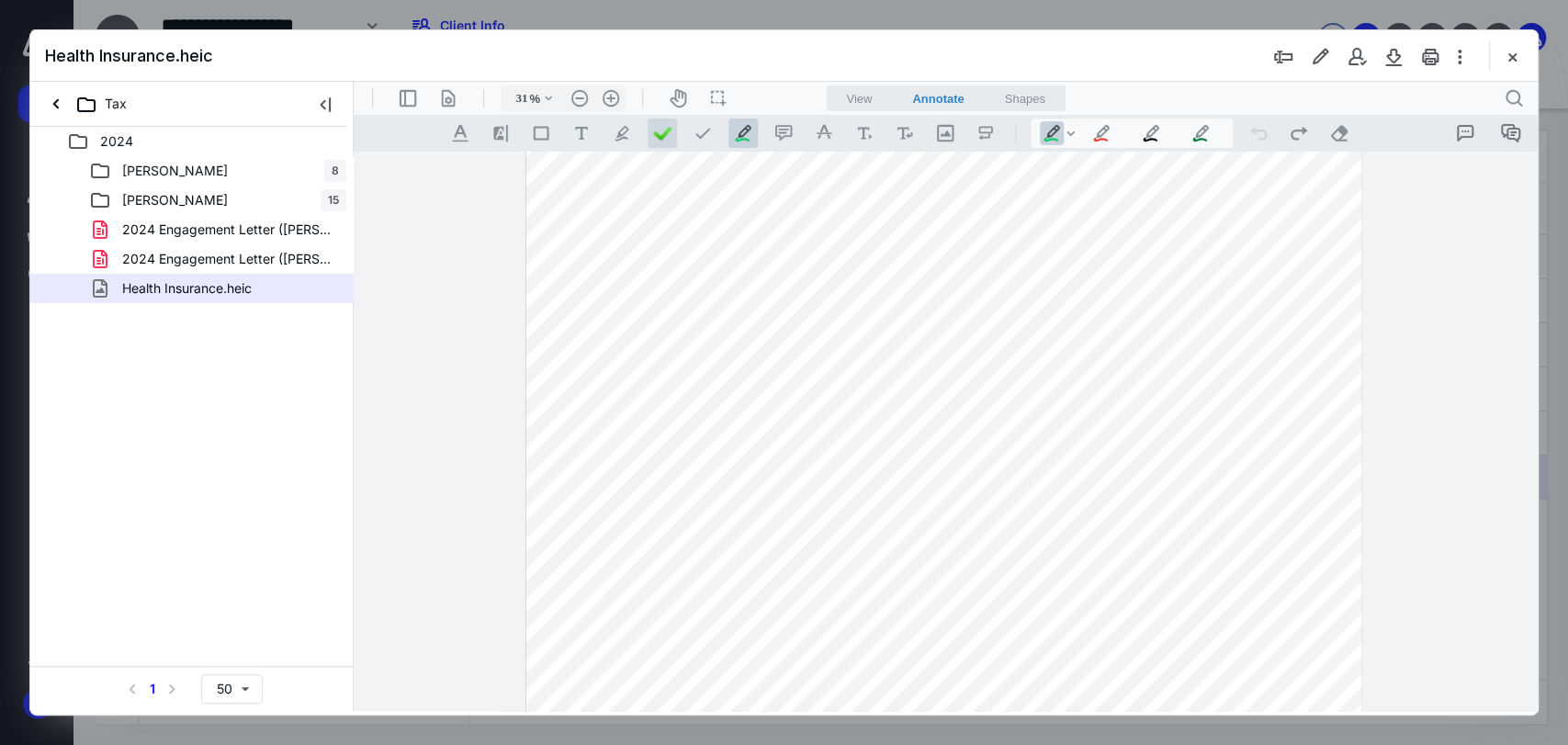 click at bounding box center [662, 133] 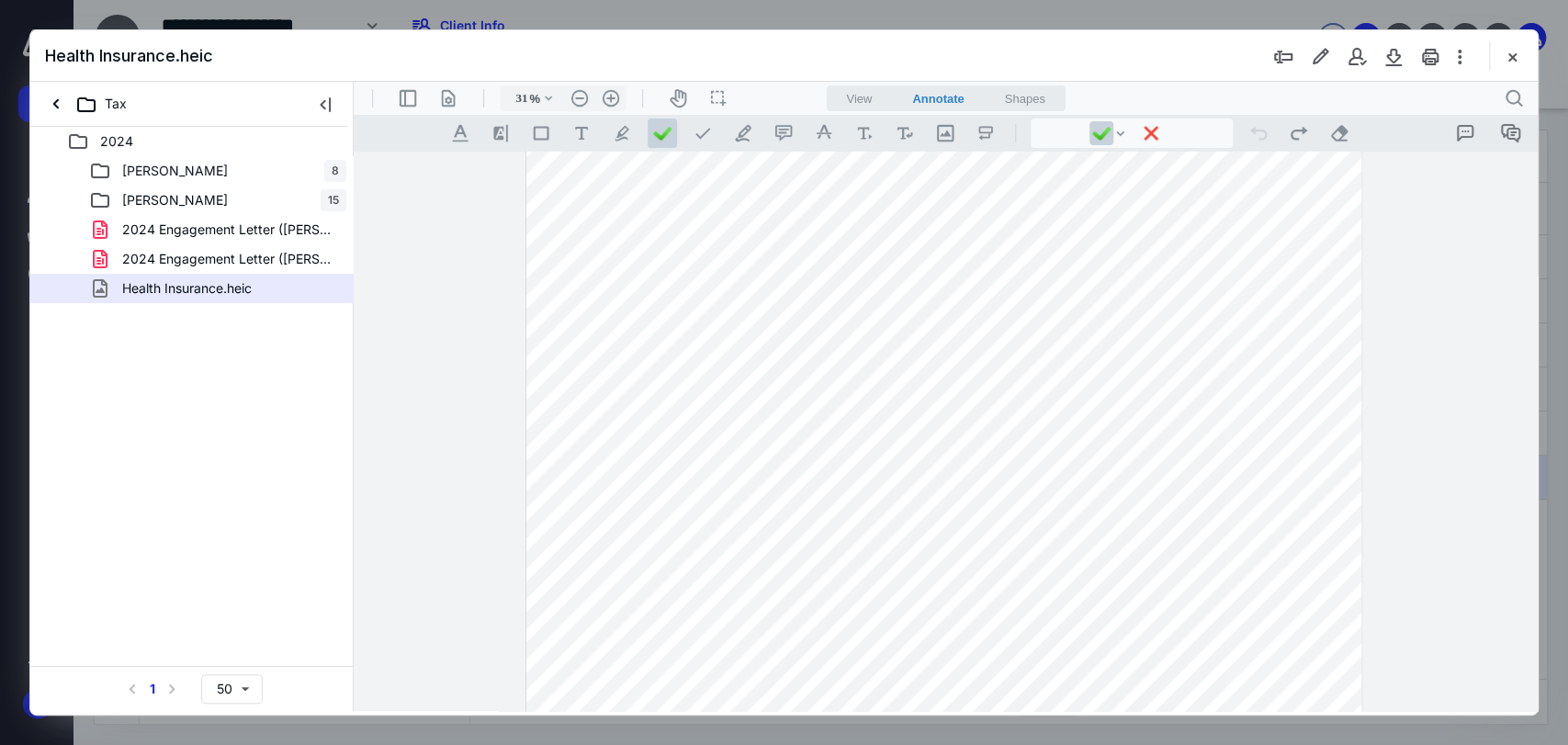 click at bounding box center (943, 562) 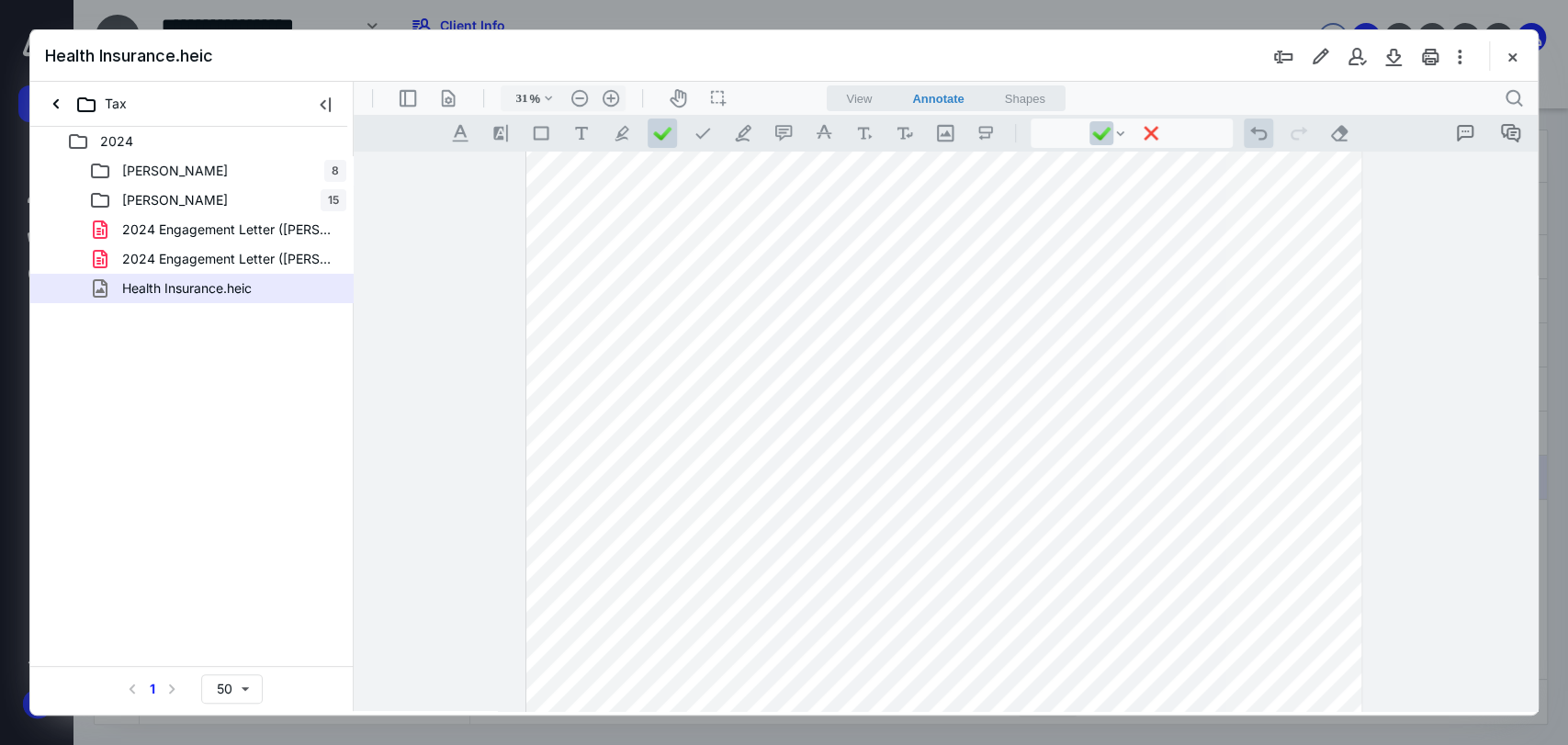 click on ".cls-1{fill:#abb0c4;} icon - operation - undo" at bounding box center [1258, 133] 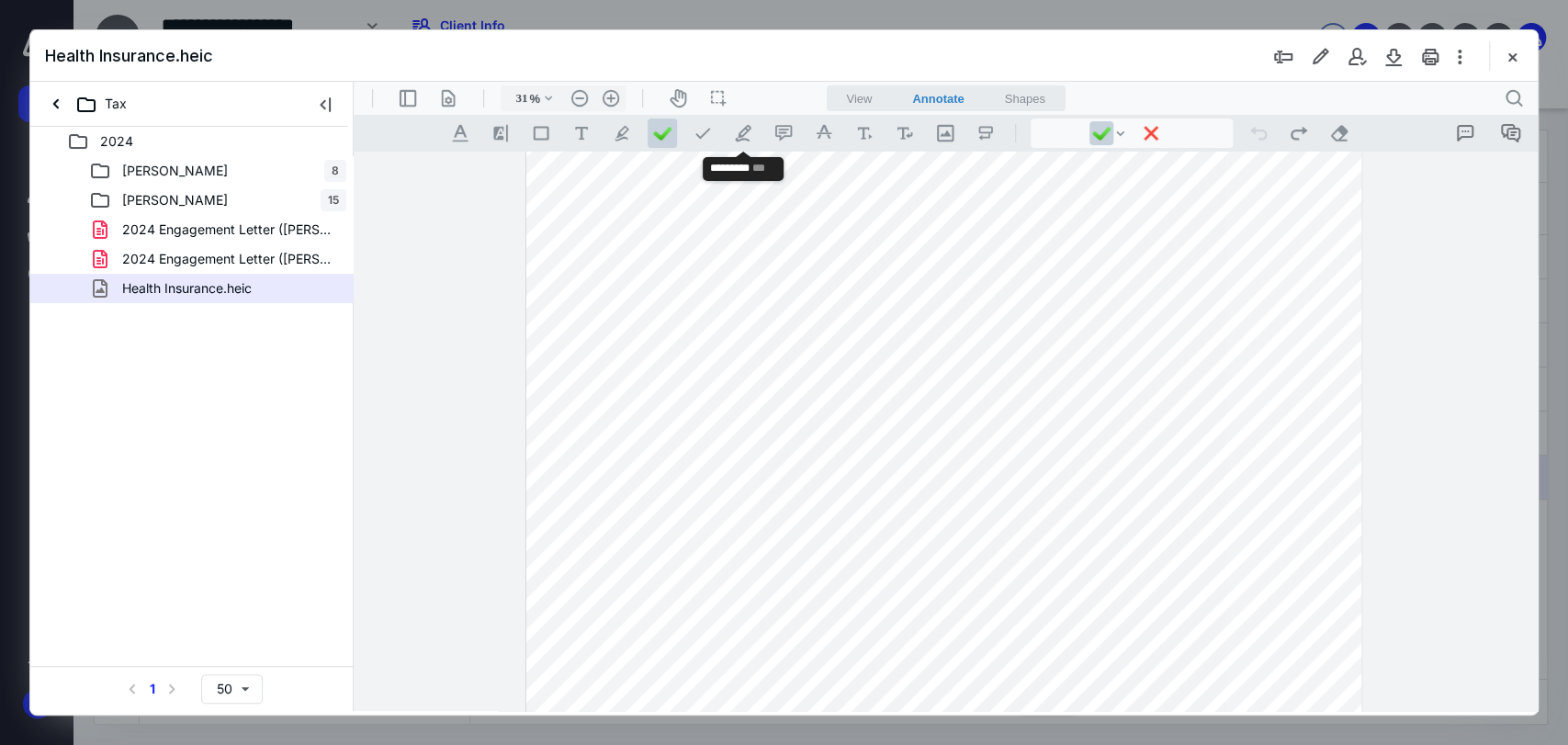 drag, startPoint x: 734, startPoint y: 132, endPoint x: 746, endPoint y: 172, distance: 41.761226 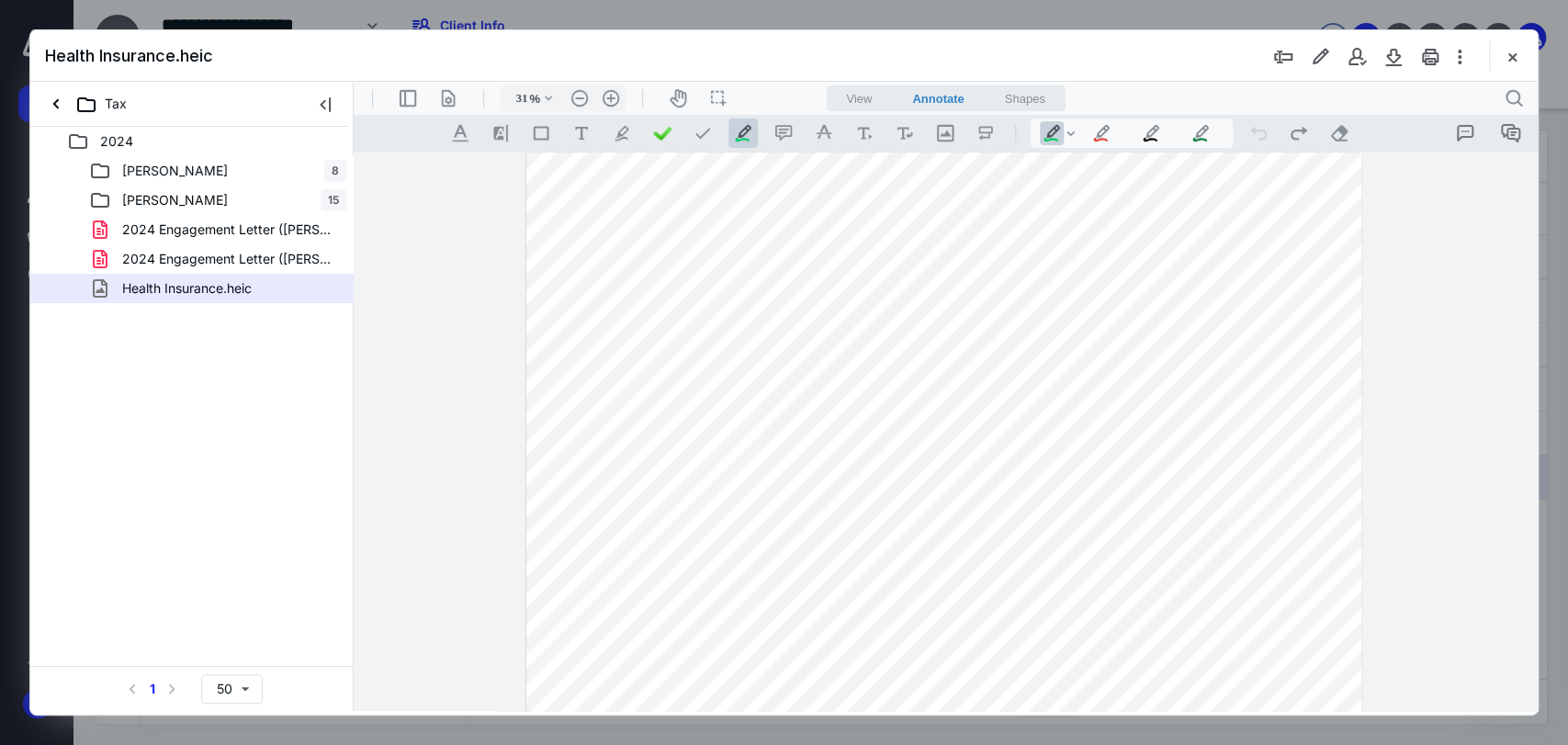 scroll, scrollTop: 102, scrollLeft: 0, axis: vertical 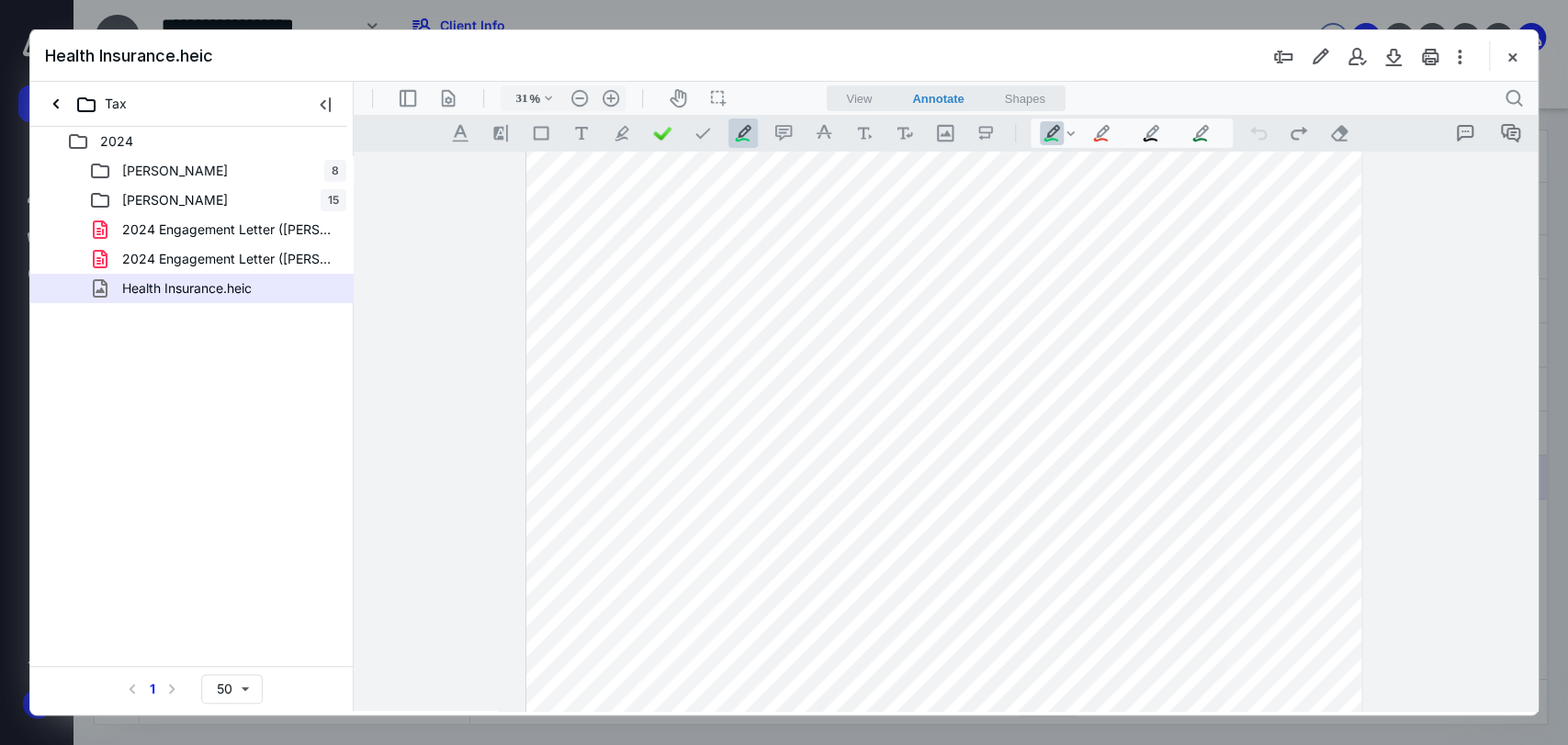 drag, startPoint x: 919, startPoint y: 469, endPoint x: 965, endPoint y: 423, distance: 65.05382 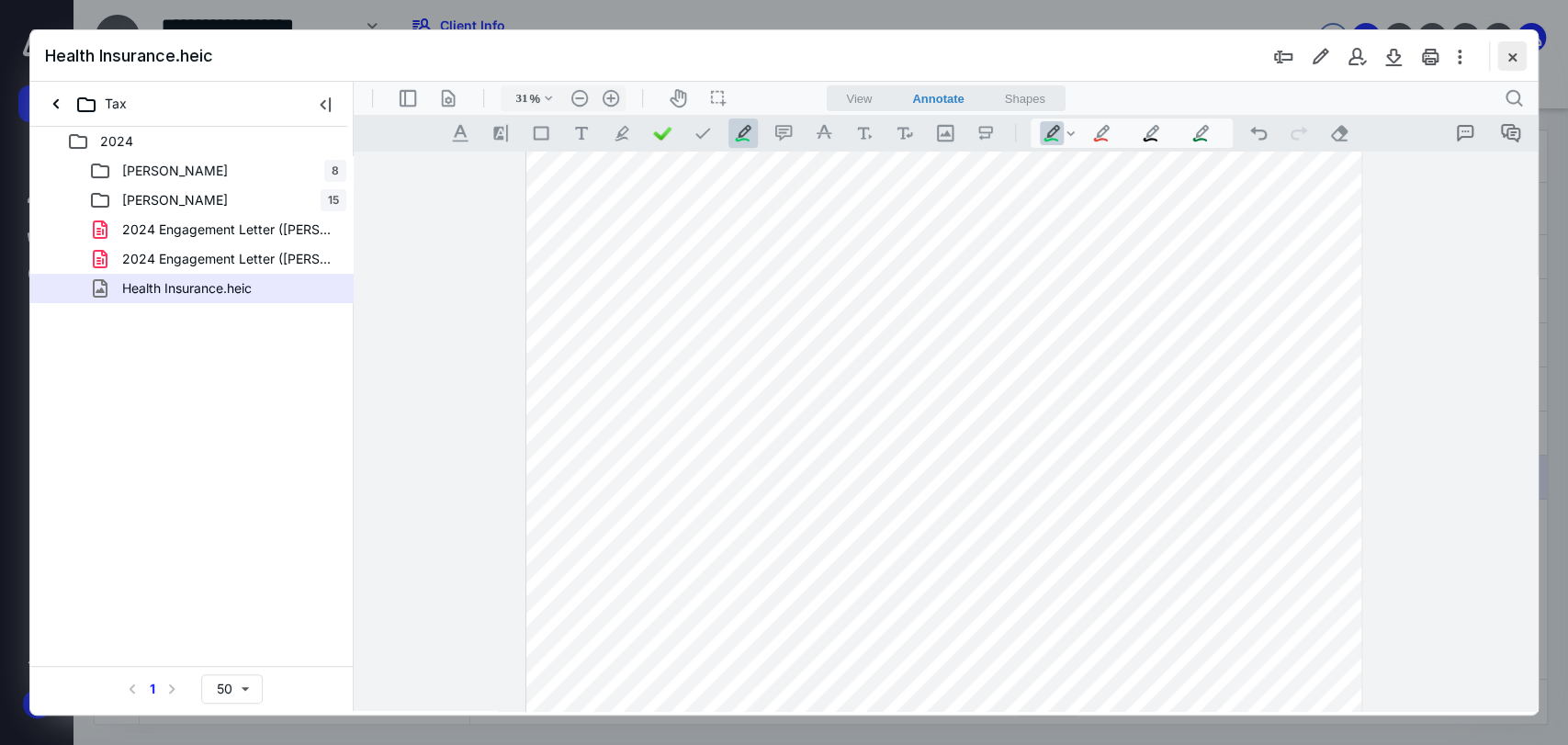 click at bounding box center [1512, 56] 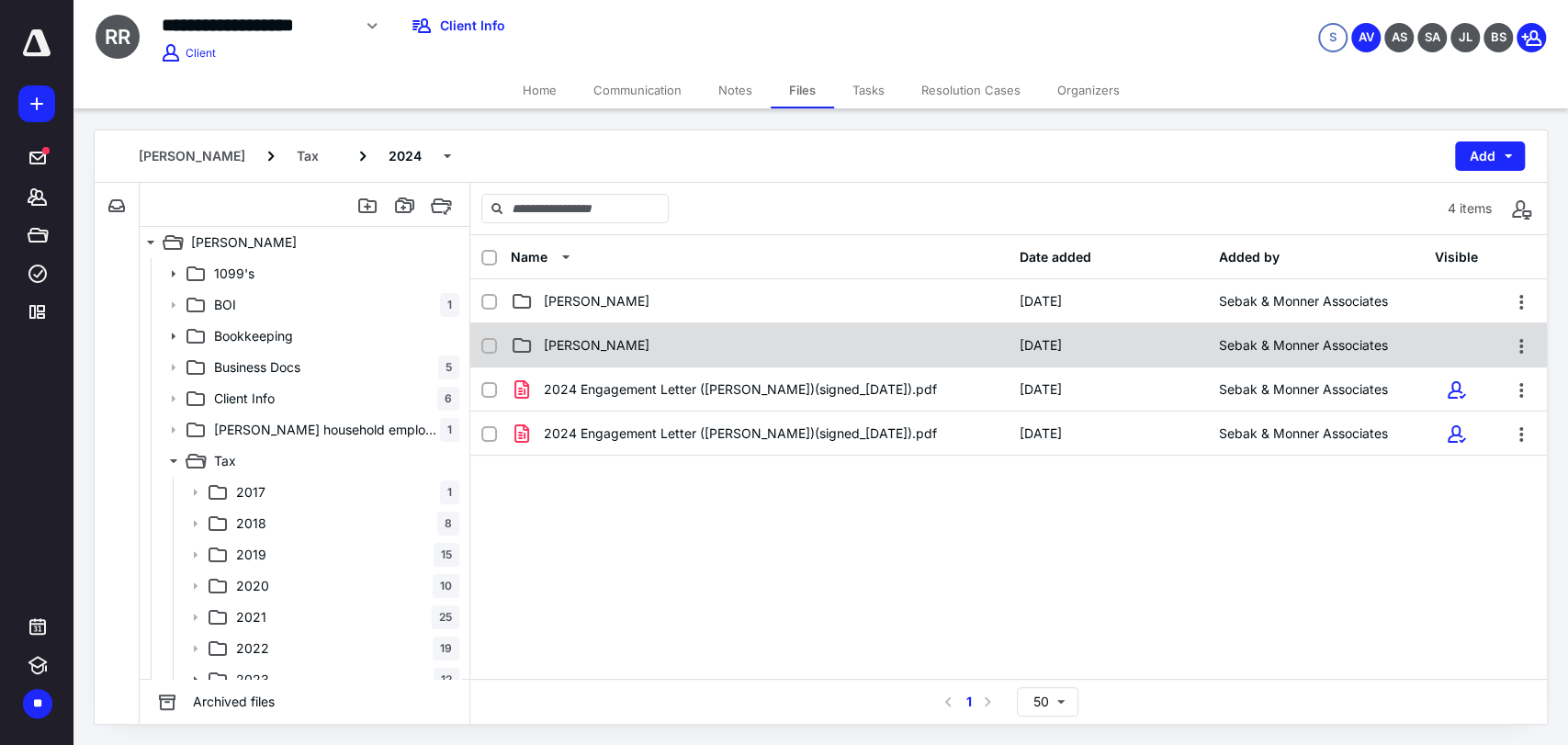 click on "Roxanne" at bounding box center (596, 345) 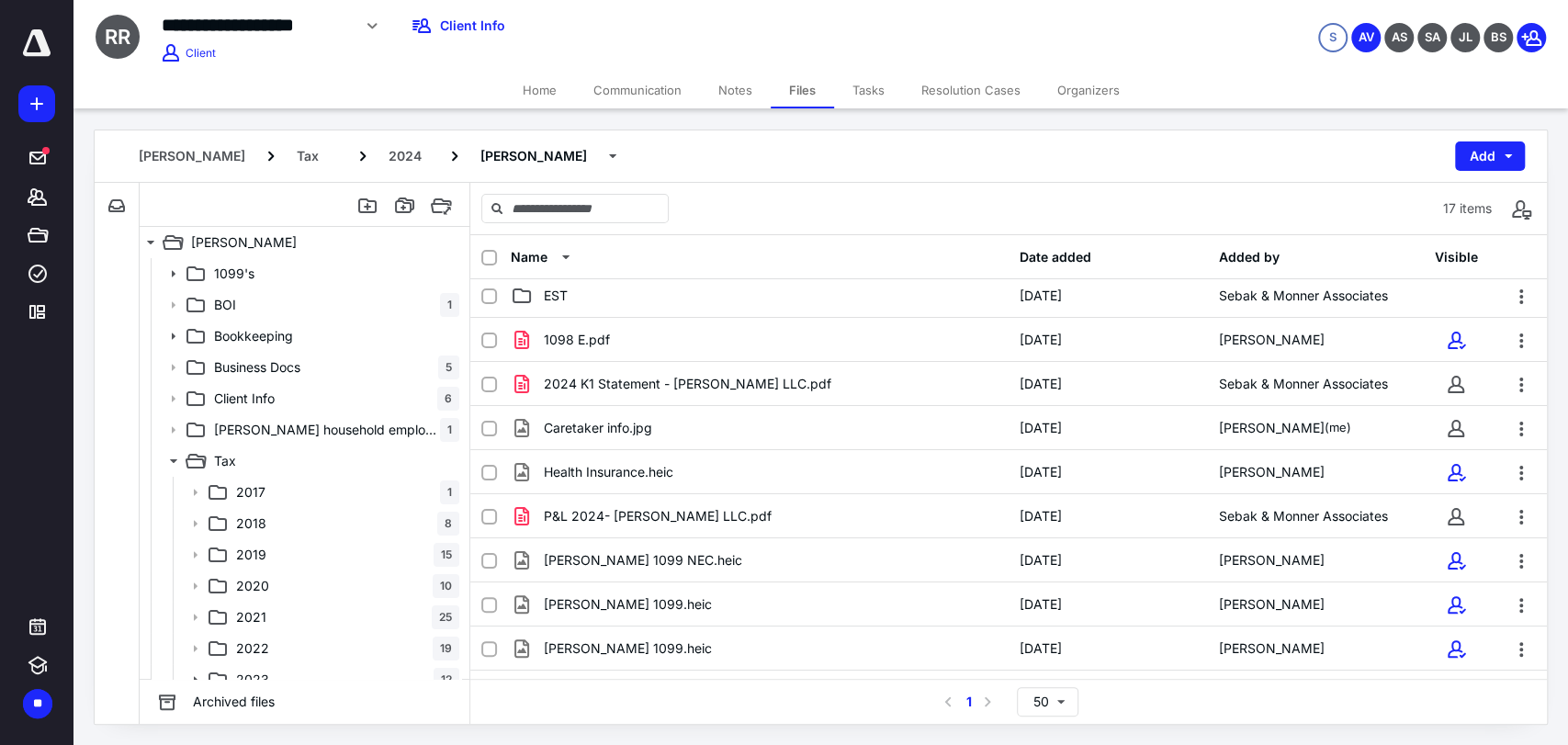 scroll, scrollTop: 0, scrollLeft: 0, axis: both 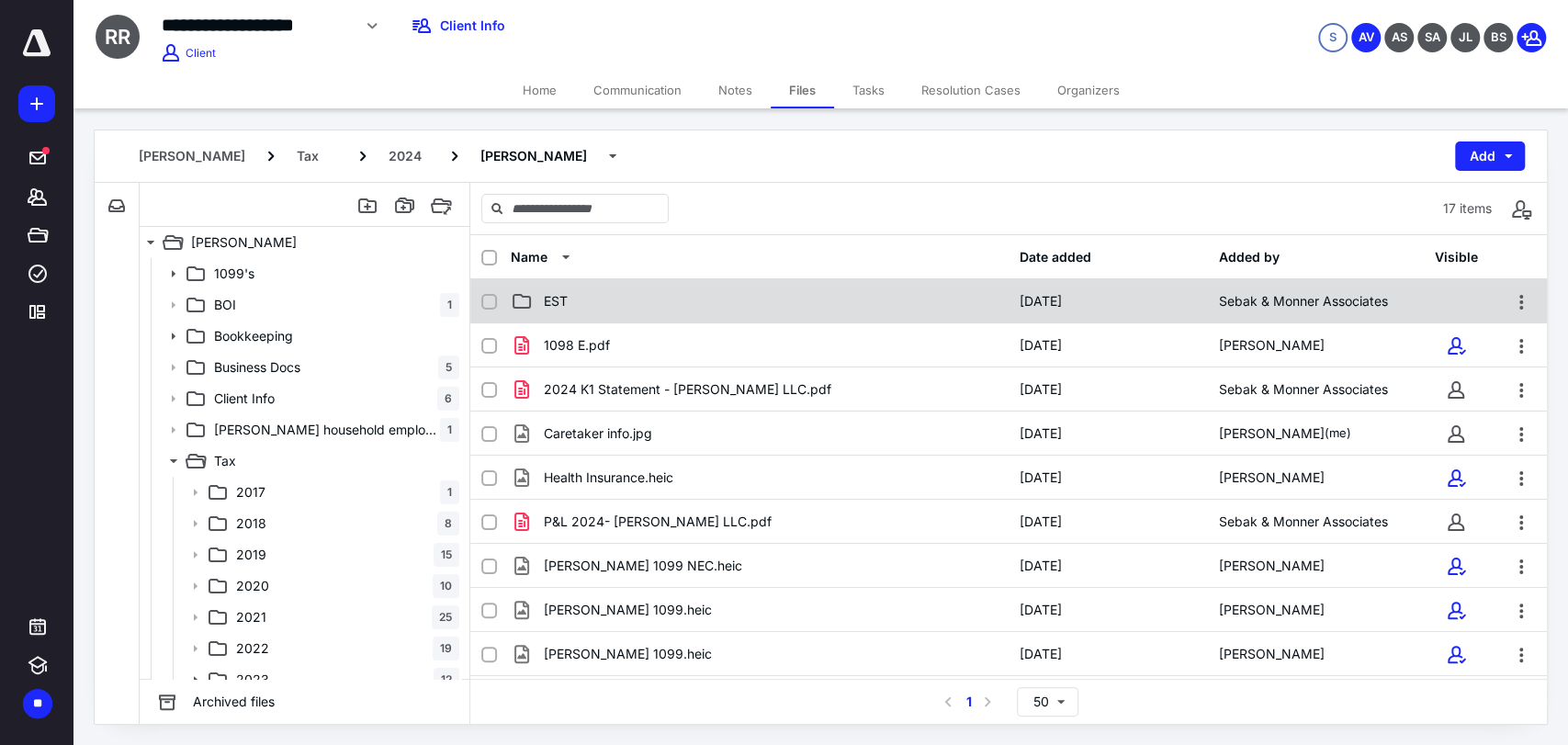 click on "EST" at bounding box center [760, 301] 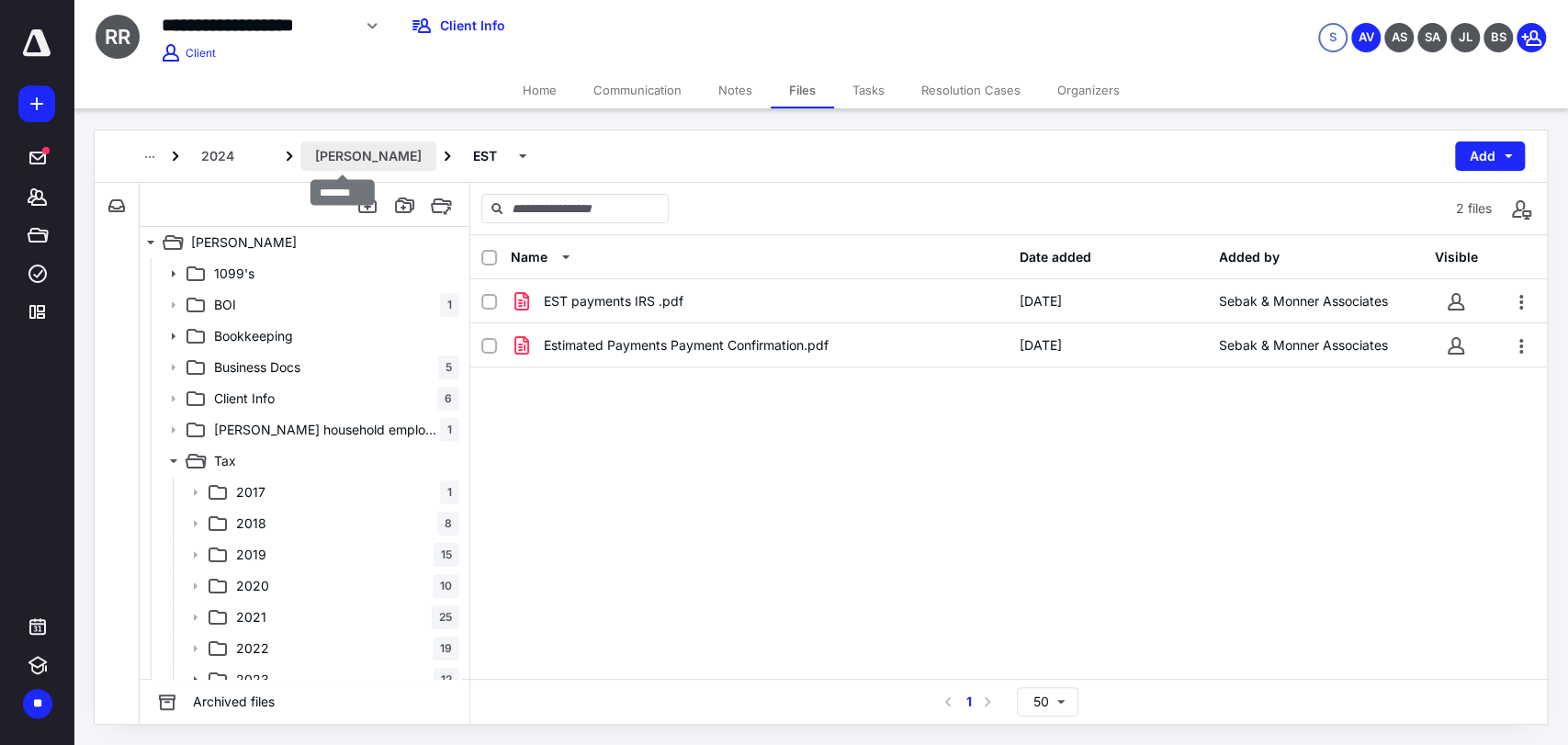 click on "Roxanne" at bounding box center [368, 156] 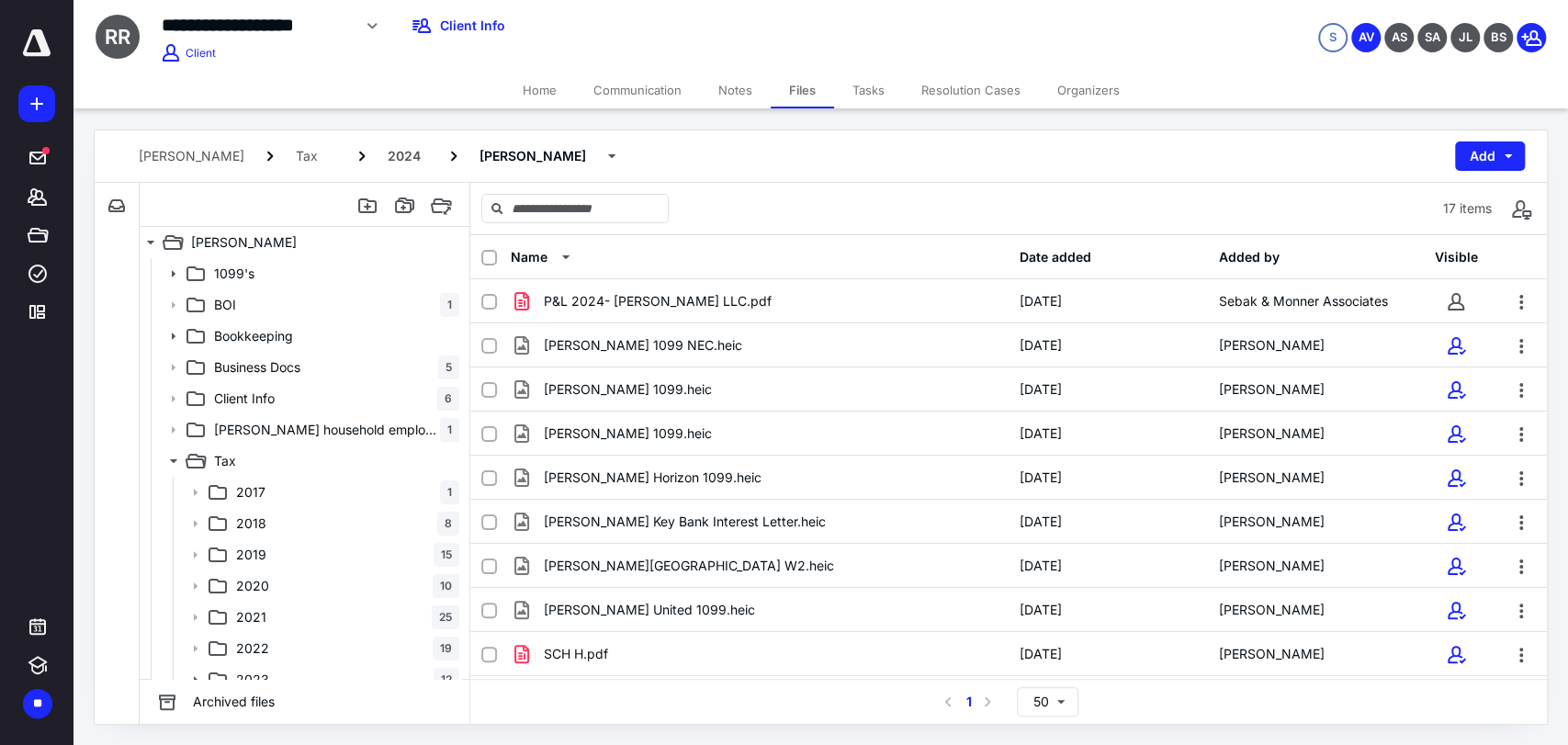 scroll, scrollTop: 347, scrollLeft: 0, axis: vertical 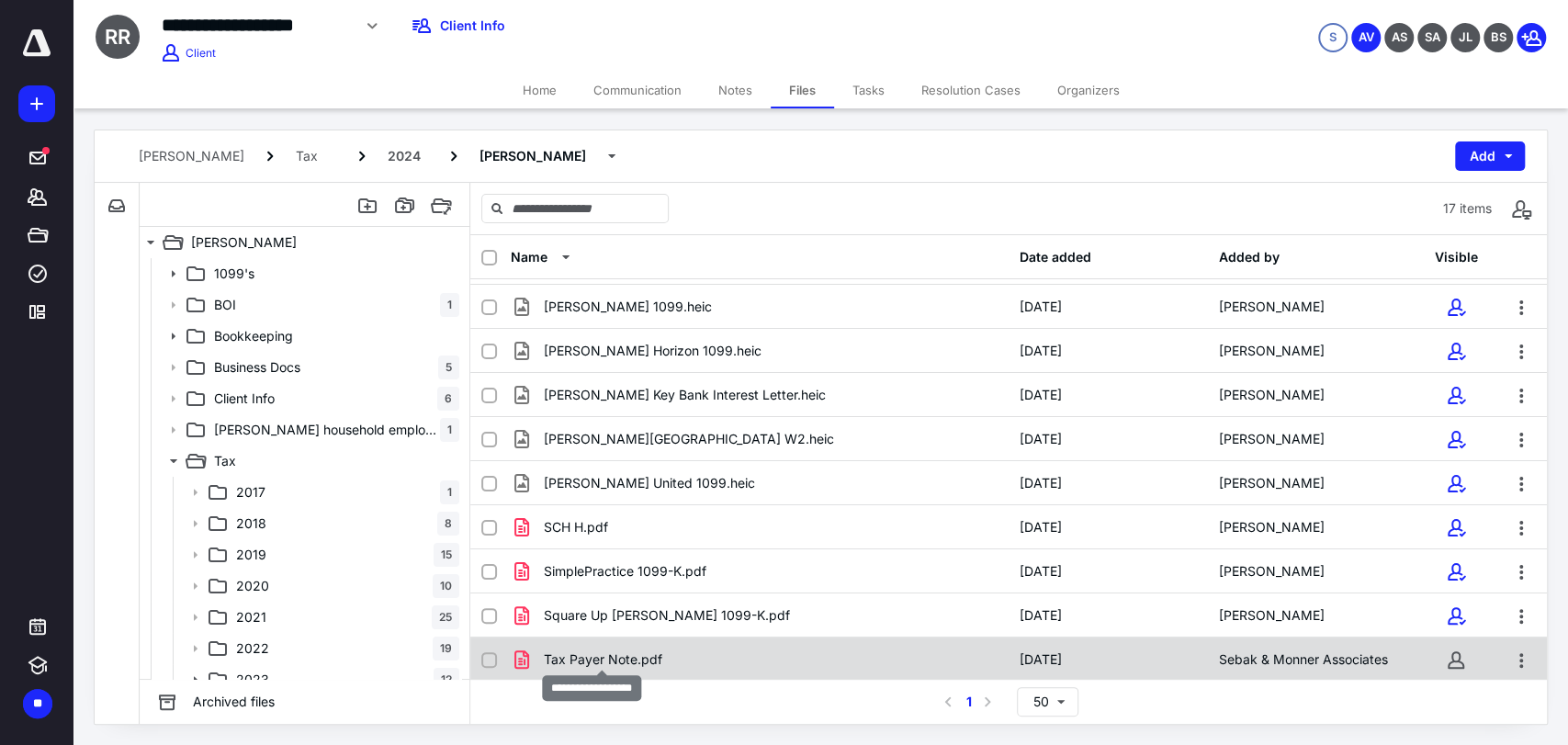 click on "Tax Payer Note.pdf" at bounding box center (603, 660) 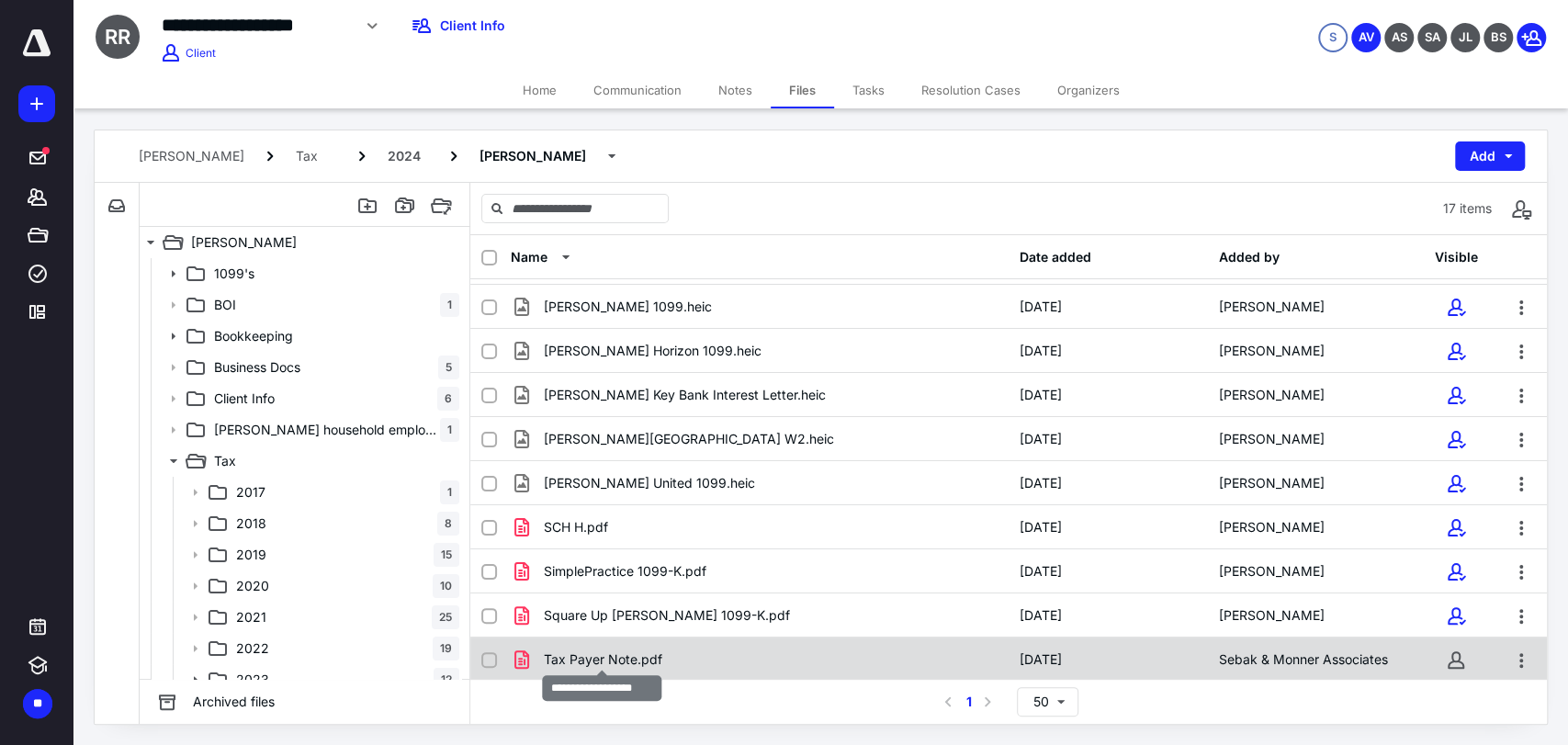 click on "Tax Payer Note.pdf" at bounding box center (603, 660) 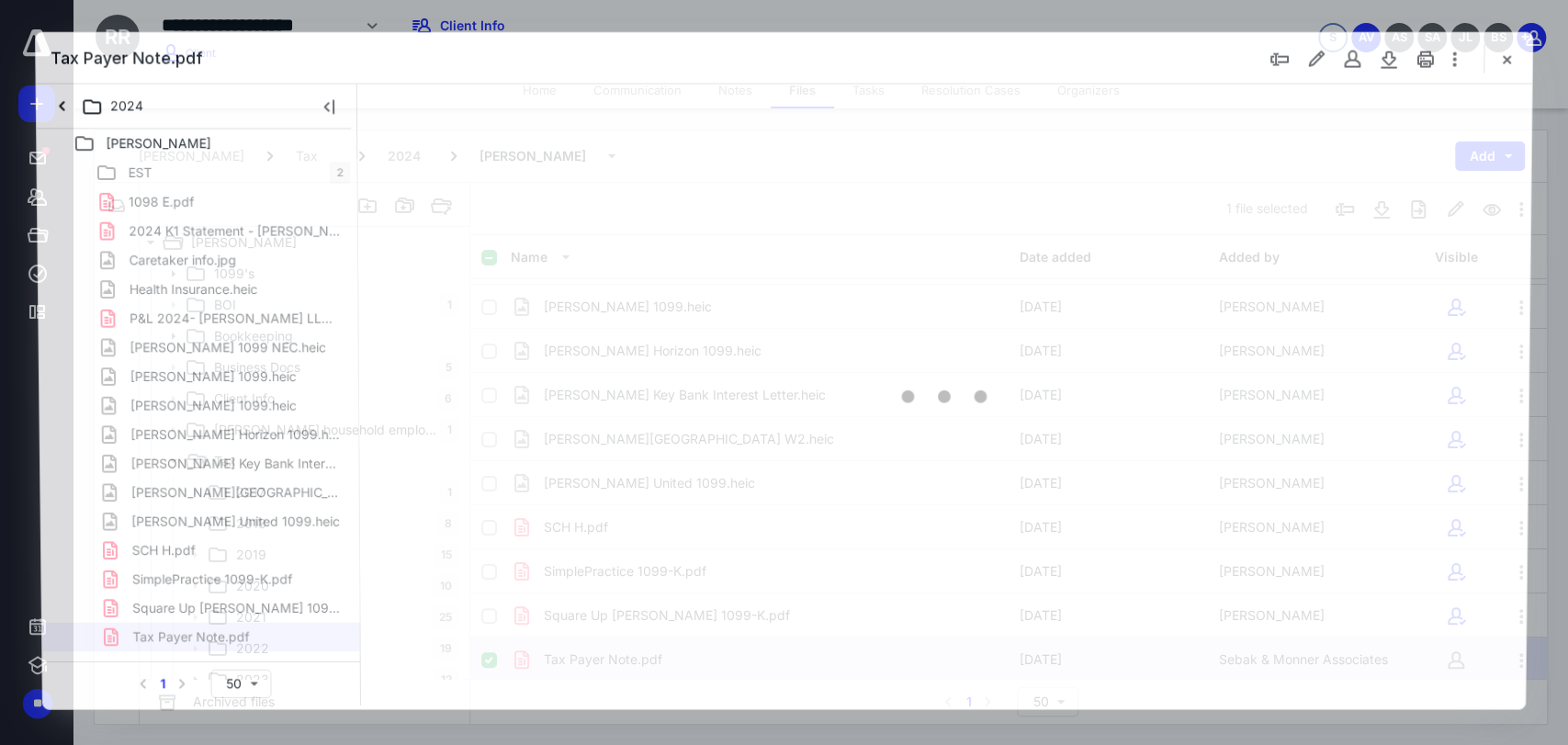 scroll, scrollTop: 0, scrollLeft: 0, axis: both 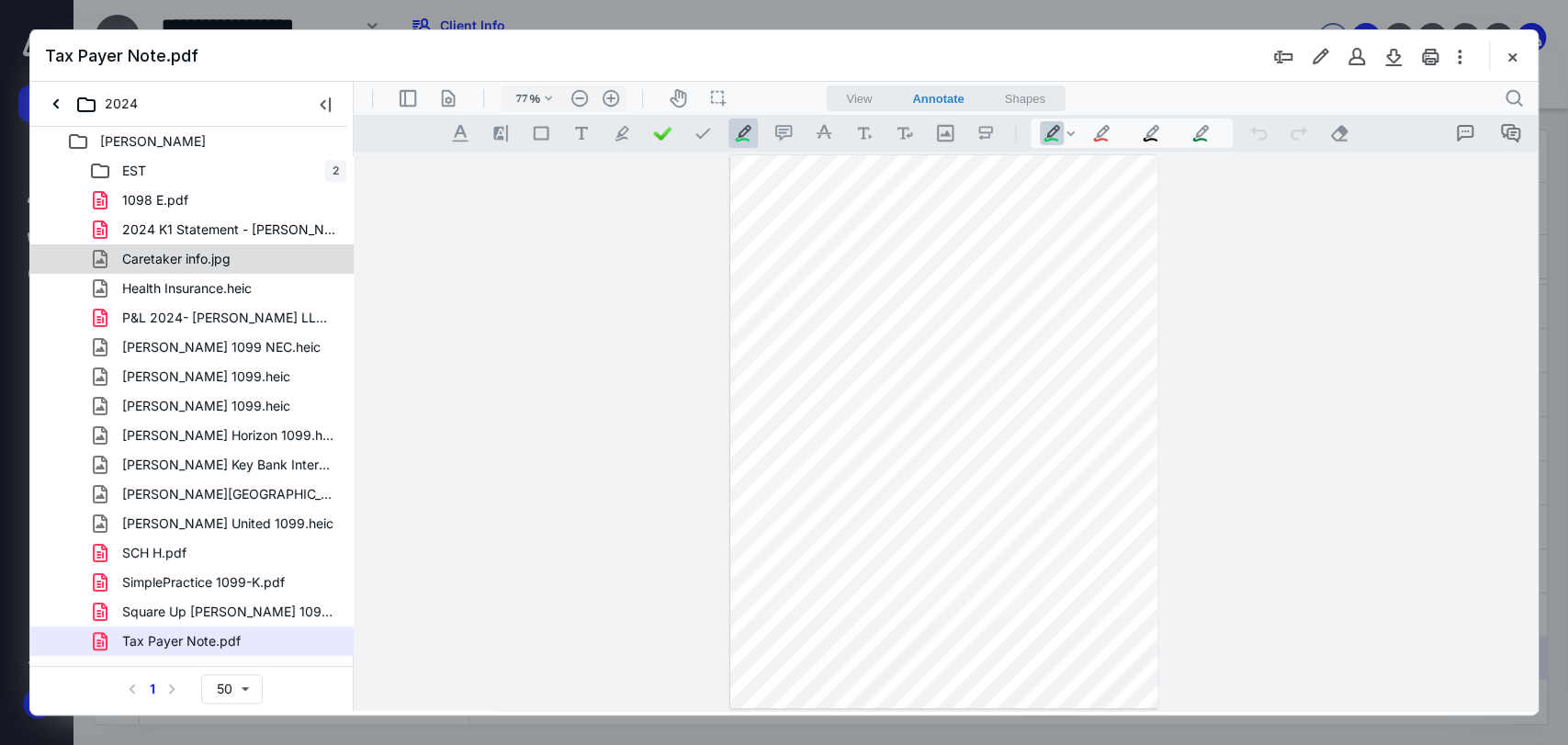 click on "Caretaker info.jpg" at bounding box center [176, 259] 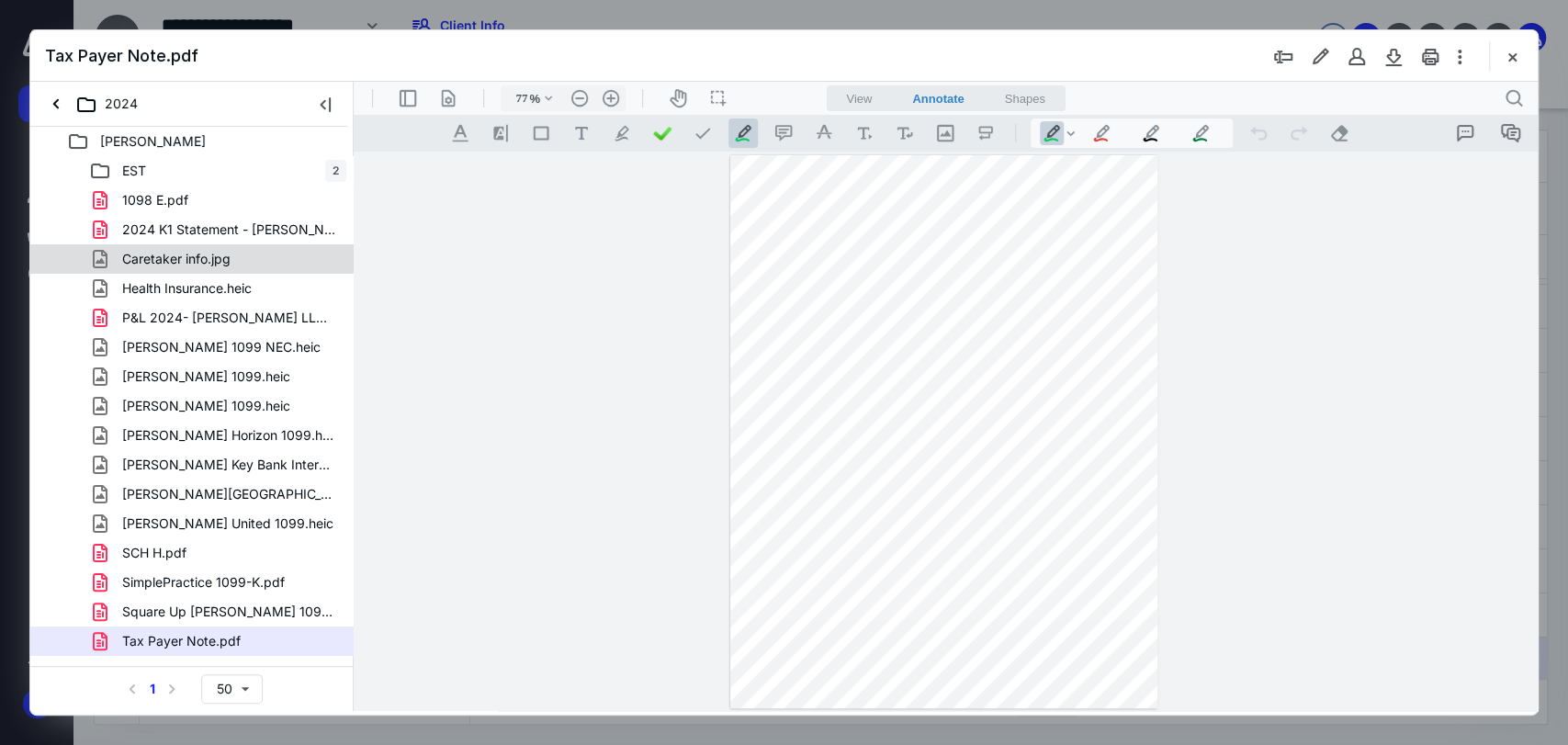 click on "EST 2 1098 E.pdf 2024 K1 Statement - Roxanne Ruiz LLC.pdf Caretaker info.jpg Health Insurance.heic P&L 2024- Roxanne LLC.pdf Roxanne 1099 NEC.heic Roxanne Aetna 1099.heic Roxanne Cigna 1099.heic Roxanne Horizon 1099.heic Roxanne Key Bank Interest Letter.heic Roxanne Long Island W2.heic Roxanne United 1099.heic SCH H.pdf SimplePractice 1099-K.pdf Square Up Roxane 1099-K.pdf Tax Payer Note.pdf" at bounding box center (192, 406) 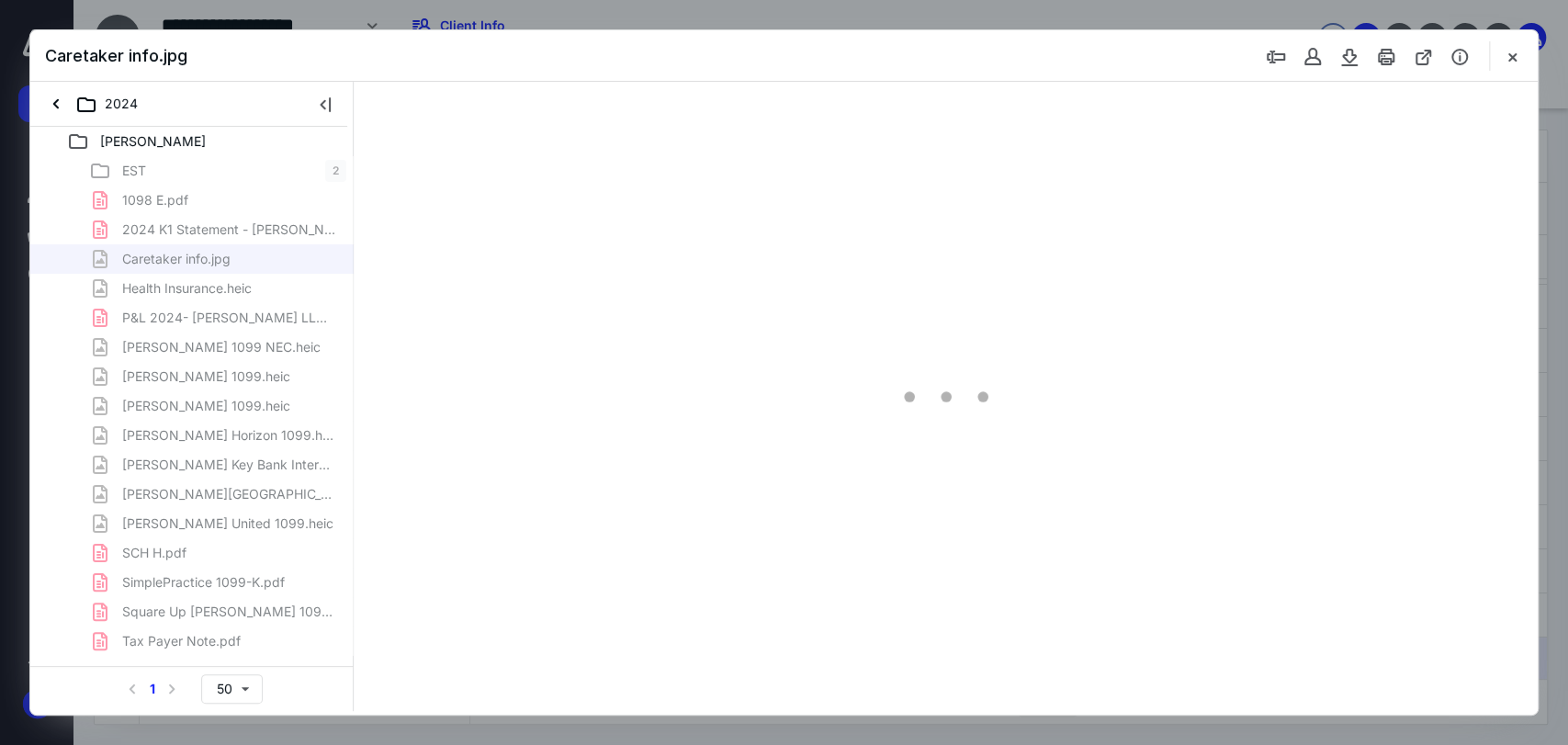 type on "207" 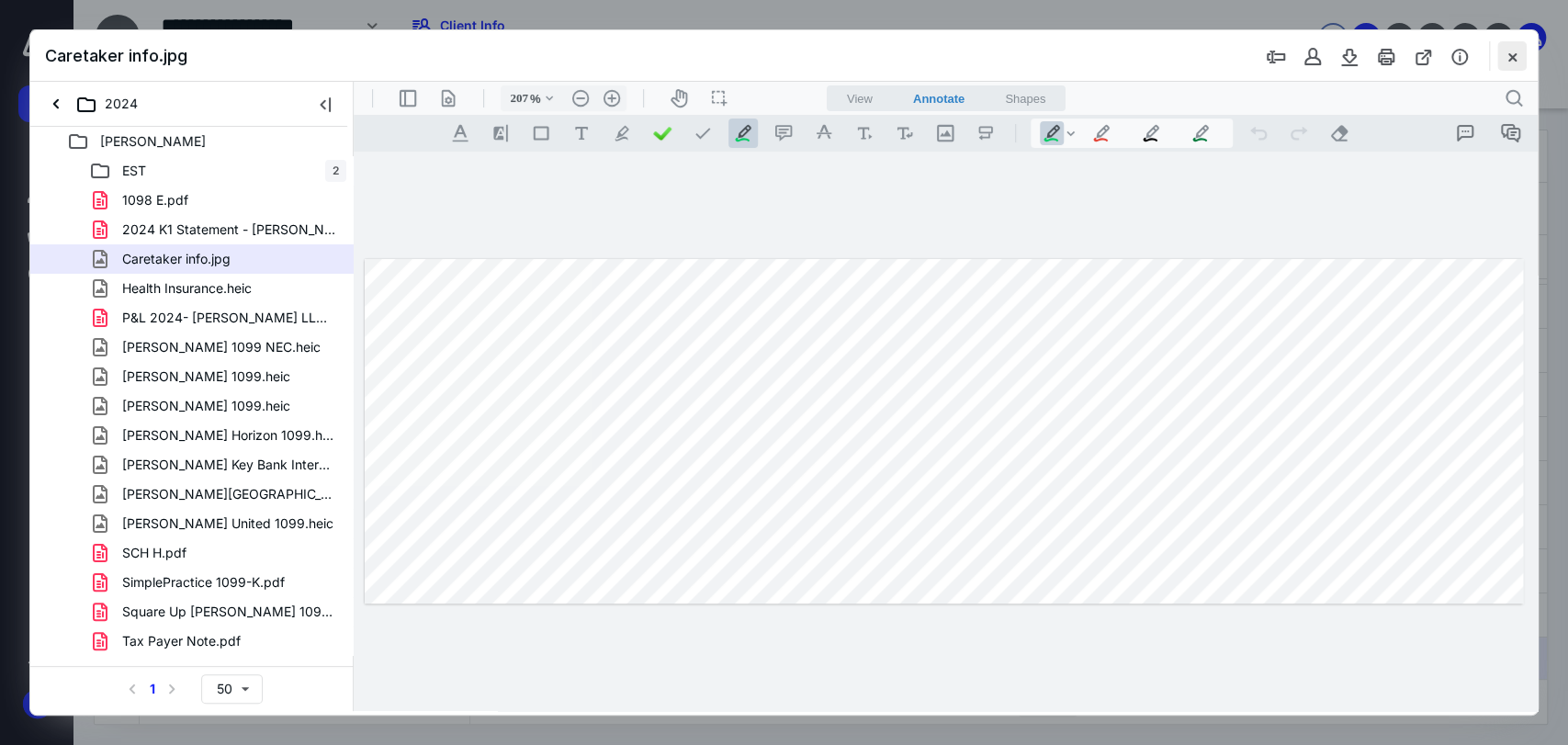 click at bounding box center (1512, 56) 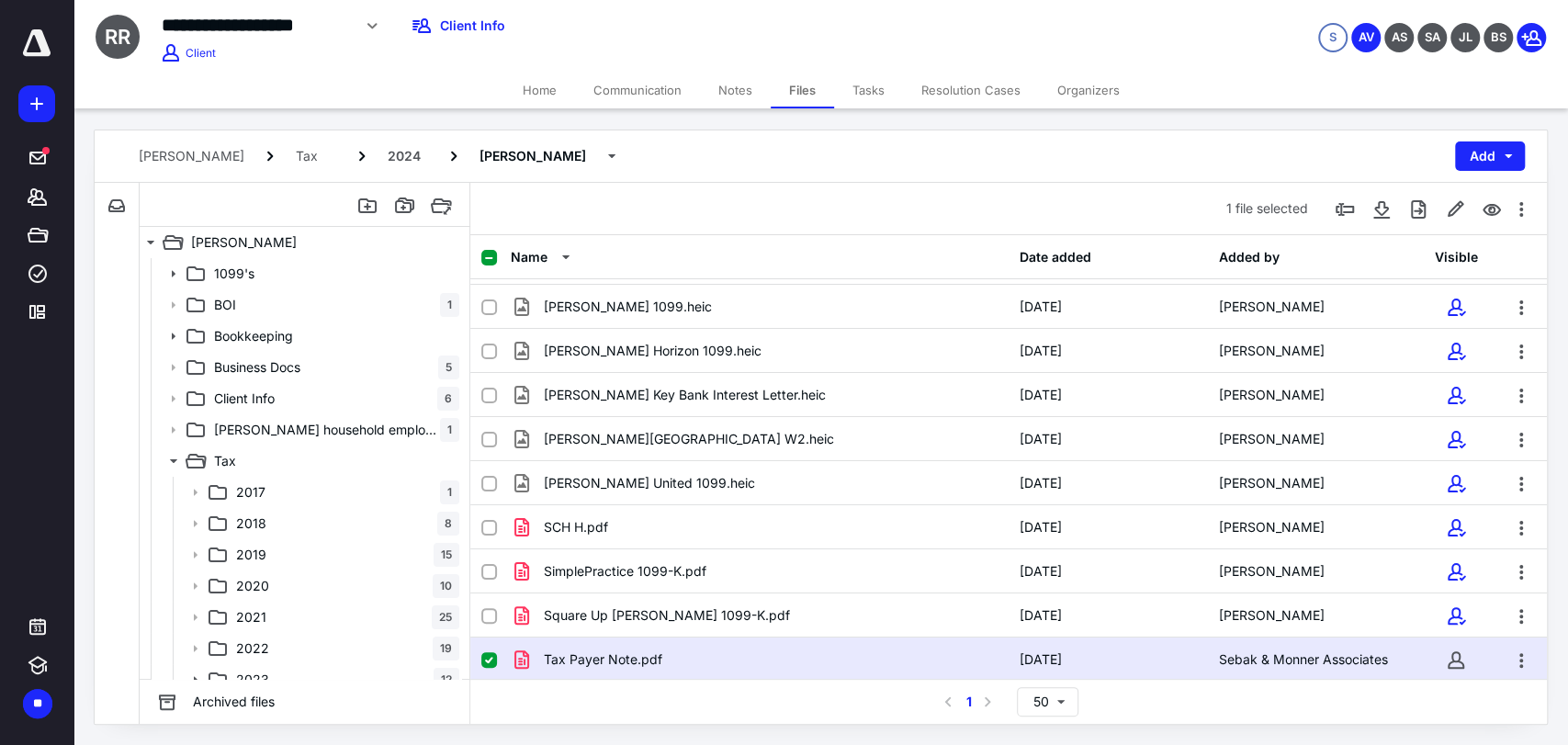 scroll, scrollTop: 0, scrollLeft: 0, axis: both 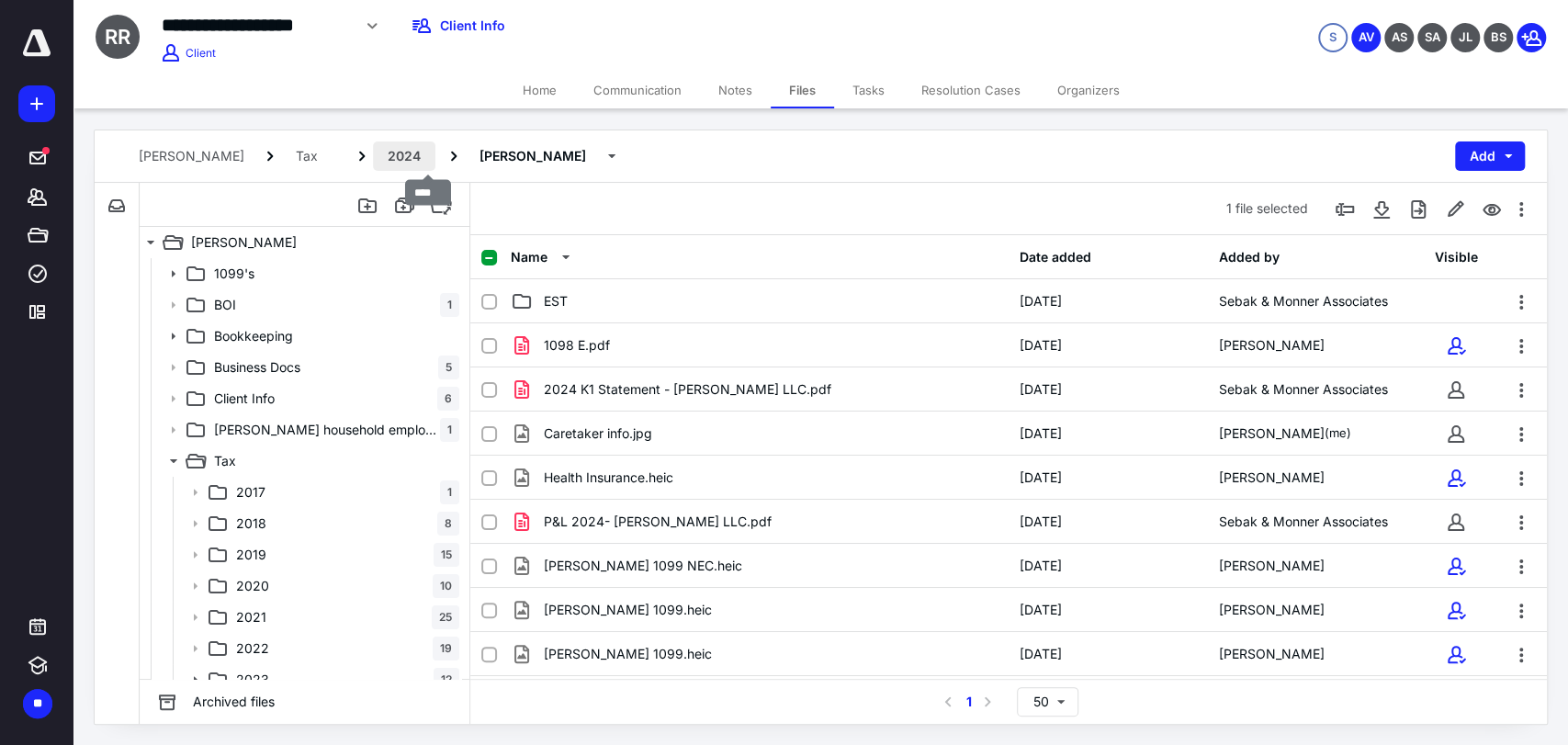 click on "2024" at bounding box center [404, 156] 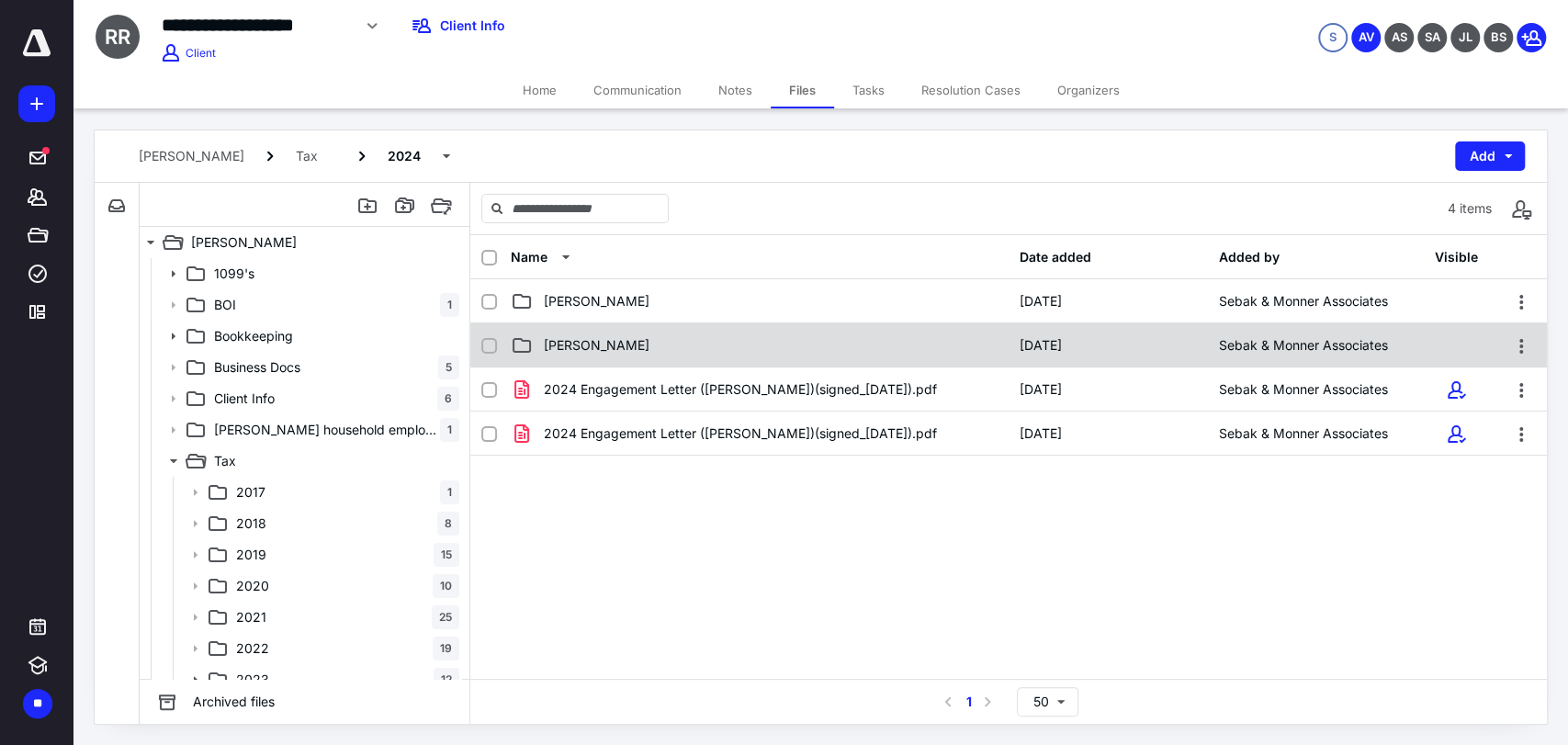 click on "Roxanne" at bounding box center [760, 345] 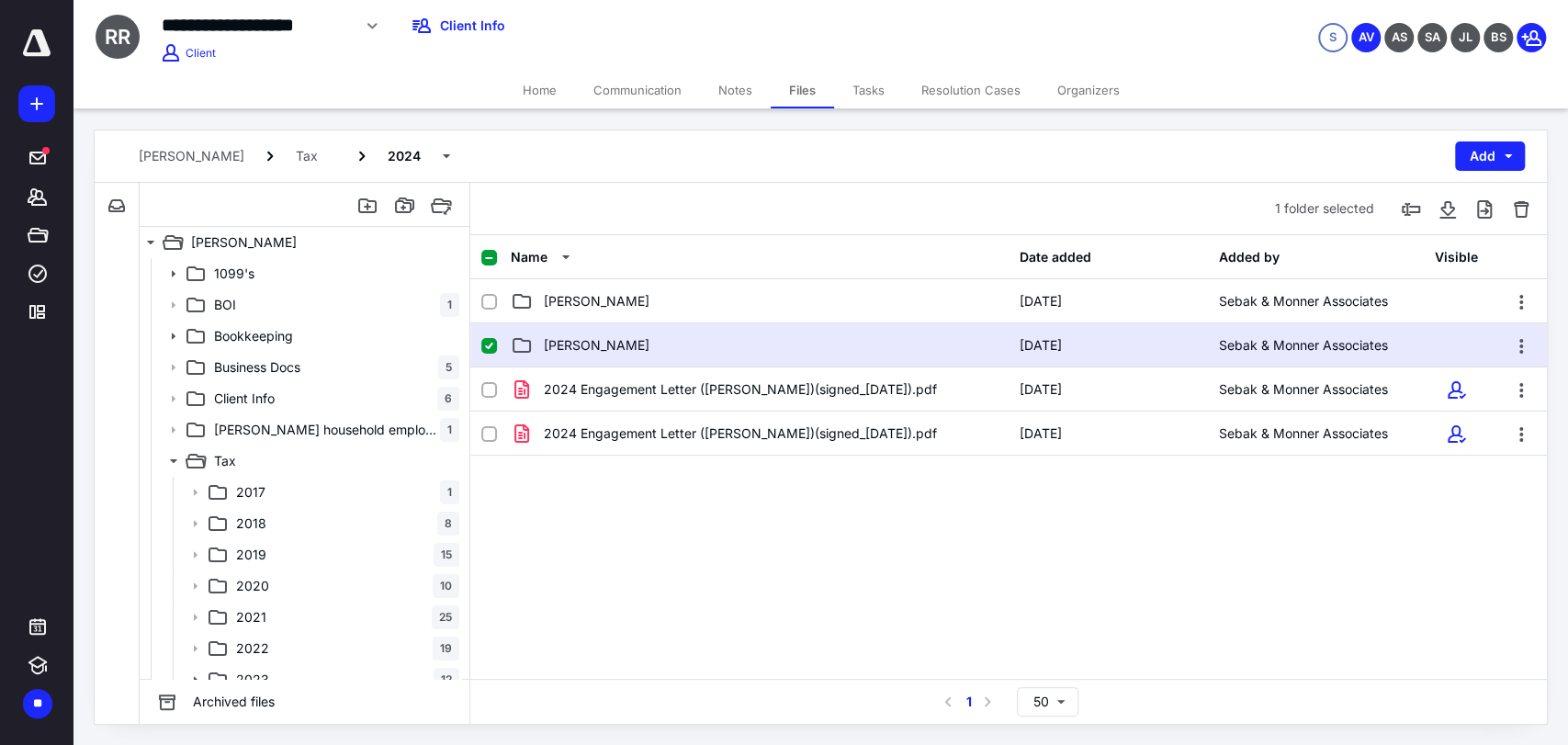 click on "Roxanne" at bounding box center (760, 345) 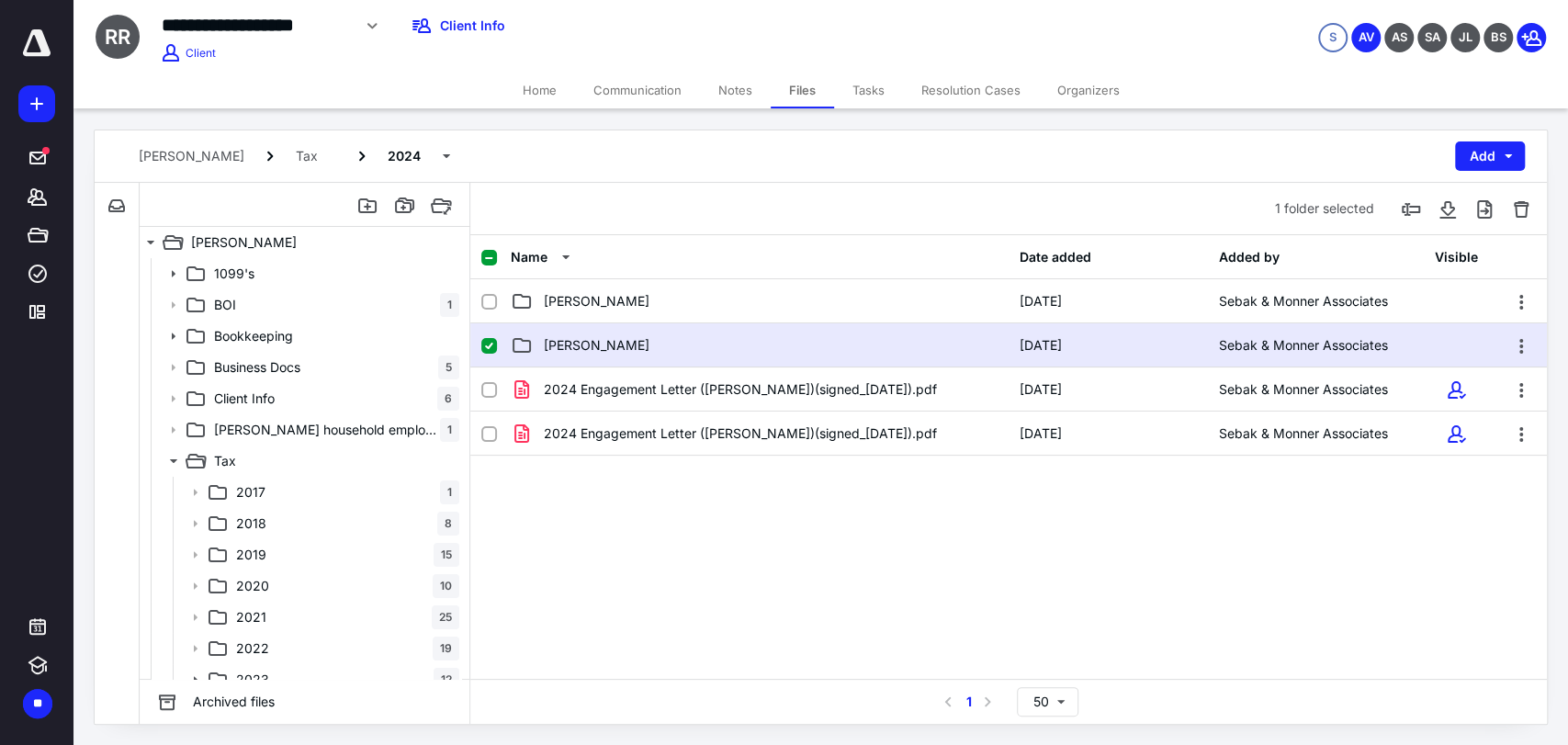 click on "Roxanne" at bounding box center [760, 345] 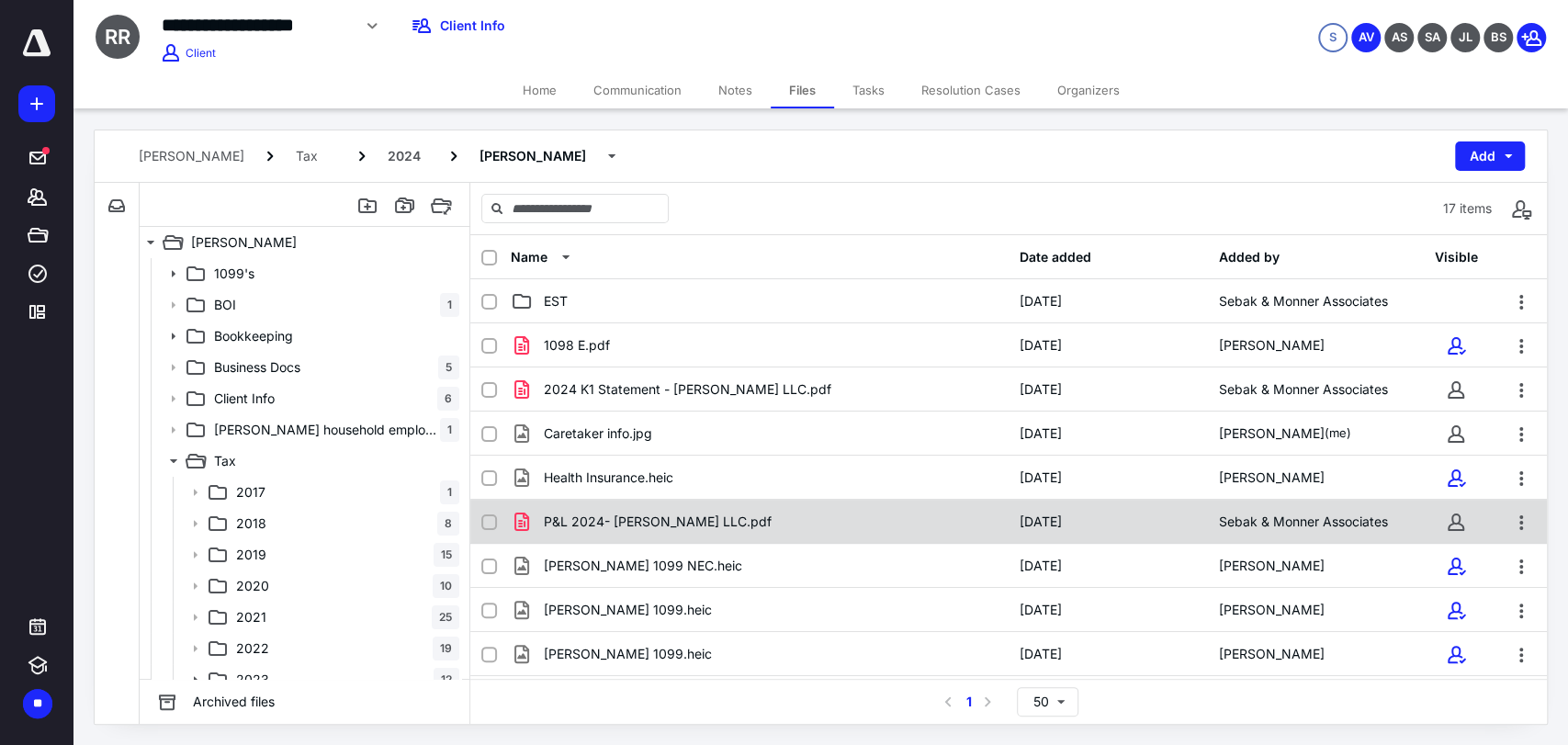 click on "P&L 2024- Roxanne LLC.pdf 4/9/2025 Sebak & Monner Associates" at bounding box center [1009, 522] 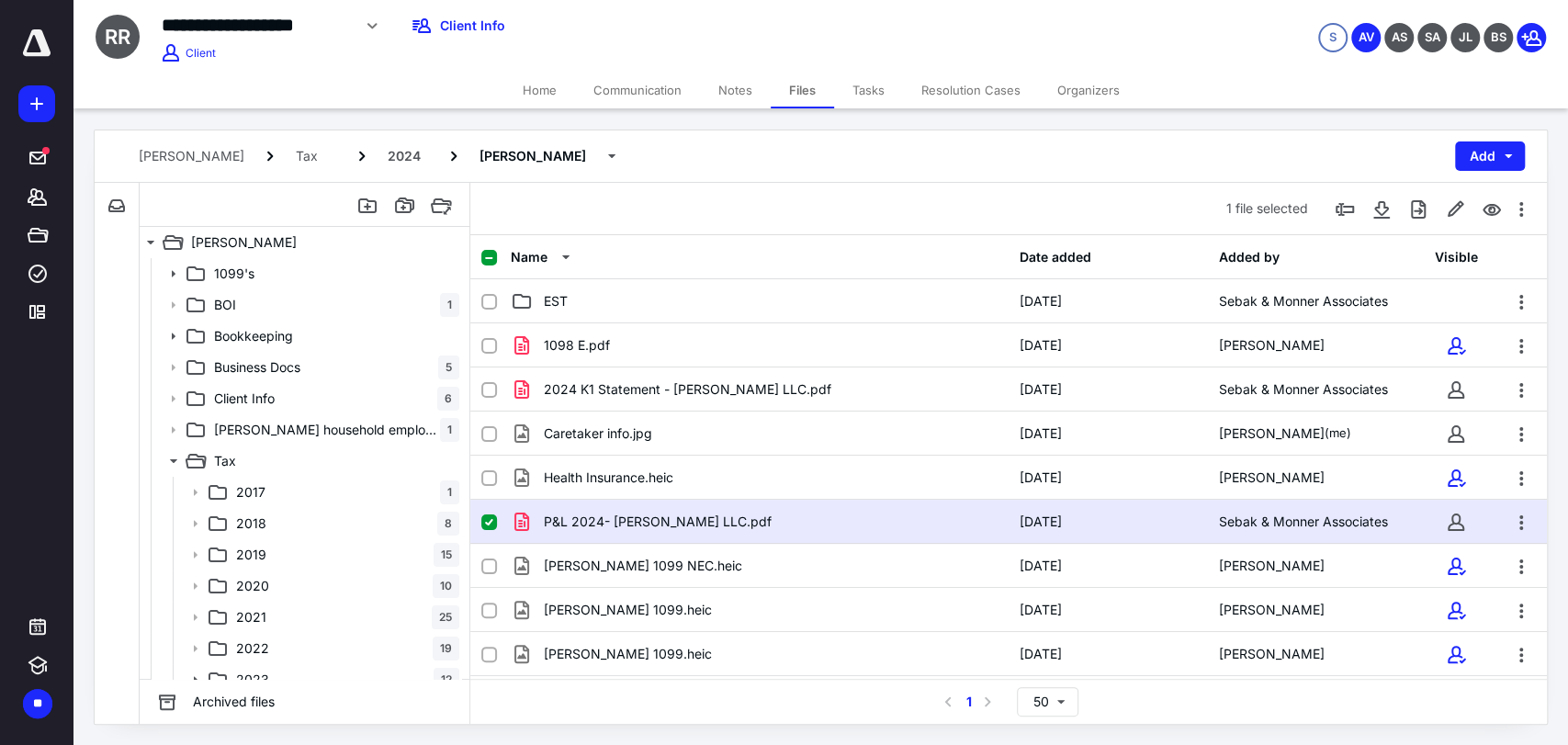 click on "P&L 2024- Roxanne LLC.pdf 4/9/2025 Sebak & Monner Associates" at bounding box center (1009, 522) 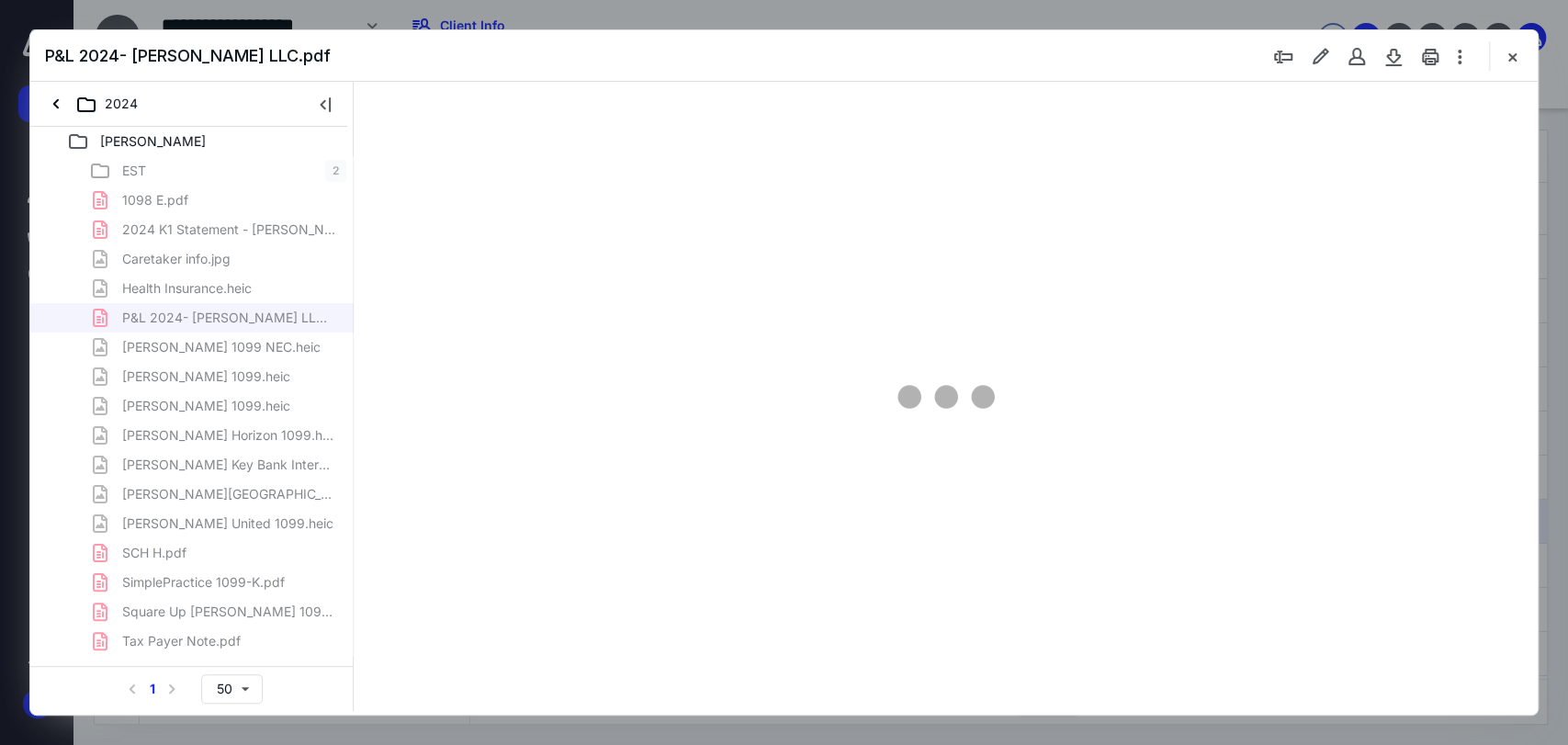 scroll, scrollTop: 0, scrollLeft: 0, axis: both 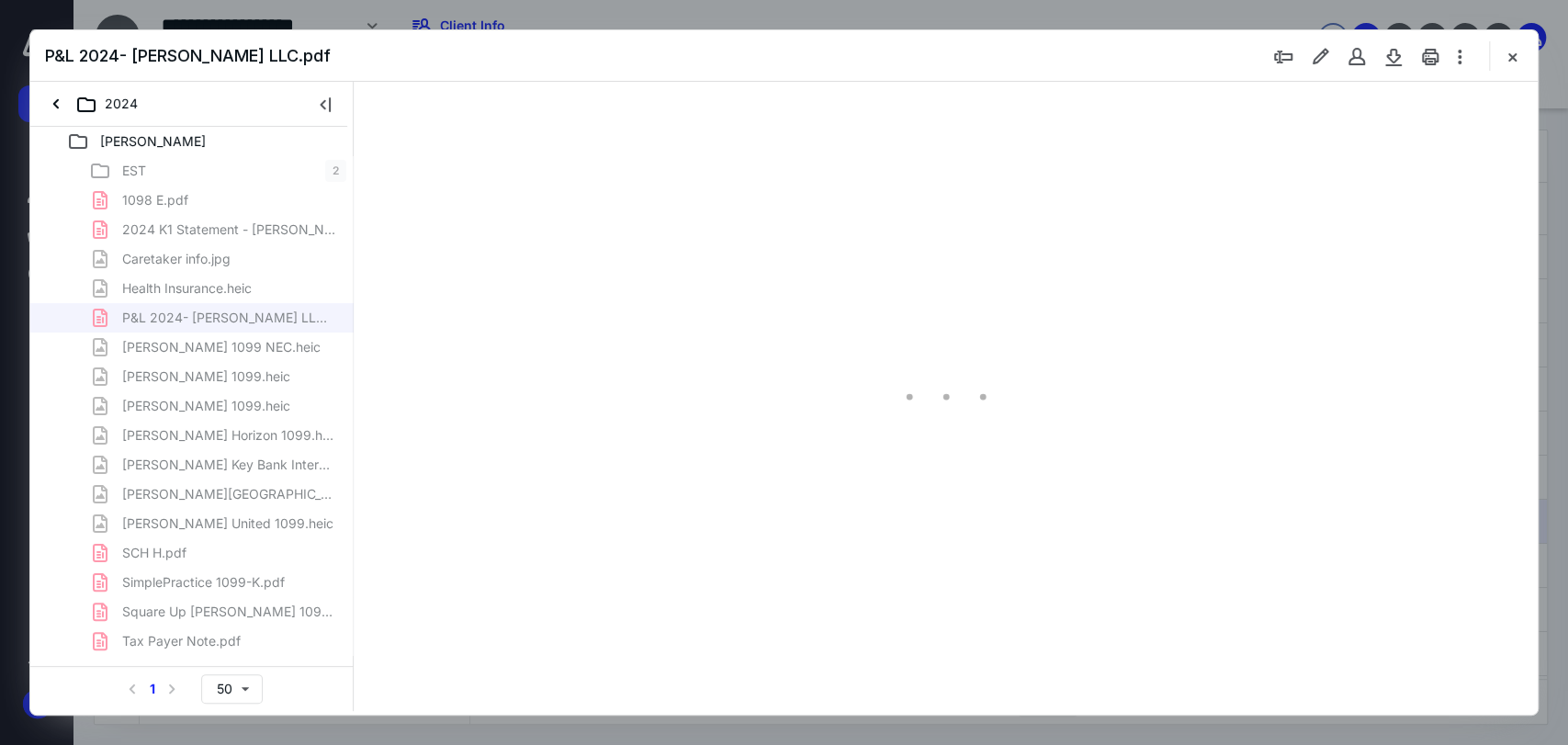type on "77" 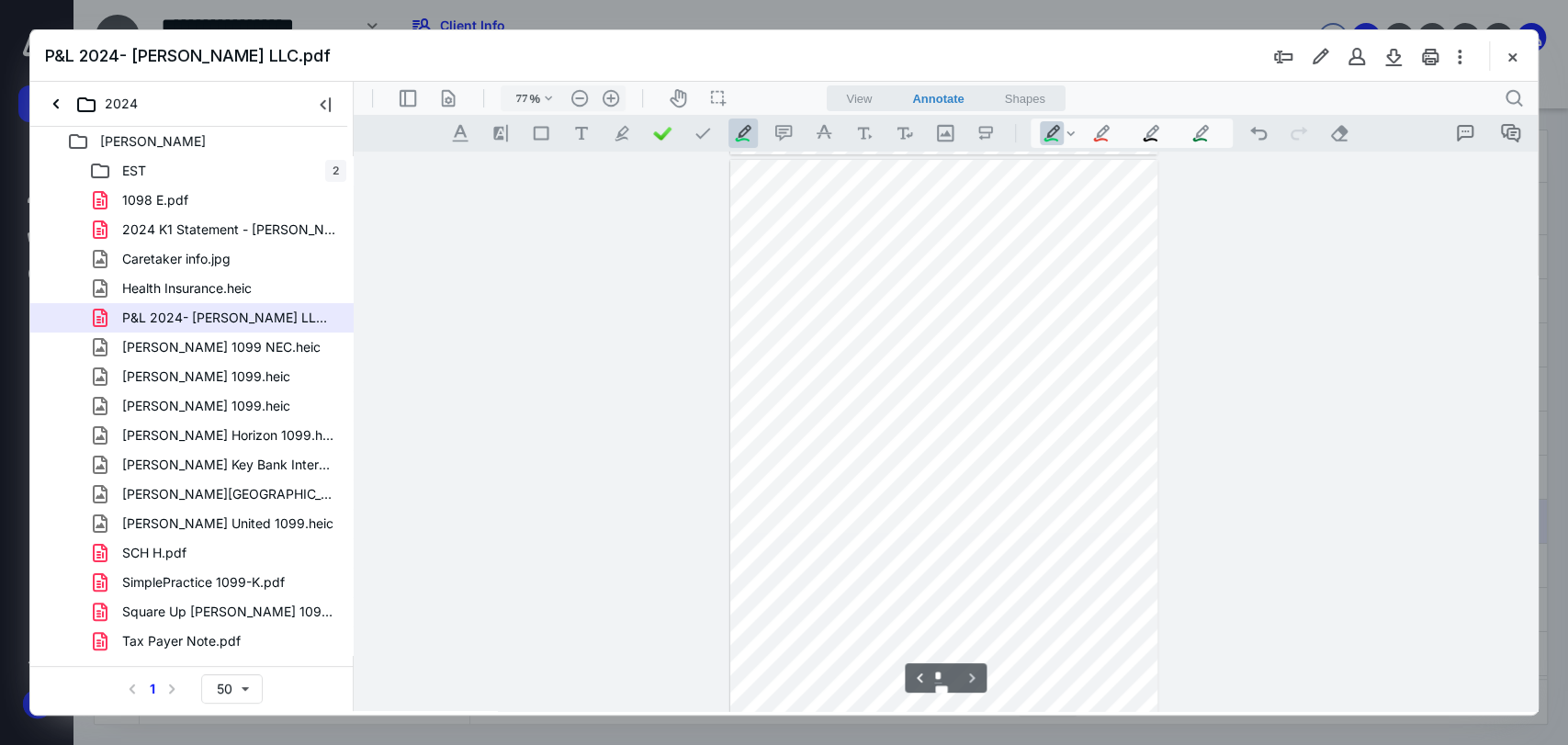 scroll, scrollTop: 557, scrollLeft: 0, axis: vertical 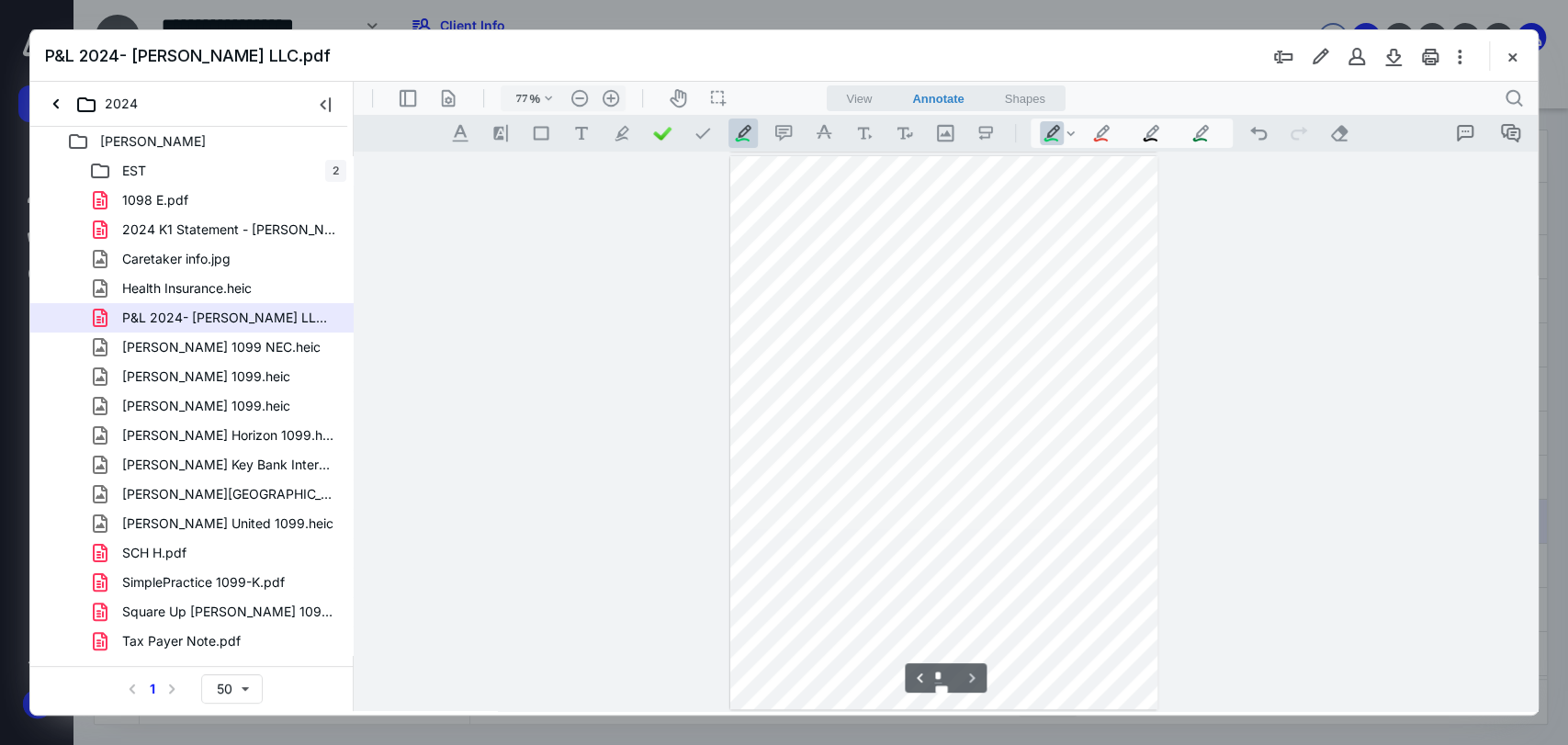 type on "*" 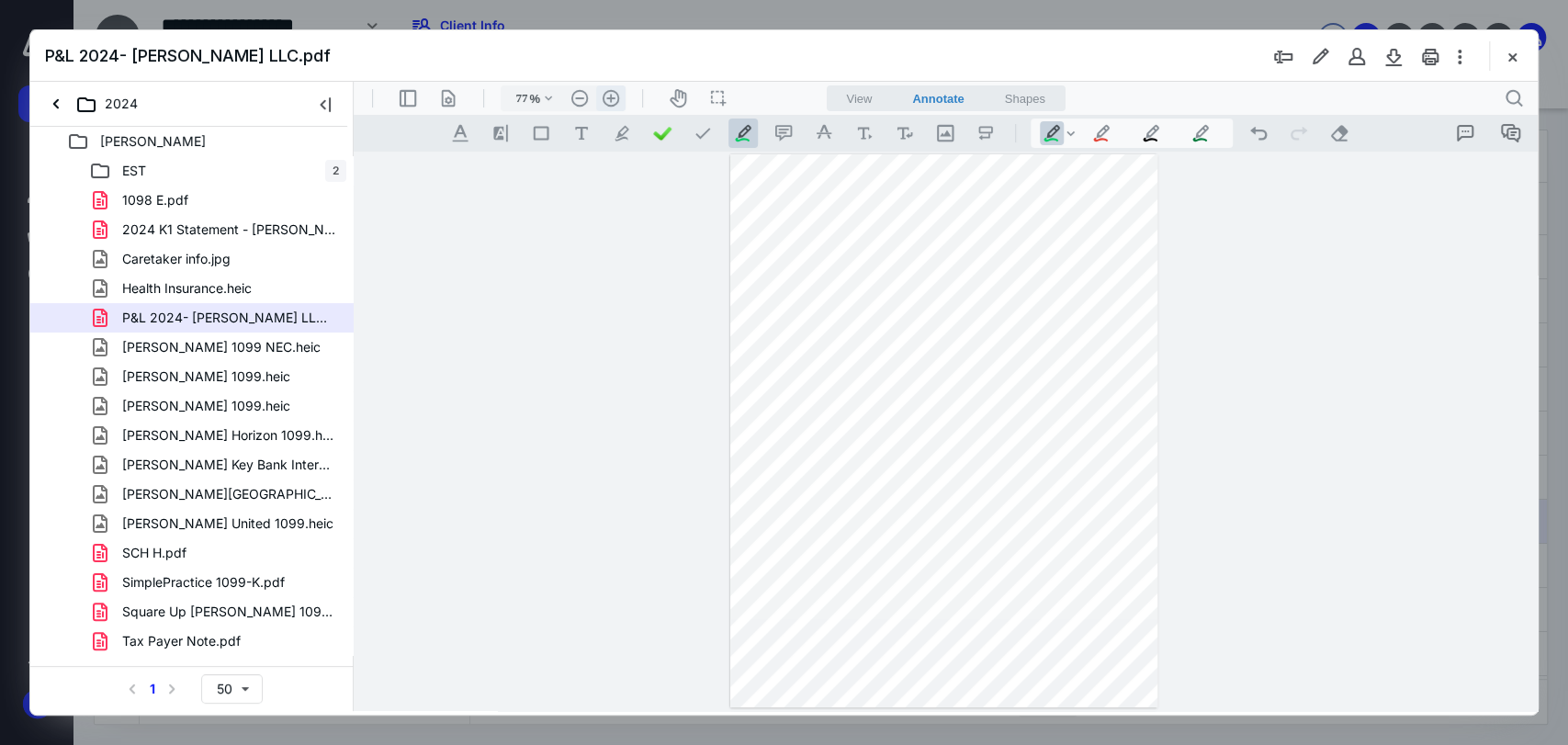 click on ".cls-1{fill:#abb0c4;} icon - header - zoom - in - line" at bounding box center [611, 98] 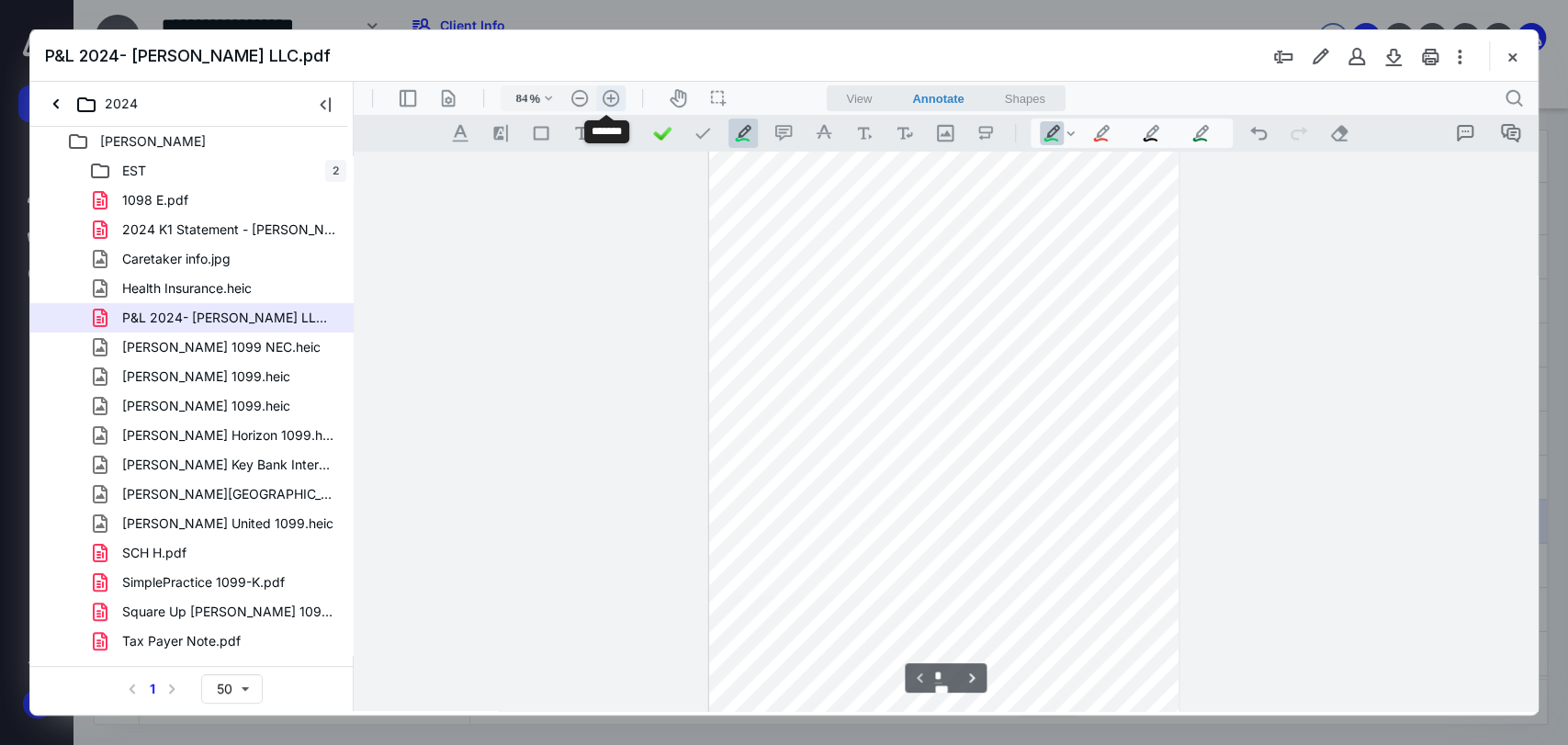 click on ".cls-1{fill:#abb0c4;} icon - header - zoom - in - line" at bounding box center [611, 98] 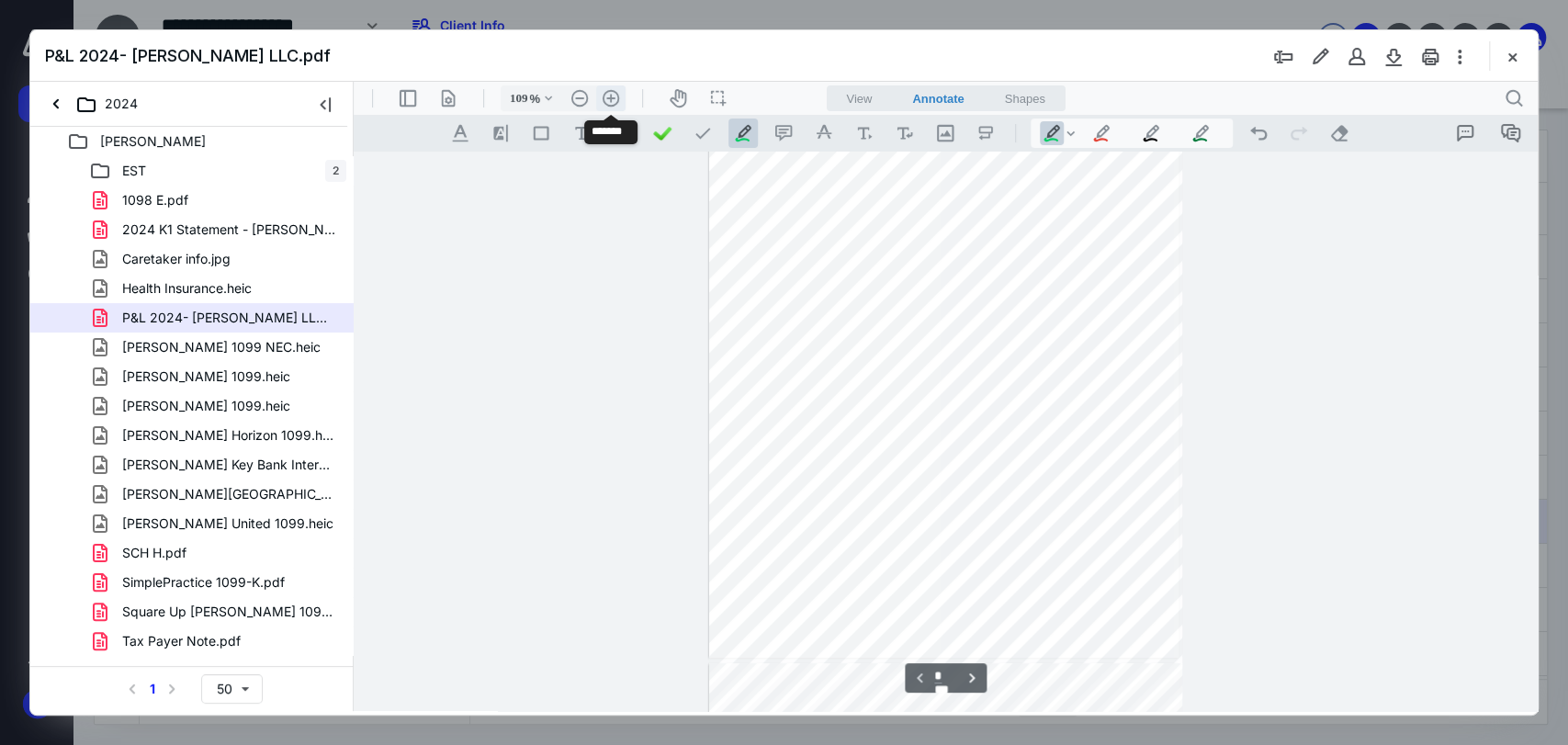 click on ".cls-1{fill:#abb0c4;} icon - header - zoom - in - line" at bounding box center [611, 98] 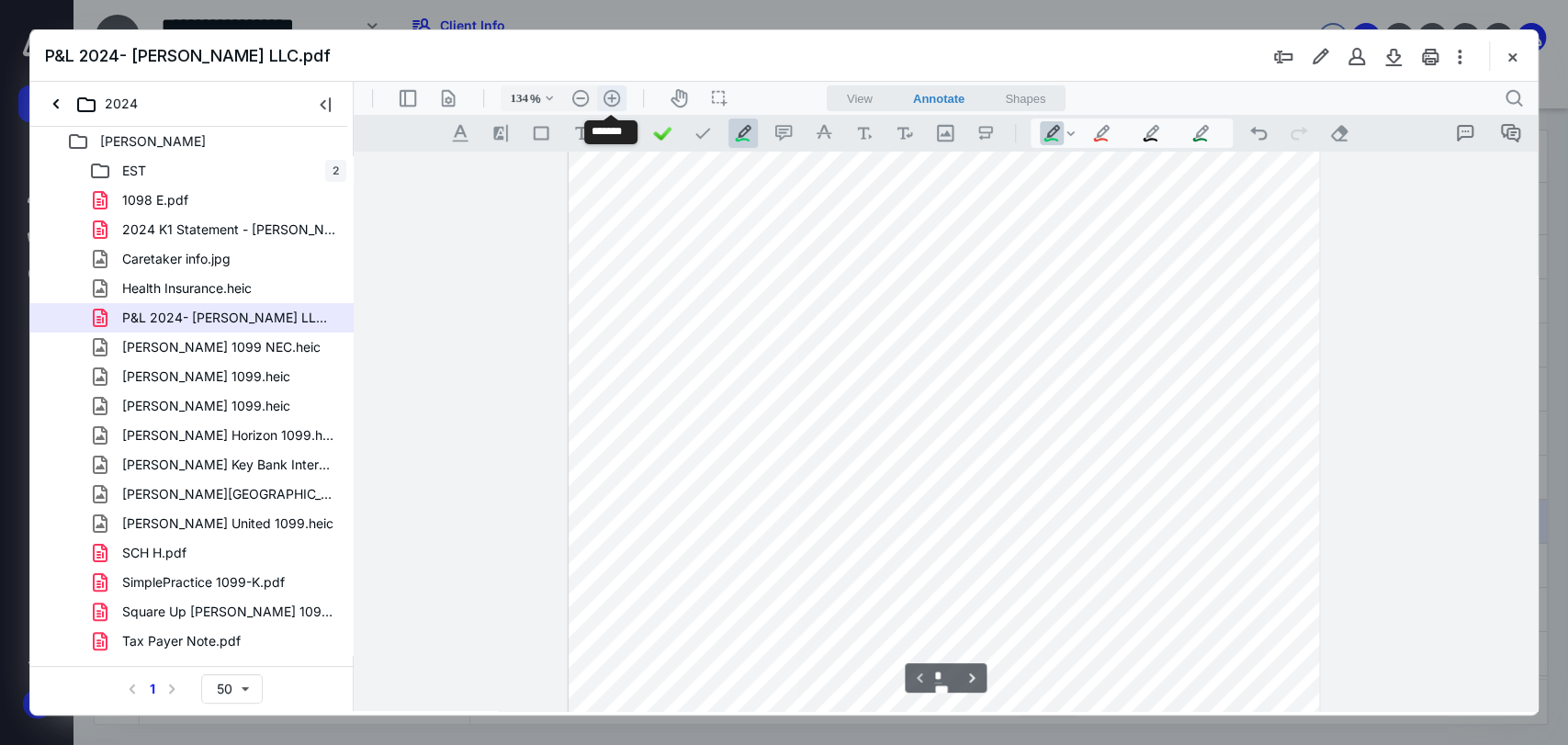 click on ".cls-1{fill:#abb0c4;} icon - header - zoom - in - line" at bounding box center [612, 98] 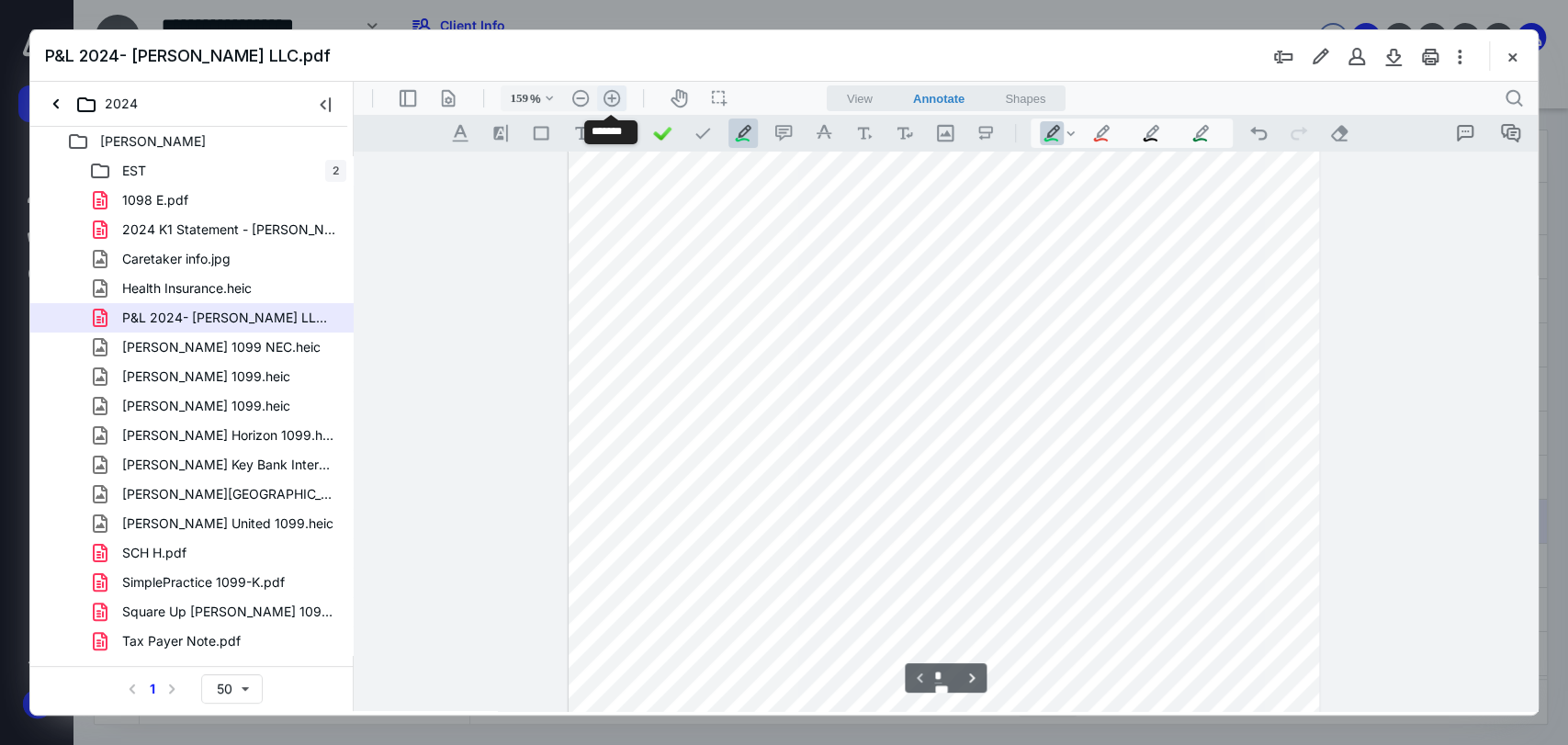 scroll, scrollTop: 266, scrollLeft: 0, axis: vertical 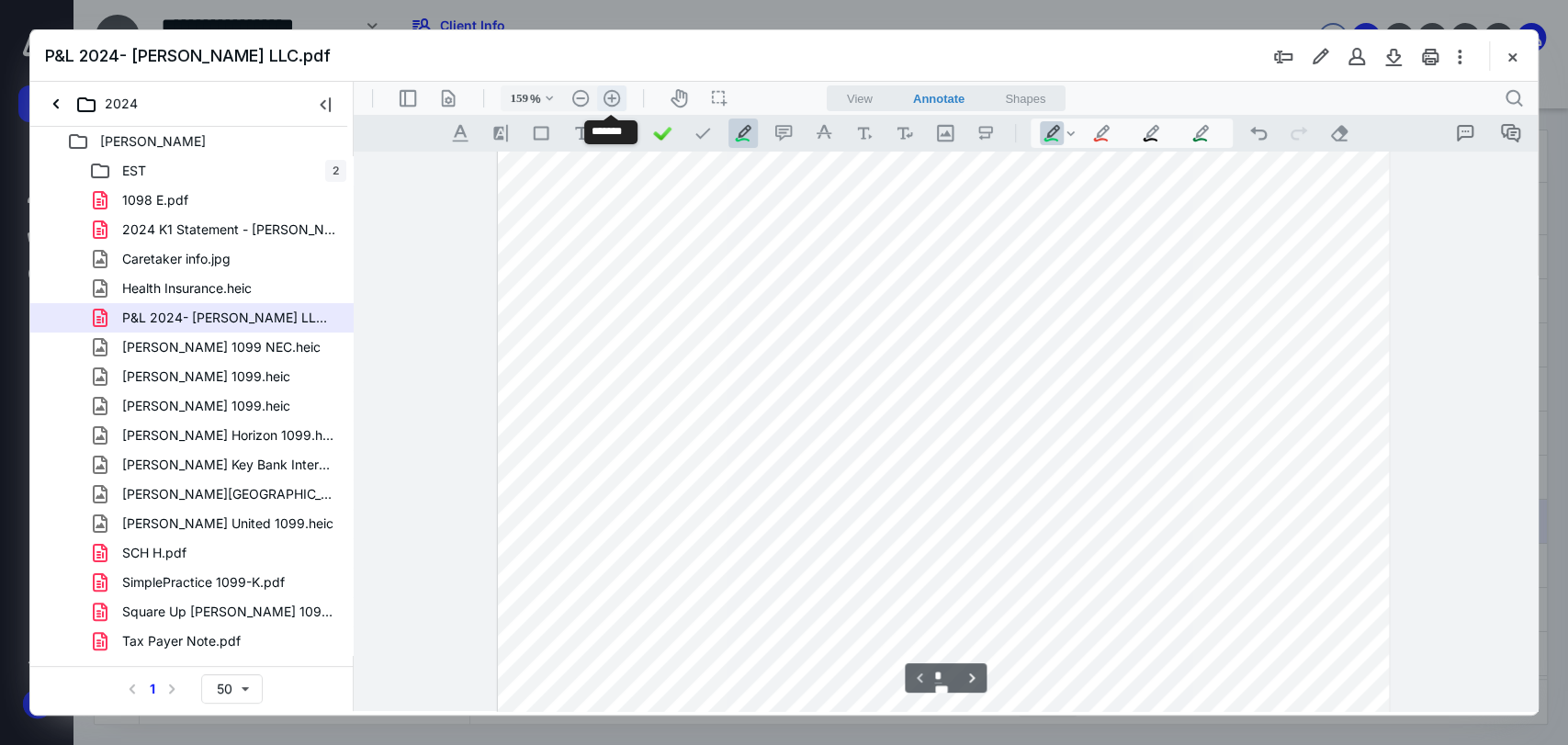 click on ".cls-1{fill:#abb0c4;} icon - header - zoom - in - line" at bounding box center (612, 98) 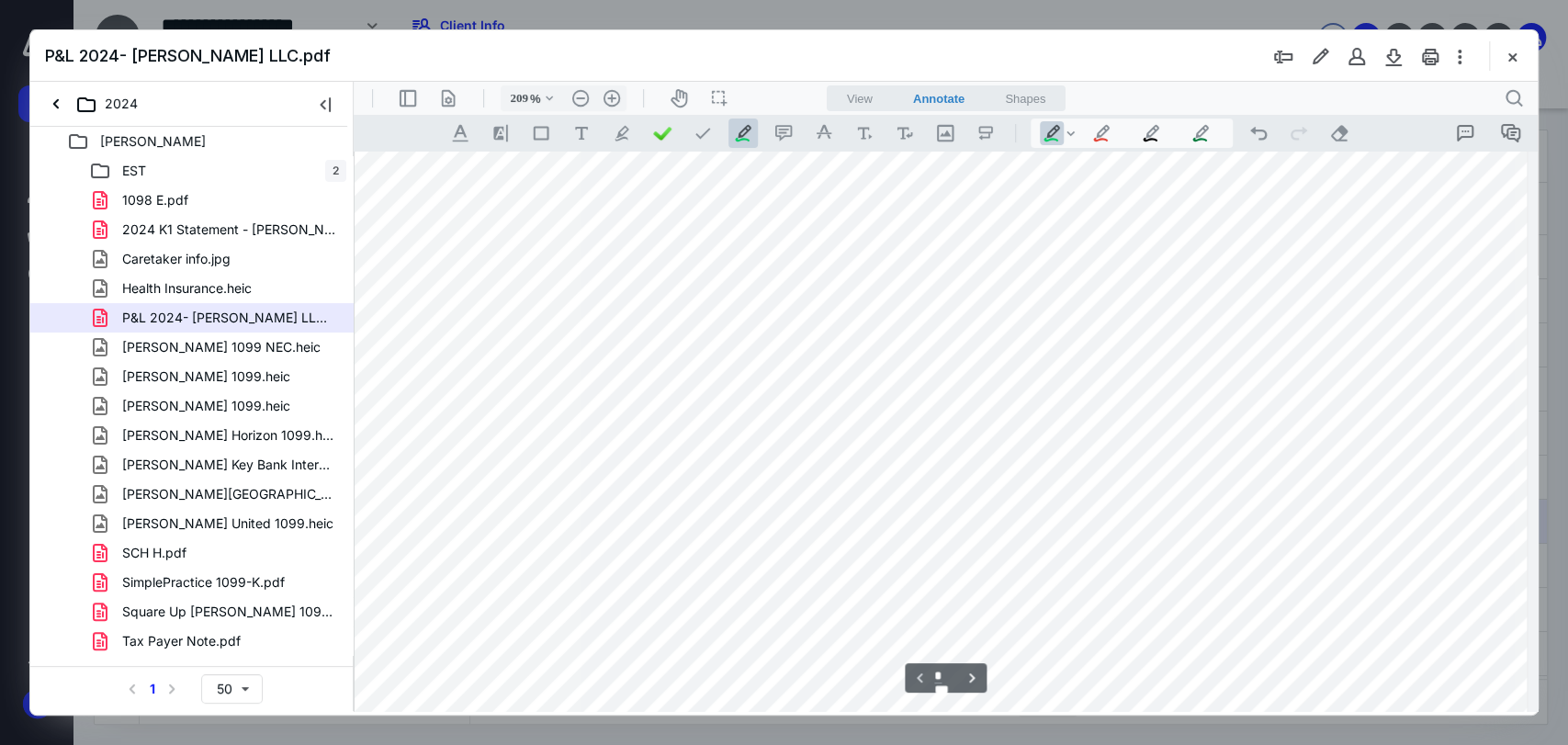scroll, scrollTop: 204, scrollLeft: 6, axis: both 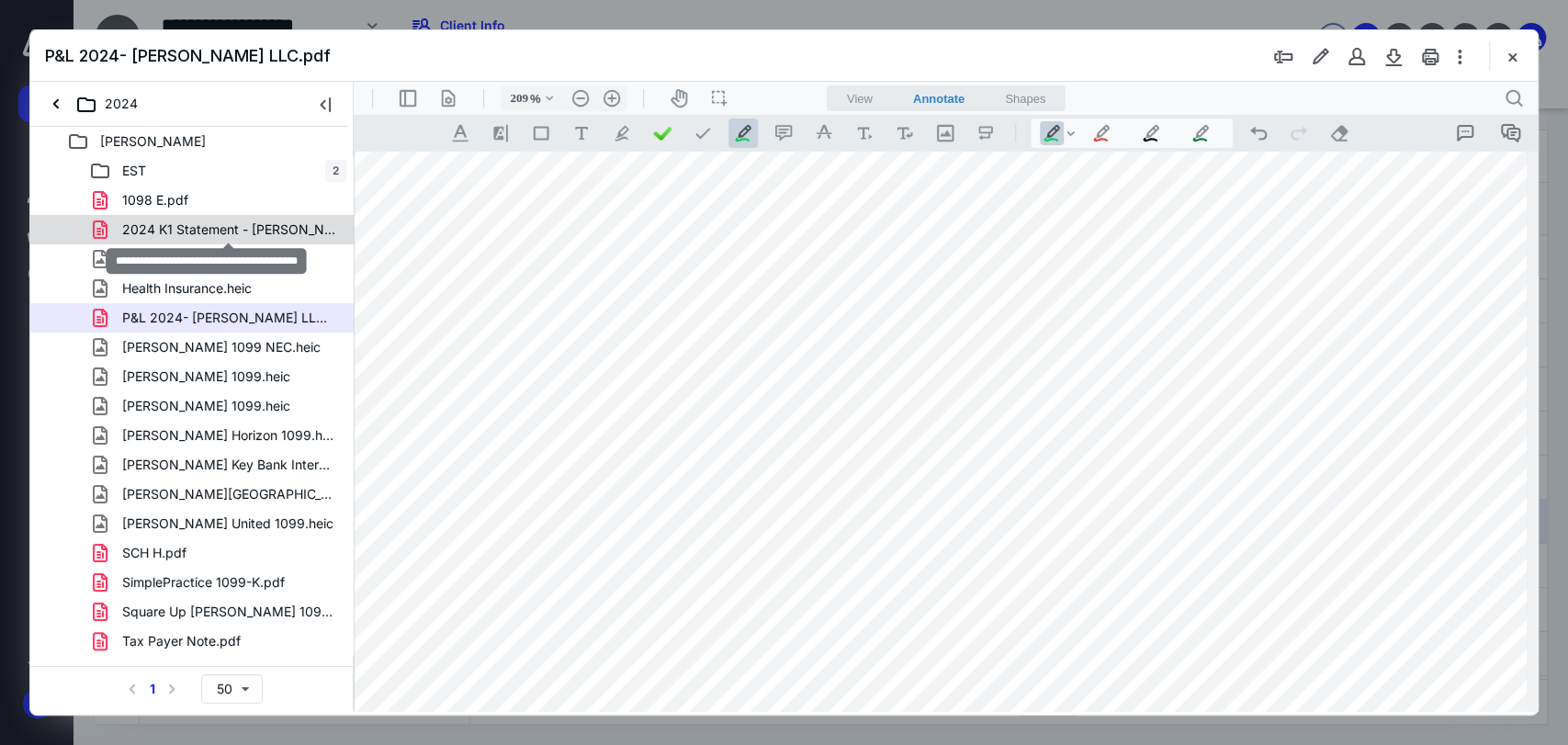 click on "2024 K1 Statement - Roxanne Ruiz LLC.pdf" at bounding box center (229, 230) 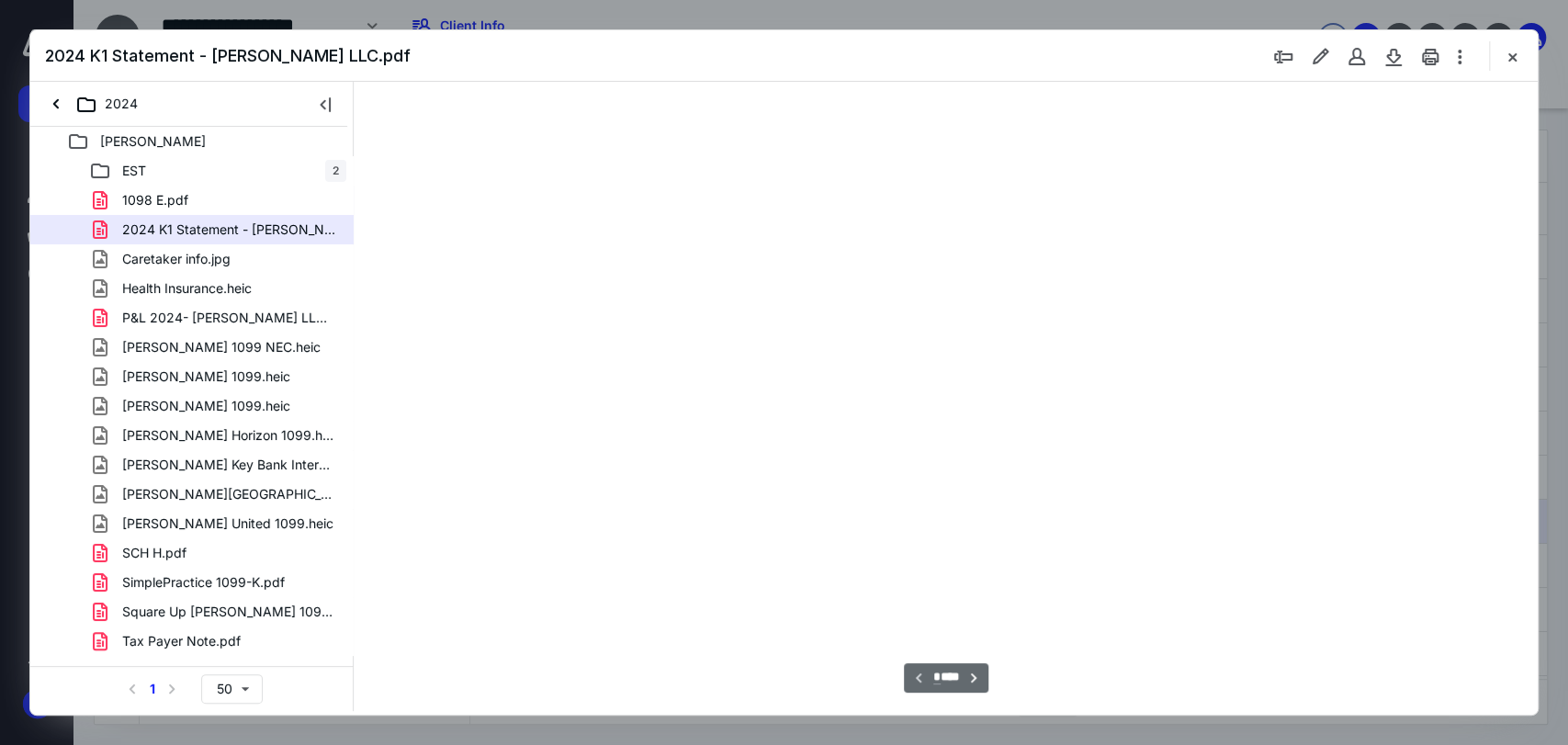 scroll, scrollTop: 73, scrollLeft: 0, axis: vertical 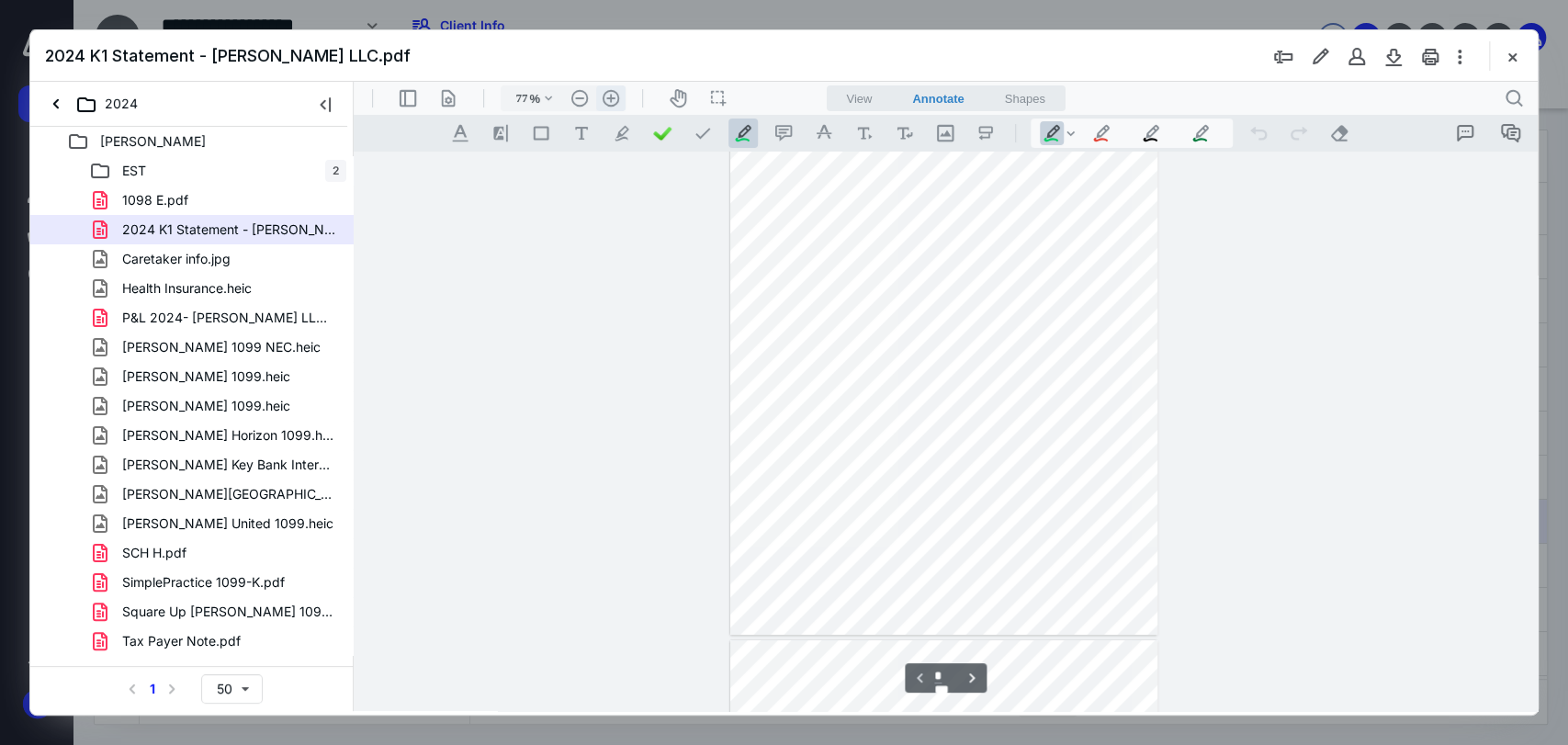 click on ".cls-1{fill:#abb0c4;} icon - header - zoom - in - line" at bounding box center [611, 98] 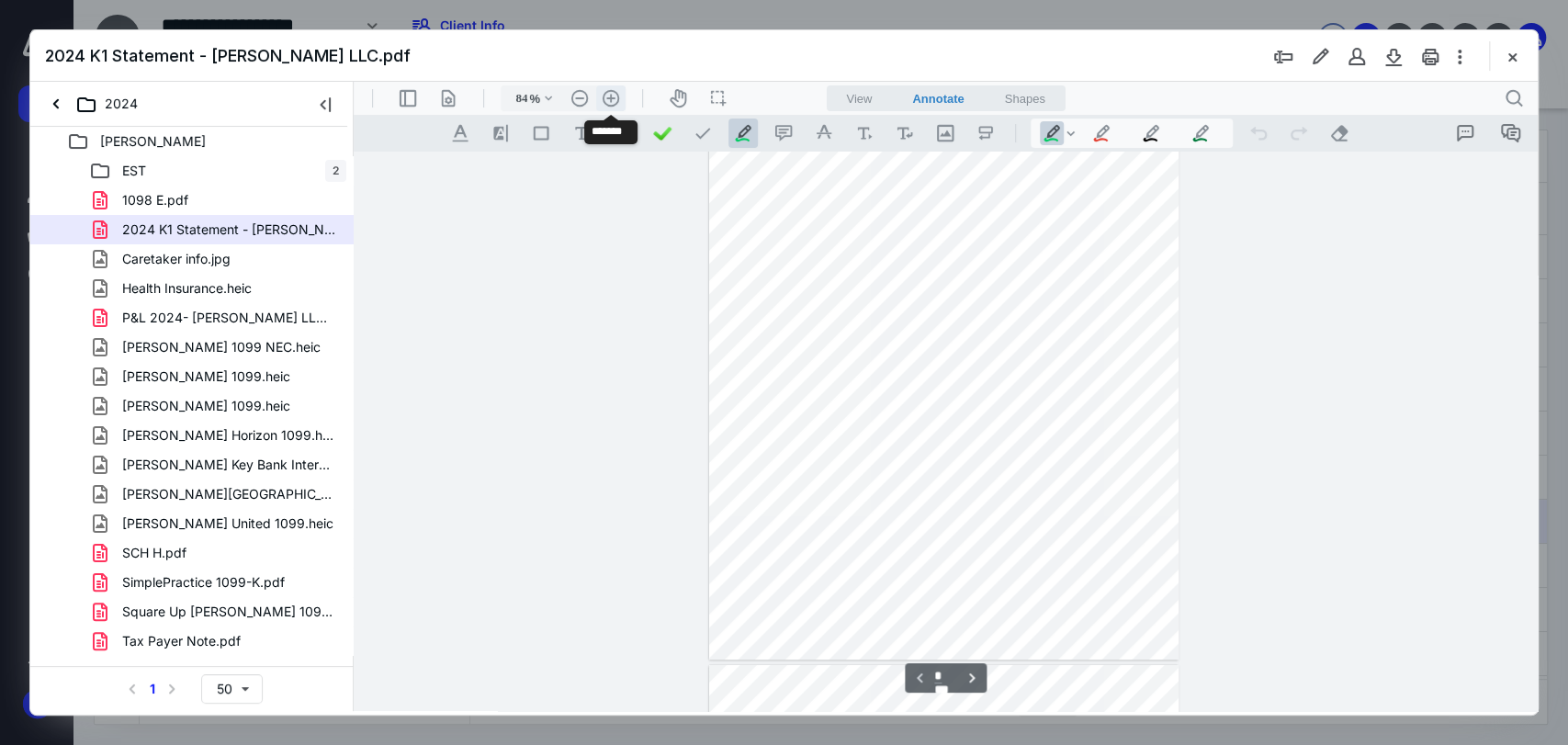 click on ".cls-1{fill:#abb0c4;} icon - header - zoom - in - line" at bounding box center (611, 98) 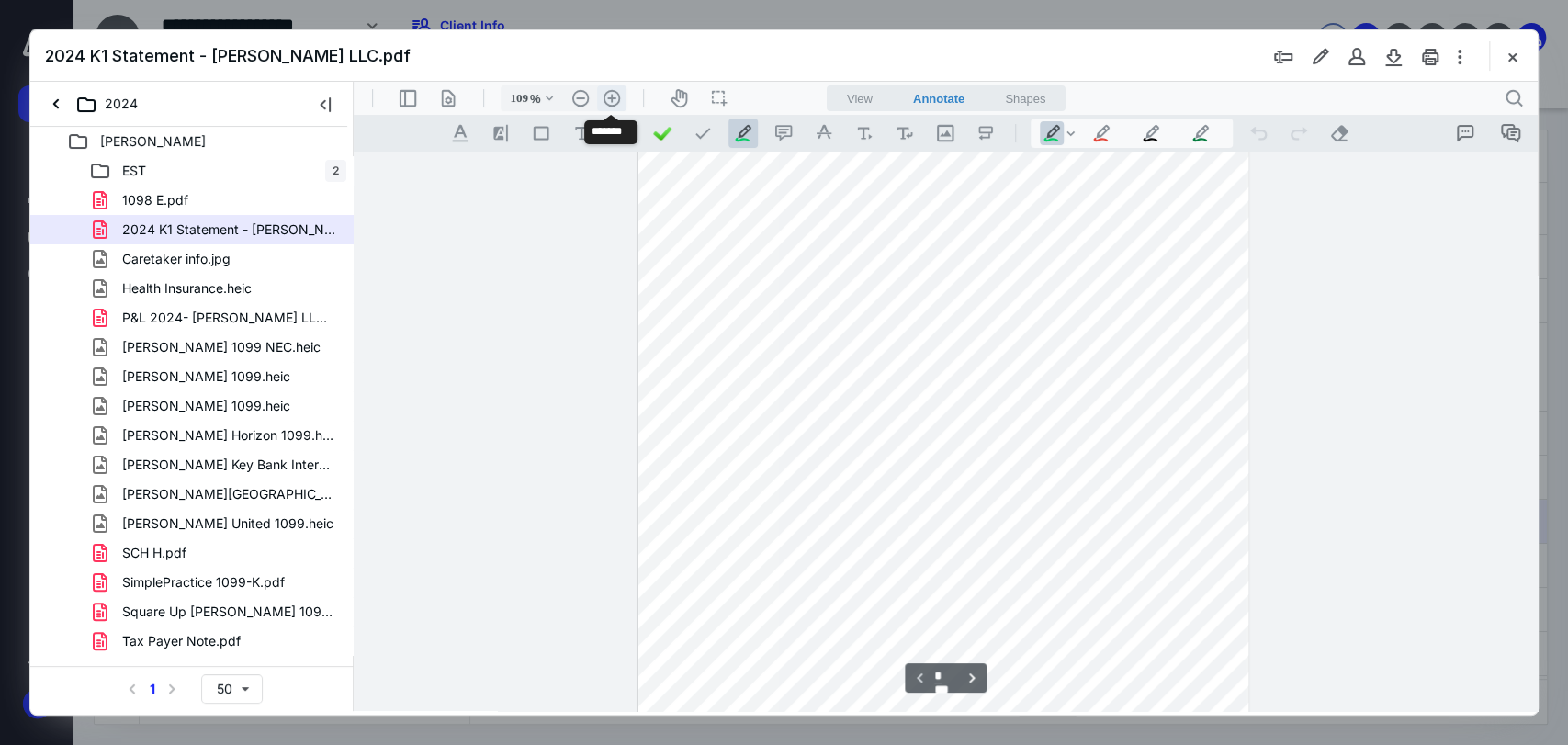 scroll, scrollTop: 208, scrollLeft: 0, axis: vertical 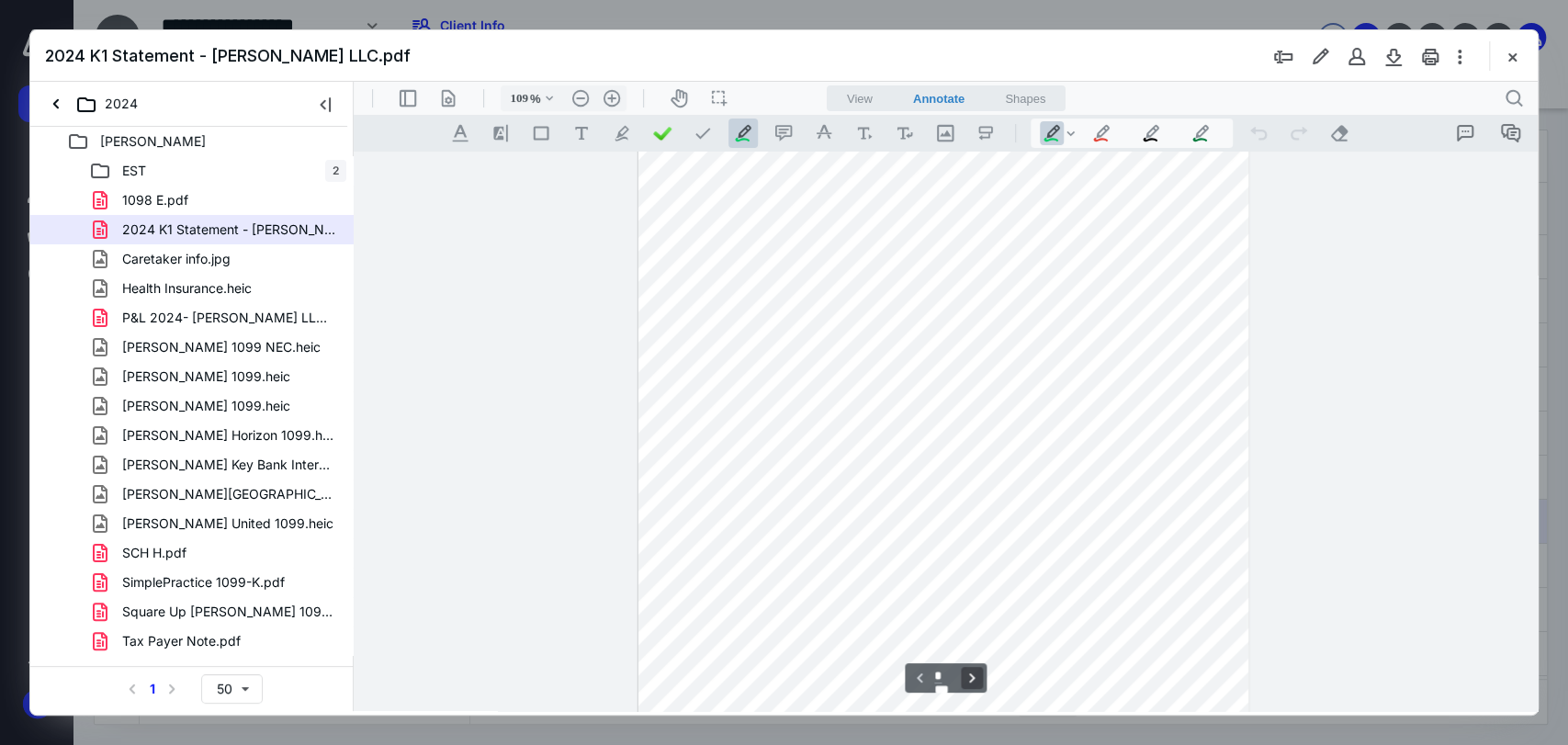 click on "**********" at bounding box center [972, 678] 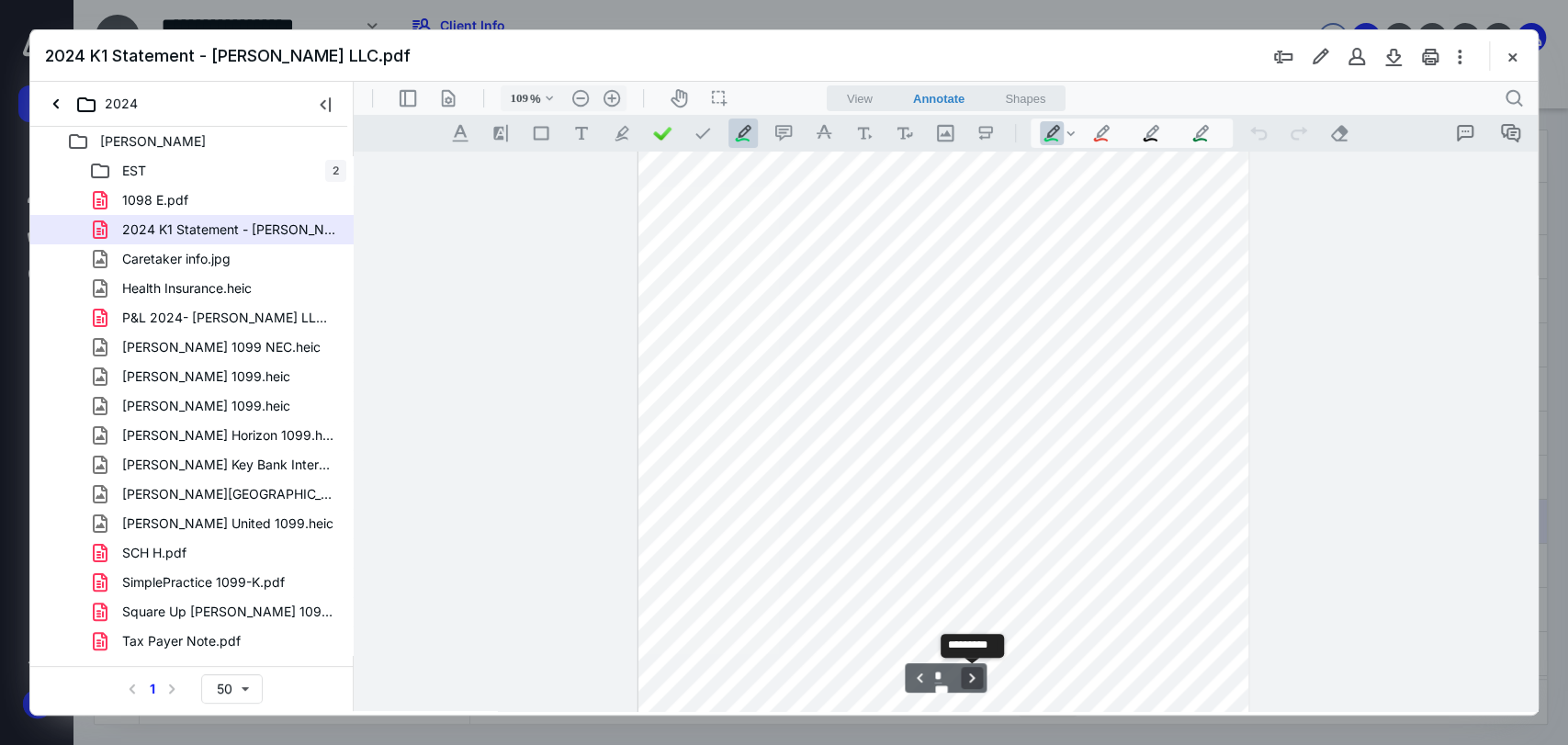 click on "**********" at bounding box center (972, 678) 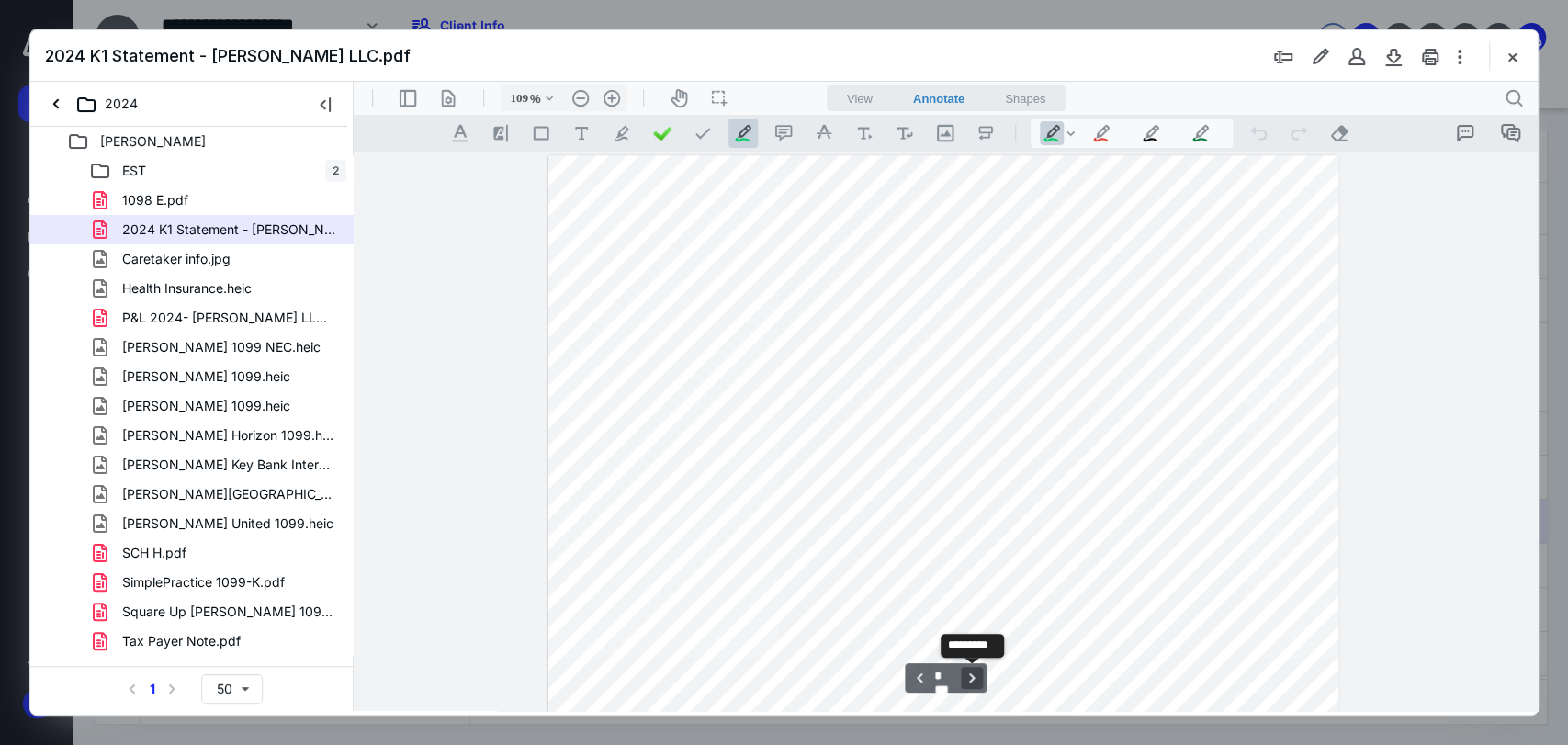 click on "**********" at bounding box center (972, 678) 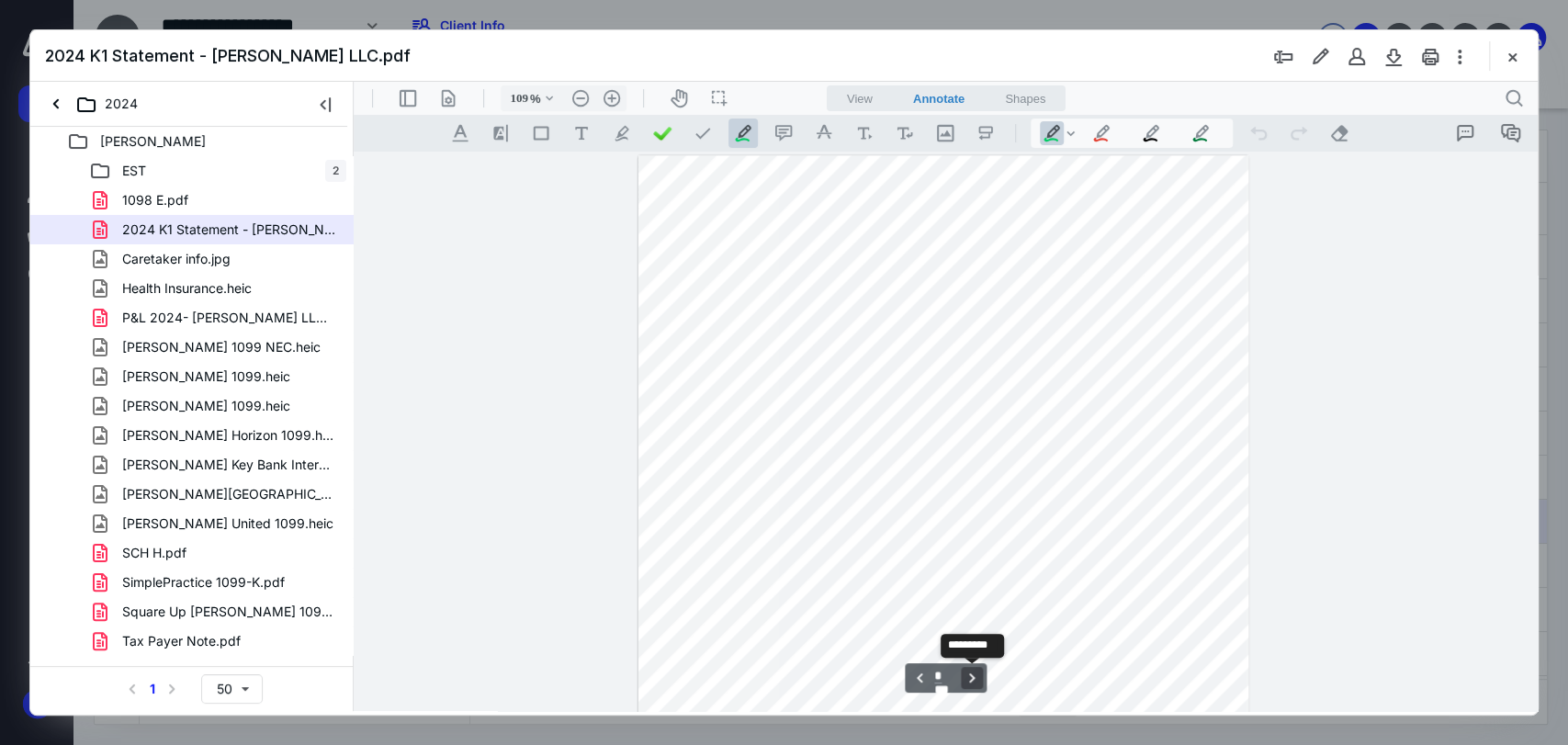 click on "**********" at bounding box center (972, 678) 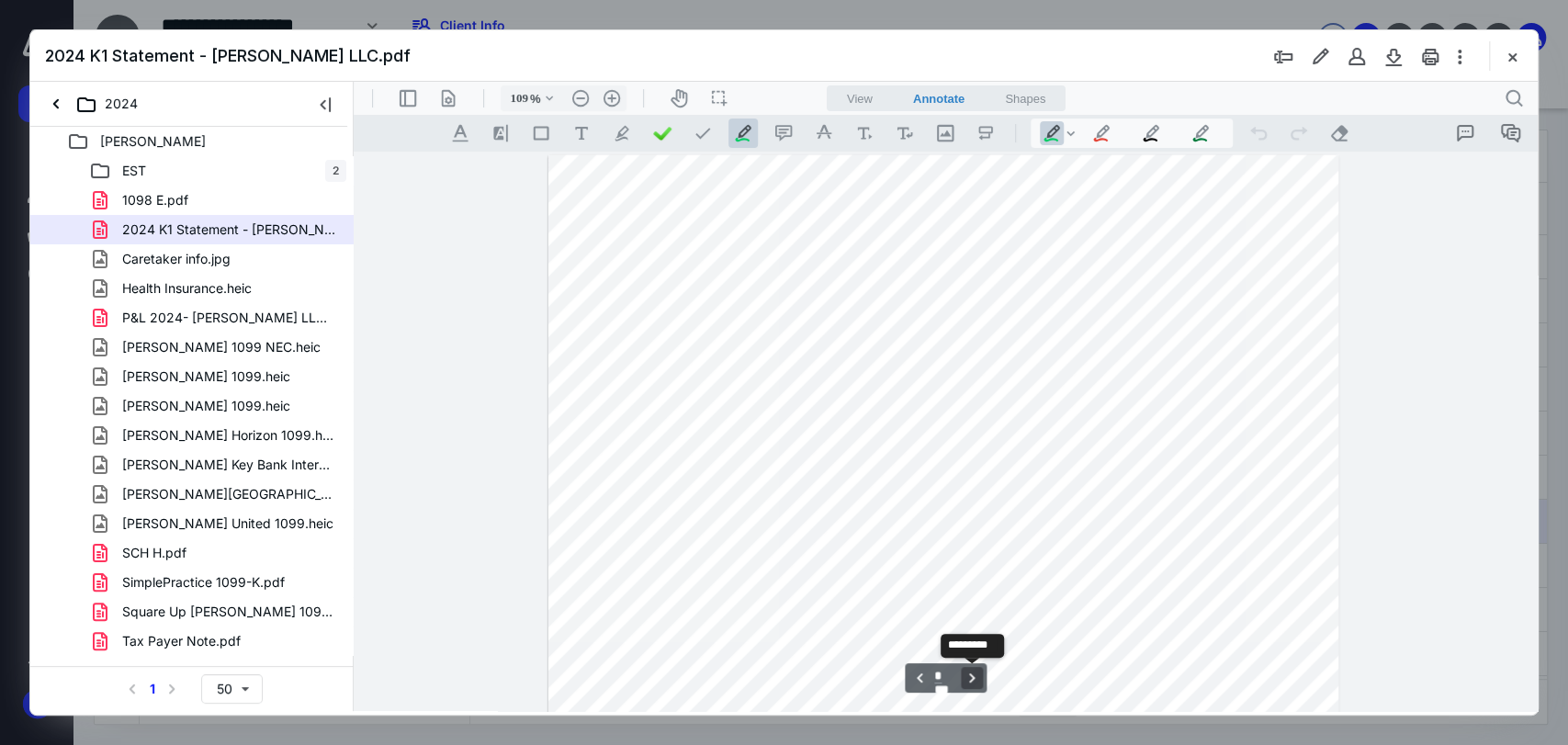 click on "**********" at bounding box center (972, 678) 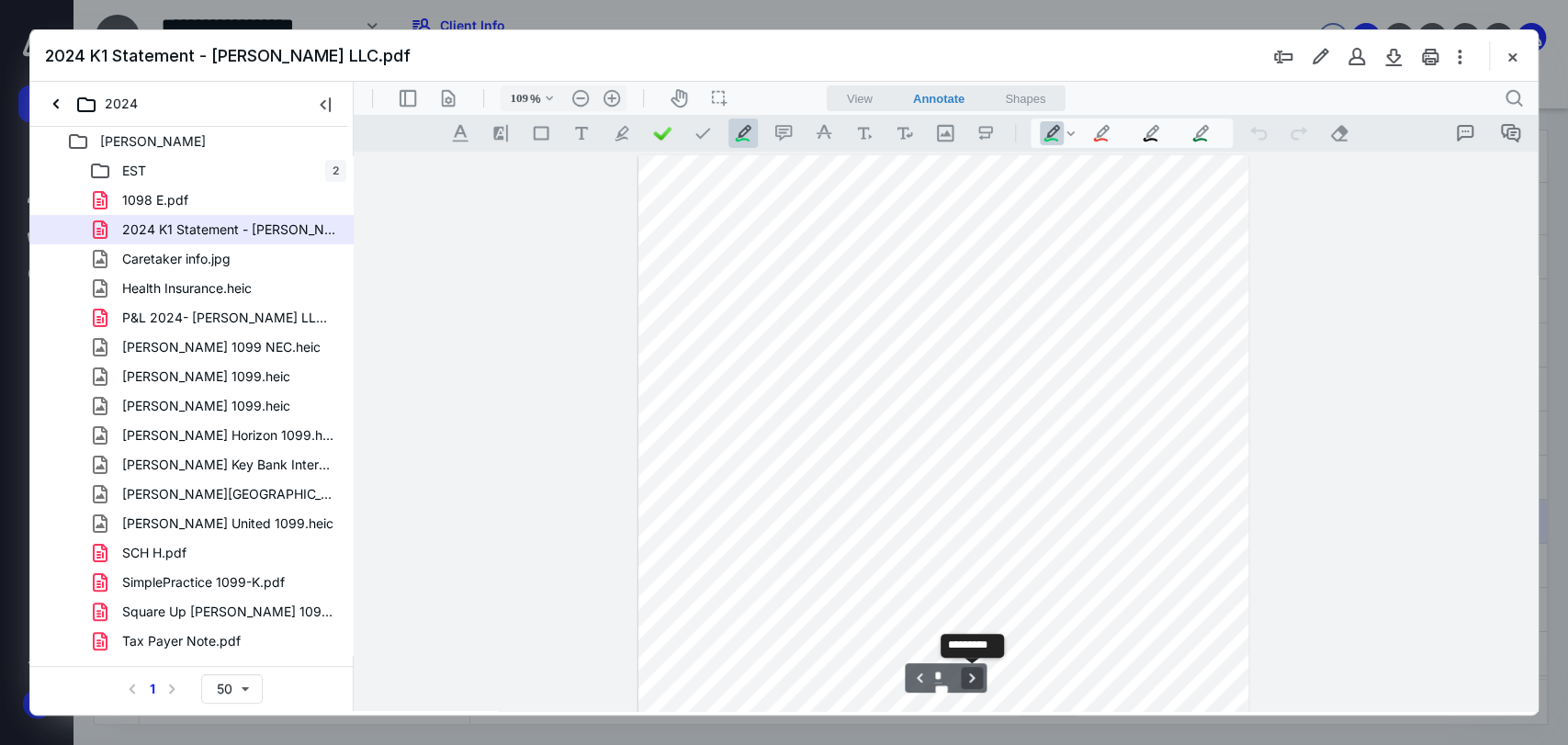 click on "**********" at bounding box center [972, 678] 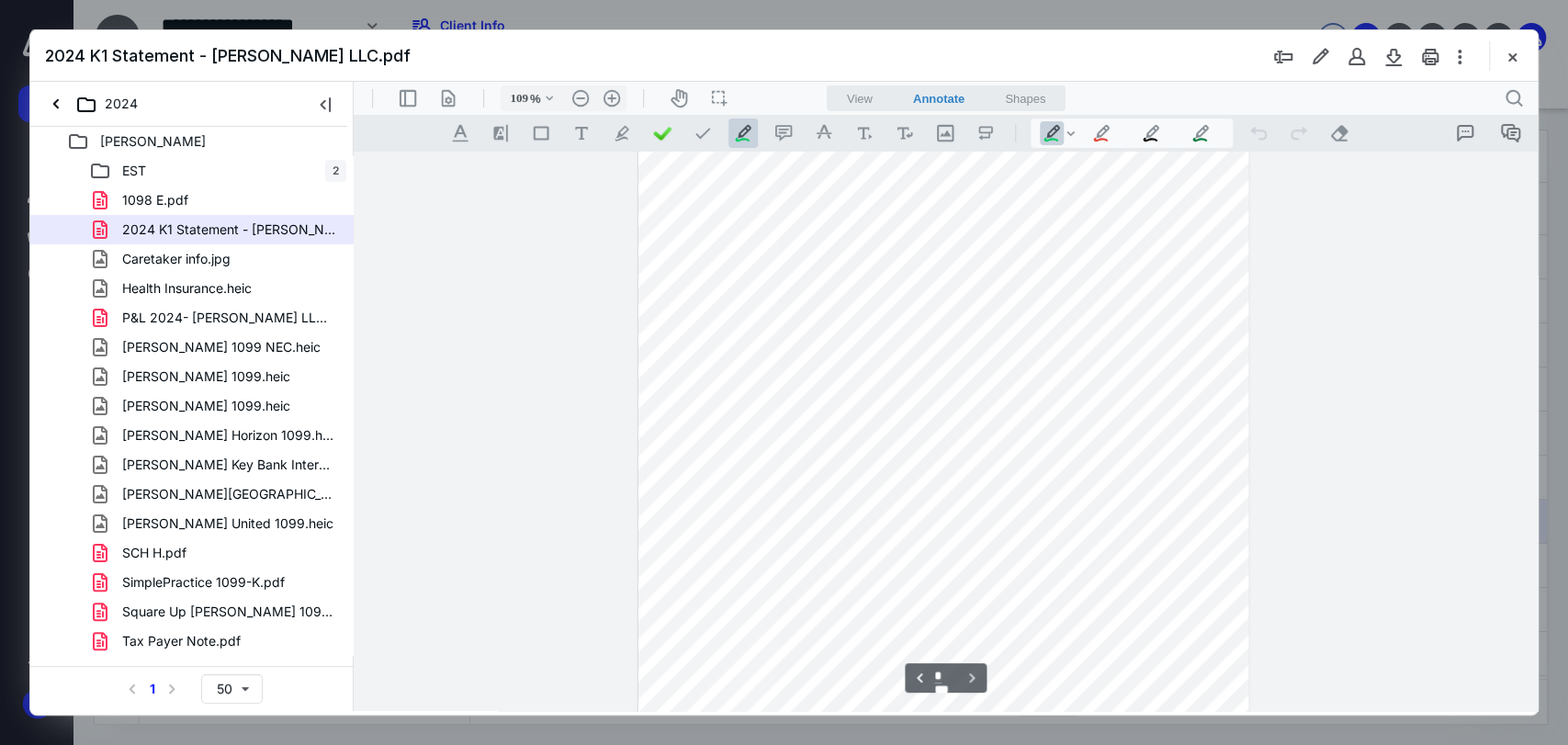 scroll, scrollTop: 4661, scrollLeft: 0, axis: vertical 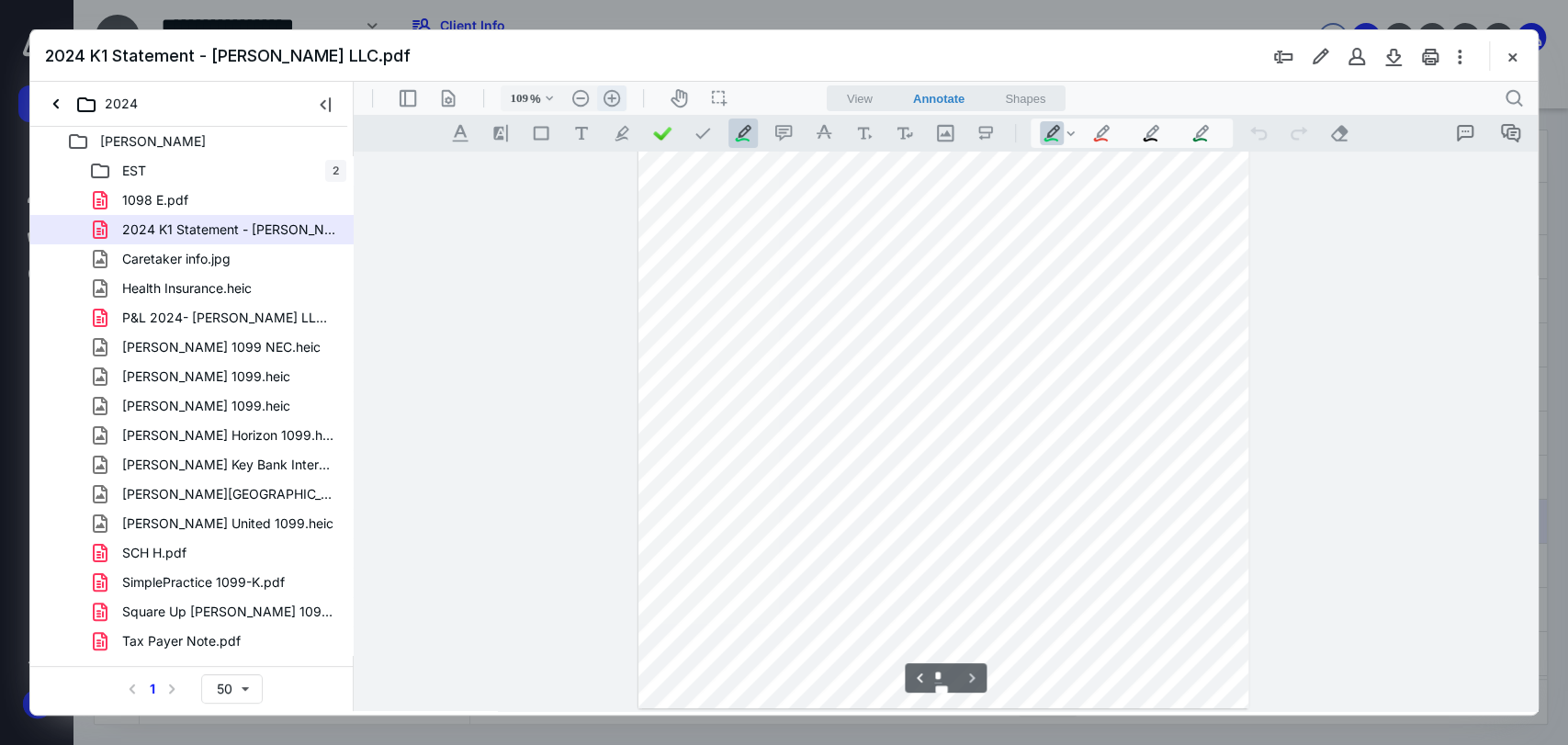 click on ".cls-1{fill:#abb0c4;} icon - header - zoom - in - line" at bounding box center [612, 98] 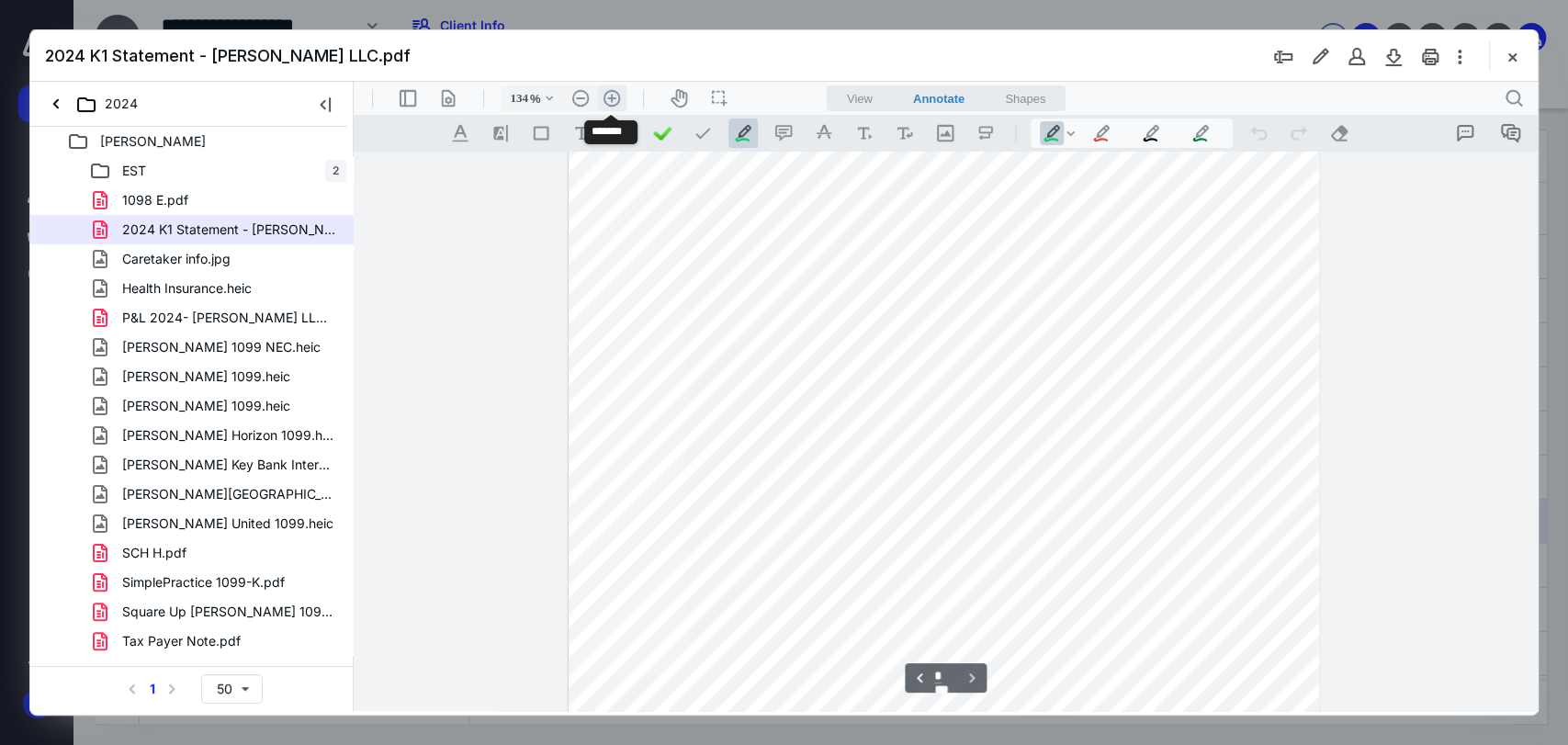 click on ".cls-1{fill:#abb0c4;} icon - header - zoom - in - line" at bounding box center (612, 98) 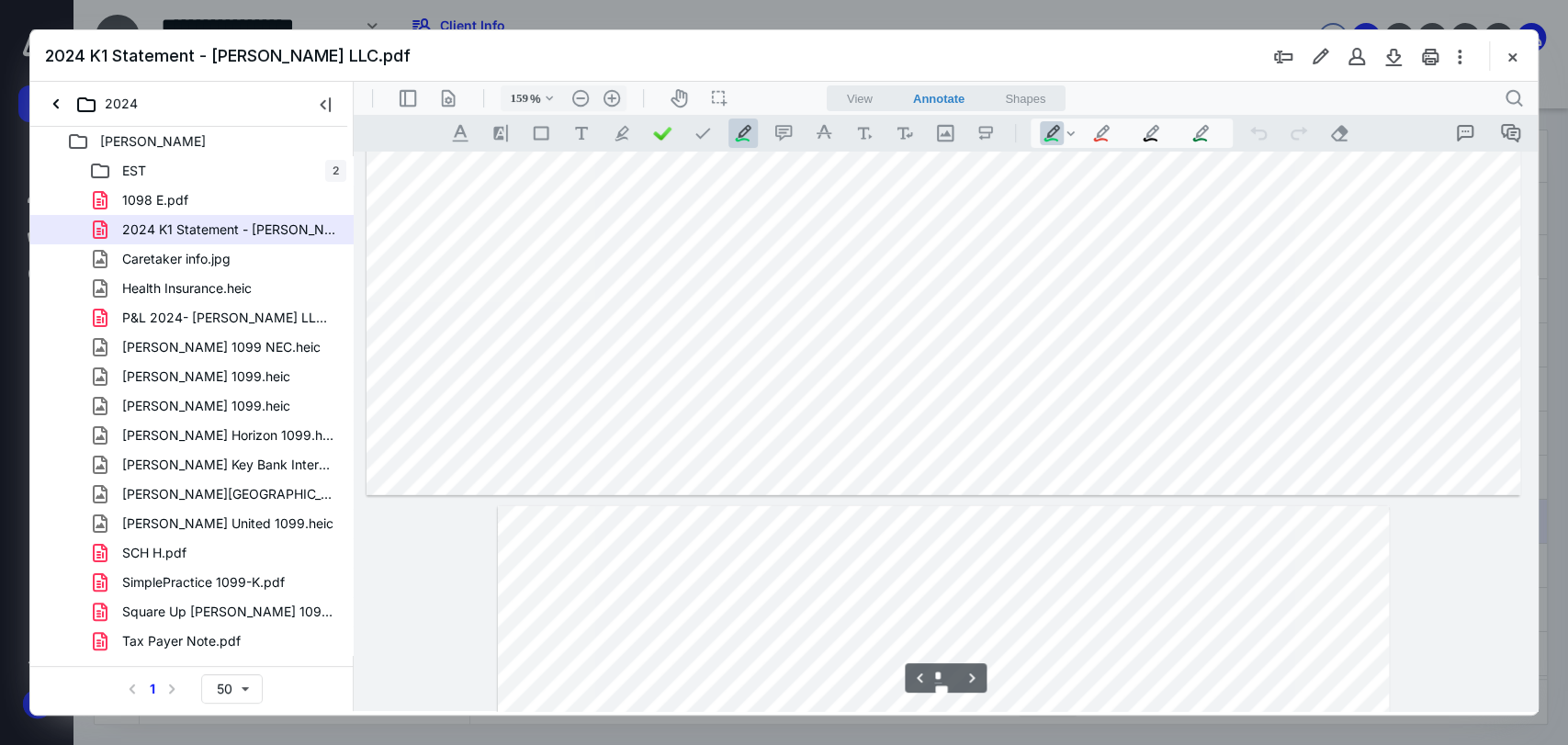 scroll, scrollTop: 3291, scrollLeft: 0, axis: vertical 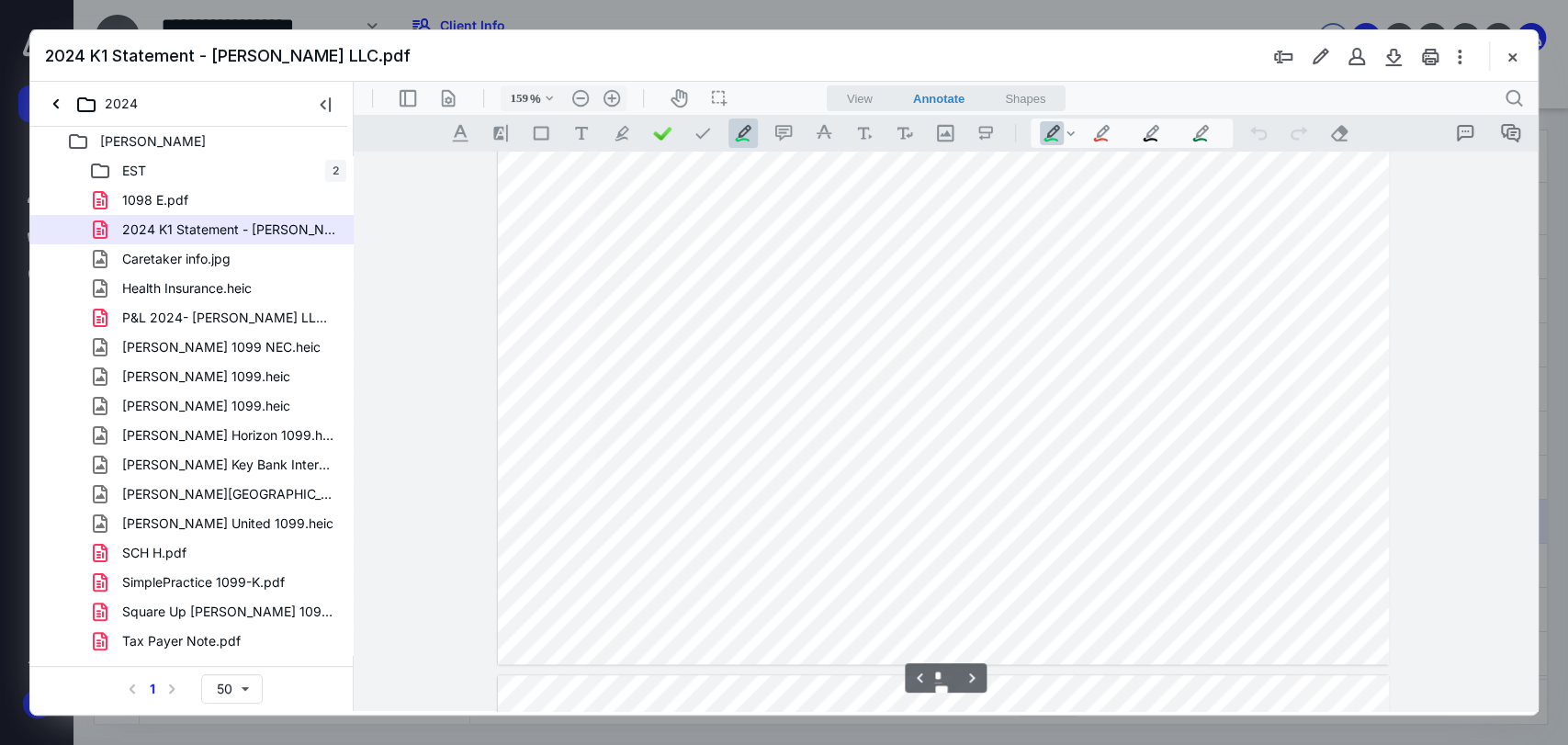 type on "*" 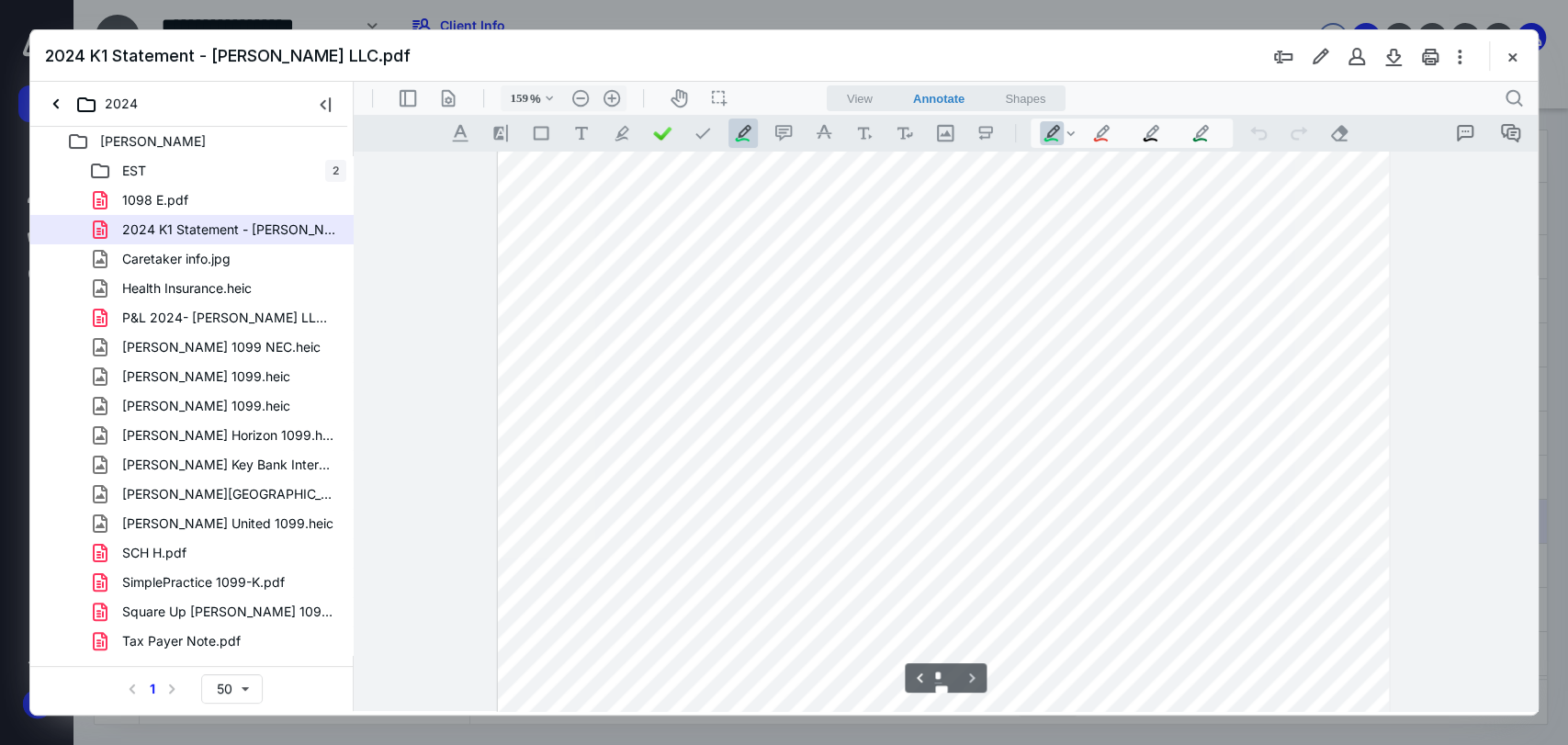 scroll, scrollTop: 7068, scrollLeft: 0, axis: vertical 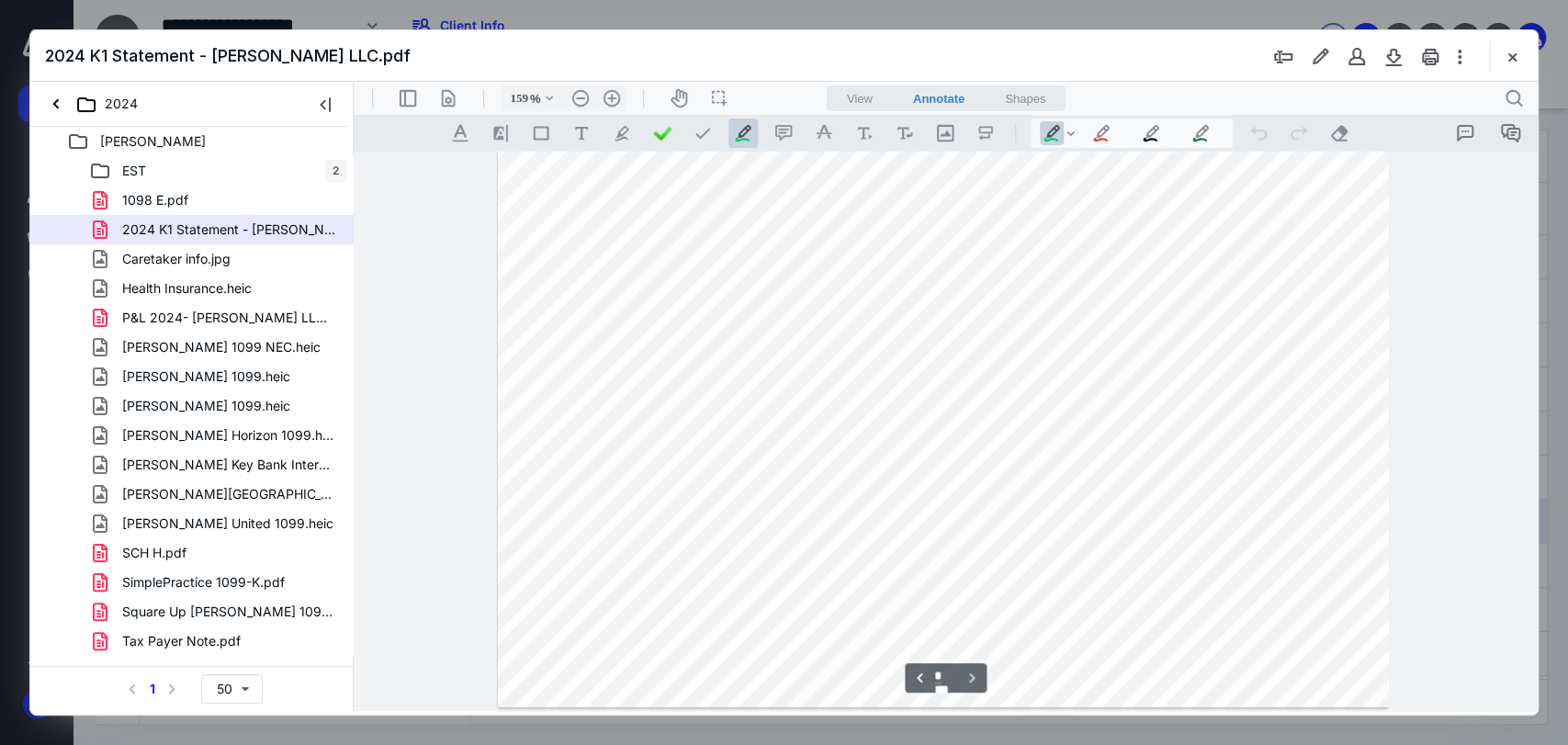 drag, startPoint x: 936, startPoint y: 581, endPoint x: 878, endPoint y: 579, distance: 58.03447 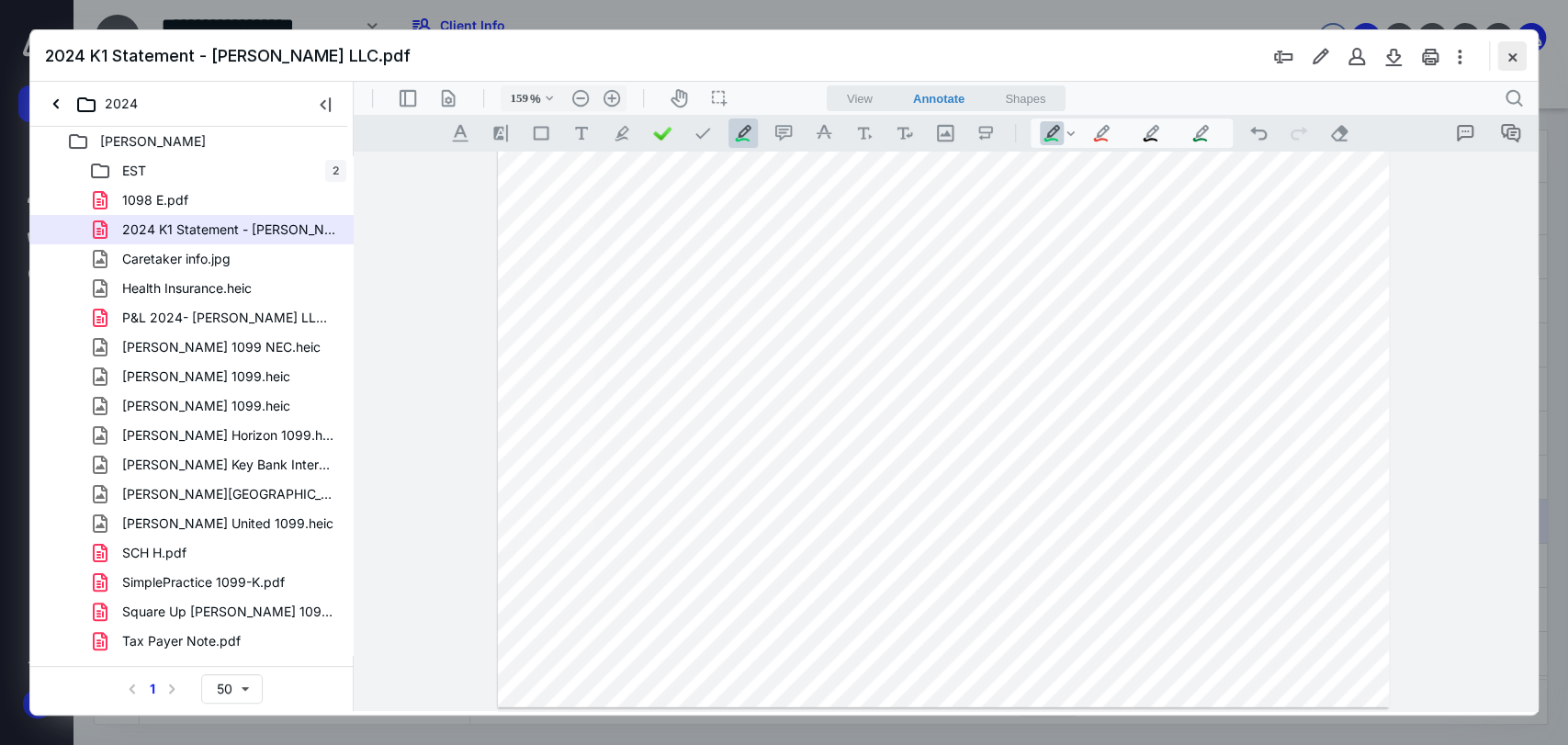 click at bounding box center (1512, 56) 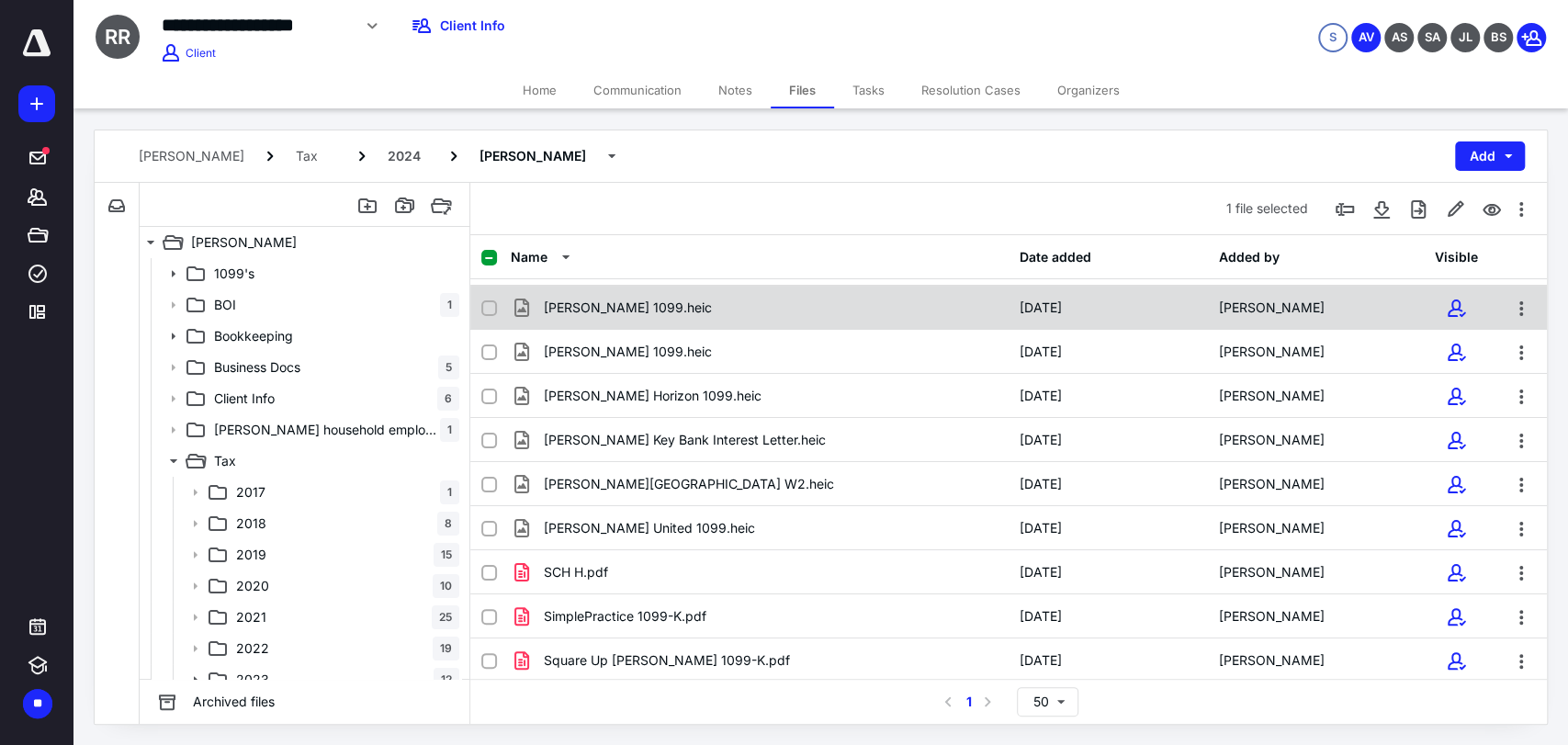 scroll, scrollTop: 347, scrollLeft: 0, axis: vertical 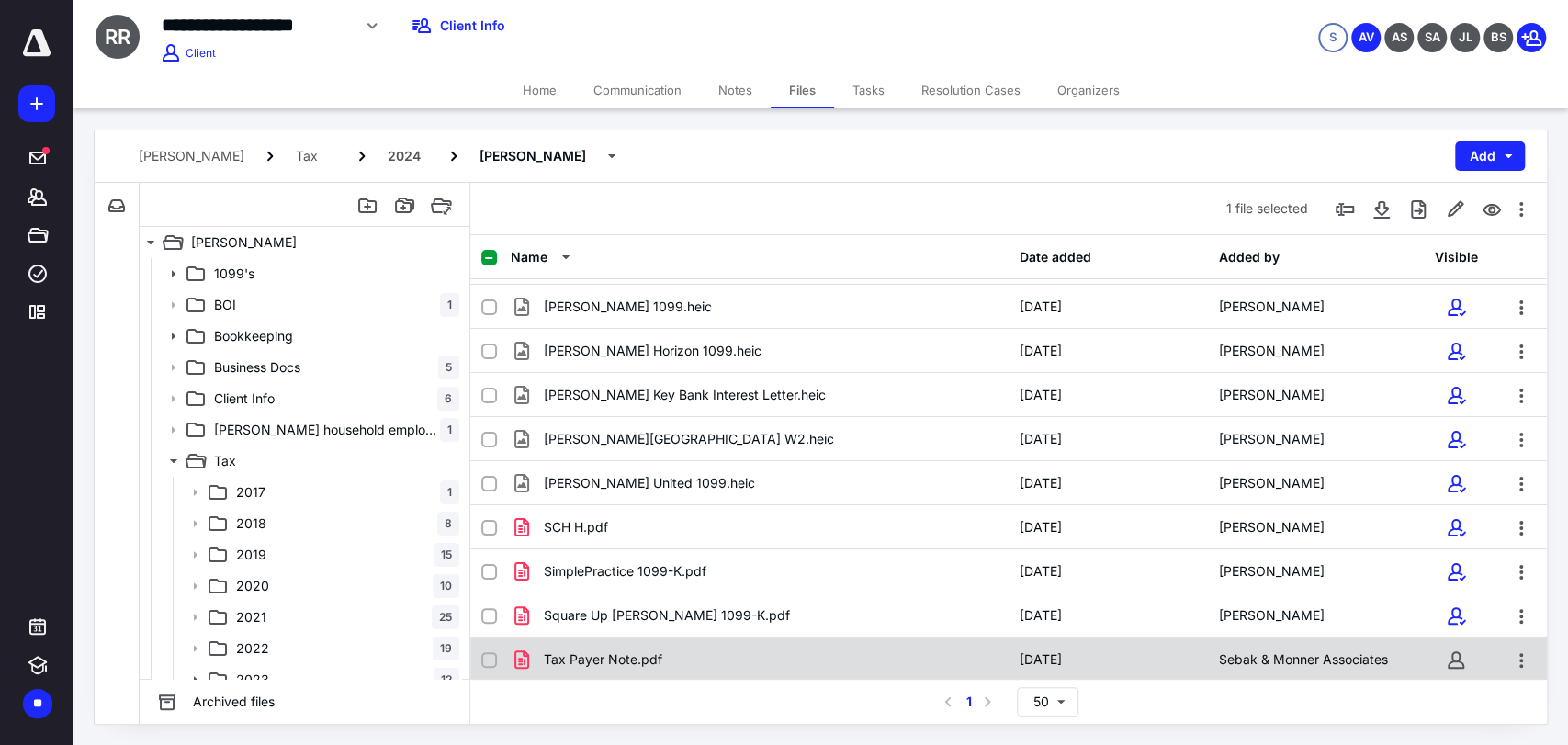 click on "Tax Payer Note.pdf" at bounding box center (760, 660) 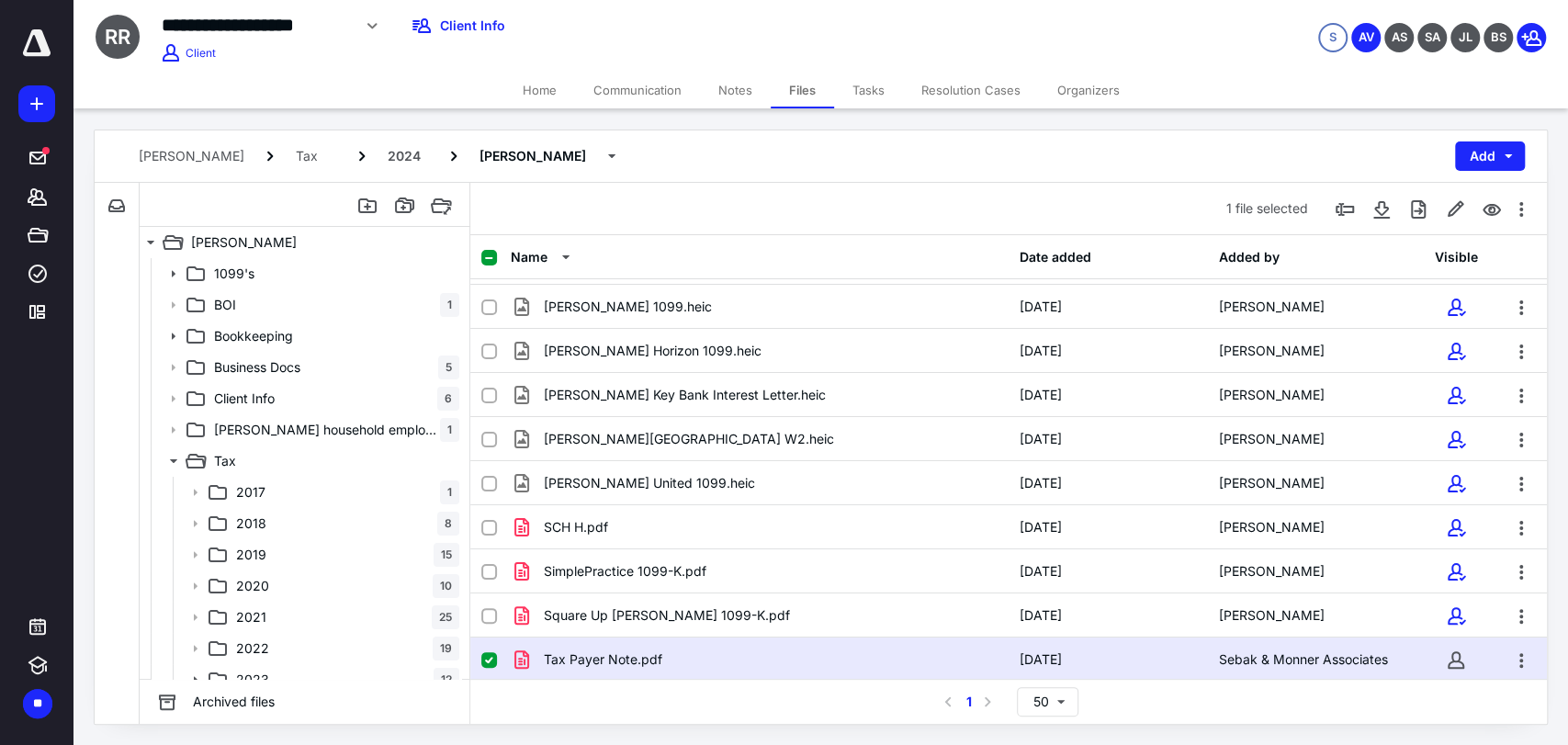 click on "Tax Payer Note.pdf" at bounding box center [760, 660] 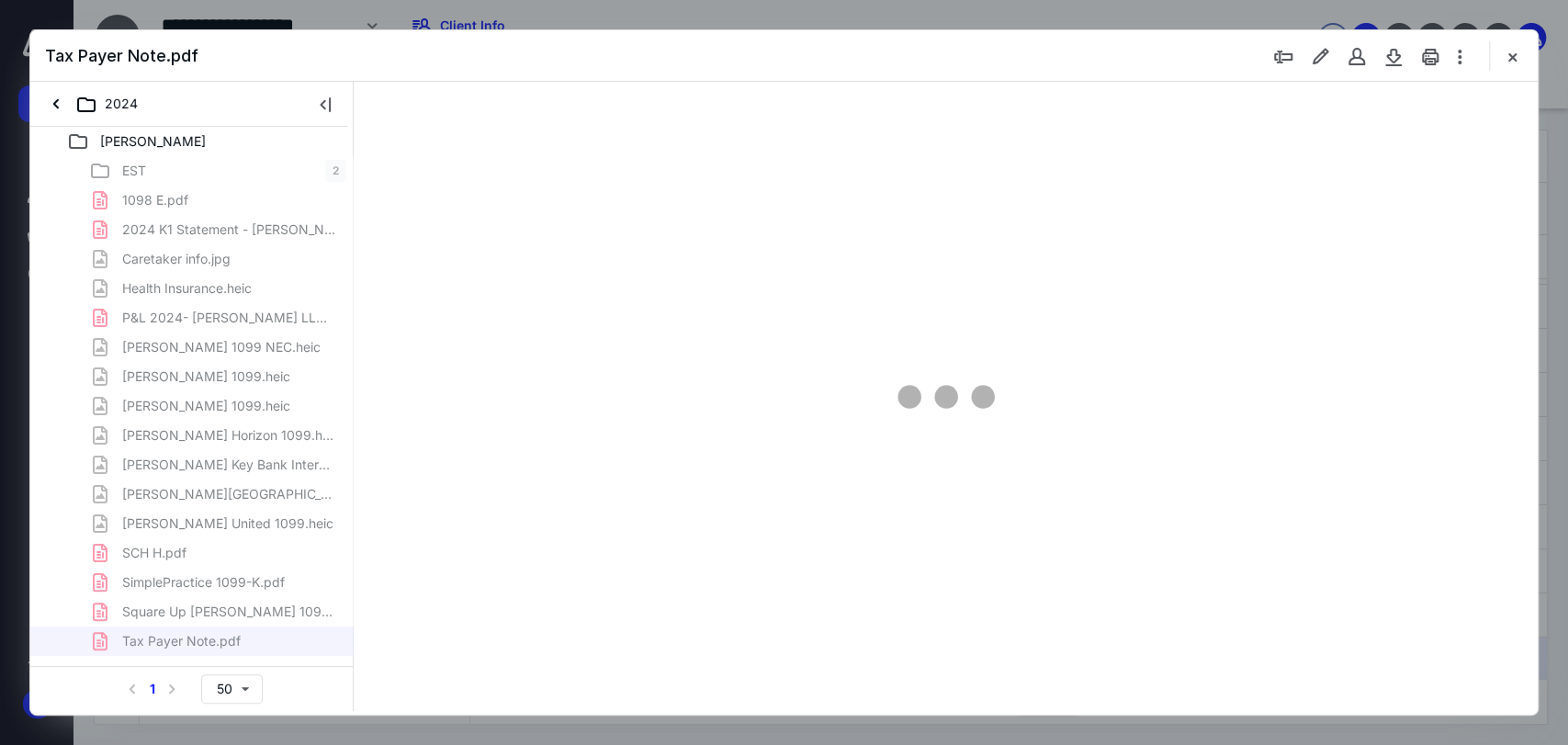 scroll, scrollTop: 0, scrollLeft: 0, axis: both 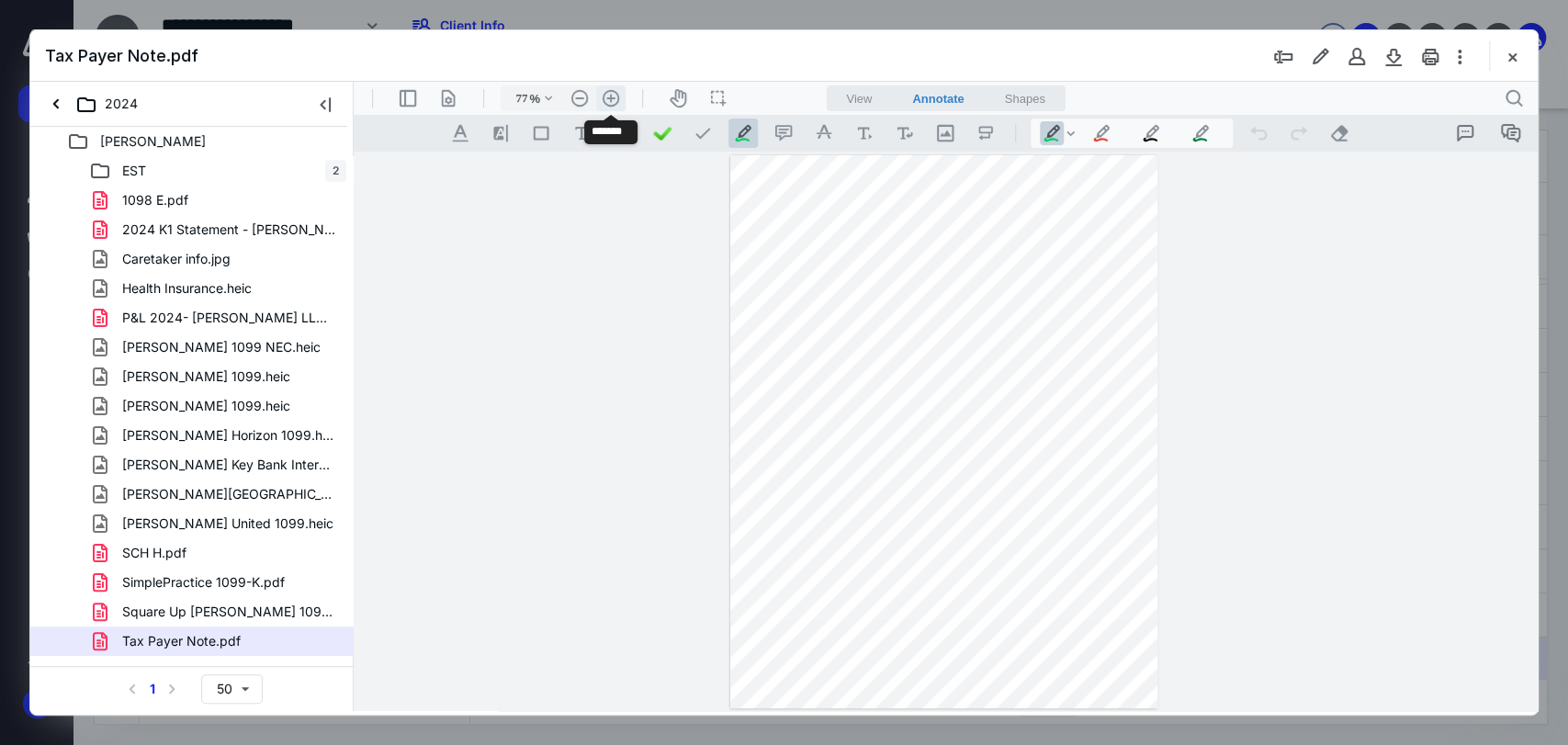 click on ".cls-1{fill:#abb0c4;} icon - header - zoom - in - line" at bounding box center [611, 98] 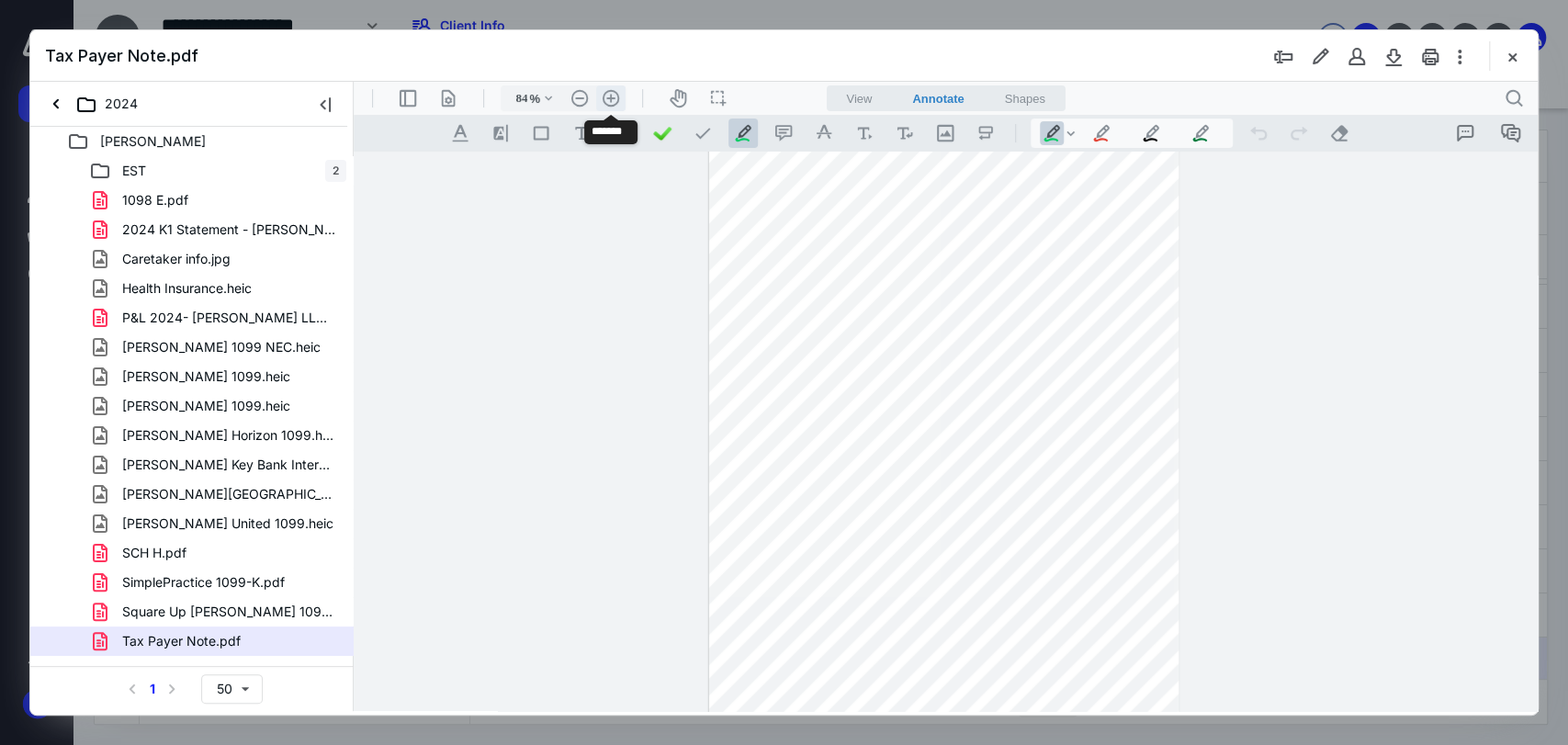 click on ".cls-1{fill:#abb0c4;} icon - header - zoom - in - line" at bounding box center [611, 98] 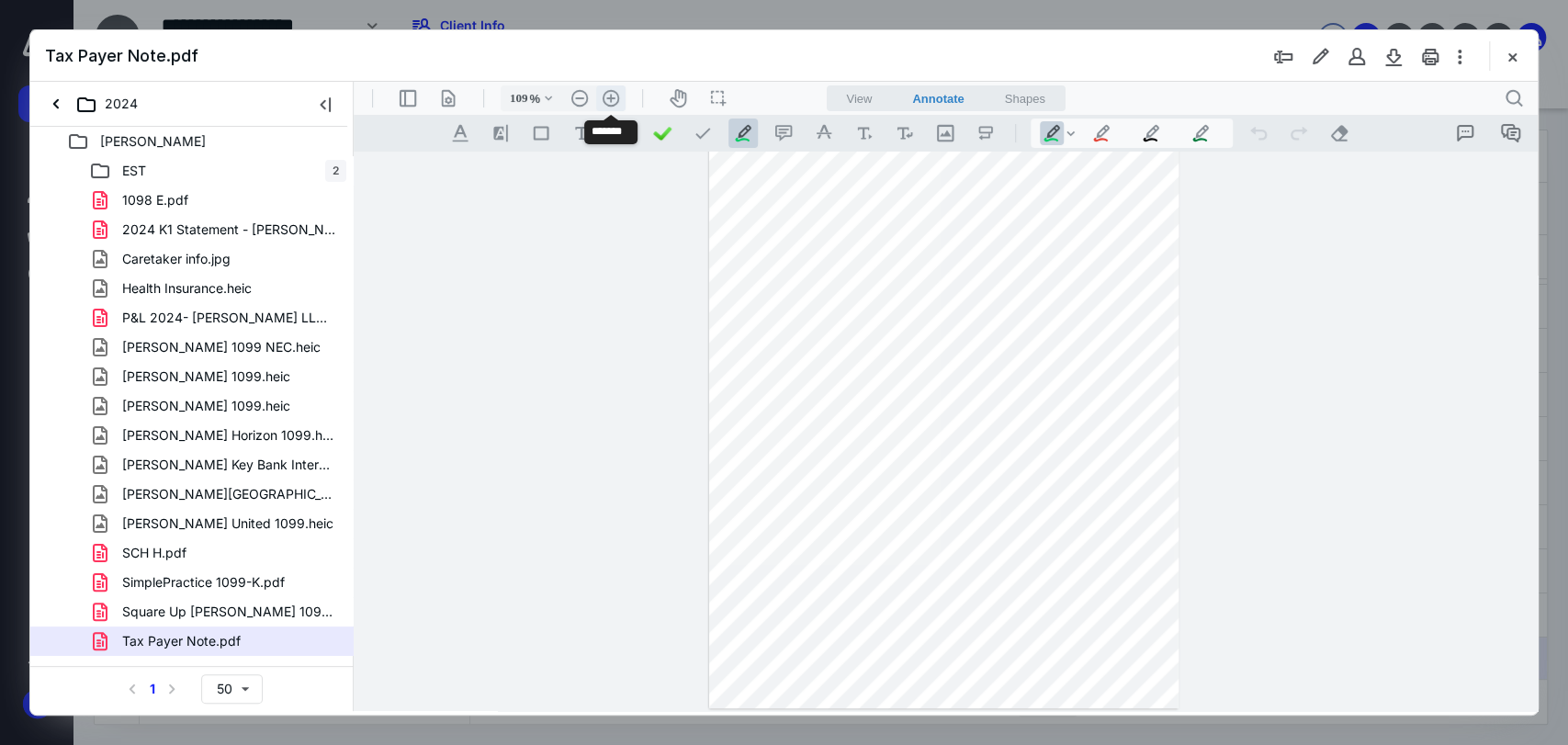 click on ".cls-1{fill:#abb0c4;} icon - header - zoom - in - line" at bounding box center [611, 98] 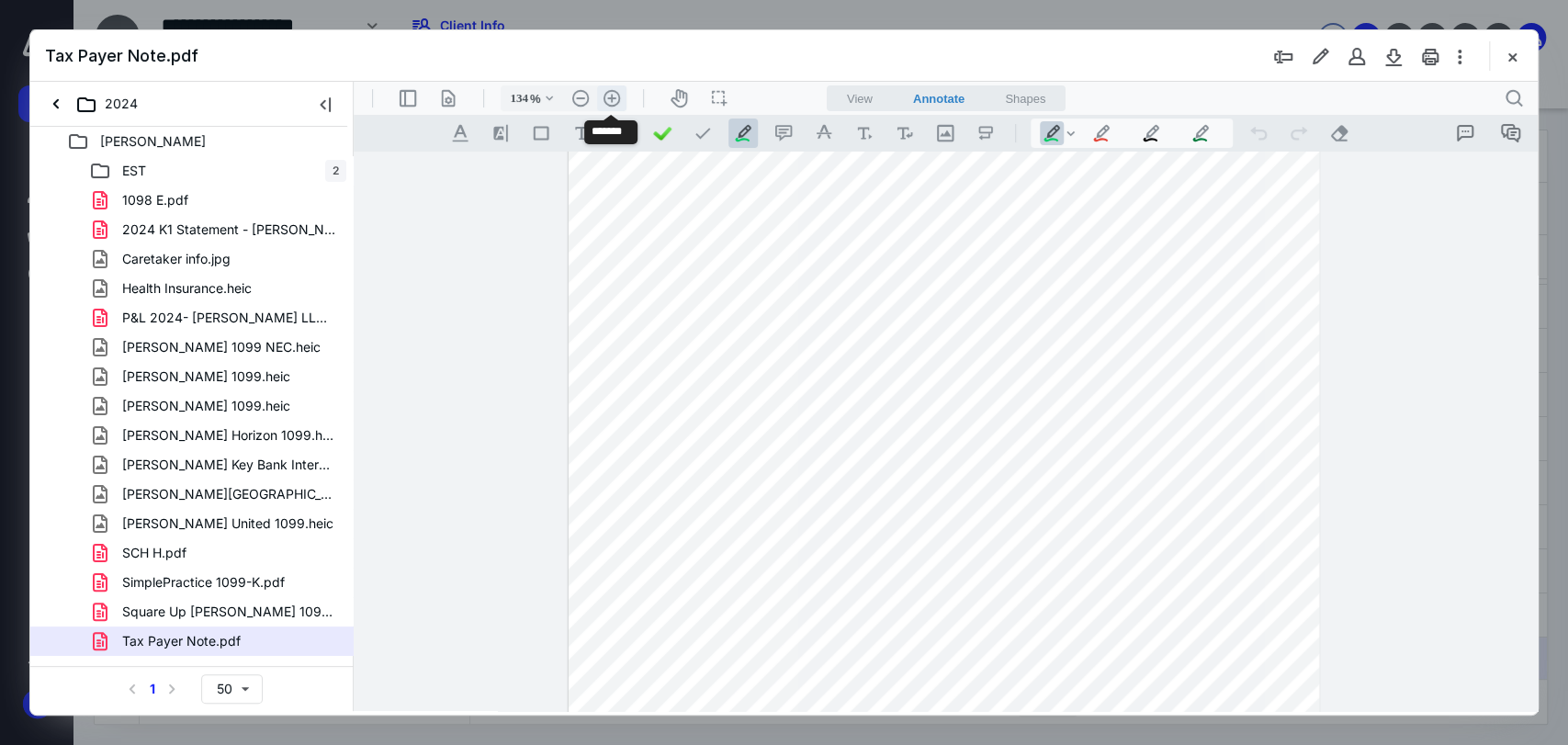 scroll, scrollTop: 183, scrollLeft: 0, axis: vertical 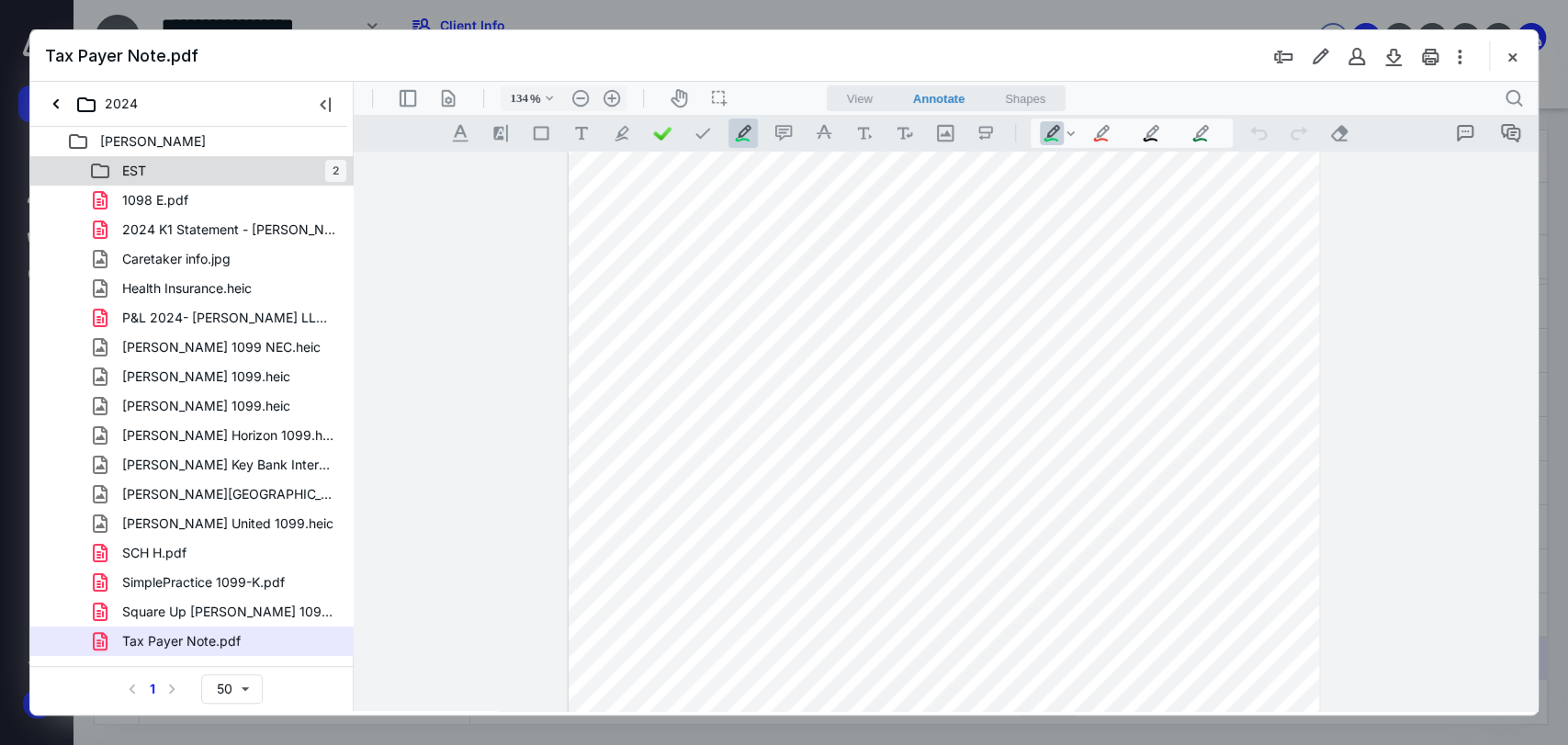 click on "EST 2" at bounding box center [192, 171] 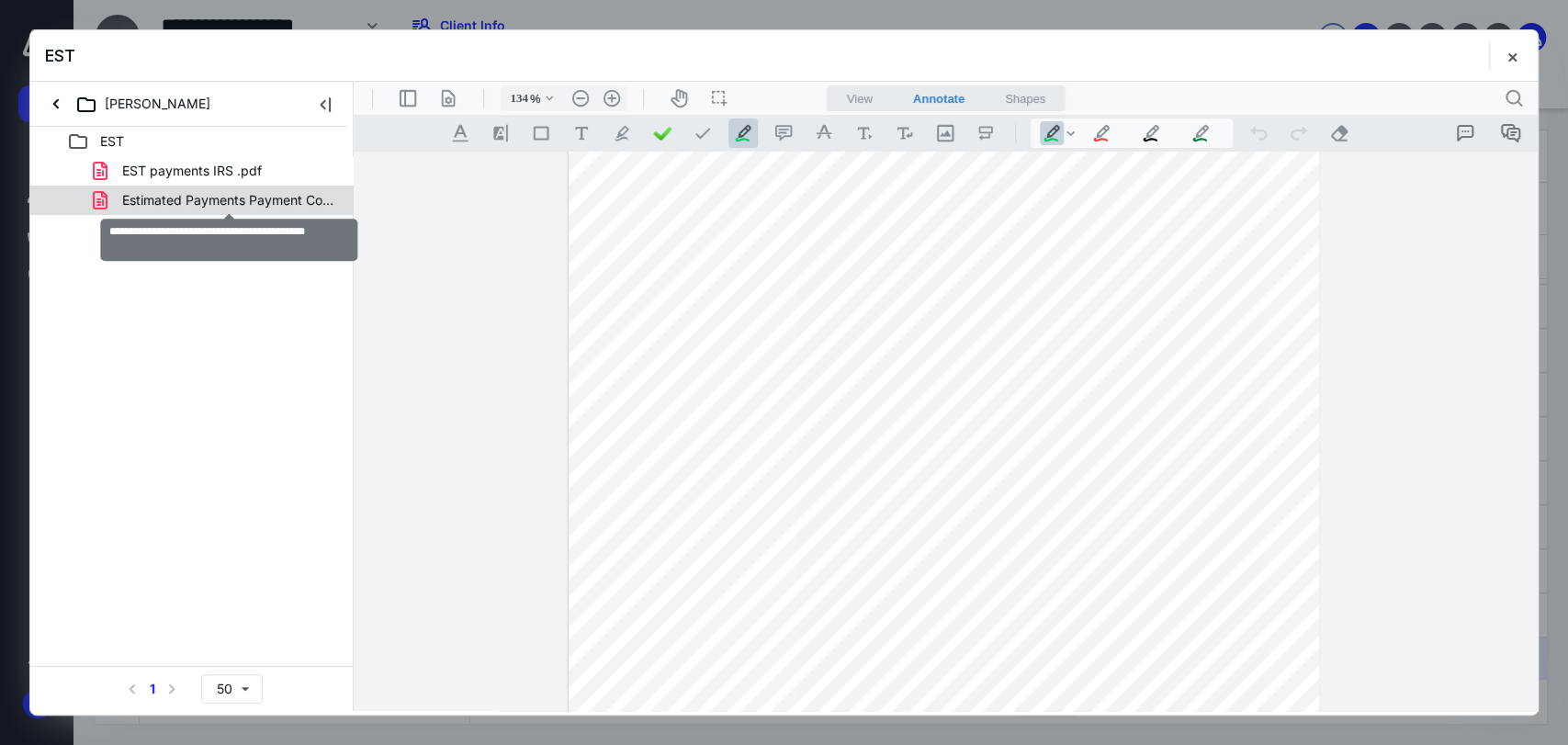 click on "Estimated Payments Payment Confirmation.pdf" at bounding box center (229, 200) 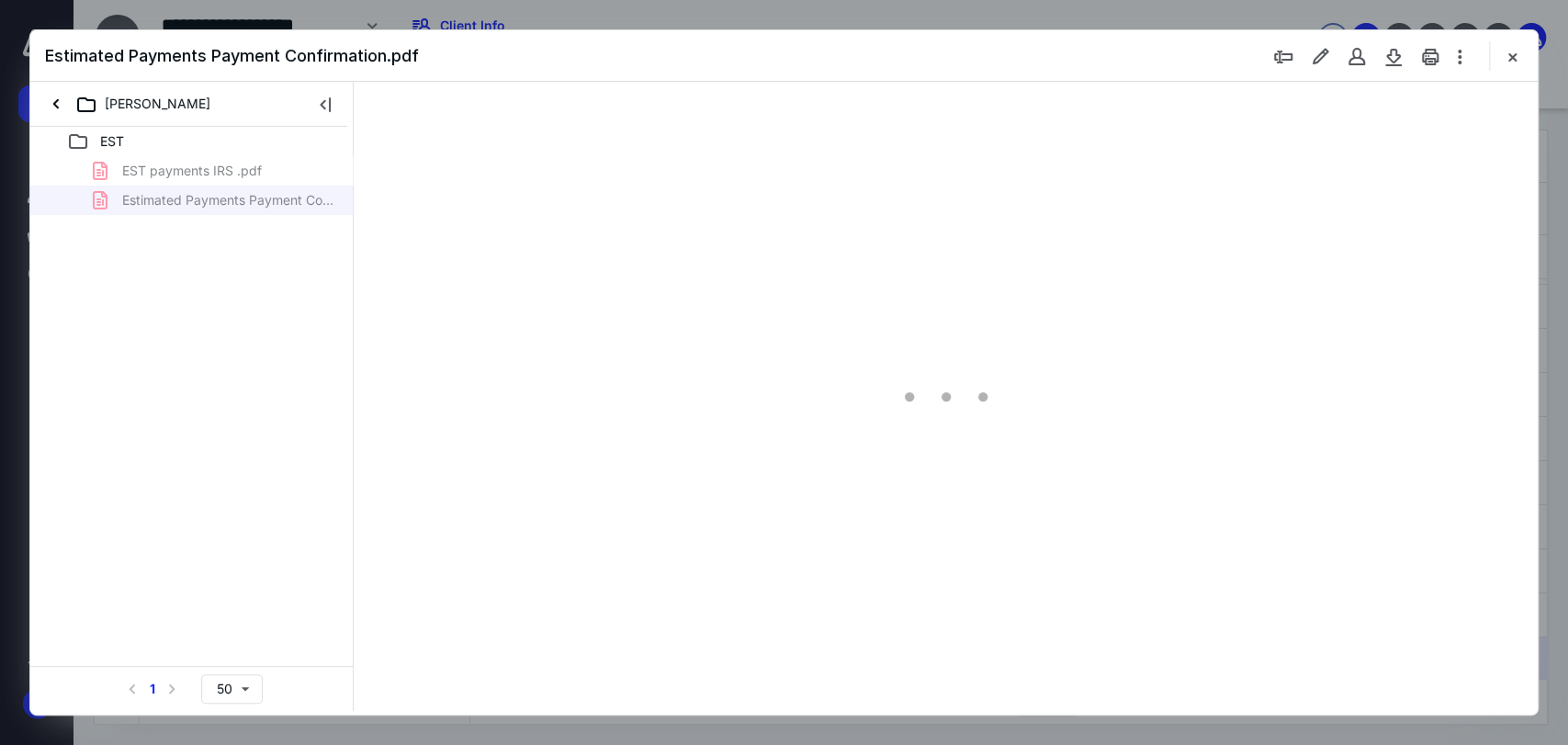 type on "99" 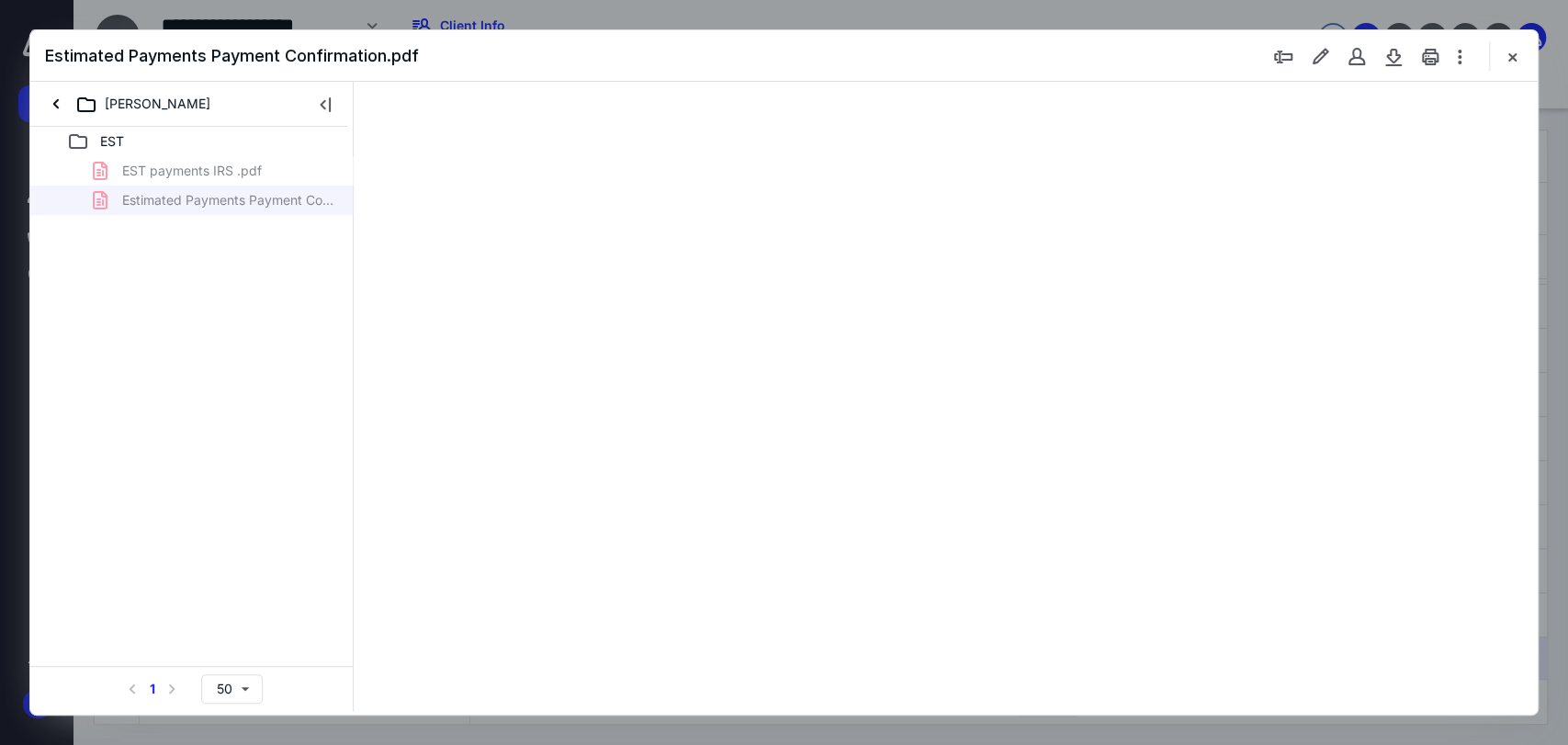 scroll, scrollTop: 73, scrollLeft: 0, axis: vertical 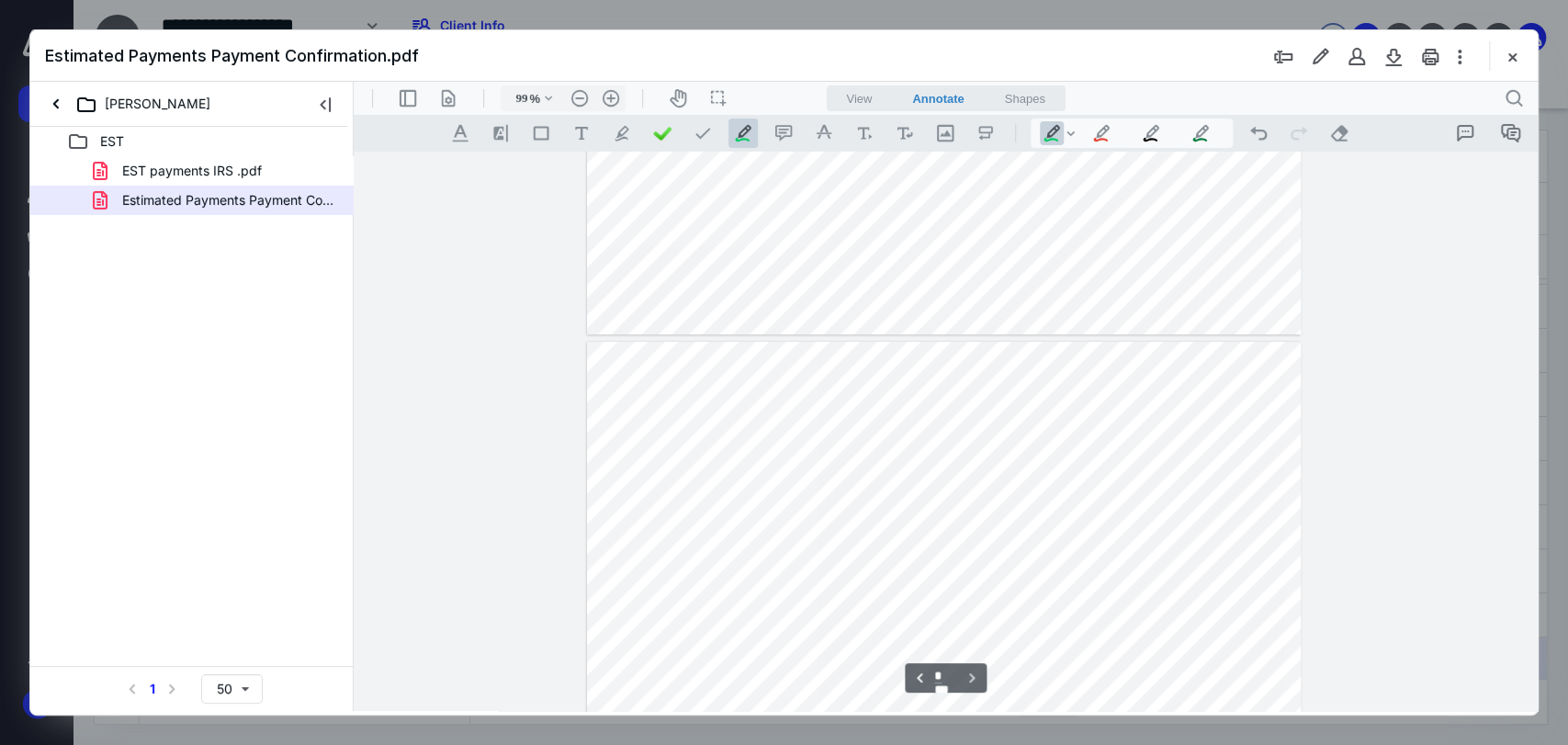 type on "*" 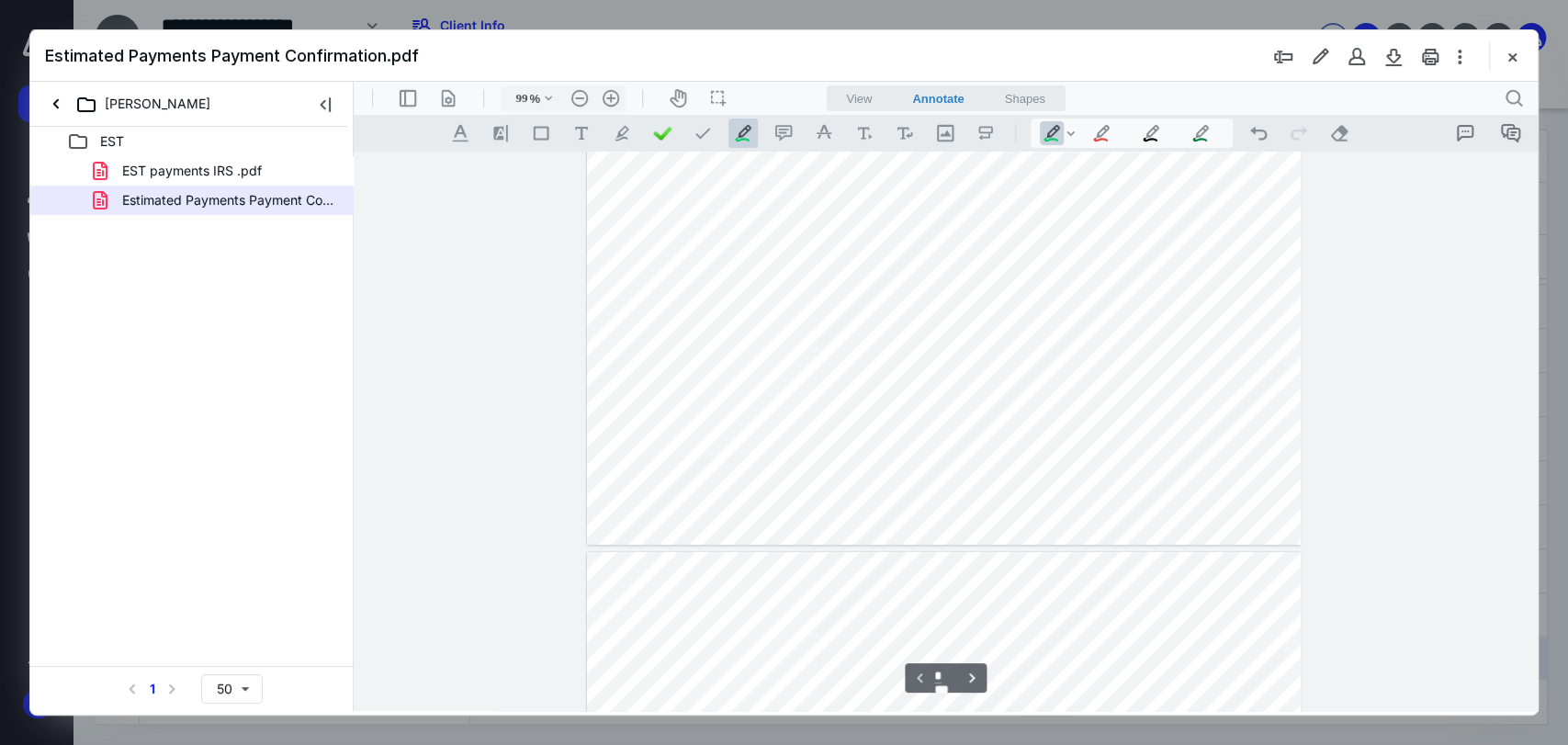 scroll, scrollTop: 0, scrollLeft: 0, axis: both 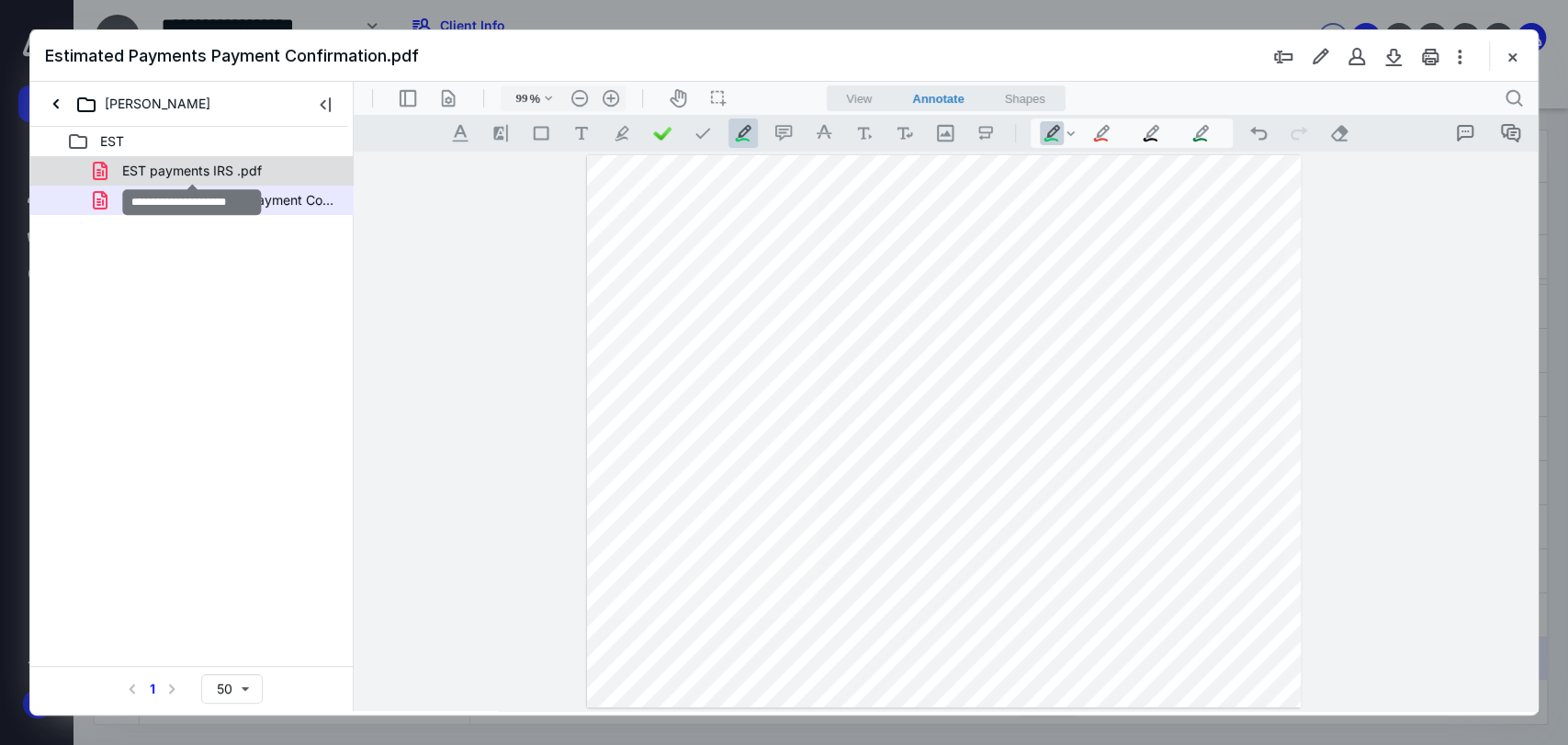 click on "EST payments IRS .pdf" at bounding box center (192, 171) 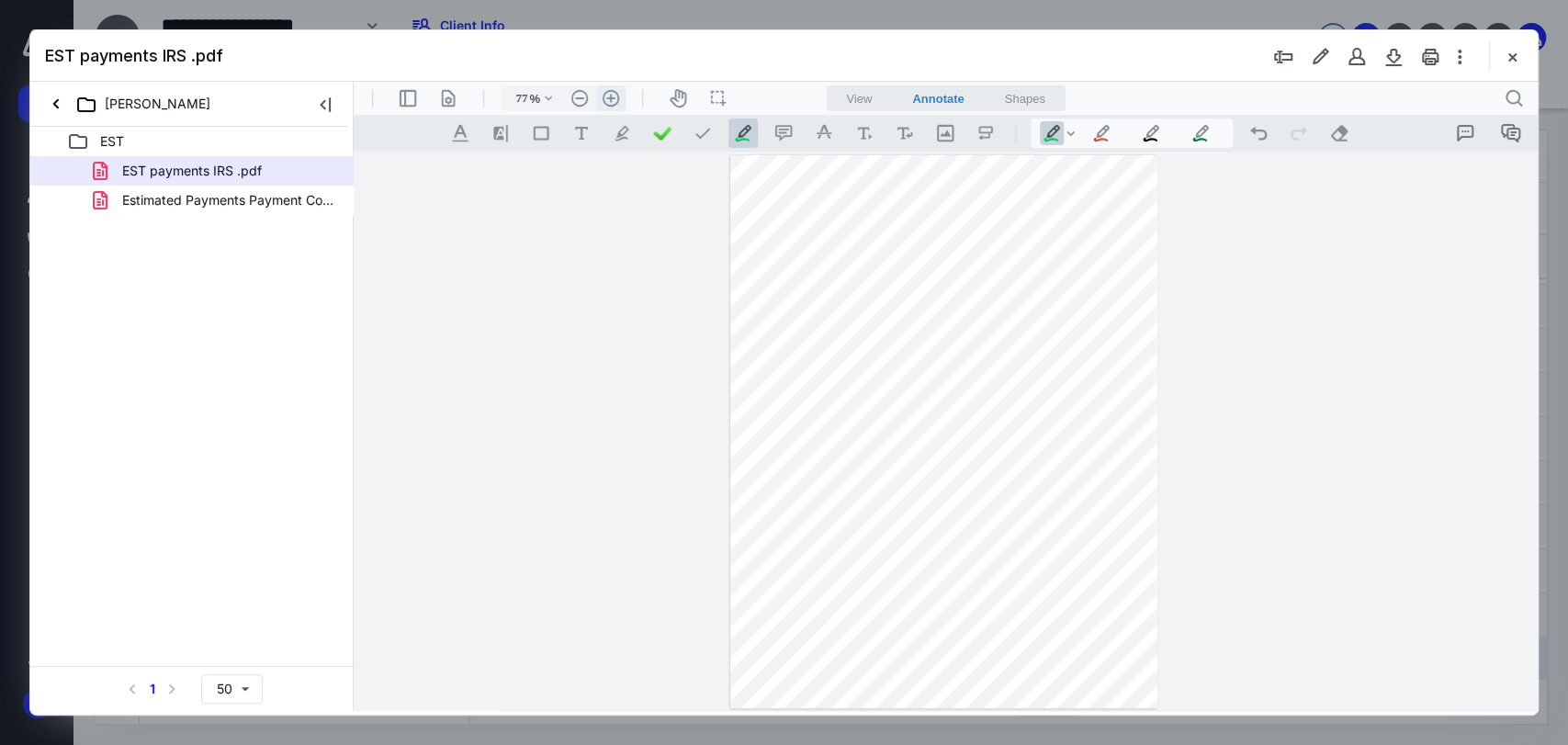 click on ".cls-1{fill:#abb0c4;} icon - header - zoom - in - line" at bounding box center (611, 98) 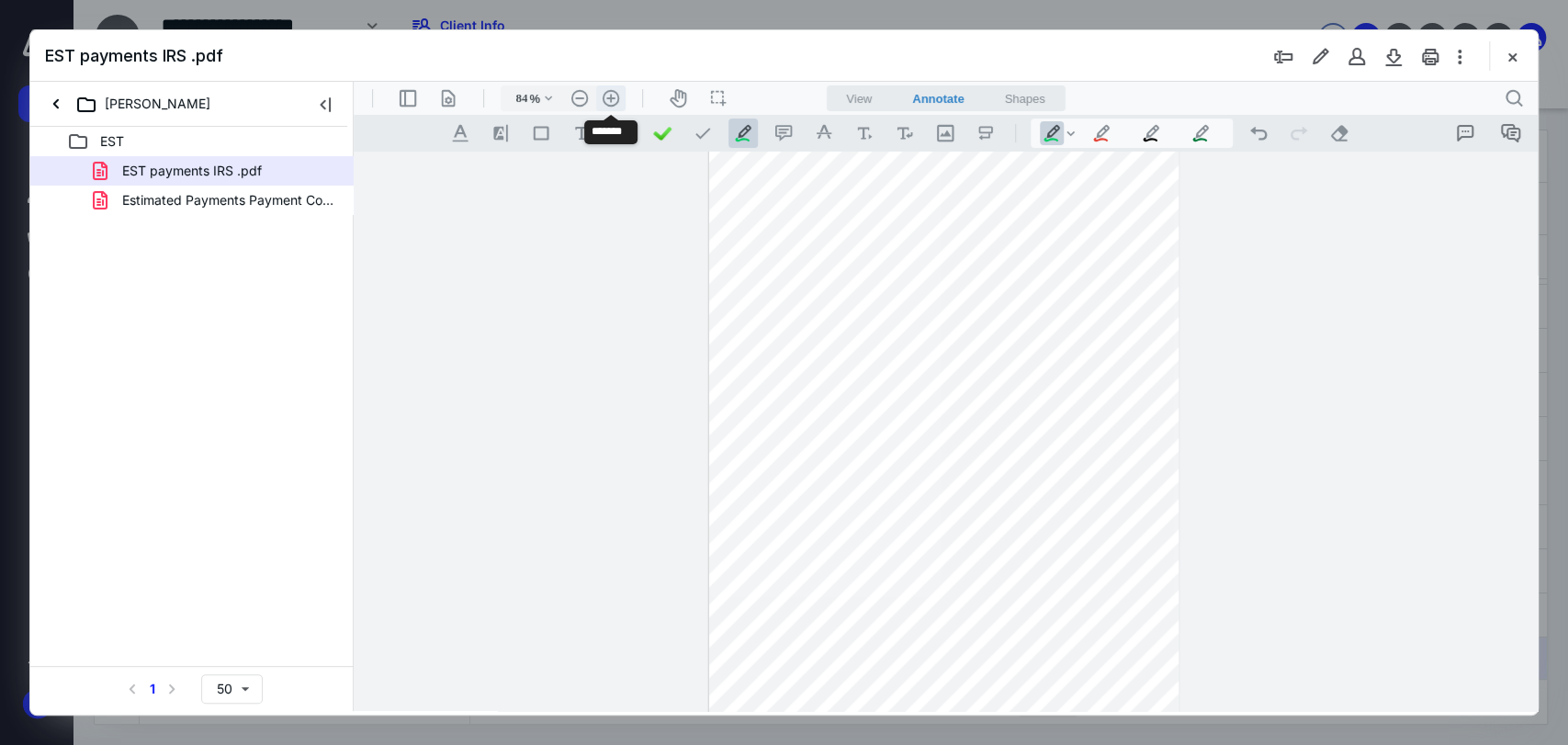 click on ".cls-1{fill:#abb0c4;} icon - header - zoom - in - line" at bounding box center [611, 98] 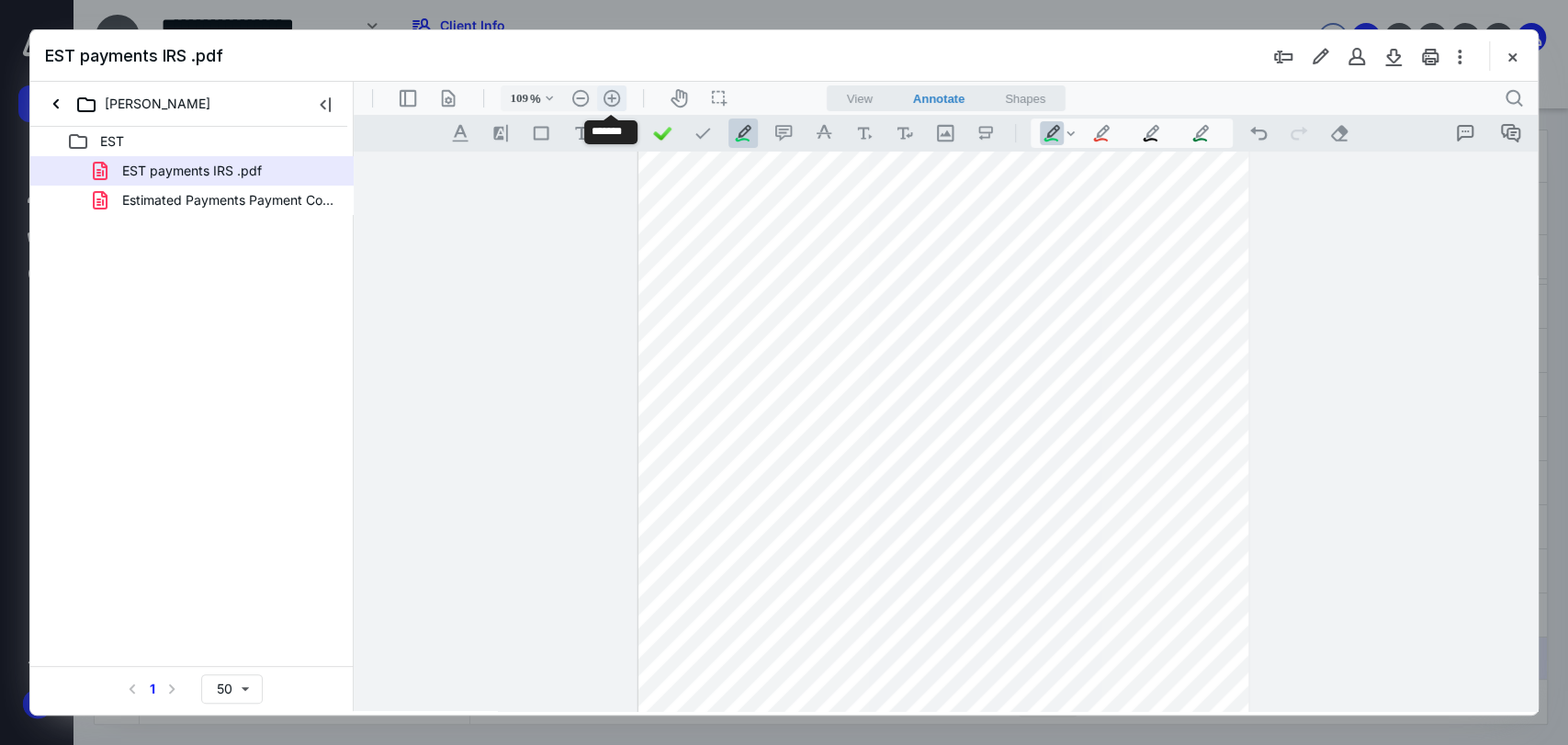 click on ".cls-1{fill:#abb0c4;} icon - header - zoom - in - line" at bounding box center [612, 98] 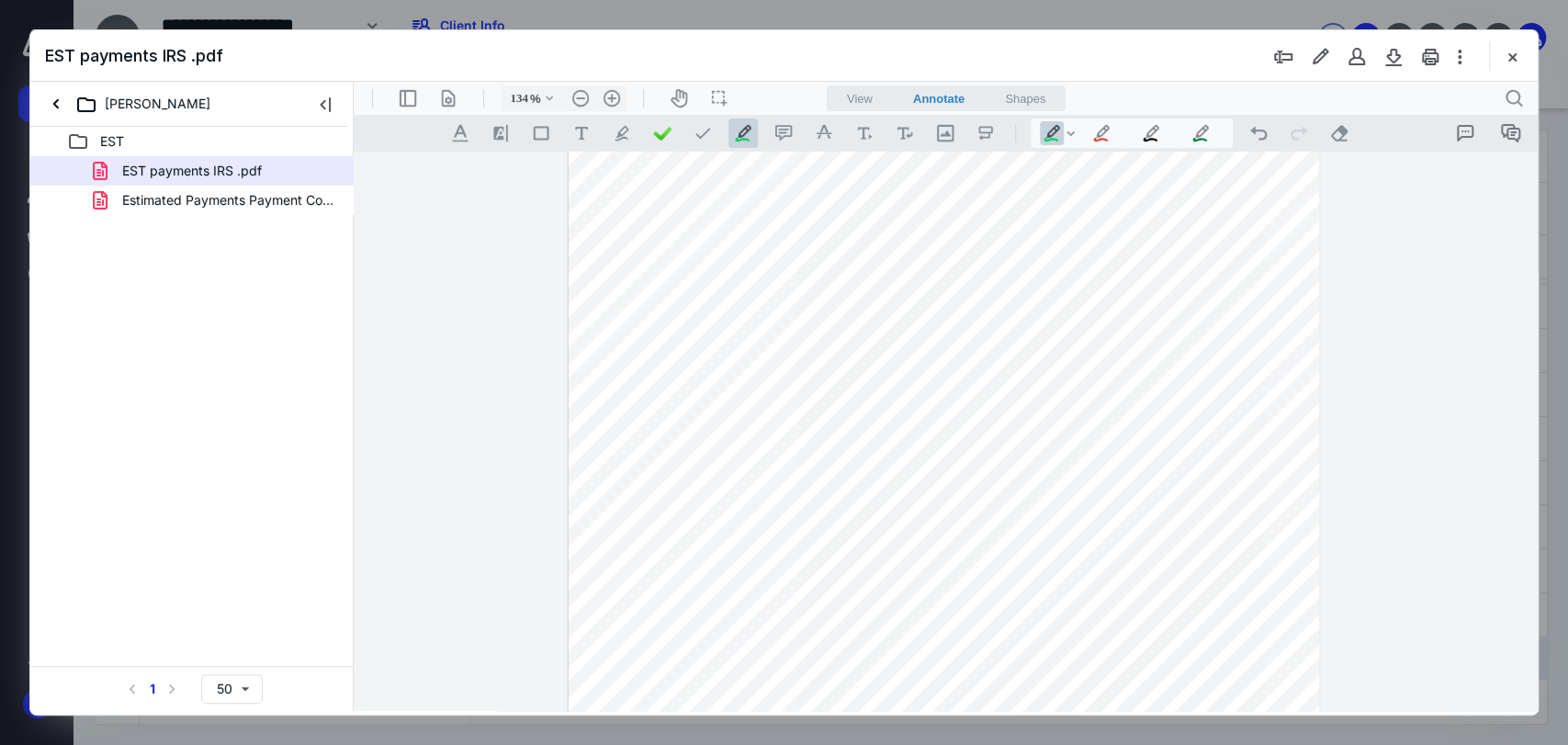 scroll, scrollTop: 115, scrollLeft: 0, axis: vertical 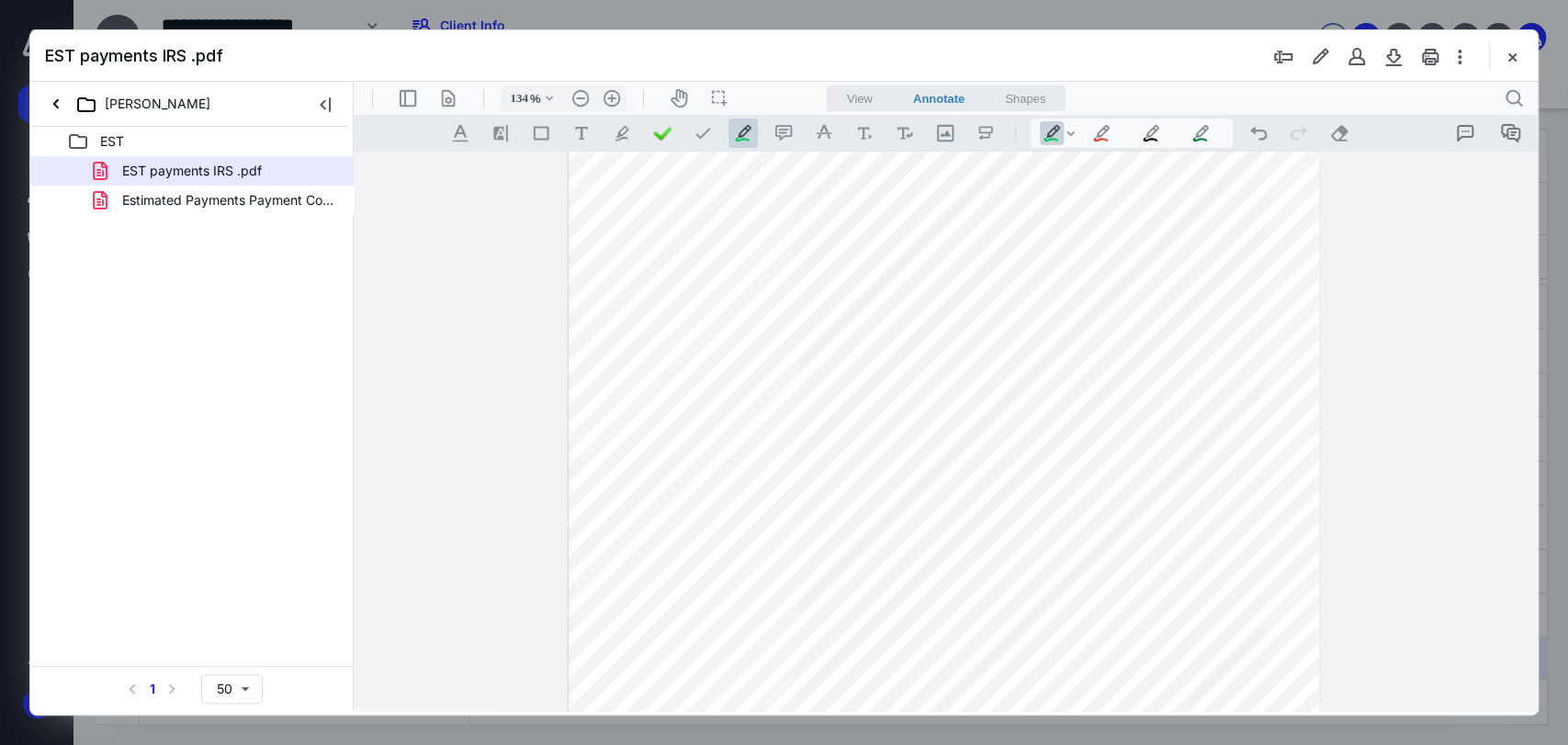 drag, startPoint x: 948, startPoint y: 407, endPoint x: 1061, endPoint y: 453, distance: 122.0041 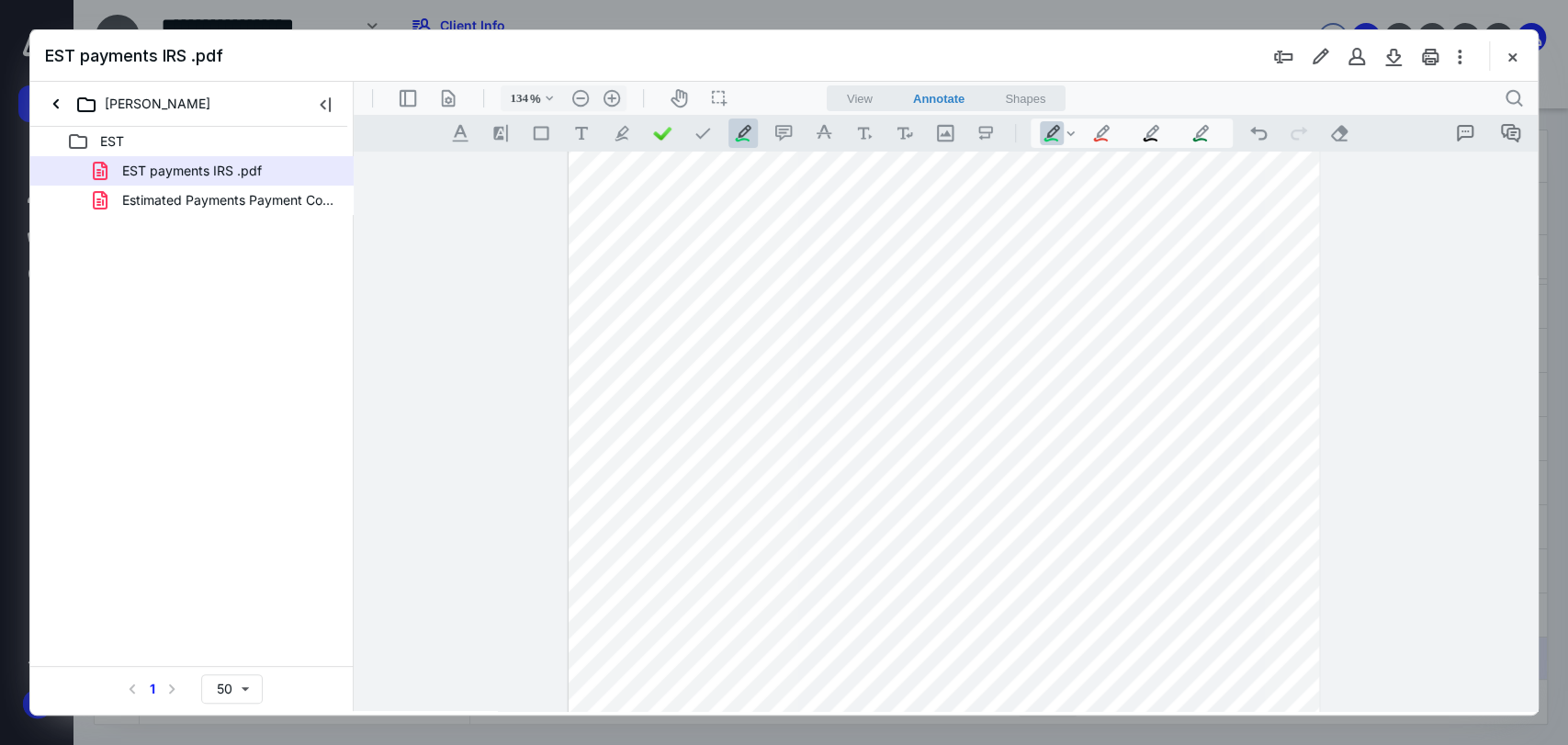 scroll, scrollTop: 319, scrollLeft: 0, axis: vertical 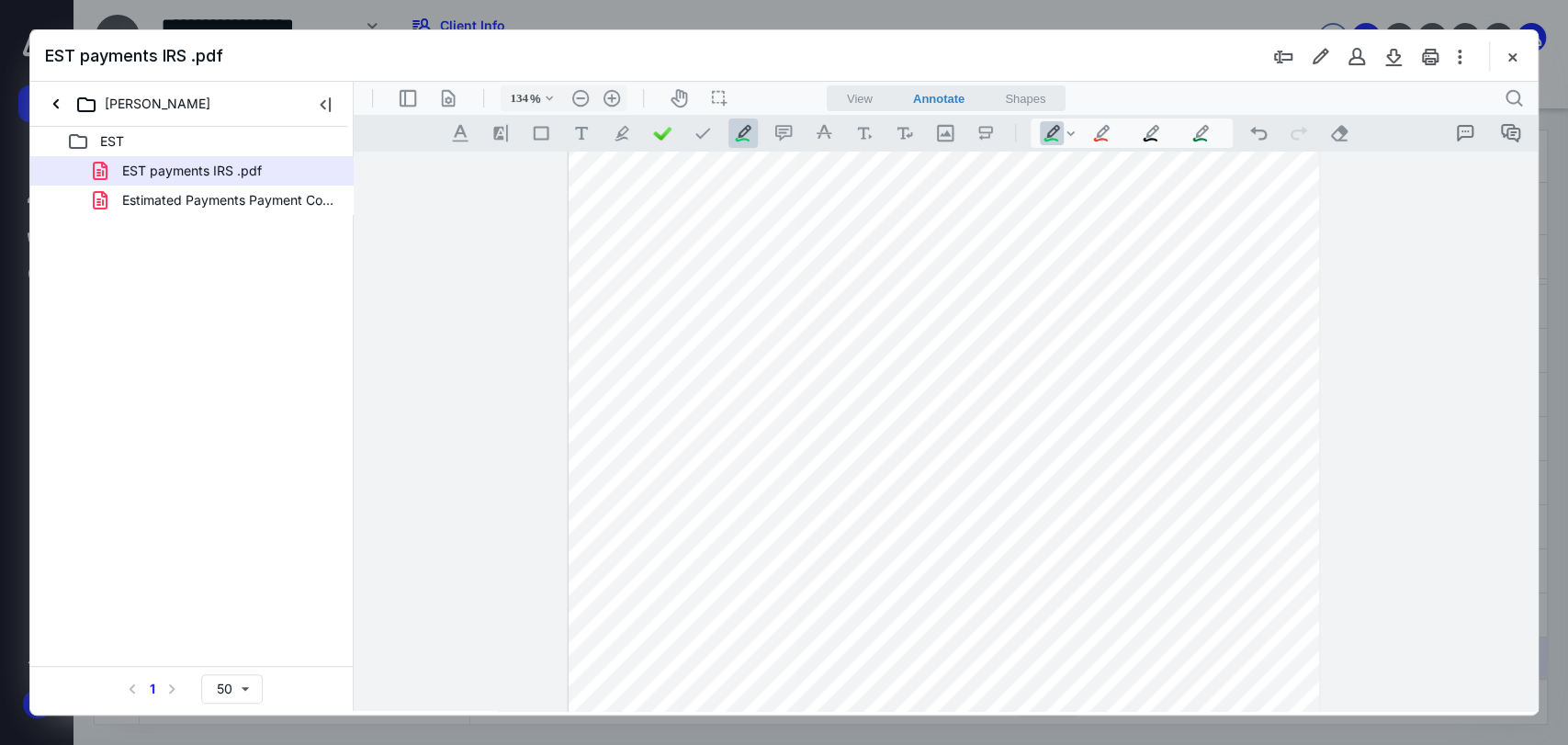 drag, startPoint x: 949, startPoint y: 516, endPoint x: 1067, endPoint y: 220, distance: 318.65342 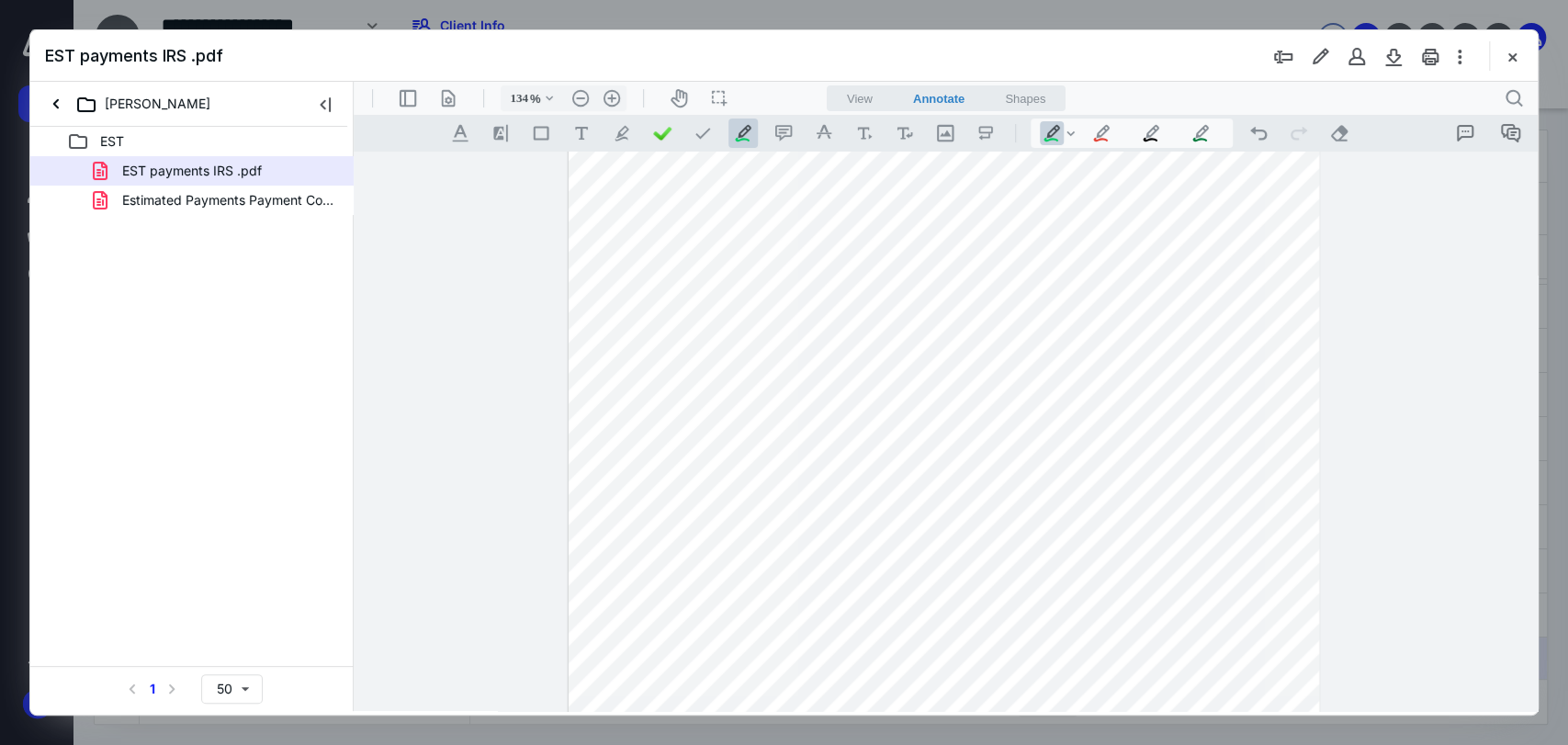 scroll, scrollTop: 421, scrollLeft: 0, axis: vertical 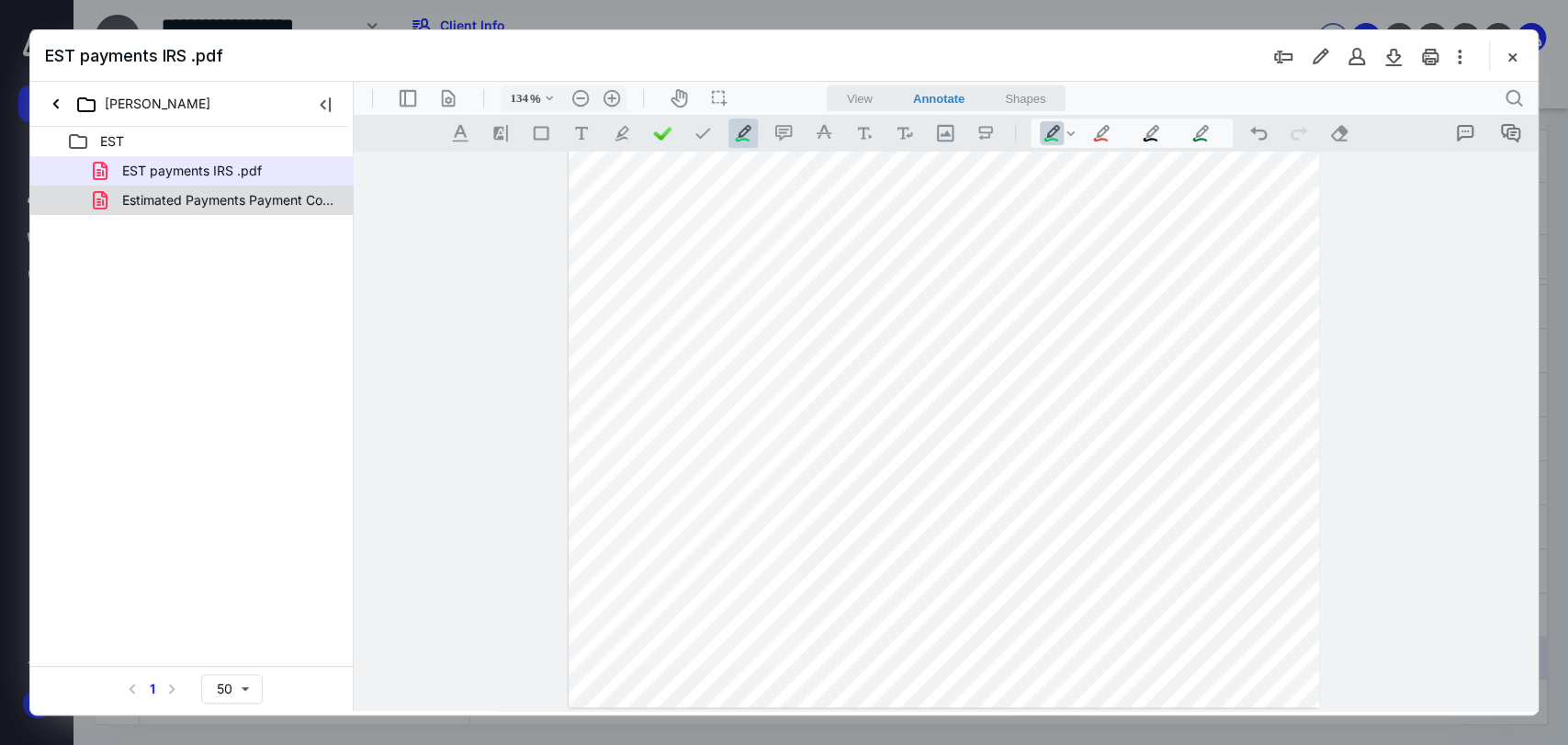 click on "Estimated Payments Payment Confirmation.pdf" at bounding box center (192, 200) 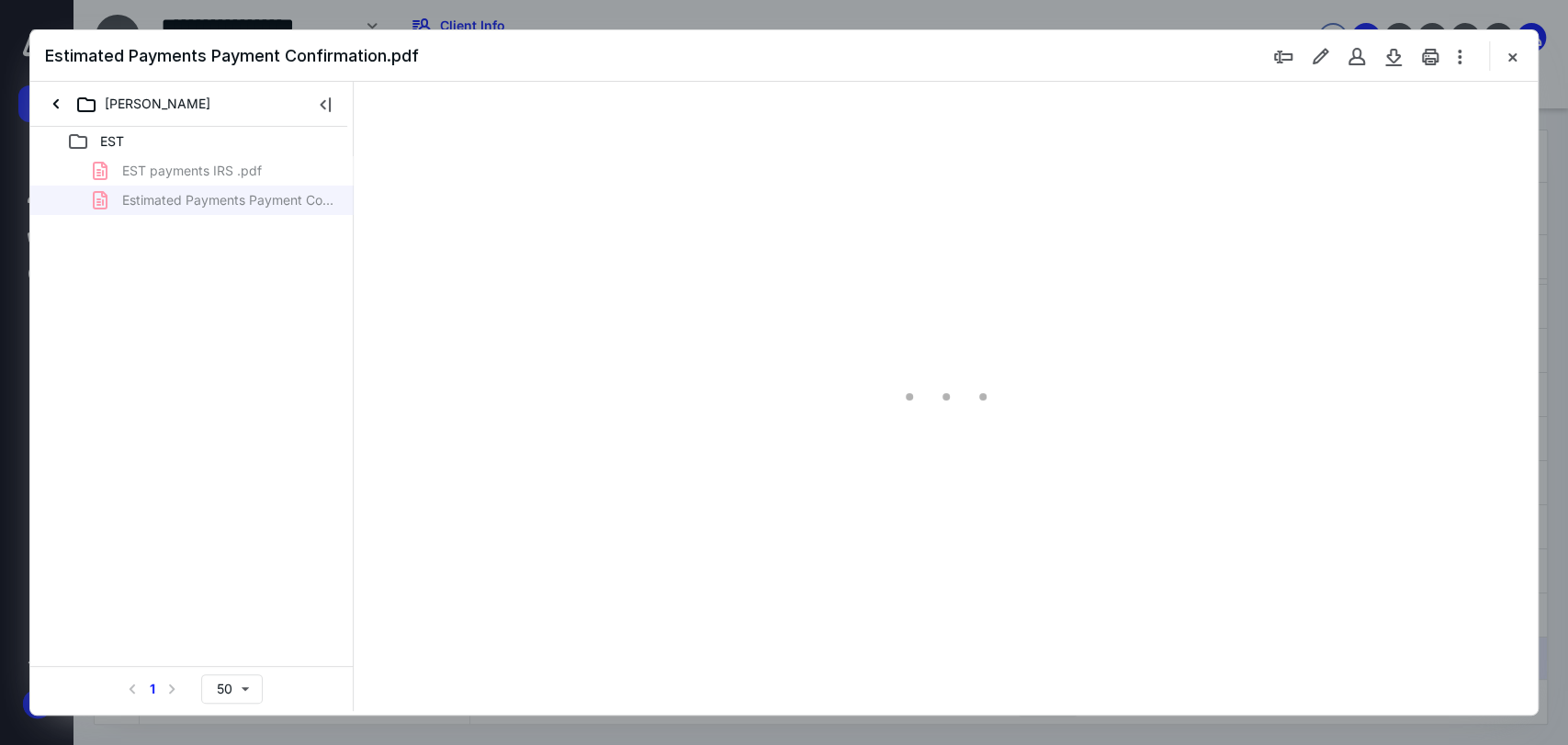 type on "99" 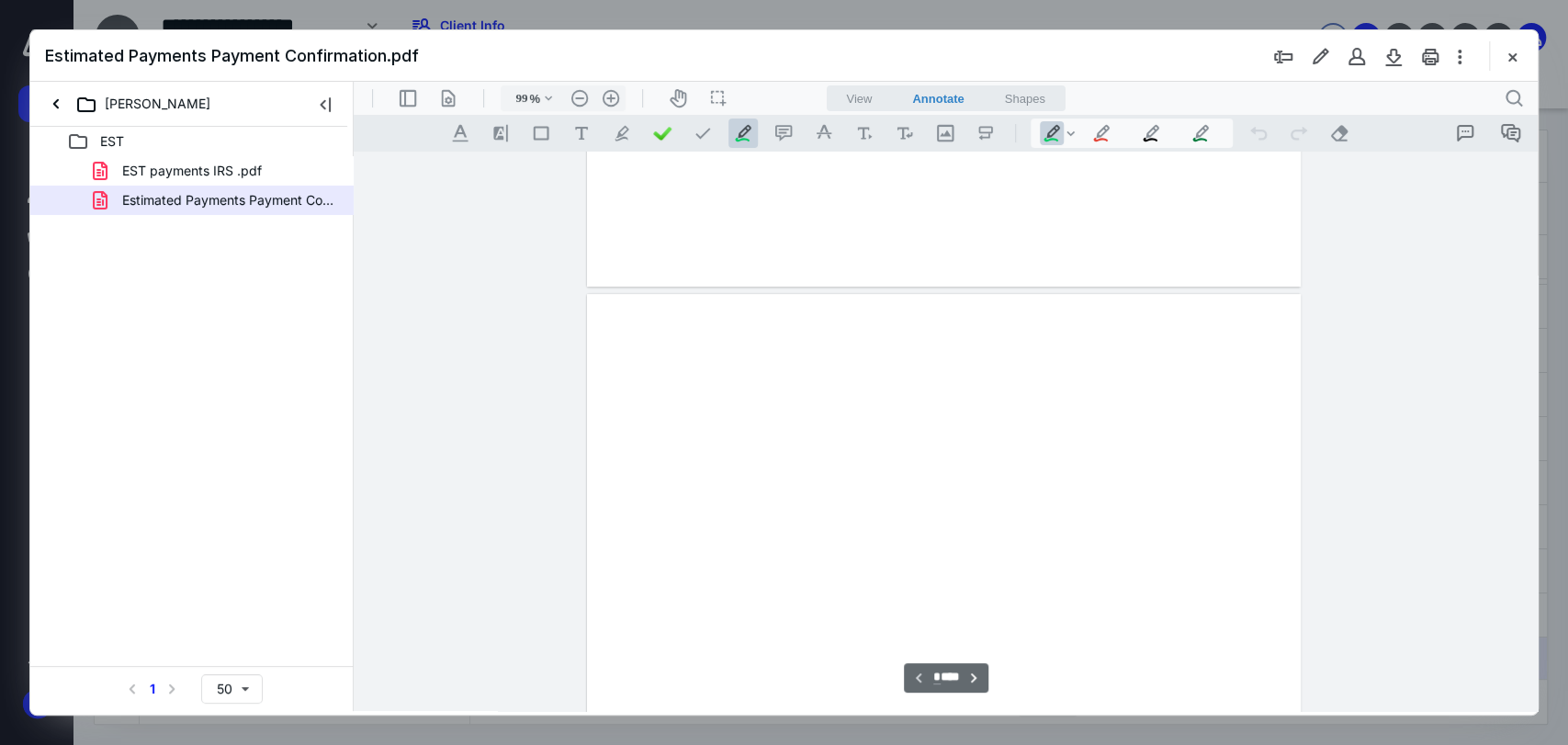 scroll, scrollTop: 73, scrollLeft: 0, axis: vertical 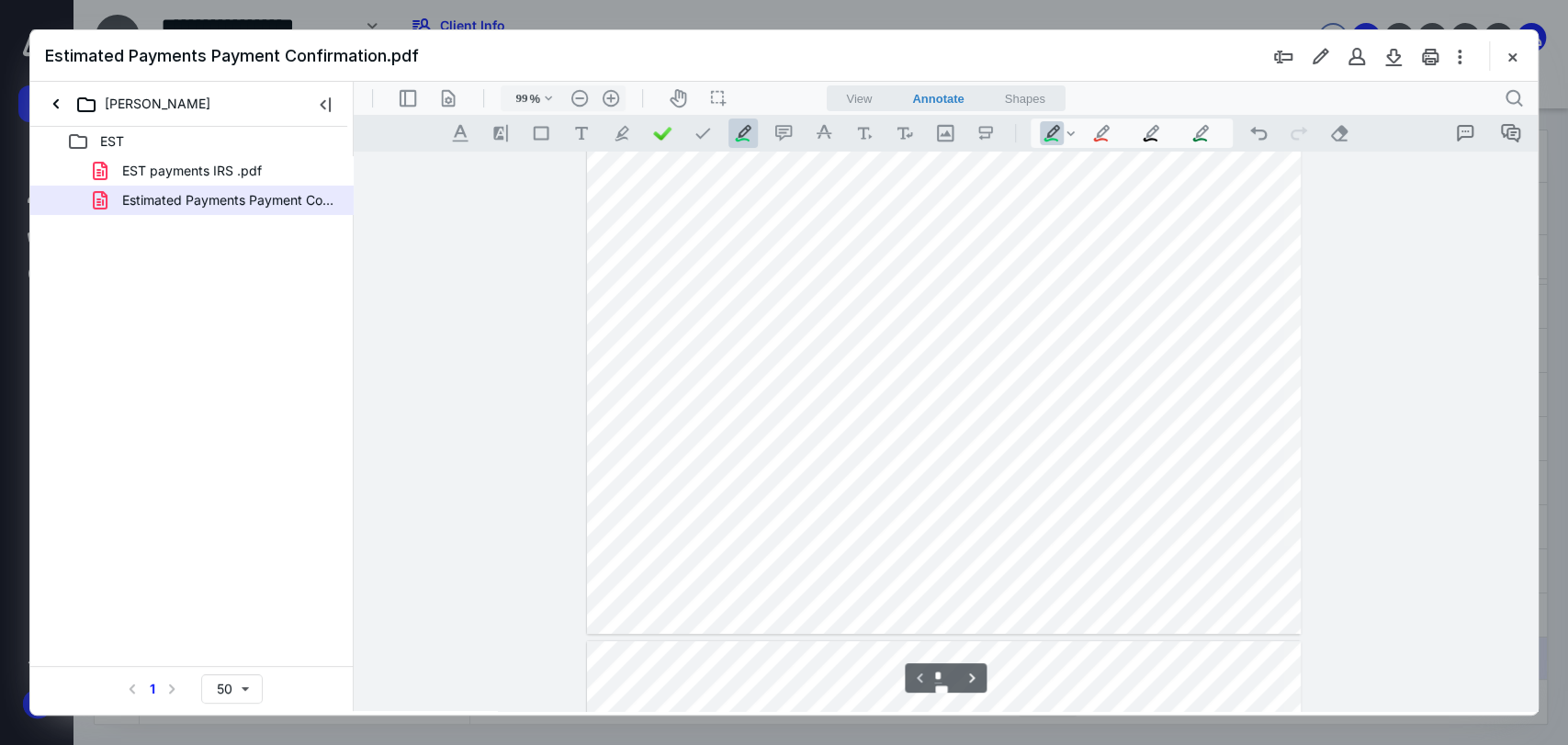 type on "*" 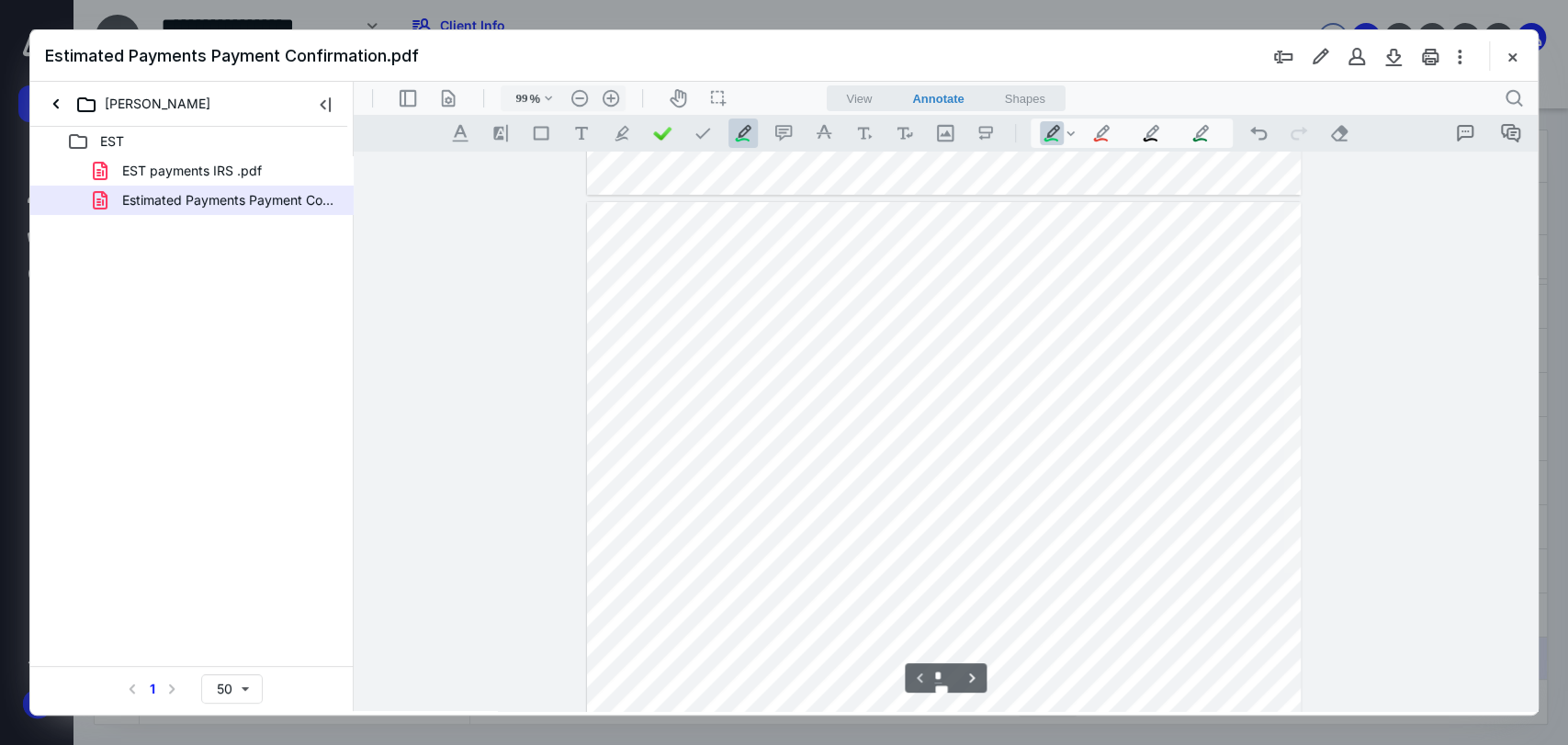scroll, scrollTop: 559, scrollLeft: 0, axis: vertical 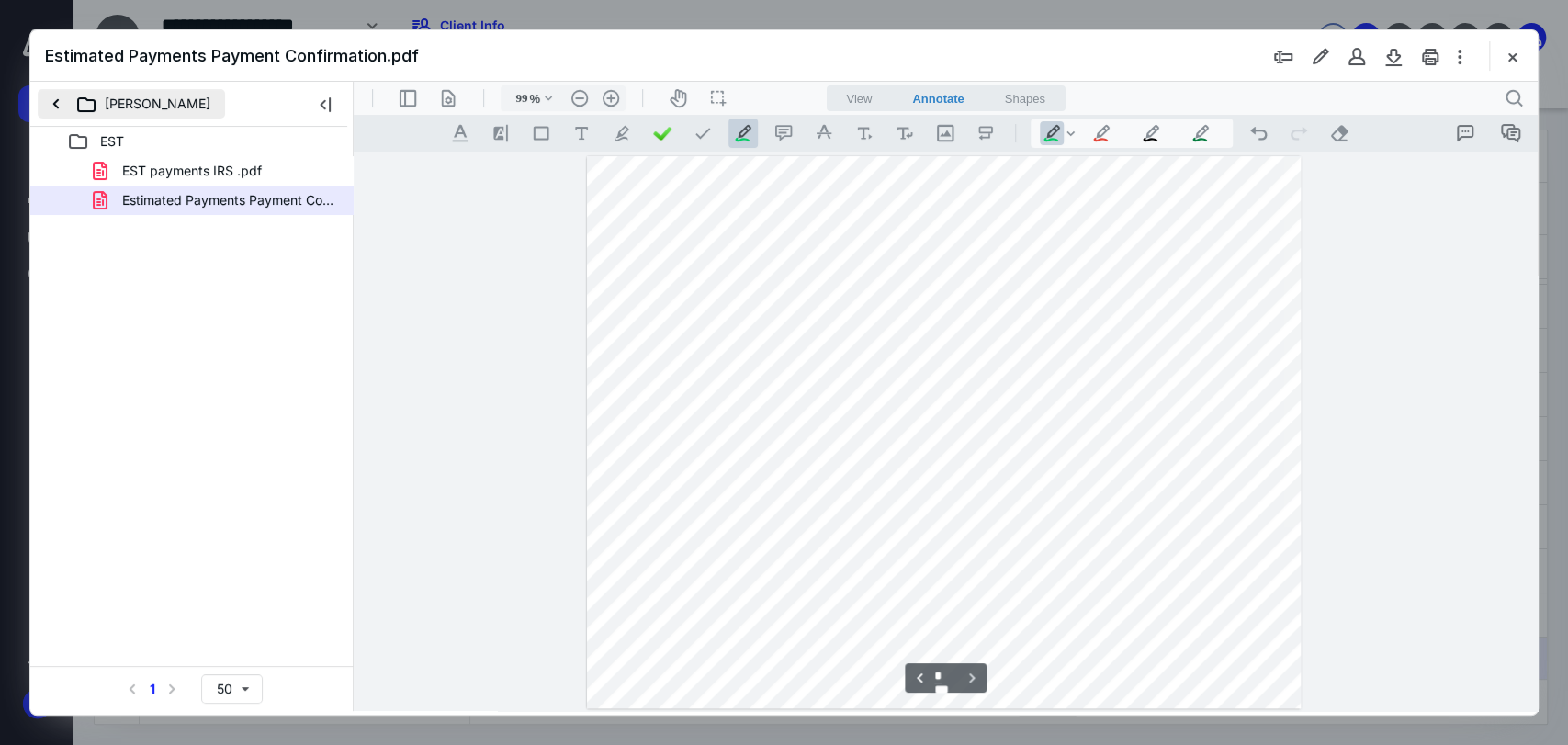 click on "Roxanne" at bounding box center (131, 104) 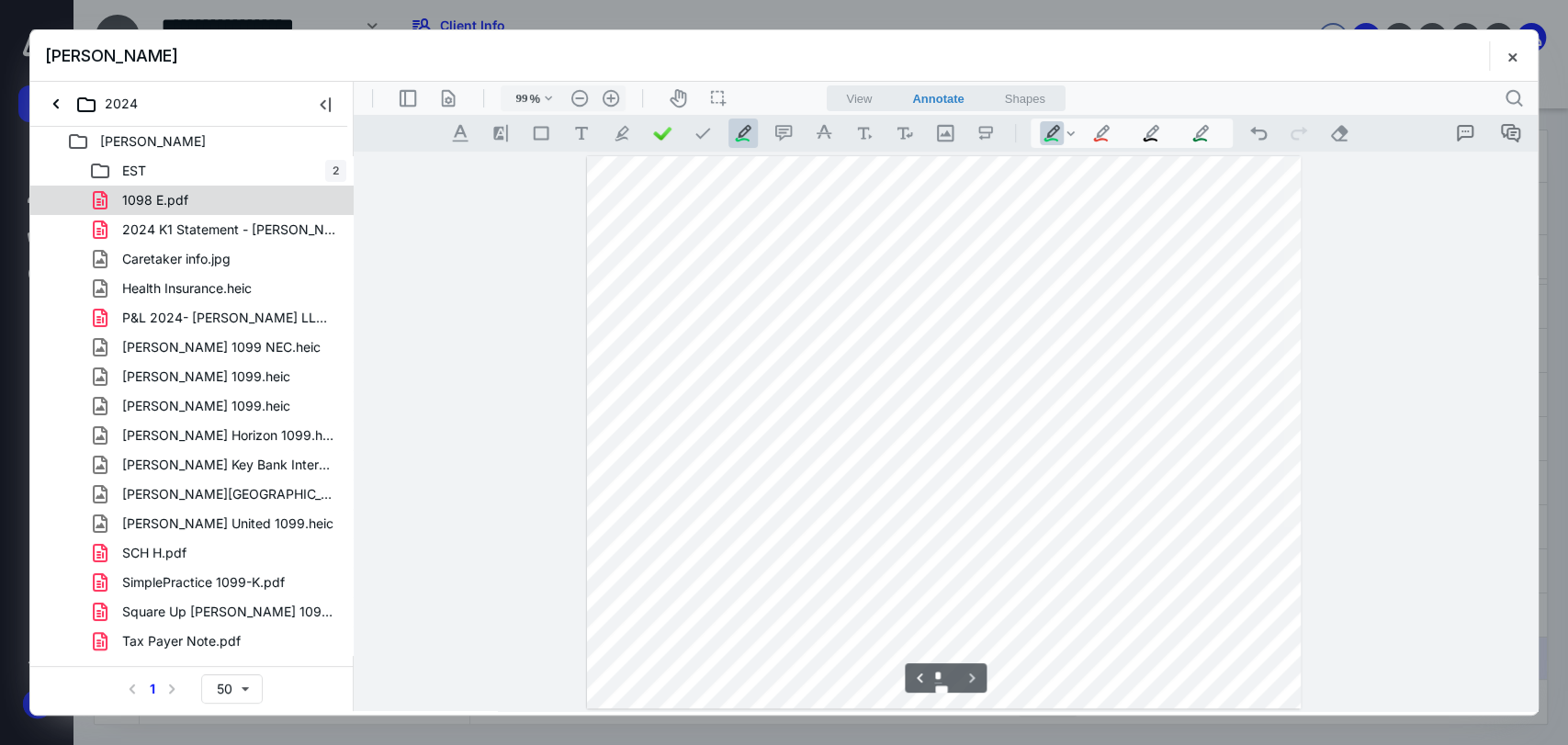 click on "1098 E.pdf" at bounding box center [218, 200] 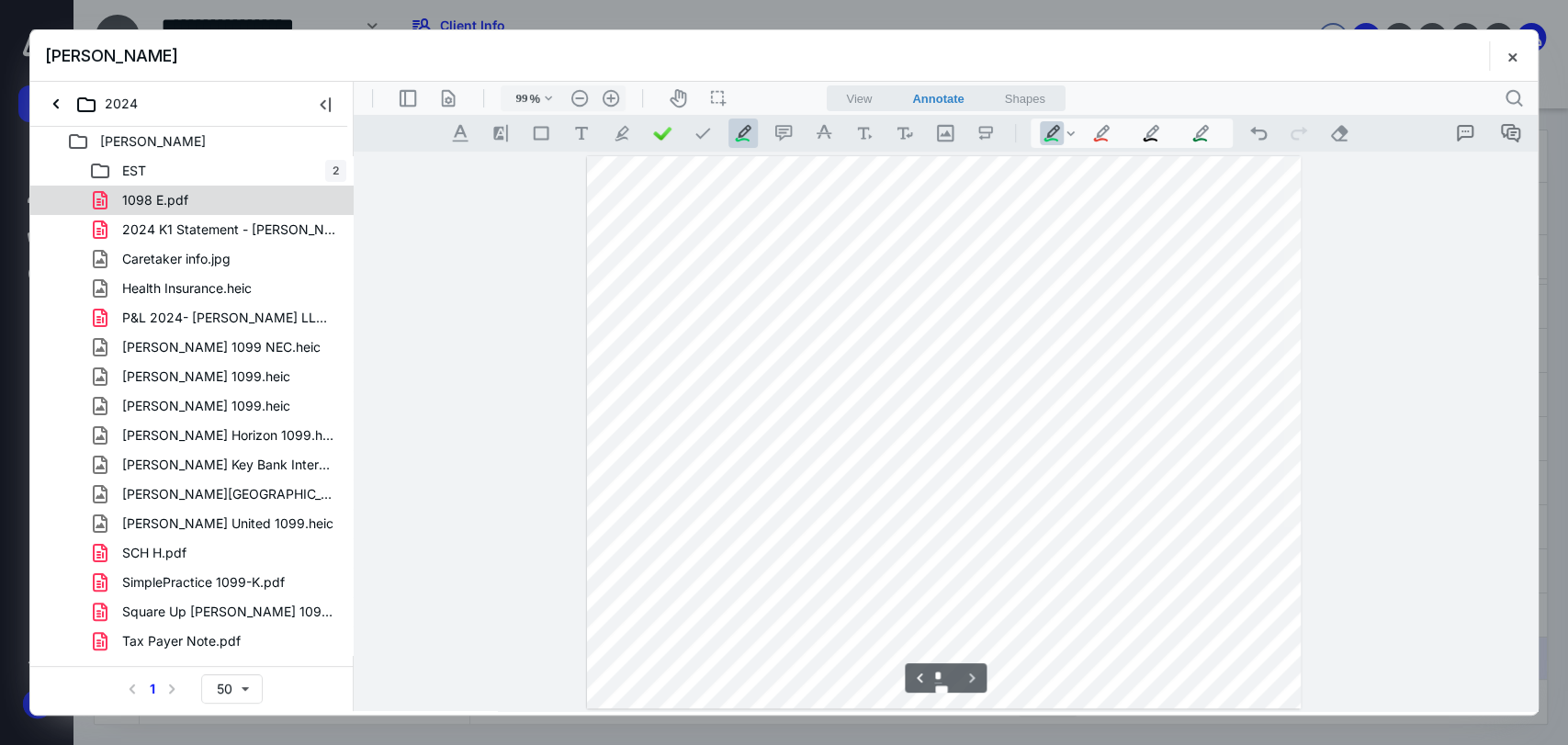 click on "EST 2 1098 E.pdf 2024 K1 Statement - Roxanne Ruiz LLC.pdf Caretaker info.jpg Health Insurance.heic P&L 2024- Roxanne LLC.pdf Roxanne 1099 NEC.heic Roxanne Aetna 1099.heic Roxanne Cigna 1099.heic Roxanne Horizon 1099.heic Roxanne Key Bank Interest Letter.heic Roxanne Long Island W2.heic Roxanne United 1099.heic SCH H.pdf SimplePractice 1099-K.pdf Square Up Roxane 1099-K.pdf Tax Payer Note.pdf" at bounding box center (192, 406) 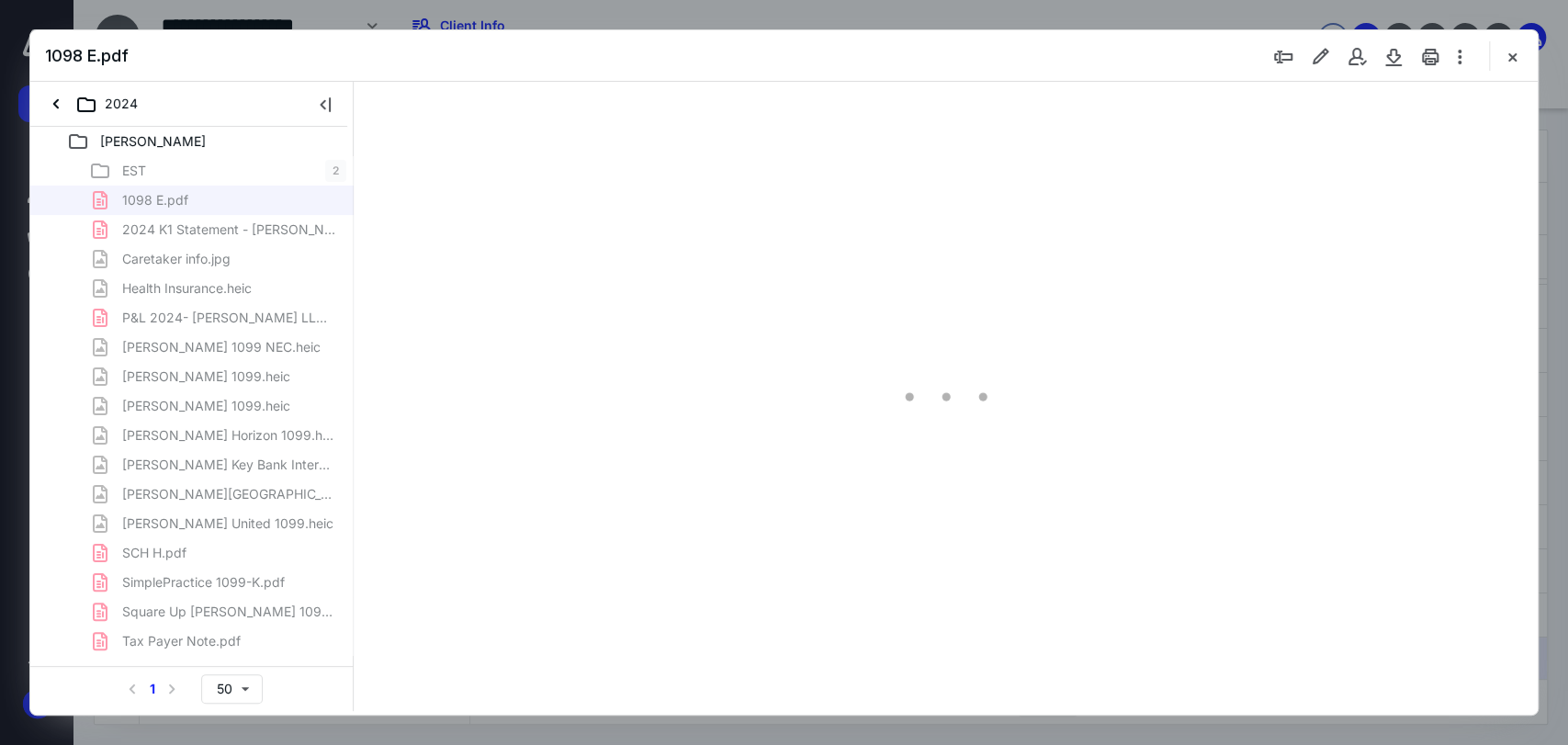 scroll, scrollTop: 0, scrollLeft: 0, axis: both 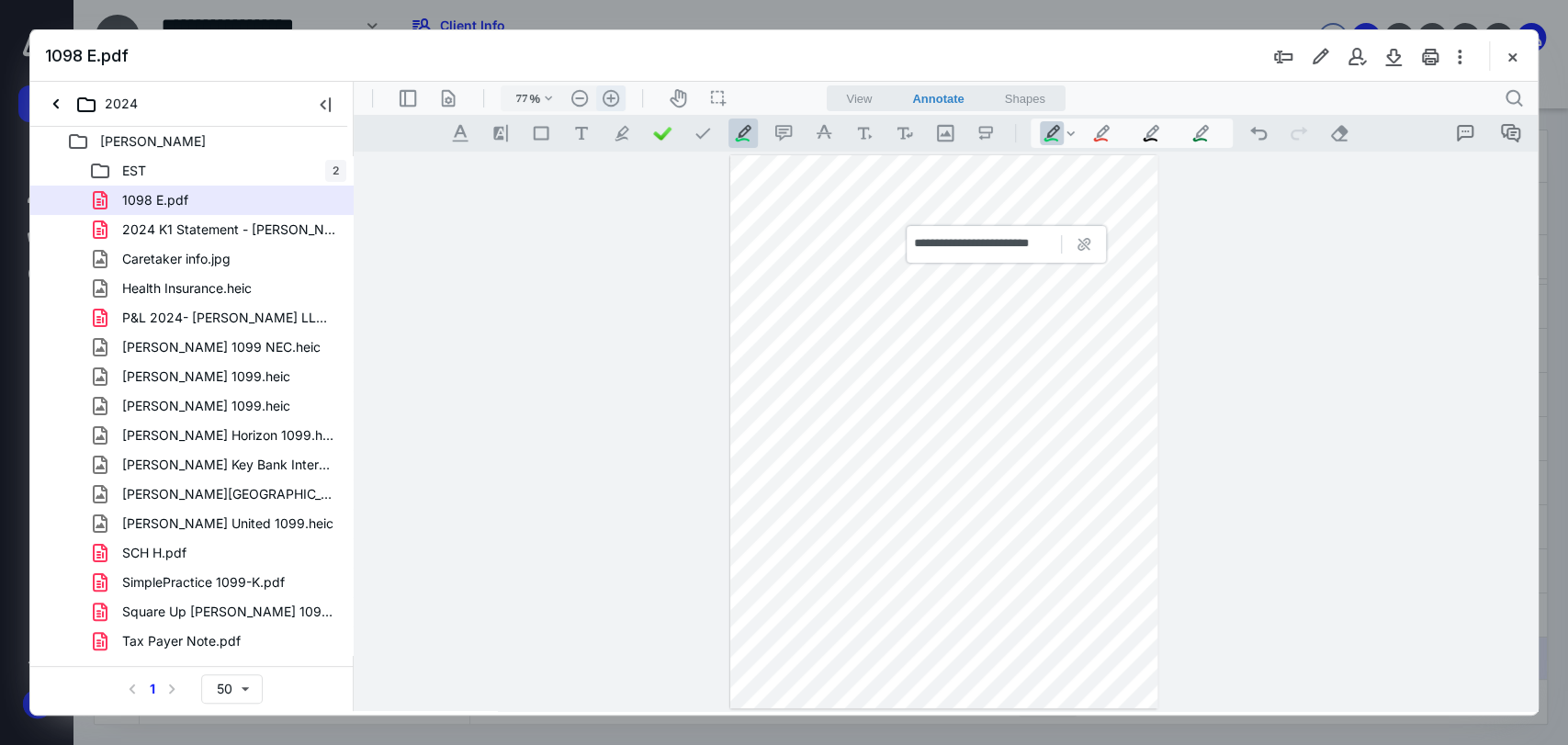 click on ".cls-1{fill:#abb0c4;} icon - header - zoom - in - line" at bounding box center (611, 98) 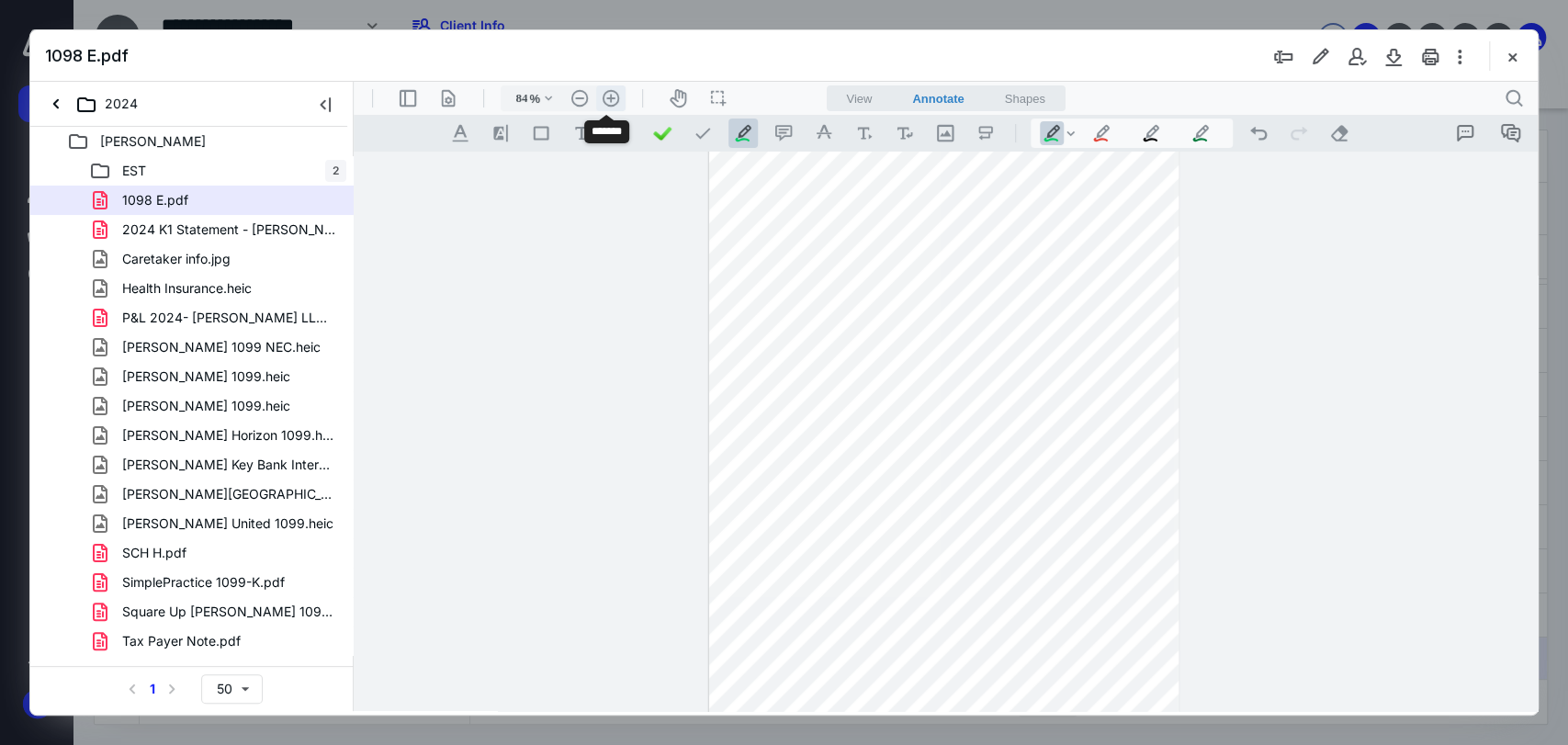 click on ".cls-1{fill:#abb0c4;} icon - header - zoom - in - line" at bounding box center (611, 98) 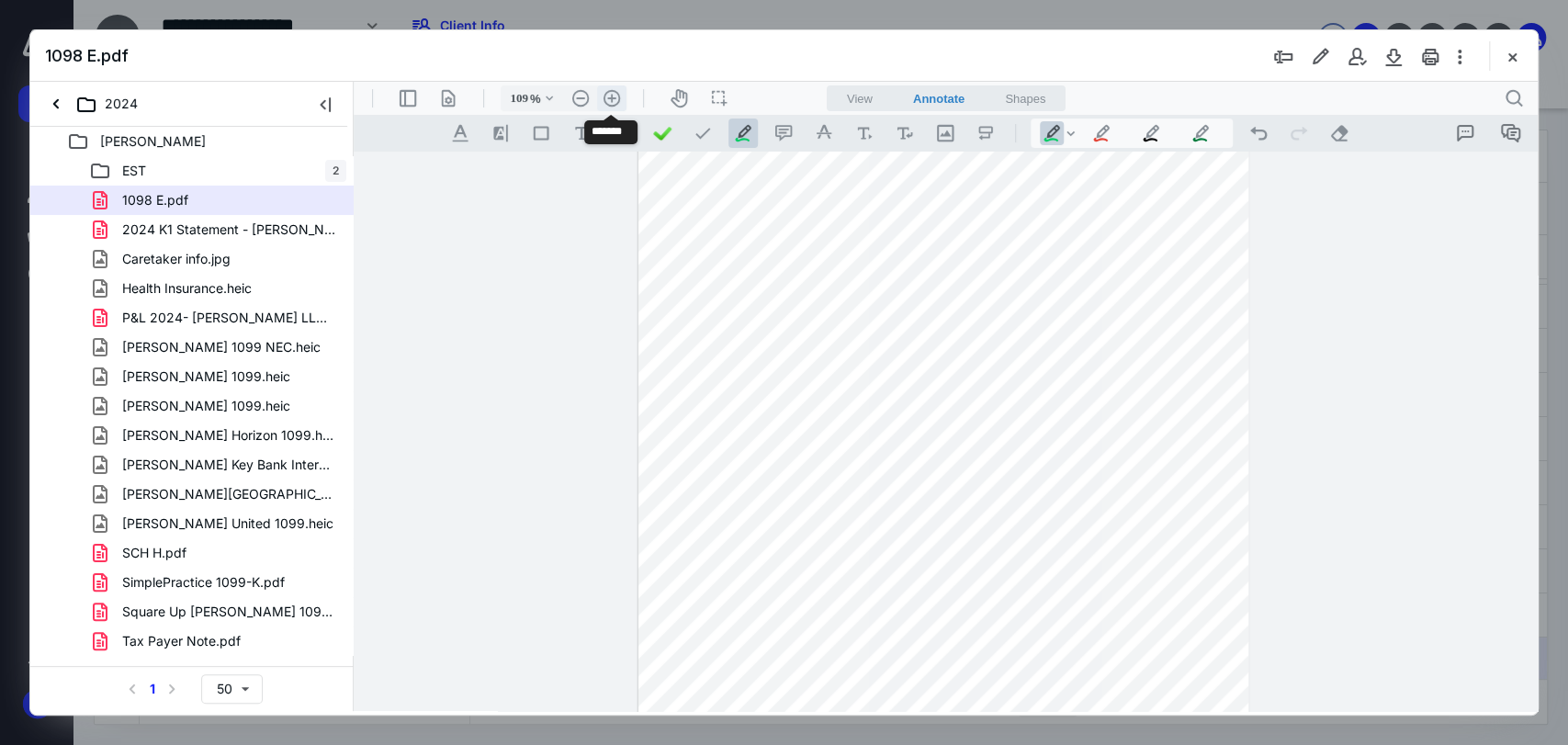 click on ".cls-1{fill:#abb0c4;} icon - header - zoom - in - line" at bounding box center (612, 98) 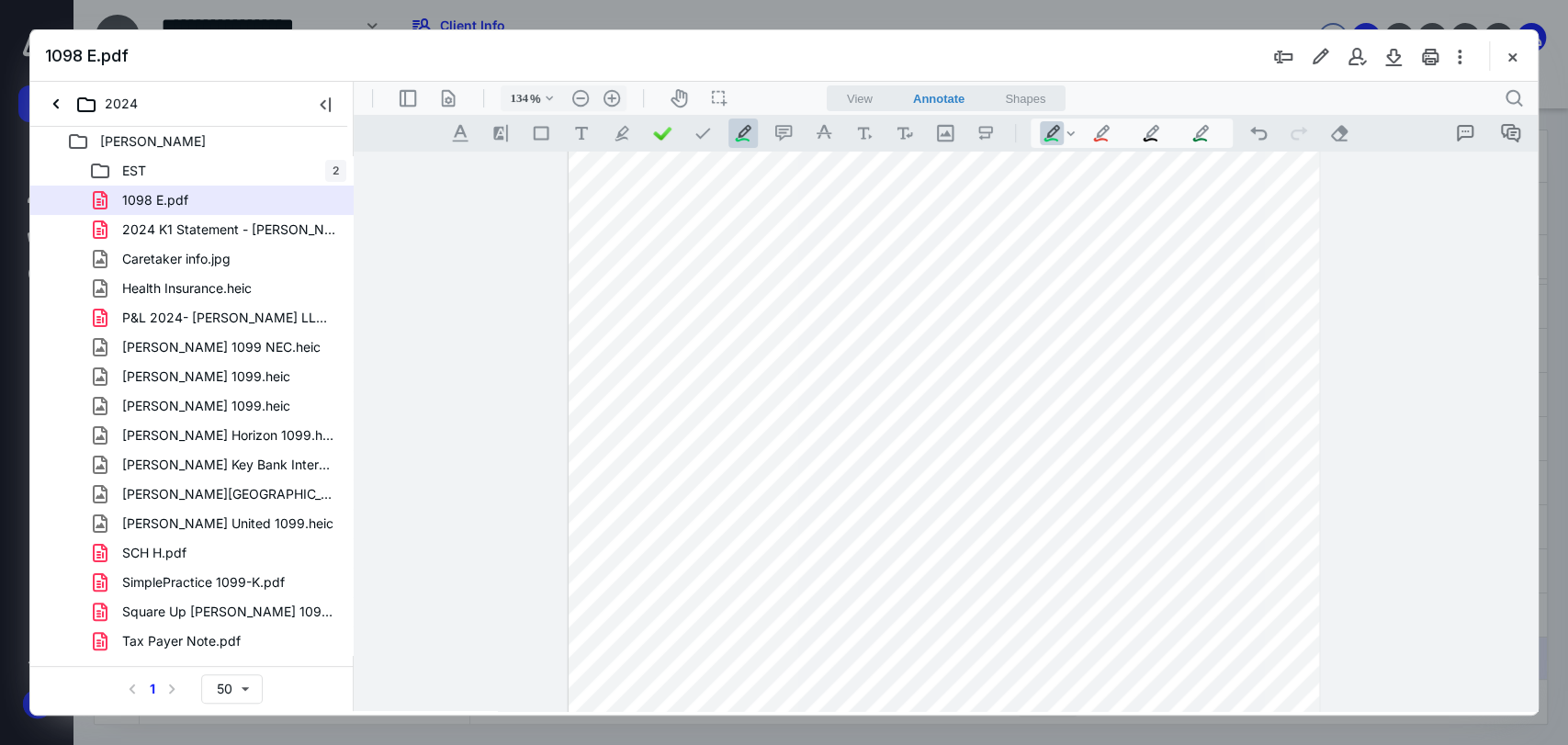 scroll, scrollTop: 13, scrollLeft: 0, axis: vertical 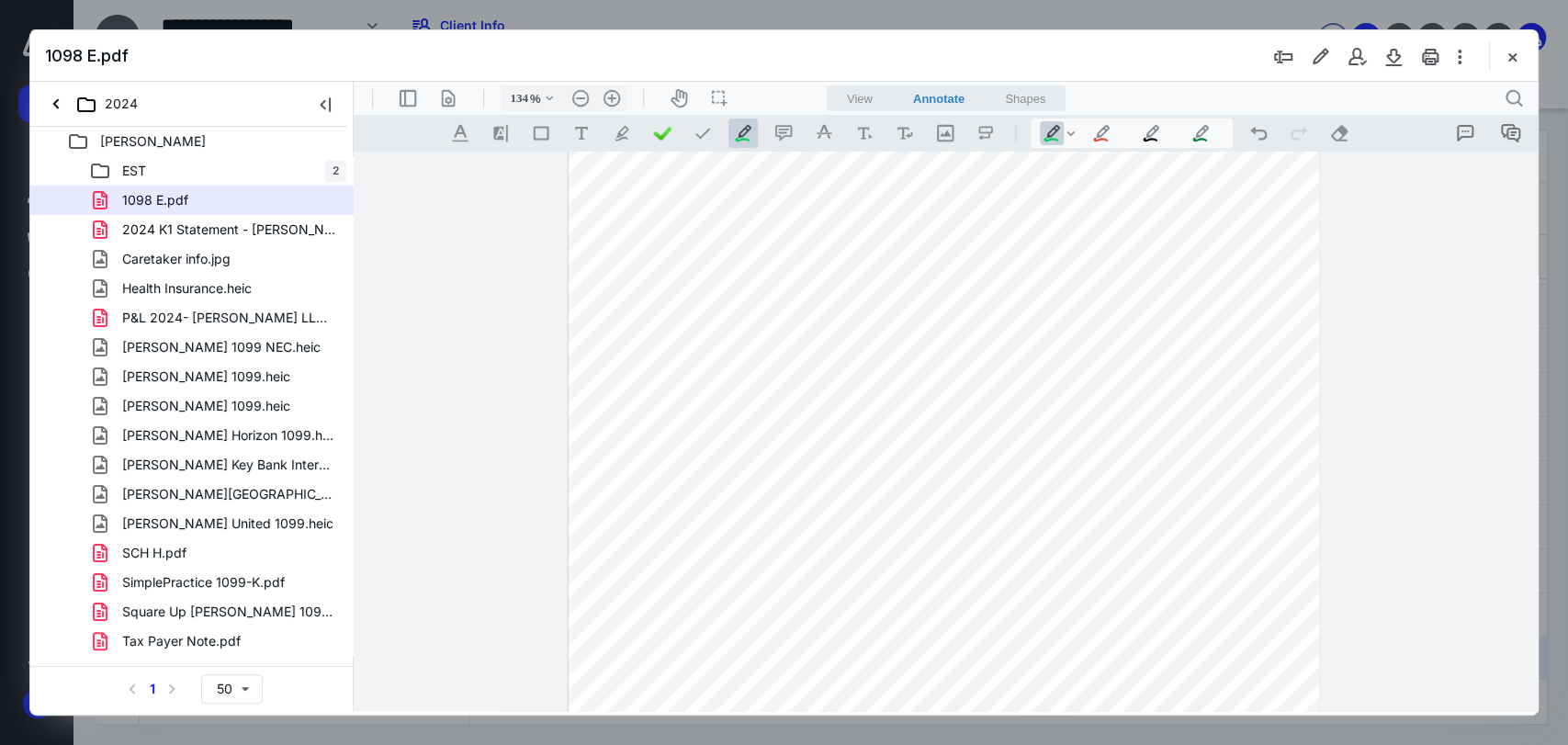 click on "2024 K1 Statement - Roxanne Ruiz LLC.pdf" at bounding box center [218, 230] 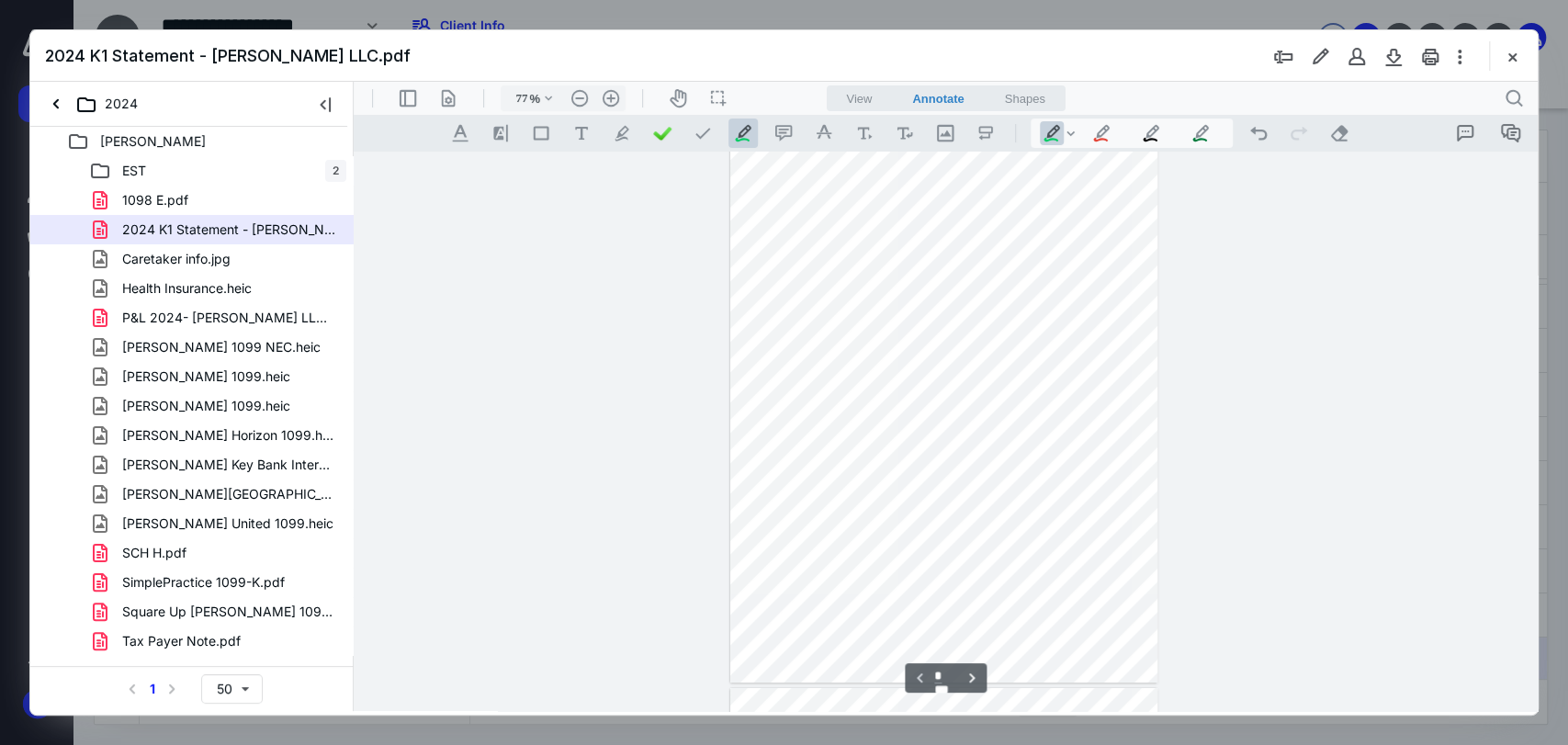 scroll, scrollTop: 0, scrollLeft: 0, axis: both 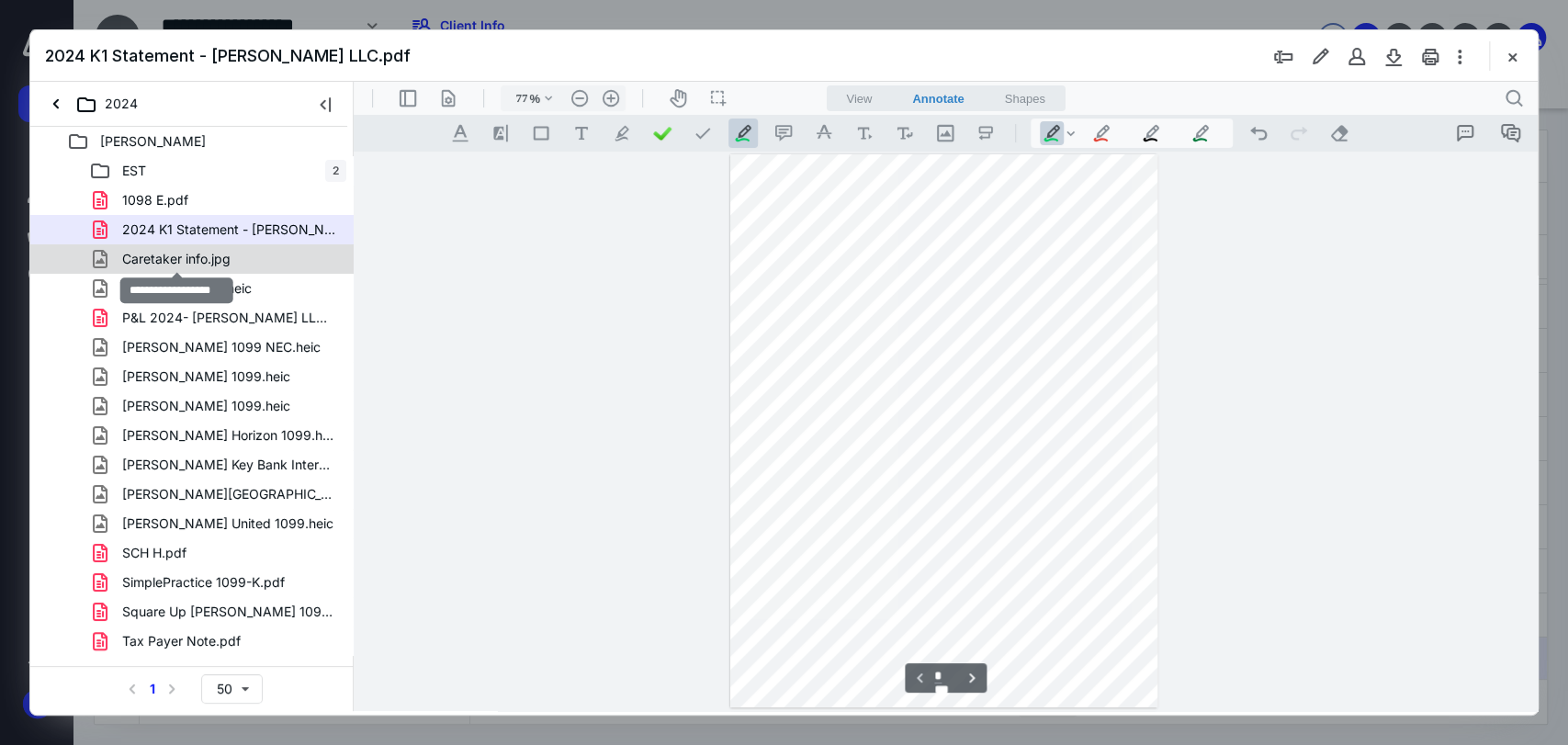 click on "Caretaker info.jpg" at bounding box center [176, 259] 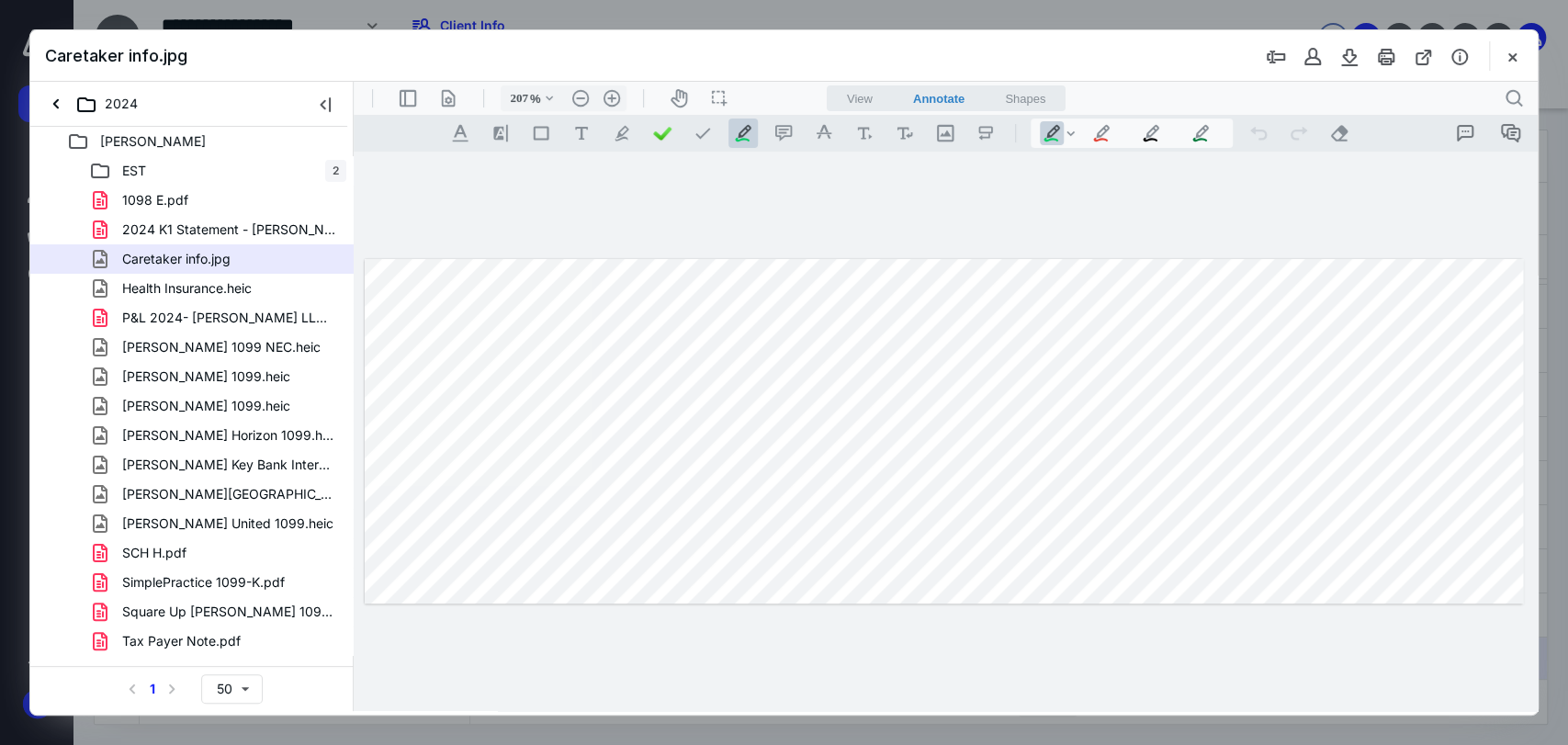 drag, startPoint x: 1169, startPoint y: 347, endPoint x: 1237, endPoint y: 236, distance: 130.17296 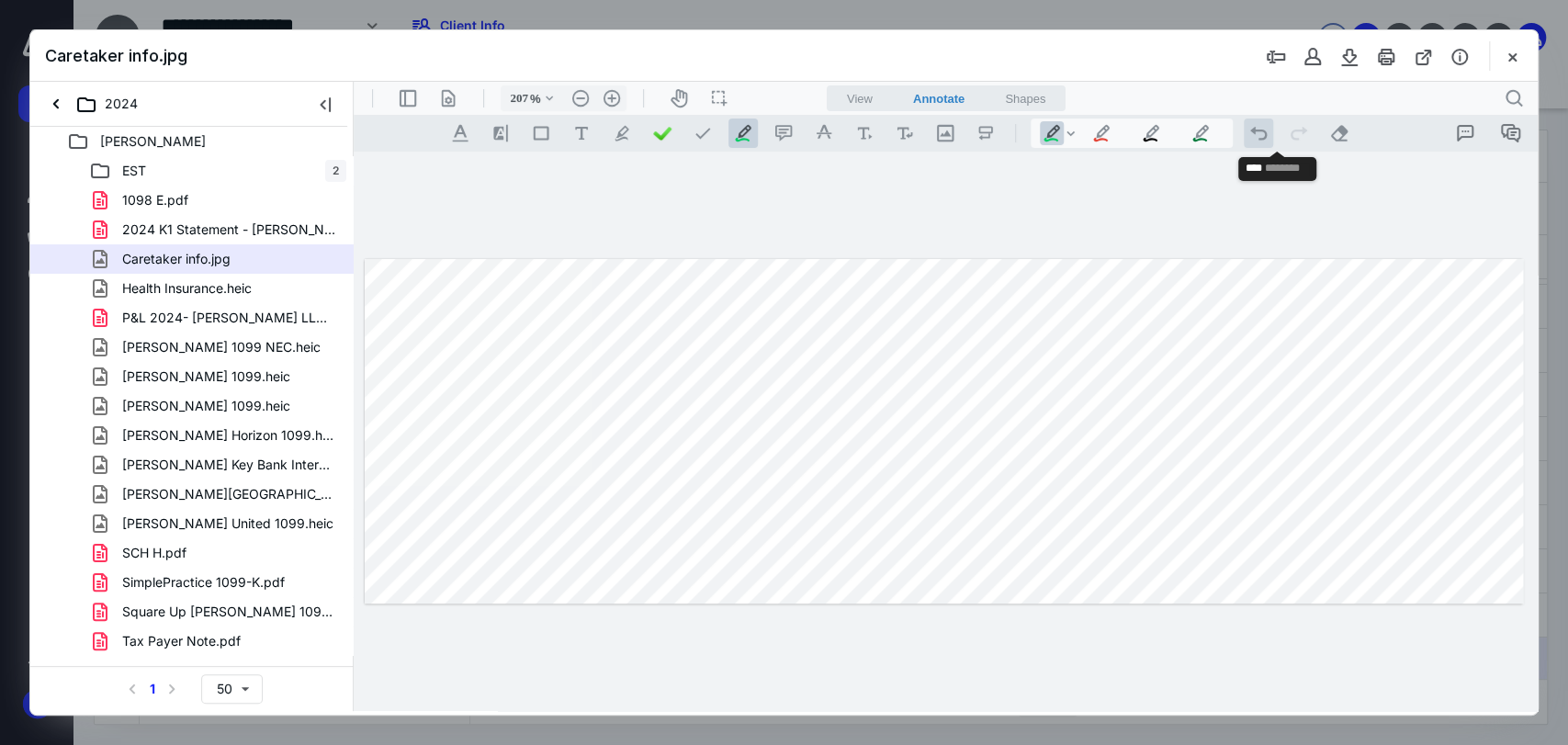 click on ".cls-1{fill:#abb0c4;} icon - operation - undo" at bounding box center (1258, 133) 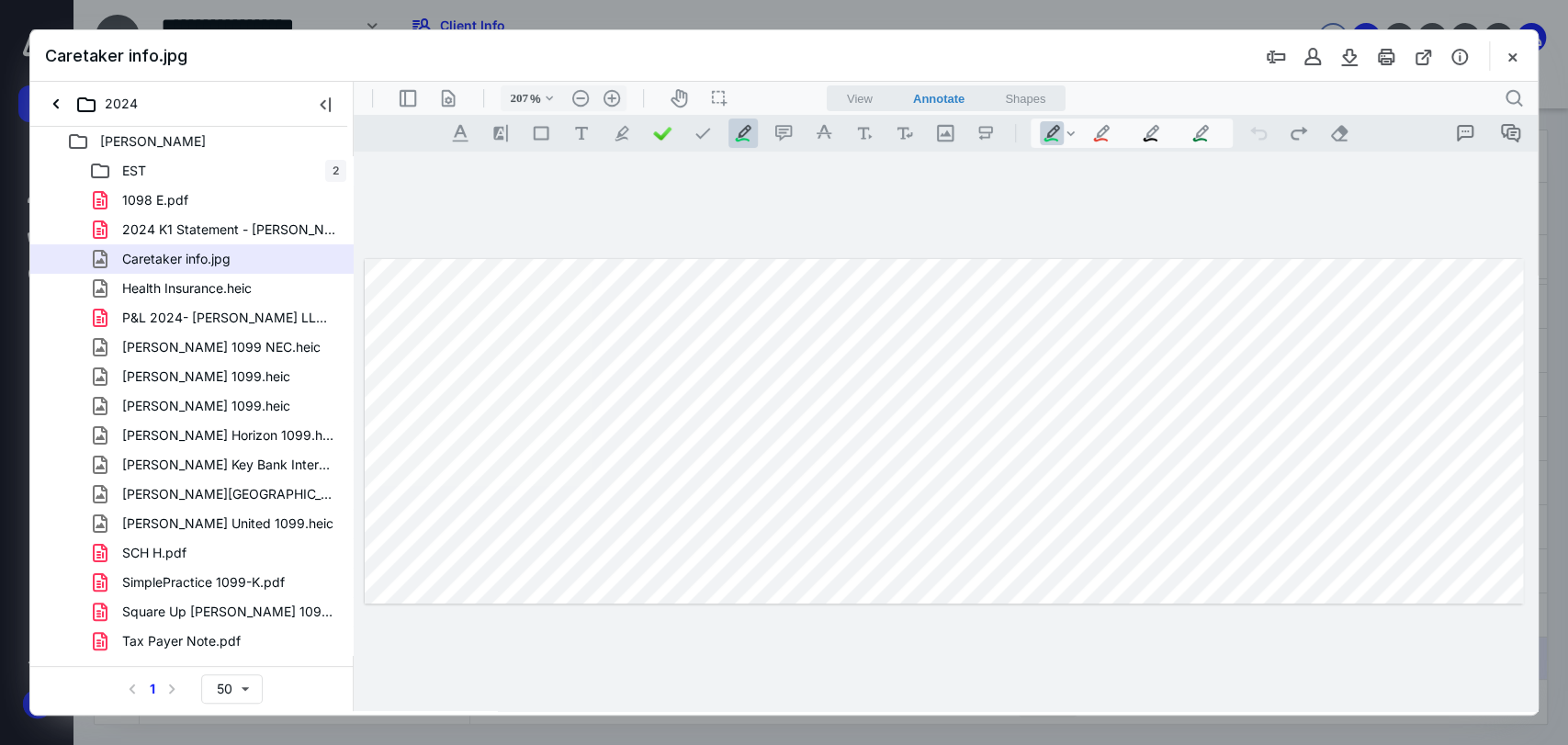 drag, startPoint x: 1177, startPoint y: 345, endPoint x: 1219, endPoint y: 311, distance: 54.03702 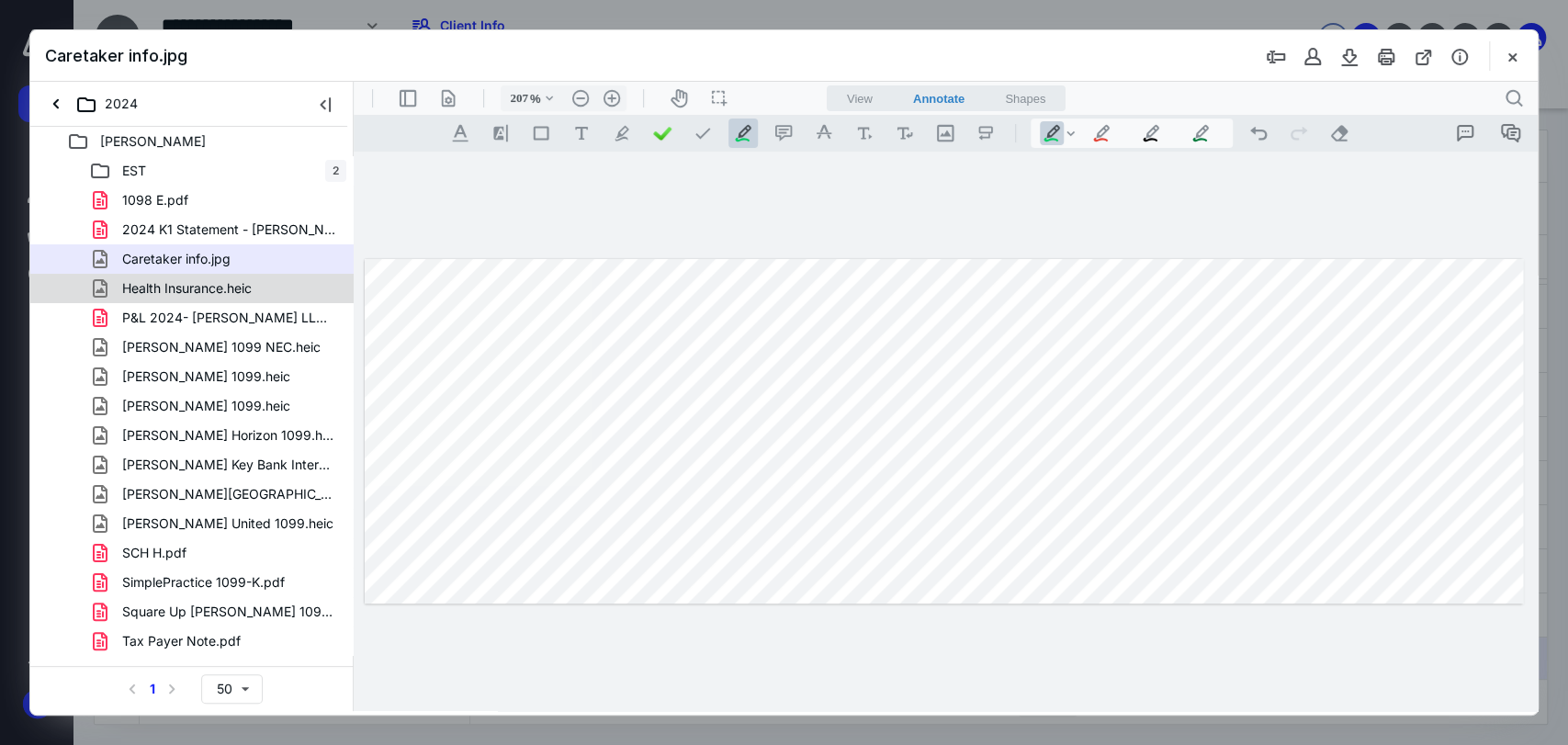 click on "Health Insurance.heic" at bounding box center [218, 288] 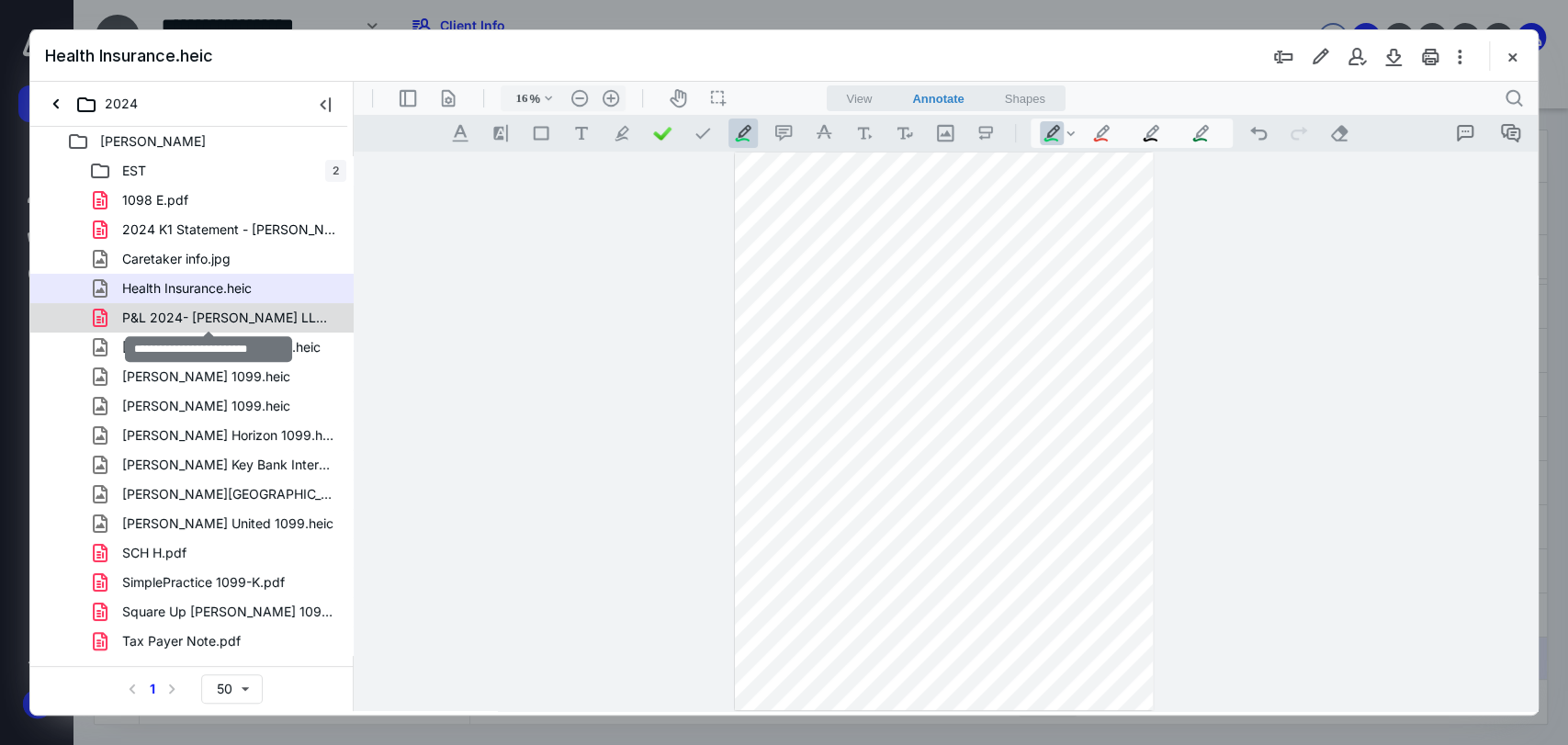 click on "P&L 2024- Roxanne LLC.pdf" at bounding box center (229, 318) 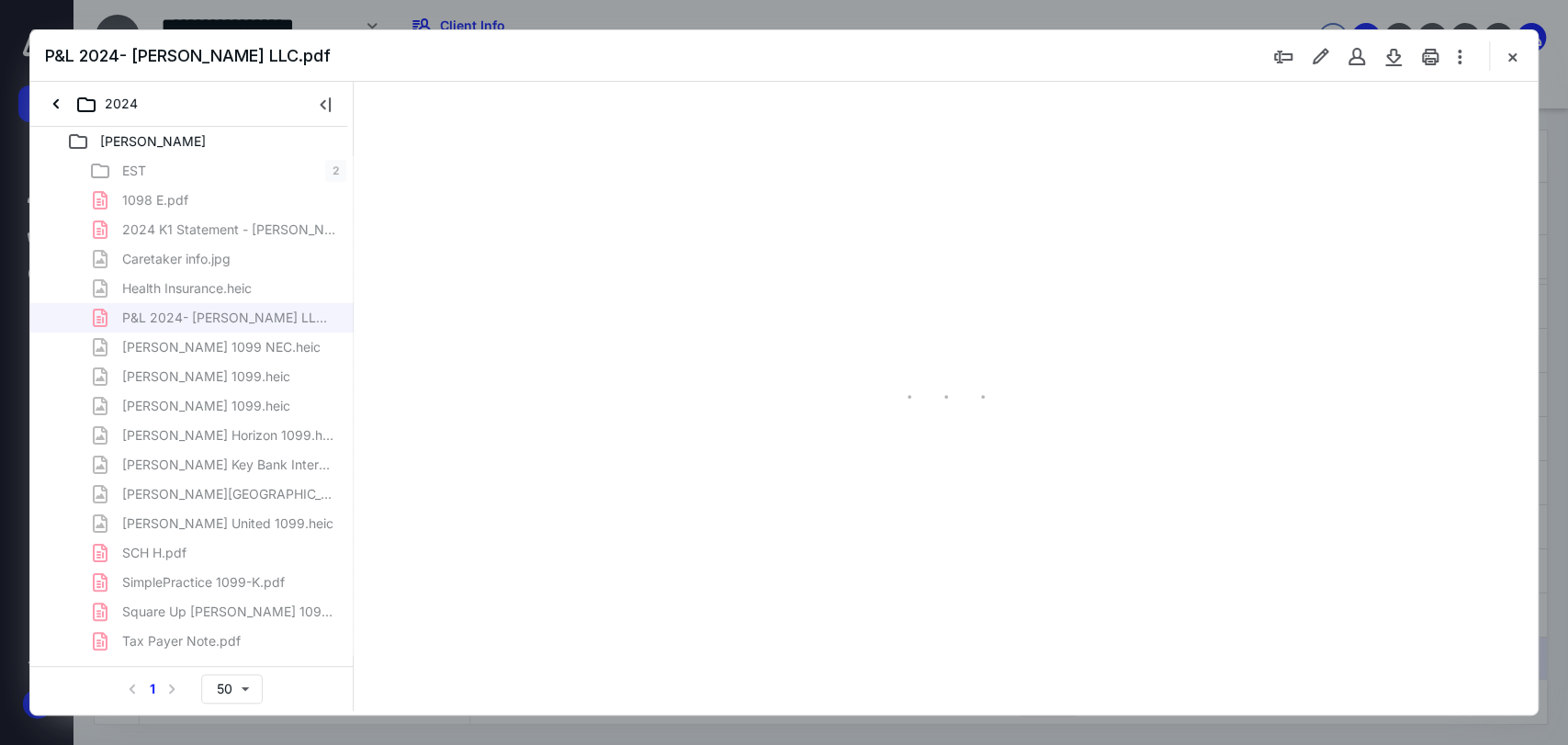 scroll, scrollTop: 73, scrollLeft: 0, axis: vertical 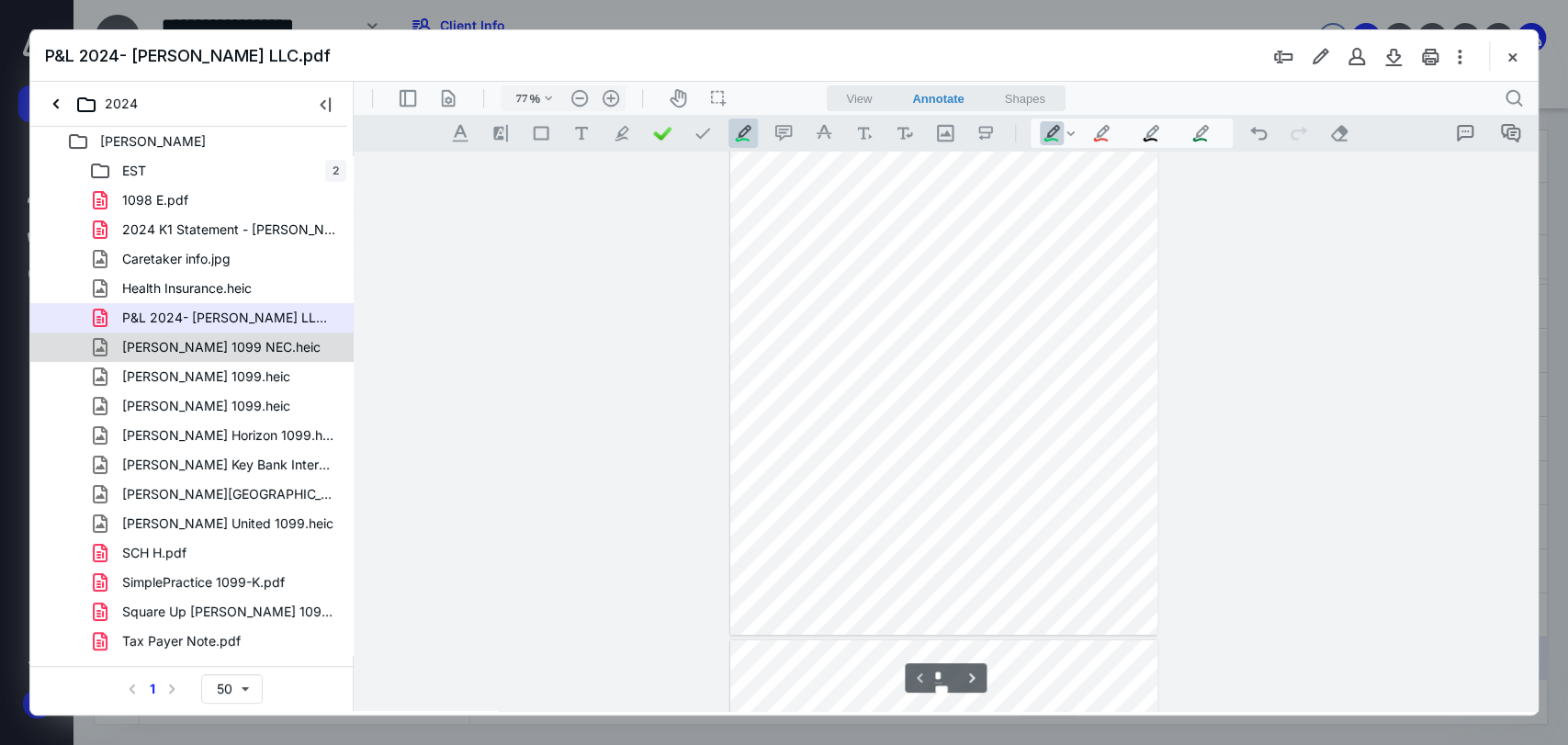 click on "Roxanne 1099 NEC.heic" at bounding box center [210, 347] 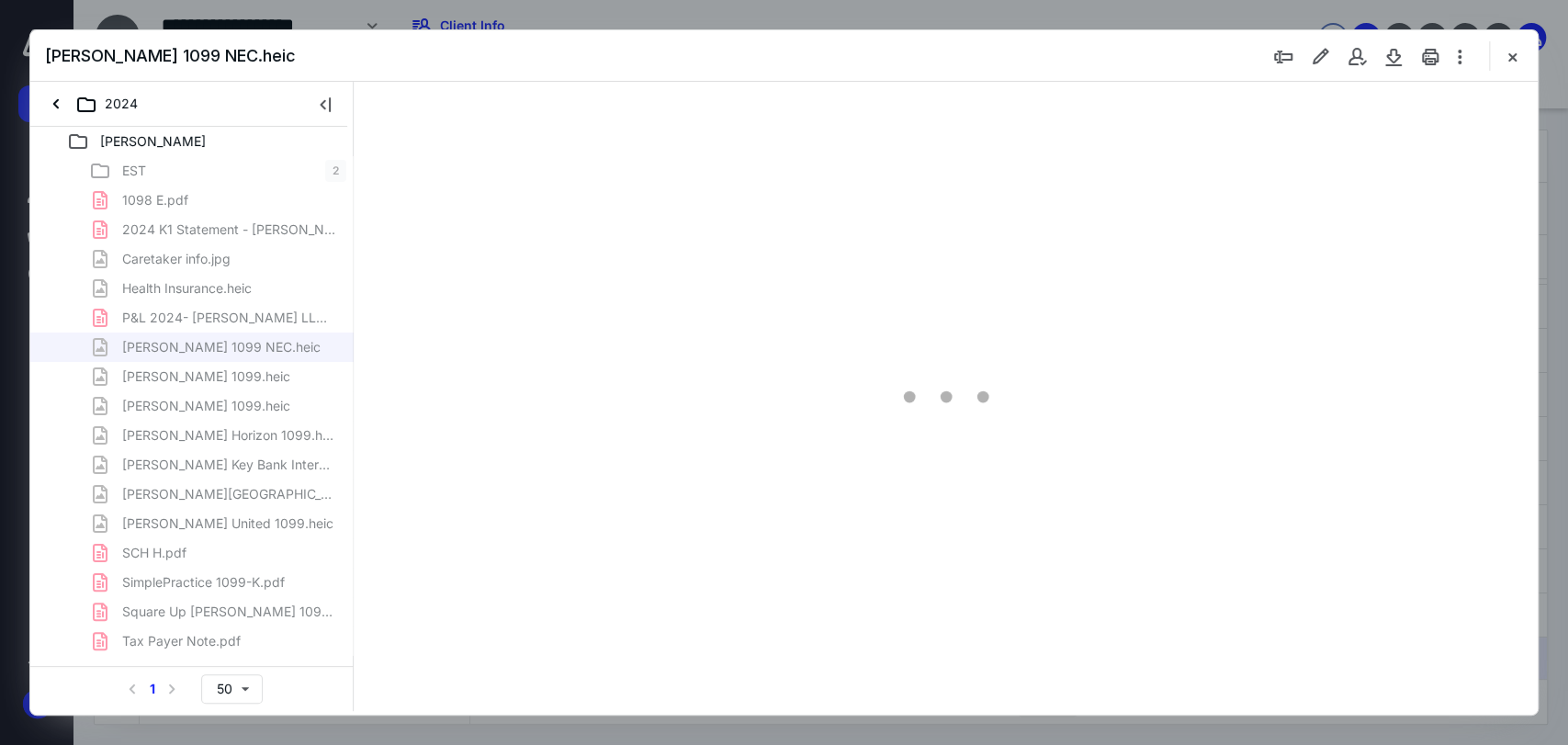scroll, scrollTop: 0, scrollLeft: 0, axis: both 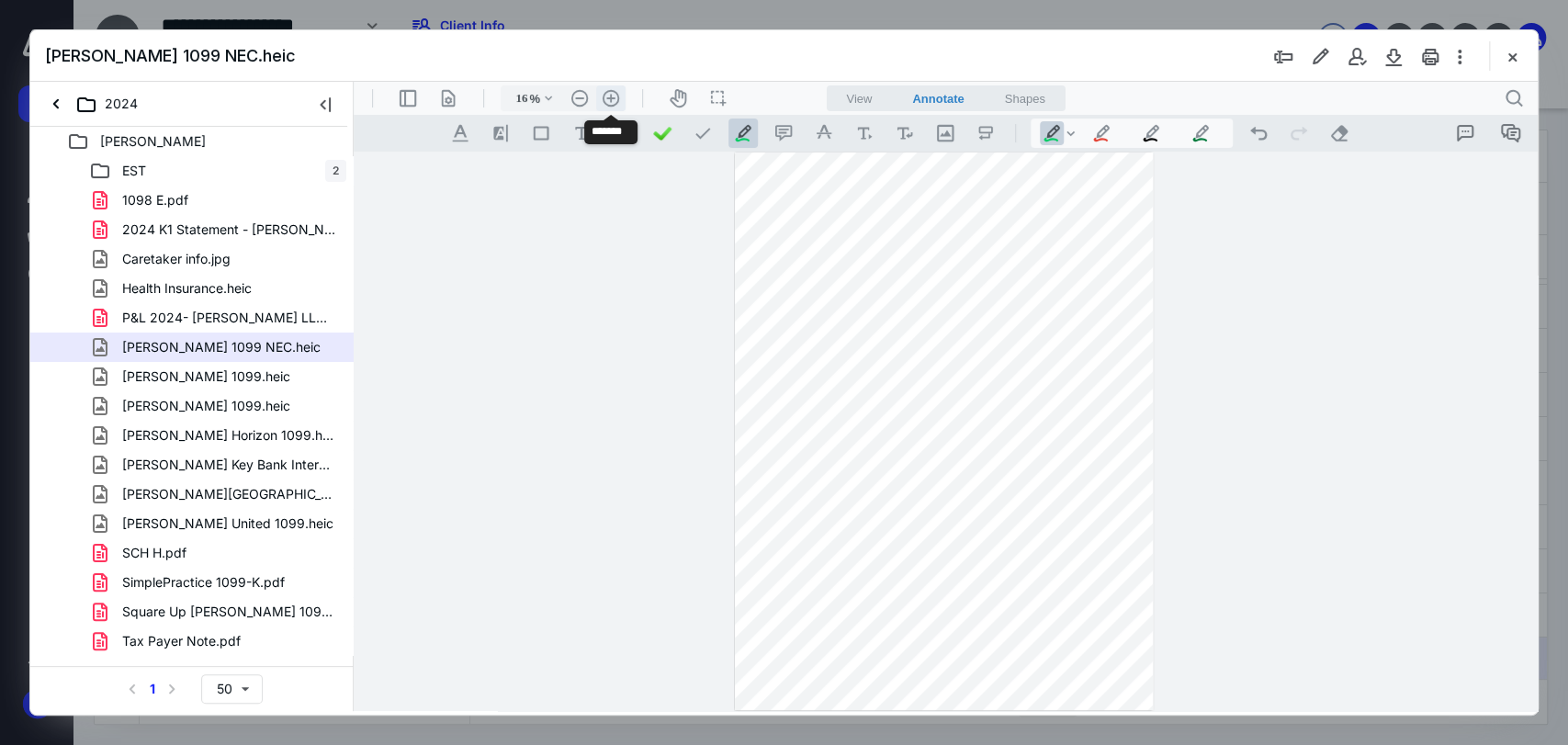 click on ".cls-1{fill:#abb0c4;} icon - header - zoom - in - line" at bounding box center (611, 98) 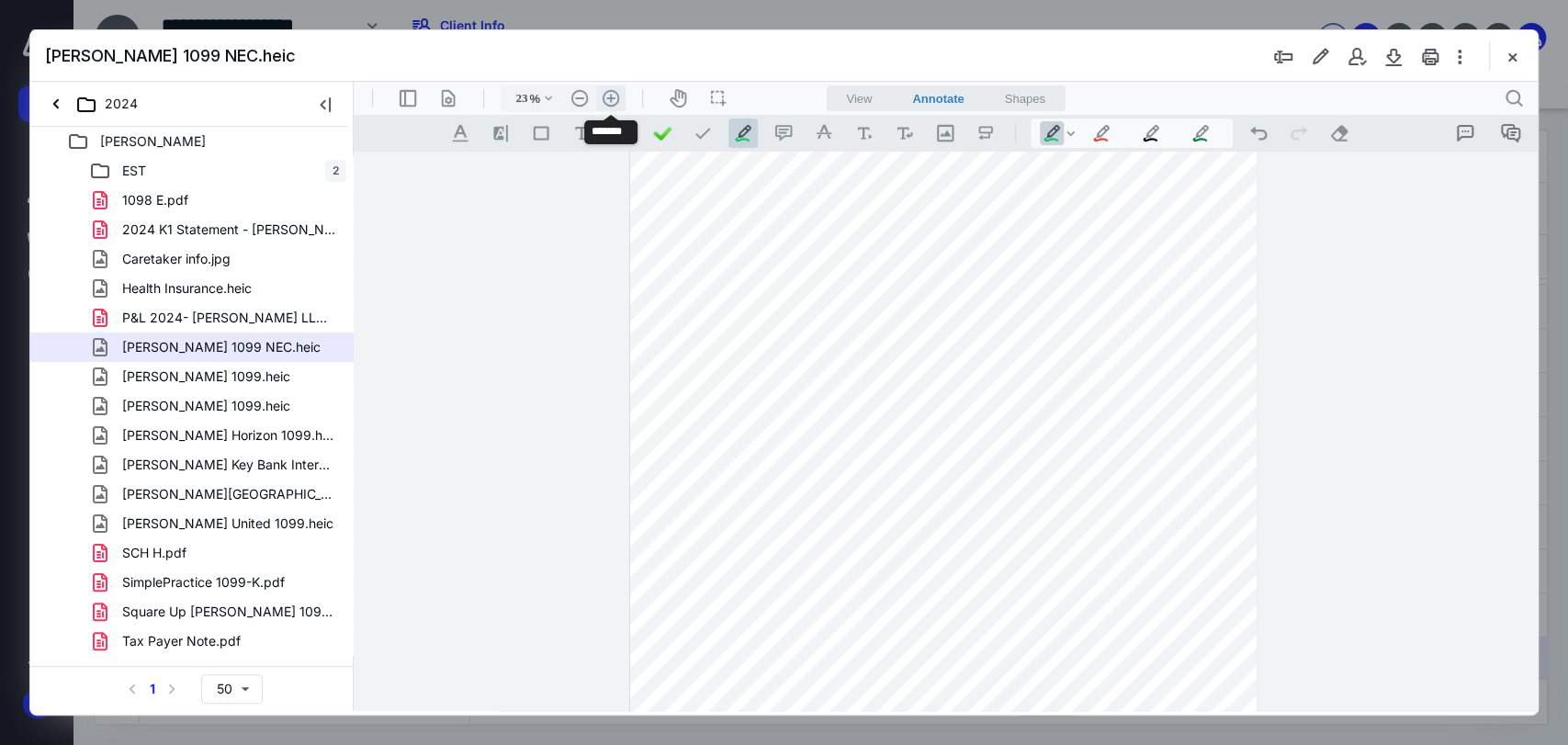 click on ".cls-1{fill:#abb0c4;} icon - header - zoom - in - line" at bounding box center [611, 98] 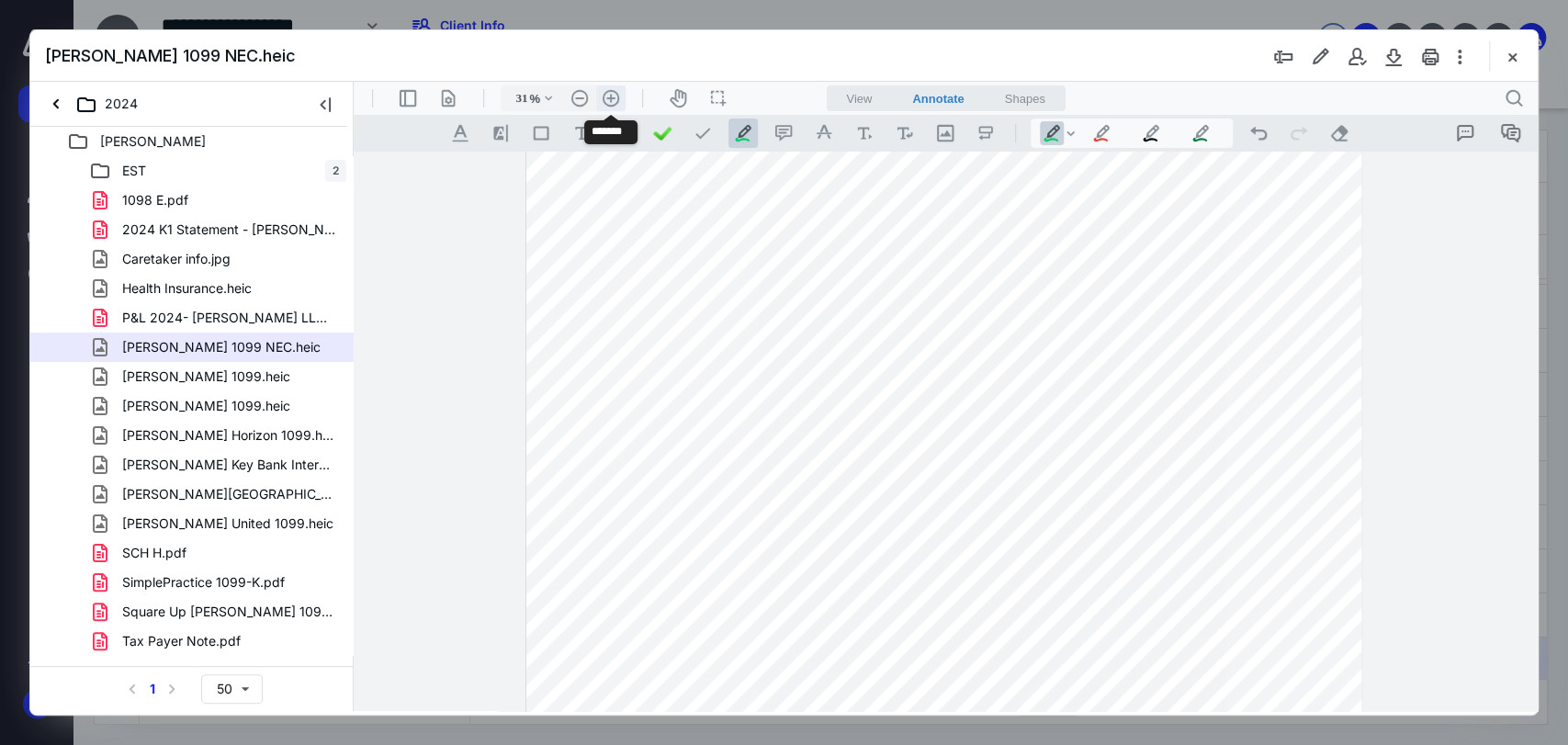 click on ".cls-1{fill:#abb0c4;} icon - header - zoom - in - line" at bounding box center (611, 98) 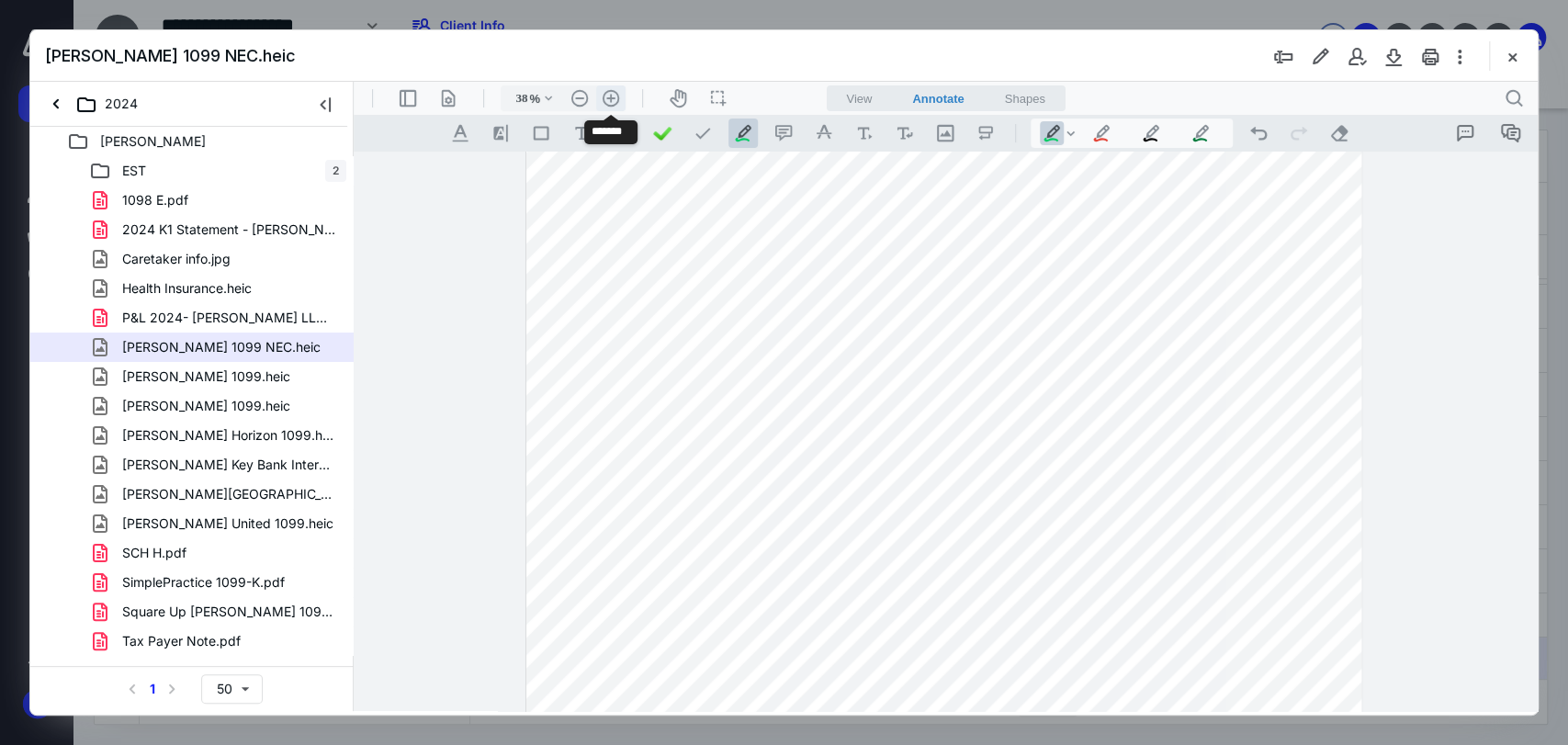 scroll, scrollTop: 365, scrollLeft: 0, axis: vertical 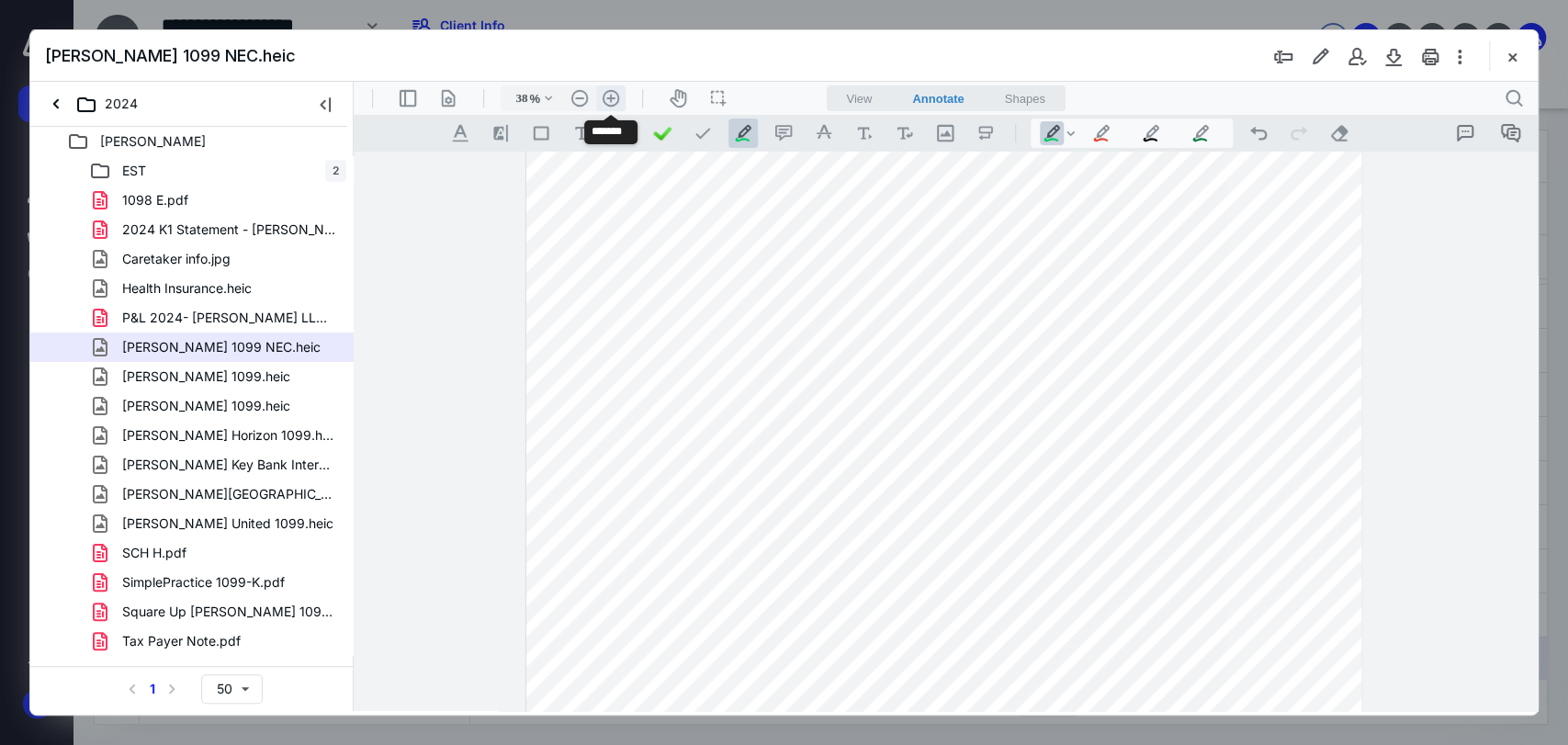 click on ".cls-1{fill:#abb0c4;} icon - header - zoom - in - line" at bounding box center (611, 98) 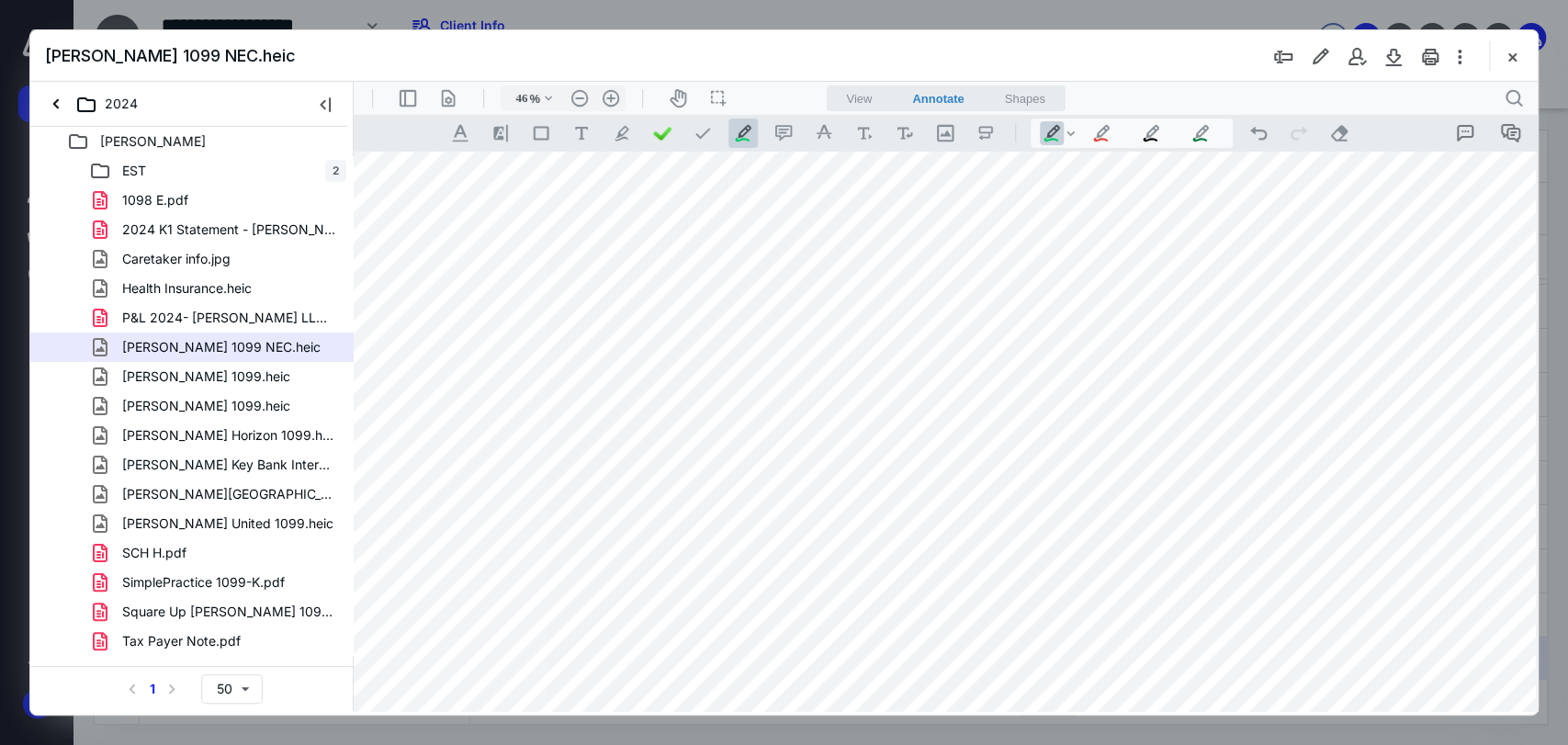 scroll, scrollTop: 0, scrollLeft: 40, axis: horizontal 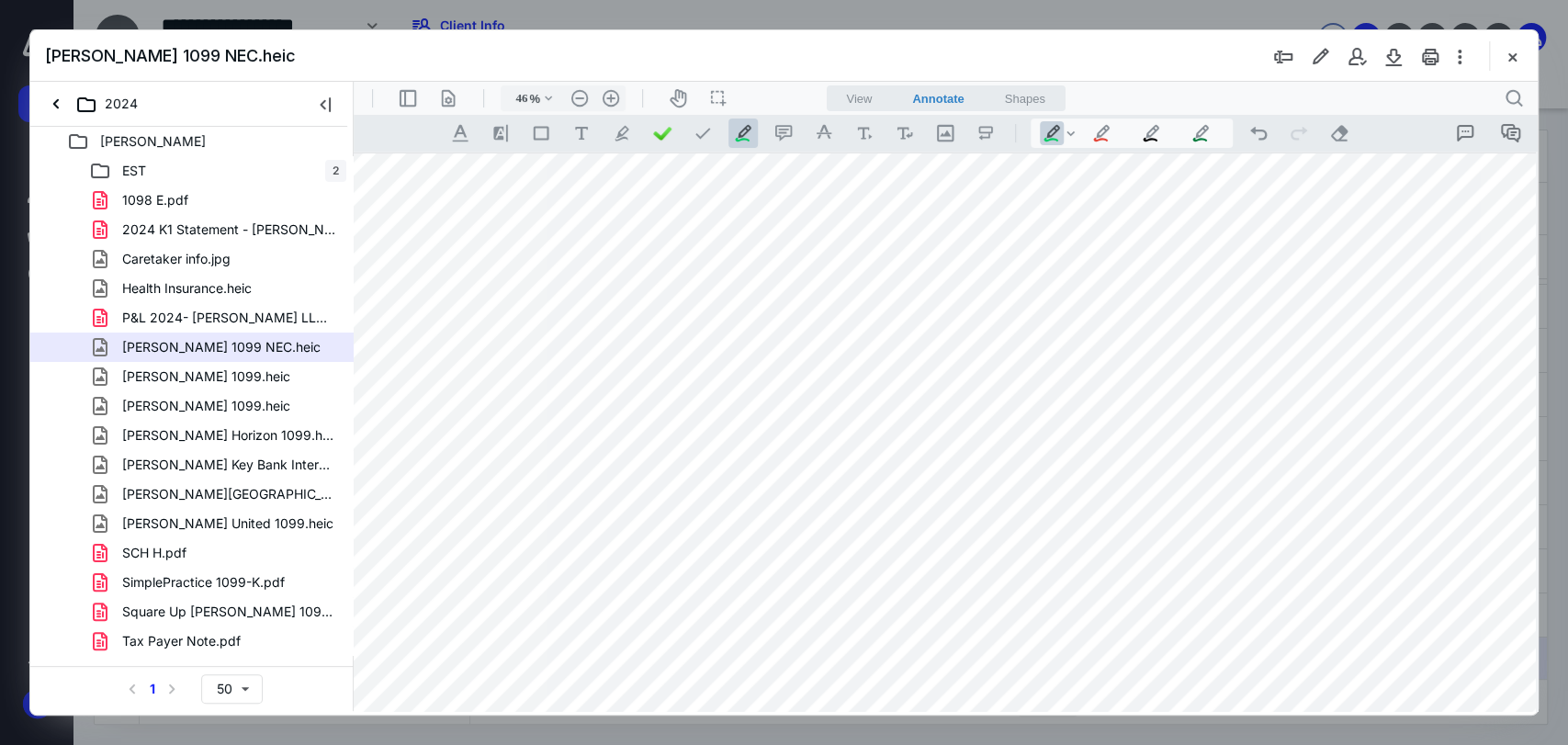 click on ".cls-1{fill:#abb0c4;} icon - tool - text manipulation - underline .cls-1{fill:#8c8c8c;} icon - line - tool - highlight  .st0{fill:#868E96;}  .cls-1{fill:#abb0c4;} icon - tool - text - free text .cls-1{fill:#abb0c4;} icon - tool - pen - highlight .cls-1{fill:#abb0c4;} icon - tool - pen - line .cls-1{fill:#abb0c4;} icon - tool - comment - line .cls-1{fill:#abb0c4;} icon - tool - text manipulation - strikethrough .cls-1{fill:#abb0c4;} icon - tool - image - line  .st0{fill:#868E96;}" at bounding box center [720, 133] 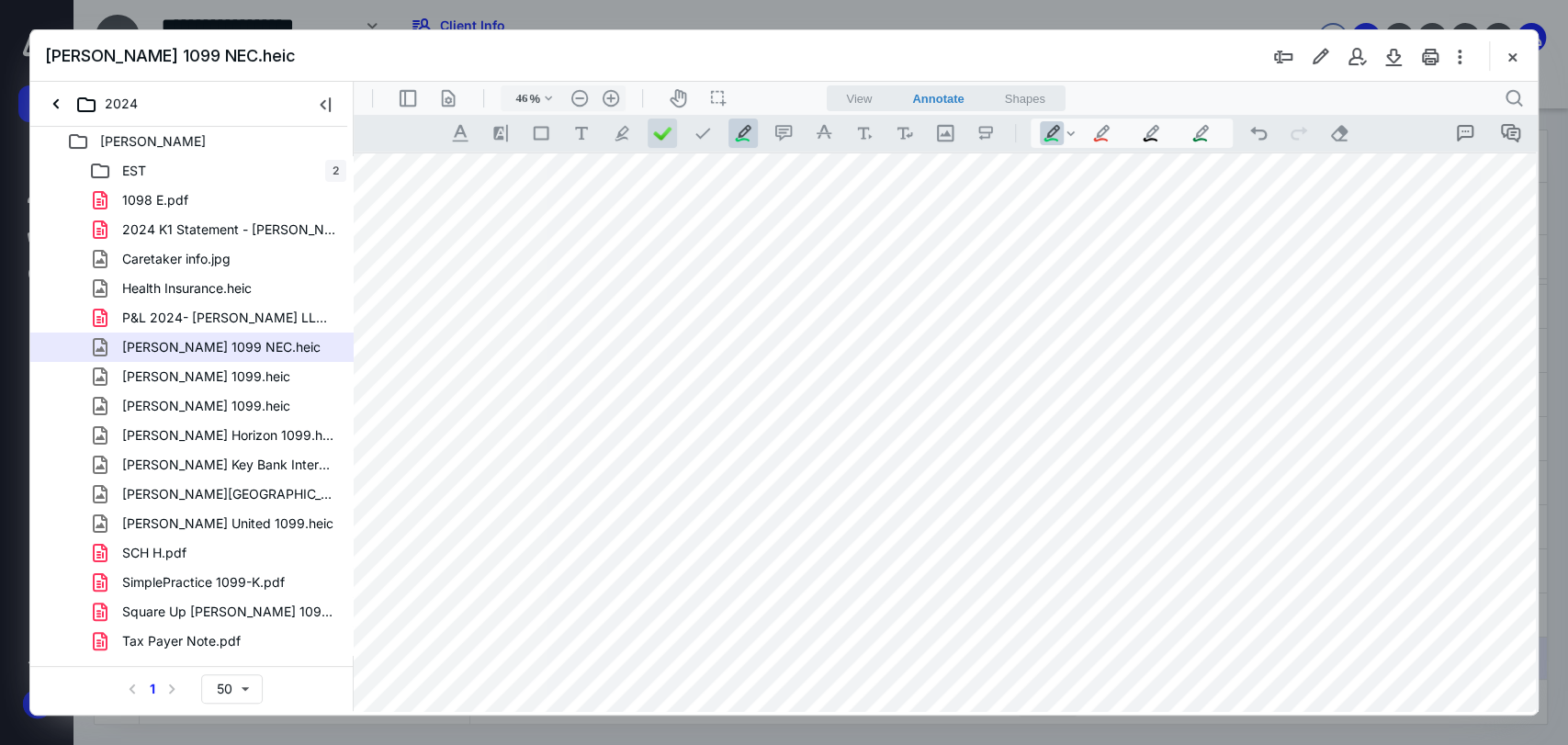 click at bounding box center [662, 133] 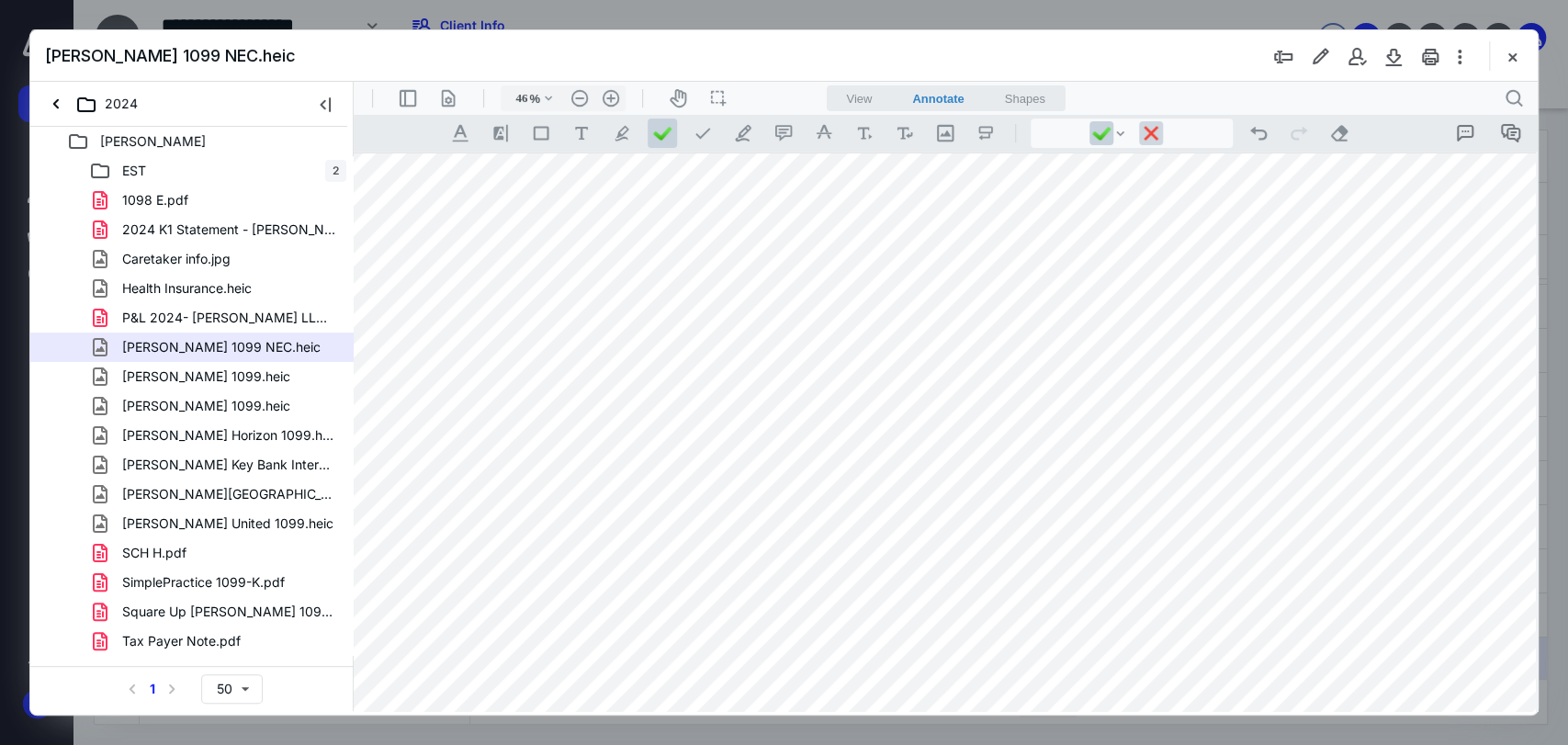 click at bounding box center (1151, 133) 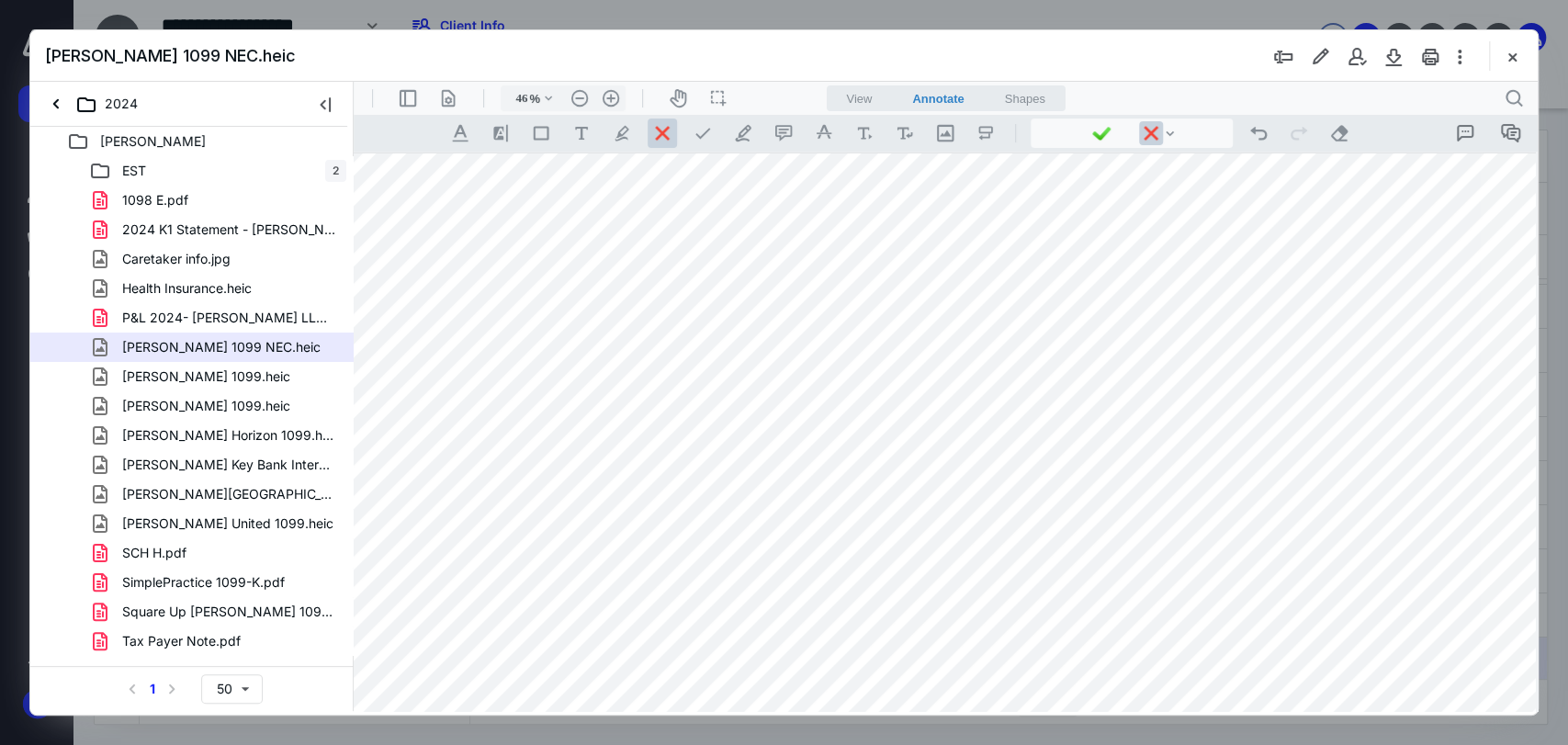 click at bounding box center [941, 988] 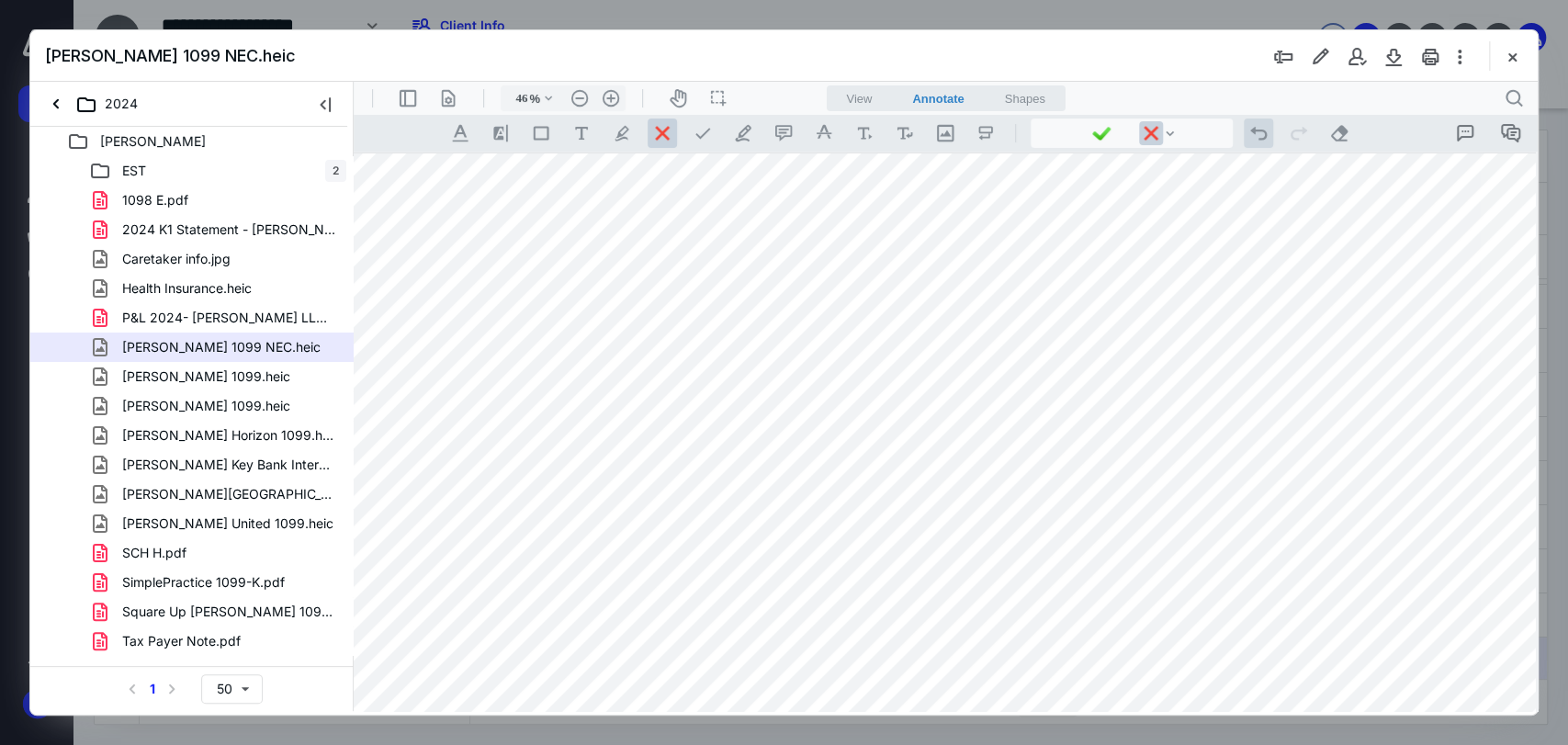 click on ".cls-1{fill:#abb0c4;} icon - operation - undo" at bounding box center [1258, 133] 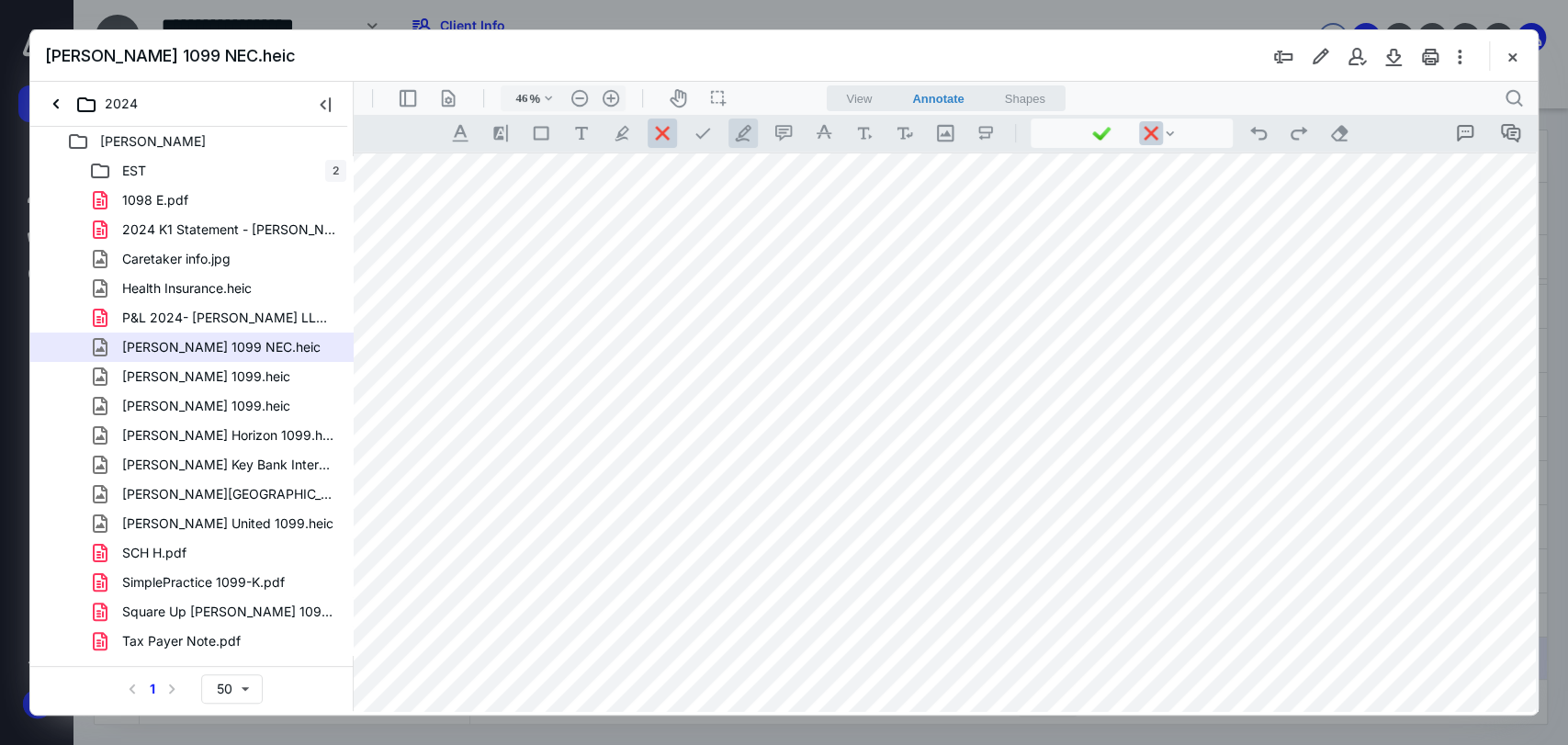 click on ".cls-1{fill:#abb0c4;} icon - tool - pen - line" at bounding box center (743, 133) 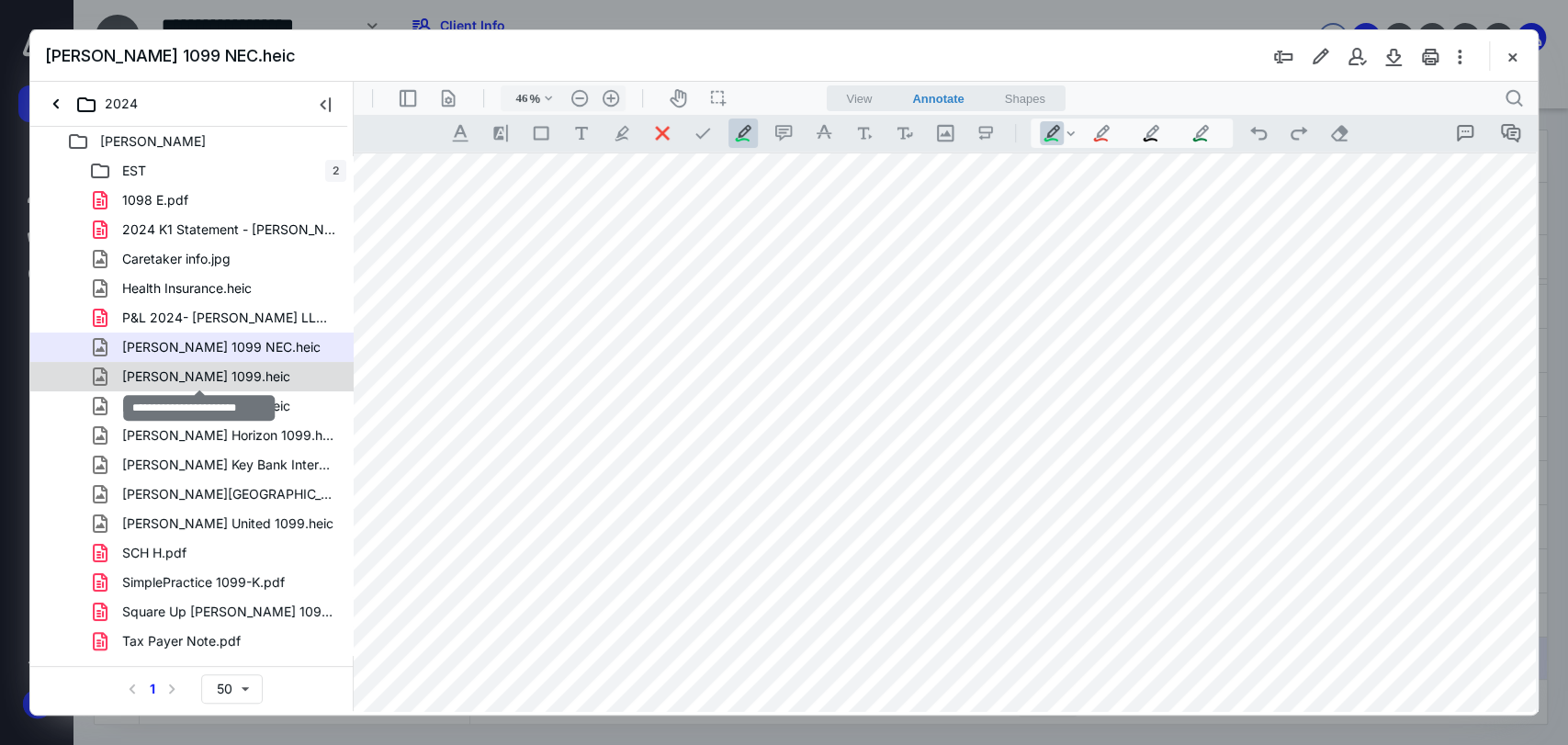 click on "Roxanne Aetna 1099.heic" at bounding box center [206, 377] 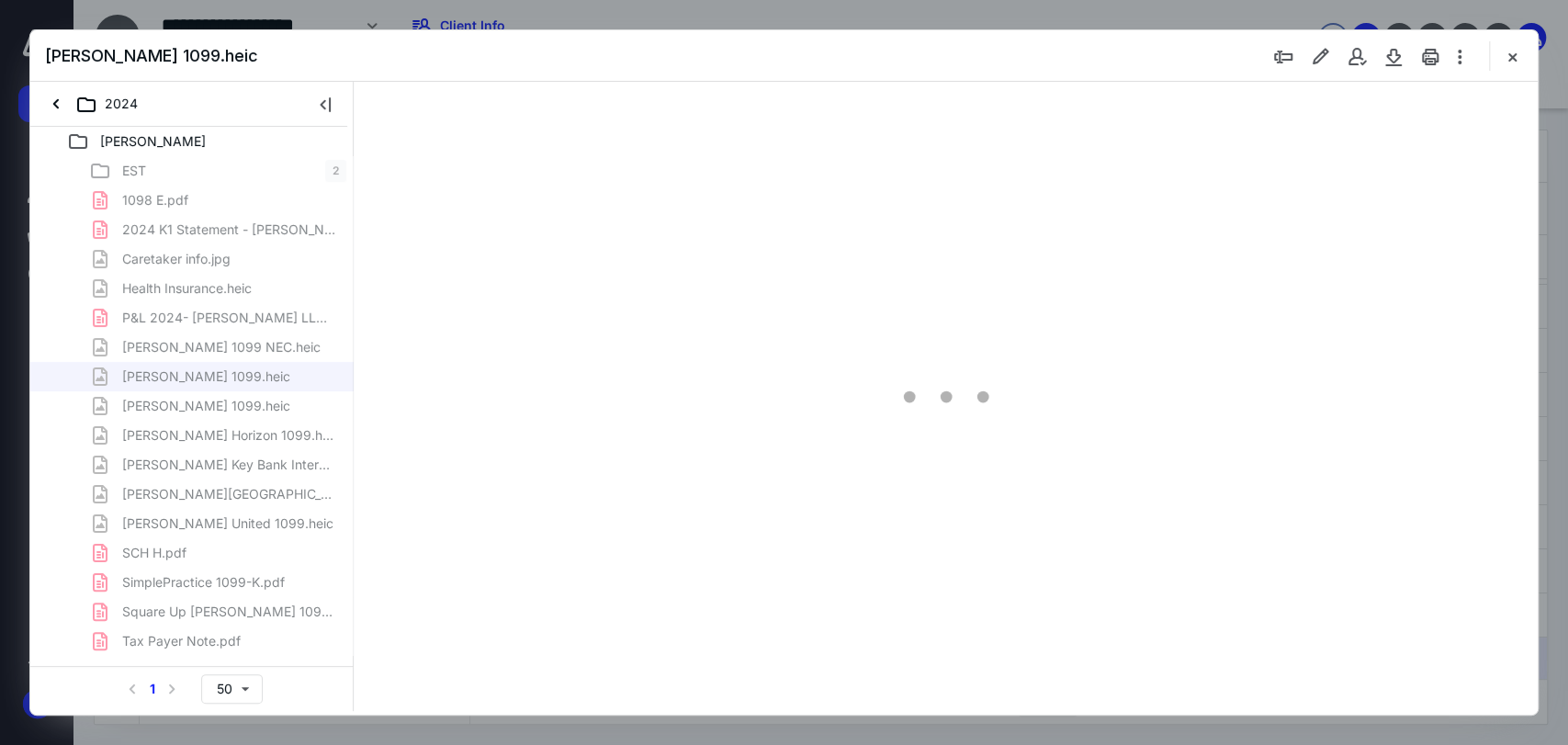 scroll, scrollTop: 0, scrollLeft: 0, axis: both 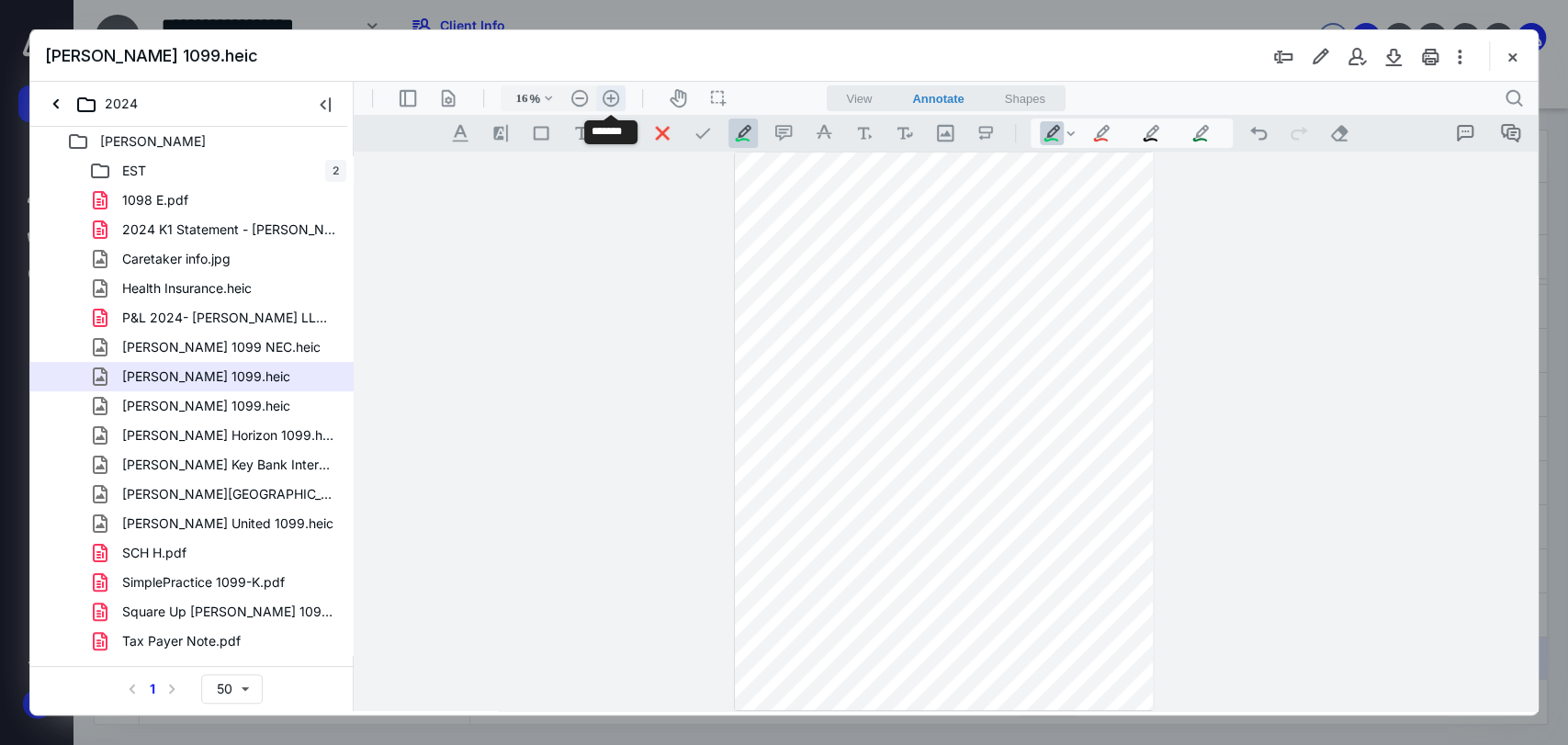 click on ".cls-1{fill:#abb0c4;} icon - header - zoom - in - line" at bounding box center [611, 98] 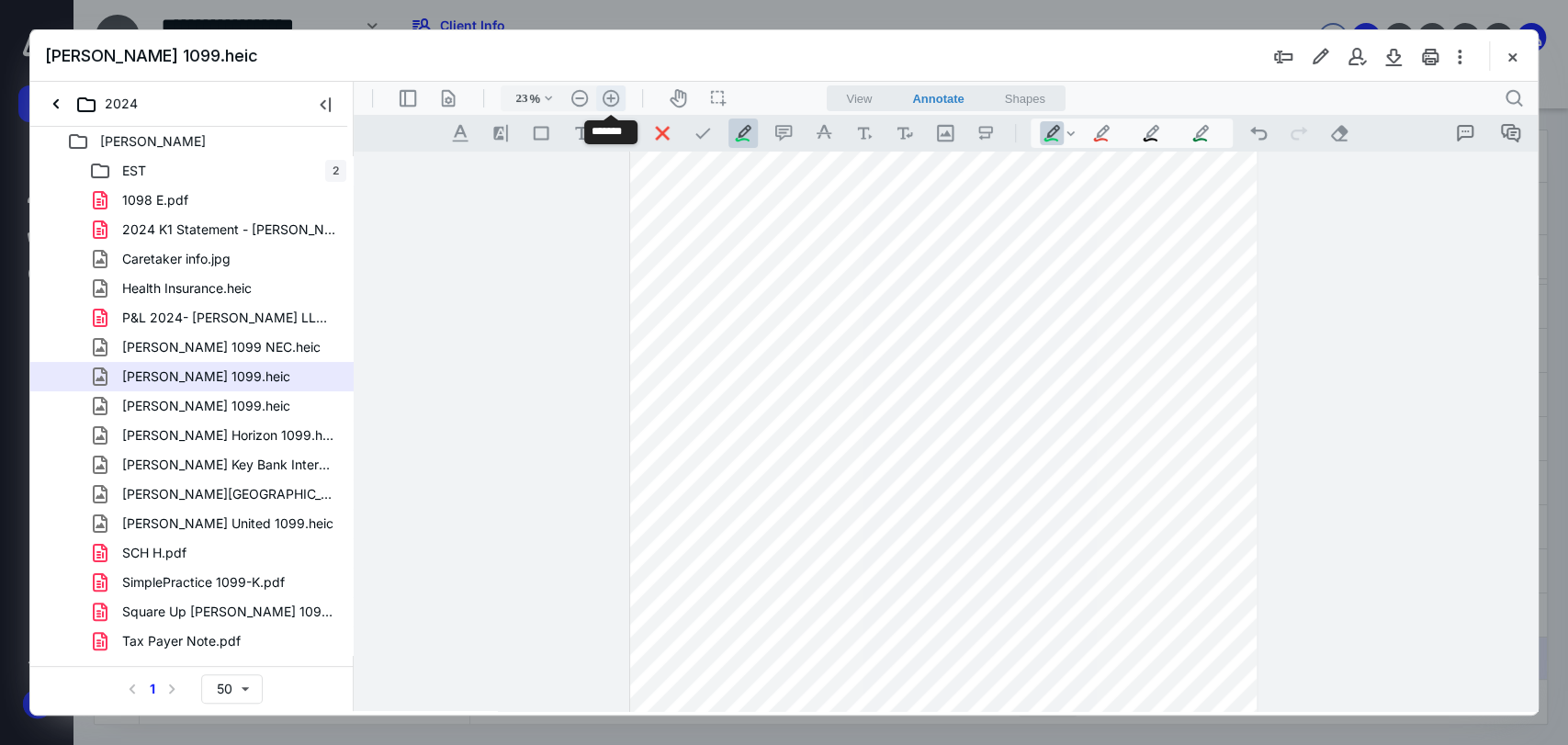 click on ".cls-1{fill:#abb0c4;} icon - header - zoom - in - line" at bounding box center [611, 98] 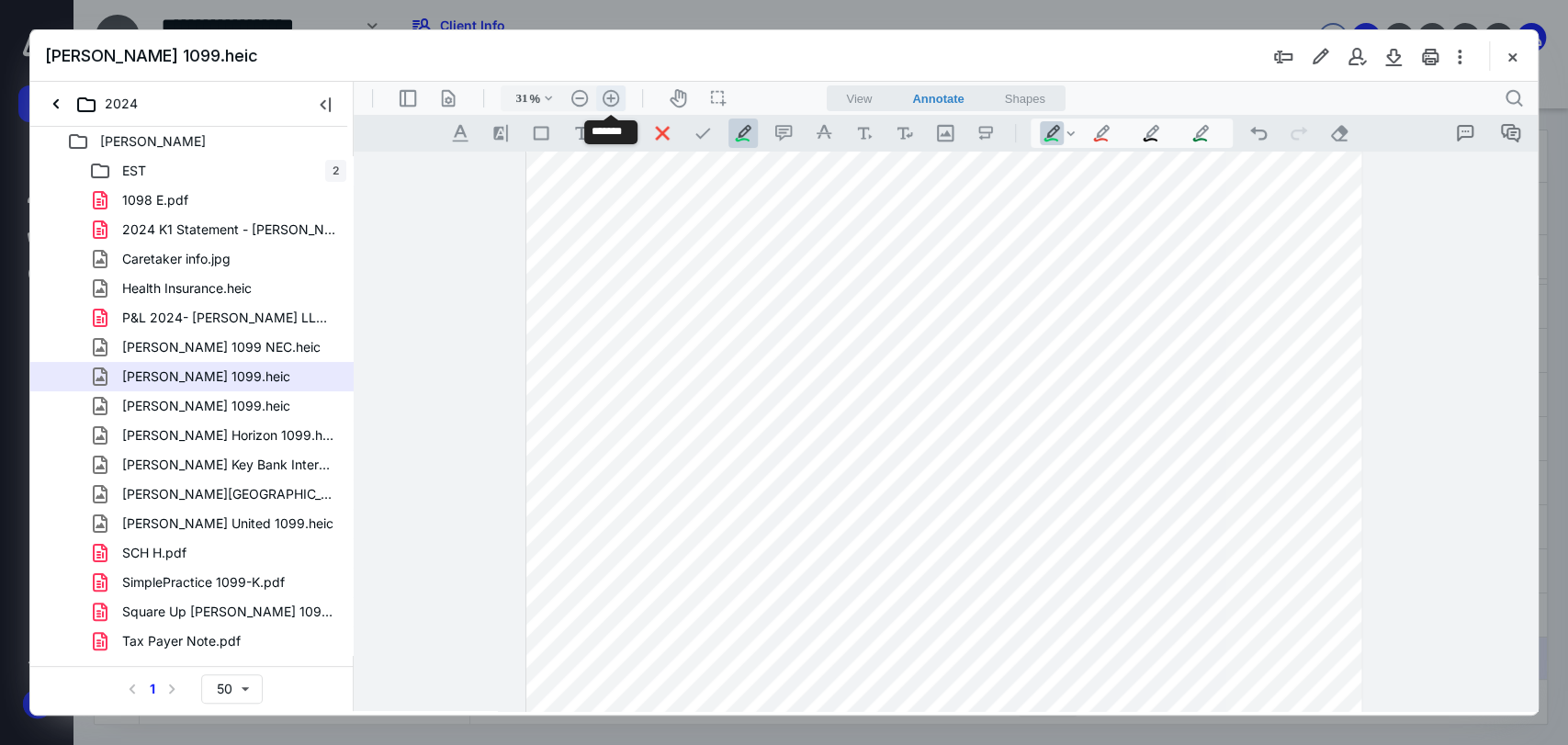 click on ".cls-1{fill:#abb0c4;} icon - header - zoom - in - line" at bounding box center [611, 98] 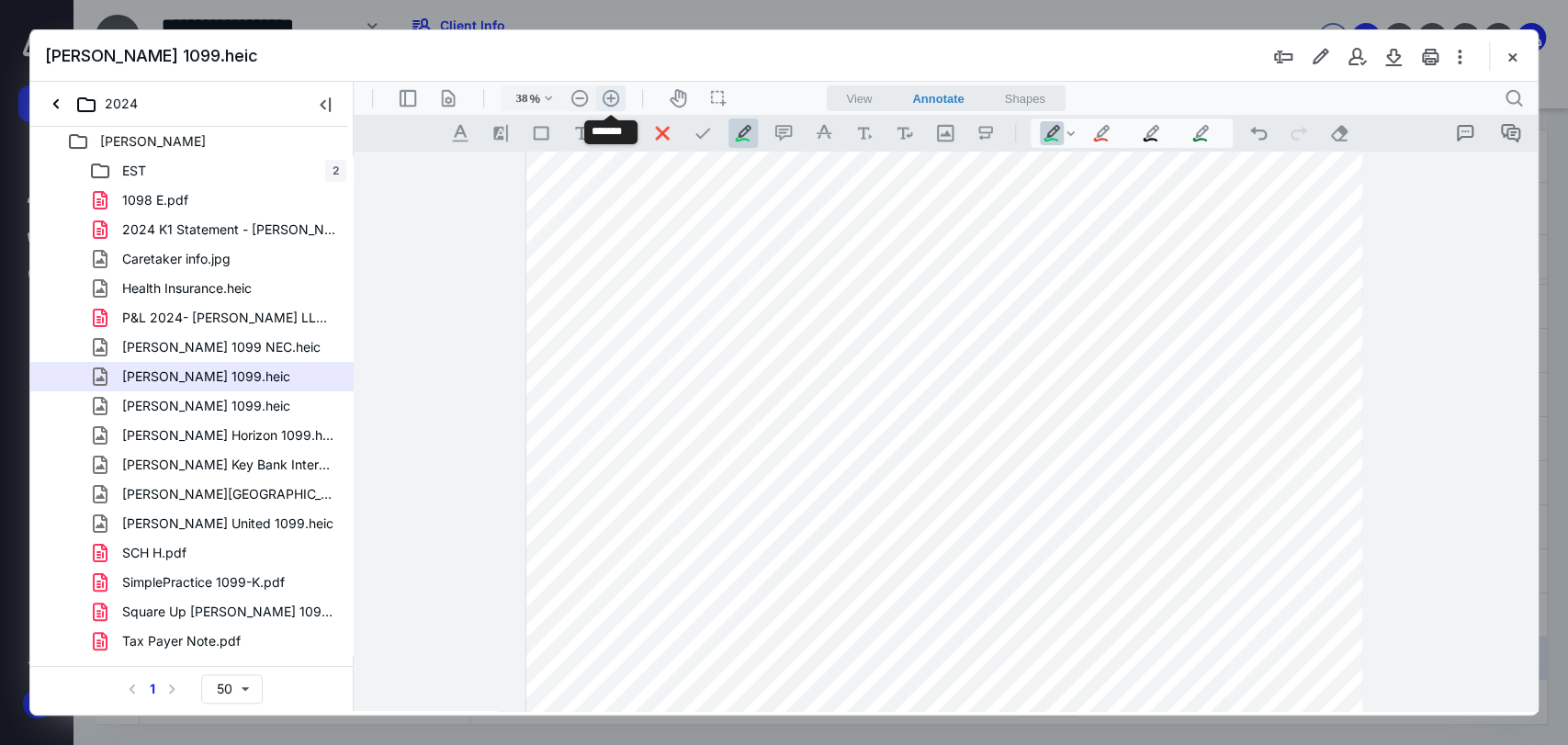 scroll, scrollTop: 365, scrollLeft: 0, axis: vertical 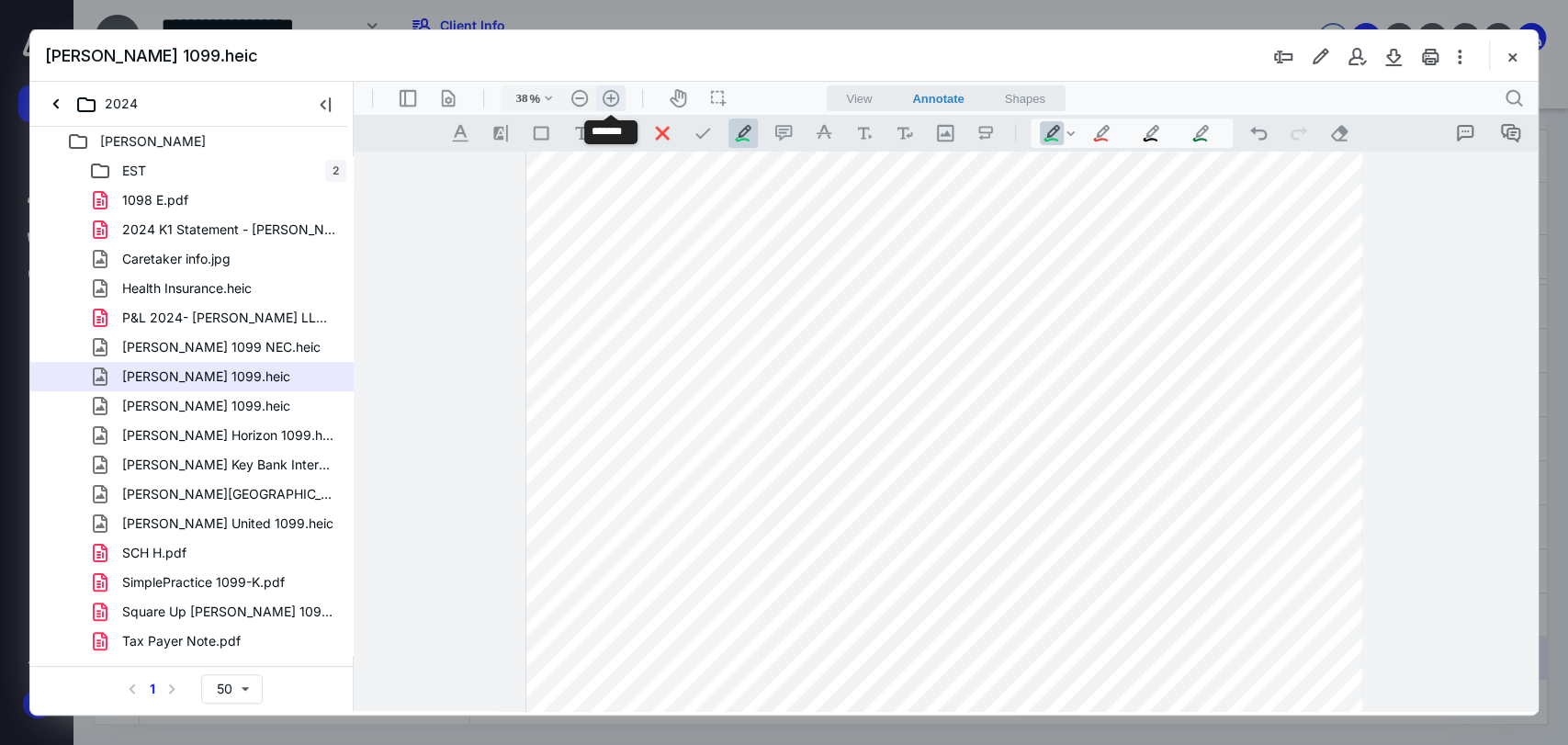 click on ".cls-1{fill:#abb0c4;} icon - header - zoom - in - line" at bounding box center (611, 98) 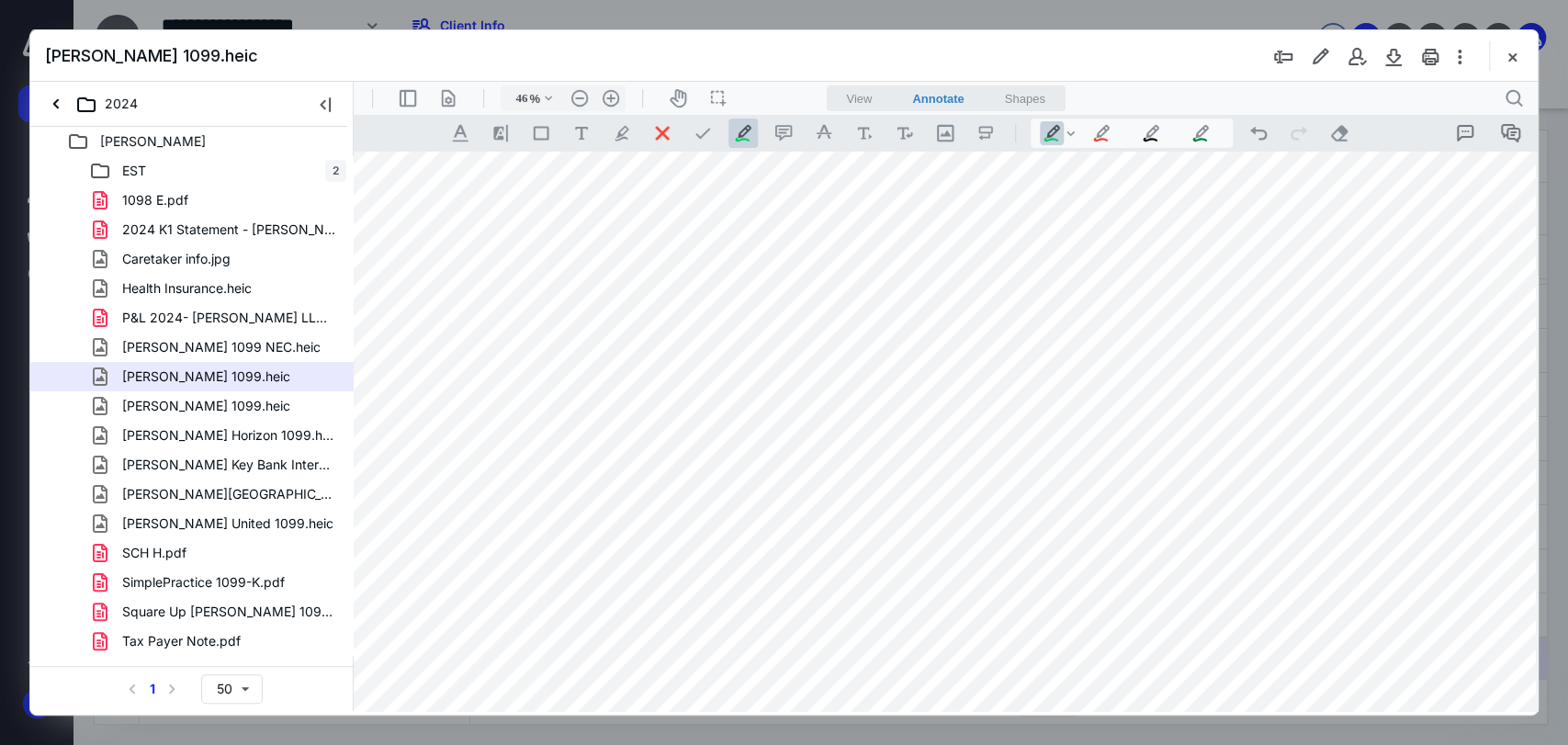 scroll, scrollTop: 895, scrollLeft: 40, axis: both 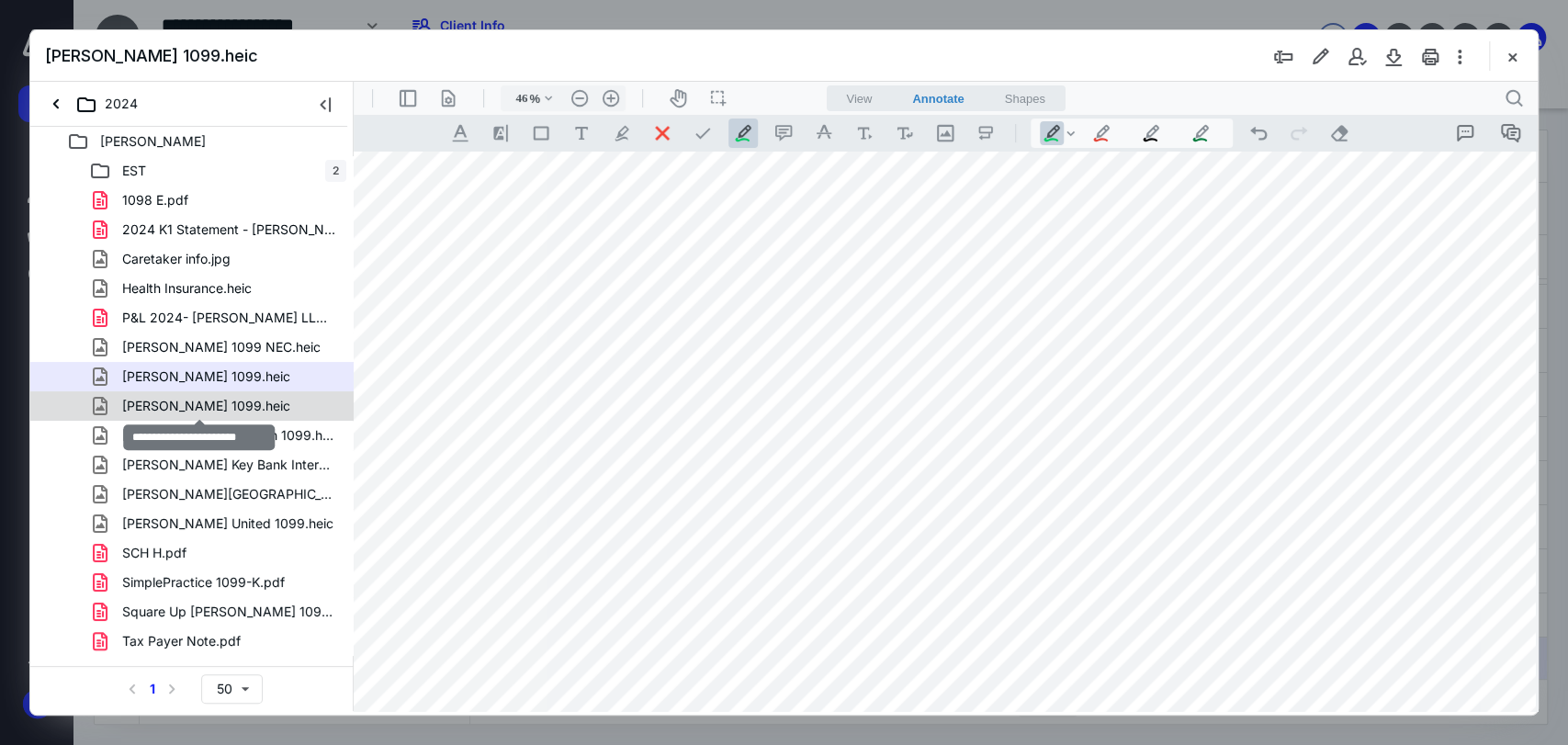 click on "Roxanne Cigna 1099.heic" at bounding box center [206, 406] 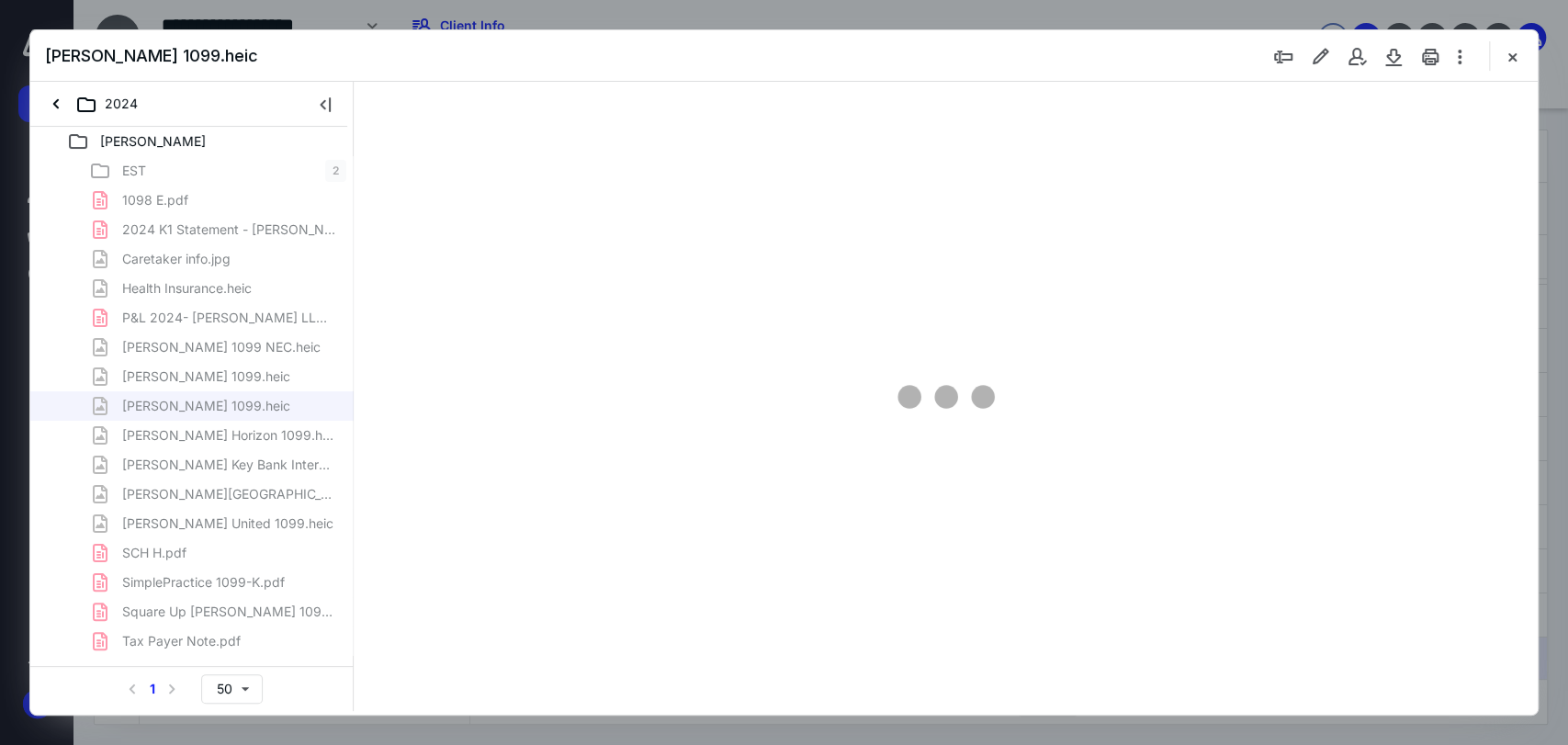 scroll, scrollTop: 0, scrollLeft: 0, axis: both 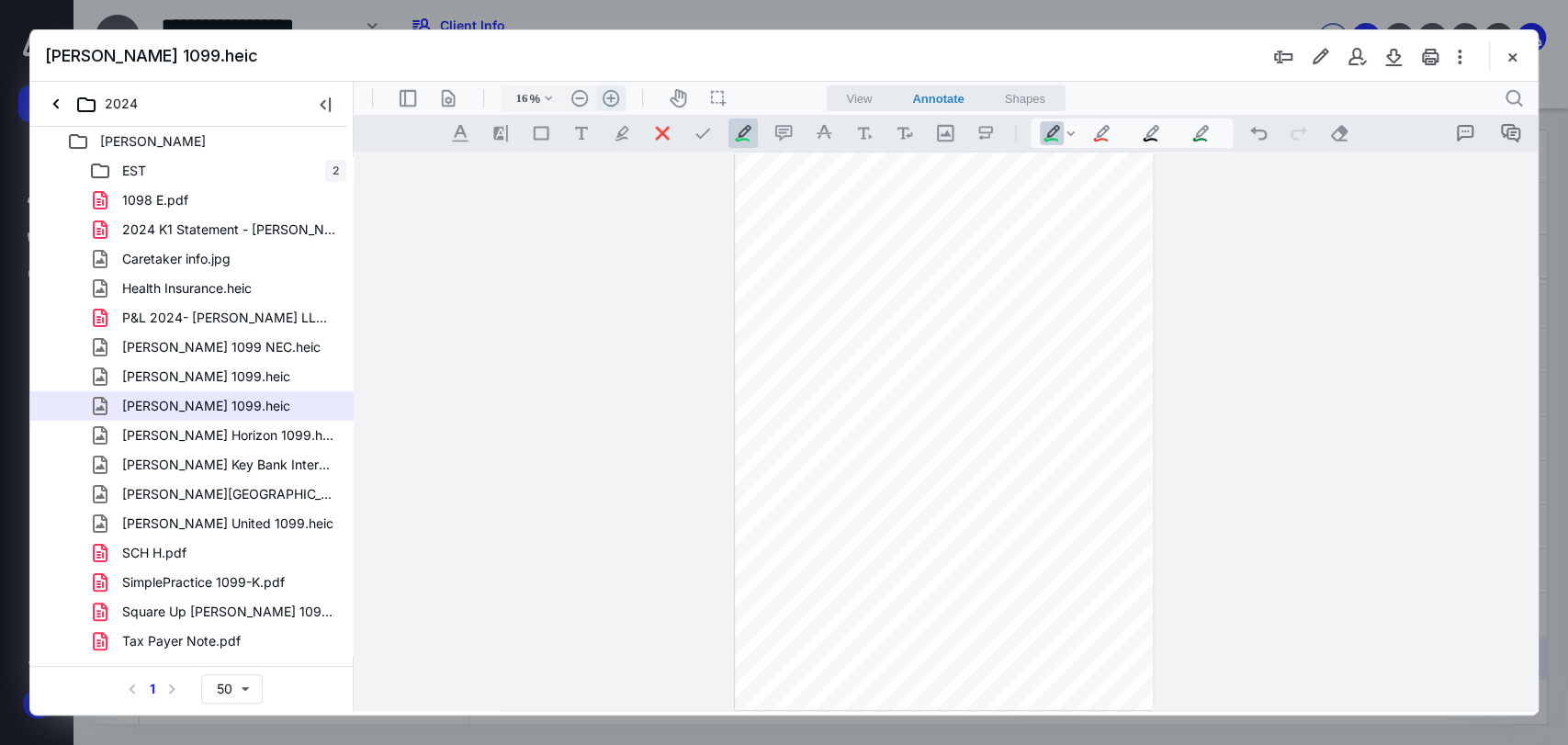 click on ".cls-1{fill:#abb0c4;} icon - header - zoom - in - line" at bounding box center (611, 98) 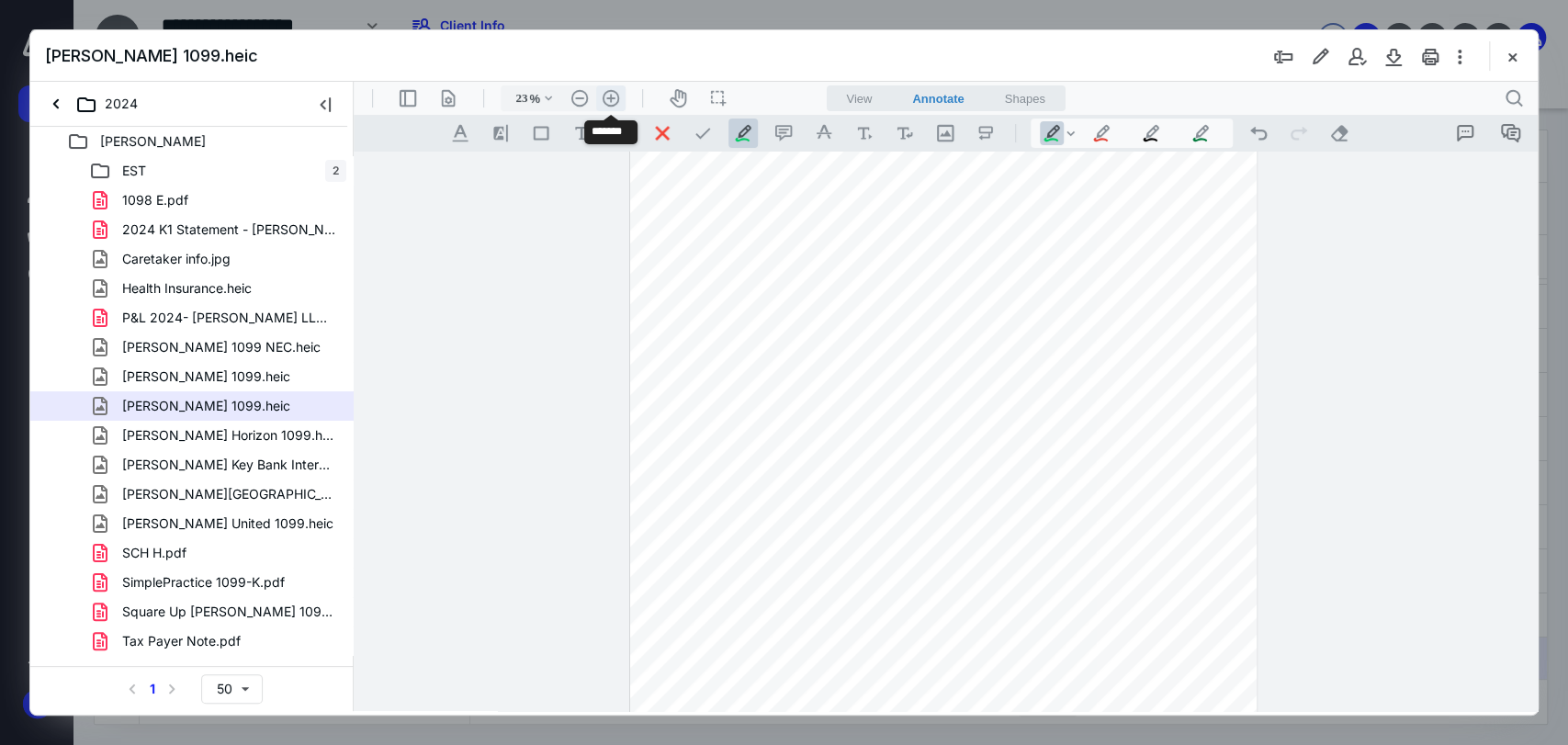 click on ".cls-1{fill:#abb0c4;} icon - header - zoom - in - line" at bounding box center [611, 98] 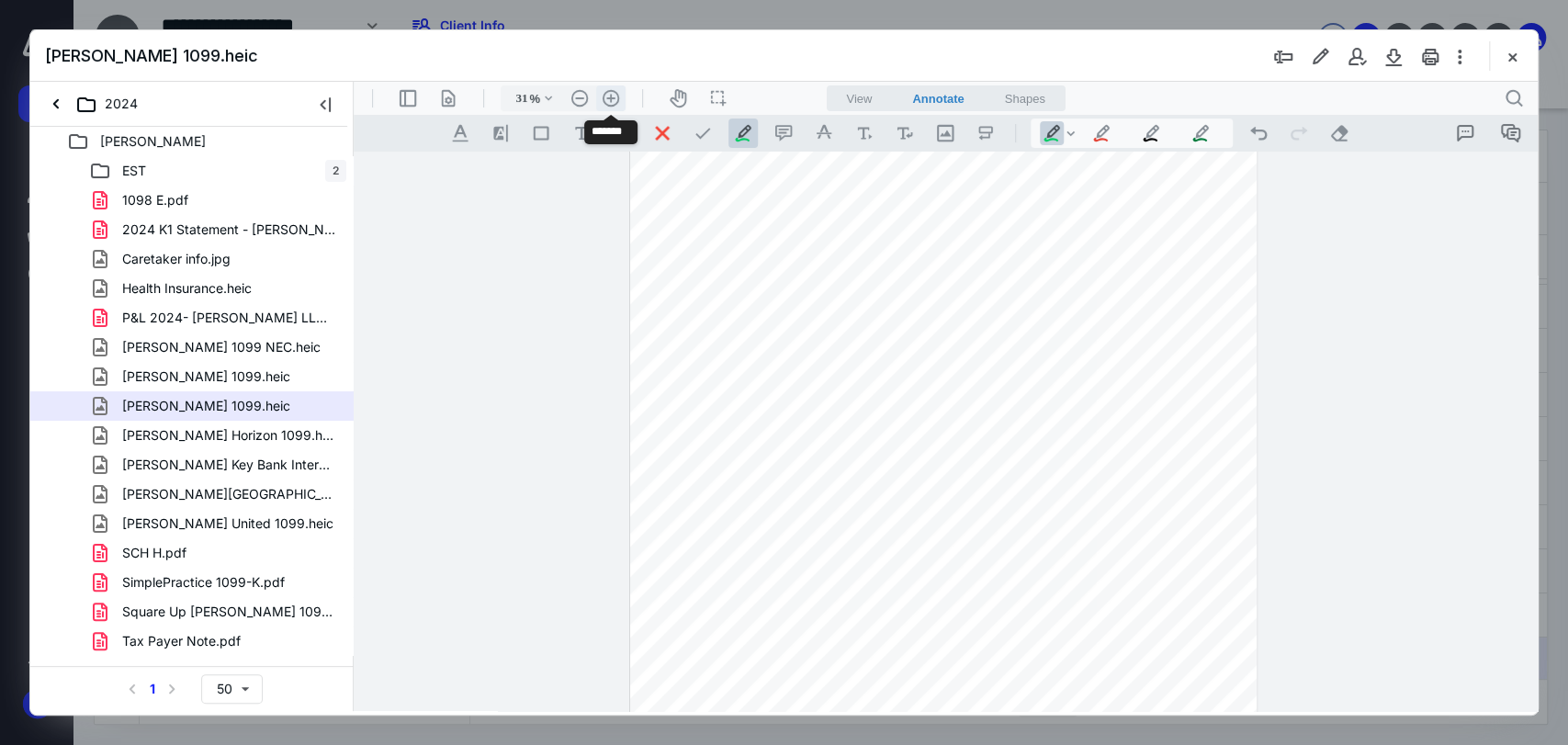 click on ".cls-1{fill:#abb0c4;} icon - header - zoom - in - line" at bounding box center [611, 98] 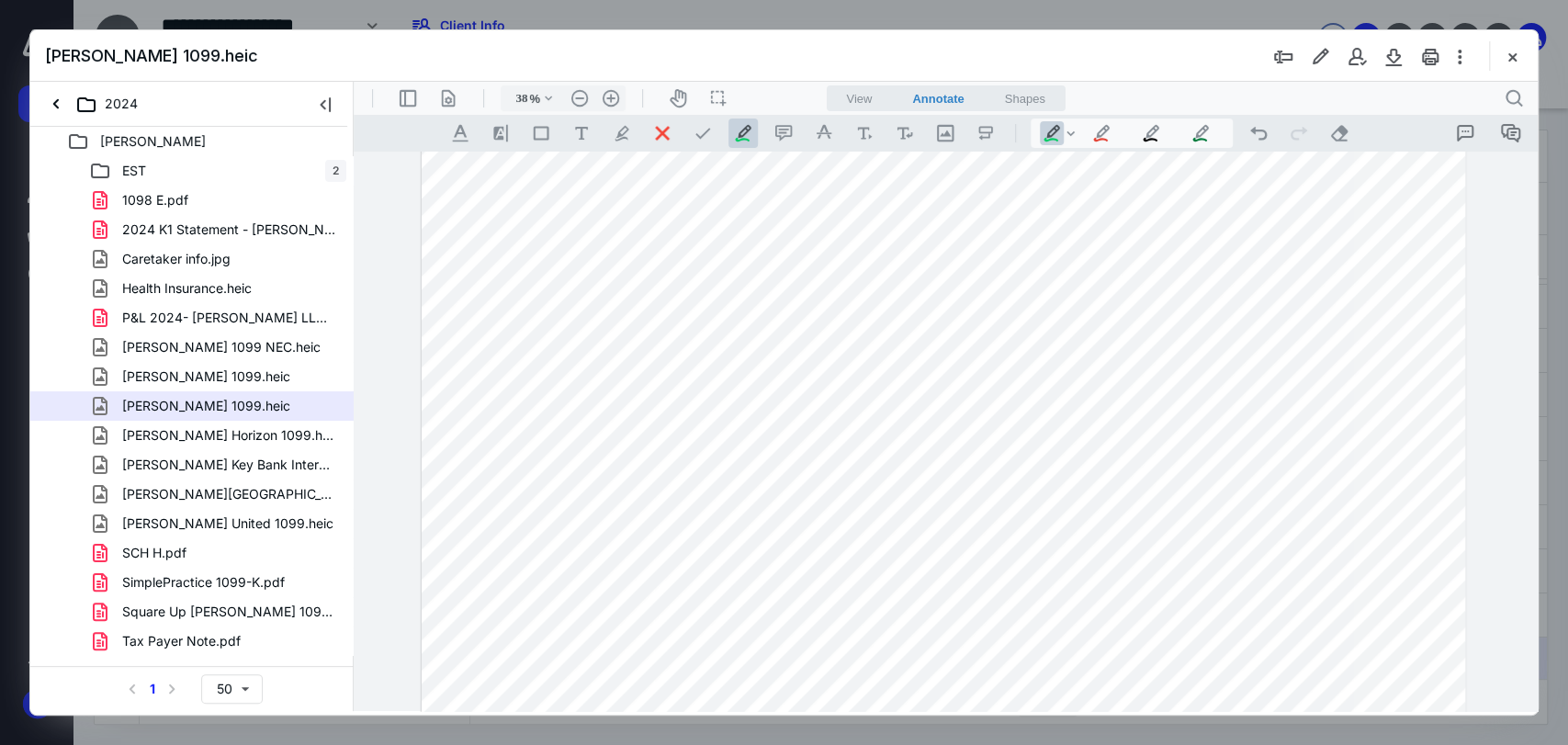 scroll, scrollTop: 467, scrollLeft: 0, axis: vertical 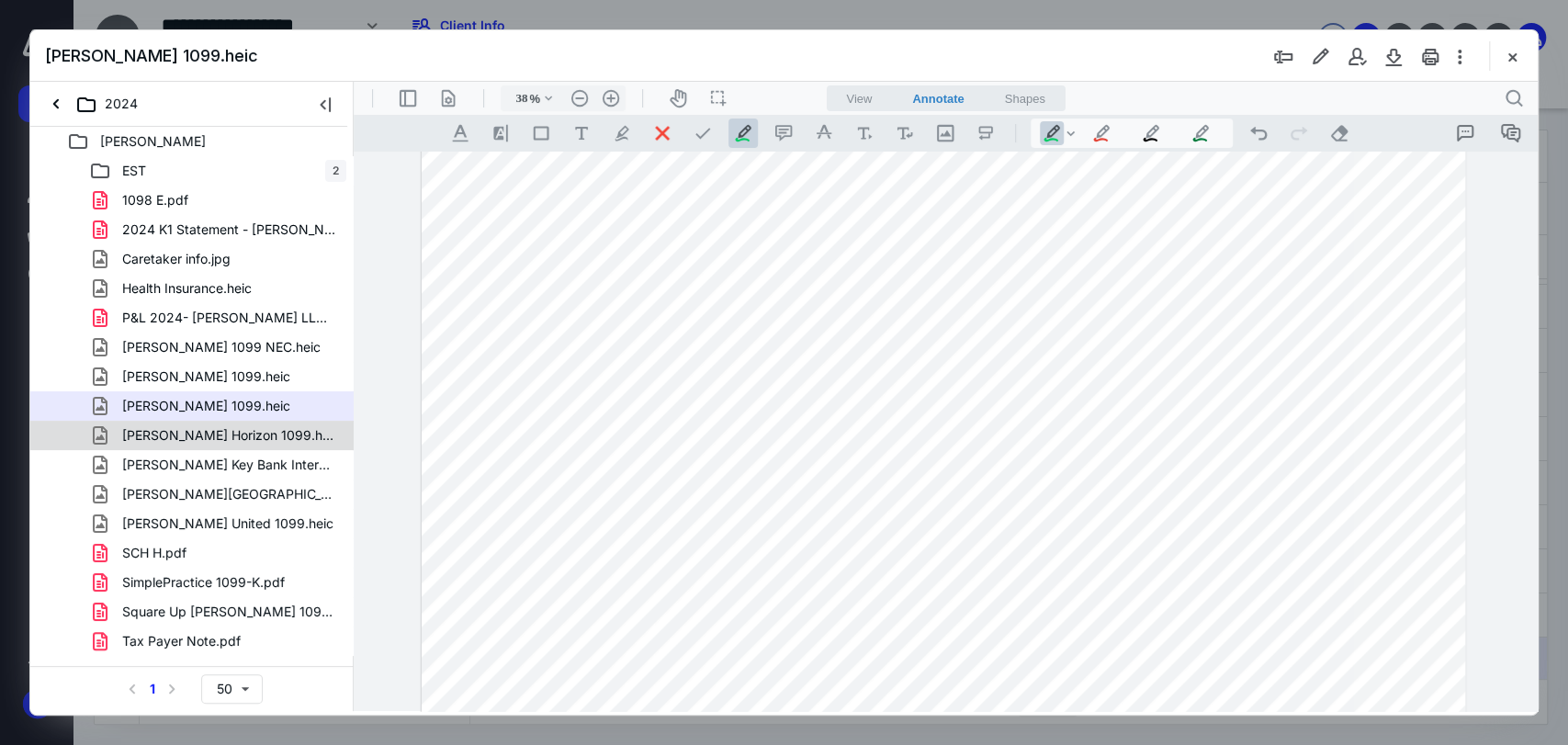 click on "Roxanne Horizon 1099.heic" at bounding box center [229, 435] 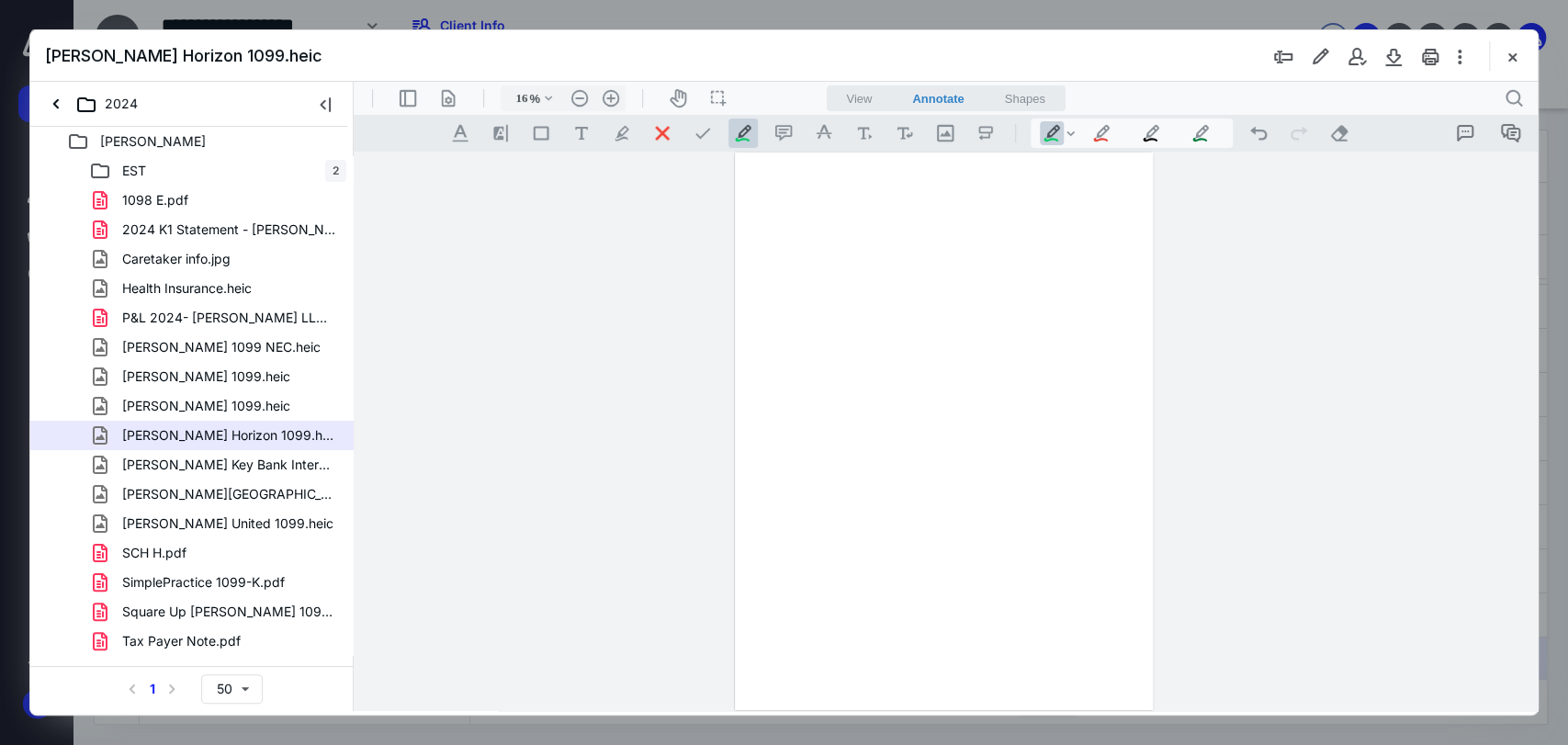 scroll, scrollTop: 0, scrollLeft: 0, axis: both 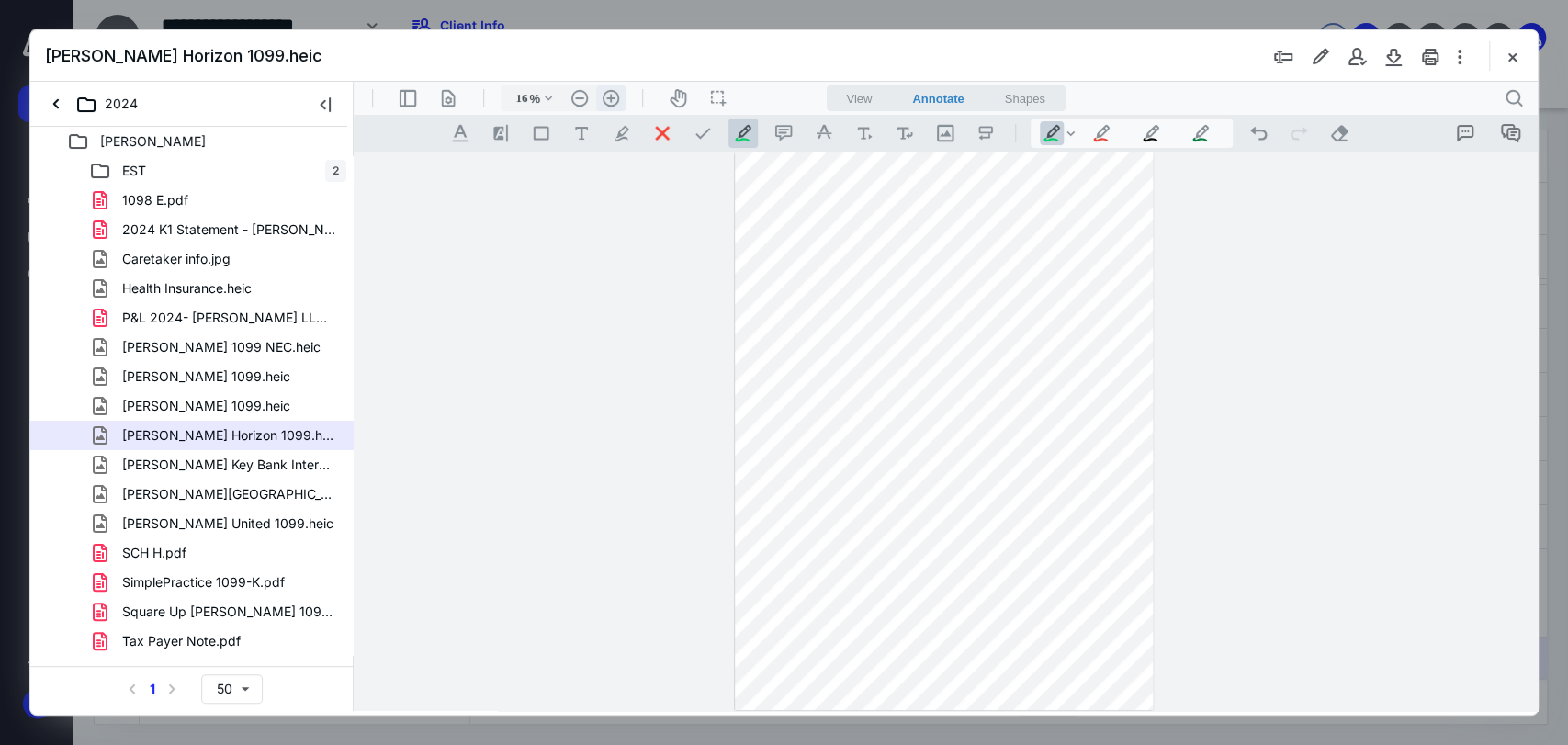 click on ".cls-1{fill:#abb0c4;} icon - header - zoom - in - line" at bounding box center (611, 98) 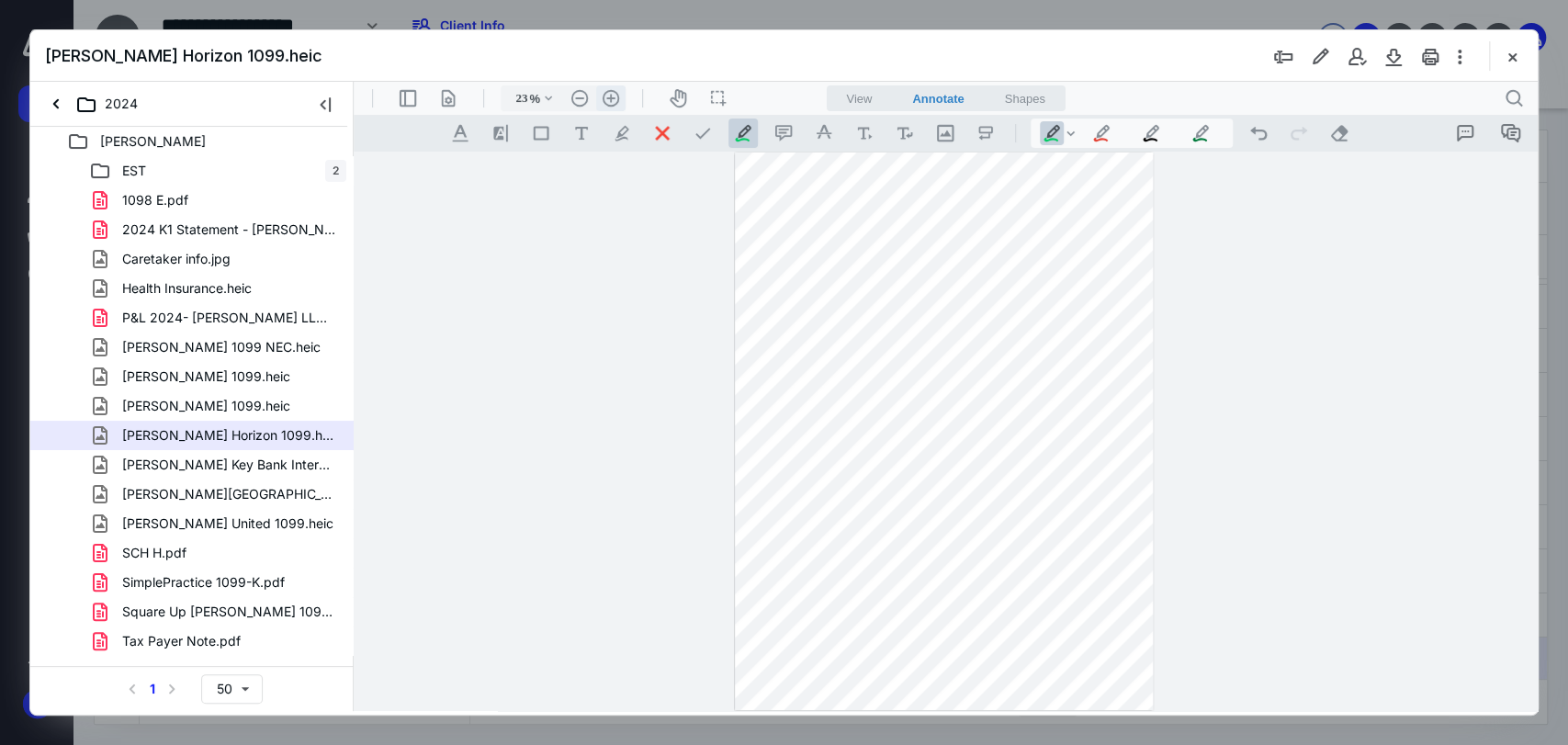click on ".cls-1{fill:#abb0c4;} icon - header - zoom - in - line" at bounding box center [611, 98] 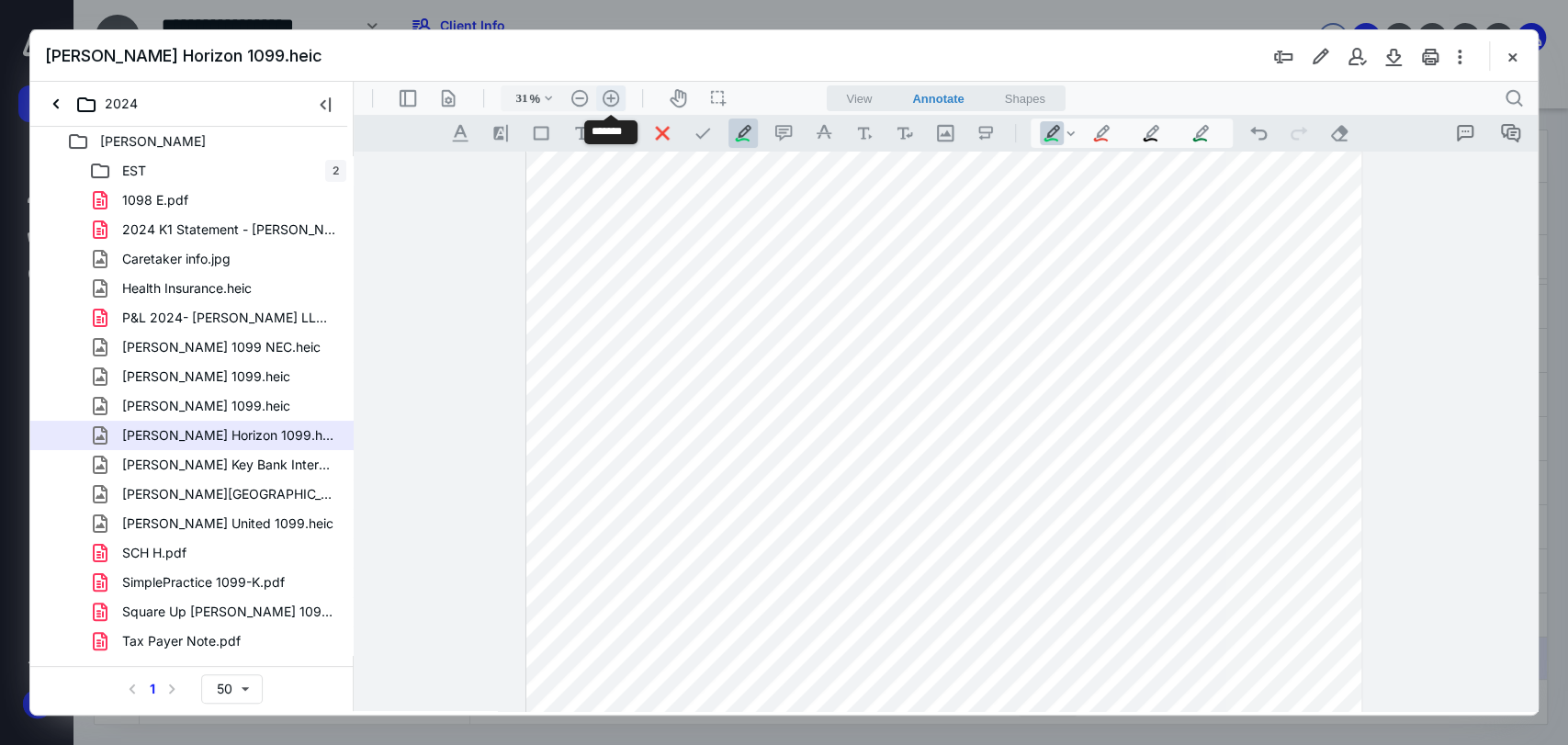 click on ".cls-1{fill:#abb0c4;} icon - header - zoom - in - line" at bounding box center (611, 98) 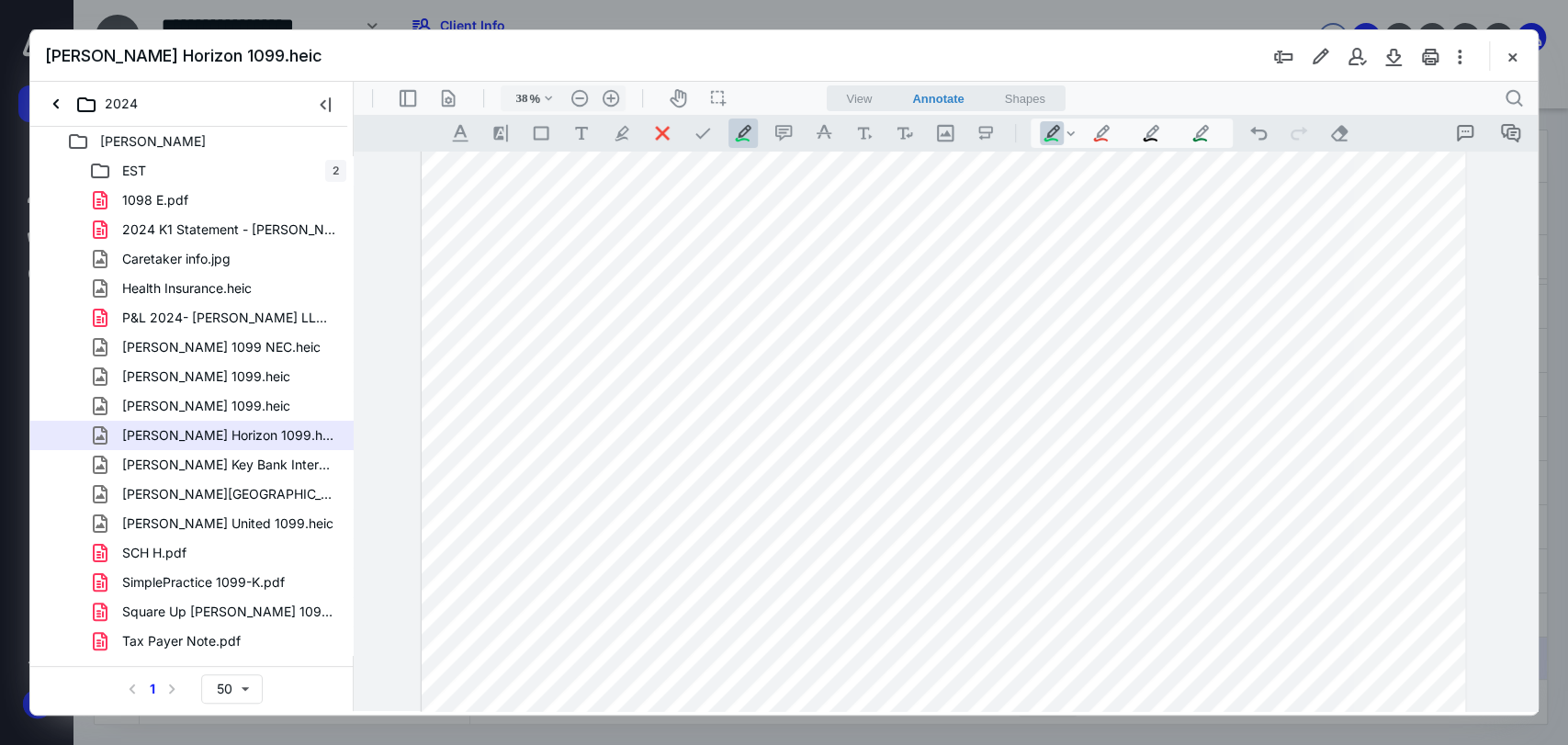 scroll, scrollTop: 569, scrollLeft: 0, axis: vertical 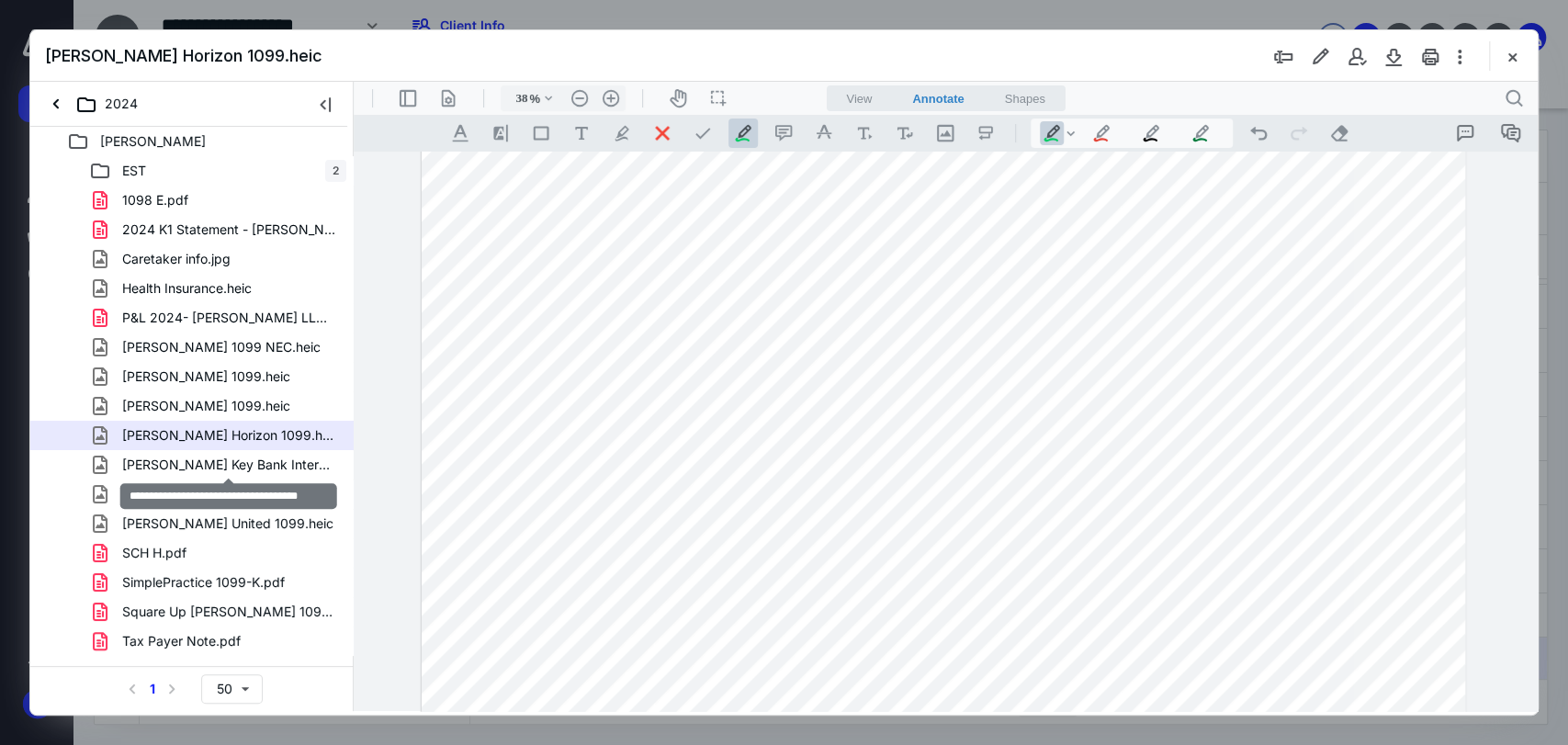 click on "Roxanne Key Bank Interest Letter.heic" at bounding box center (229, 465) 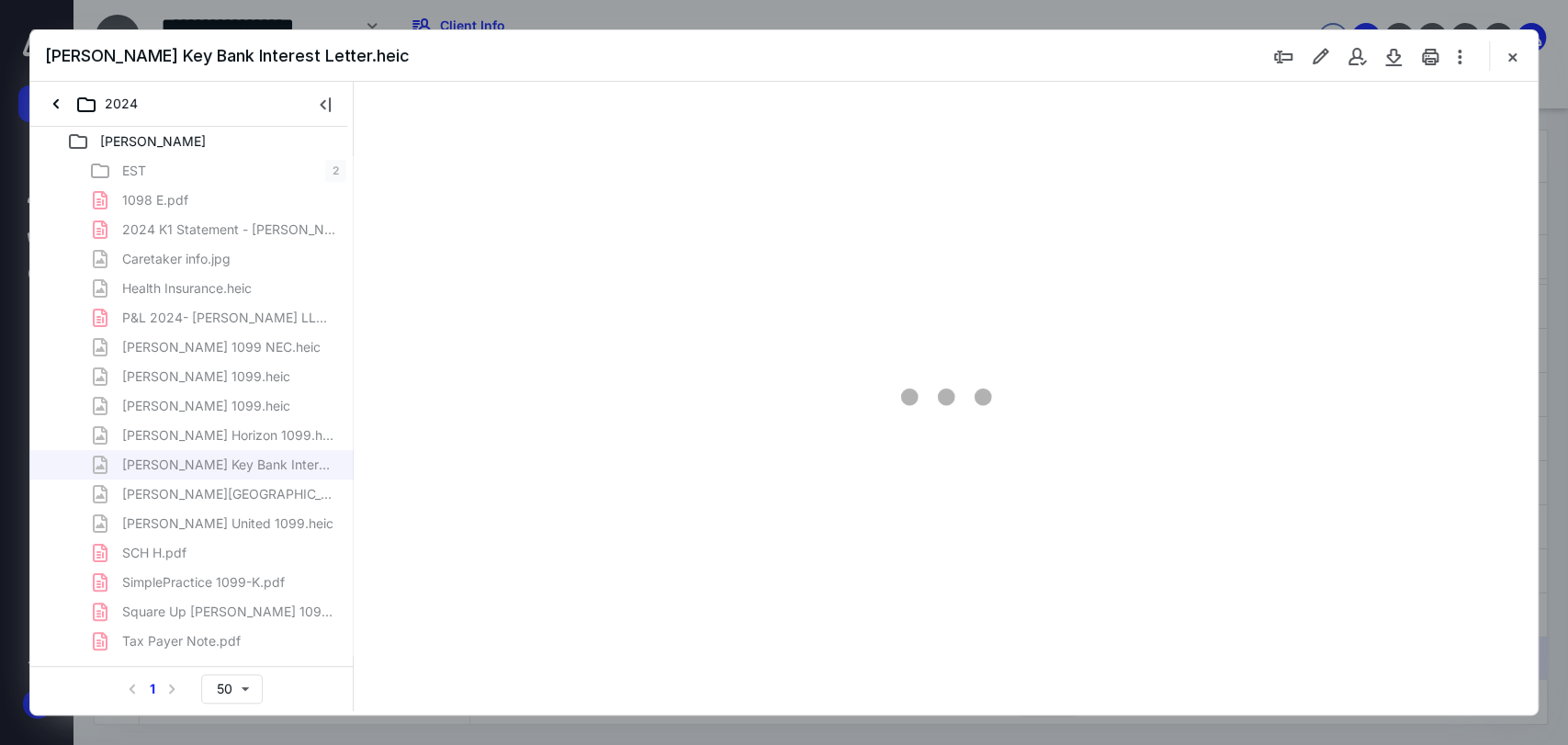 scroll, scrollTop: 0, scrollLeft: 0, axis: both 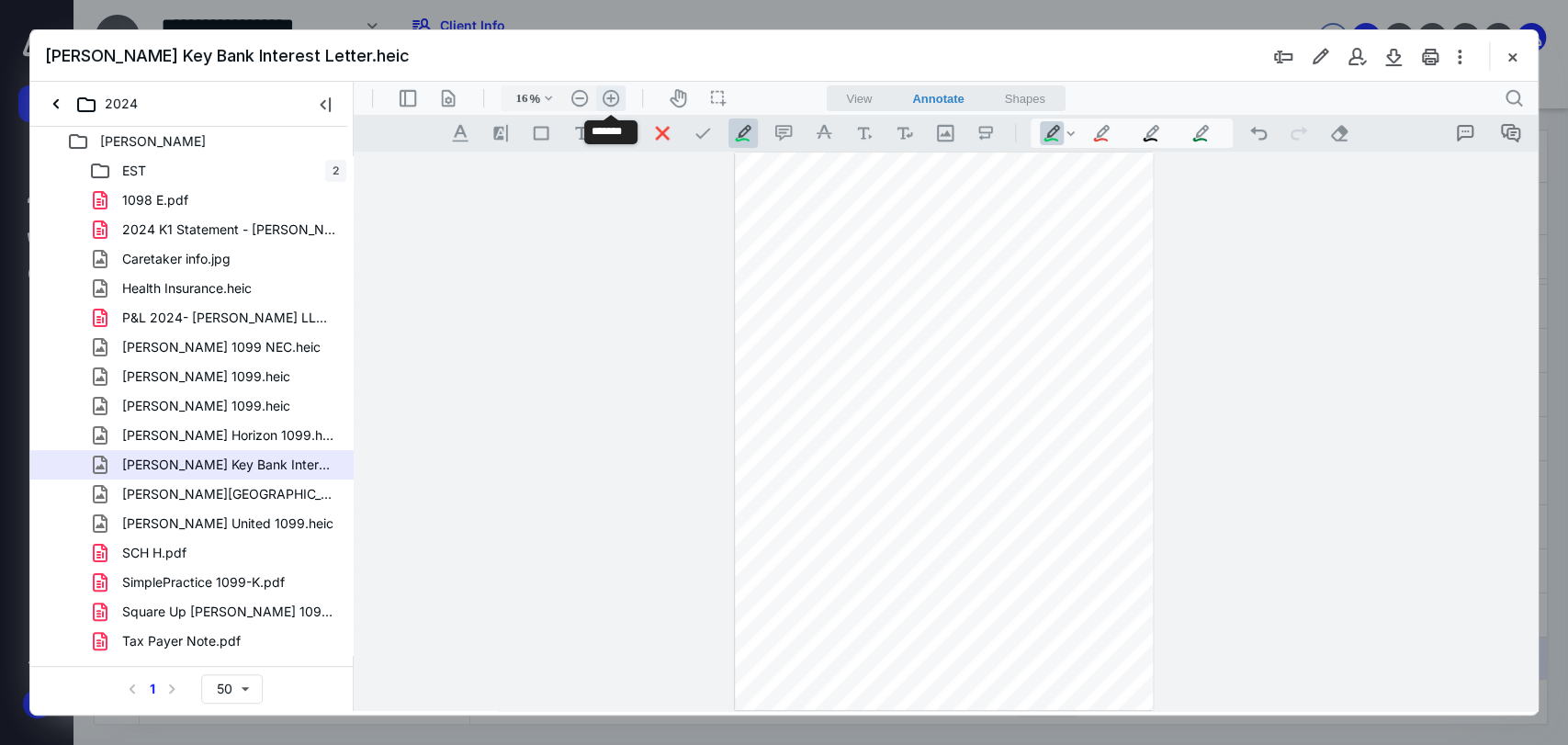 click on ".cls-1{fill:#abb0c4;} icon - header - zoom - in - line" at bounding box center (611, 98) 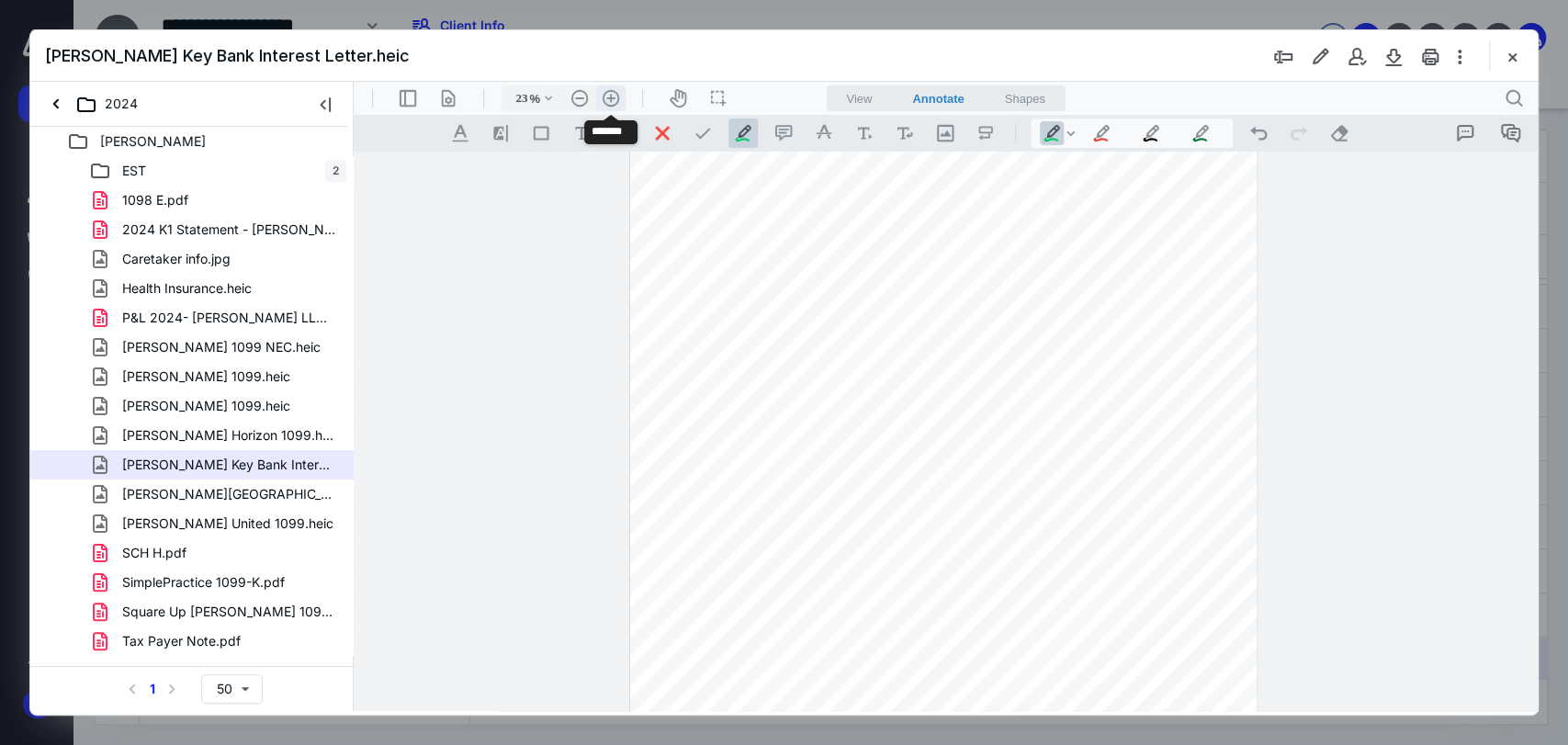 click on ".cls-1{fill:#abb0c4;} icon - header - zoom - in - line" at bounding box center [611, 98] 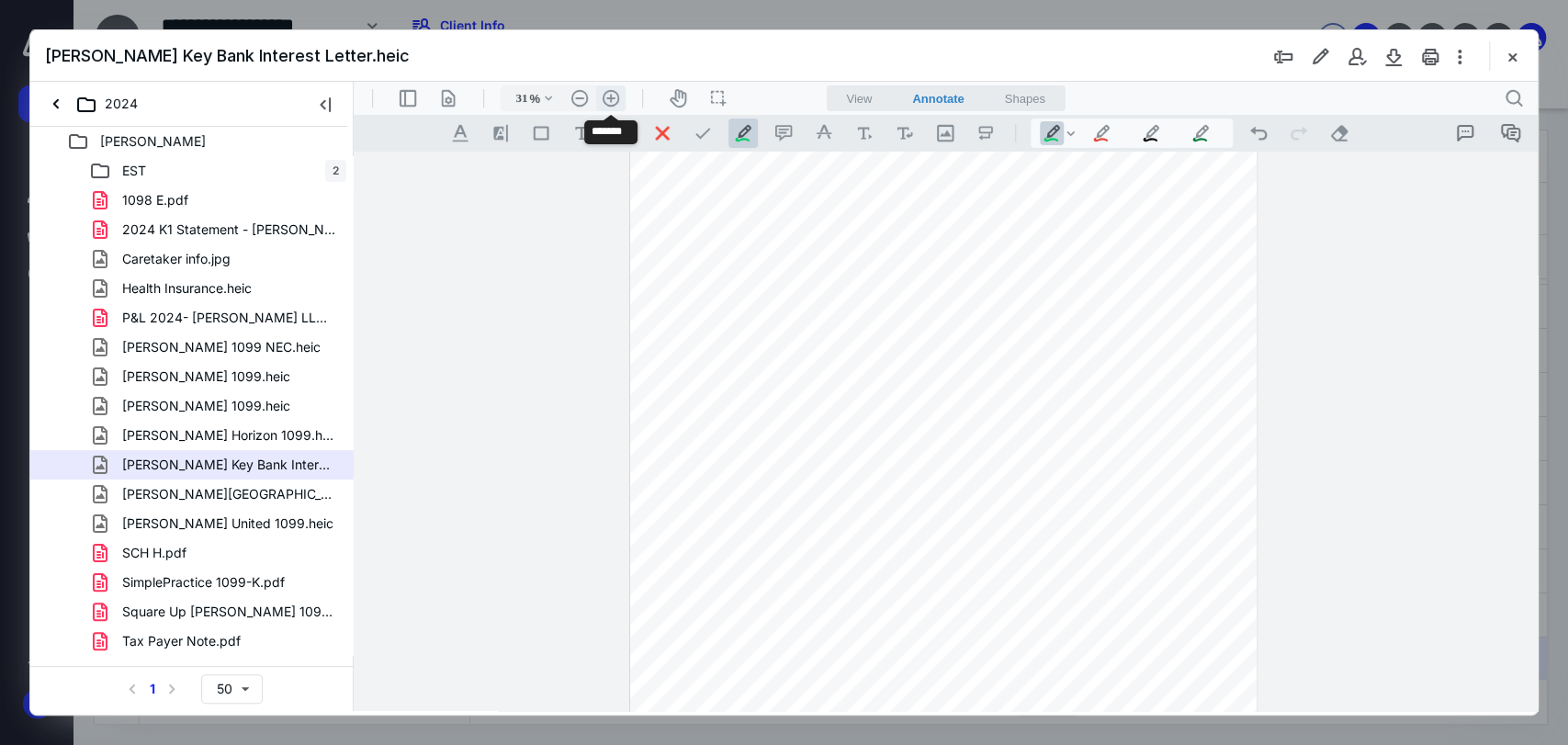 click on ".cls-1{fill:#abb0c4;} icon - header - zoom - in - line" at bounding box center (611, 98) 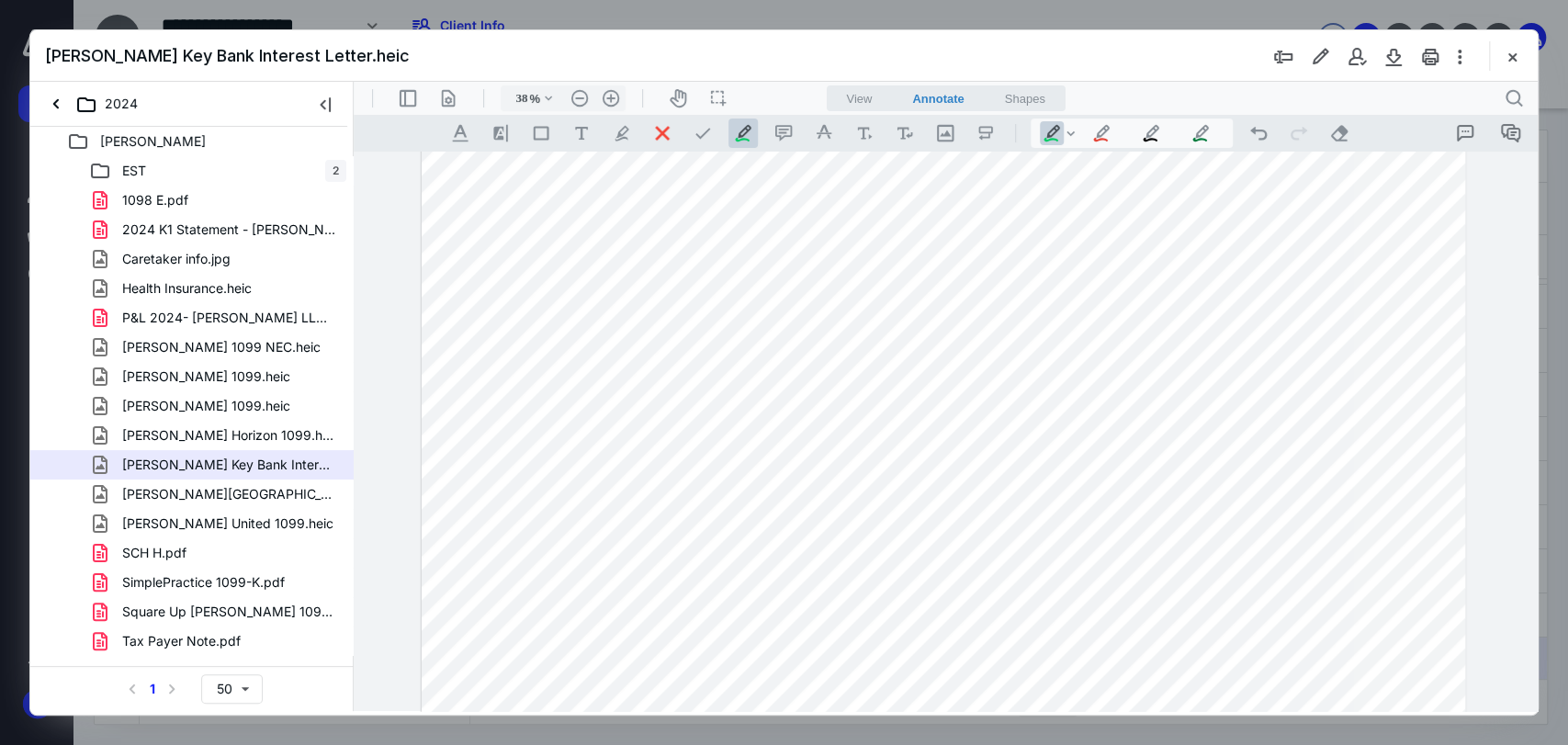 scroll, scrollTop: 671, scrollLeft: 0, axis: vertical 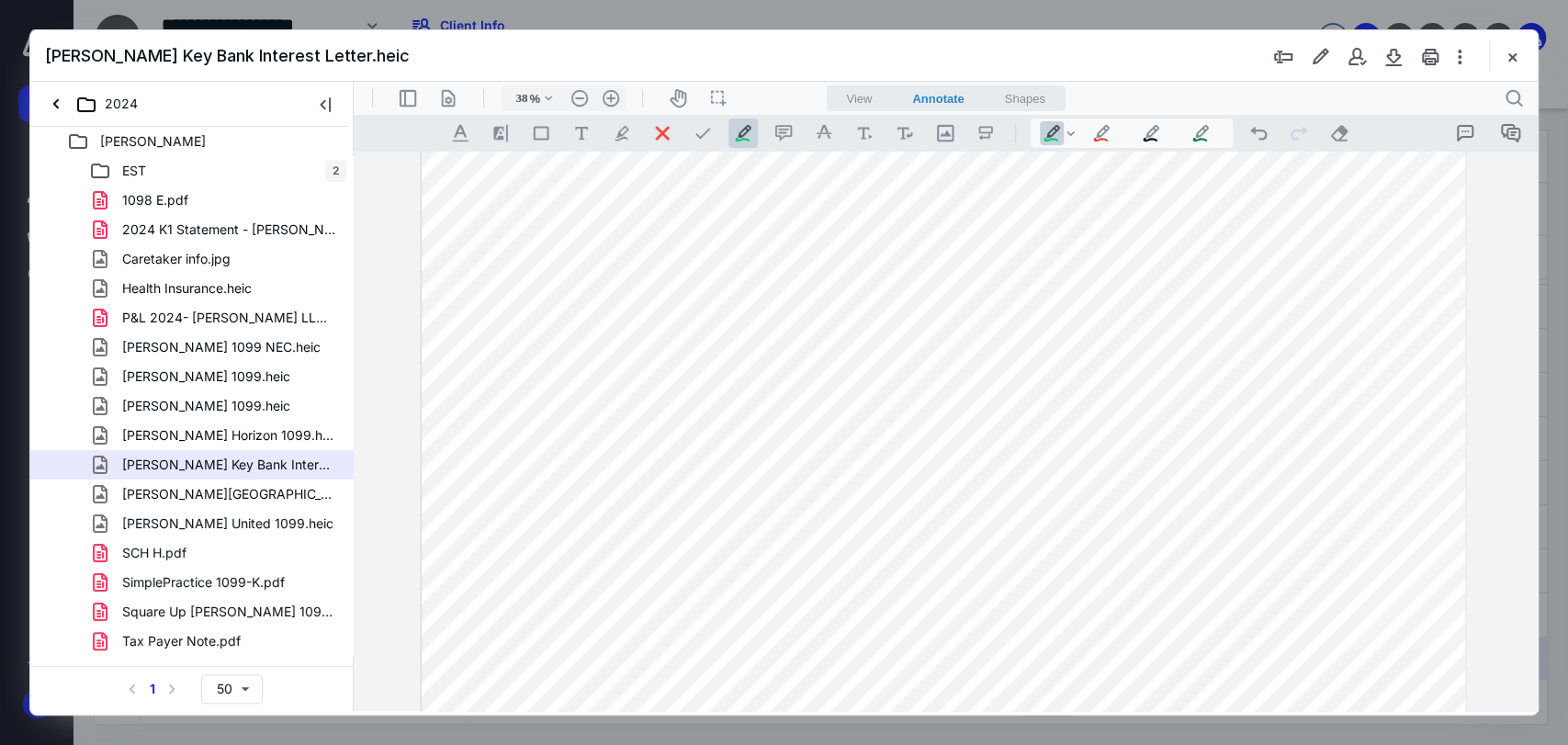 drag, startPoint x: 253, startPoint y: 484, endPoint x: 331, endPoint y: 491, distance: 78.31347 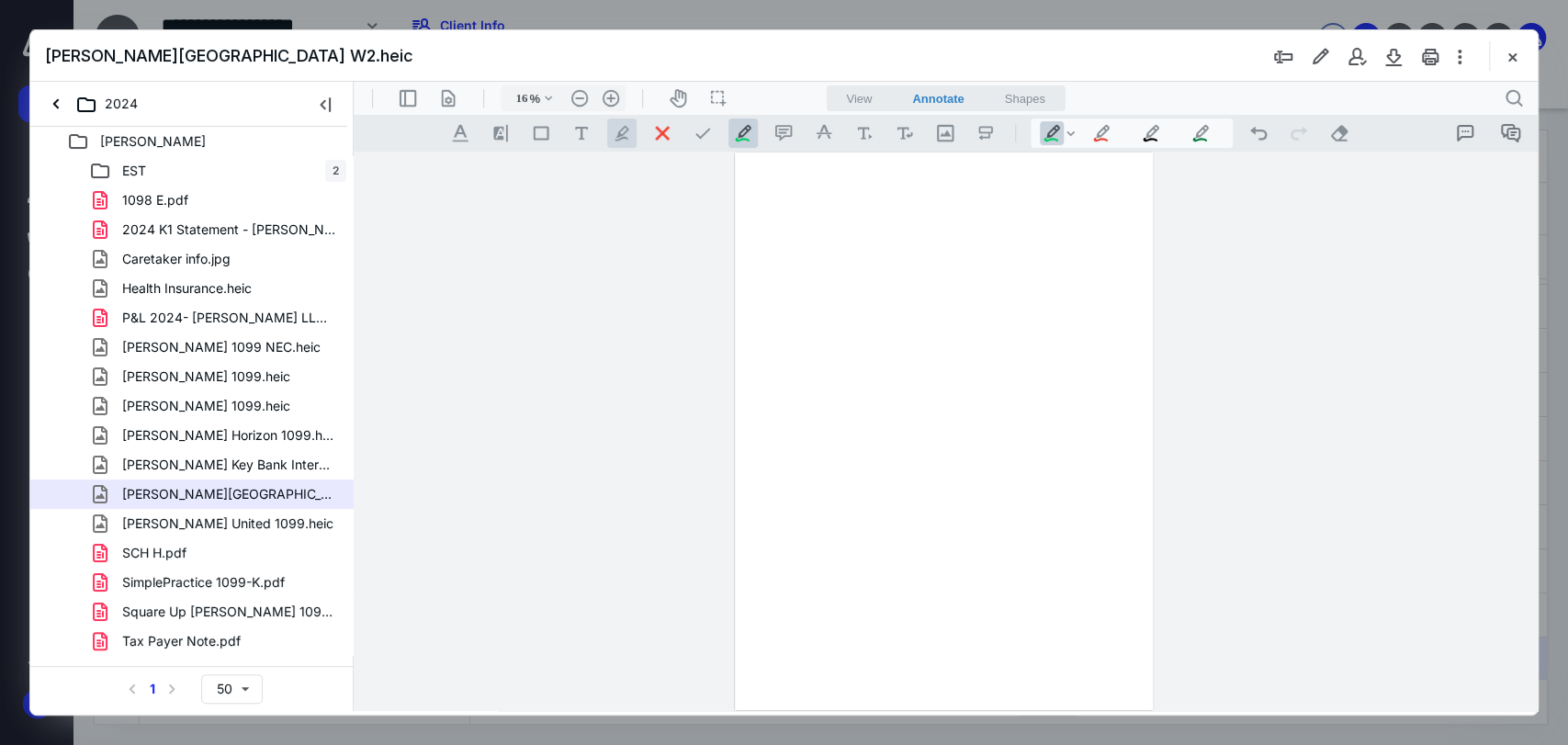 scroll, scrollTop: 0, scrollLeft: 0, axis: both 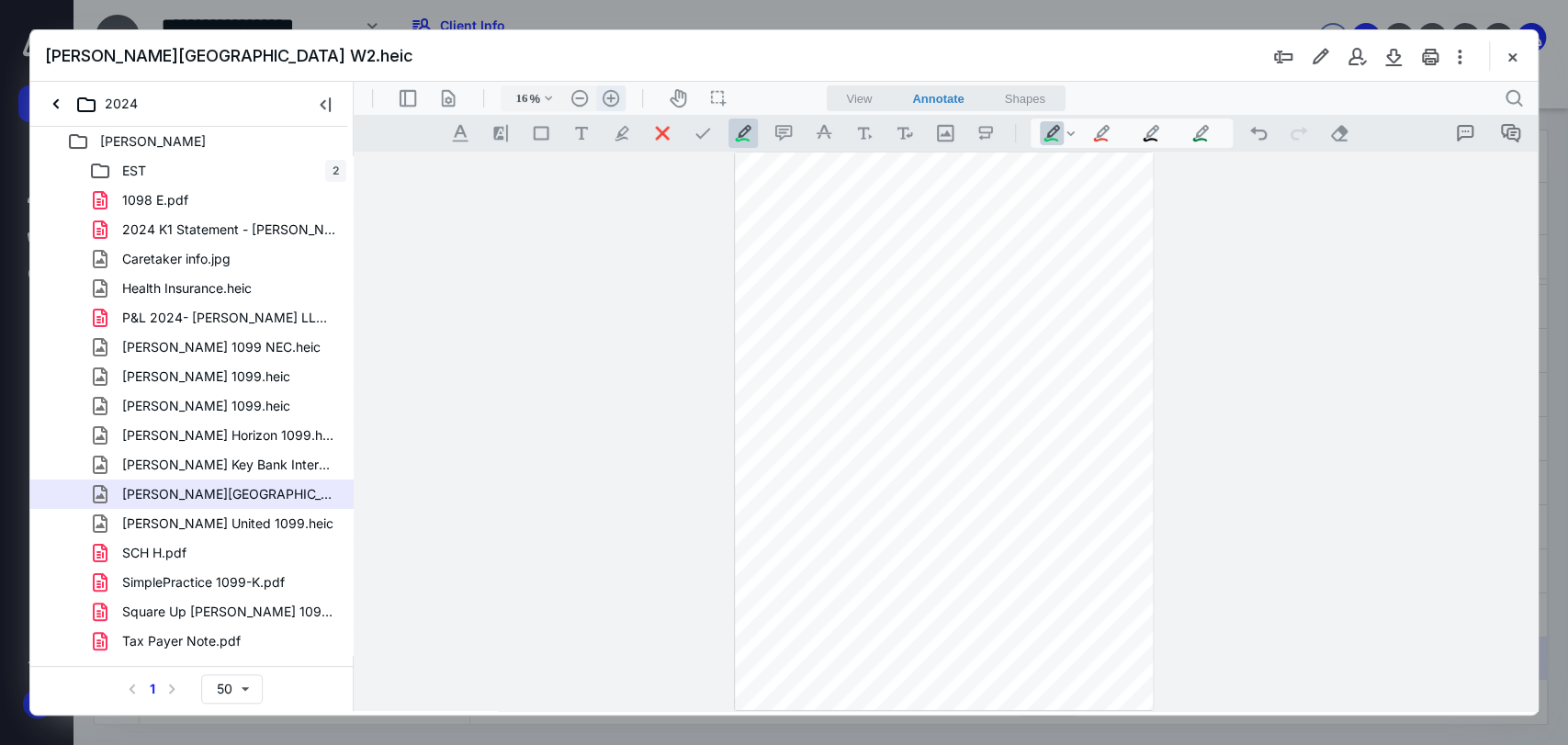 click on ".cls-1{fill:#abb0c4;} icon - header - zoom - in - line" at bounding box center [611, 98] 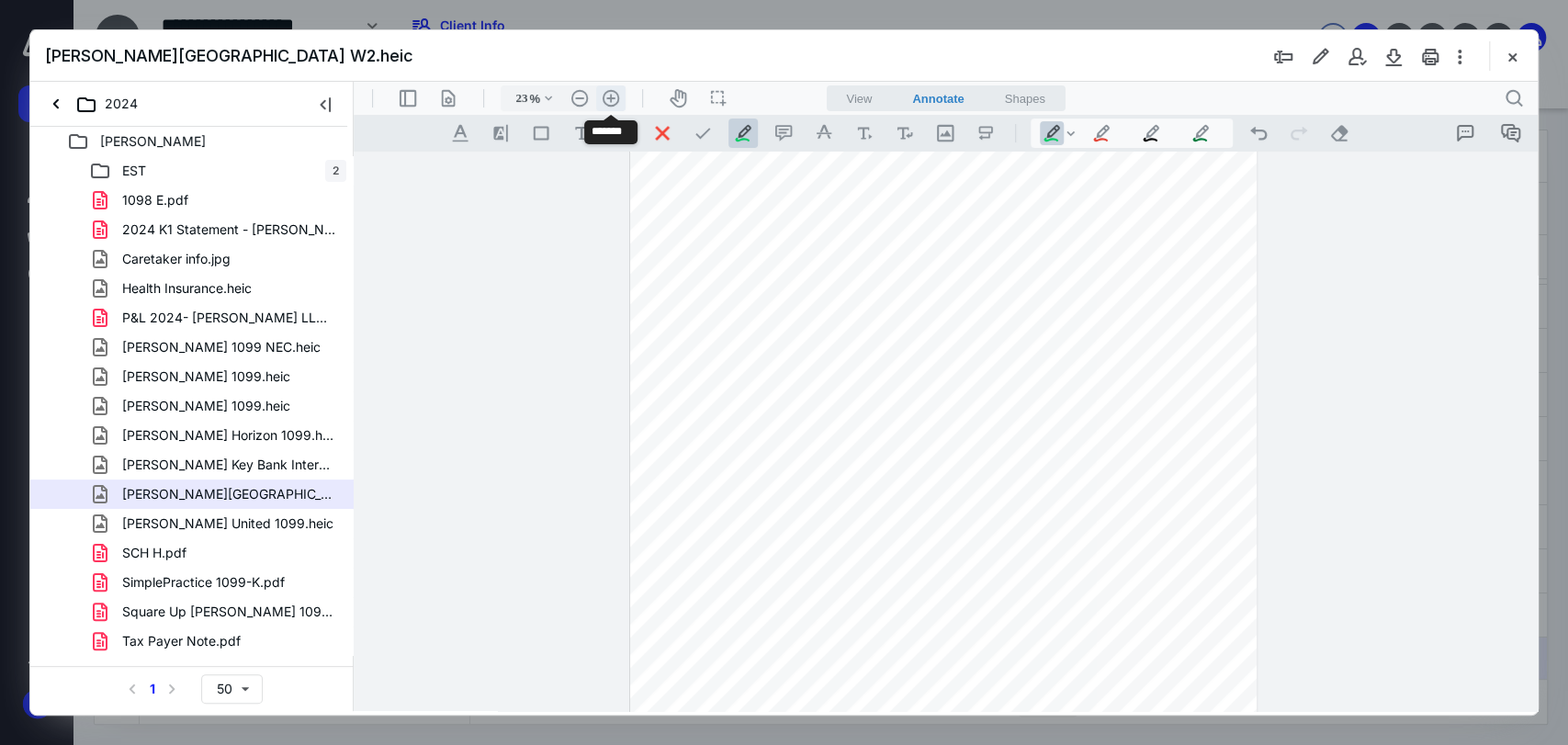 click on ".cls-1{fill:#abb0c4;} icon - header - zoom - in - line" at bounding box center [611, 98] 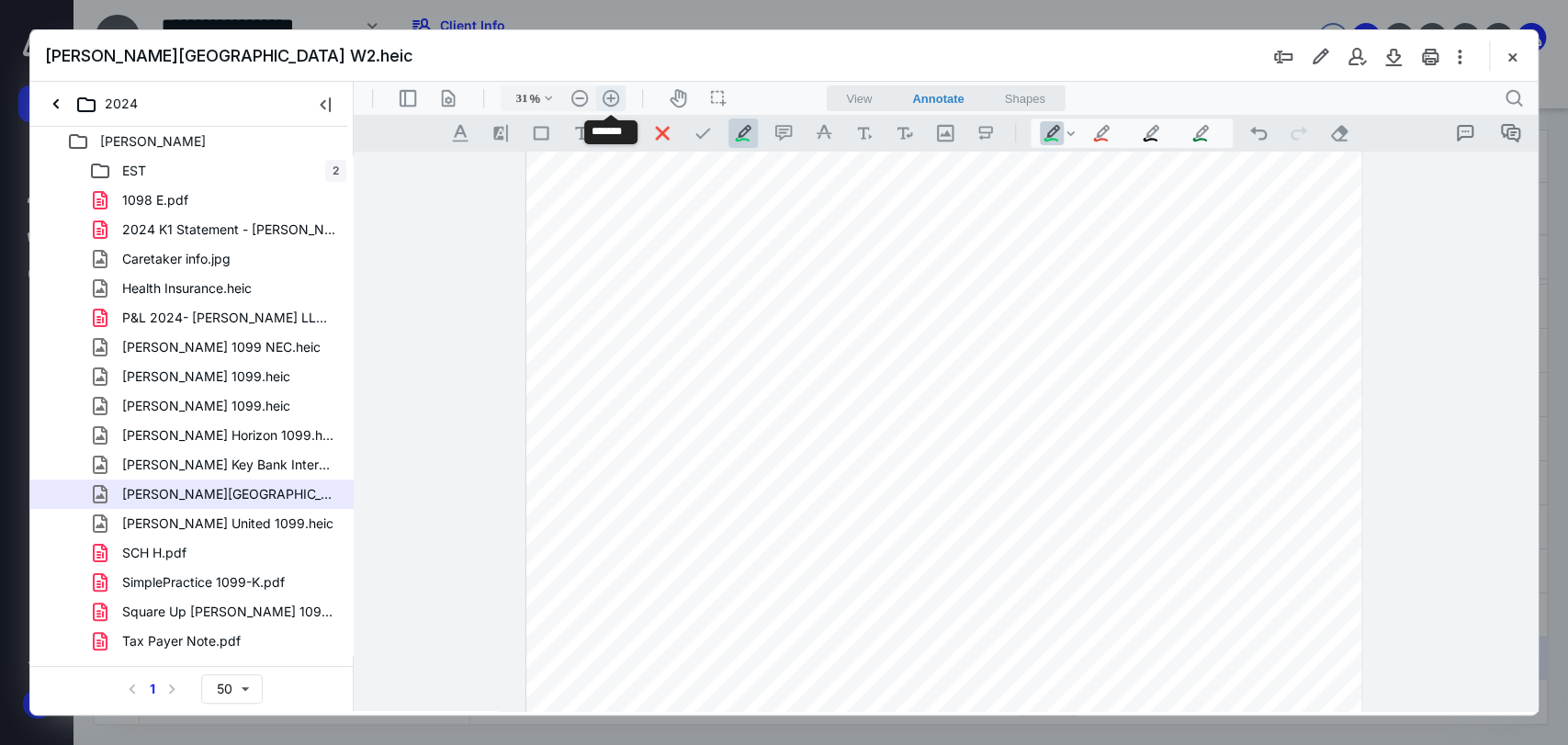 click on ".cls-1{fill:#abb0c4;} icon - header - zoom - in - line" at bounding box center (611, 98) 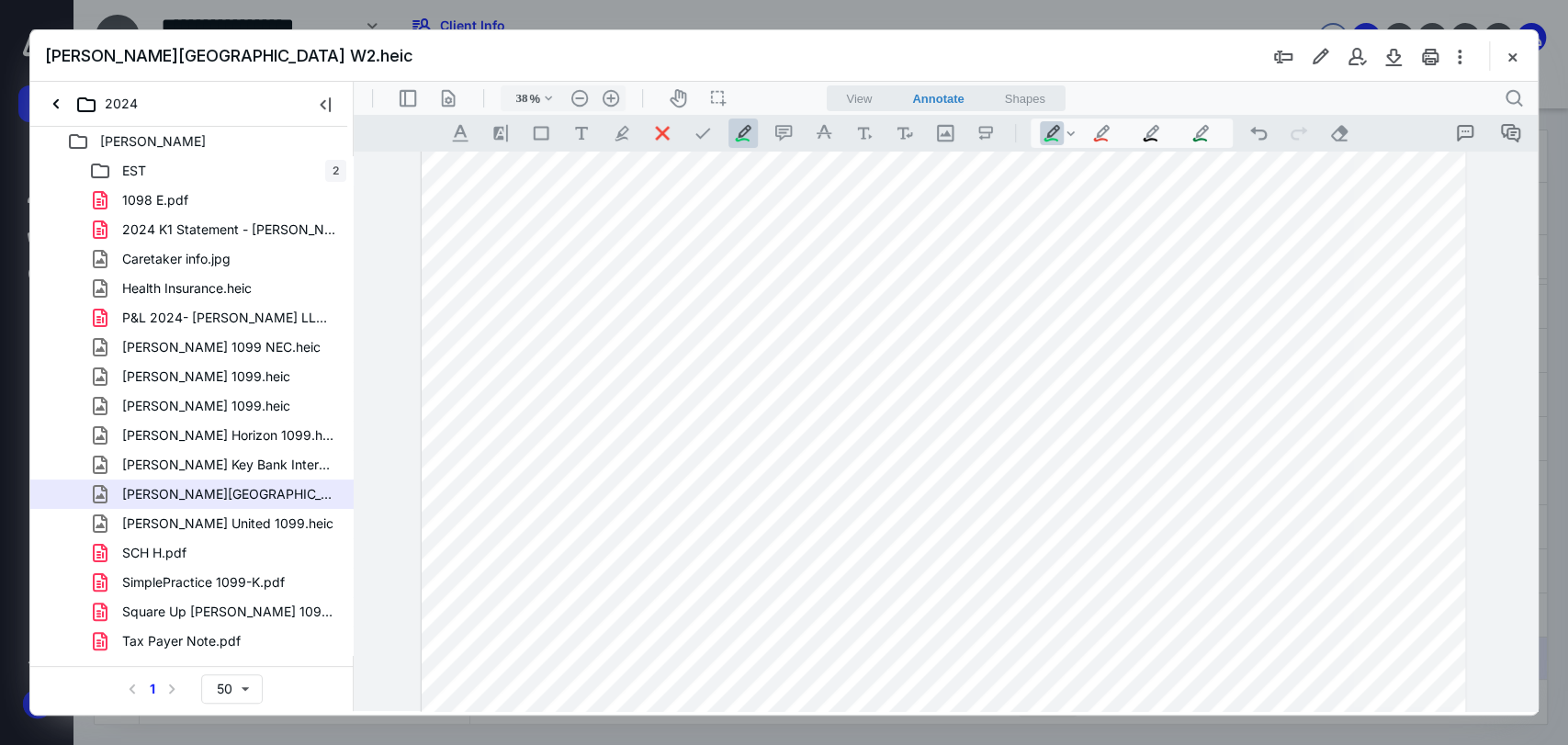 scroll, scrollTop: 834, scrollLeft: 0, axis: vertical 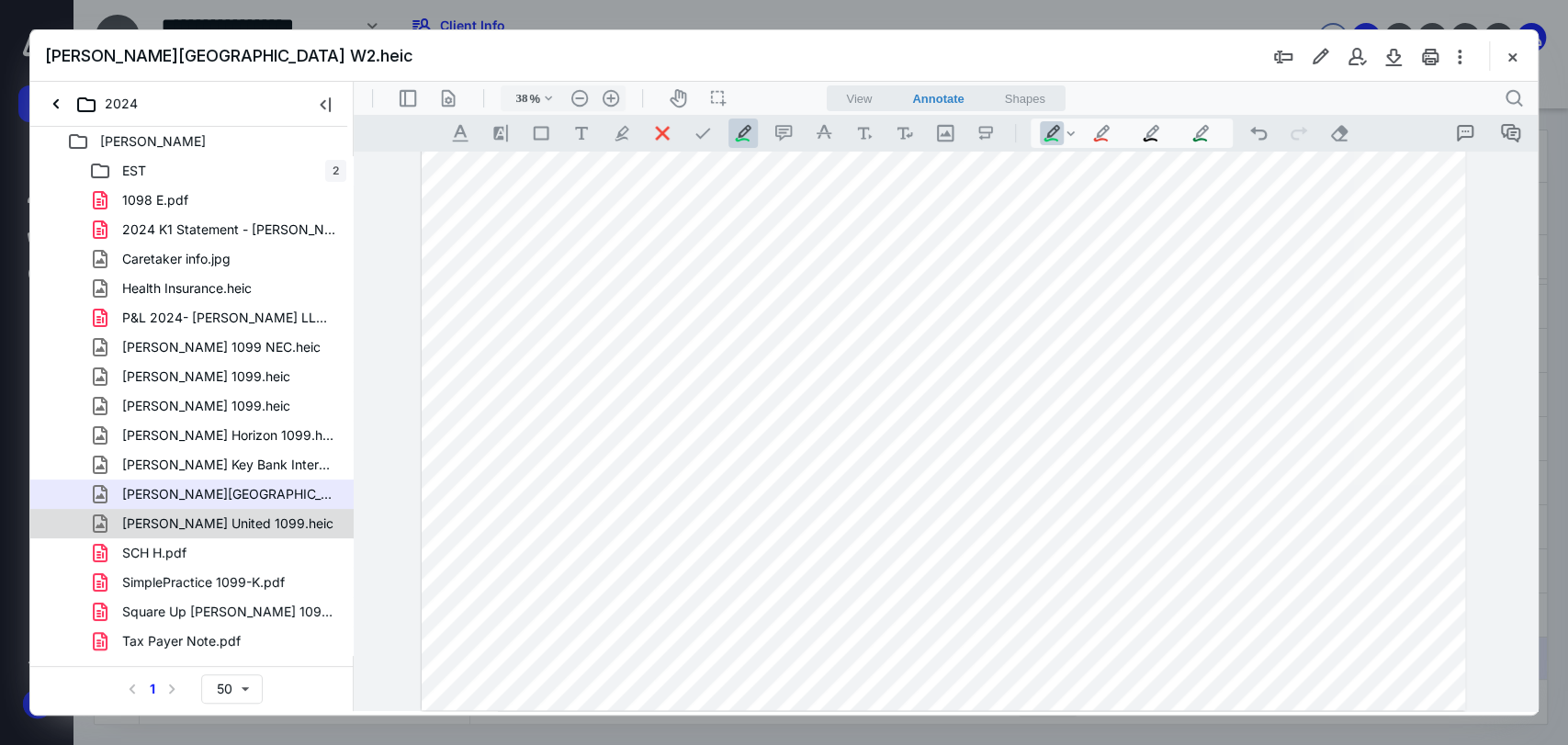 click on "Roxanne United 1099.heic" at bounding box center (228, 524) 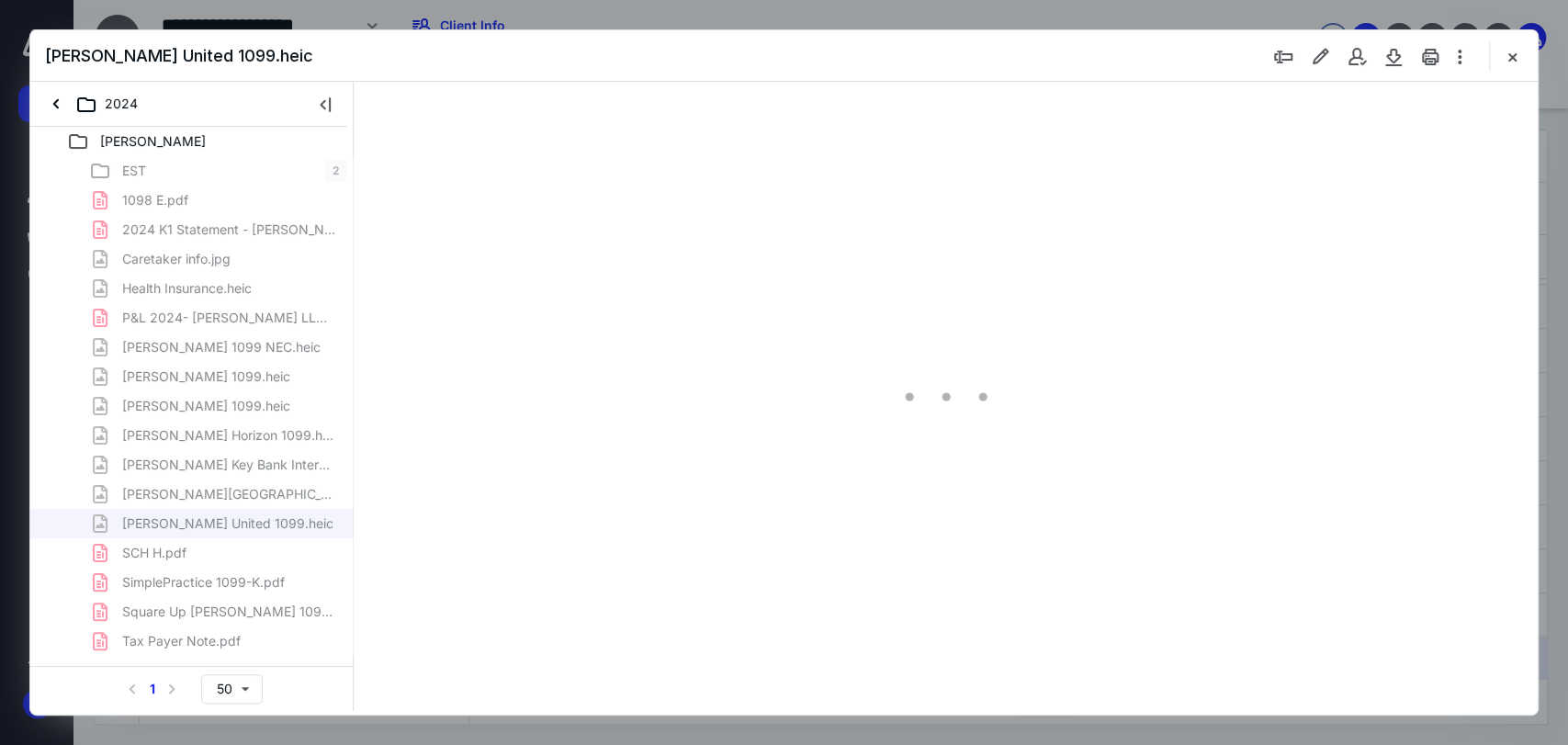 scroll, scrollTop: 0, scrollLeft: 0, axis: both 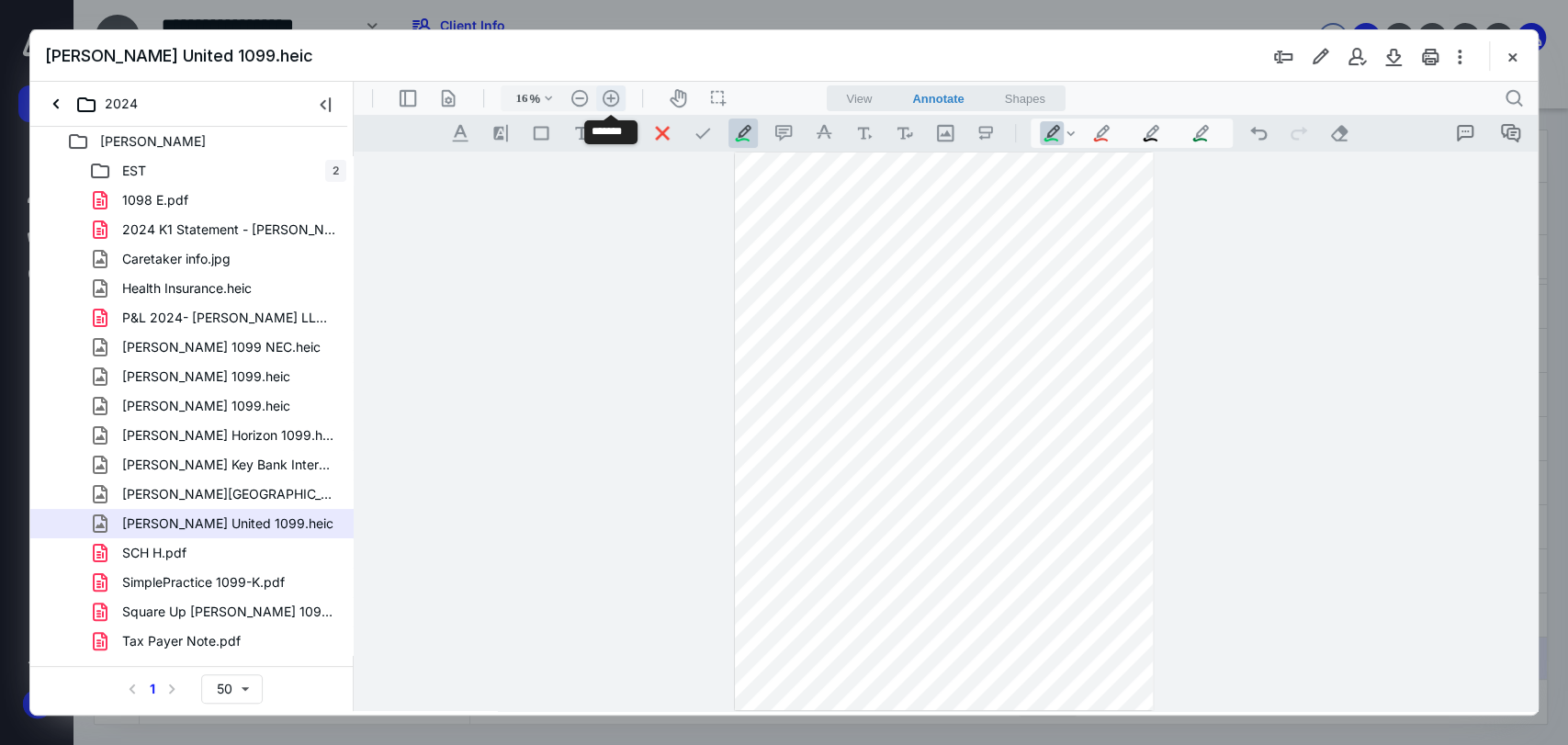 click on ".cls-1{fill:#abb0c4;} icon - header - zoom - in - line" at bounding box center [611, 98] 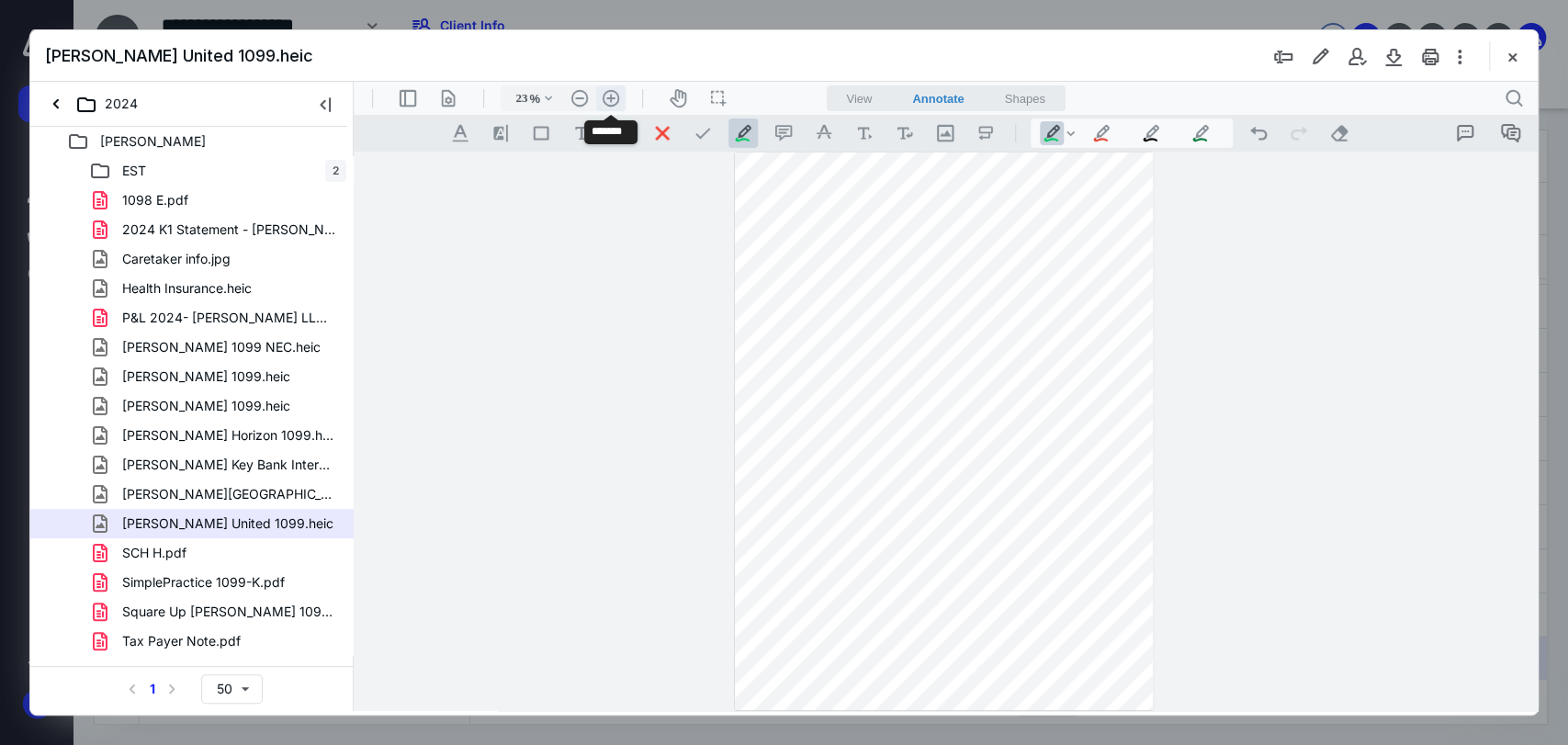 click on ".cls-1{fill:#abb0c4;} icon - header - zoom - in - line" at bounding box center (611, 98) 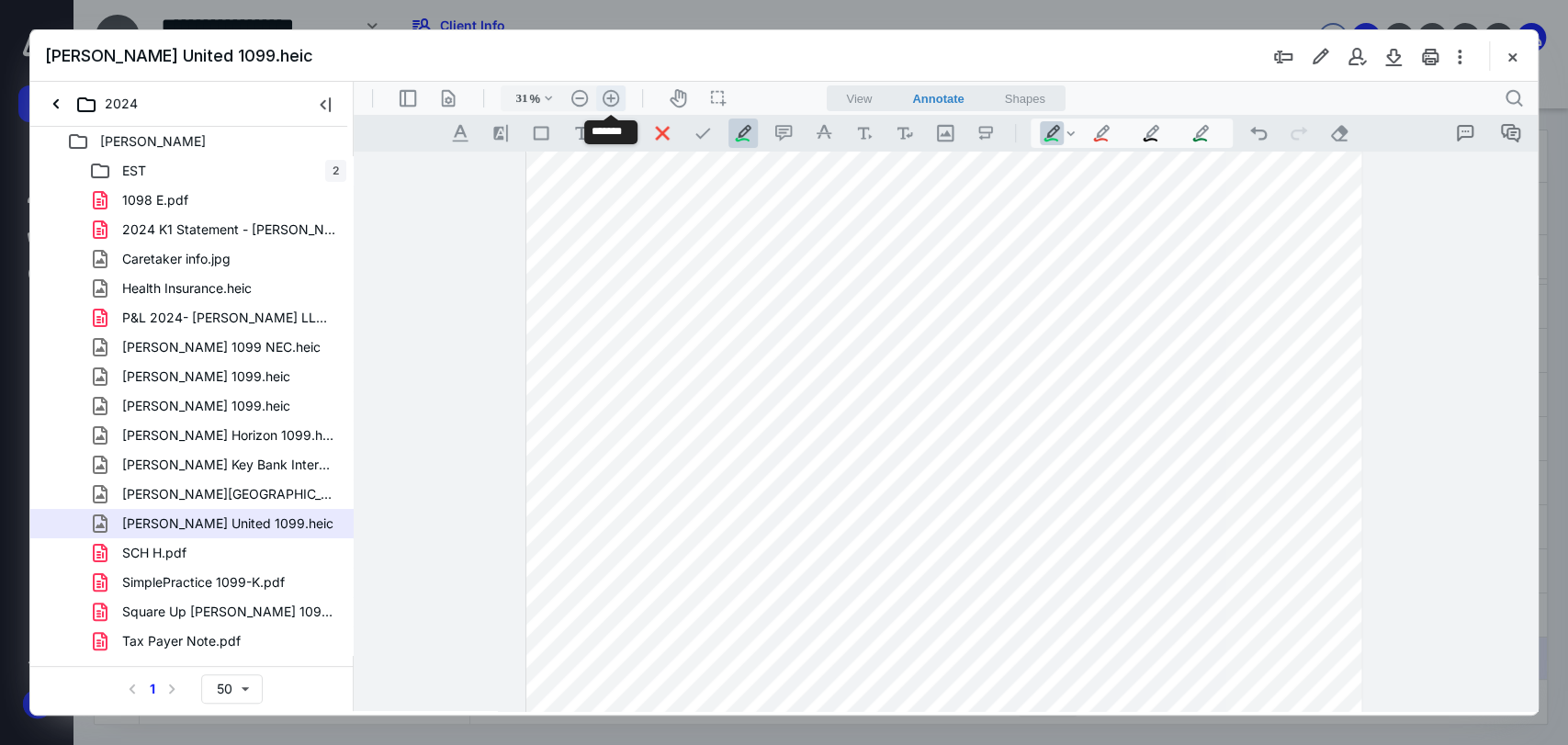 click on ".cls-1{fill:#abb0c4;} icon - header - zoom - in - line" at bounding box center [611, 98] 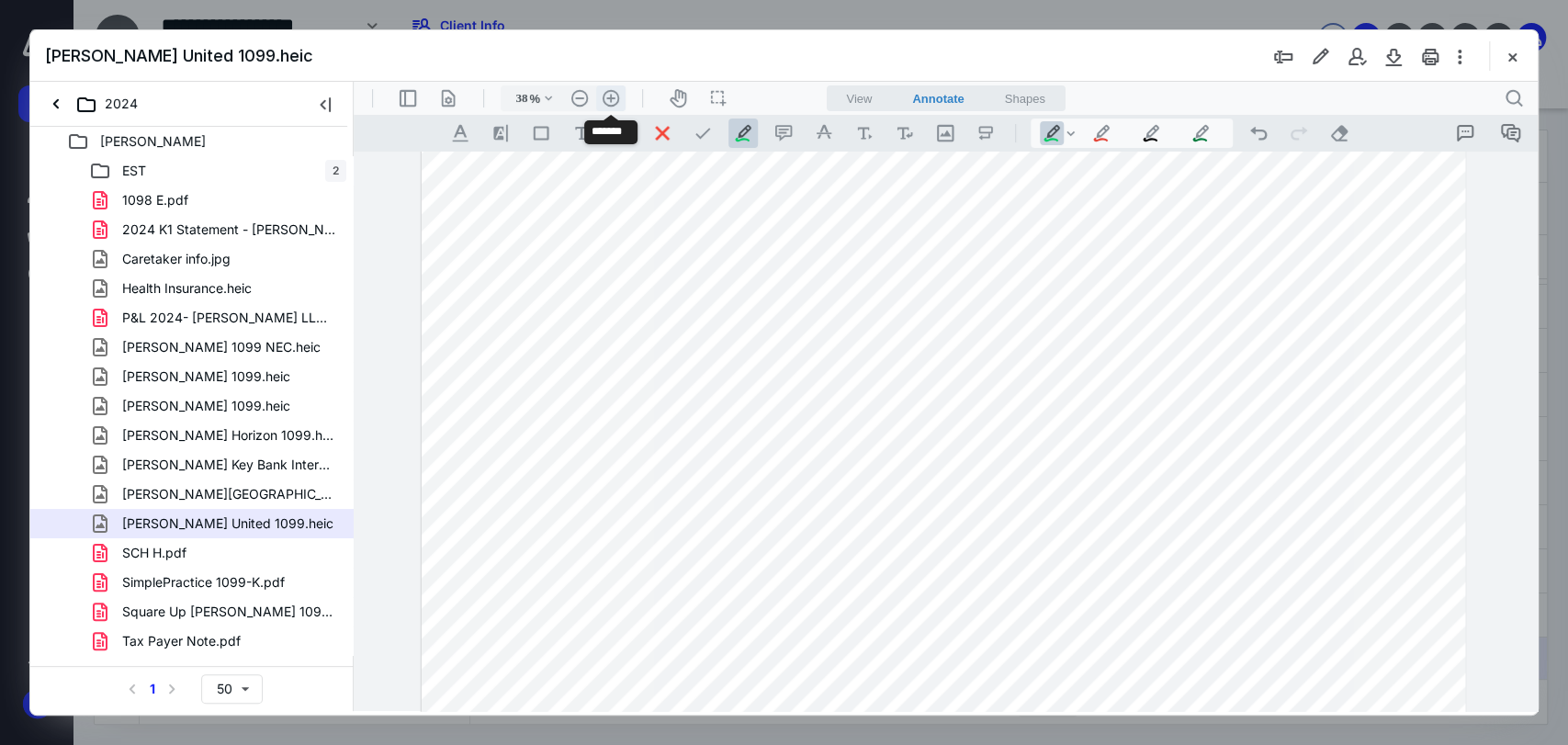 scroll, scrollTop: 365, scrollLeft: 0, axis: vertical 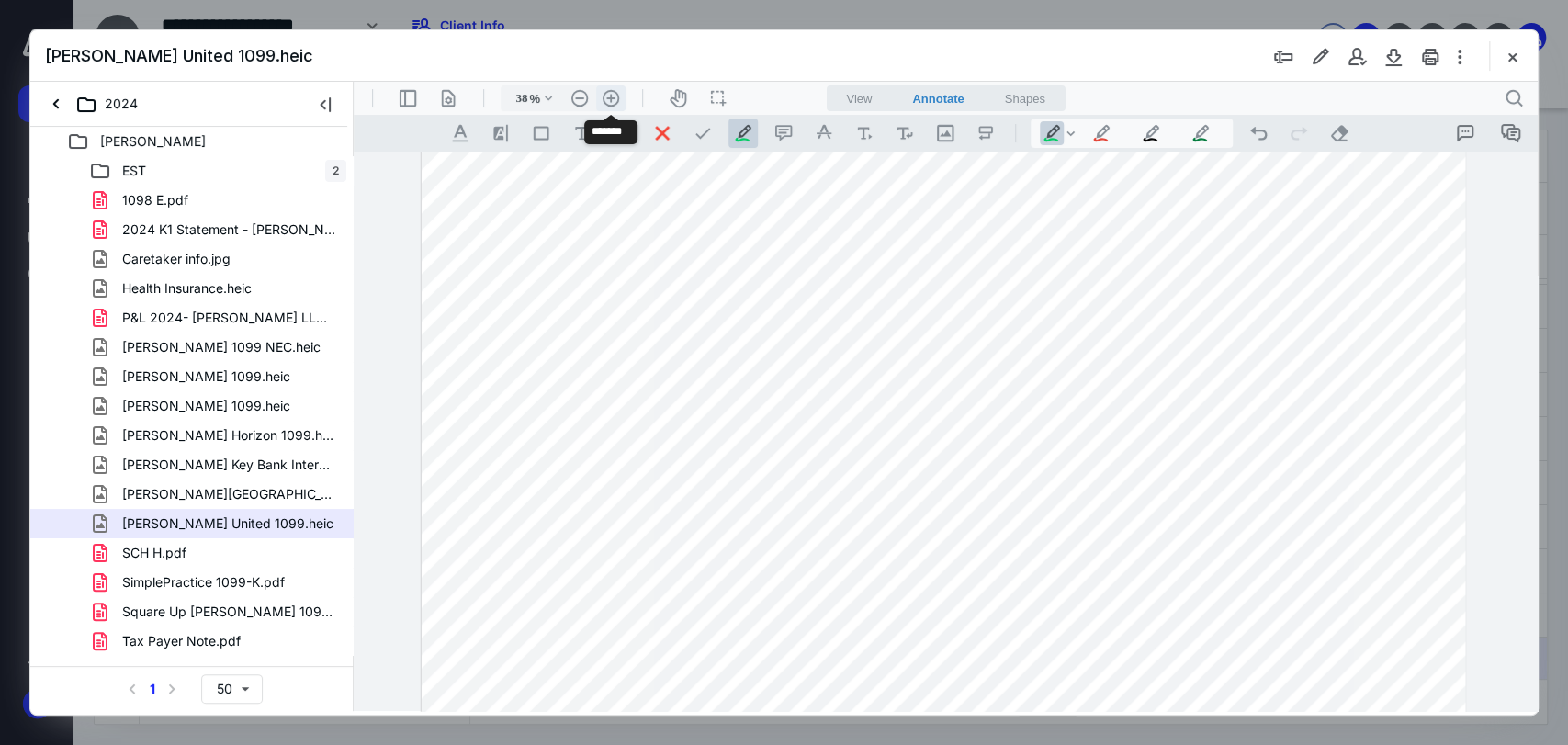 click on ".cls-1{fill:#abb0c4;} icon - header - zoom - in - line" at bounding box center [611, 98] 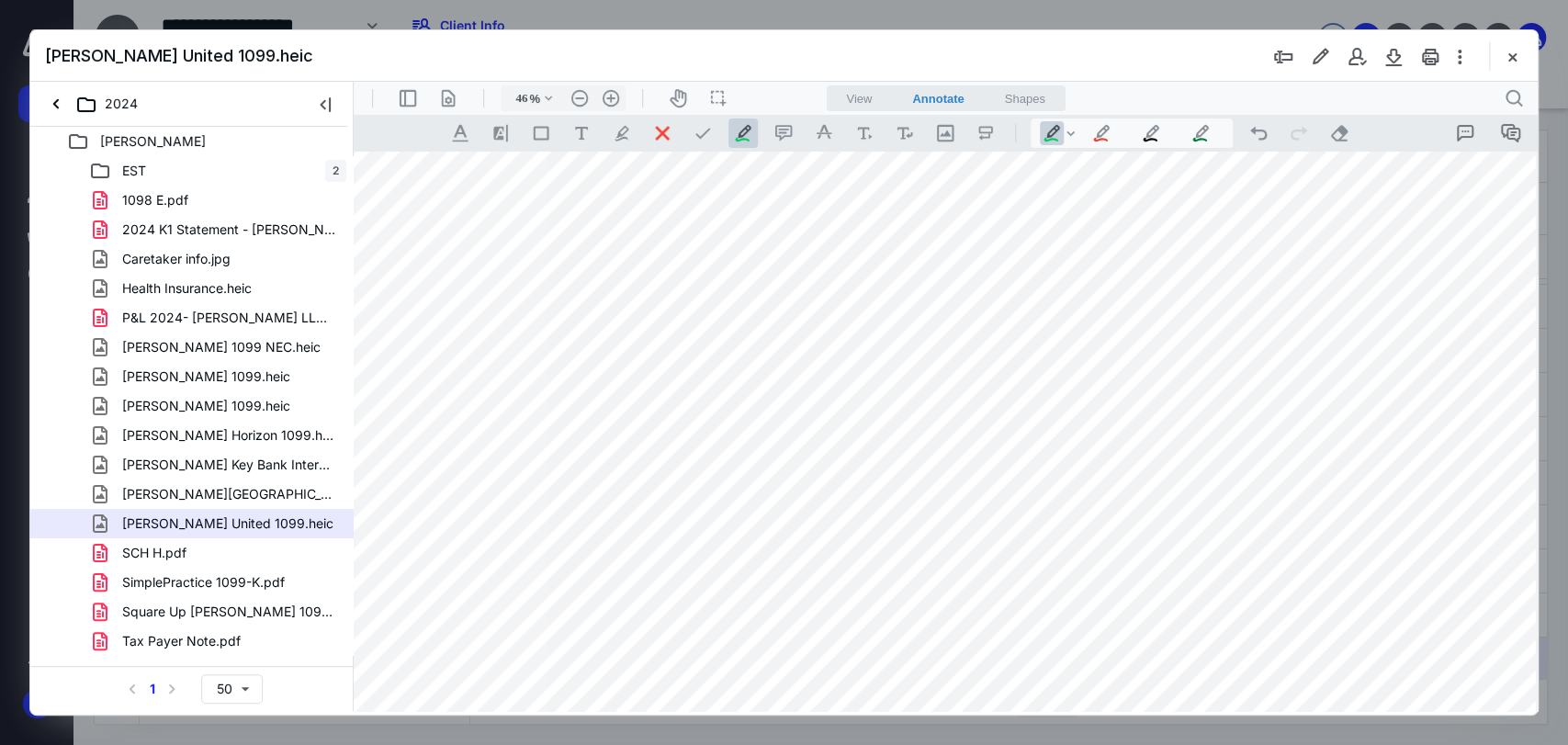 scroll, scrollTop: 997, scrollLeft: 40, axis: both 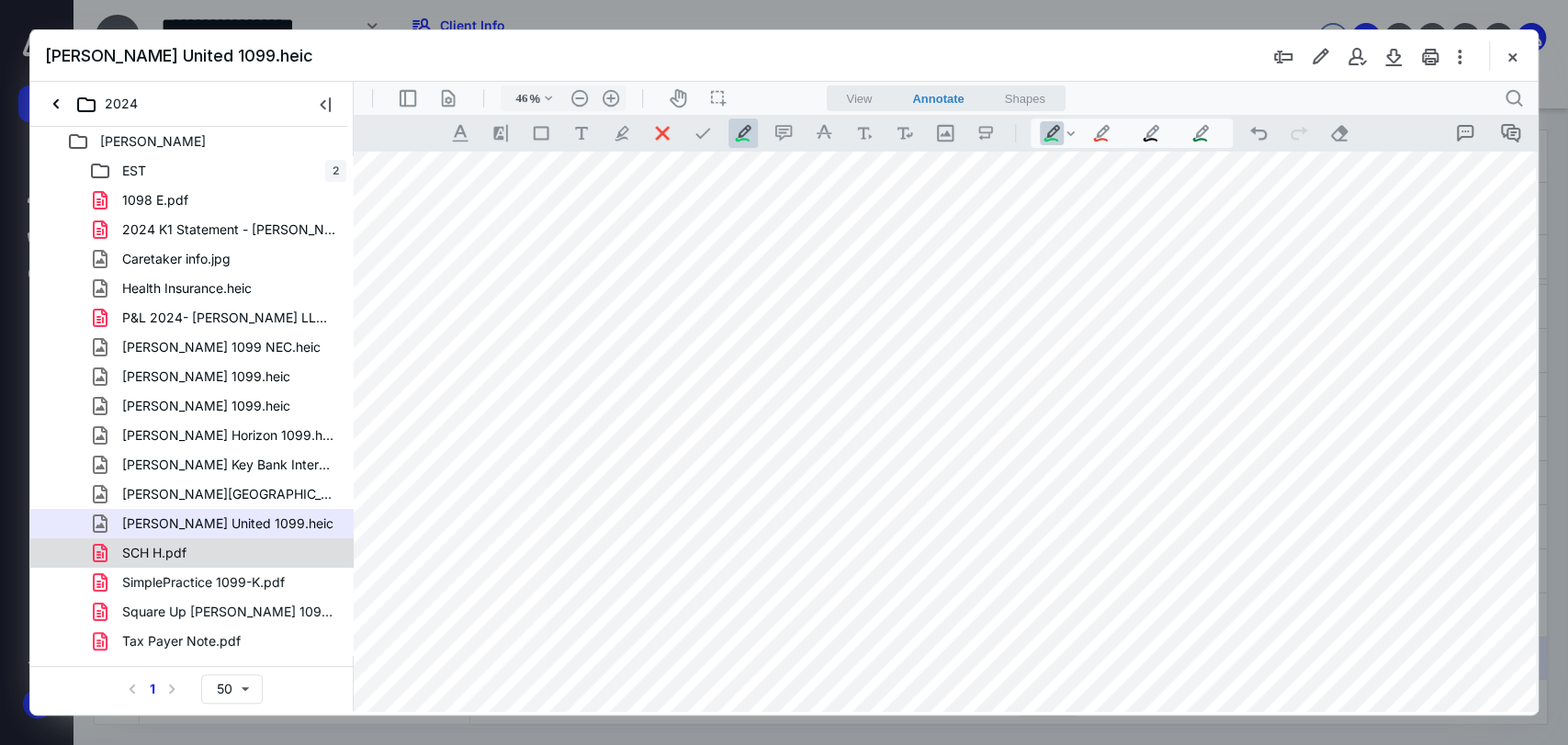 click on "SCH H.pdf" at bounding box center (218, 553) 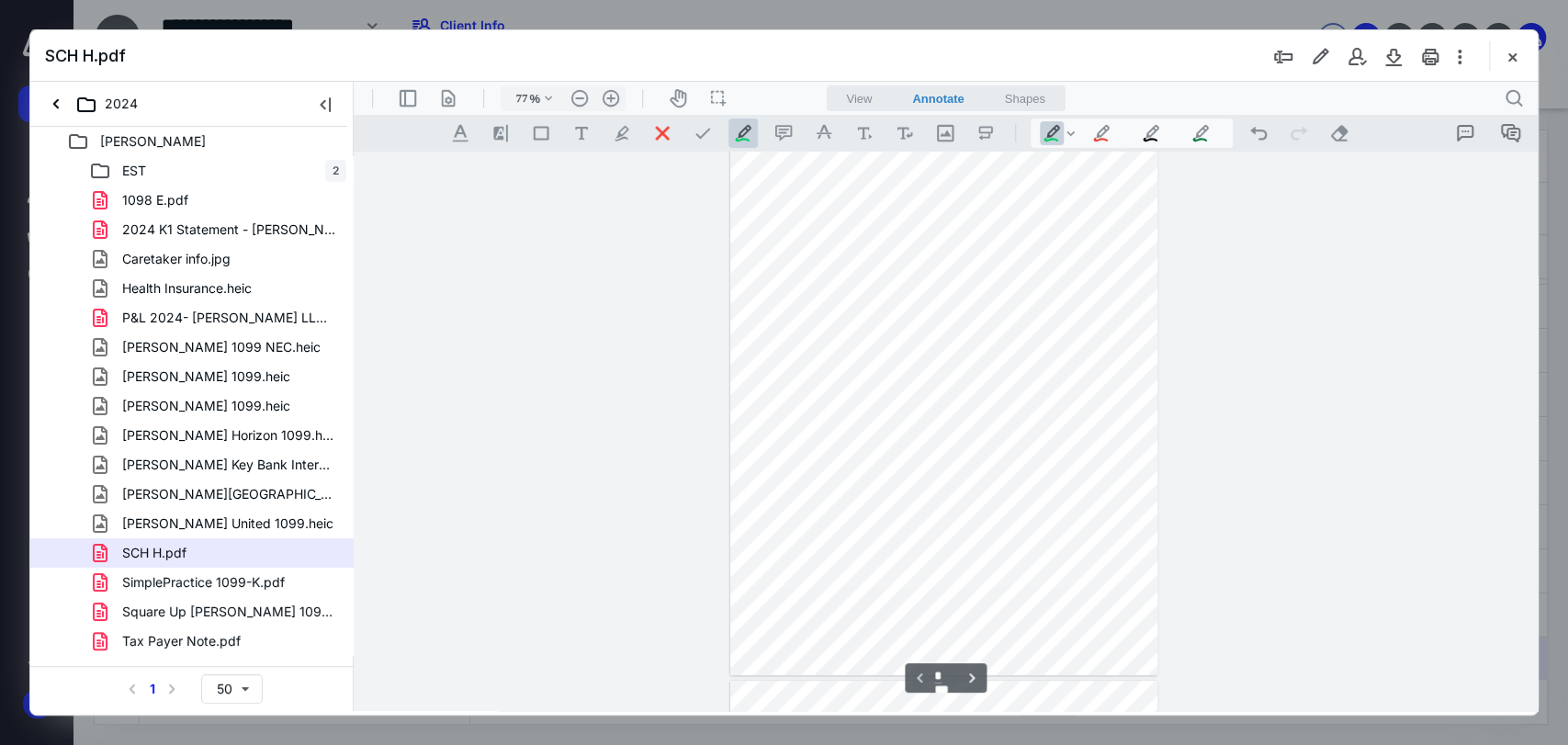 scroll, scrollTop: 0, scrollLeft: 0, axis: both 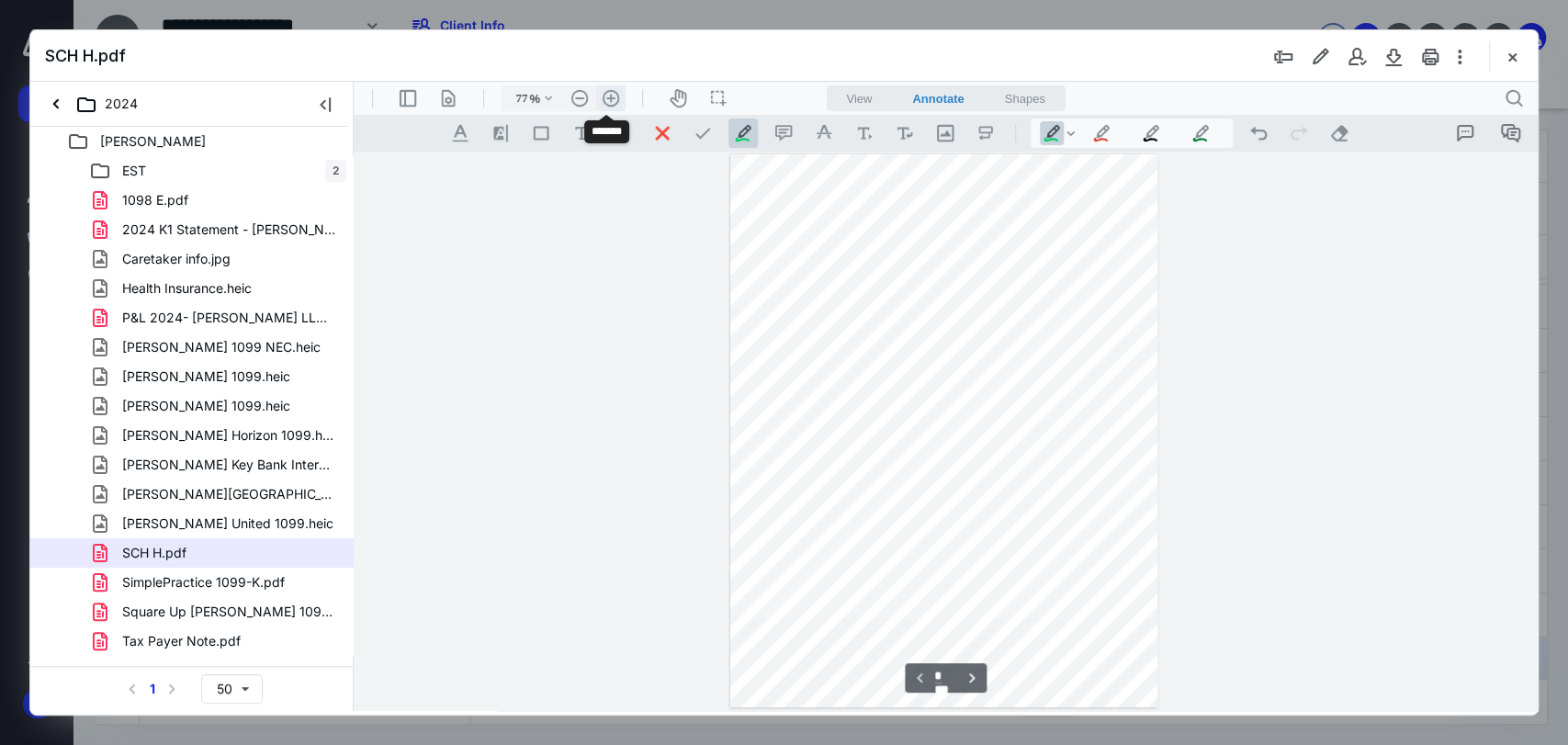 click on ".cls-1{fill:#abb0c4;} icon - header - zoom - in - line" at bounding box center (611, 98) 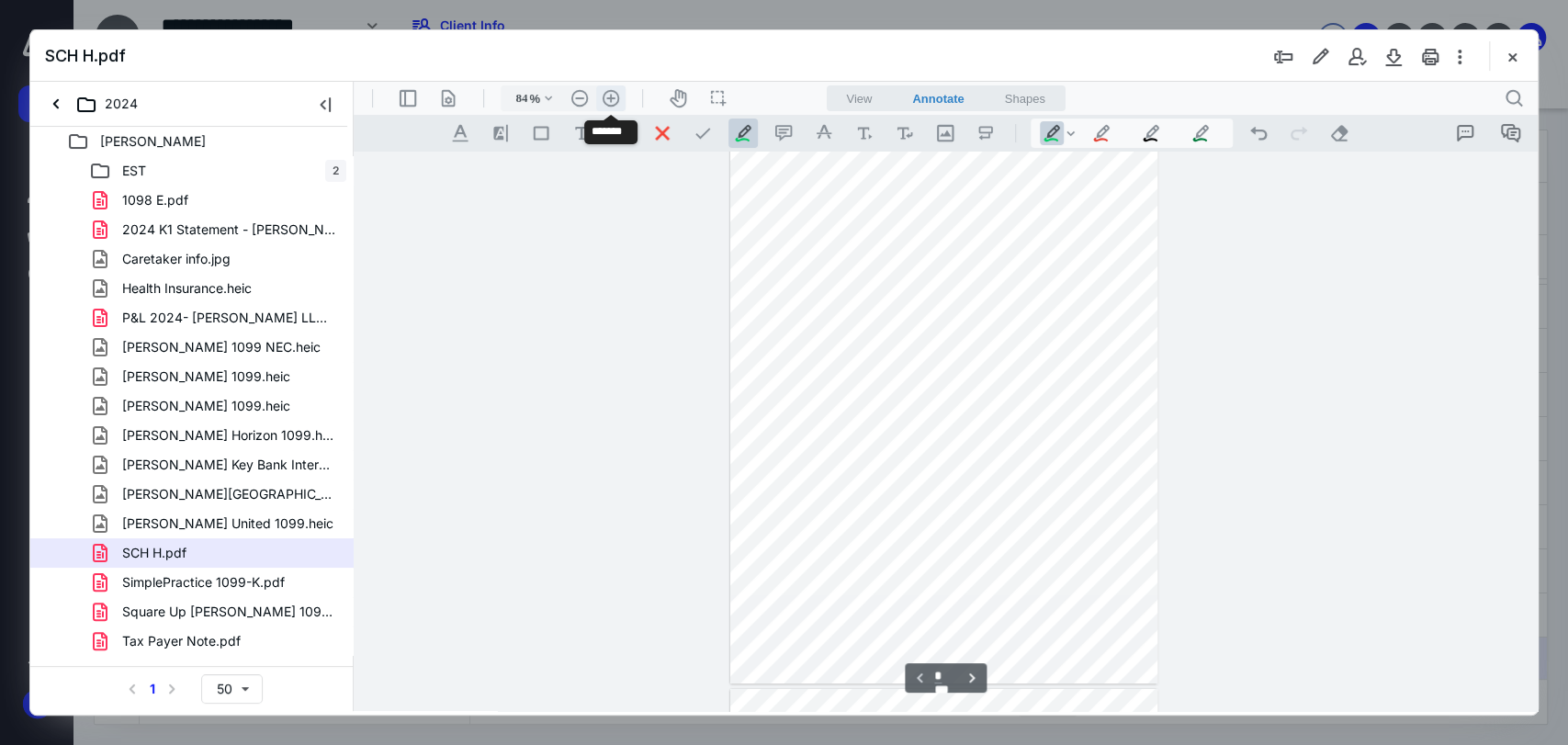 click on ".cls-1{fill:#abb0c4;} icon - header - zoom - in - line" at bounding box center (611, 98) 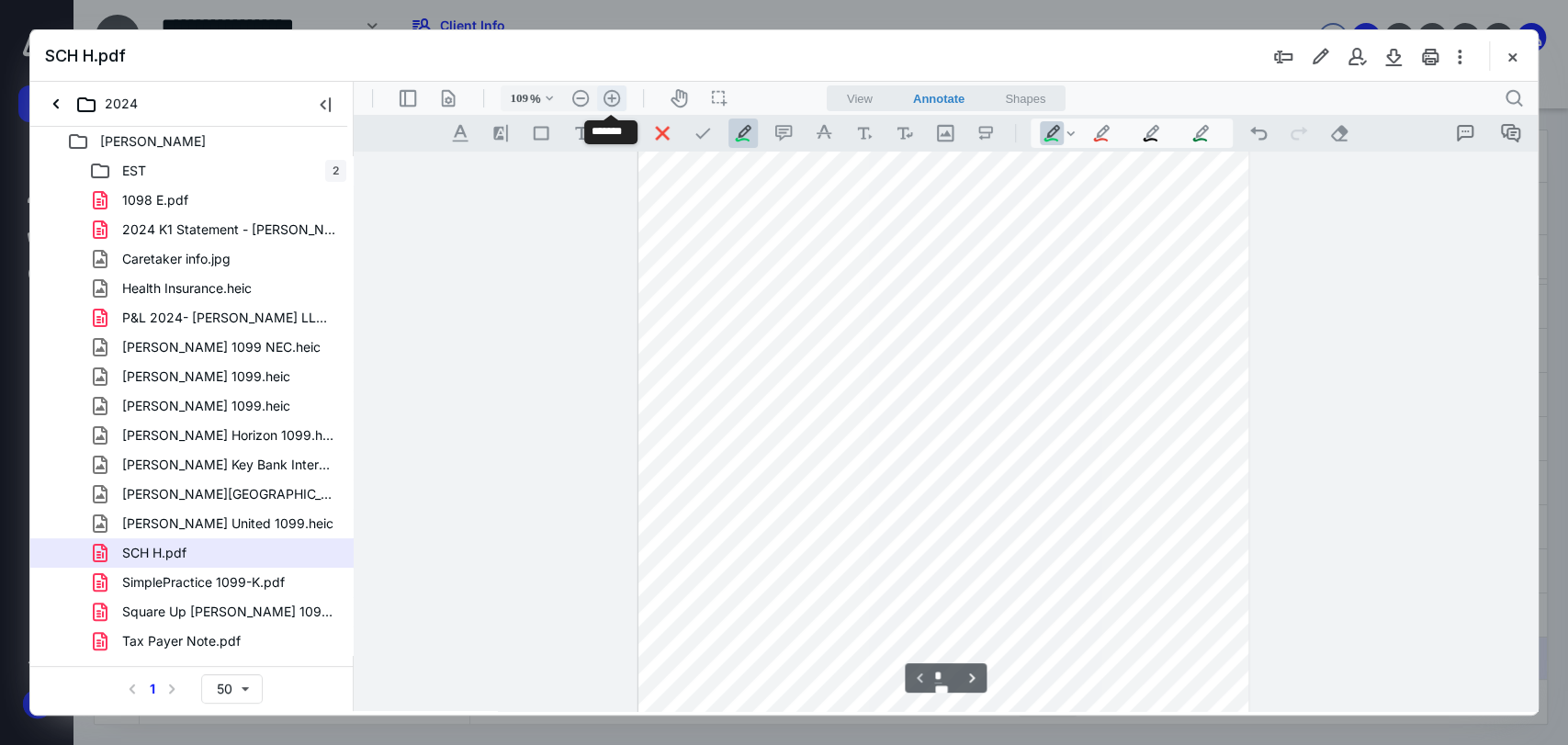 click on ".cls-1{fill:#abb0c4;} icon - header - zoom - in - line" at bounding box center [612, 98] 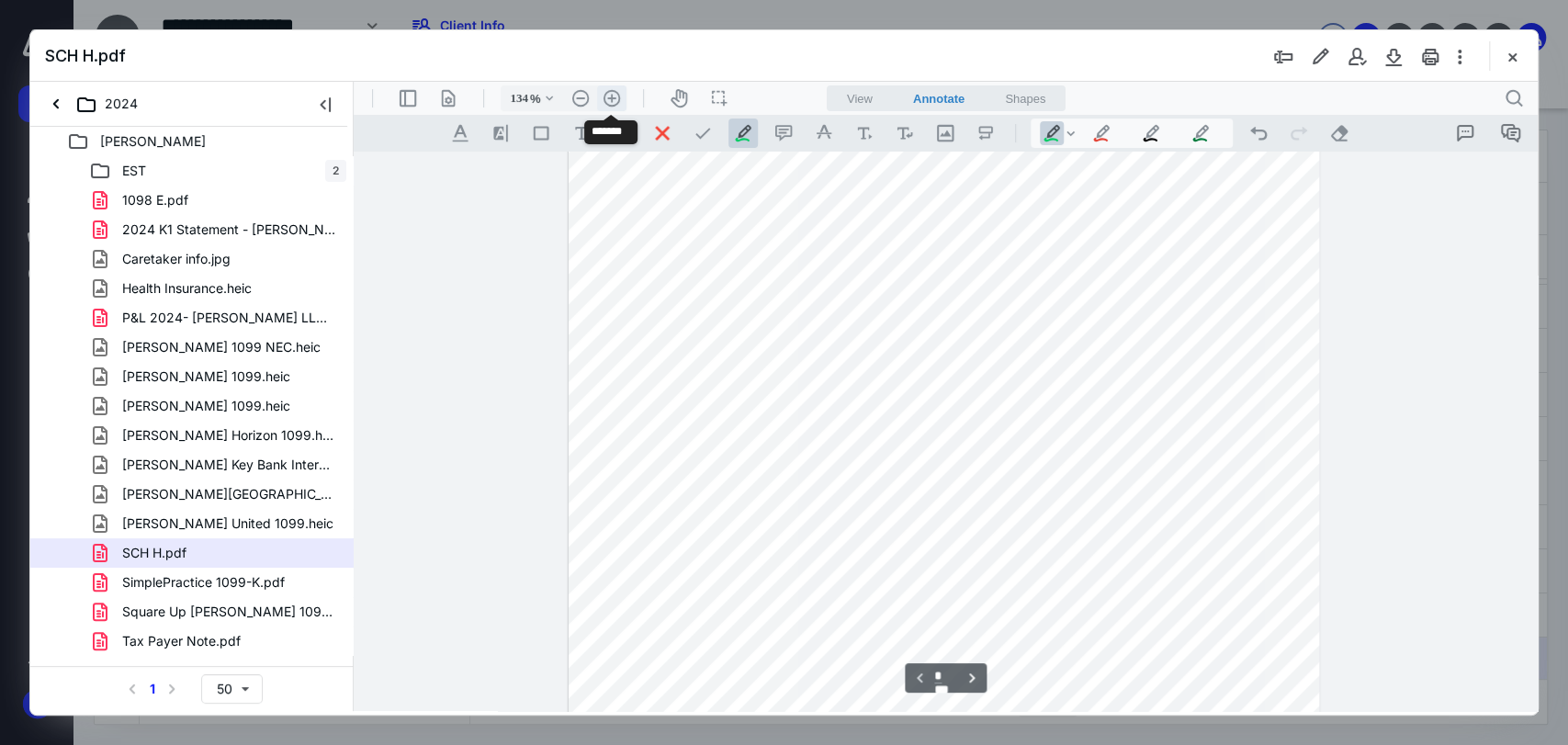 click on ".cls-1{fill:#abb0c4;} icon - header - zoom - in - line" at bounding box center (612, 98) 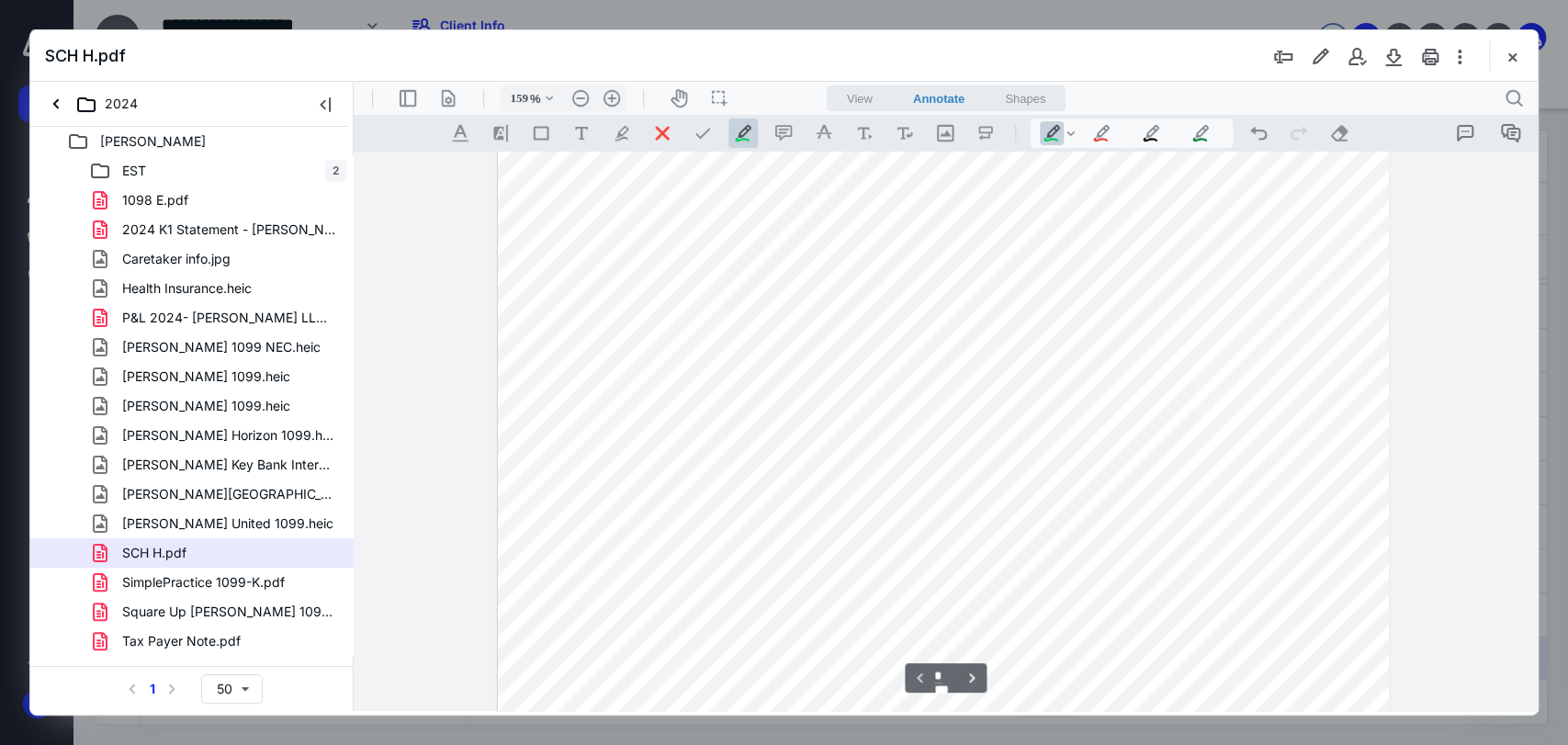 scroll, scrollTop: 470, scrollLeft: 0, axis: vertical 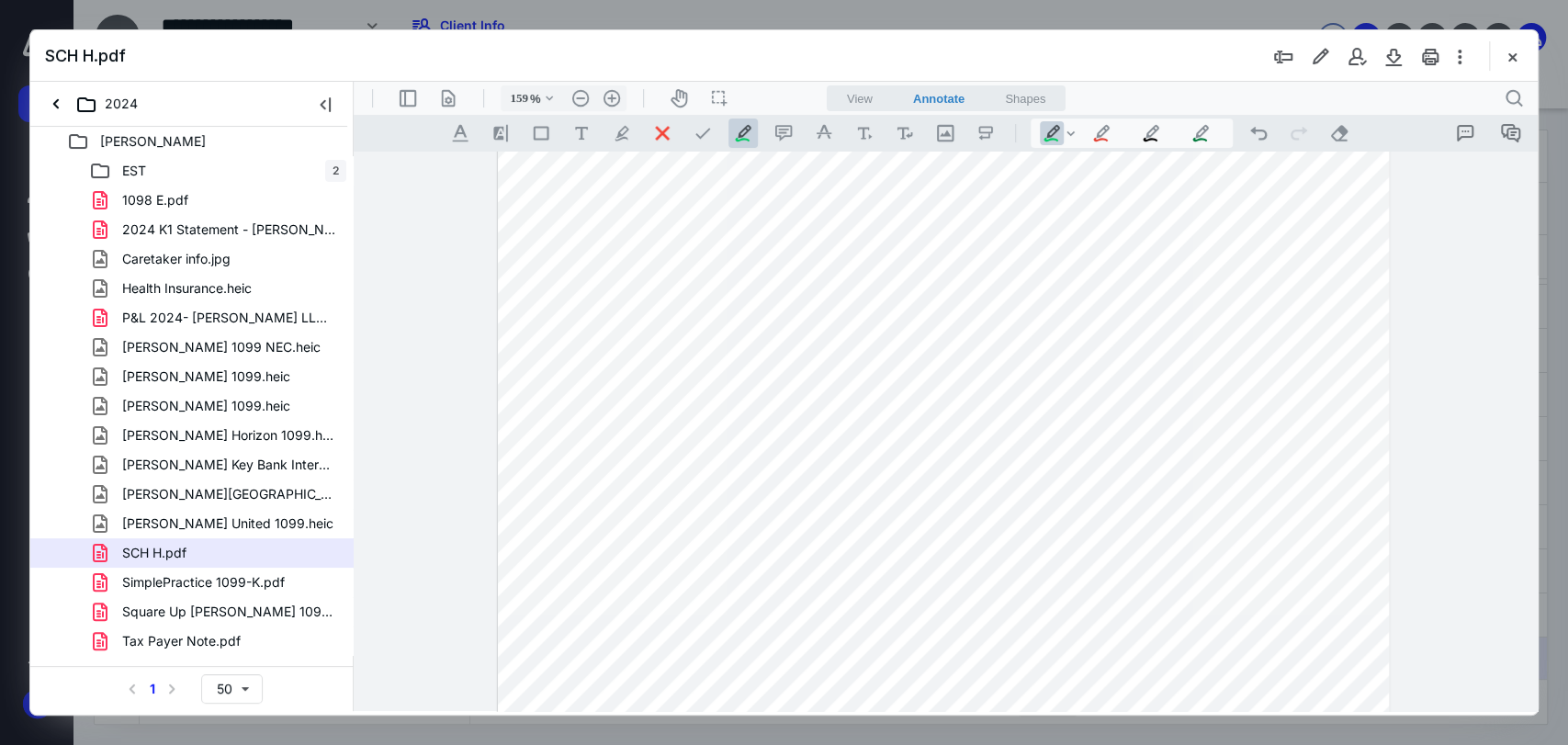 drag, startPoint x: 1357, startPoint y: 495, endPoint x: 1334, endPoint y: 460, distance: 41.880783 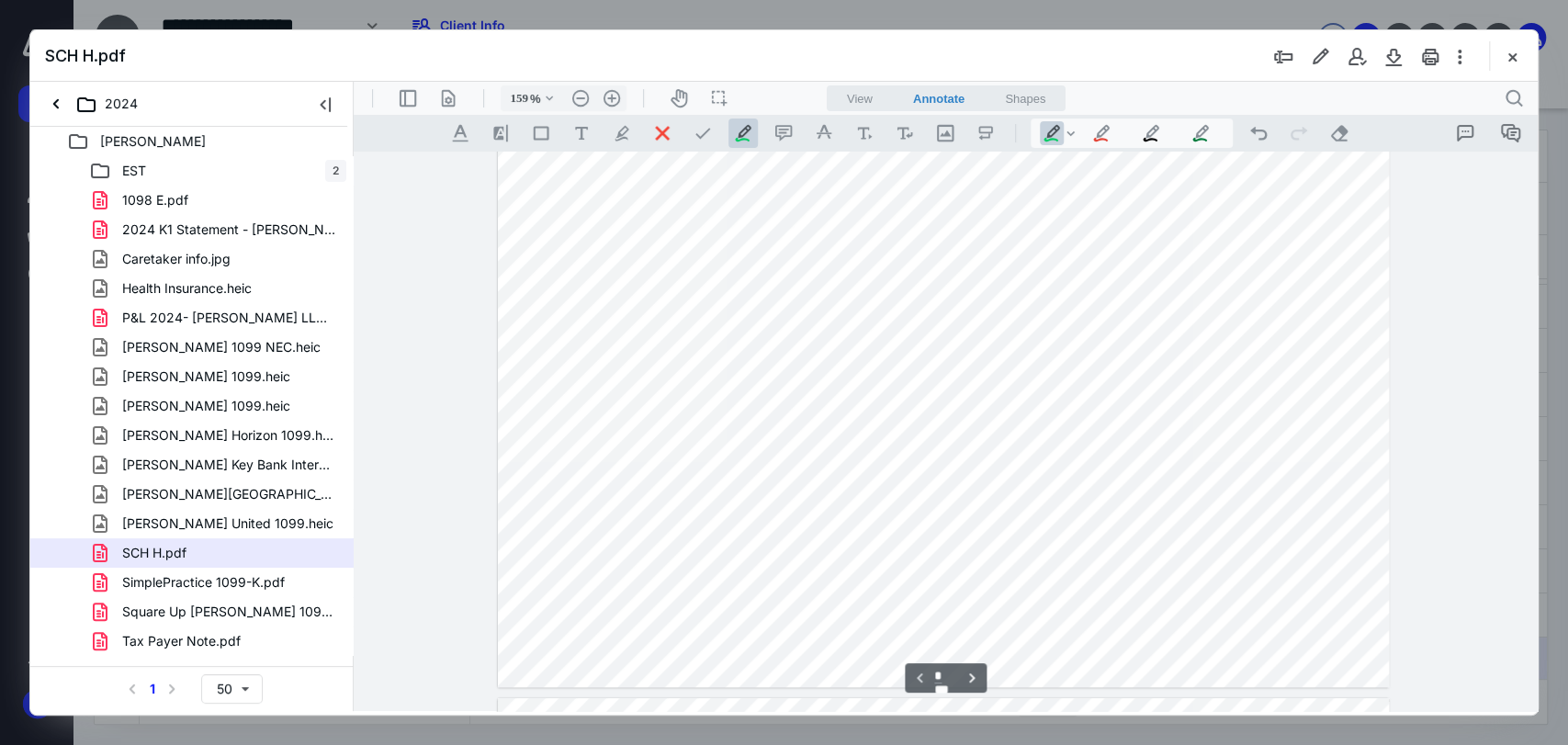 scroll, scrollTop: 573, scrollLeft: 0, axis: vertical 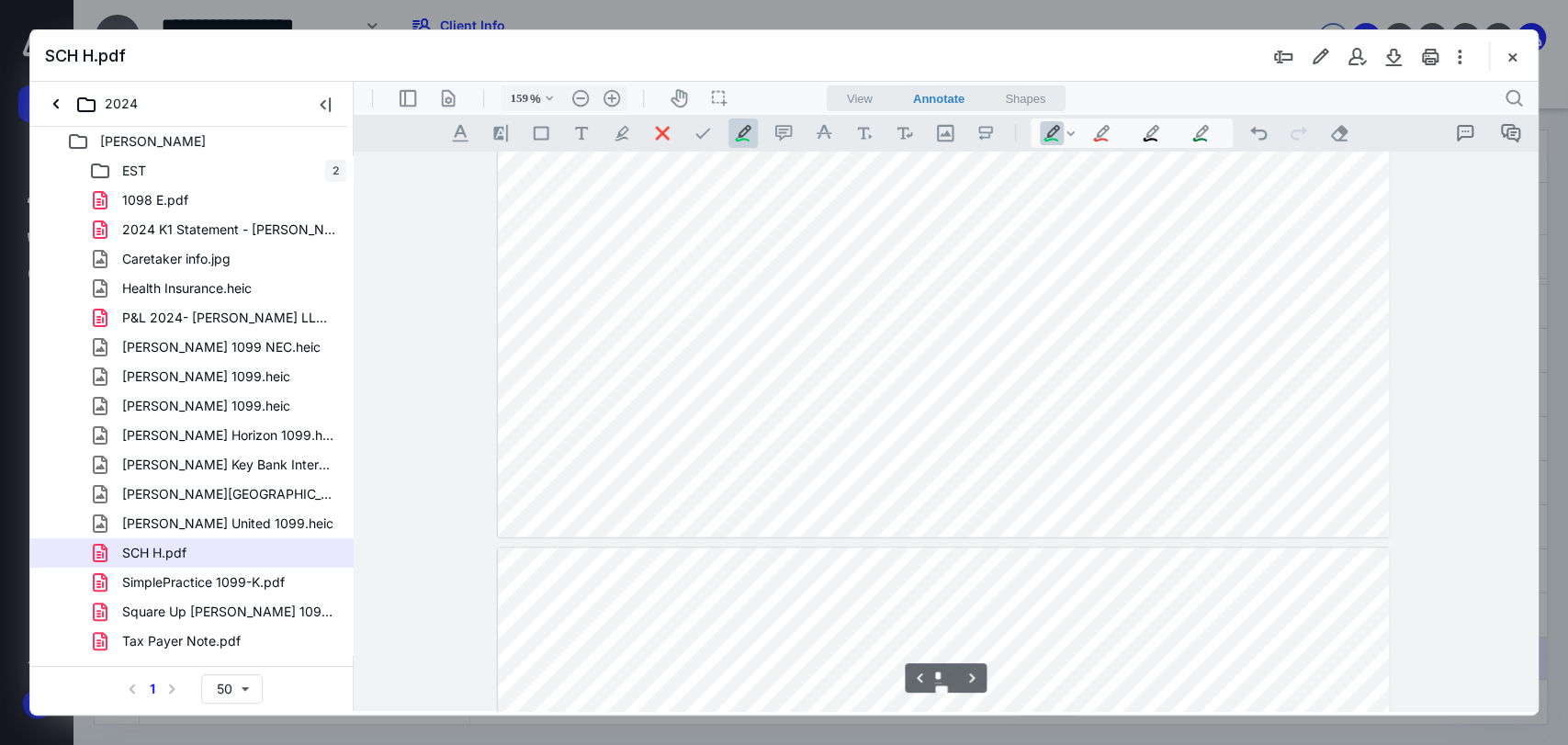 type on "*" 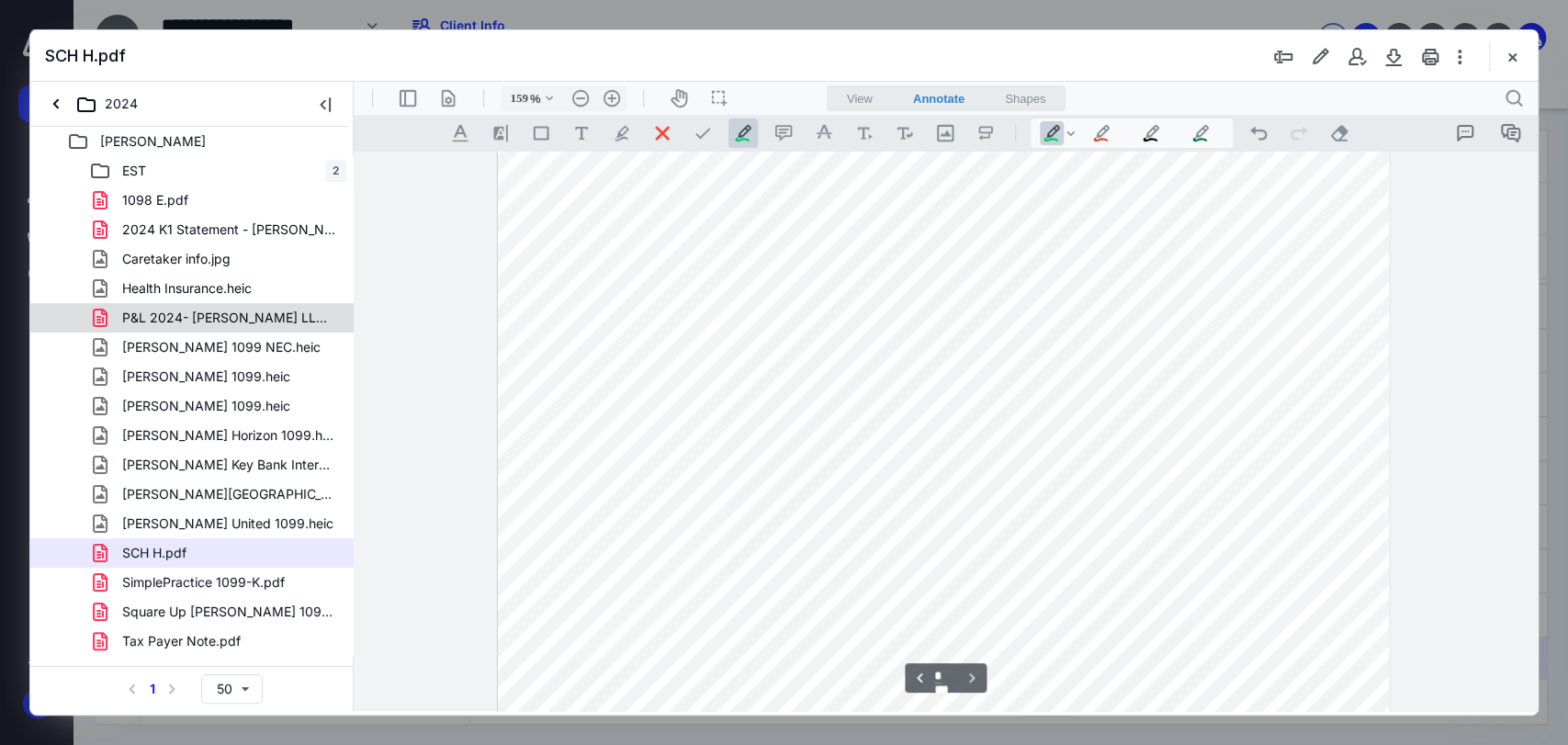 click on "P&L 2024- Roxanne LLC.pdf" at bounding box center (229, 318) 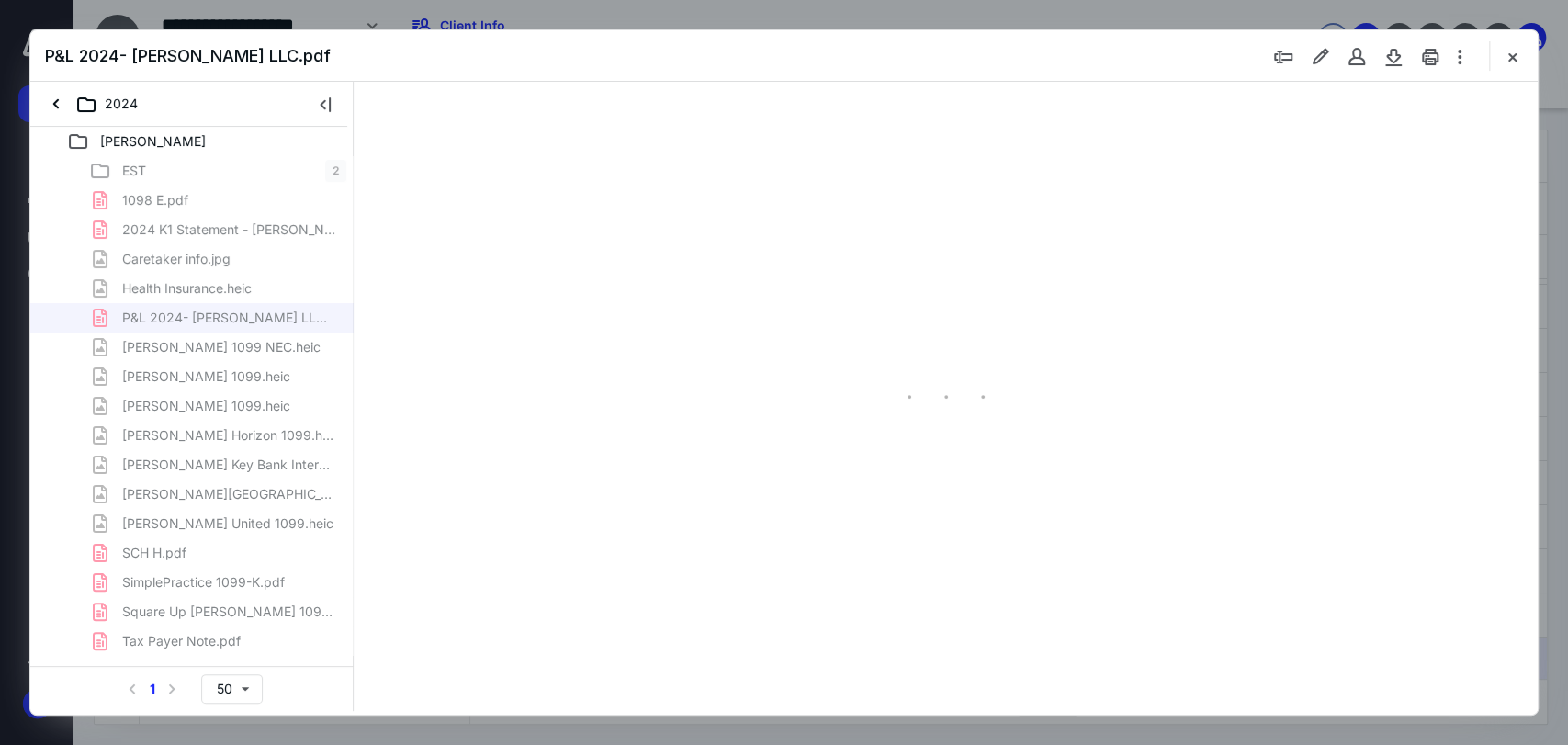 scroll, scrollTop: 73, scrollLeft: 0, axis: vertical 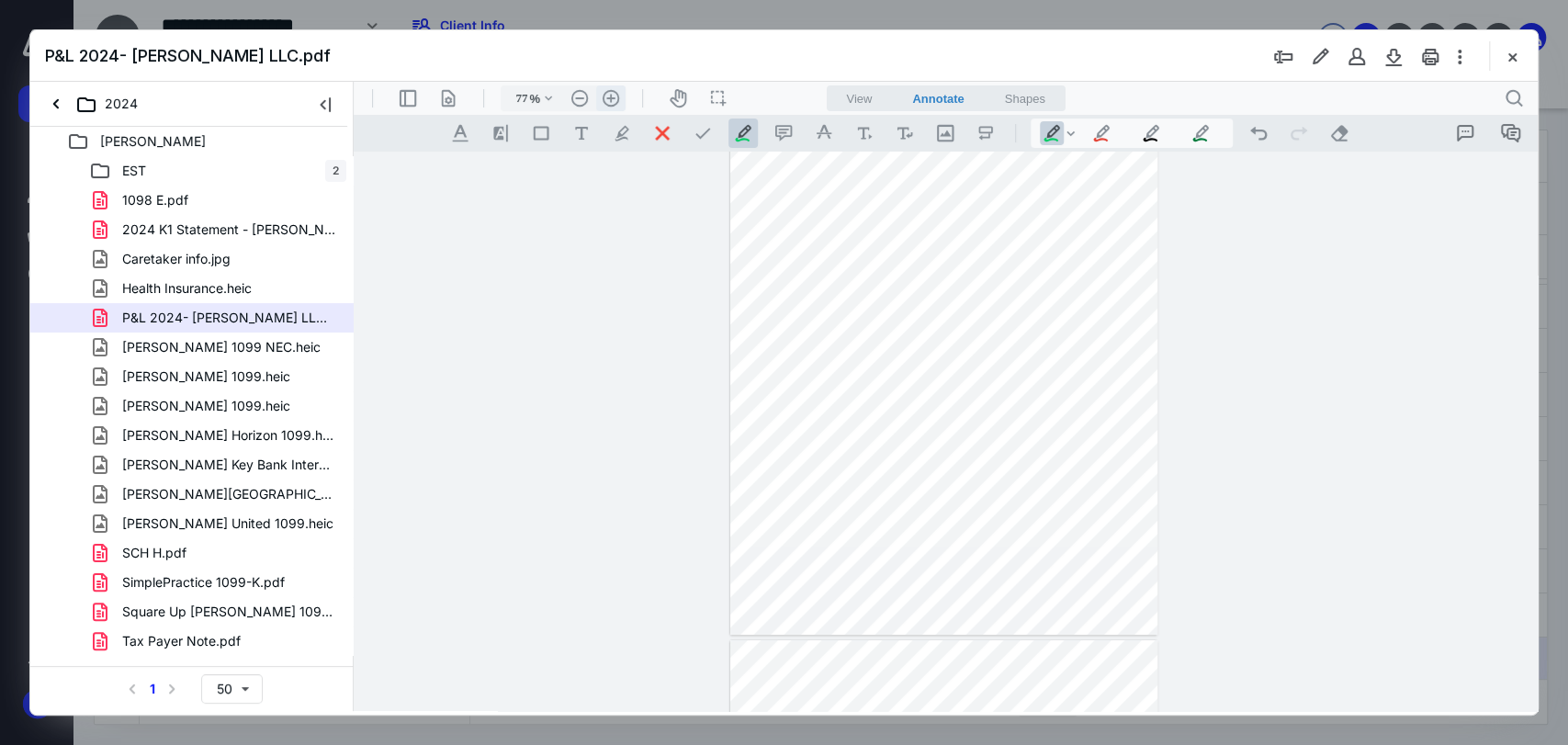 click on ".cls-1{fill:#abb0c4;} icon - header - zoom - in - line" at bounding box center [611, 98] 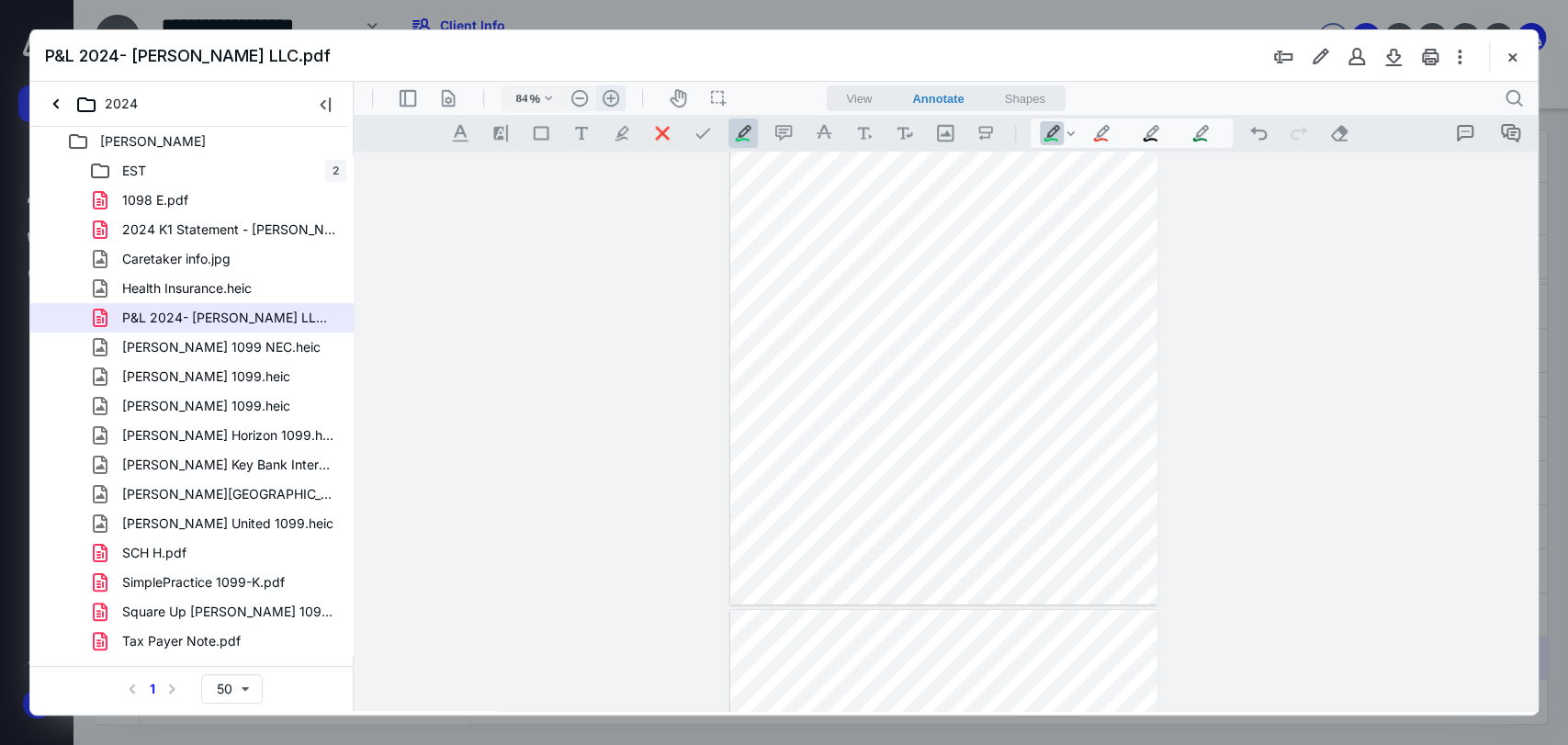 click on ".cls-1{fill:#abb0c4;} icon - header - zoom - in - line" at bounding box center (611, 98) 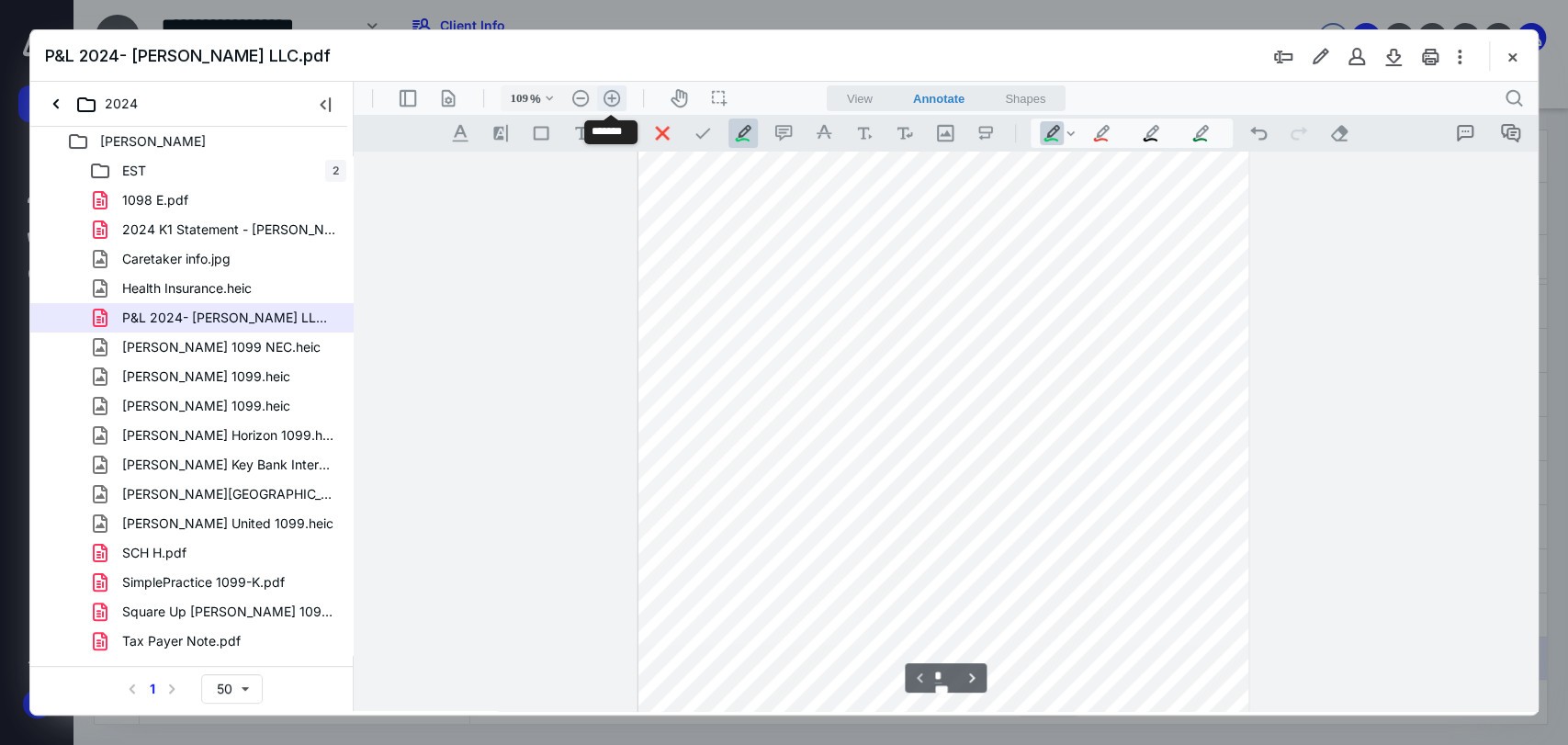 click on ".cls-1{fill:#abb0c4;} icon - header - zoom - in - line" at bounding box center [612, 98] 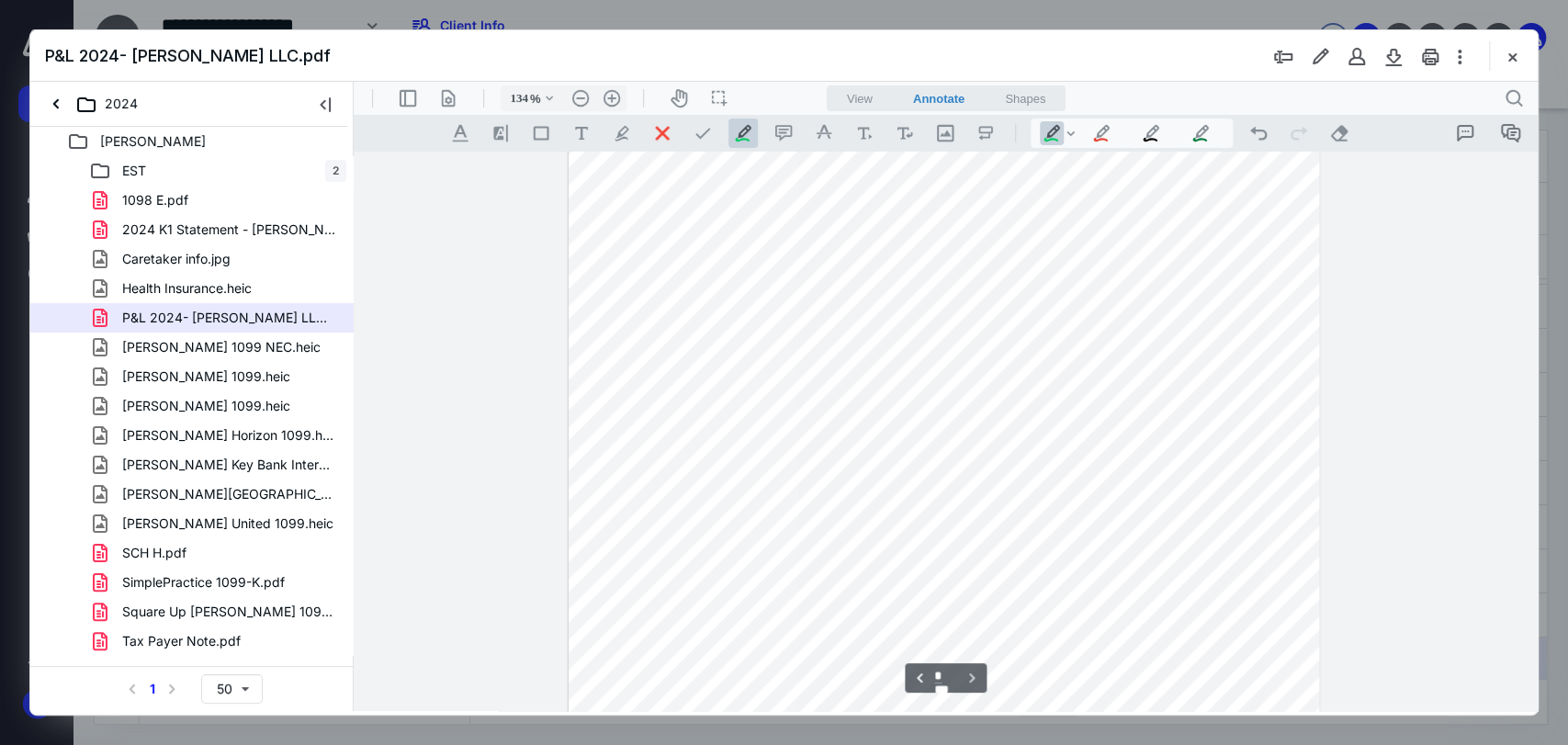 scroll, scrollTop: 1095, scrollLeft: 0, axis: vertical 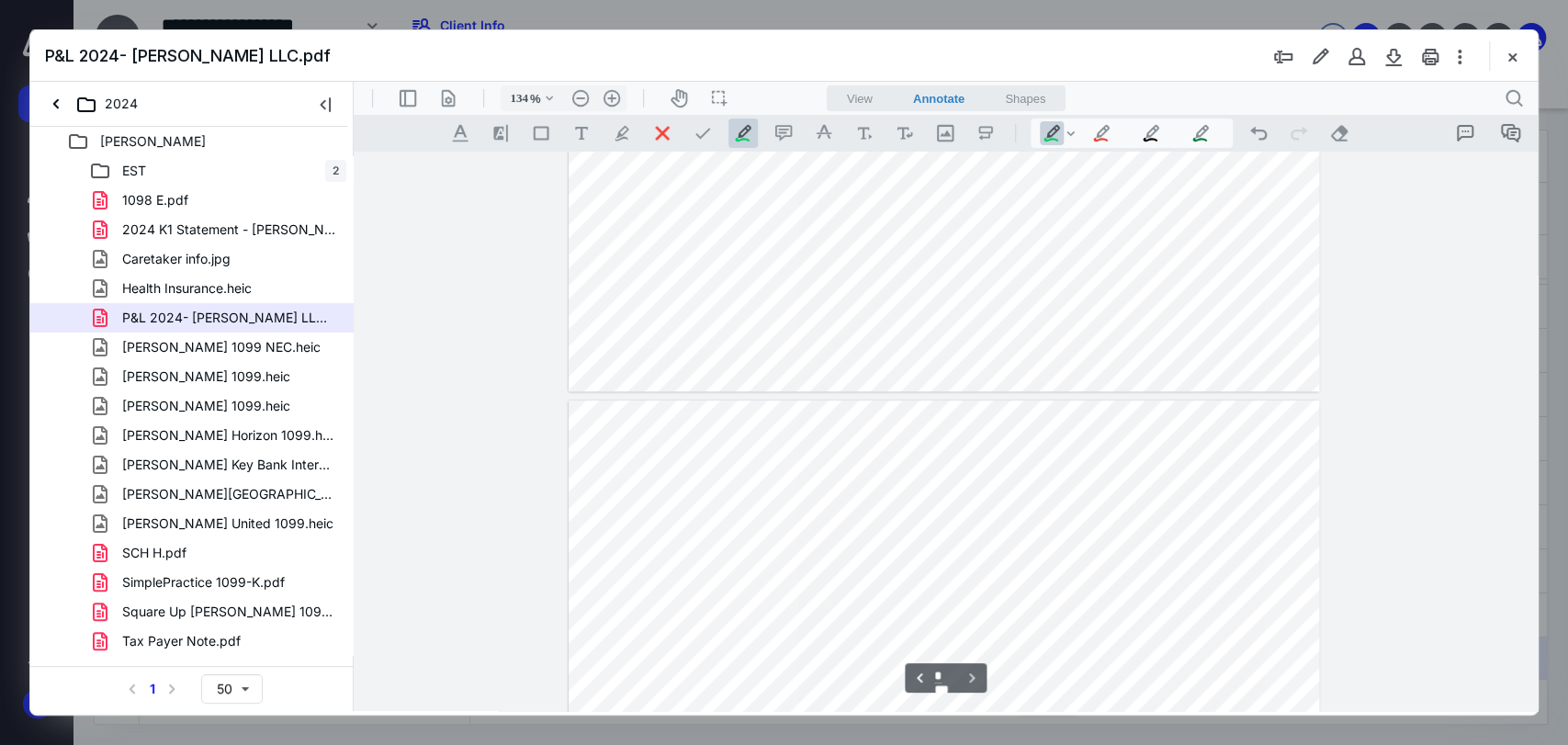 type on "*" 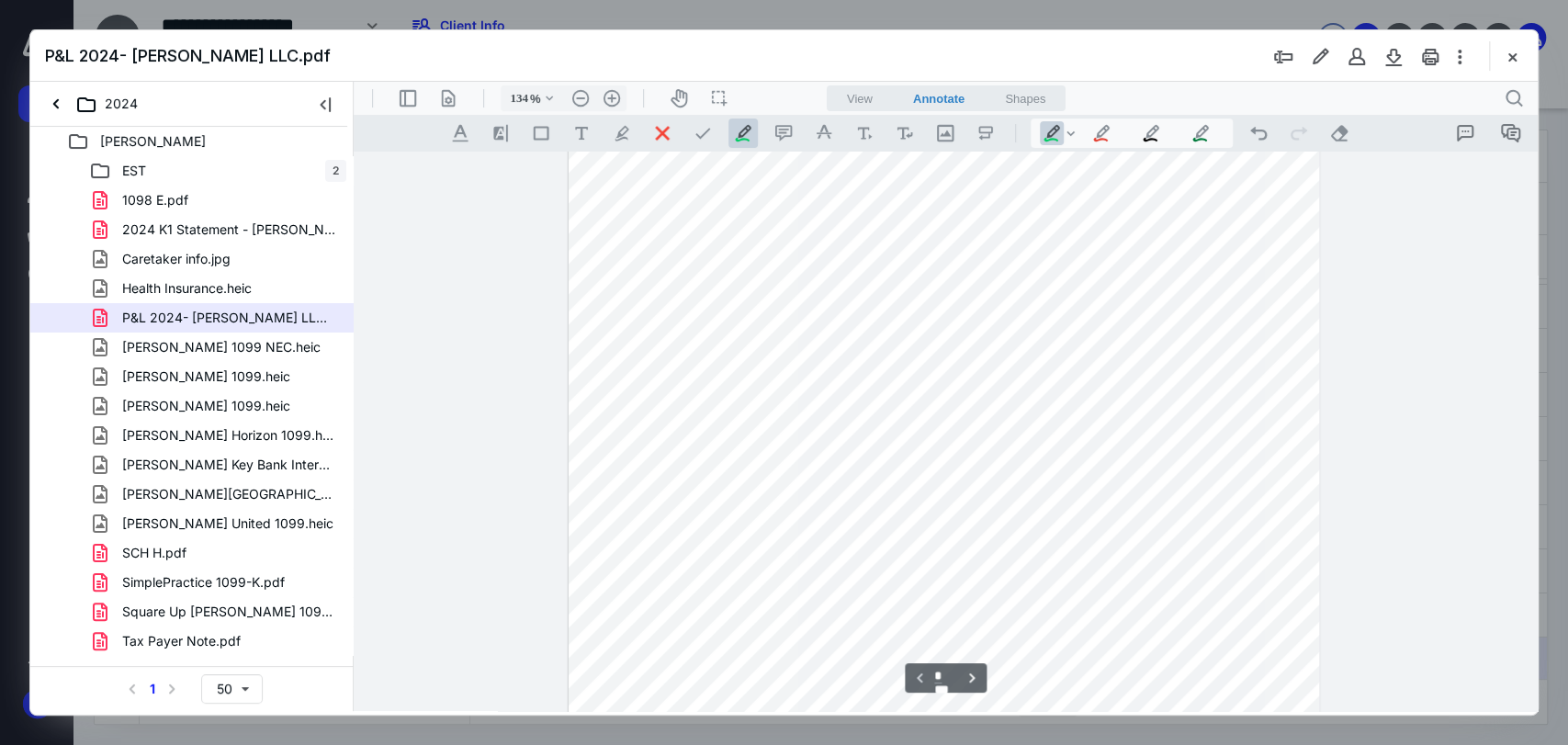 scroll, scrollTop: 0, scrollLeft: 0, axis: both 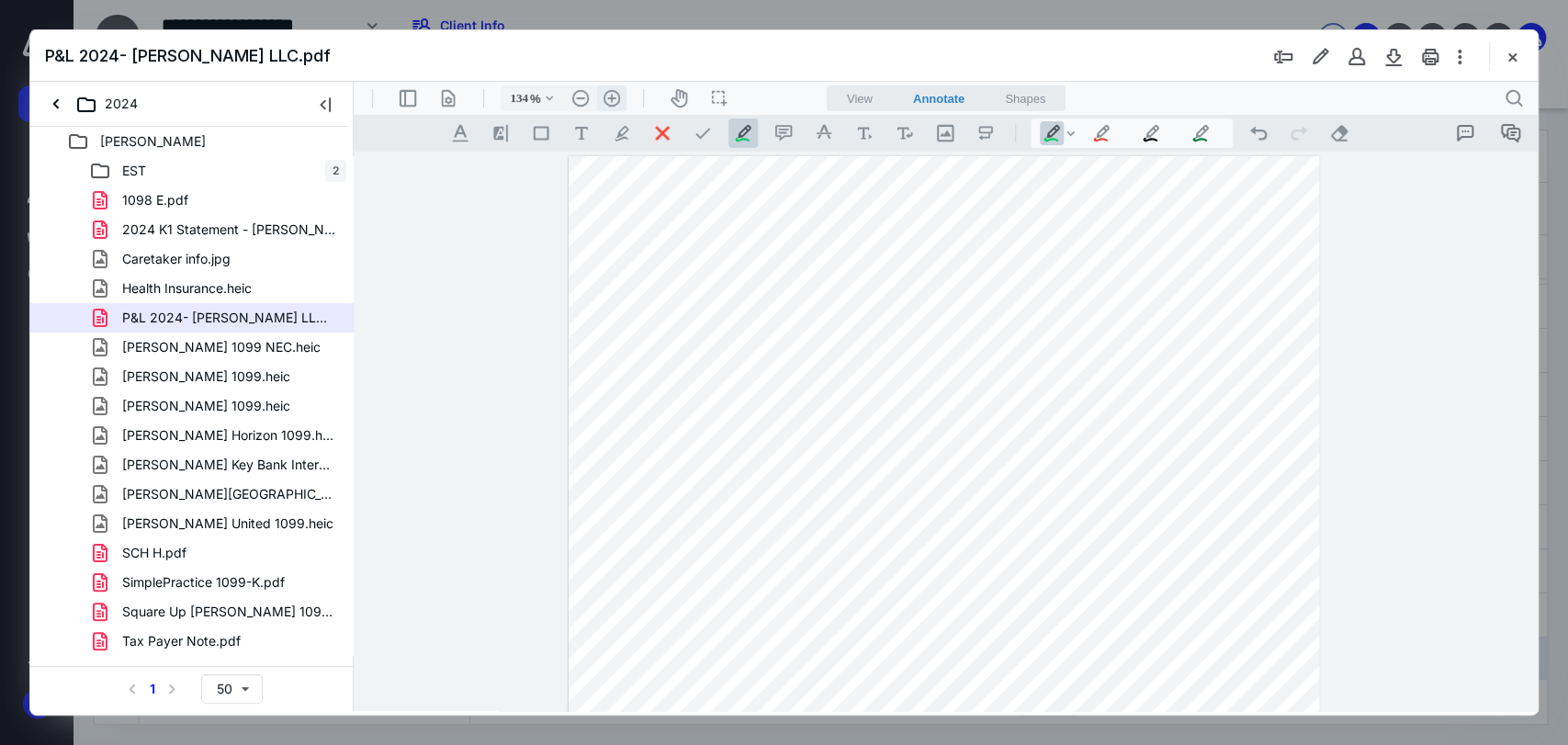 click on ".cls-1{fill:#abb0c4;} icon - header - zoom - in - line" at bounding box center (612, 98) 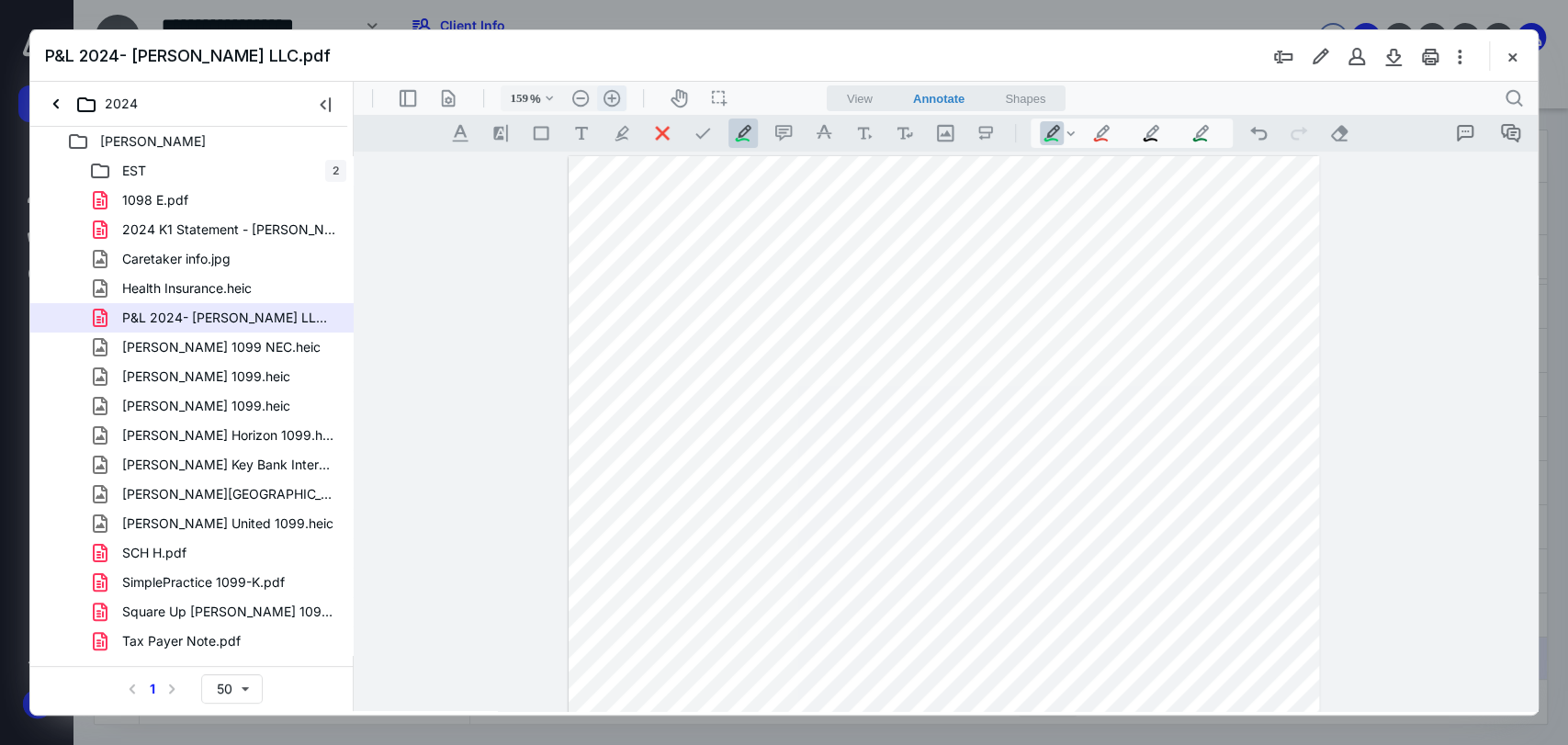 scroll, scrollTop: 45, scrollLeft: 0, axis: vertical 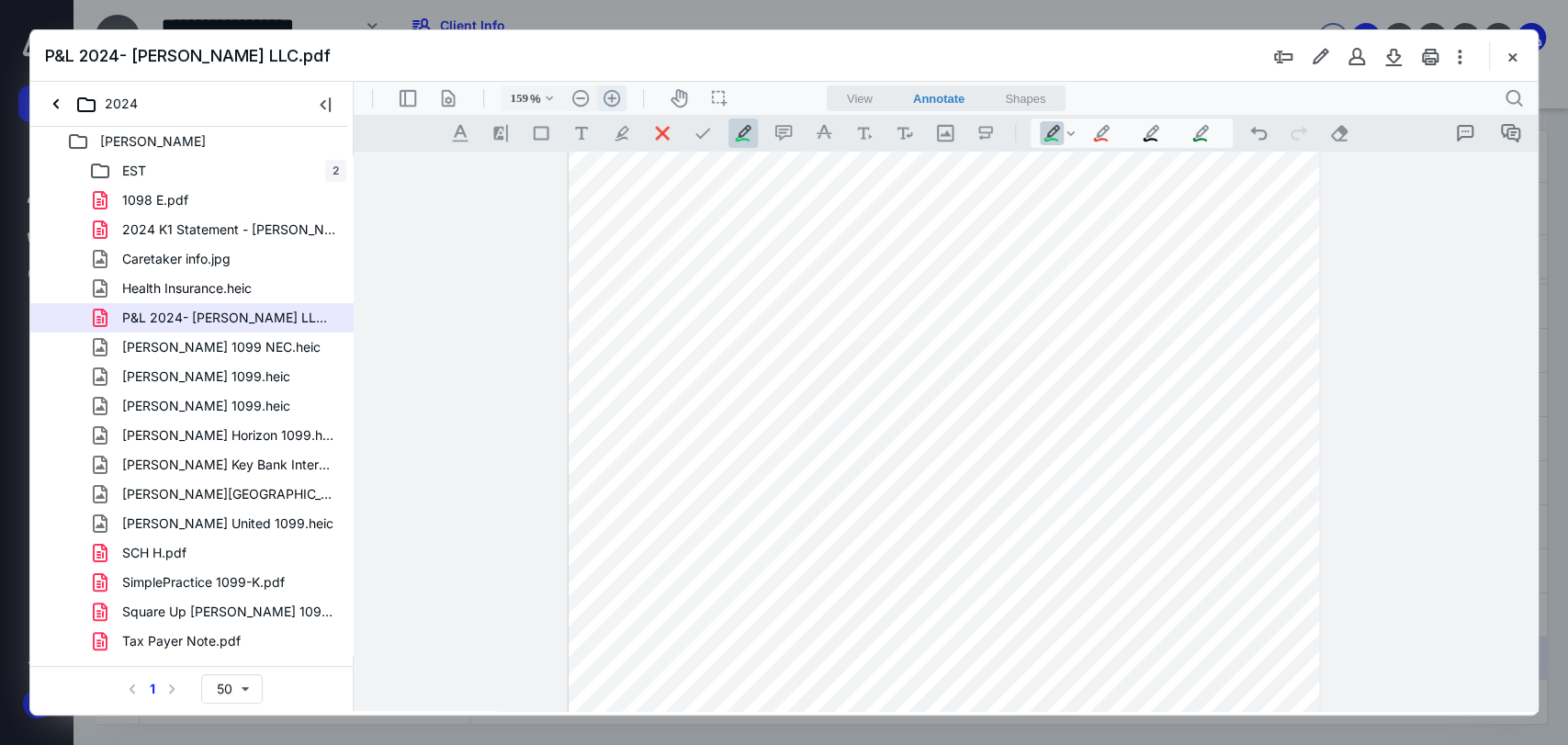 click on ".cls-1{fill:#abb0c4;} icon - header - zoom - in - line" at bounding box center [612, 98] 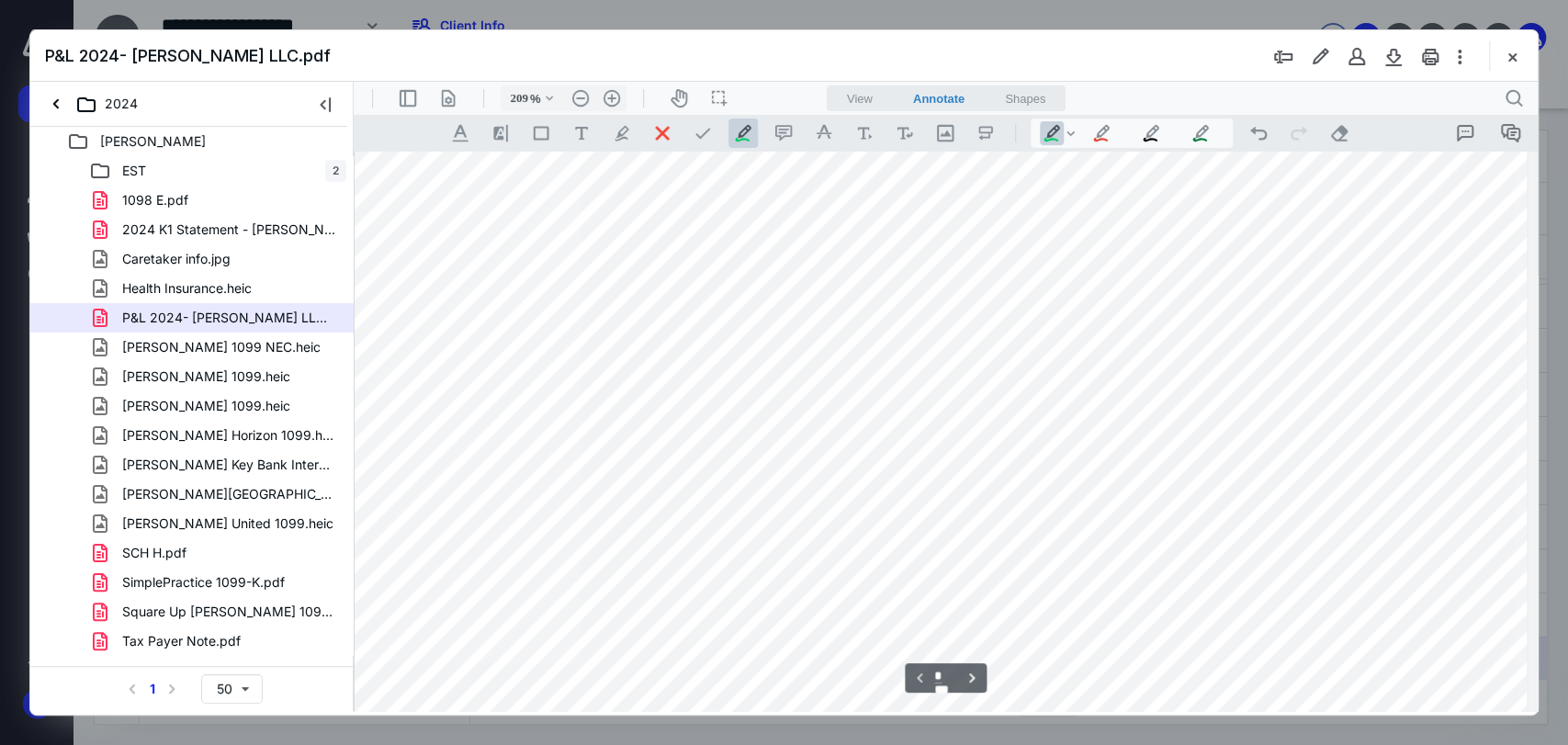 scroll, scrollTop: 919, scrollLeft: 6, axis: both 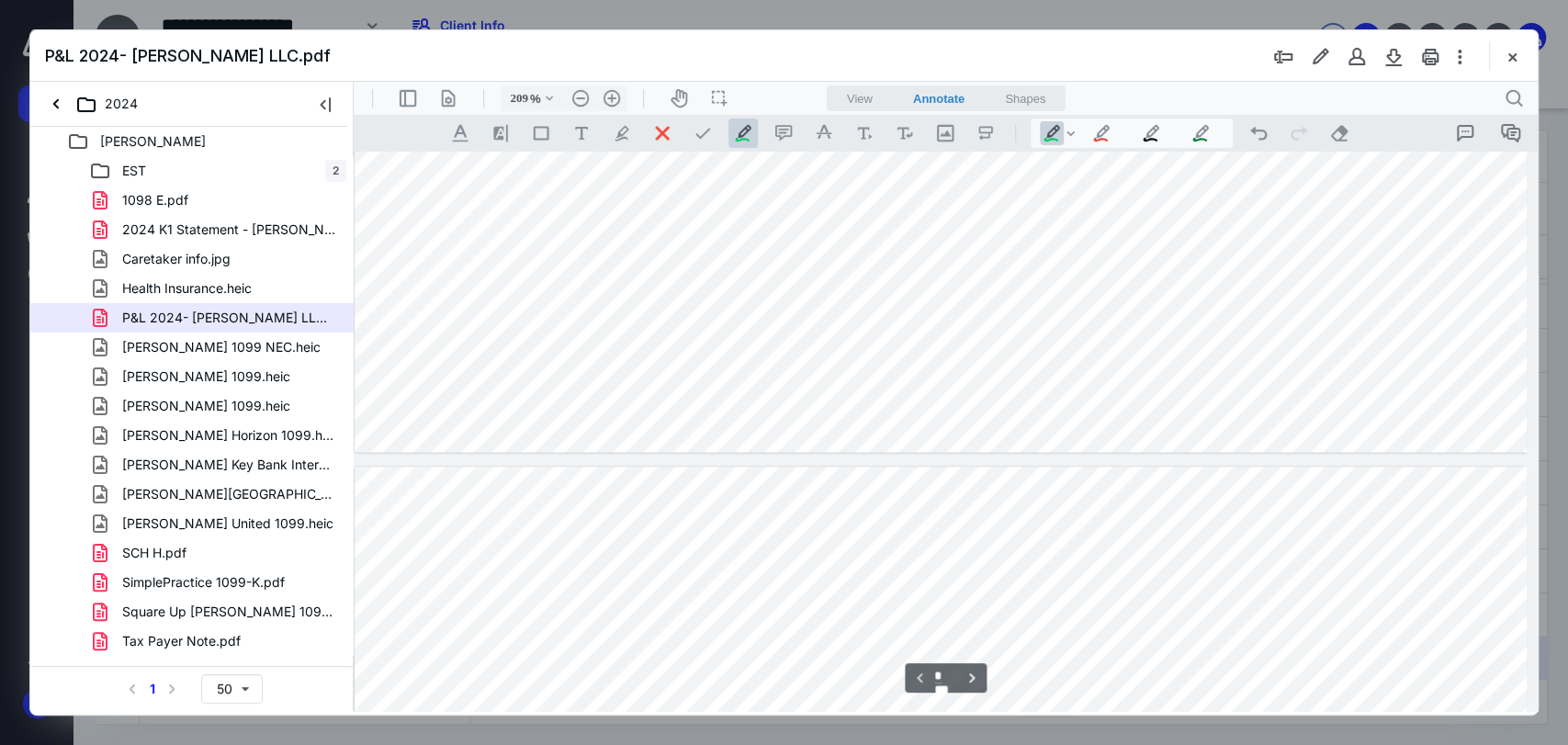 type on "*" 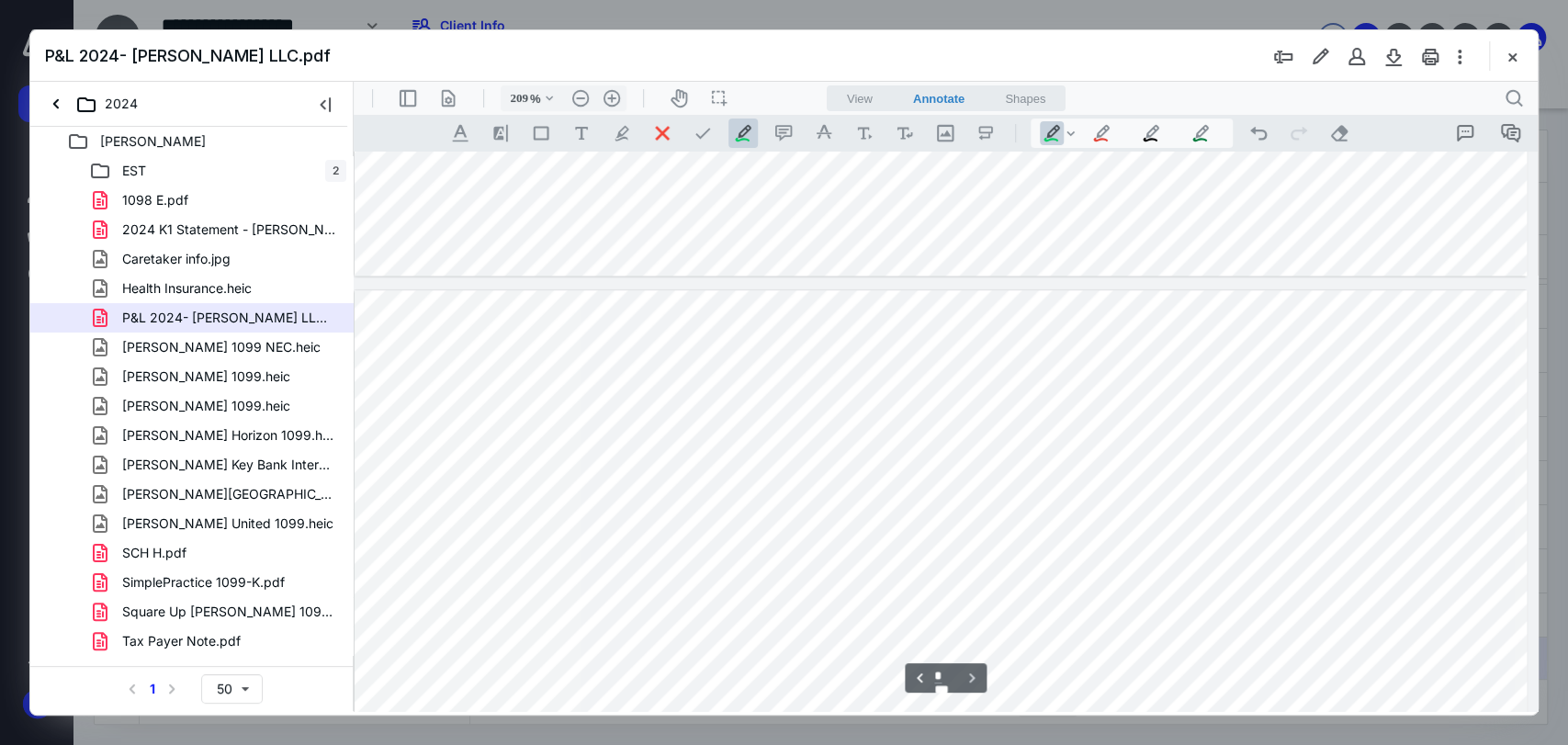 scroll, scrollTop: 1530, scrollLeft: 6, axis: both 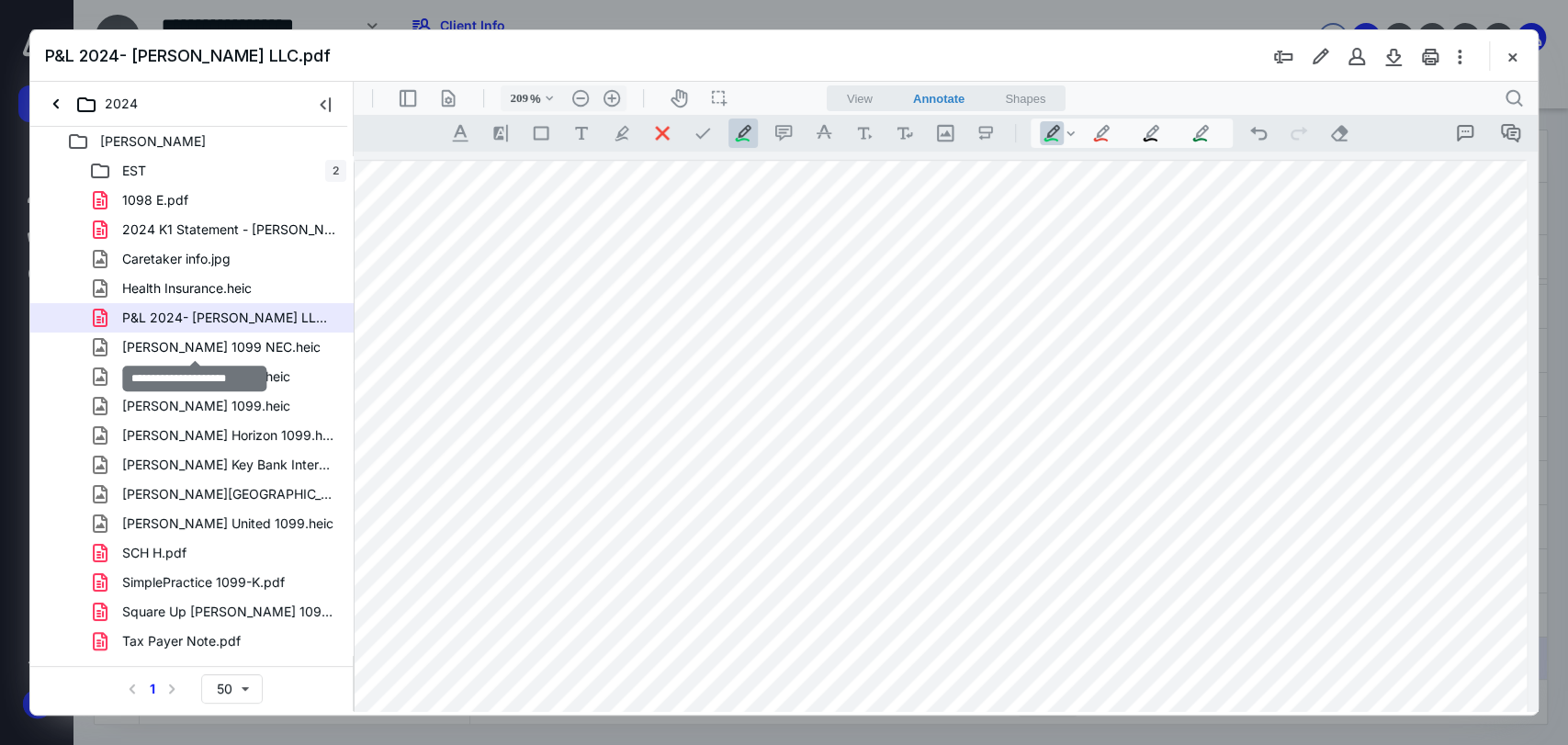 click on "Roxanne 1099 NEC.heic" at bounding box center (221, 347) 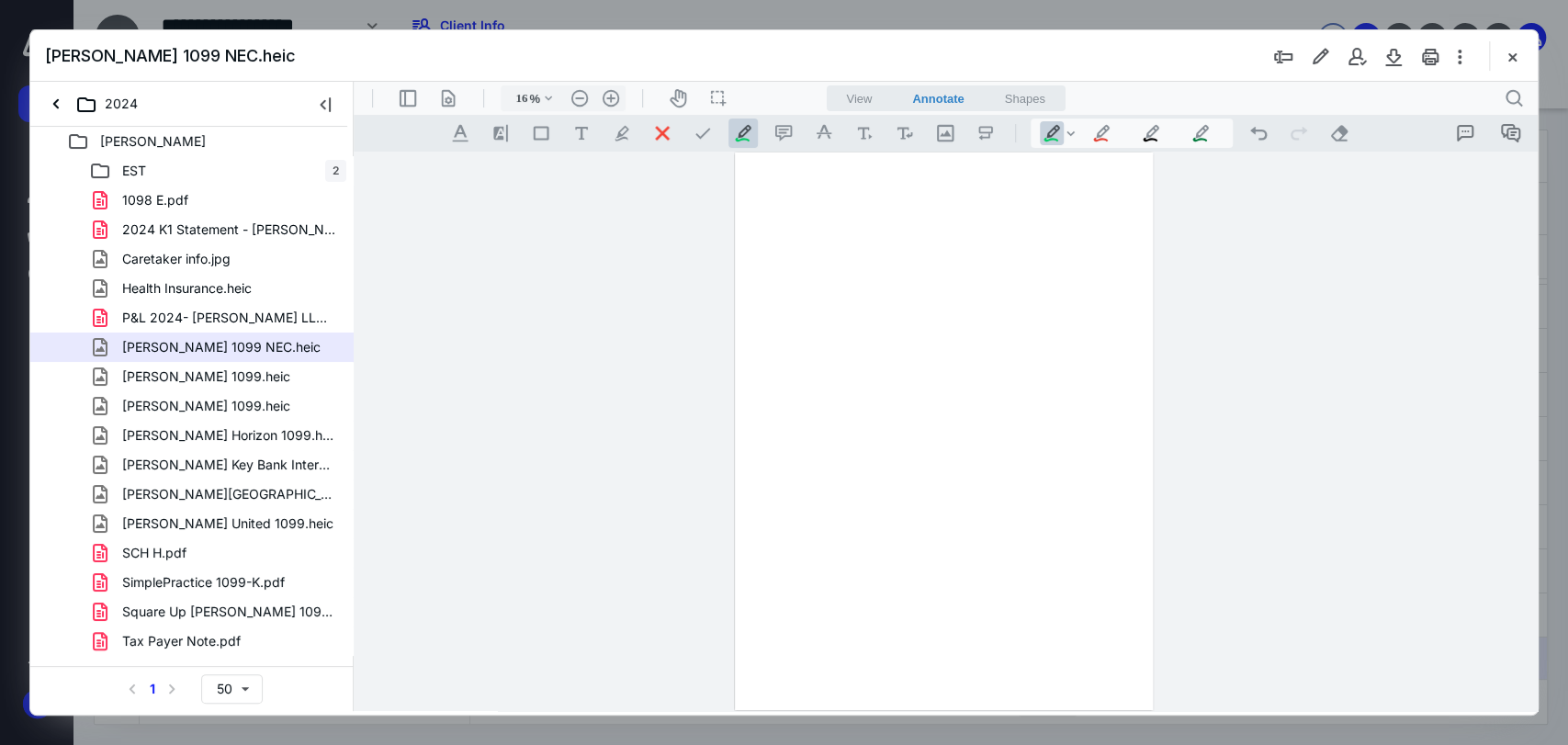 scroll, scrollTop: 0, scrollLeft: 0, axis: both 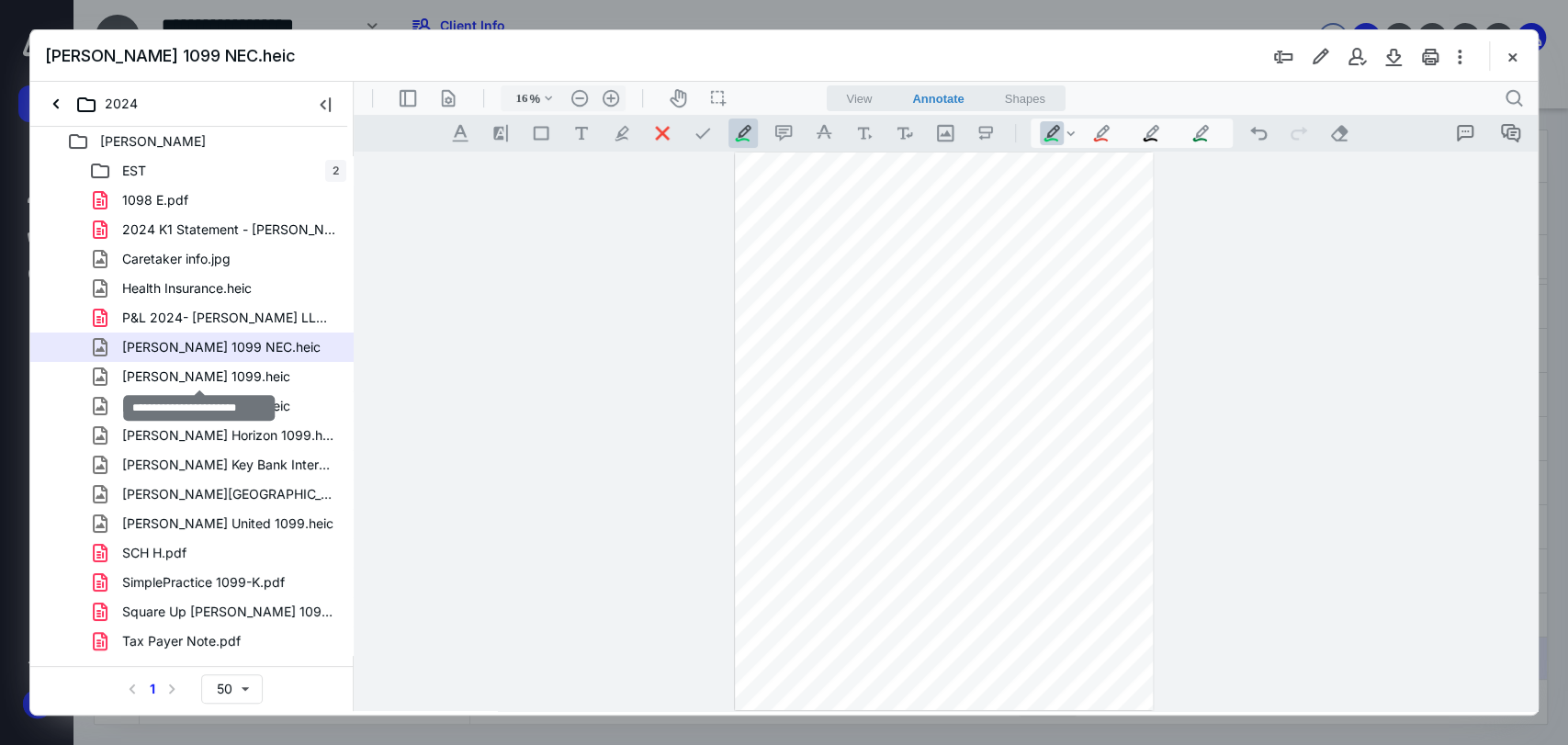 click on "Roxanne Aetna 1099.heic" at bounding box center (206, 377) 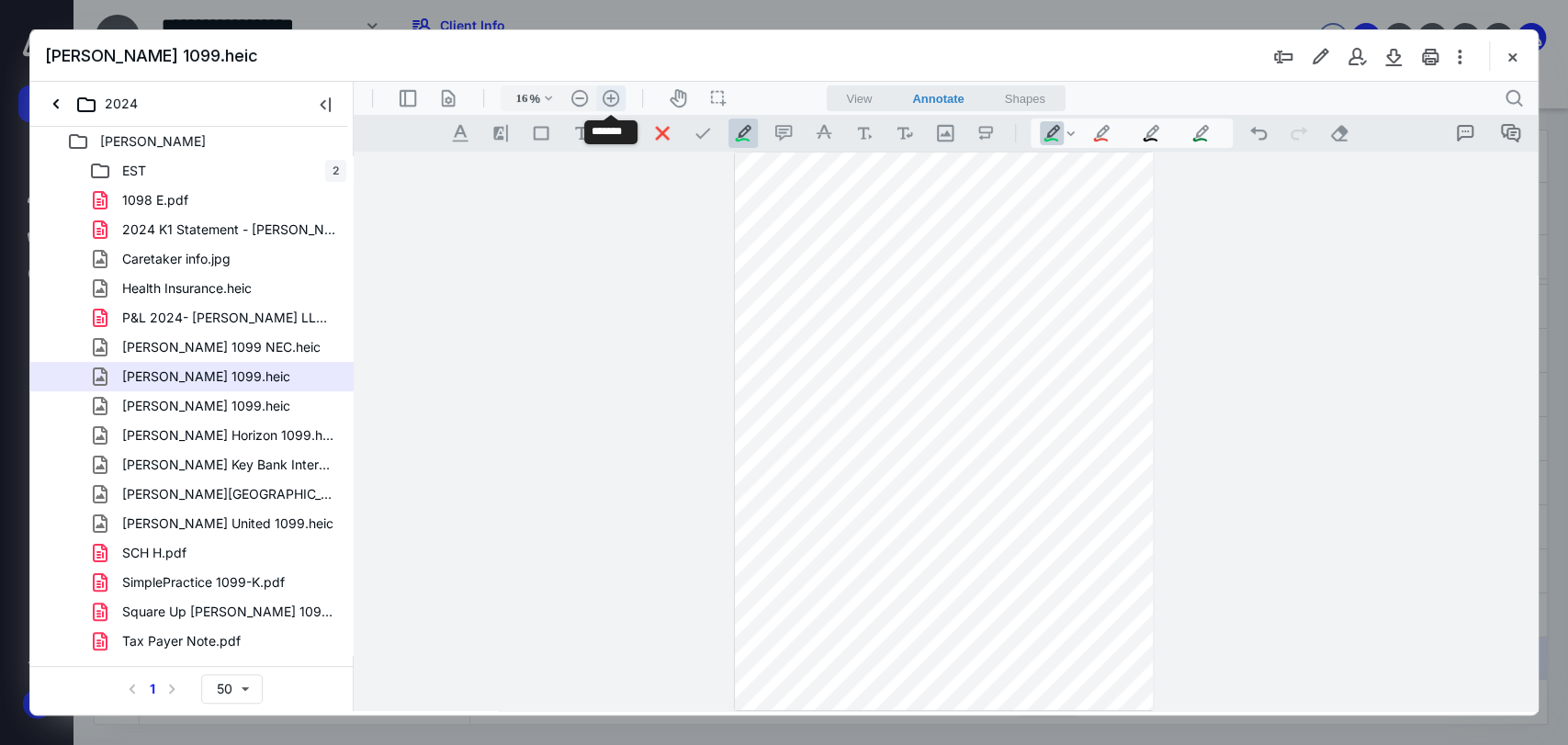 click on ".cls-1{fill:#abb0c4;} icon - header - zoom - in - line" at bounding box center [611, 98] 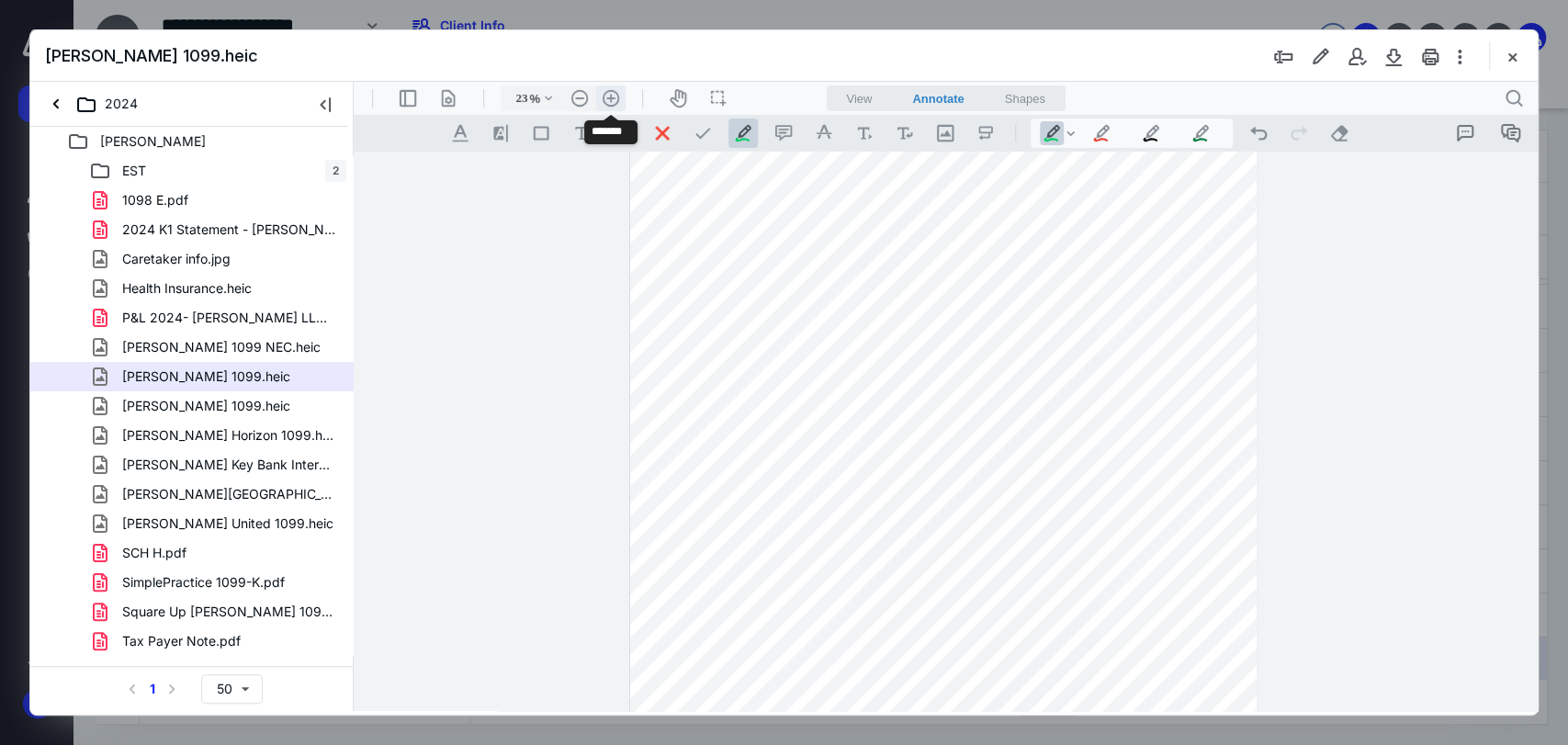 click on ".cls-1{fill:#abb0c4;} icon - header - zoom - in - line" at bounding box center [611, 98] 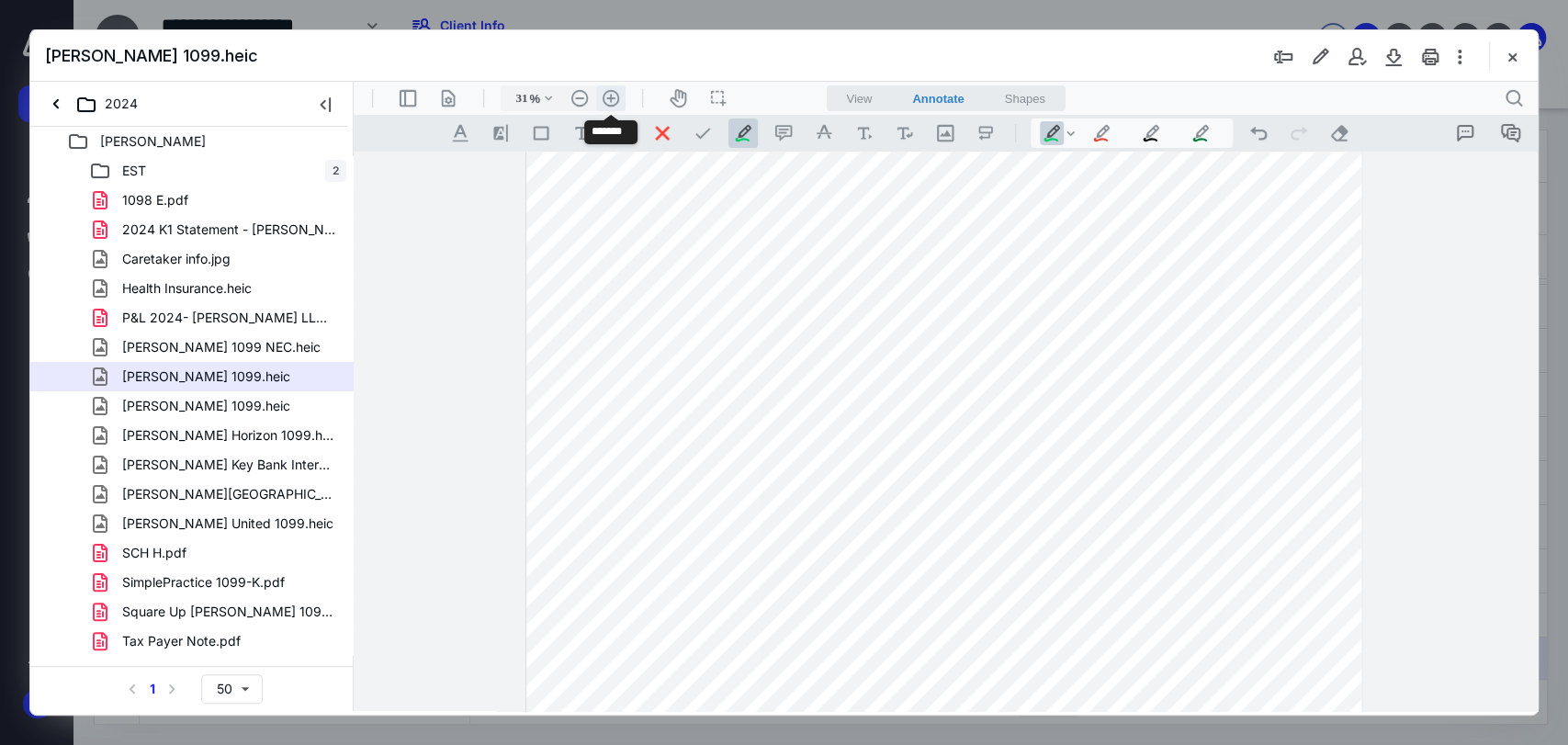 click on ".cls-1{fill:#abb0c4;} icon - header - zoom - in - line" at bounding box center [611, 98] 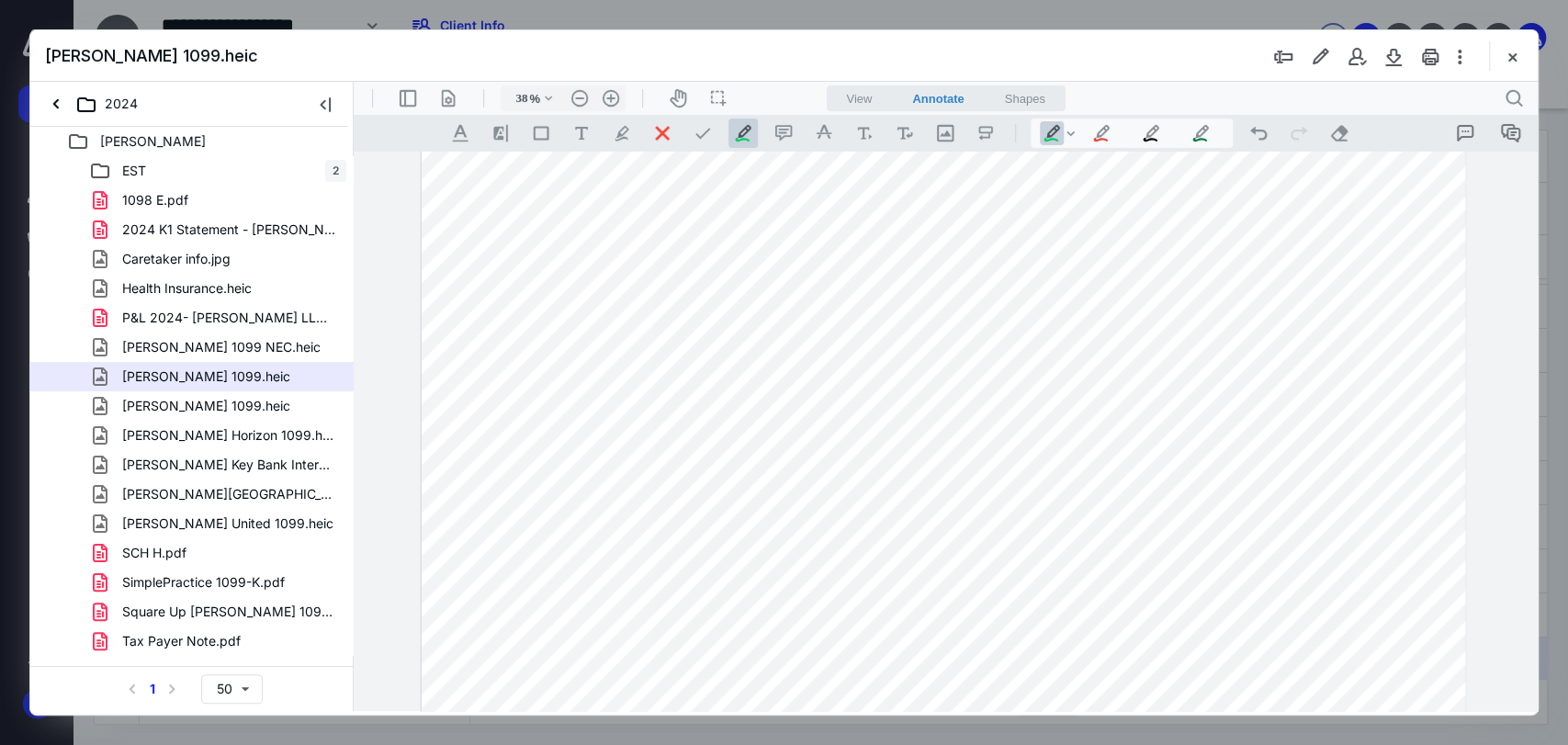 scroll, scrollTop: 671, scrollLeft: 0, axis: vertical 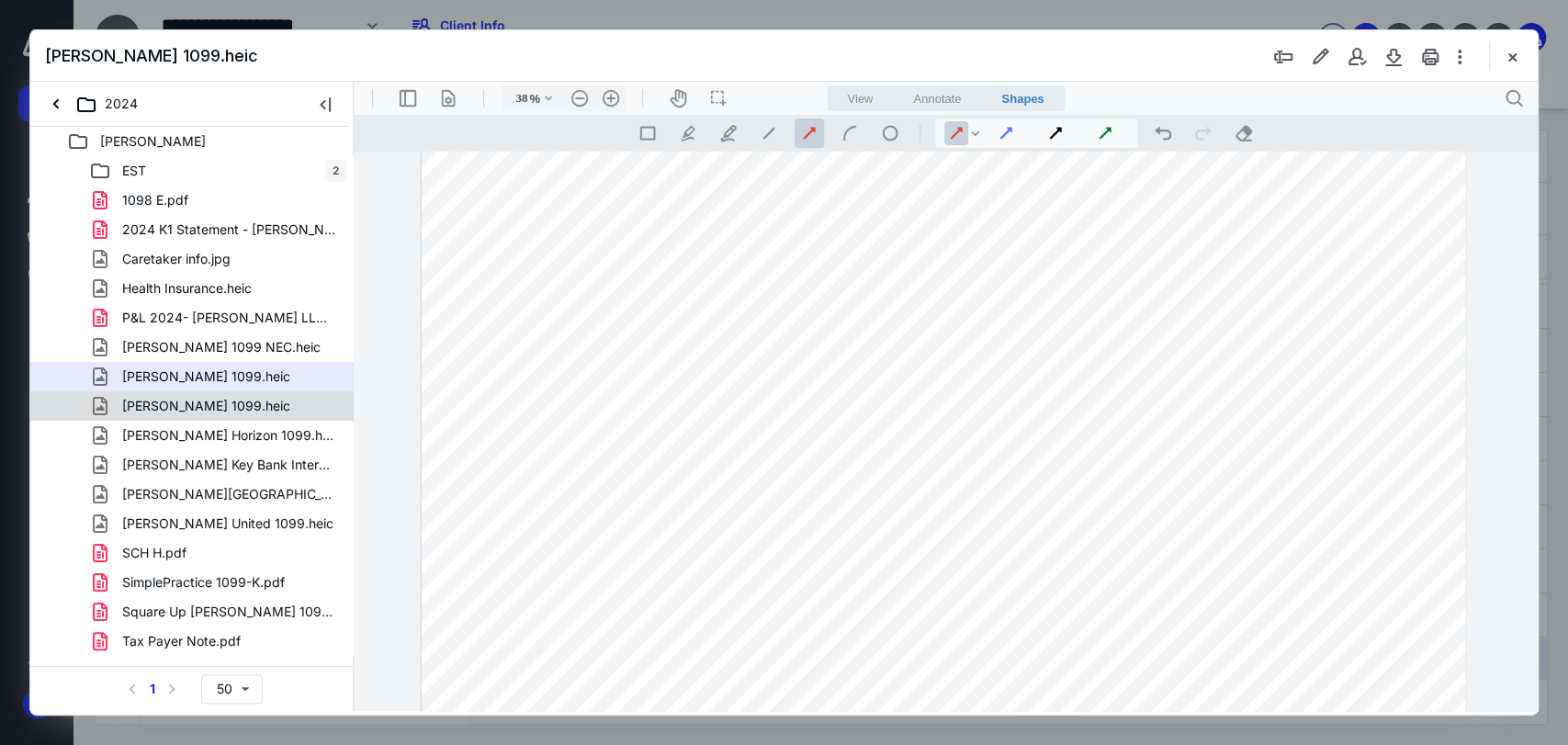 click on "Roxanne Cigna 1099.heic" at bounding box center (206, 406) 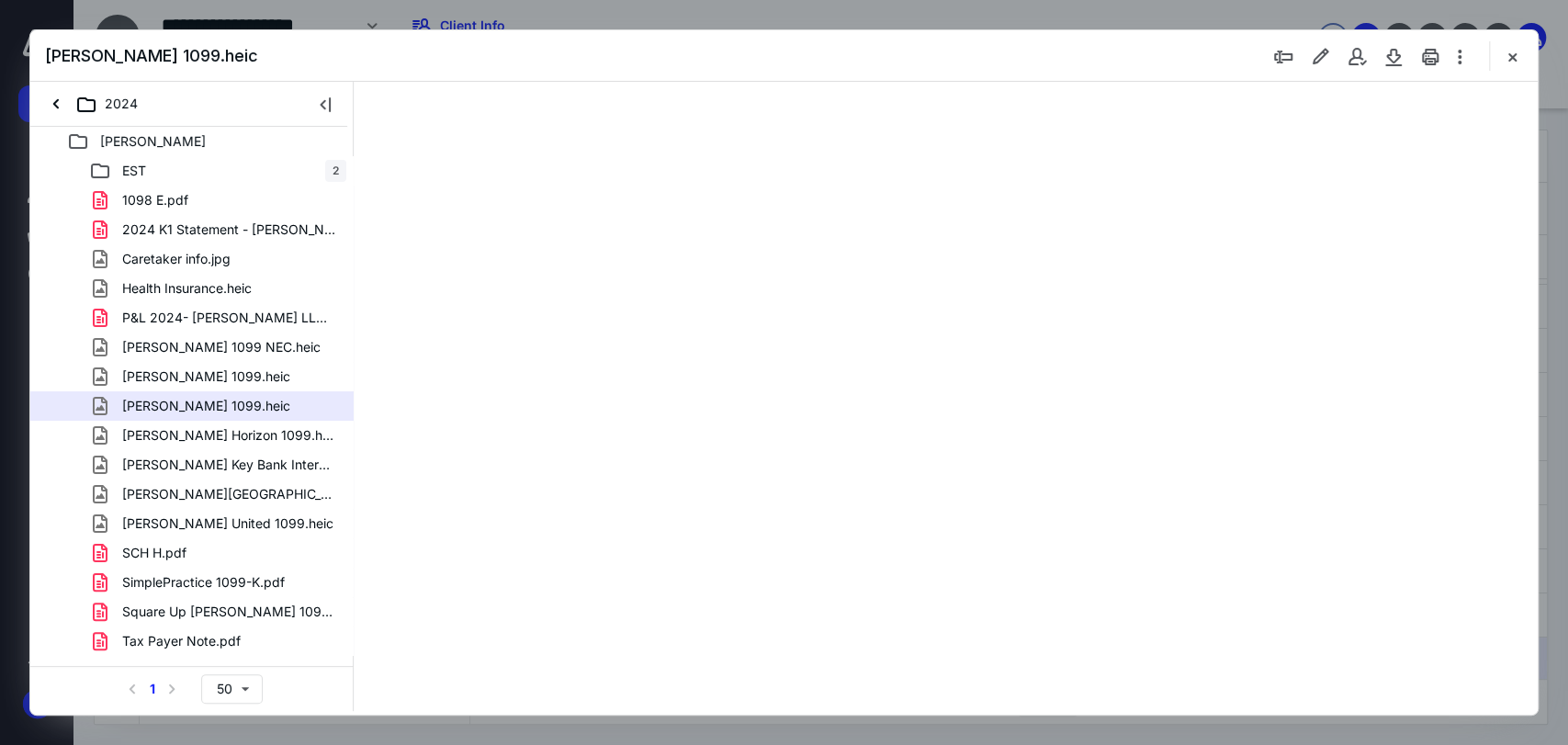 scroll, scrollTop: 0, scrollLeft: 0, axis: both 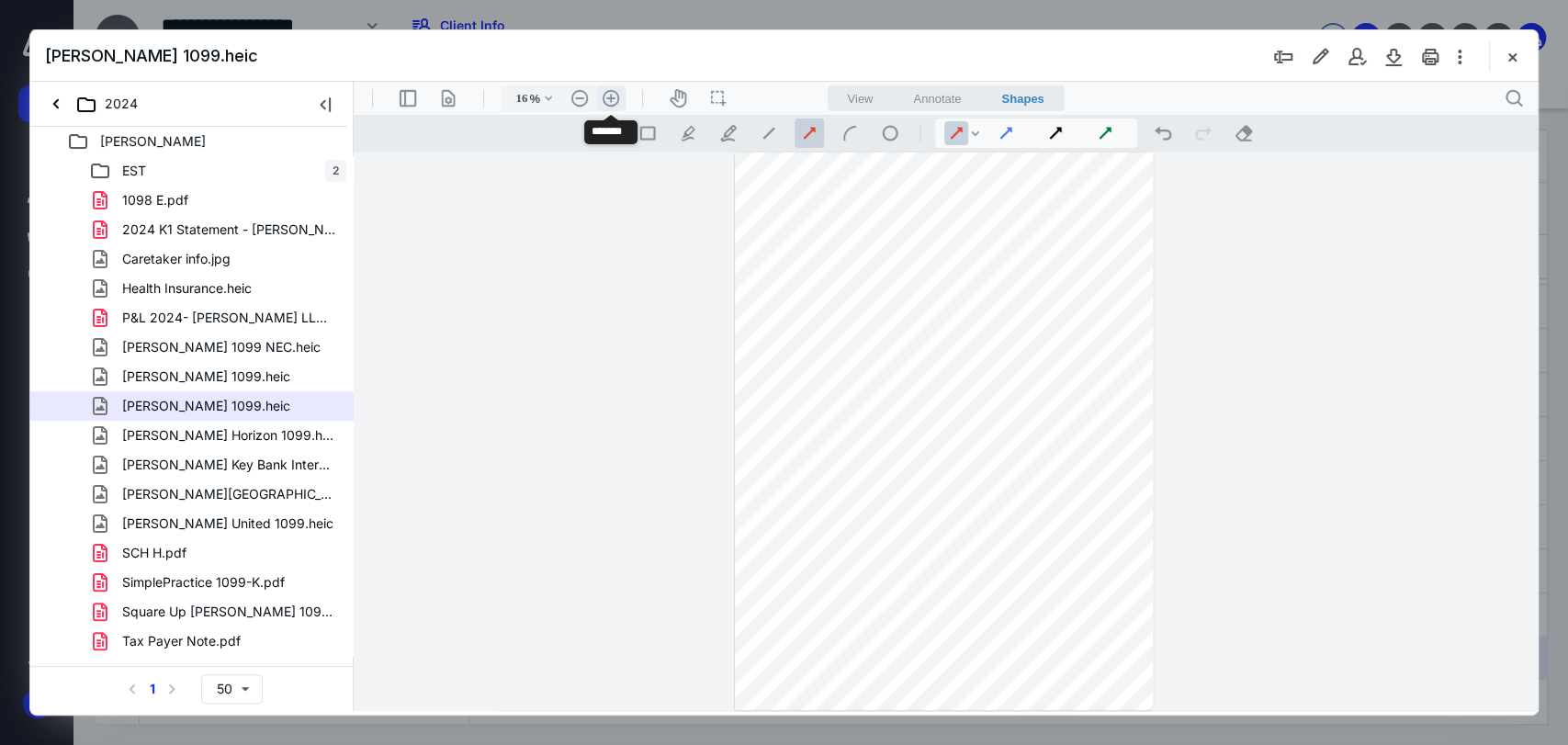 click on ".cls-1{fill:#abb0c4;} icon - header - zoom - in - line" at bounding box center (611, 98) 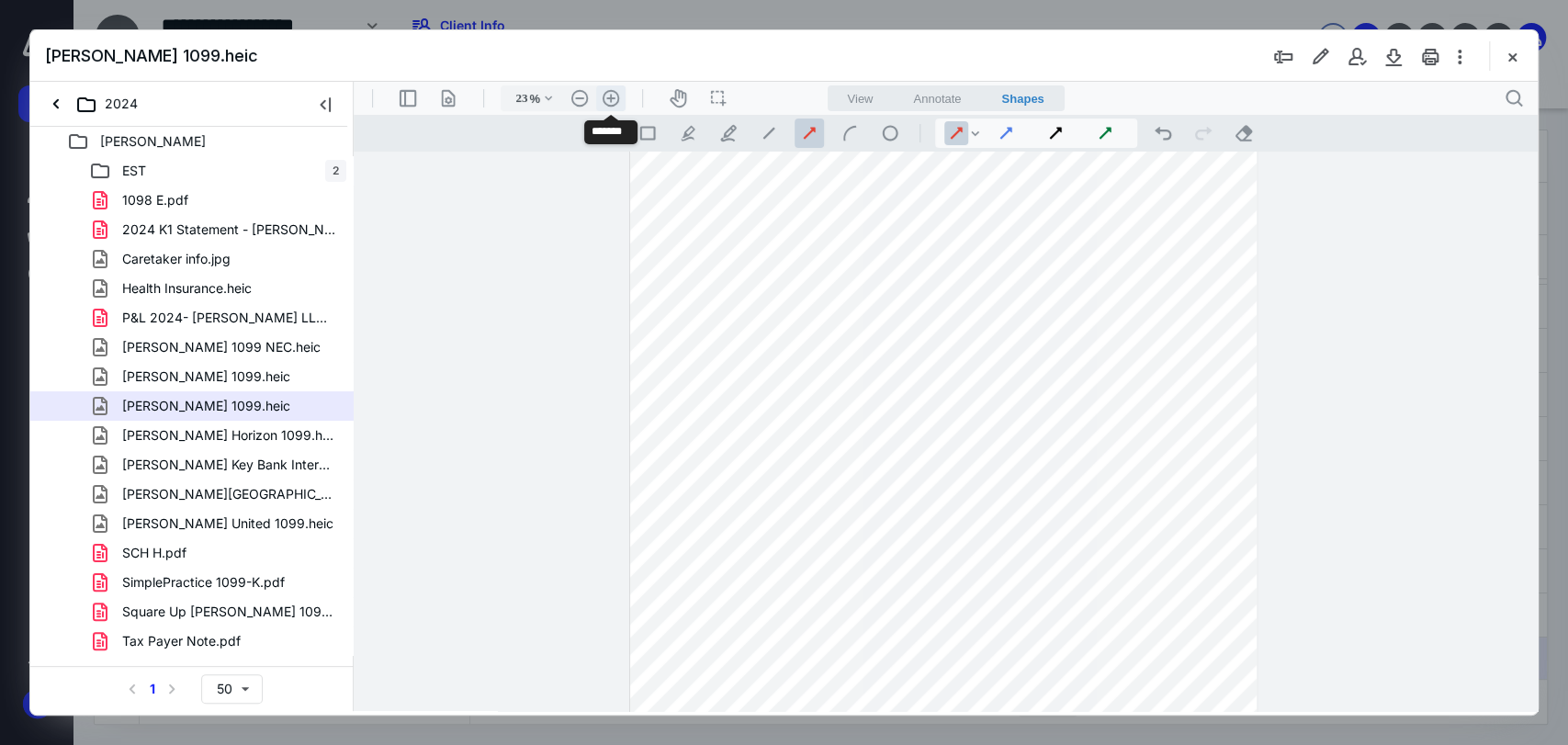click on ".cls-1{fill:#abb0c4;} icon - header - zoom - in - line" at bounding box center [611, 98] 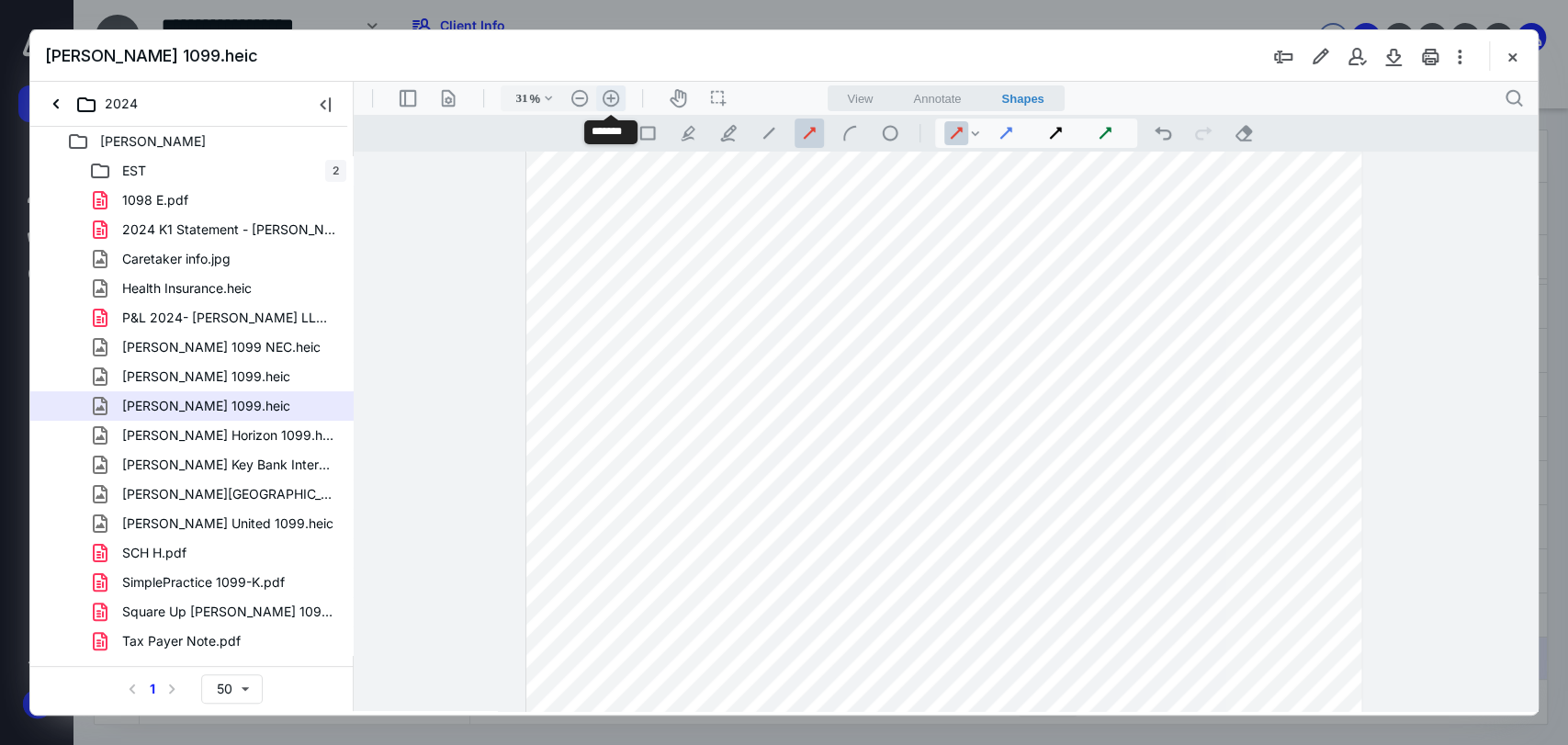click on ".cls-1{fill:#abb0c4;} icon - header - zoom - in - line" at bounding box center (611, 98) 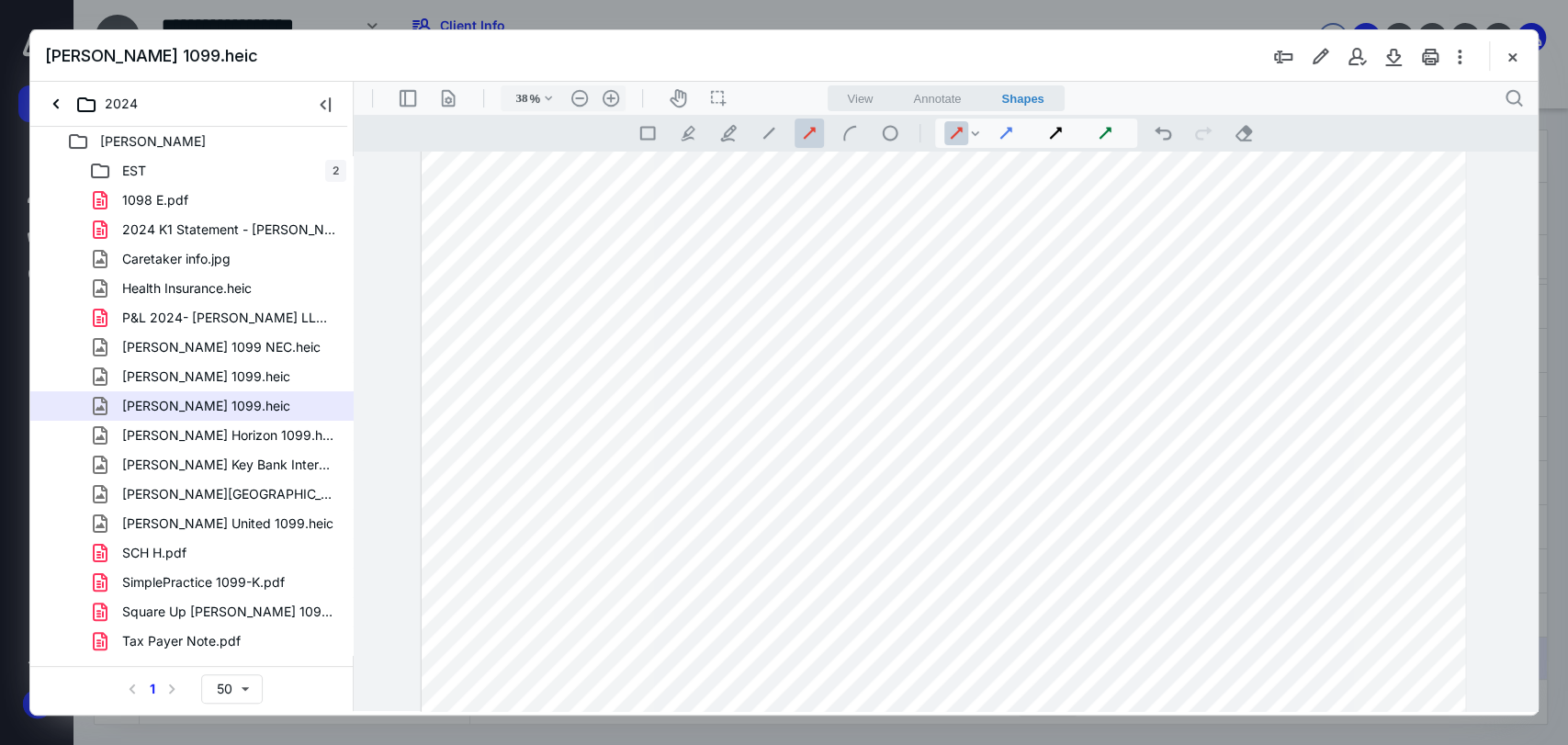 scroll, scrollTop: 467, scrollLeft: 0, axis: vertical 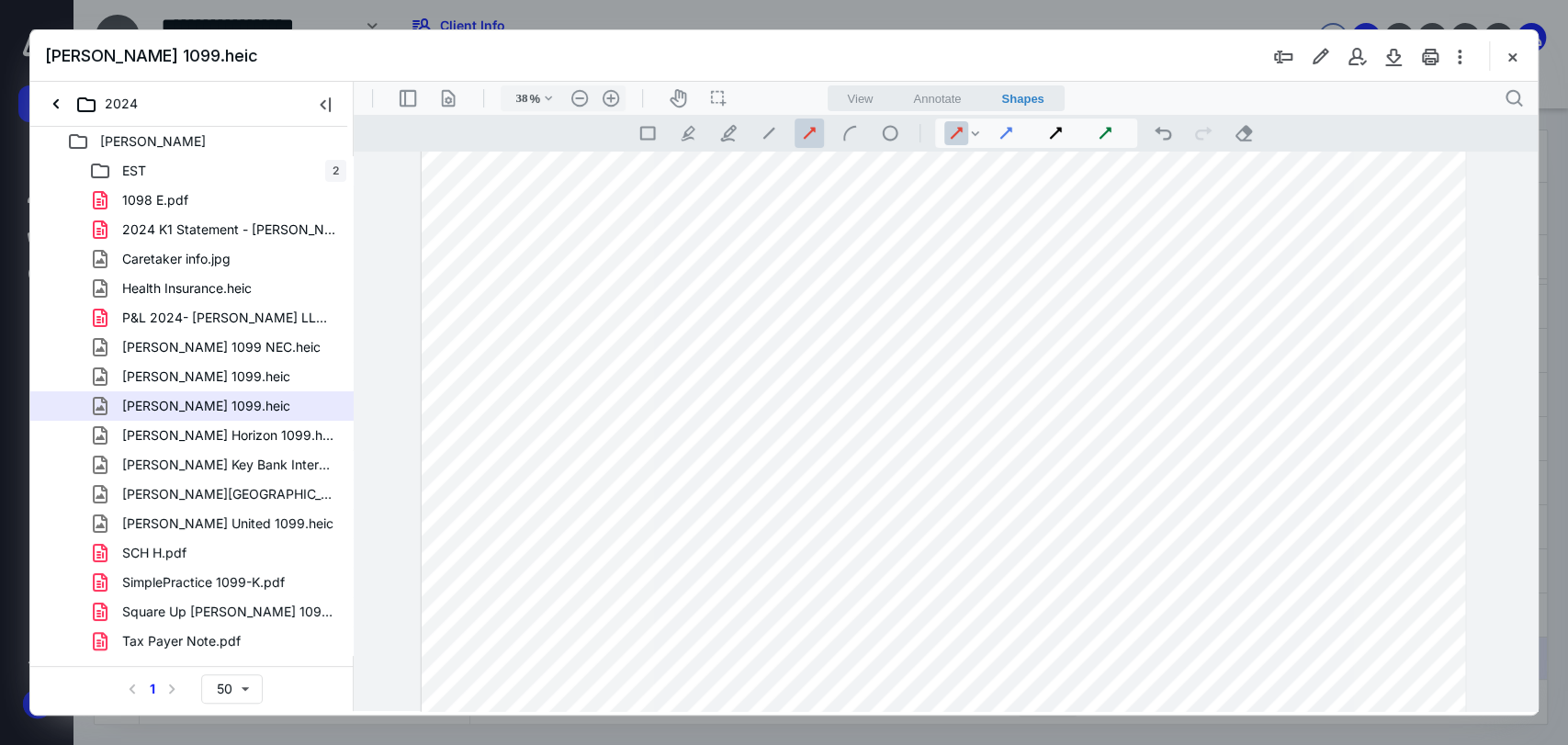 drag, startPoint x: 259, startPoint y: 423, endPoint x: 1055, endPoint y: 367, distance: 797.96742 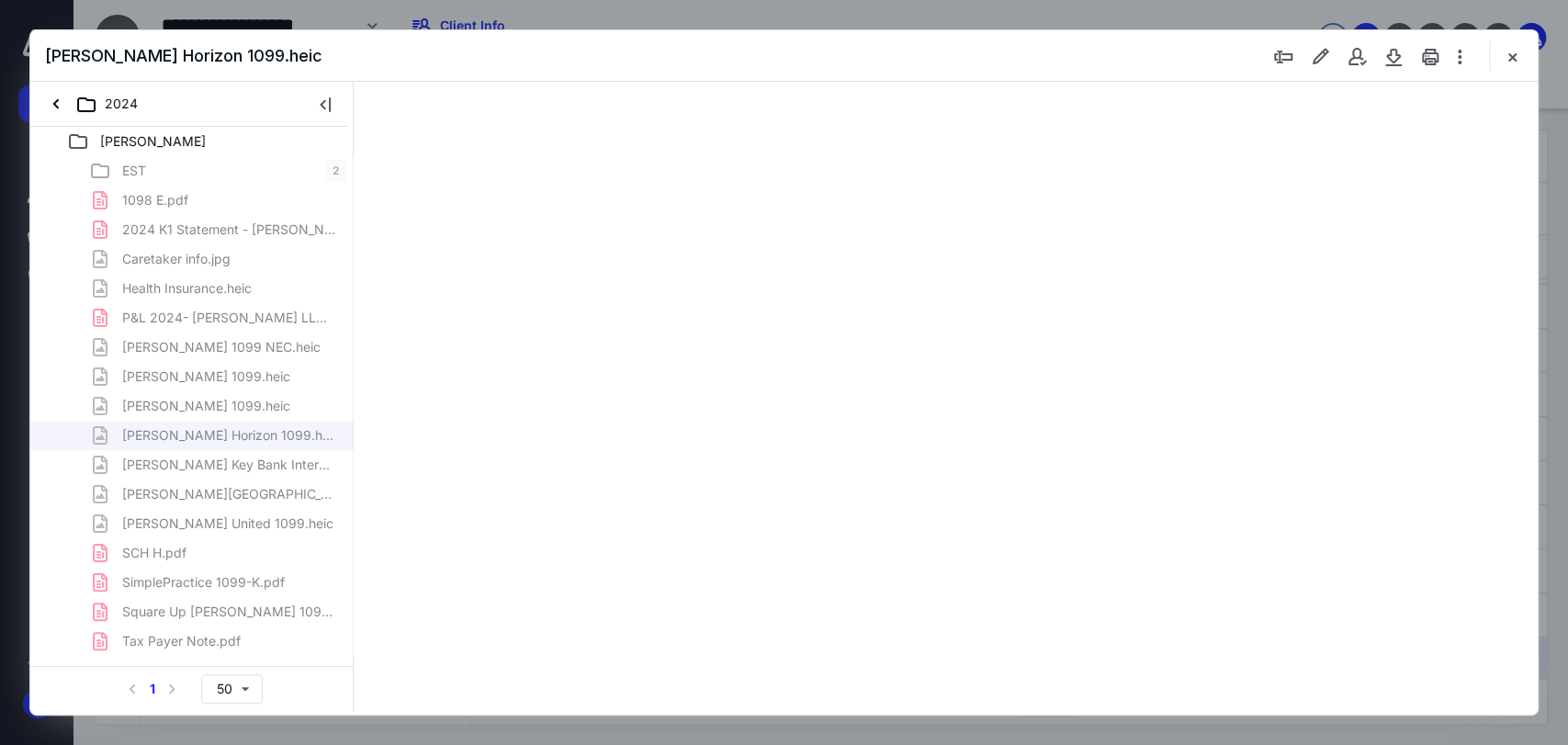 scroll, scrollTop: 0, scrollLeft: 0, axis: both 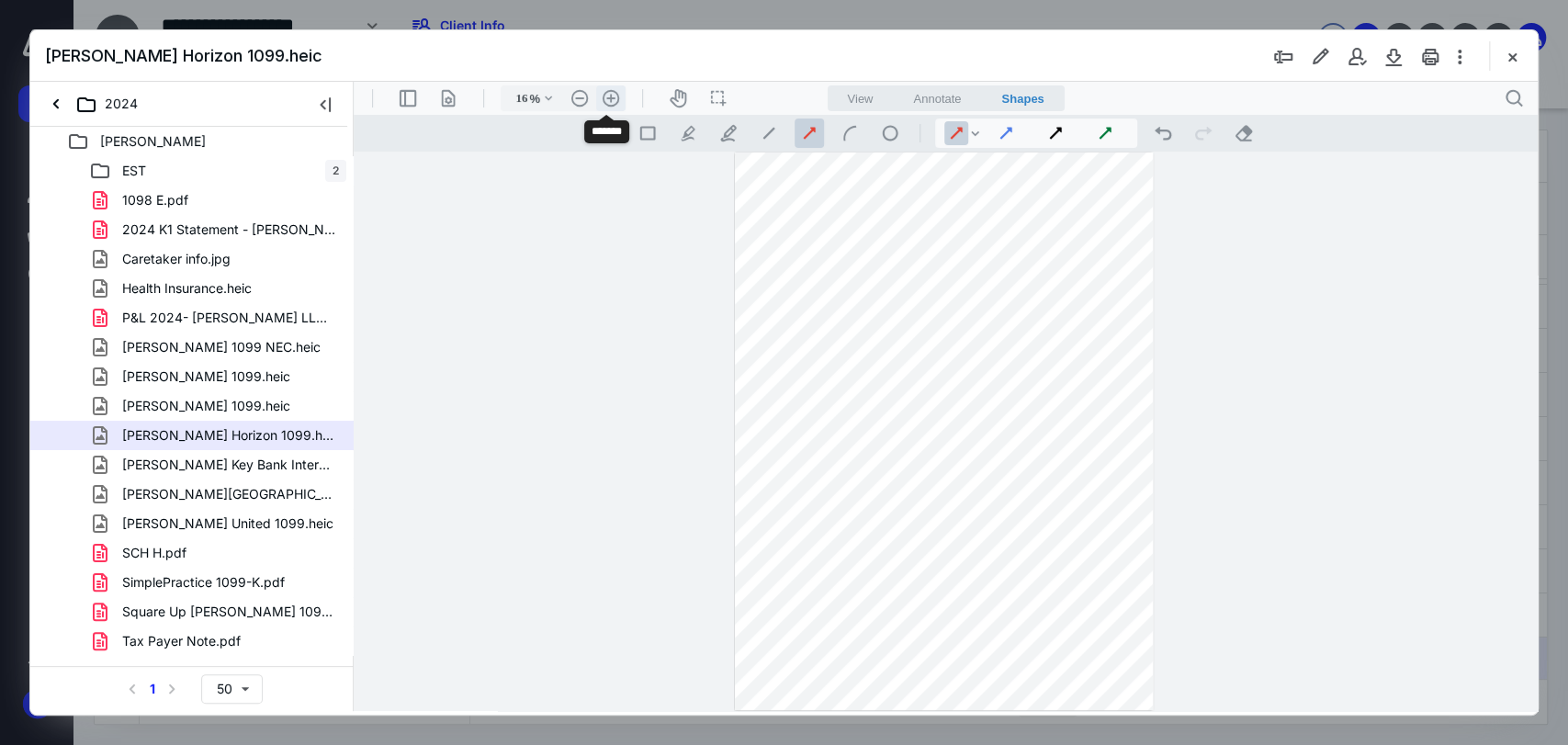 click on ".cls-1{fill:#abb0c4;} icon - header - zoom - in - line" at bounding box center [611, 98] 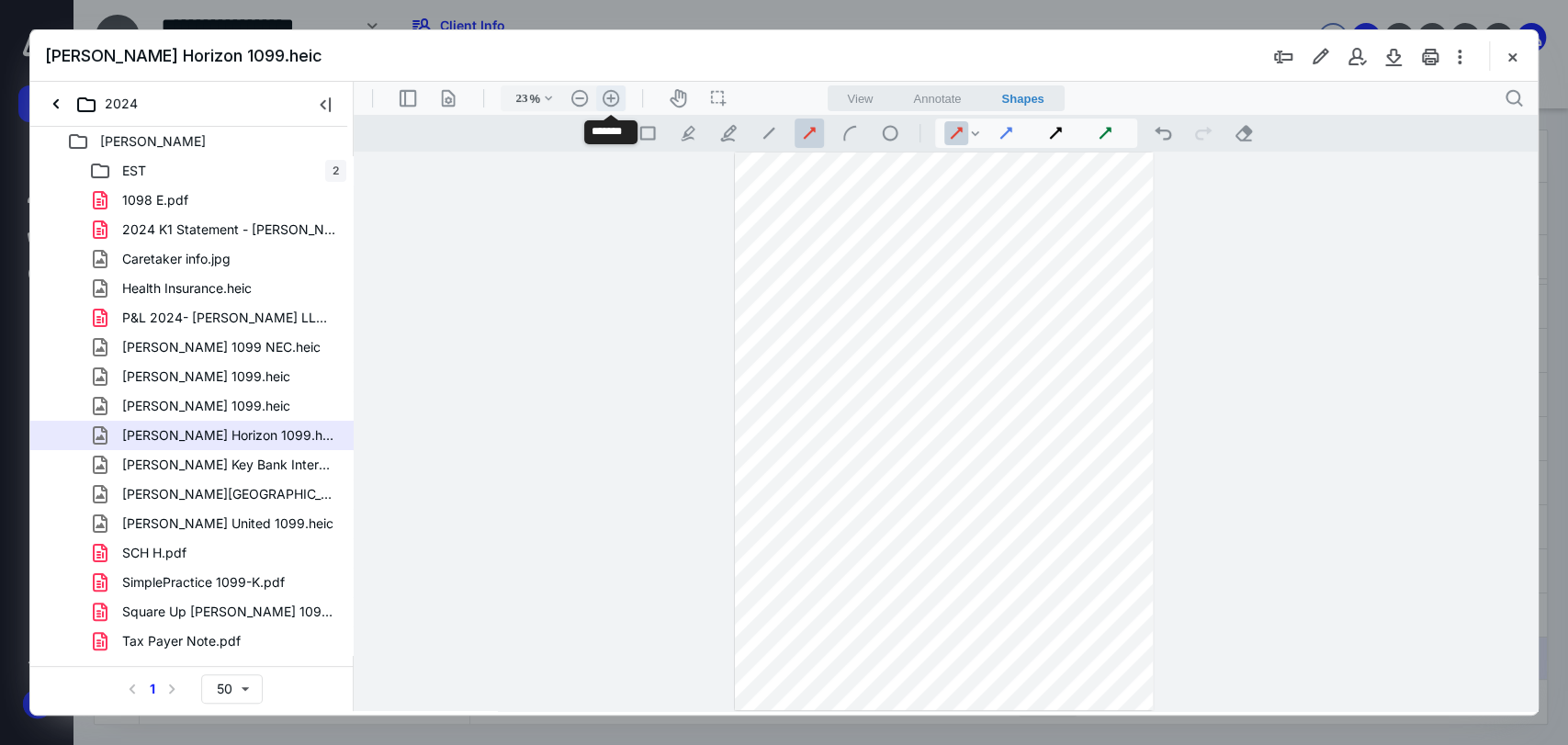 click on ".cls-1{fill:#abb0c4;} icon - header - zoom - in - line" at bounding box center [611, 98] 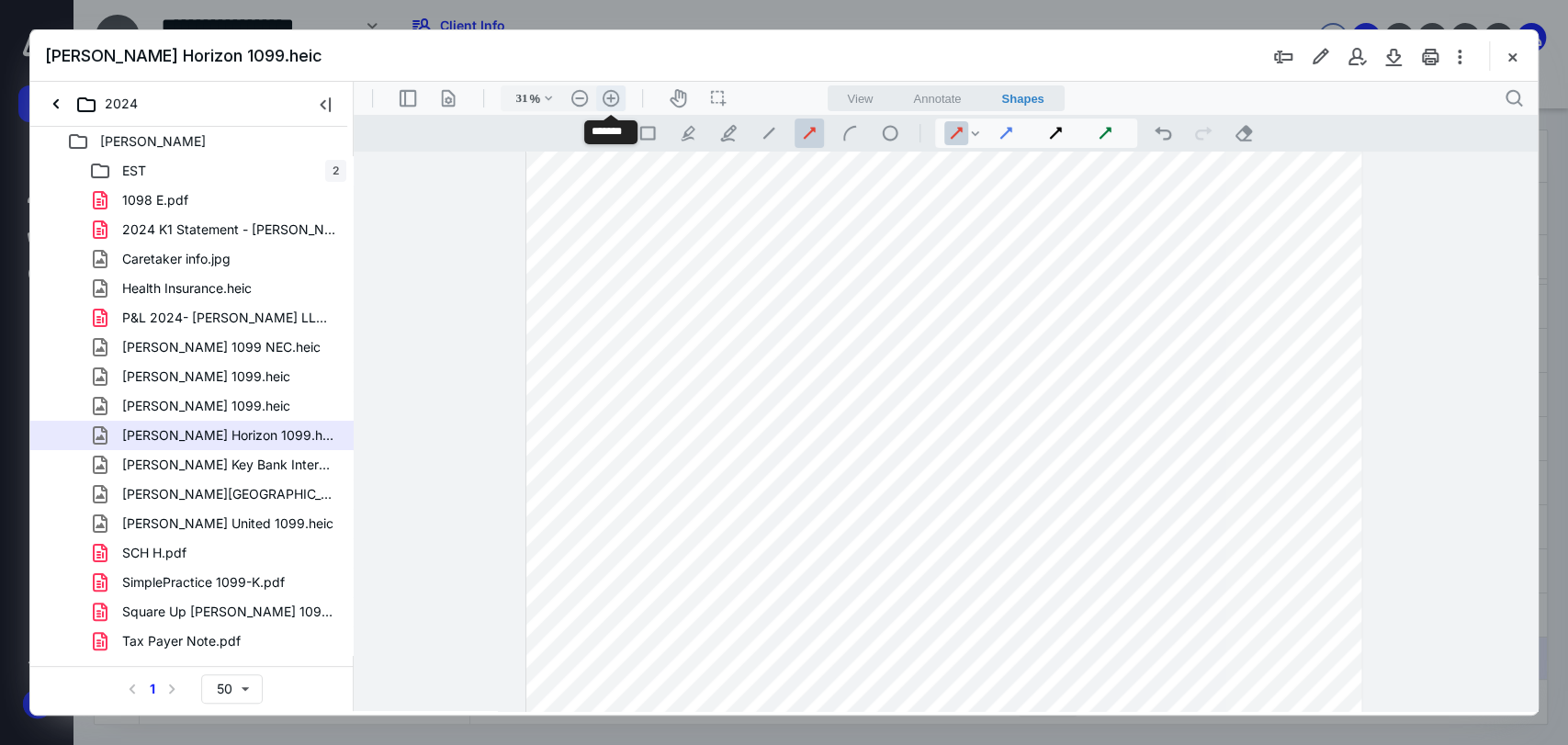 click on ".cls-1{fill:#abb0c4;} icon - header - zoom - in - line" at bounding box center [611, 98] 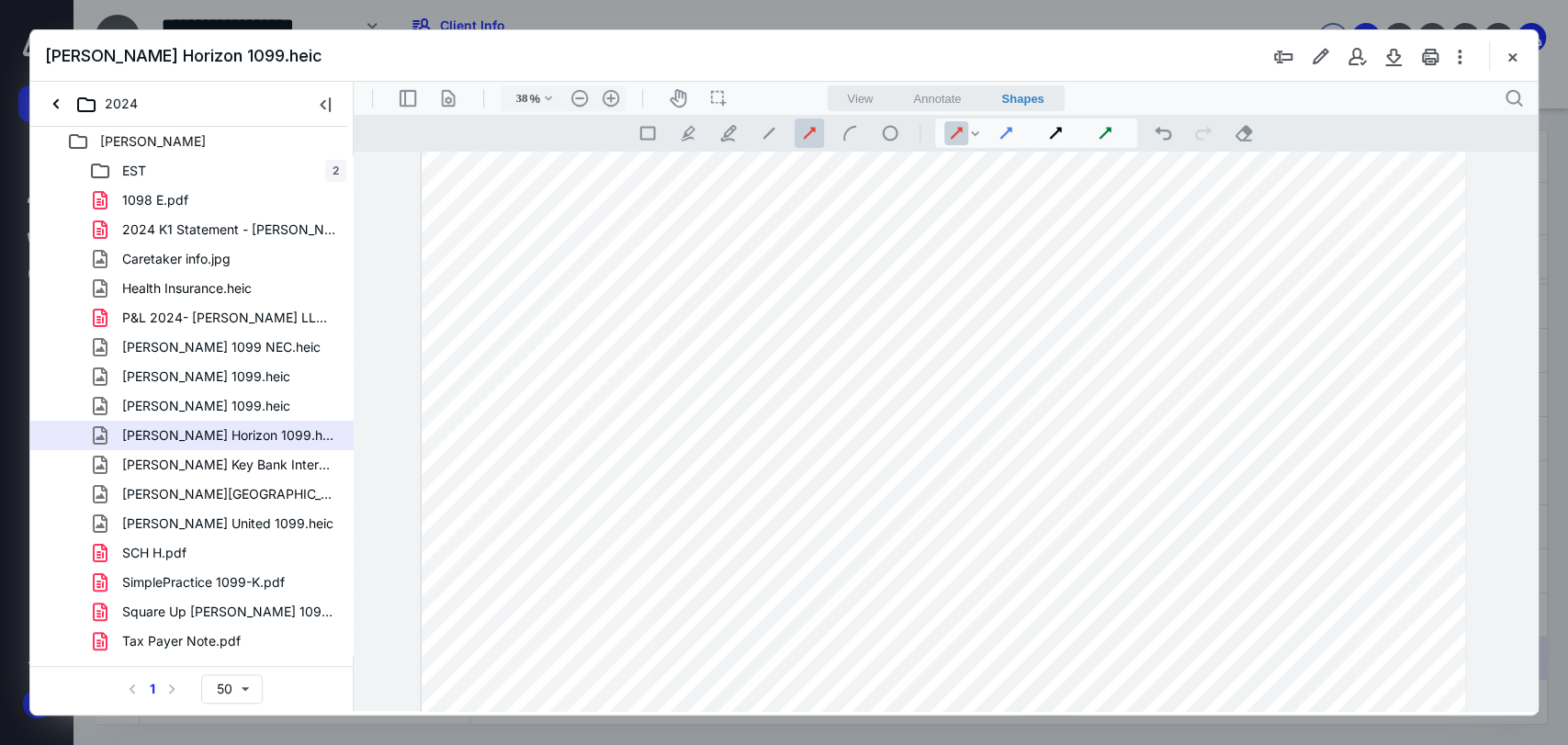 scroll, scrollTop: 467, scrollLeft: 0, axis: vertical 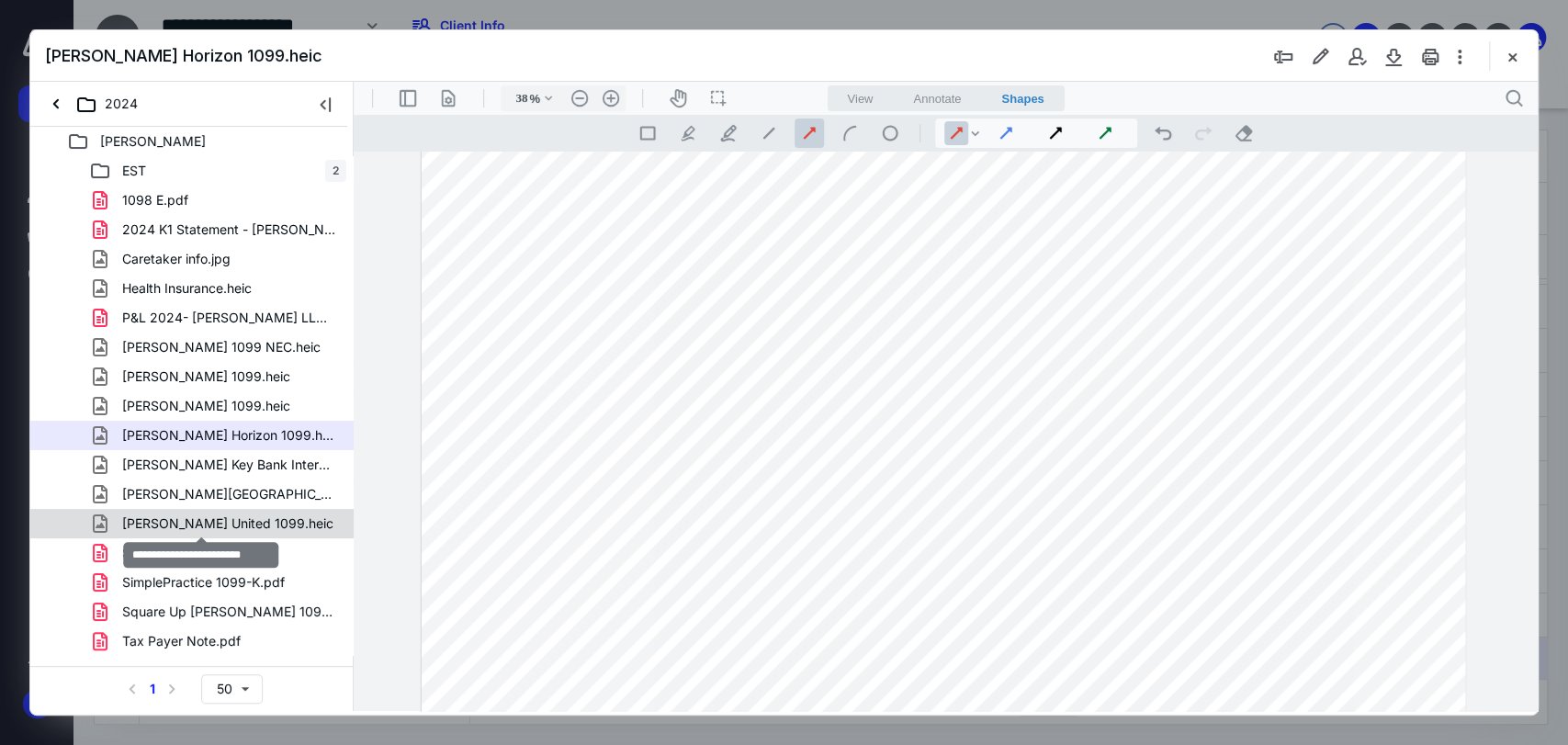 click on "Roxanne United 1099.heic" at bounding box center [228, 524] 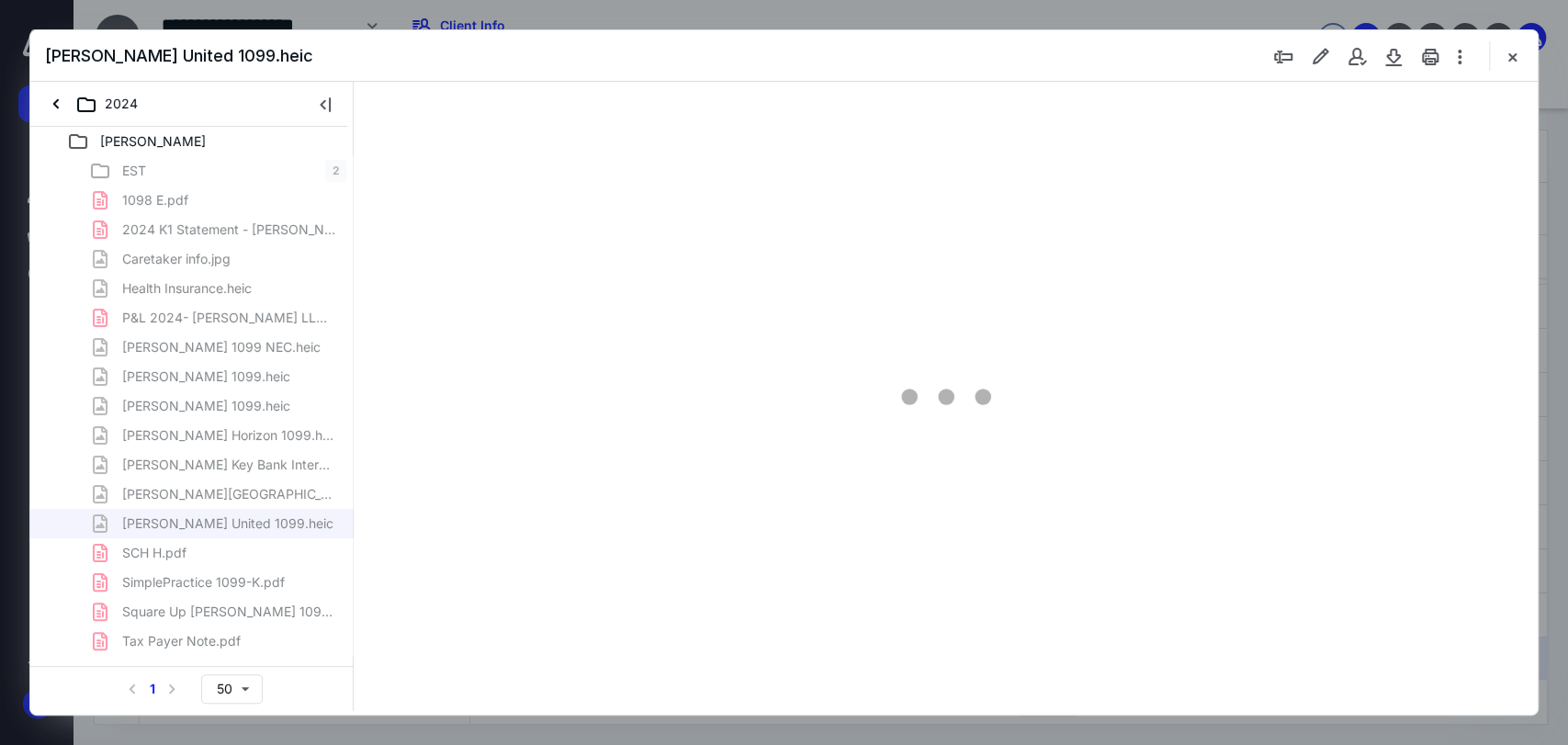 scroll, scrollTop: 0, scrollLeft: 0, axis: both 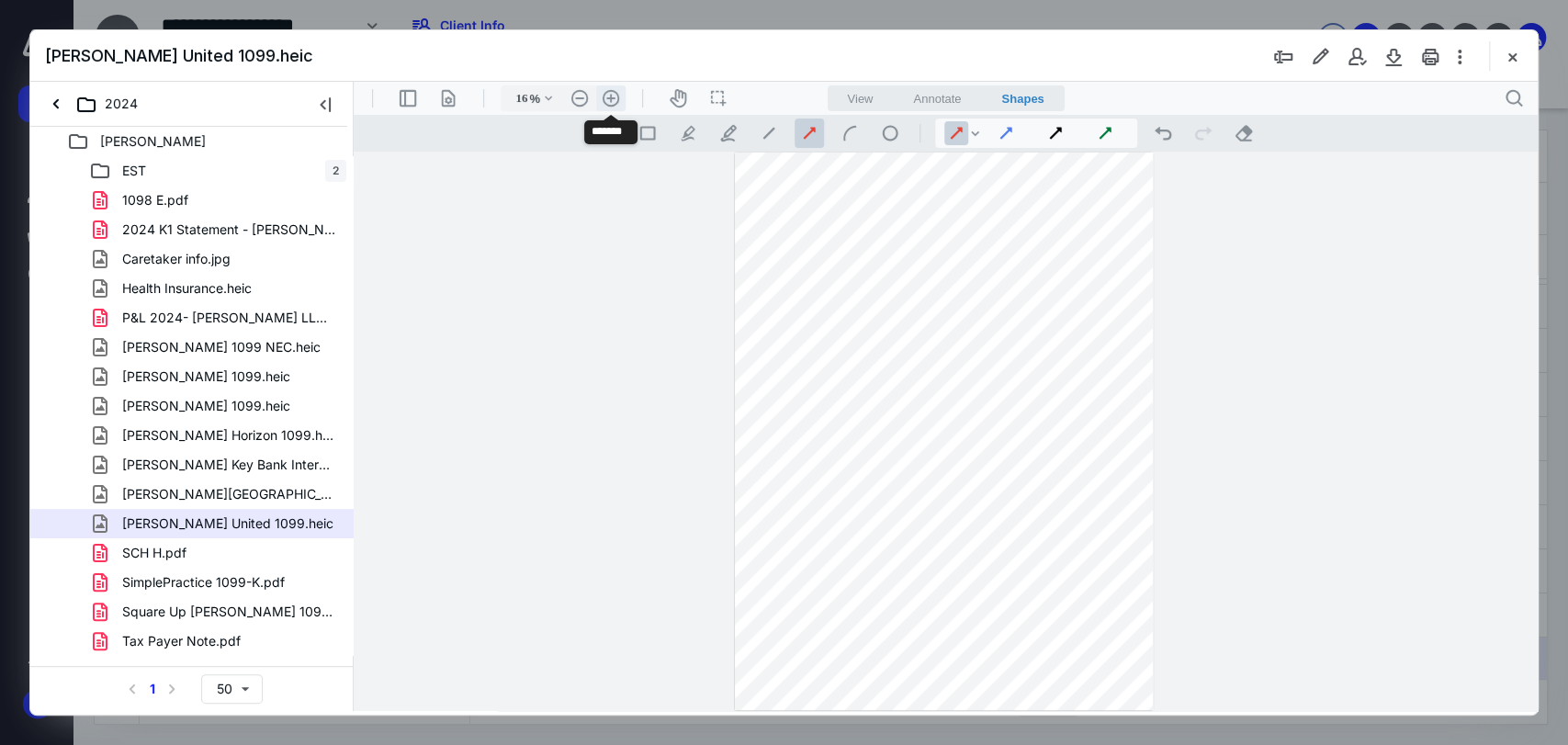 click on ".cls-1{fill:#abb0c4;} icon - header - zoom - in - line" at bounding box center [611, 98] 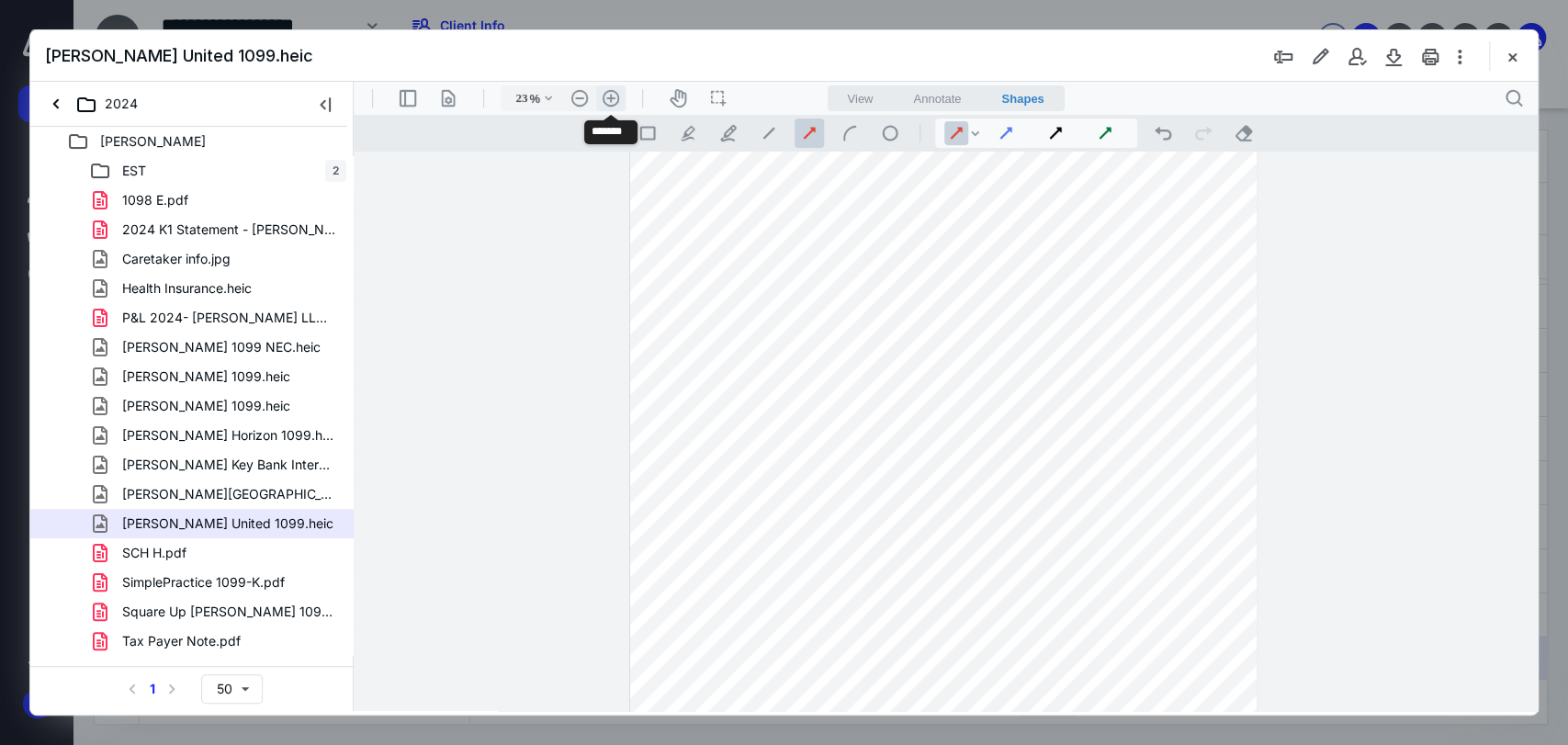 click on ".cls-1{fill:#abb0c4;} icon - header - zoom - in - line" at bounding box center (611, 98) 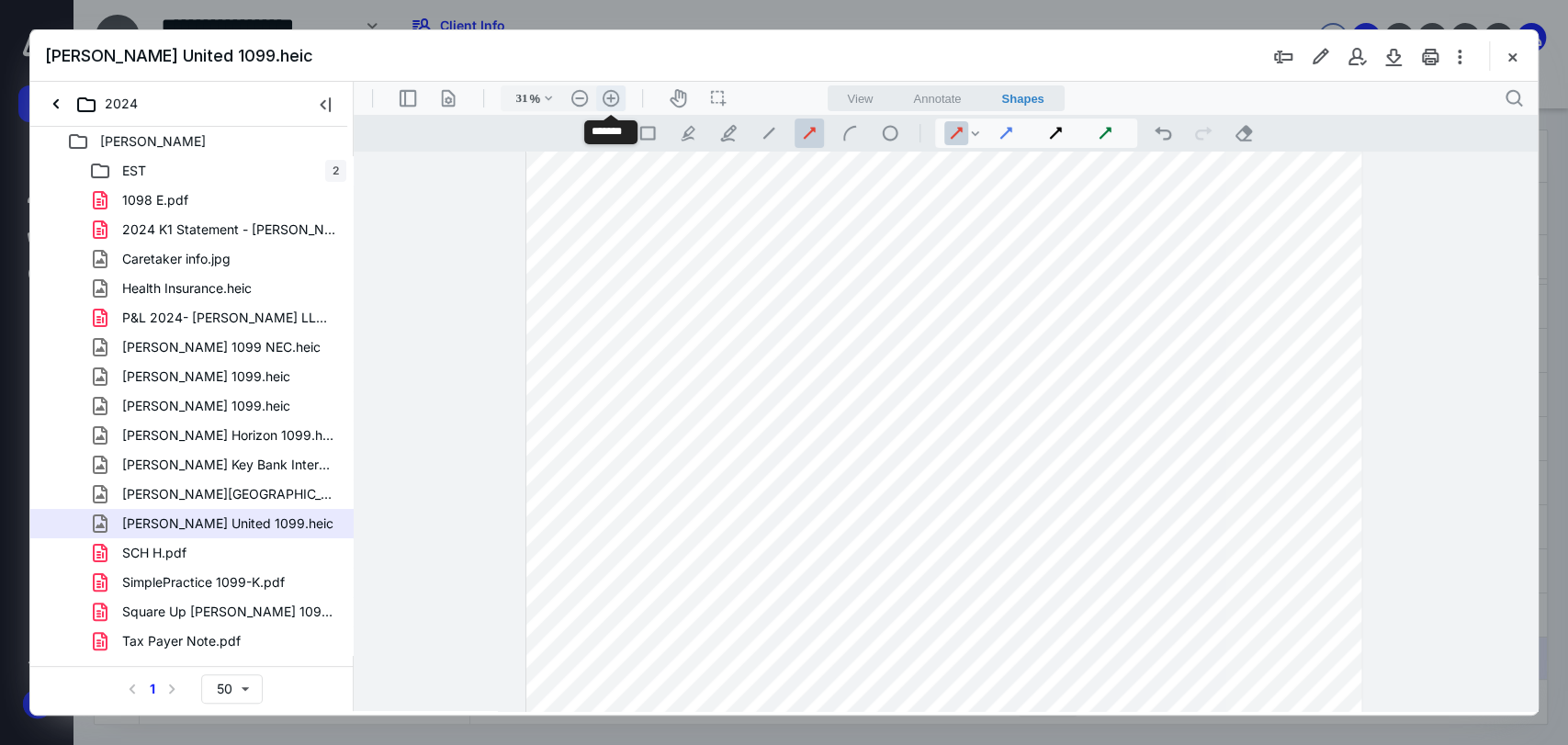 click on ".cls-1{fill:#abb0c4;} icon - header - zoom - in - line" at bounding box center (611, 98) 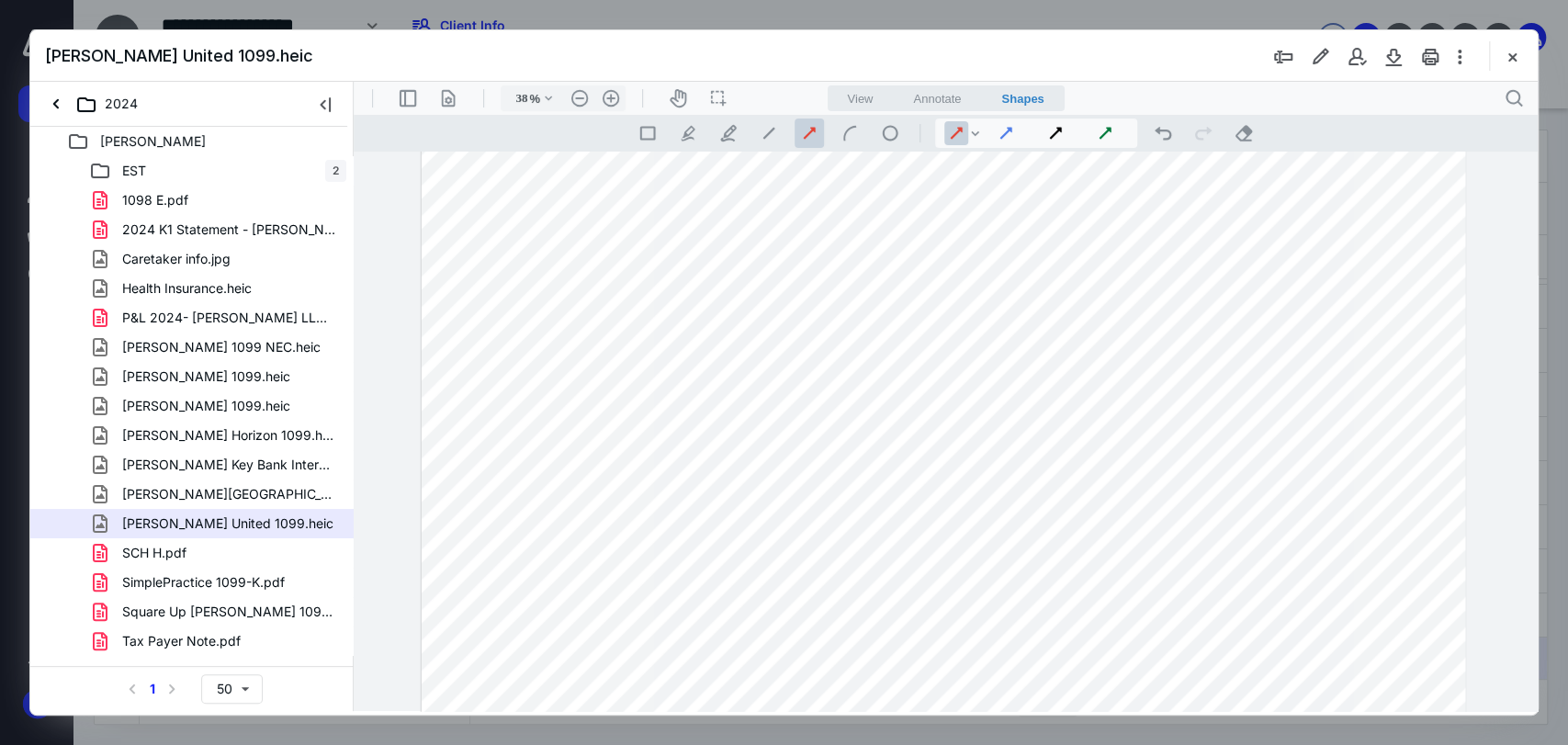 scroll, scrollTop: 569, scrollLeft: 0, axis: vertical 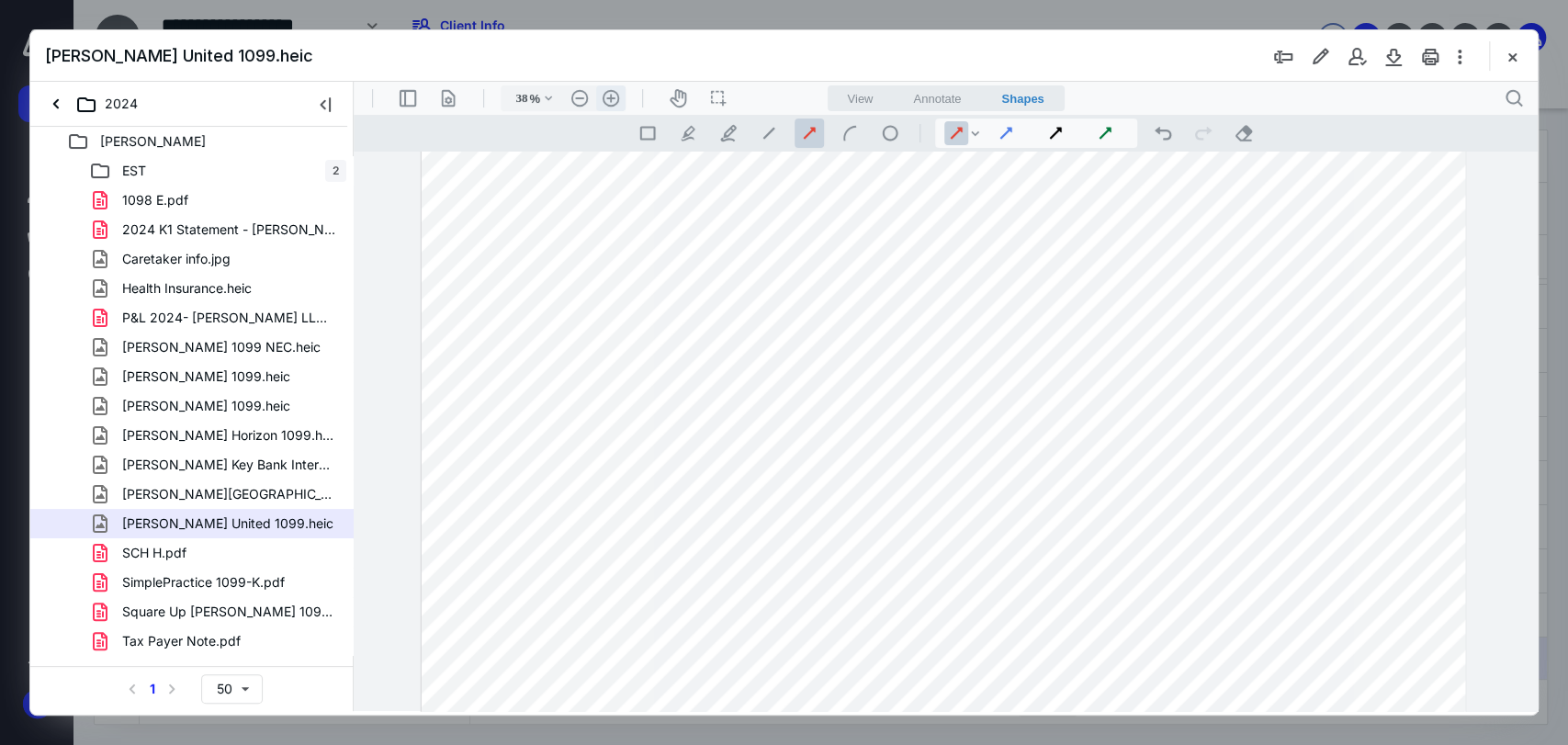 click on ".cls-1{fill:#abb0c4;} icon - header - zoom - in - line" at bounding box center [611, 98] 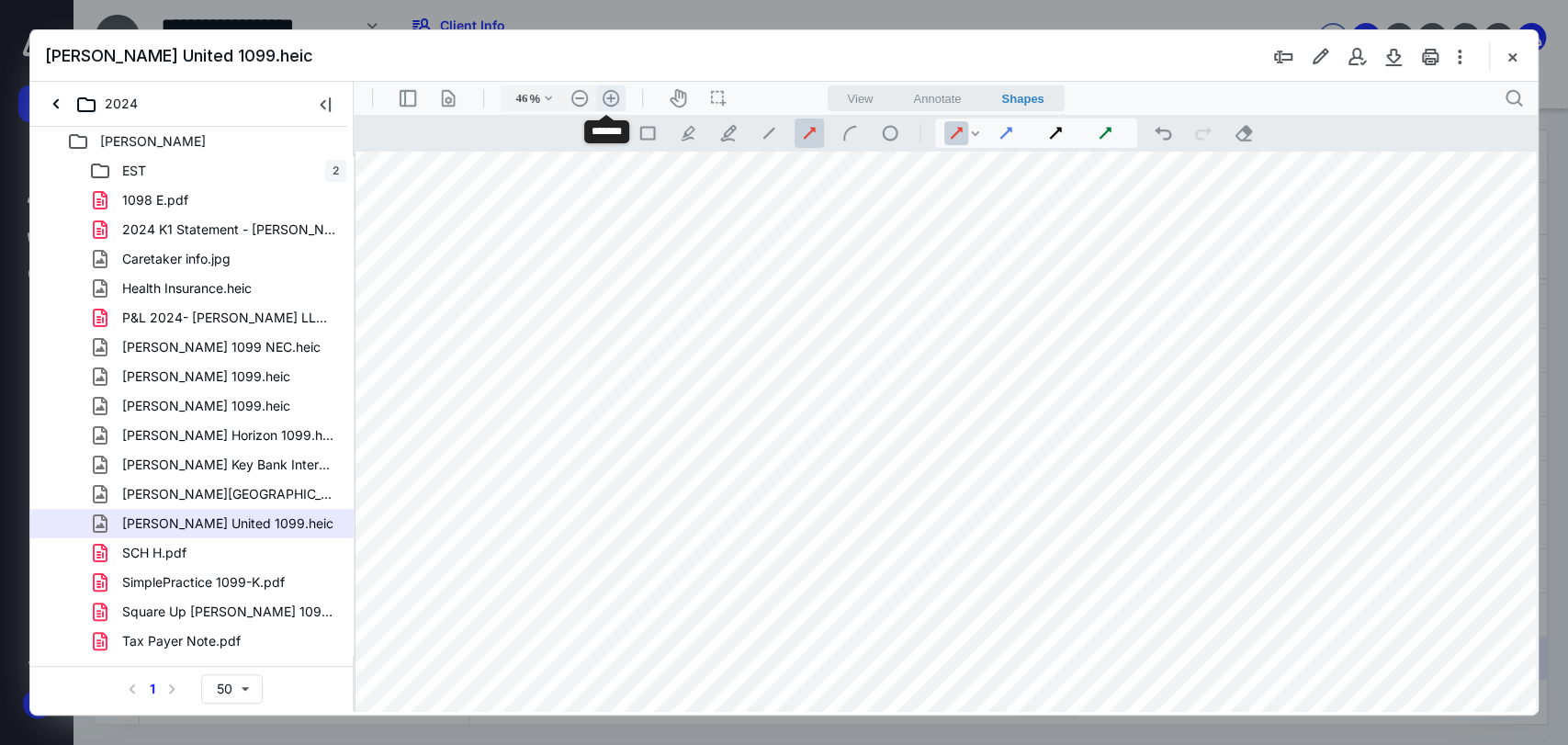 scroll, scrollTop: 731, scrollLeft: 40, axis: both 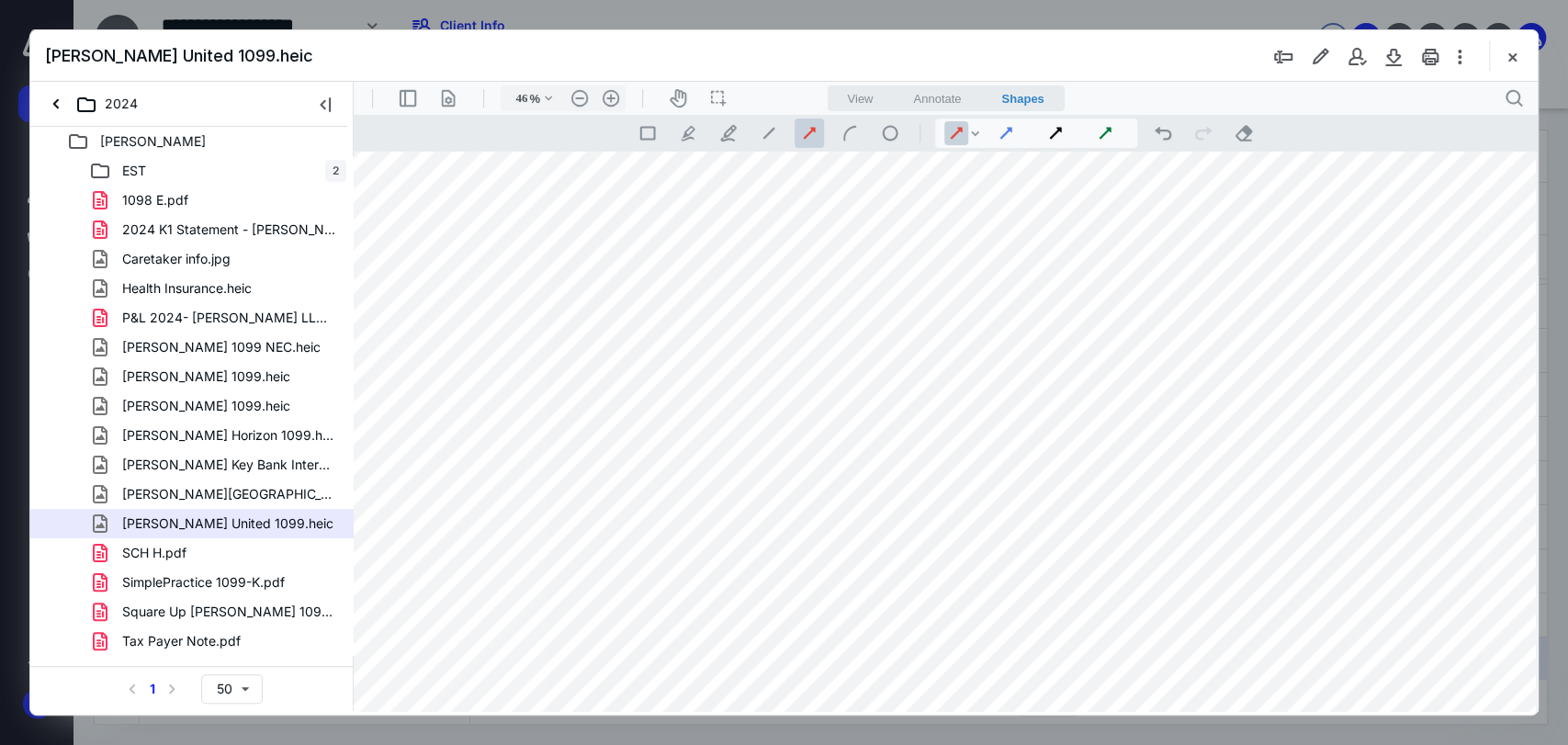 type 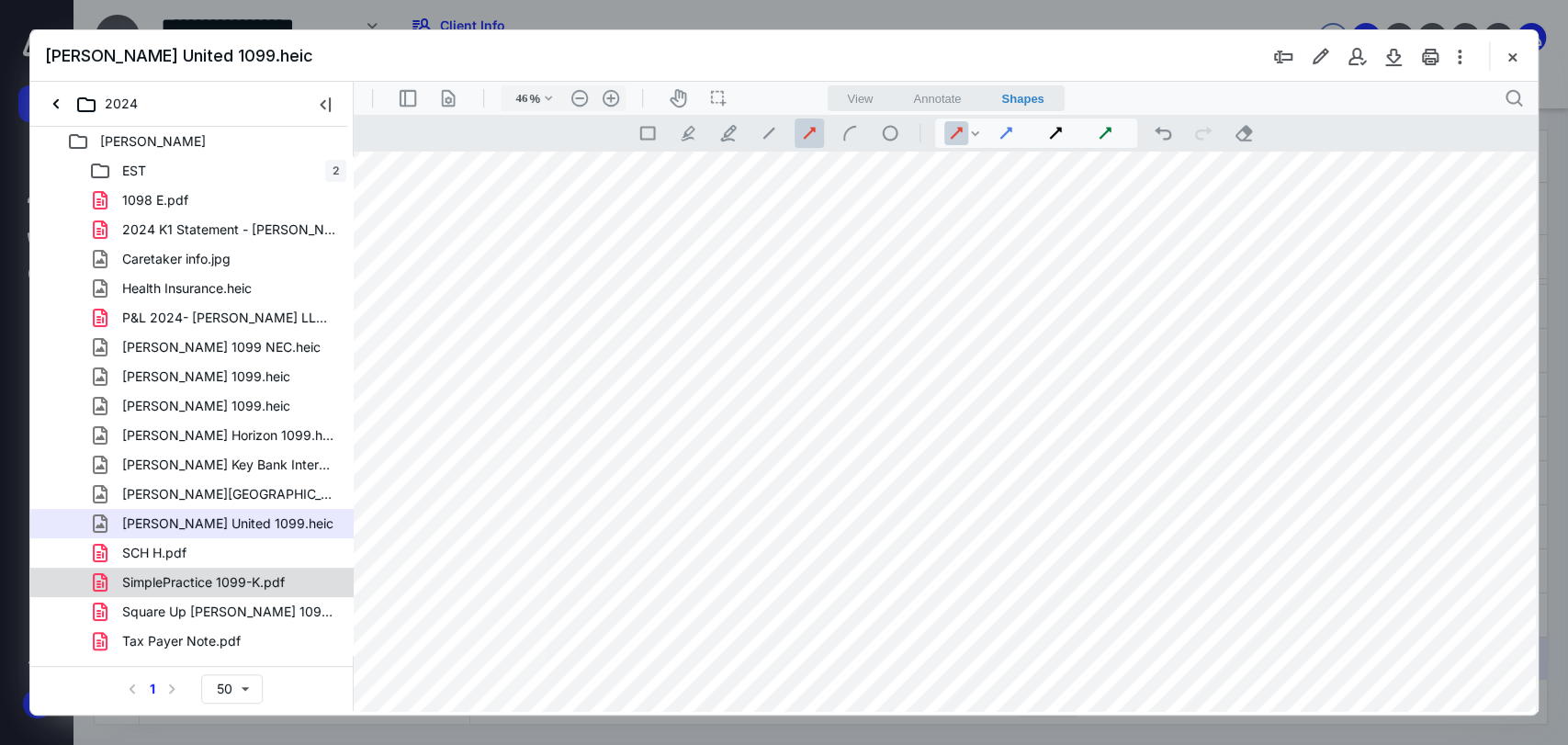 click on "SimplePractice 1099-K.pdf" at bounding box center (192, 582) 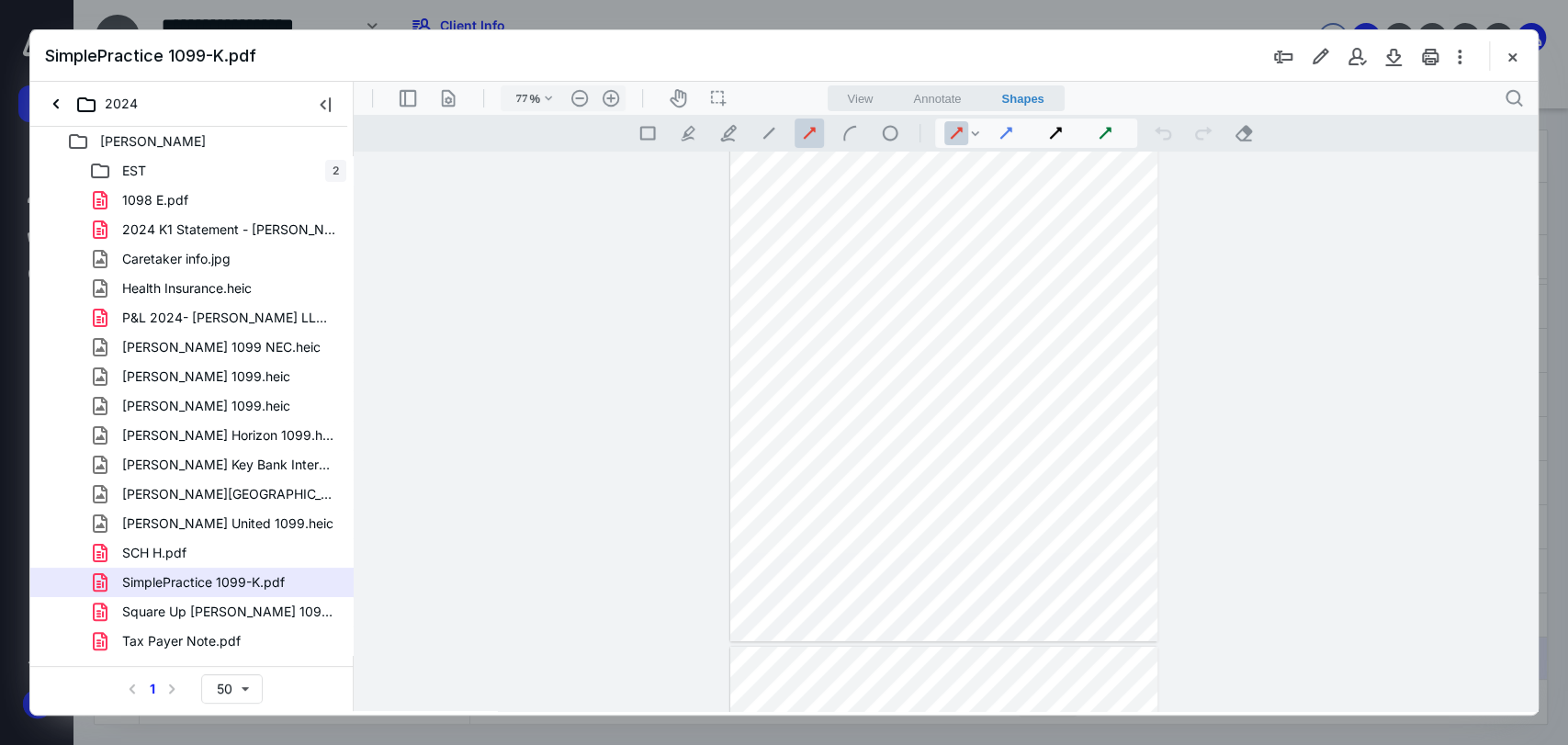 scroll, scrollTop: 102, scrollLeft: 0, axis: vertical 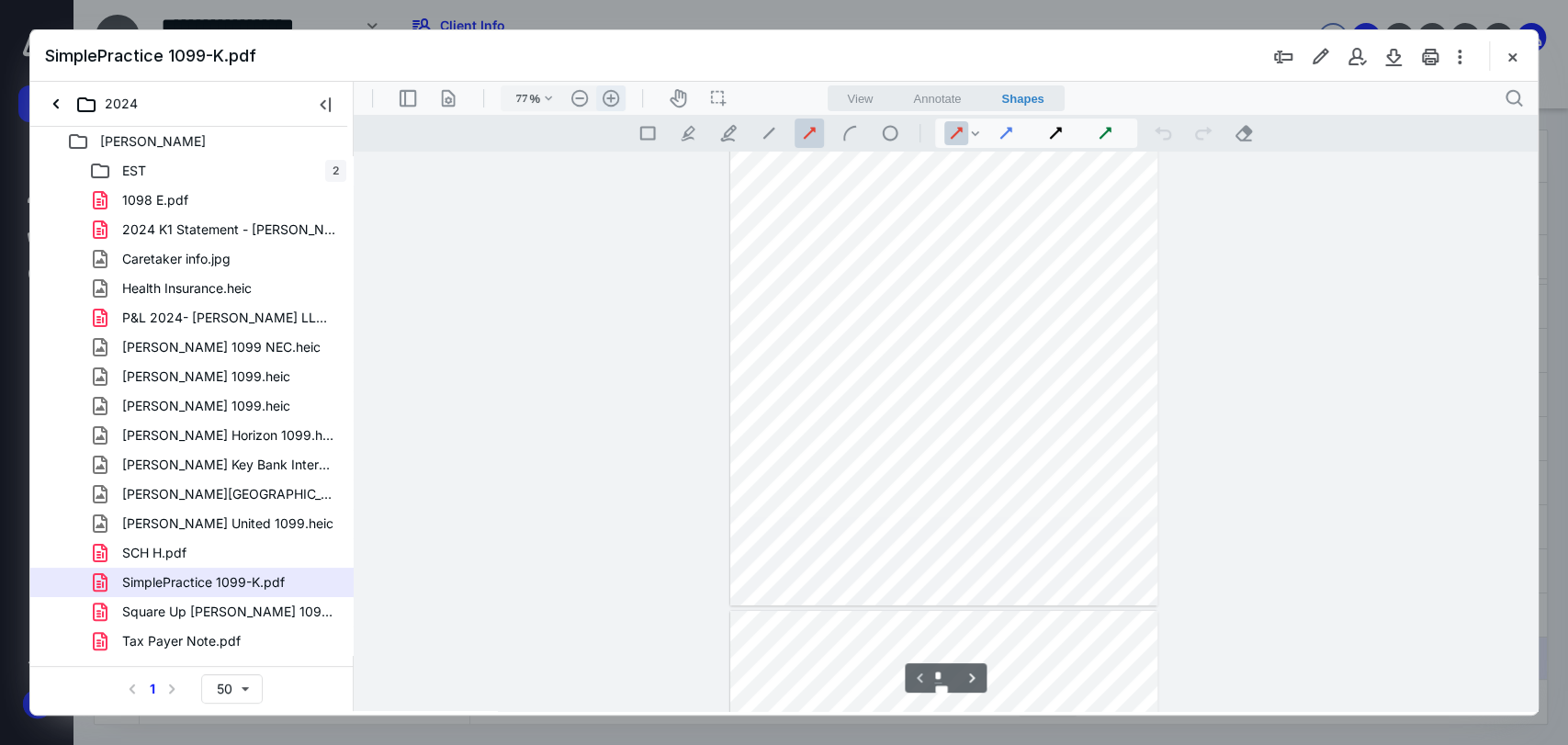 click on ".cls-1{fill:#abb0c4;} icon - header - zoom - in - line" at bounding box center (611, 98) 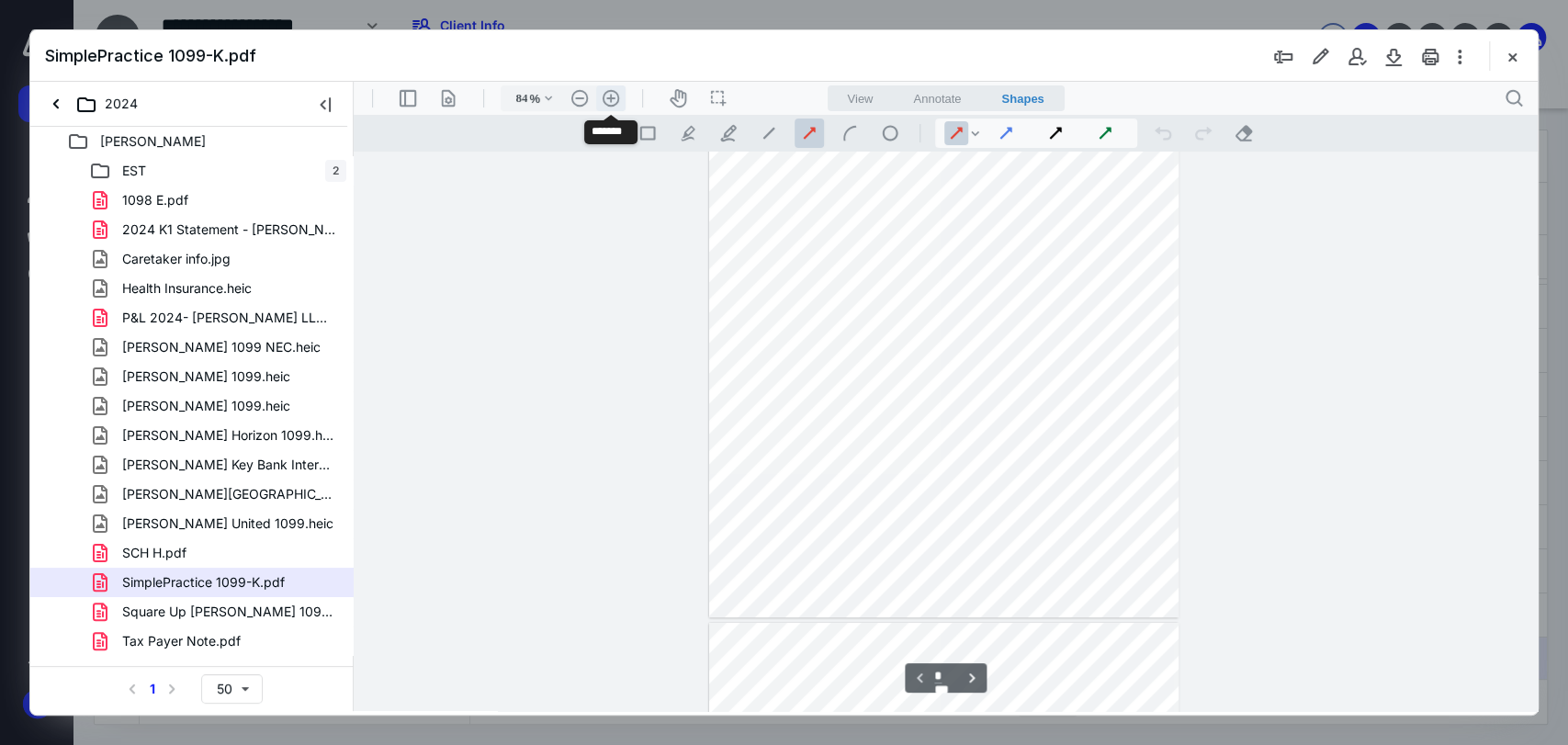 click on ".cls-1{fill:#abb0c4;} icon - header - zoom - in - line" at bounding box center [611, 98] 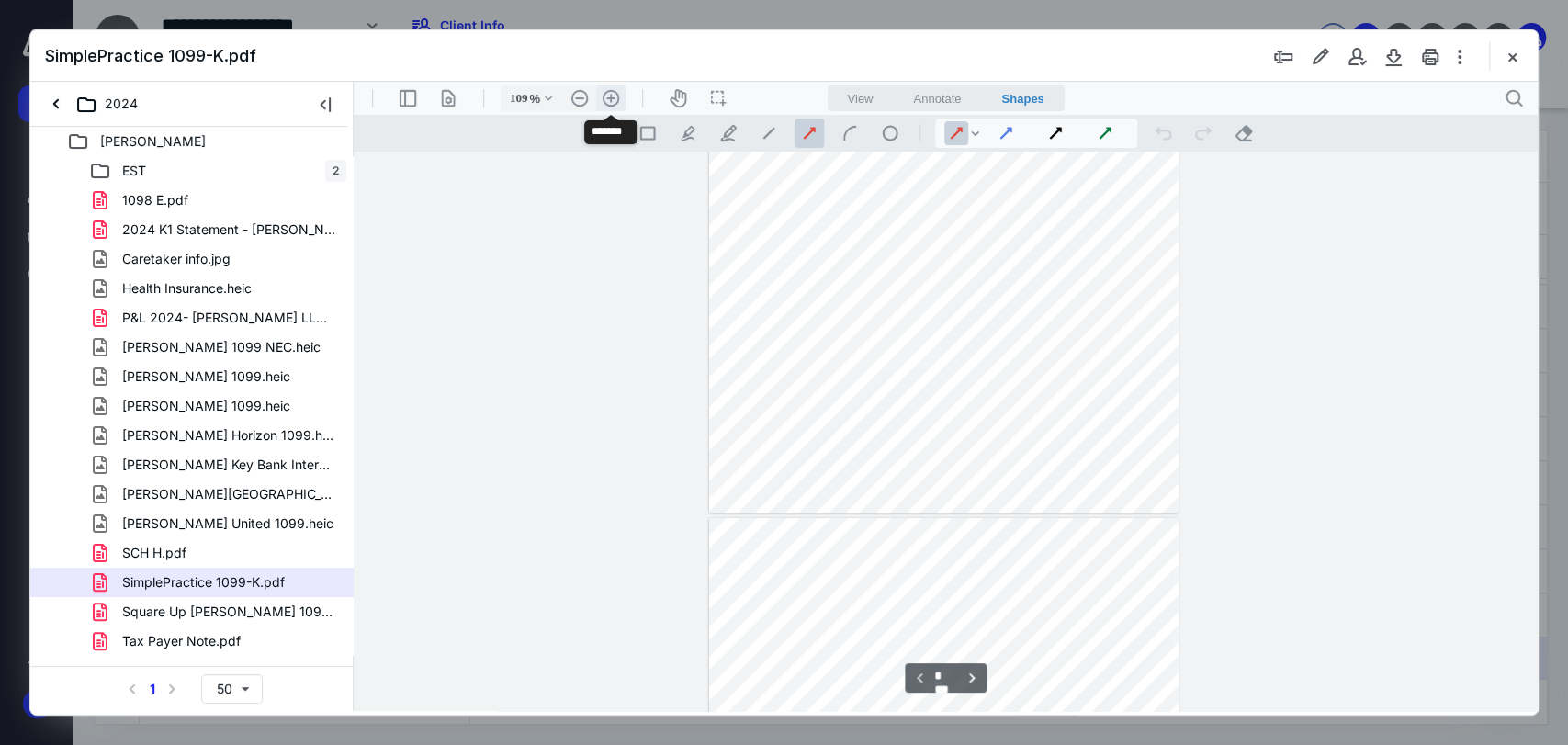 click on ".cls-1{fill:#abb0c4;} icon - header - zoom - in - line" at bounding box center [611, 98] 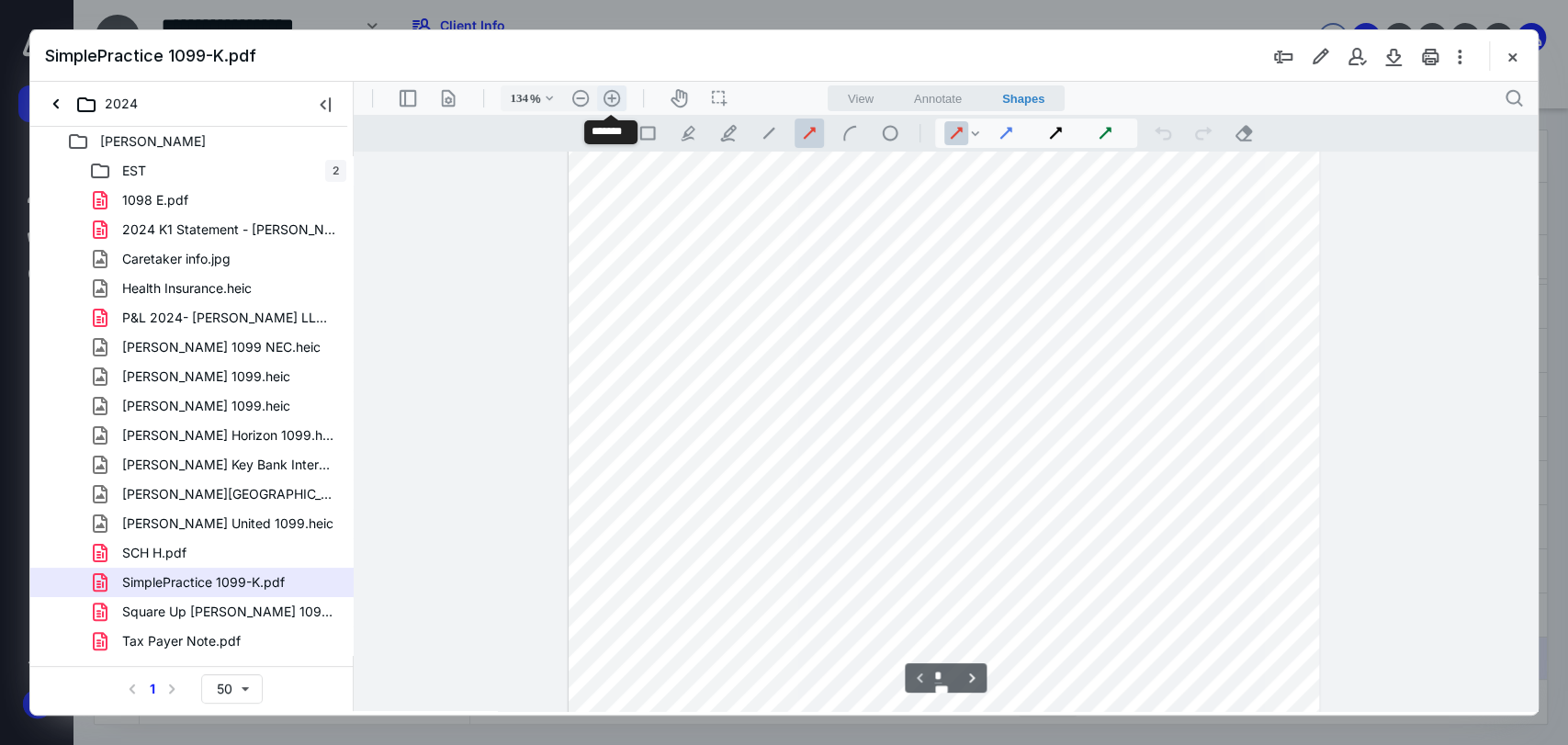 click on ".cls-1{fill:#abb0c4;} icon - header - zoom - in - line" at bounding box center [612, 98] 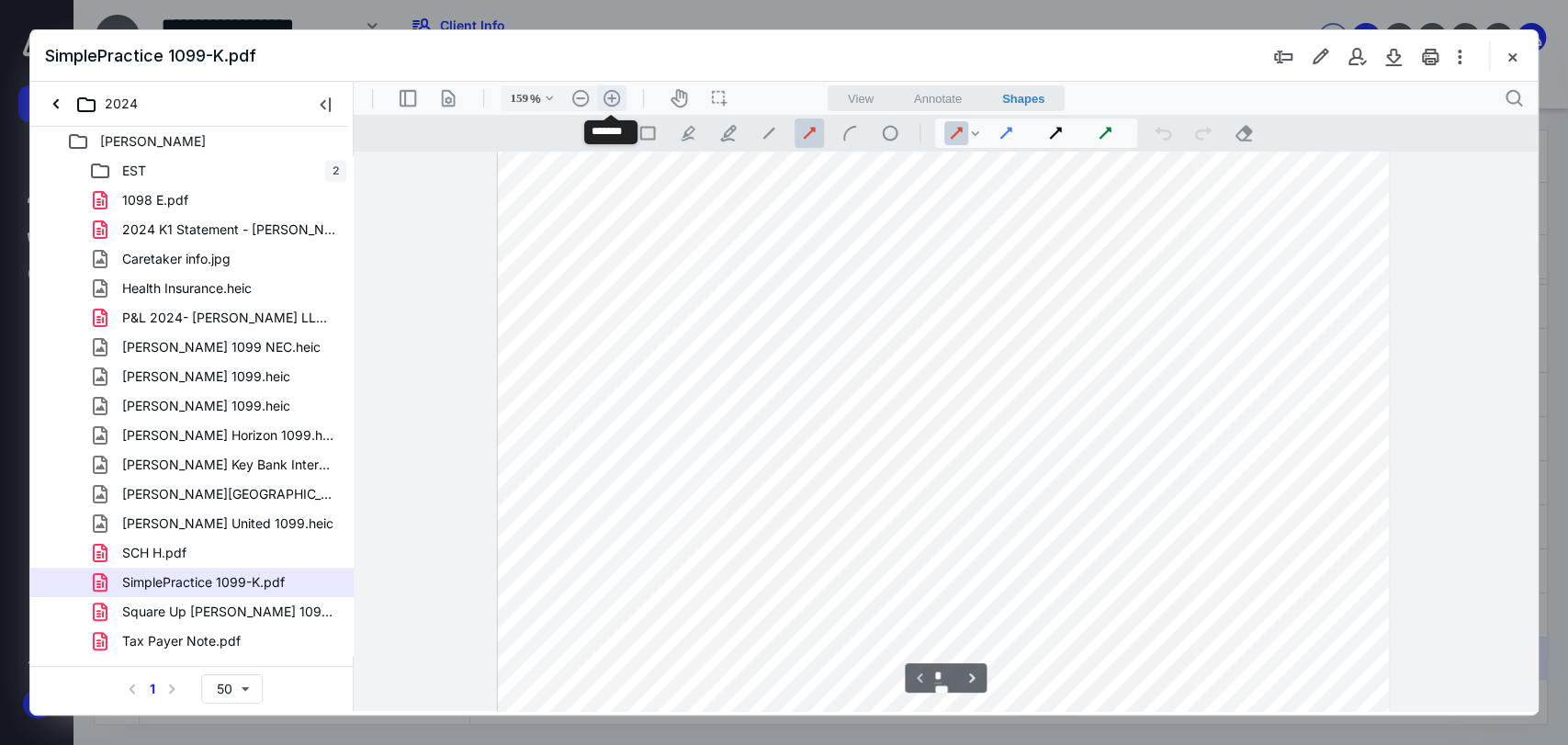 scroll, scrollTop: 479, scrollLeft: 0, axis: vertical 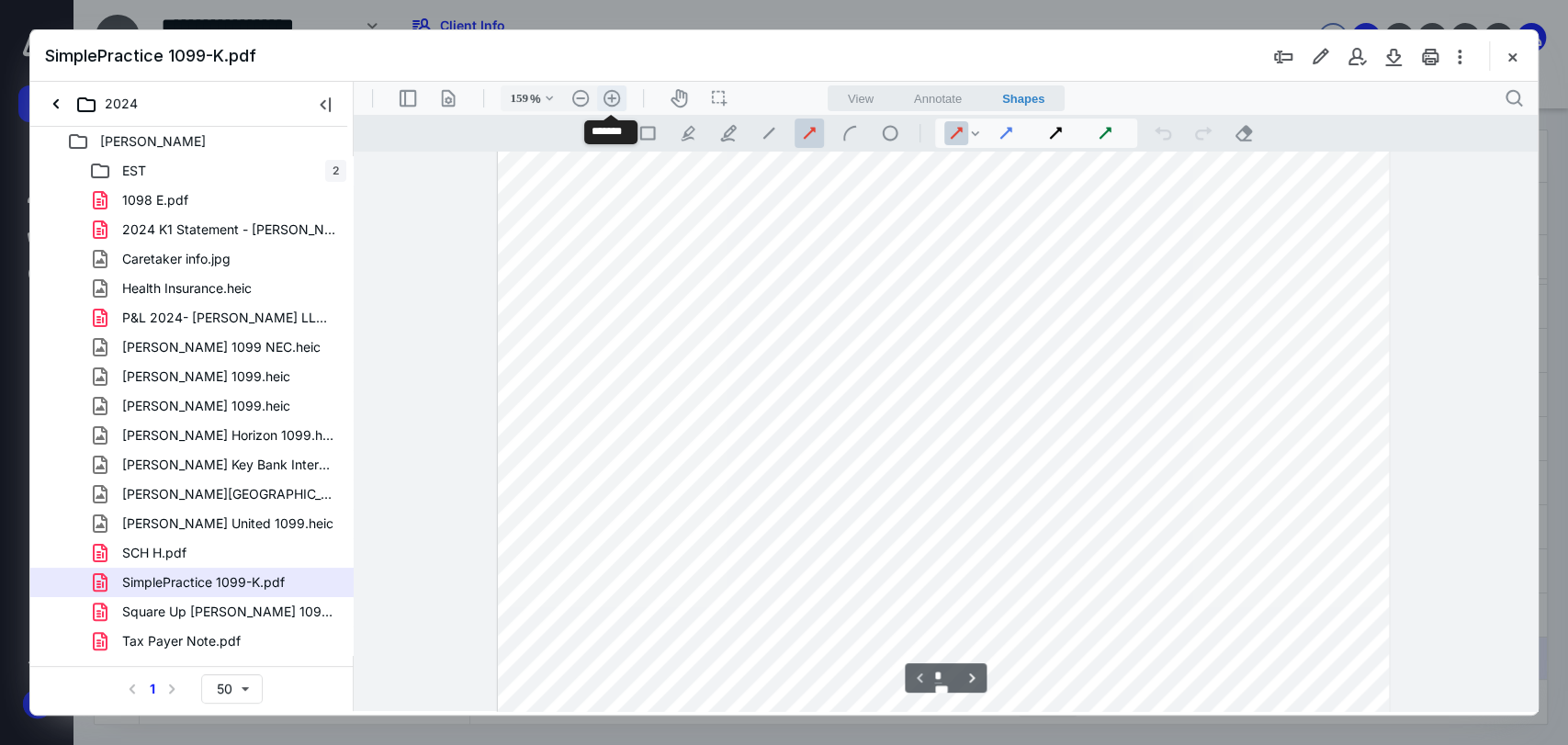 click on ".cls-1{fill:#abb0c4;} icon - header - zoom - in - line" at bounding box center [612, 98] 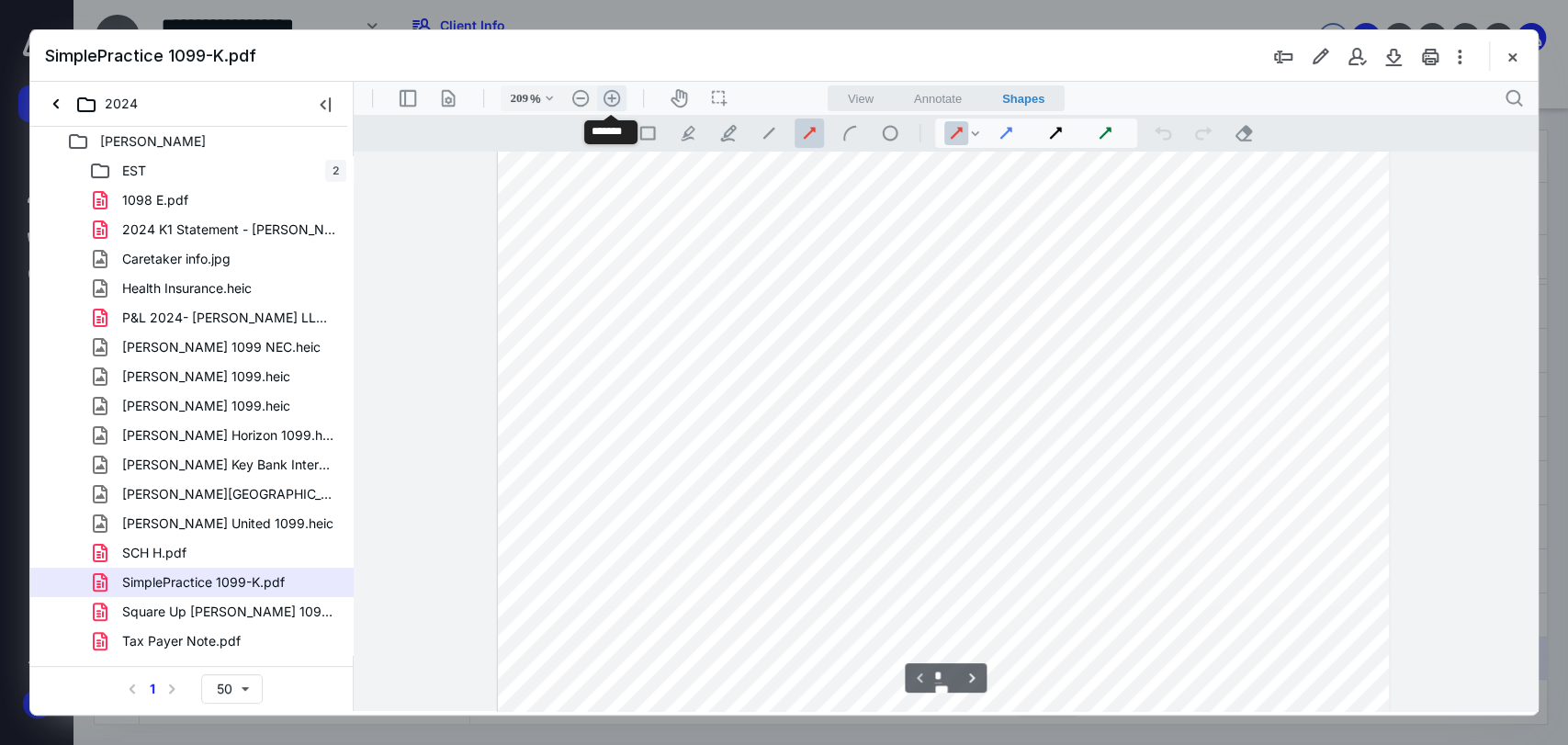 scroll, scrollTop: 707, scrollLeft: 6, axis: both 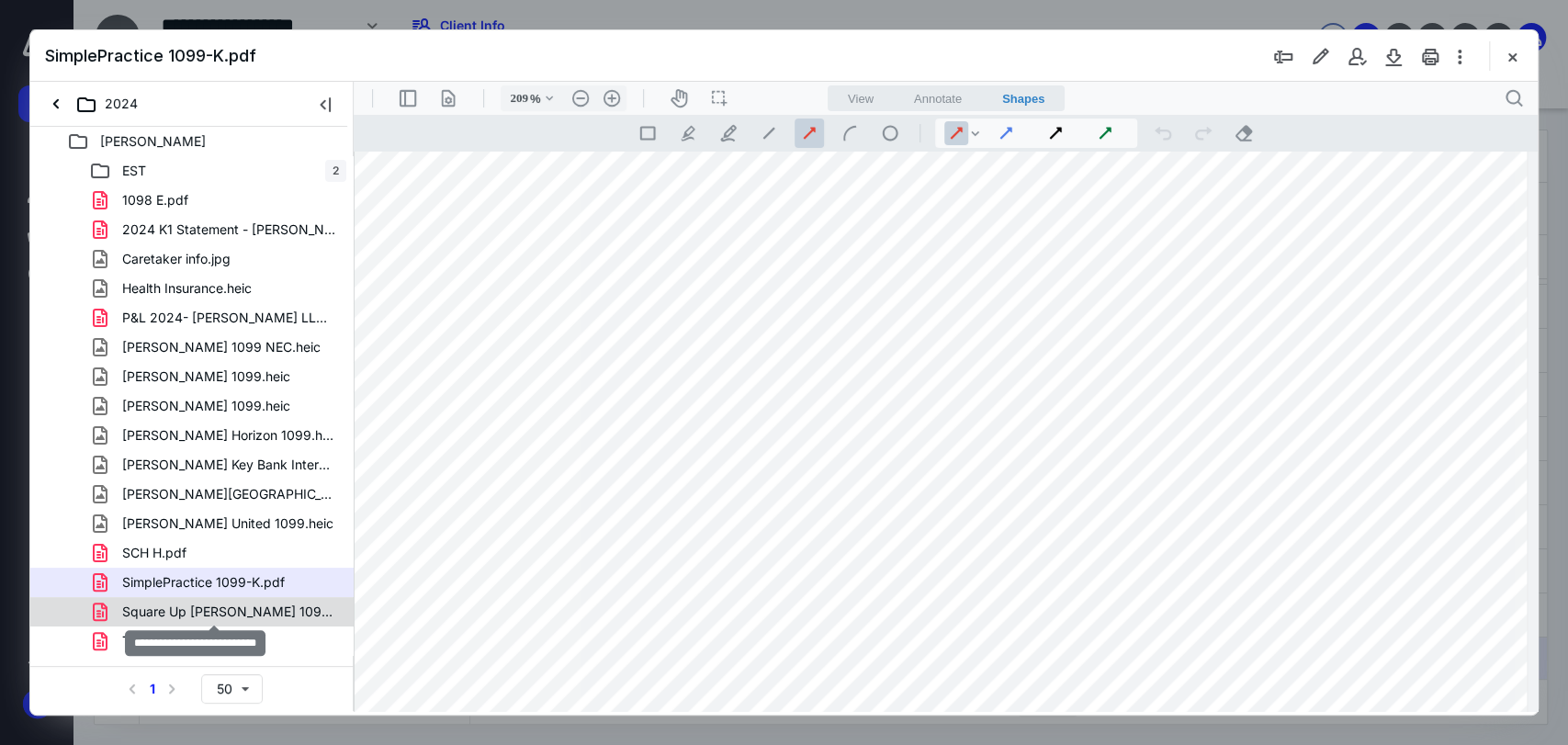 click on "Square Up Roxane 1099-K.pdf" at bounding box center (229, 612) 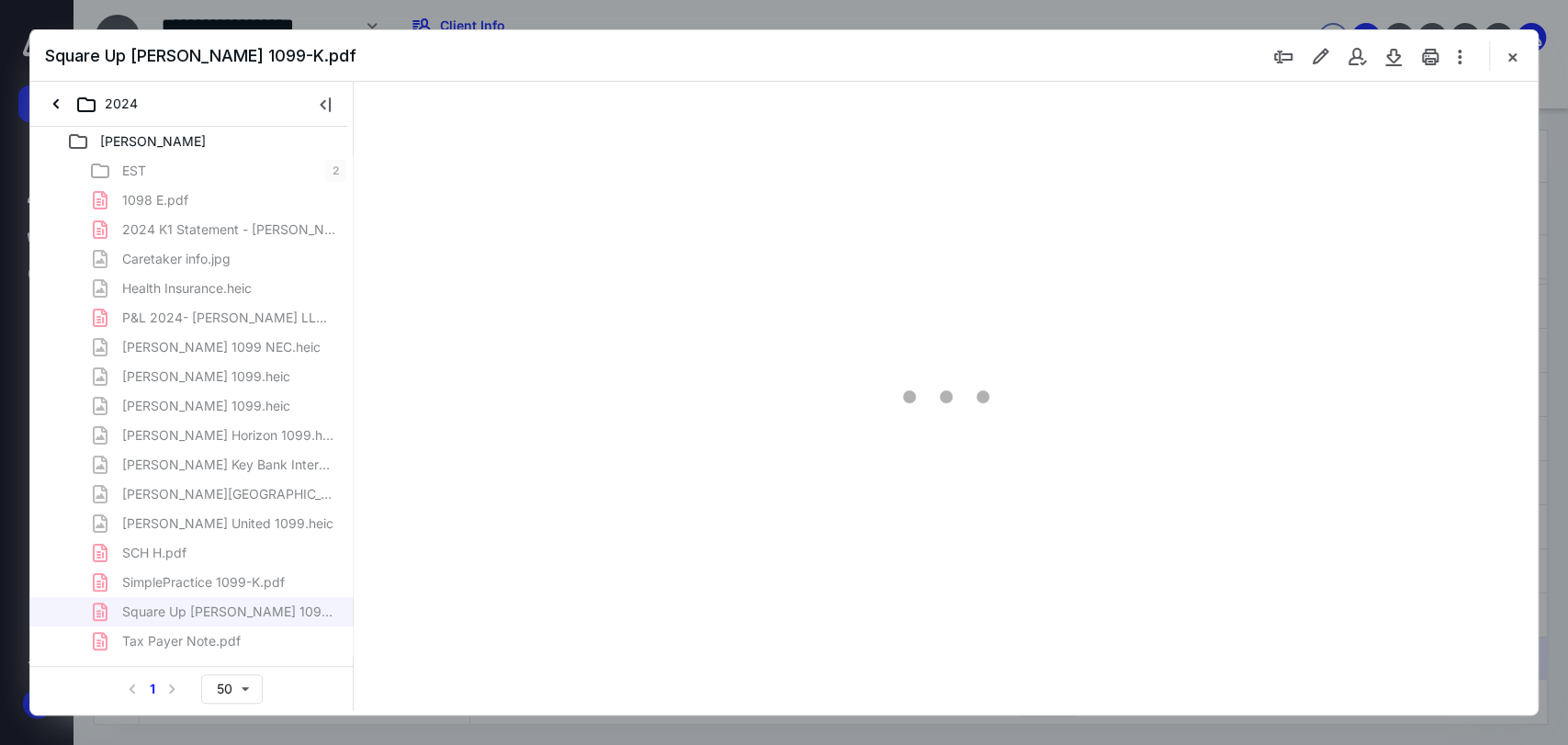 scroll, scrollTop: 0, scrollLeft: 0, axis: both 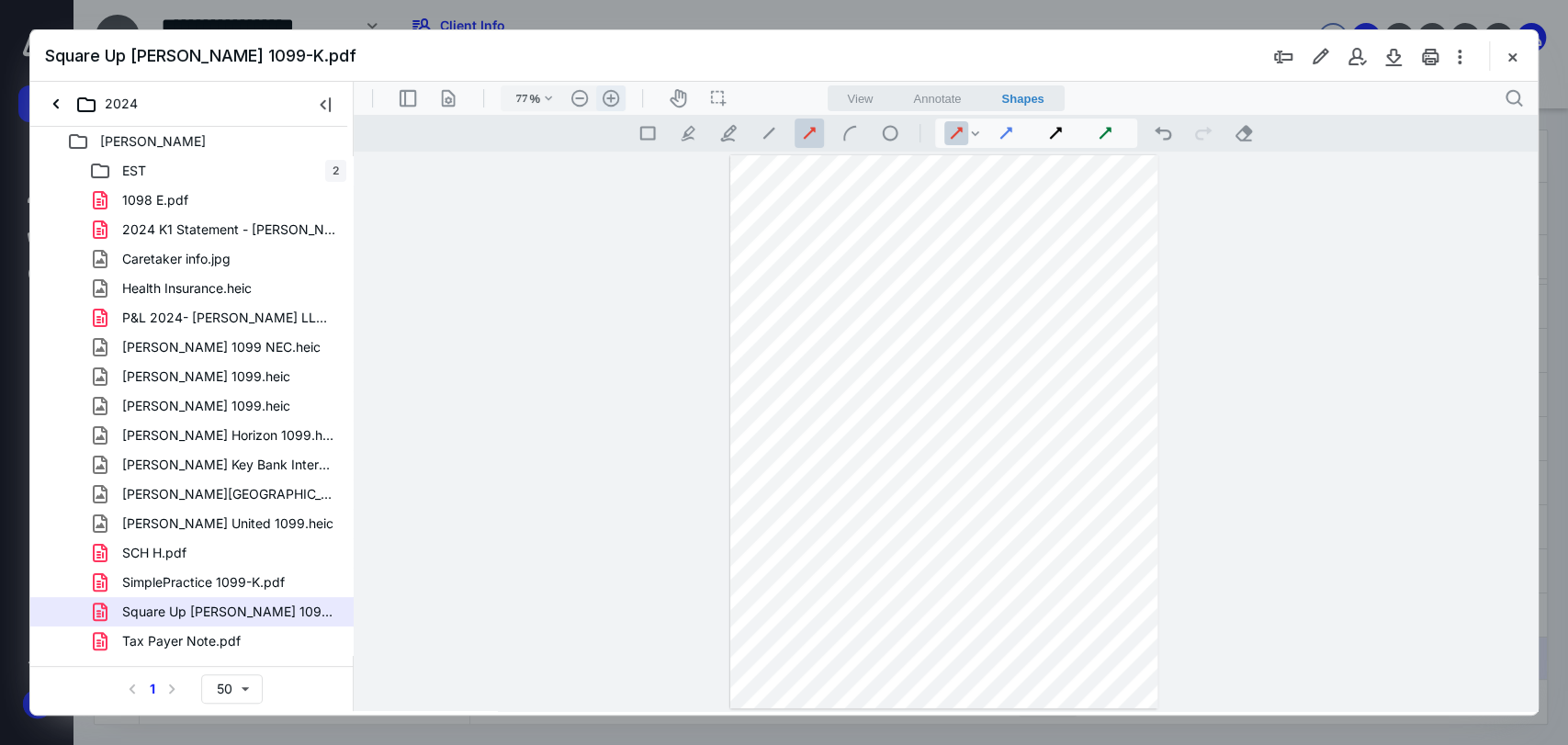 click on ".cls-1{fill:#abb0c4;} icon - header - zoom - in - line" at bounding box center (611, 98) 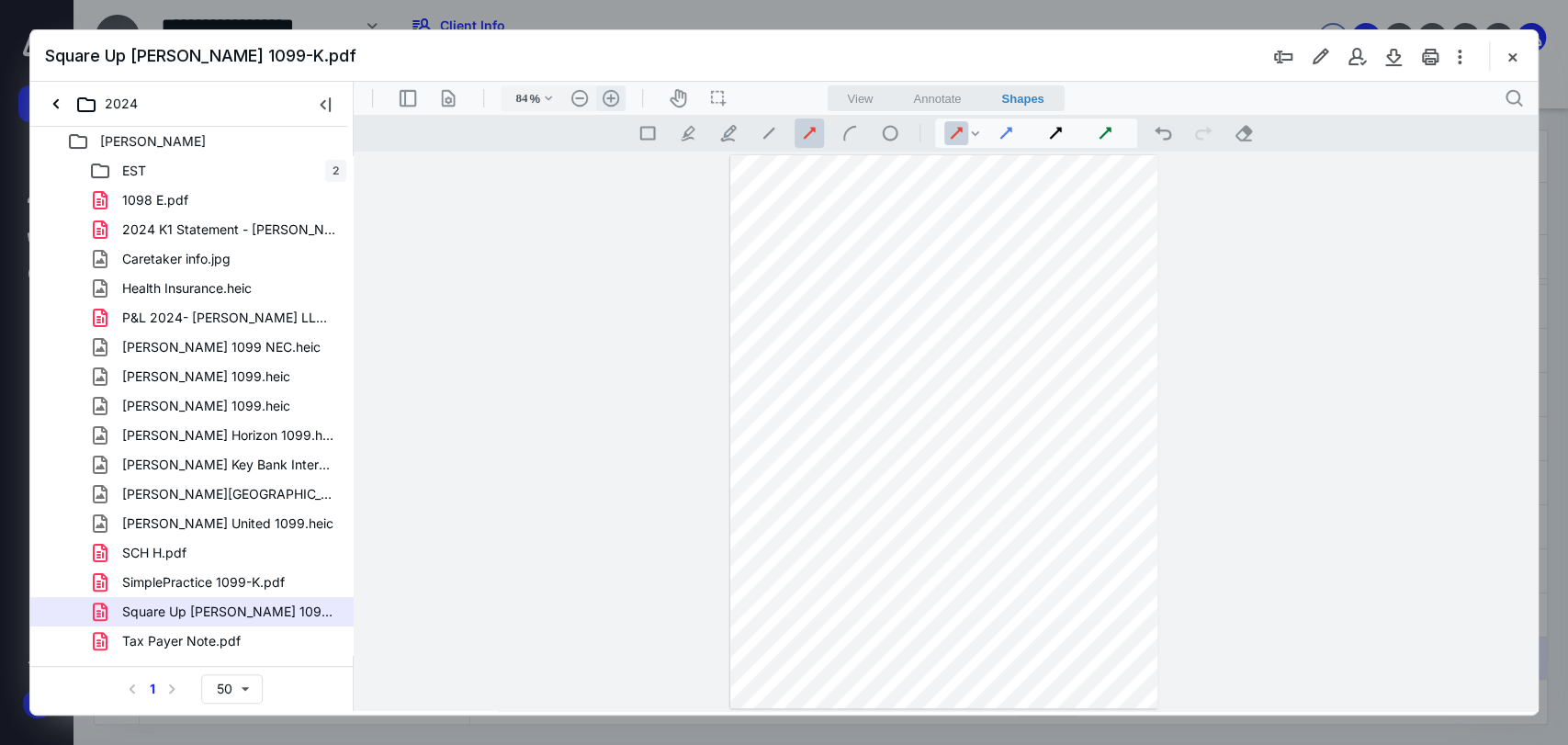 click on ".cls-1{fill:#abb0c4;} icon - header - zoom - in - line" at bounding box center [611, 98] 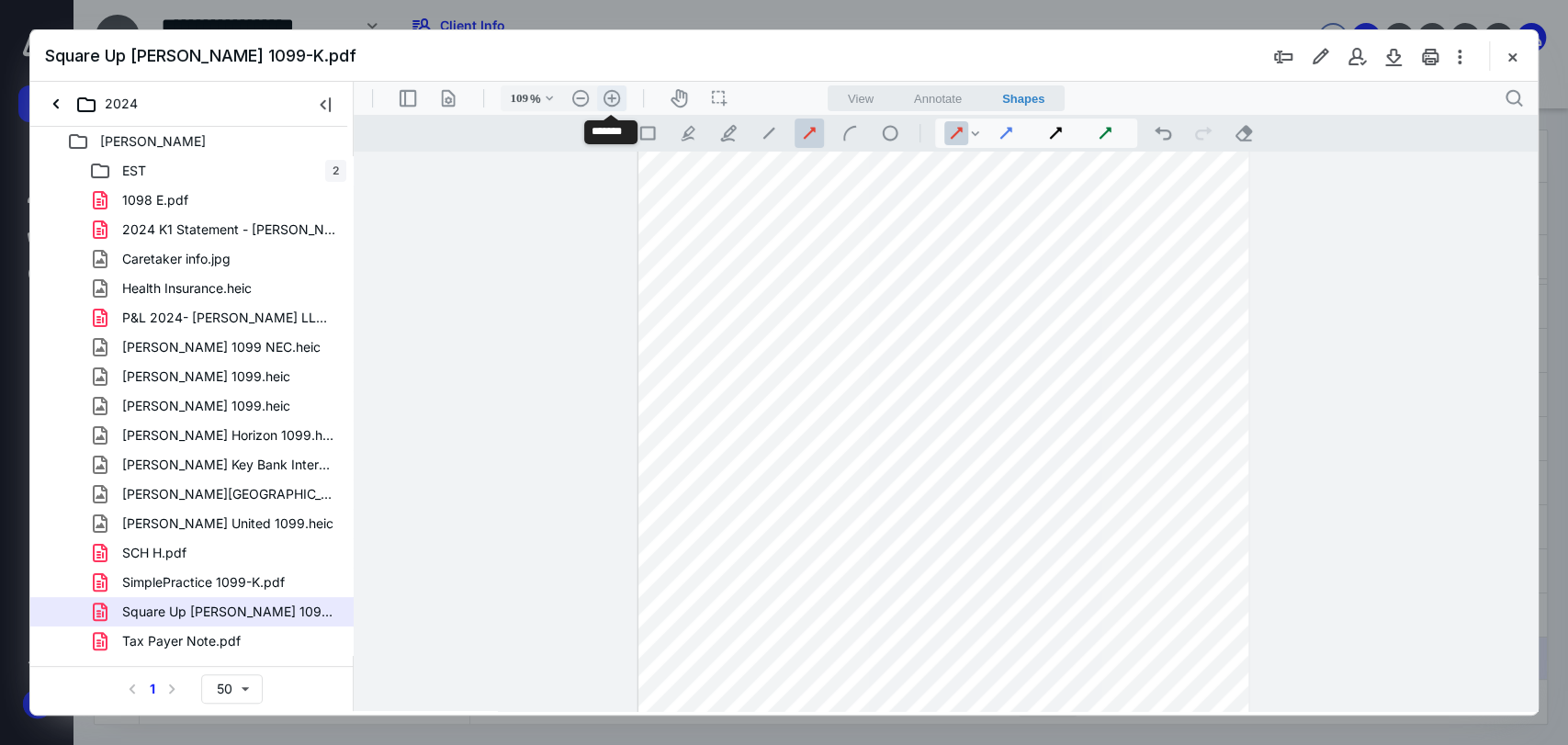 click on ".cls-1{fill:#abb0c4;} icon - header - zoom - in - line" at bounding box center [612, 98] 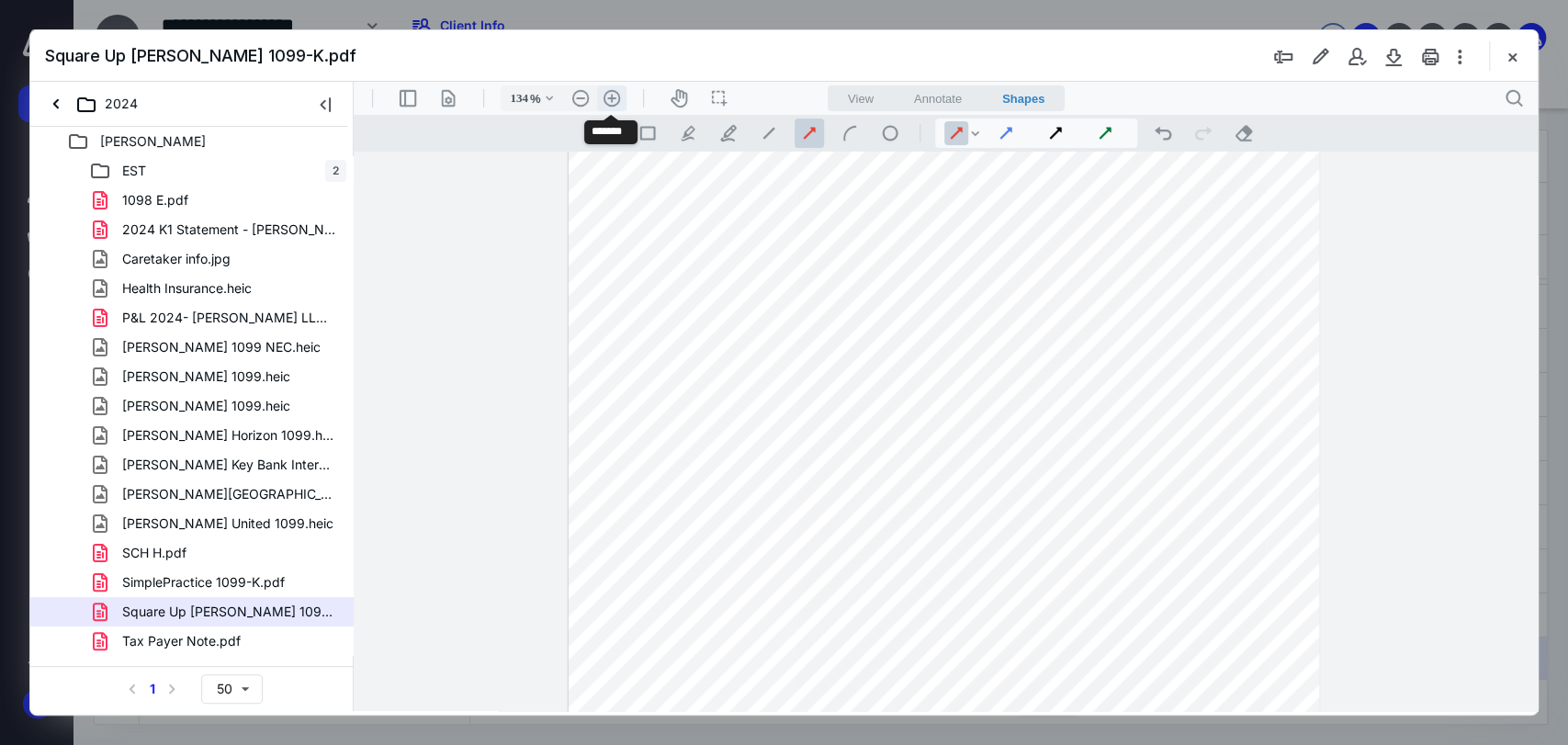 scroll, scrollTop: 263, scrollLeft: 0, axis: vertical 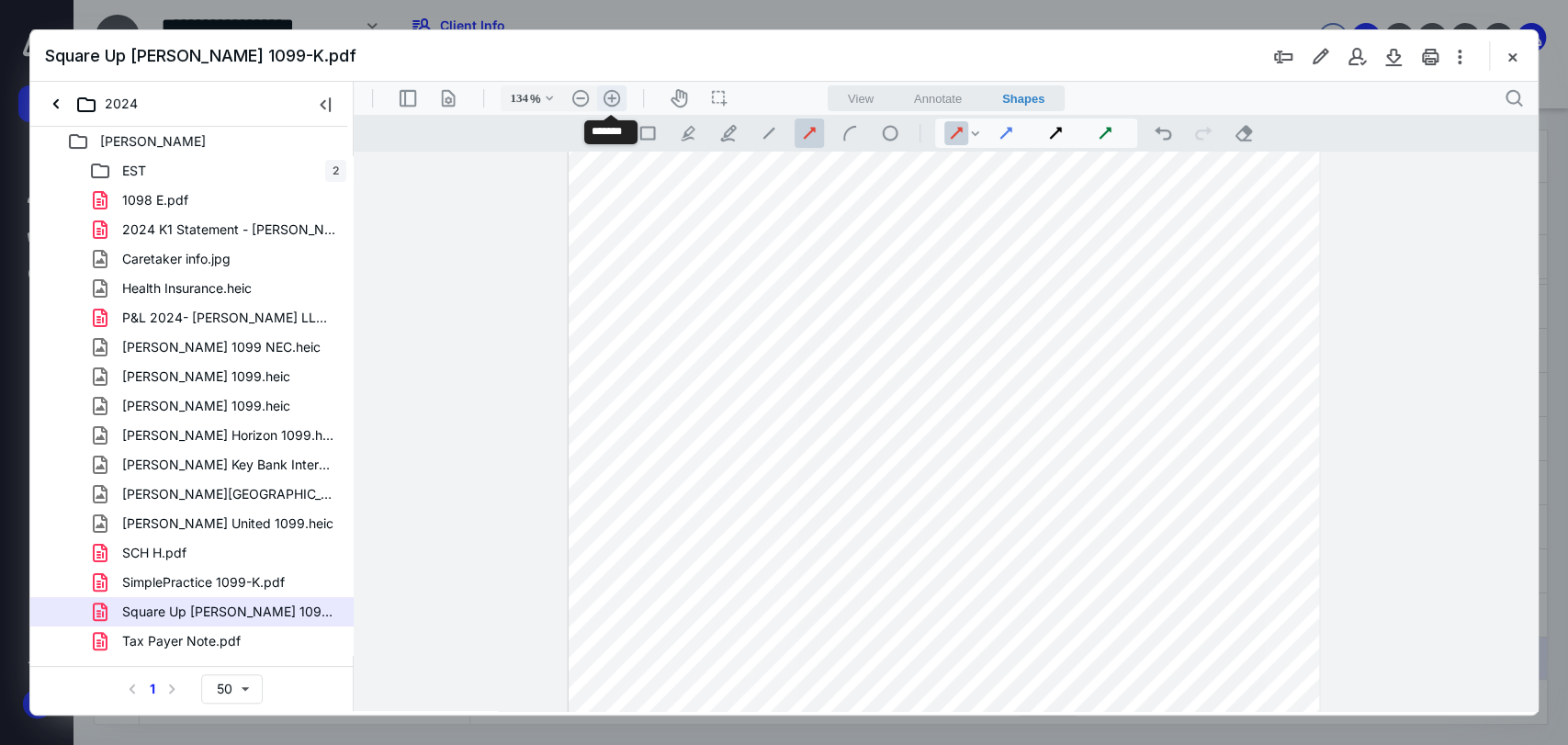 click on ".cls-1{fill:#abb0c4;} icon - header - zoom - in - line" at bounding box center [612, 98] 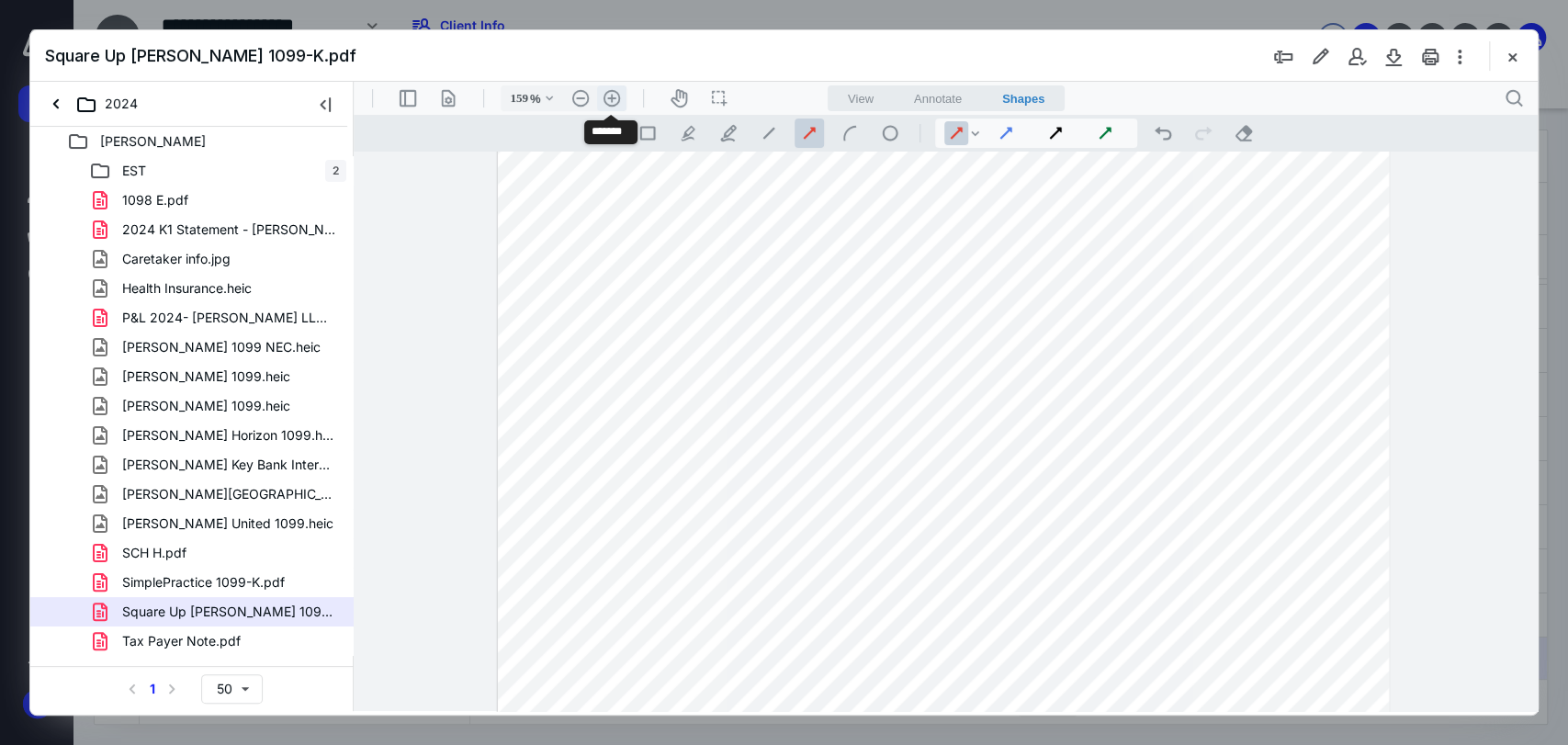 click on ".cls-1{fill:#abb0c4;} icon - header - zoom - in - line" at bounding box center (612, 98) 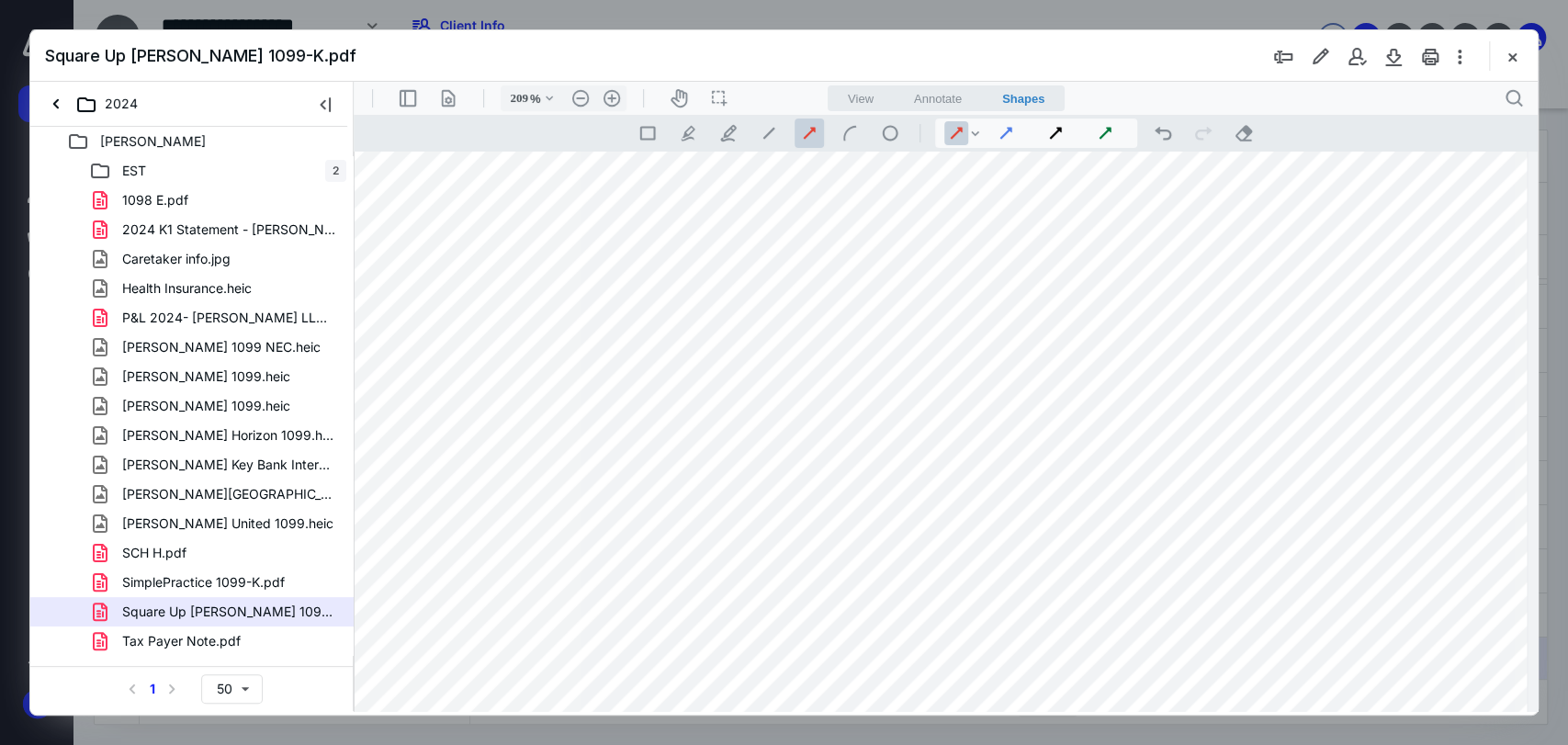 scroll, scrollTop: 626, scrollLeft: 6, axis: both 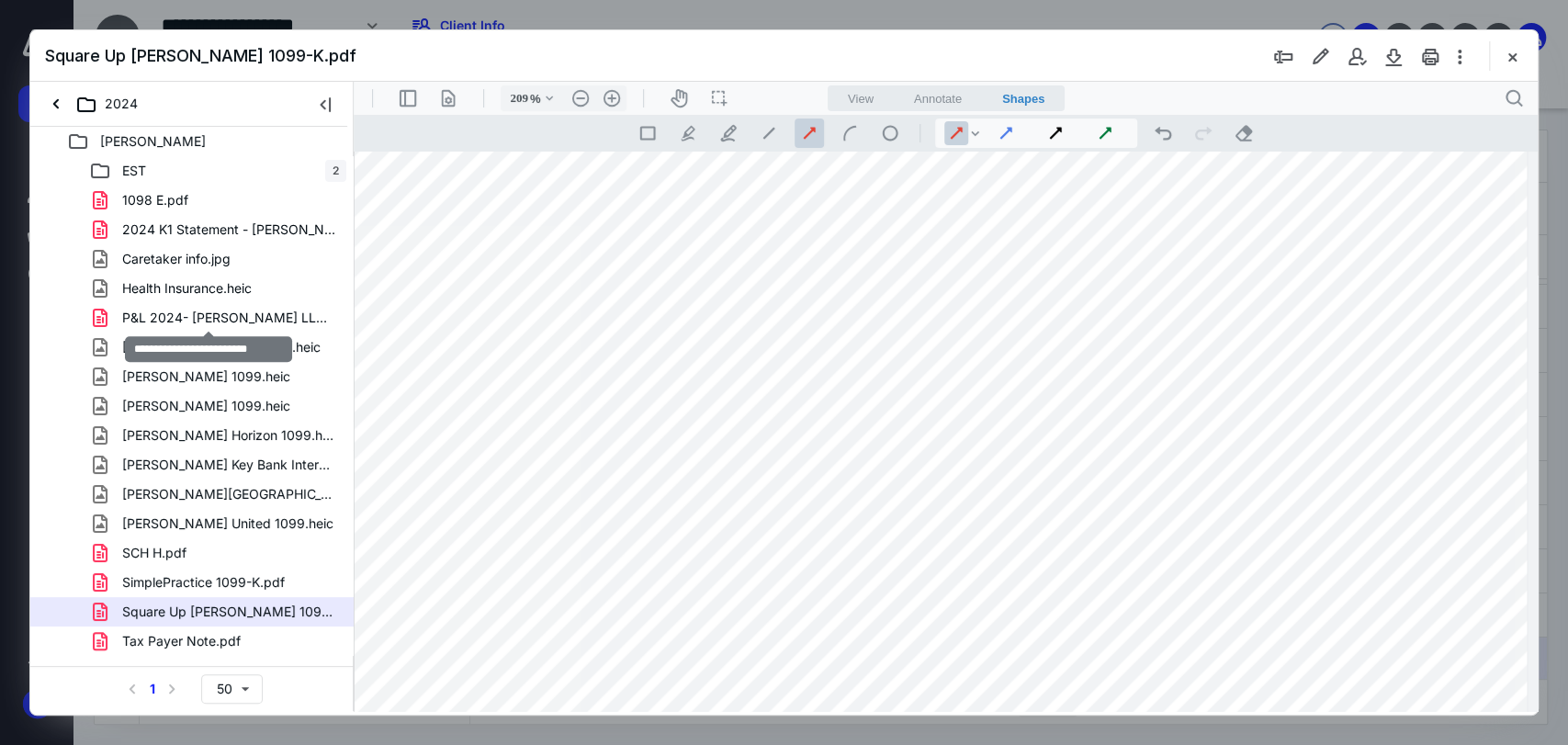 click on "P&L 2024- Roxanne LLC.pdf" at bounding box center [229, 318] 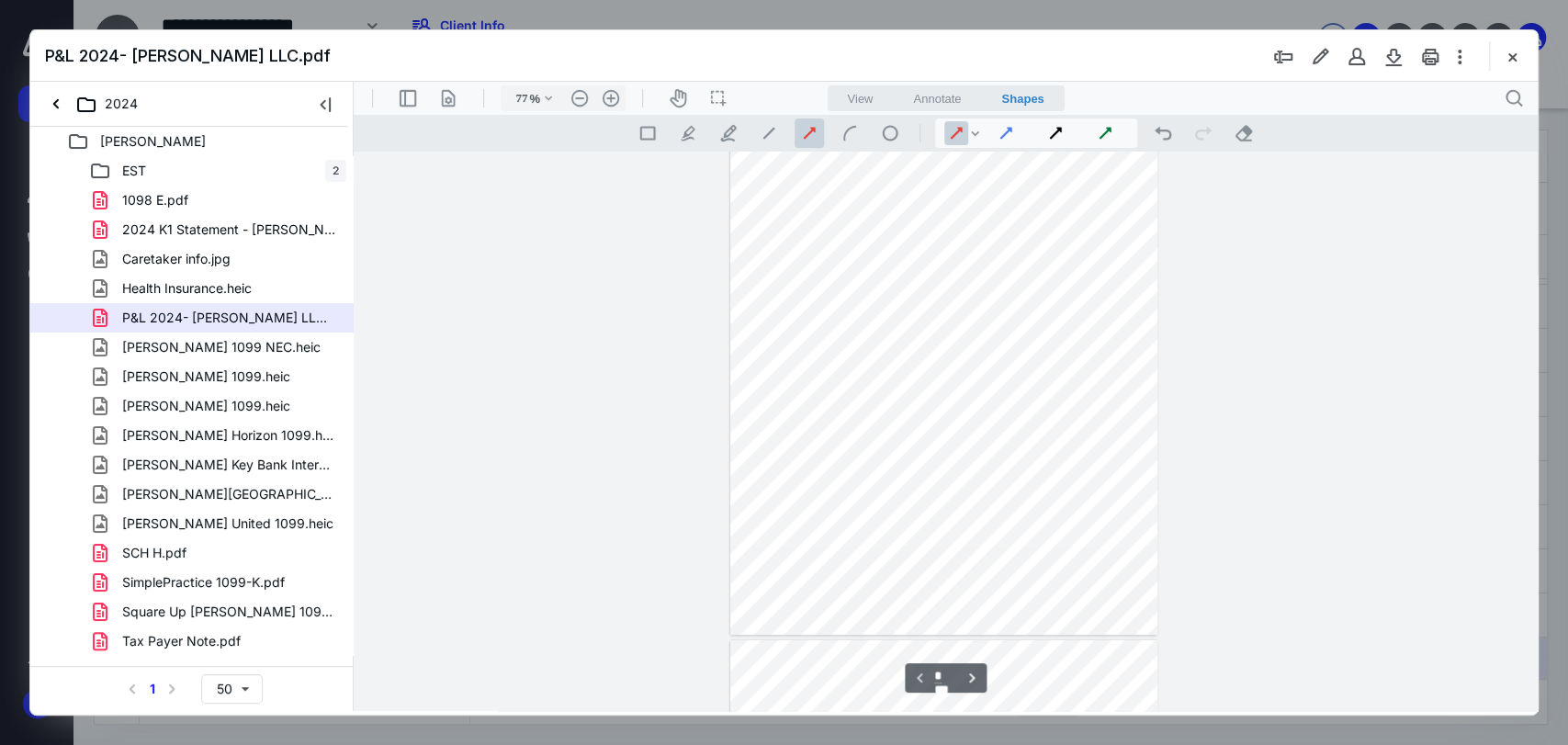 scroll, scrollTop: 0, scrollLeft: 0, axis: both 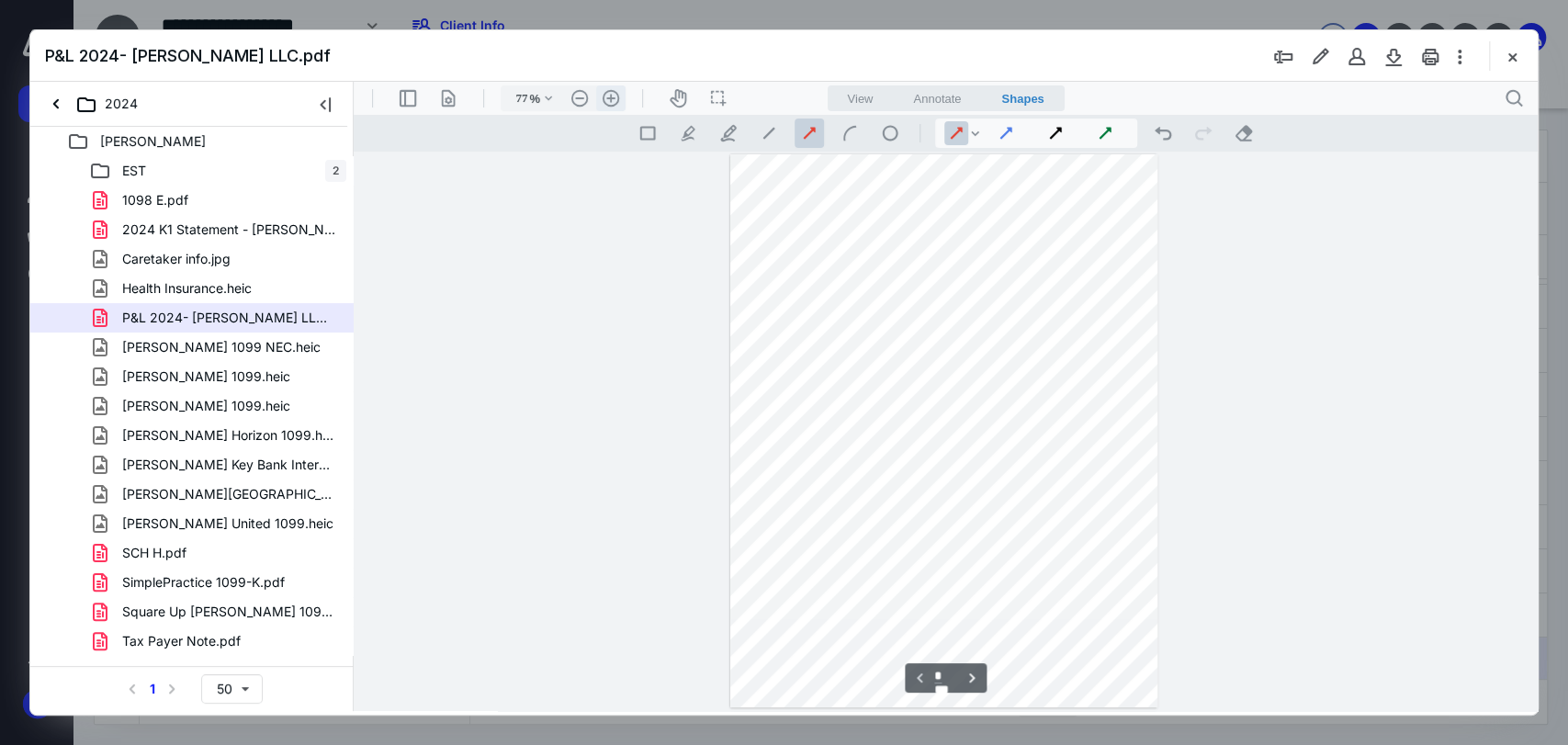 click on ".cls-1{fill:#abb0c4;} icon - header - zoom - in - line" at bounding box center (611, 98) 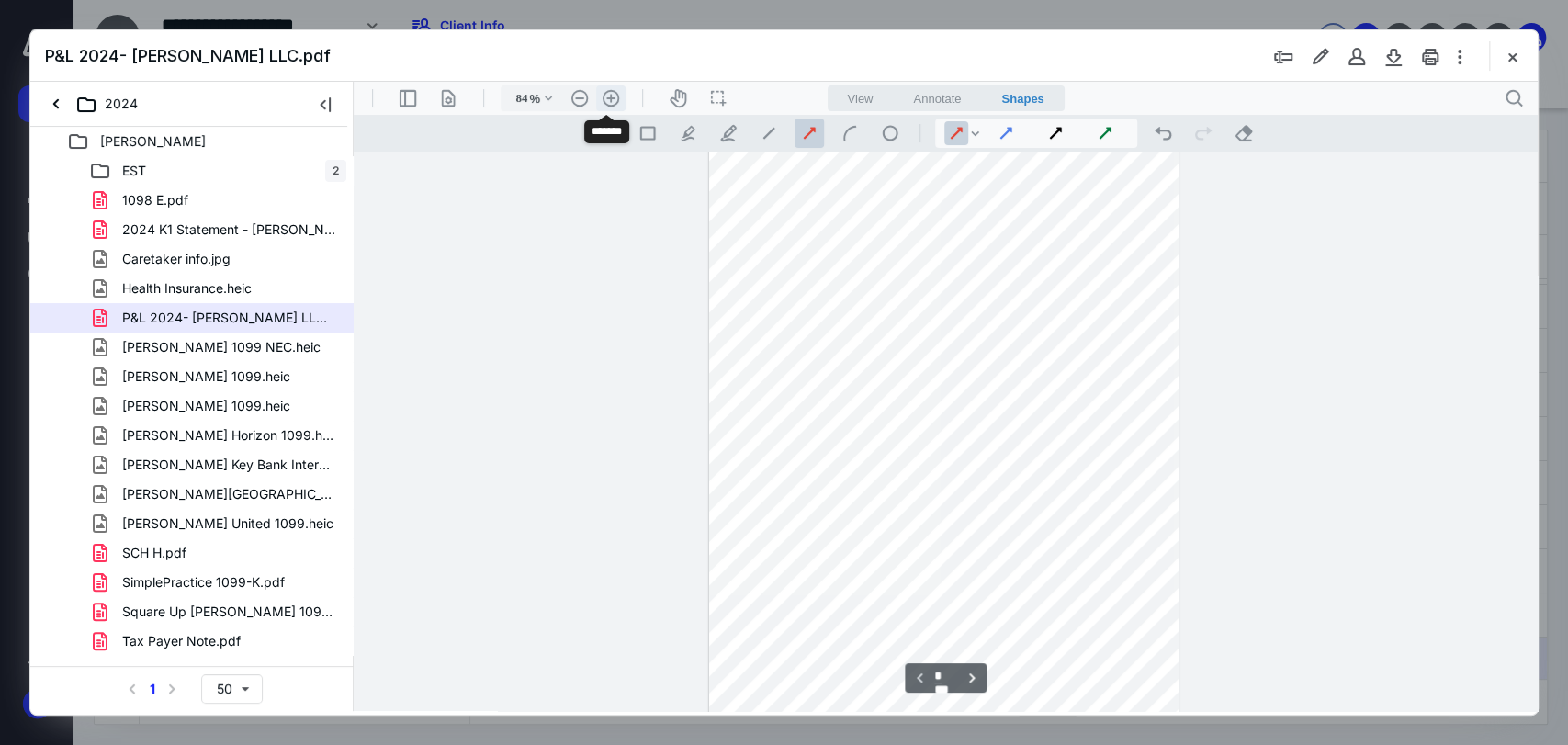 click on ".cls-1{fill:#abb0c4;} icon - header - zoom - in - line" at bounding box center (611, 98) 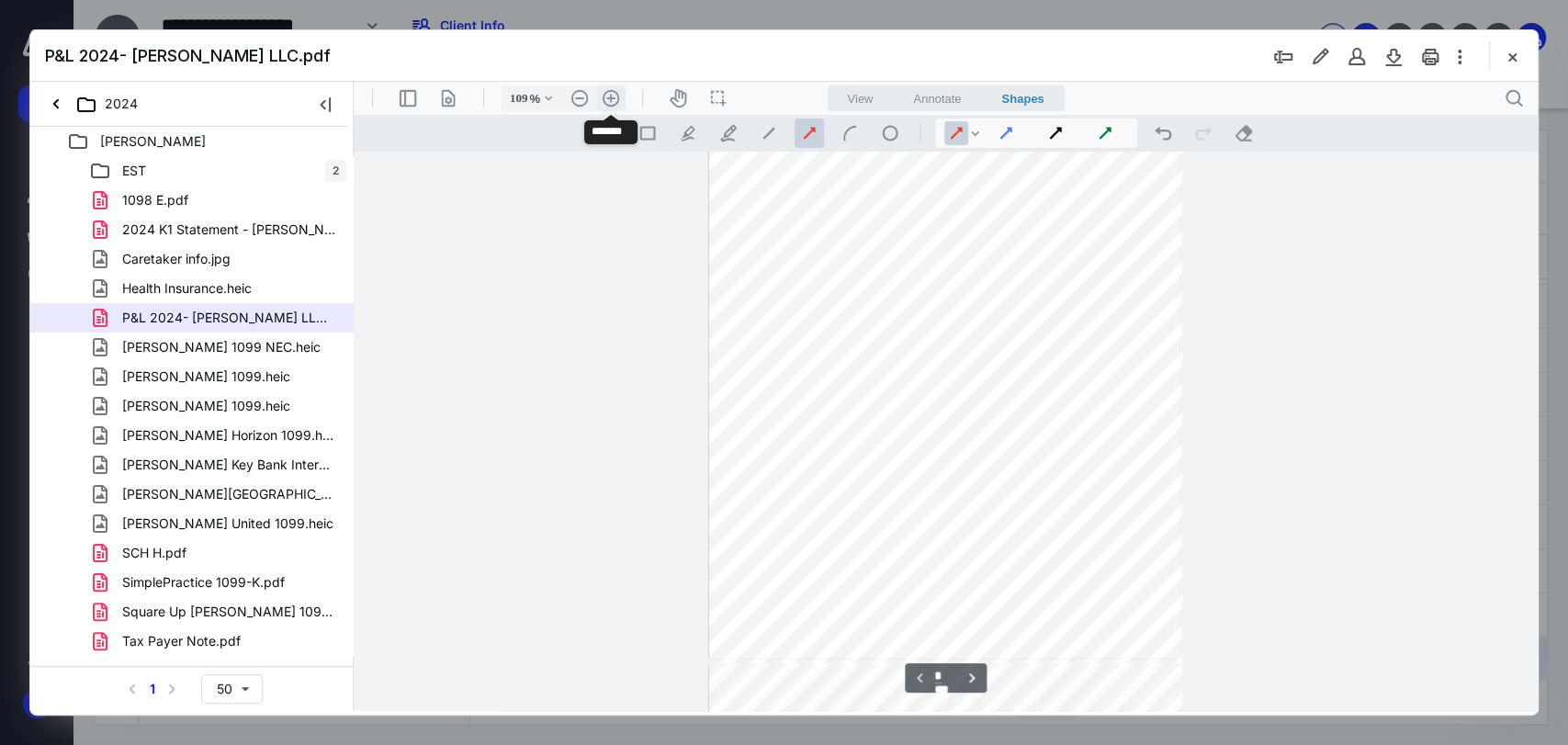 click on ".cls-1{fill:#abb0c4;} icon - header - zoom - in - line" at bounding box center [611, 98] 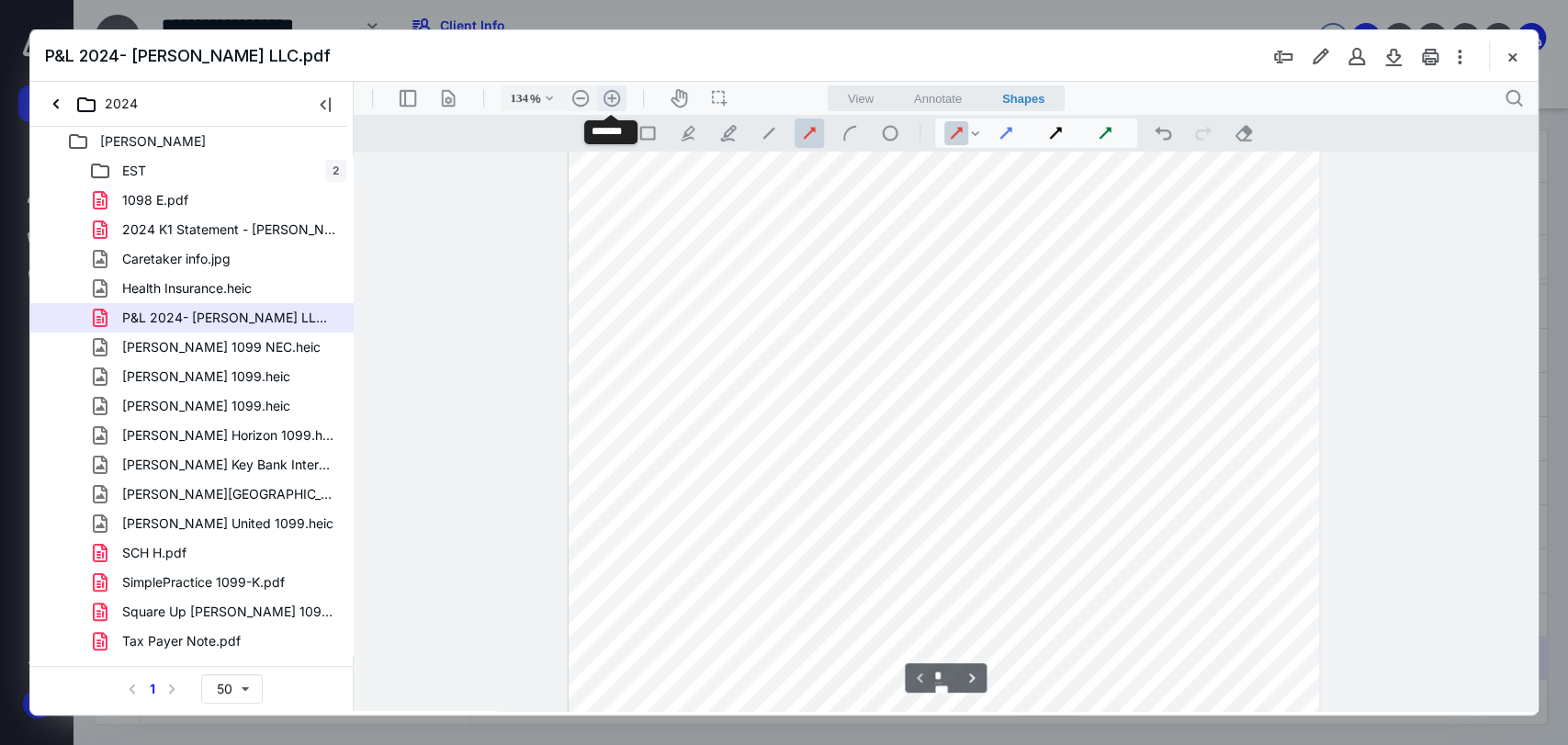click on ".cls-1{fill:#abb0c4;} icon - header - zoom - in - line" at bounding box center (612, 98) 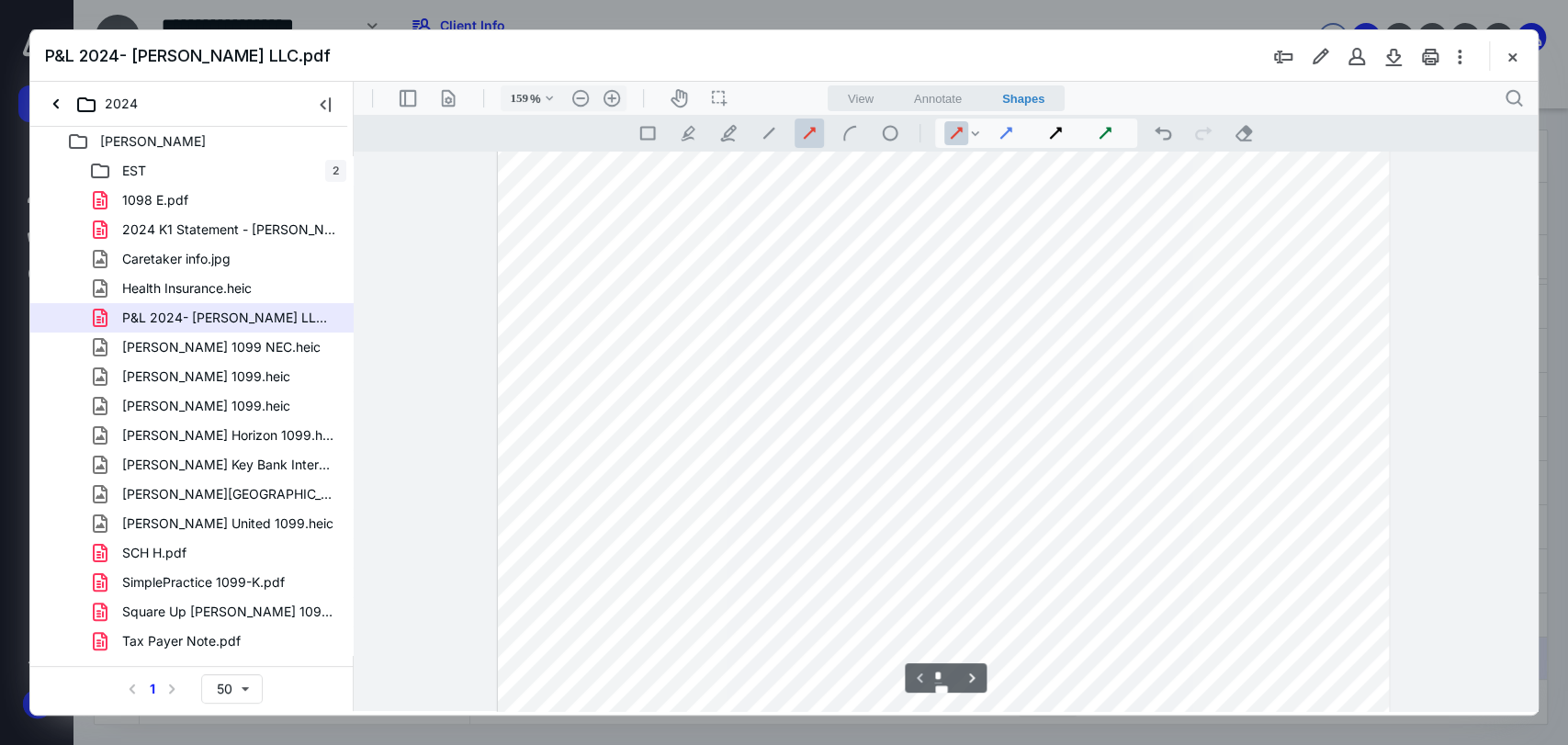 scroll, scrollTop: 0, scrollLeft: 0, axis: both 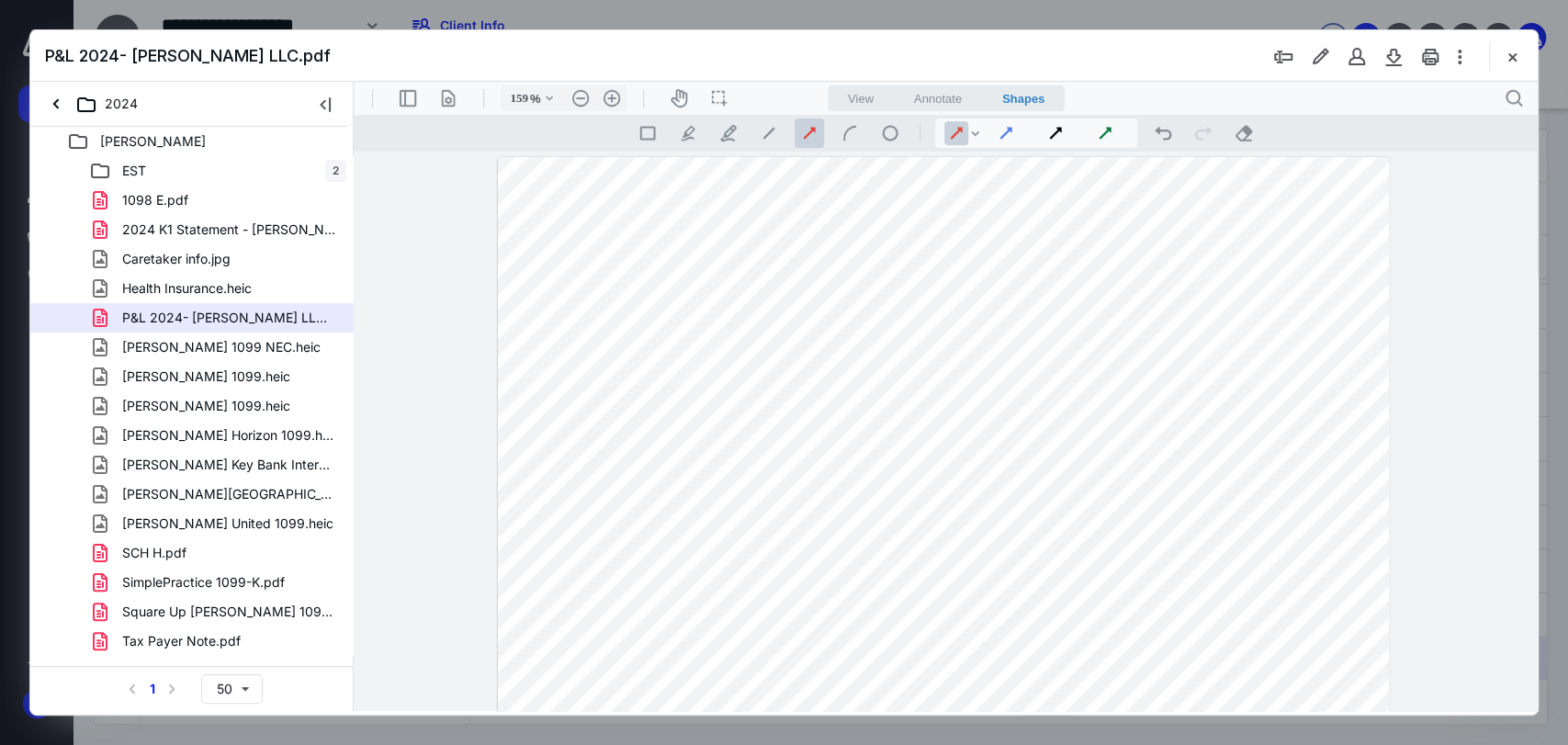 click at bounding box center (943, 734) 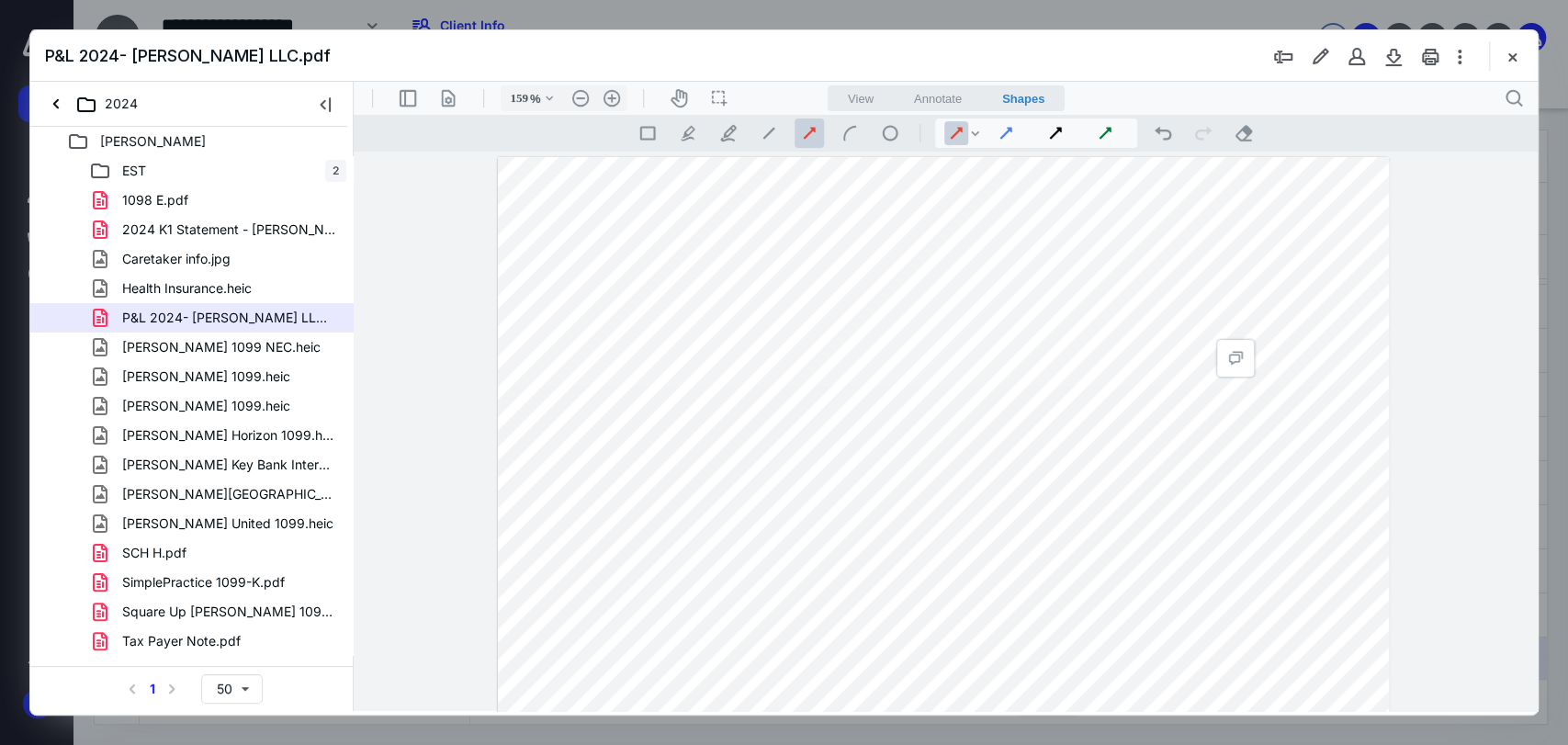 click at bounding box center (943, 734) 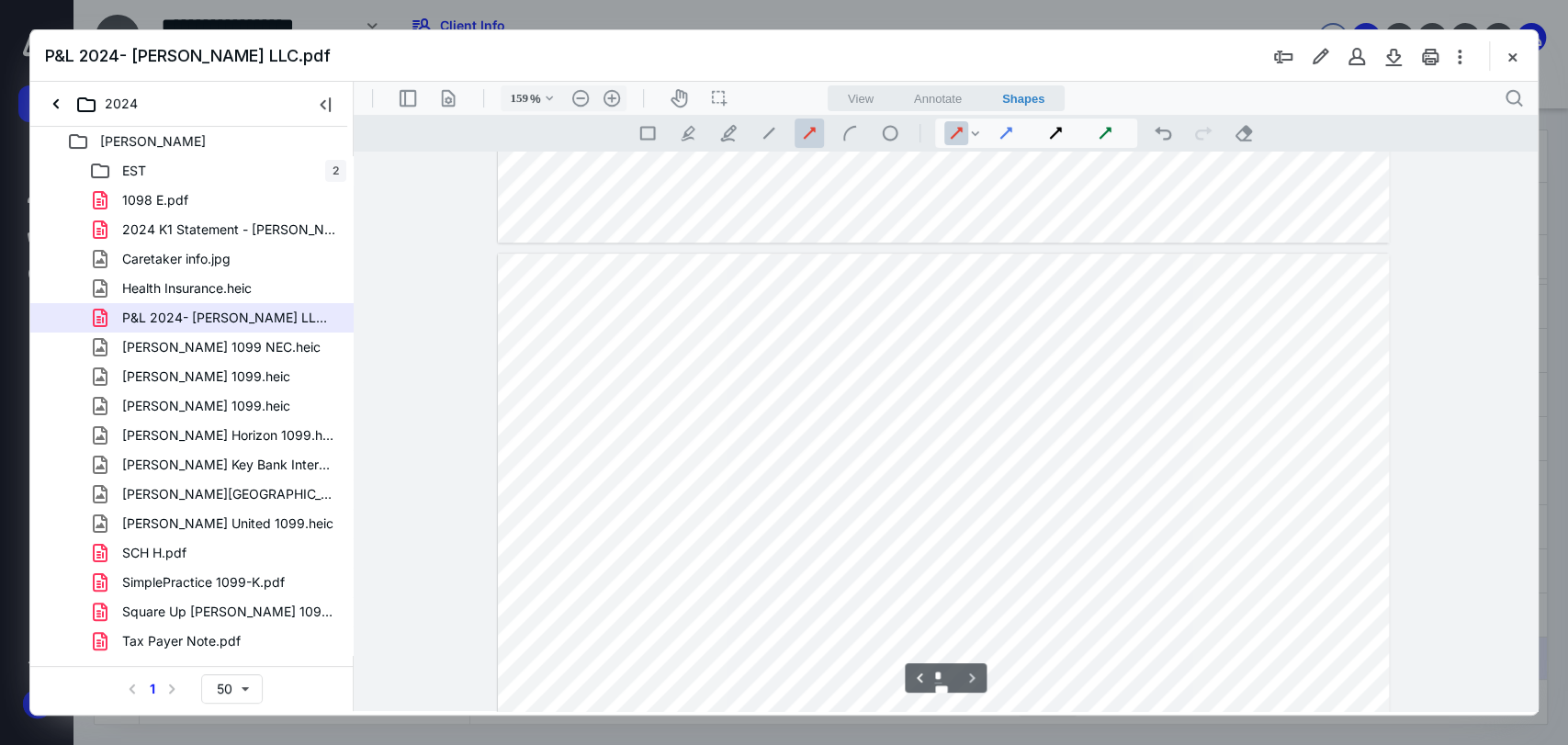 scroll, scrollTop: 1123, scrollLeft: 0, axis: vertical 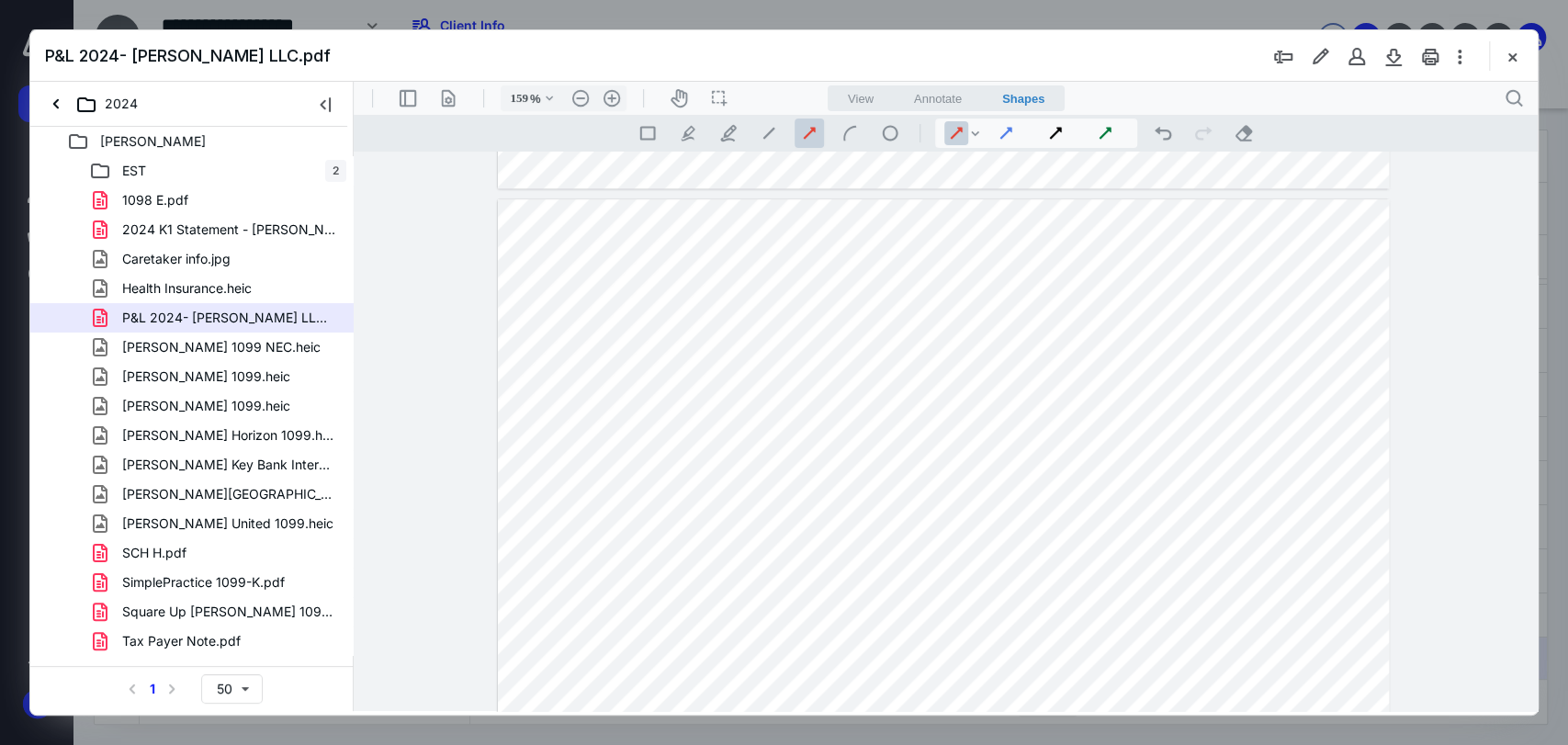 type on "*" 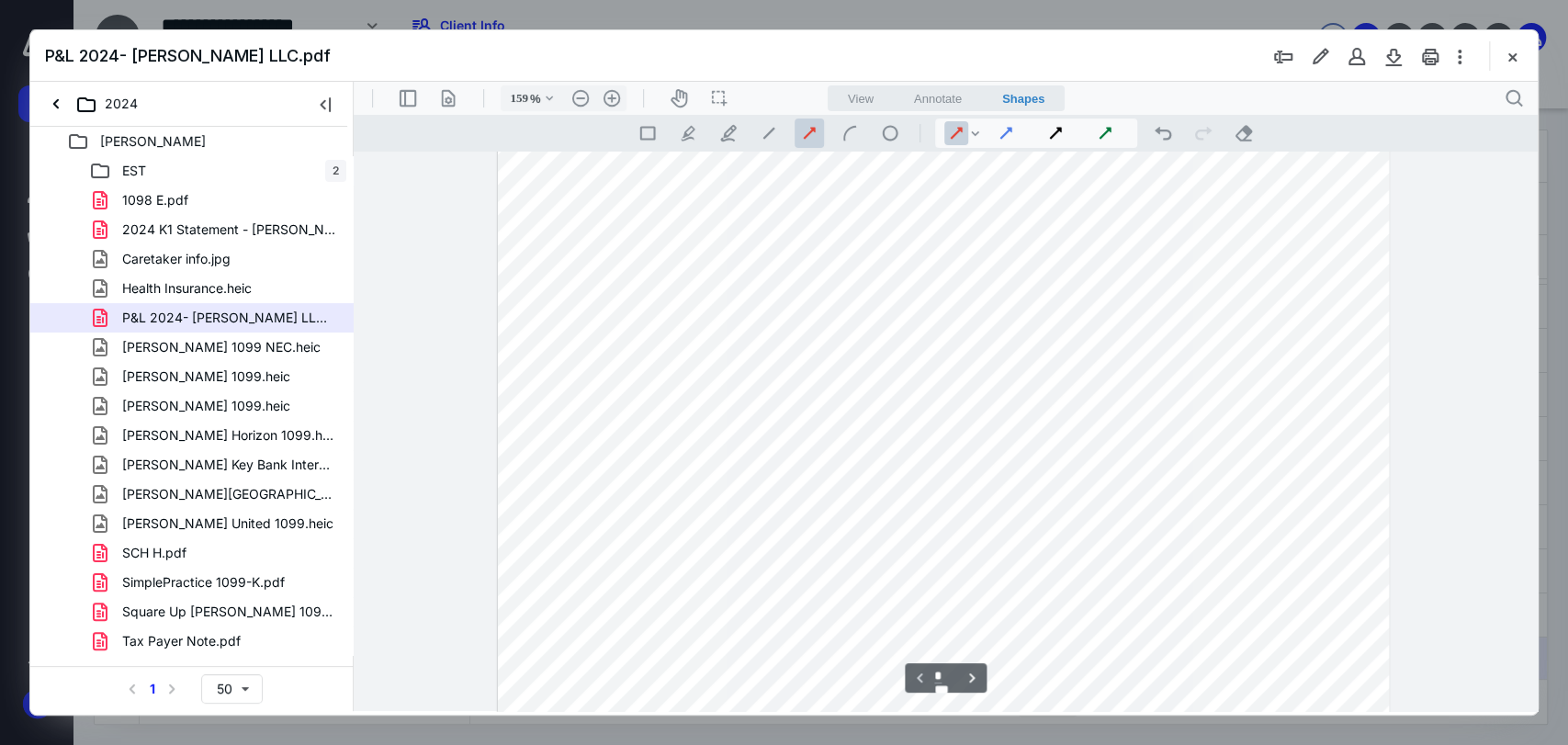 scroll, scrollTop: 0, scrollLeft: 0, axis: both 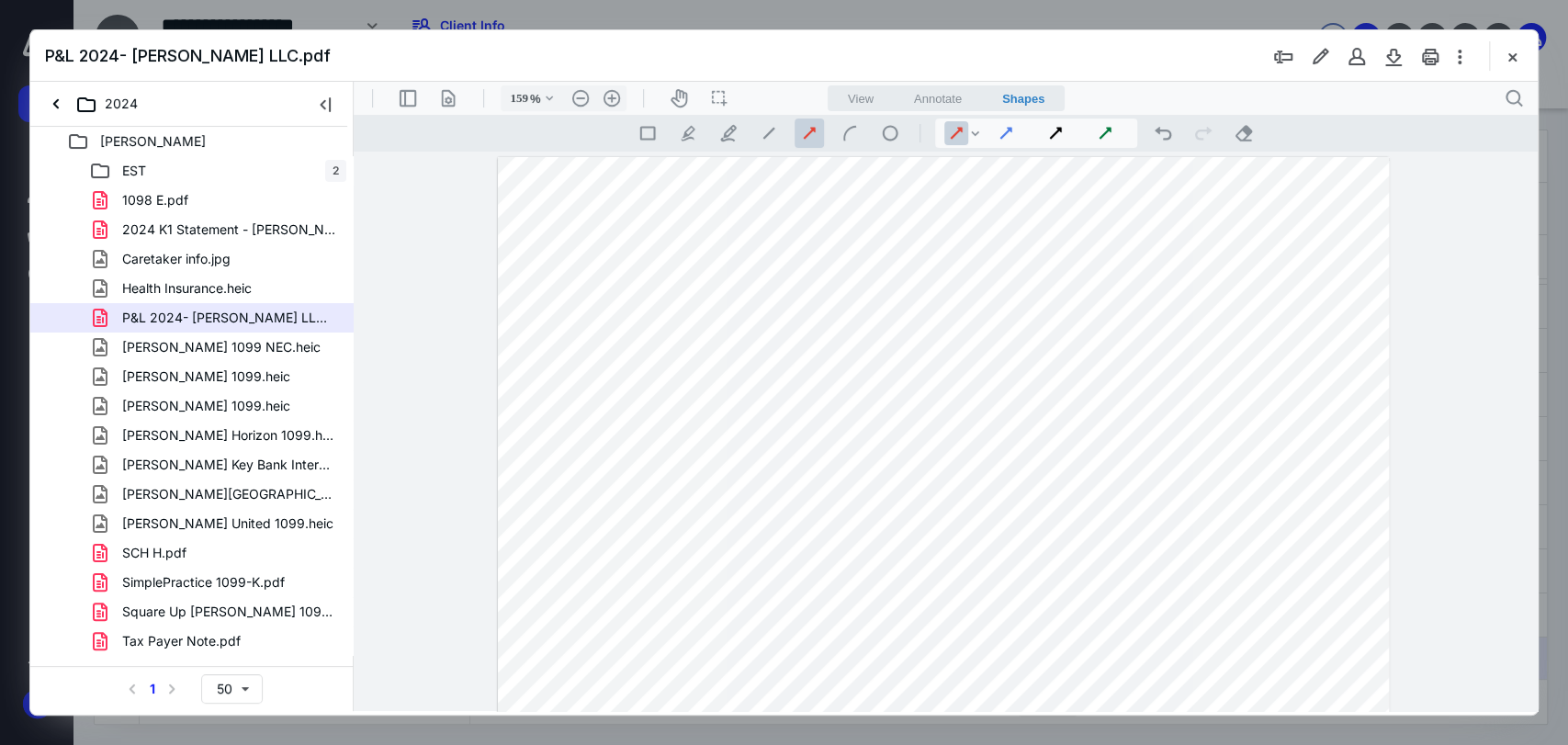 click at bounding box center (943, 734) 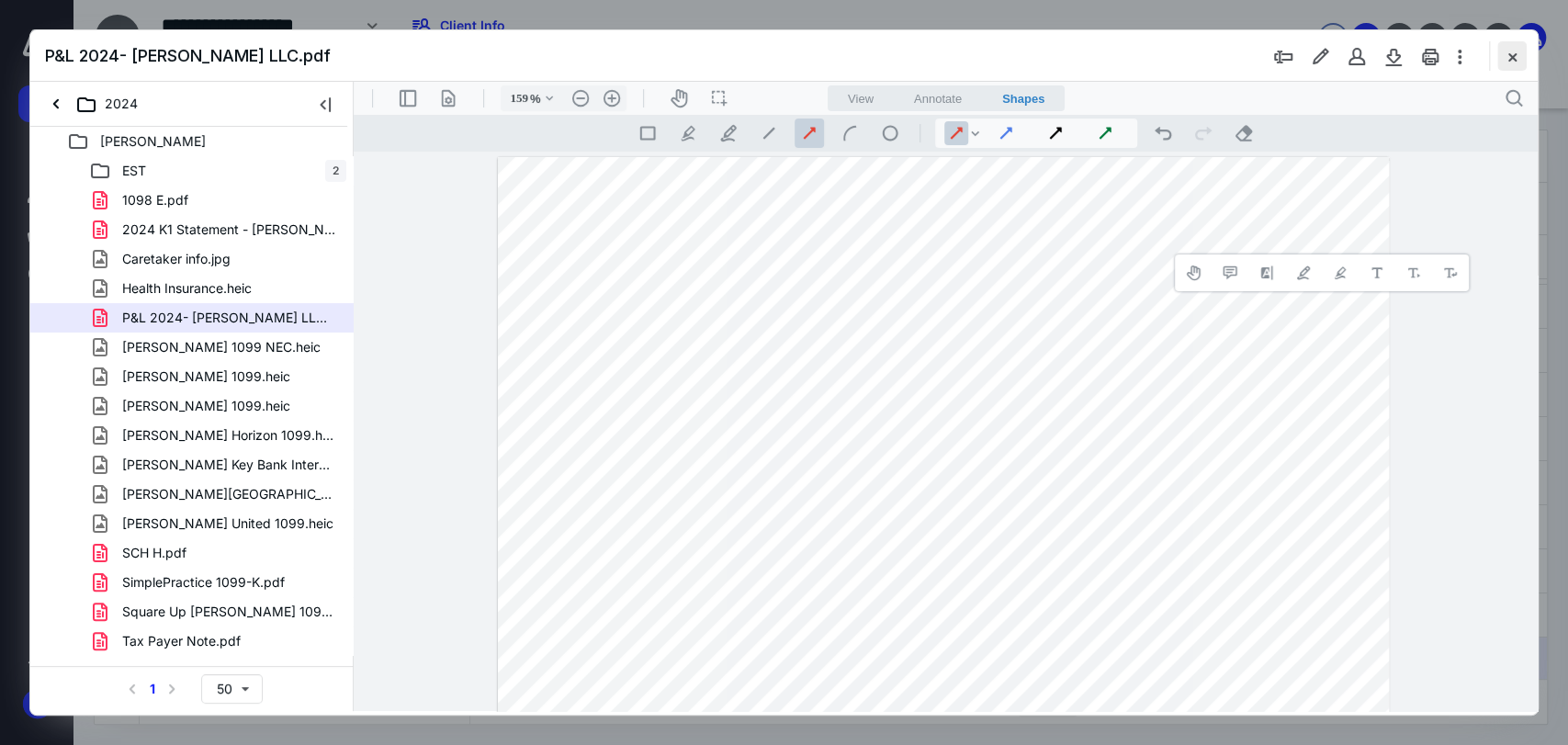 click at bounding box center [1512, 56] 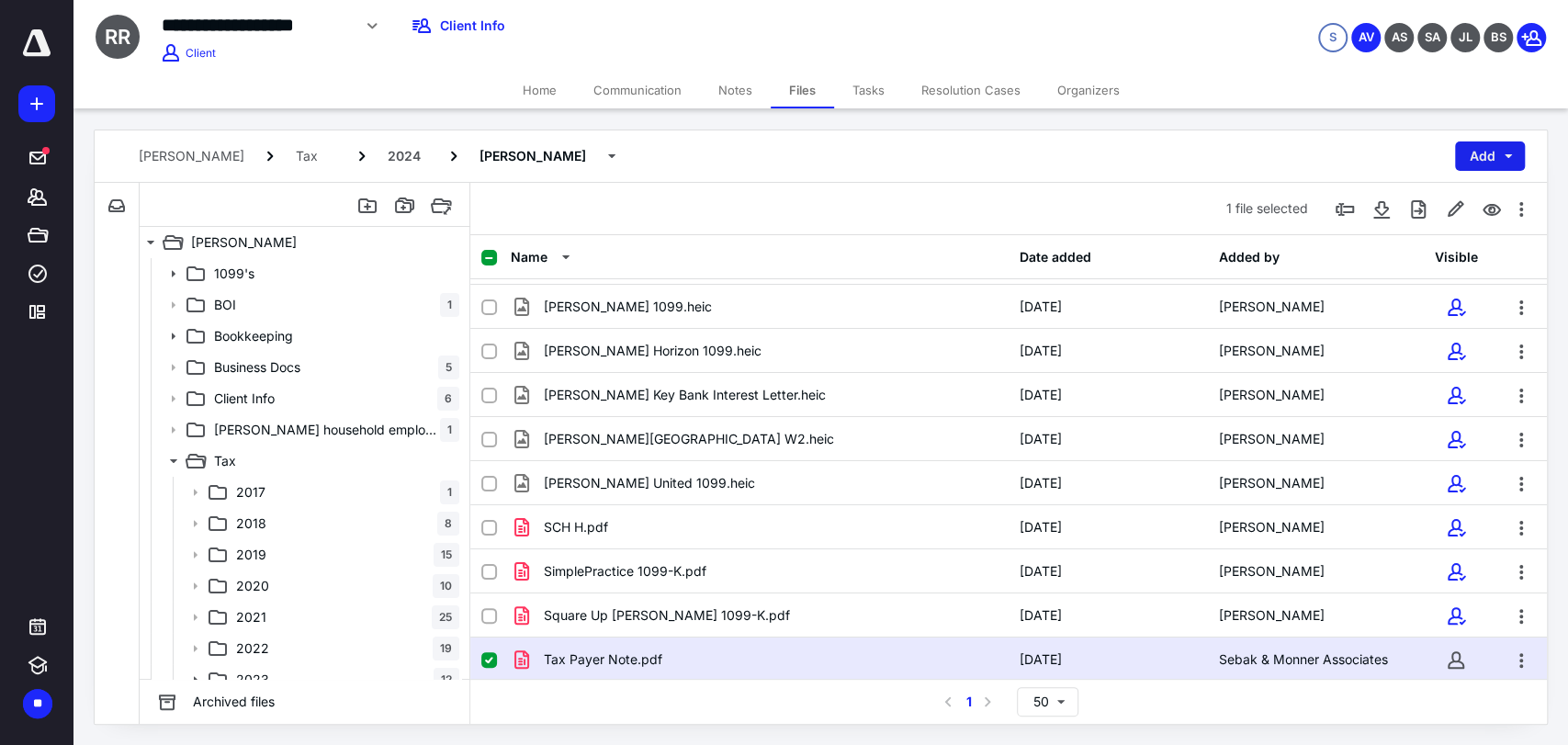 click on "Add" at bounding box center (1490, 156) 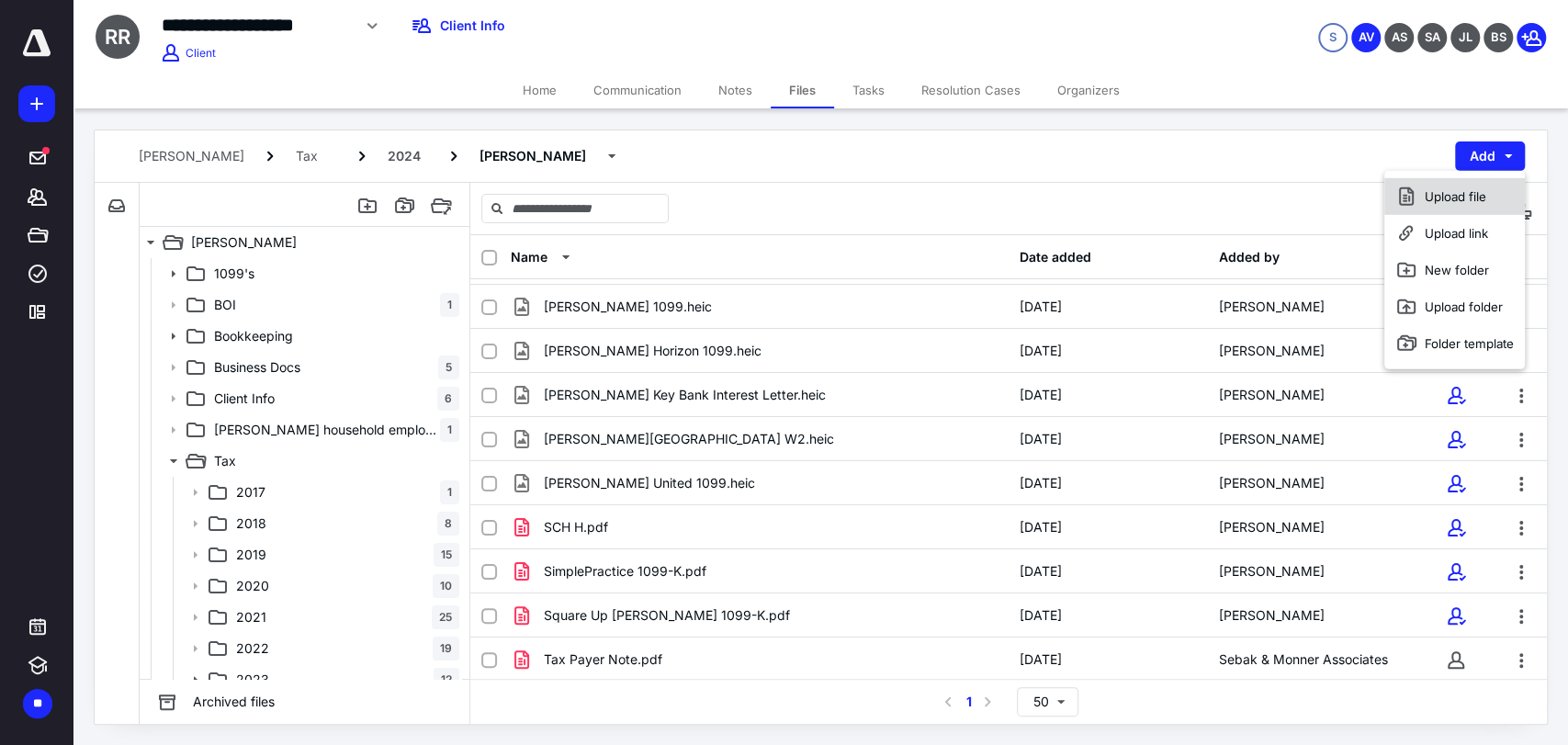 click on "Upload file" at bounding box center (1454, 197) 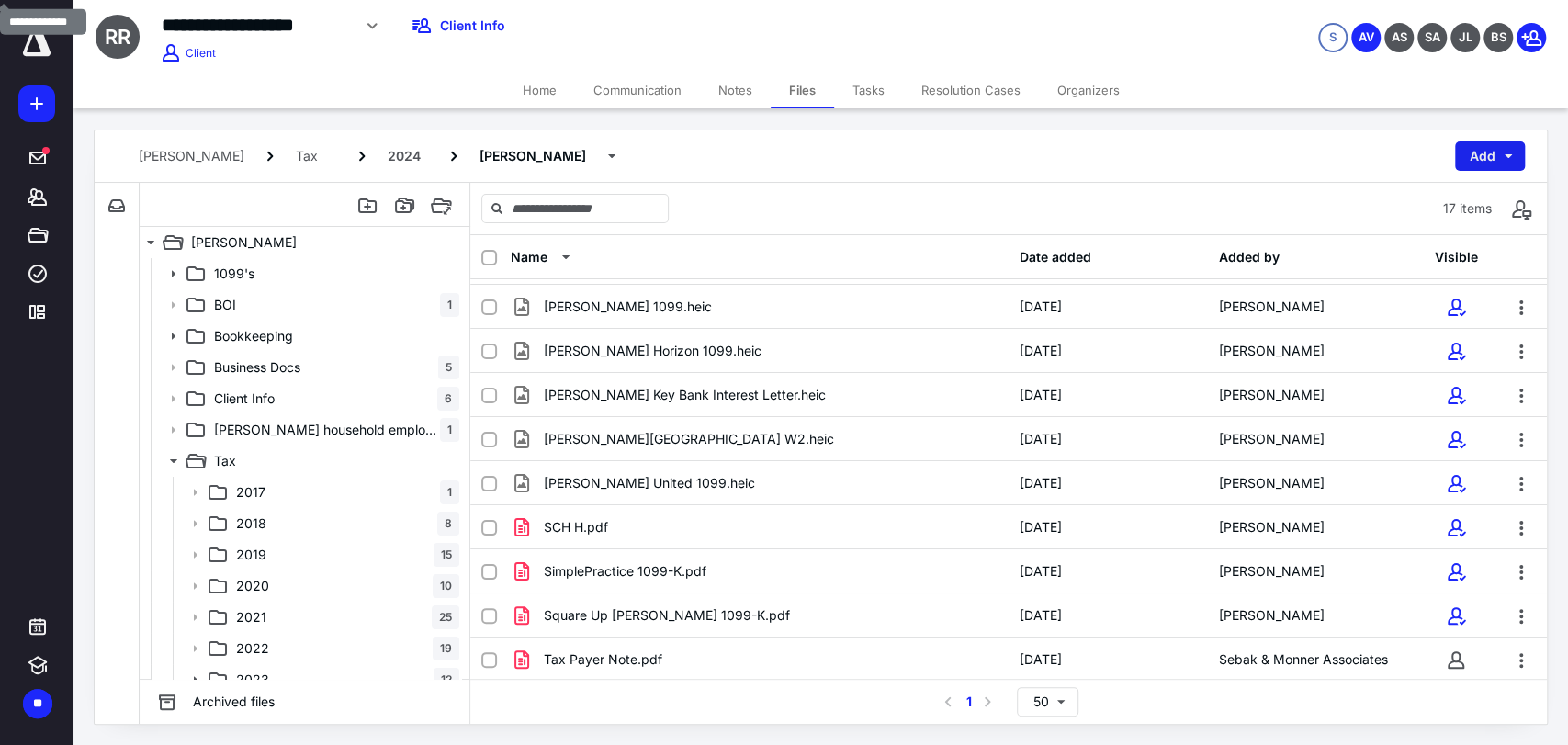 click on "Add" at bounding box center [1490, 156] 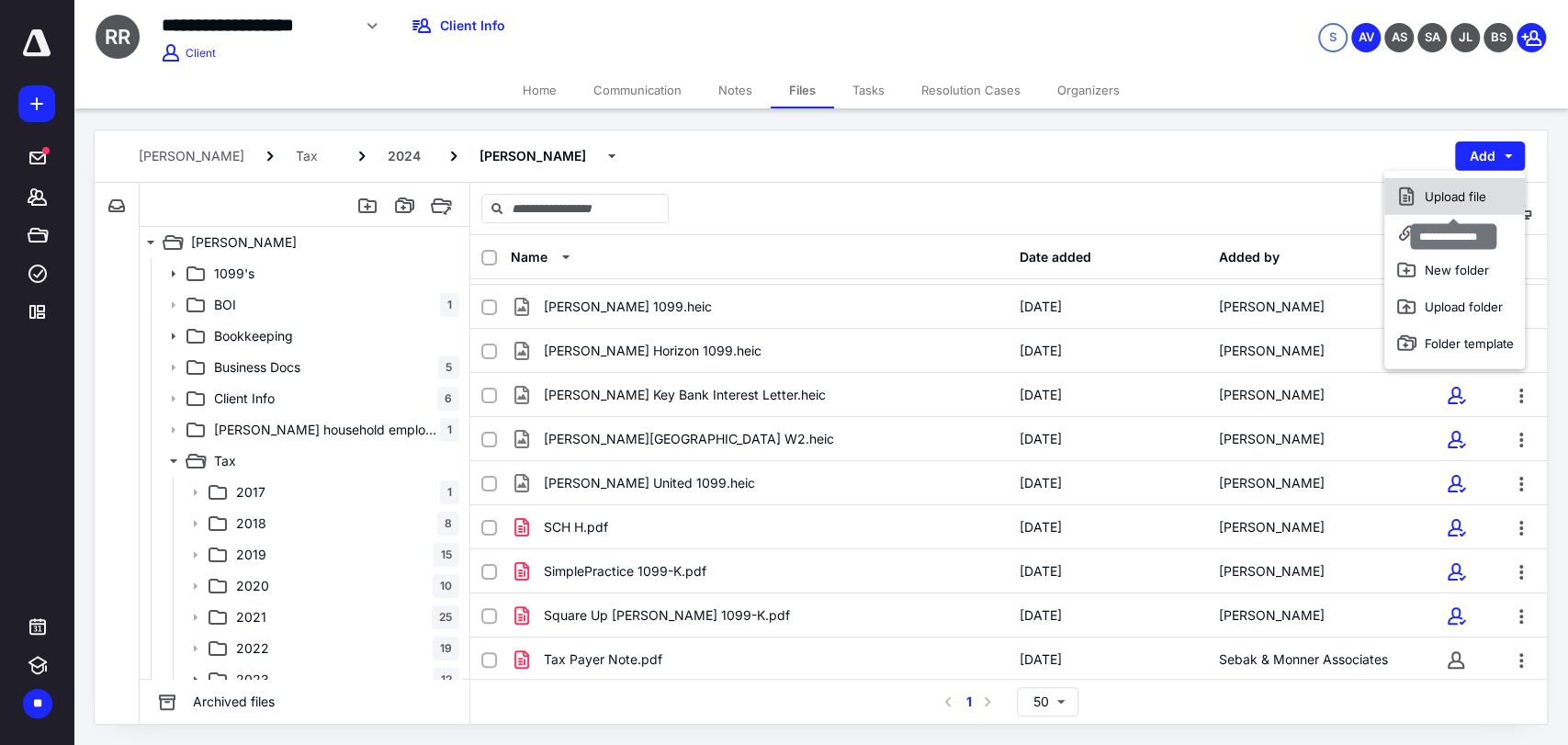 click on "Upload file" at bounding box center (1454, 197) 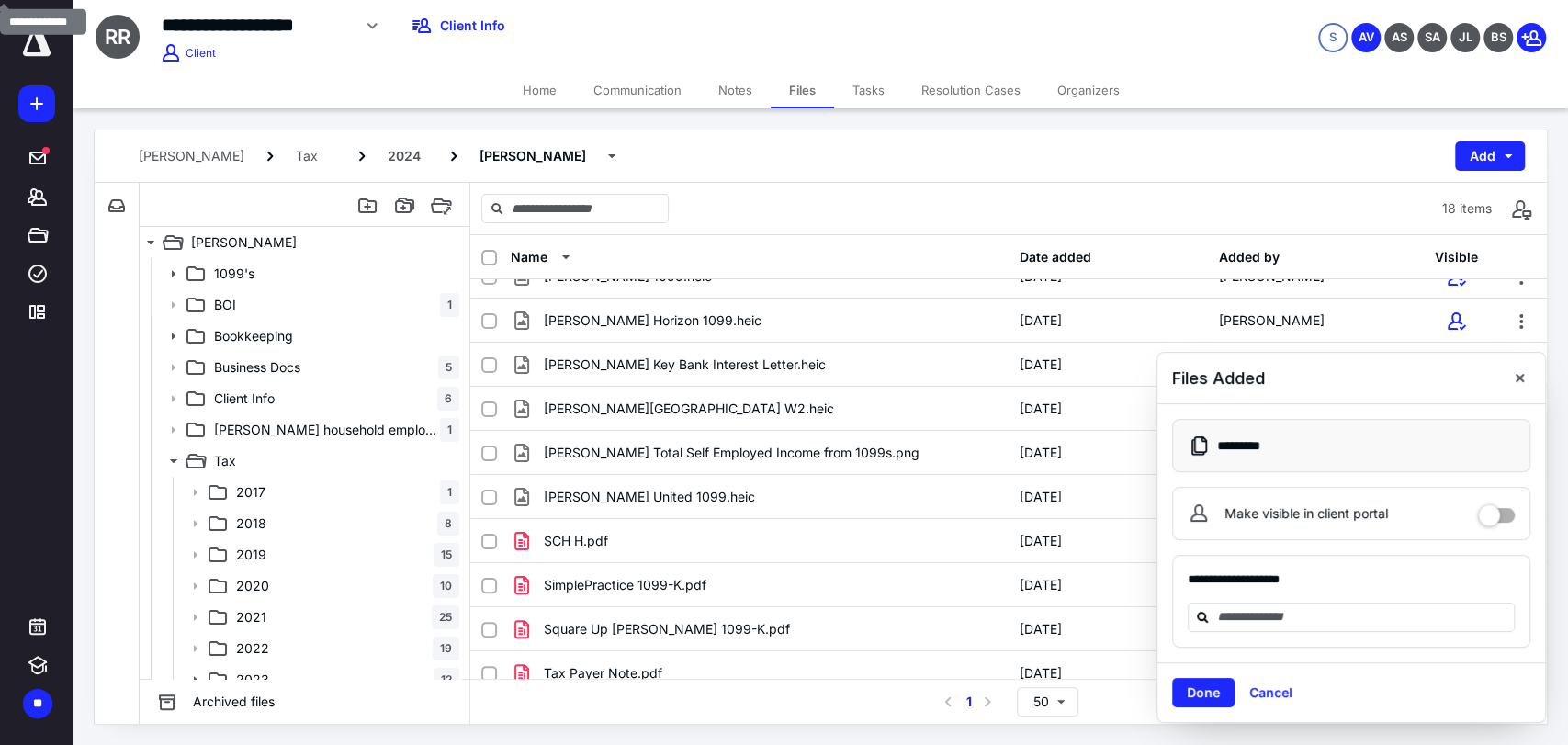 scroll, scrollTop: 391, scrollLeft: 0, axis: vertical 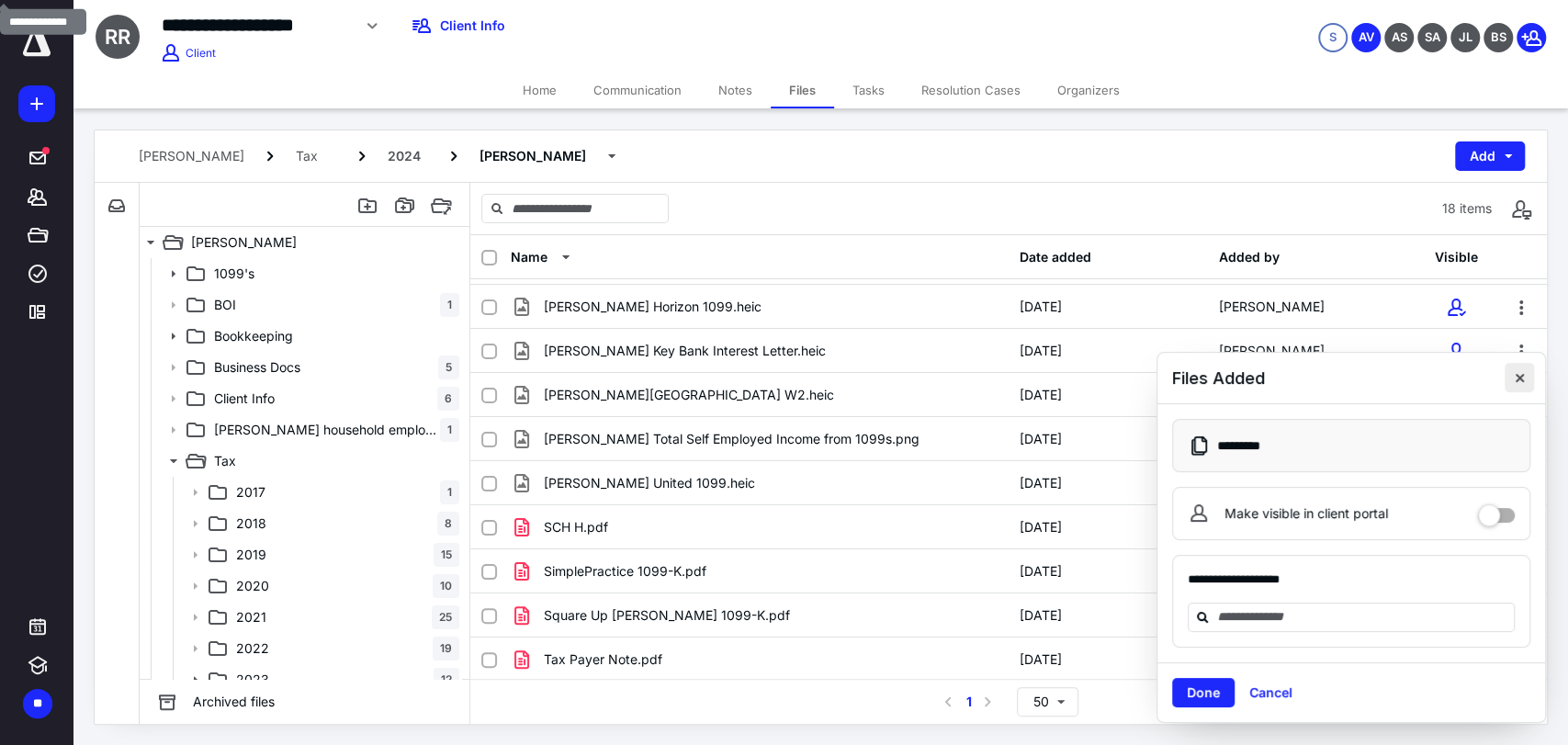 click at bounding box center (1519, 378) 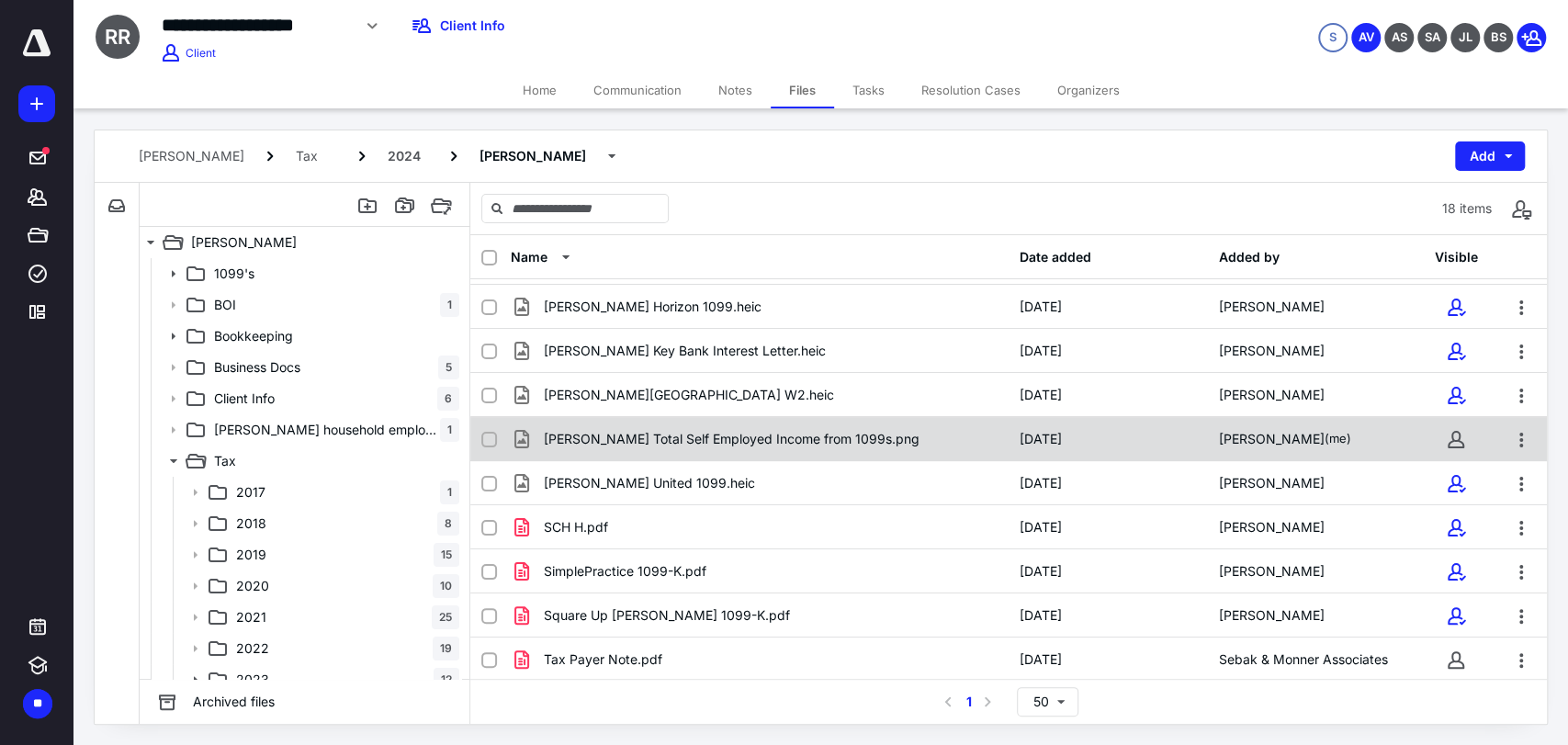 click on "Roxanne Total Self Employed Income from 1099s.png" at bounding box center (760, 439) 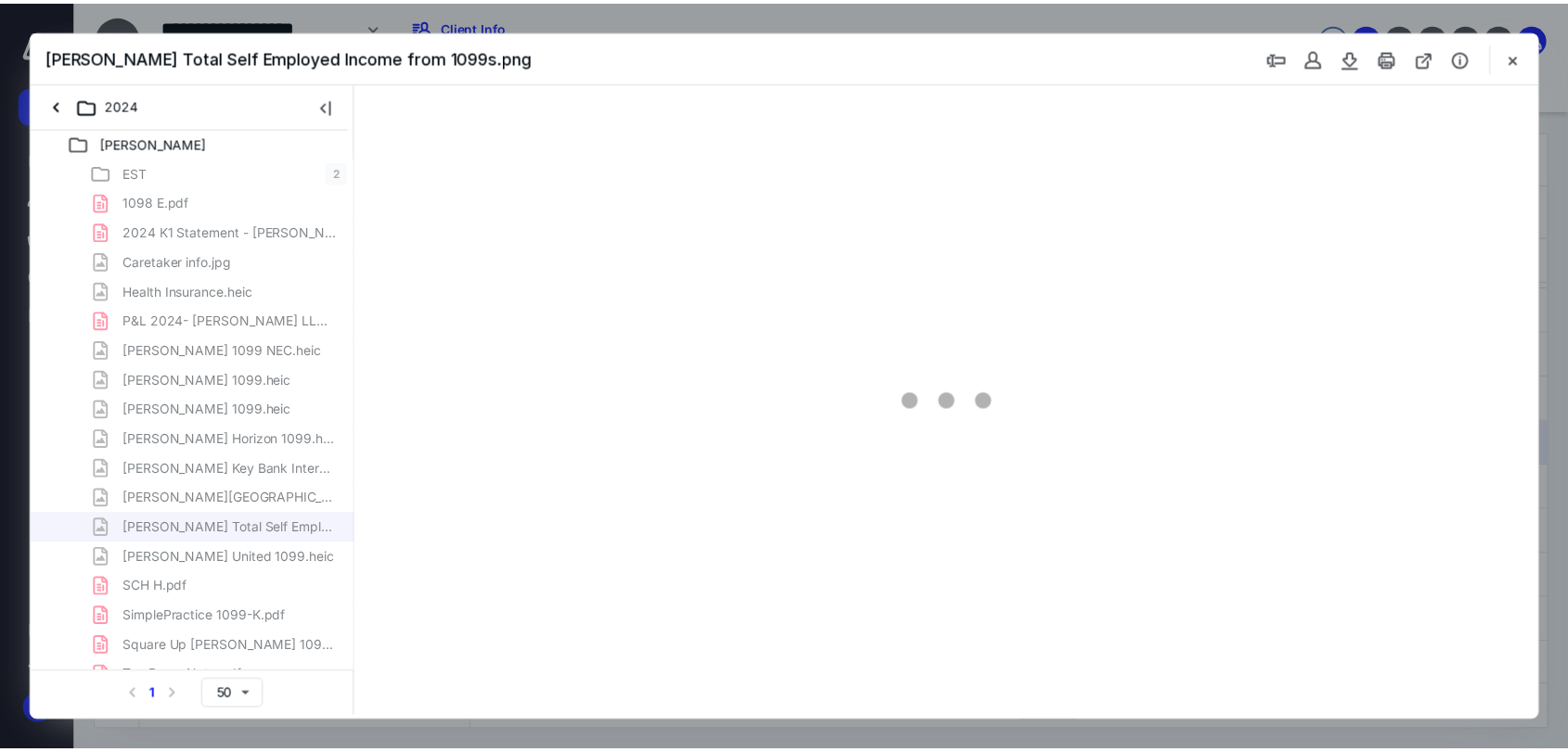 scroll, scrollTop: 0, scrollLeft: 0, axis: both 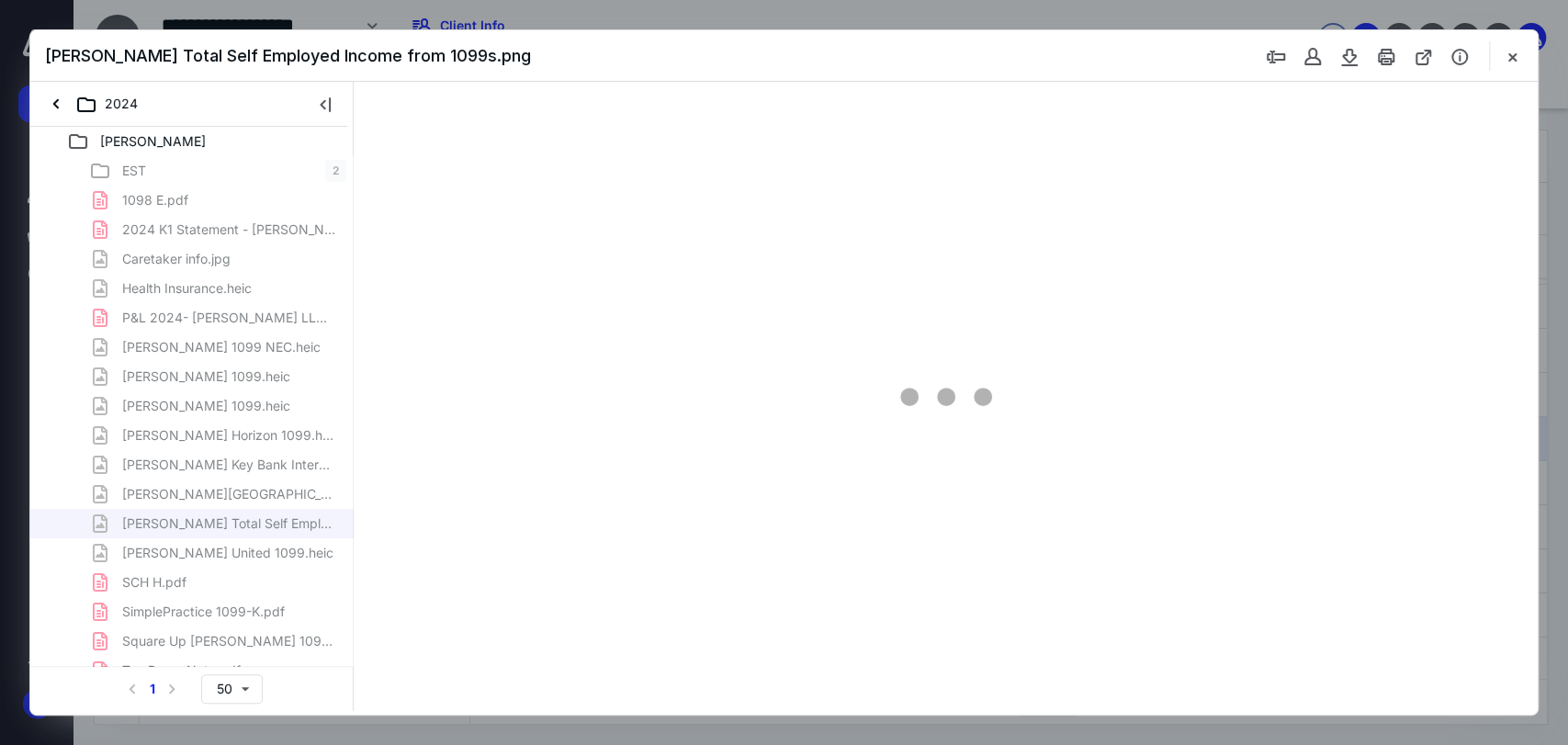 type on "207" 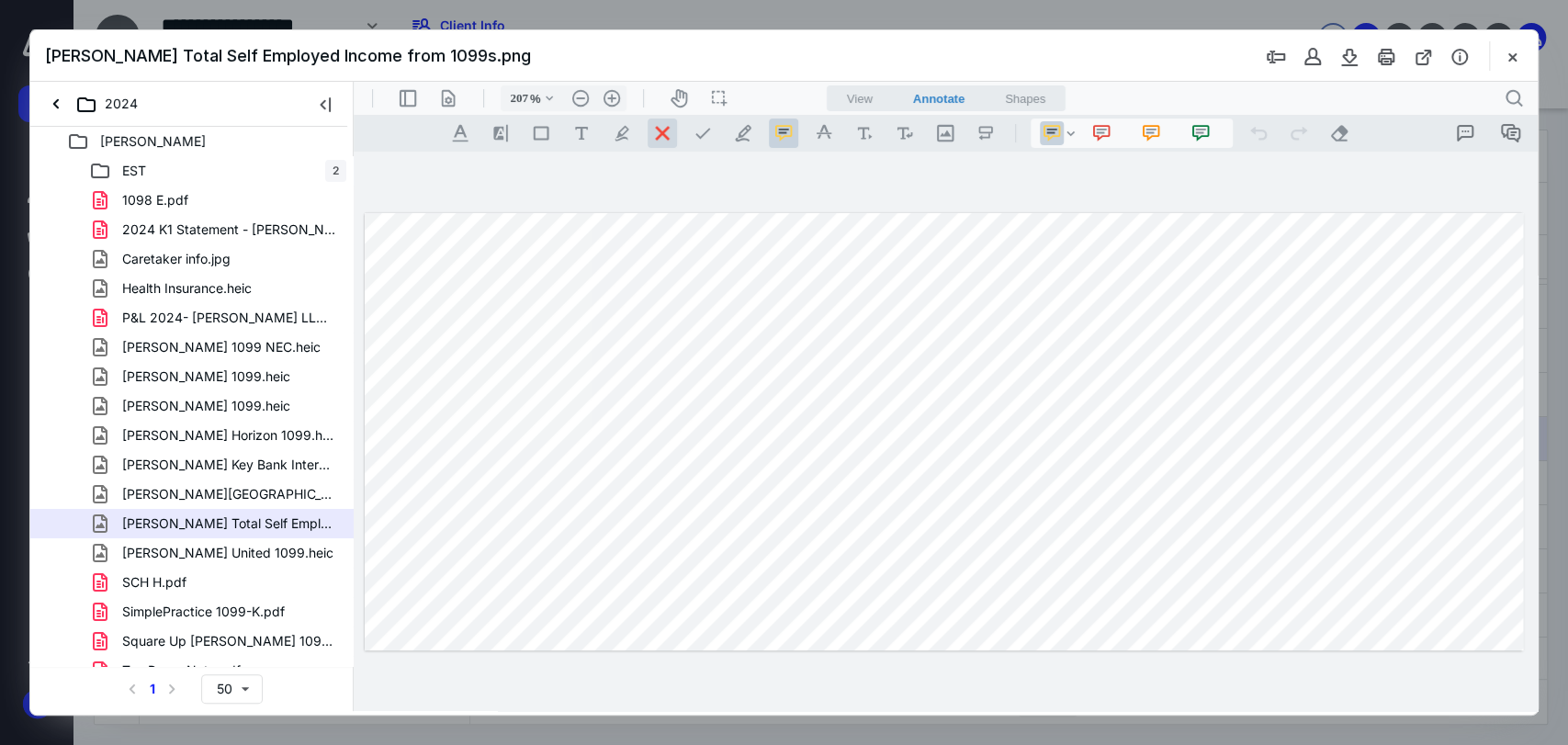 click at bounding box center (662, 133) 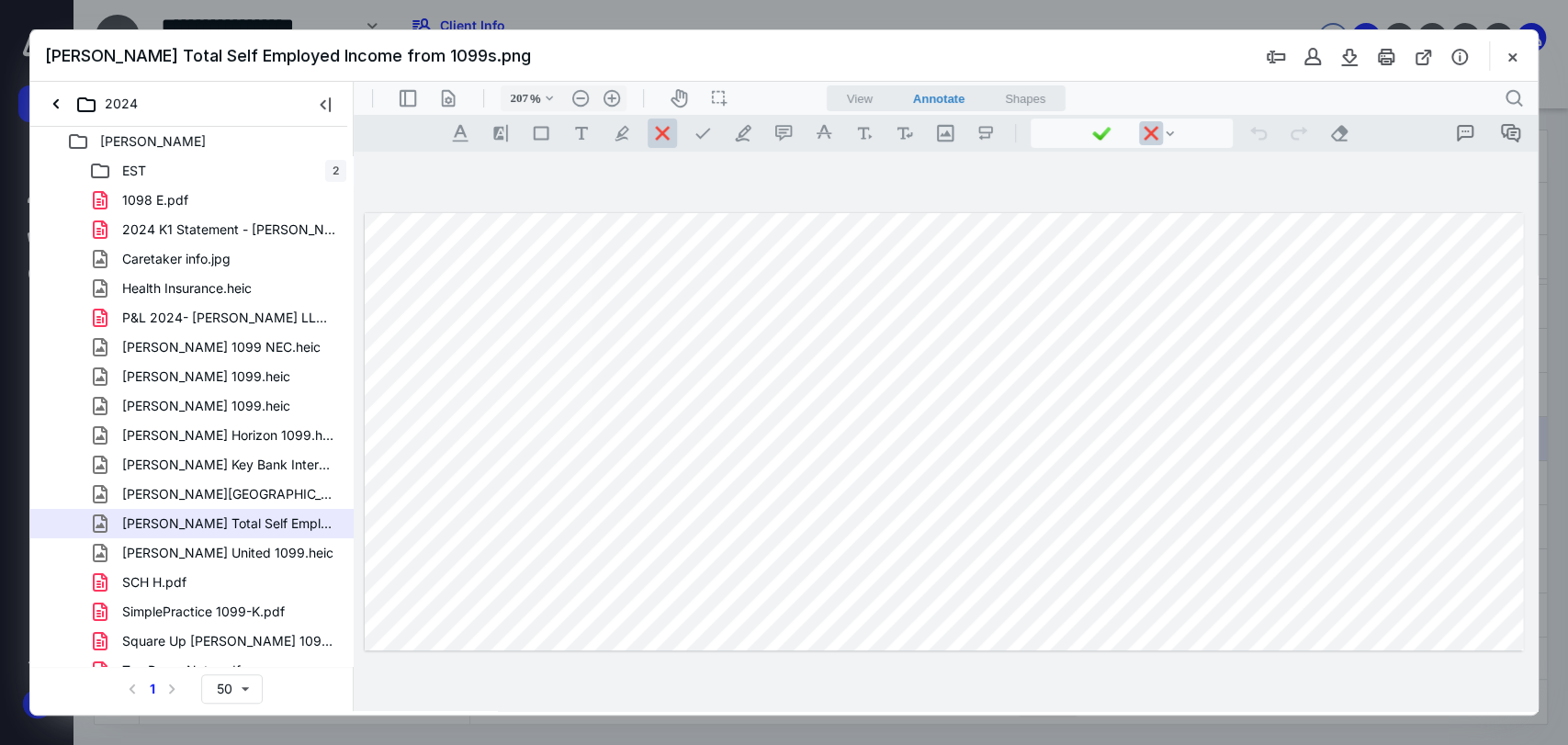 click on ".cls-1{fill:#abb0c4;} icon - chevron - down" at bounding box center [1132, 133] 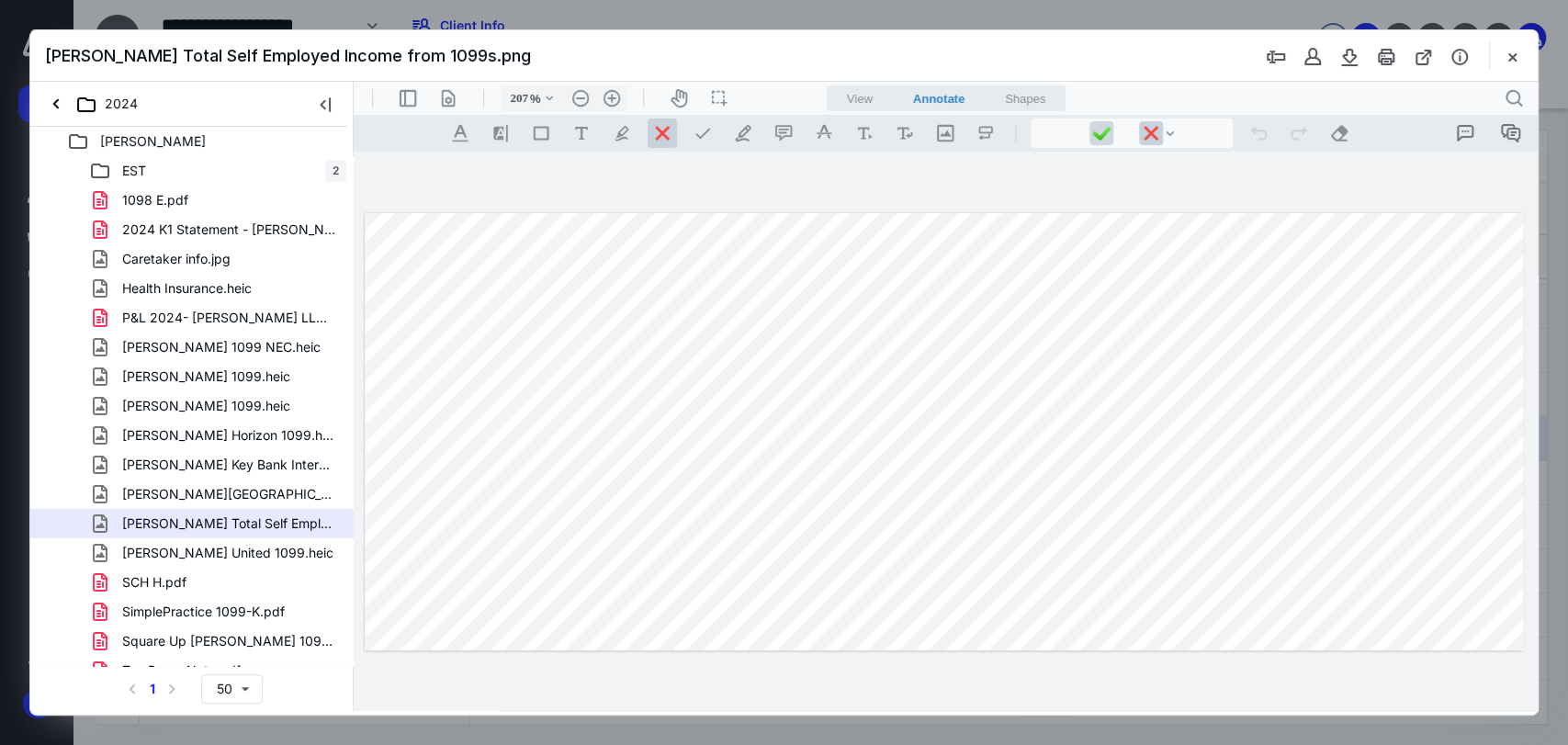 click at bounding box center [1101, 133] 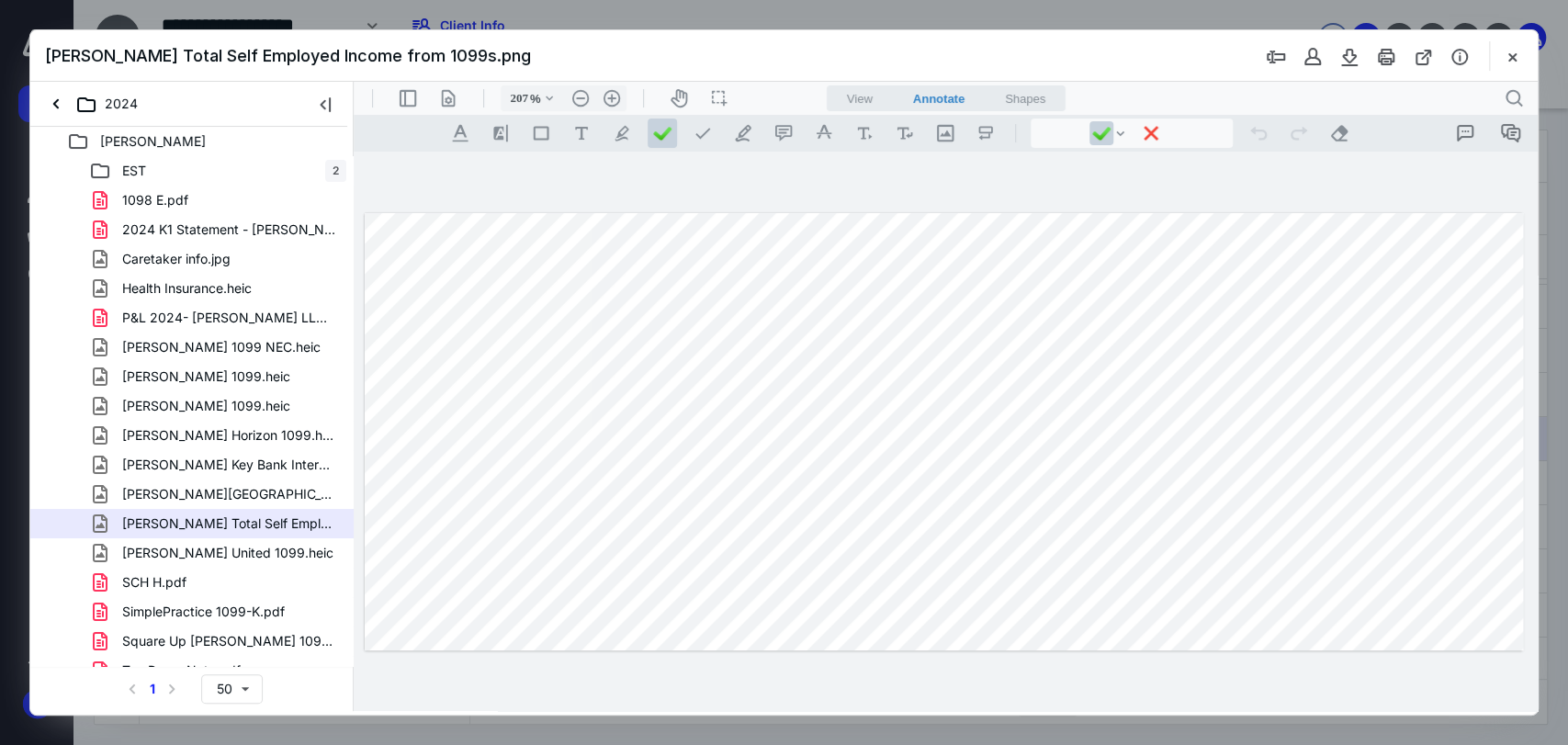 click at bounding box center (943, 432) 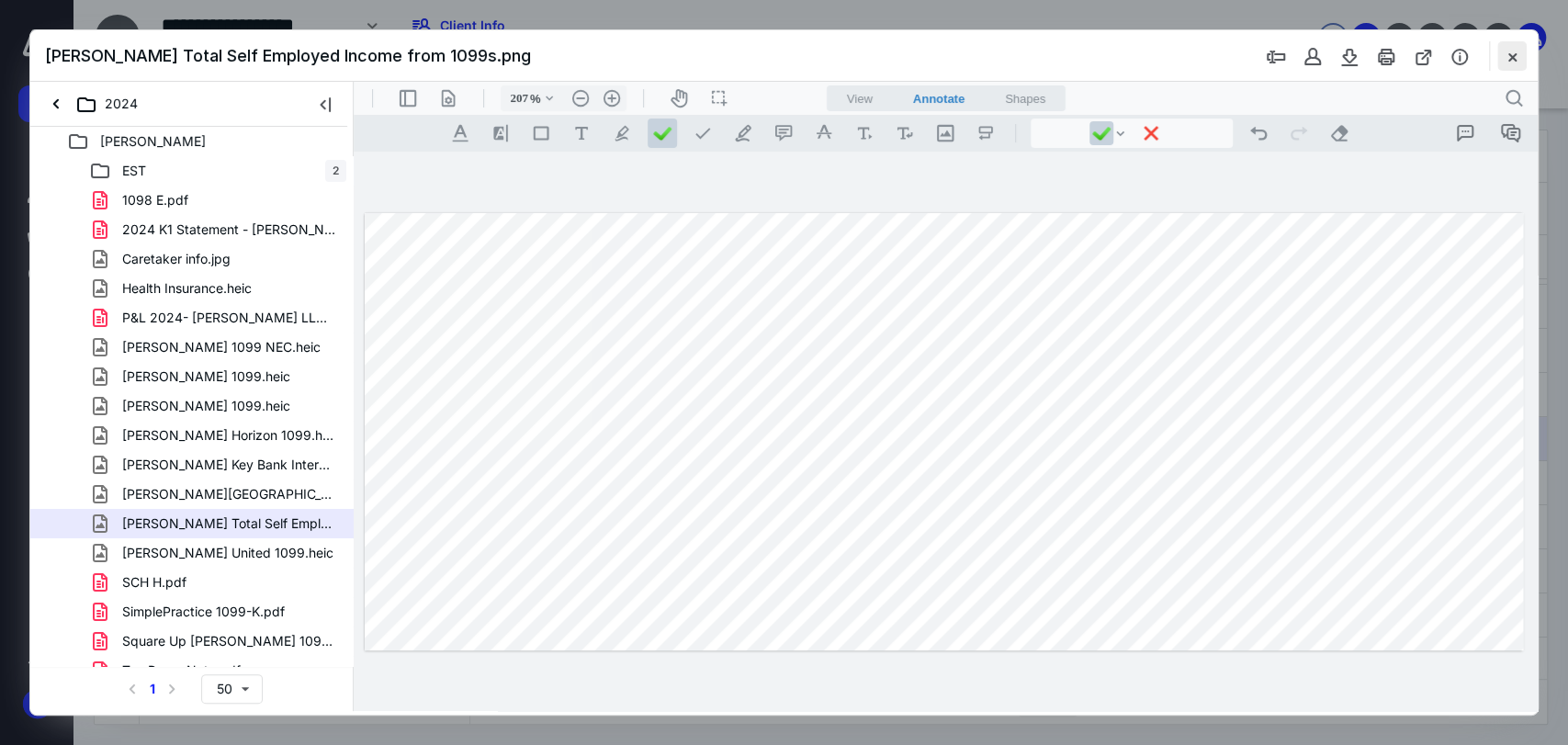 click at bounding box center [1512, 56] 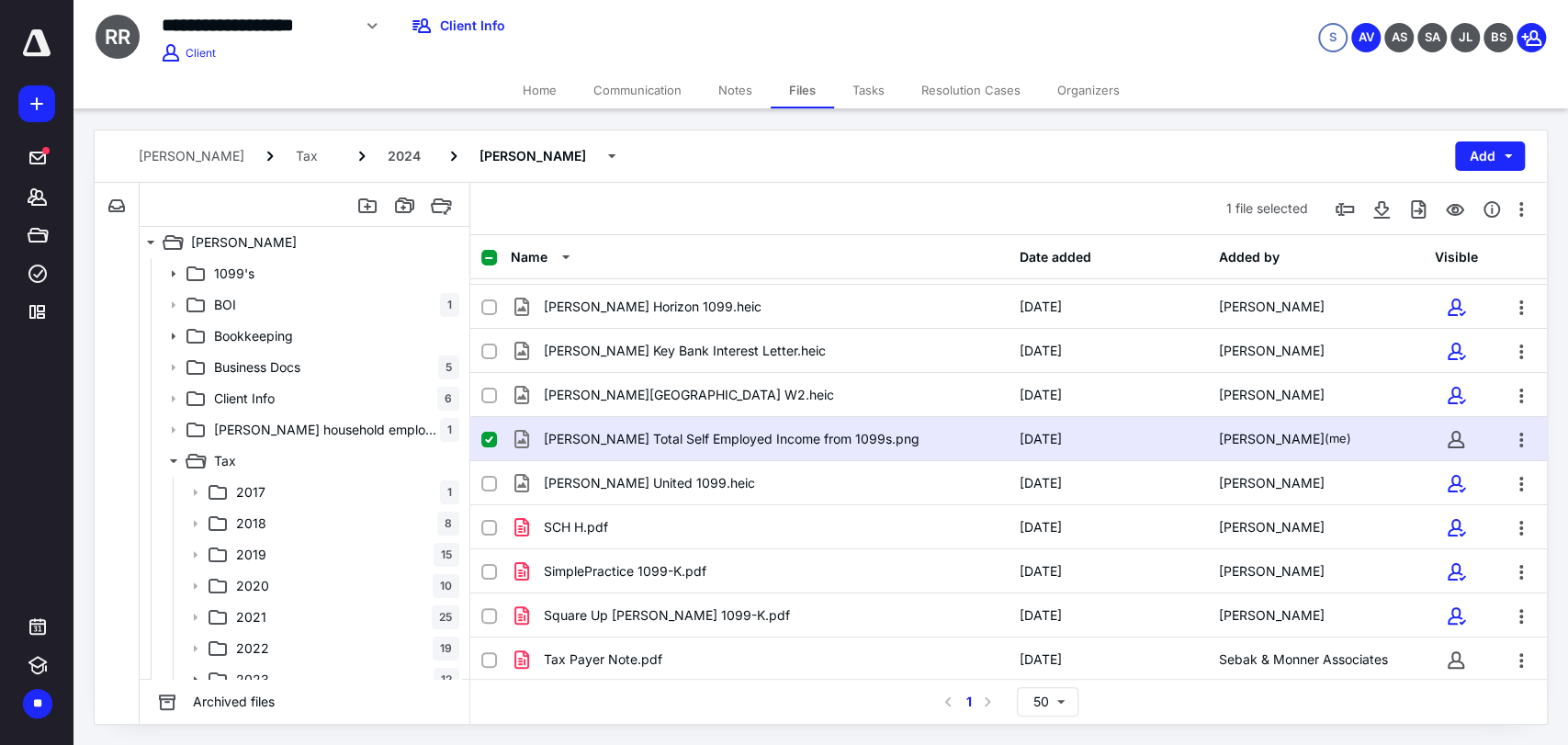 click on "Home" at bounding box center (539, 90) 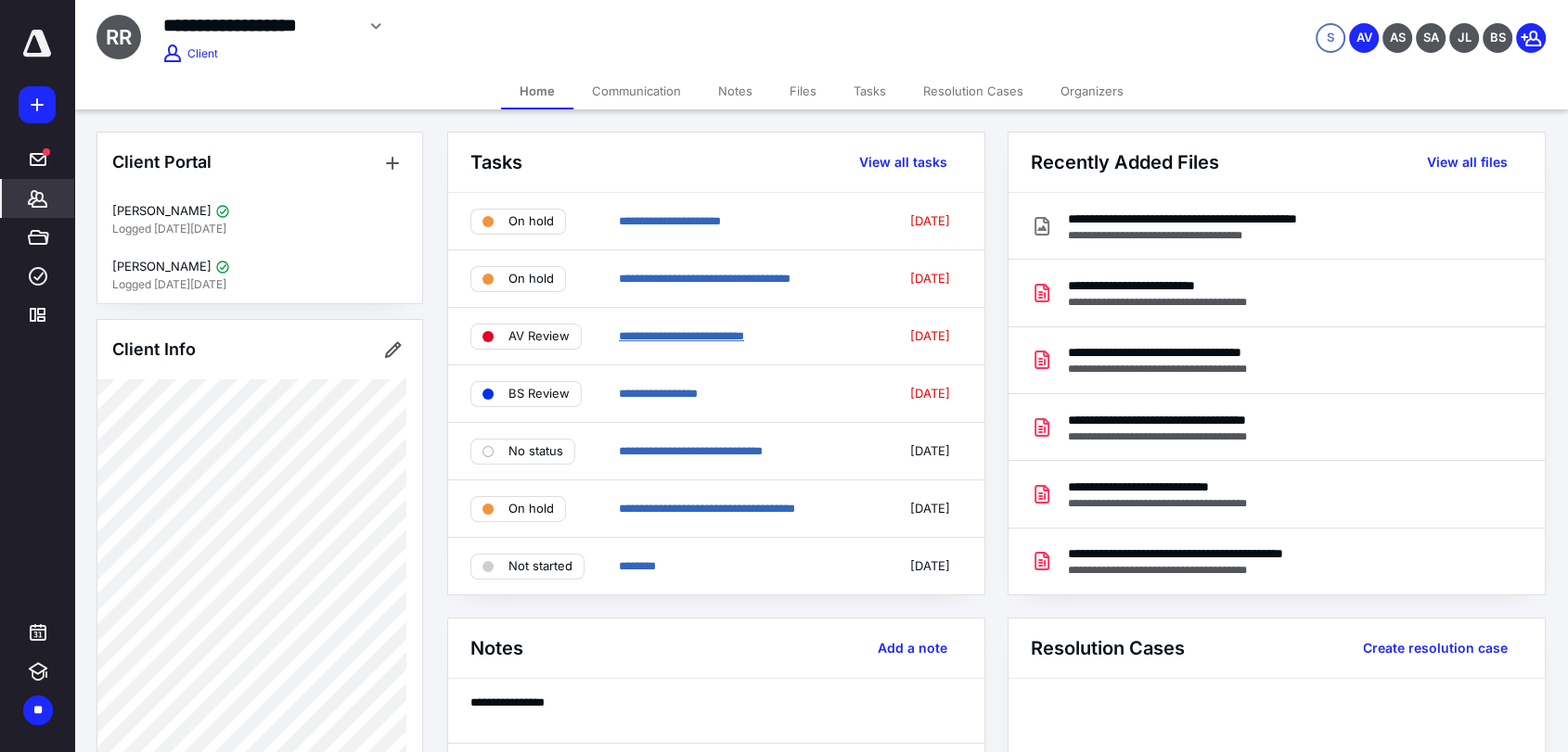 click on "**********" at bounding box center (681, 336) 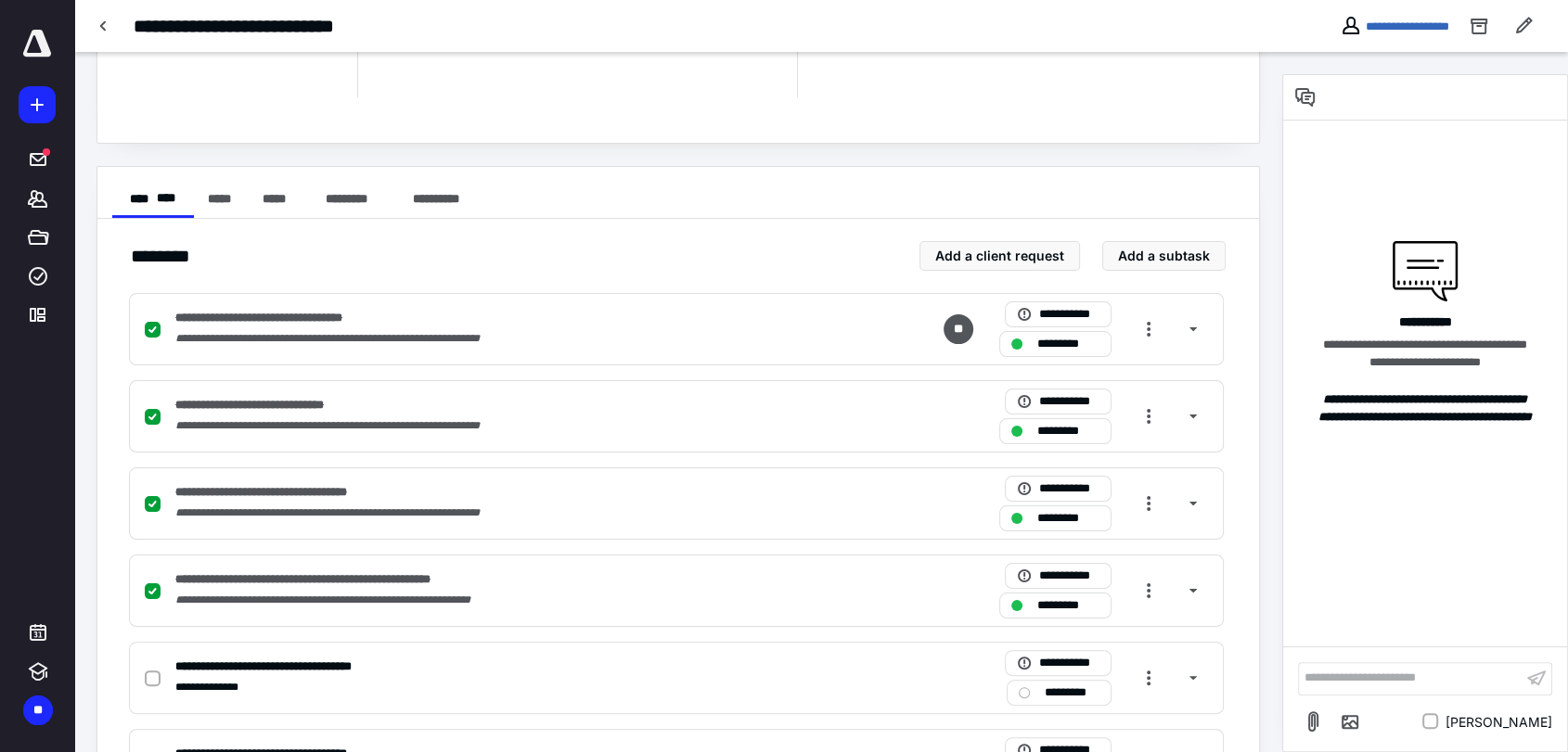 scroll, scrollTop: 618, scrollLeft: 0, axis: vertical 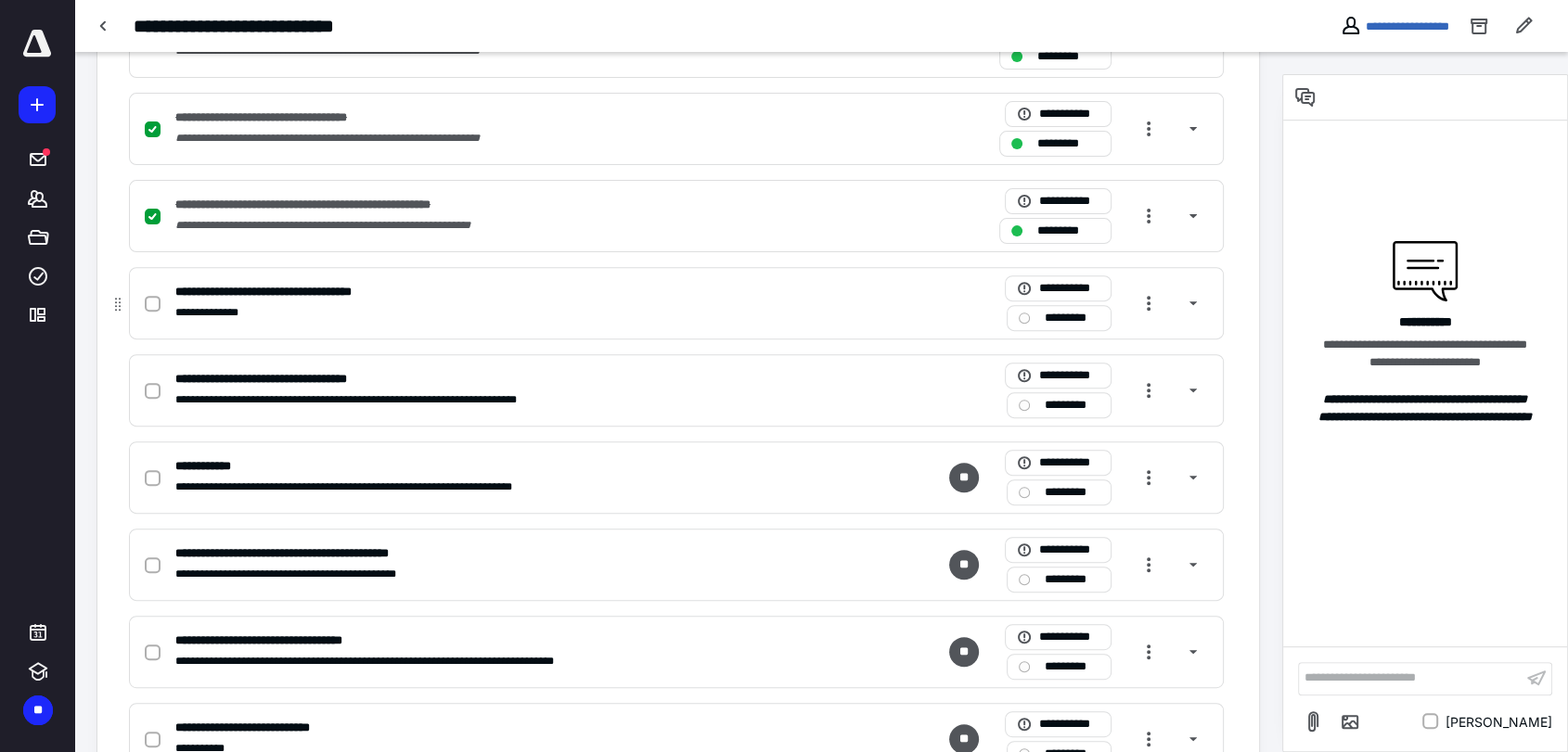 click at bounding box center [156, 303] 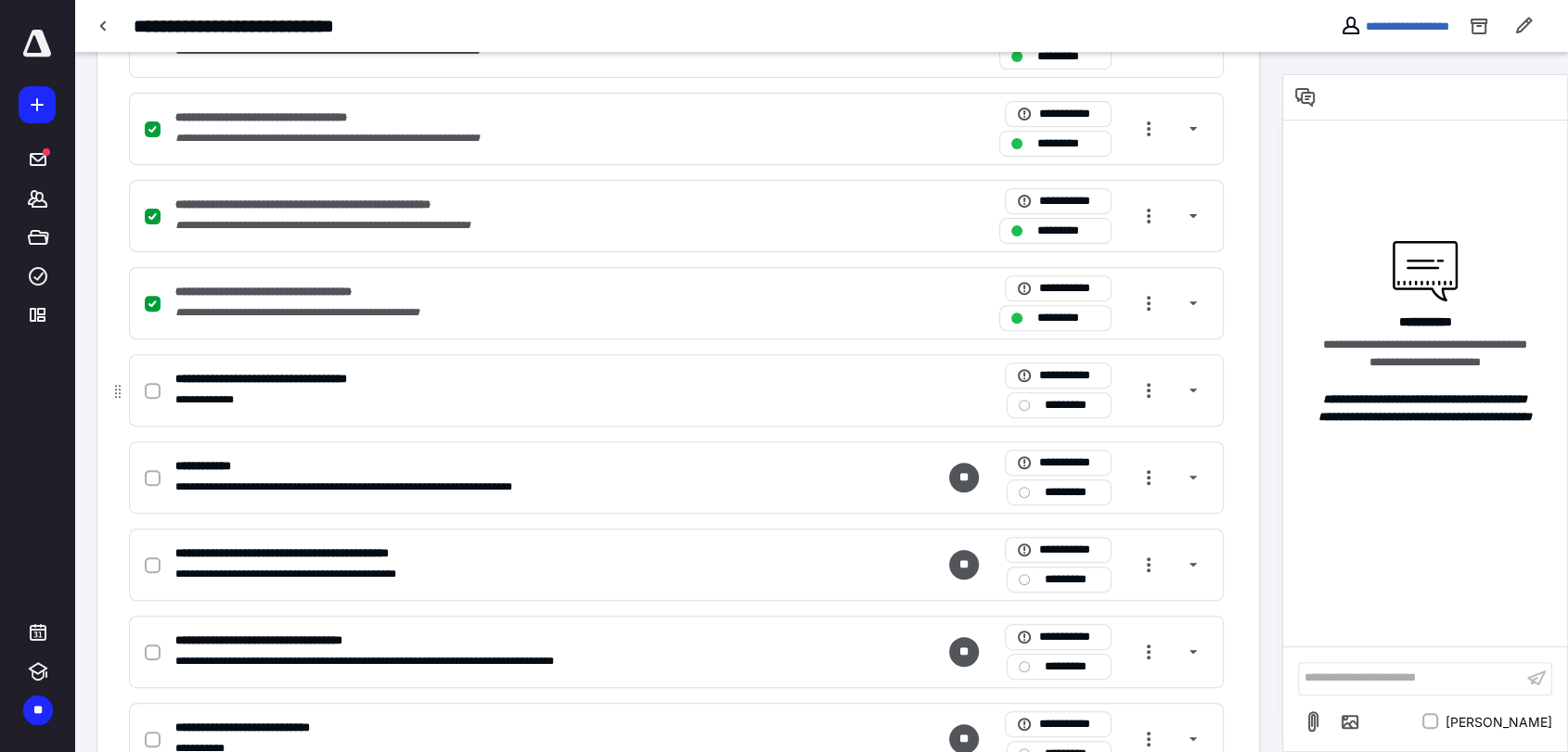 click at bounding box center [152, 391] 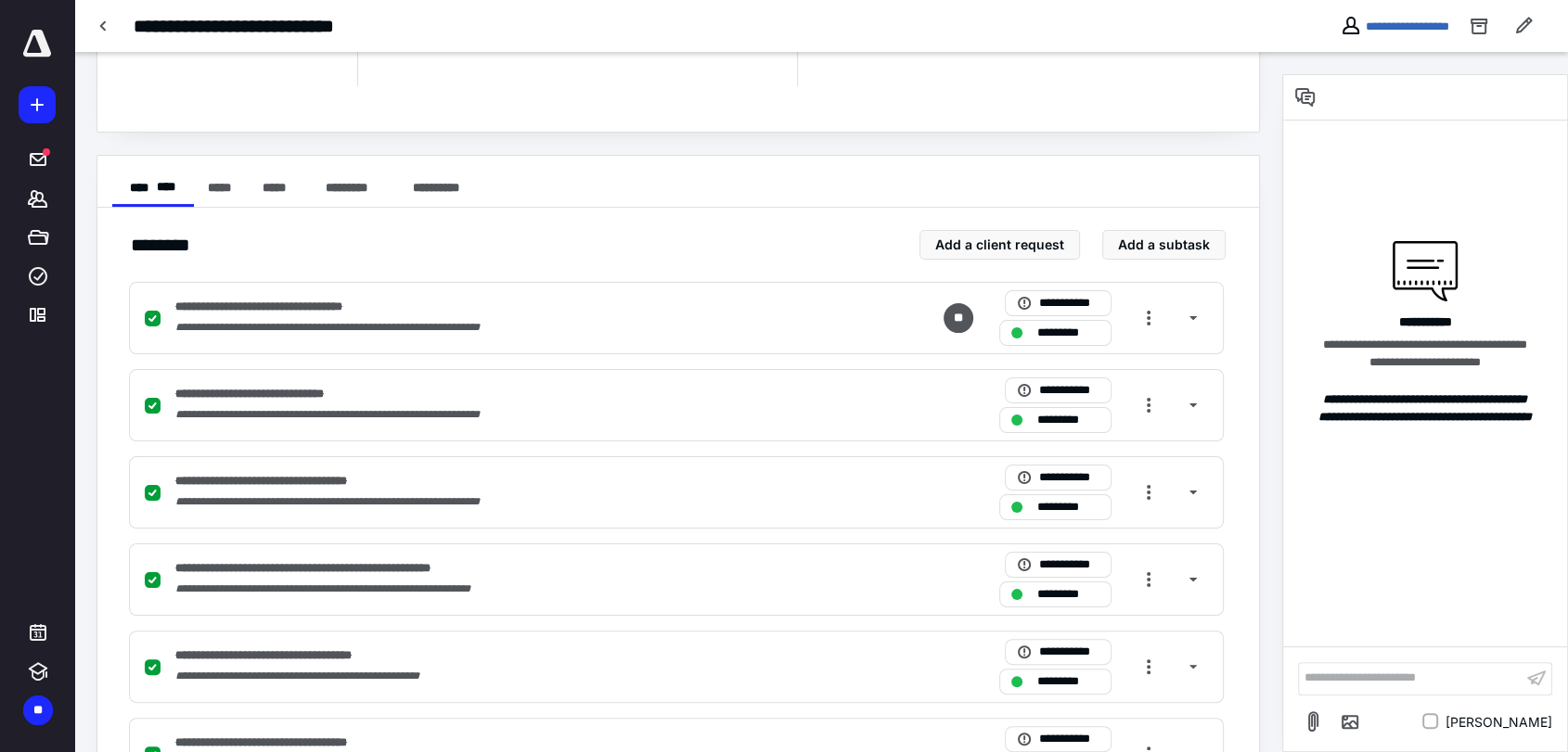 scroll, scrollTop: 0, scrollLeft: 0, axis: both 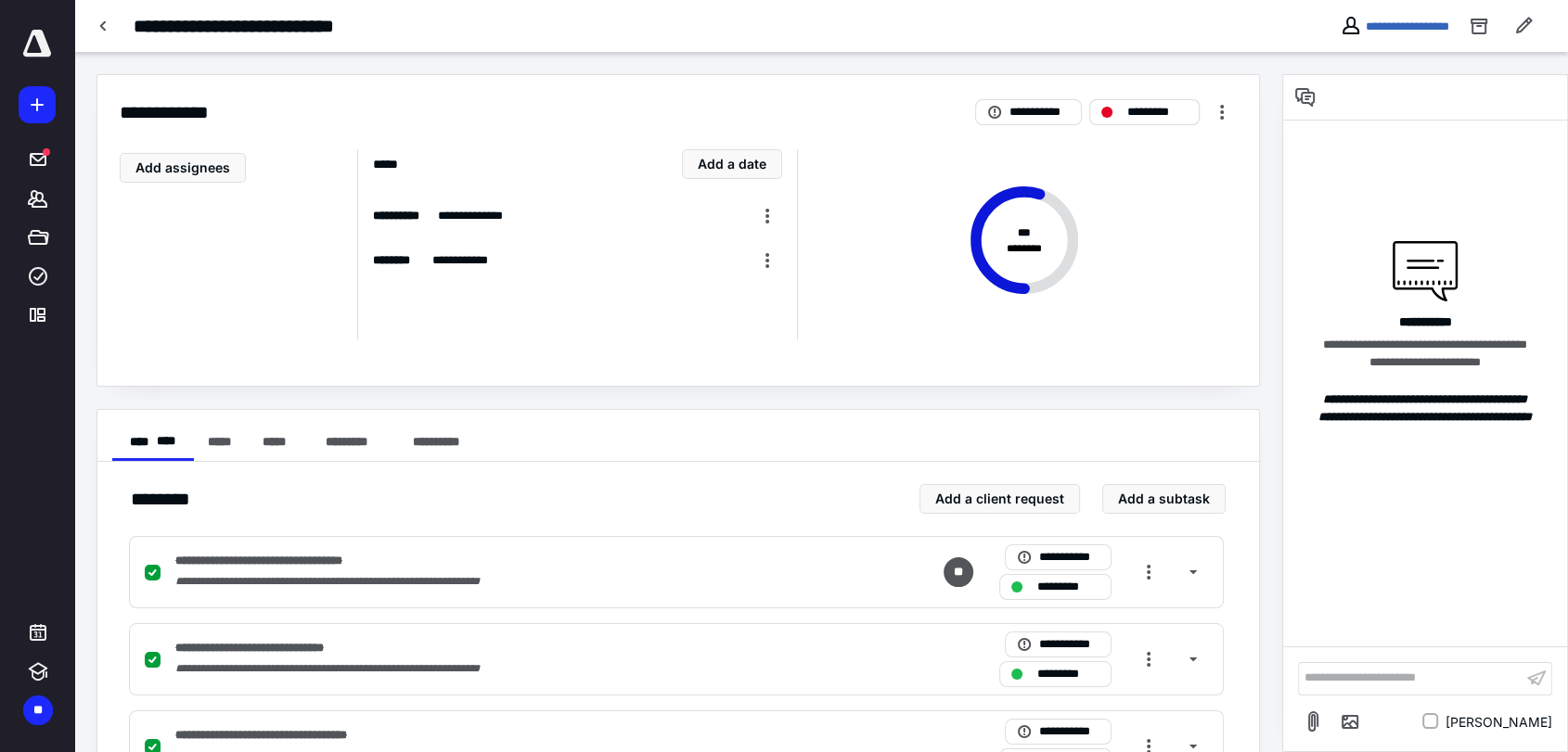 click on "*********" at bounding box center (1157, 112) 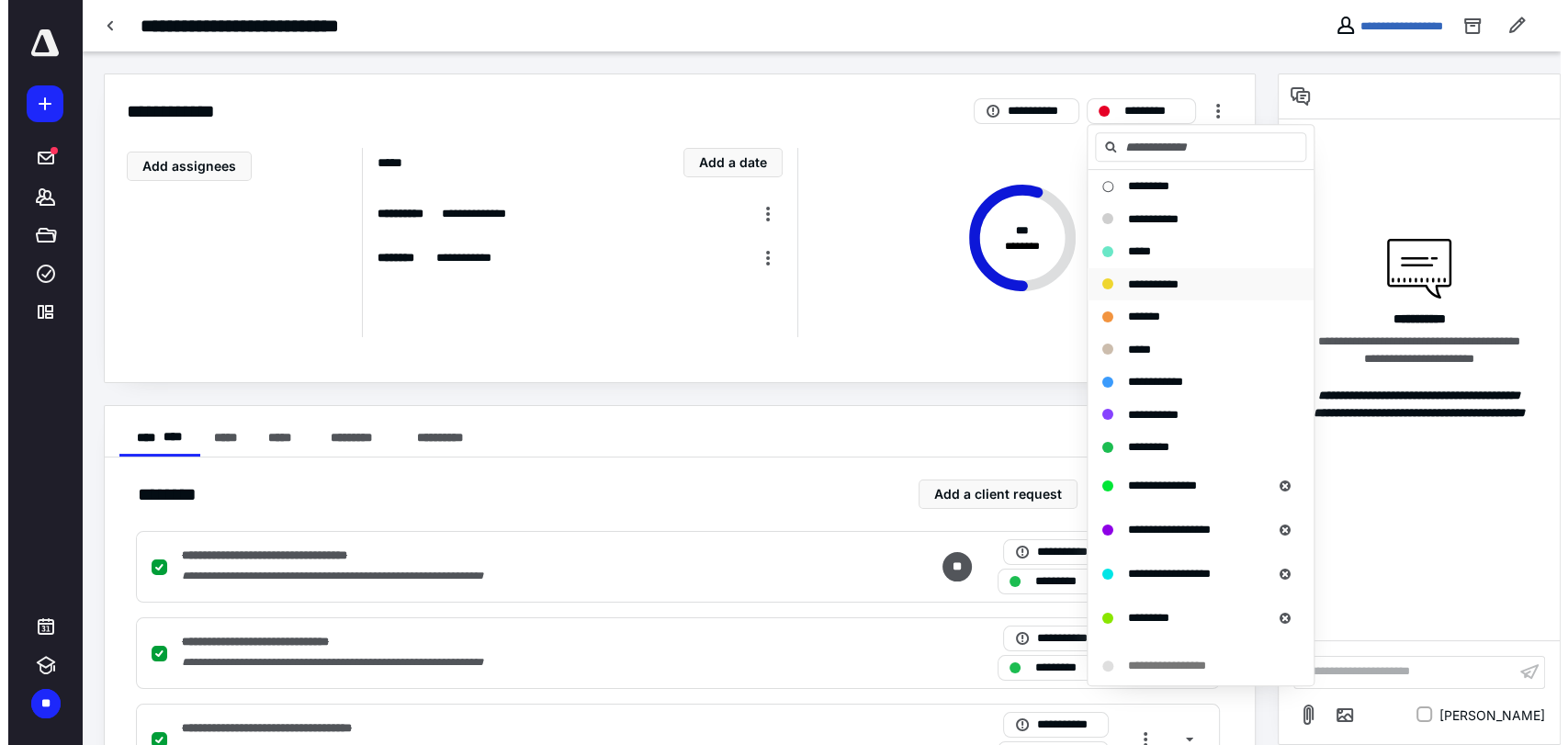scroll, scrollTop: 306, scrollLeft: 0, axis: vertical 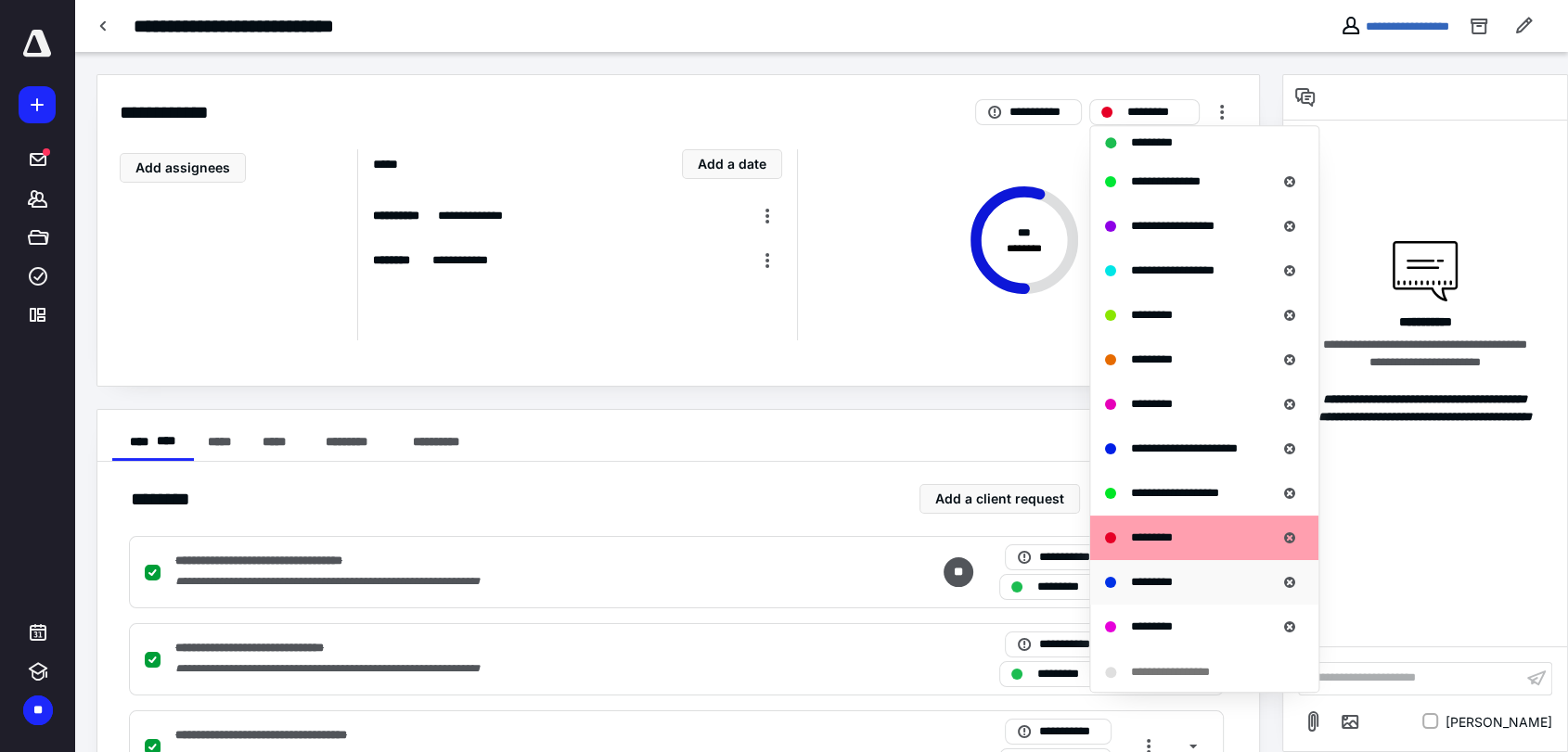 click on "*********" at bounding box center [1189, 582] 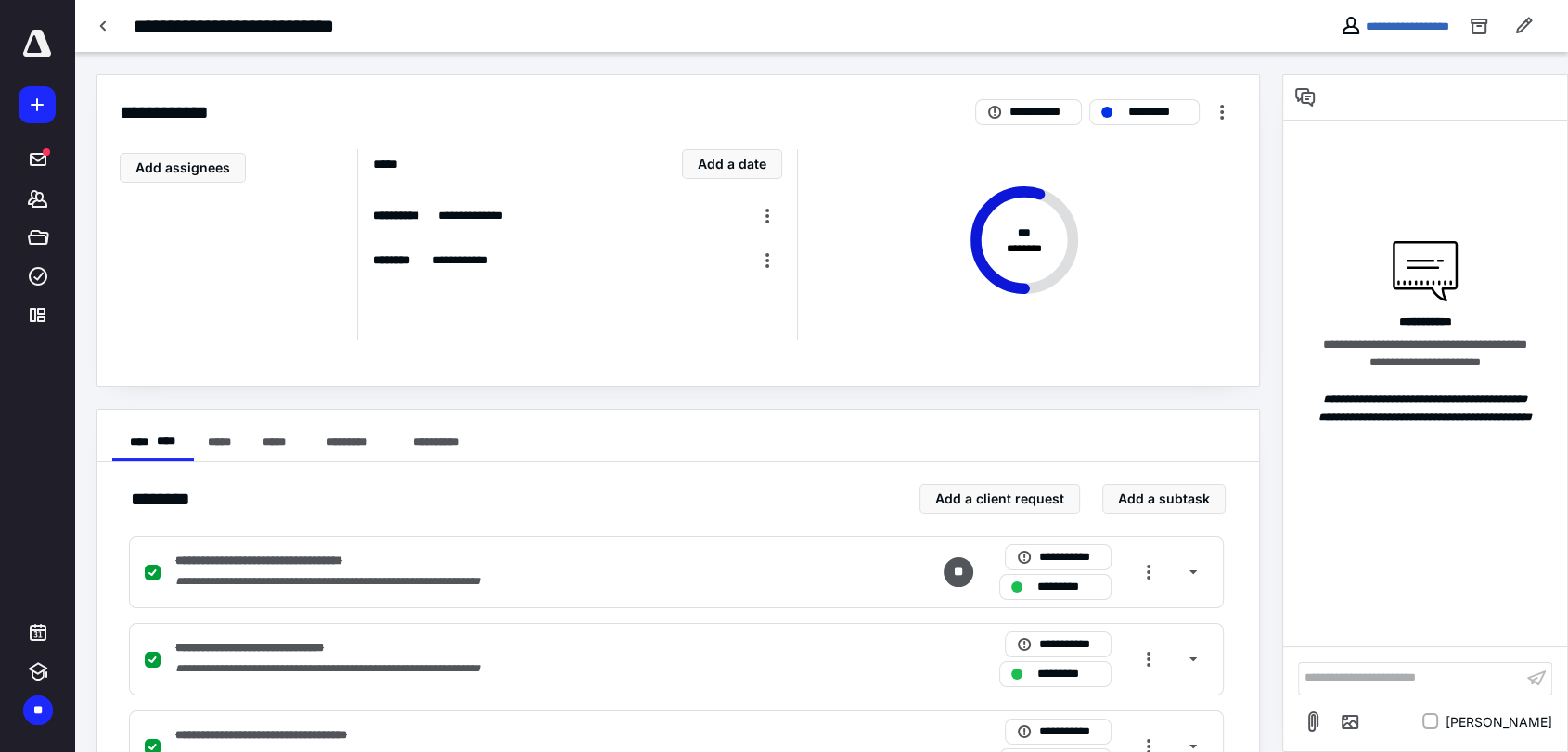 click on "**********" at bounding box center (631, 26) 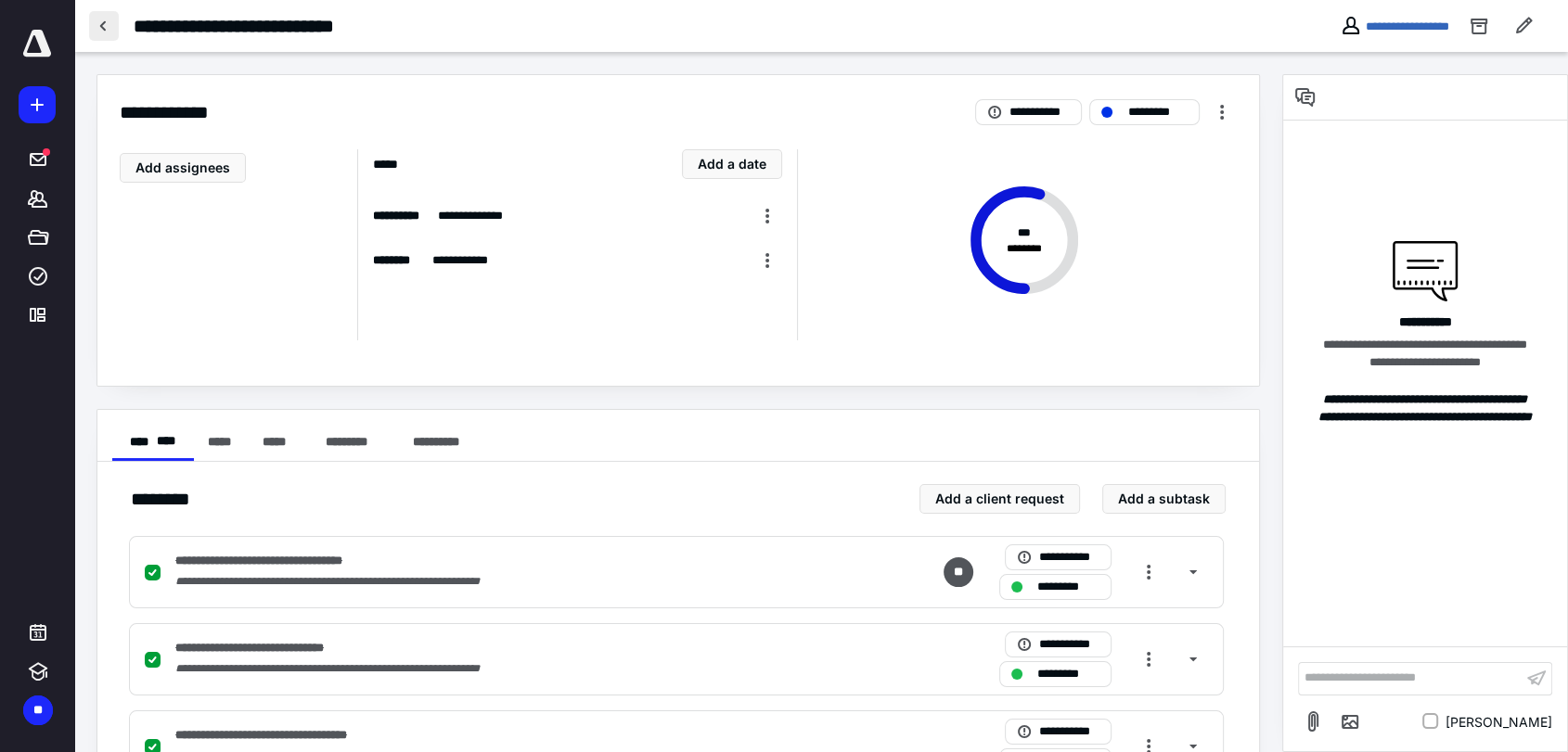 click at bounding box center (104, 26) 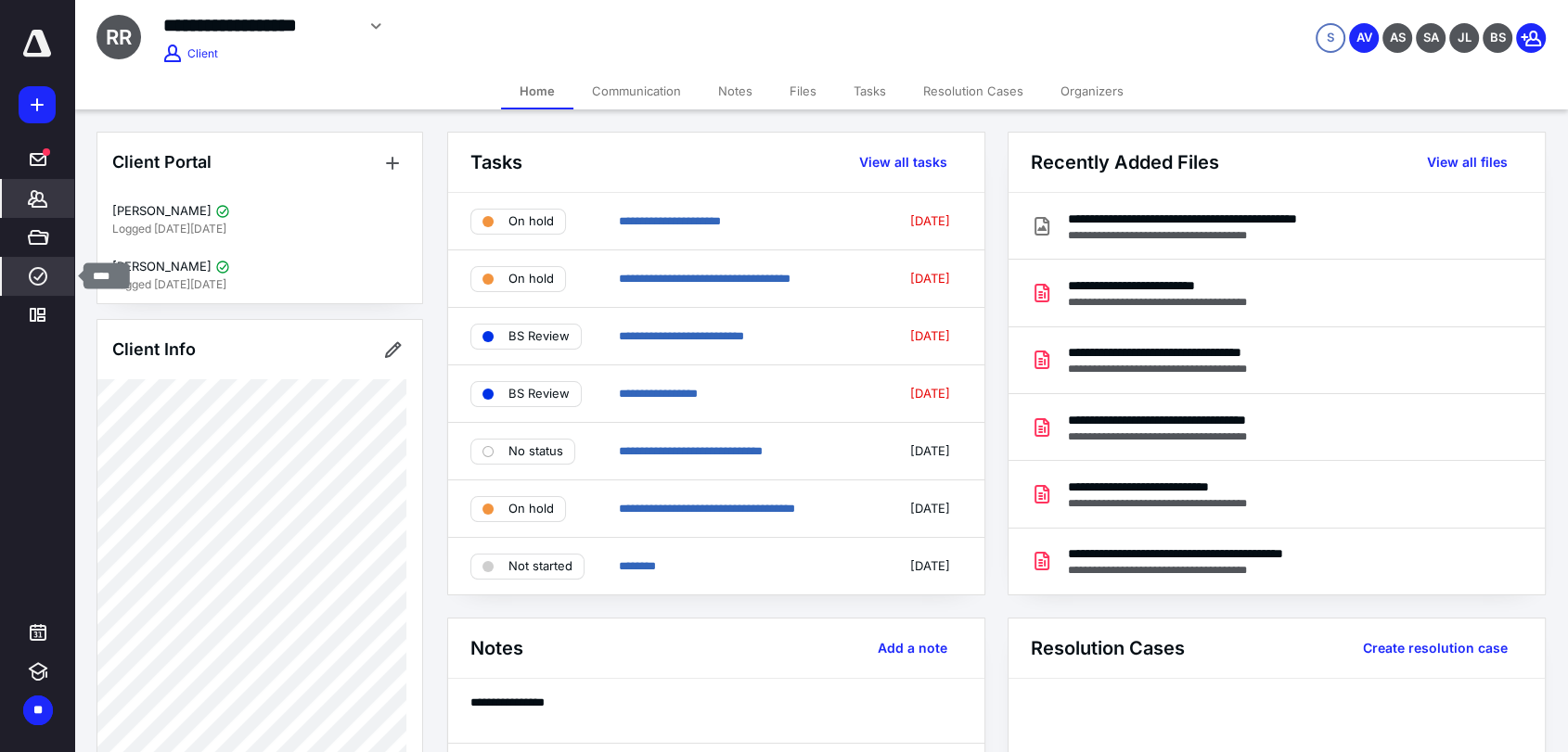 click on "****" at bounding box center (38, 276) 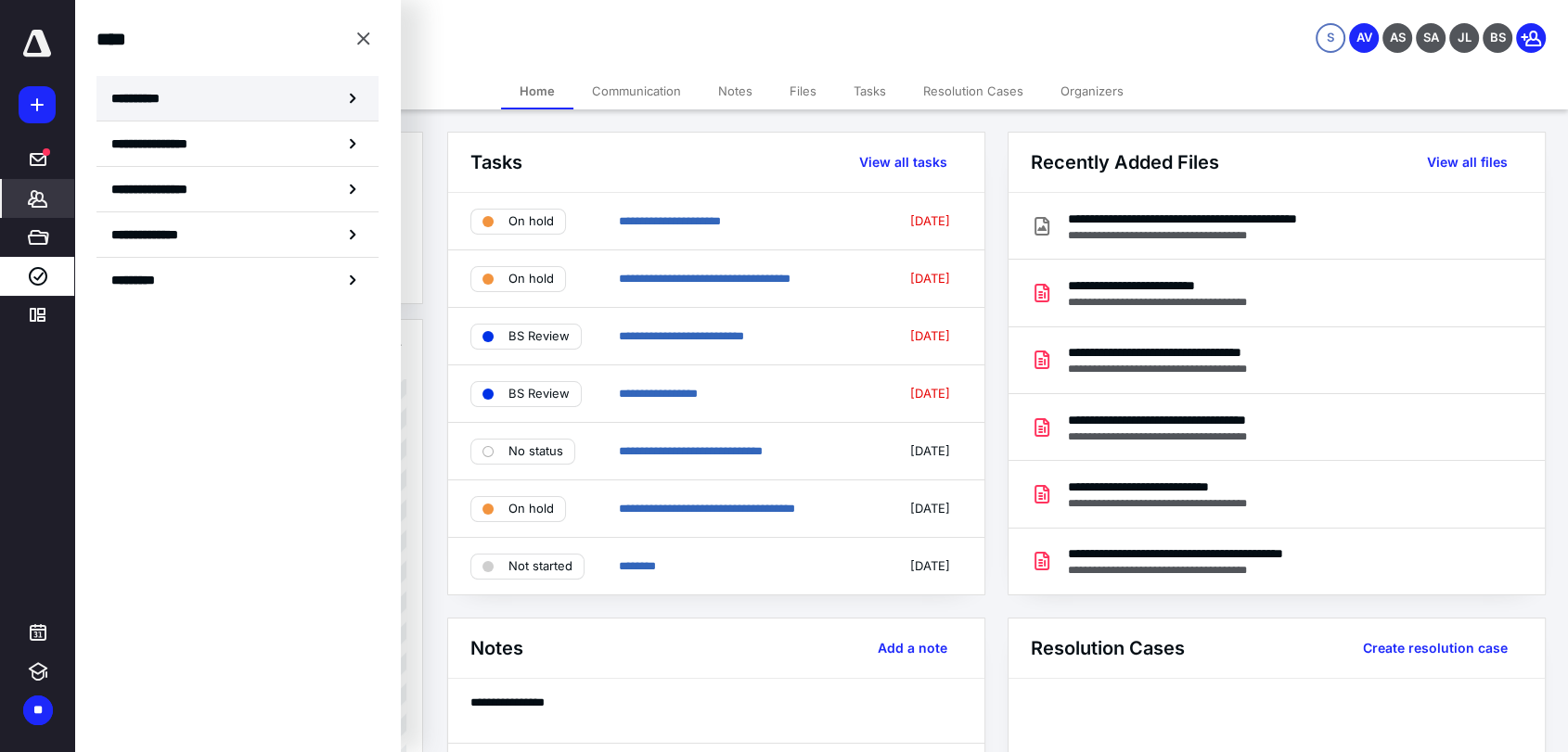 click on "**********" at bounding box center [238, 98] 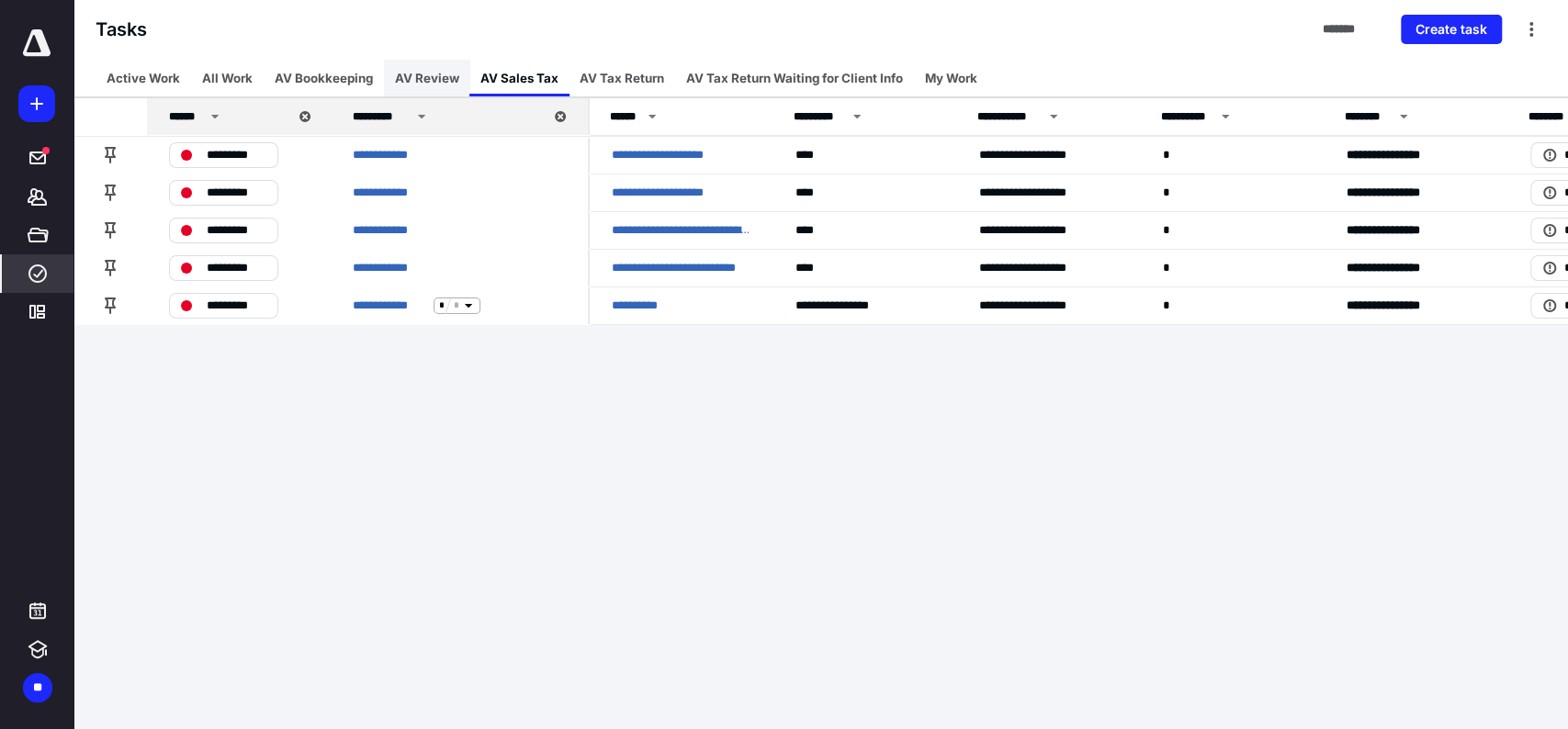 click on "AV Review" at bounding box center (427, 78) 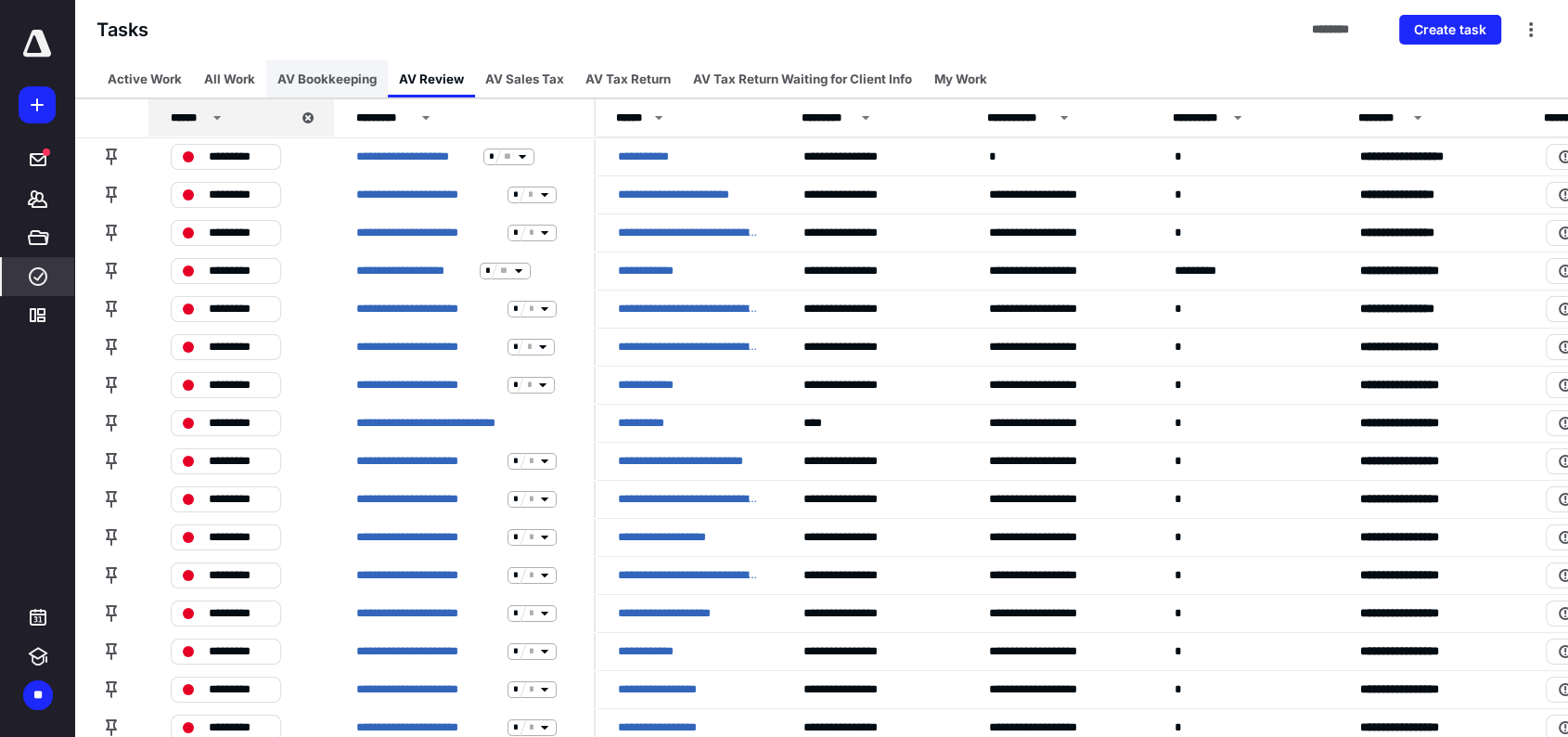 click on "AV Bookkeeping" at bounding box center (327, 79) 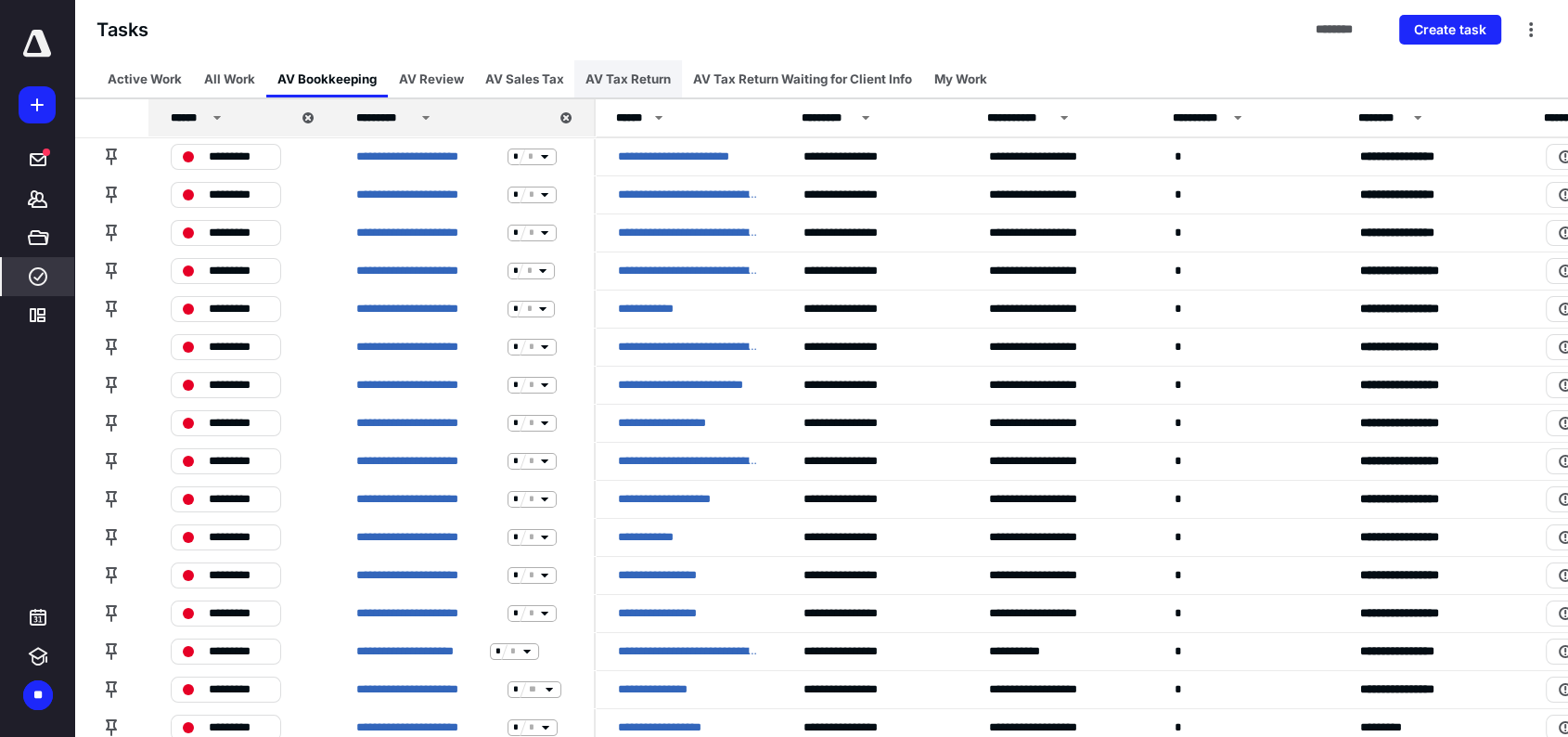 click on "AV Tax Return" at bounding box center [628, 79] 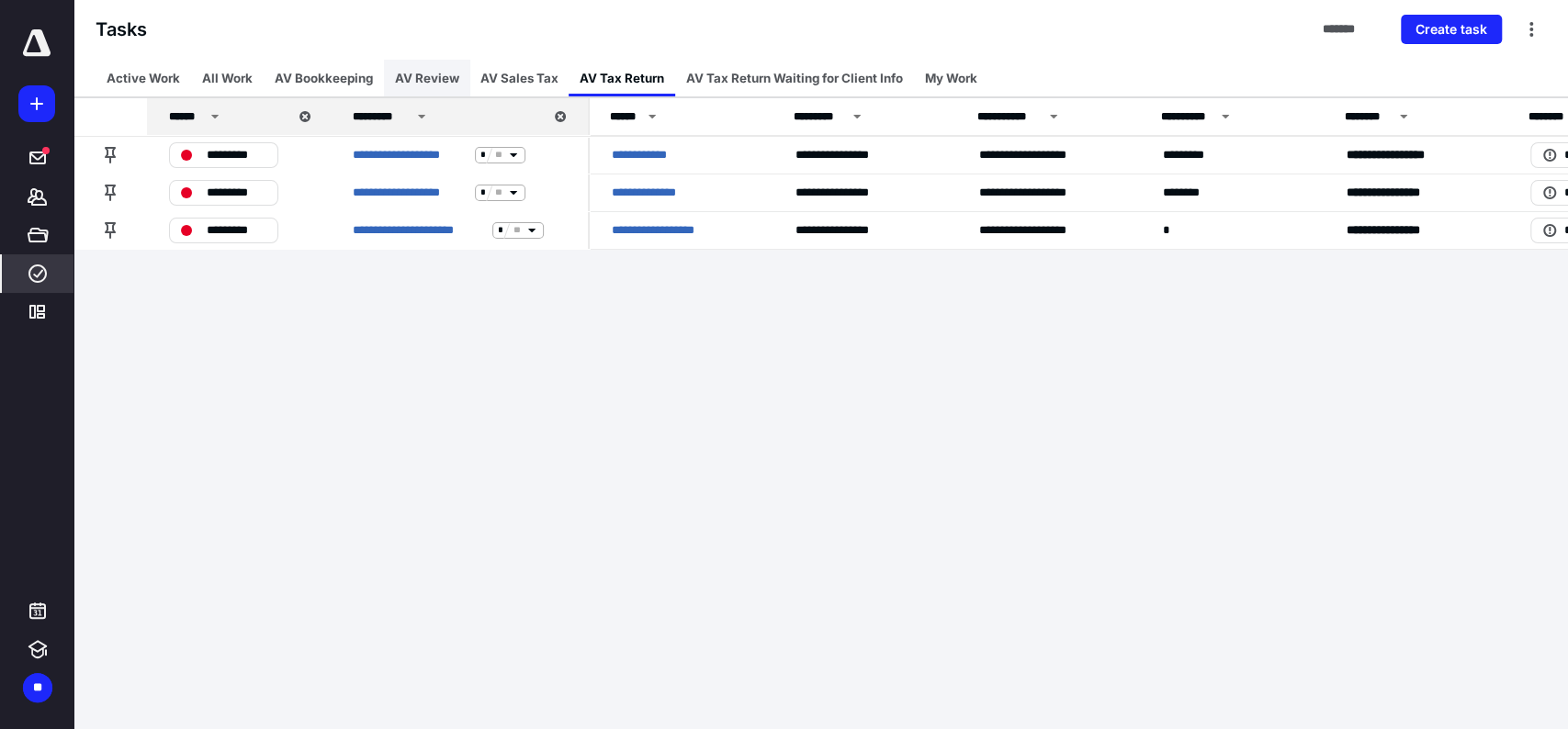 click on "AV Review" at bounding box center [427, 78] 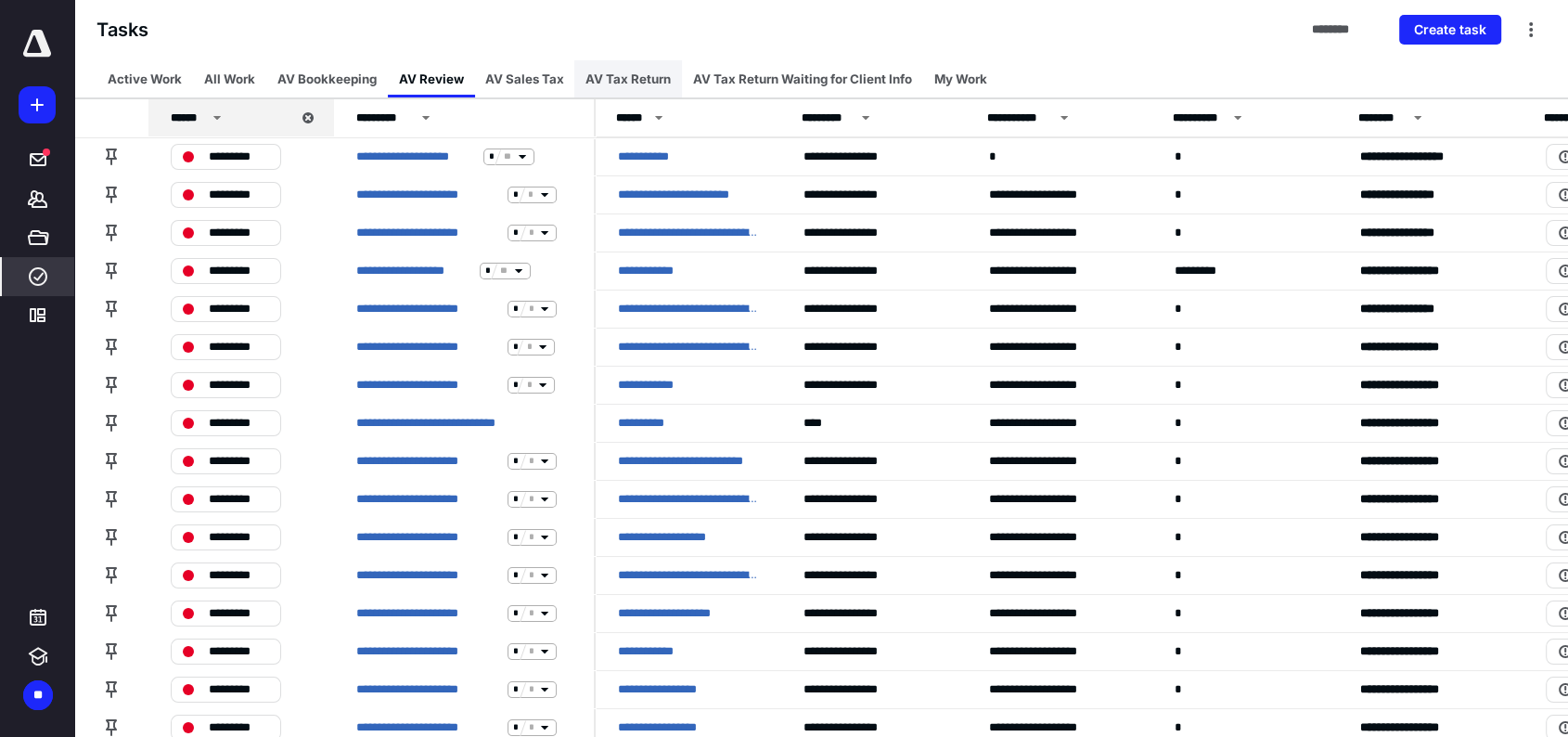 click on "AV Tax Return" at bounding box center [628, 79] 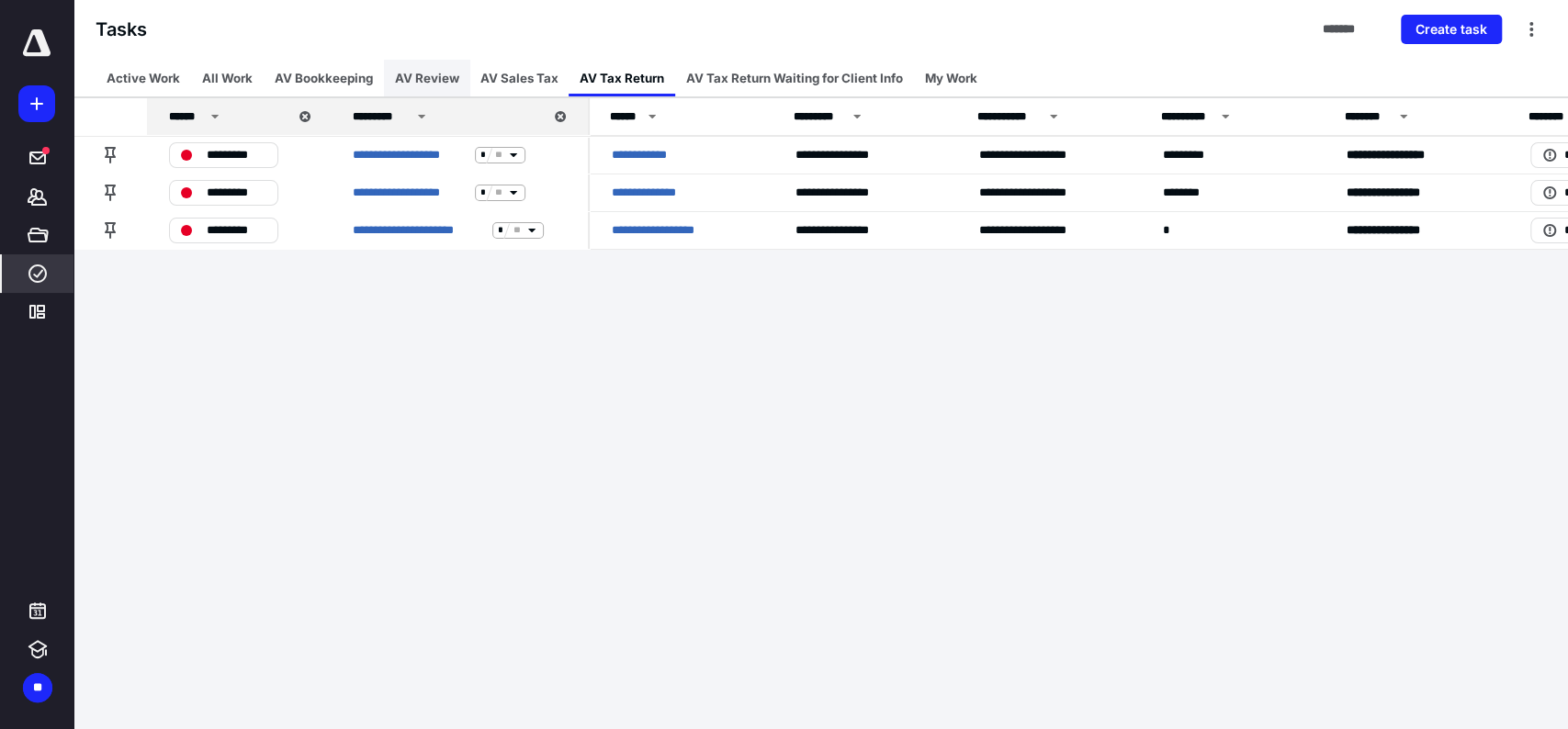click on "AV Review" at bounding box center (427, 78) 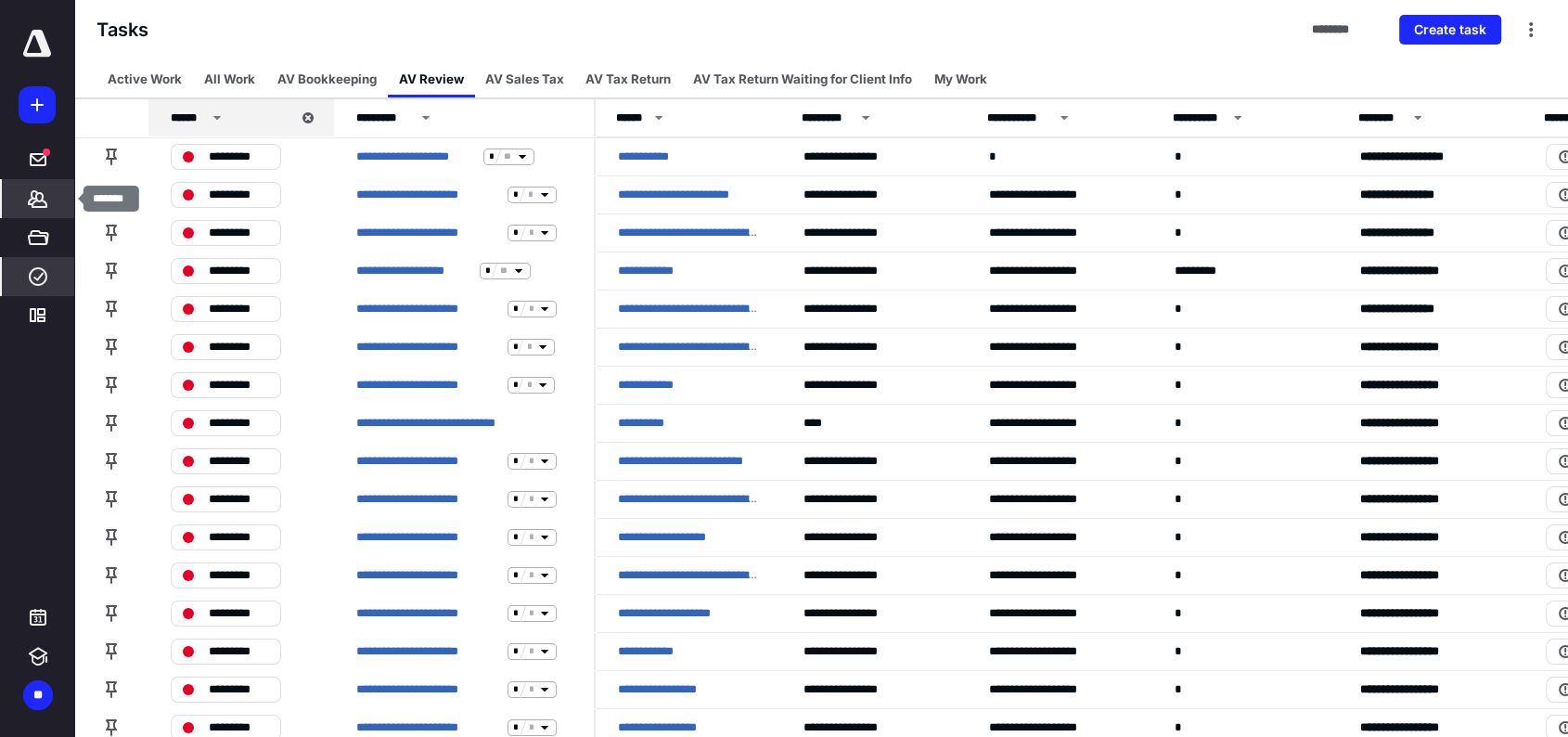 click on "*******" at bounding box center [38, 199] 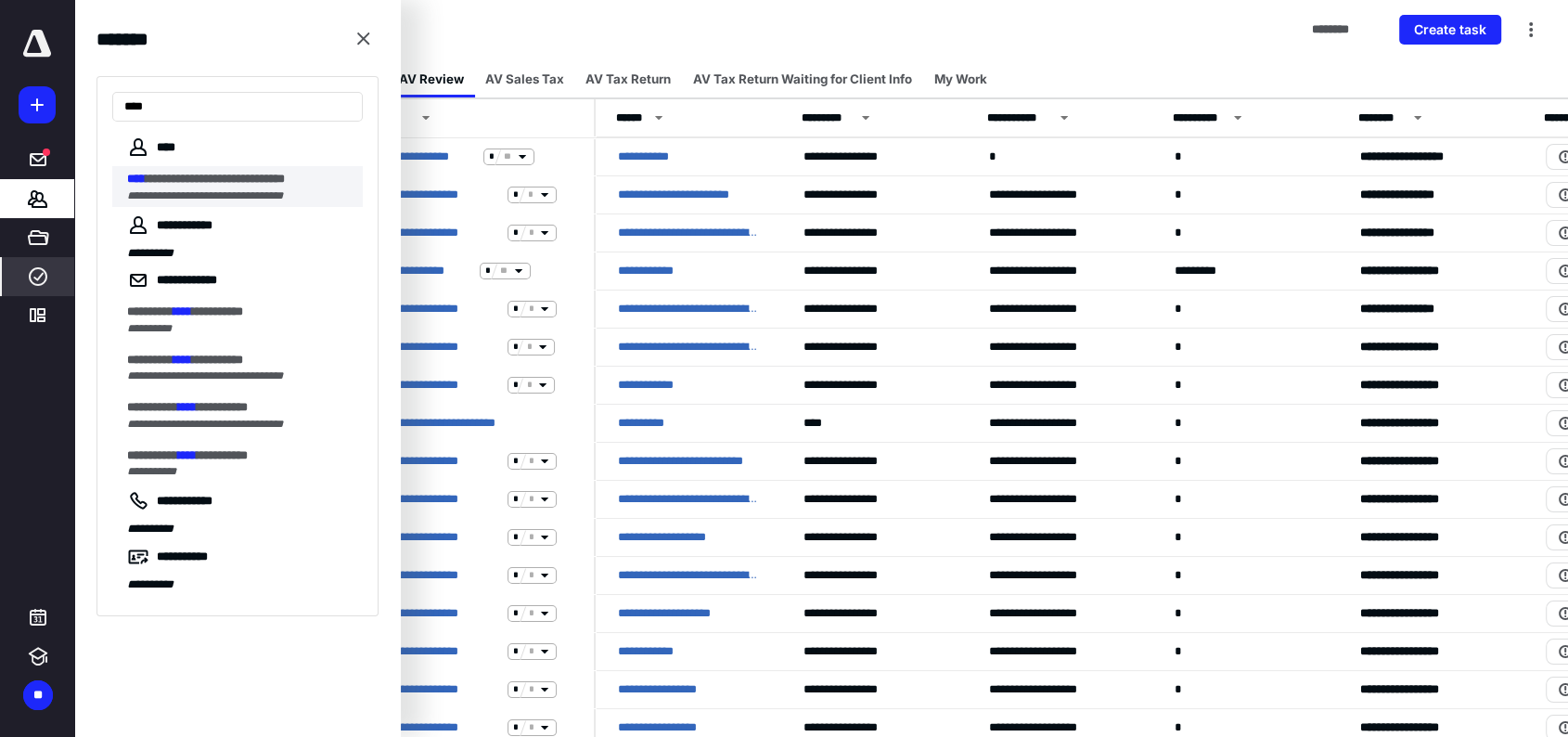 type on "****" 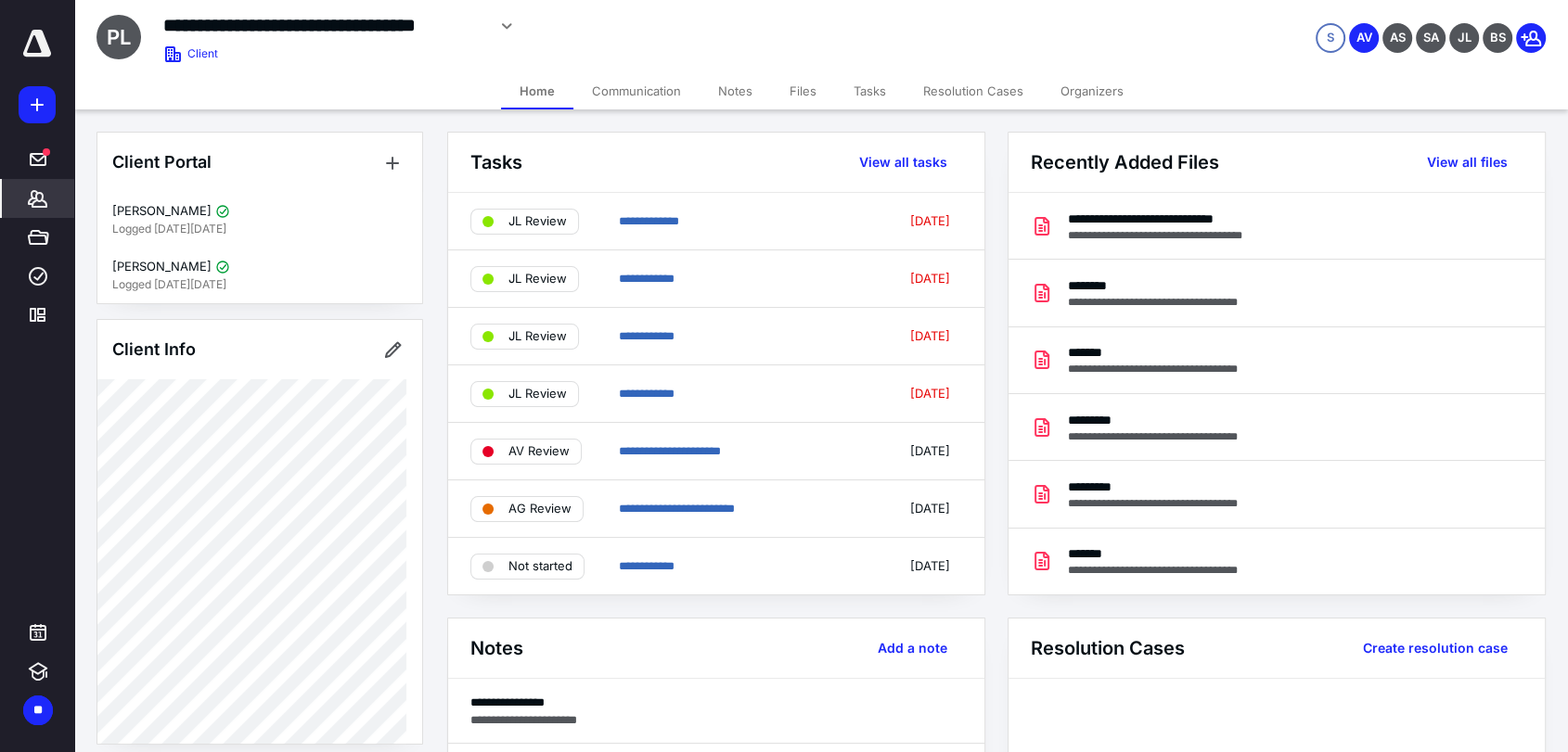 click on "Files" at bounding box center (803, 91) 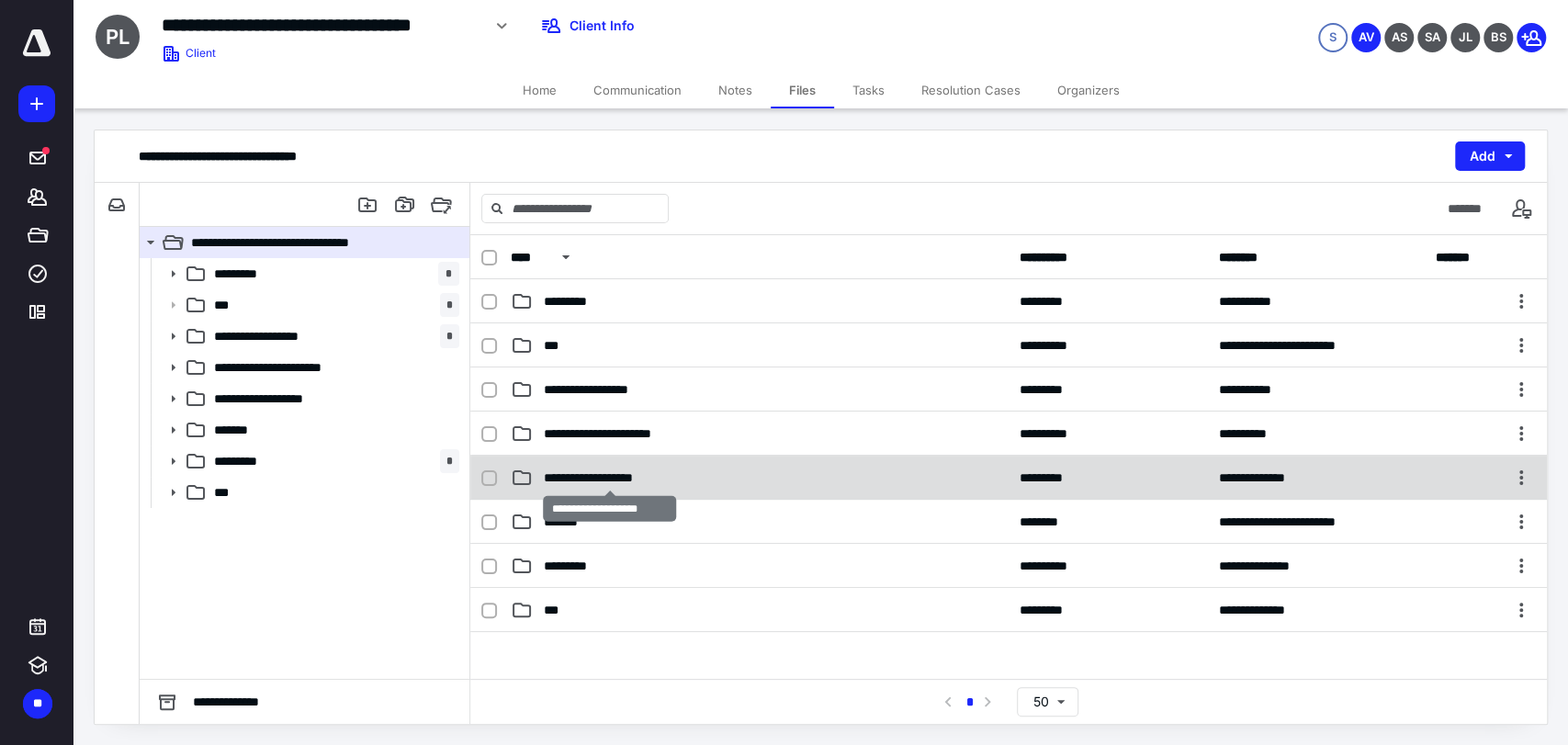 click on "**********" at bounding box center [610, 478] 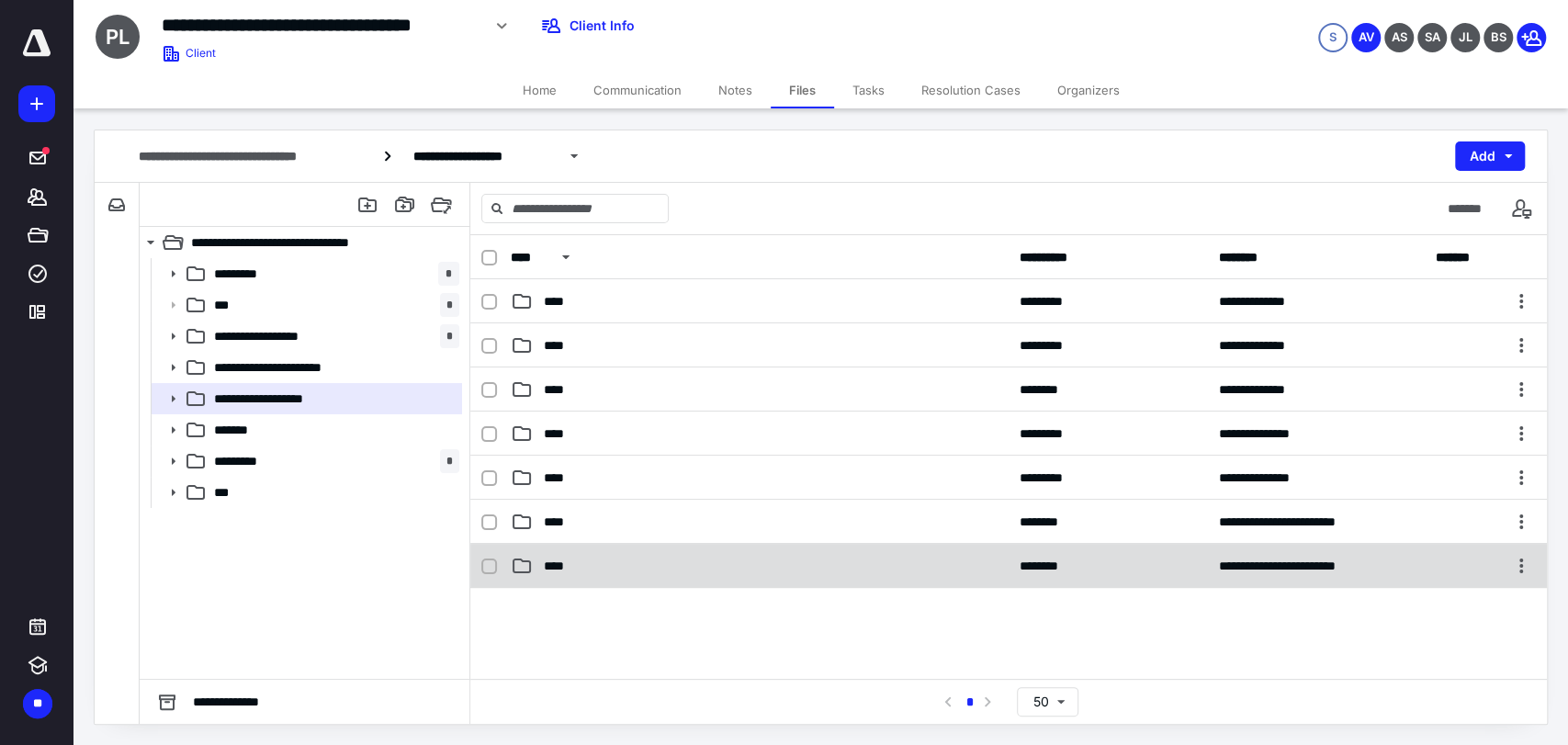 click on "****" at bounding box center [760, 566] 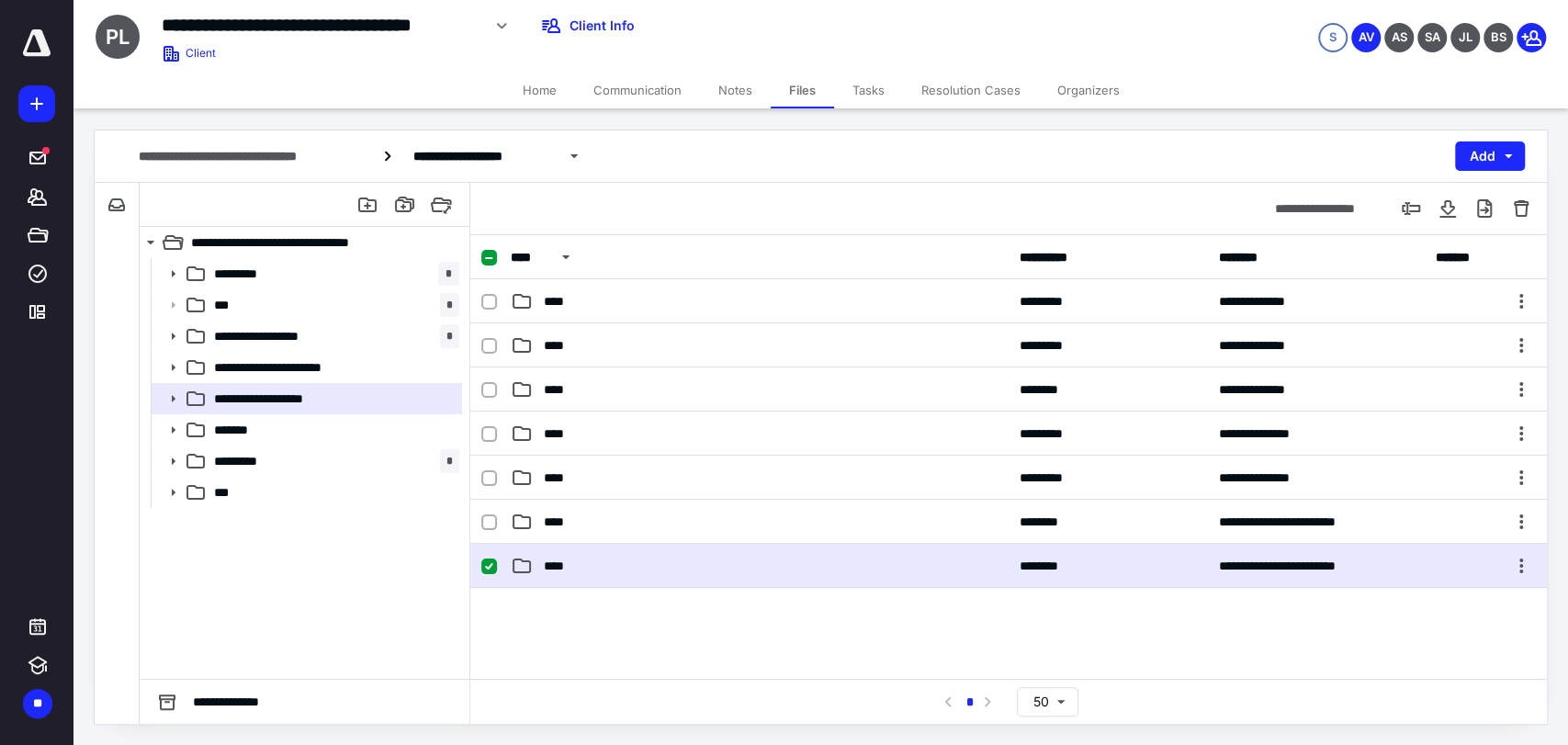 click on "****" at bounding box center [760, 566] 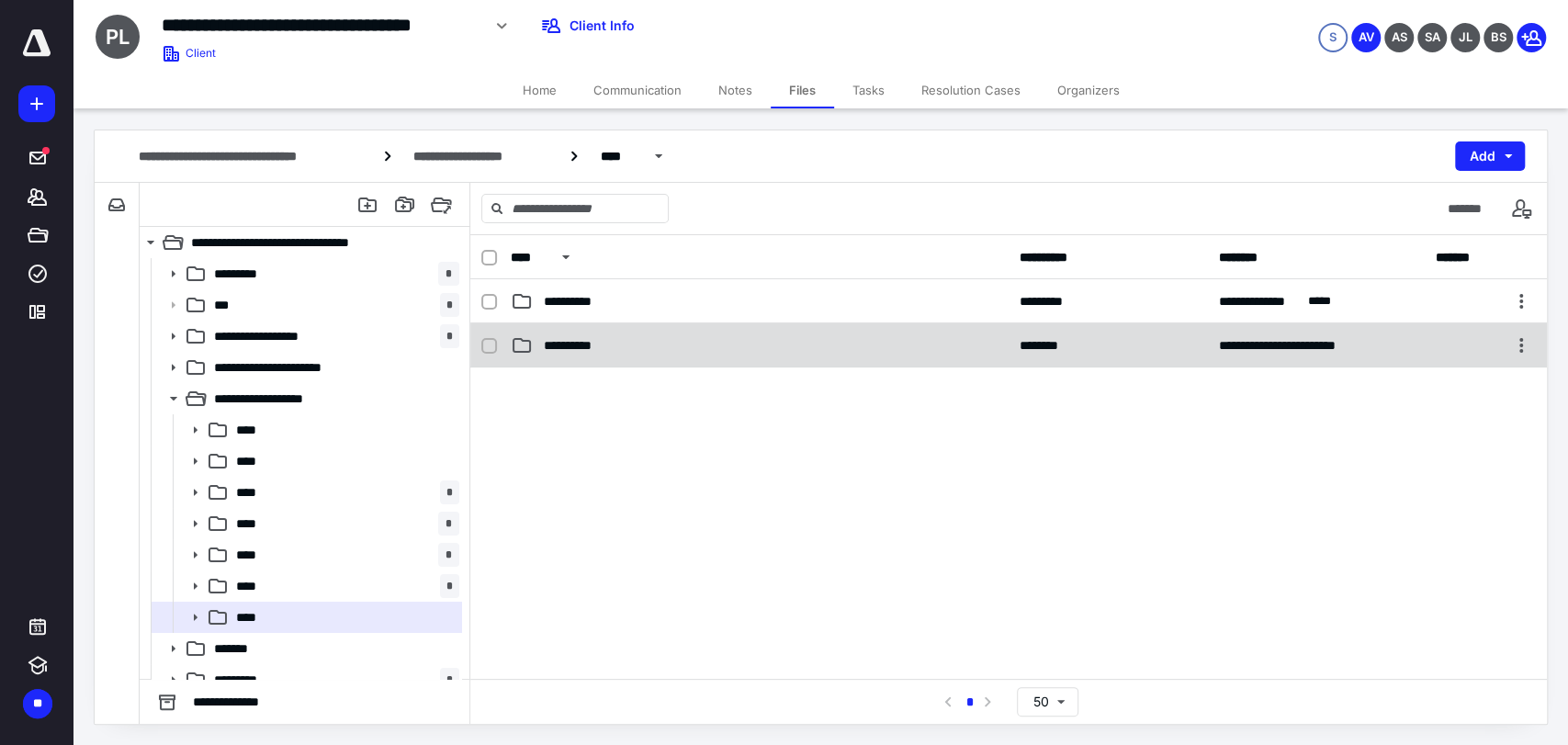 click on "**********" at bounding box center (760, 345) 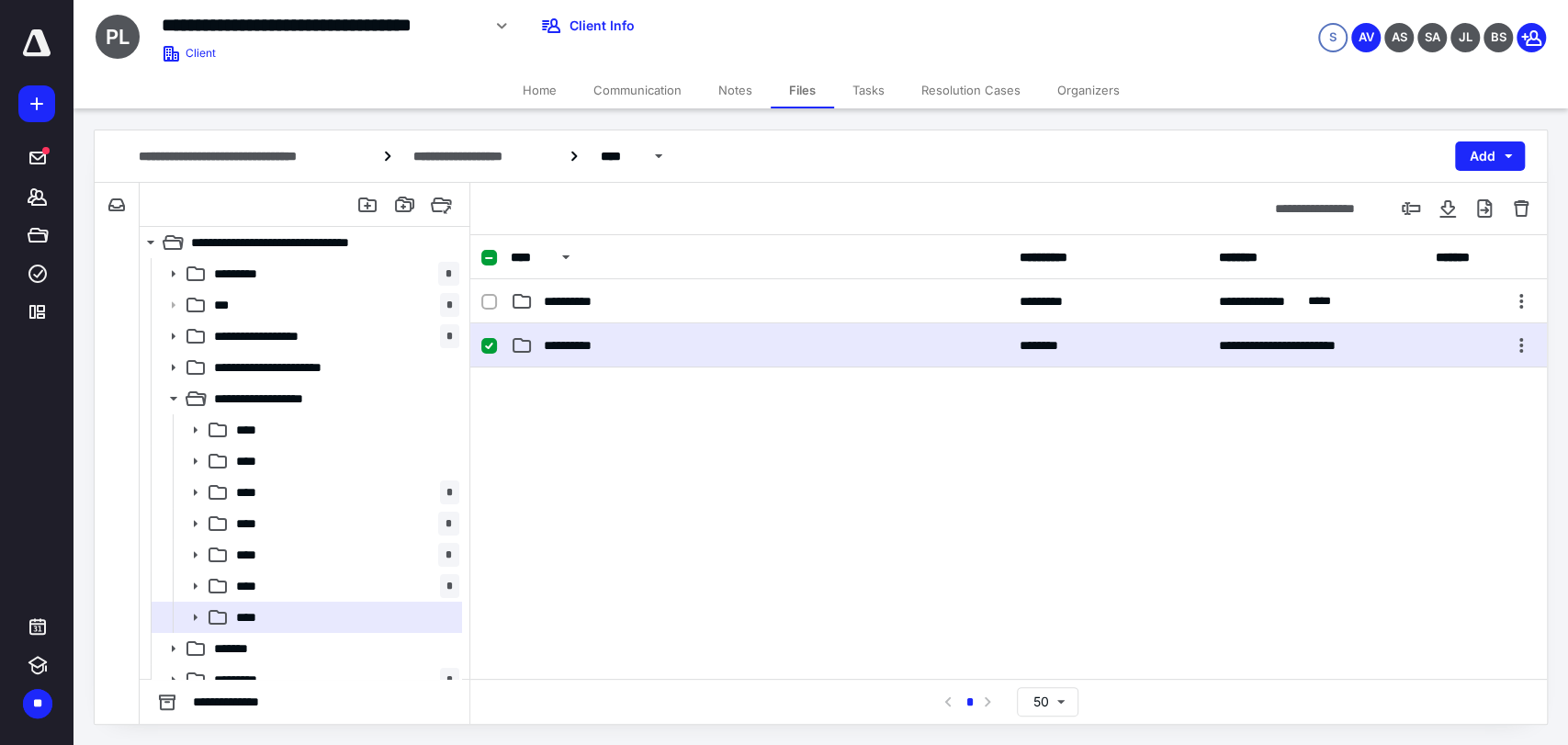 click on "**********" at bounding box center [760, 345] 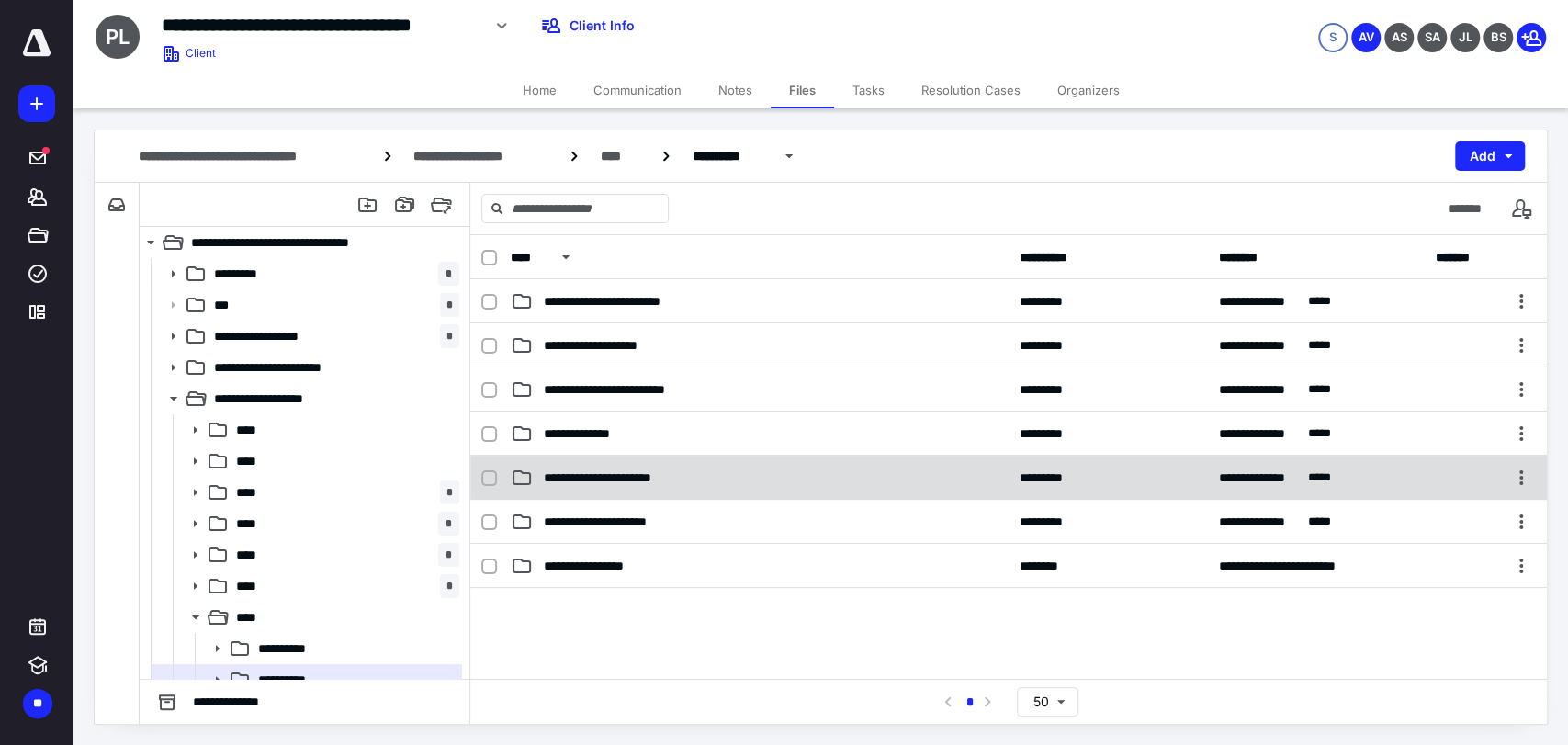 click on "**********" at bounding box center [760, 478] 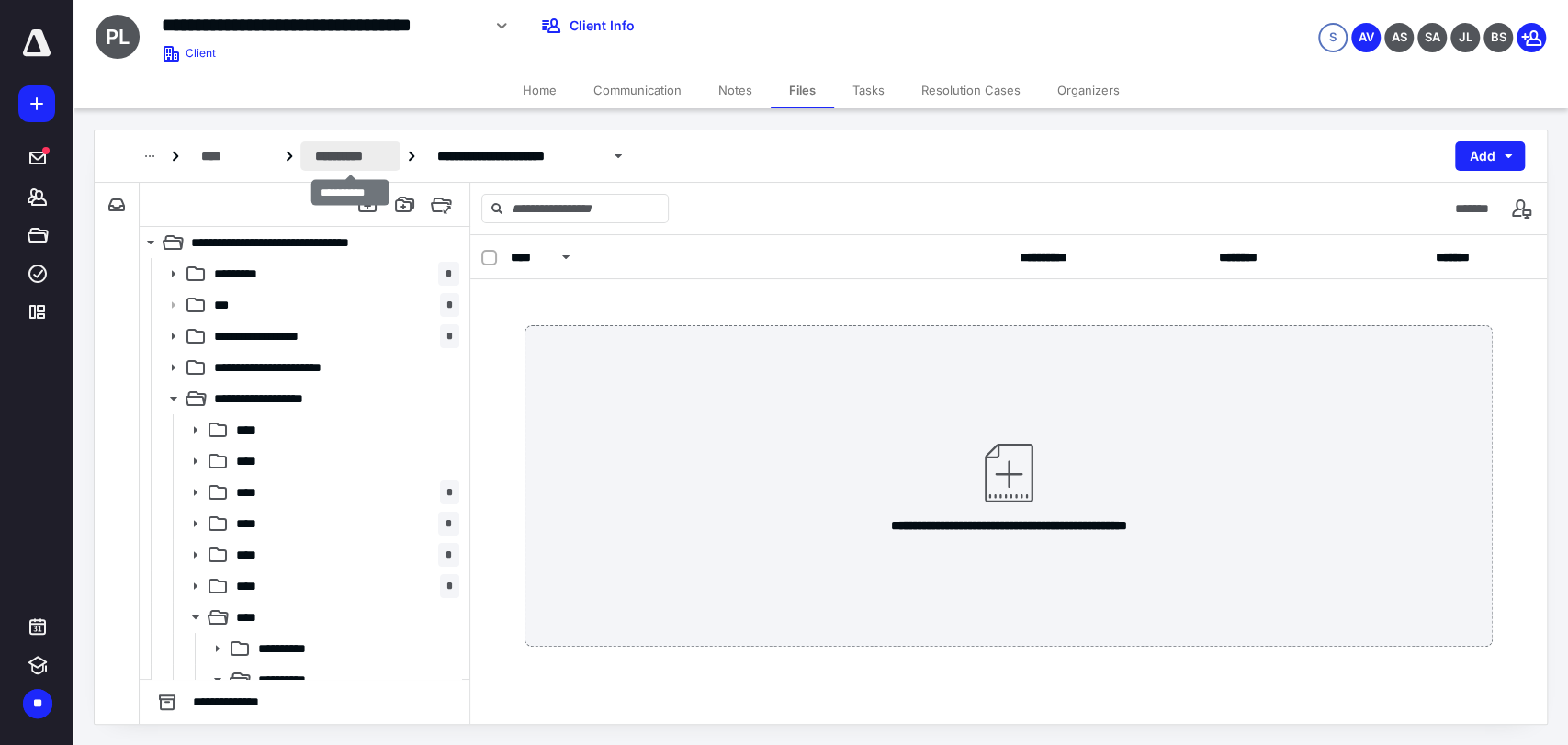 click on "**********" at bounding box center (350, 156) 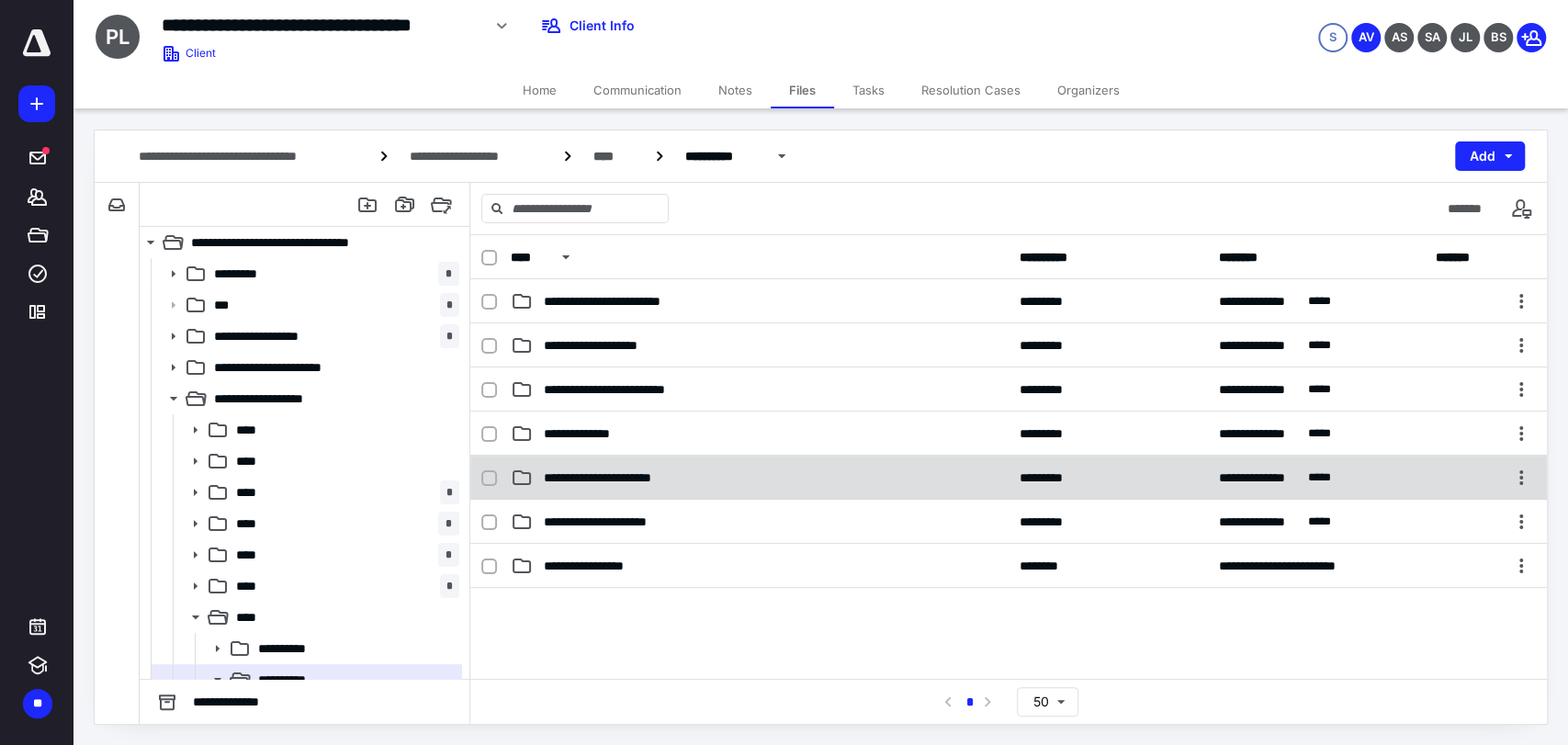 click on "**********" at bounding box center (760, 478) 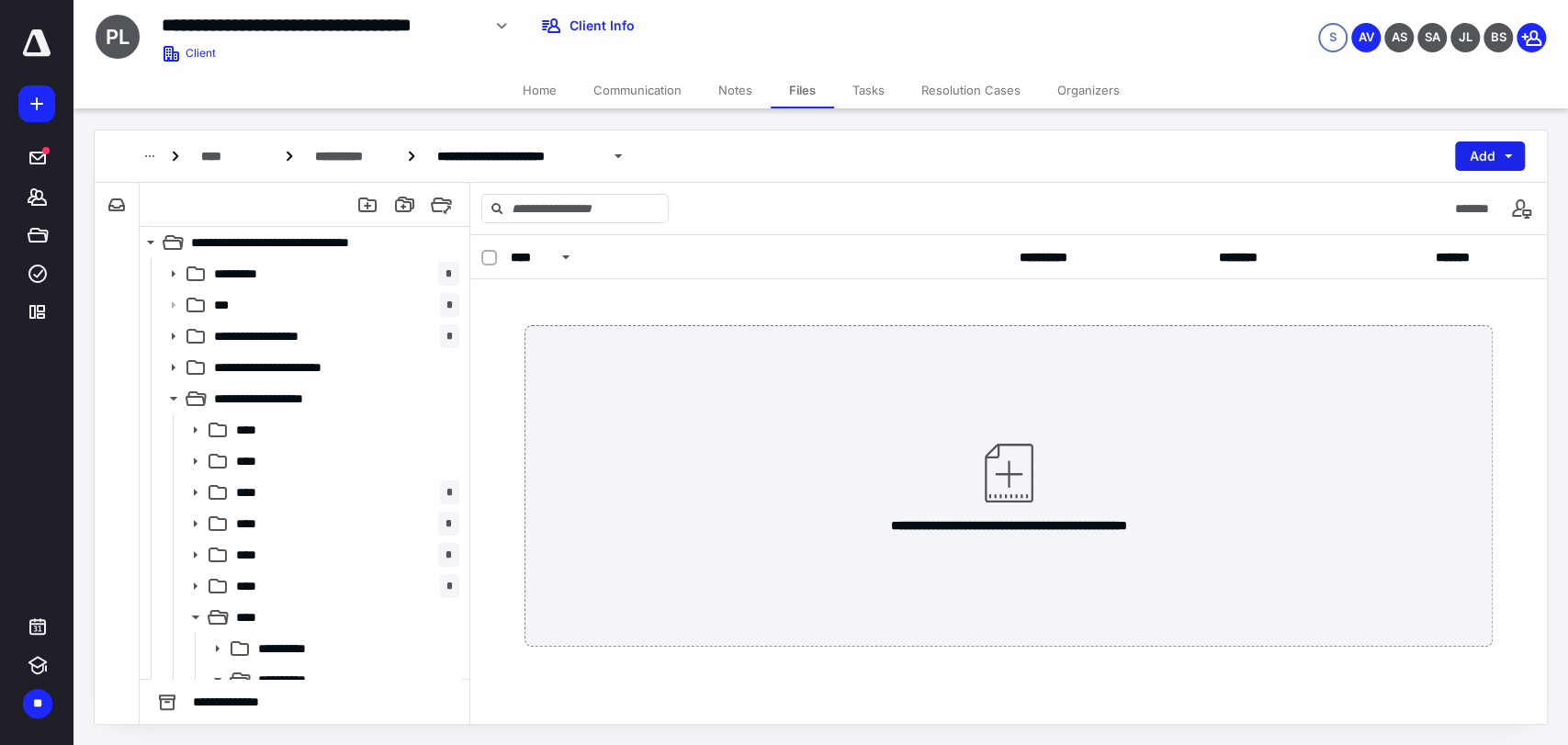 click on "Add" at bounding box center (1490, 156) 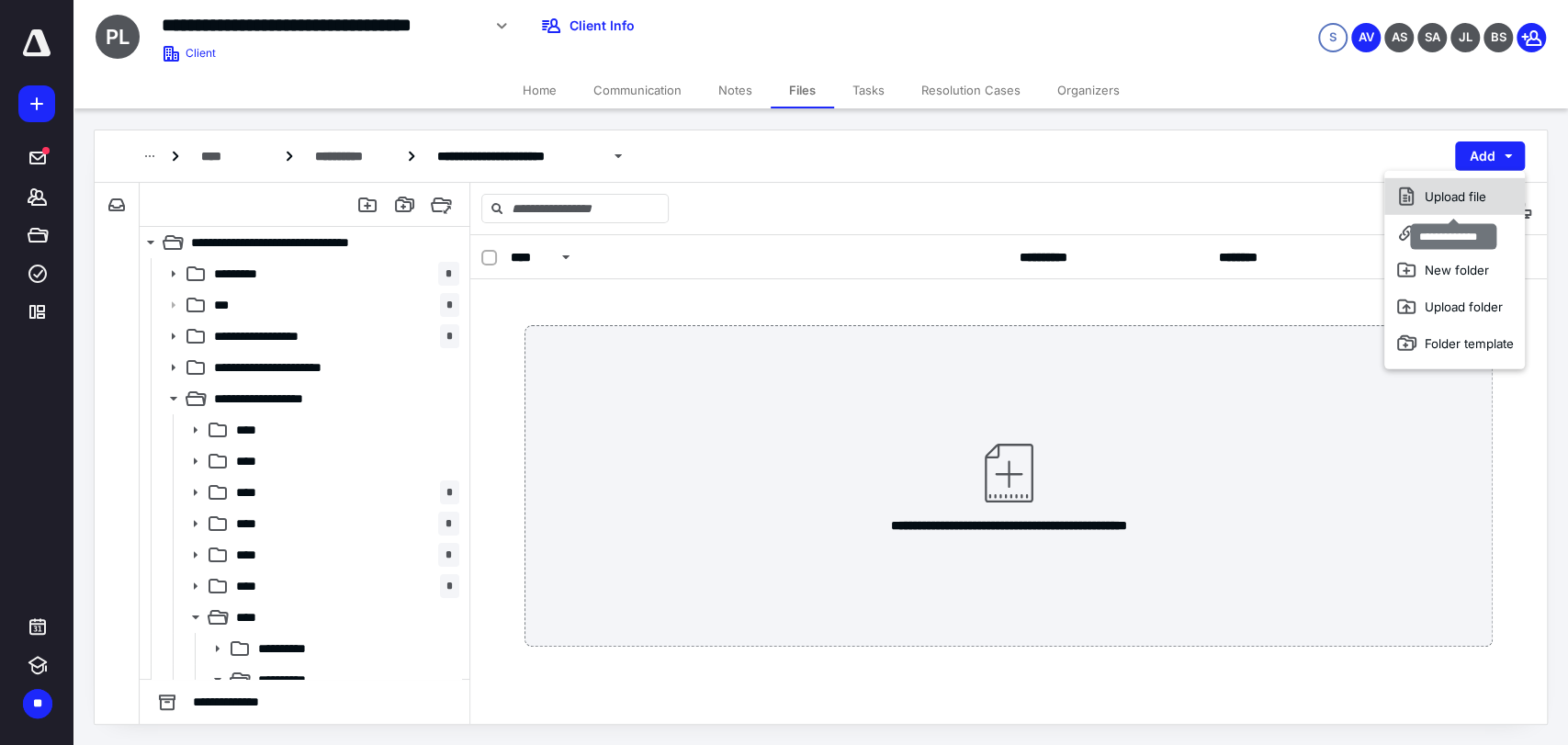 click on "Upload file" at bounding box center (1454, 197) 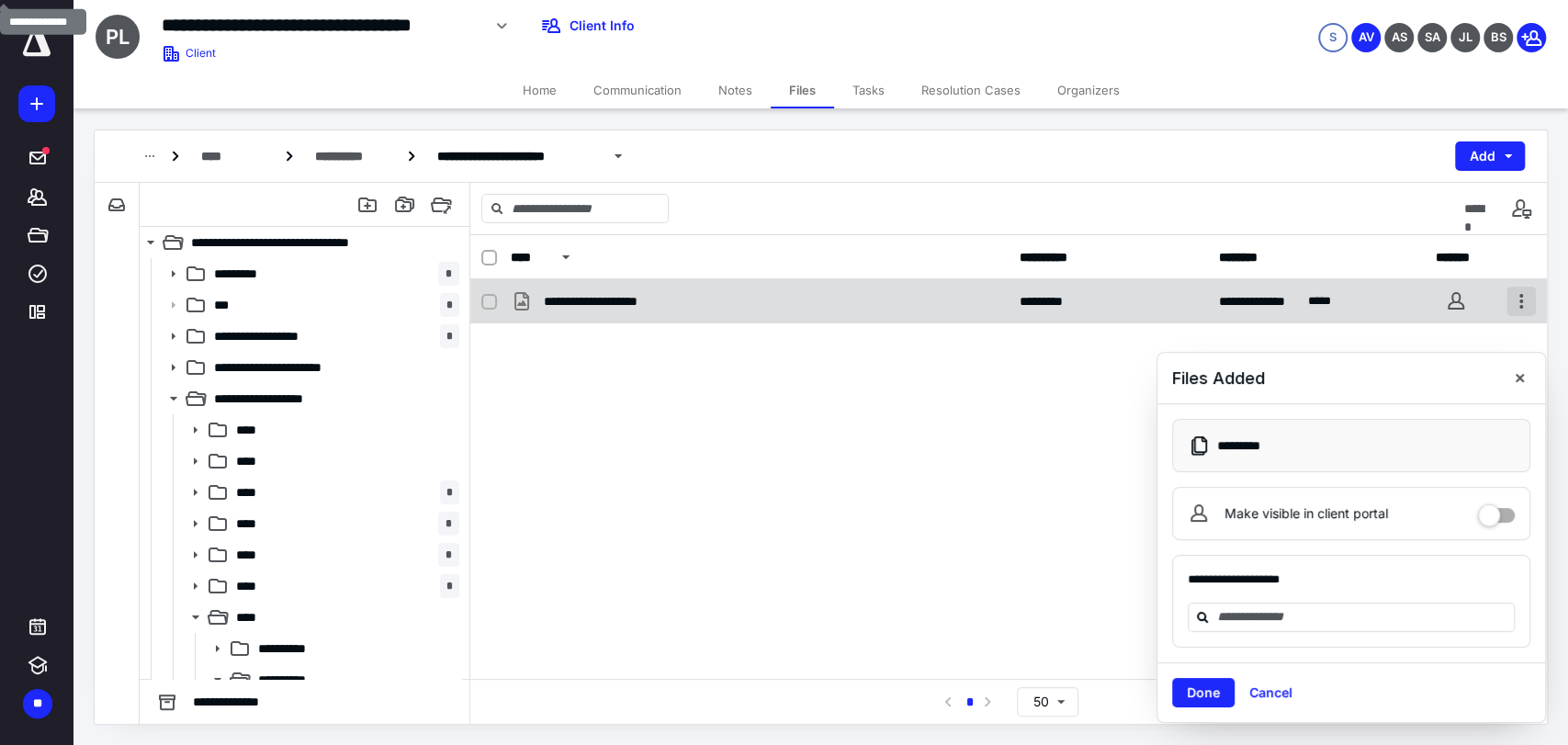 click at bounding box center [1521, 301] 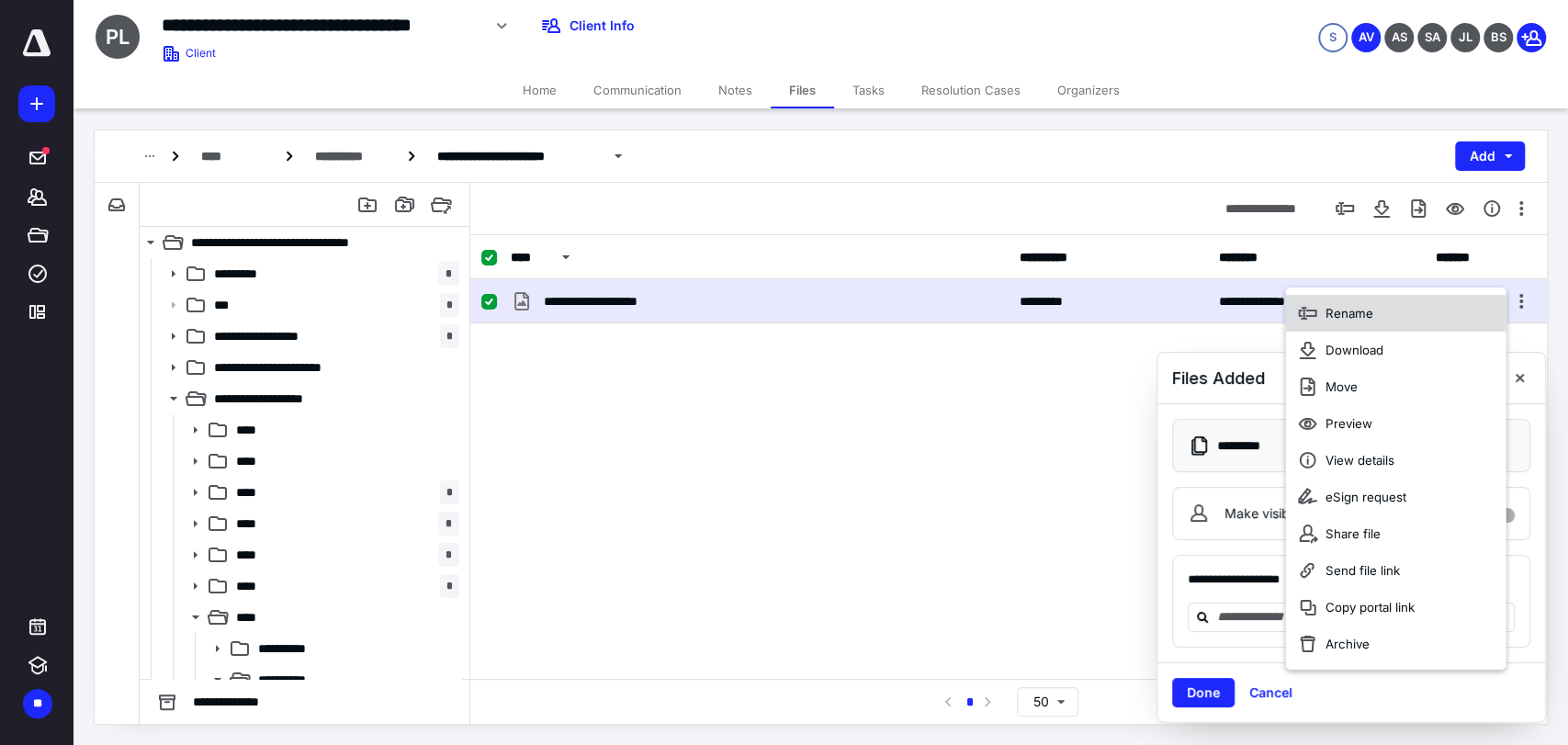 click on "Rename" at bounding box center [1349, 313] 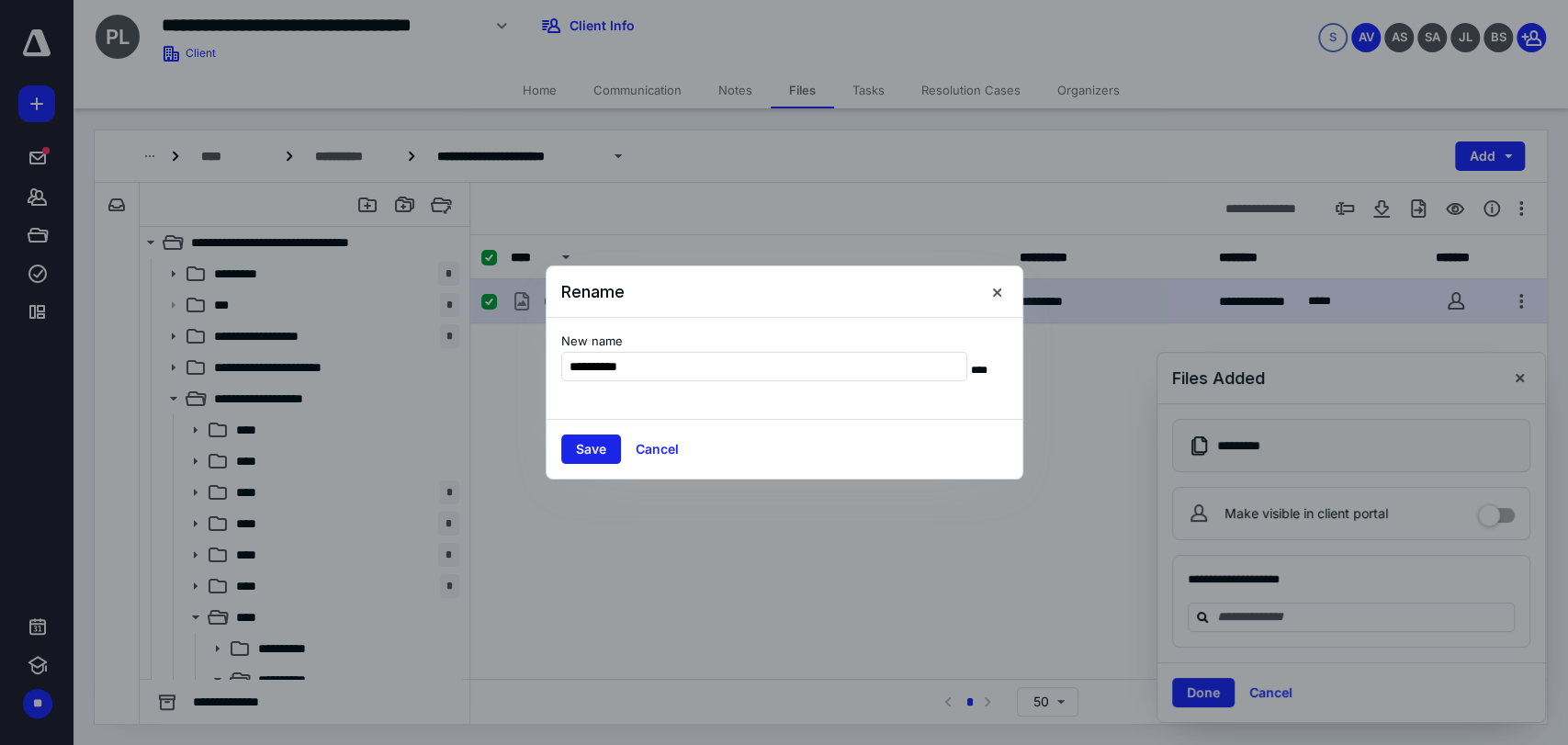 type on "**********" 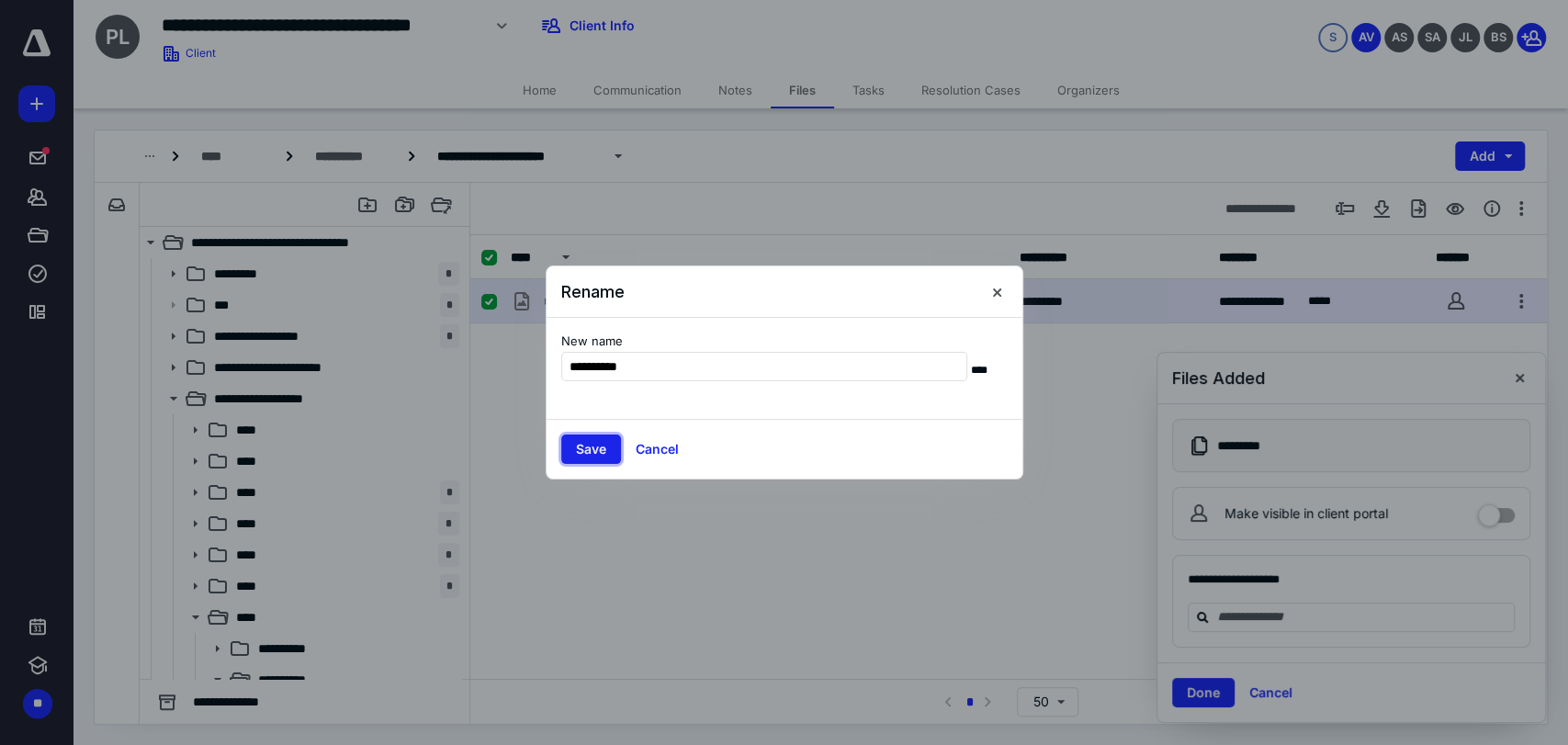 click on "Save" at bounding box center (591, 449) 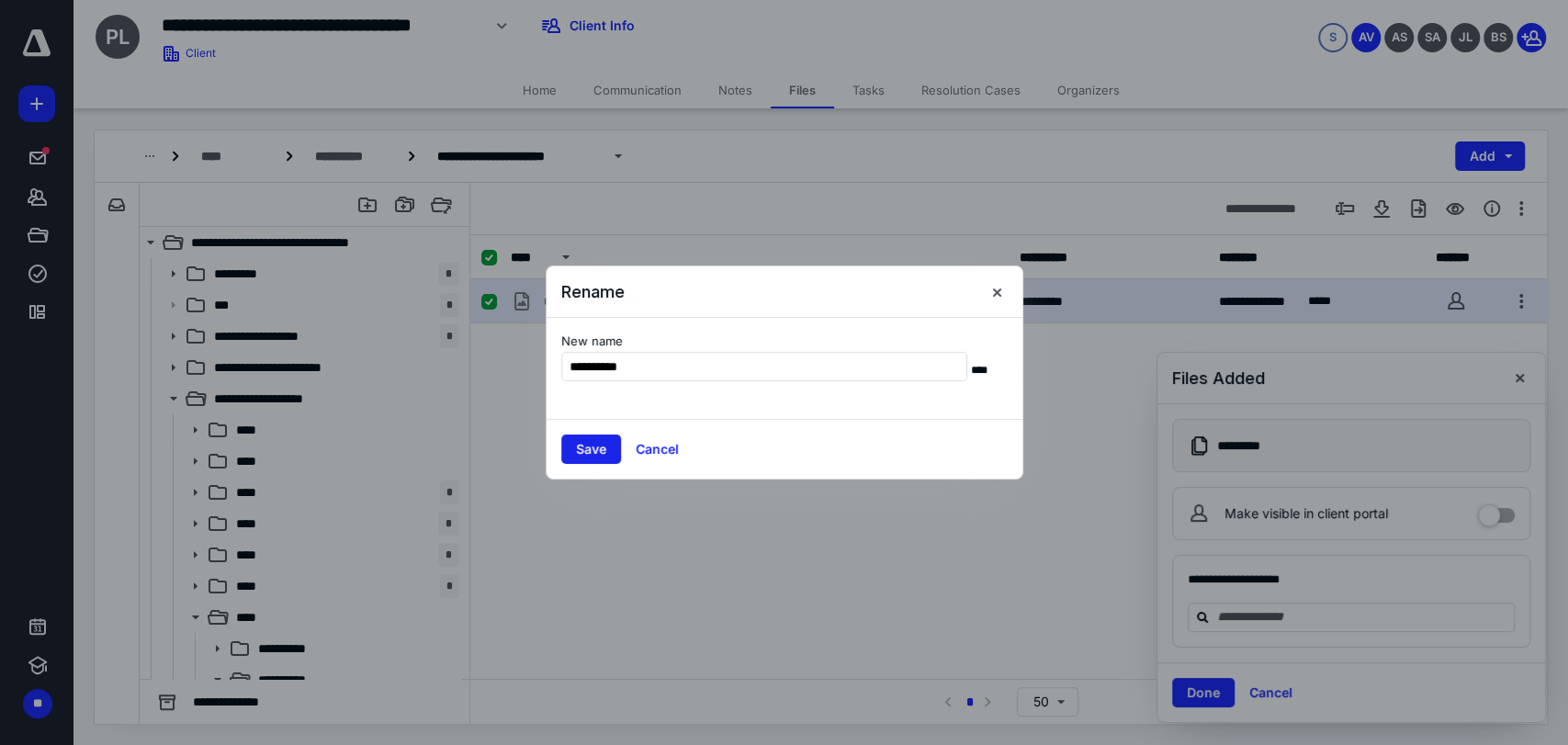 click on "Save" at bounding box center (591, 449) 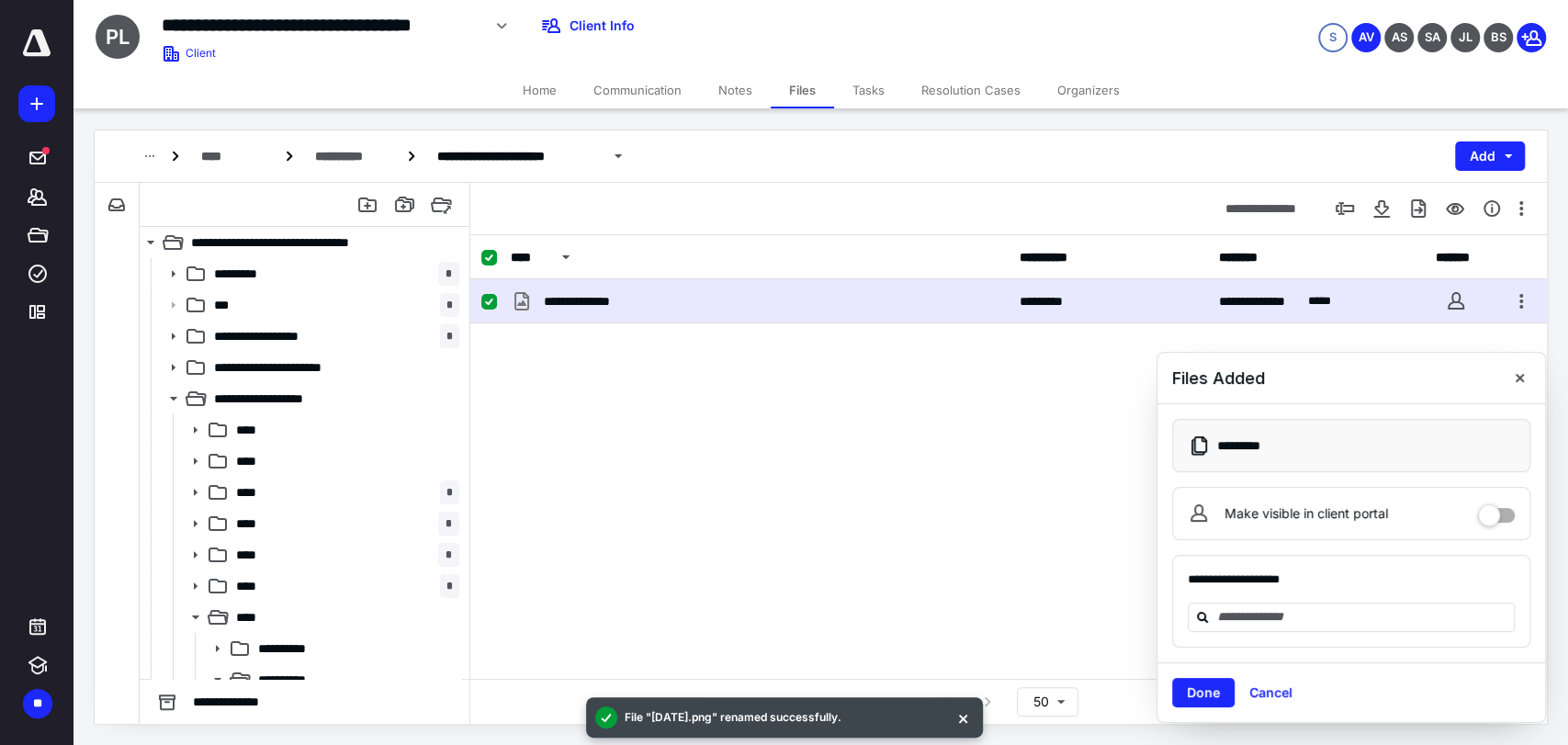 click on "**********" at bounding box center (1009, 301) 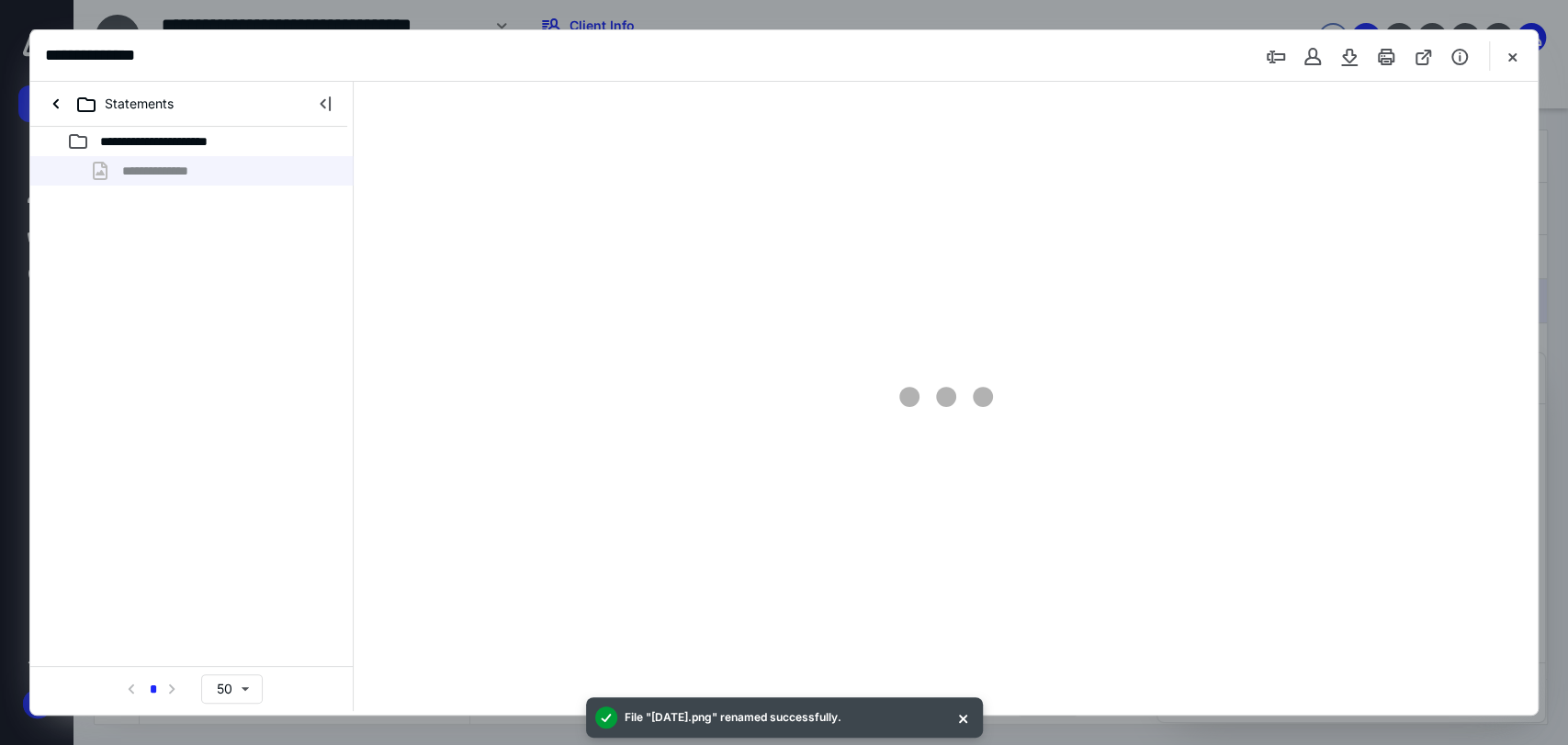 scroll, scrollTop: 0, scrollLeft: 0, axis: both 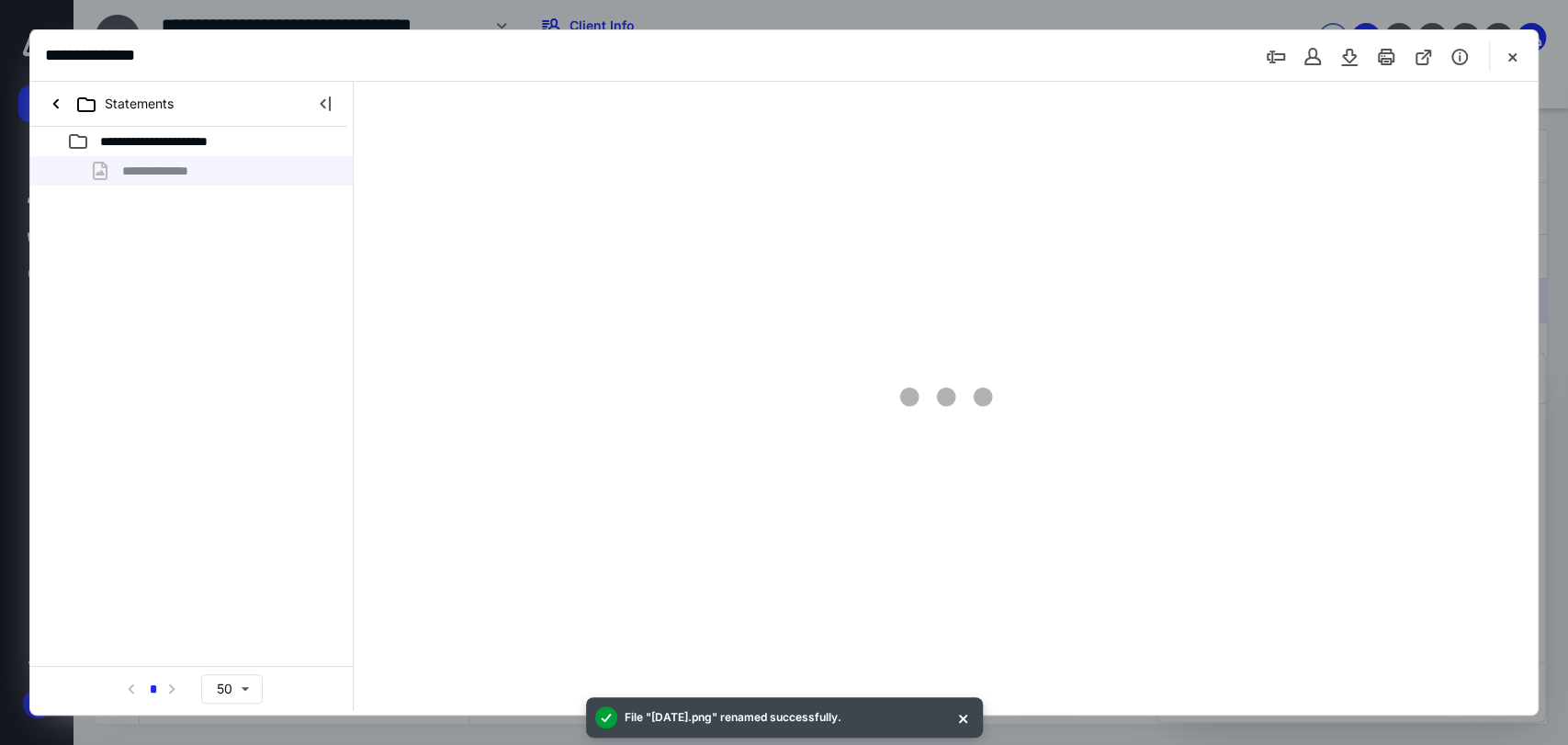 type on "207" 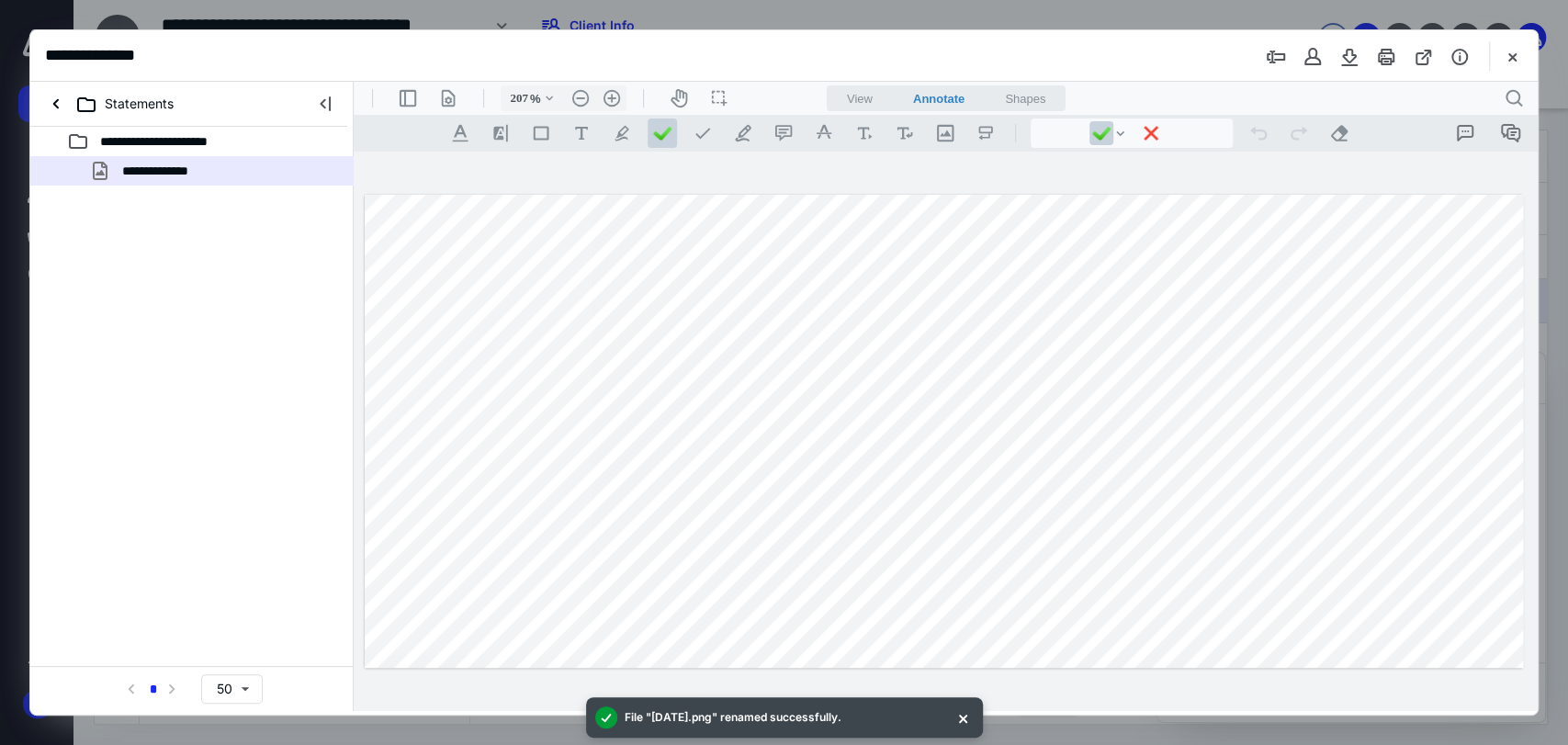 drag, startPoint x: 1397, startPoint y: 357, endPoint x: 1482, endPoint y: 351, distance: 85.2115 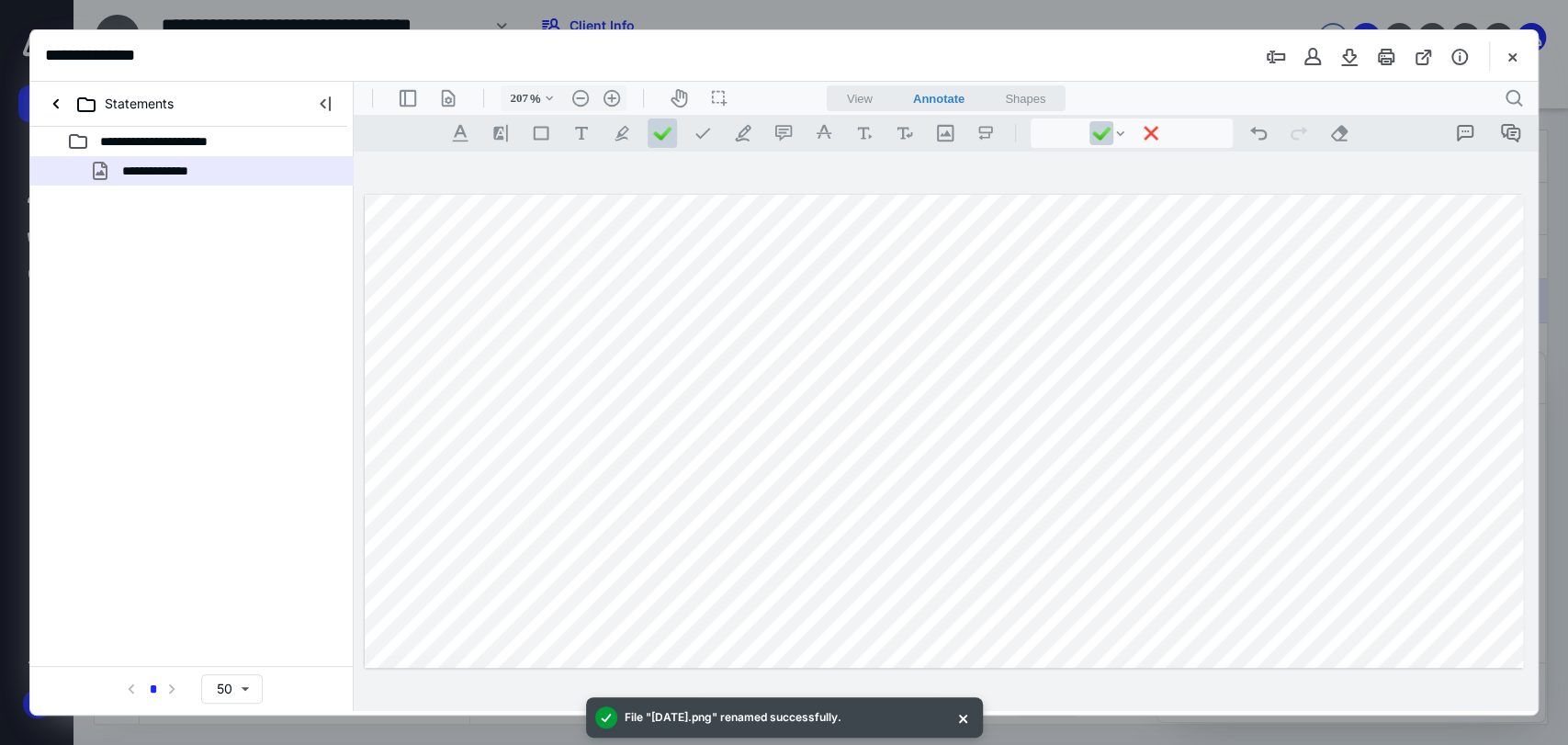 click at bounding box center [943, 431] 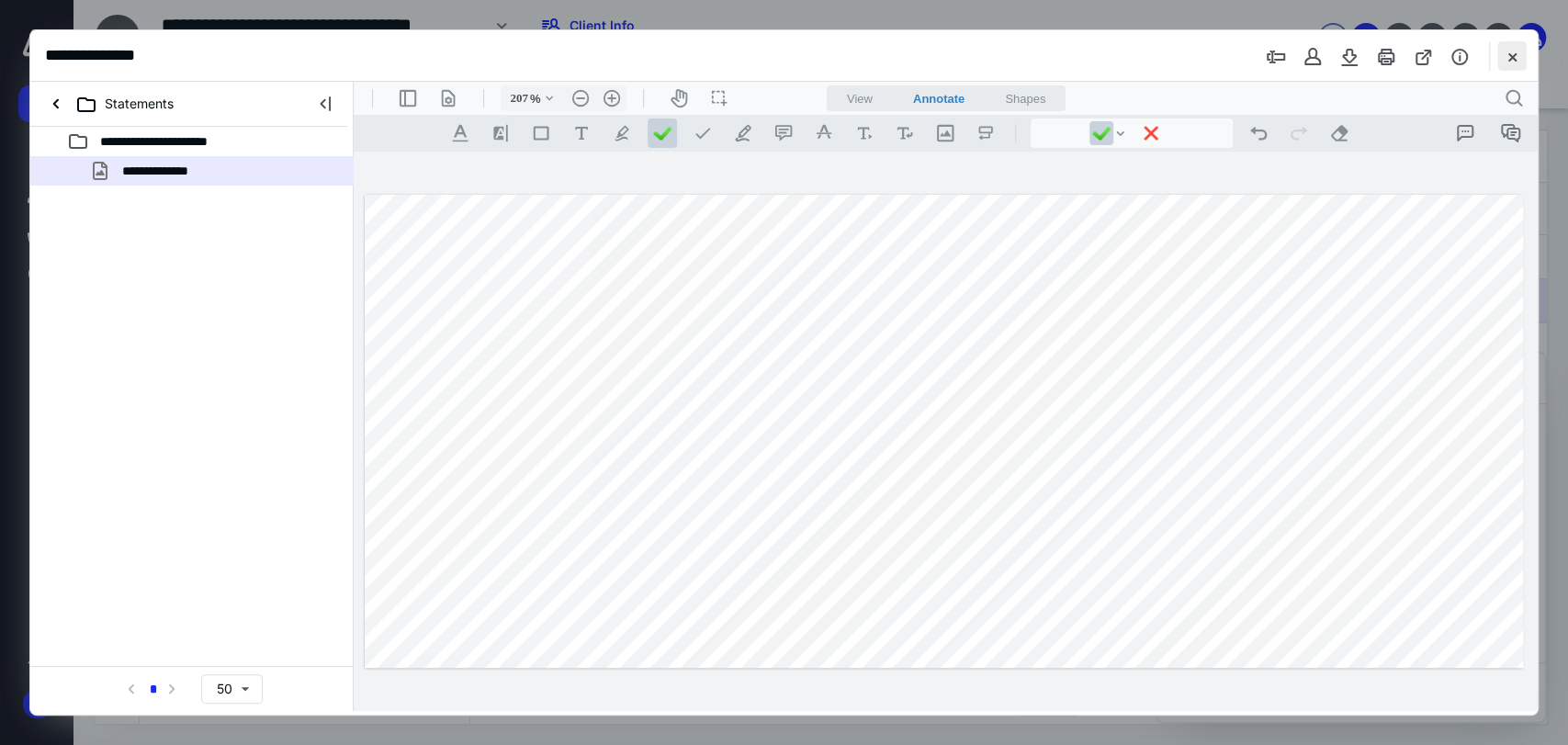 click at bounding box center (1512, 56) 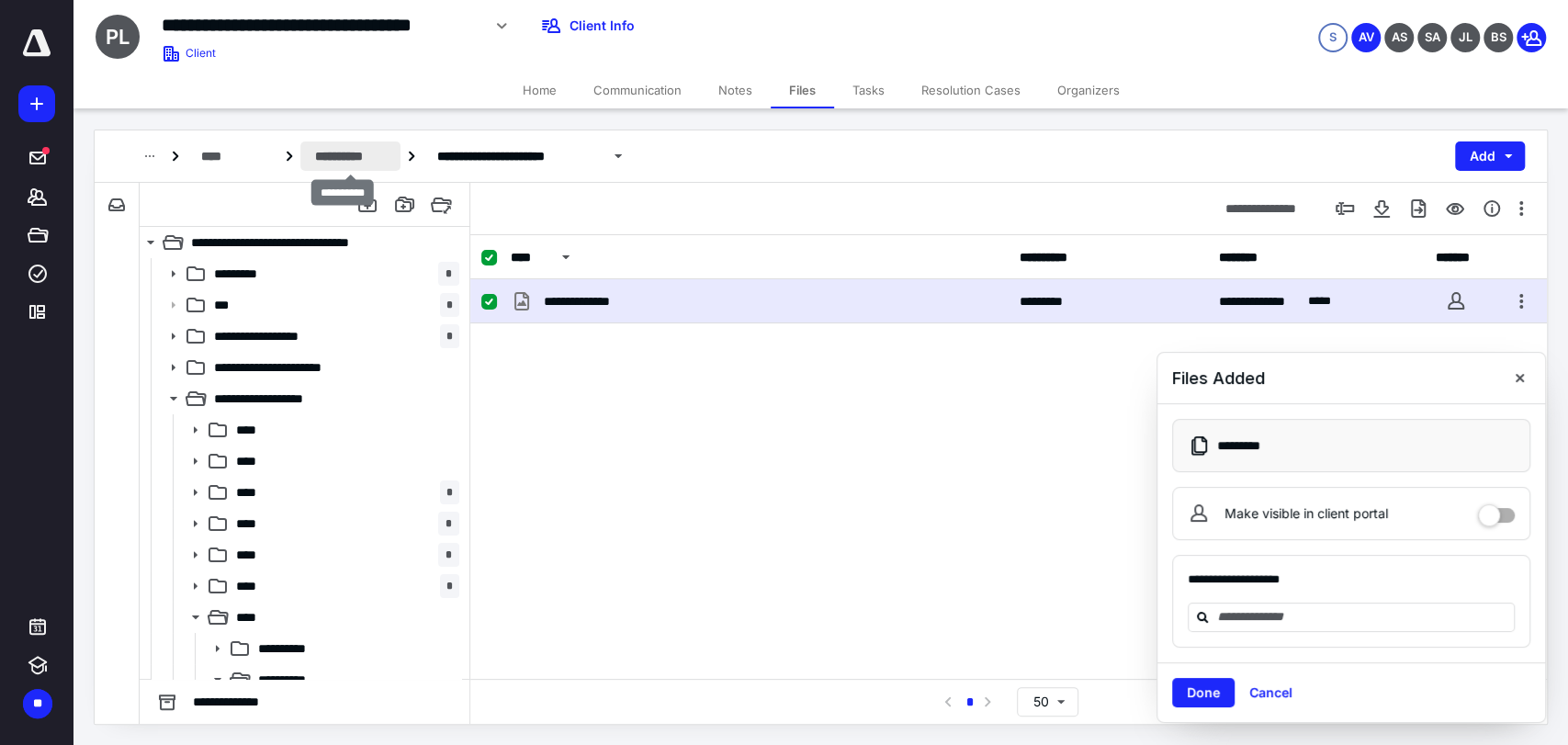 click on "**********" at bounding box center (350, 156) 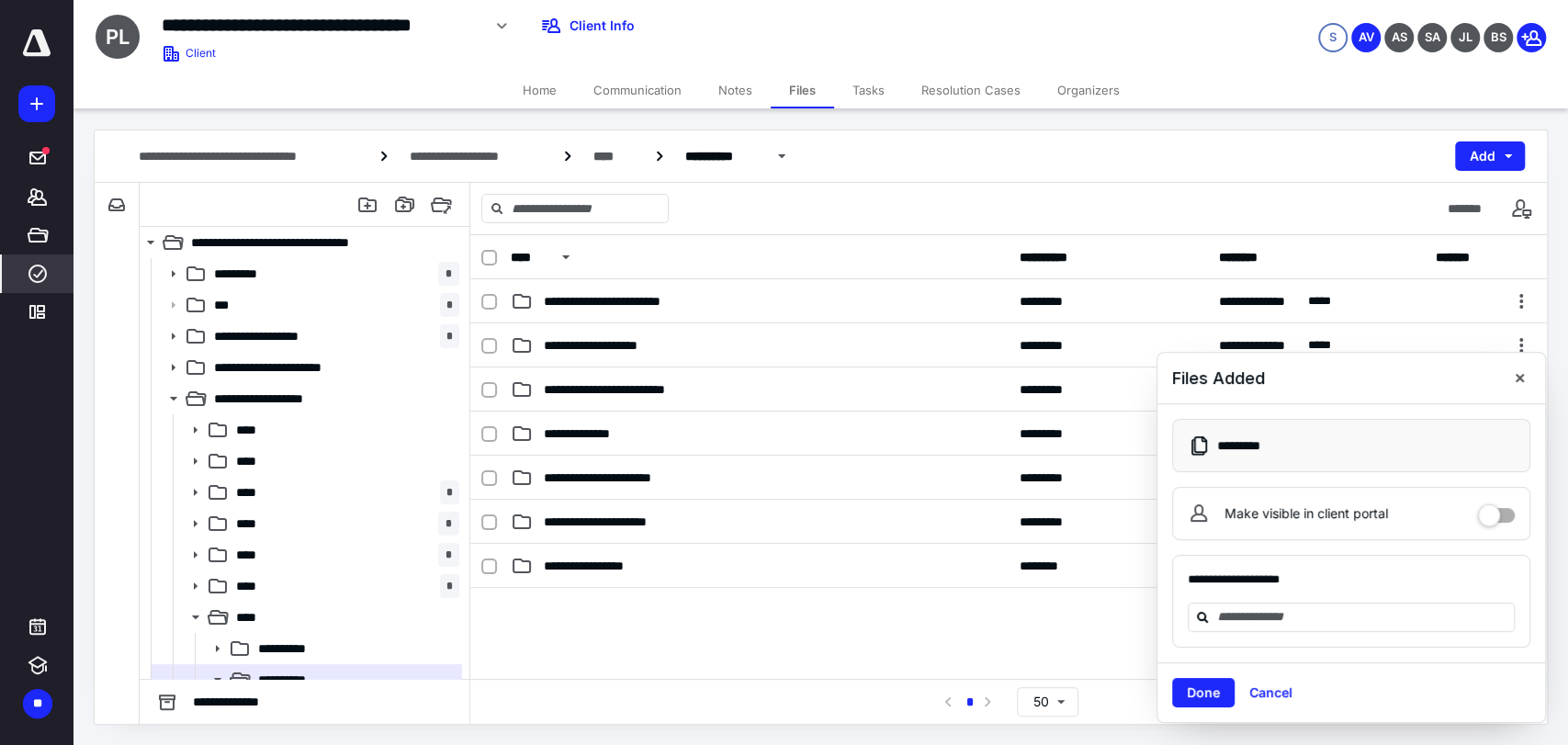 click on "****" at bounding box center [38, 274] 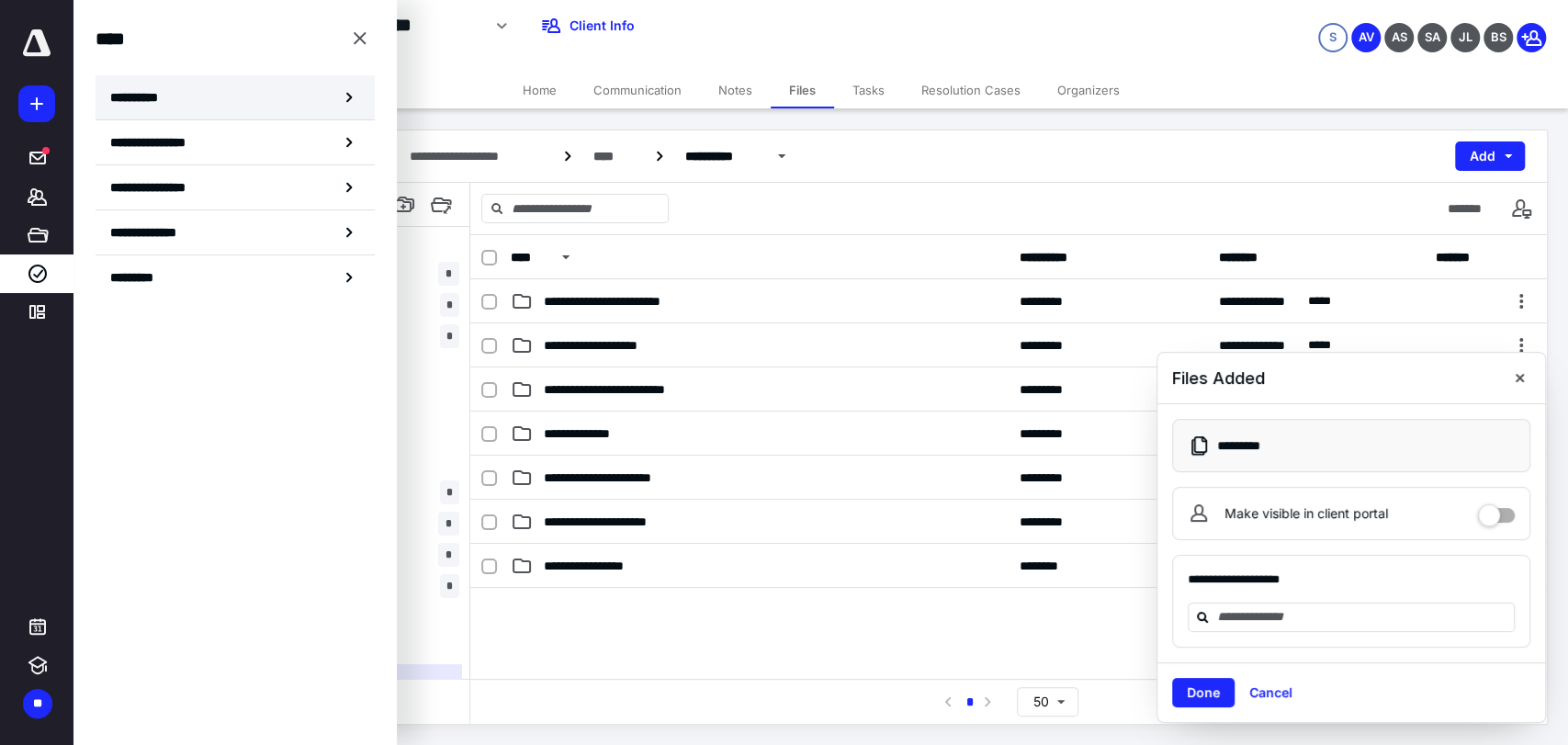 click on "**********" at bounding box center (235, 97) 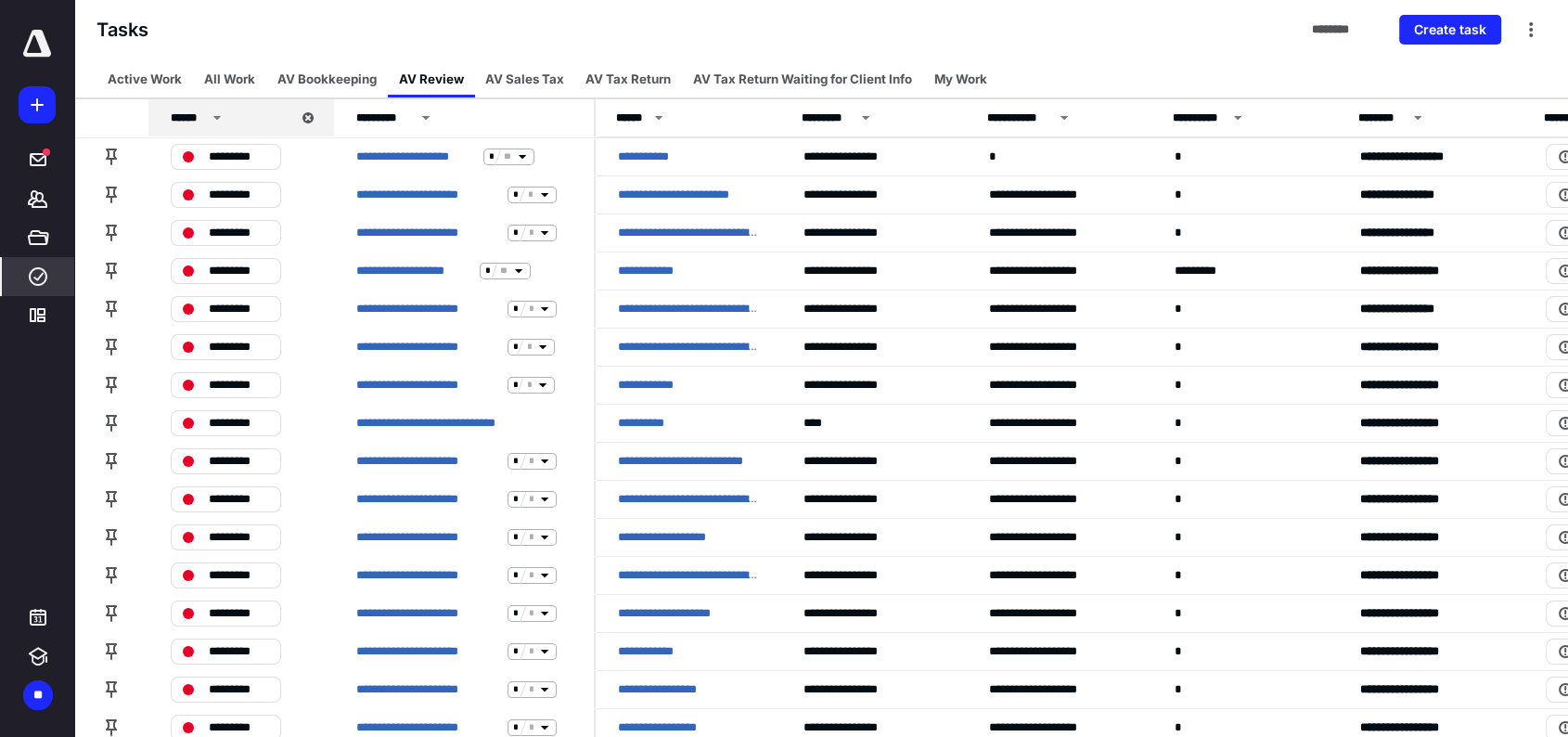 click on "AV Sales Tax" at bounding box center (524, 79) 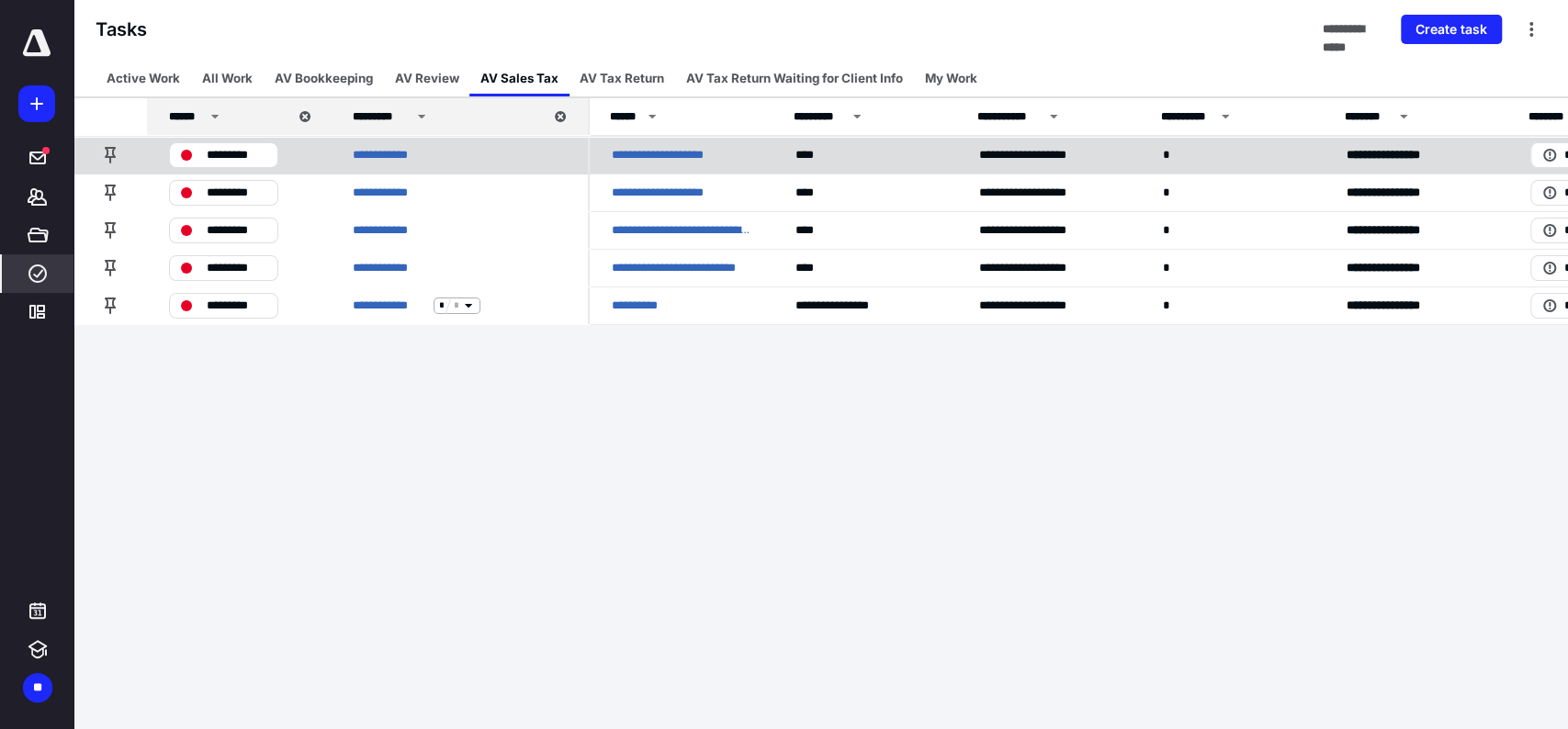 click on "**********" at bounding box center [671, 155] 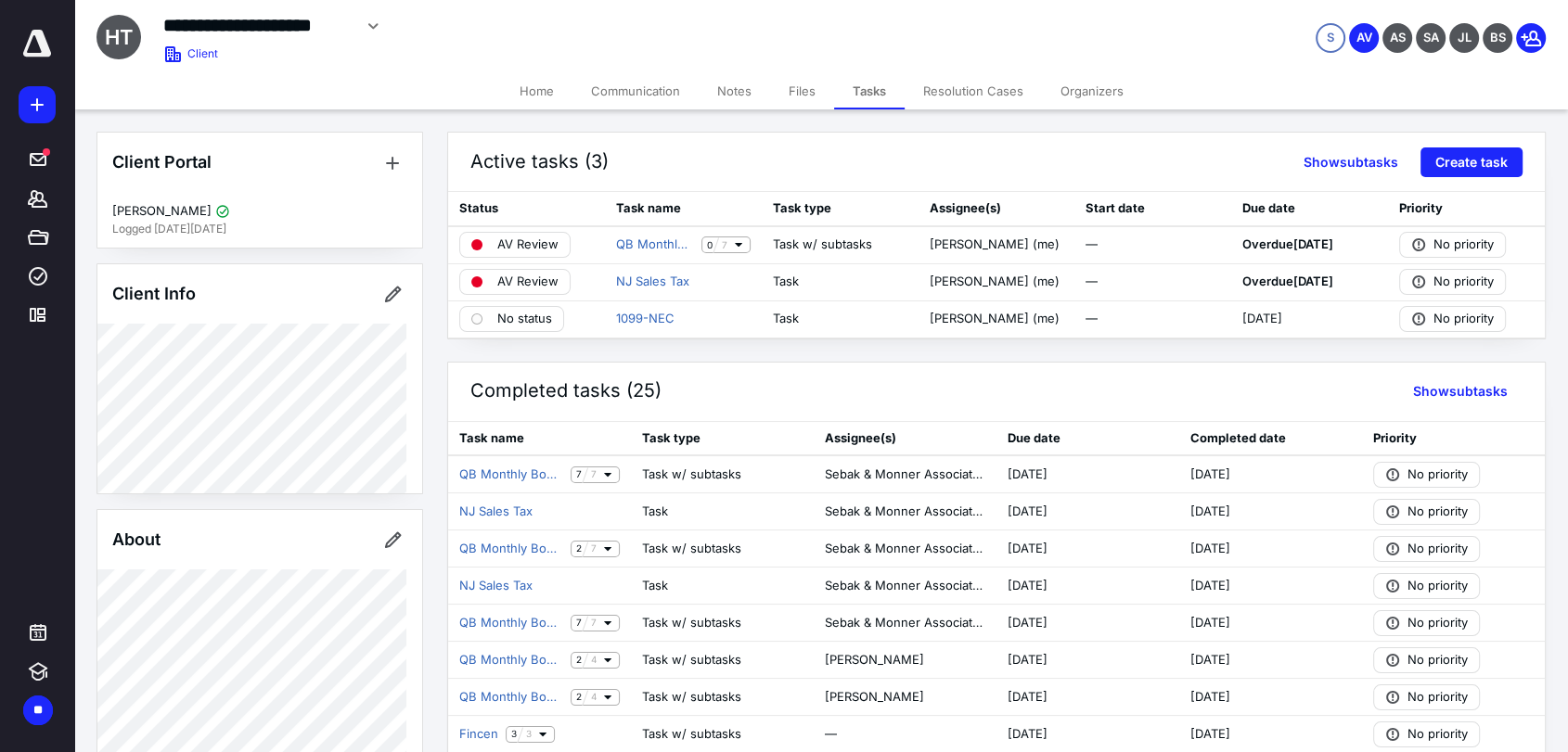 click on "Communication" at bounding box center [636, 91] 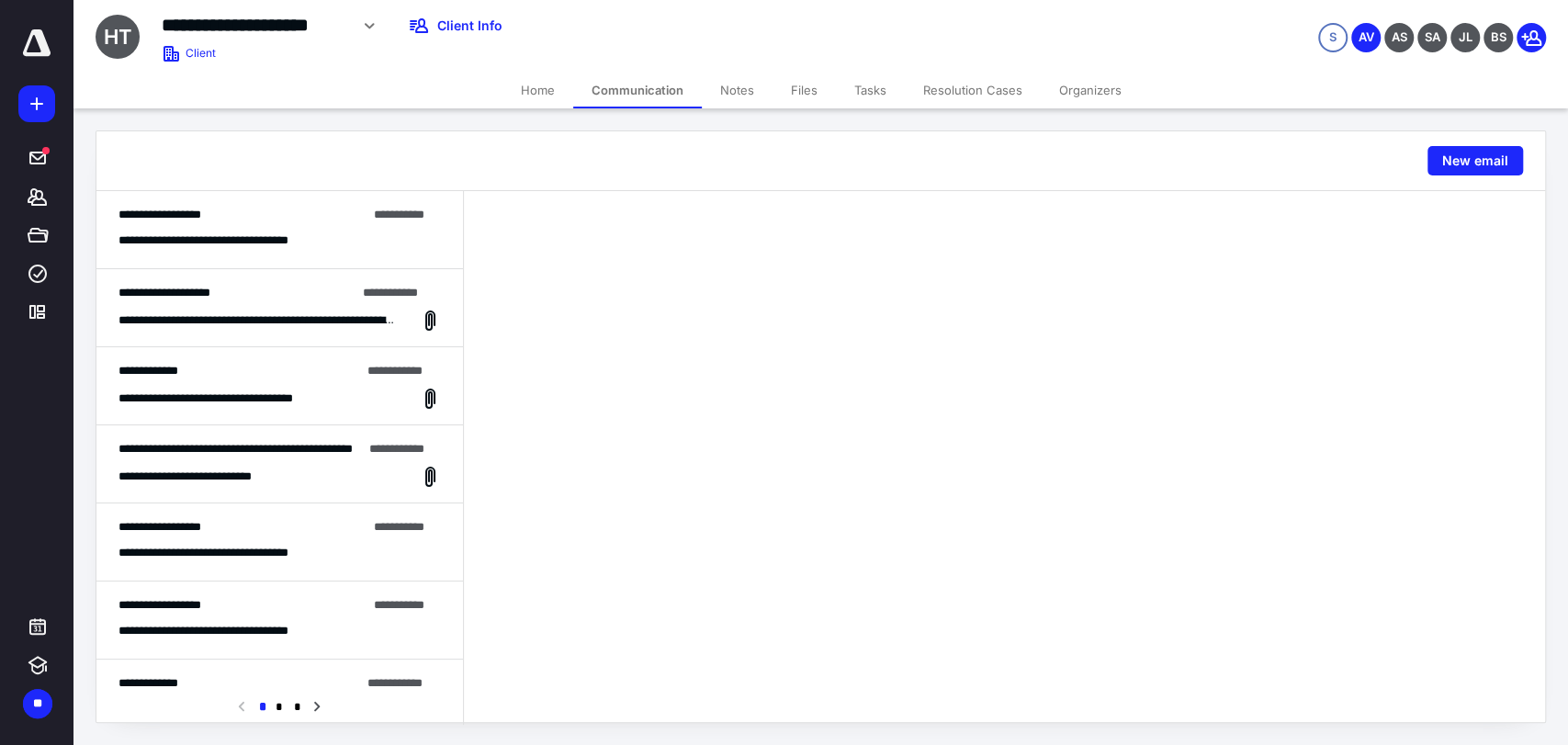 click on "**********" at bounding box center (279, 321) 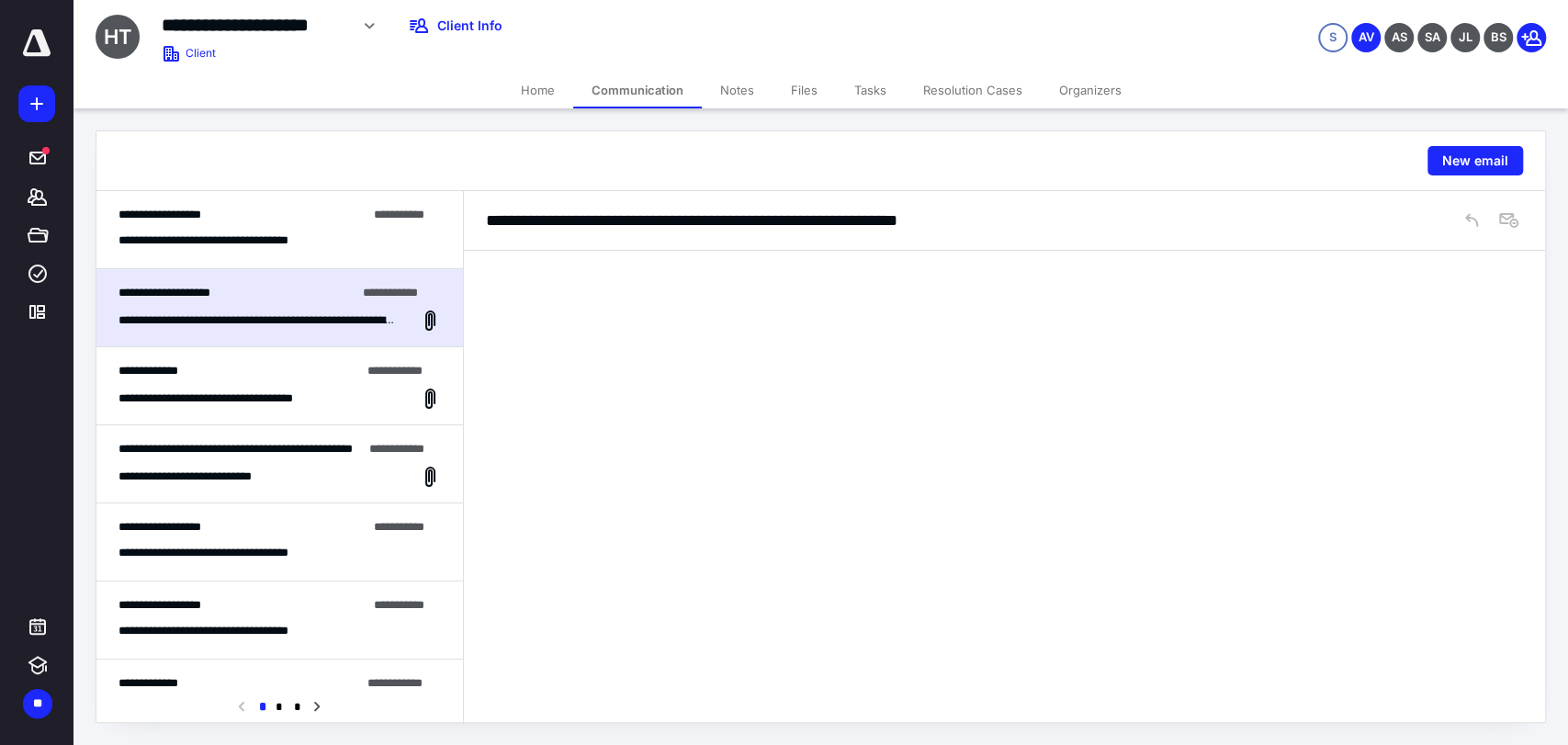 click on "**********" at bounding box center [279, 230] 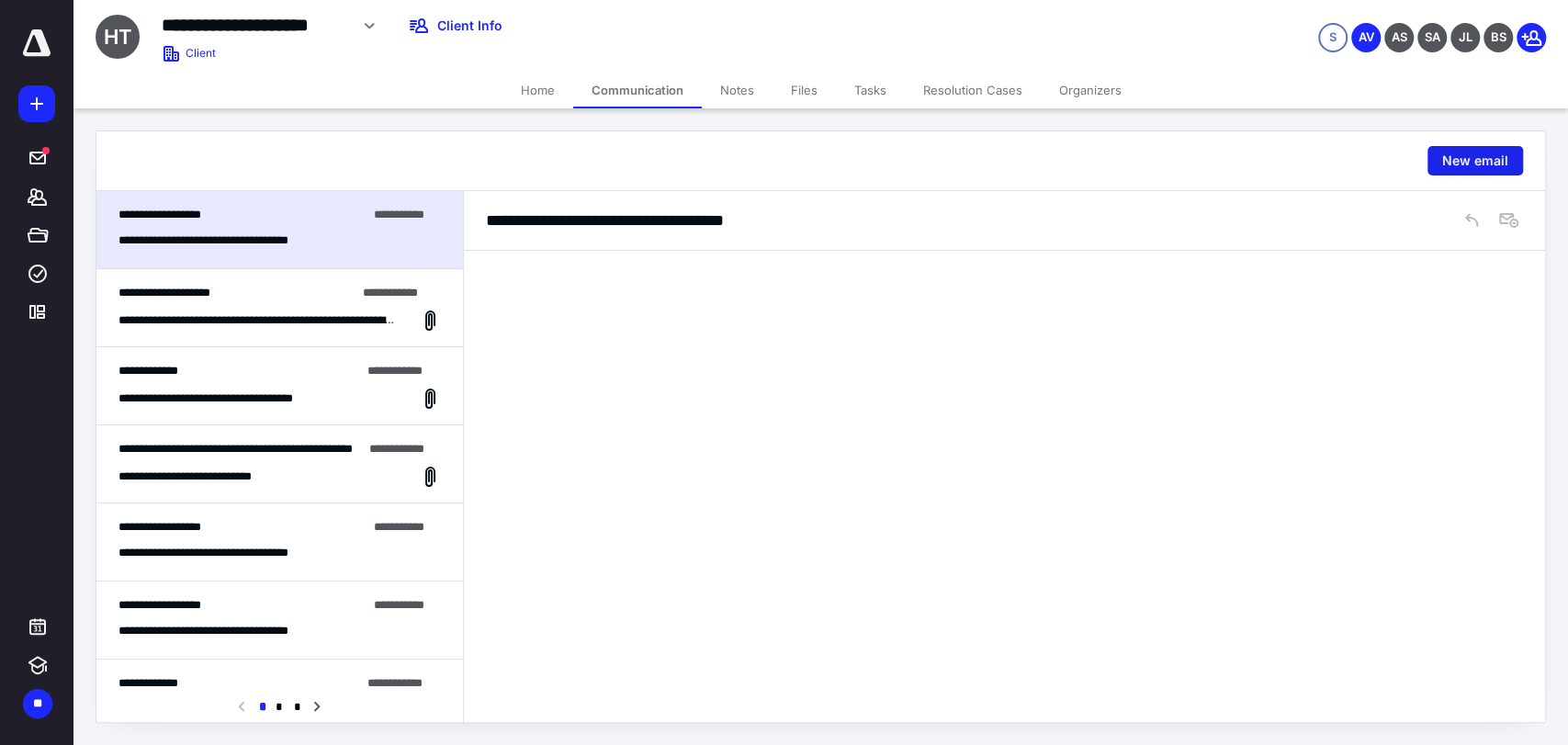 click on "New email" at bounding box center (1475, 161) 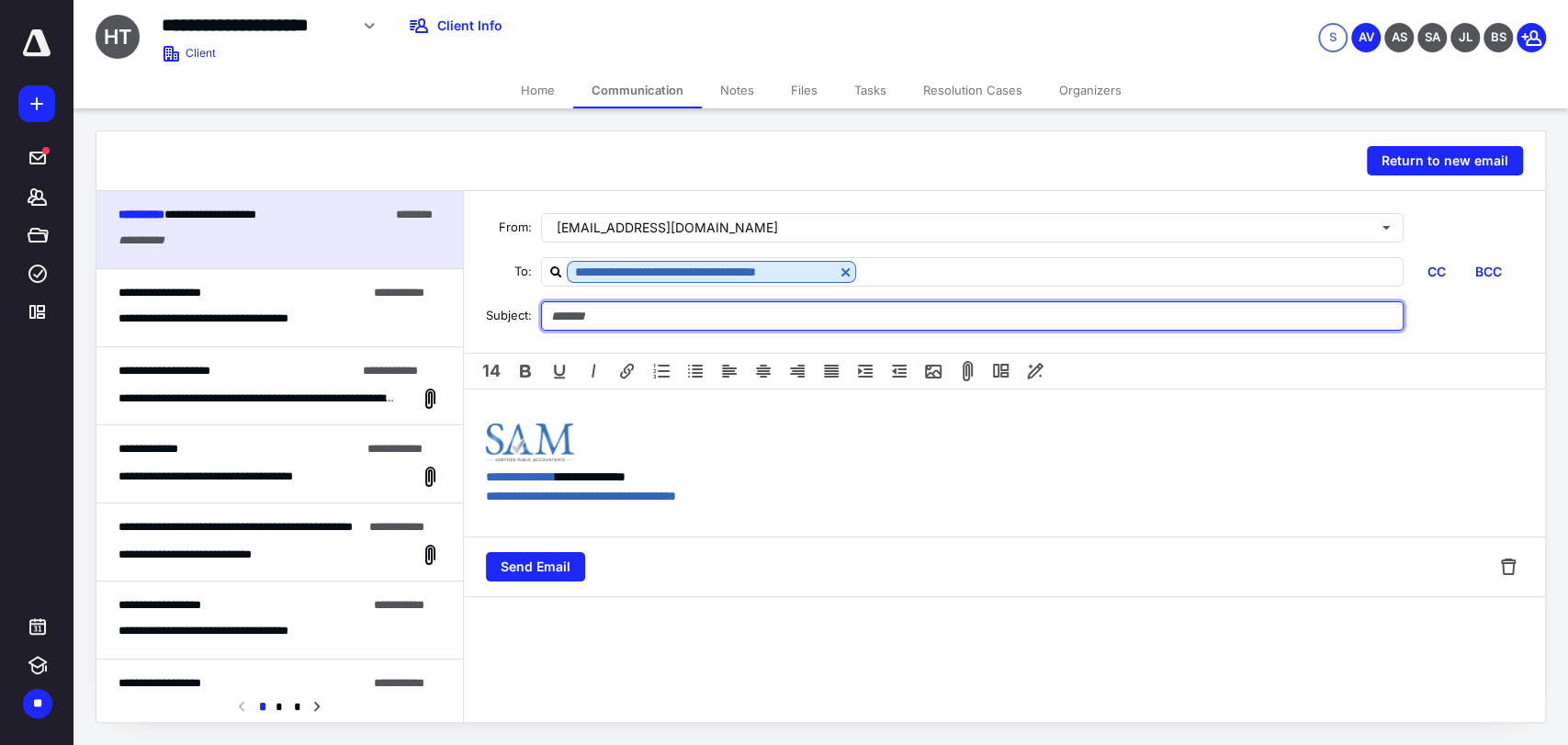 click at bounding box center [972, 316] 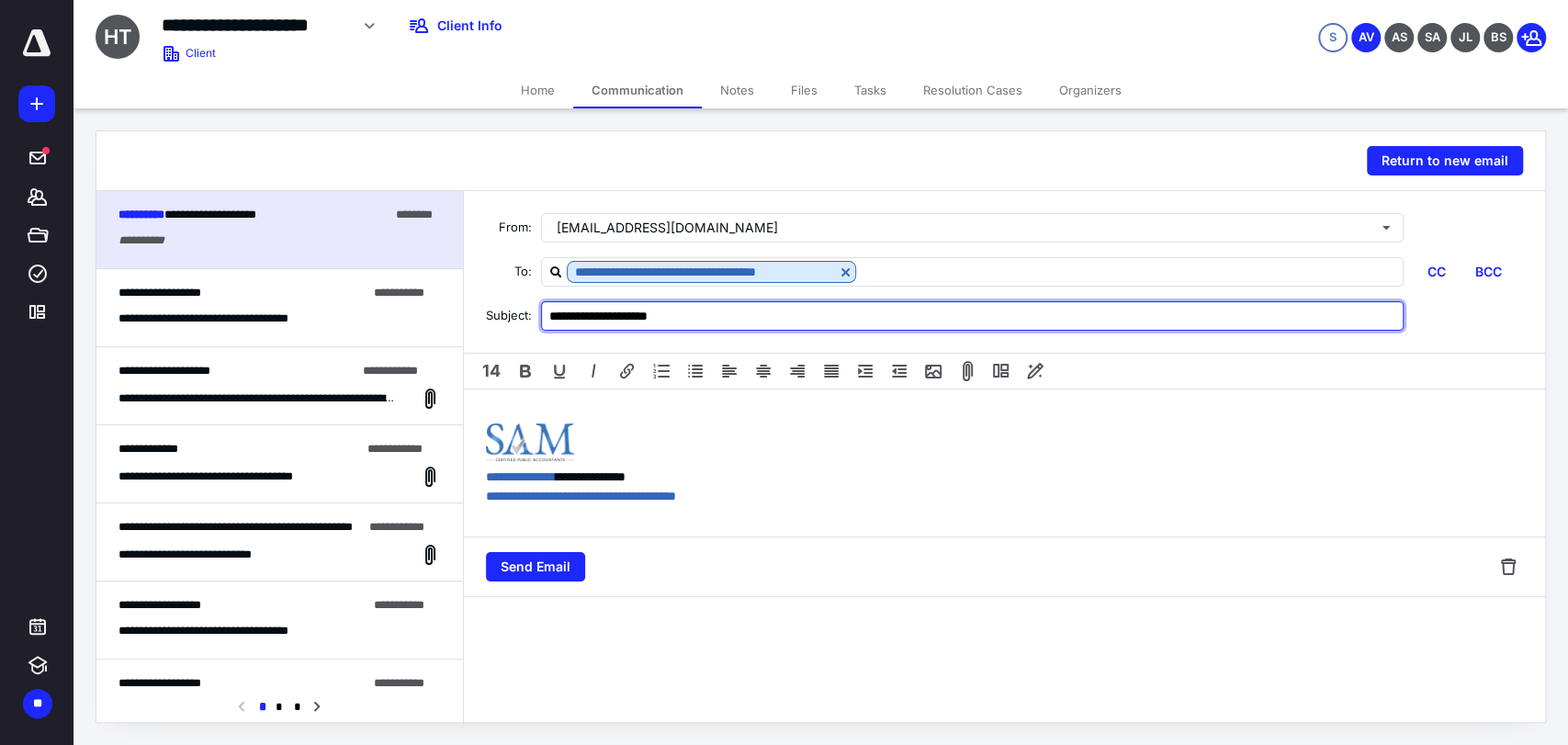 type on "**********" 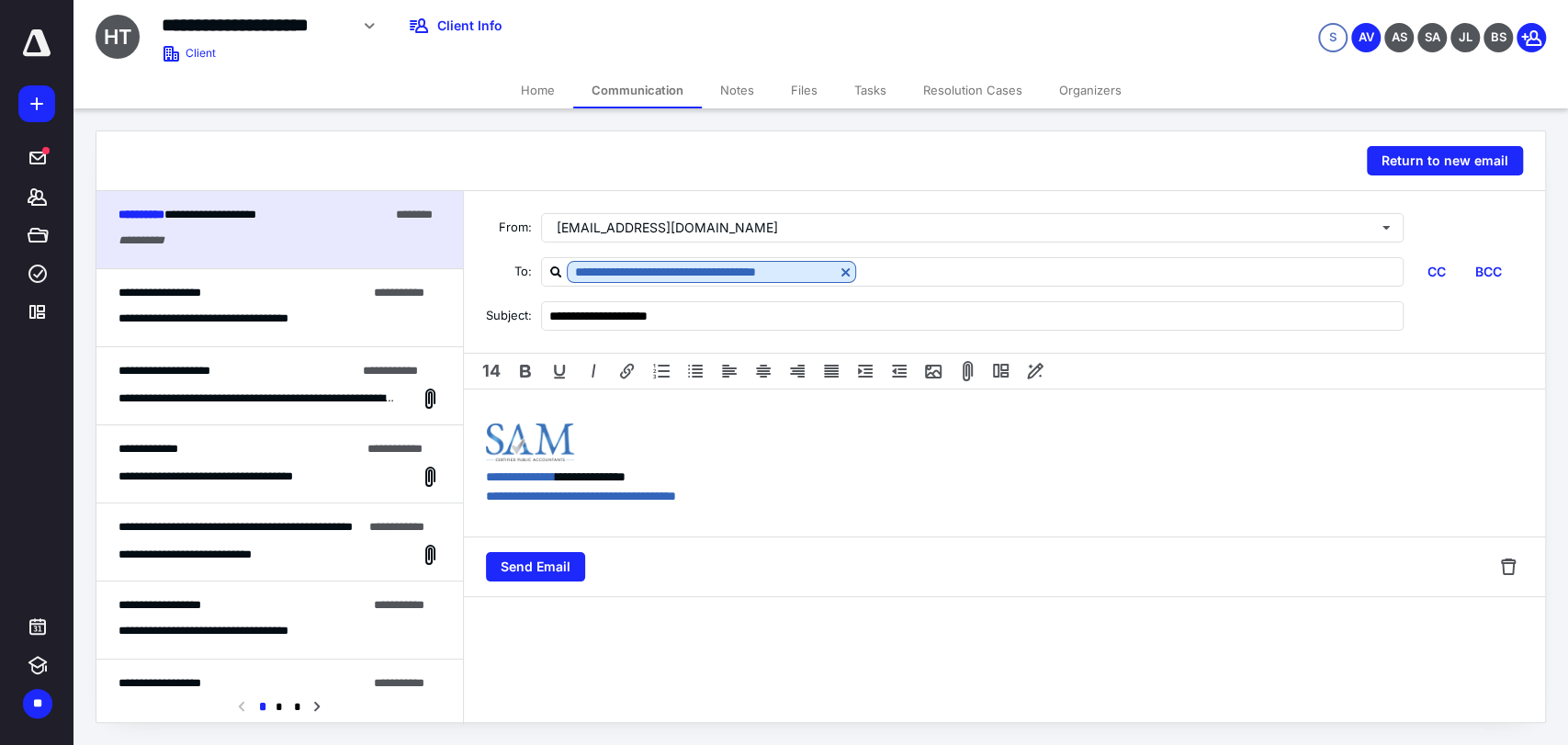 click on "**********" at bounding box center [1004, 463] 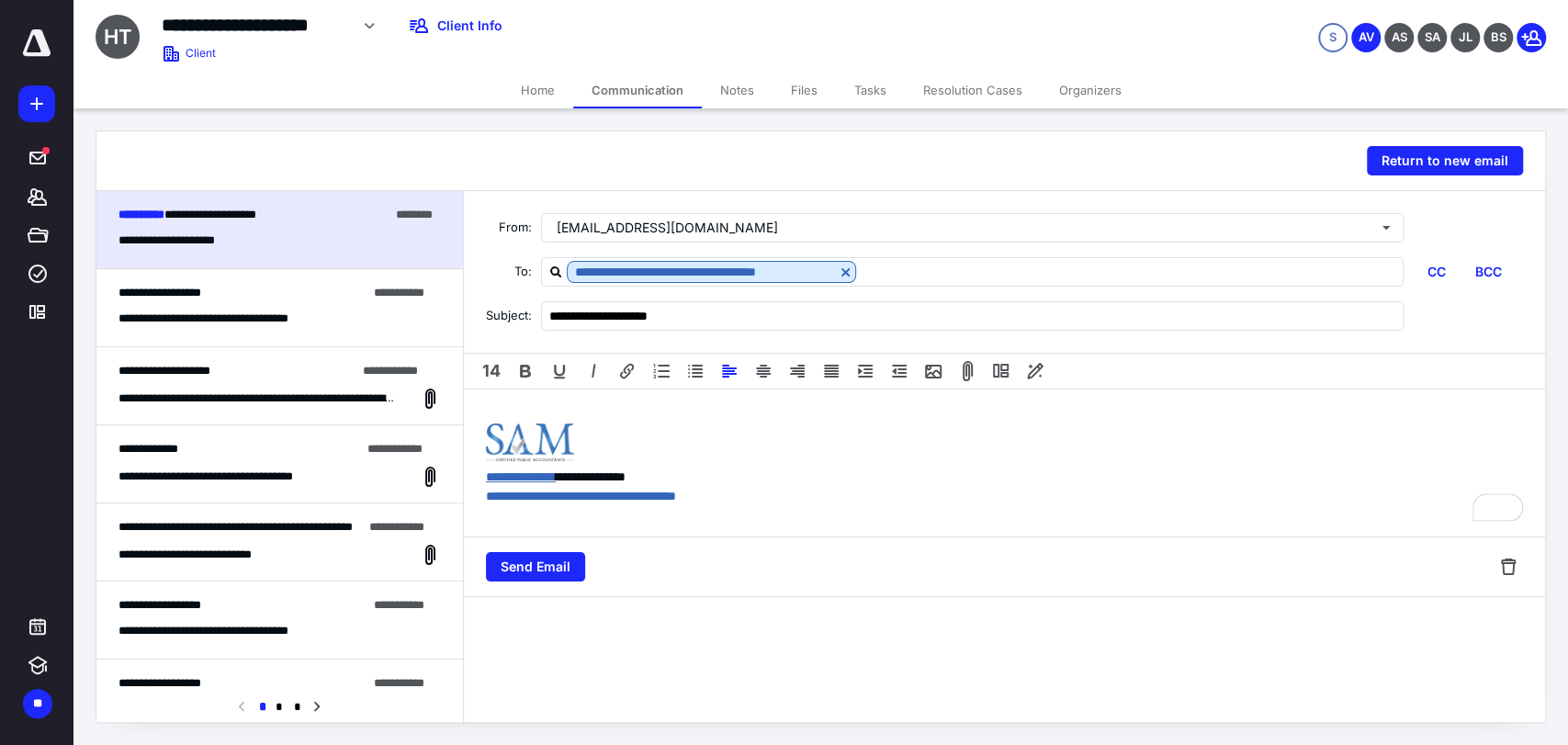 type 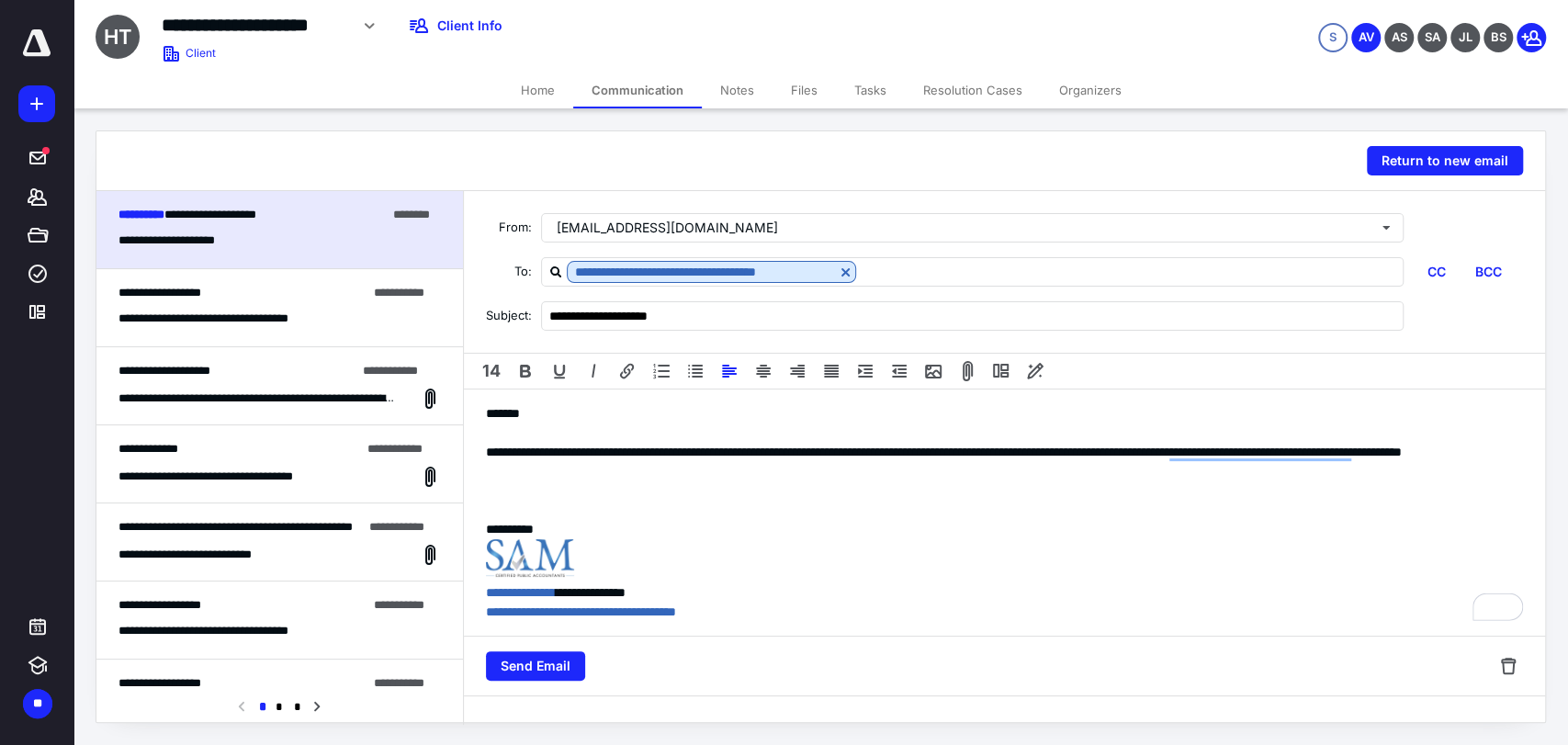 click at bounding box center [1004, 510] 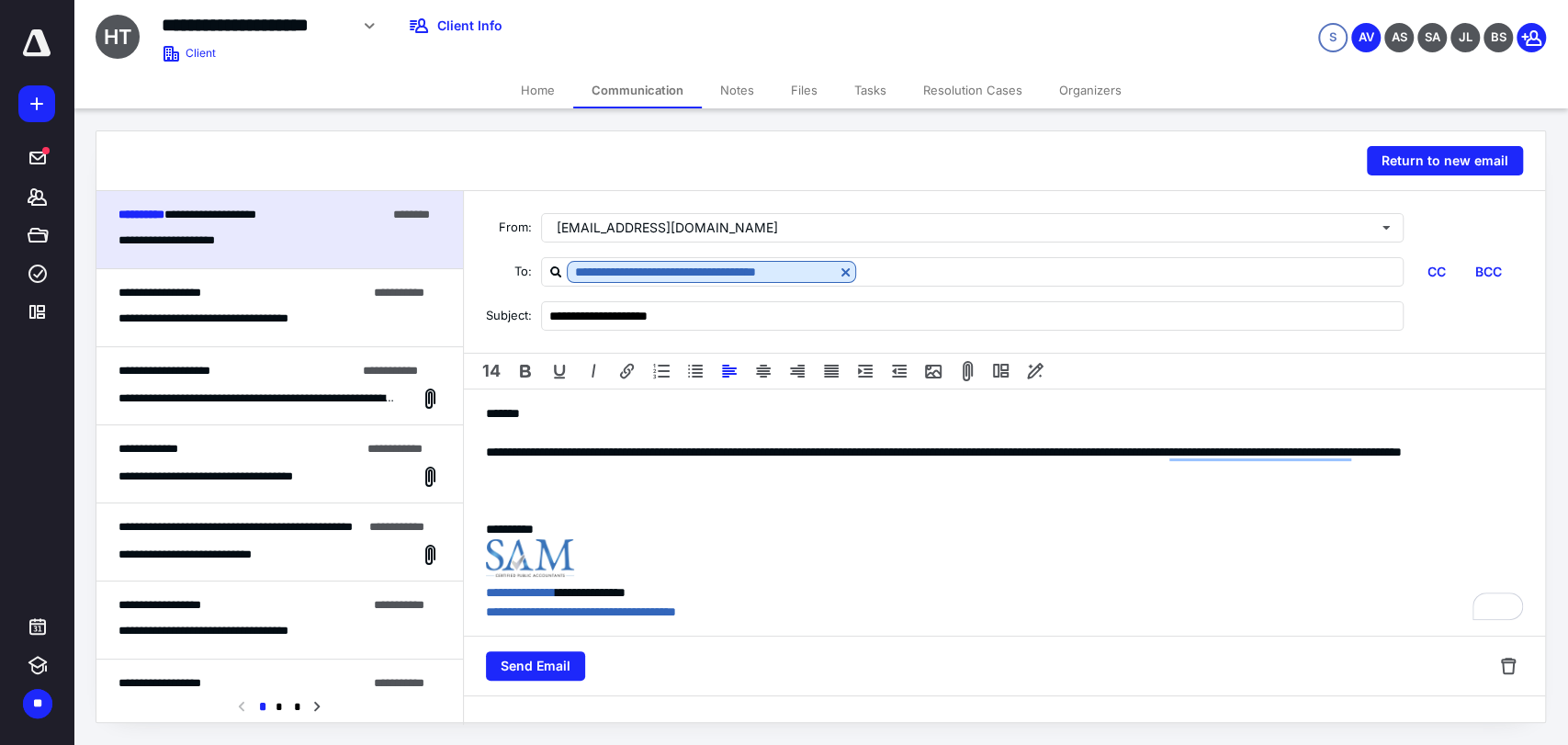 click on "**********" at bounding box center (1004, 462) 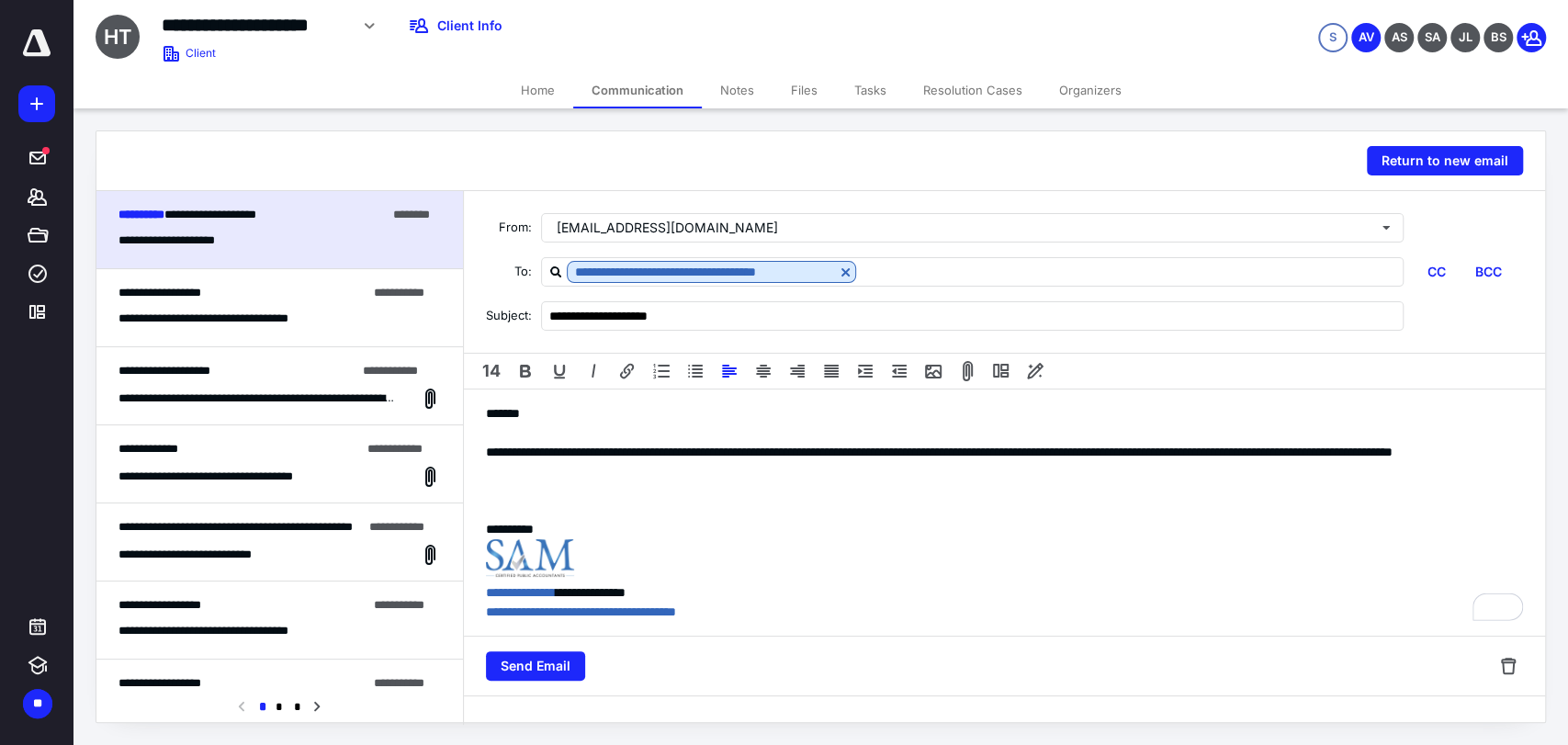 click at bounding box center (1004, 510) 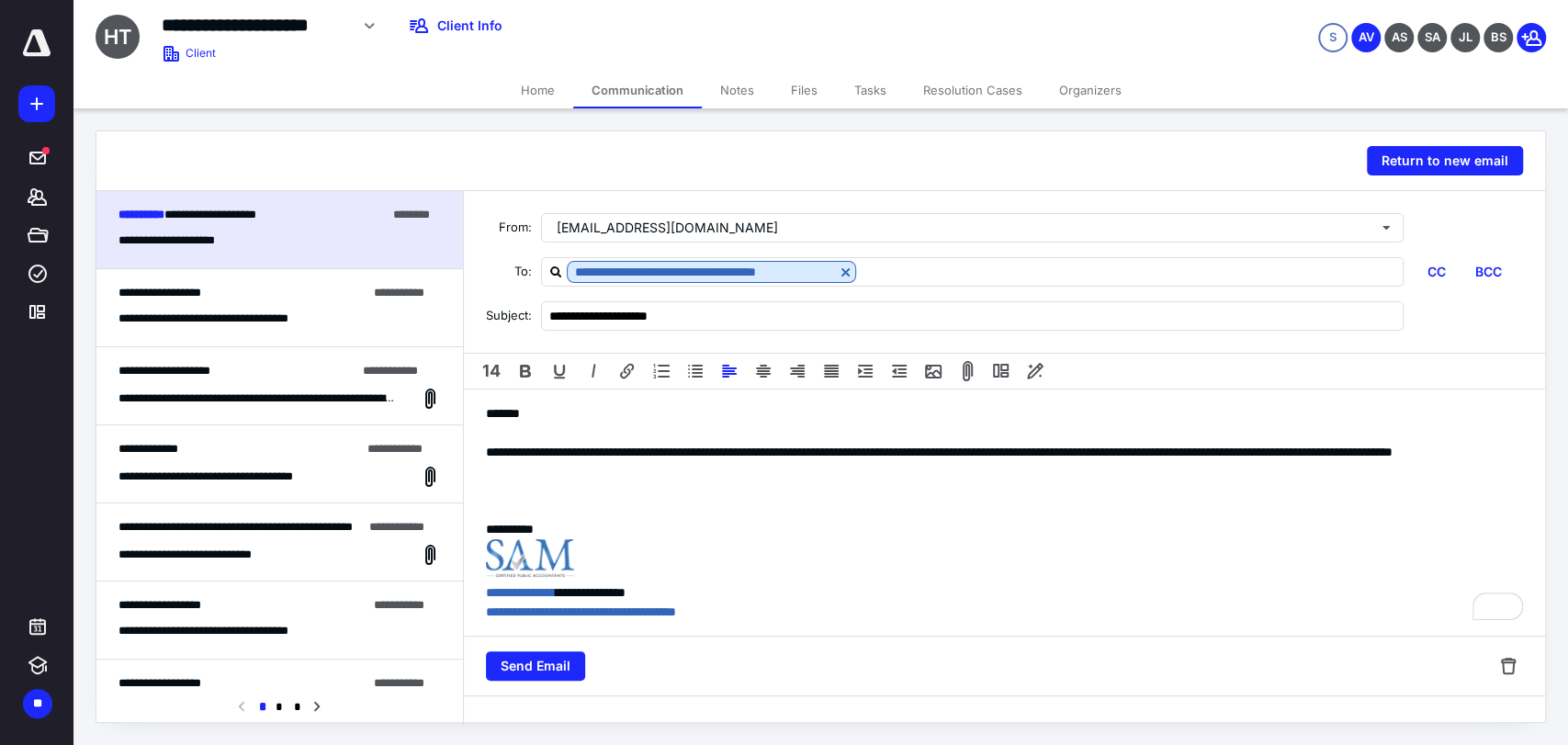 click on "**********" at bounding box center (1004, 462) 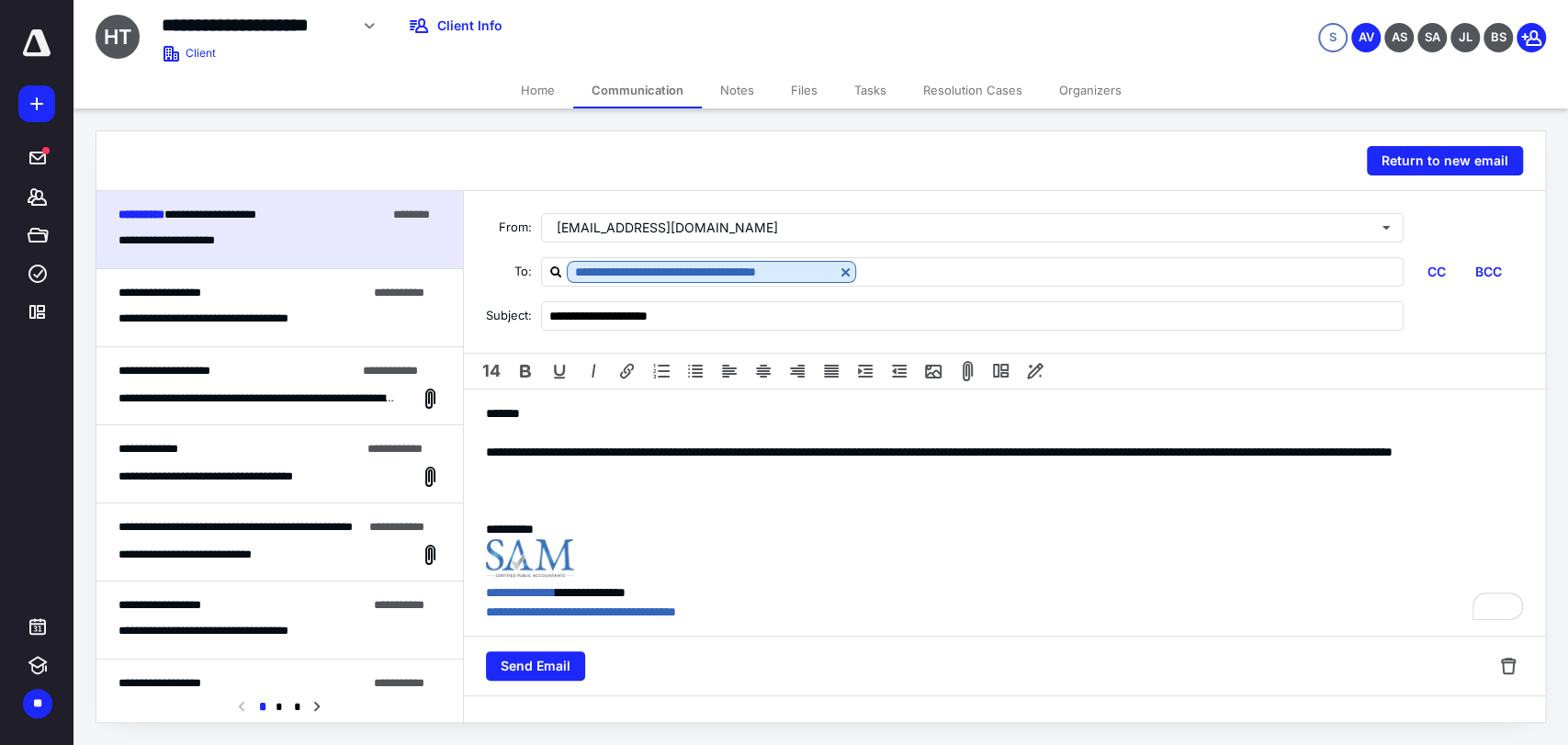 click on "**********" at bounding box center [242, 293] 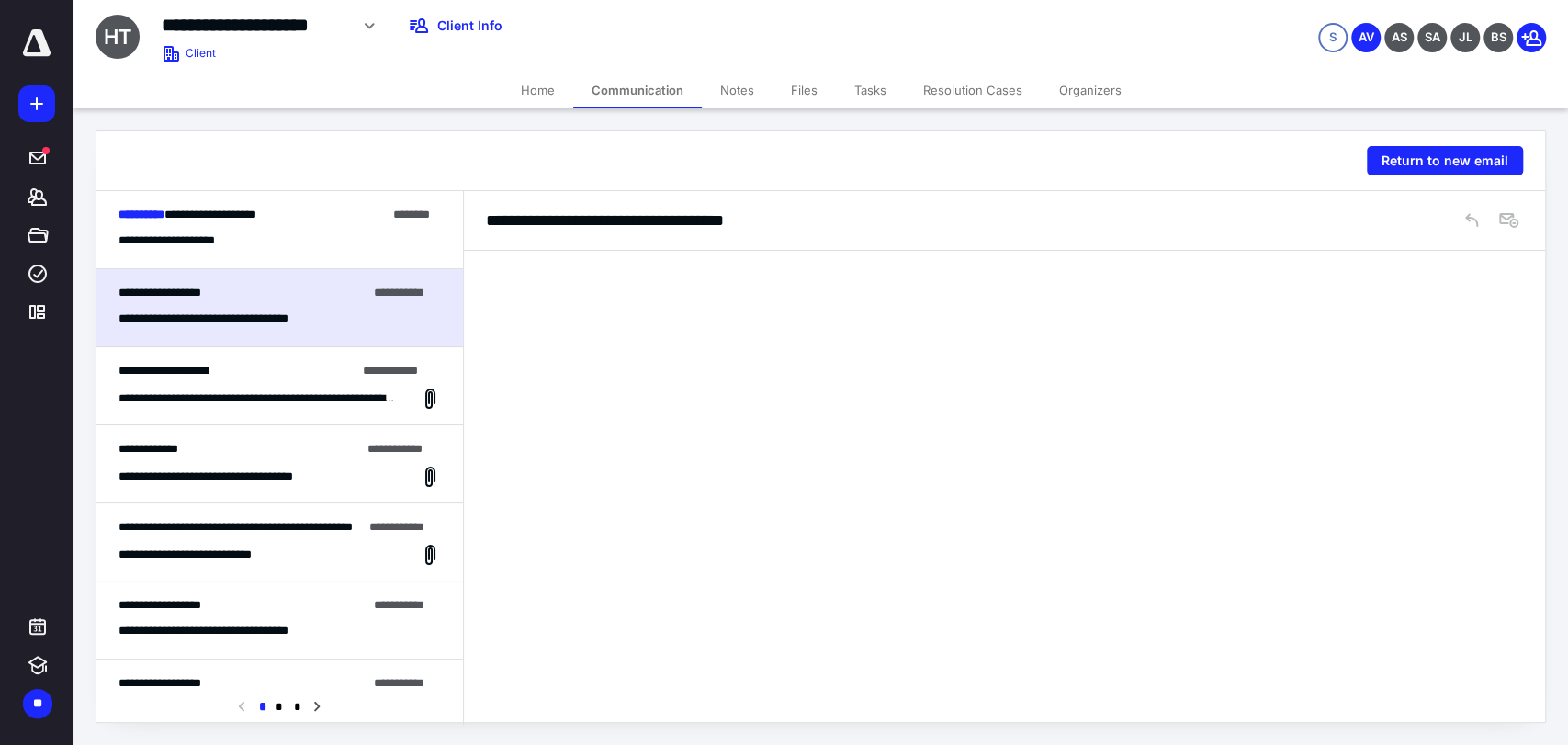 click on "**********" at bounding box center [237, 371] 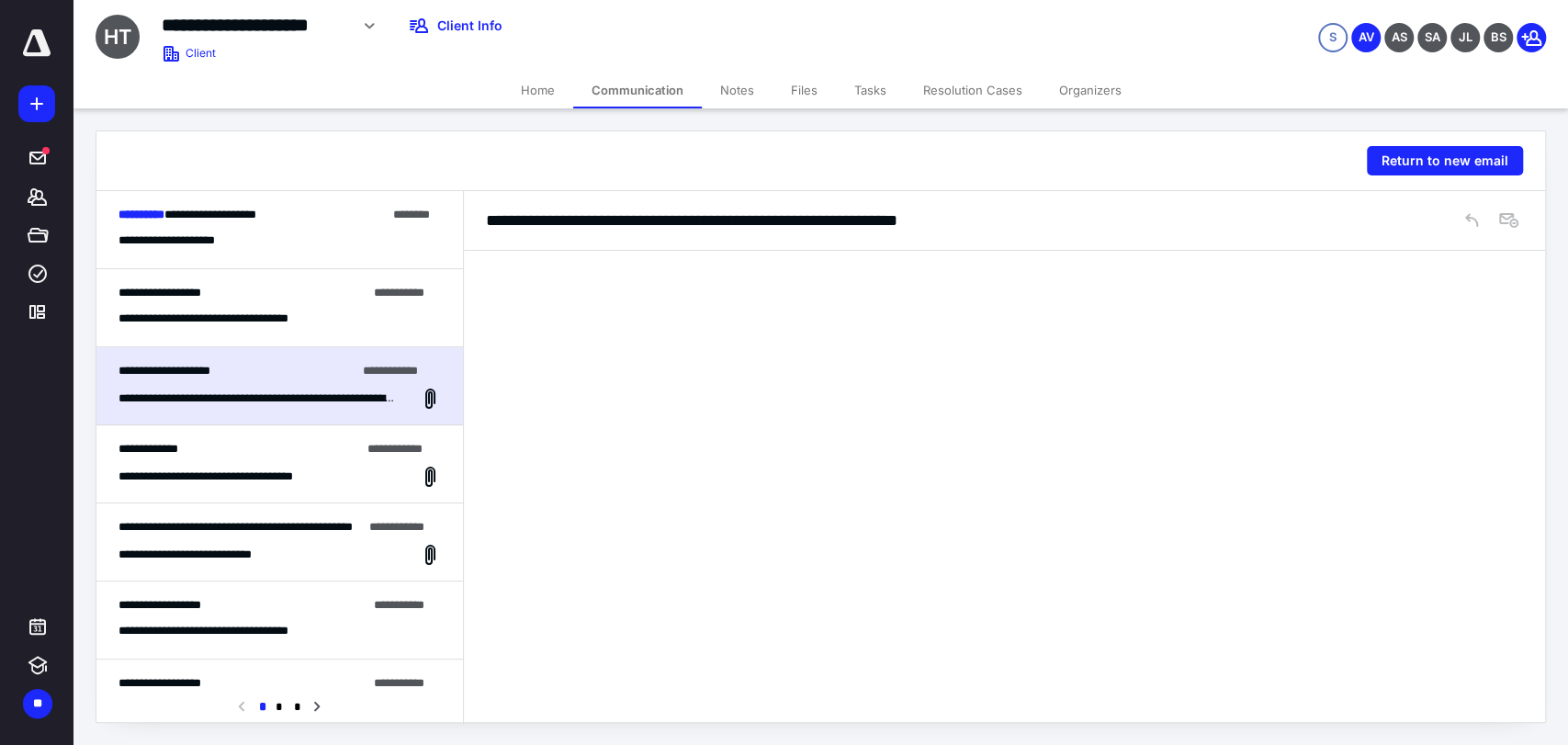 click on "**********" at bounding box center [279, 241] 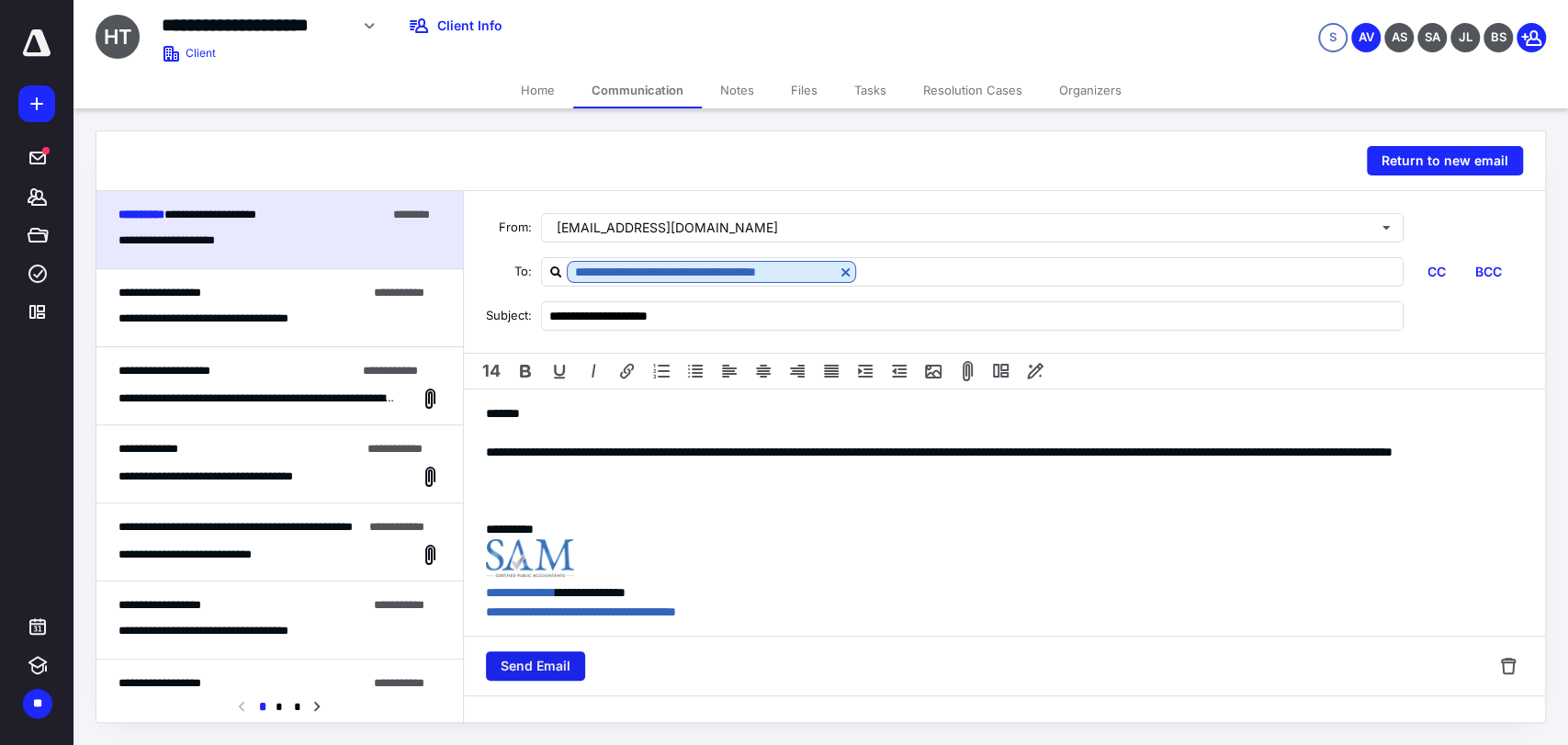 click on "Send Email" at bounding box center (536, 666) 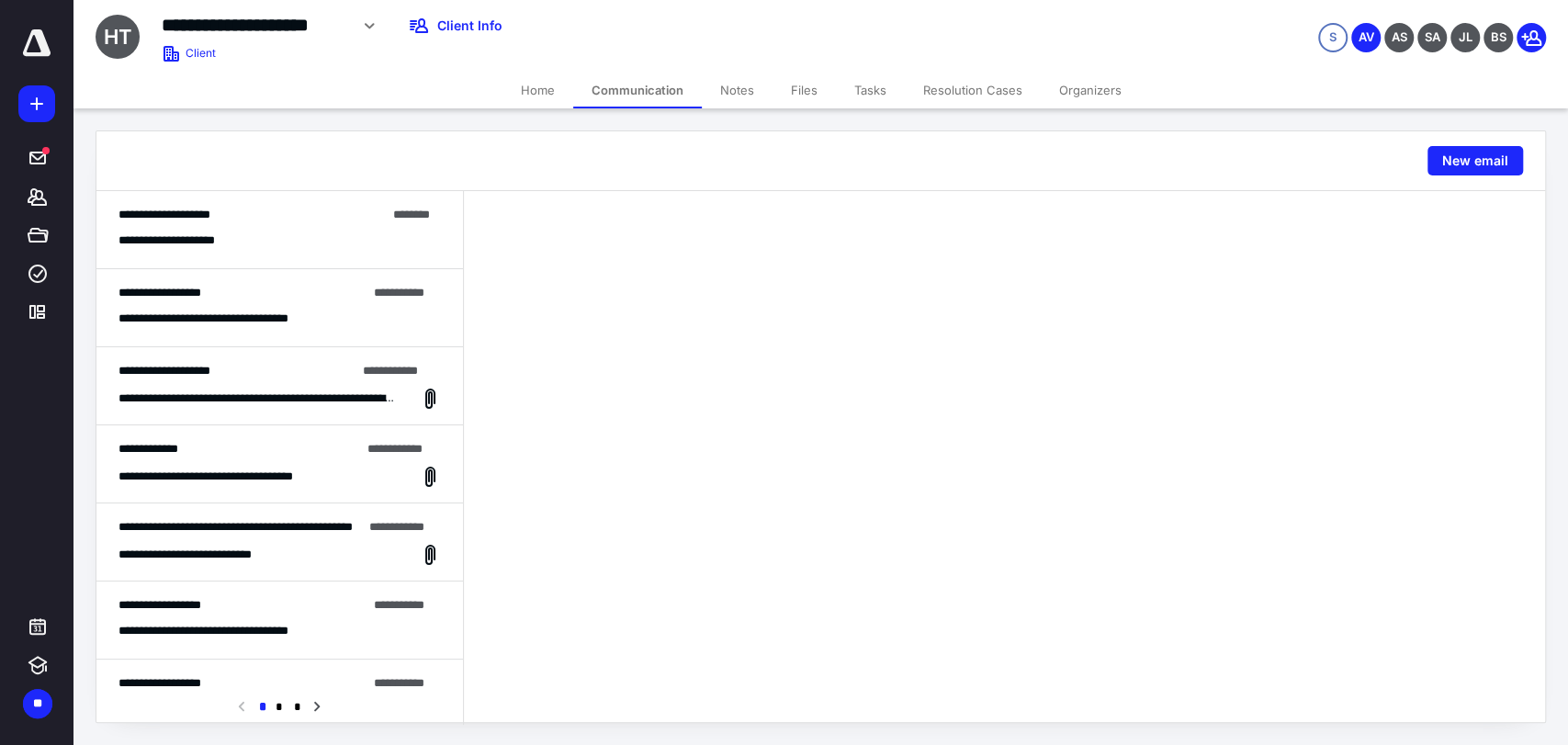click on "Home" at bounding box center (537, 90) 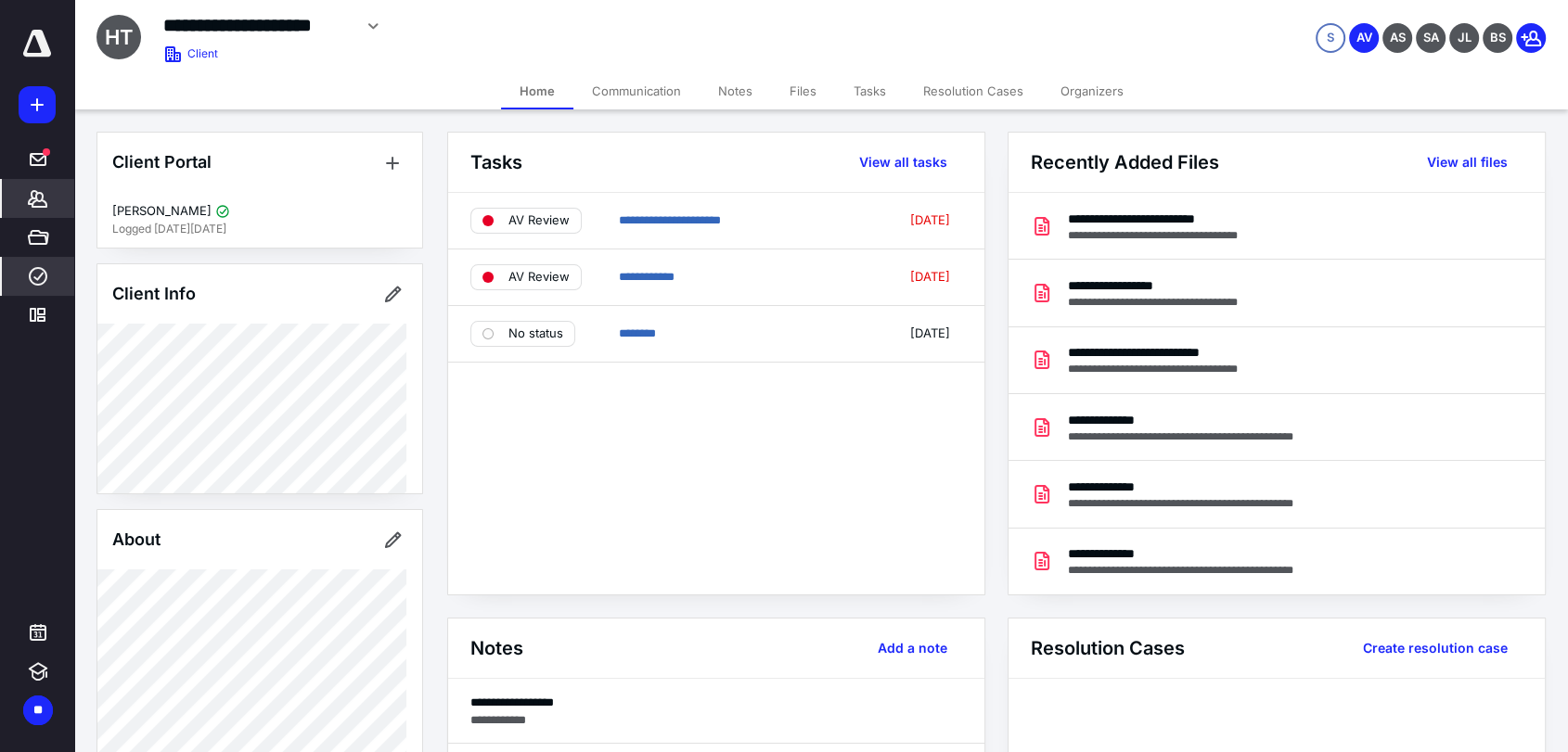 click 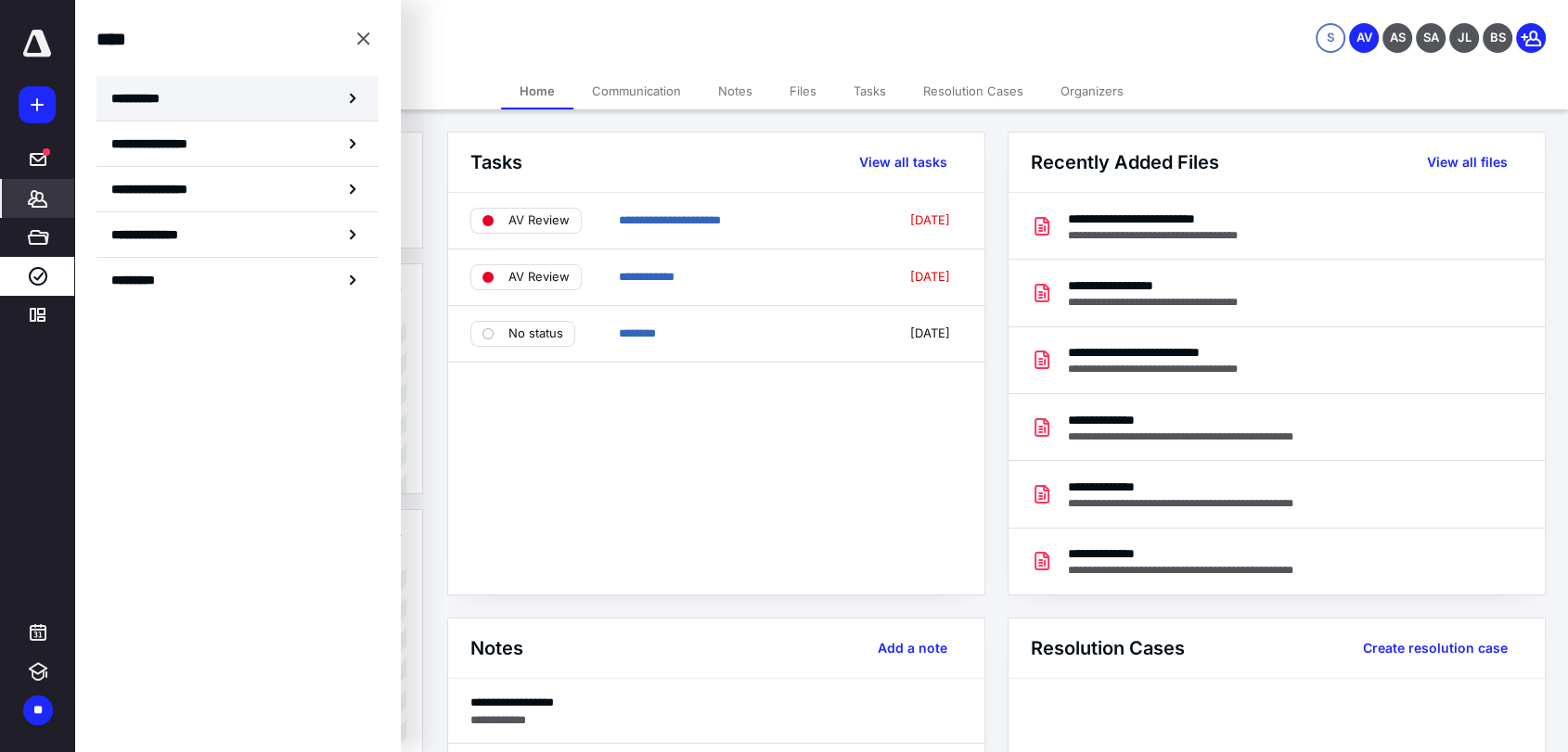 click on "**********" at bounding box center [238, 98] 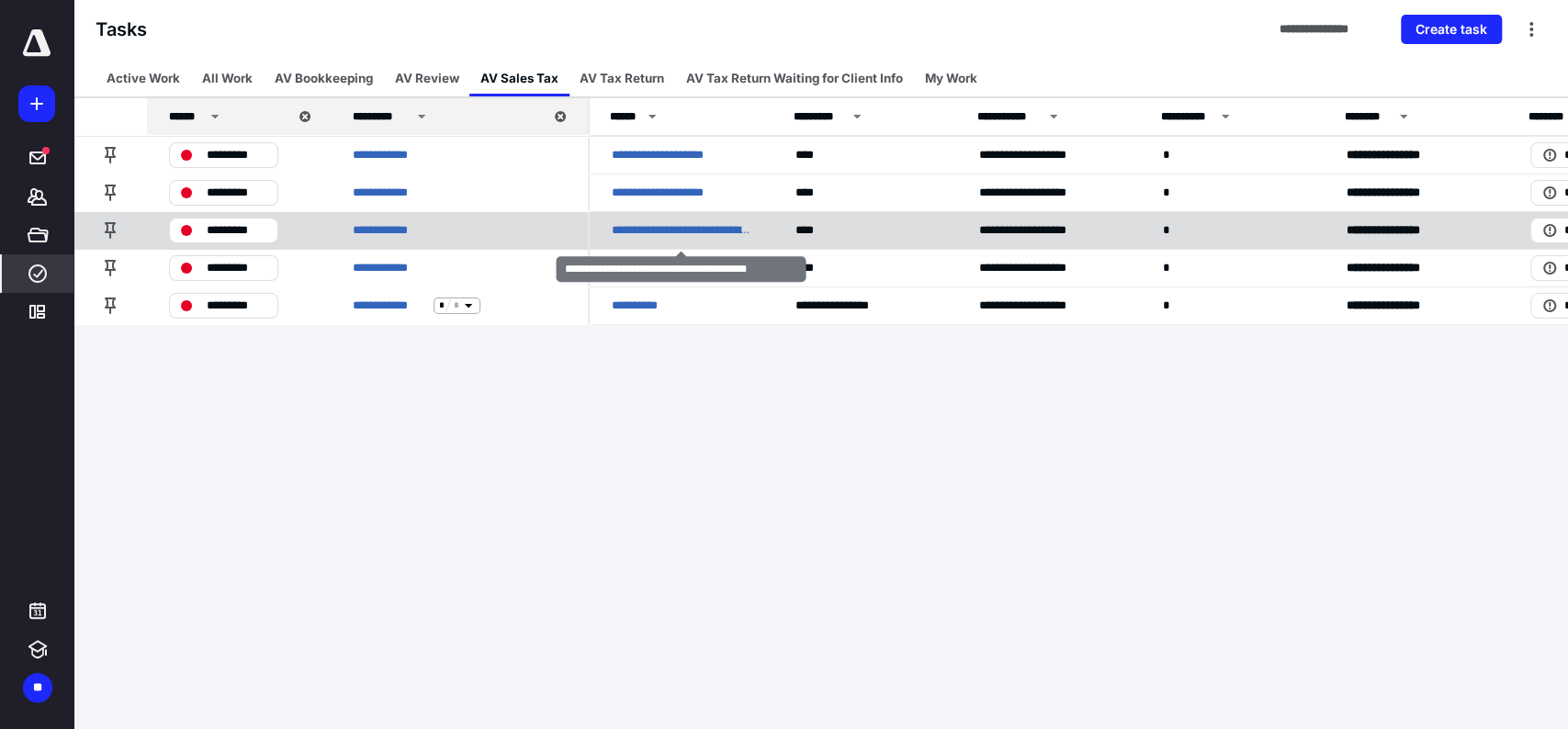 click on "**********" at bounding box center (682, 230) 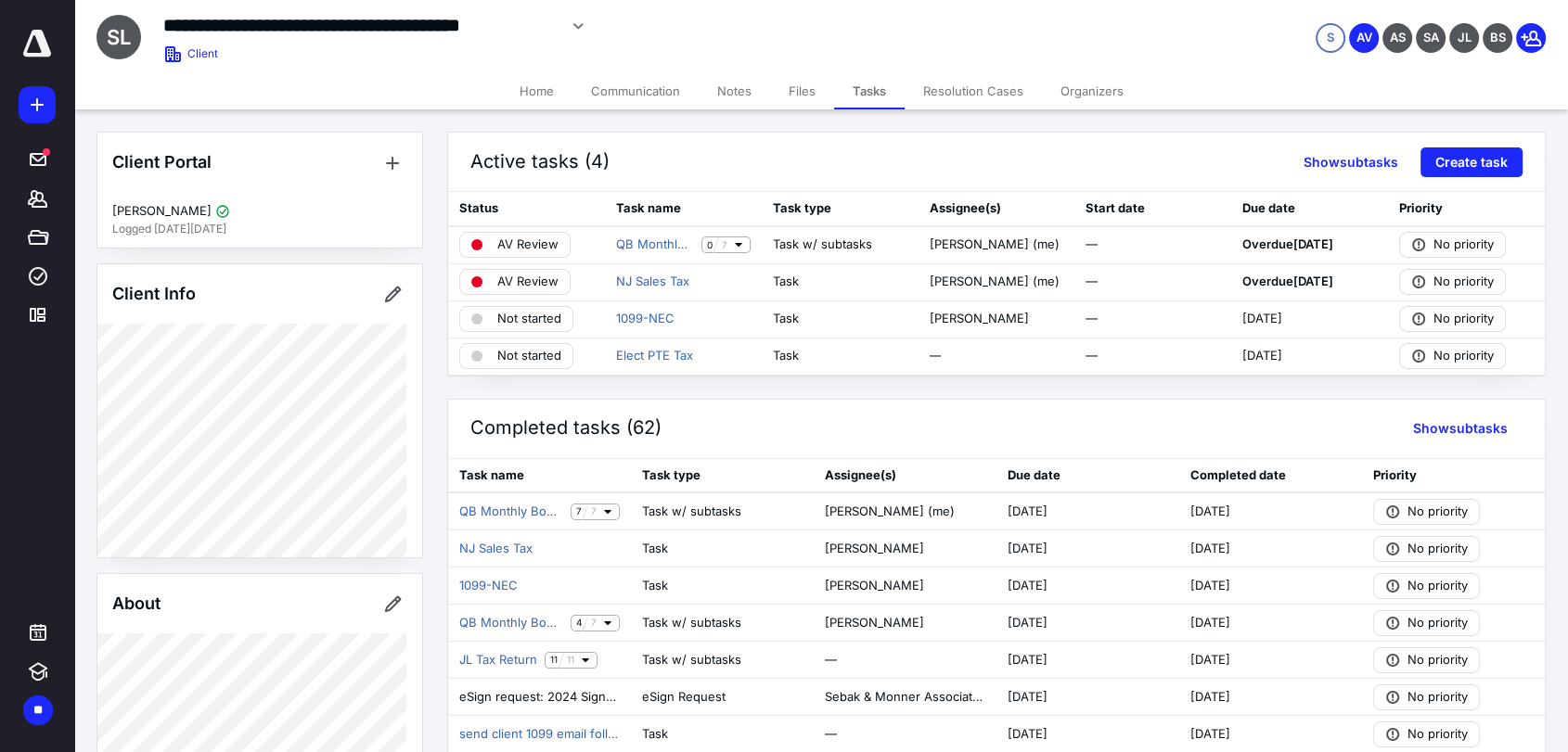 click on "Communication" at bounding box center (636, 91) 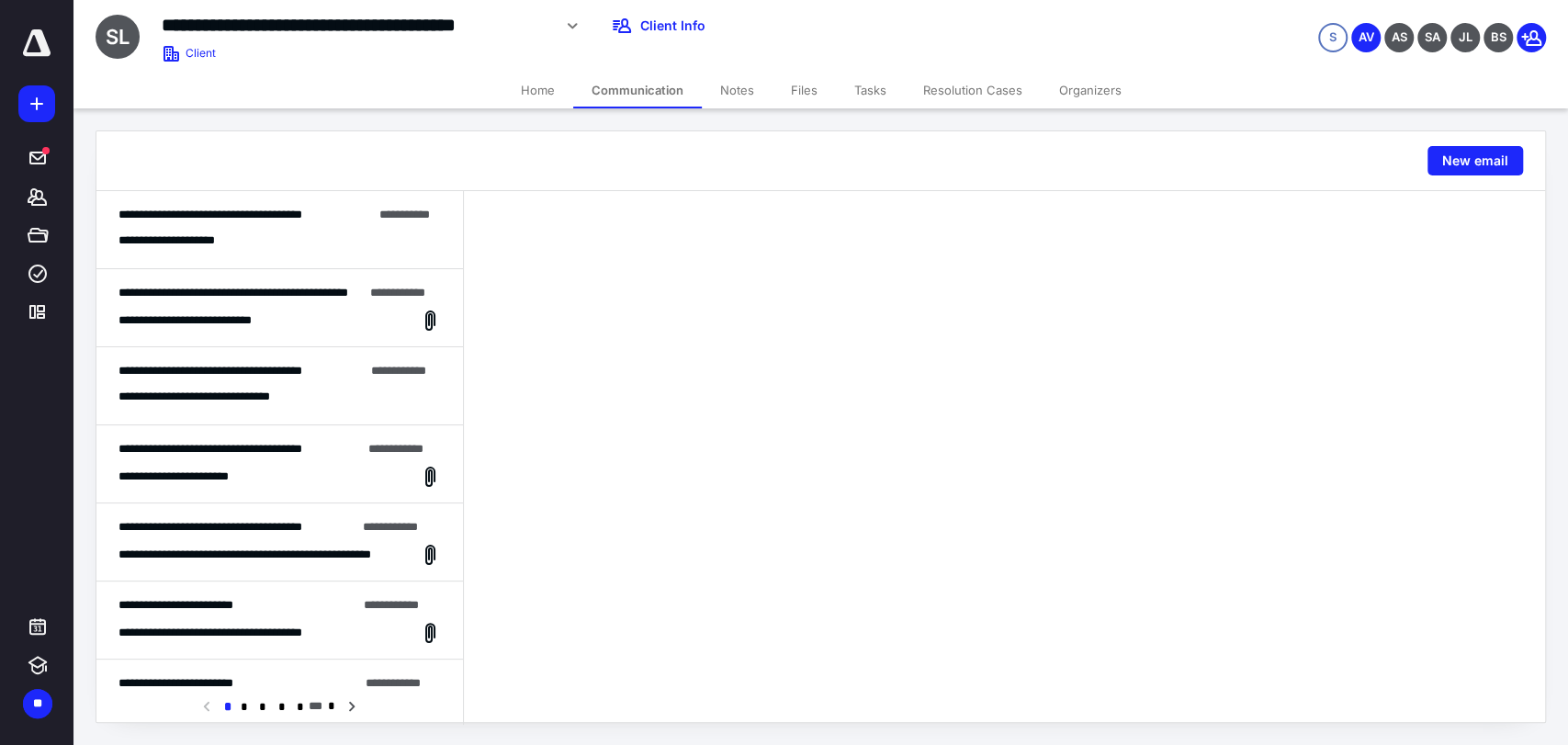 click on "**********" at bounding box center [279, 241] 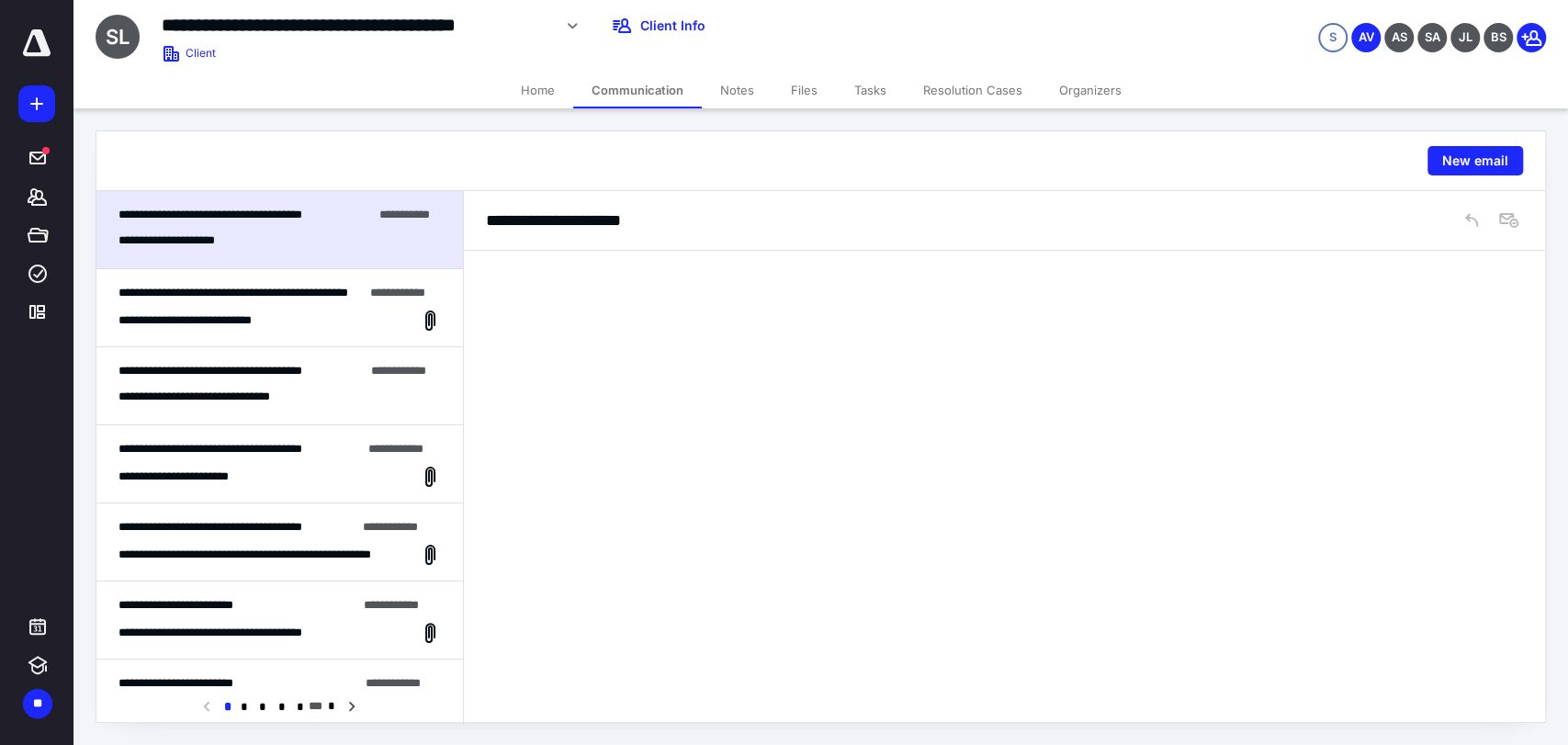 click on "**********" at bounding box center (279, 308) 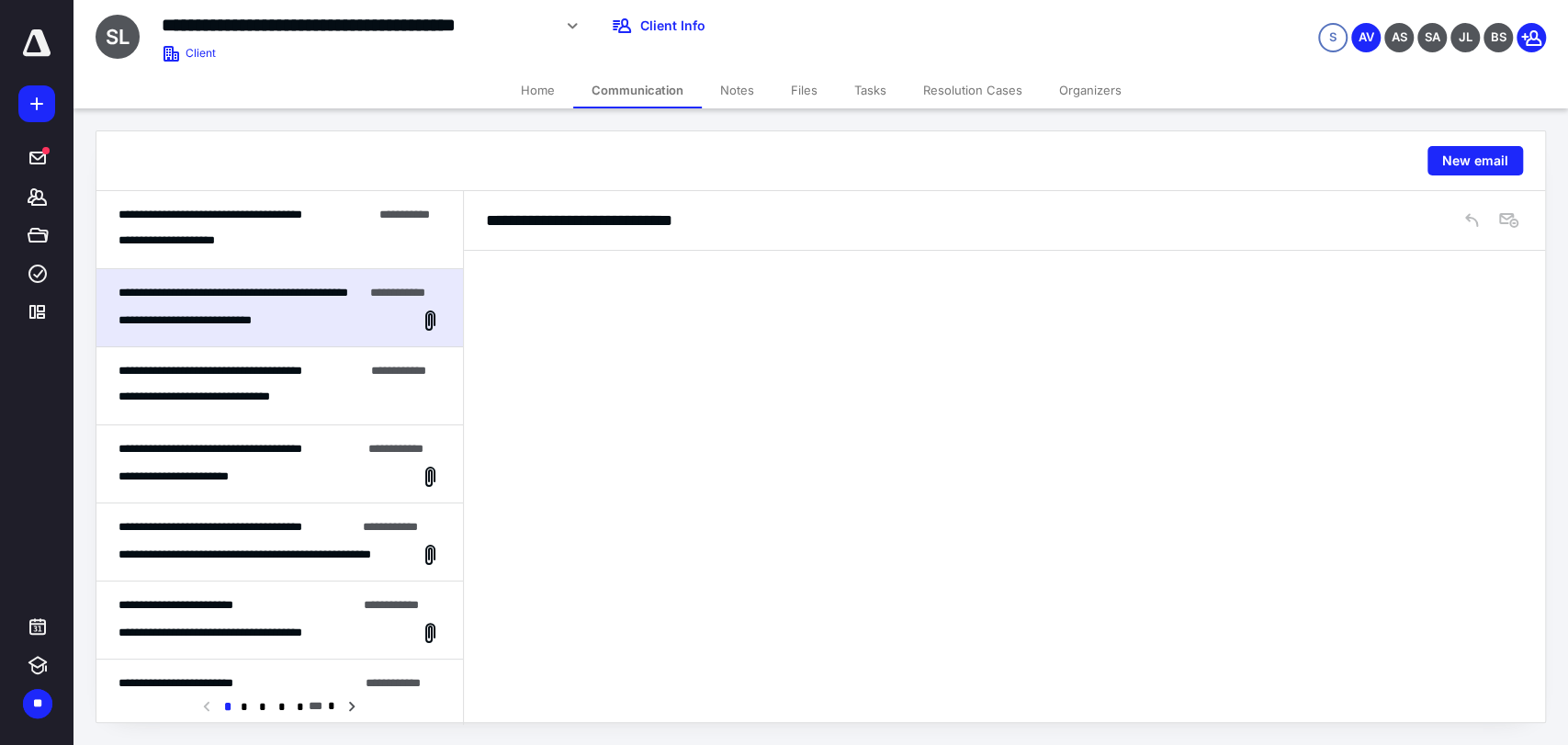 click on "**********" at bounding box center (279, 241) 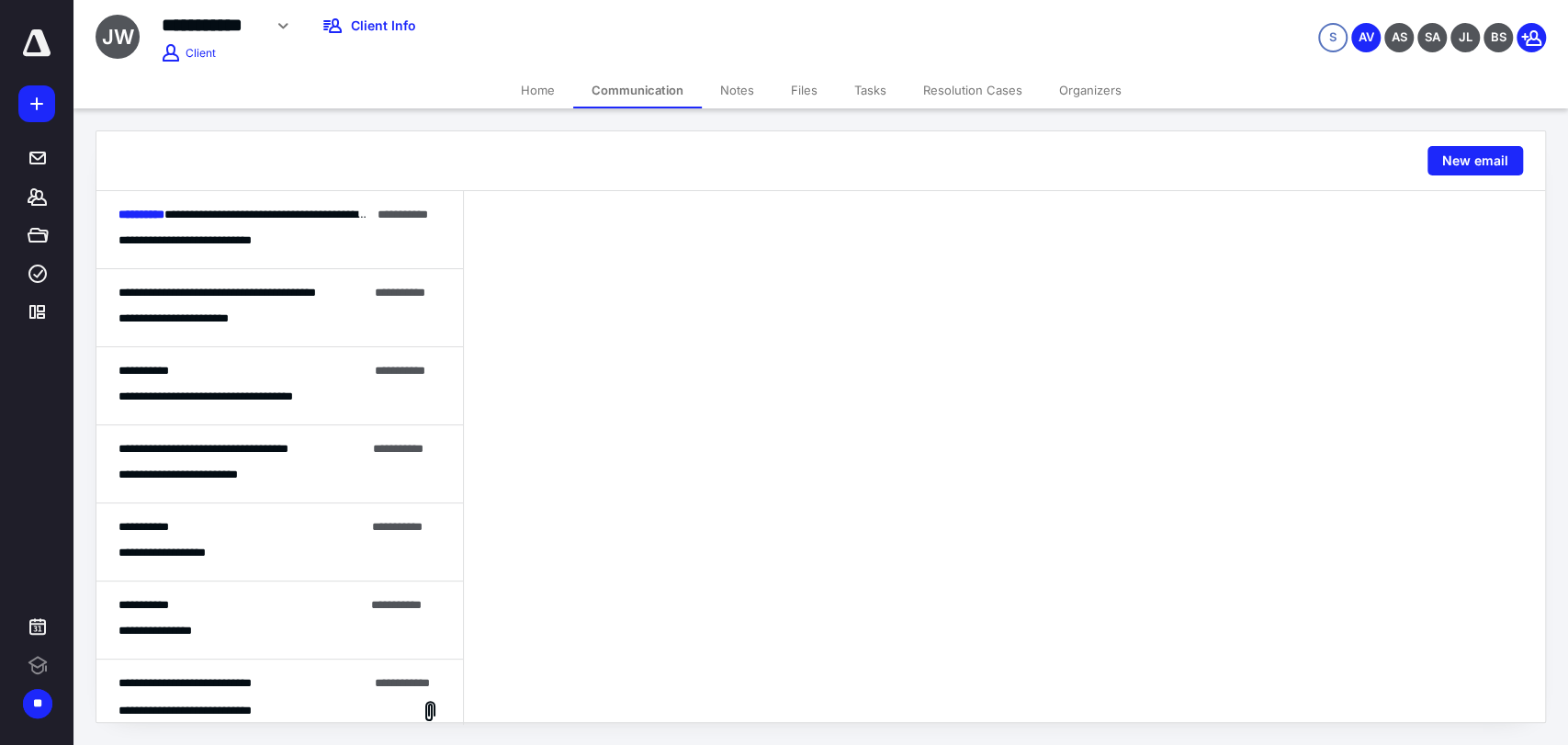 scroll, scrollTop: 0, scrollLeft: 0, axis: both 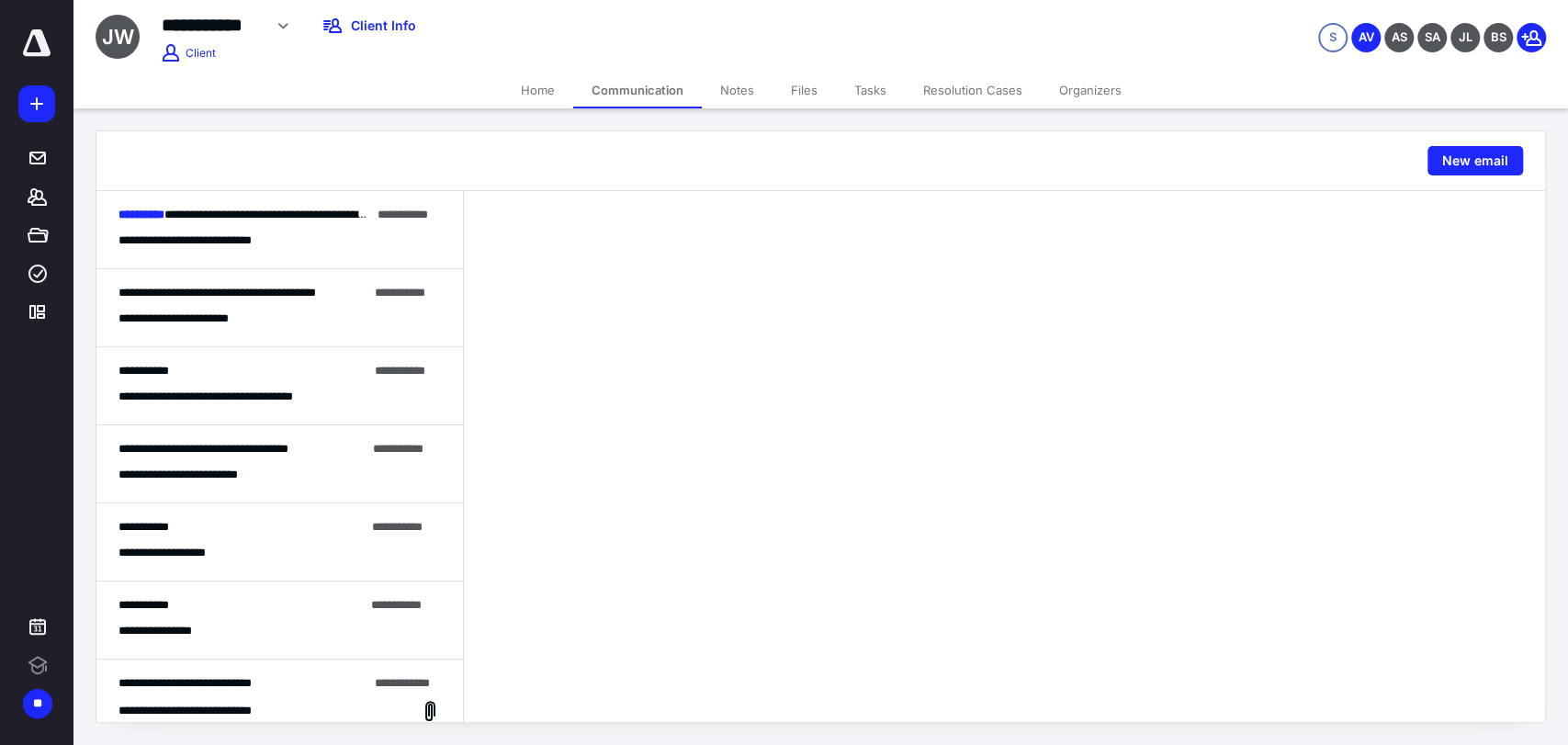 click on "Files" at bounding box center (804, 90) 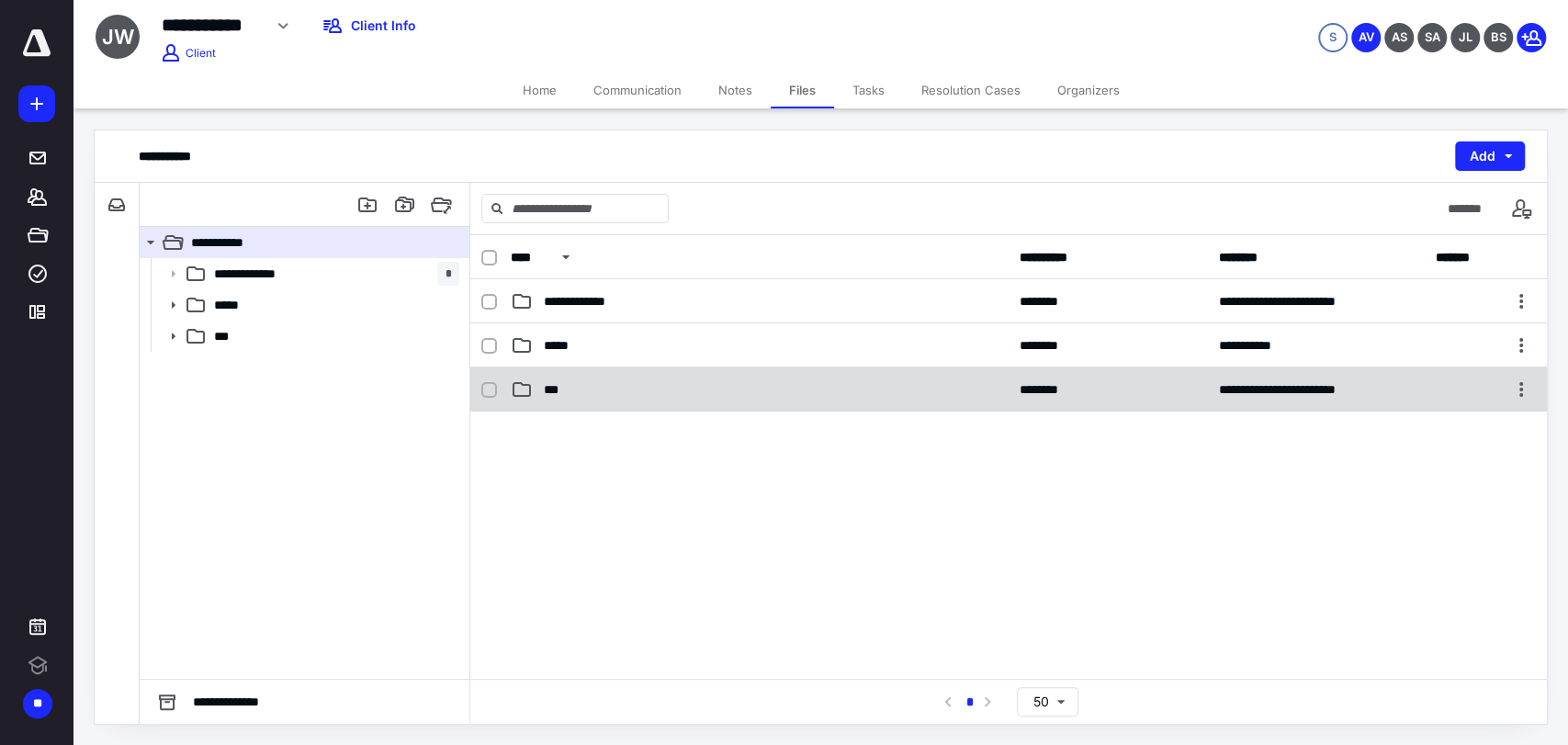 scroll, scrollTop: 0, scrollLeft: 0, axis: both 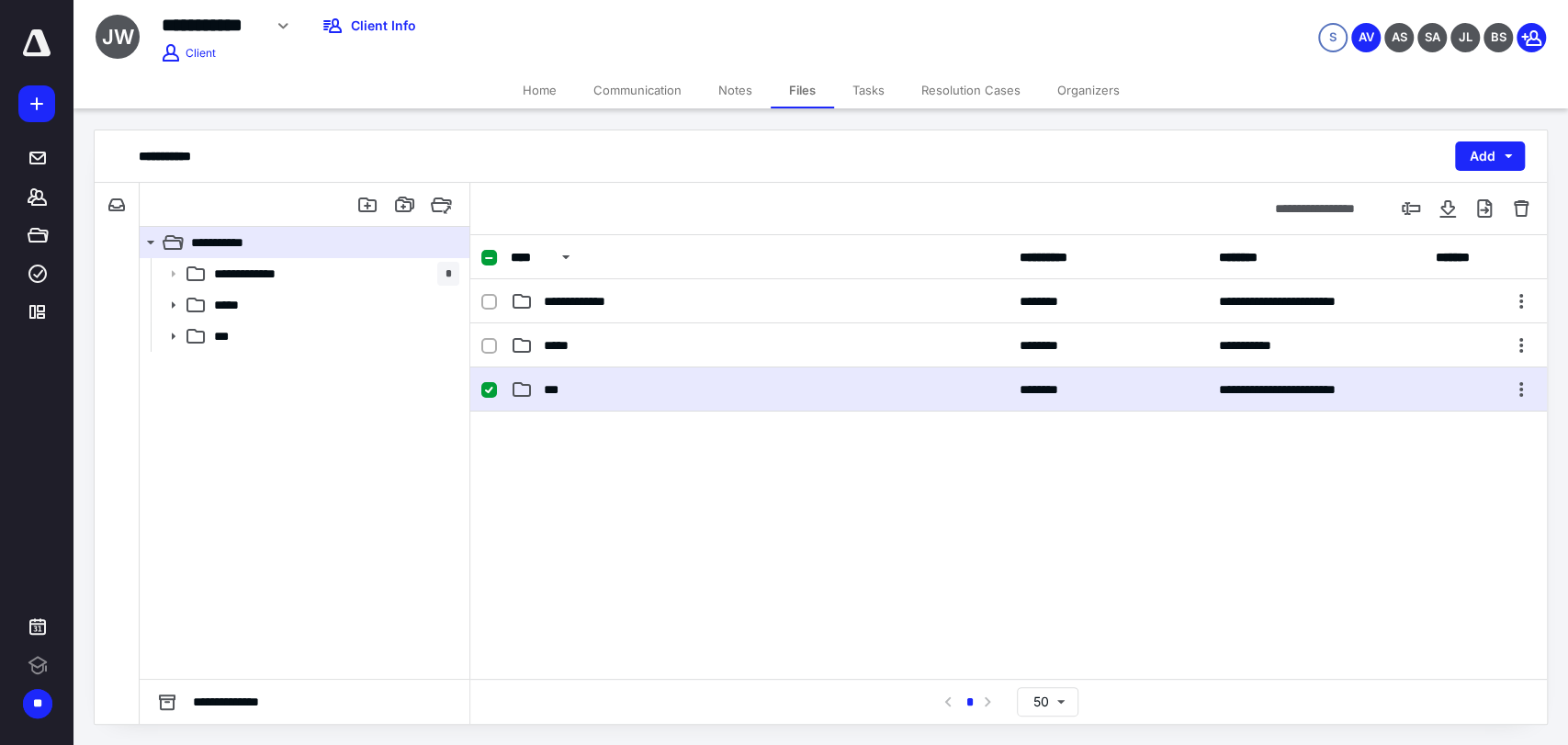 click on "**********" at bounding box center (1009, 389) 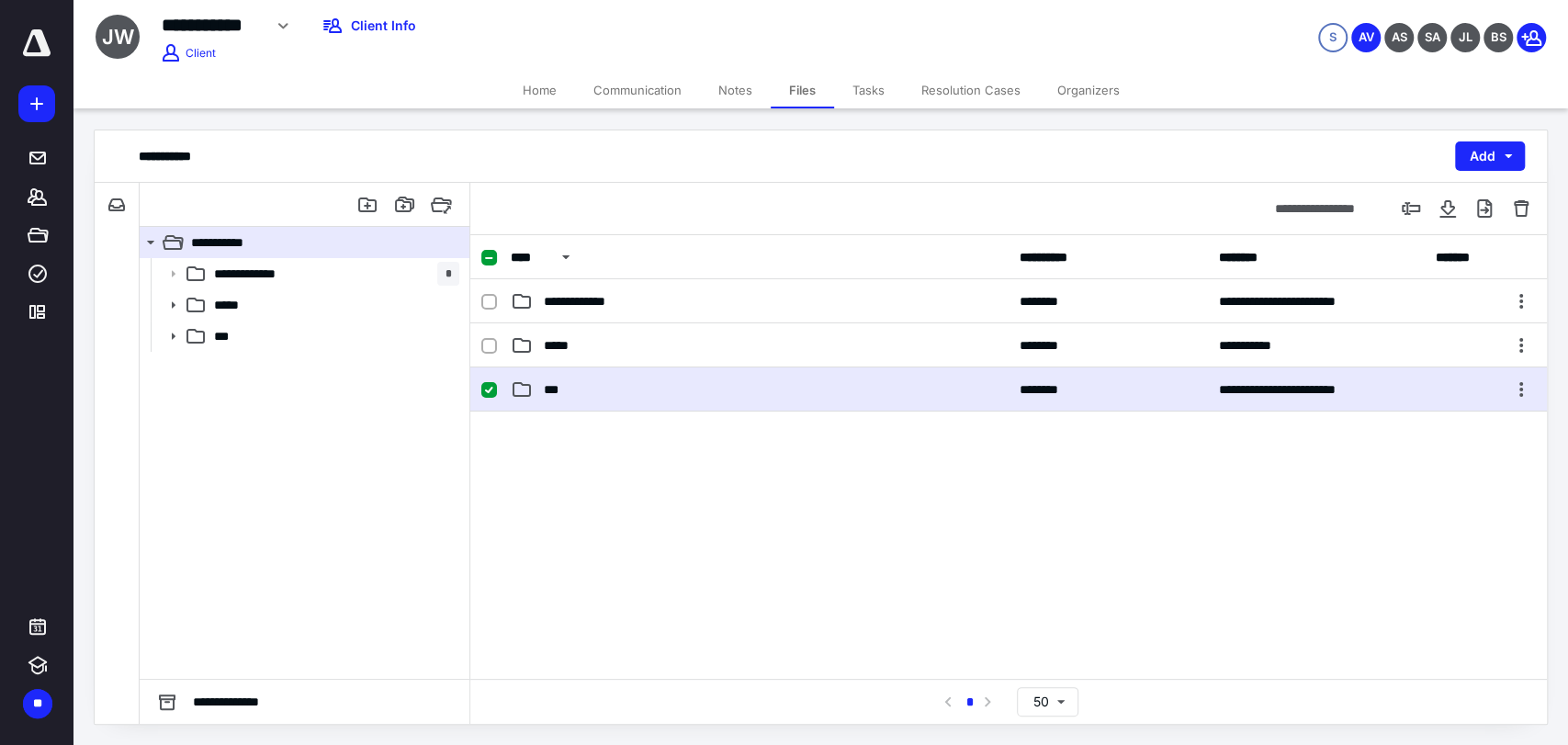 click on "***" at bounding box center (760, 389) 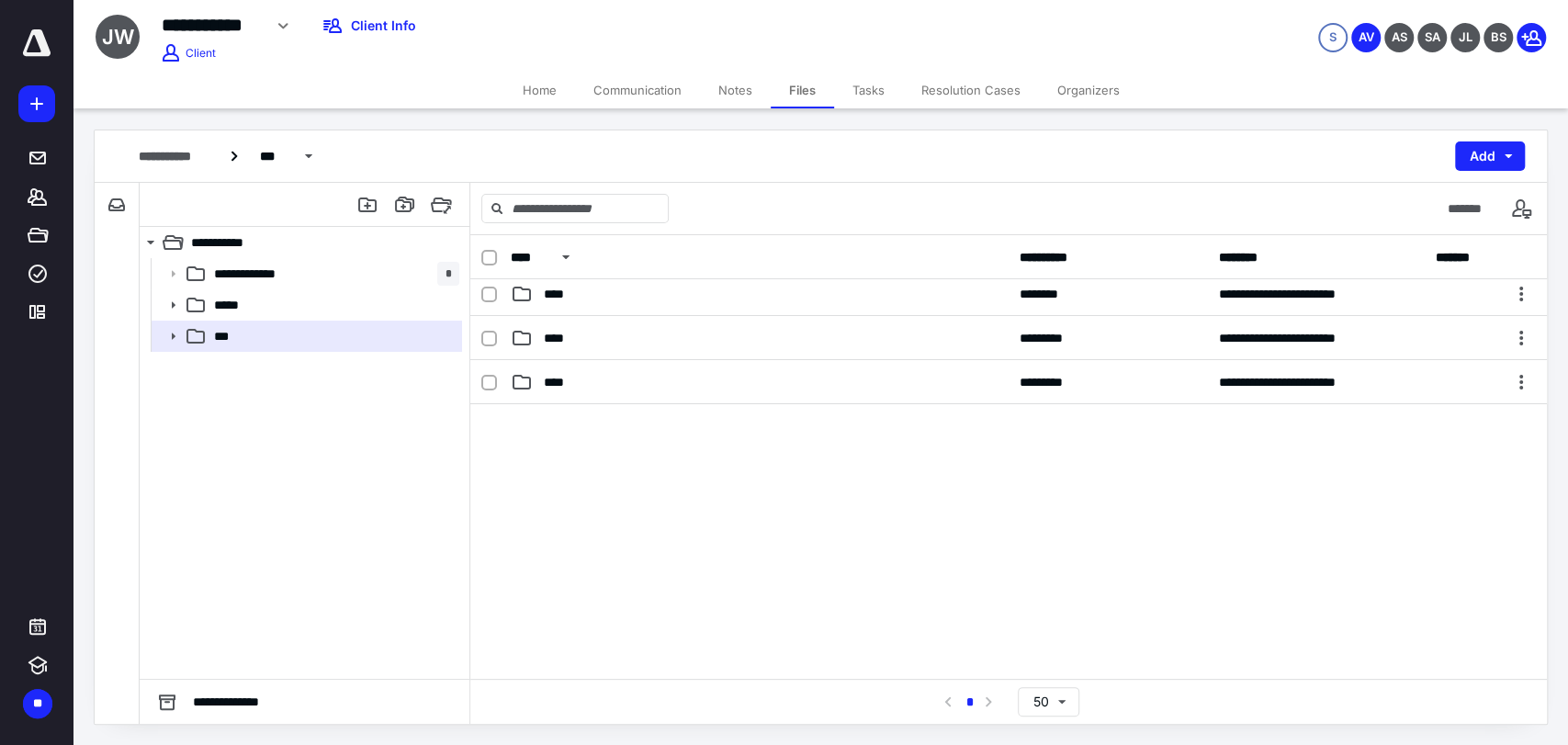 scroll, scrollTop: 0, scrollLeft: 0, axis: both 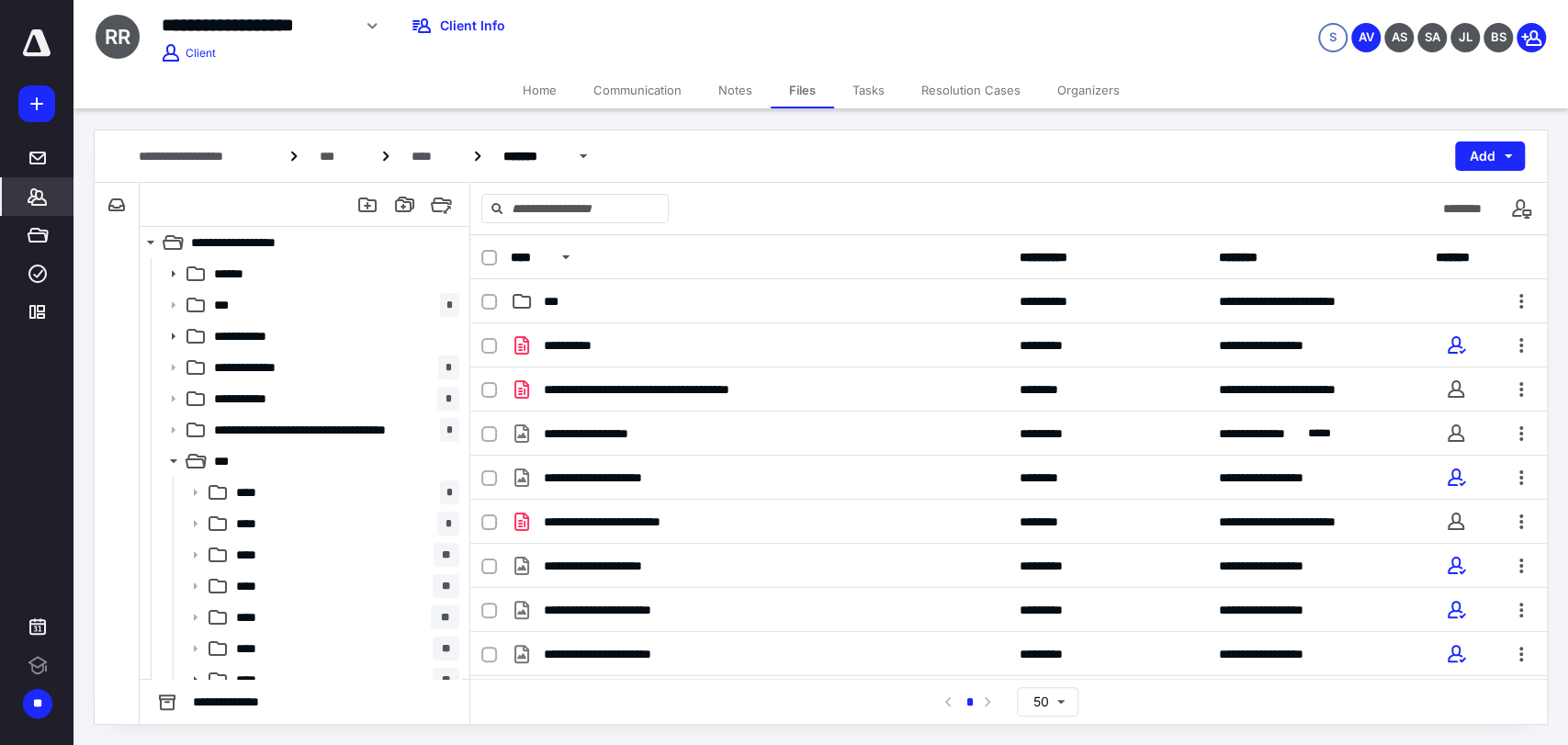 click on "*******" at bounding box center [38, 197] 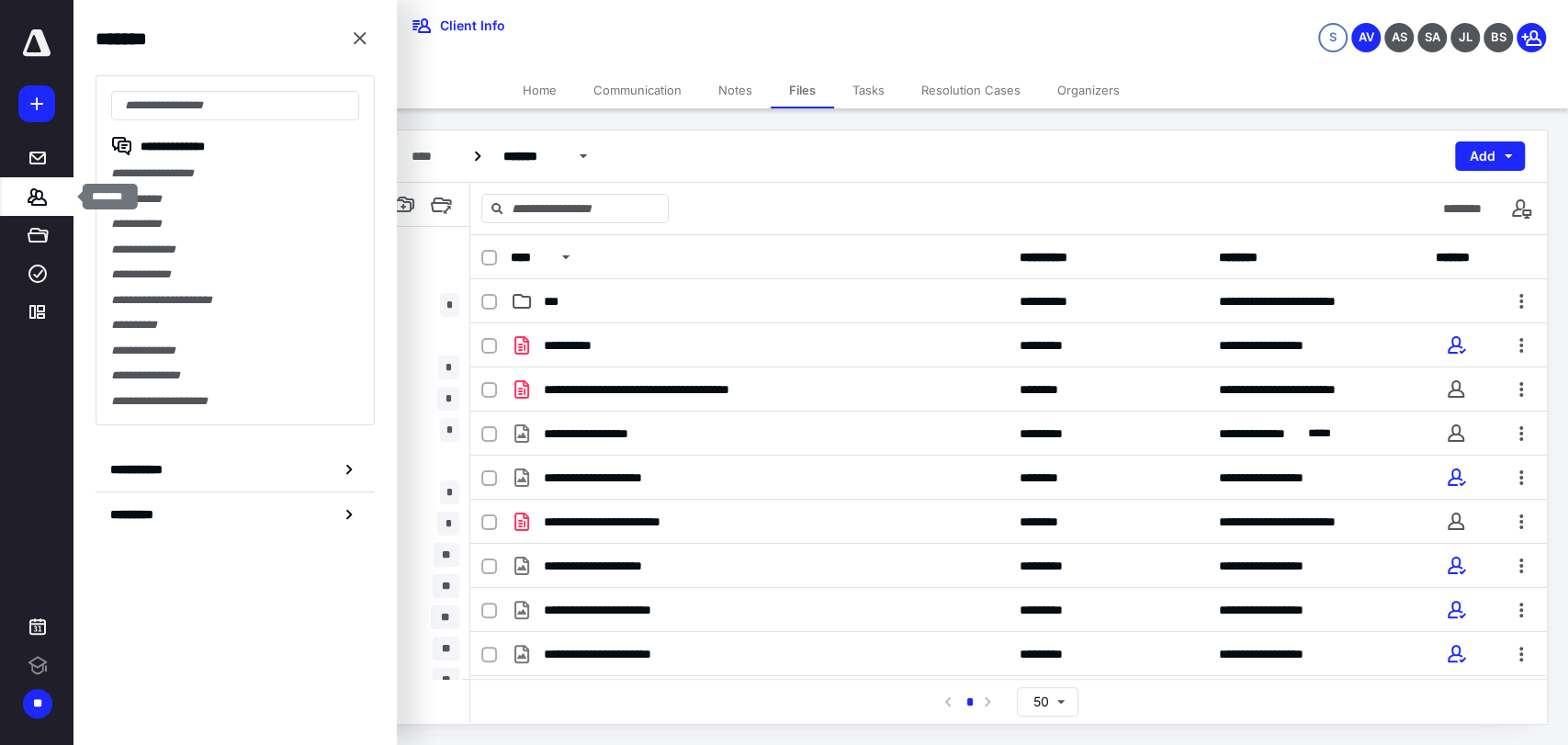 scroll, scrollTop: 0, scrollLeft: 0, axis: both 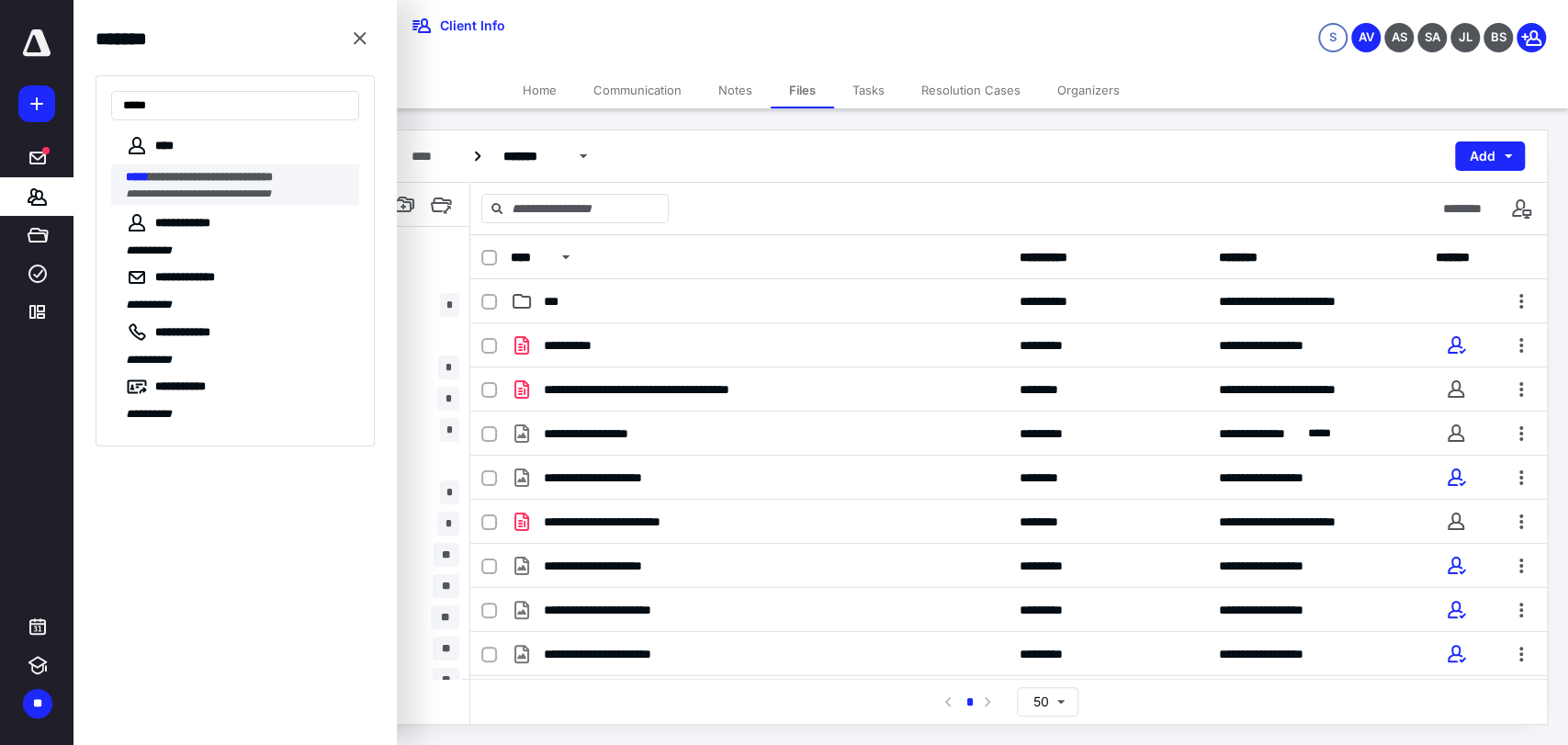 type on "*****" 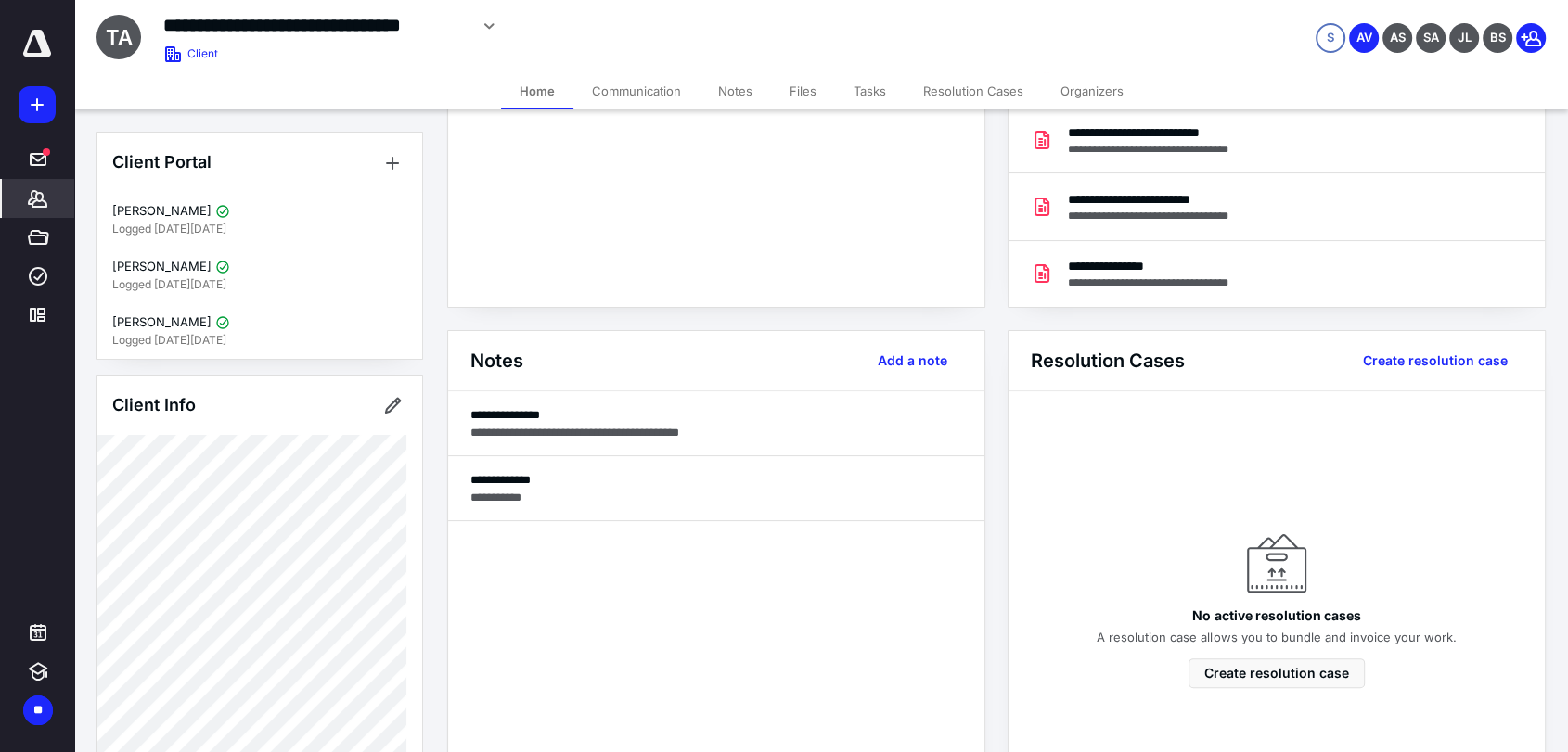 scroll, scrollTop: 309, scrollLeft: 0, axis: vertical 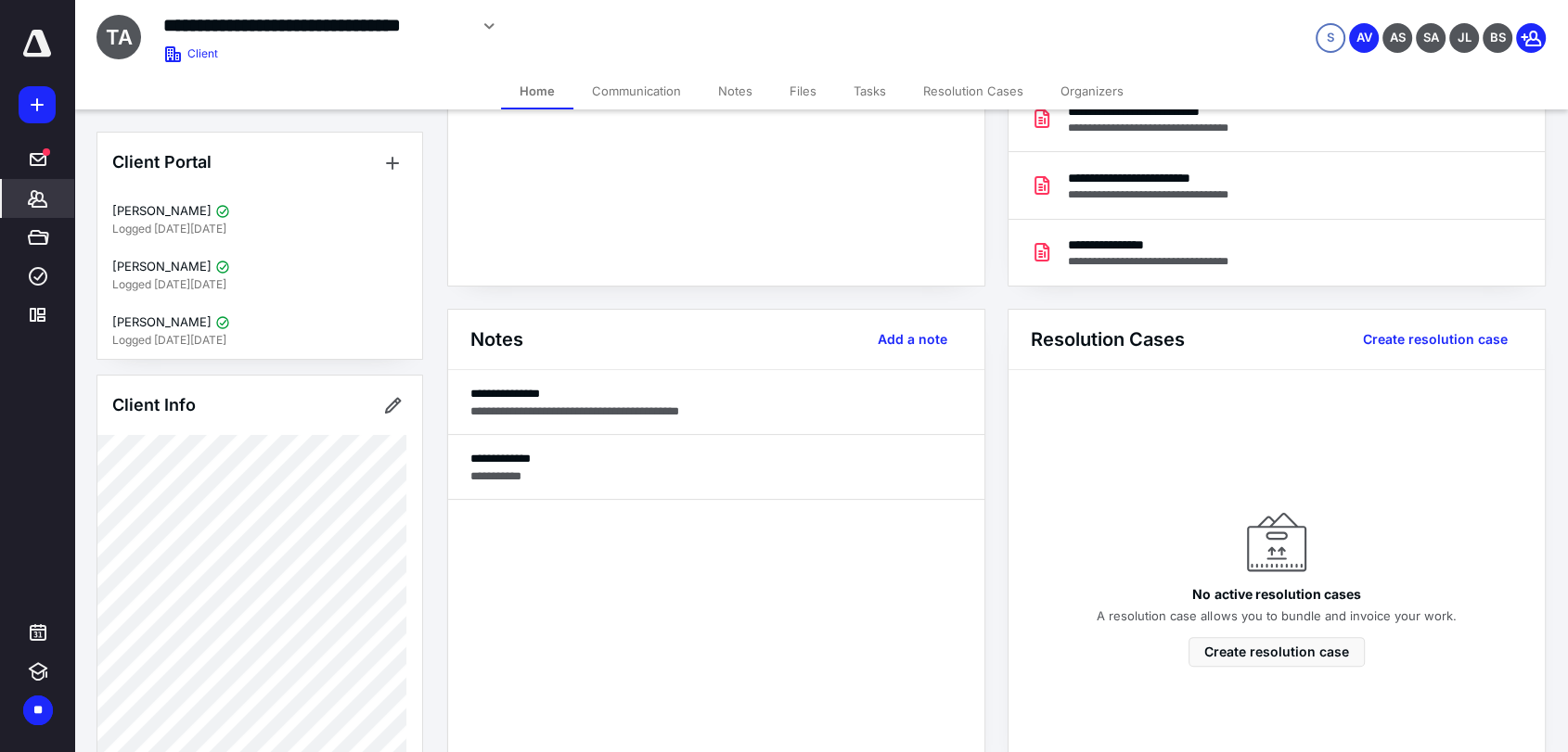 click on "Files" at bounding box center (803, 91) 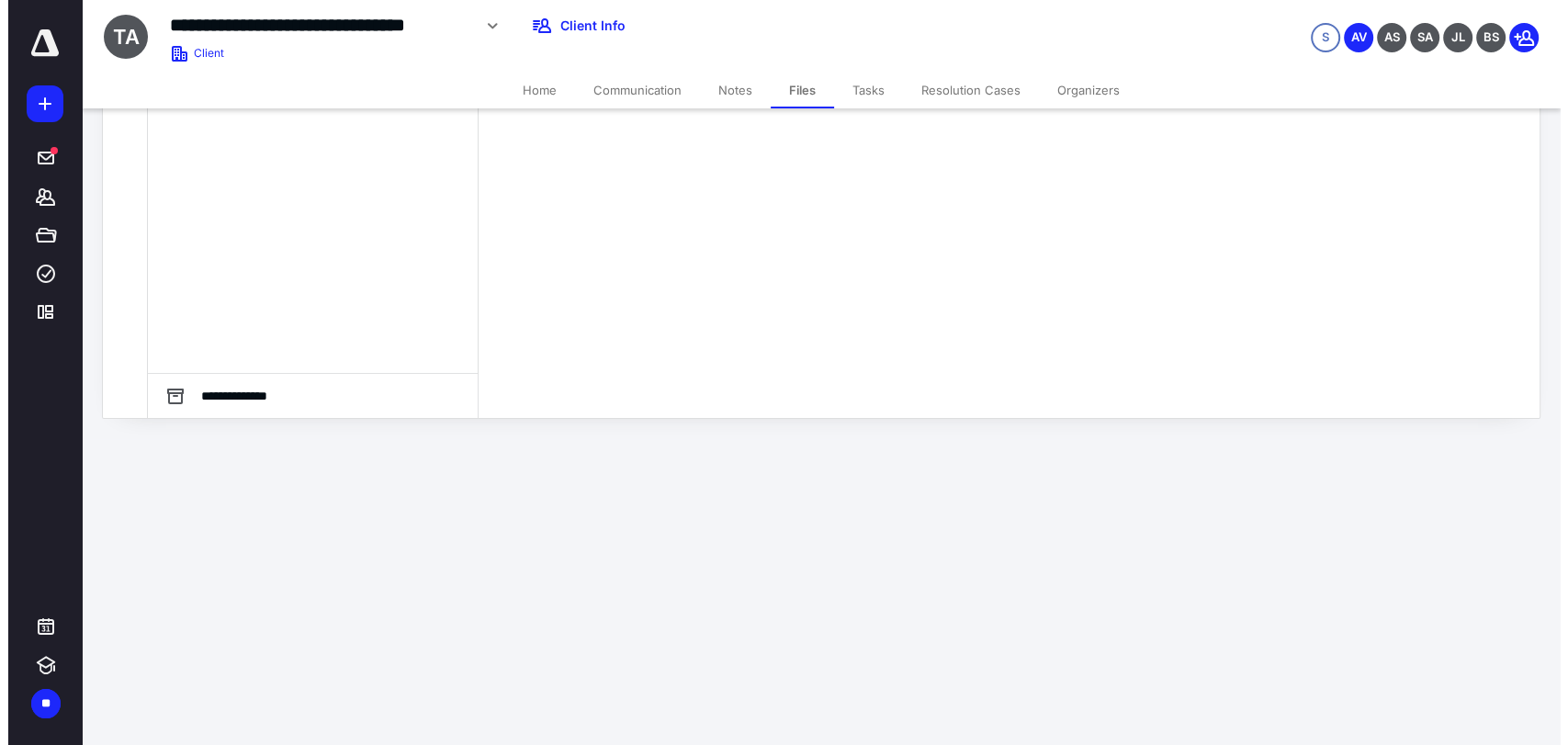 scroll, scrollTop: 0, scrollLeft: 0, axis: both 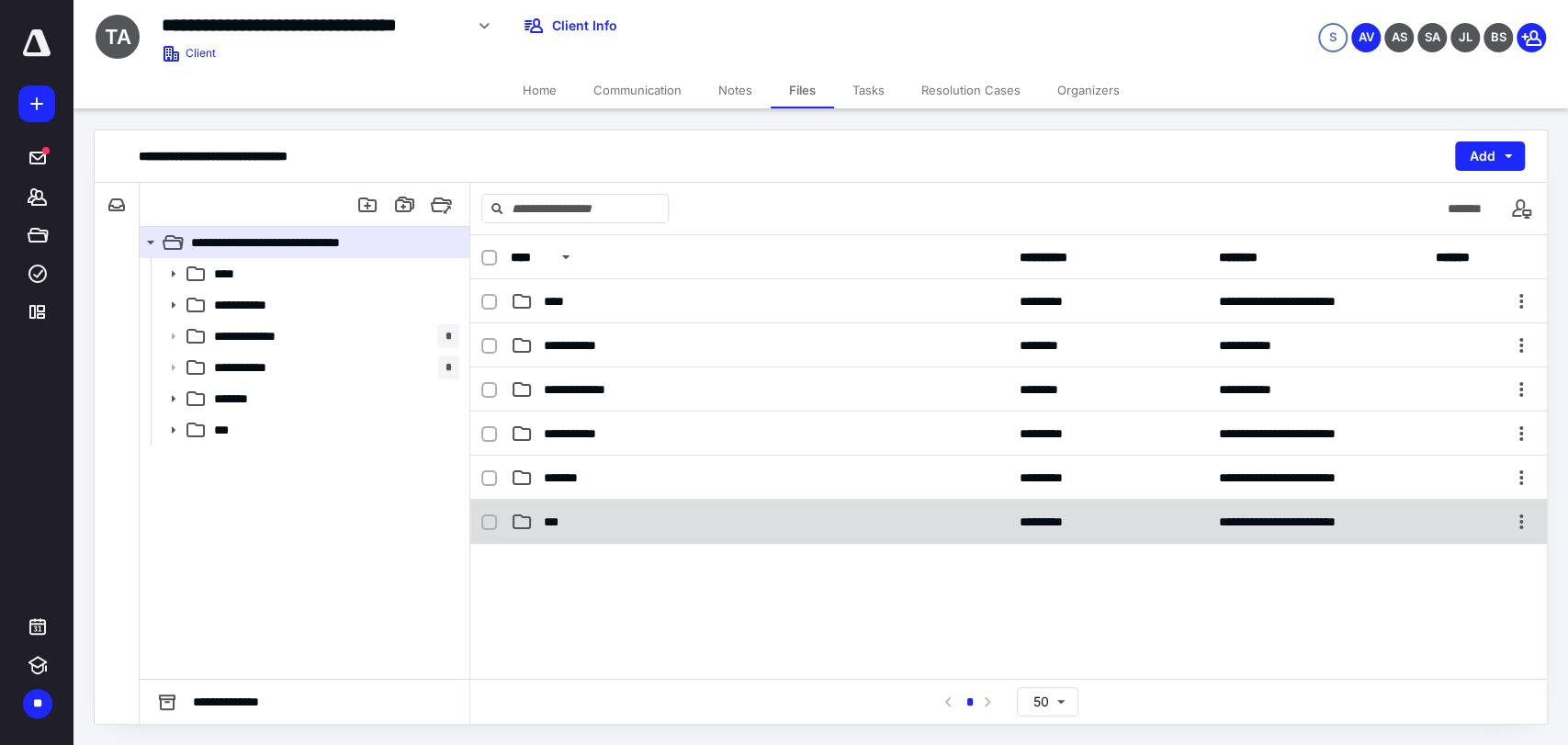 click on "**********" at bounding box center [1009, 522] 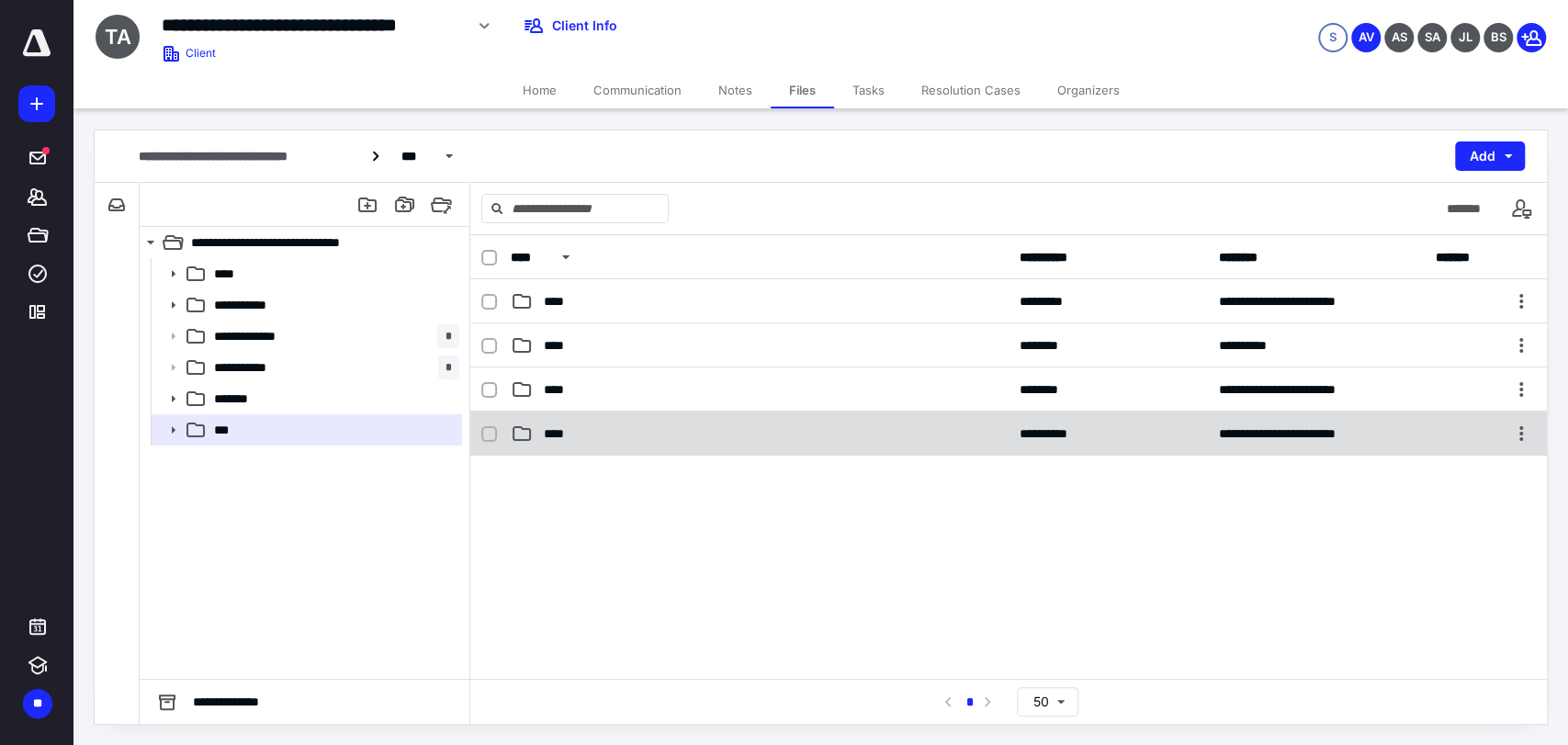 click on "****" at bounding box center [760, 434] 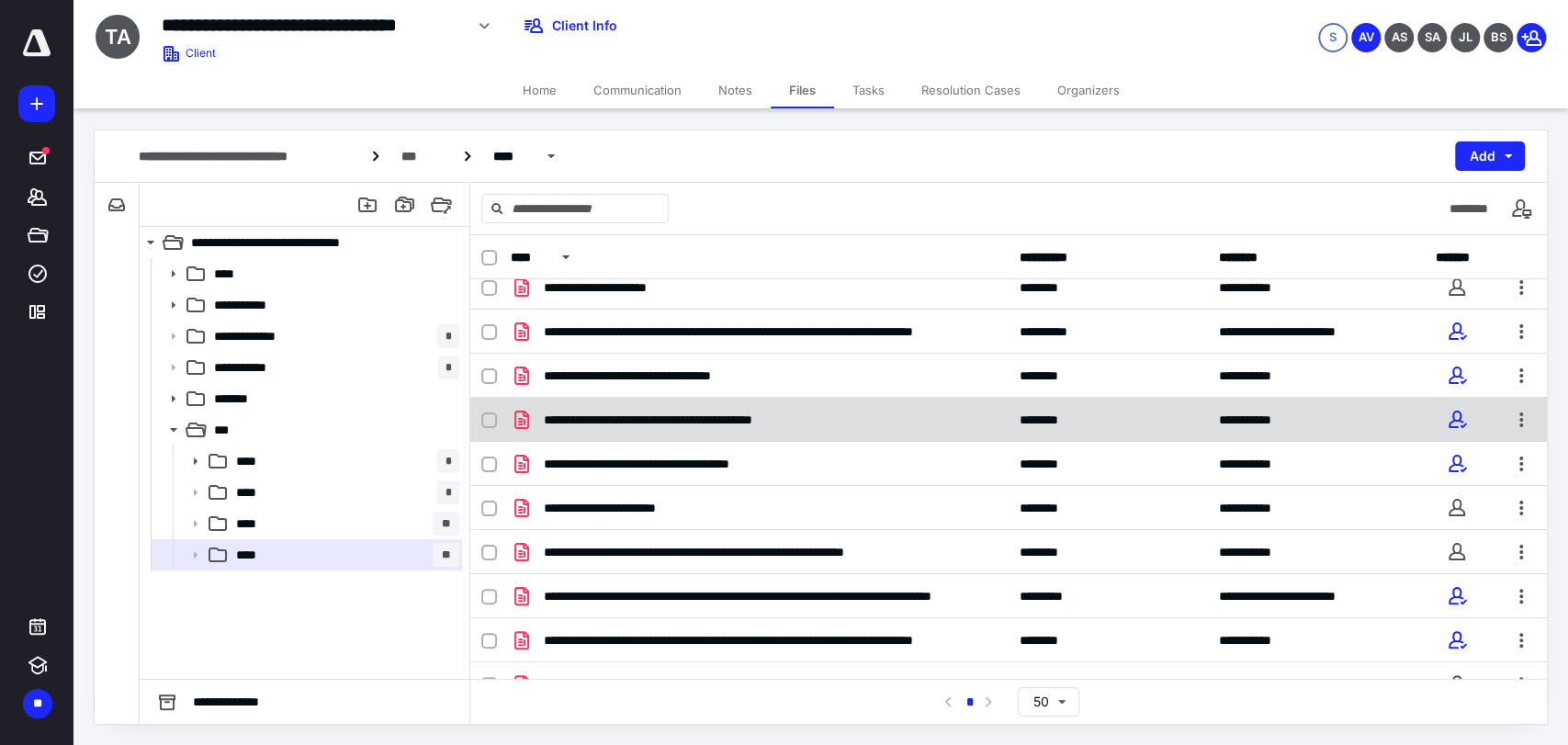 scroll, scrollTop: 0, scrollLeft: 0, axis: both 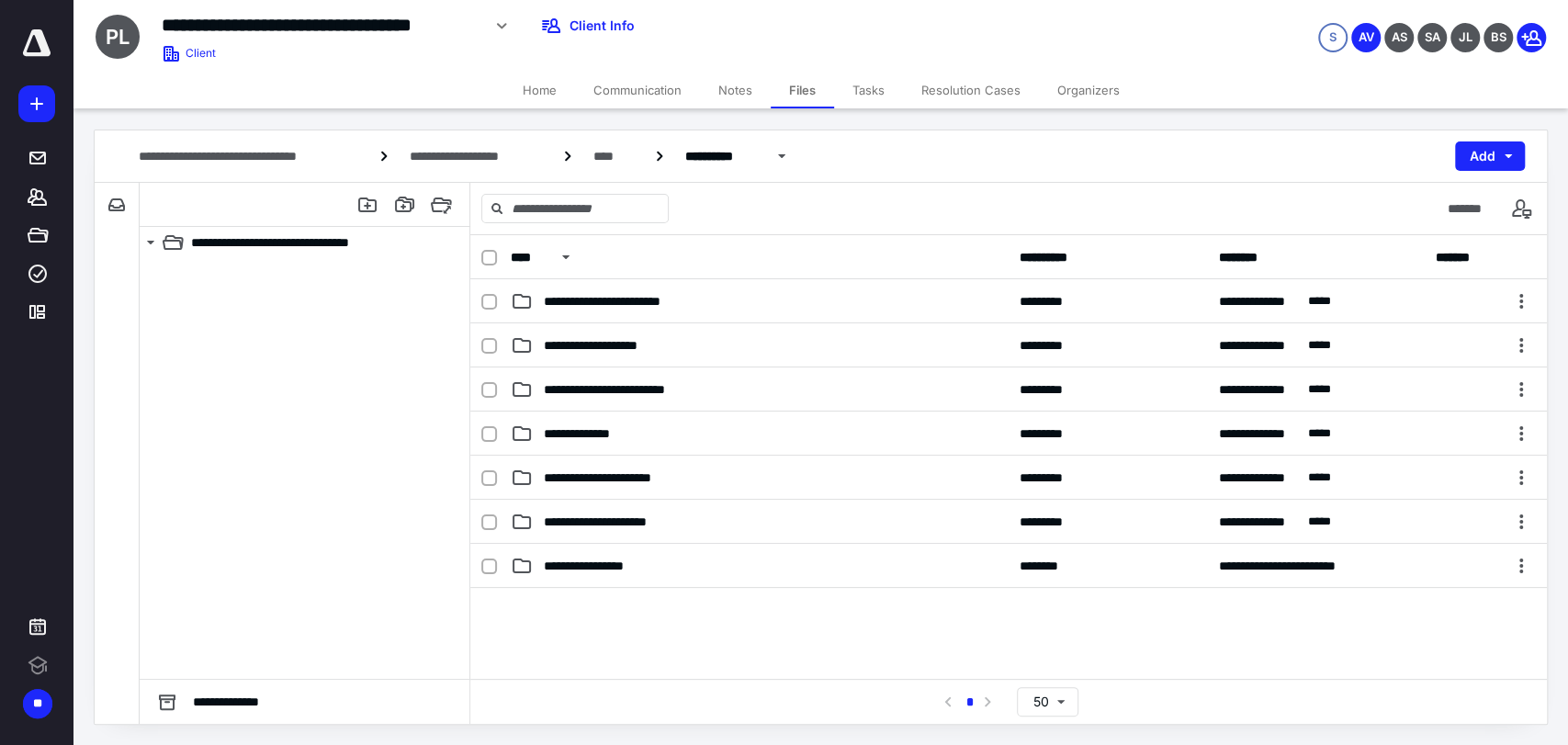 click on "Communication" at bounding box center (637, 90) 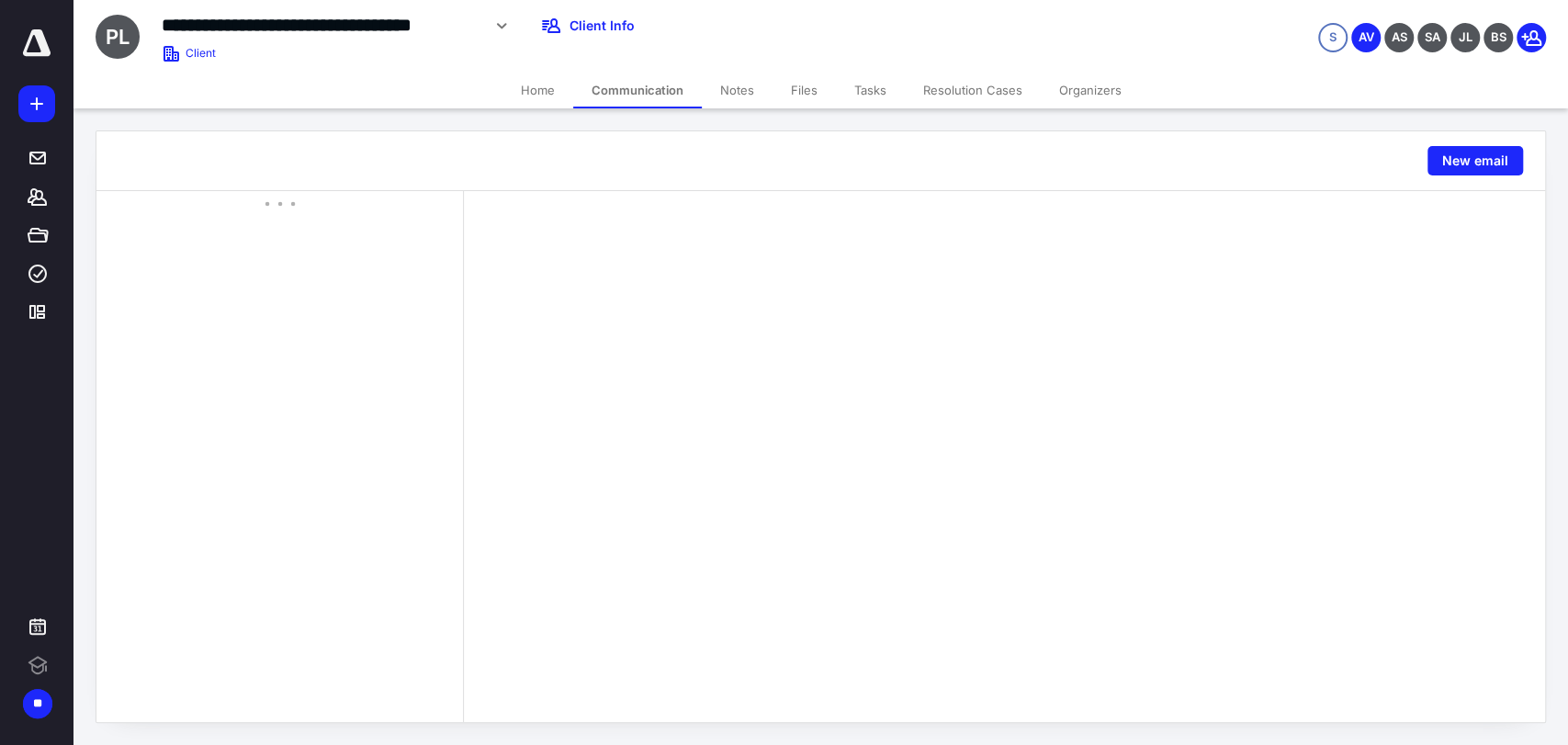 scroll, scrollTop: 0, scrollLeft: 0, axis: both 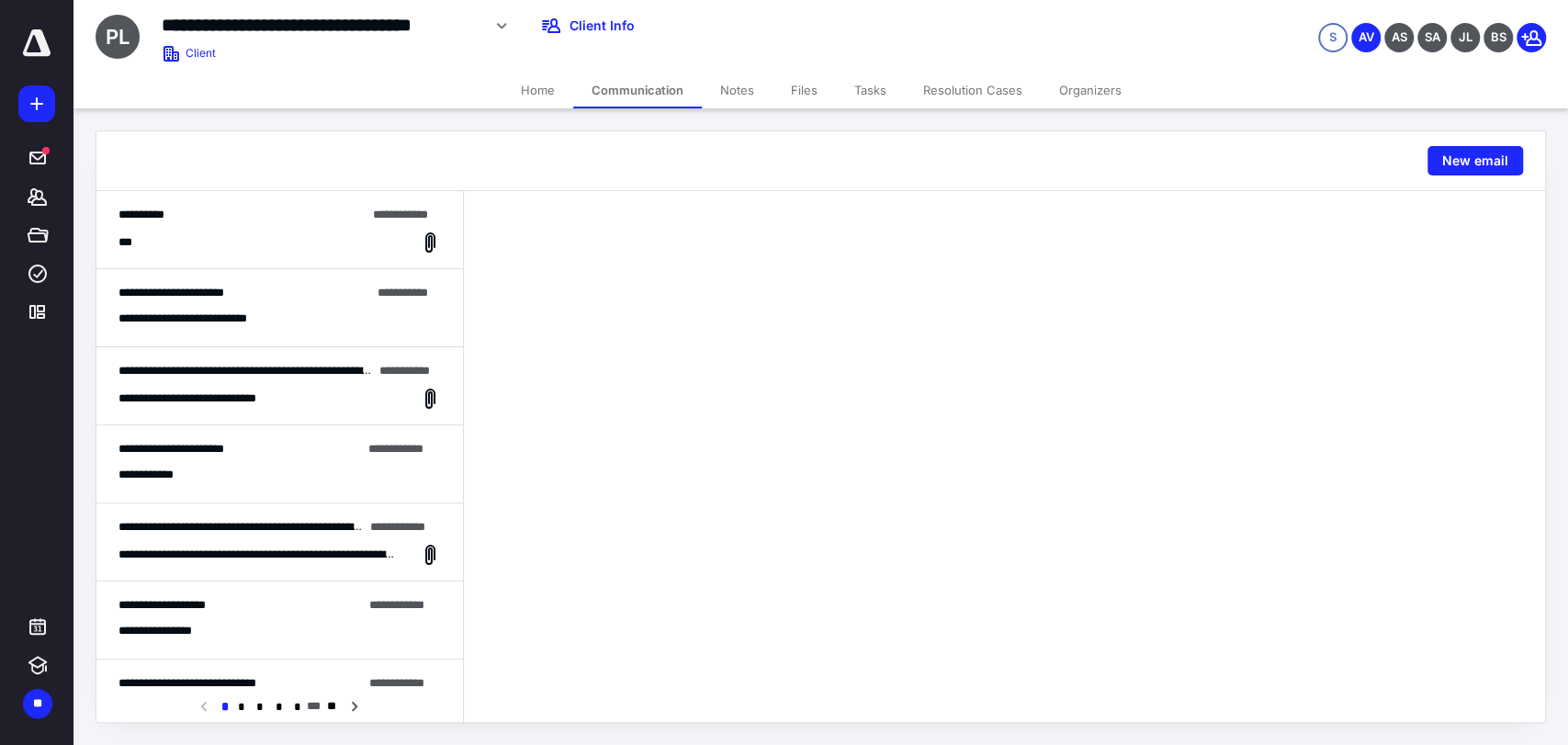 click on "***" at bounding box center (279, 243) 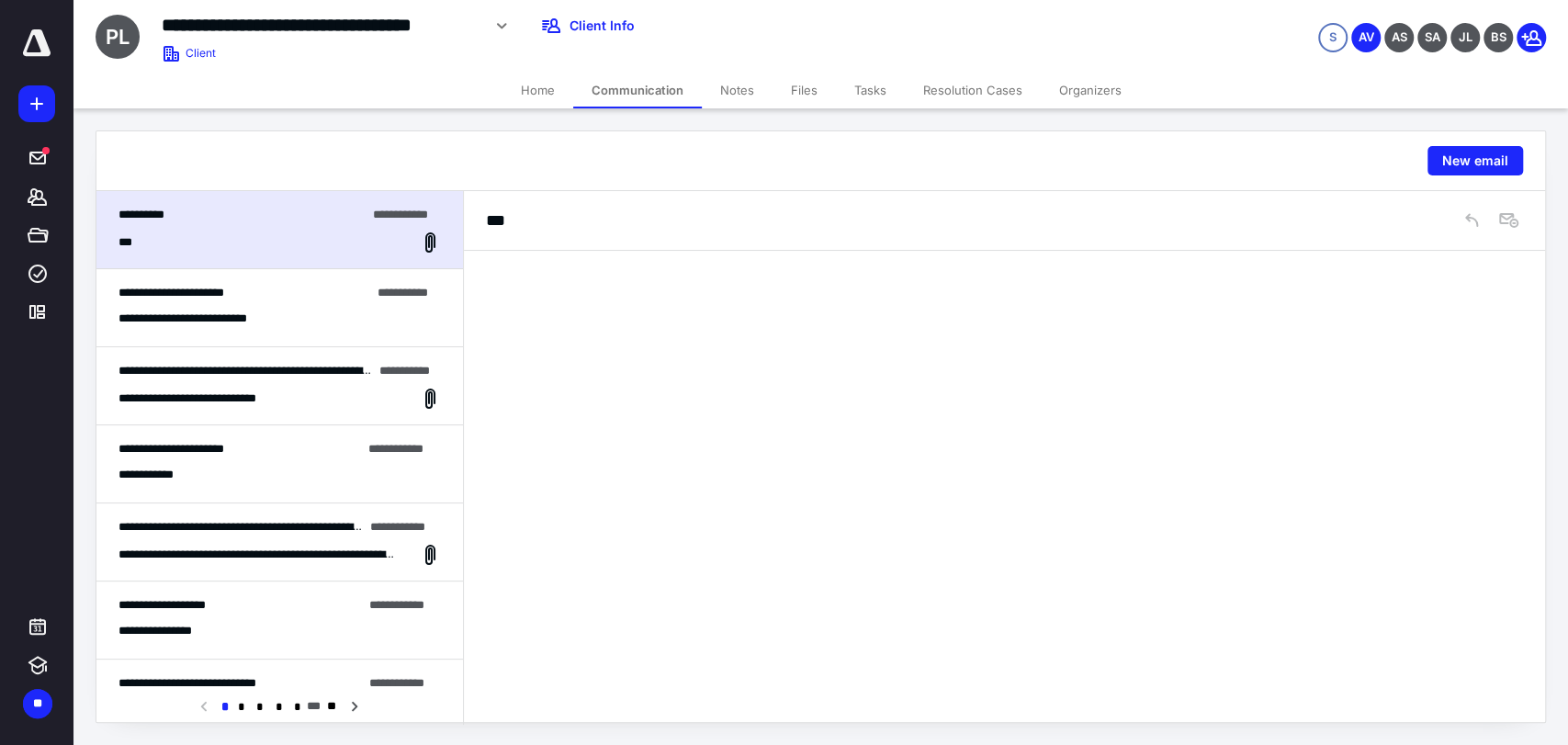 click on "**********" at bounding box center (279, 230) 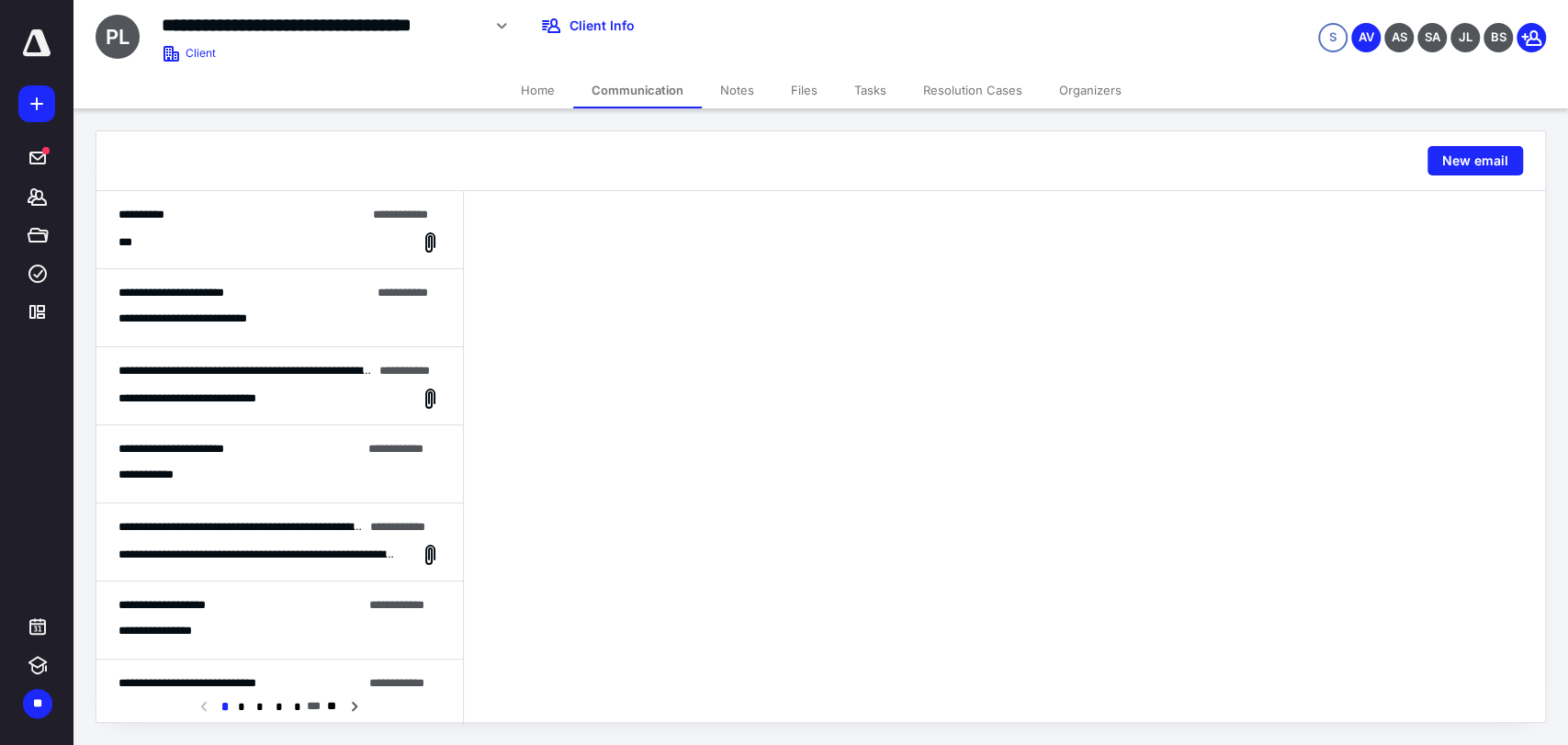 click on "**********" at bounding box center (279, 319) 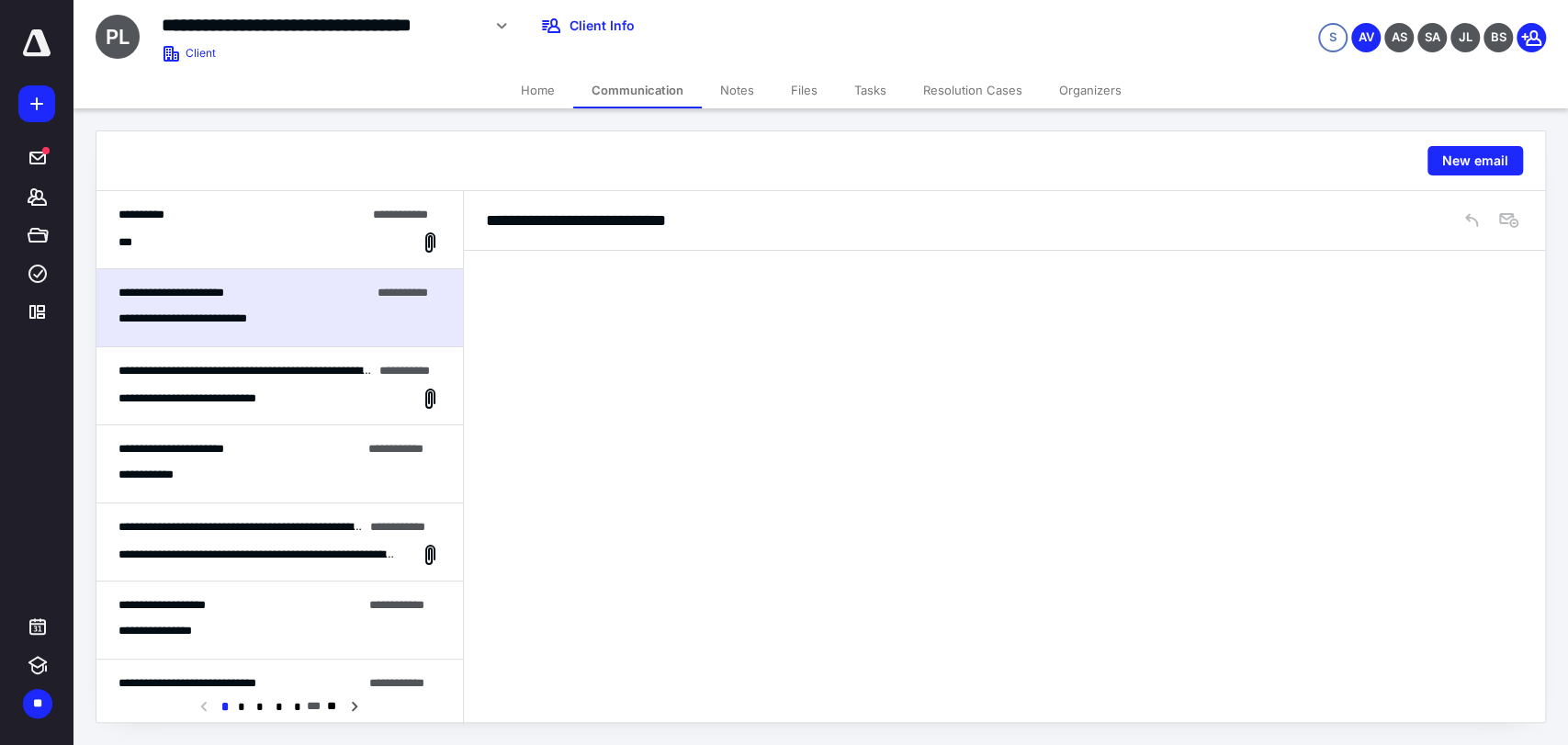 click on "***" at bounding box center [279, 243] 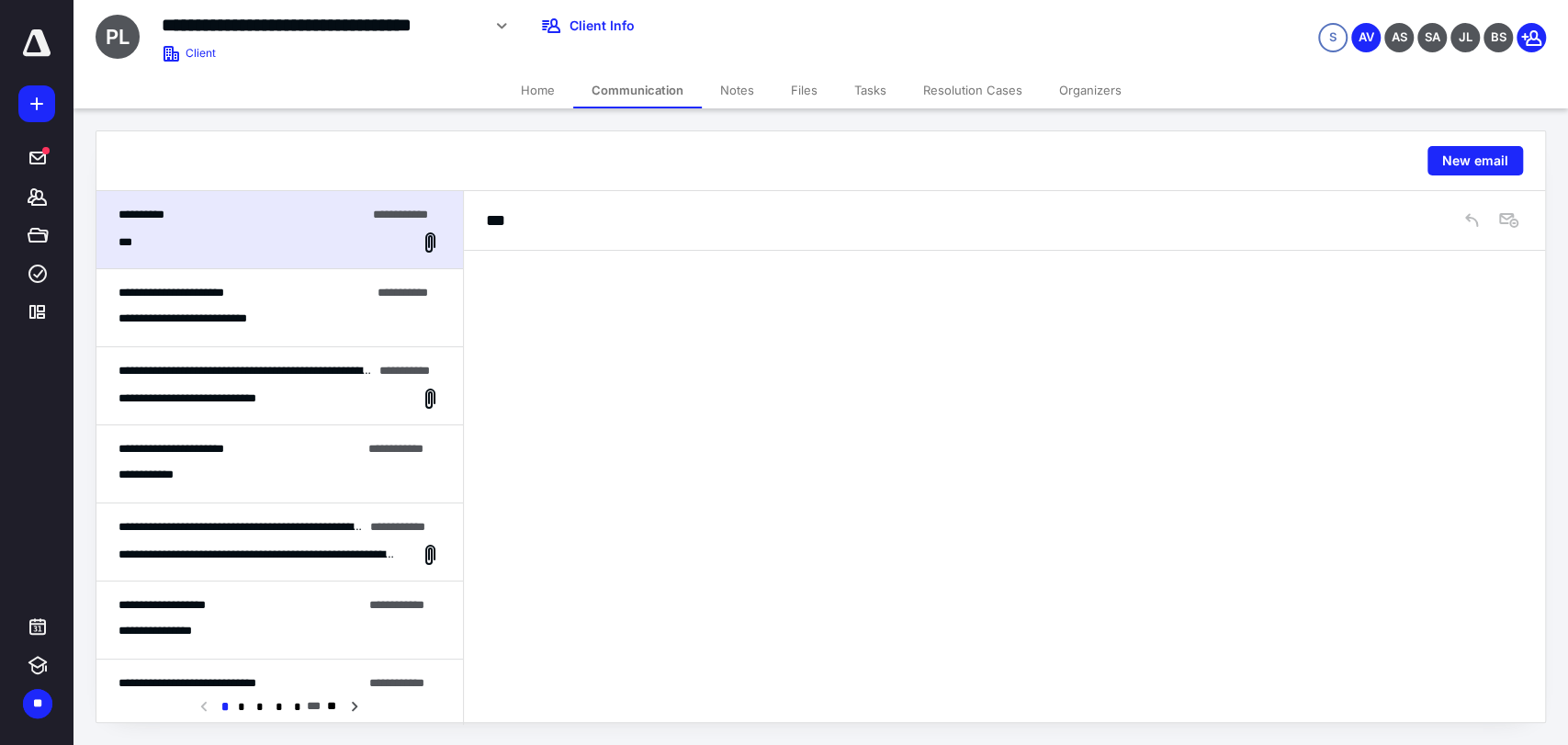 click on "**********" at bounding box center [279, 230] 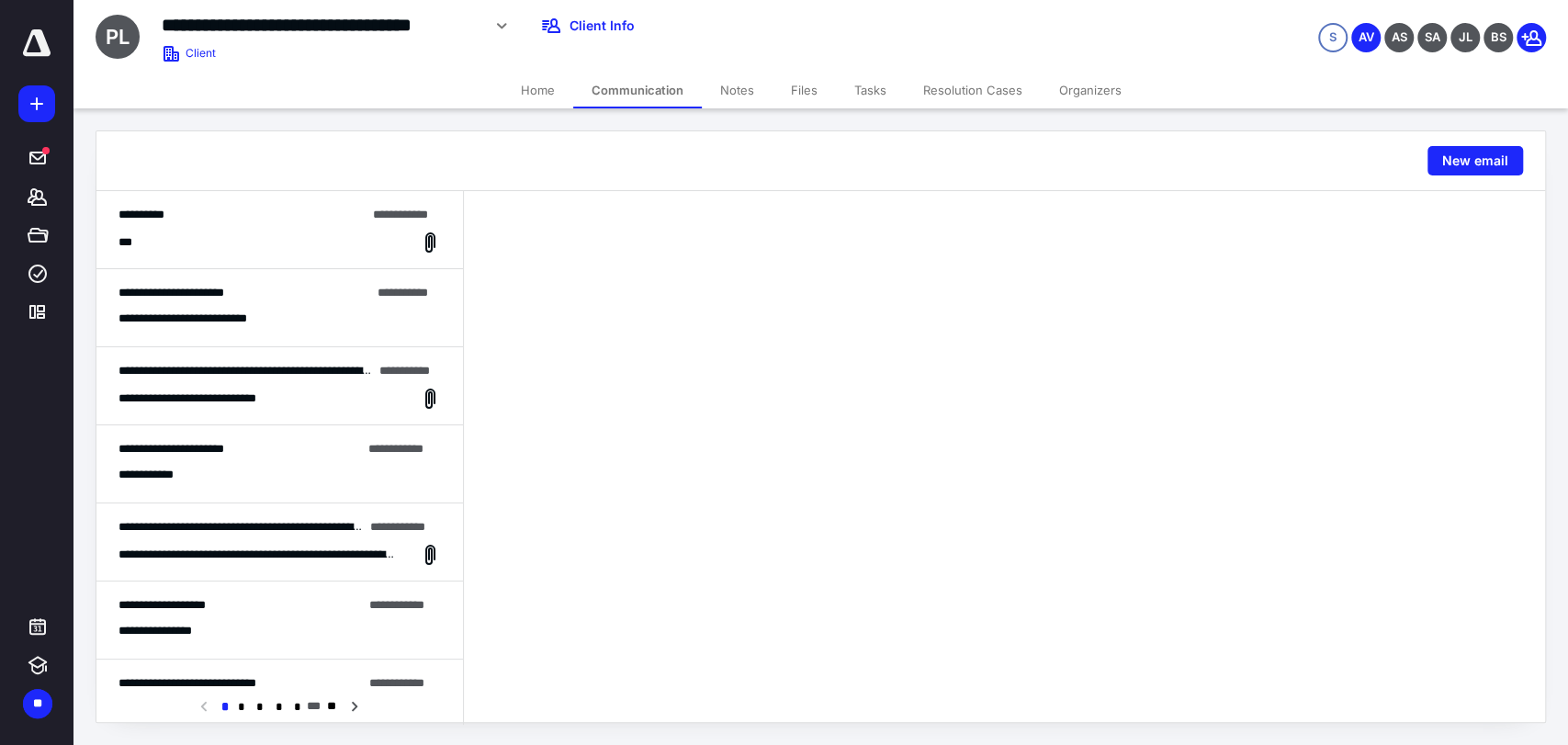 click on "Home" at bounding box center [537, 90] 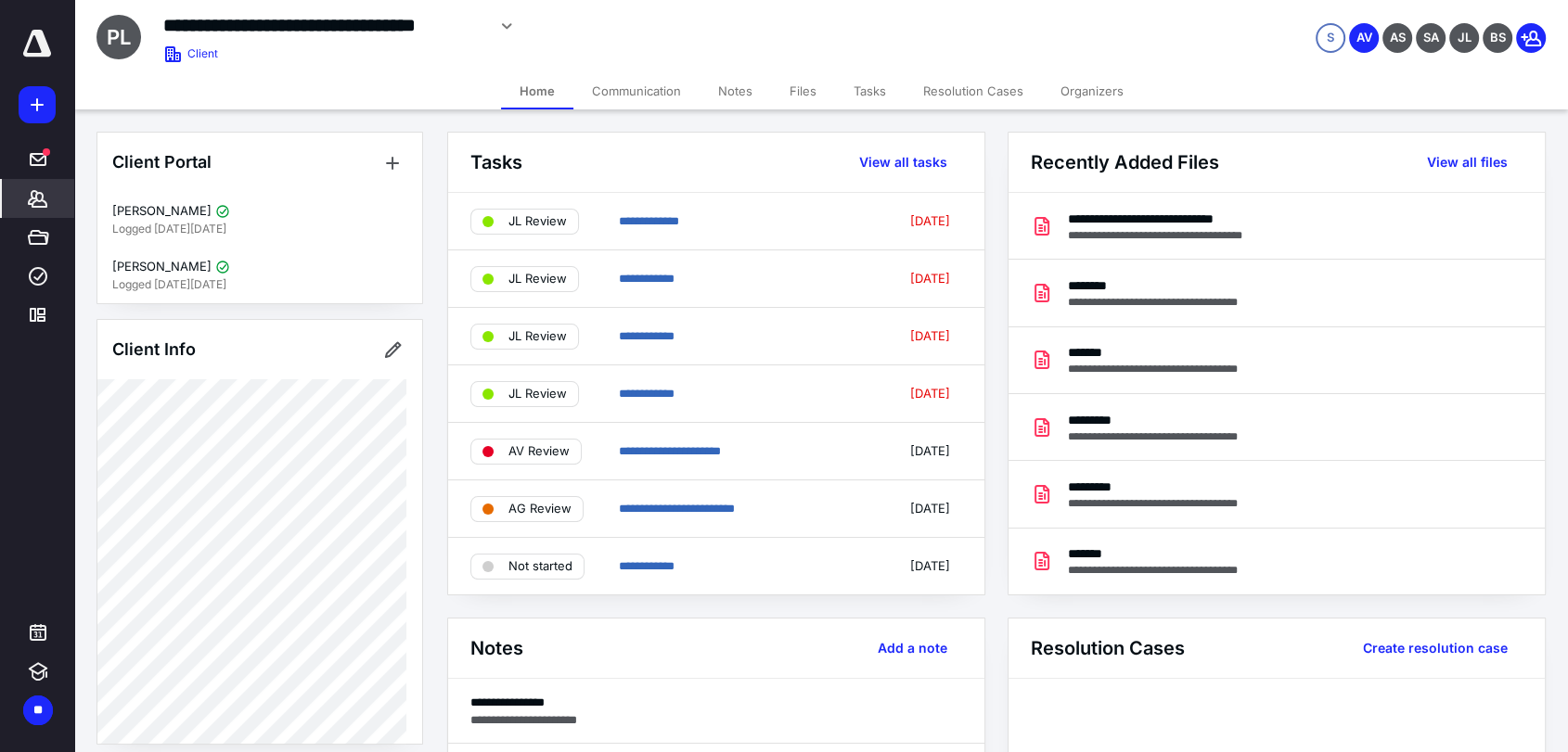 click on "Communication" at bounding box center [636, 91] 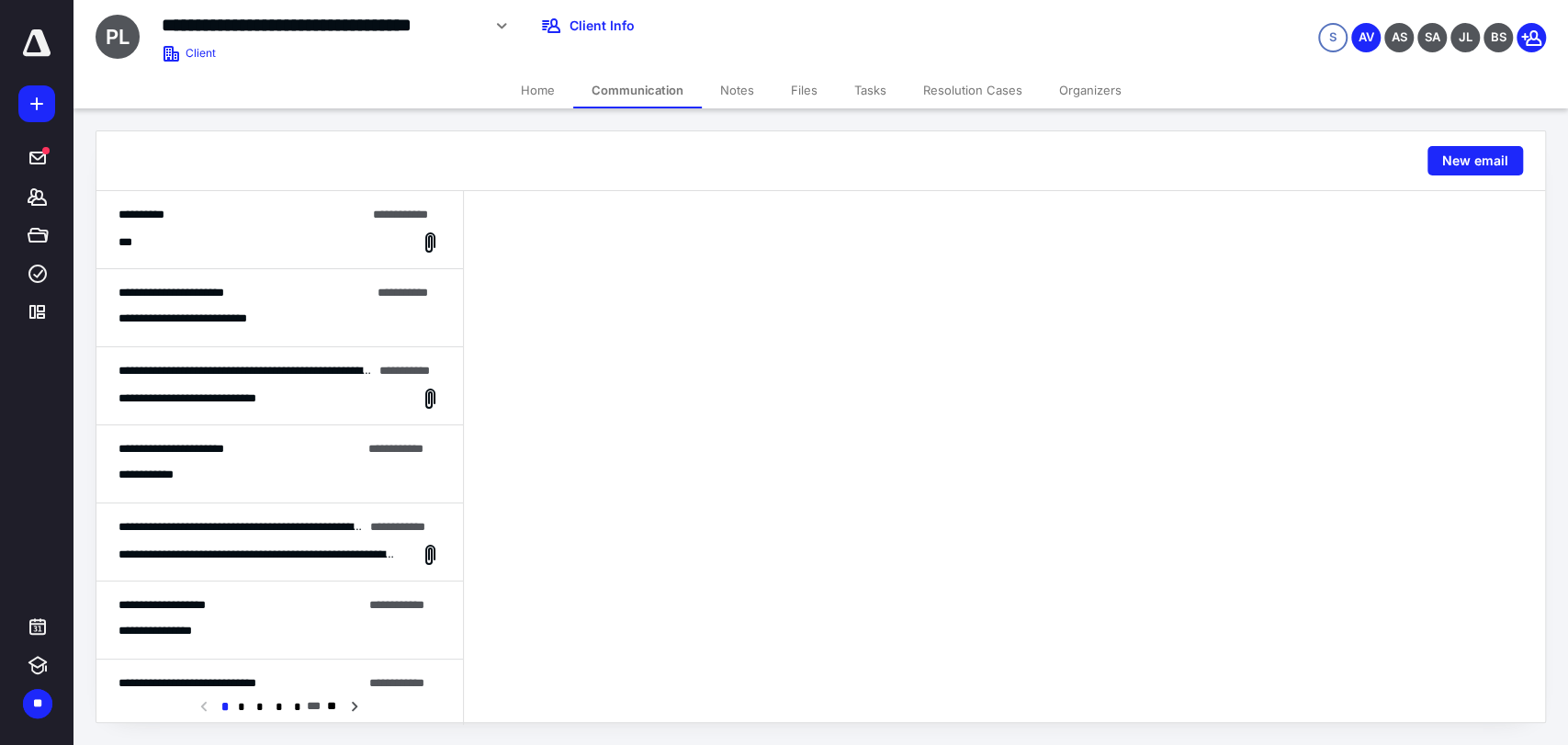 click on "**********" at bounding box center [279, 319] 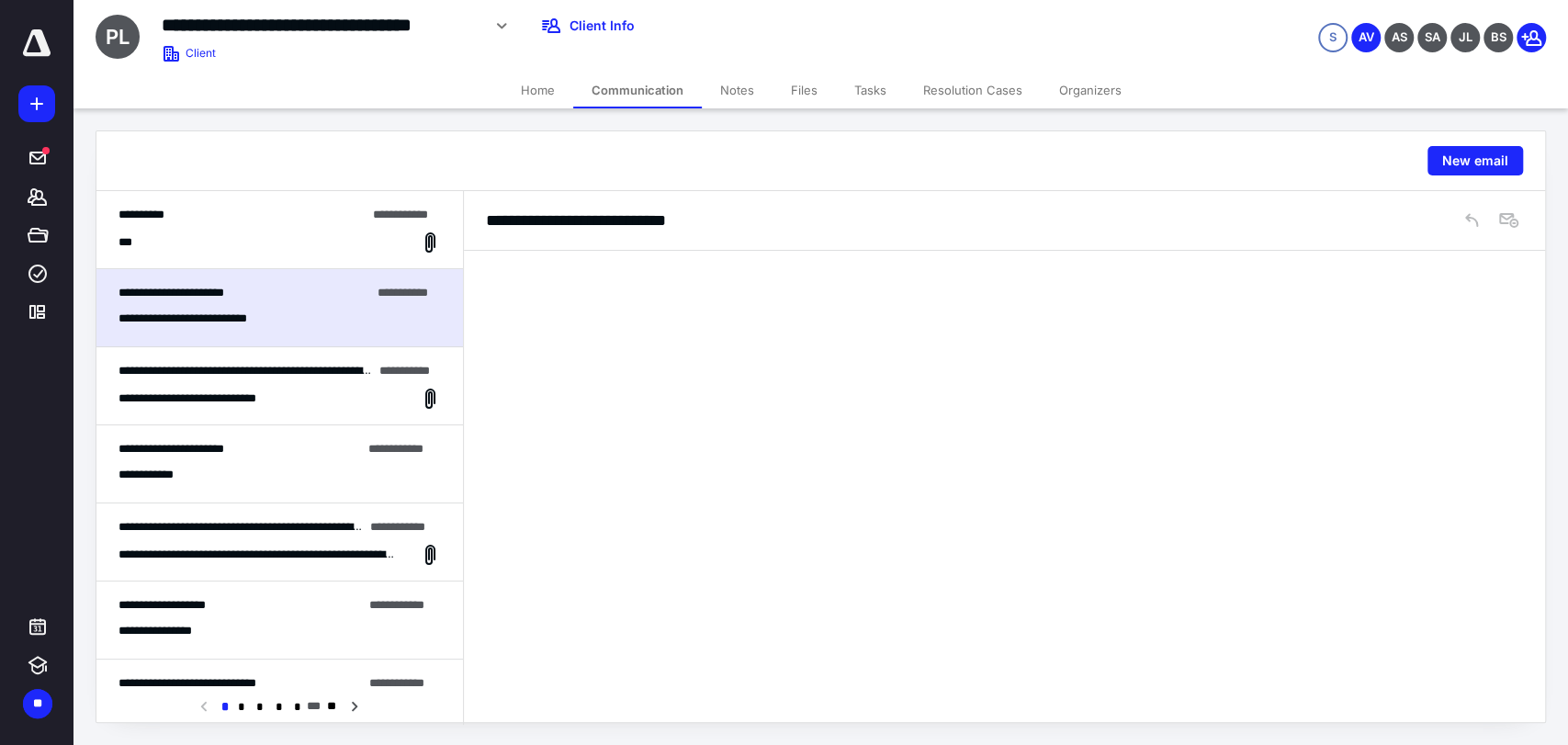 click on "**********" at bounding box center (279, 230) 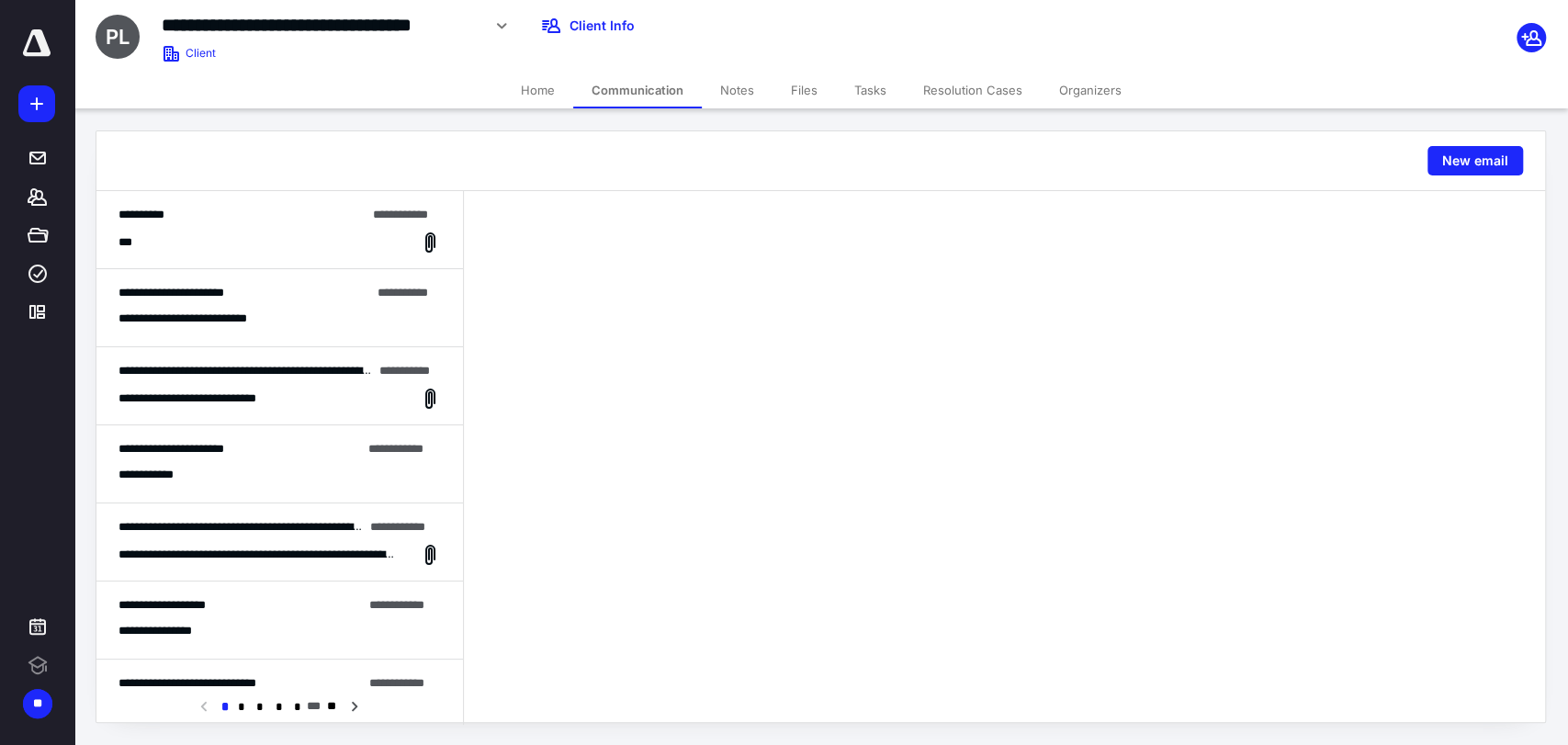 scroll, scrollTop: 0, scrollLeft: 0, axis: both 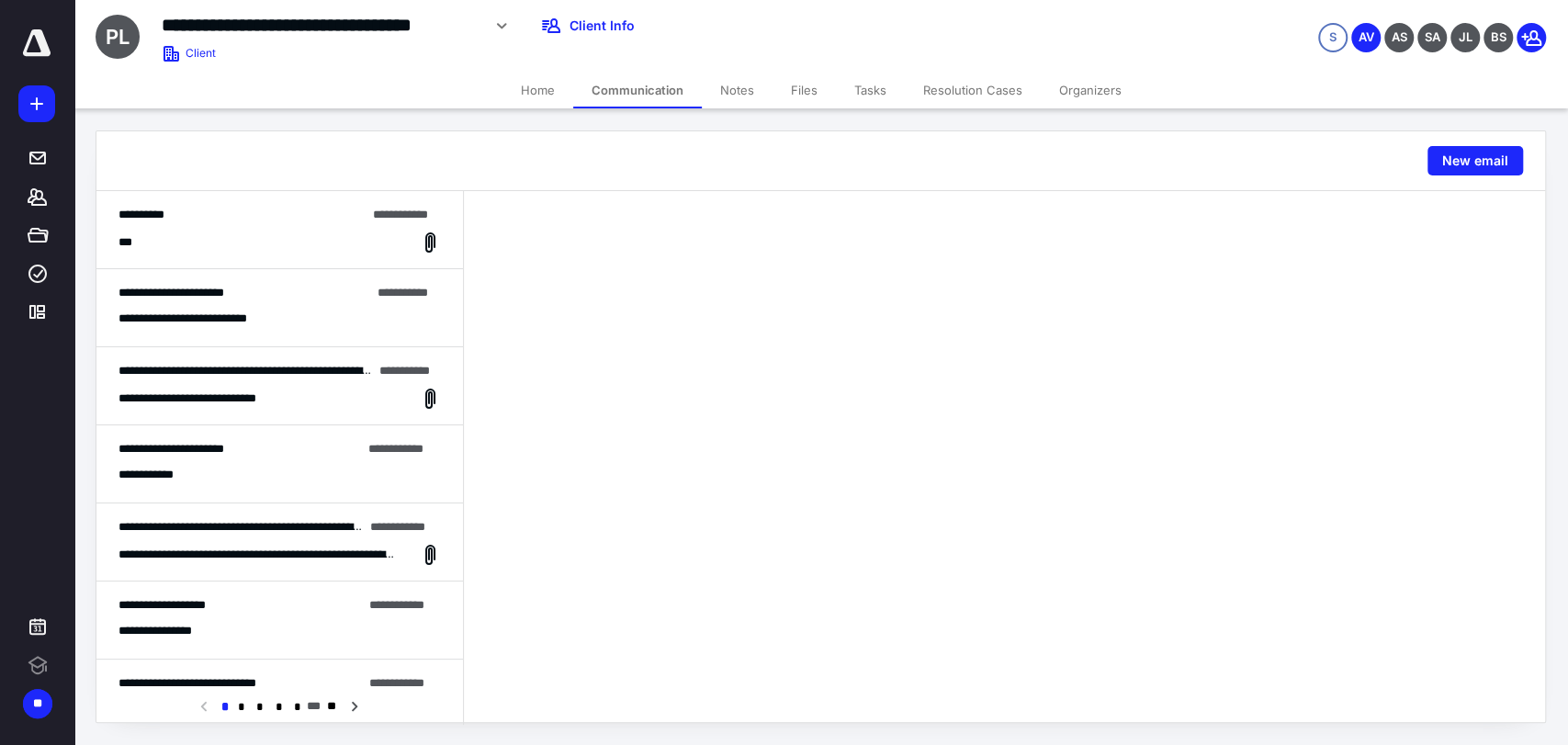 click on "***" at bounding box center [279, 243] 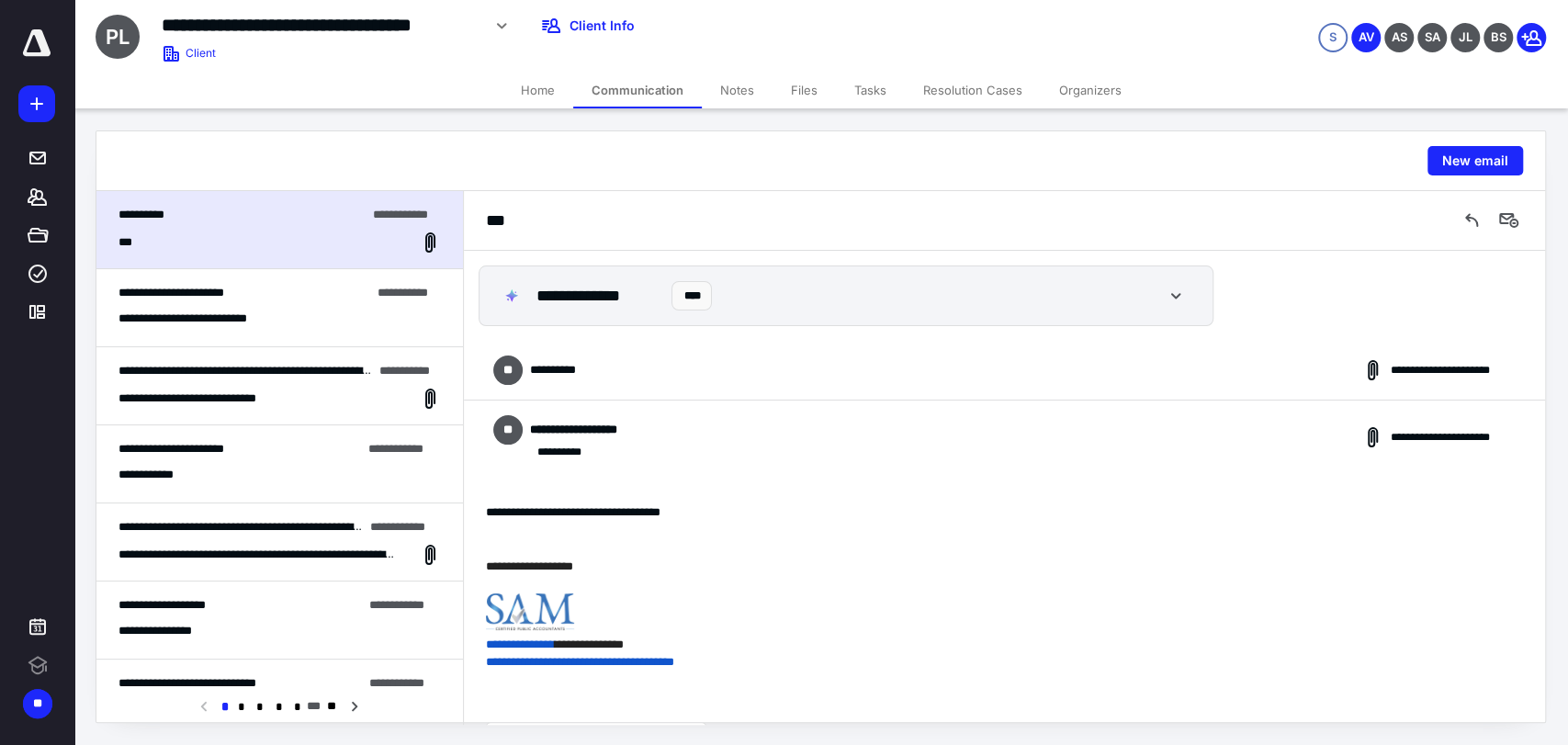scroll, scrollTop: 49, scrollLeft: 0, axis: vertical 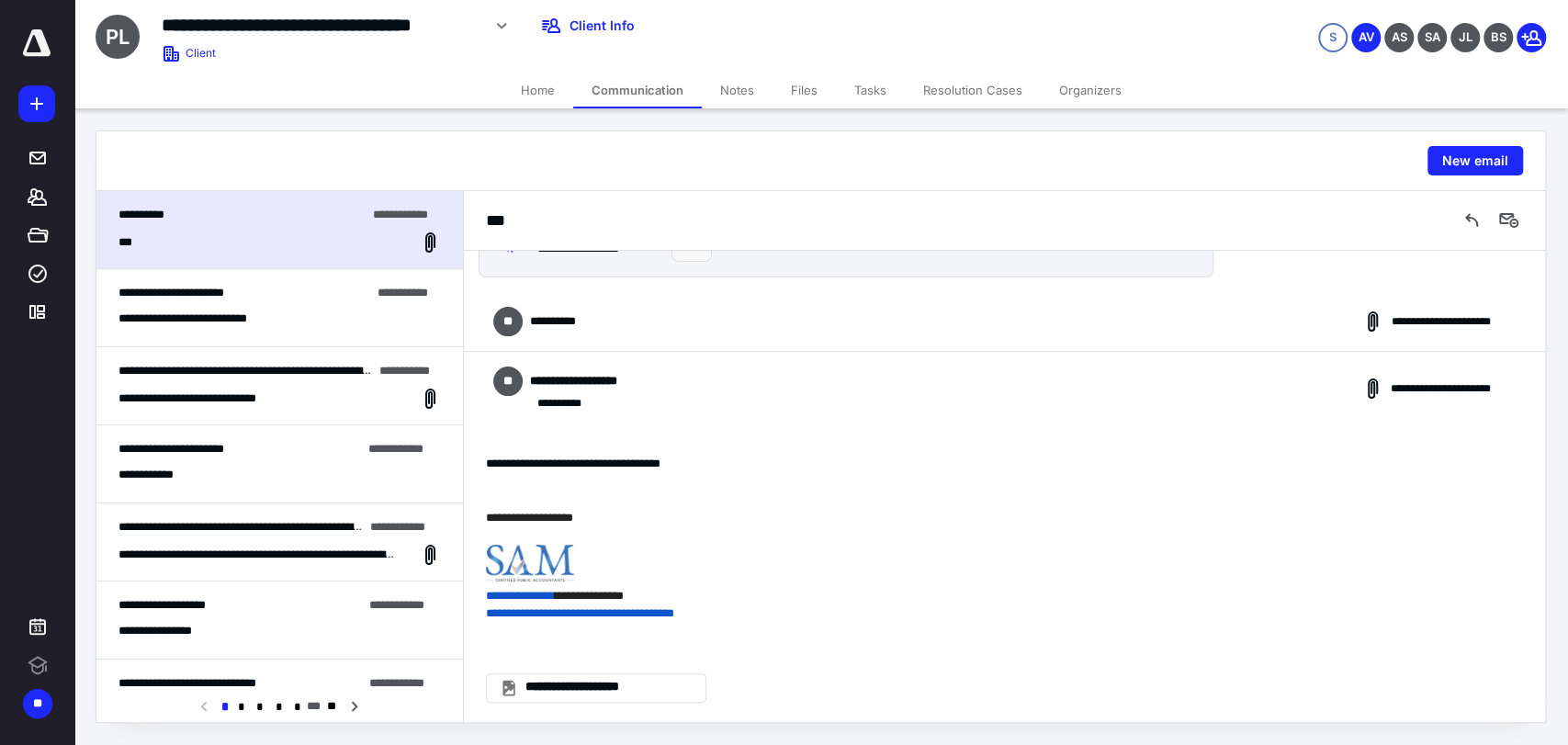 click on "**********" at bounding box center (200, 319) 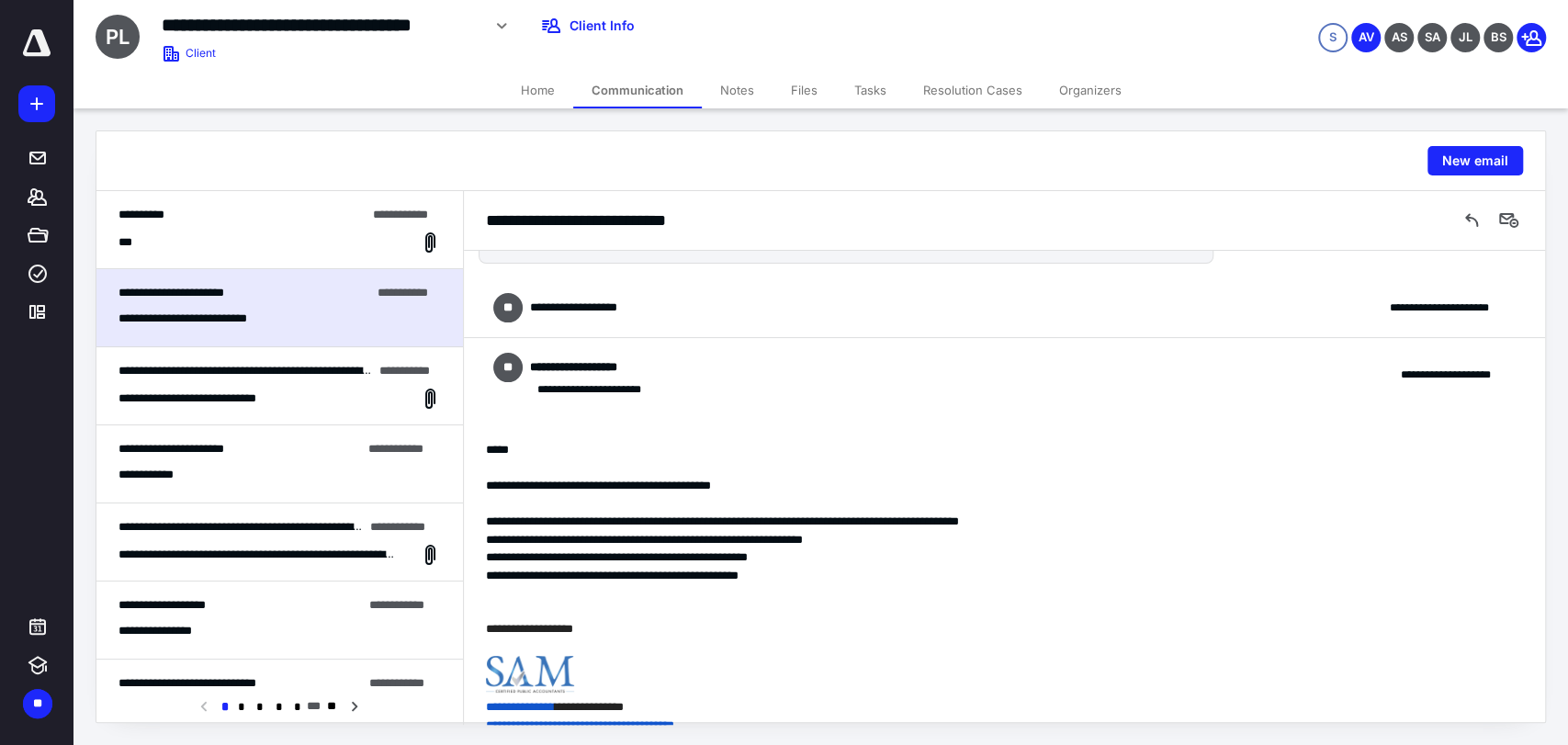 scroll, scrollTop: 0, scrollLeft: 0, axis: both 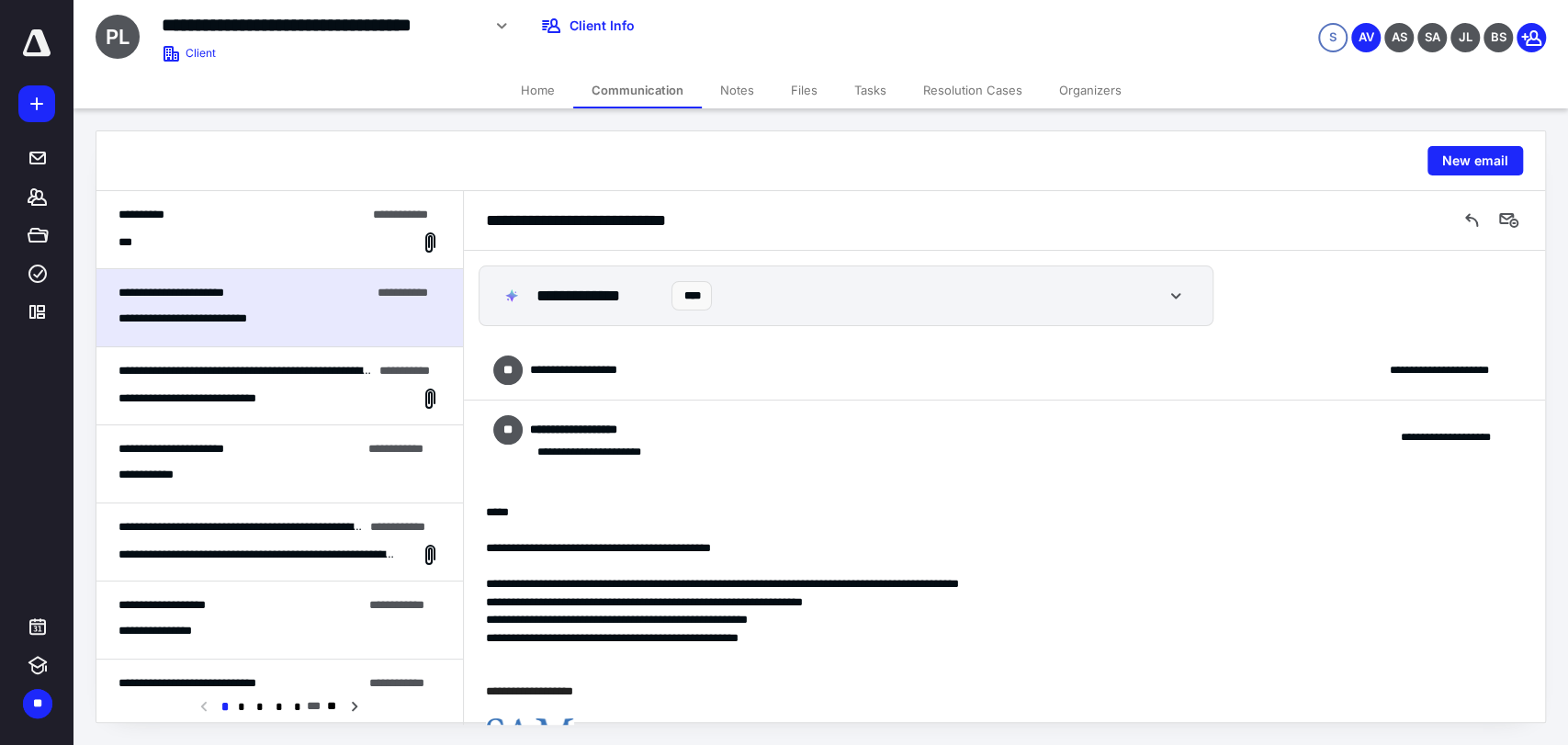 click on "**********" at bounding box center [1004, 370] 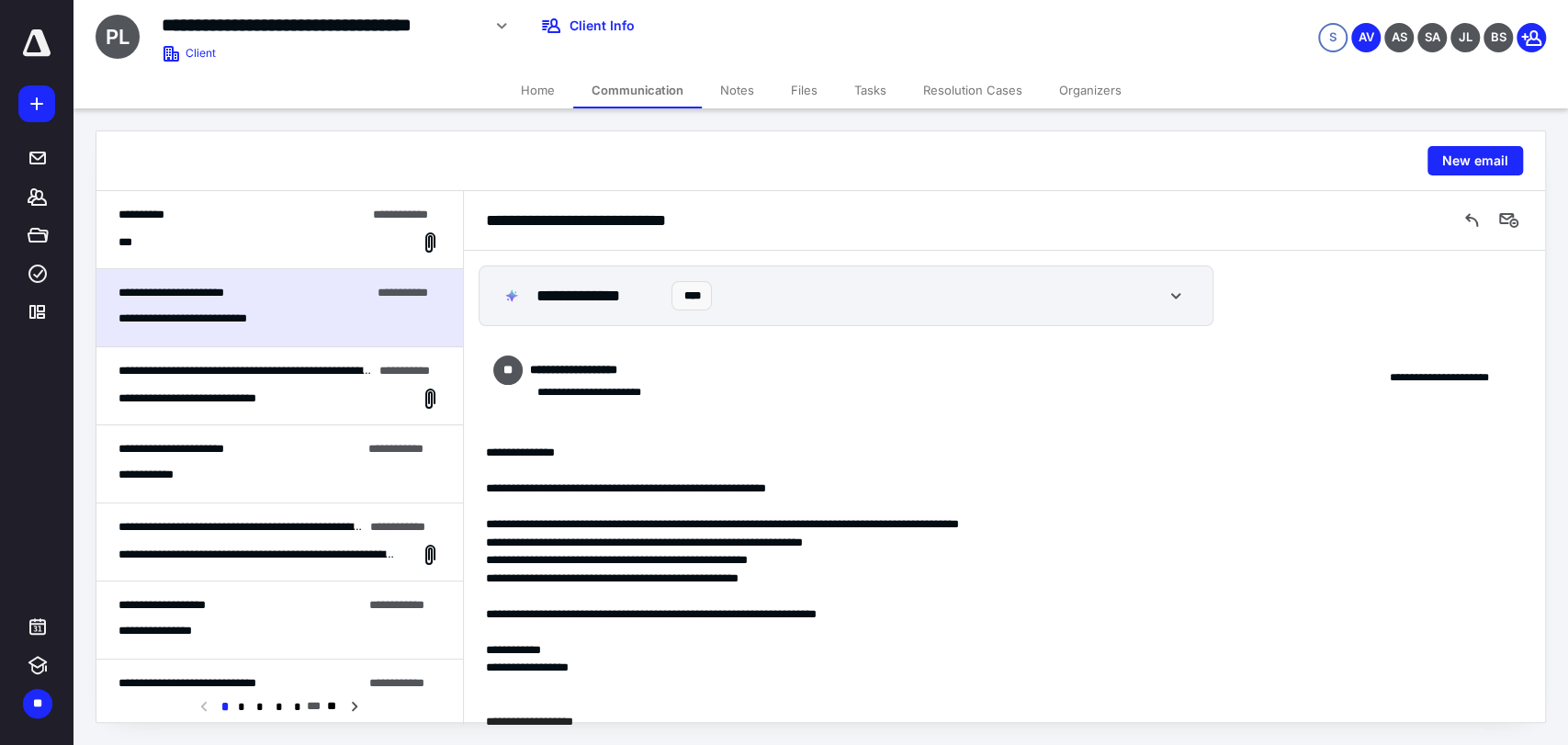 click on "**********" at bounding box center [1004, 378] 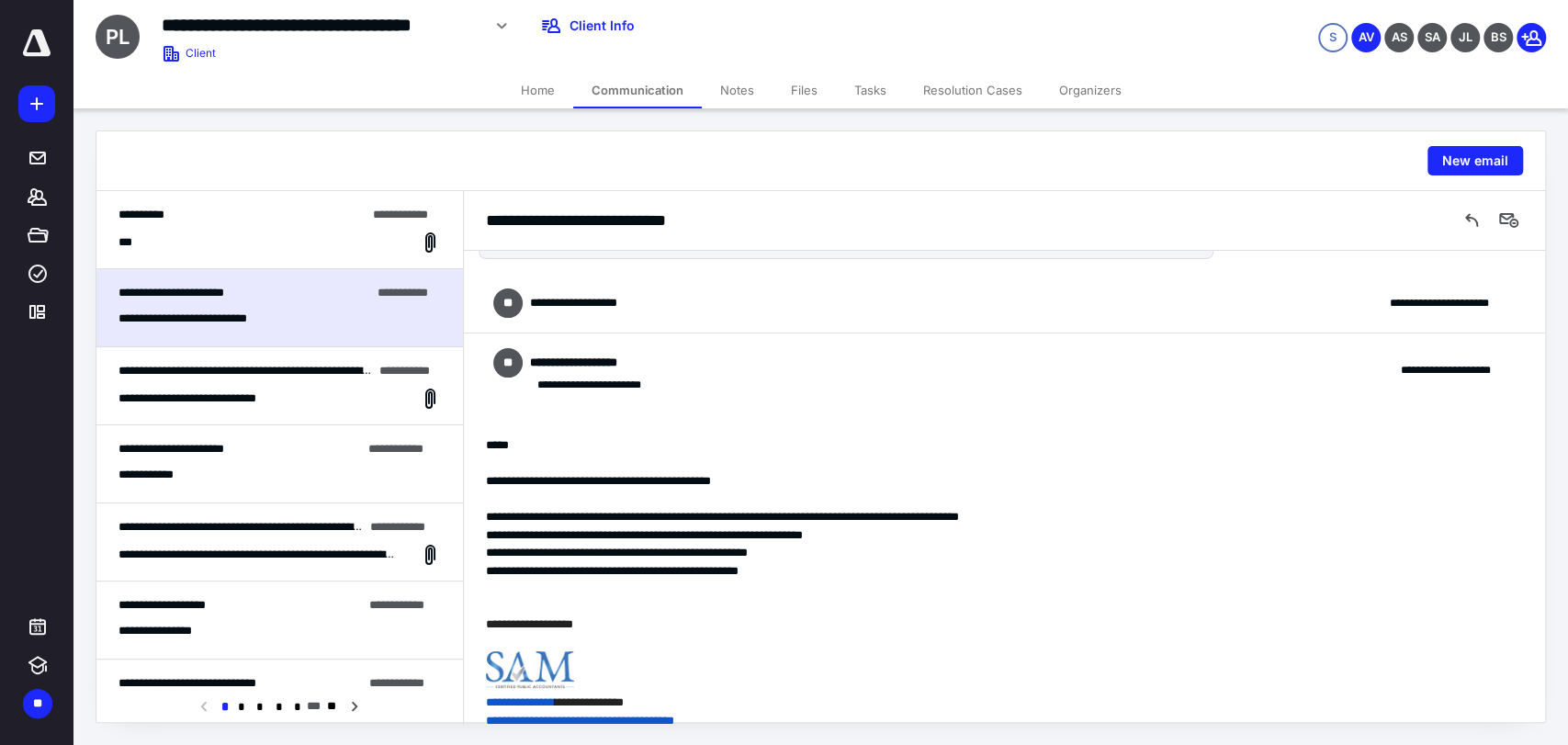 scroll, scrollTop: 138, scrollLeft: 0, axis: vertical 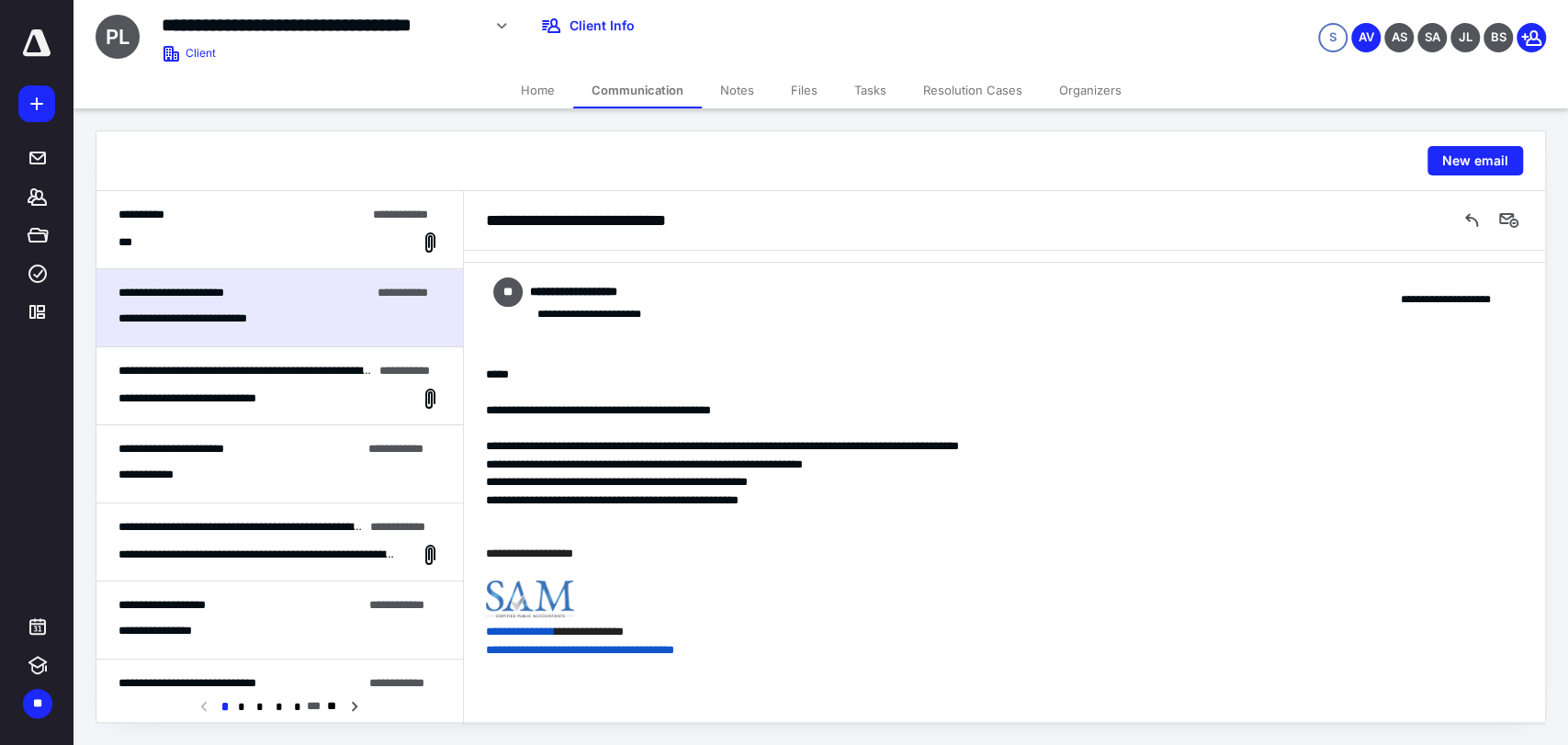click on "***" at bounding box center (279, 243) 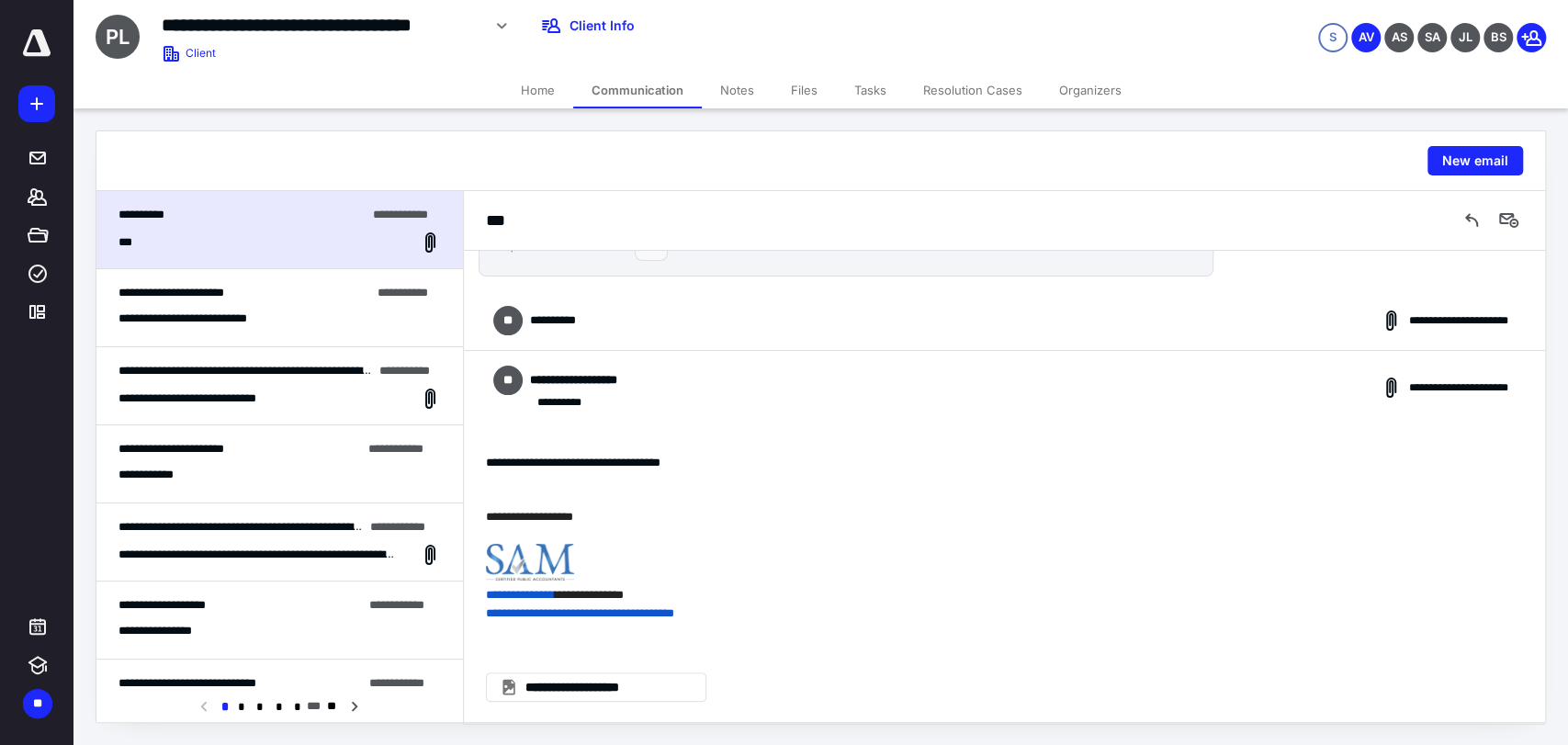 scroll, scrollTop: 0, scrollLeft: 0, axis: both 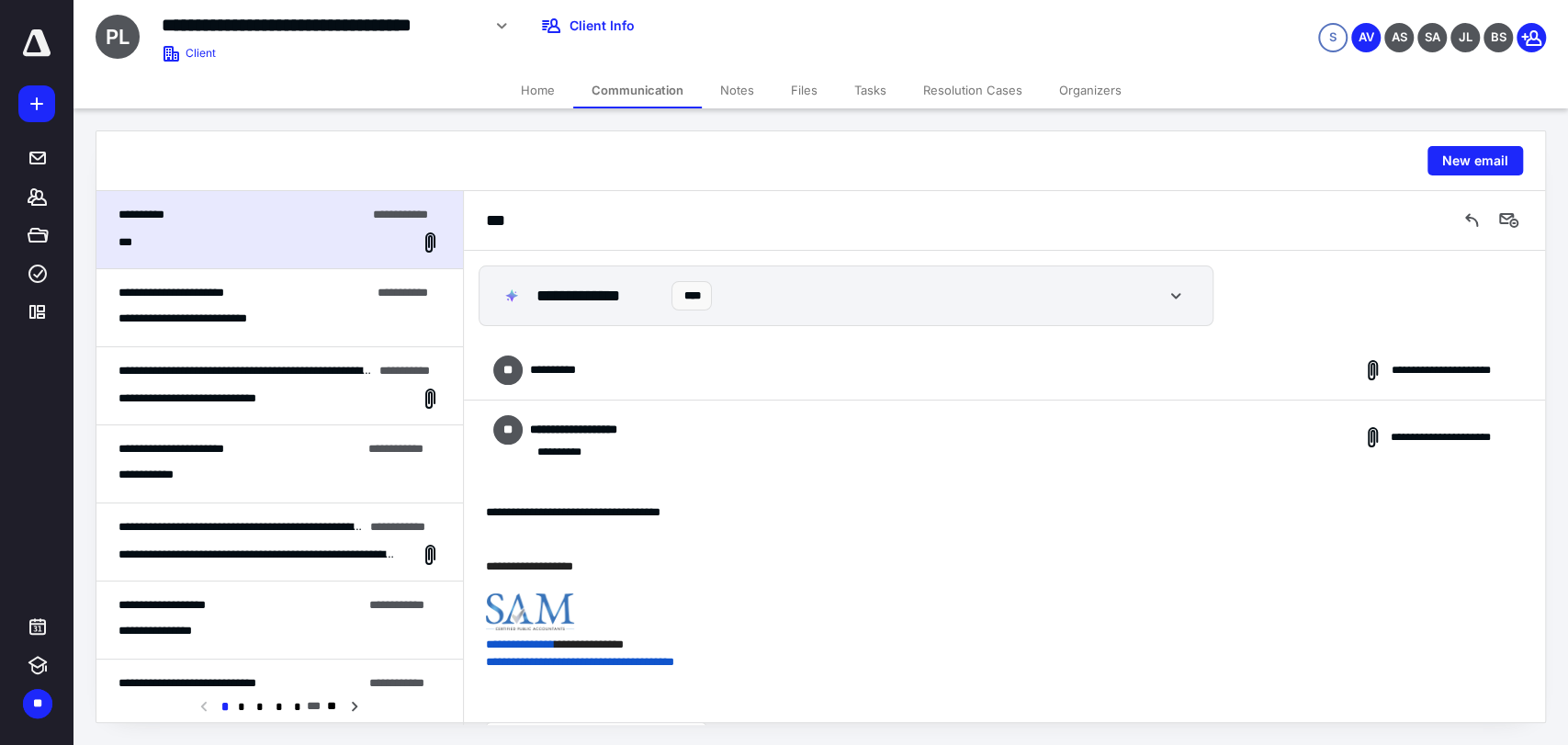click on "**********" at bounding box center [1004, 437] 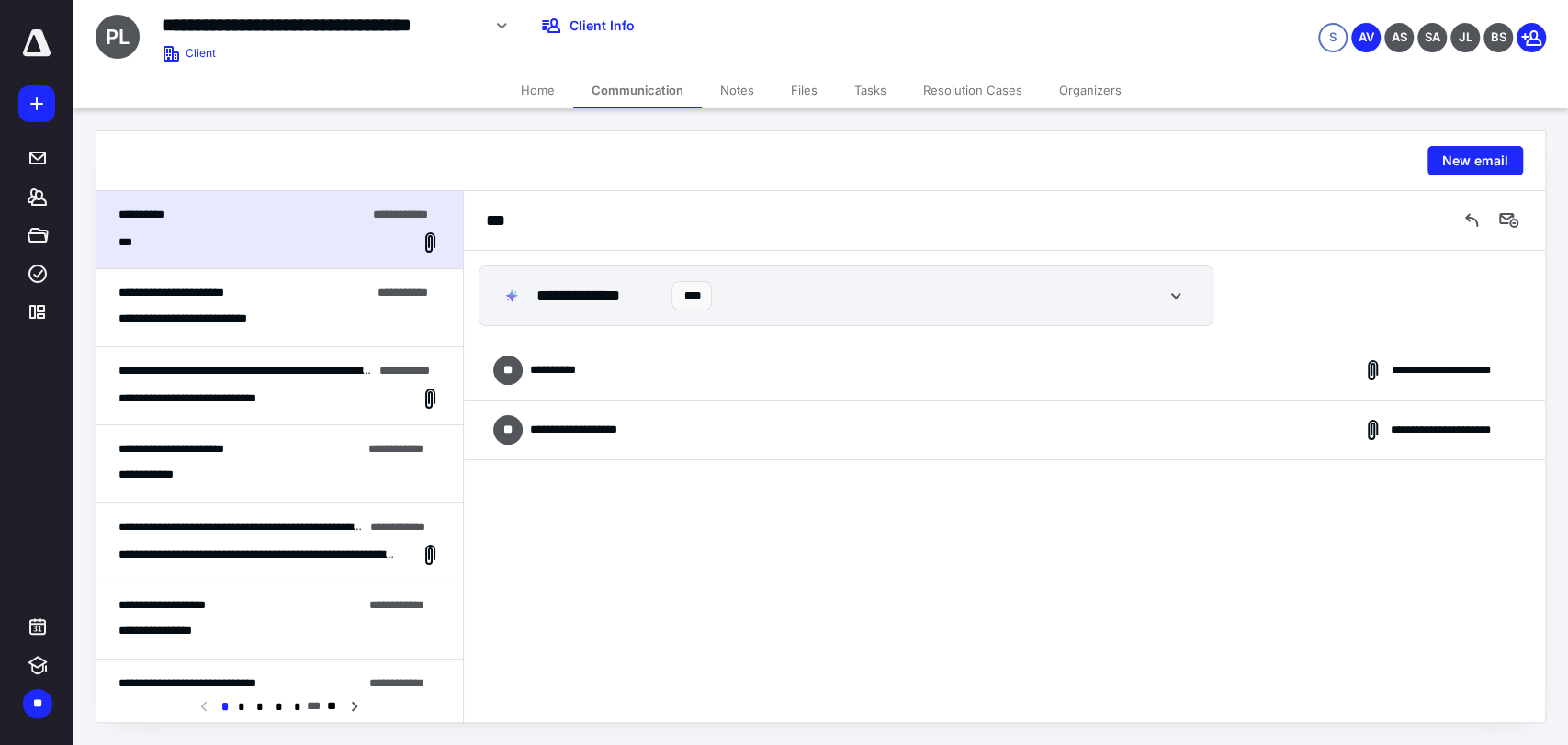 click on "**********" at bounding box center [1004, 370] 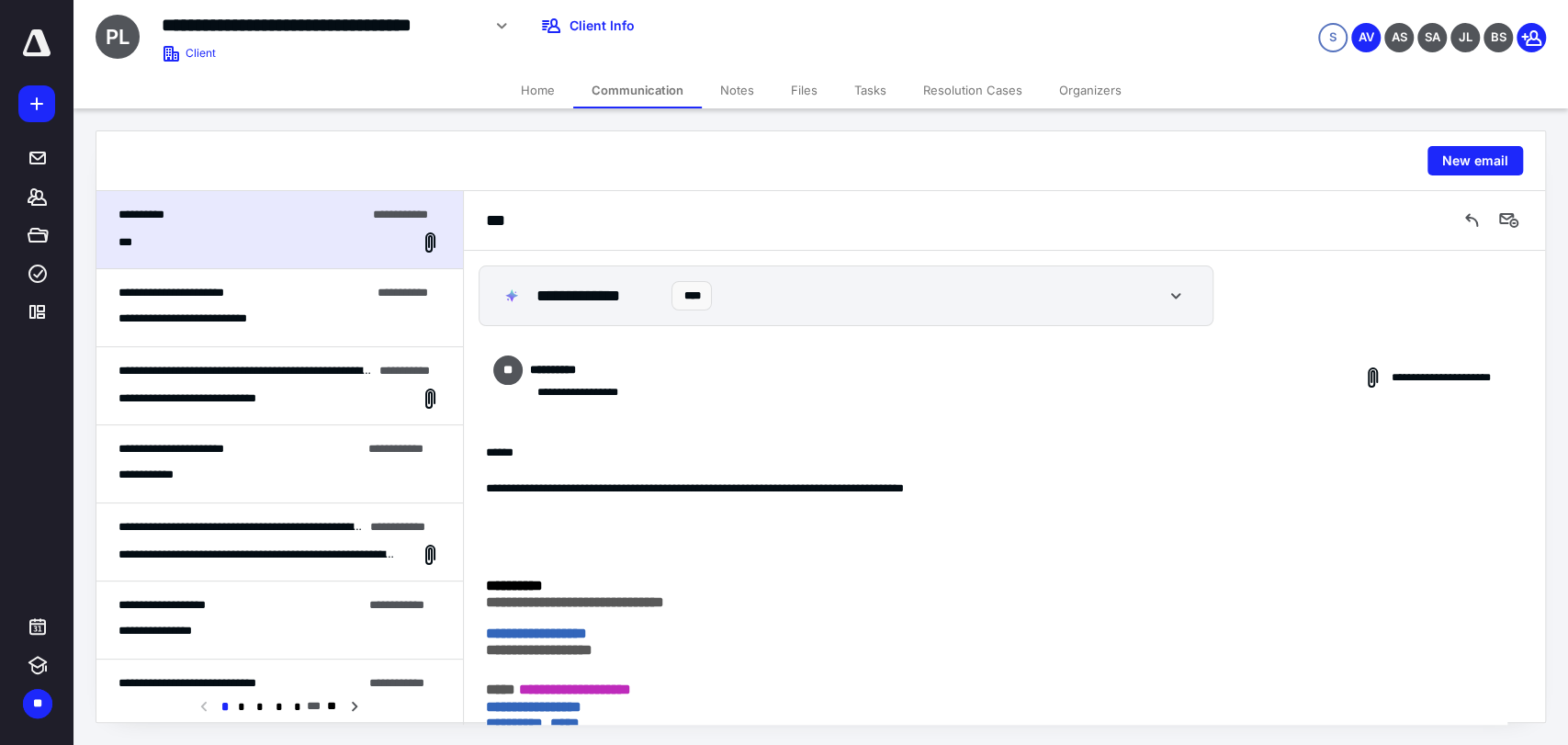click on "**********" at bounding box center [244, 293] 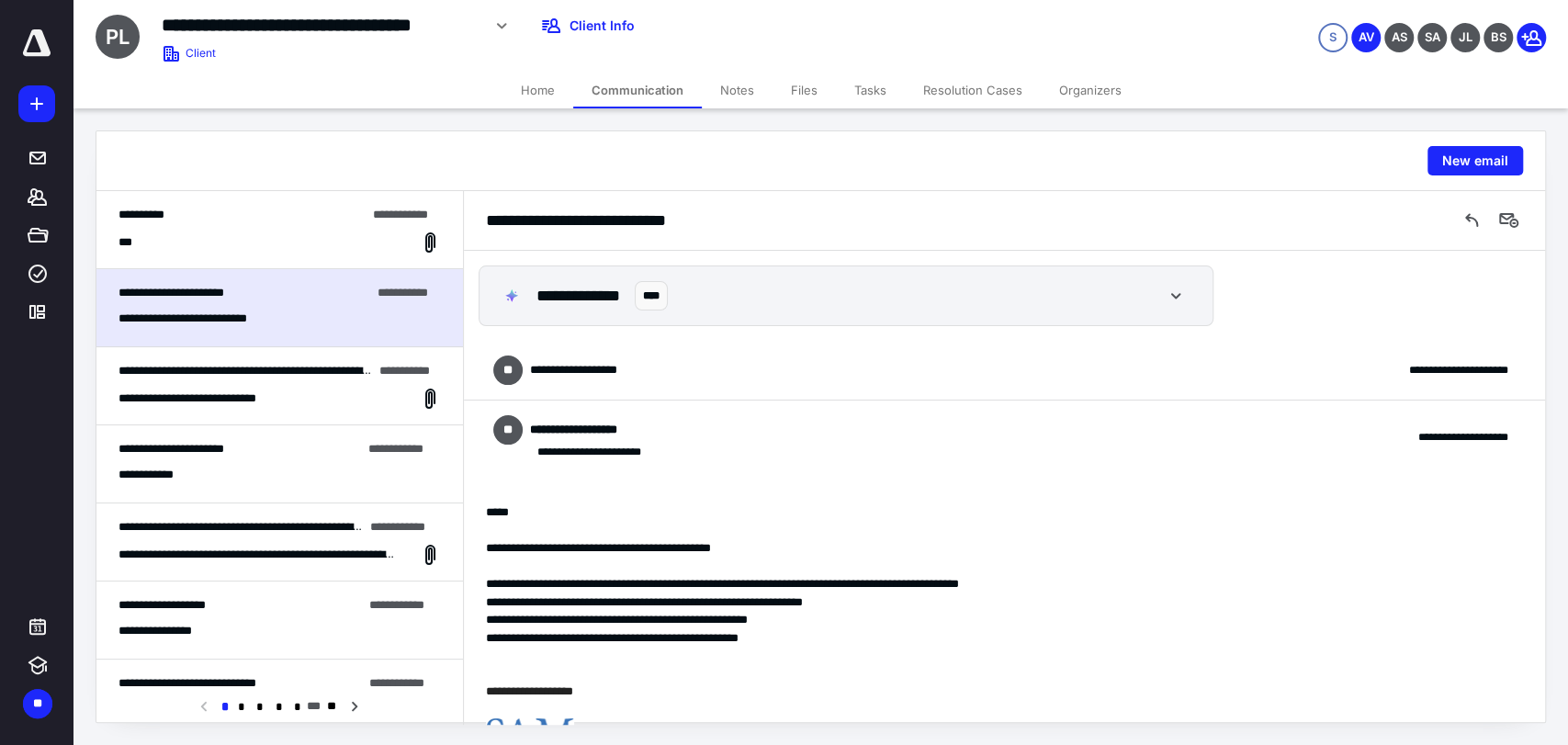scroll, scrollTop: 138, scrollLeft: 0, axis: vertical 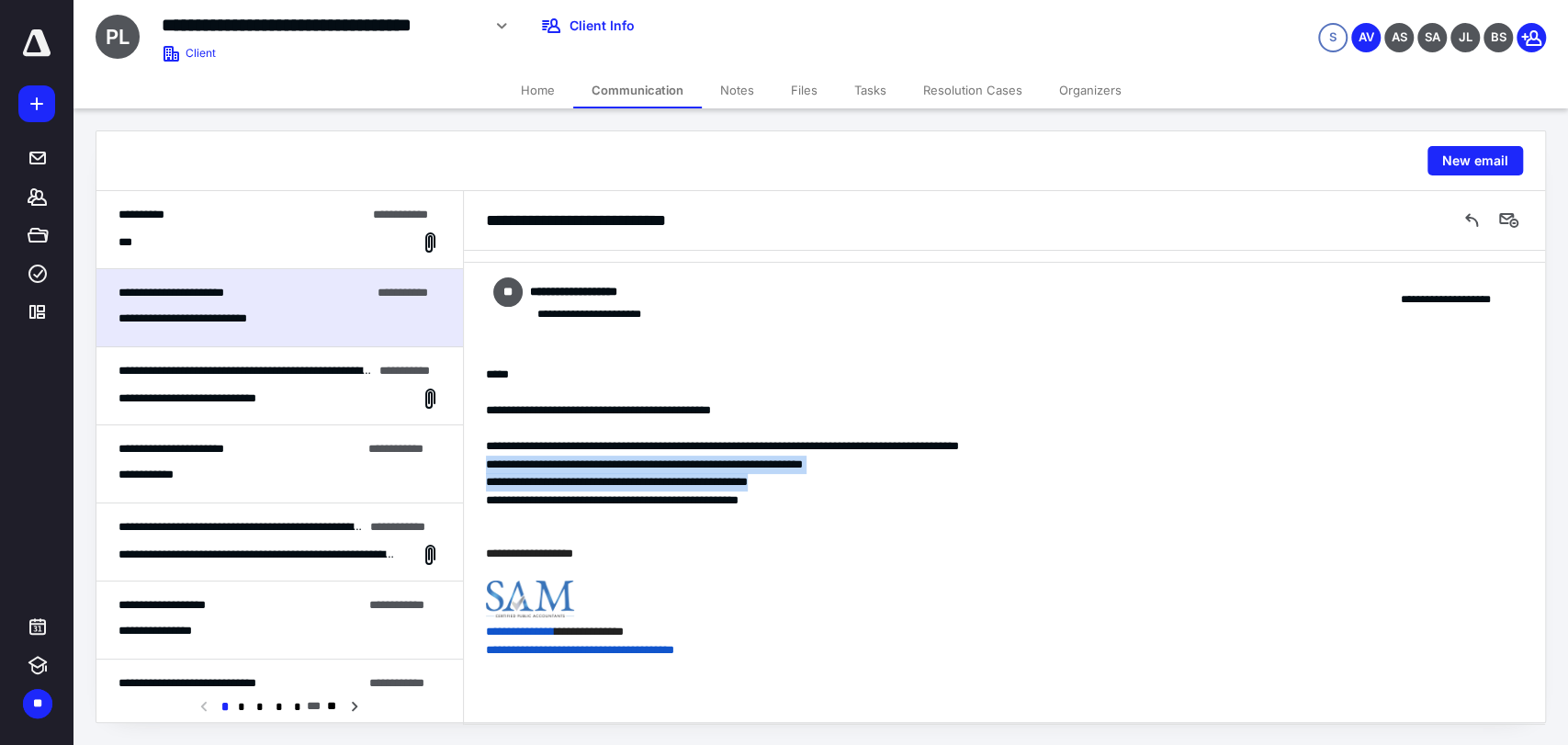 drag, startPoint x: 807, startPoint y: 479, endPoint x: 489, endPoint y: 469, distance: 318.15719 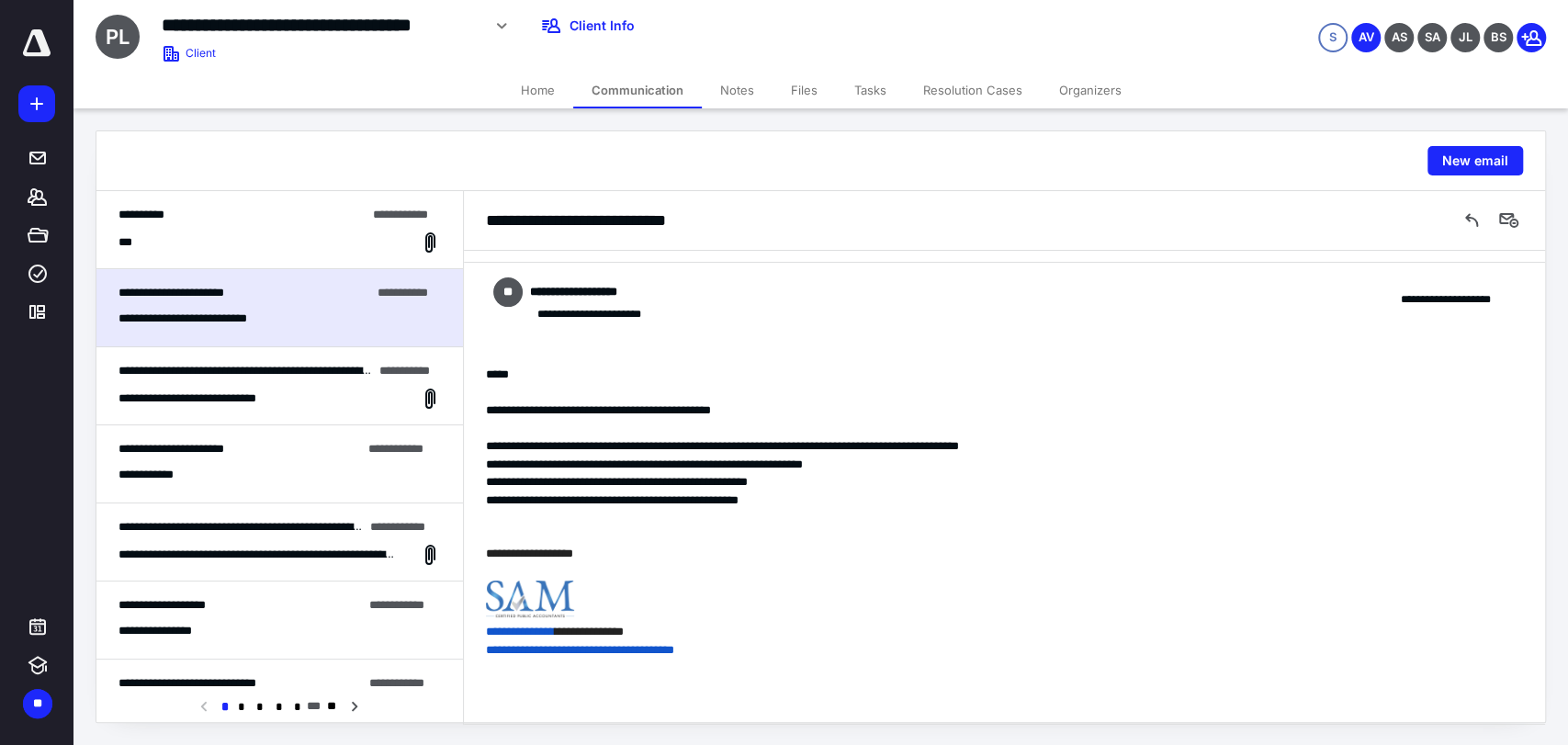 click on "**********" at bounding box center [997, 501] 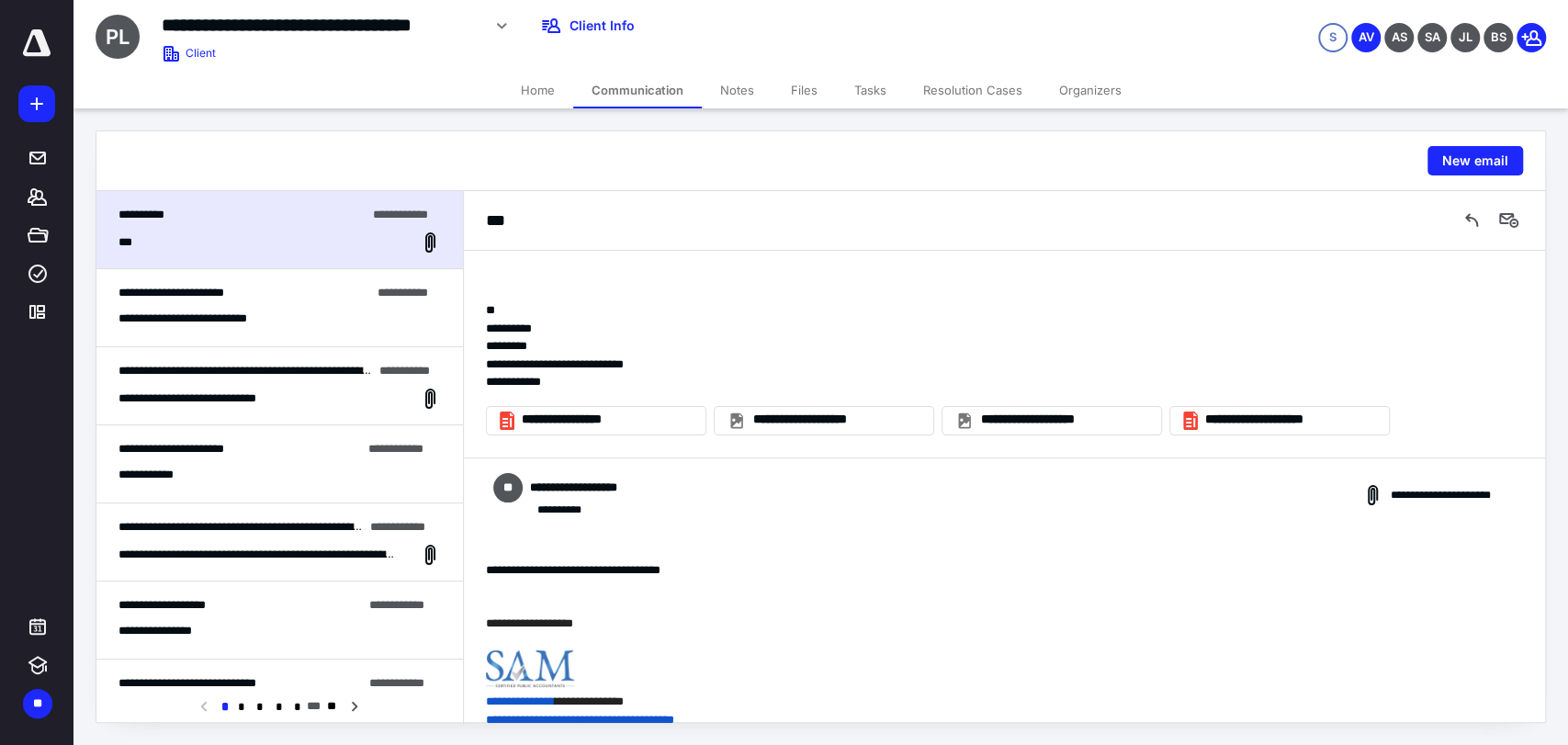 scroll, scrollTop: 615, scrollLeft: 0, axis: vertical 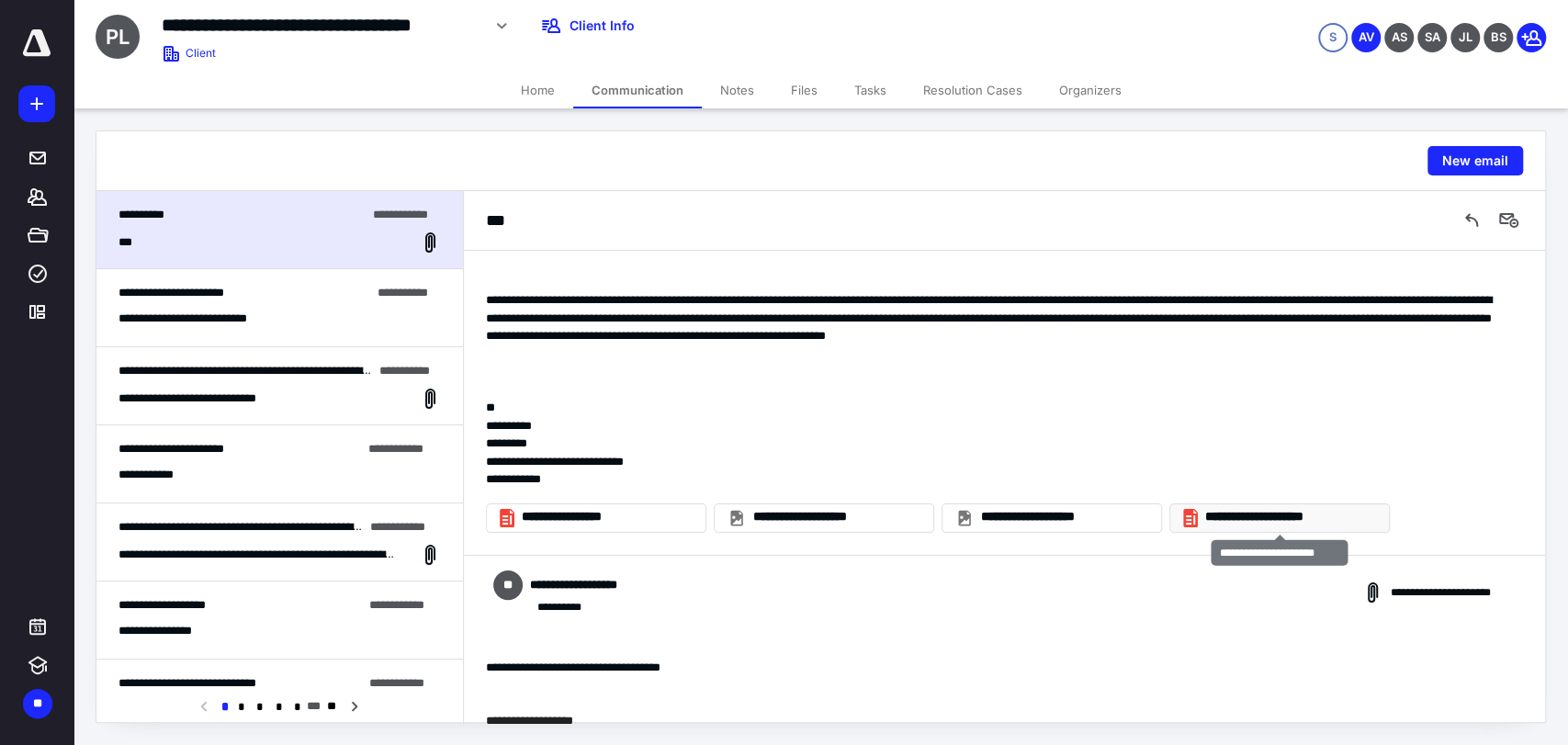 click on "**********" at bounding box center (1280, 518) 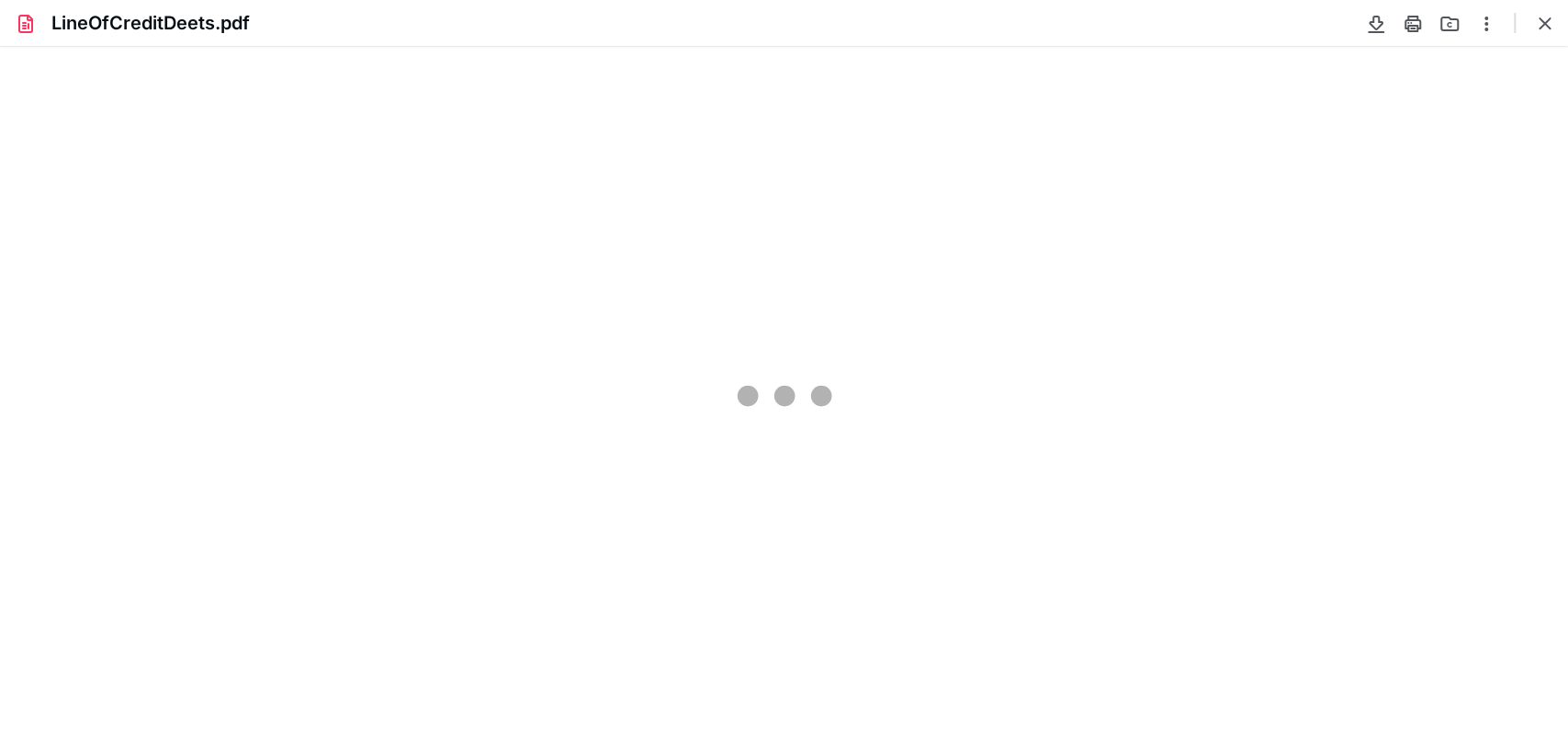 scroll, scrollTop: 0, scrollLeft: 0, axis: both 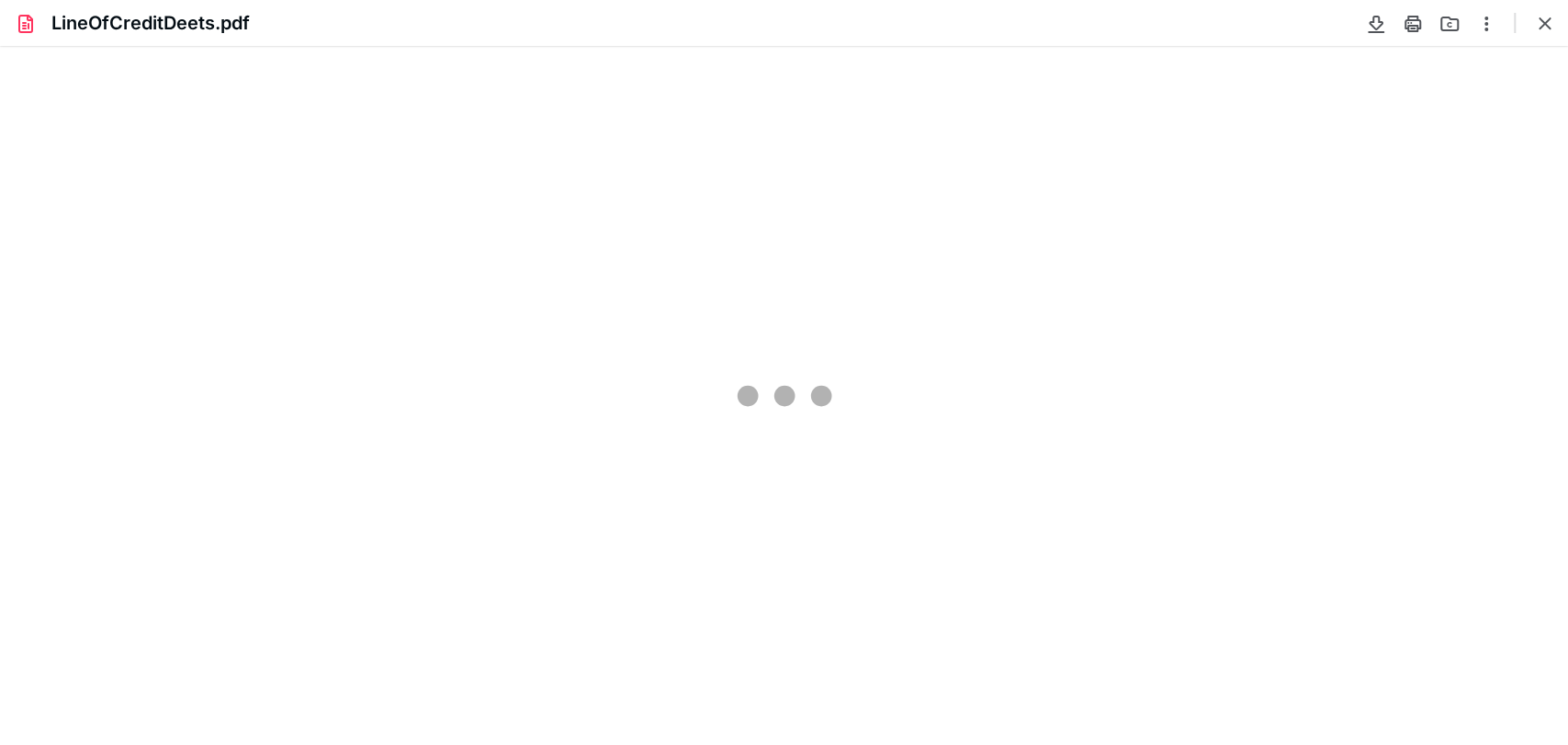 type on "91" 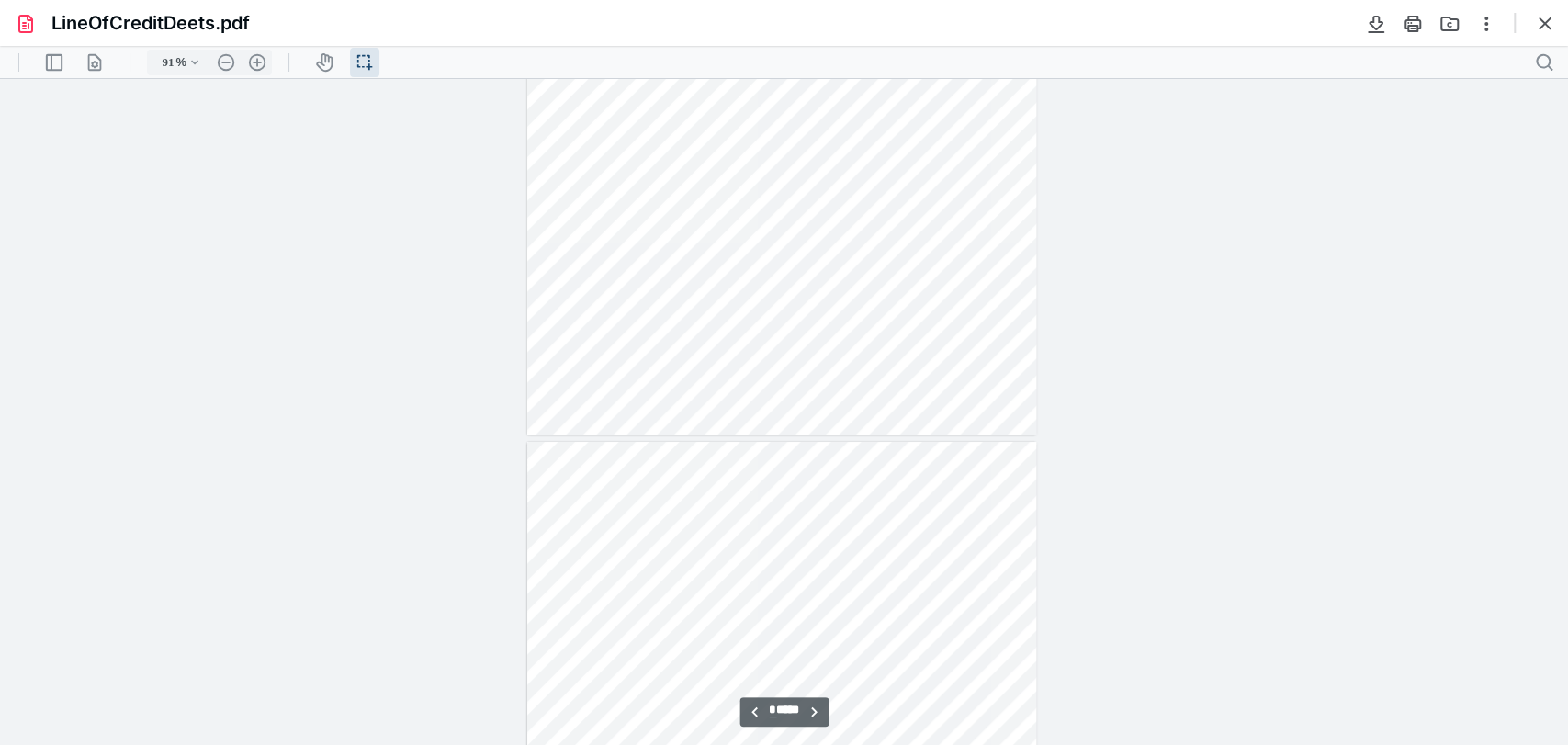 scroll, scrollTop: 5038, scrollLeft: 0, axis: vertical 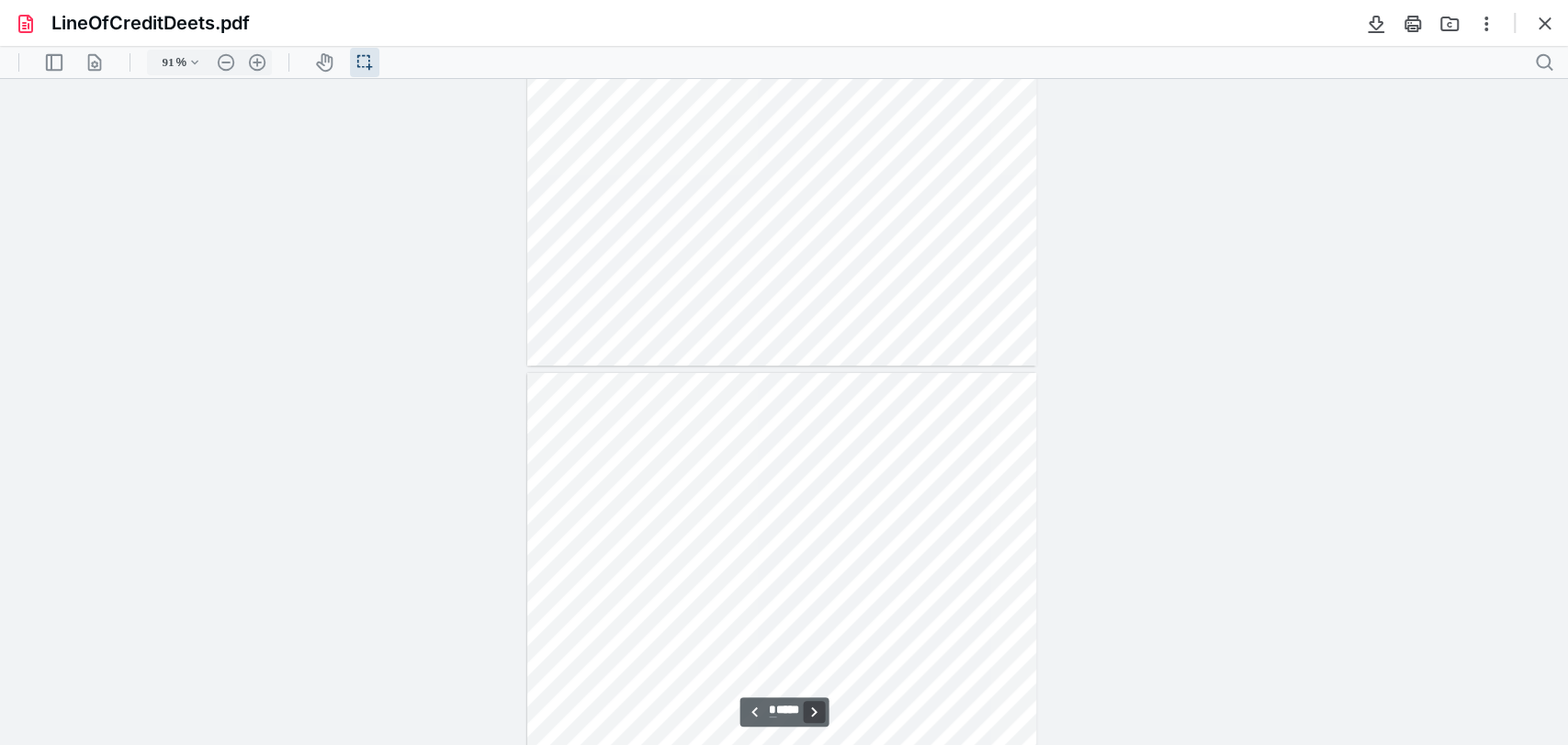 click on "**********" at bounding box center [814, 712] 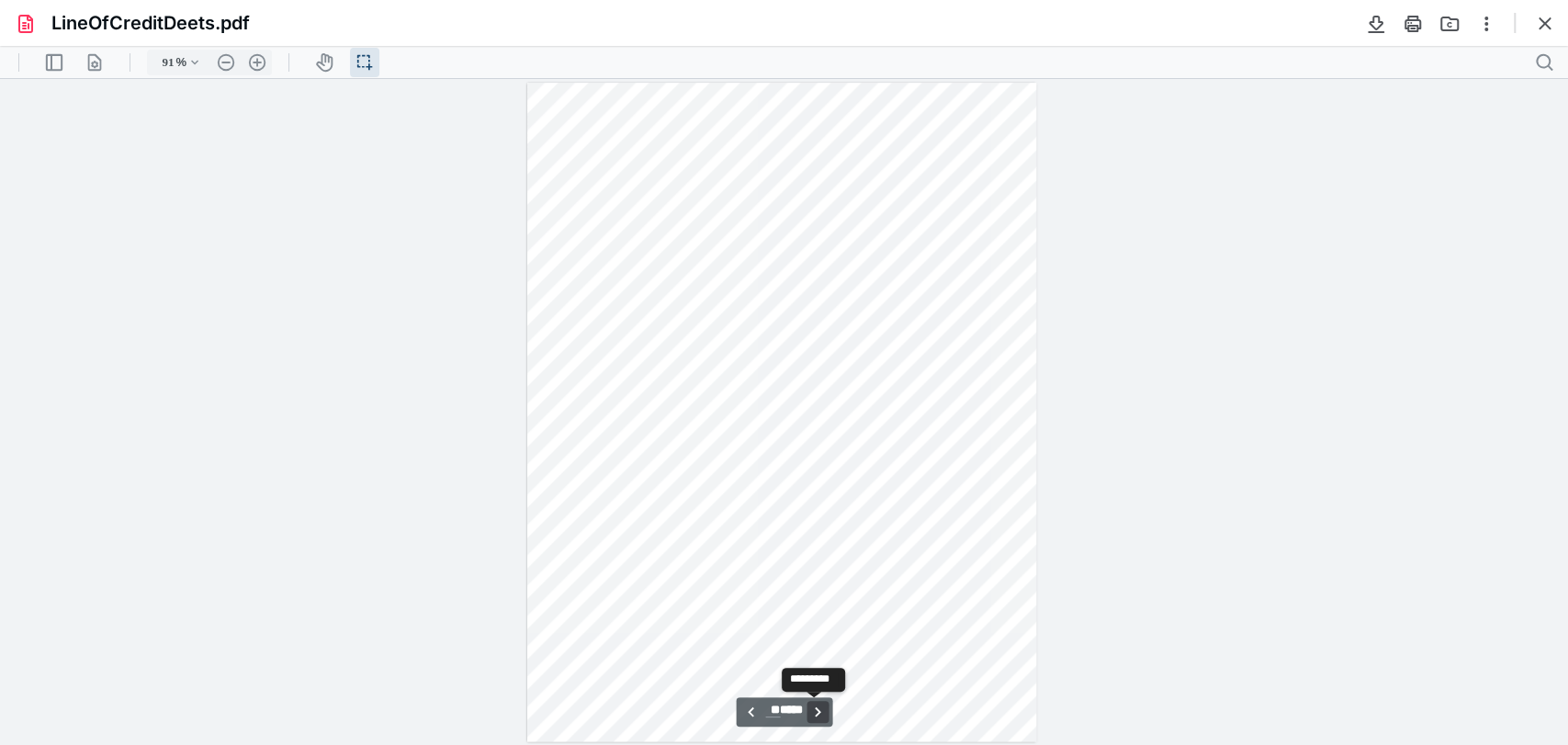 click on "**********" at bounding box center [818, 712] 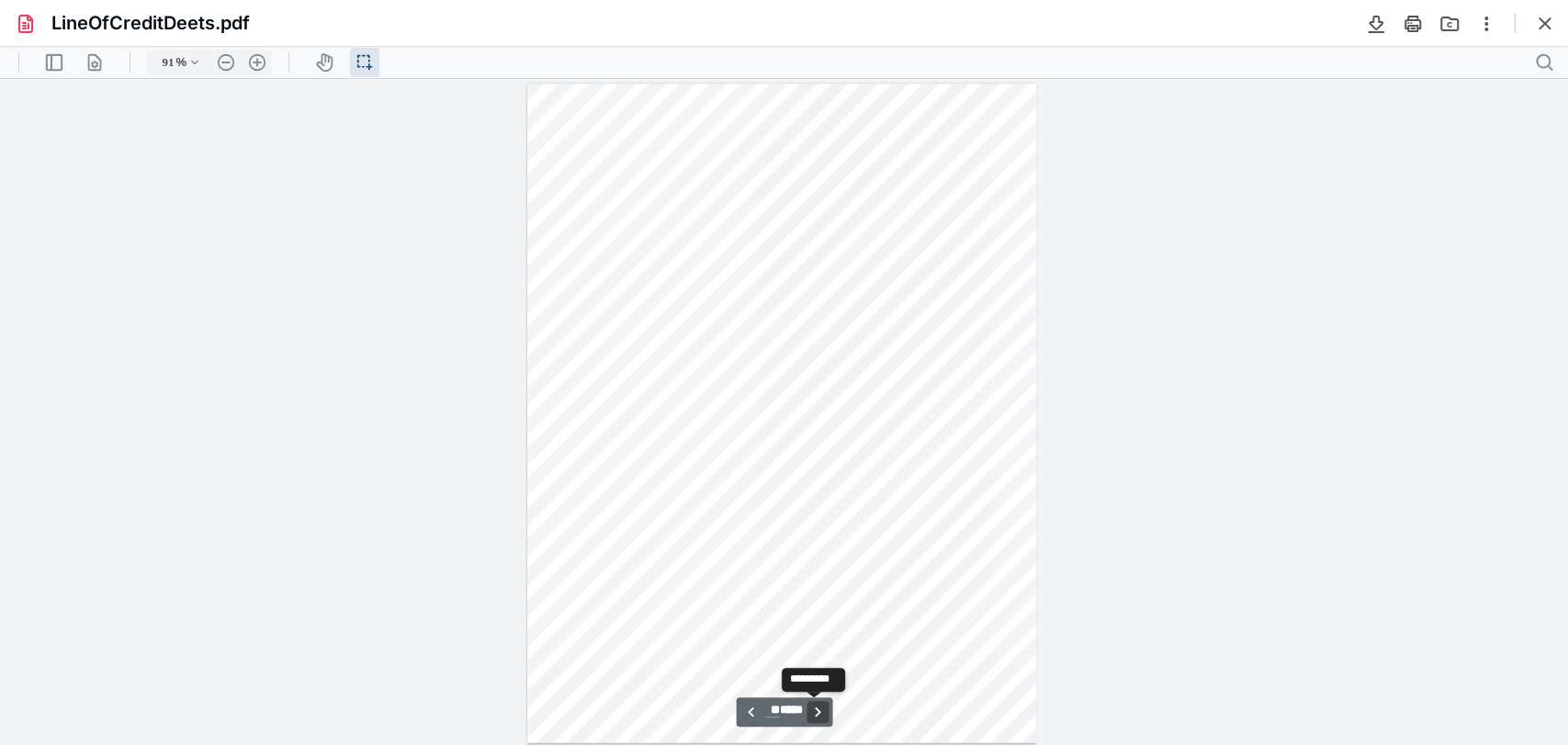click on "**********" at bounding box center (818, 712) 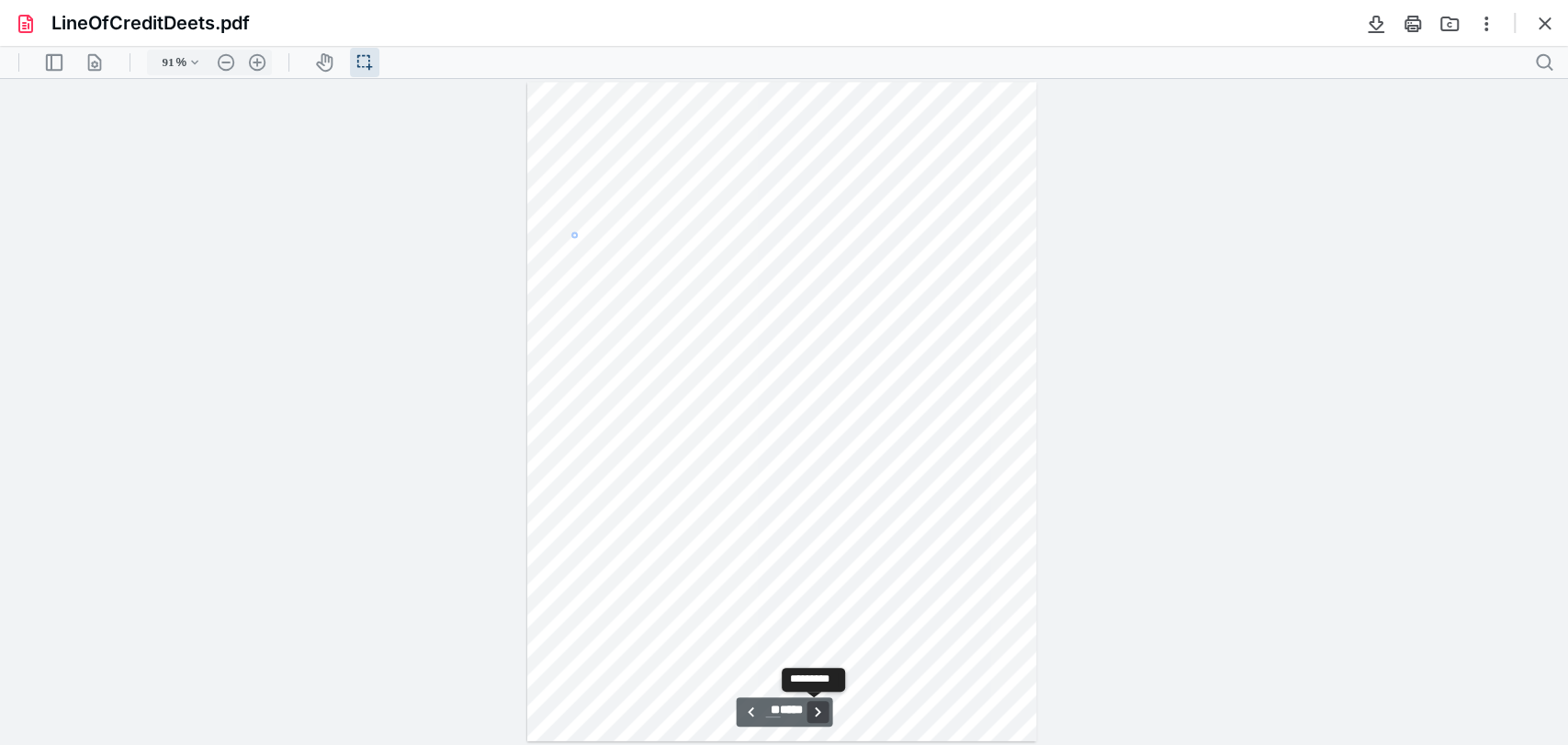 click on "**********" at bounding box center [818, 712] 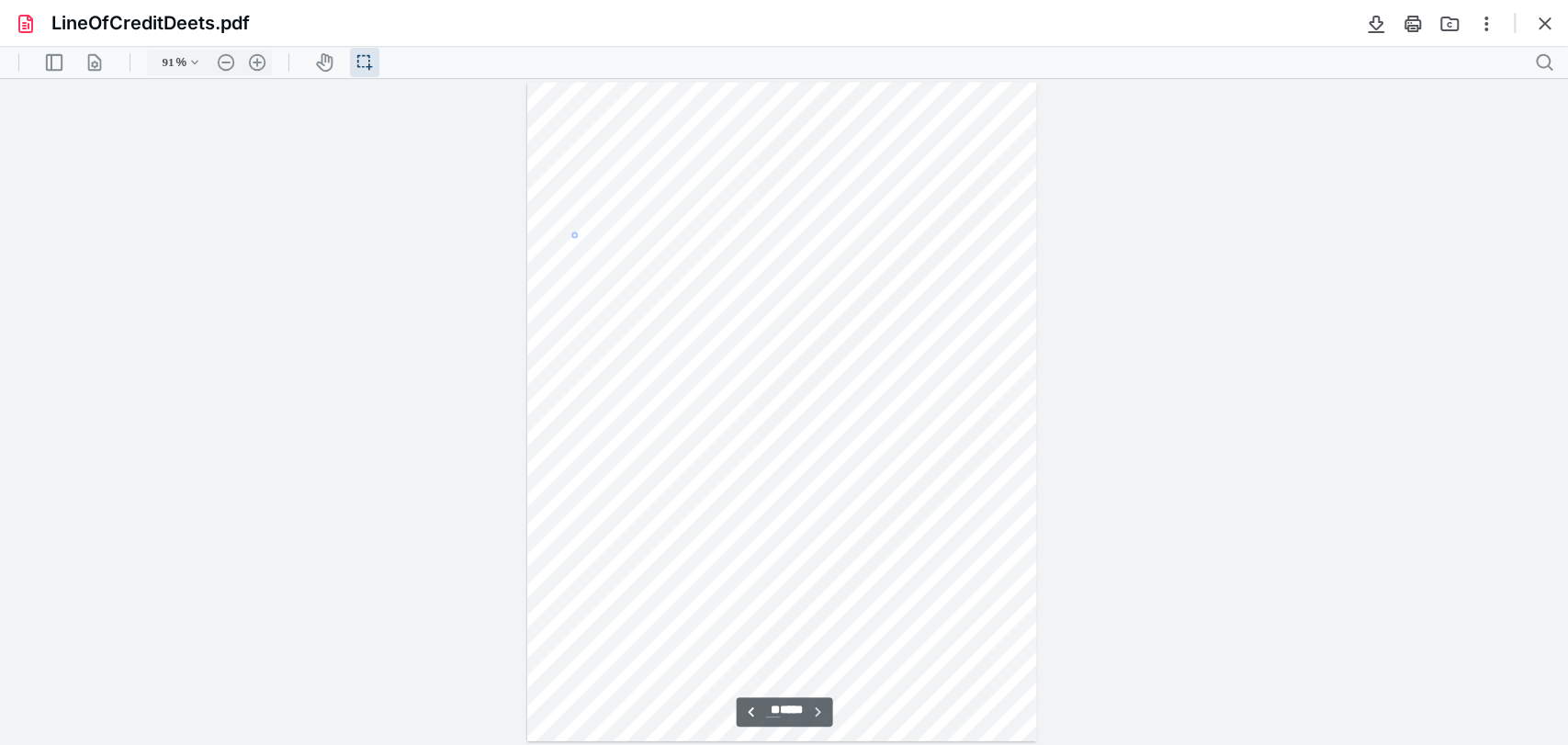 scroll, scrollTop: 7991, scrollLeft: 0, axis: vertical 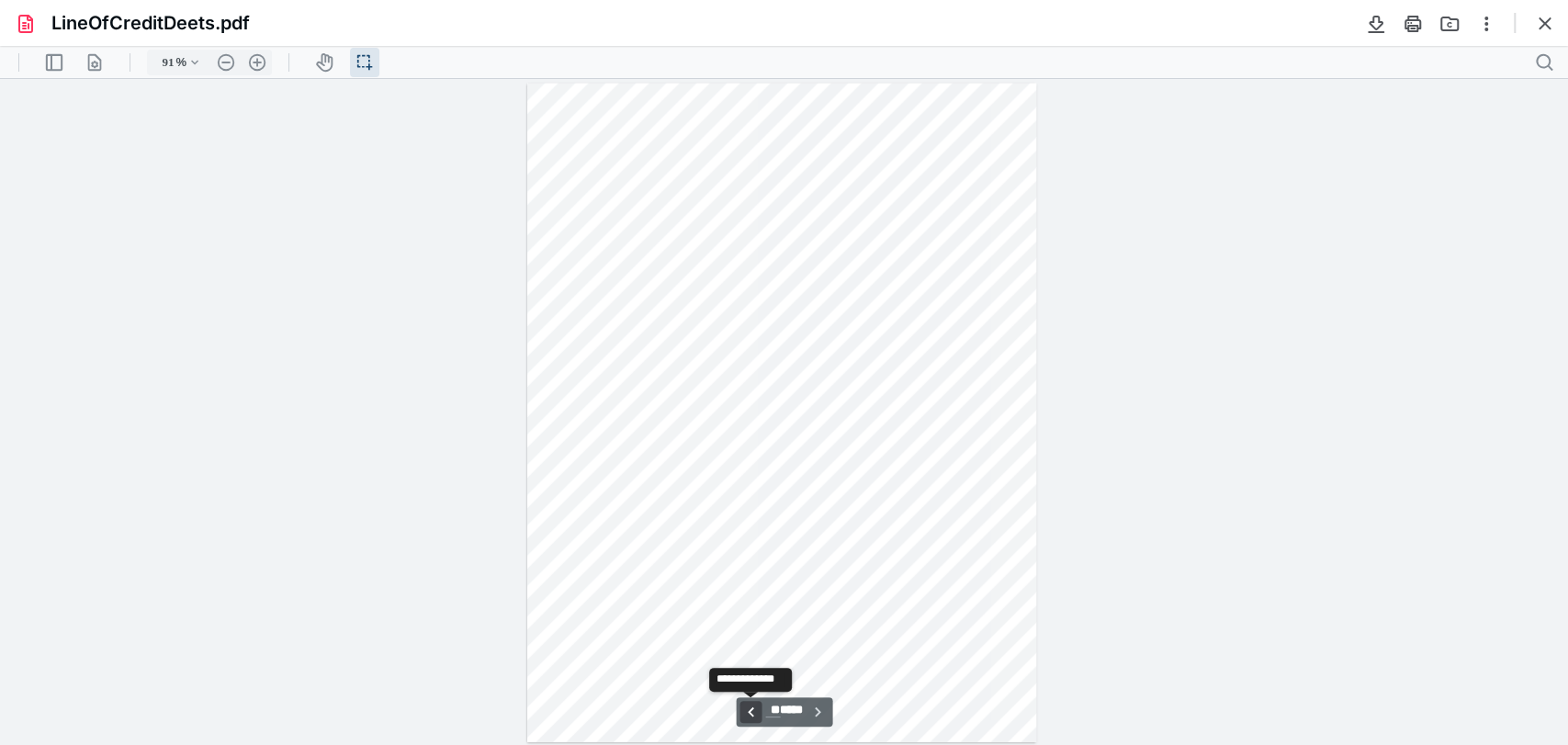 click on "**********" at bounding box center (750, 712) 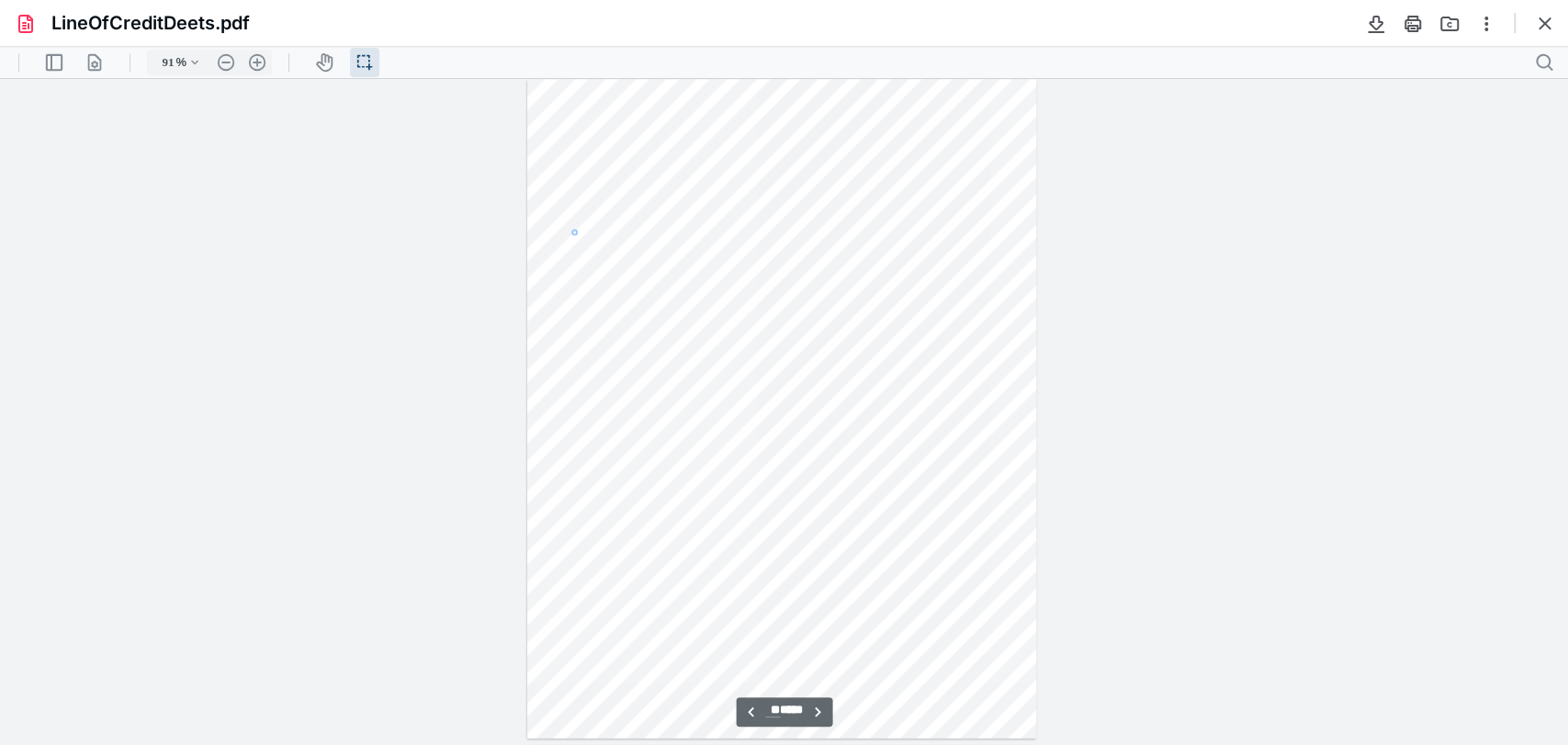 scroll, scrollTop: 7224, scrollLeft: 0, axis: vertical 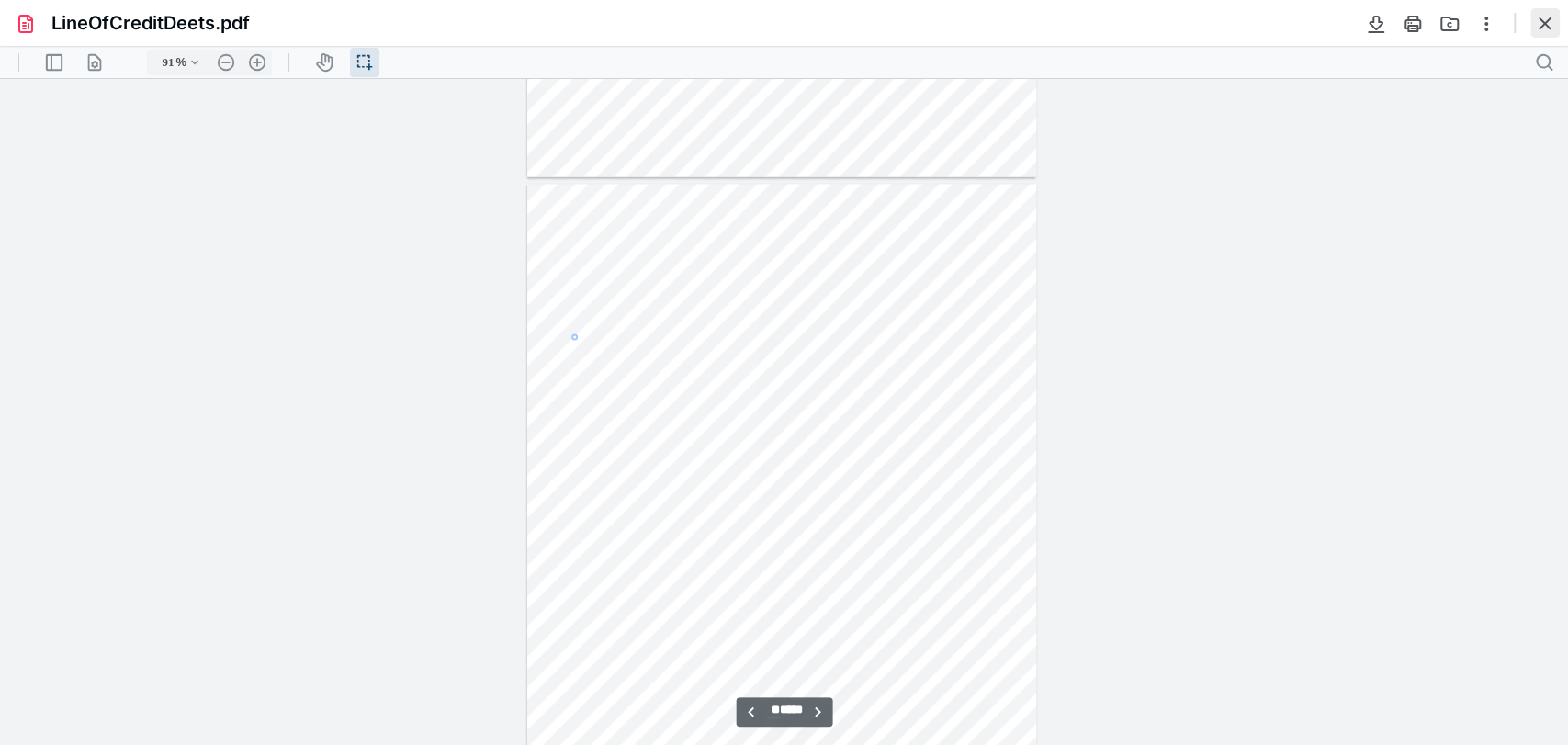 click at bounding box center [1545, 23] 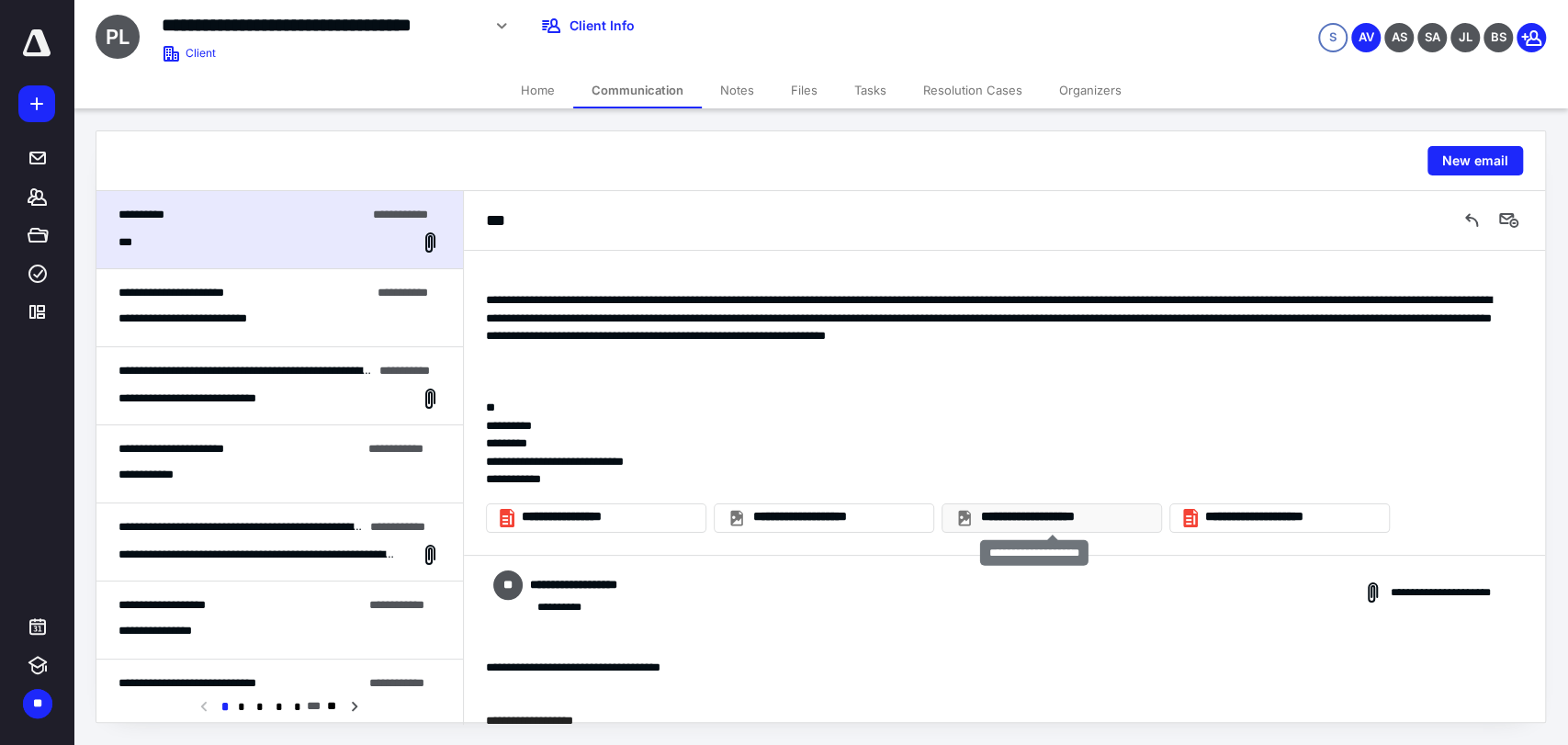click on "**********" at bounding box center (1063, 517) 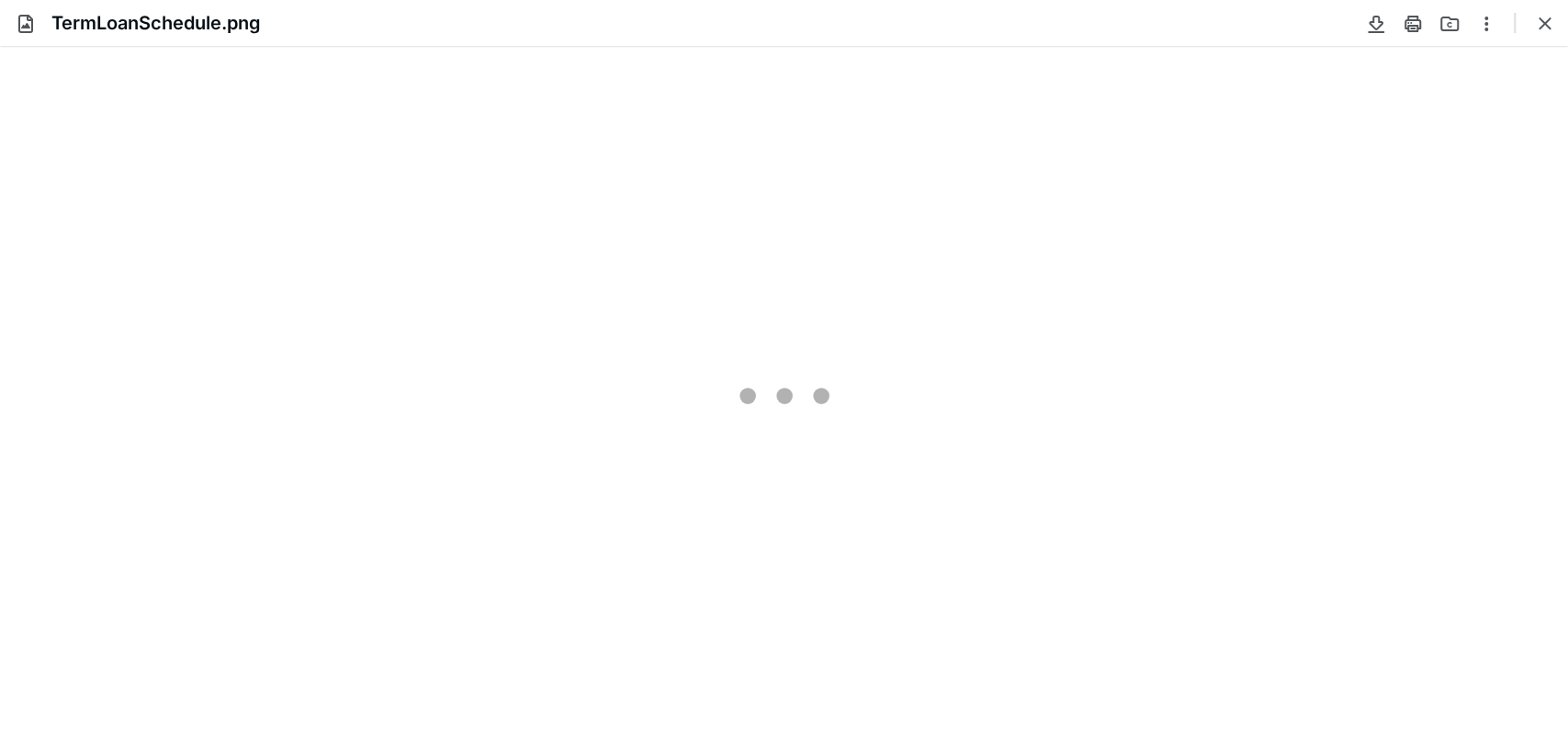 scroll, scrollTop: 0, scrollLeft: 0, axis: both 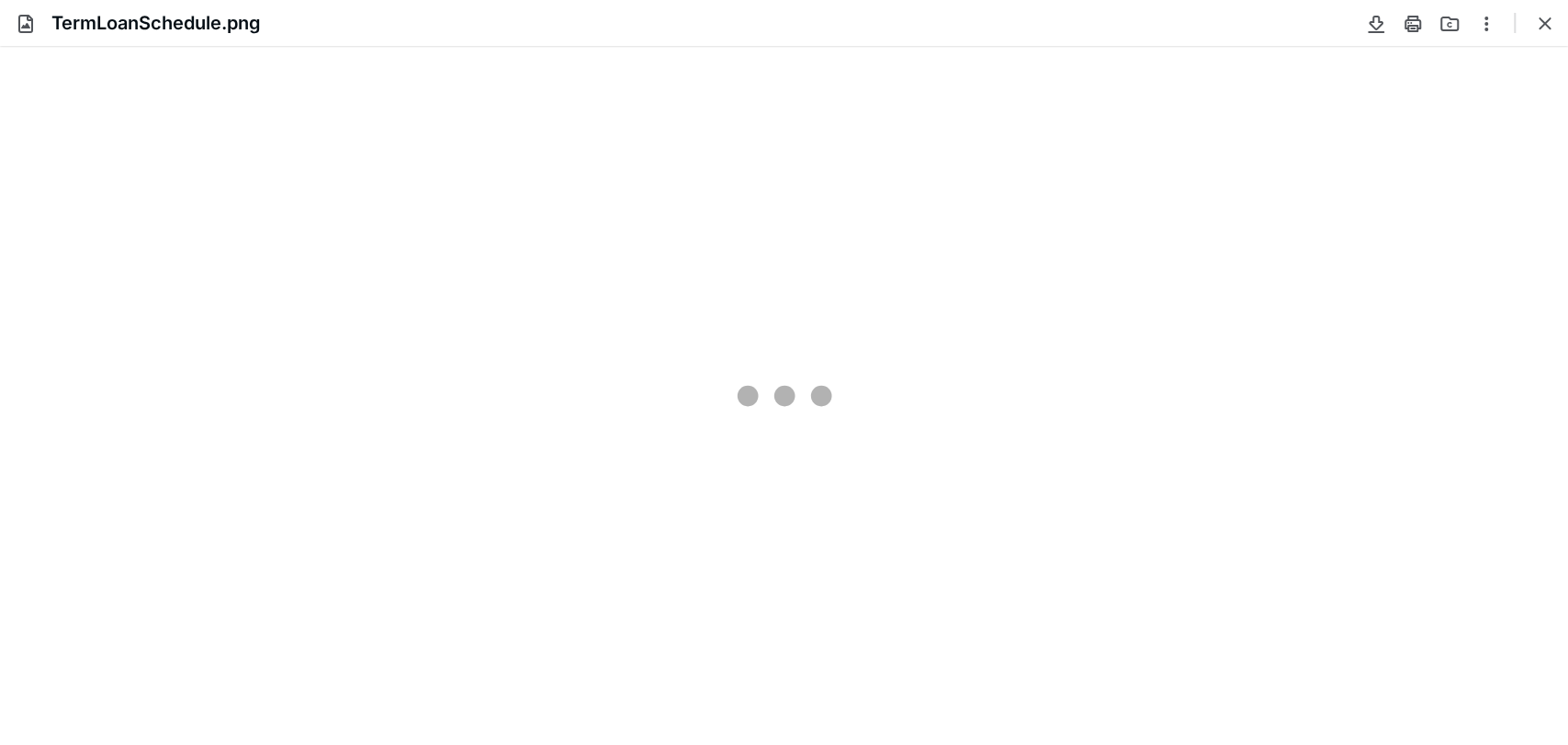 type on "274" 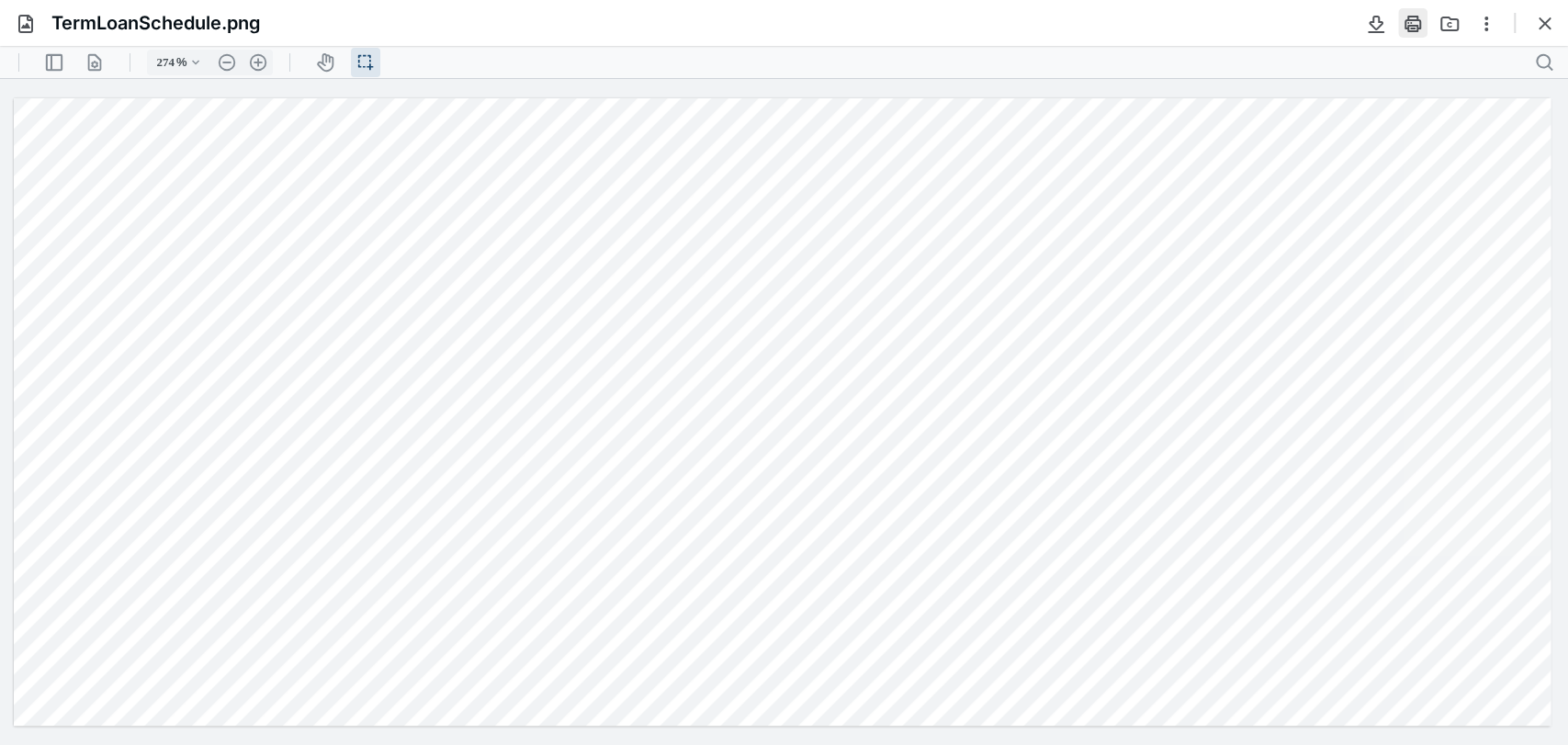 click at bounding box center (1413, 23) 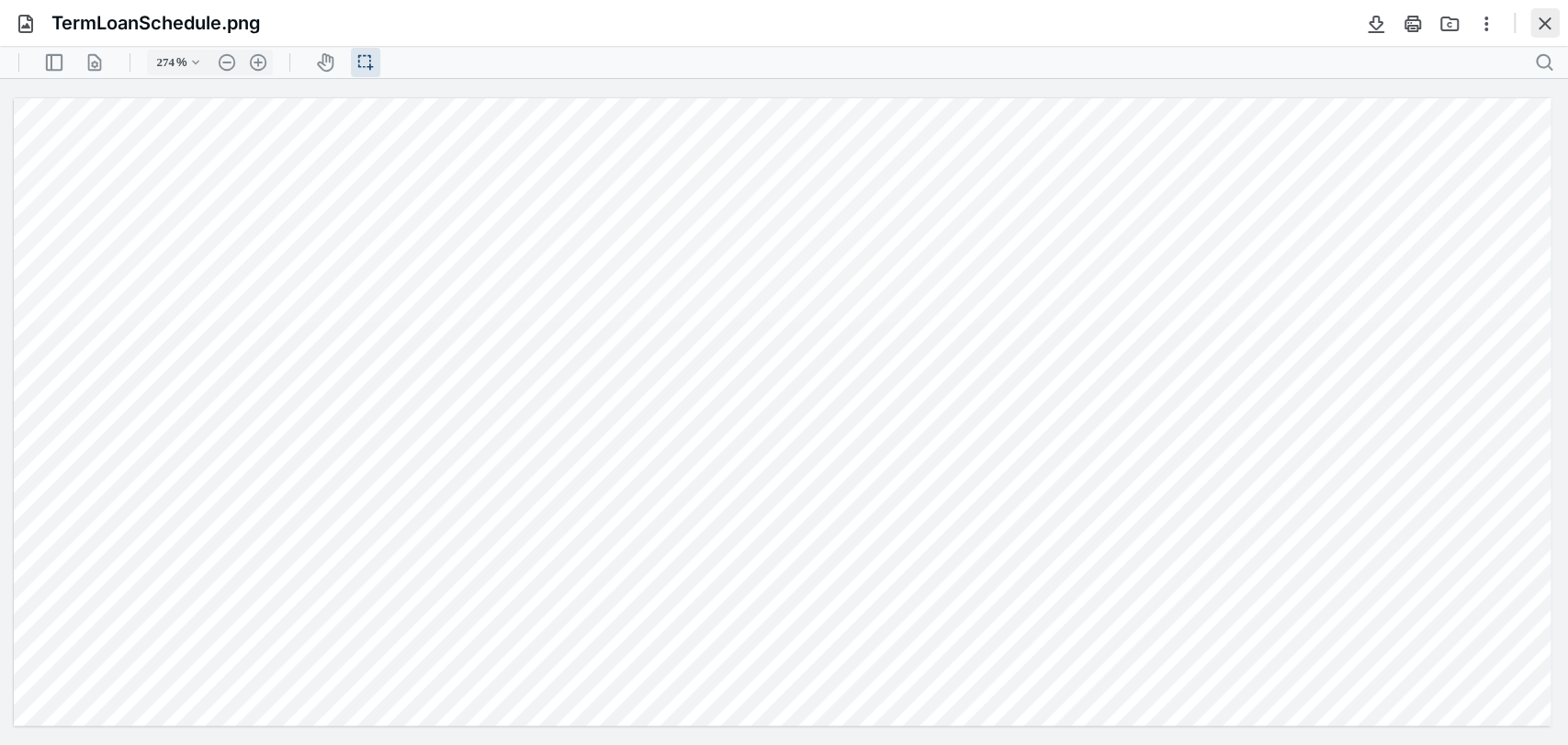 click at bounding box center [1545, 23] 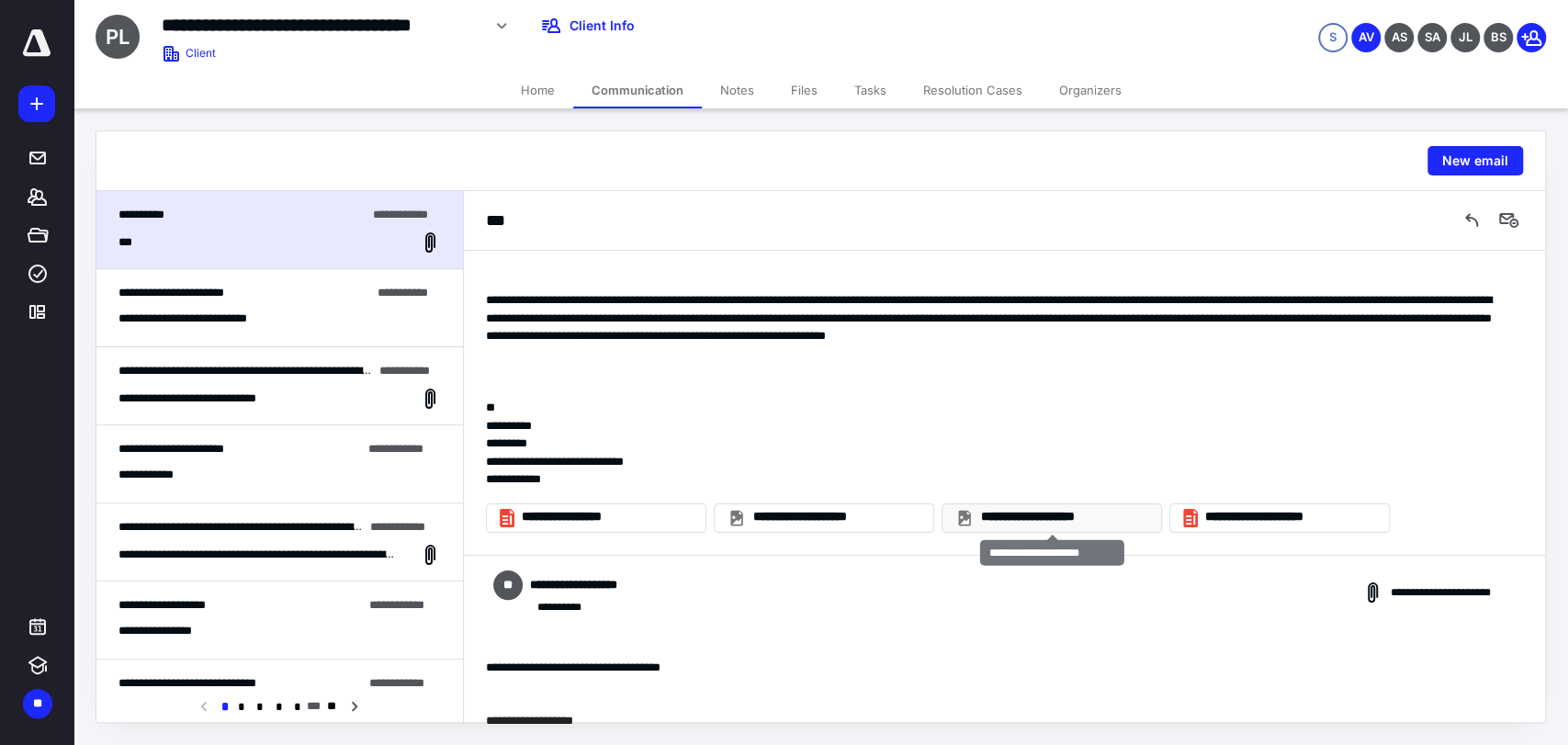 click on "**********" at bounding box center [1063, 517] 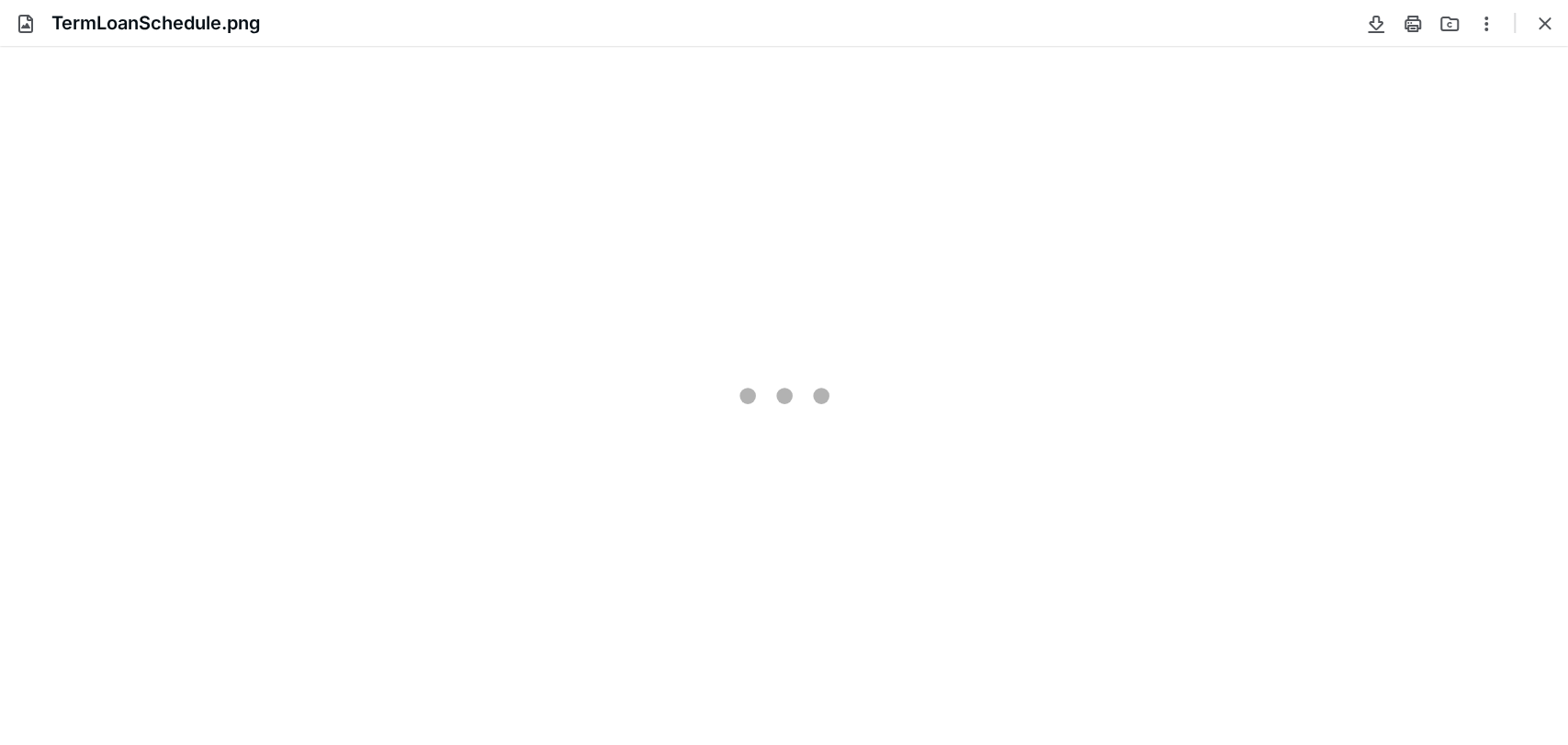 scroll, scrollTop: 0, scrollLeft: 0, axis: both 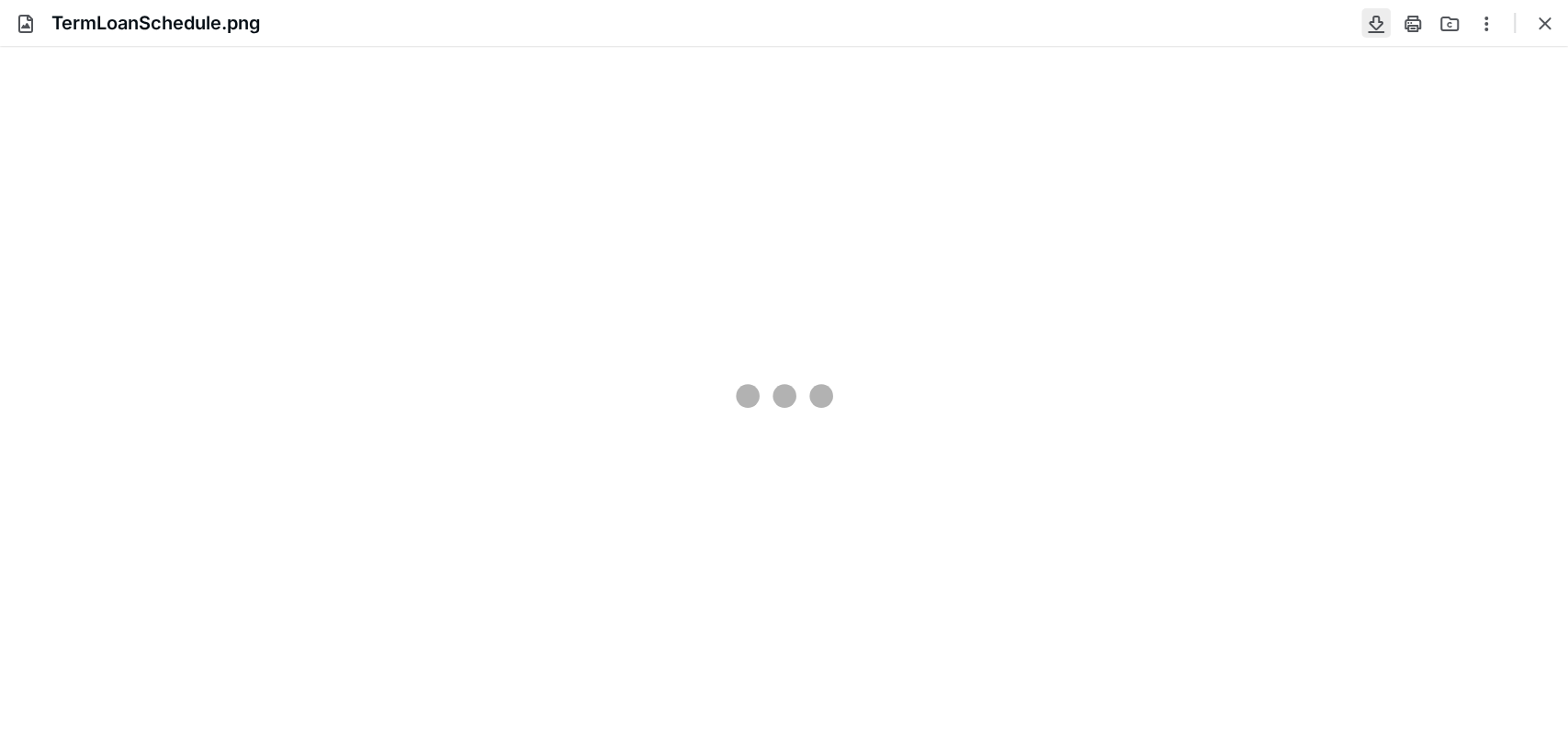 type on "274" 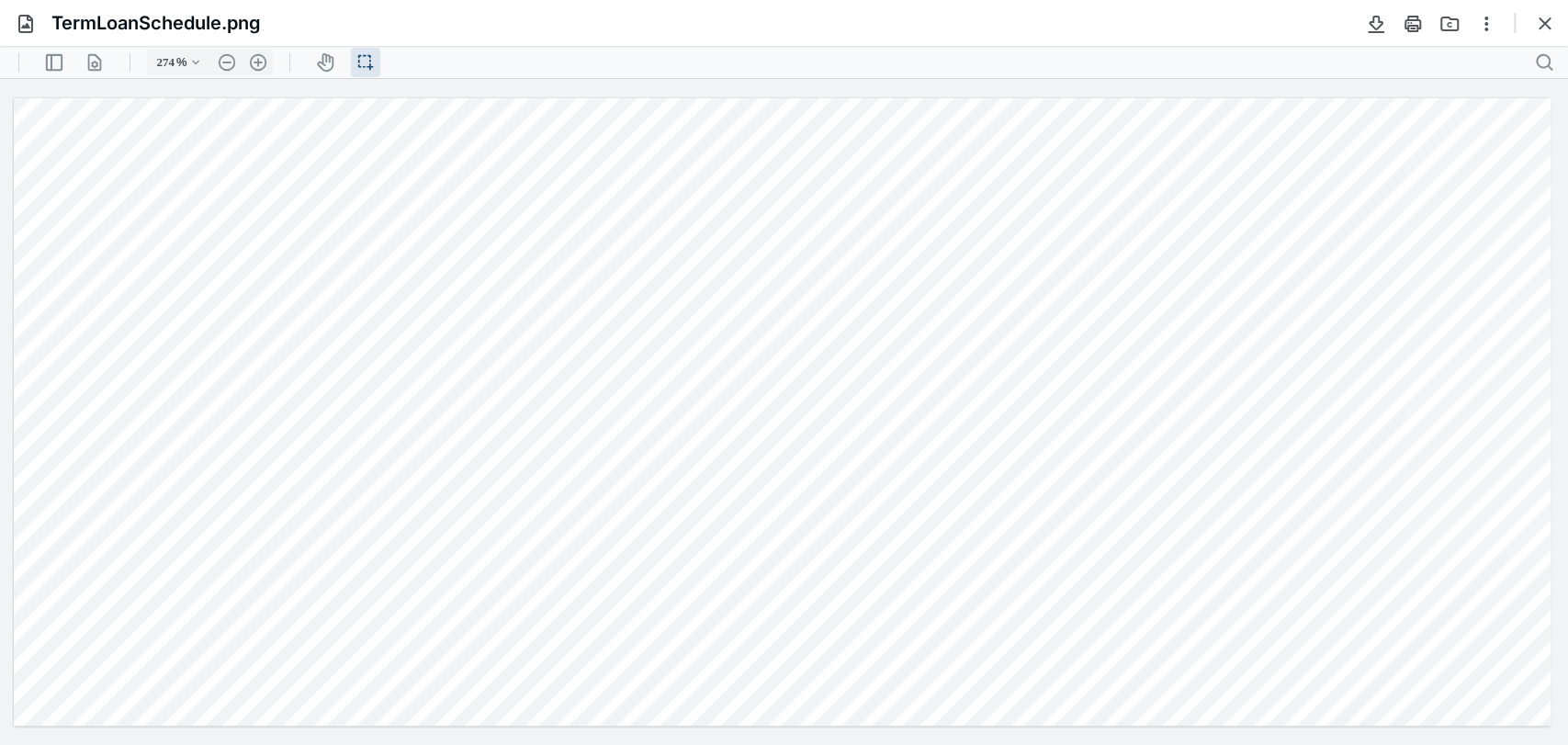 click at bounding box center [782, 412] 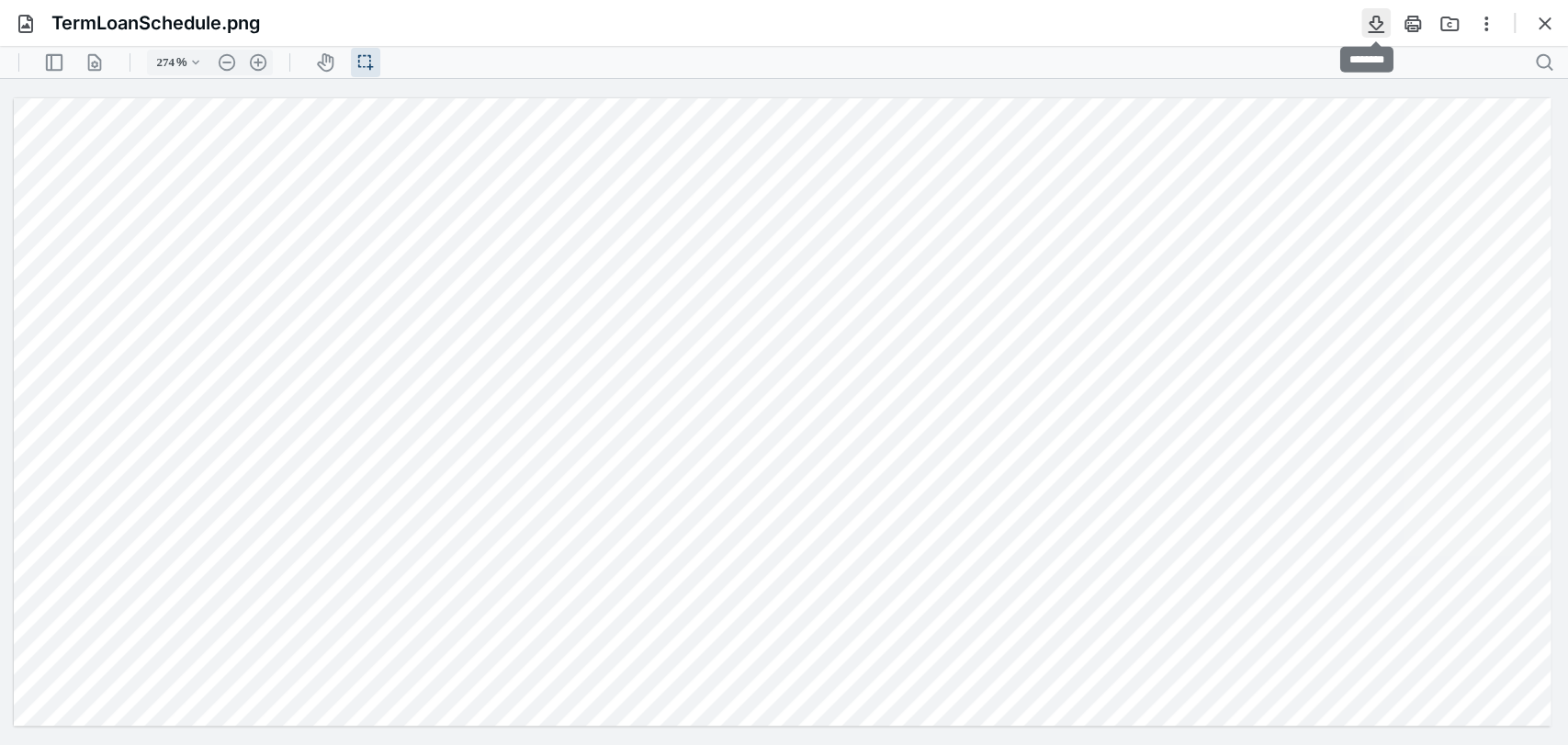 click at bounding box center [1376, 23] 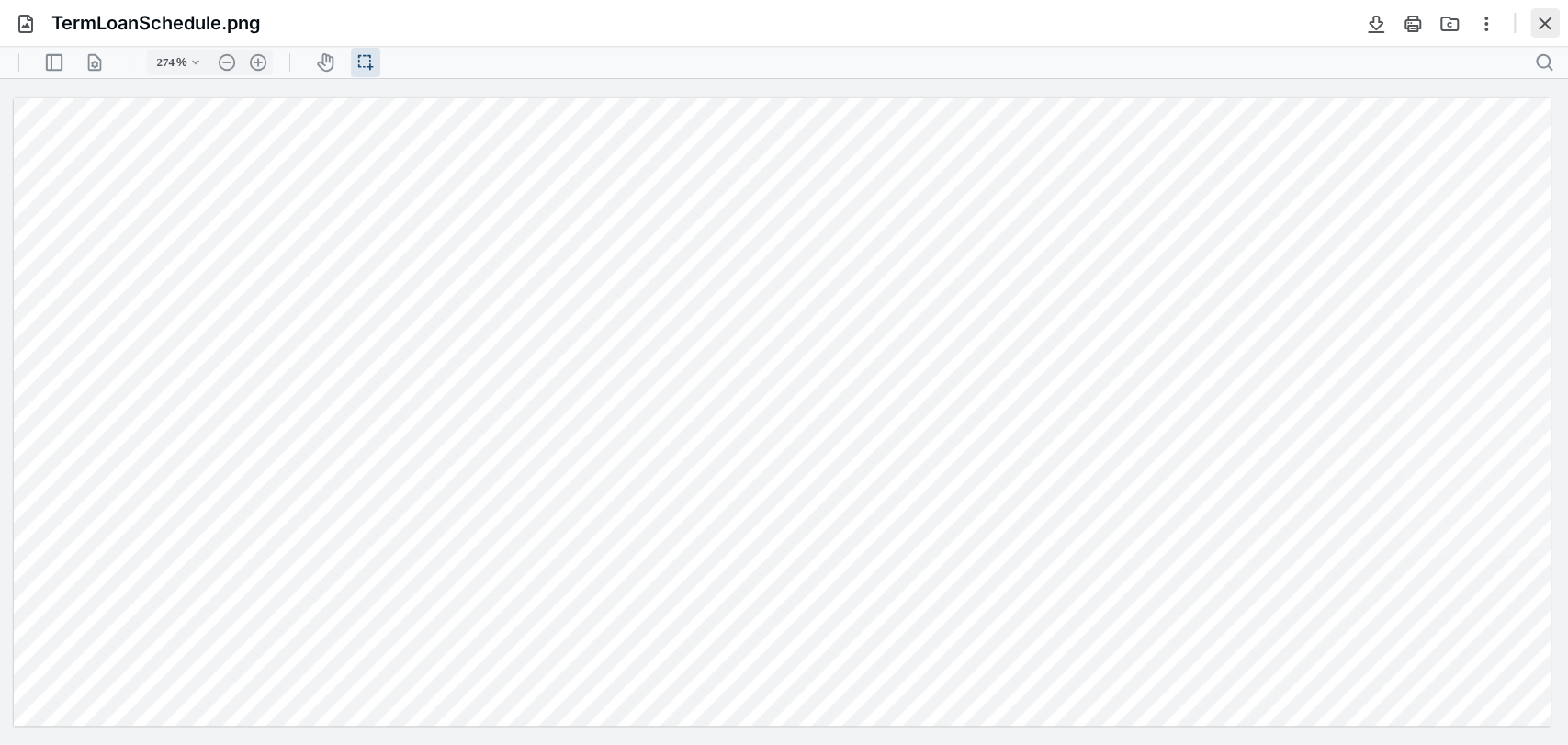 click at bounding box center [1545, 23] 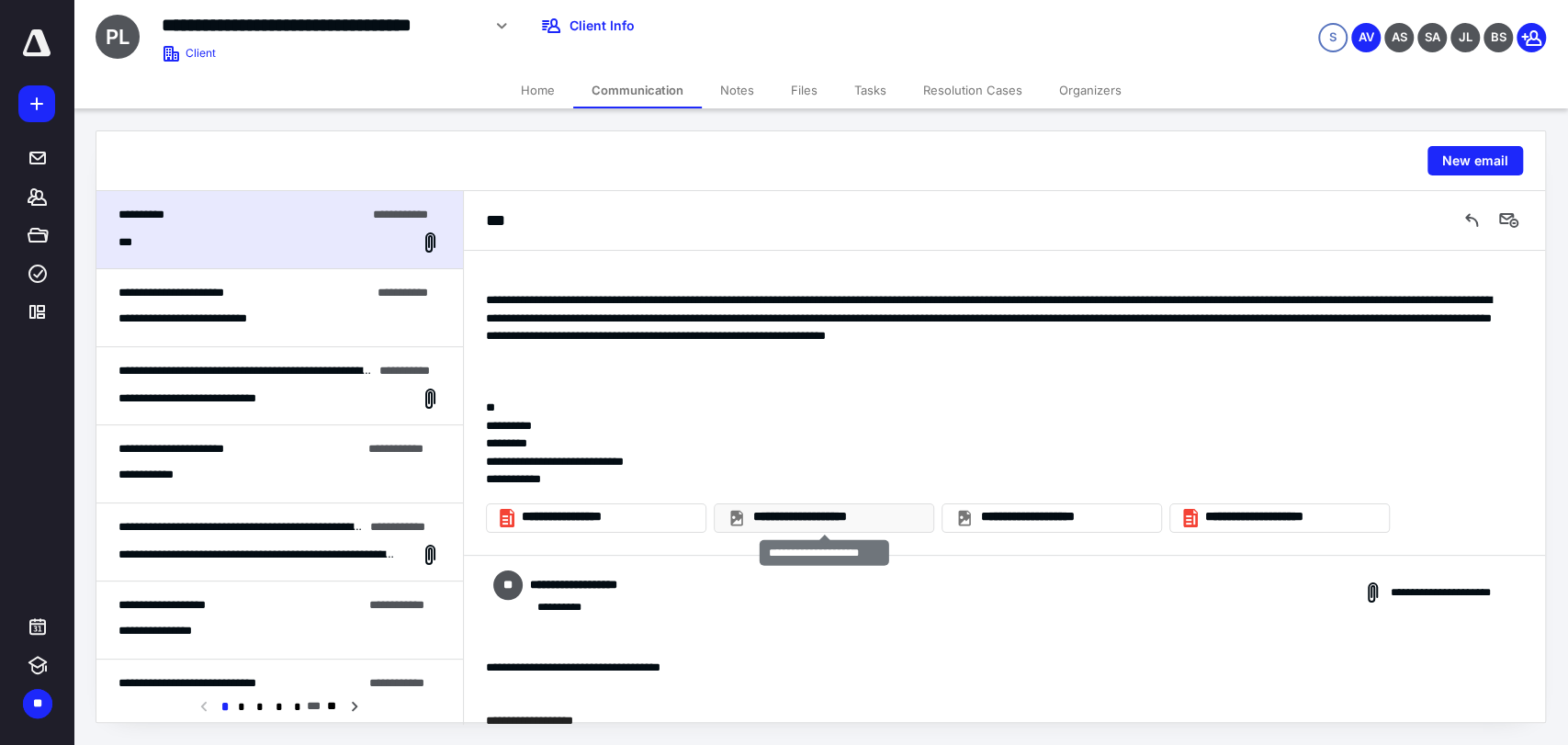 click on "**********" at bounding box center [835, 517] 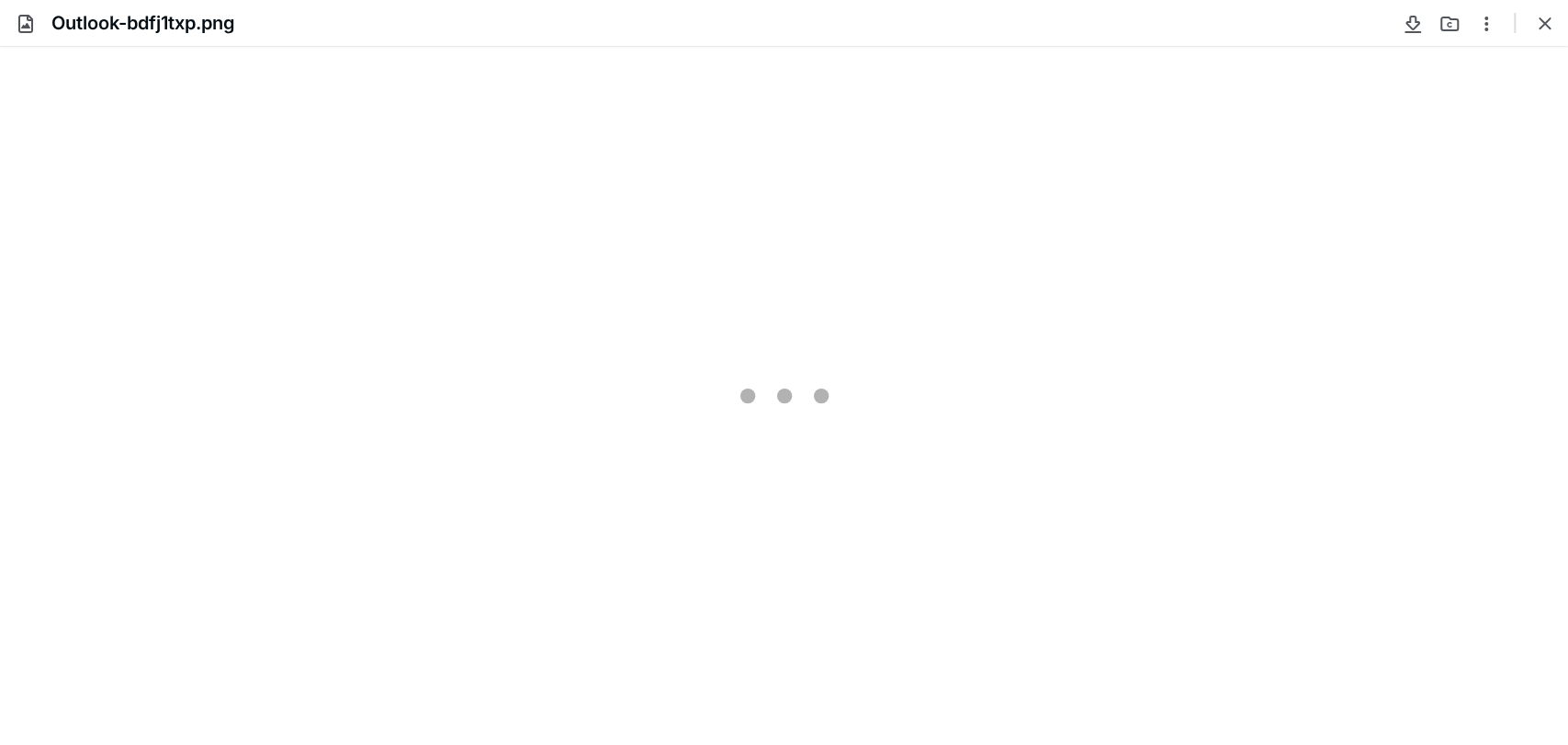 scroll, scrollTop: 0, scrollLeft: 0, axis: both 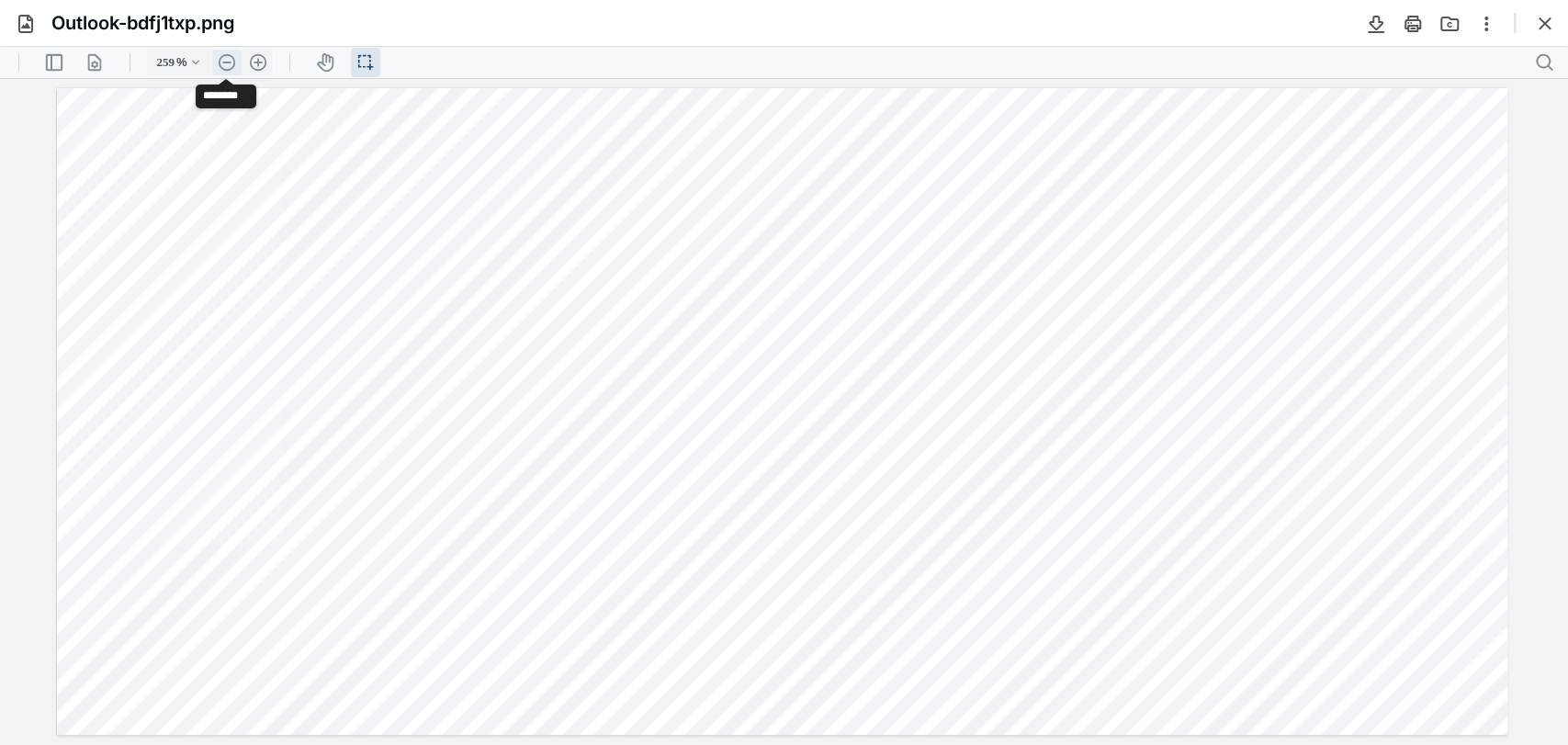 click on ".cls-1{fill:#abb0c4;} icon - header - zoom - out - line" at bounding box center [227, 62] 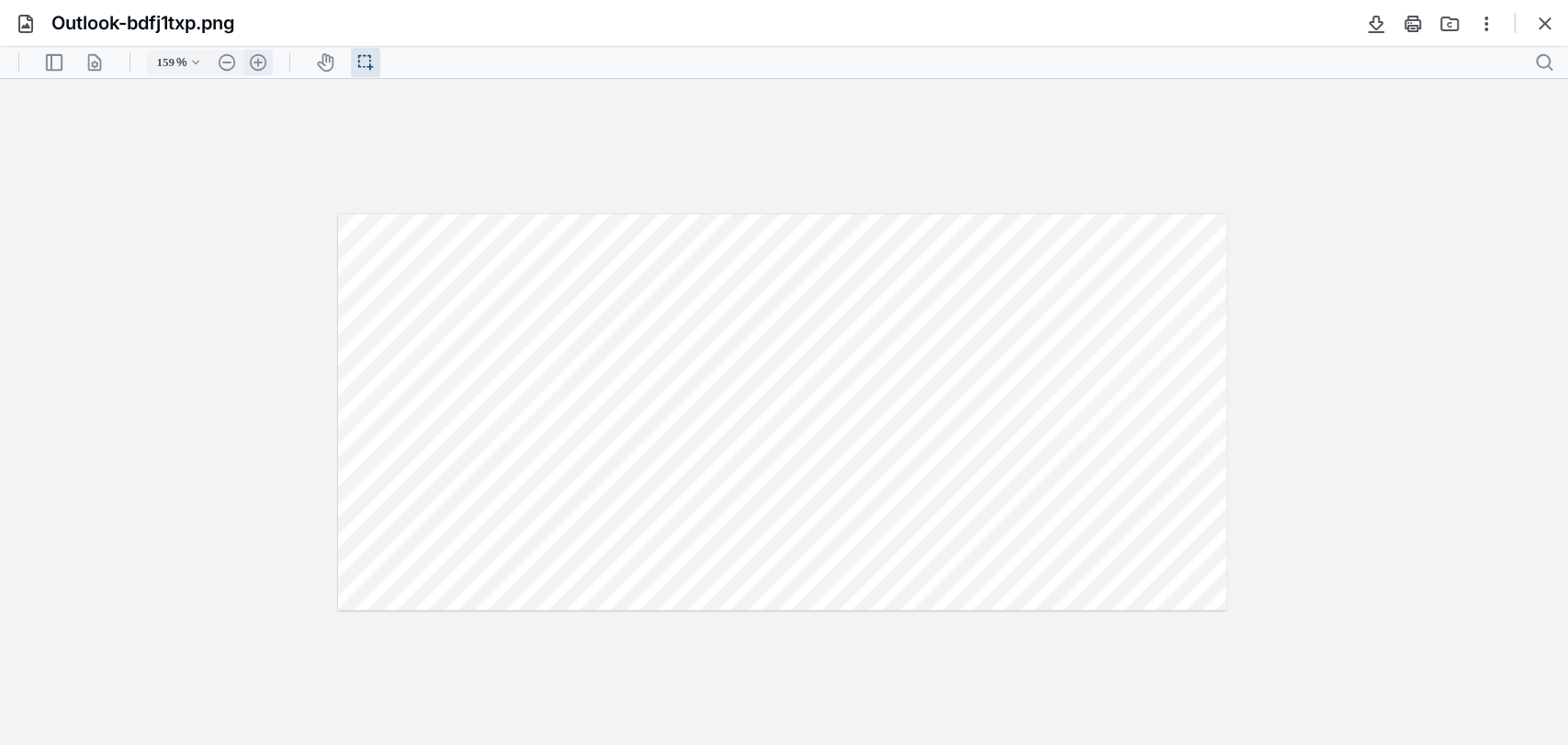 click on ".cls-1{fill:#abb0c4;} icon - header - zoom - in - line" at bounding box center (258, 62) 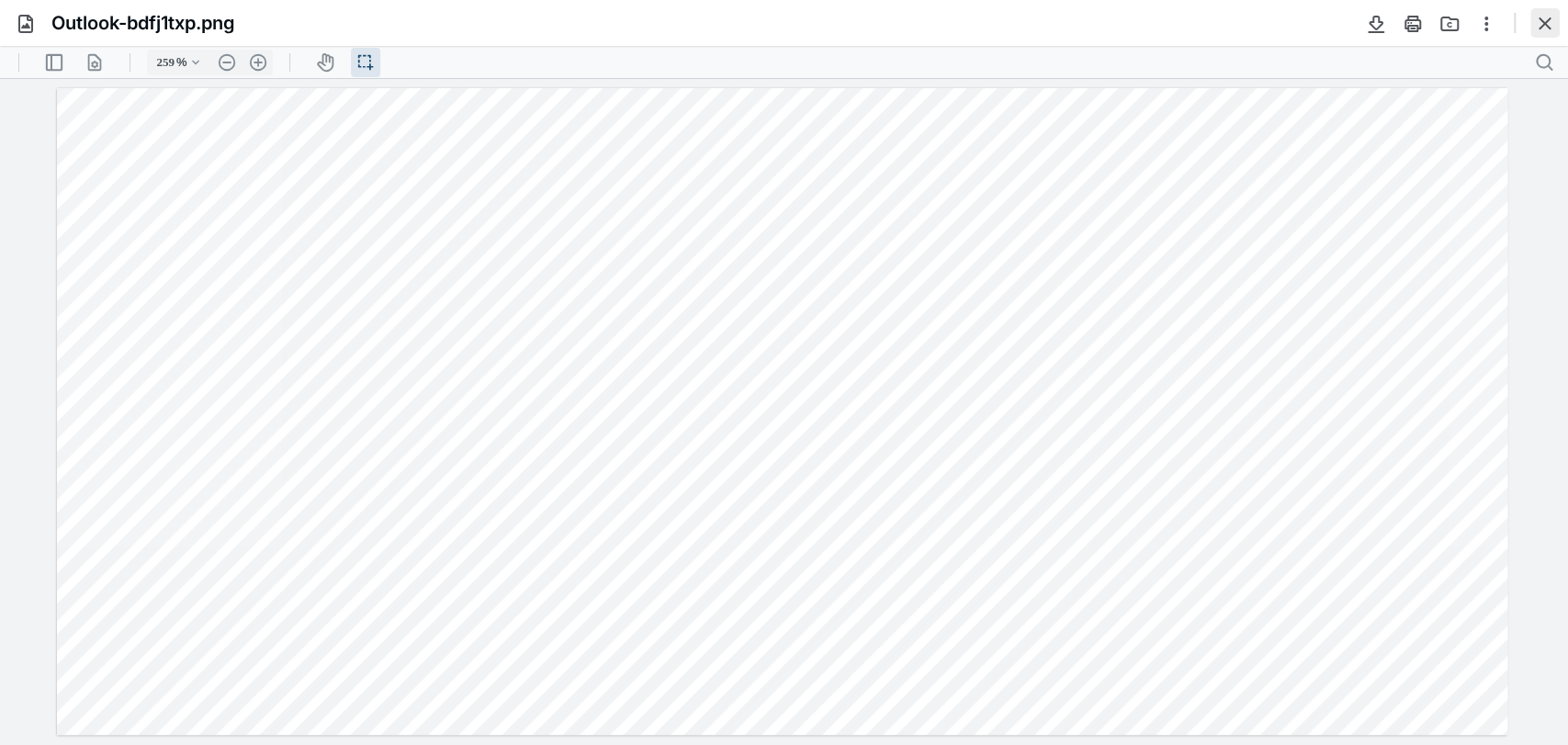 click at bounding box center (1545, 23) 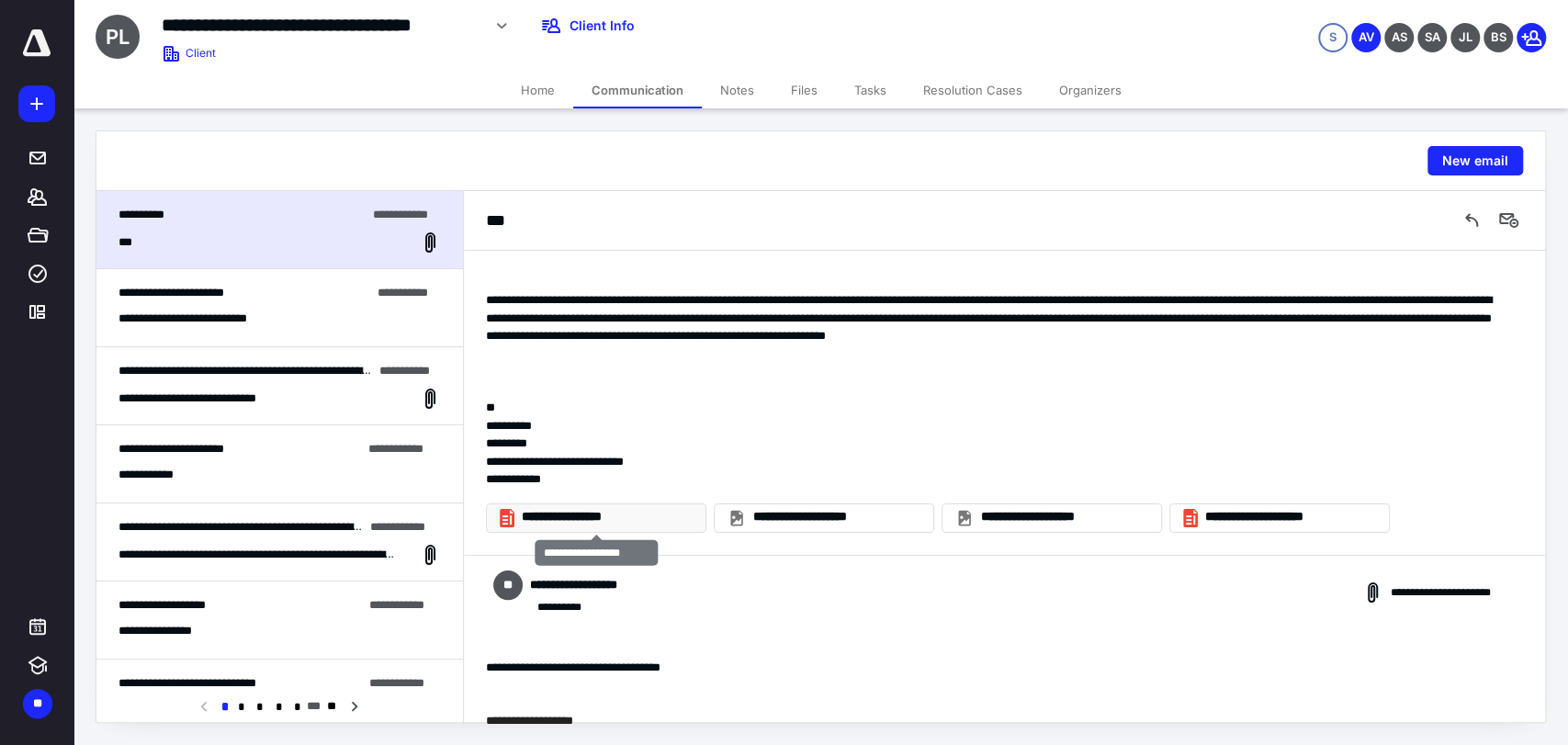 click on "**********" at bounding box center [604, 517] 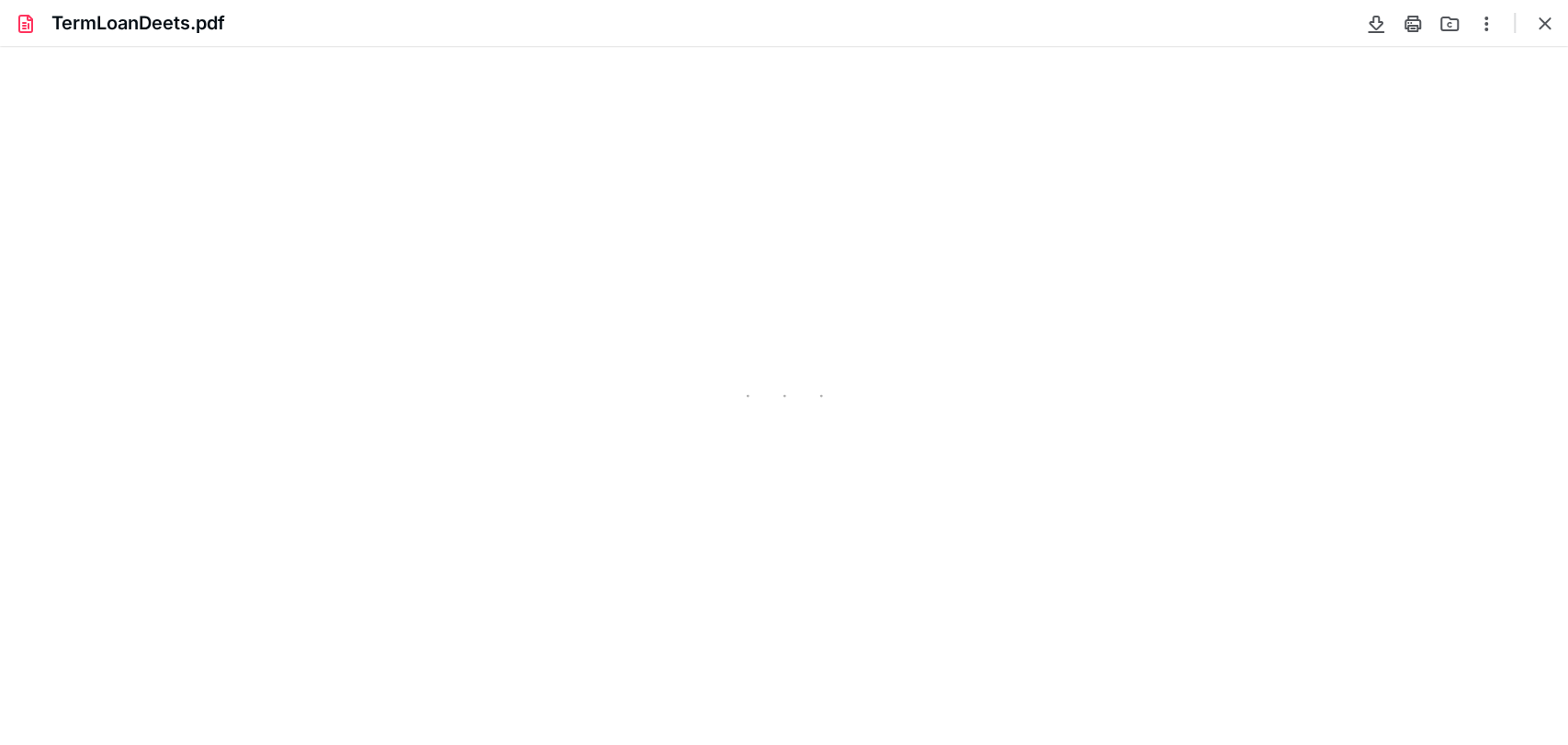 scroll, scrollTop: 0, scrollLeft: 0, axis: both 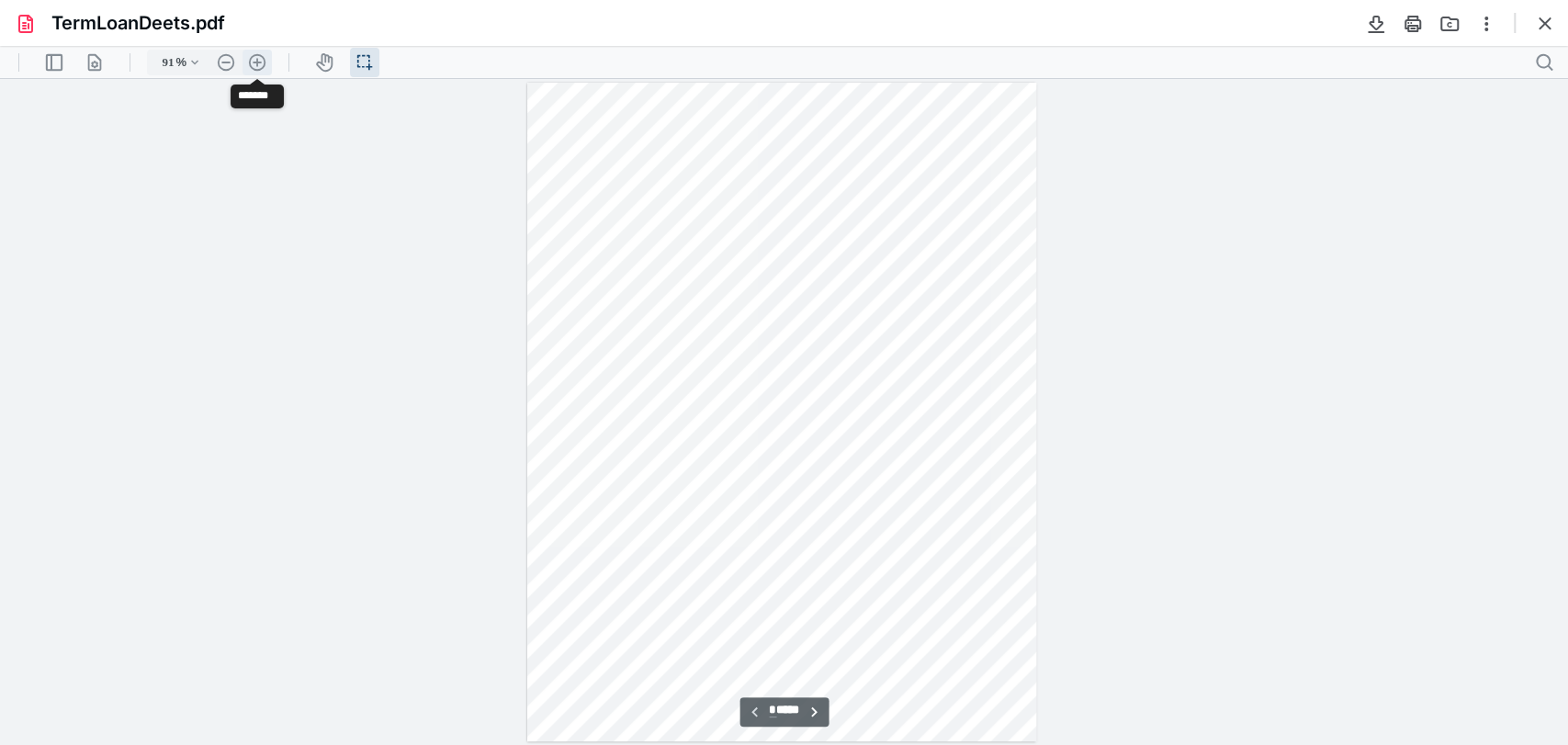 click on ".cls-1{fill:#abb0c4;} icon - header - zoom - in - line" at bounding box center [257, 62] 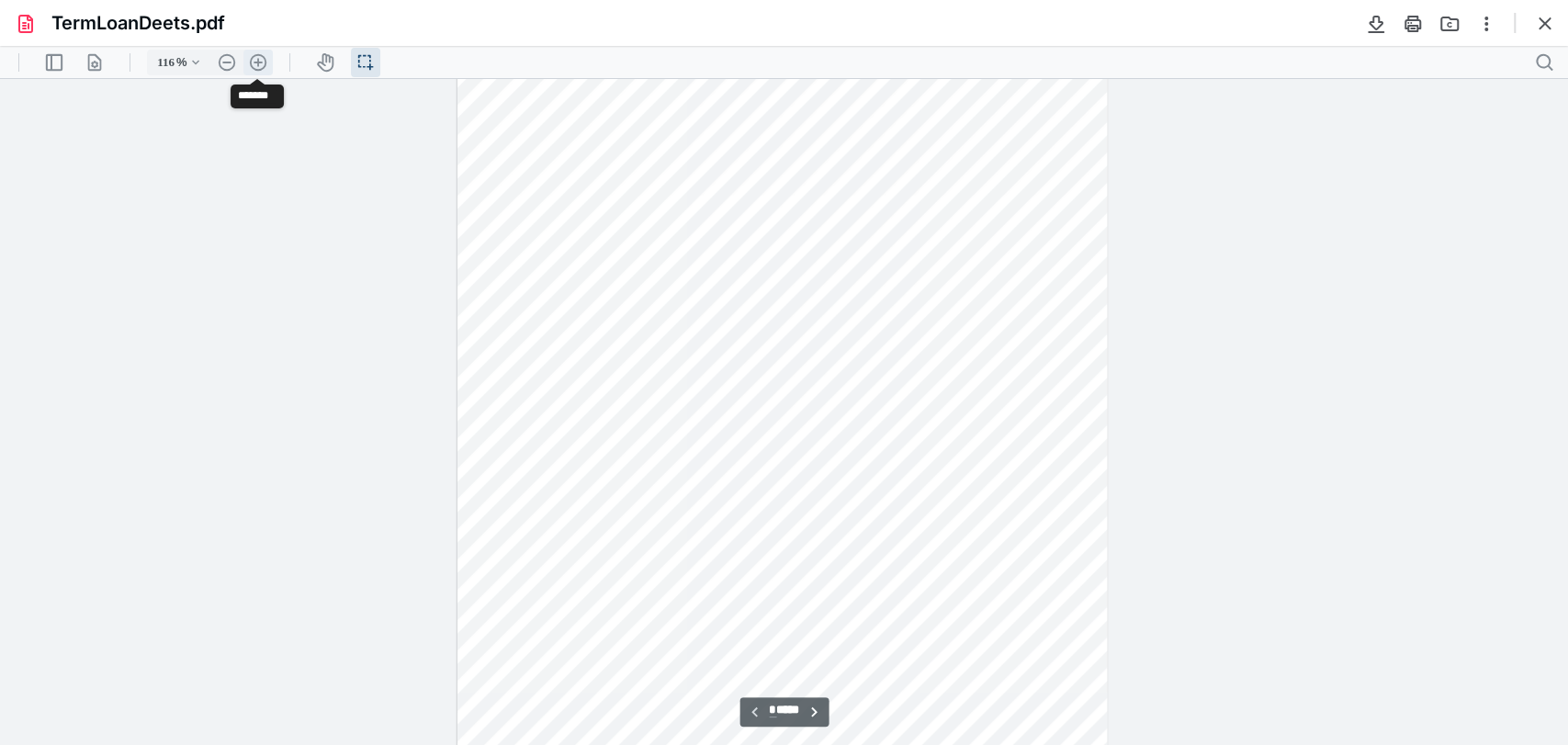 click on ".cls-1{fill:#abb0c4;} icon - header - zoom - in - line" at bounding box center [258, 62] 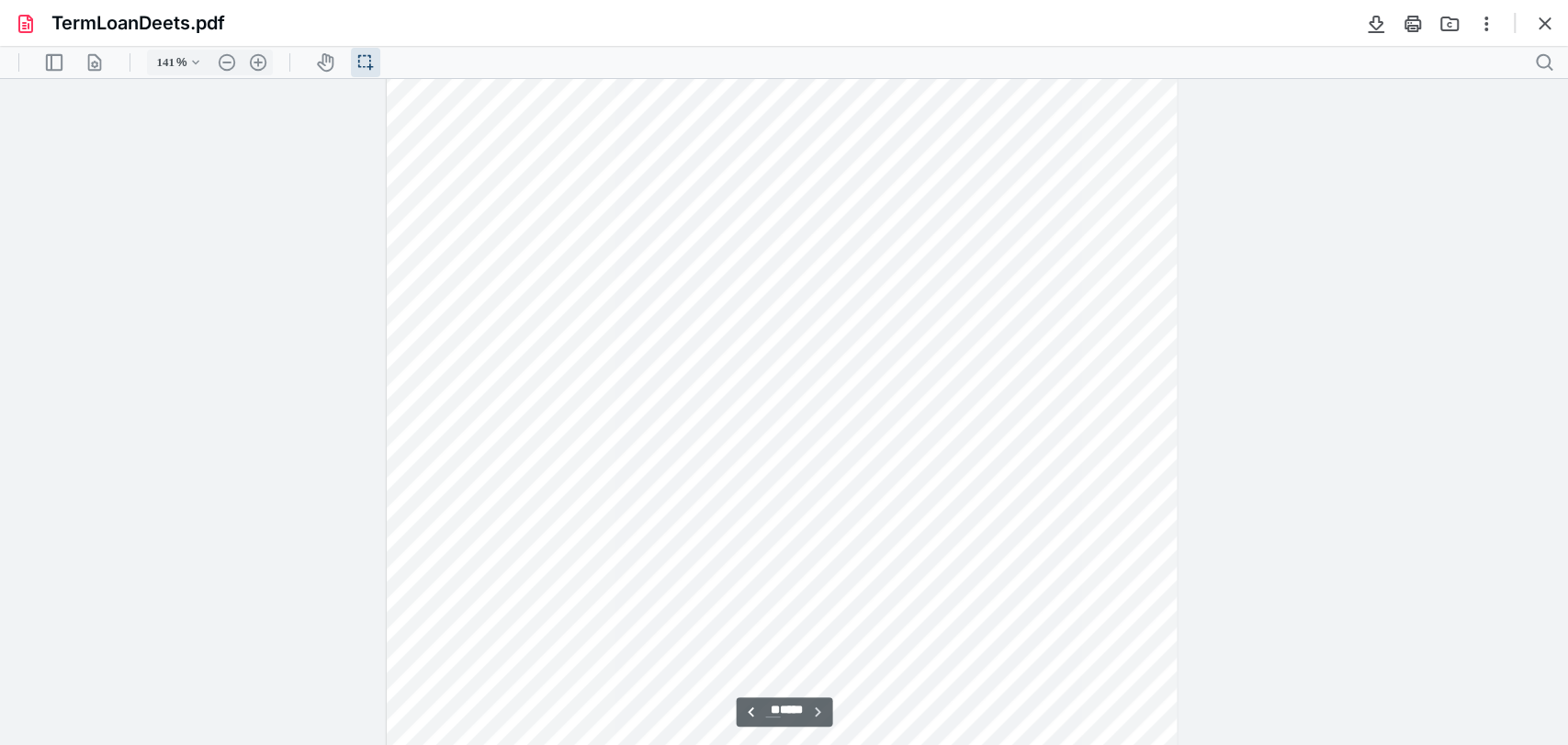 scroll, scrollTop: 9668, scrollLeft: 0, axis: vertical 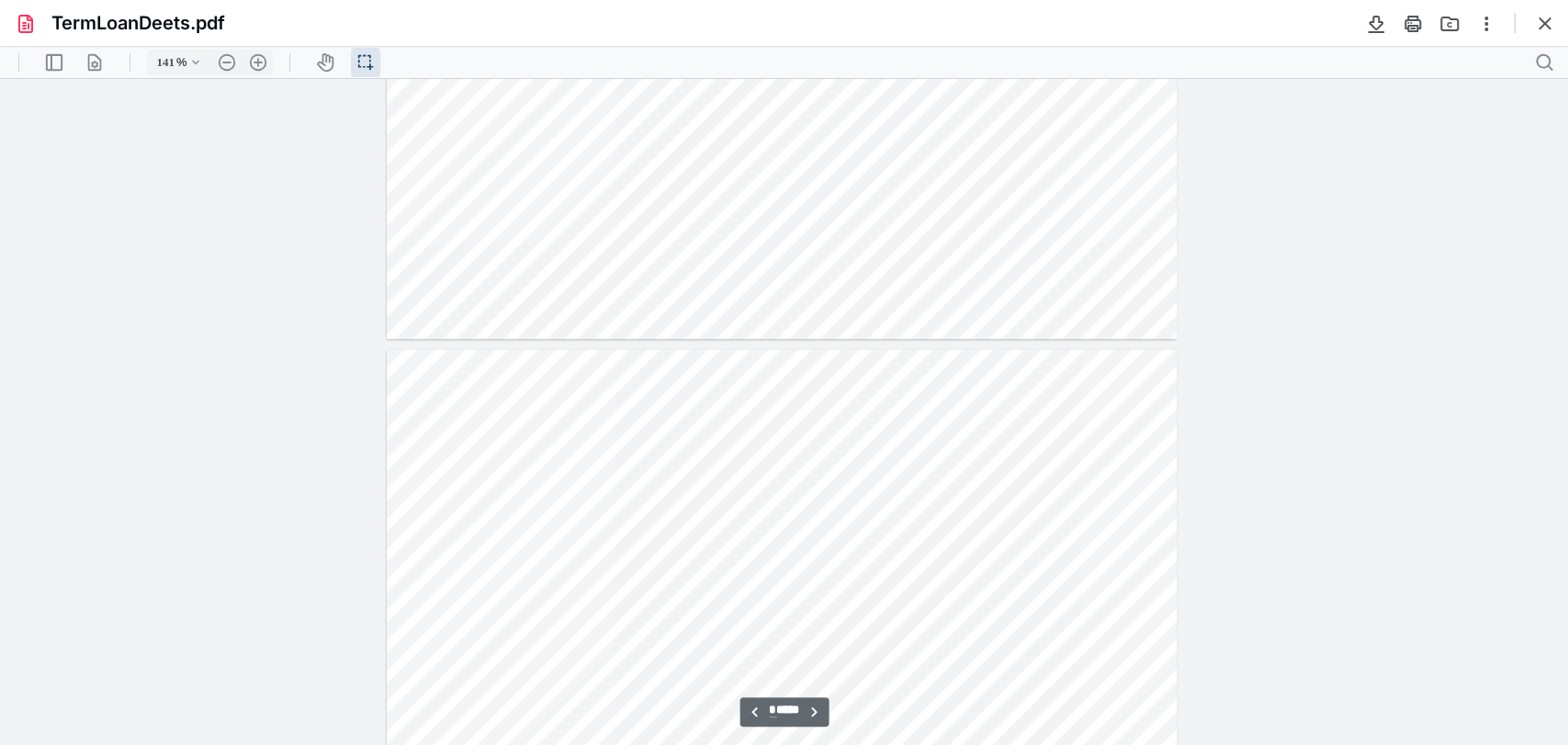 type on "*" 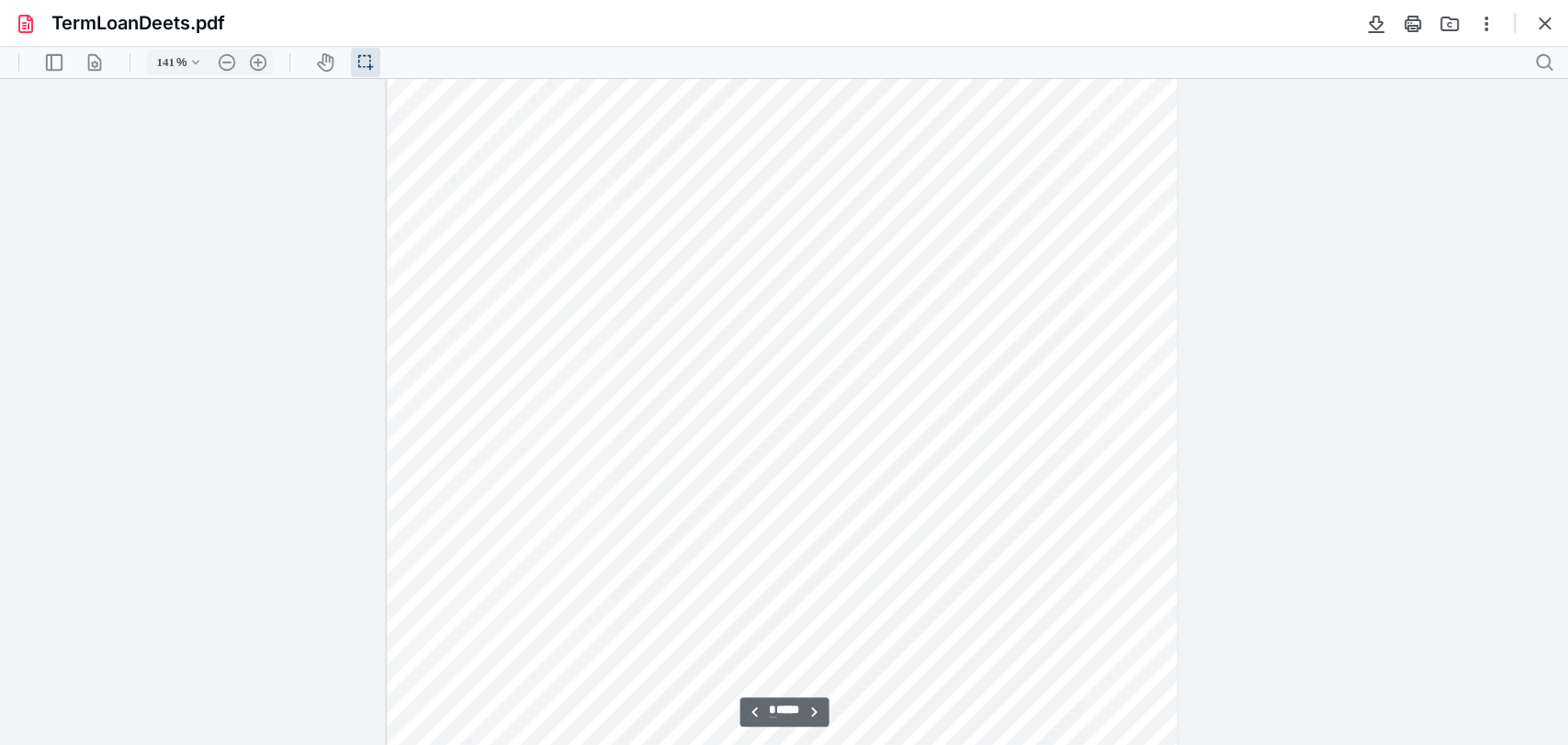 scroll, scrollTop: 7015, scrollLeft: 0, axis: vertical 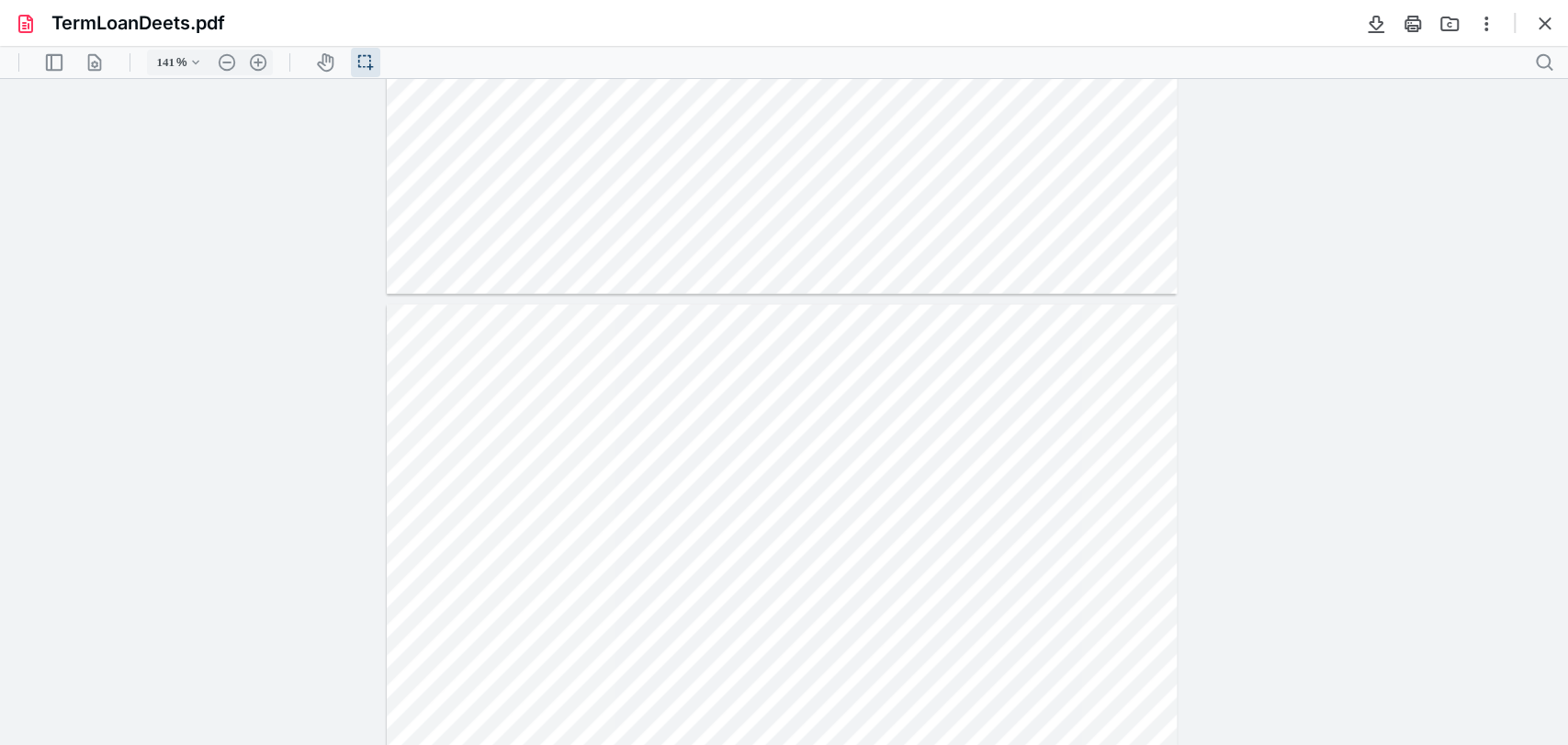 drag, startPoint x: 1543, startPoint y: 26, endPoint x: 1529, endPoint y: 44, distance: 22.803509 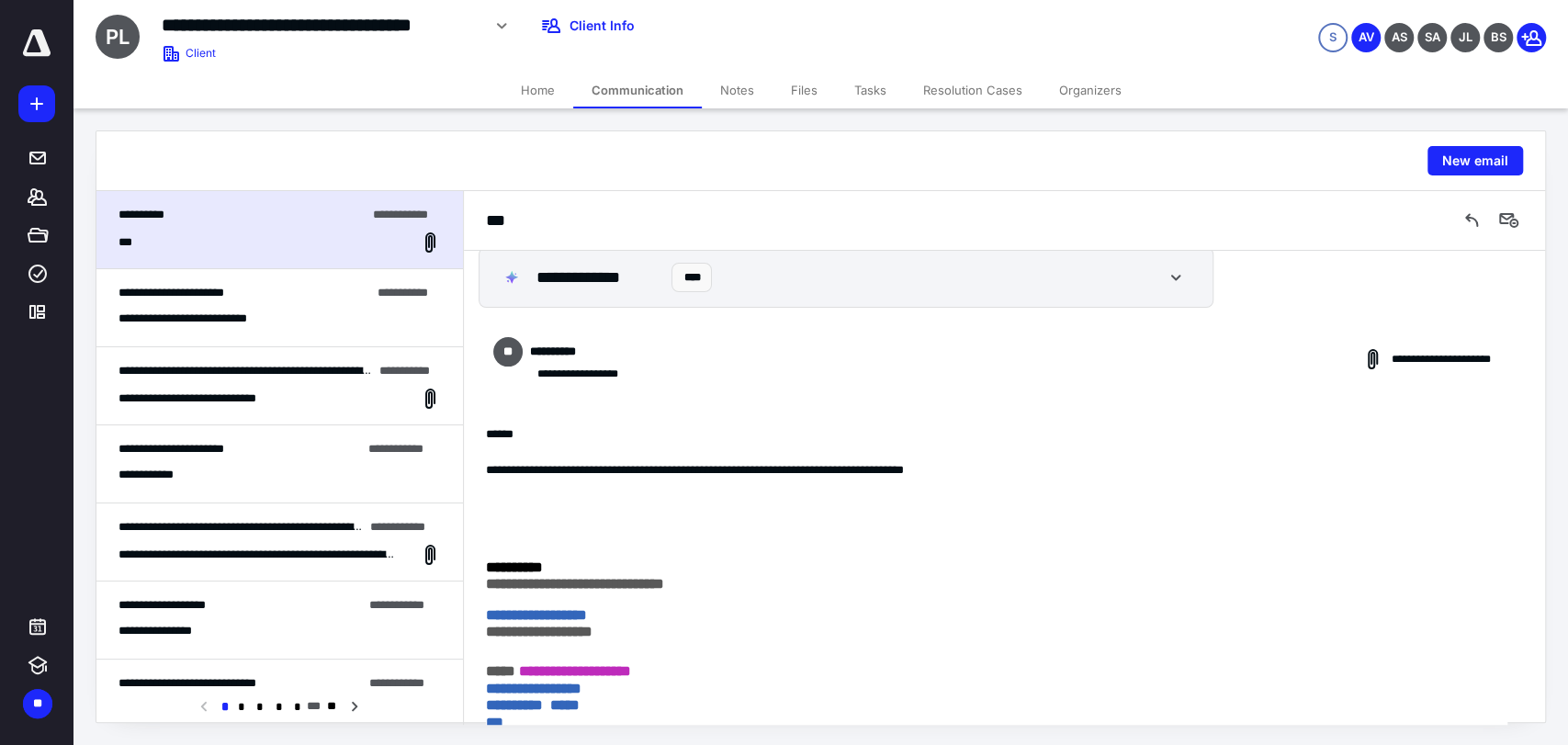 scroll, scrollTop: 0, scrollLeft: 0, axis: both 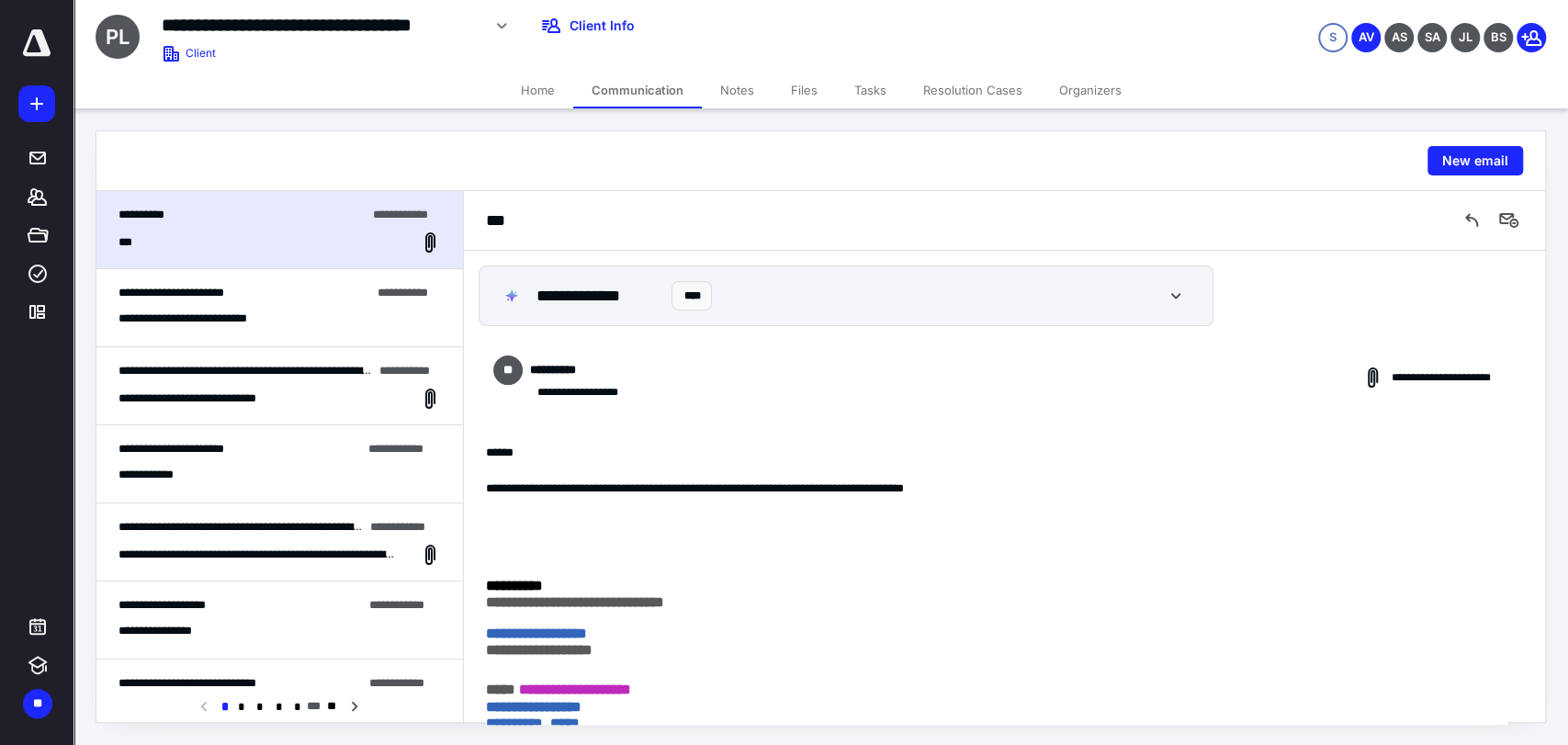 click on "**********" at bounding box center [1004, 378] 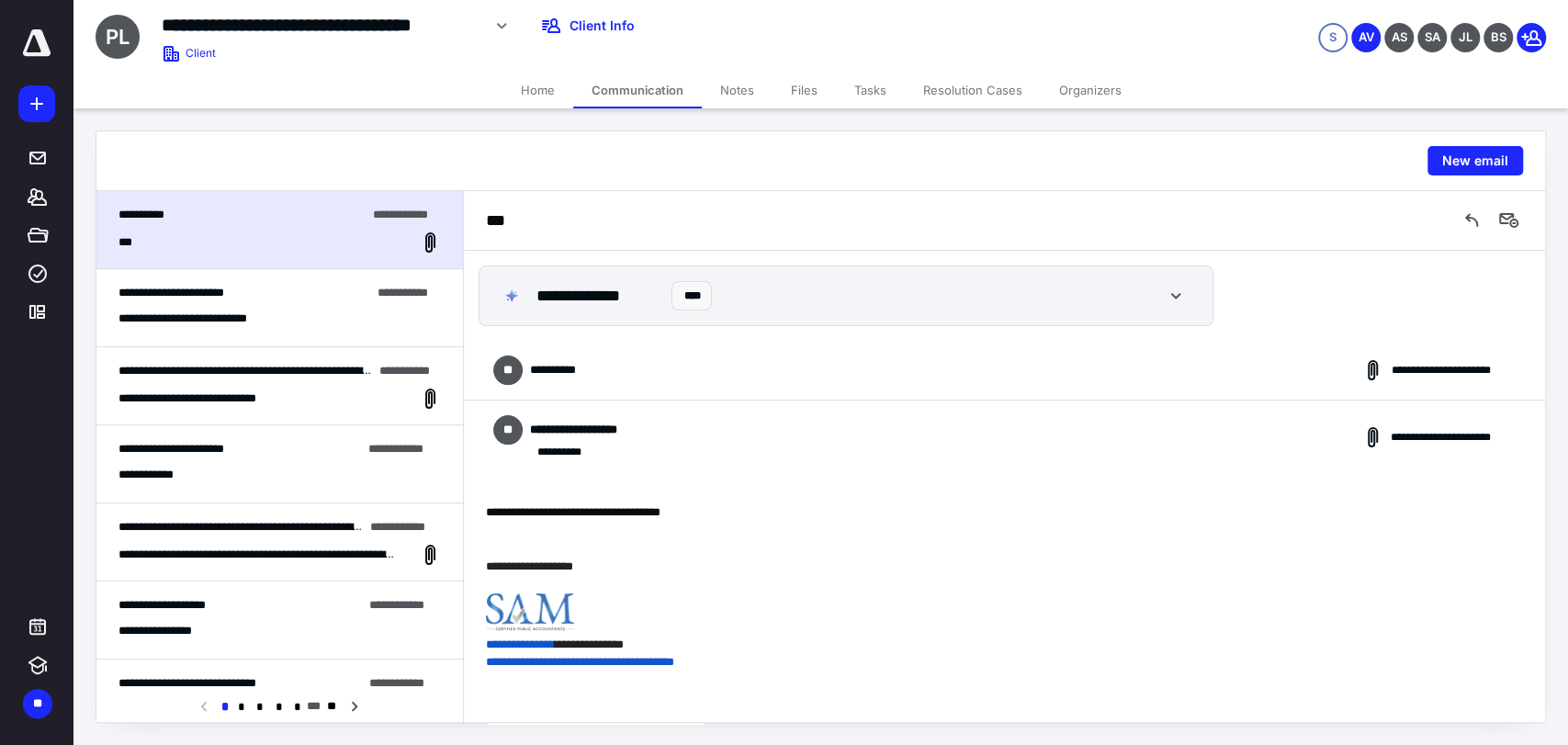 click on "**********" at bounding box center [279, 308] 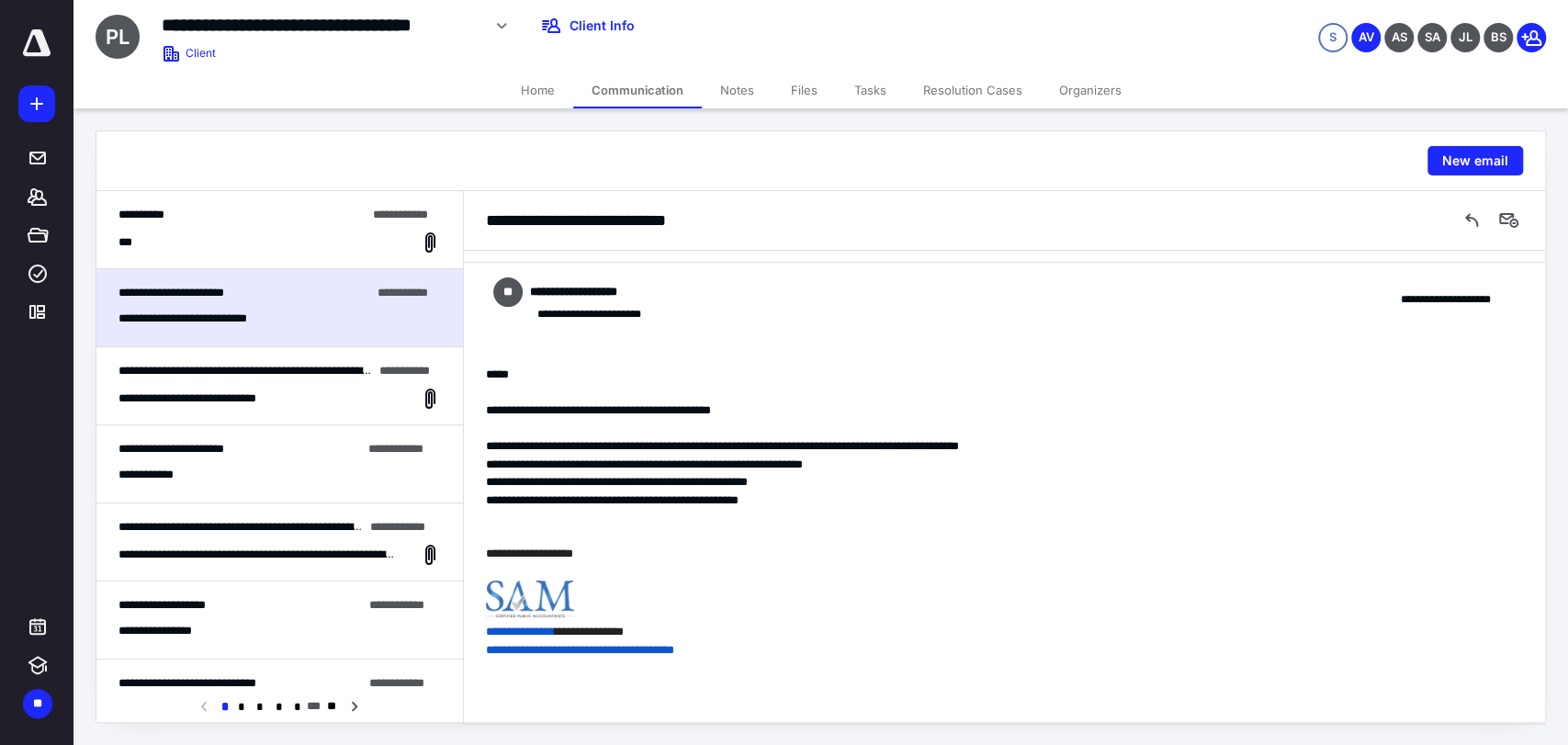 click at bounding box center (997, 429) 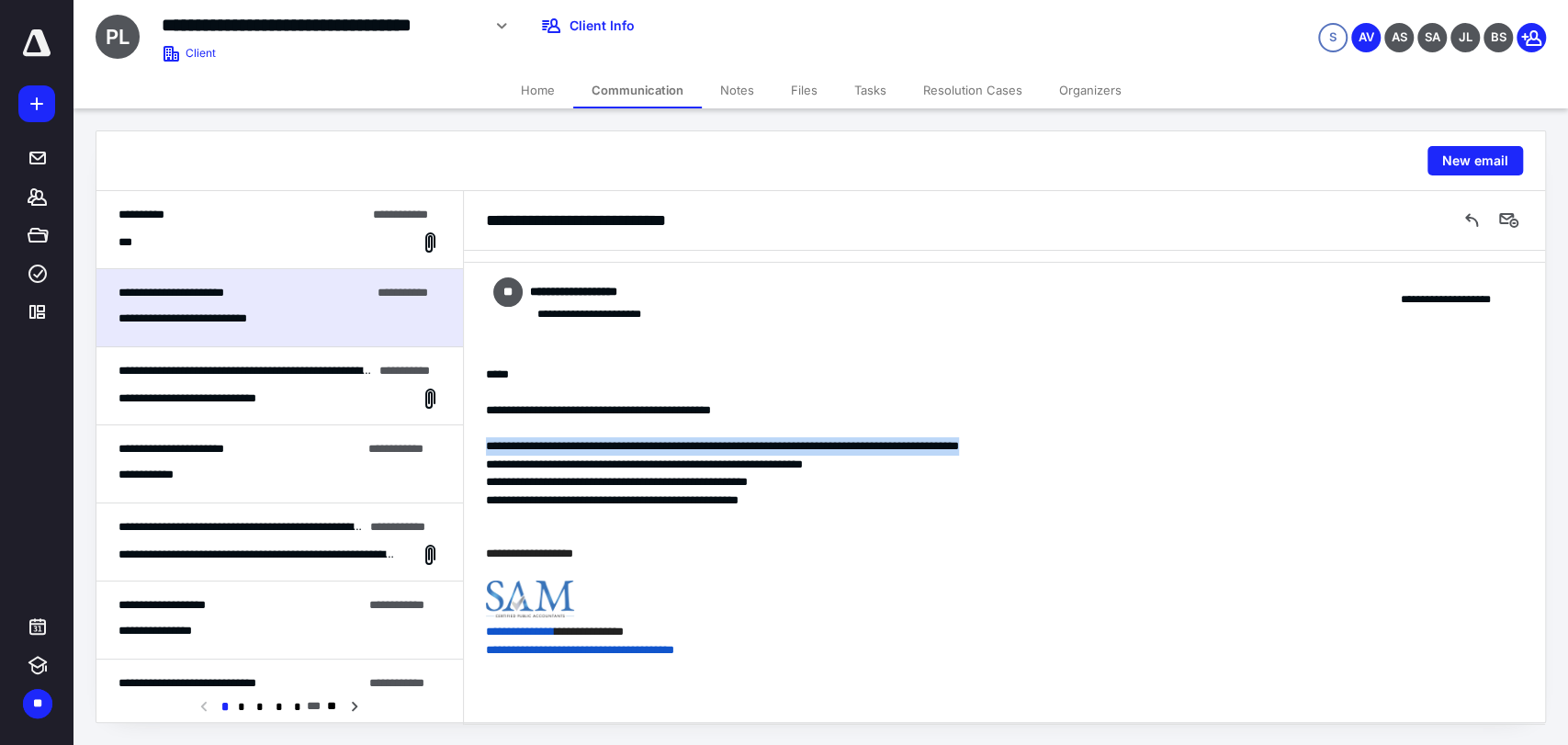 drag, startPoint x: 1089, startPoint y: 439, endPoint x: 471, endPoint y: 437, distance: 618.003 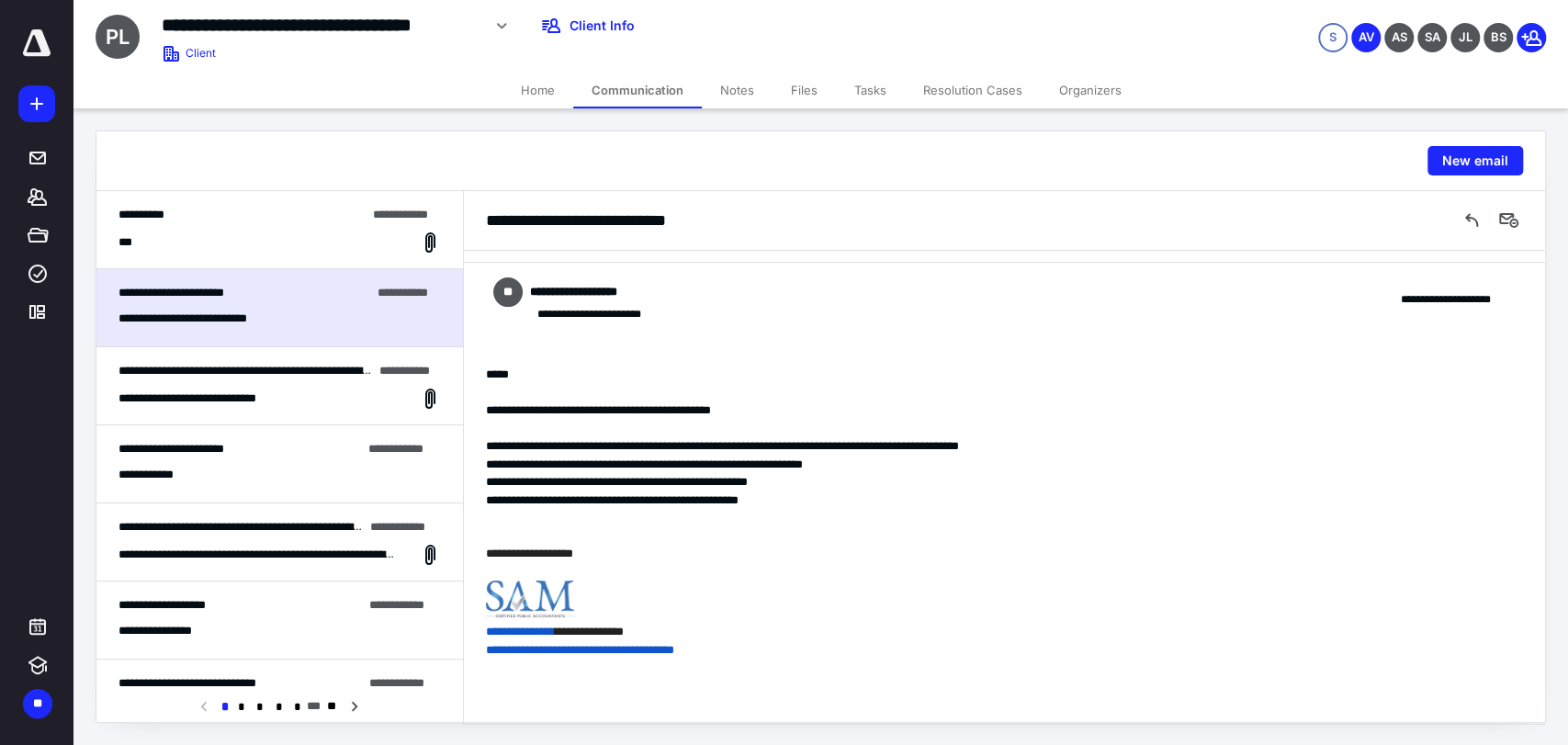 click on "**********" at bounding box center [997, 465] 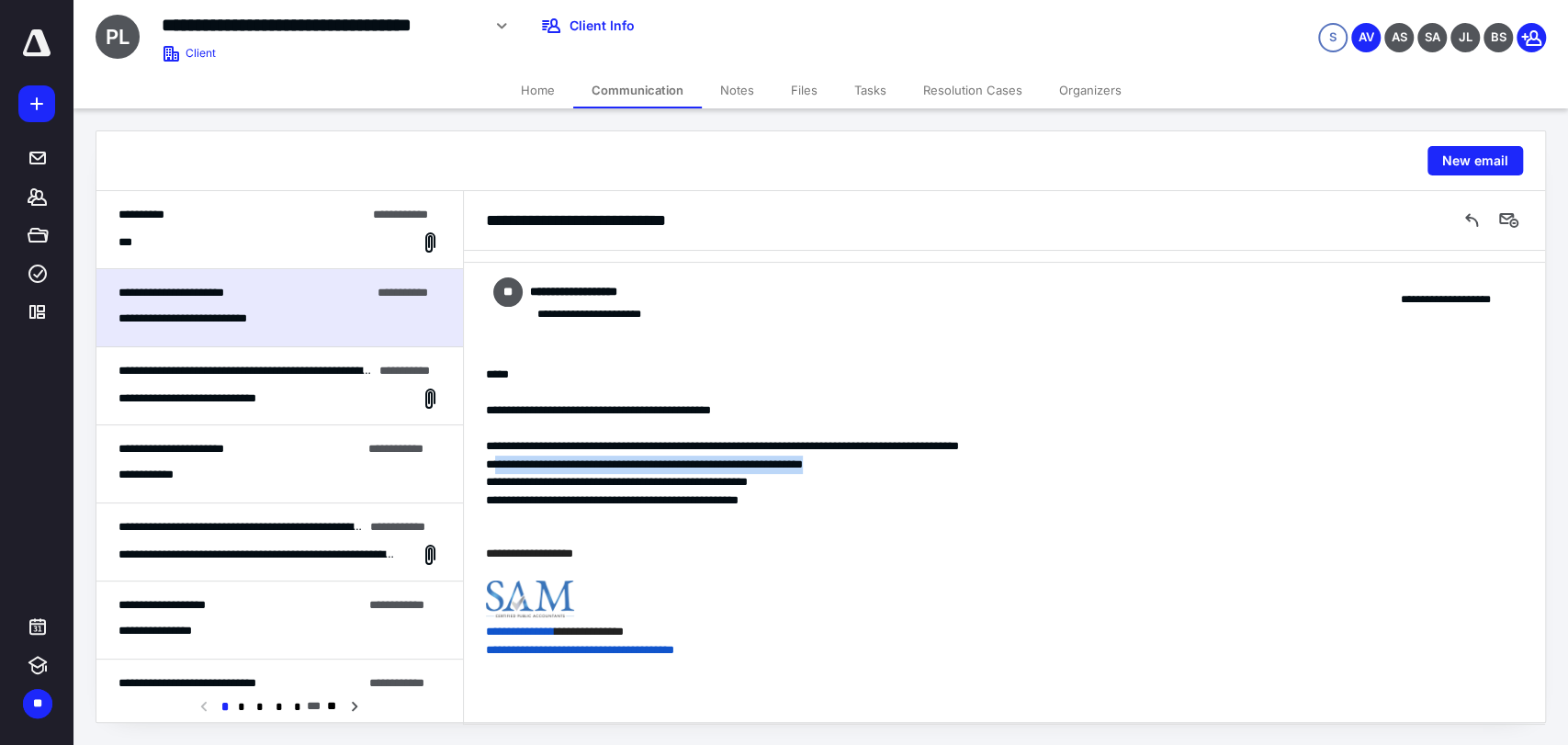 drag, startPoint x: 961, startPoint y: 460, endPoint x: 497, endPoint y: 469, distance: 464.087 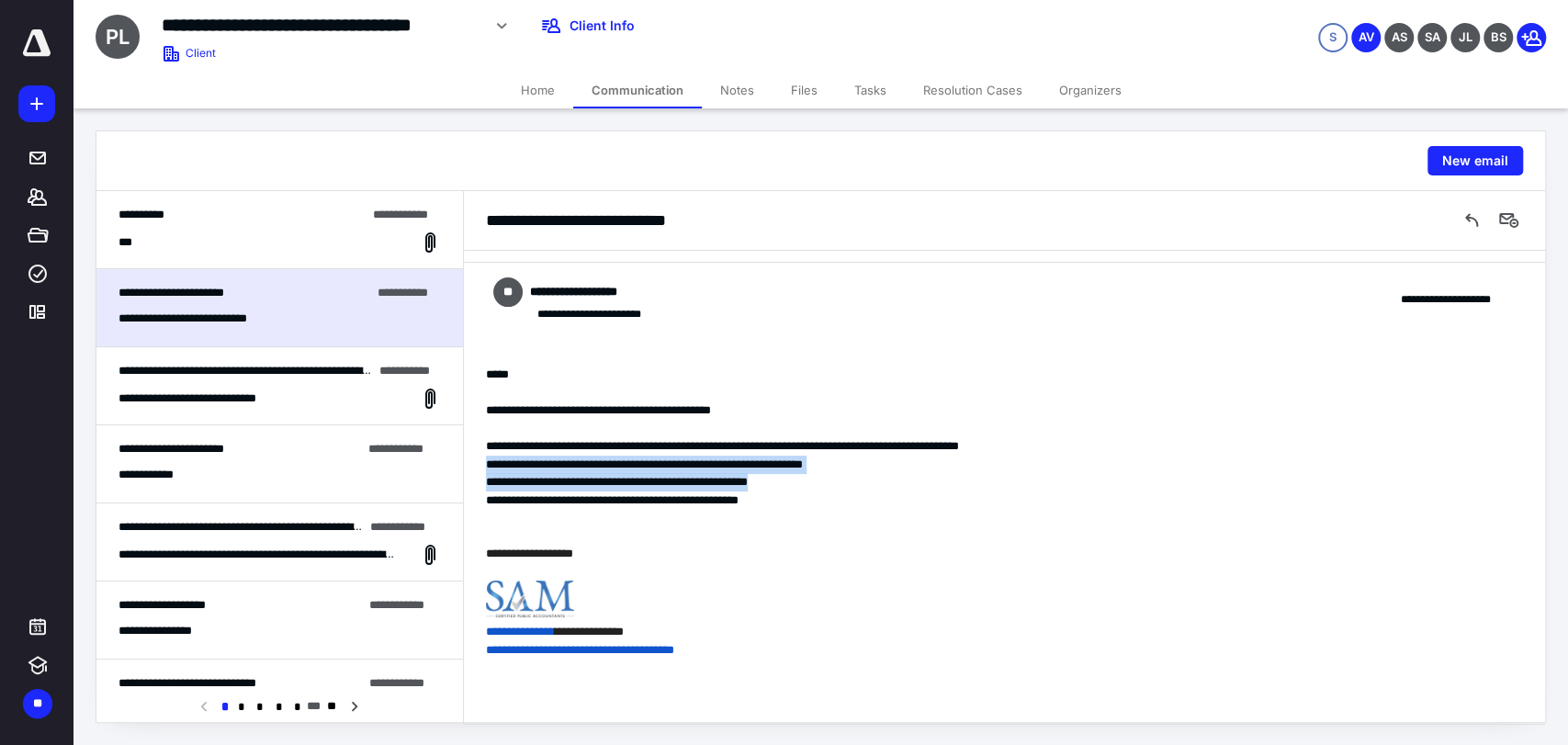 drag, startPoint x: 842, startPoint y: 478, endPoint x: 477, endPoint y: 460, distance: 365.44357 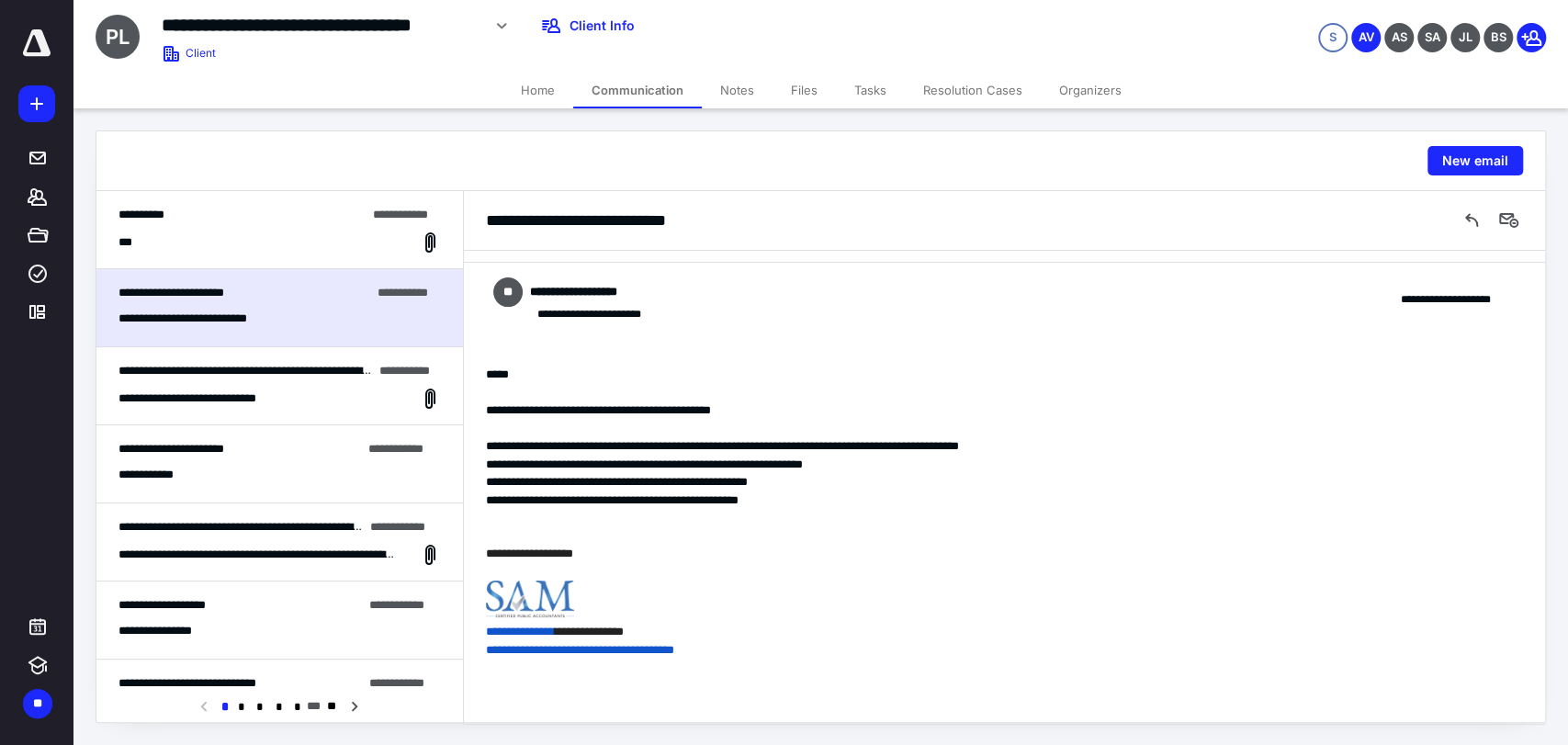 click at bounding box center (997, 518) 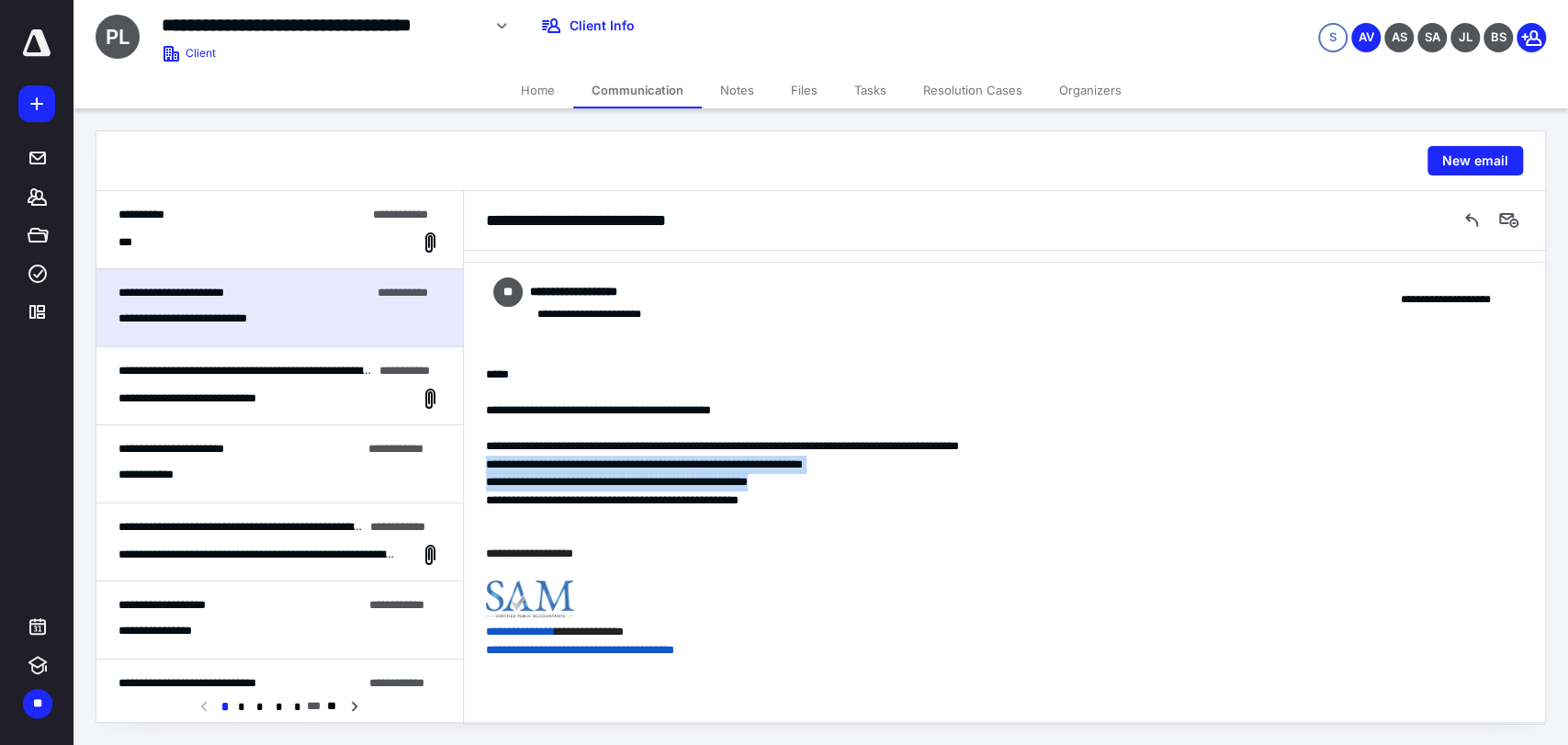 drag, startPoint x: 828, startPoint y: 485, endPoint x: 485, endPoint y: 459, distance: 343.98401 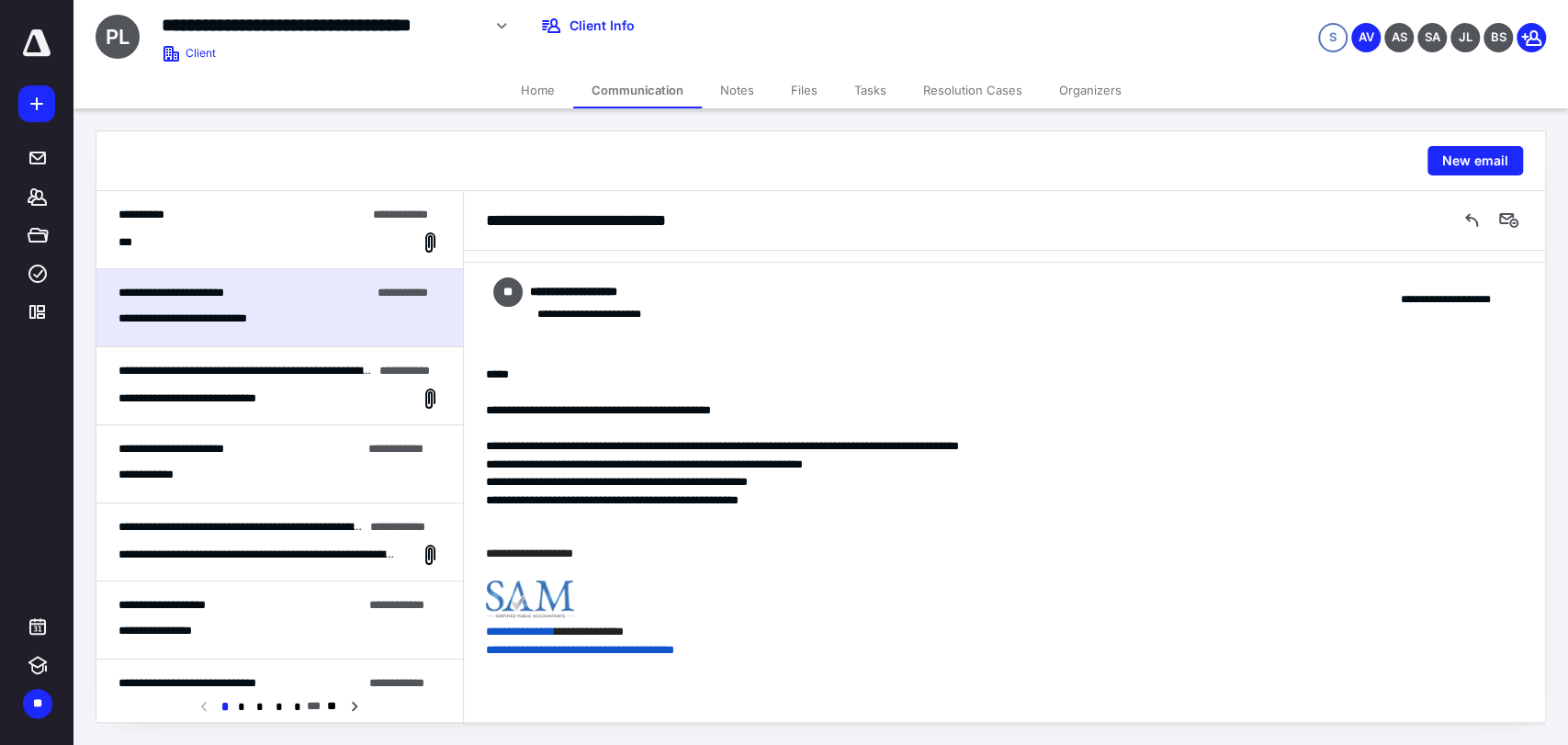 click on "**********" at bounding box center (242, 215) 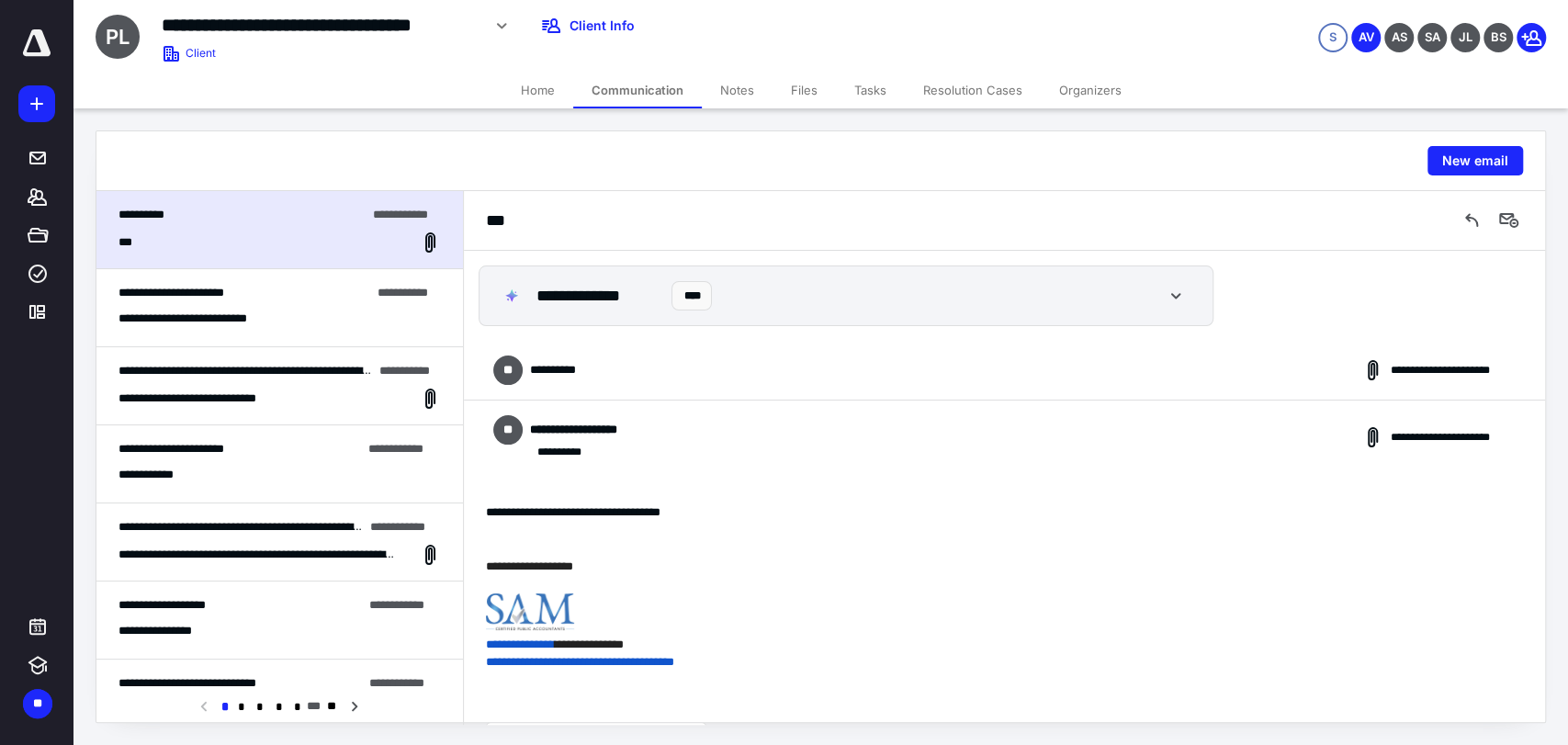 click on "**********" at bounding box center [1004, 370] 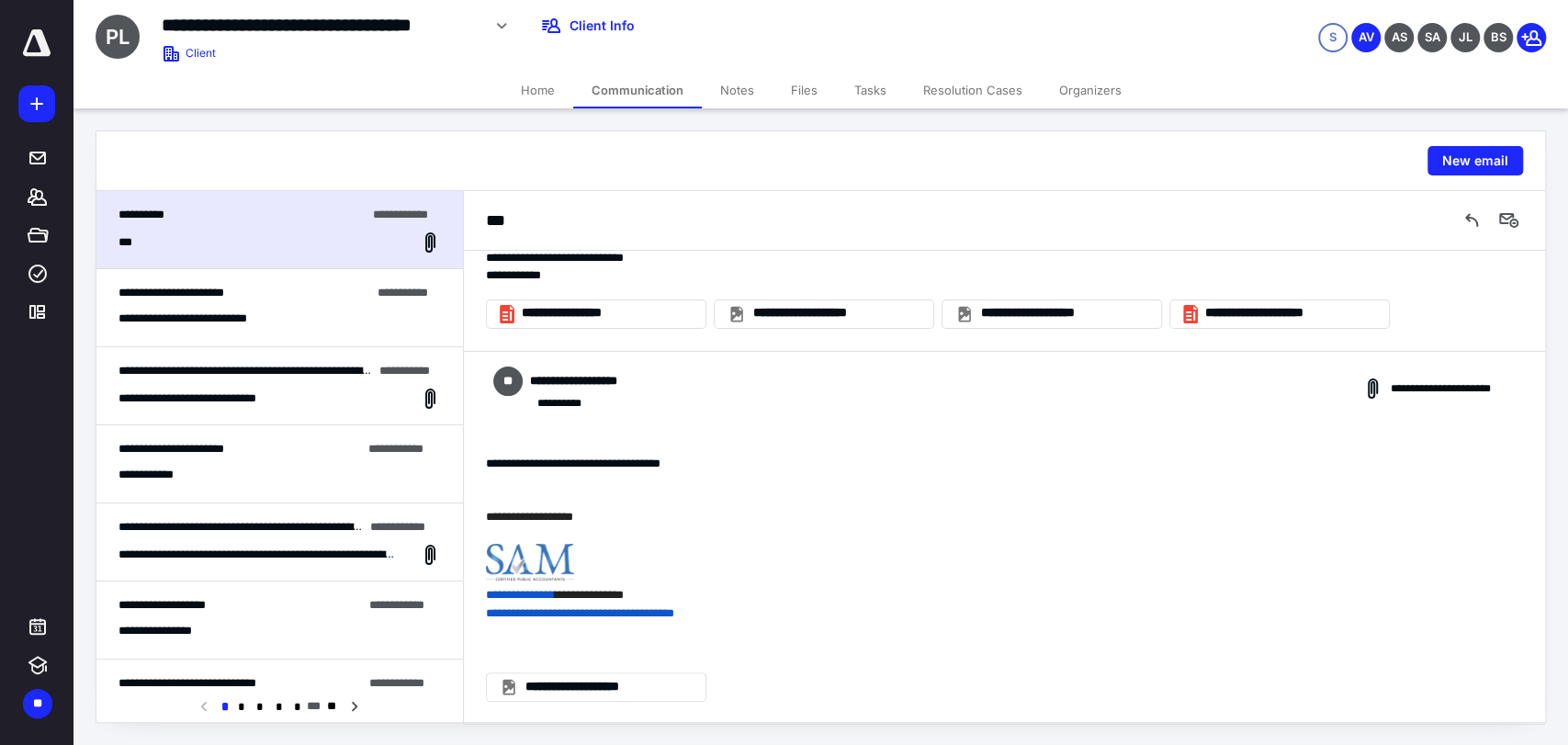 scroll, scrollTop: 615, scrollLeft: 0, axis: vertical 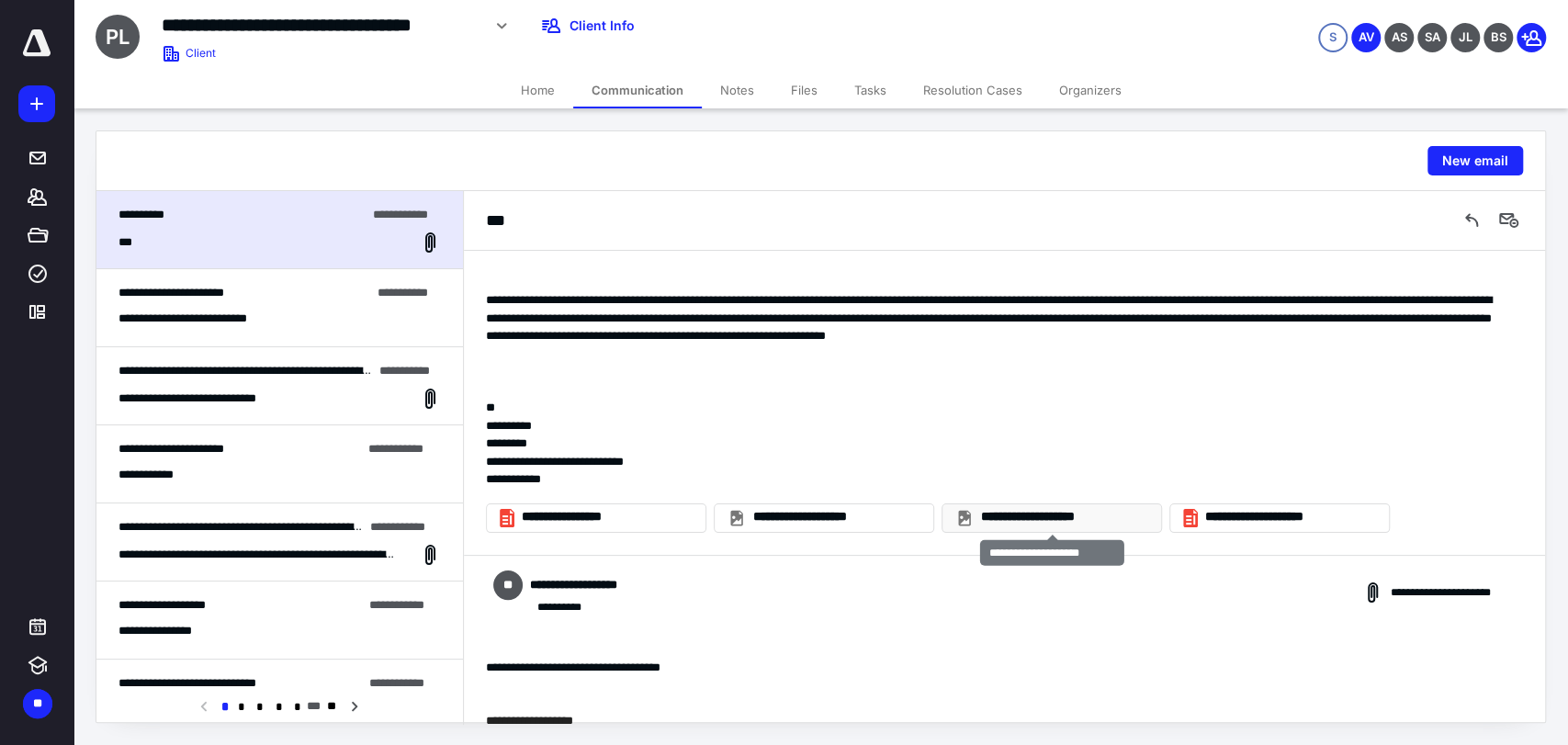 click on "**********" at bounding box center [1063, 517] 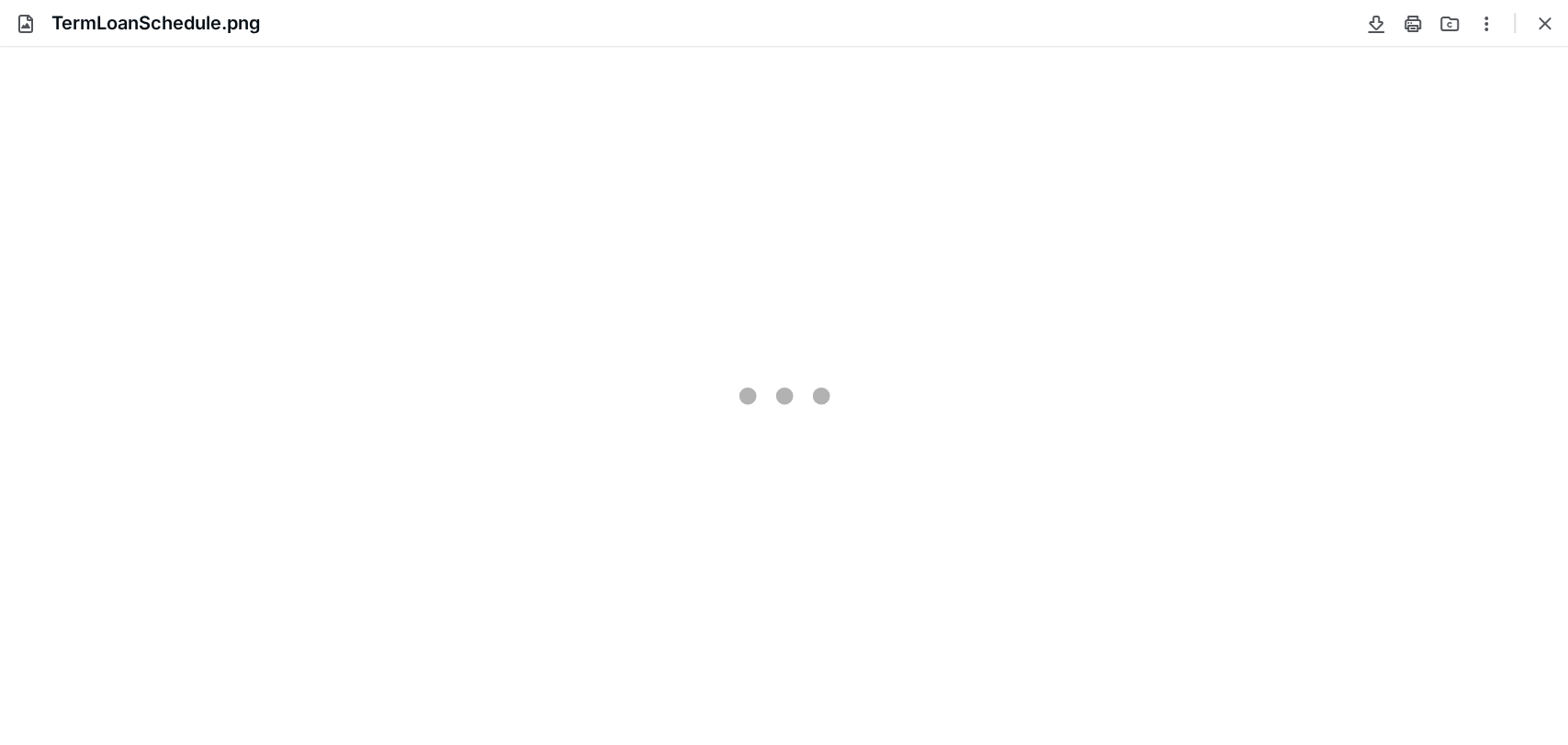 scroll, scrollTop: 0, scrollLeft: 0, axis: both 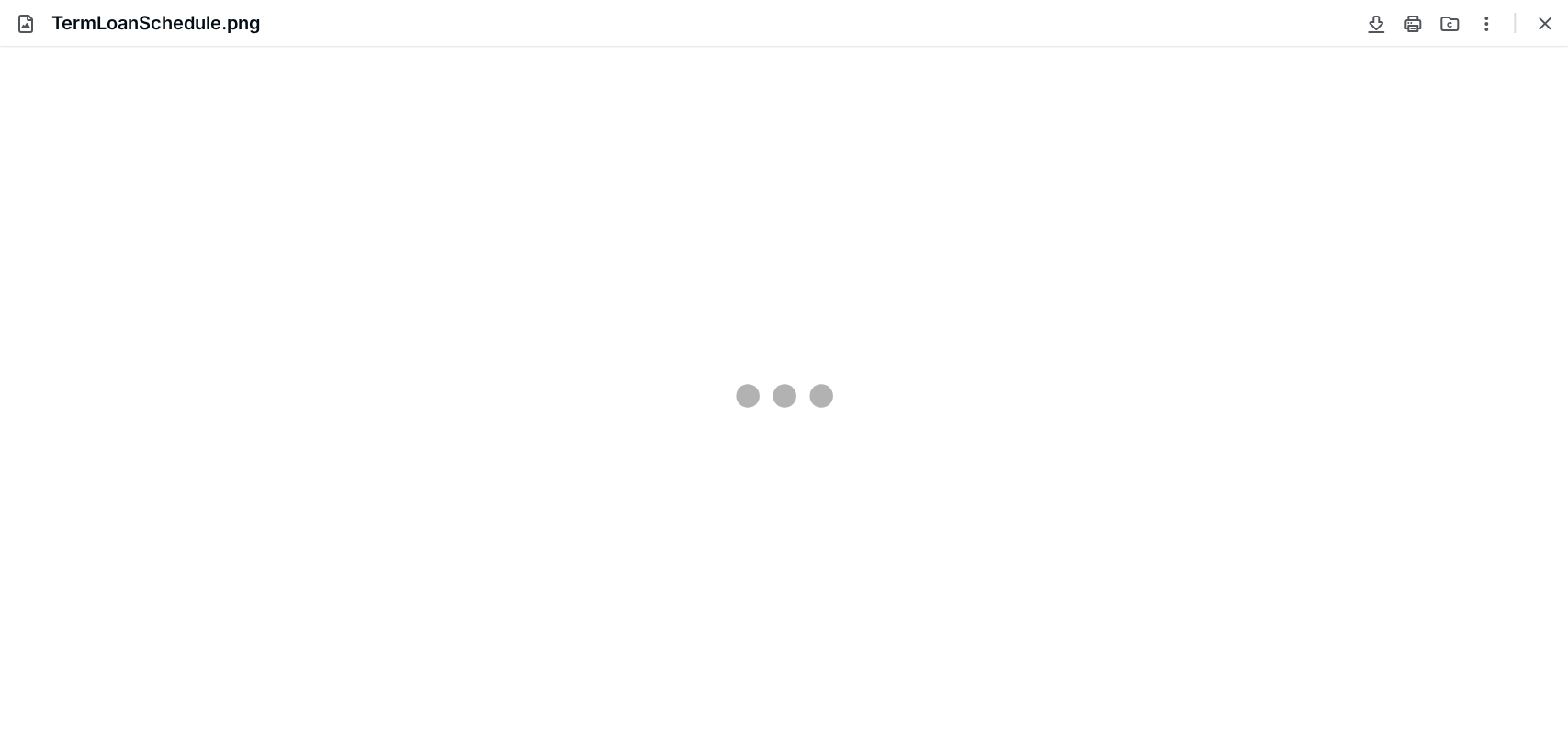 type on "274" 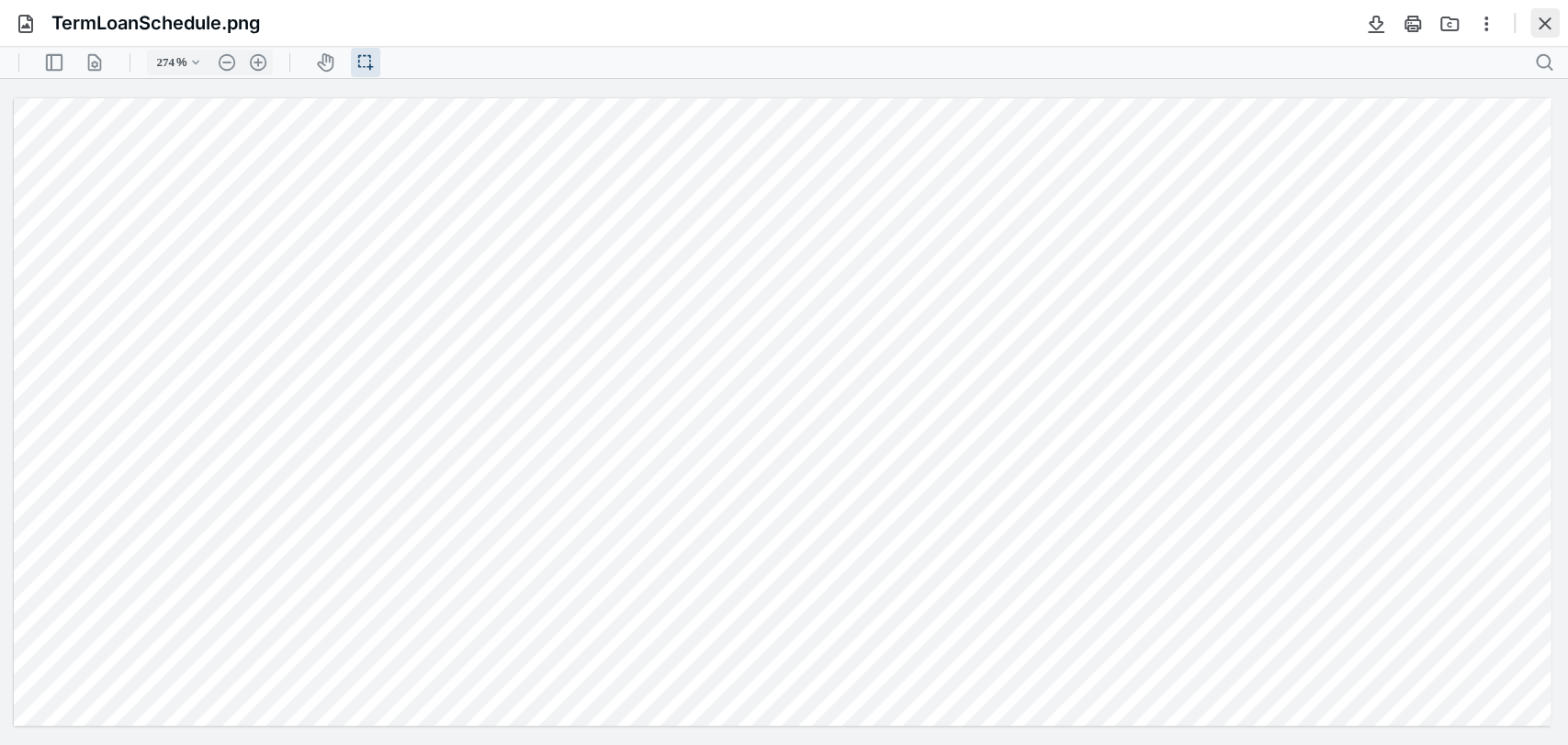 click at bounding box center [1545, 23] 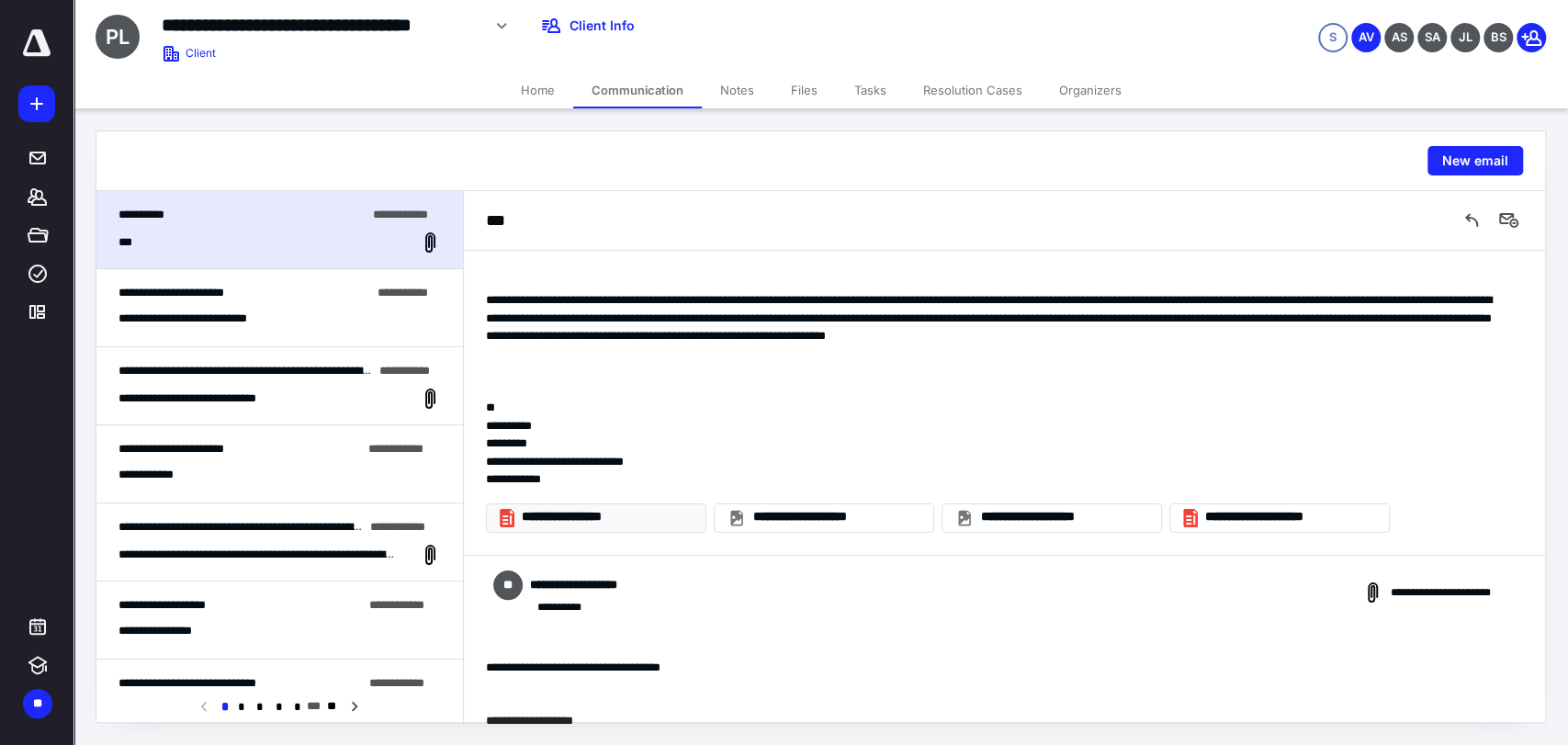 click on "**********" at bounding box center [596, 518] 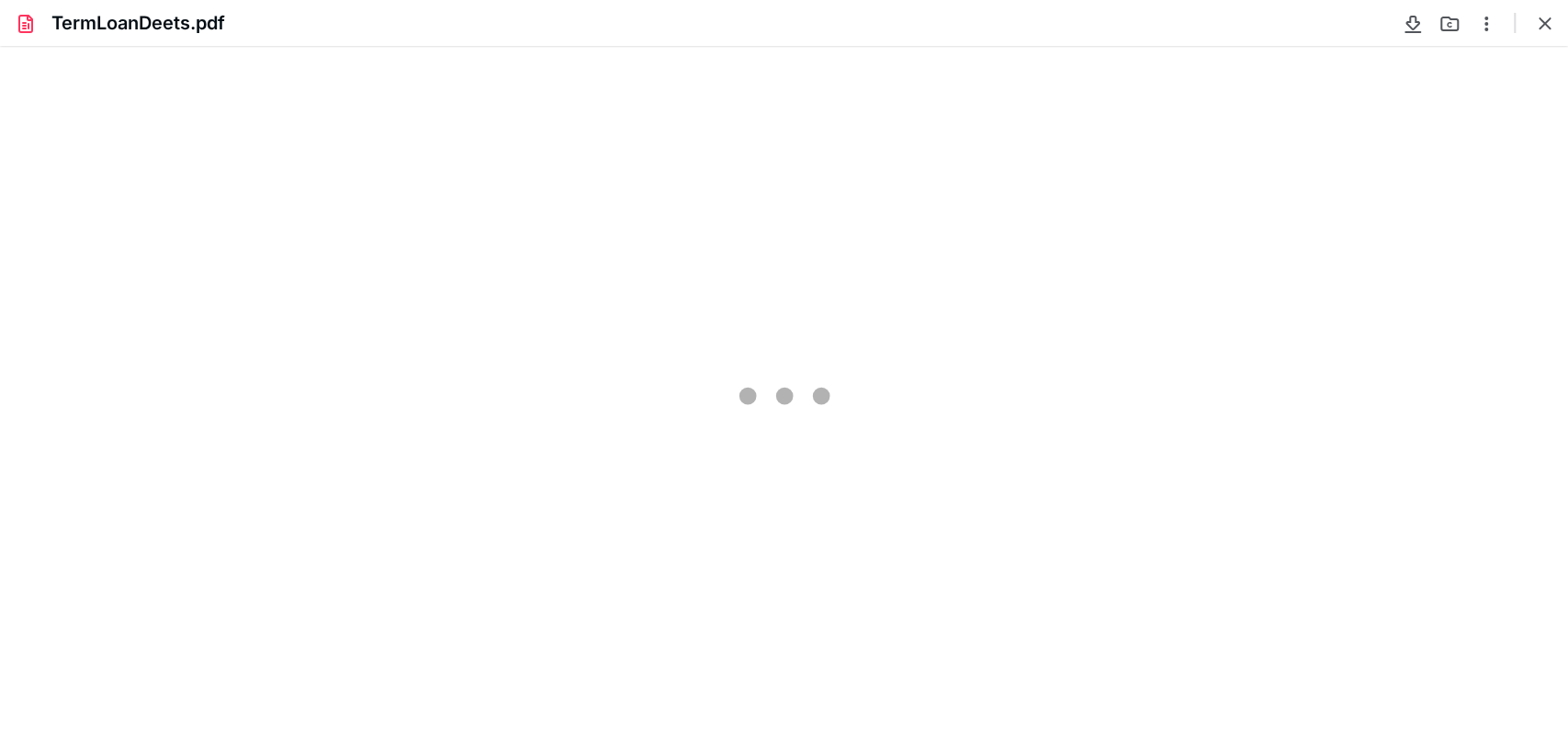 scroll, scrollTop: 0, scrollLeft: 0, axis: both 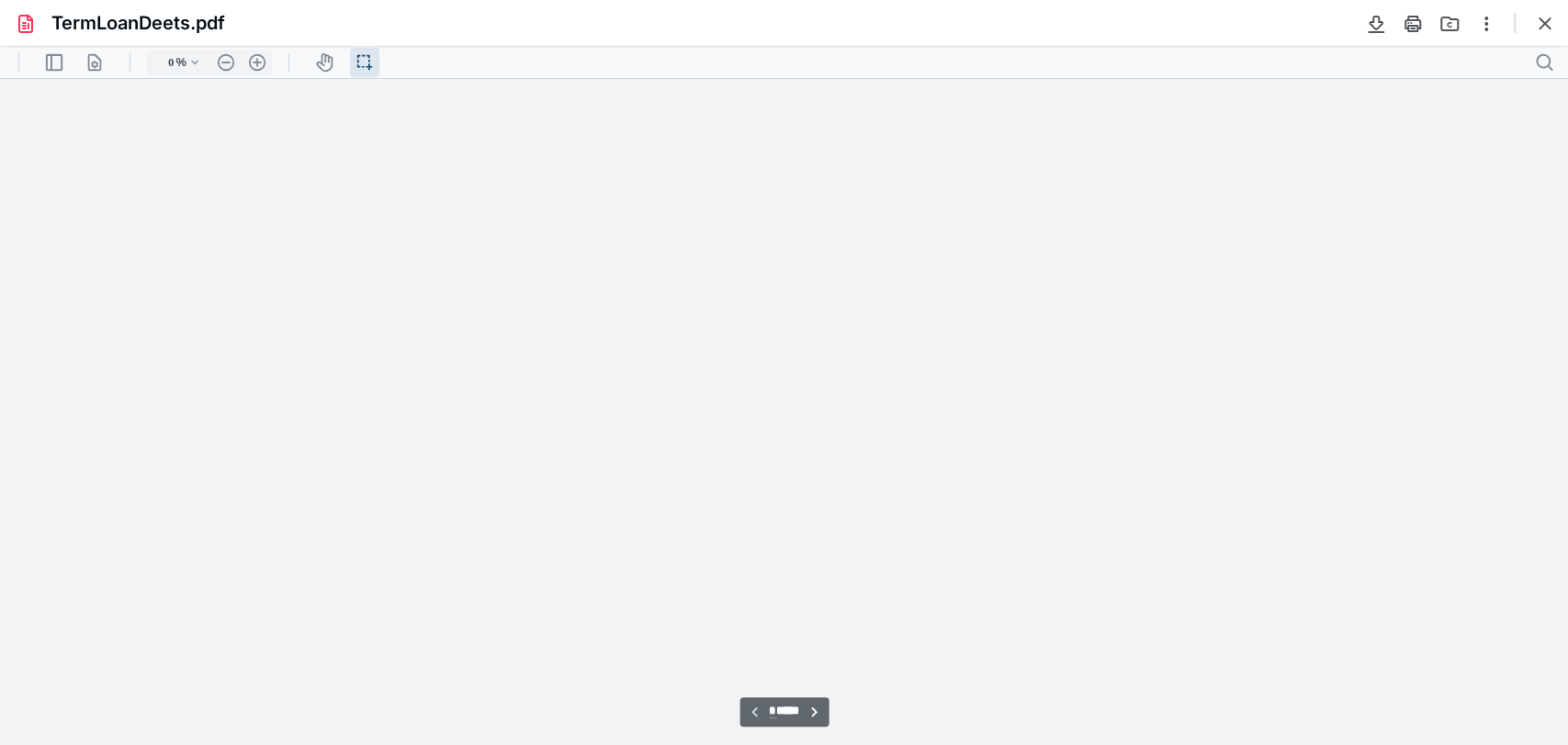 type on "91" 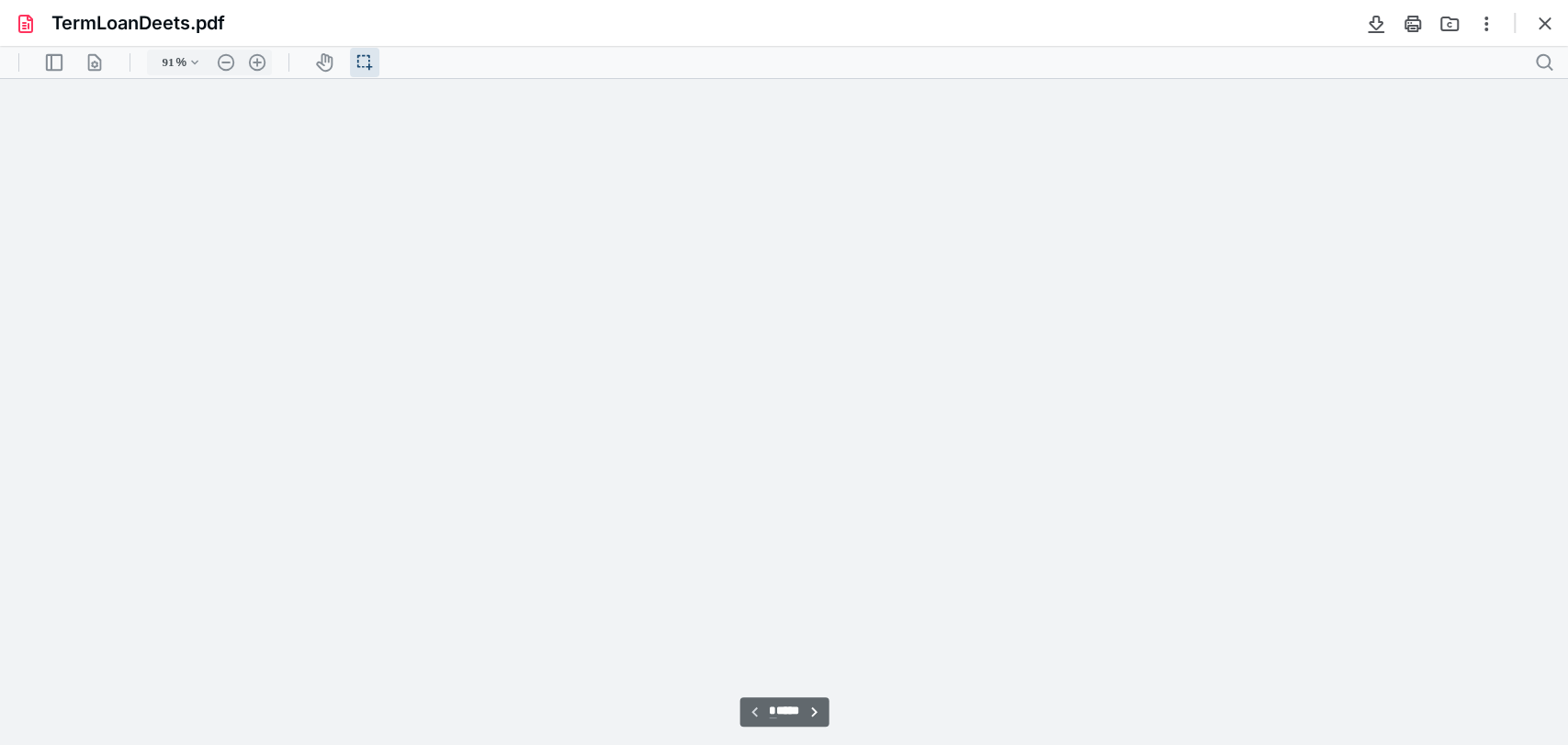 scroll, scrollTop: 37, scrollLeft: 0, axis: vertical 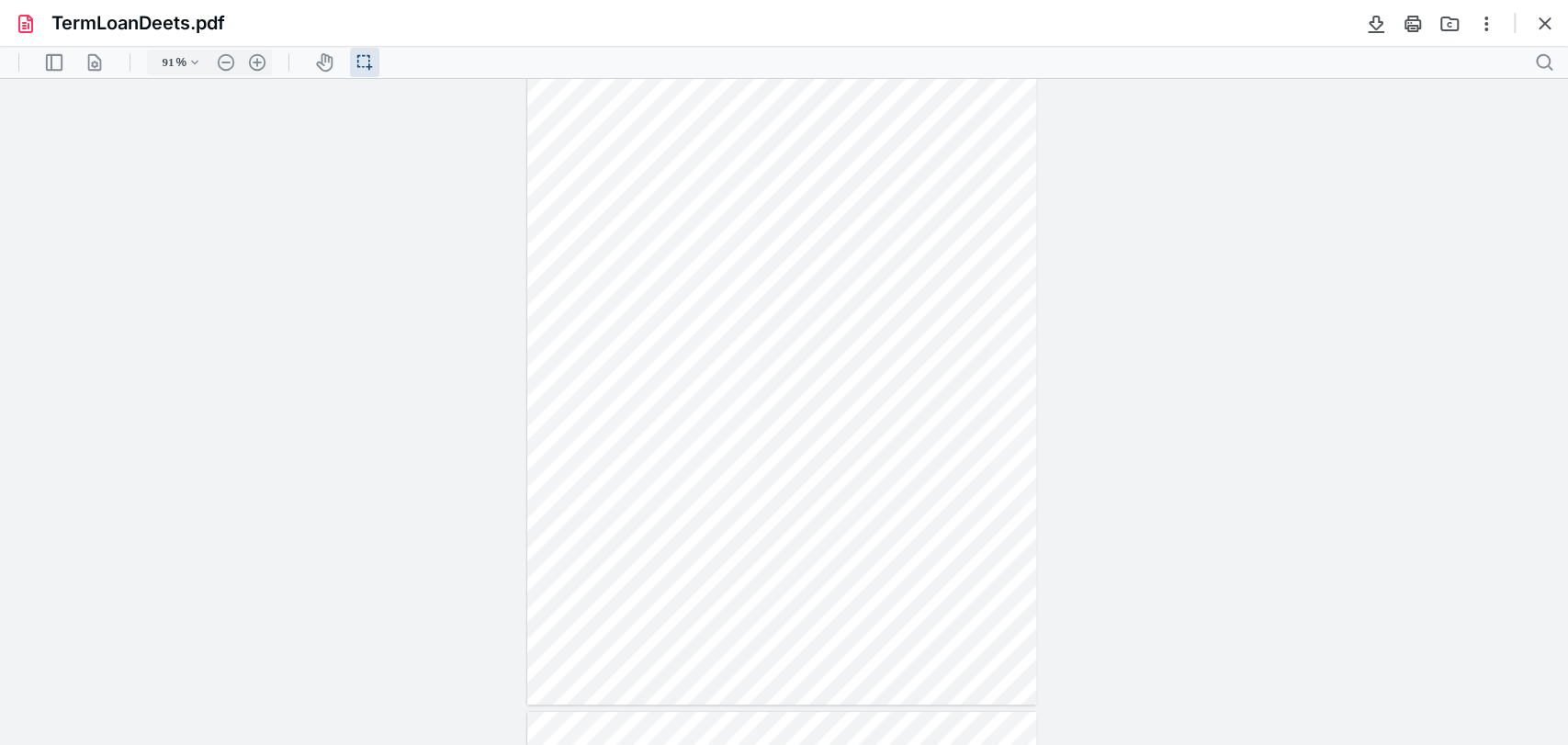 click at bounding box center [784, 412] 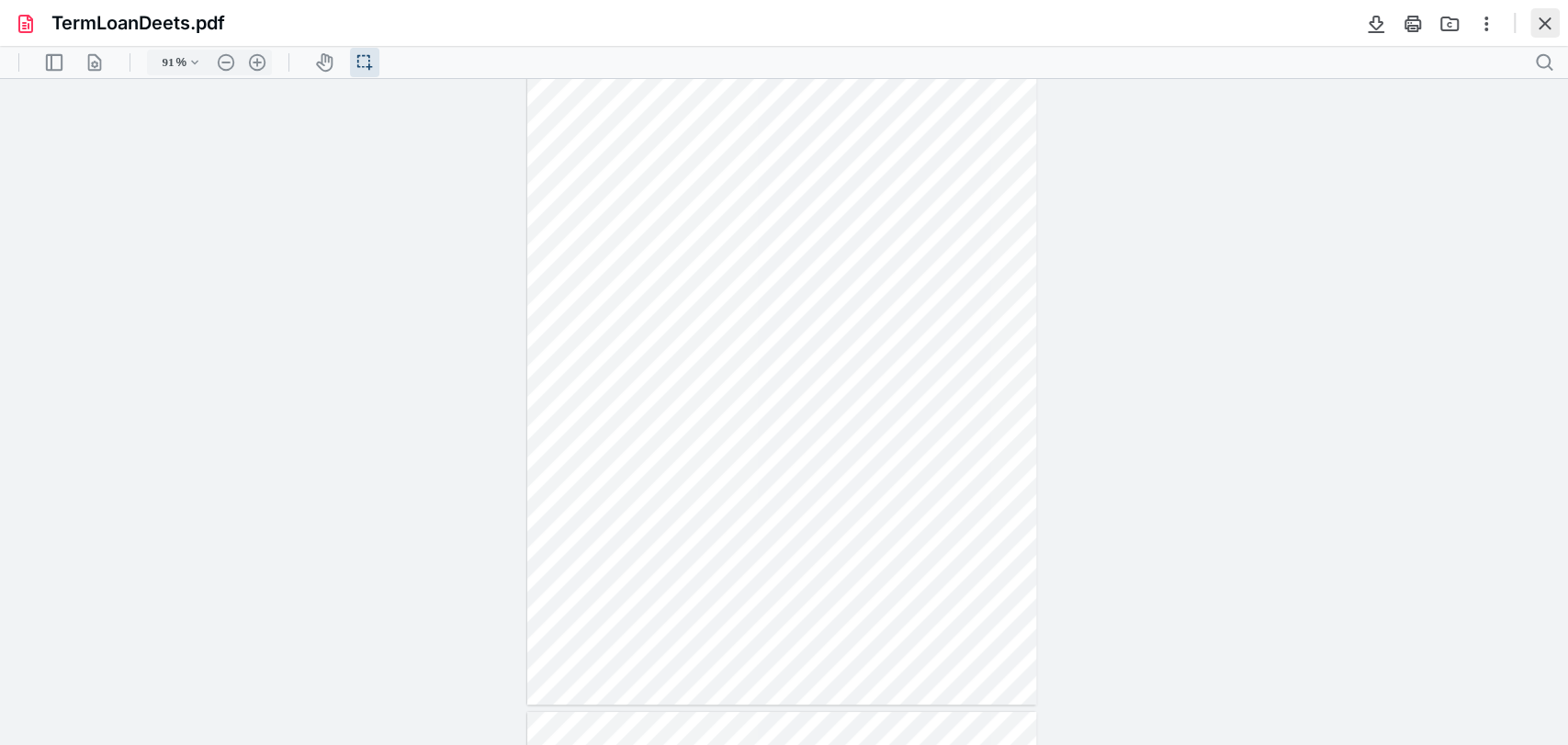 click at bounding box center (1545, 23) 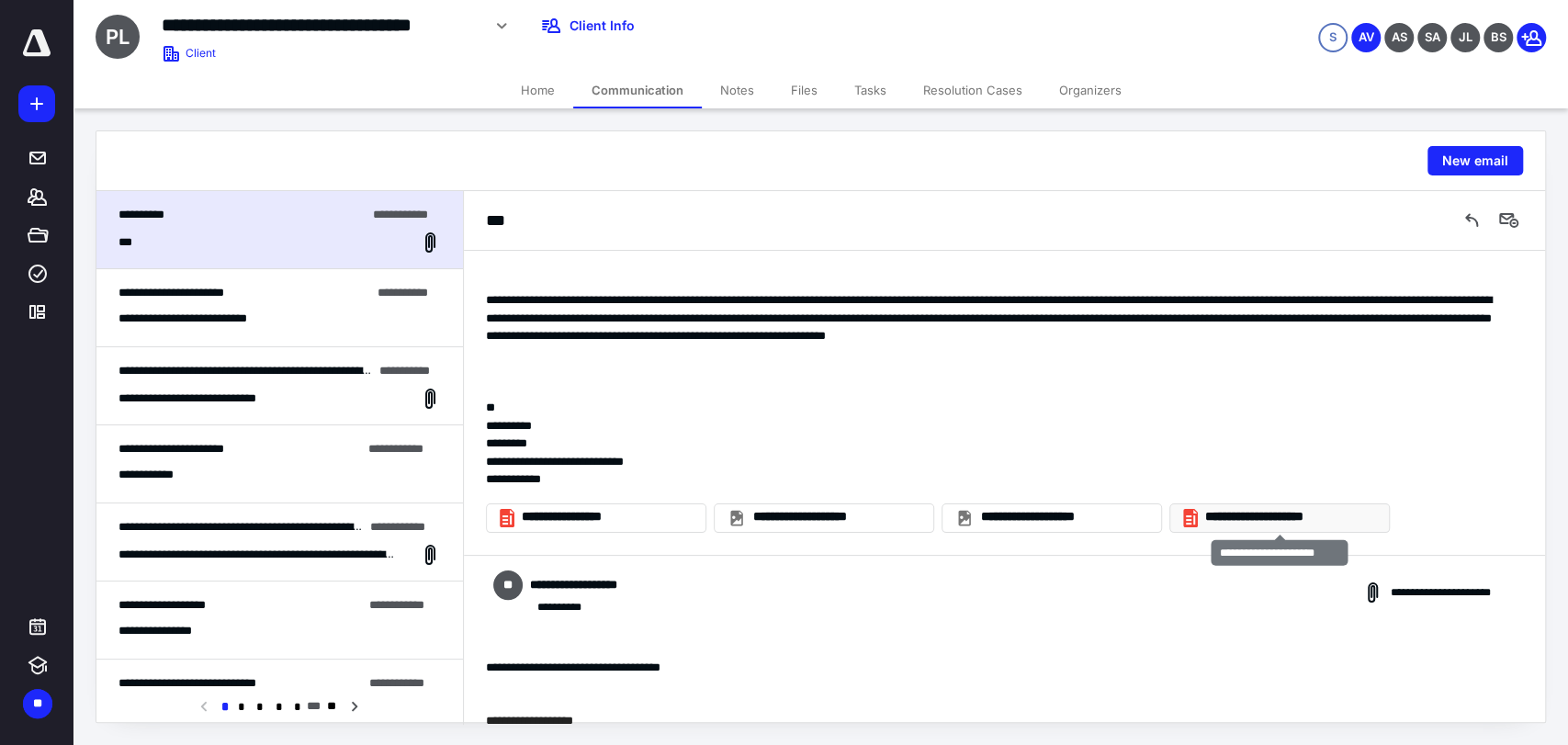click on "**********" at bounding box center (1280, 518) 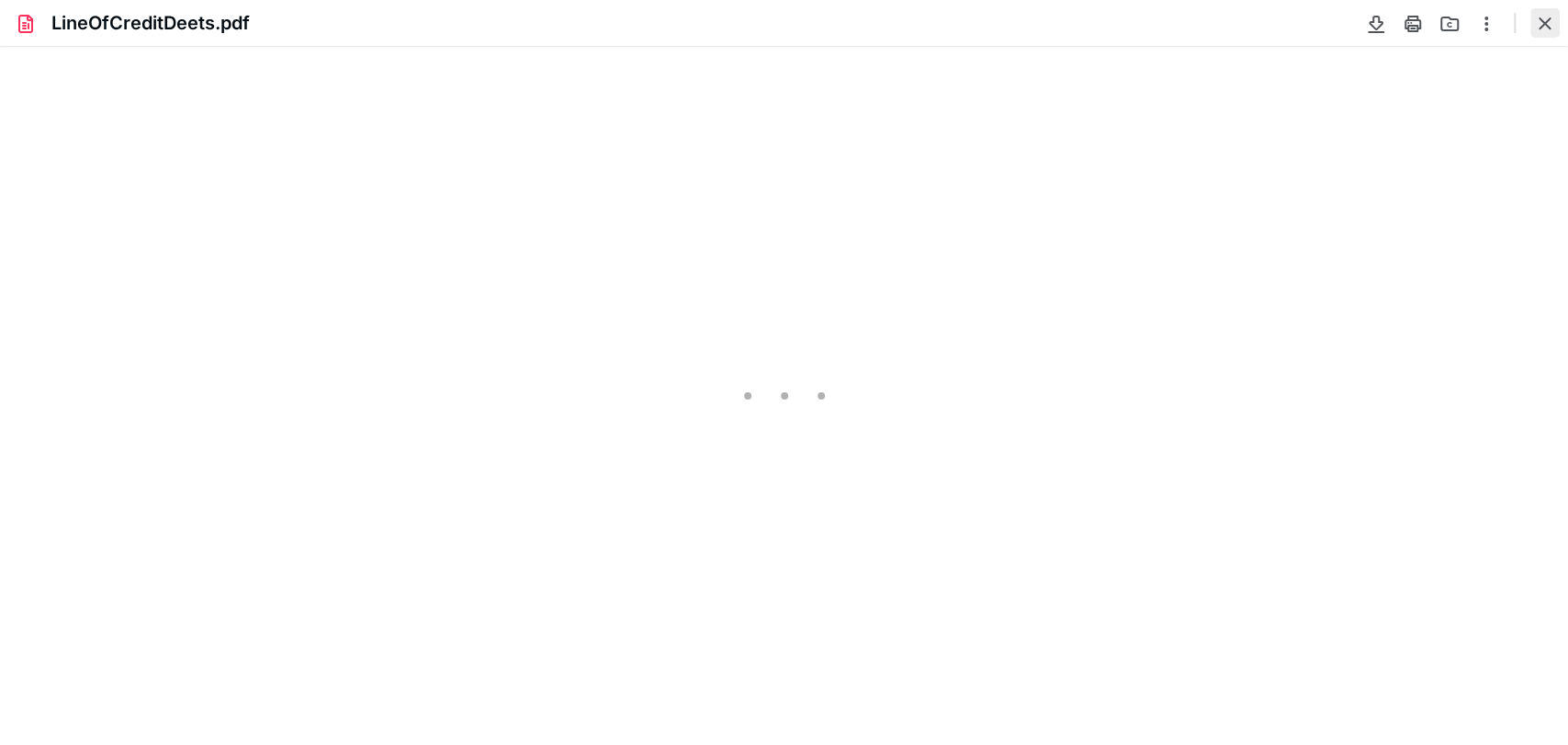 scroll, scrollTop: 0, scrollLeft: 0, axis: both 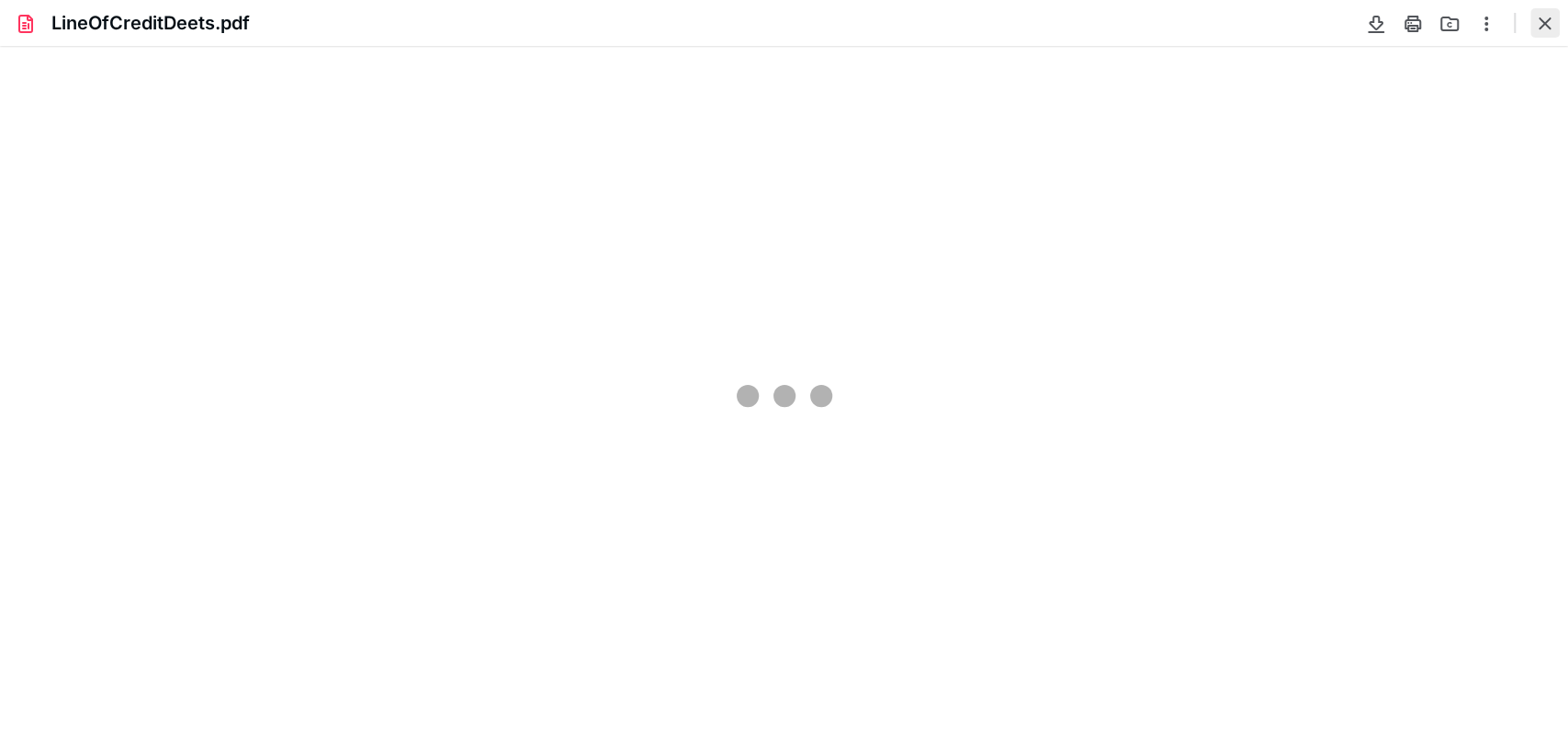 type on "91" 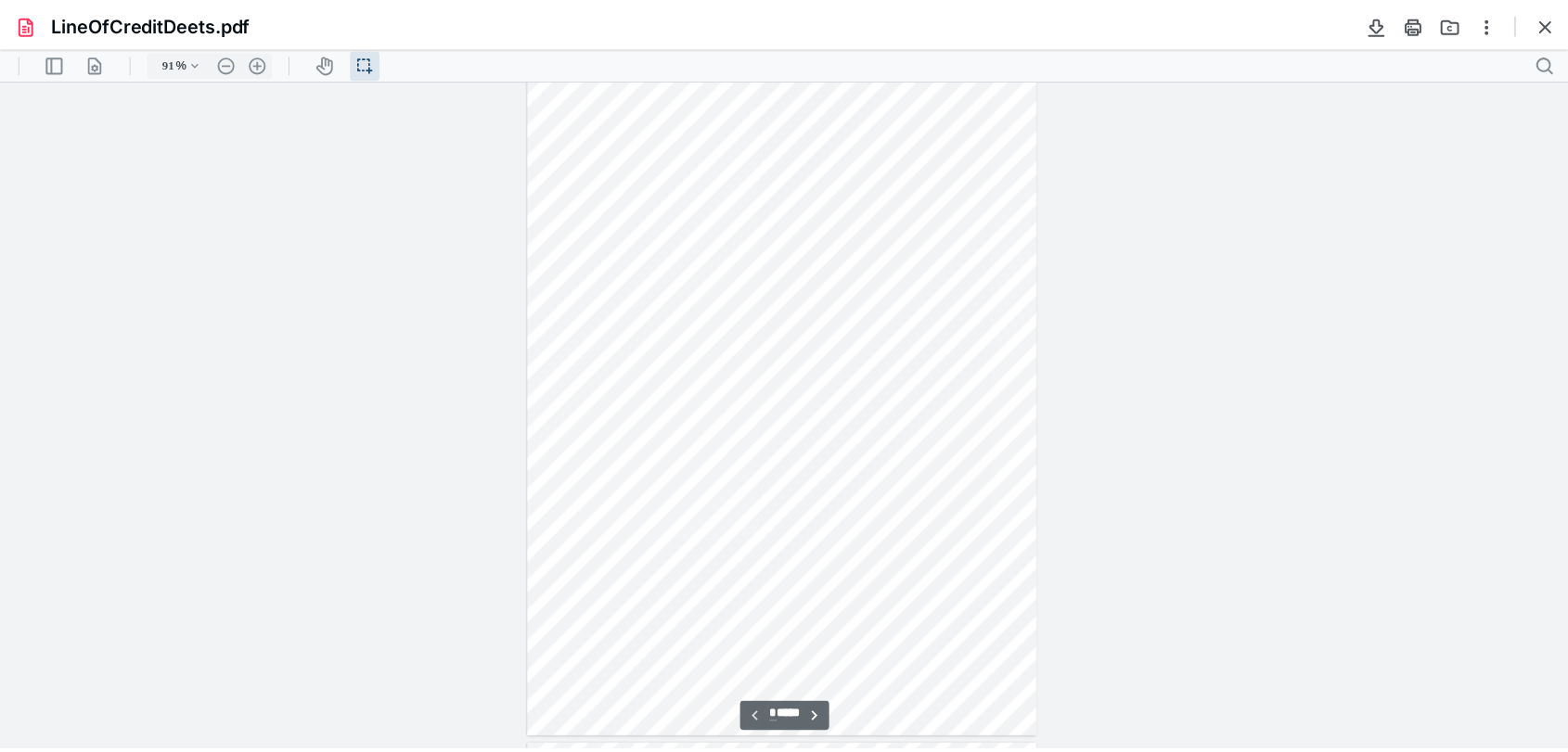 scroll, scrollTop: 0, scrollLeft: 0, axis: both 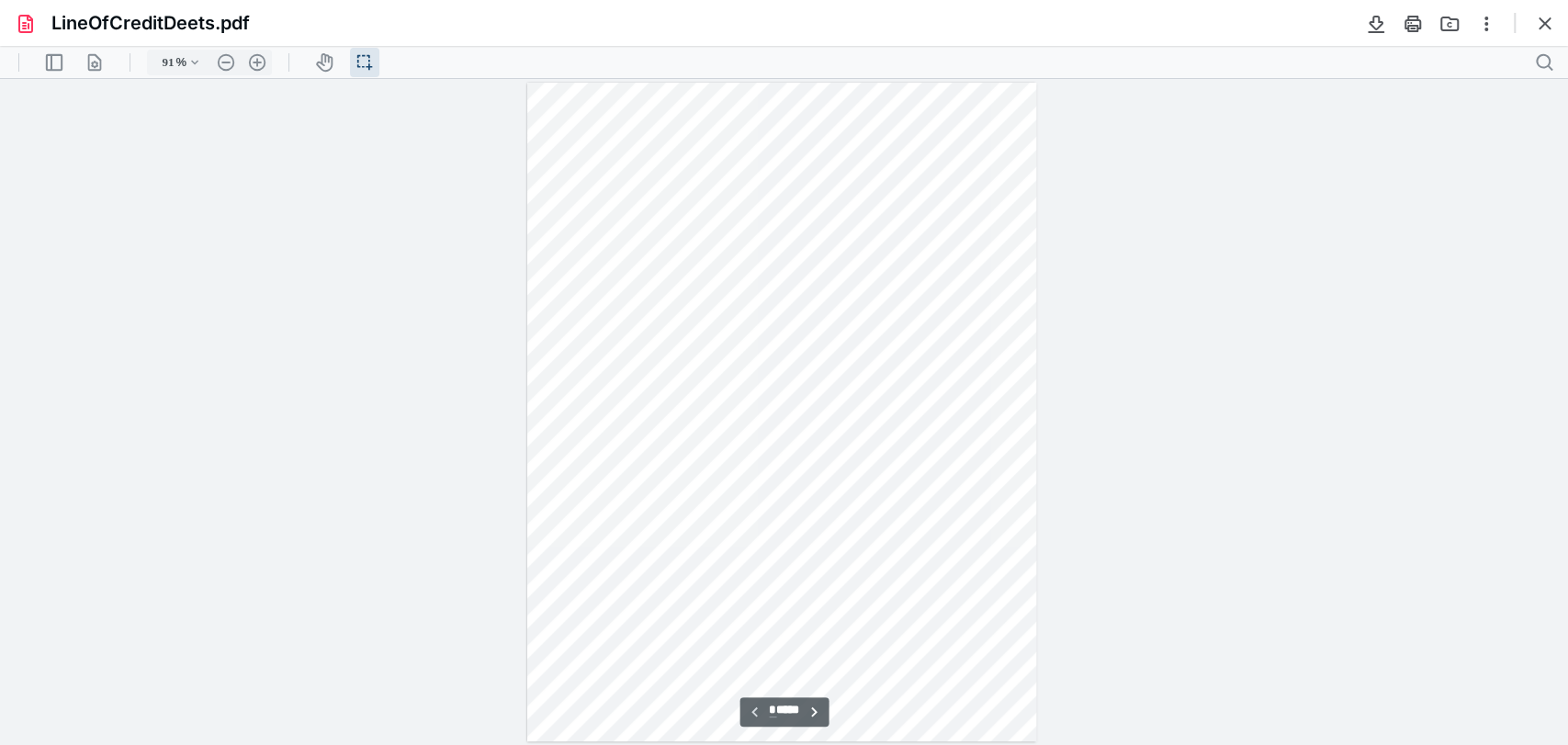 click at bounding box center (784, 412) 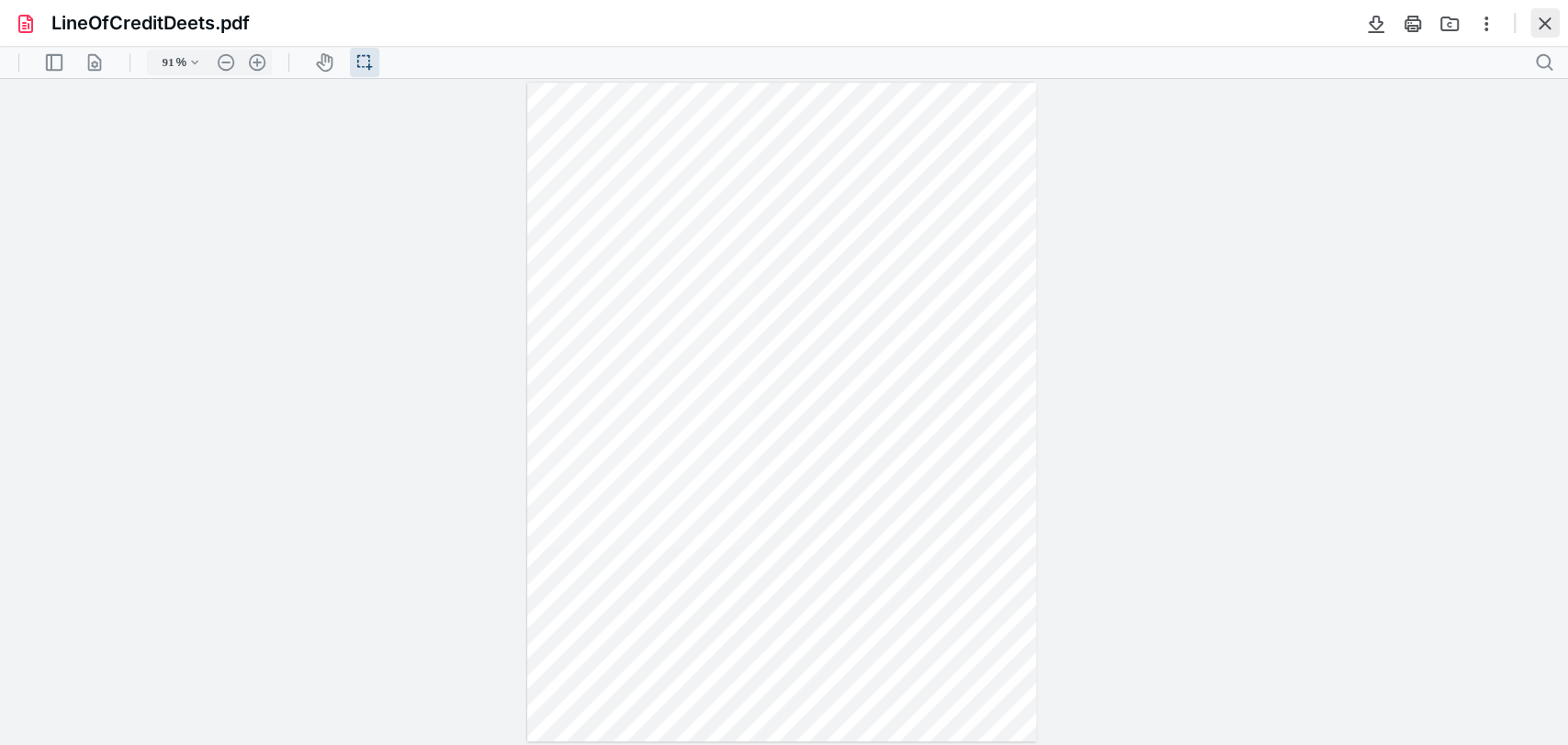 click at bounding box center [1545, 23] 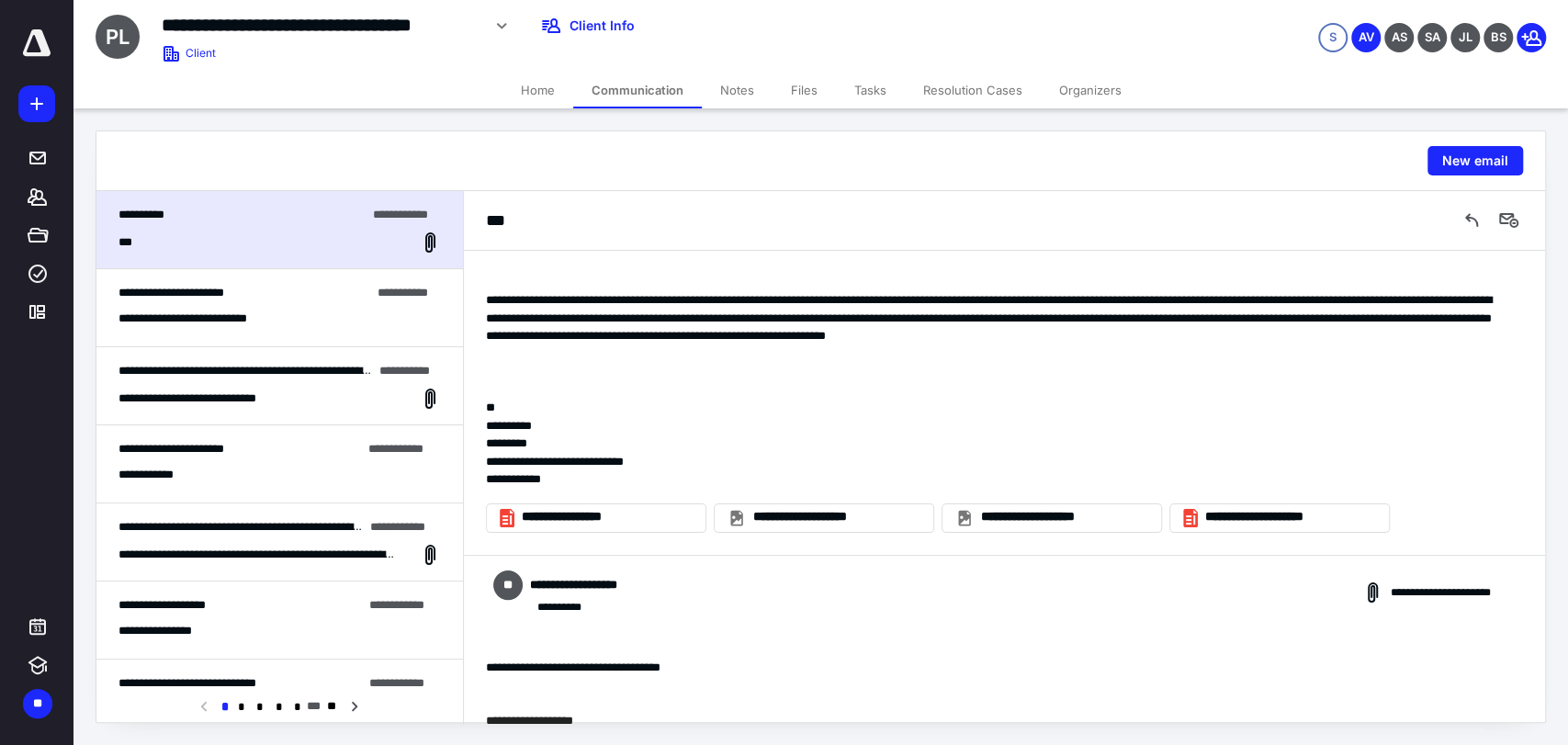 click on "Home" at bounding box center [537, 90] 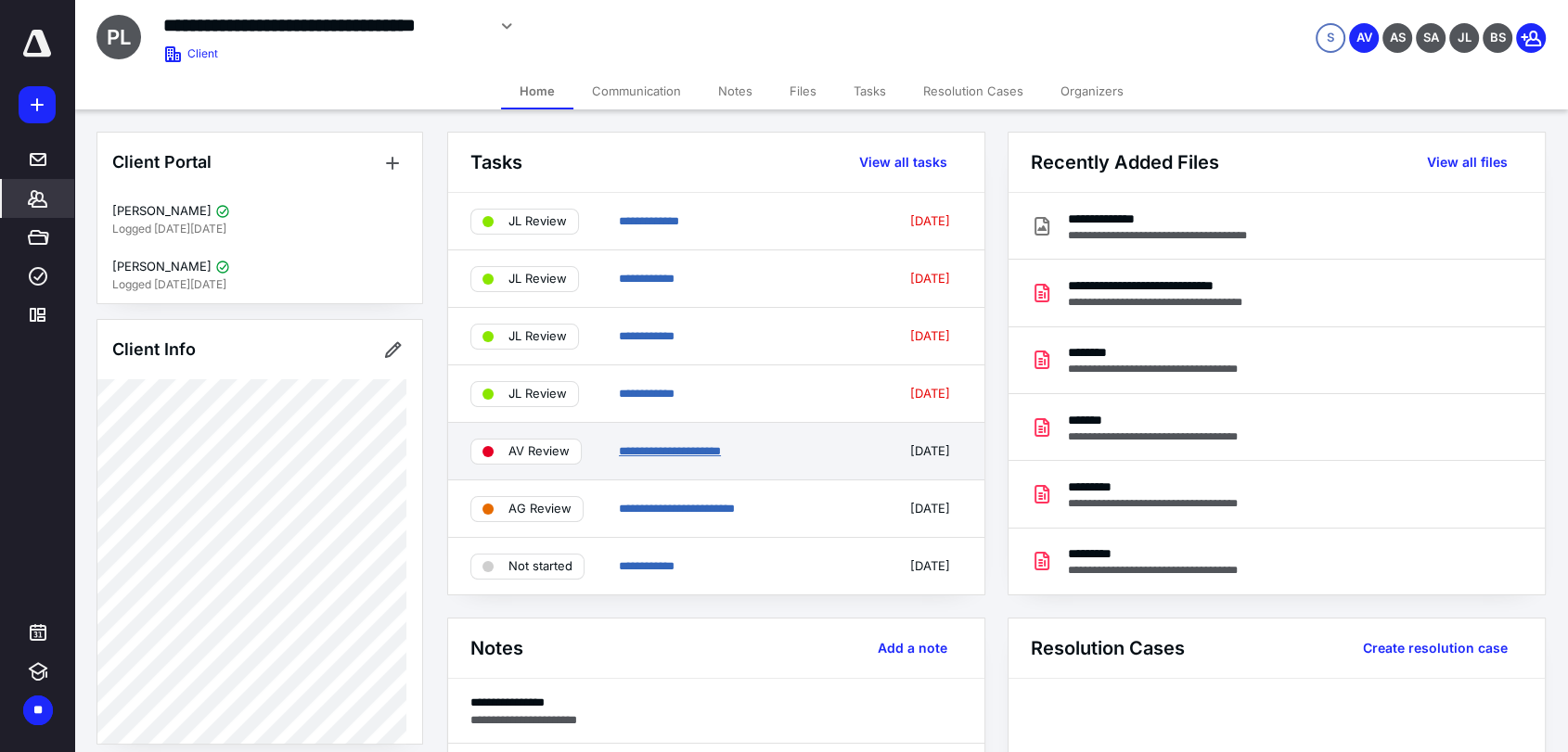 click on "**********" at bounding box center (670, 451) 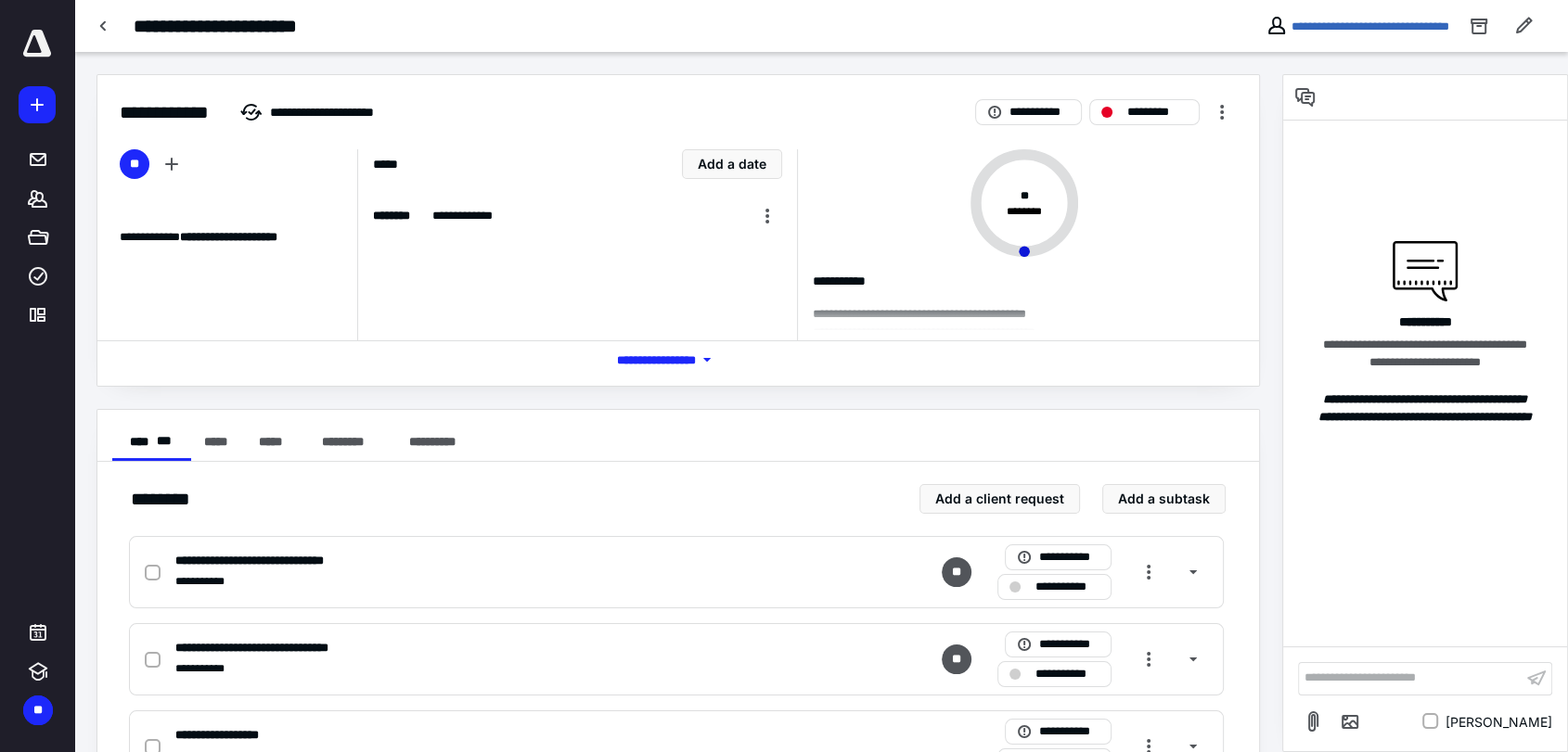 click on "**********" at bounding box center [1410, 678] 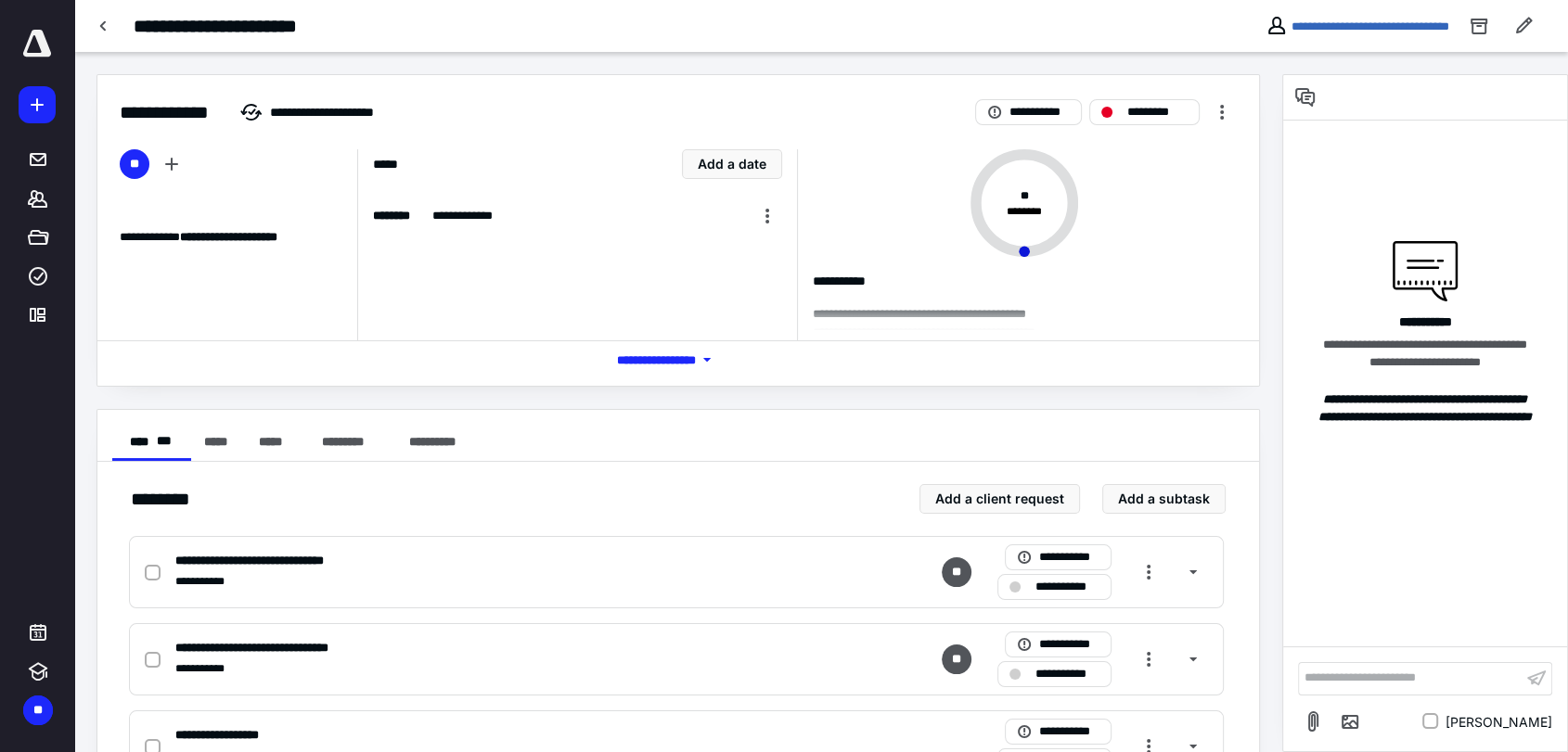 type 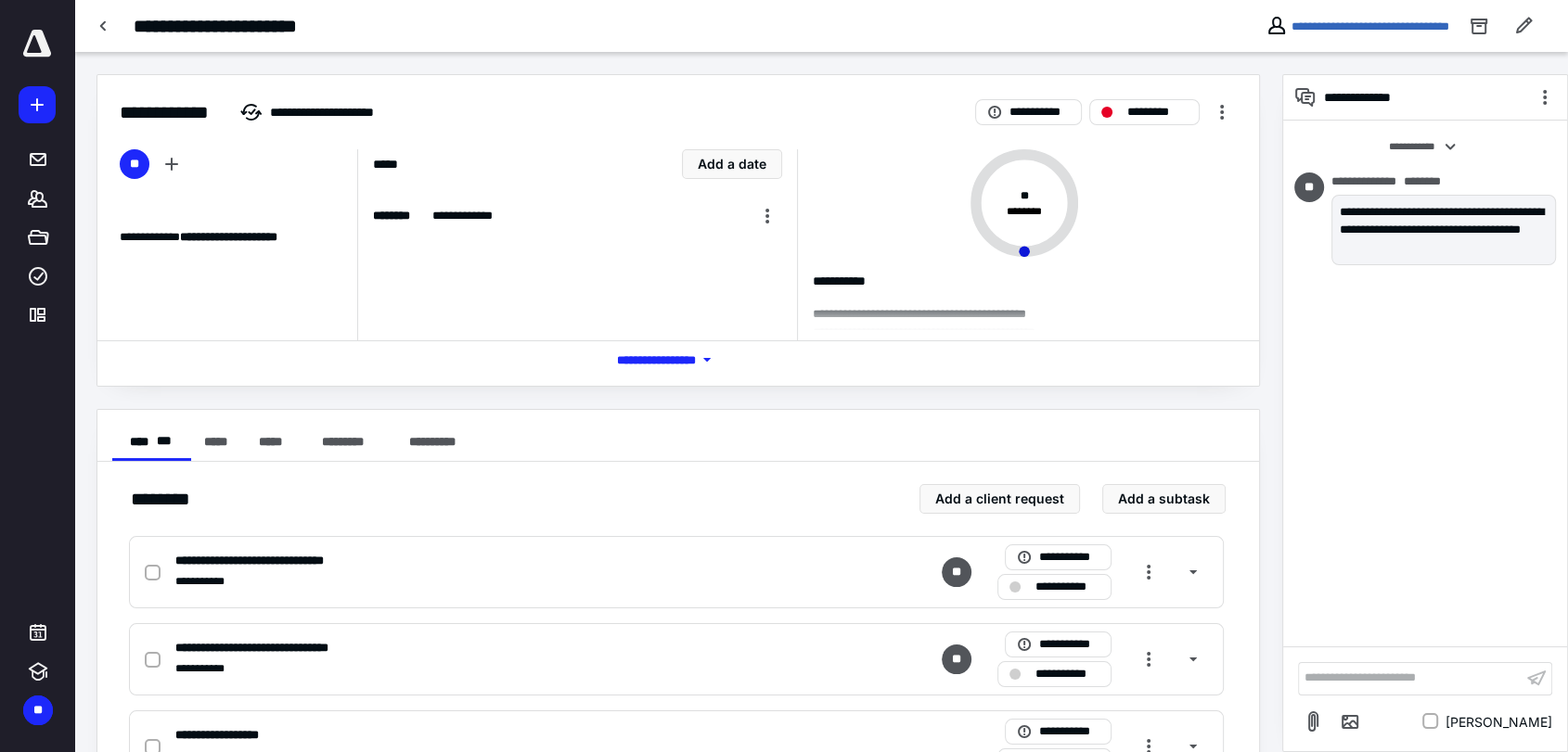 click on "**********" at bounding box center [678, 614] 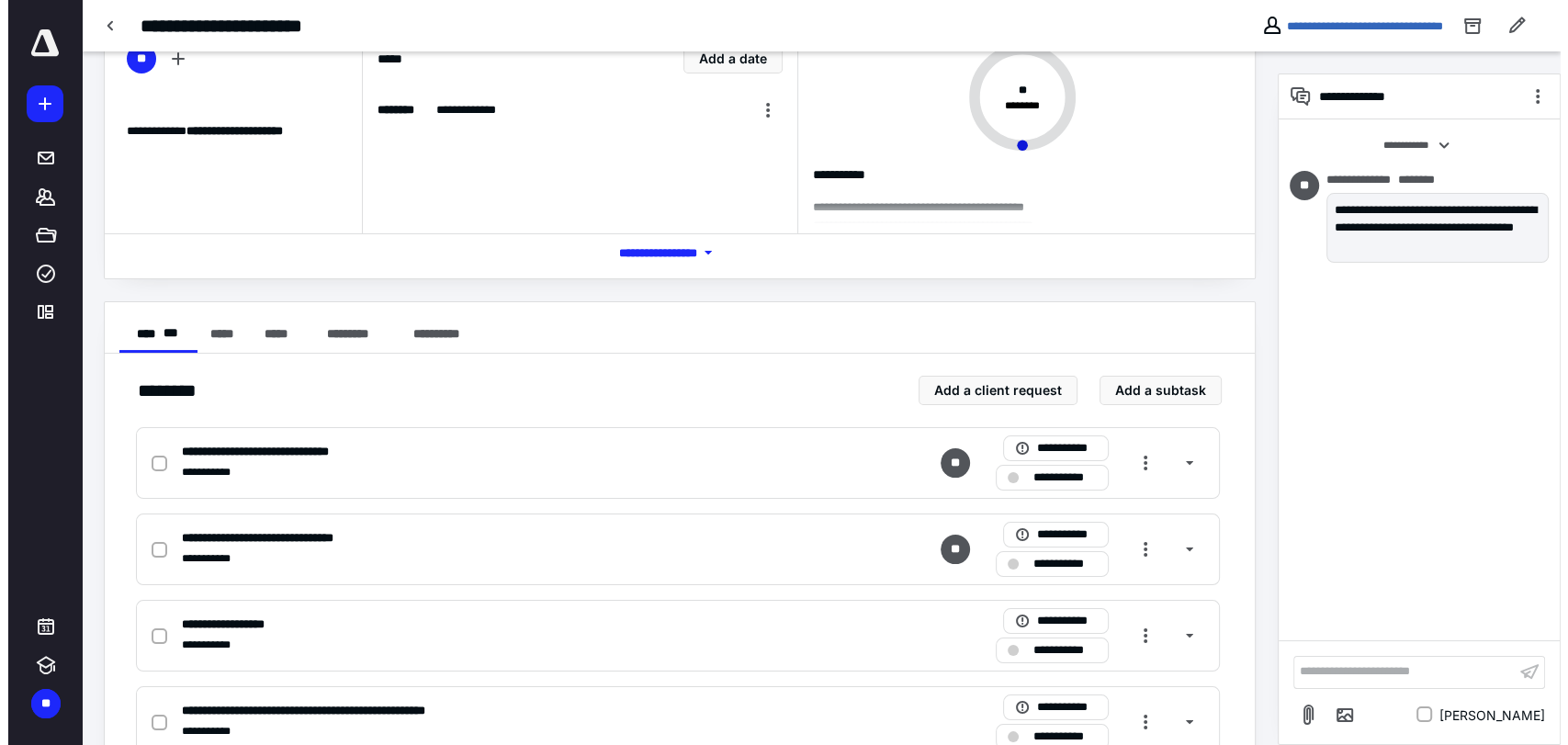 scroll, scrollTop: 0, scrollLeft: 0, axis: both 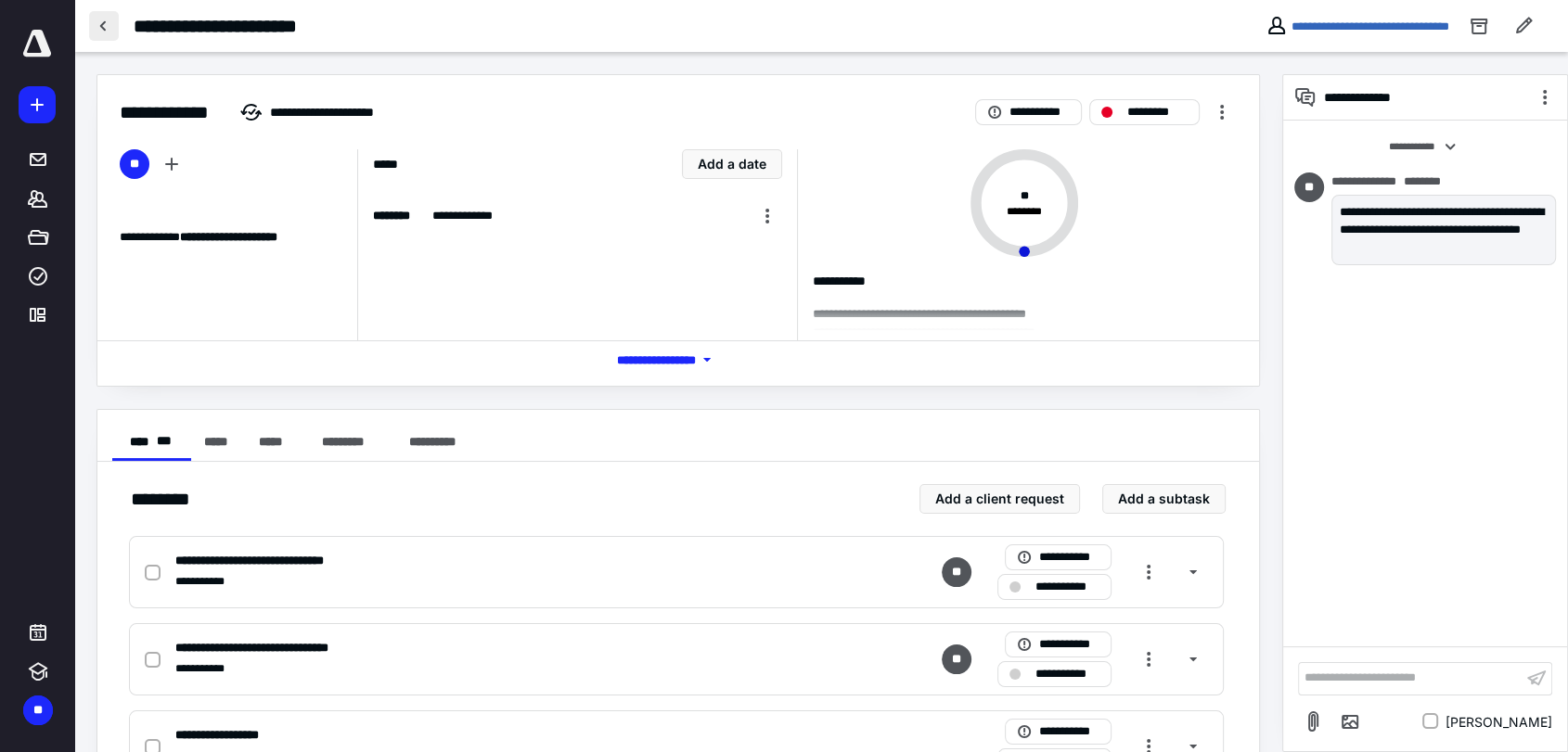 click at bounding box center [104, 26] 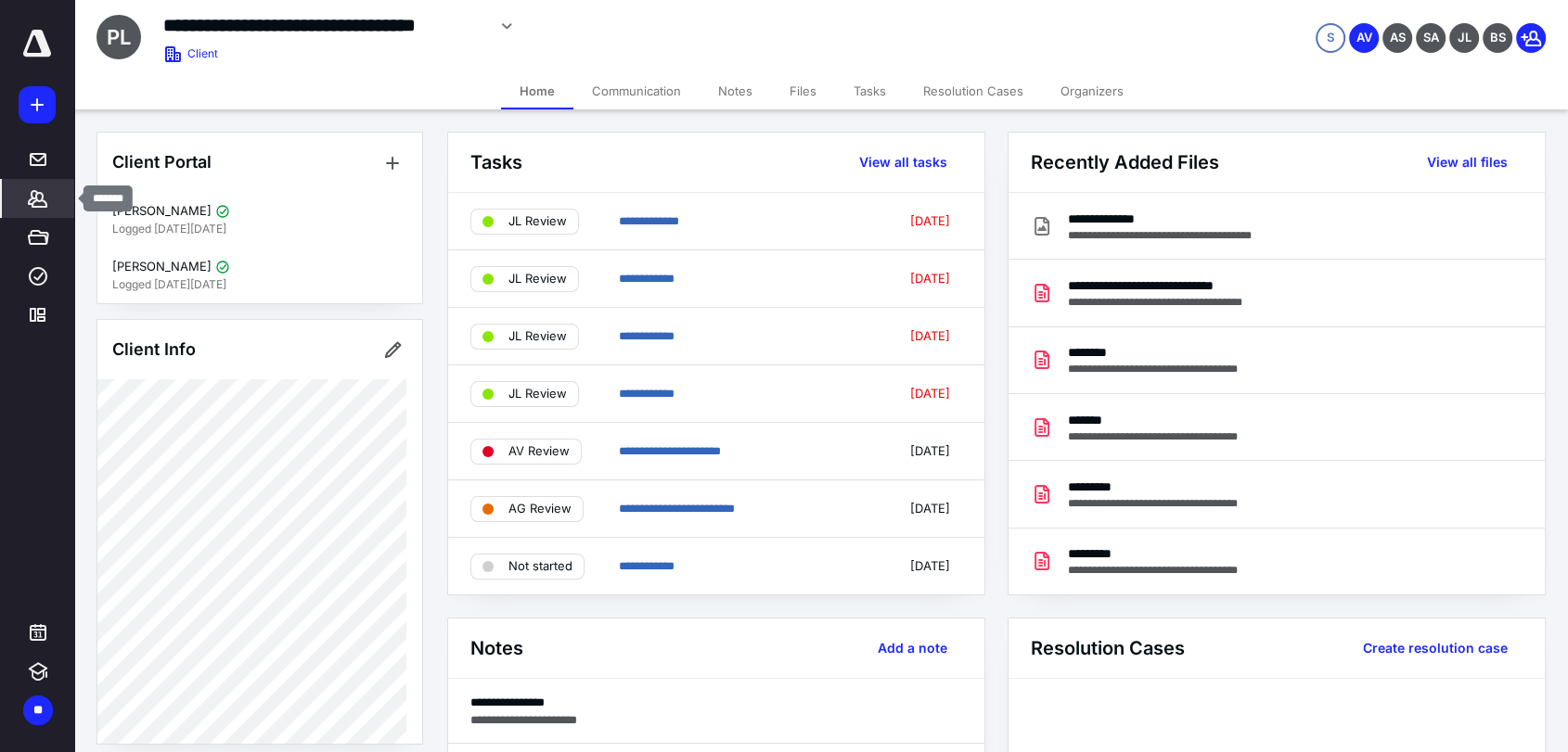 drag, startPoint x: 47, startPoint y: 199, endPoint x: 97, endPoint y: 190, distance: 50.80354 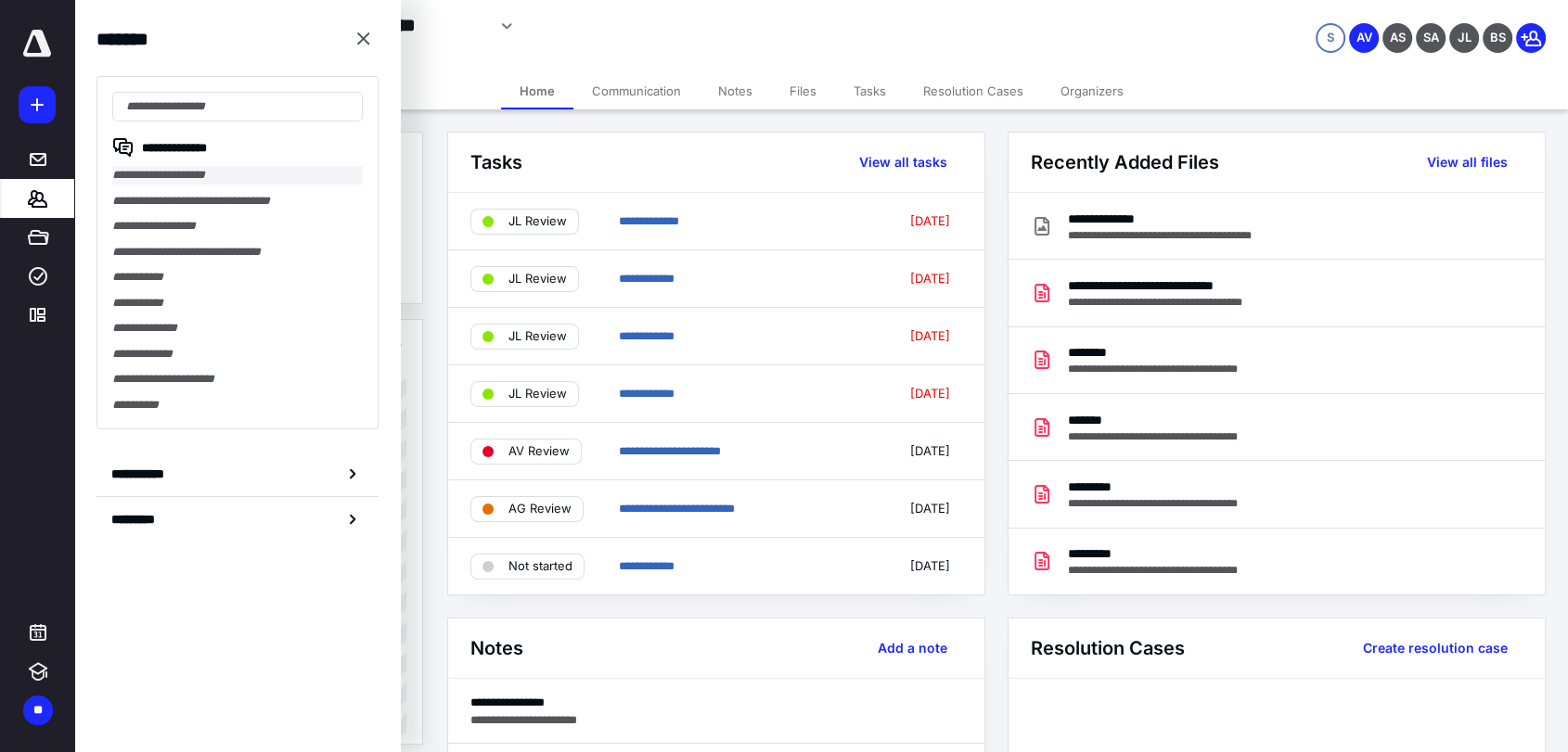 click on "**********" at bounding box center [238, 175] 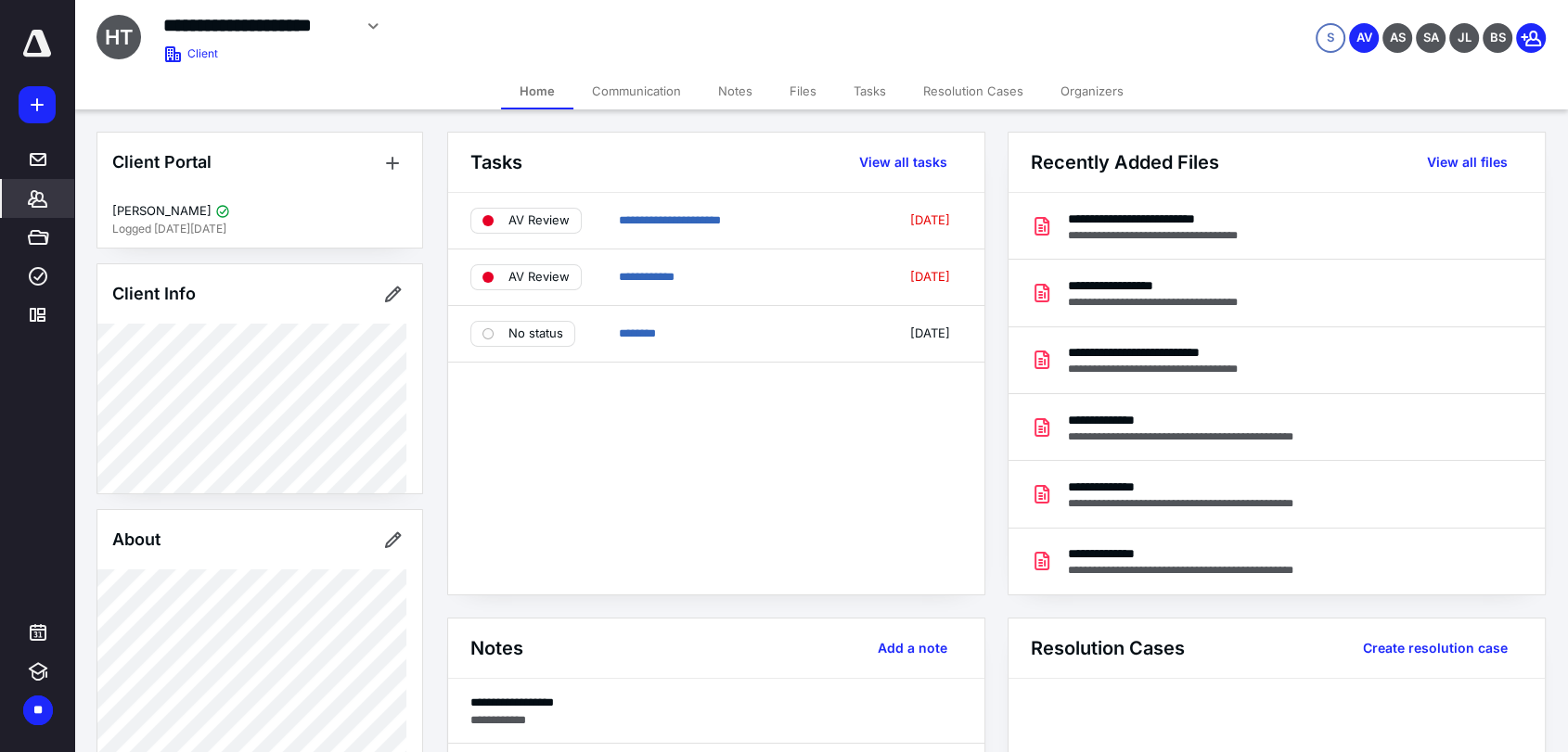 click on "Files" at bounding box center (803, 91) 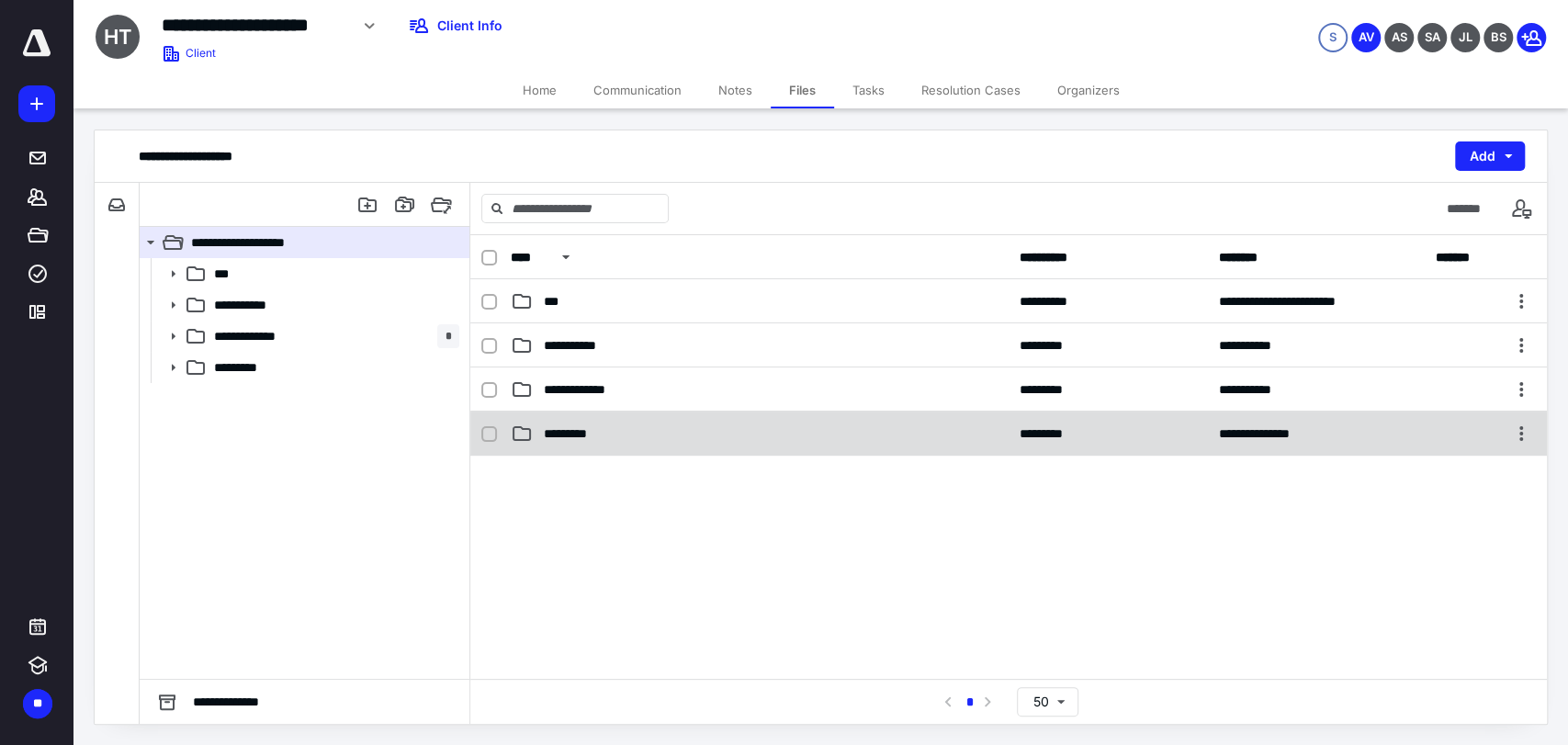 click on "**********" at bounding box center (1009, 434) 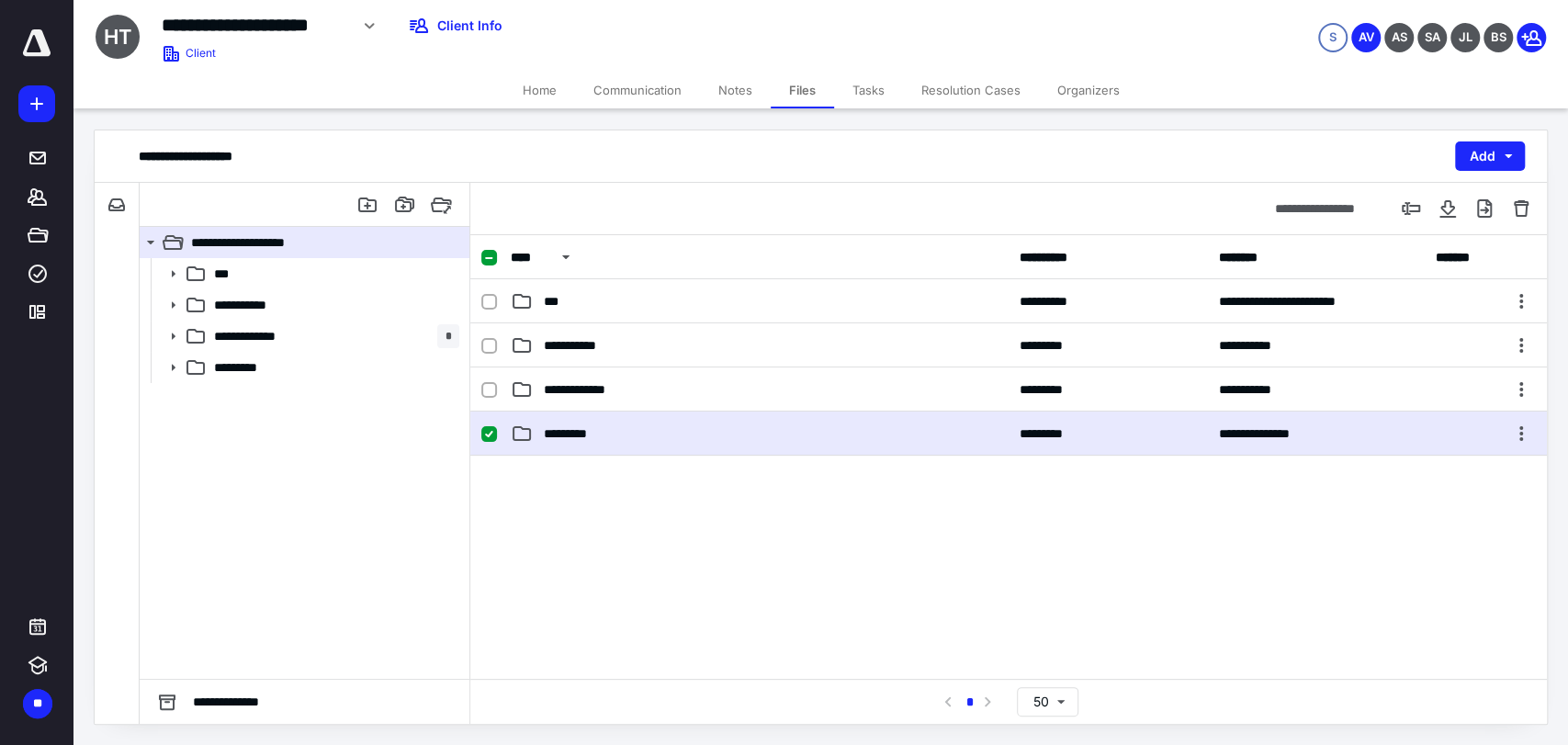 click on "**********" at bounding box center [1009, 434] 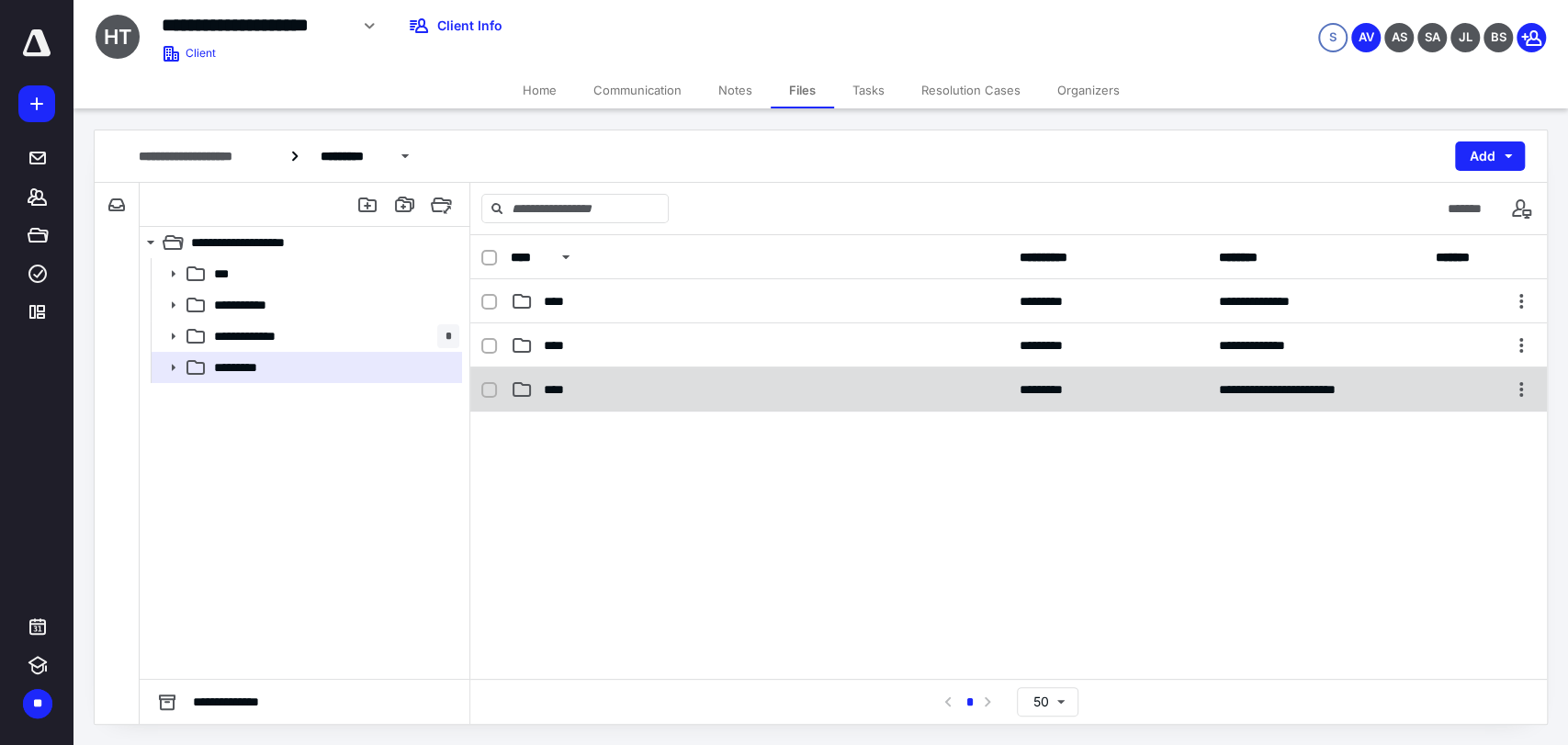 click on "**********" at bounding box center [1009, 389] 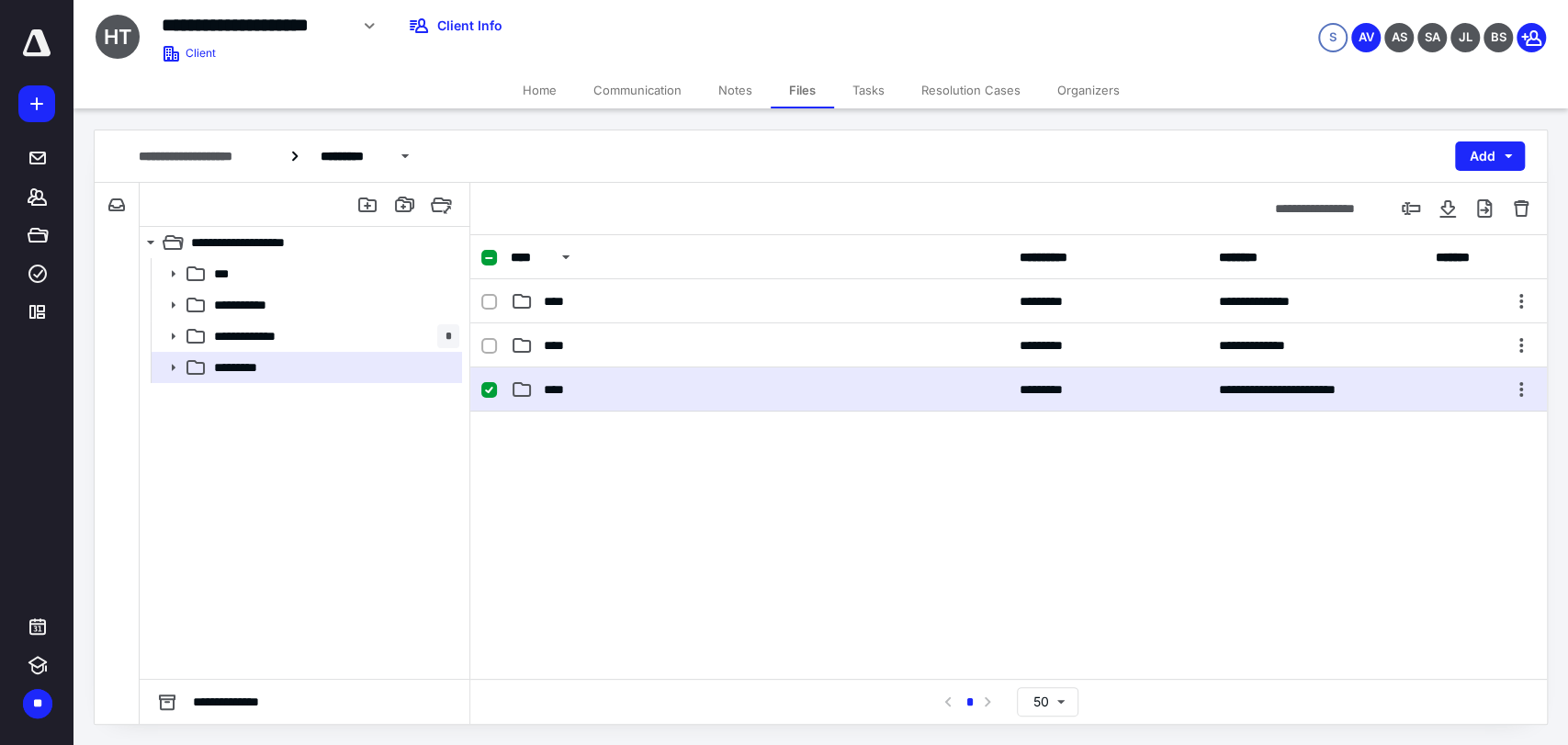 click on "****" at bounding box center [760, 389] 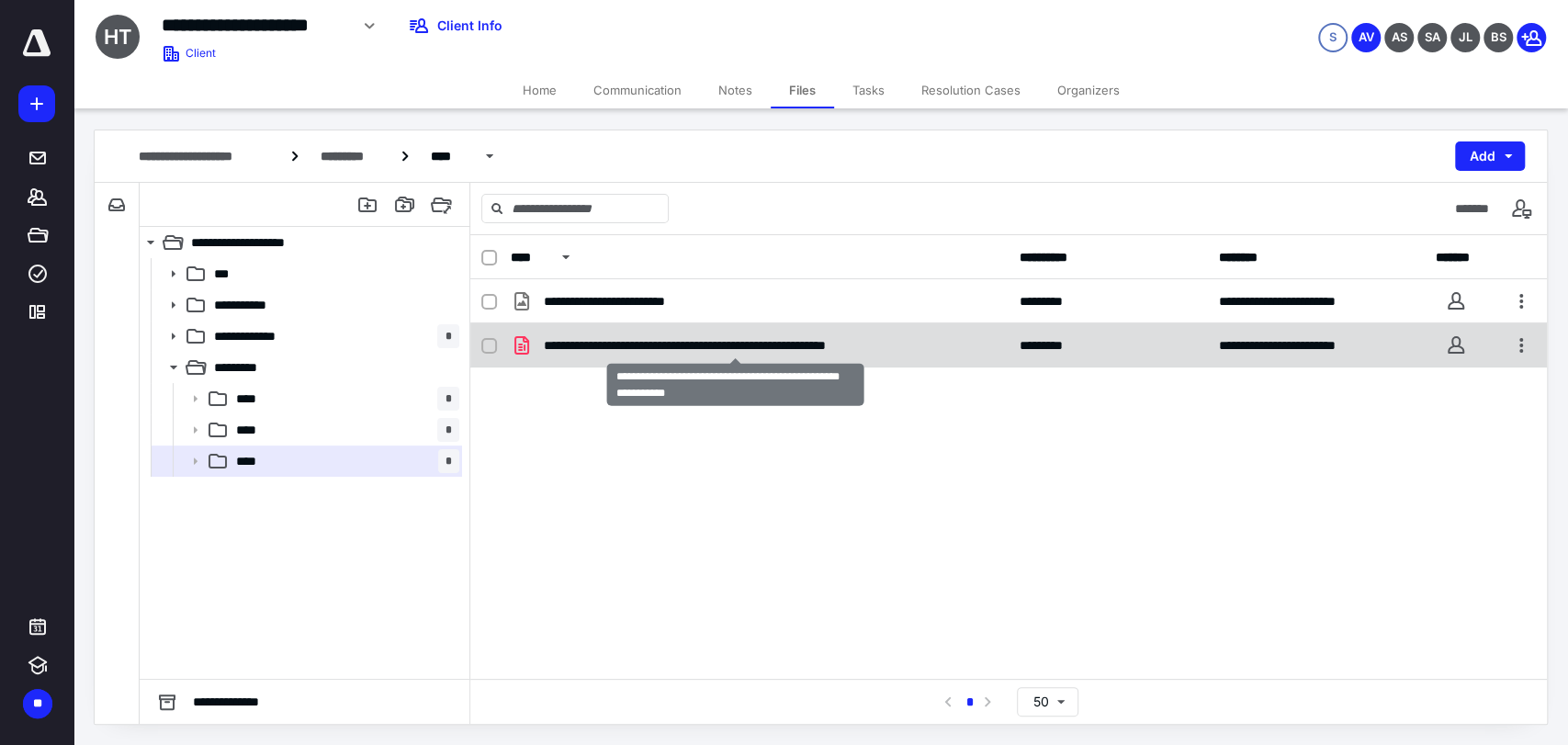 click on "**********" at bounding box center (735, 345) 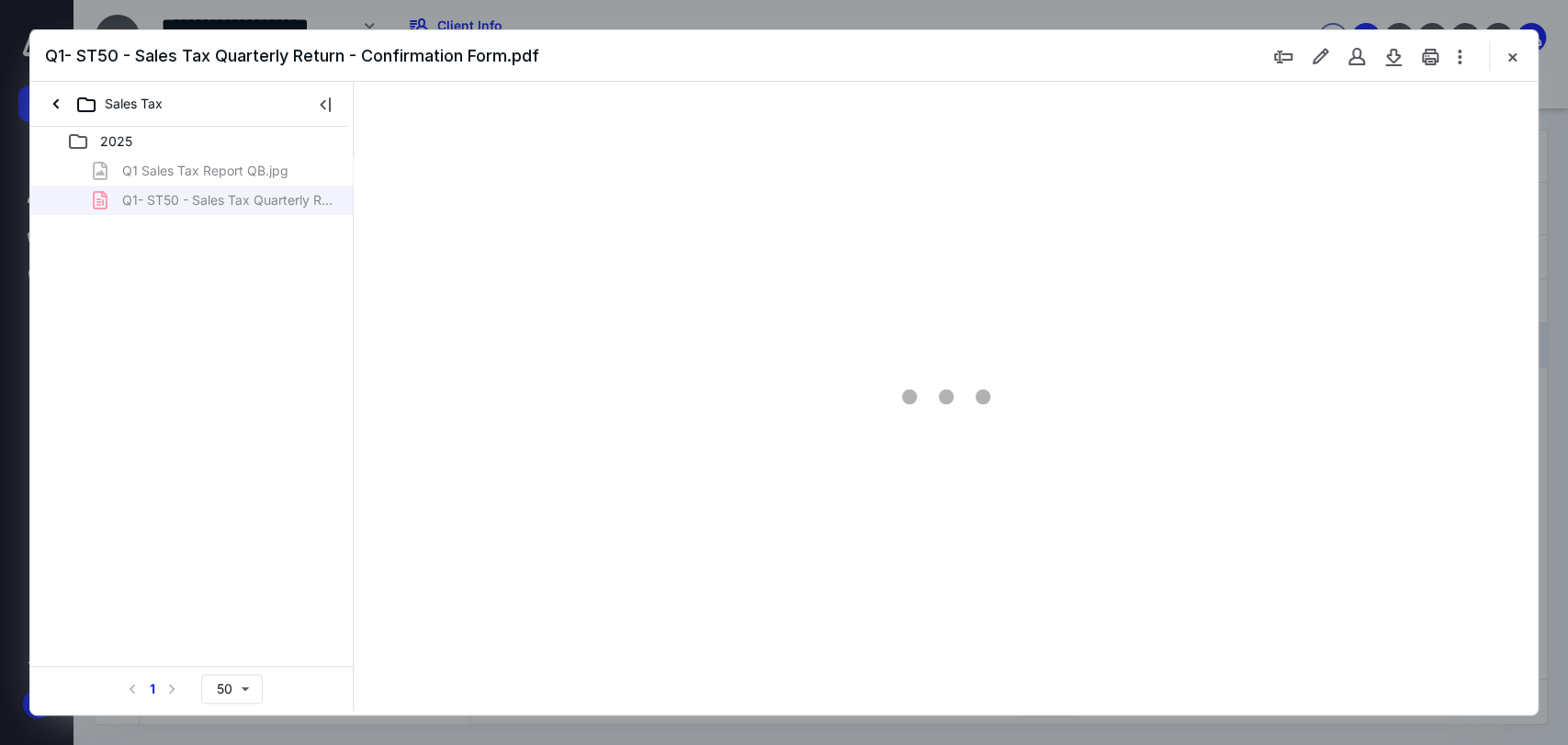 scroll, scrollTop: 0, scrollLeft: 0, axis: both 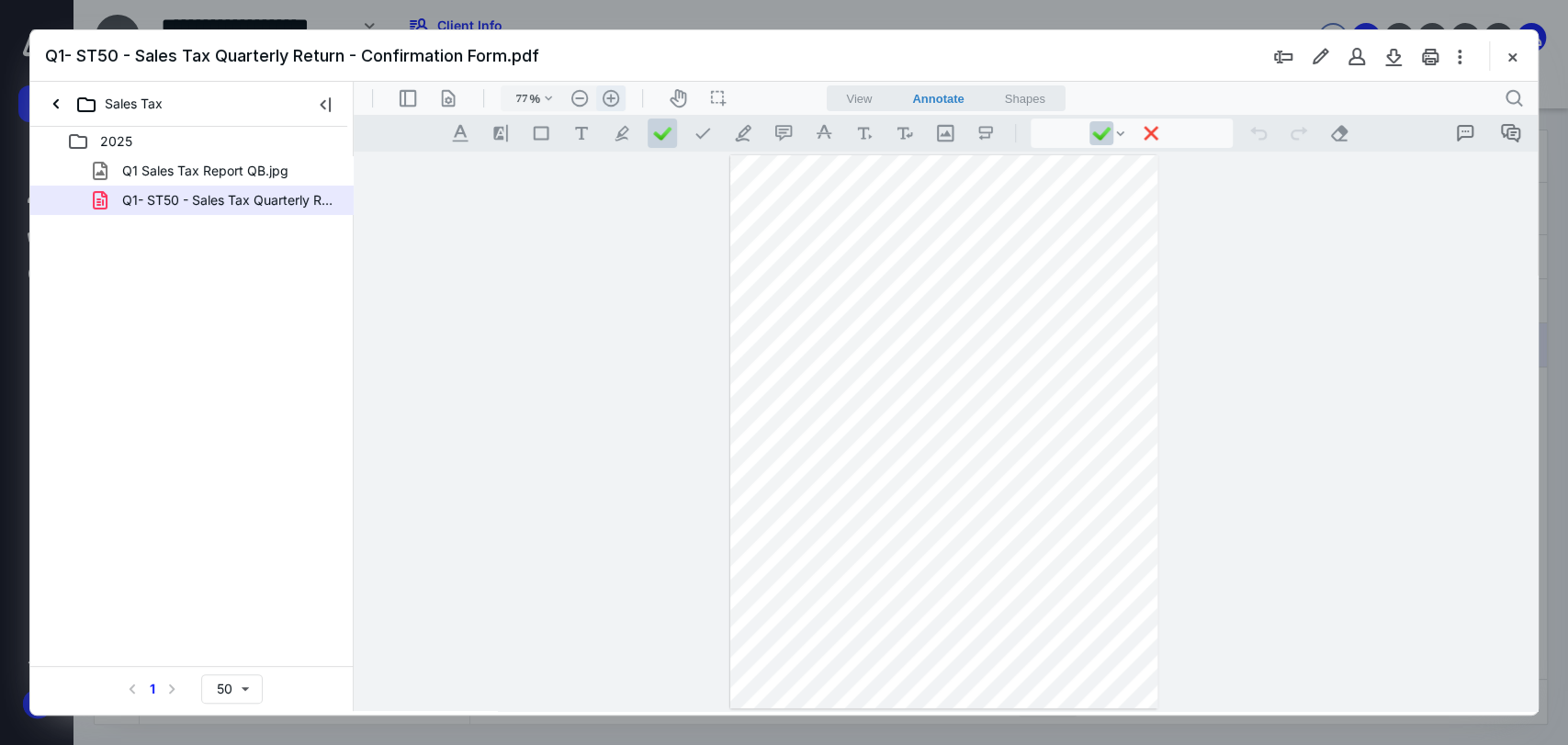 click on ".cls-1{fill:#abb0c4;} icon - header - zoom - in - line" at bounding box center (611, 98) 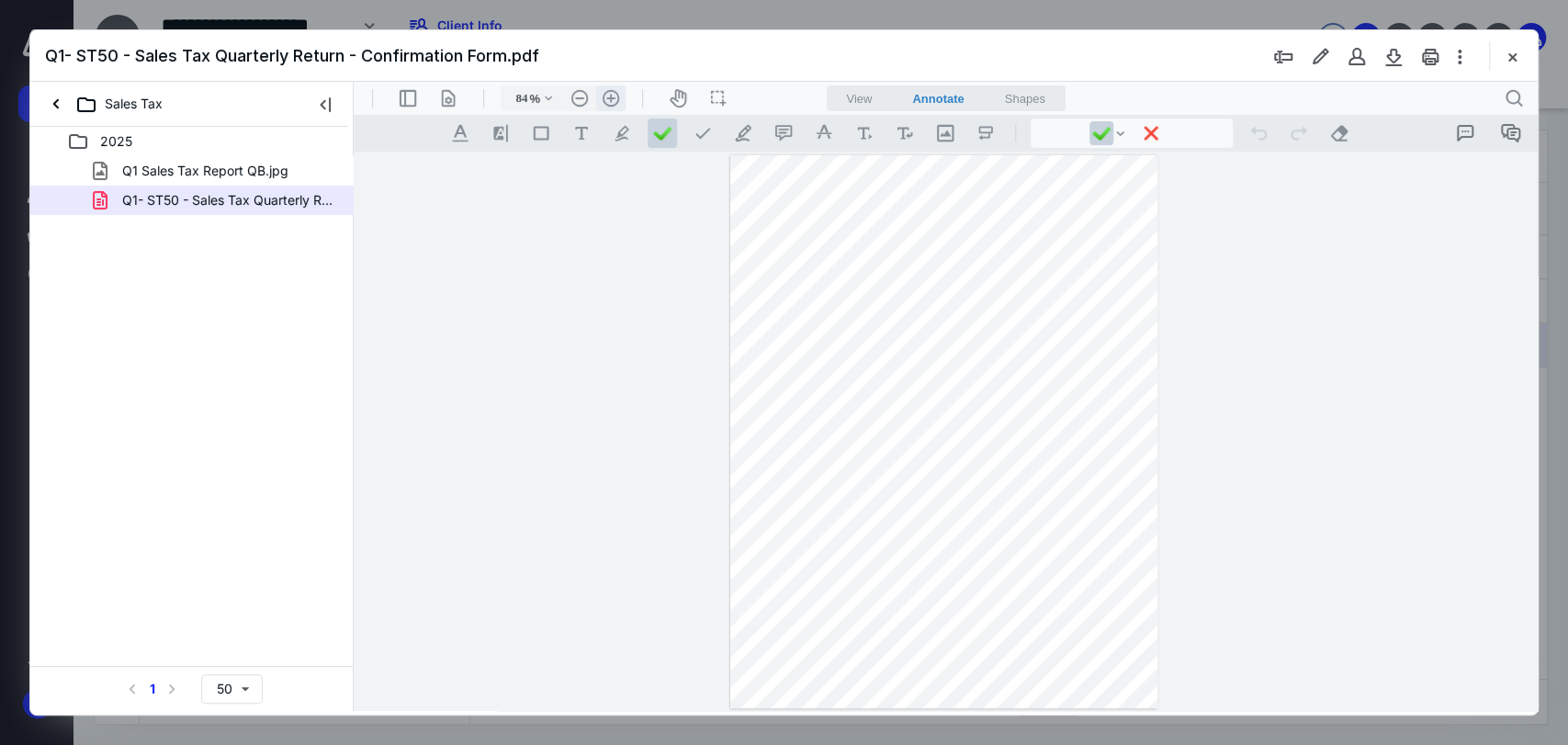 click on ".cls-1{fill:#abb0c4;} icon - header - zoom - in - line" at bounding box center [611, 98] 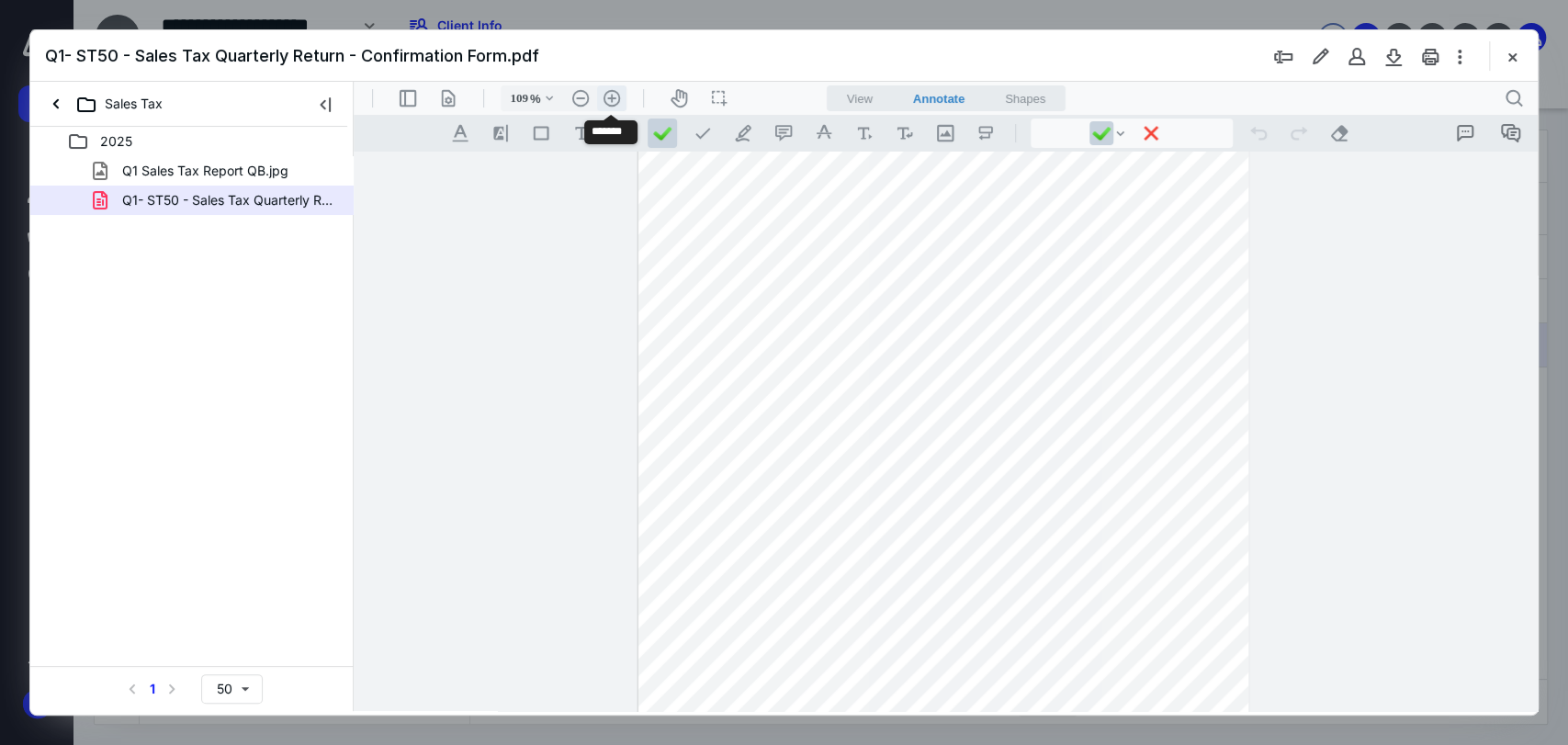 click on ".cls-1{fill:#abb0c4;} icon - header - zoom - in - line" at bounding box center [612, 98] 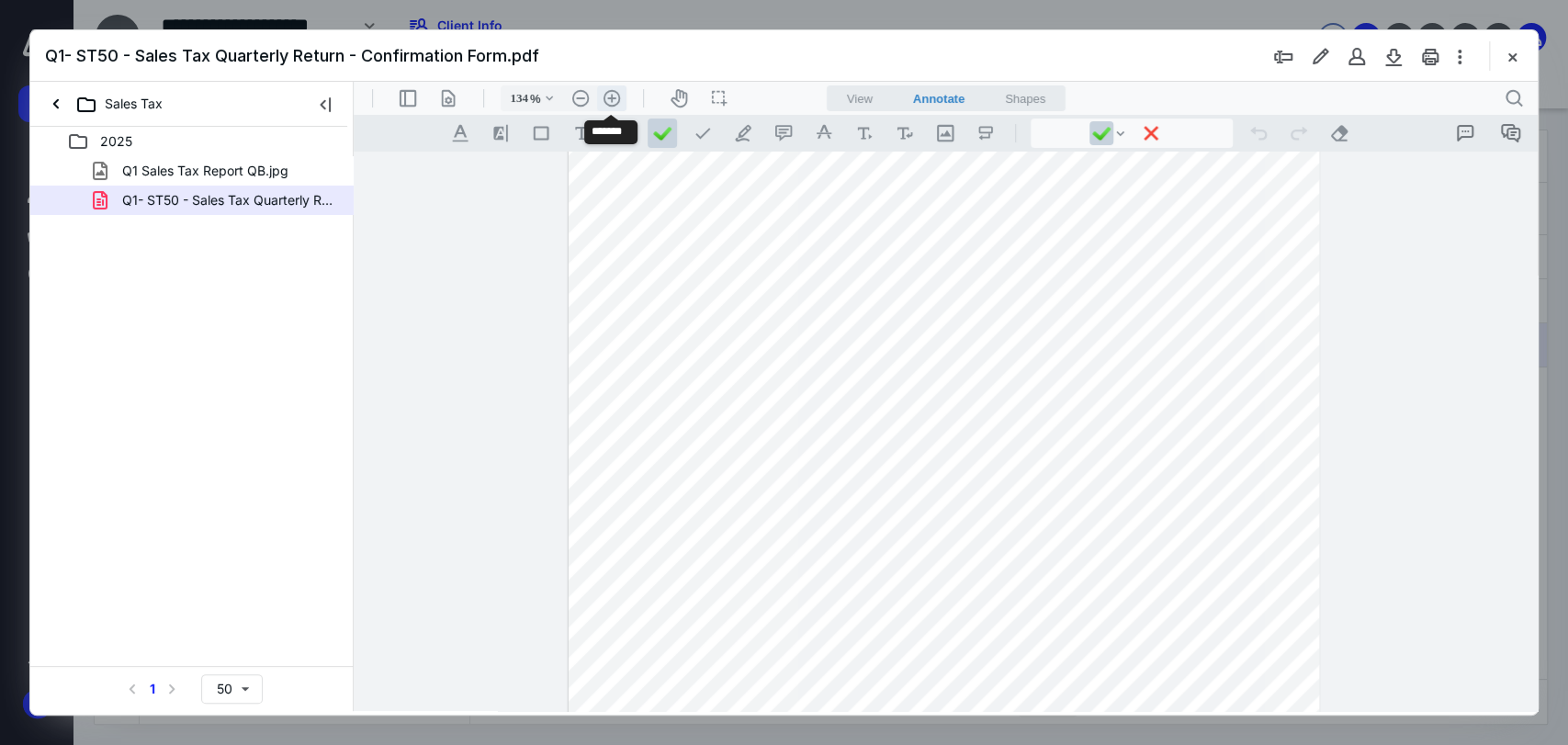 click on ".cls-1{fill:#abb0c4;} icon - header - zoom - in - line" at bounding box center [612, 98] 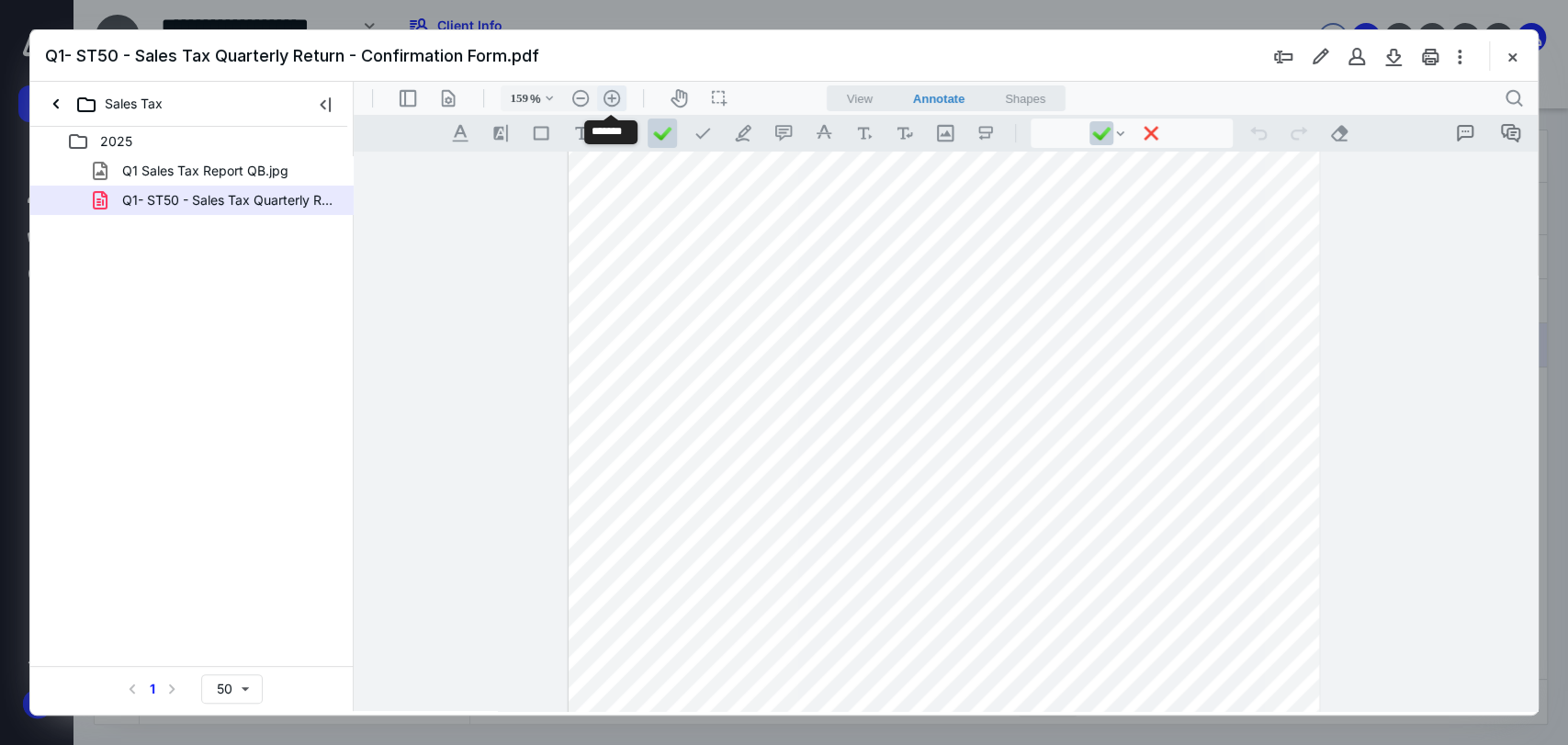 scroll, scrollTop: 263, scrollLeft: 0, axis: vertical 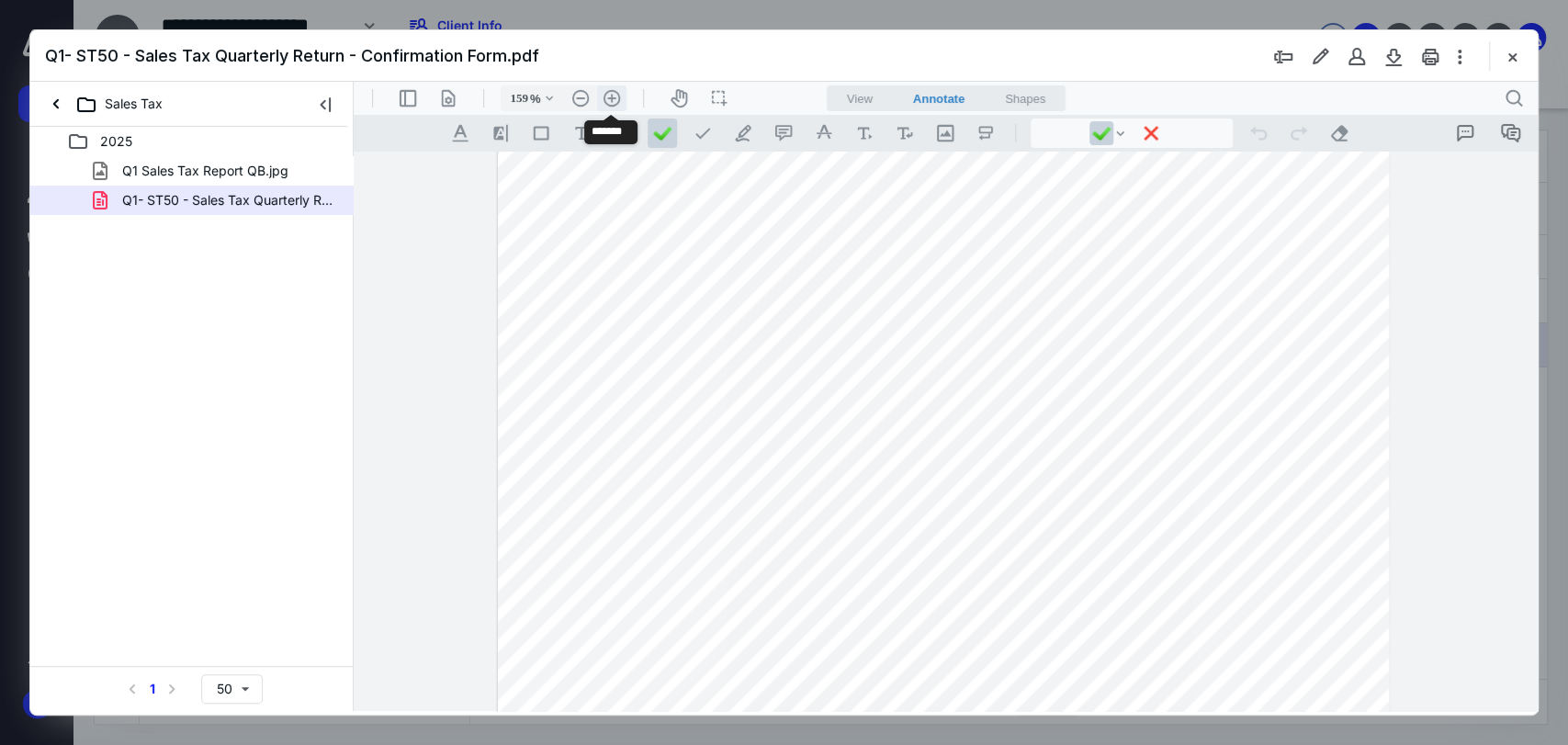 click on ".cls-1{fill:#abb0c4;} icon - header - zoom - in - line" at bounding box center [612, 98] 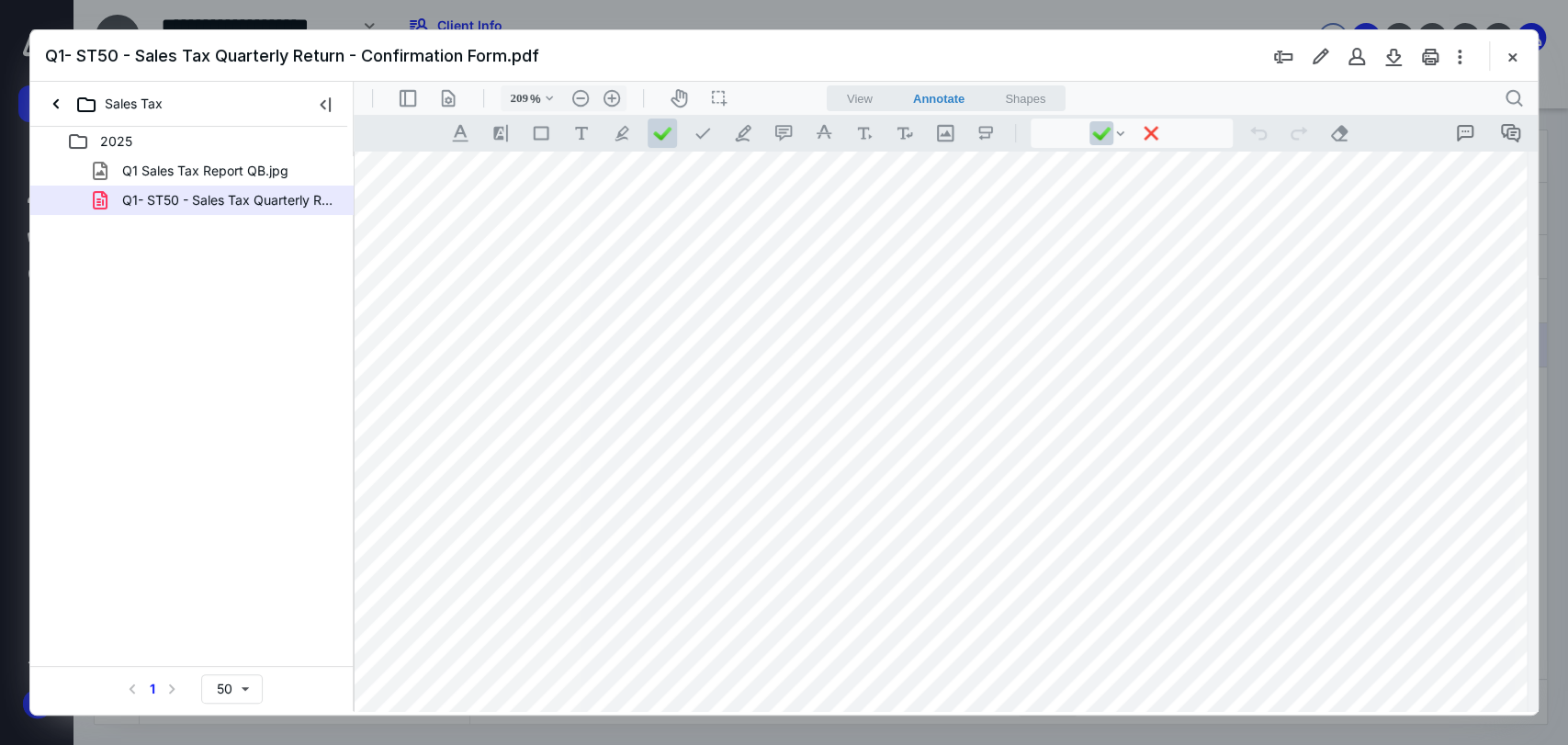 scroll, scrollTop: 219, scrollLeft: 6, axis: both 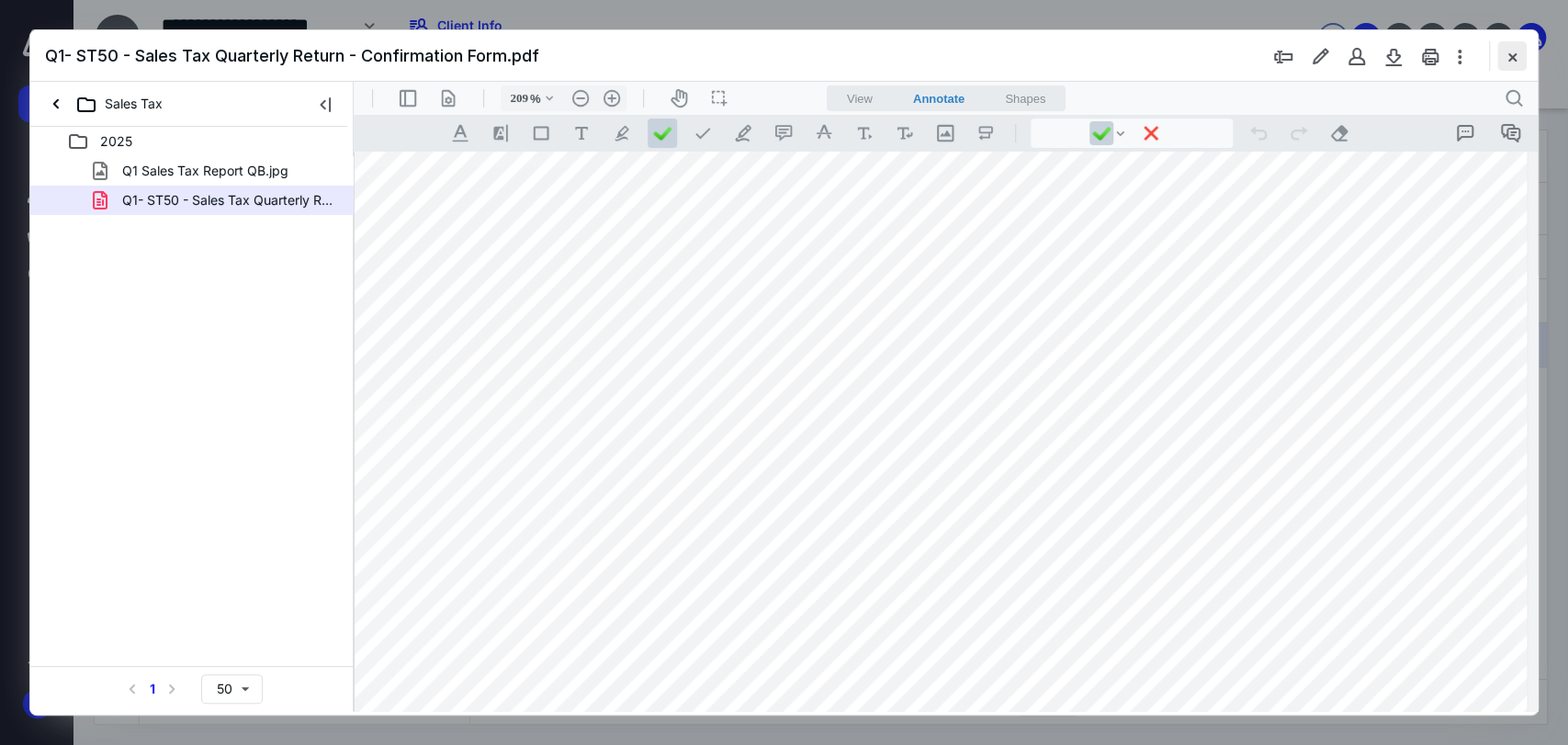 click at bounding box center (1512, 56) 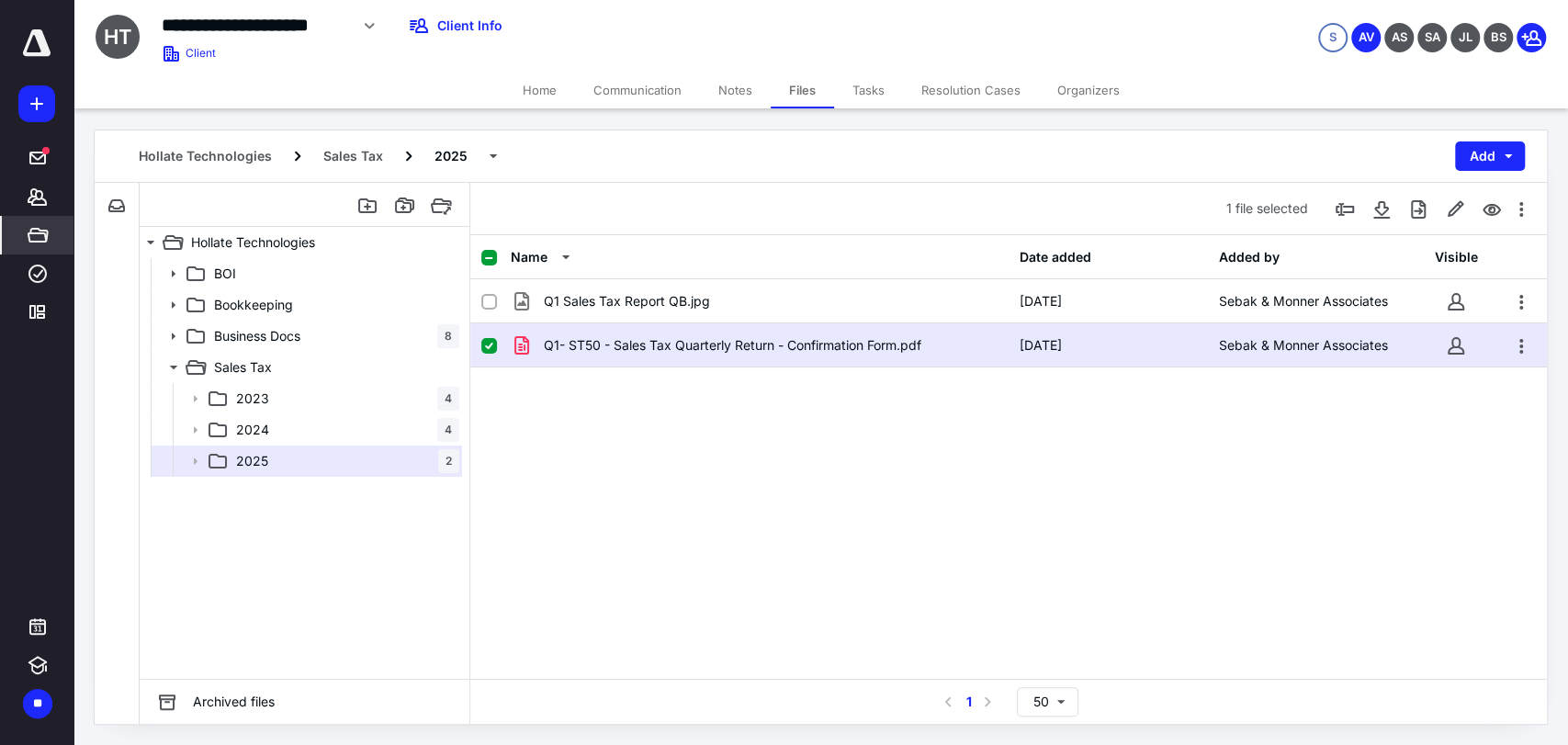 click on "*****" at bounding box center [38, 235] 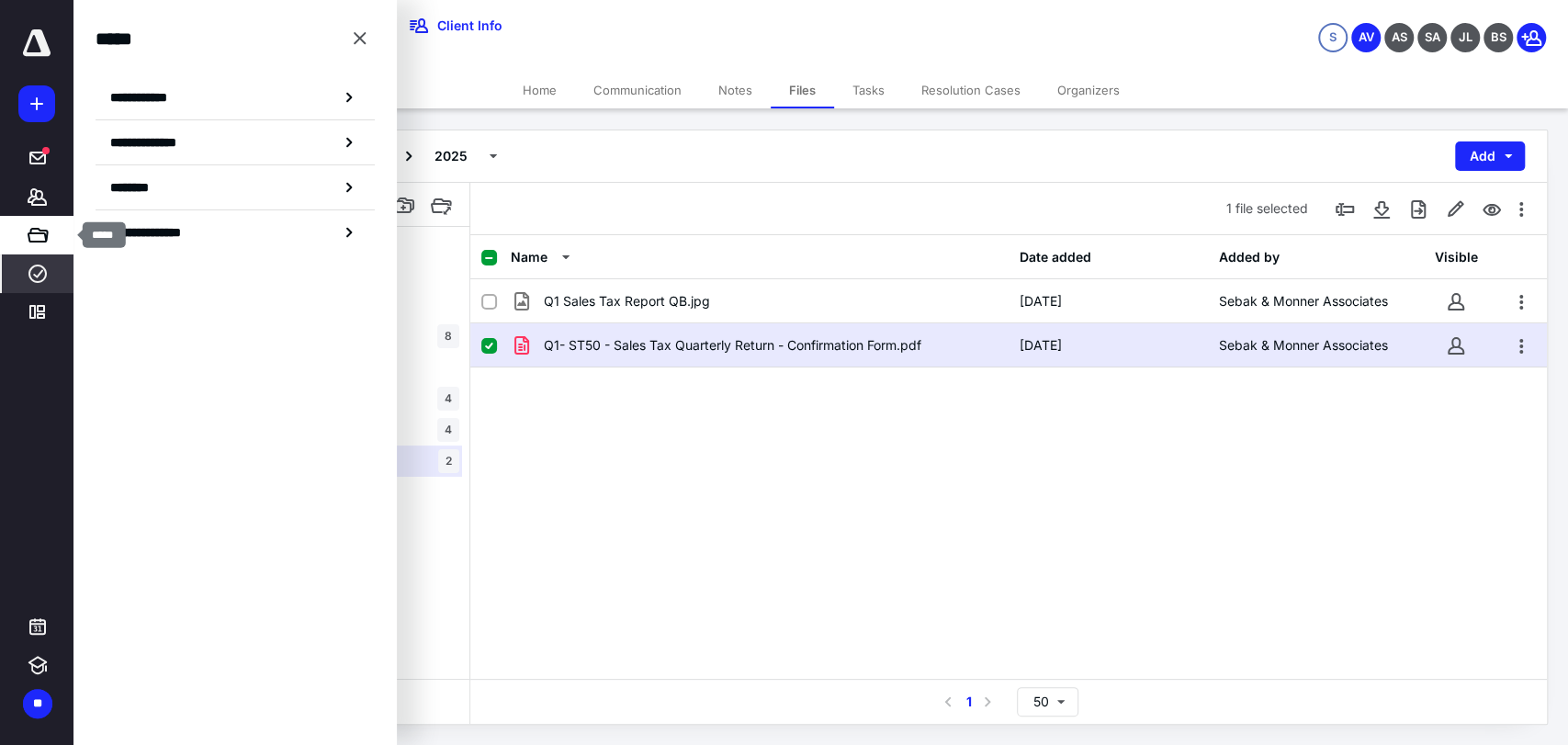 click on "****" at bounding box center (38, 274) 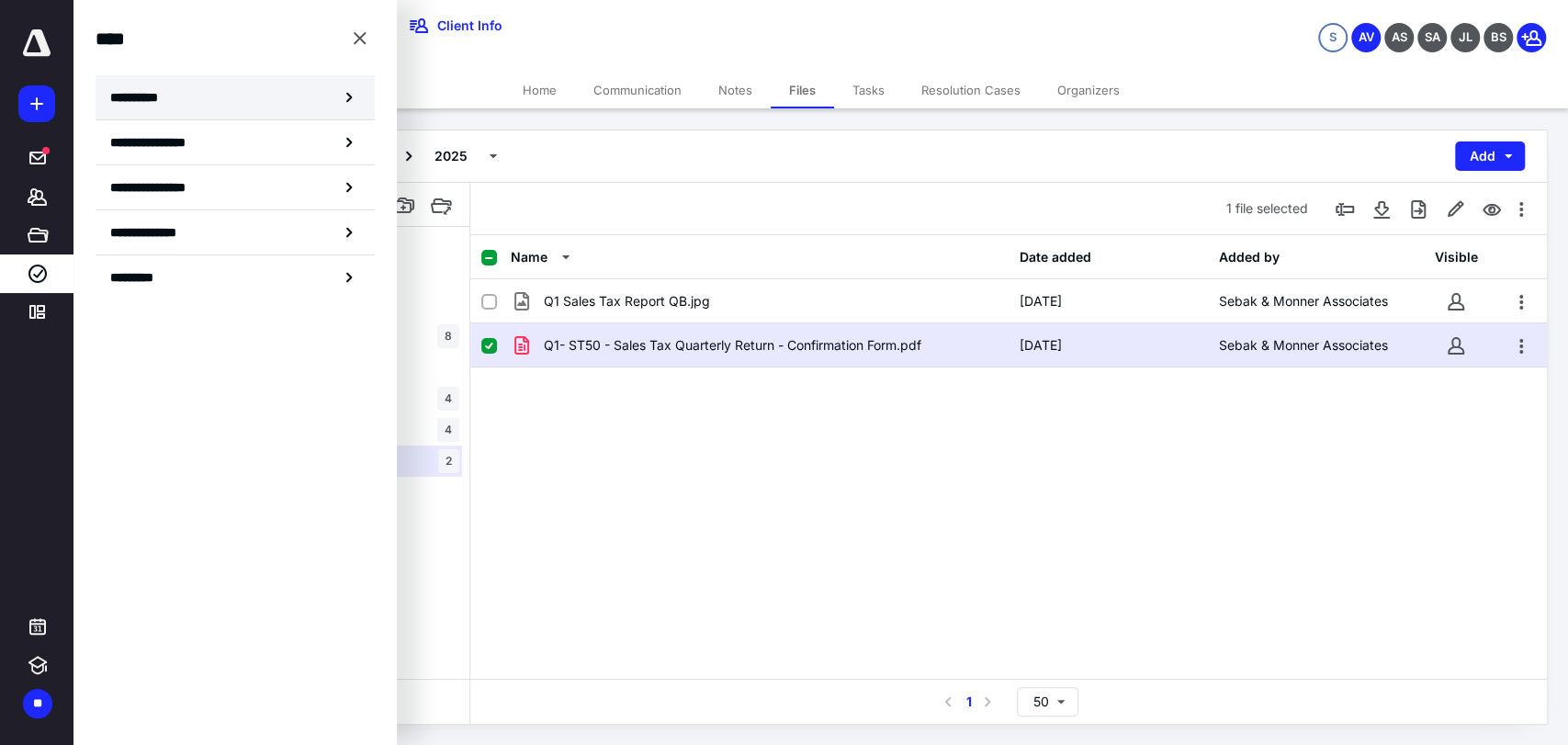 click on "**********" at bounding box center (235, 97) 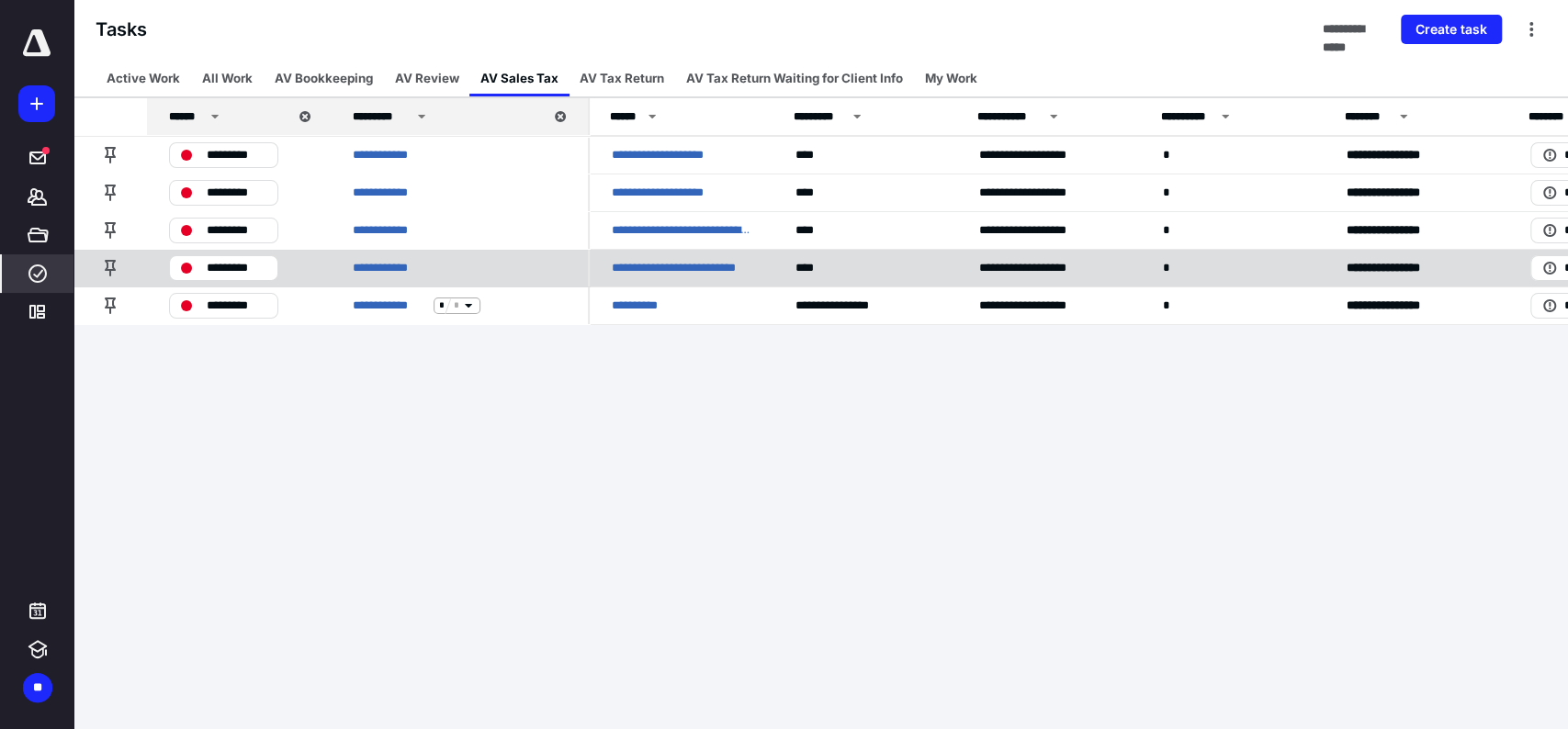 click on "**********" at bounding box center [682, 268] 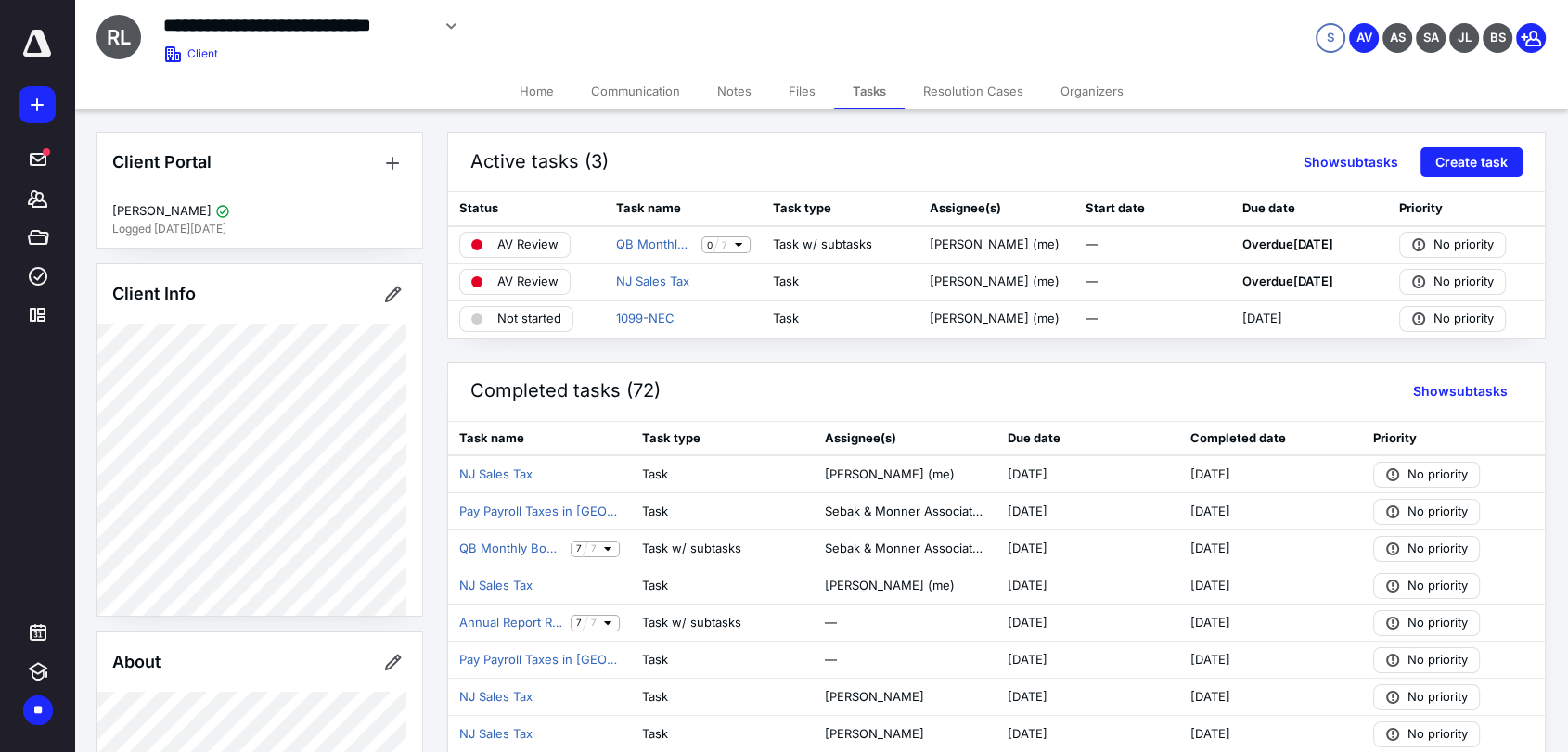 click on "Communication" at bounding box center (636, 91) 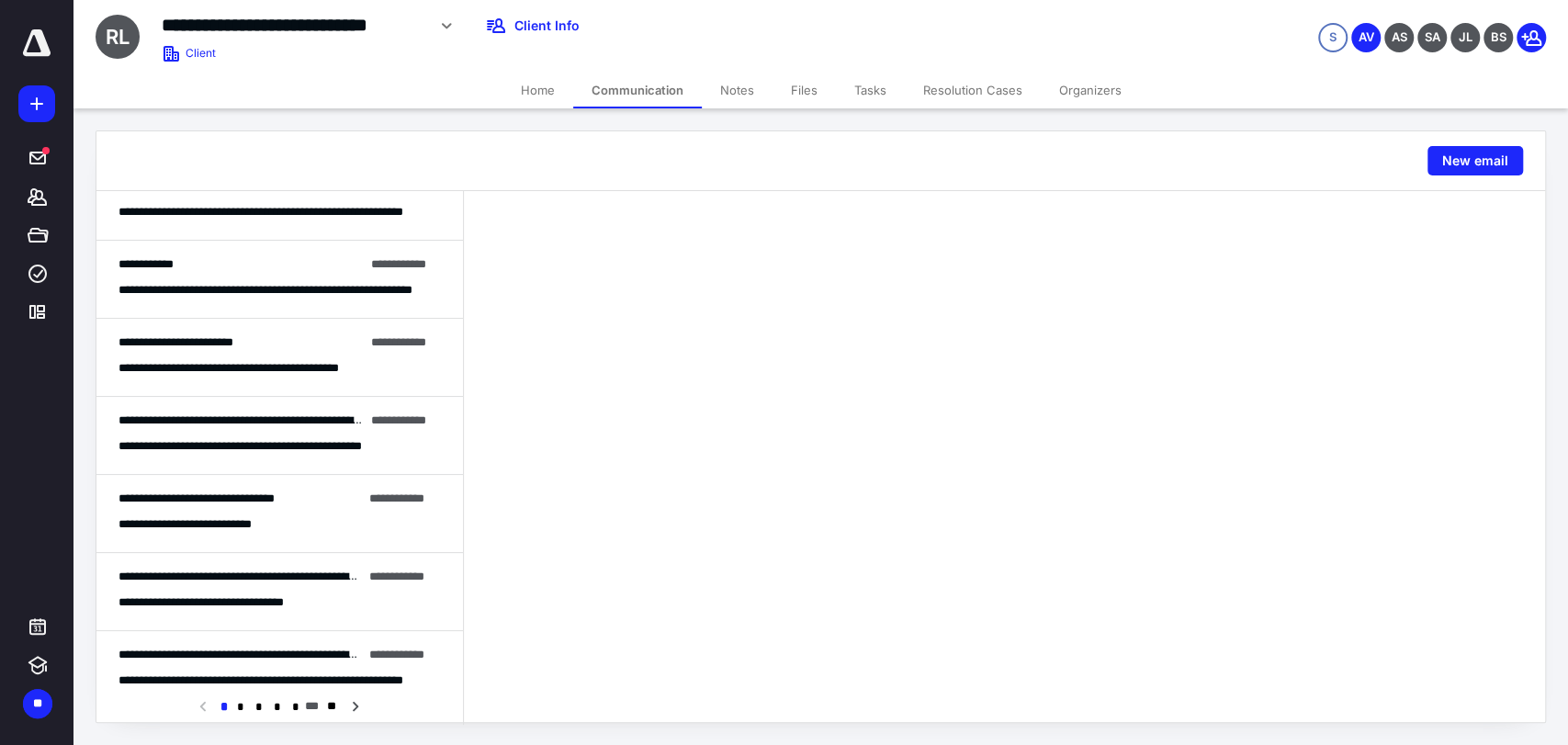 scroll, scrollTop: 1065, scrollLeft: 0, axis: vertical 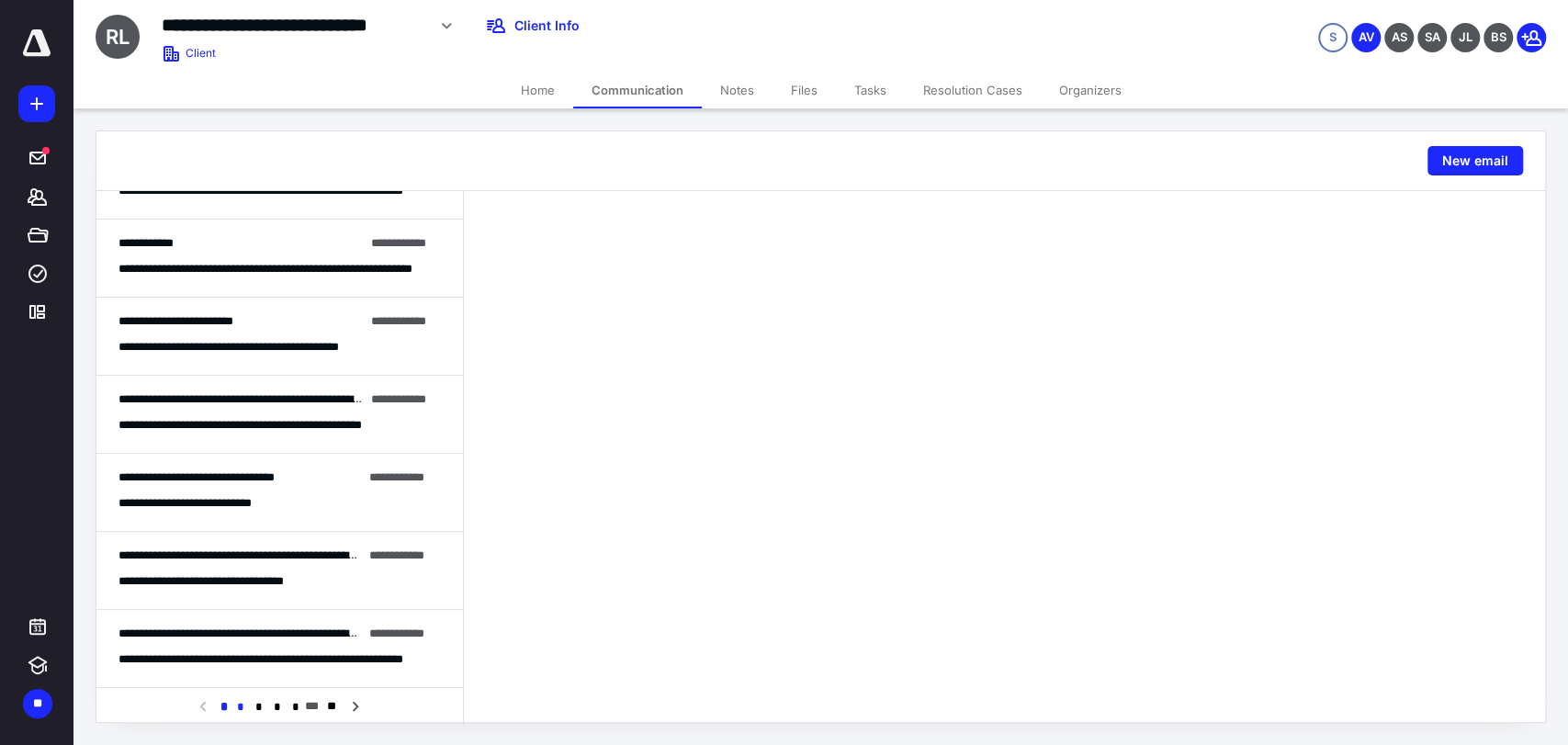 click on "*" at bounding box center [241, 707] 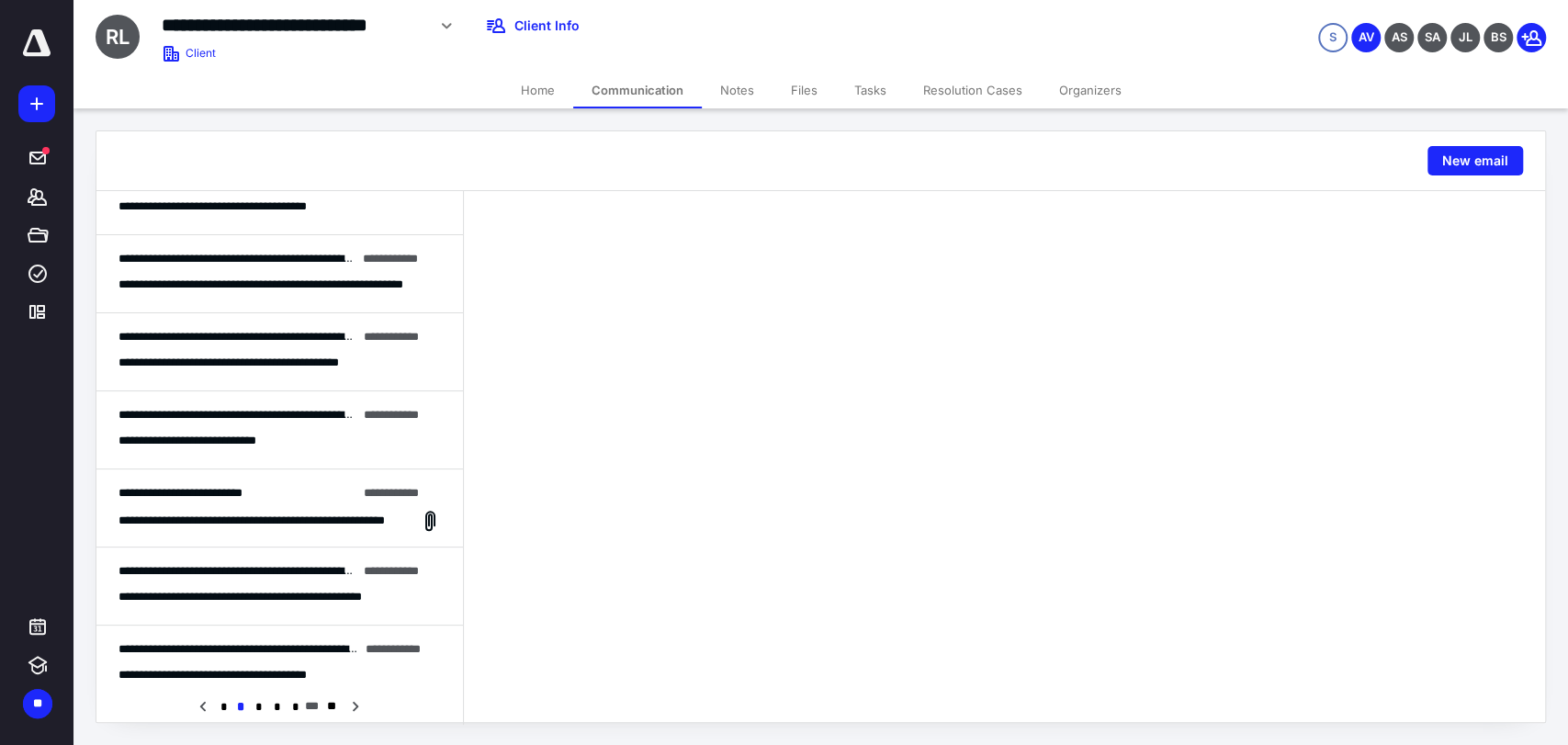 scroll, scrollTop: 1065, scrollLeft: 0, axis: vertical 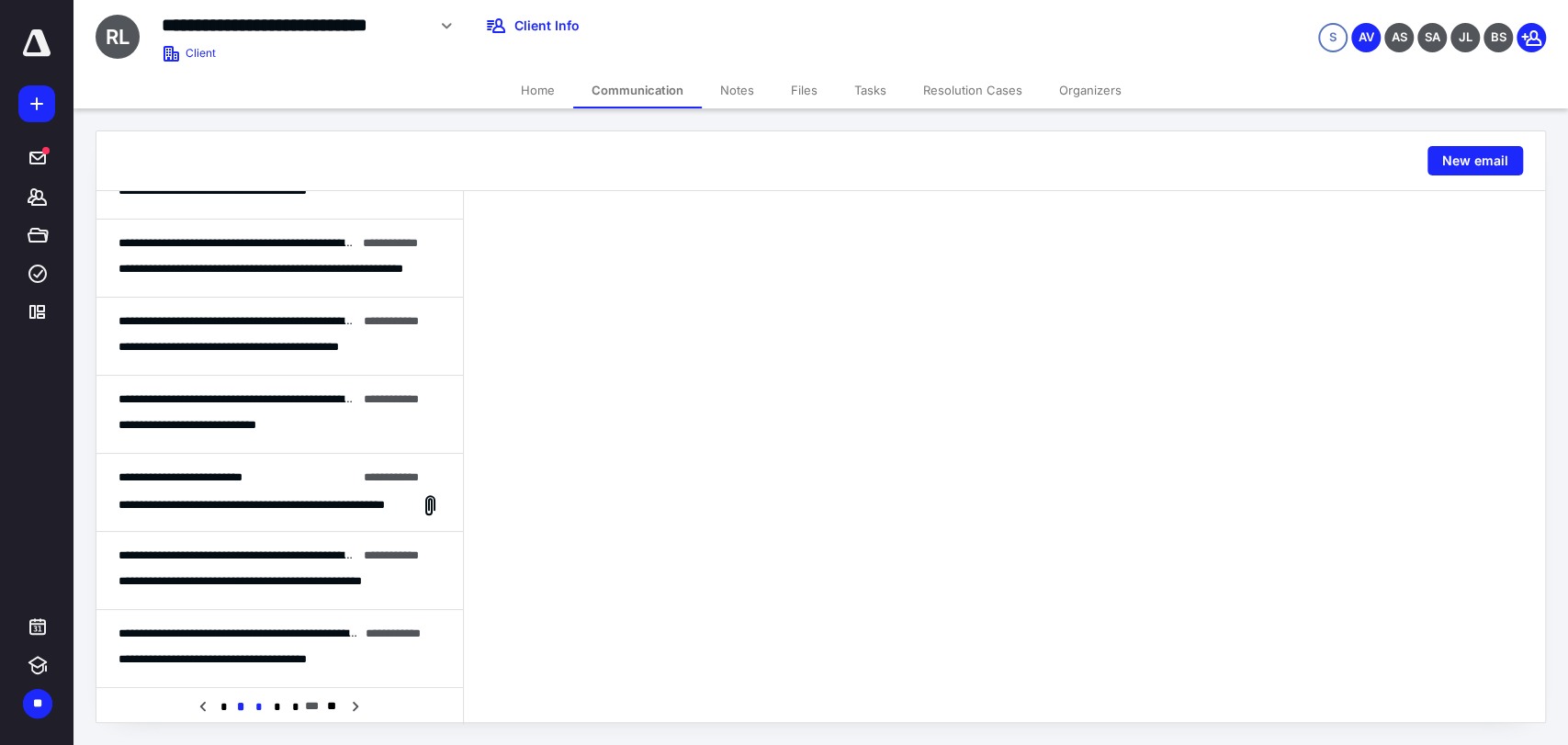 click on "*" at bounding box center (259, 707) 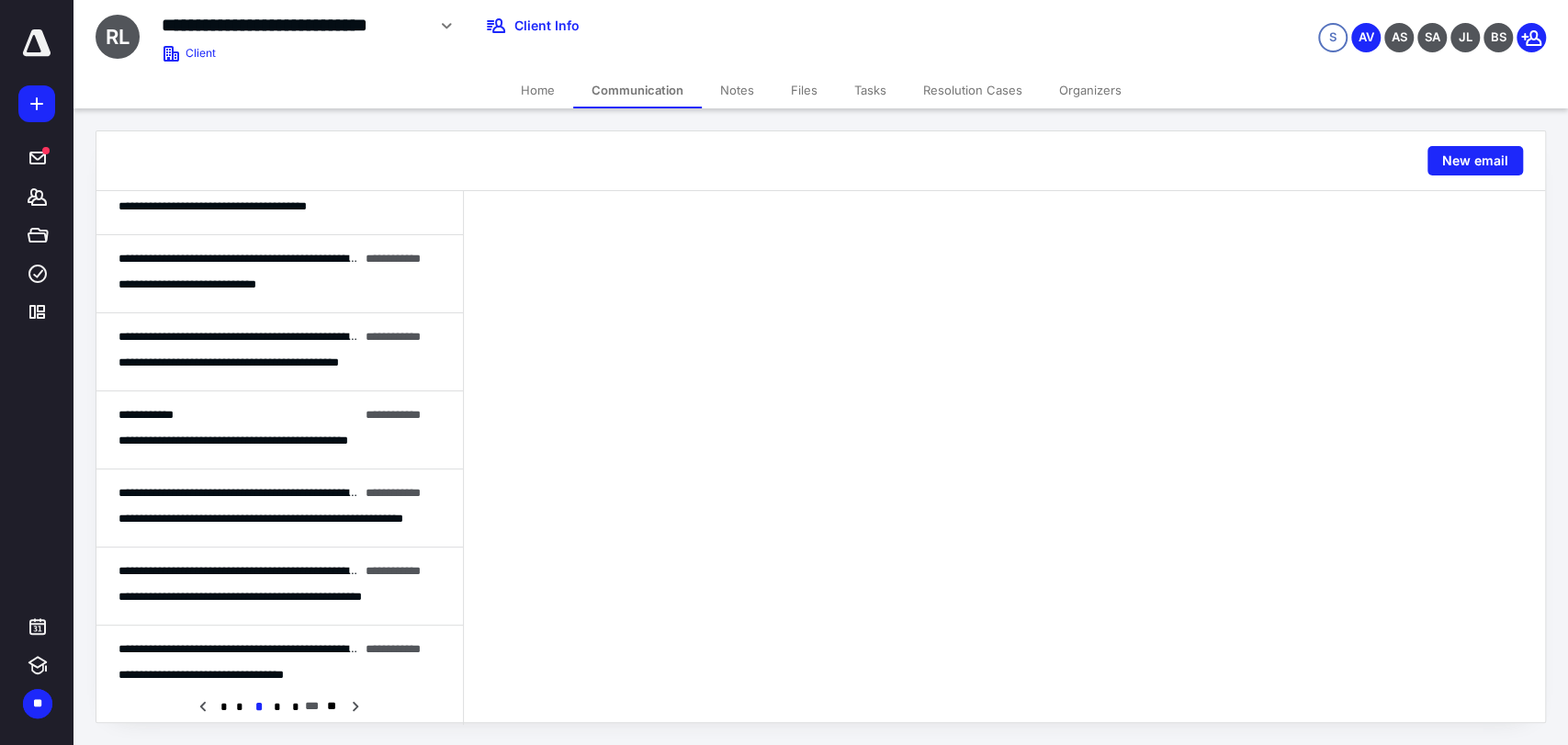 scroll, scrollTop: 612, scrollLeft: 0, axis: vertical 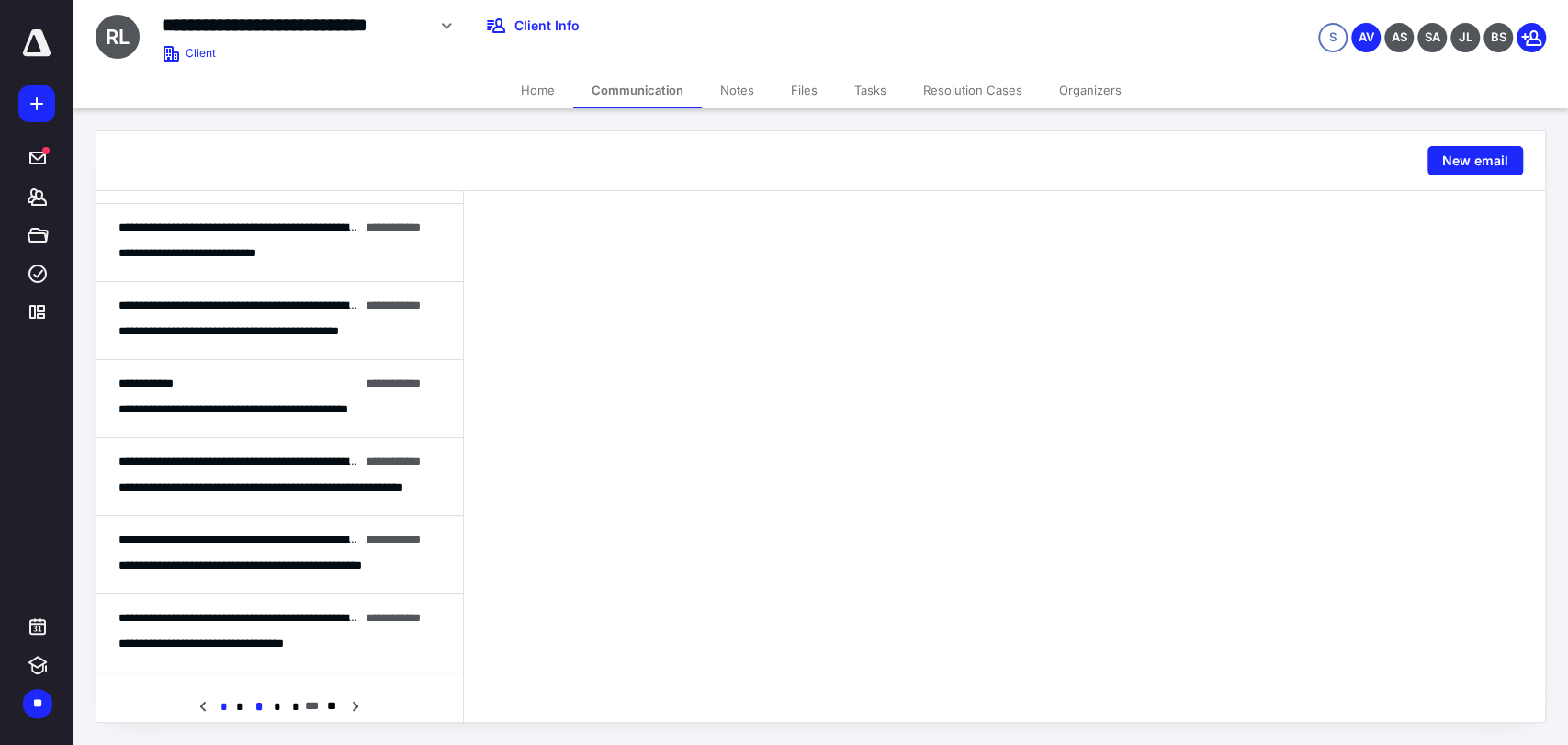 click on "*" at bounding box center [222, 707] 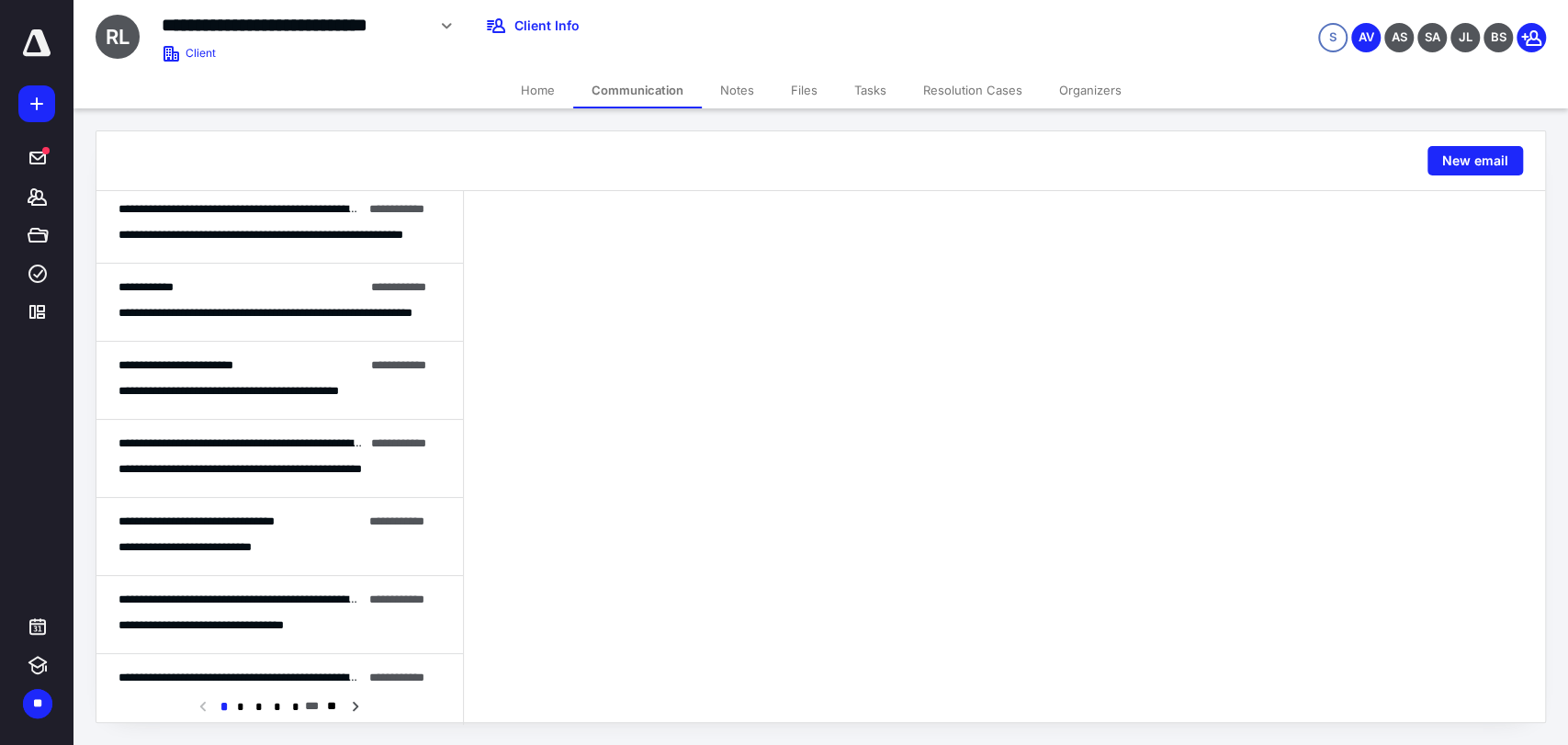 scroll, scrollTop: 1065, scrollLeft: 0, axis: vertical 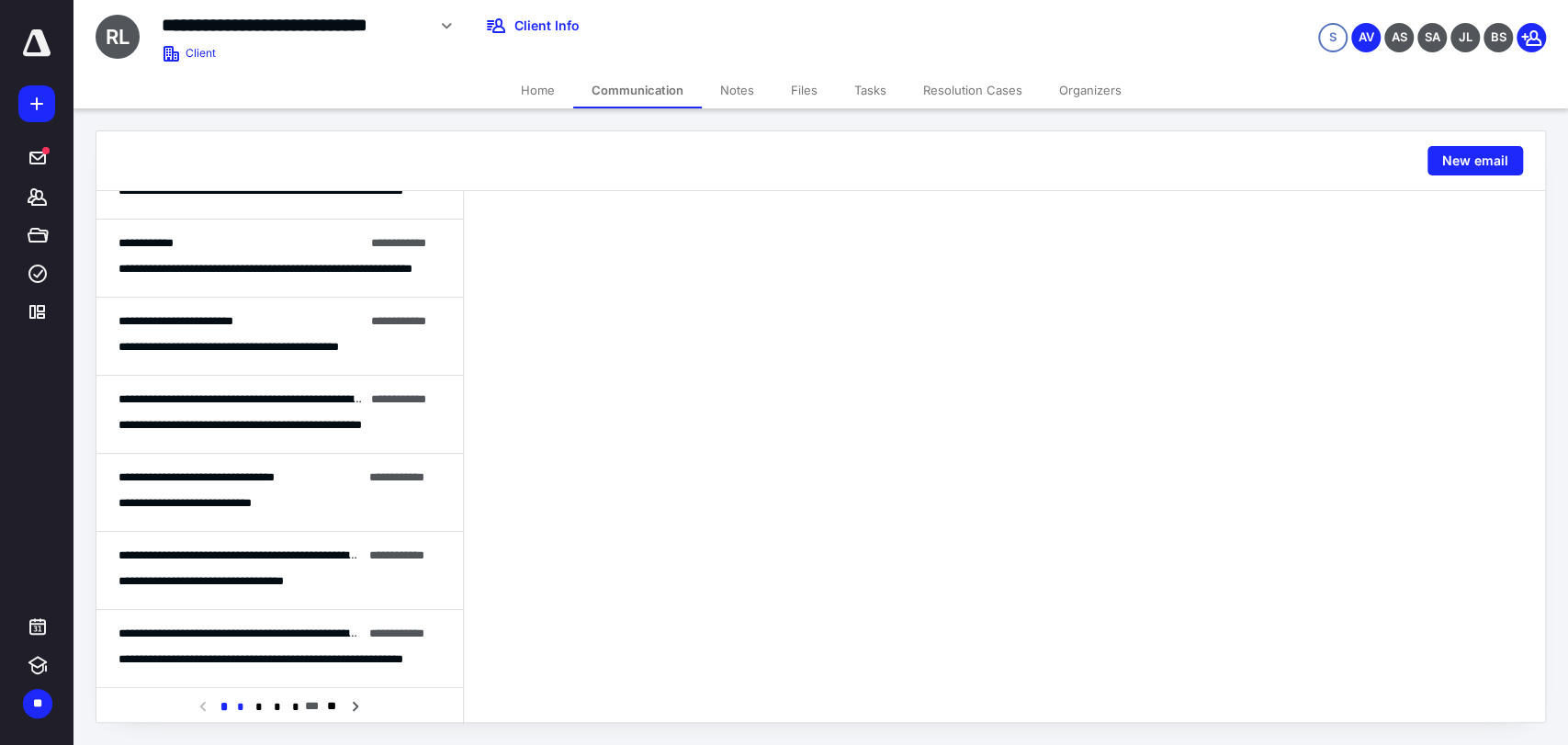 click on "*" at bounding box center [241, 707] 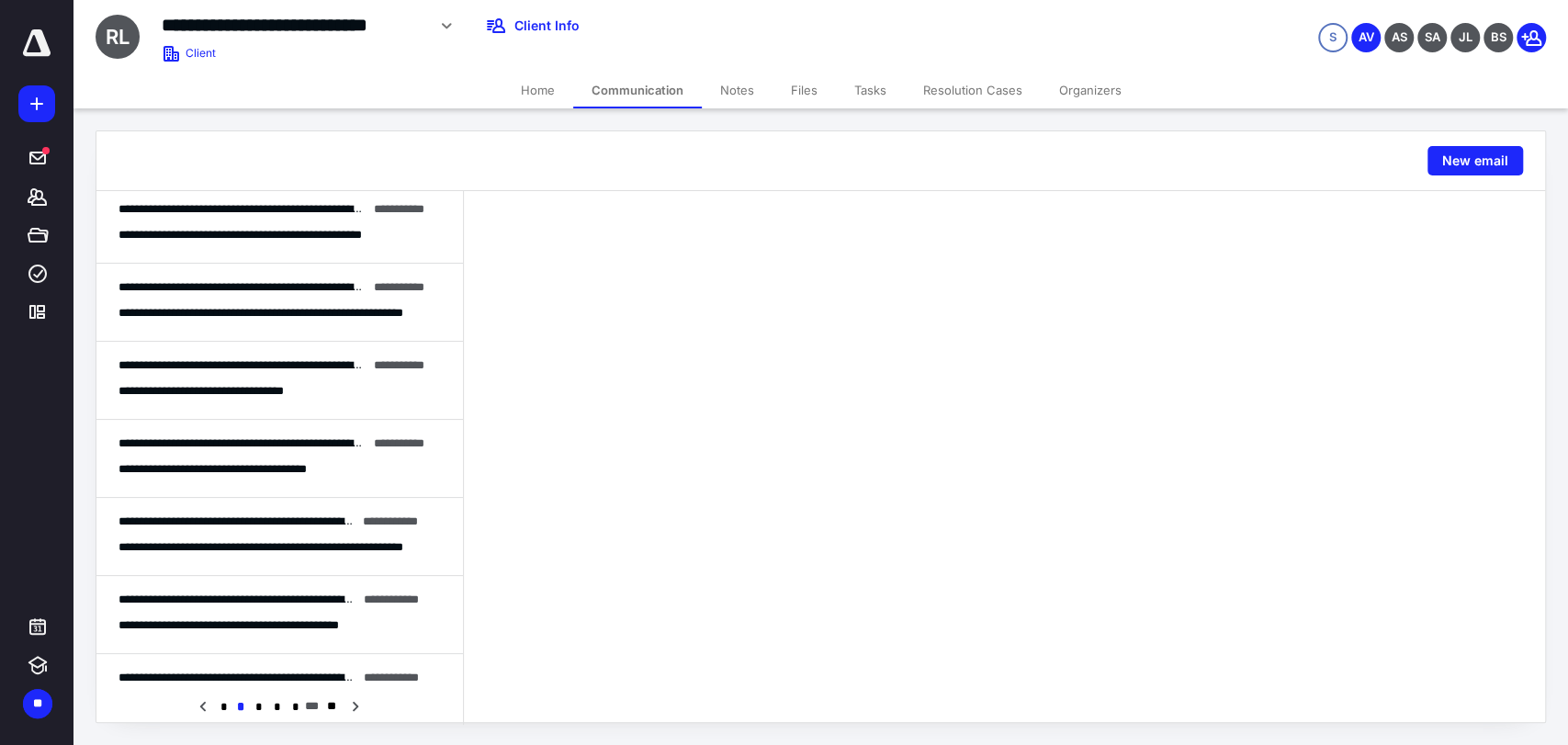 scroll, scrollTop: 816, scrollLeft: 0, axis: vertical 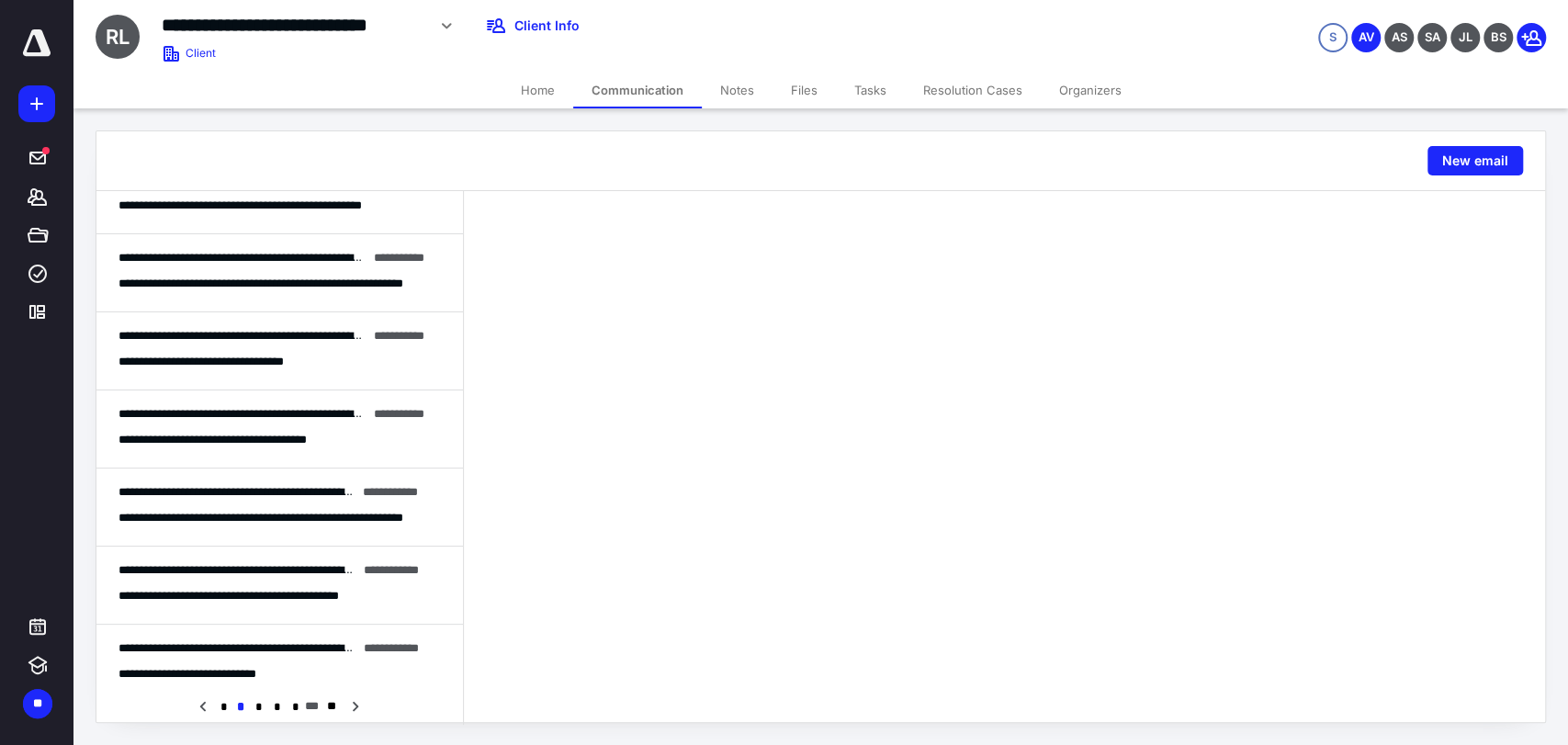 click on "**********" at bounding box center (242, 440) 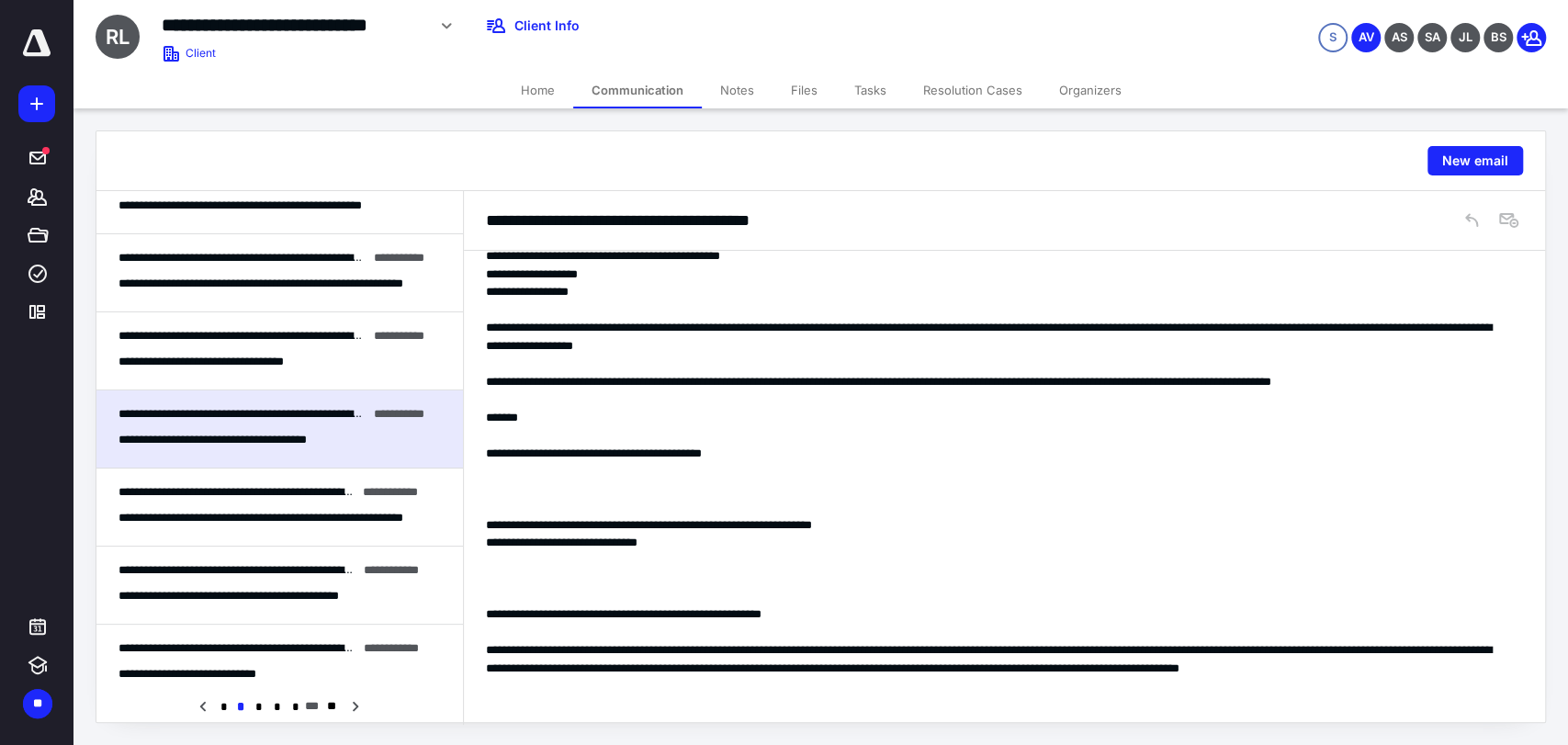 scroll, scrollTop: 0, scrollLeft: 0, axis: both 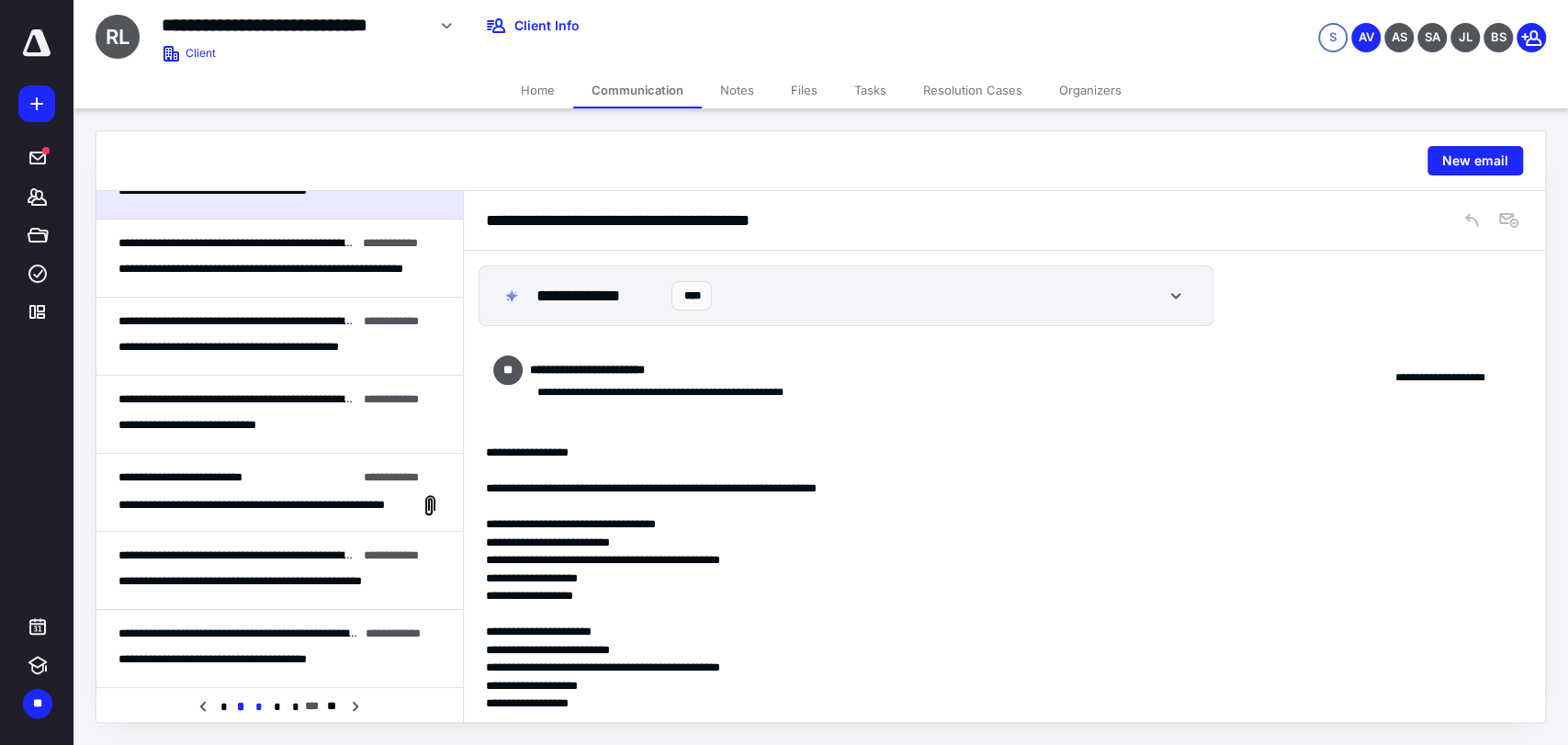 click on "*" at bounding box center (259, 707) 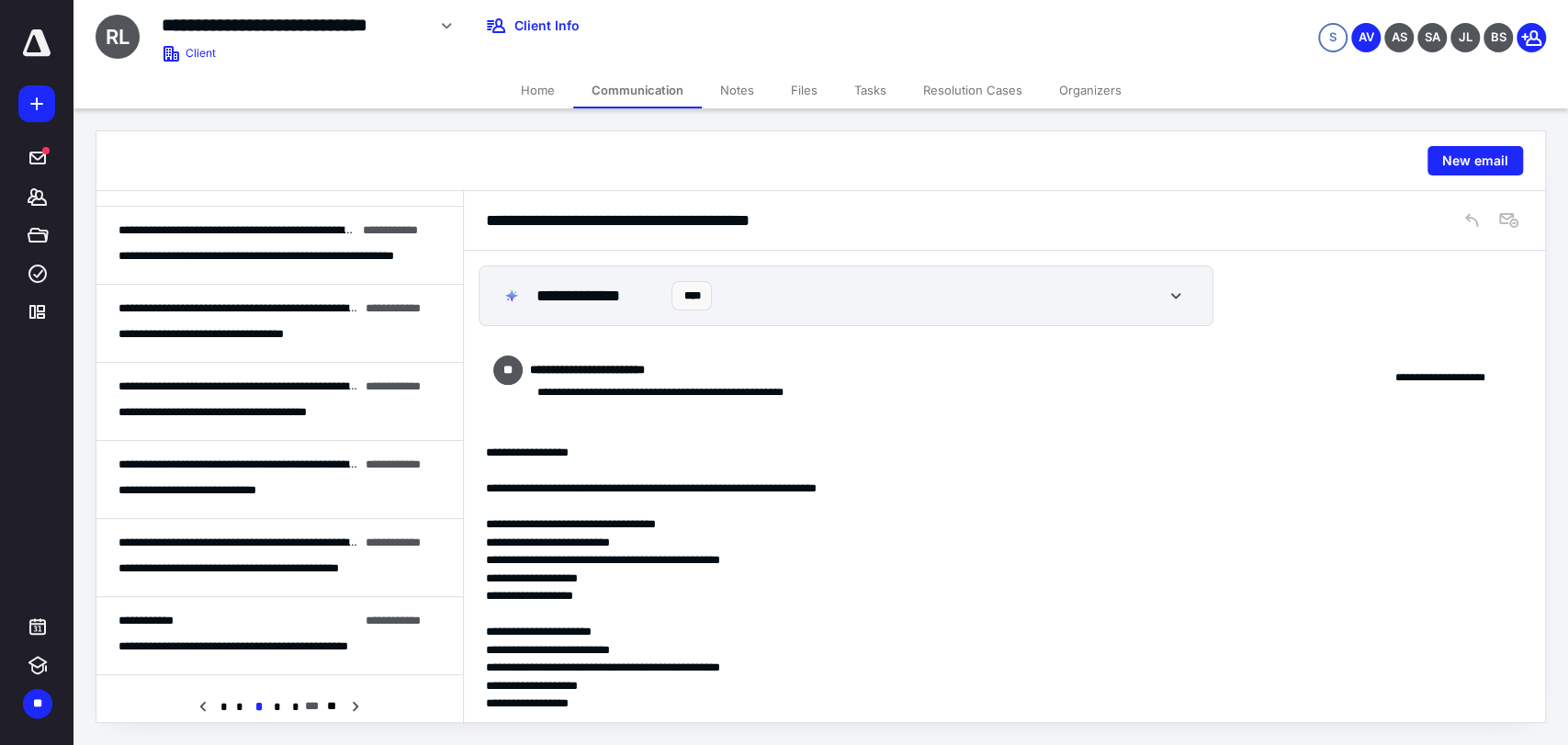 scroll, scrollTop: 408, scrollLeft: 0, axis: vertical 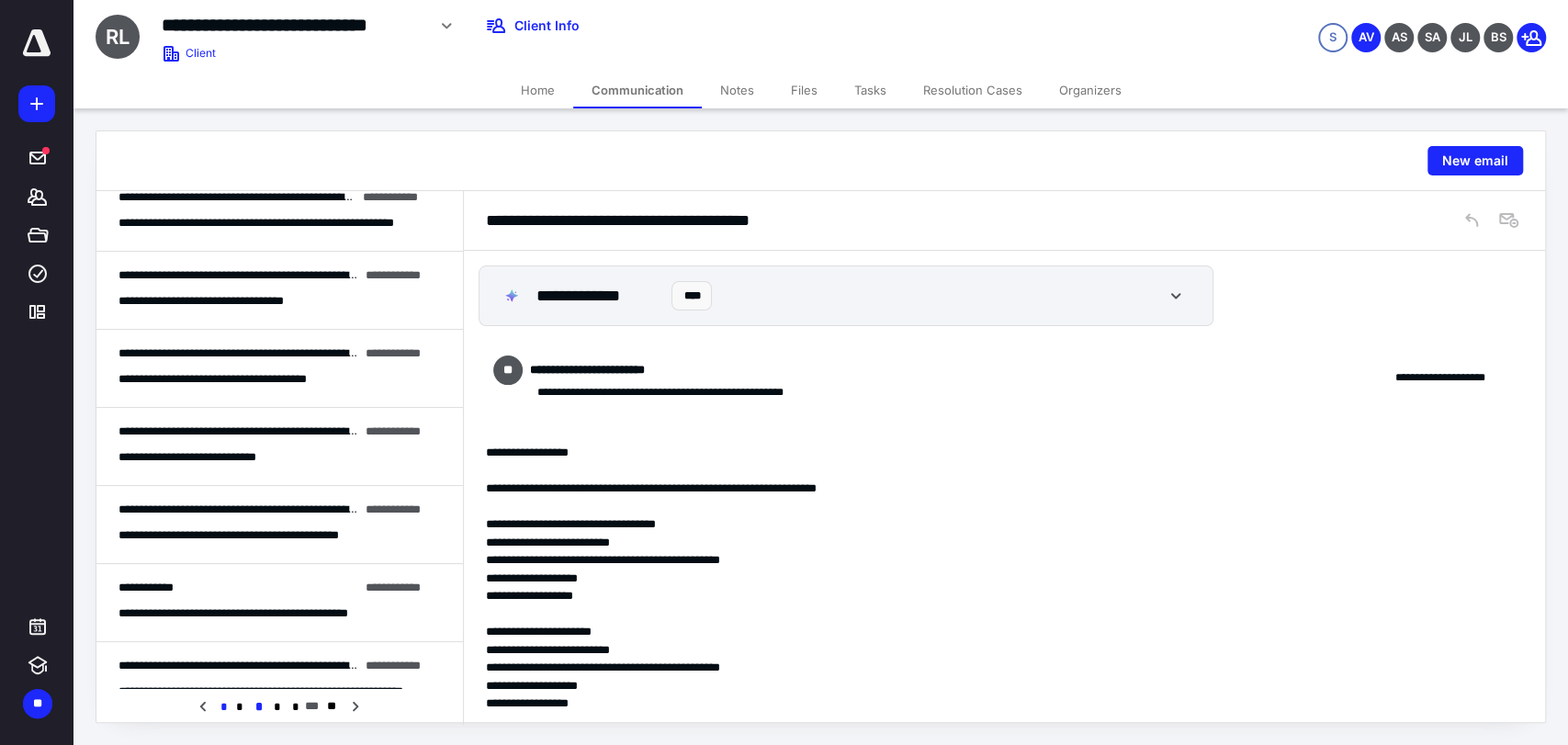 click on "*" at bounding box center (222, 707) 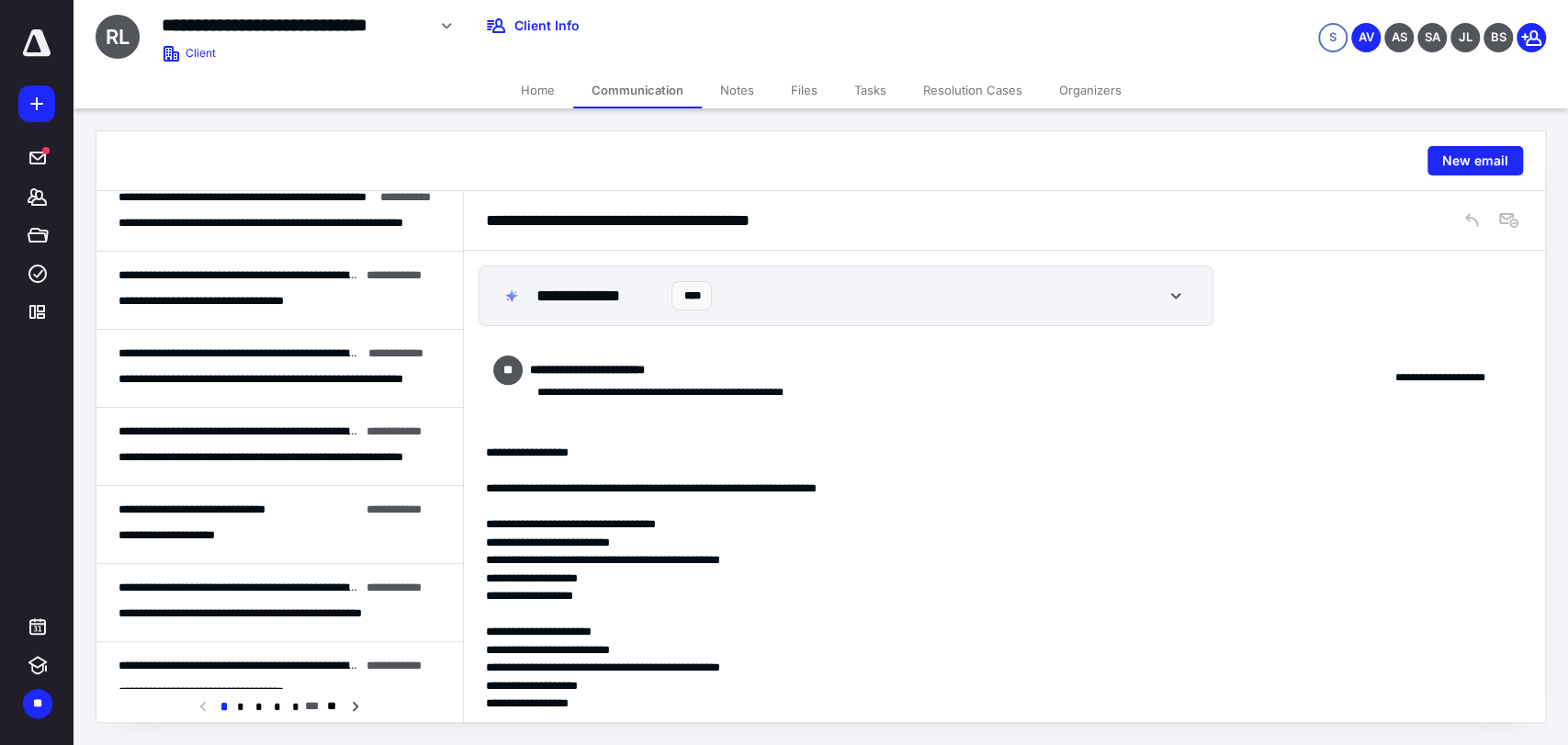 click on "*" at bounding box center [223, 706] 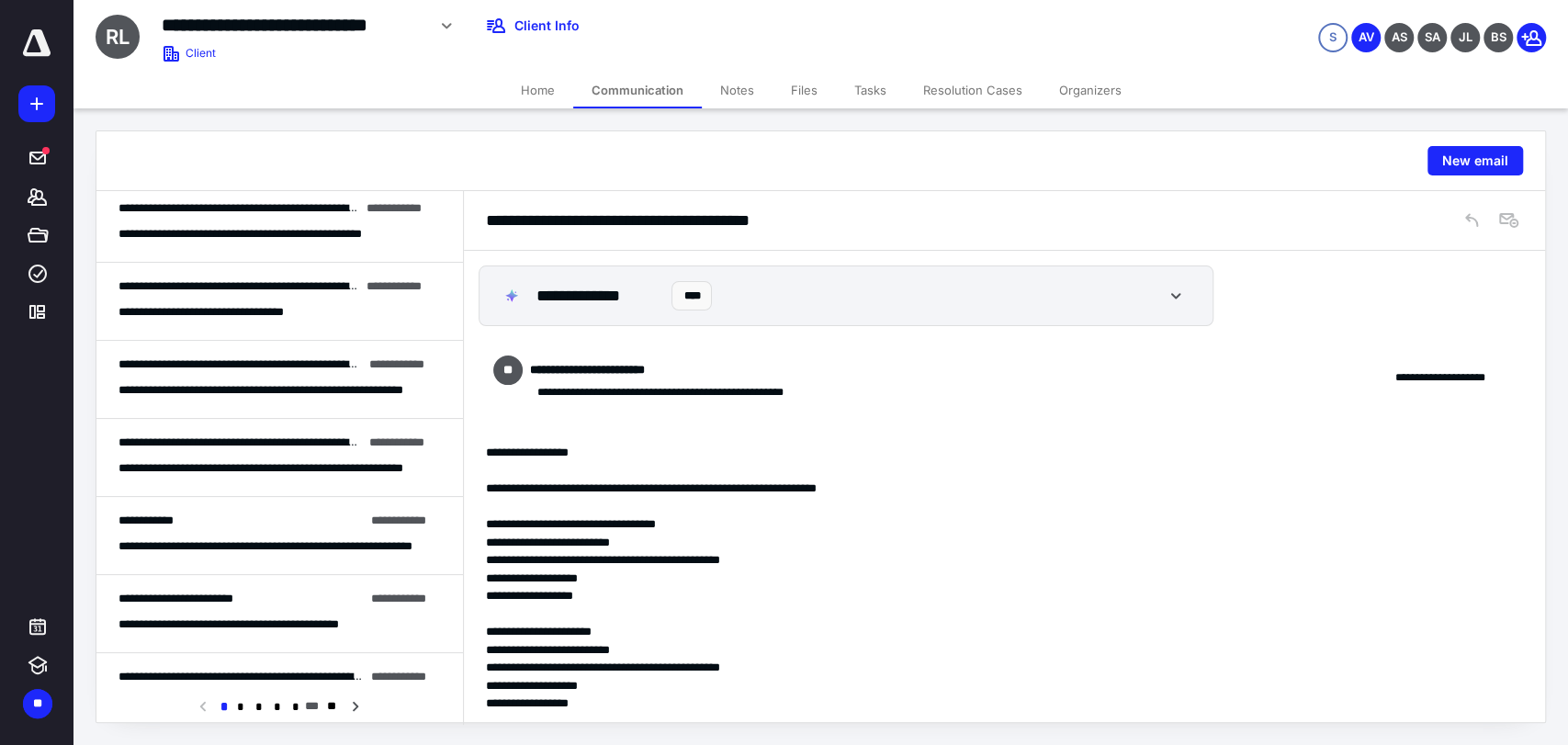 scroll, scrollTop: 919, scrollLeft: 0, axis: vertical 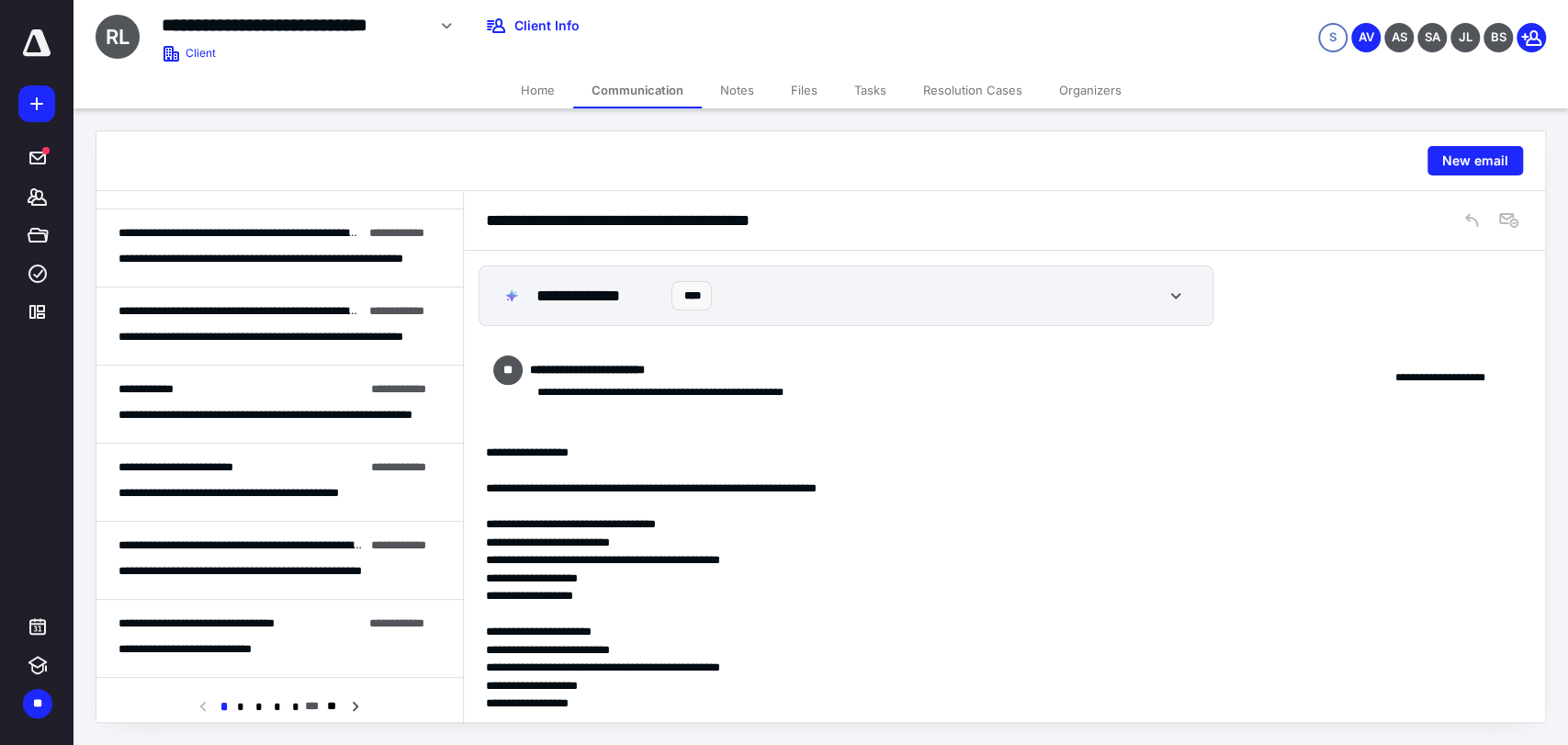 click on "**********" at bounding box center (262, 493) 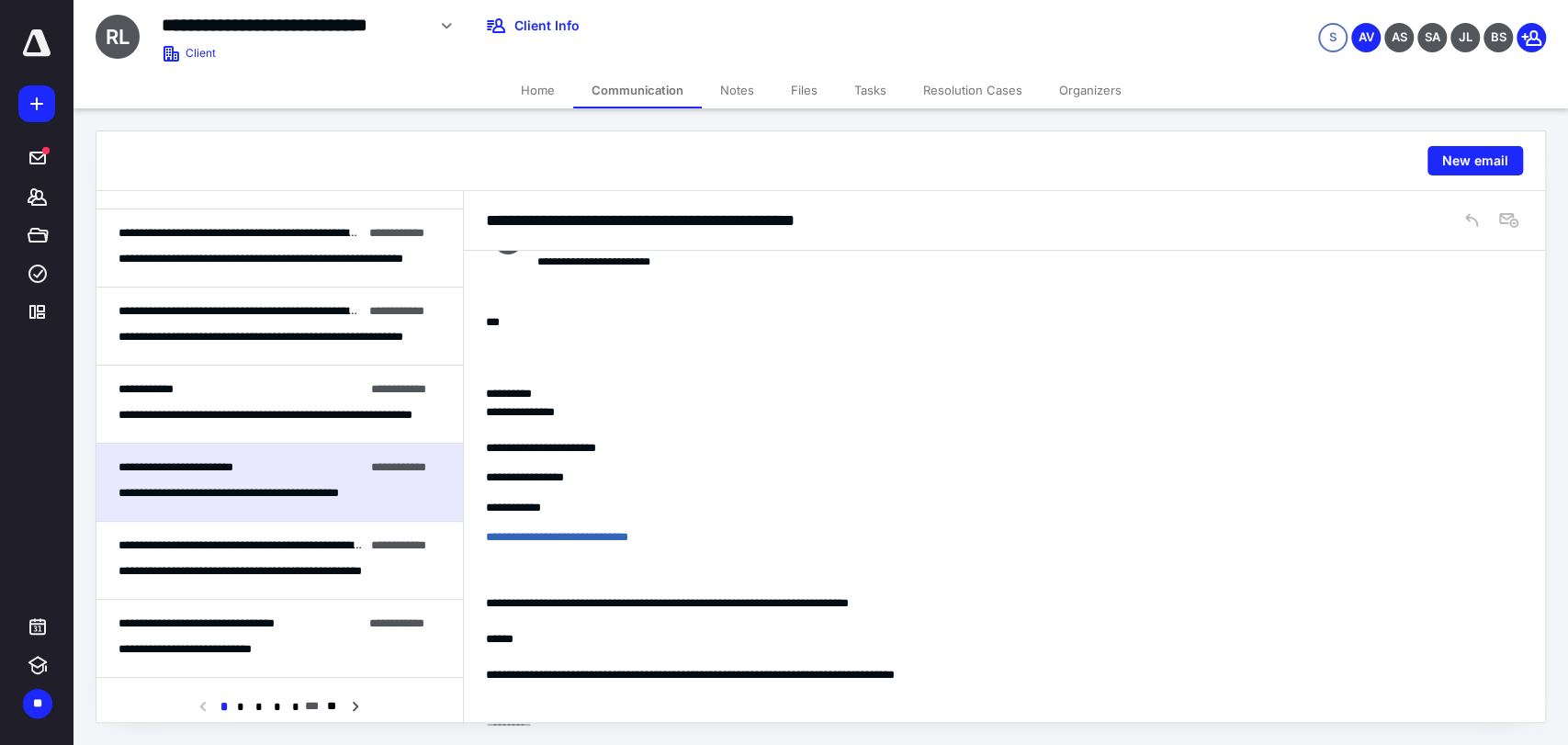 scroll, scrollTop: 6, scrollLeft: 0, axis: vertical 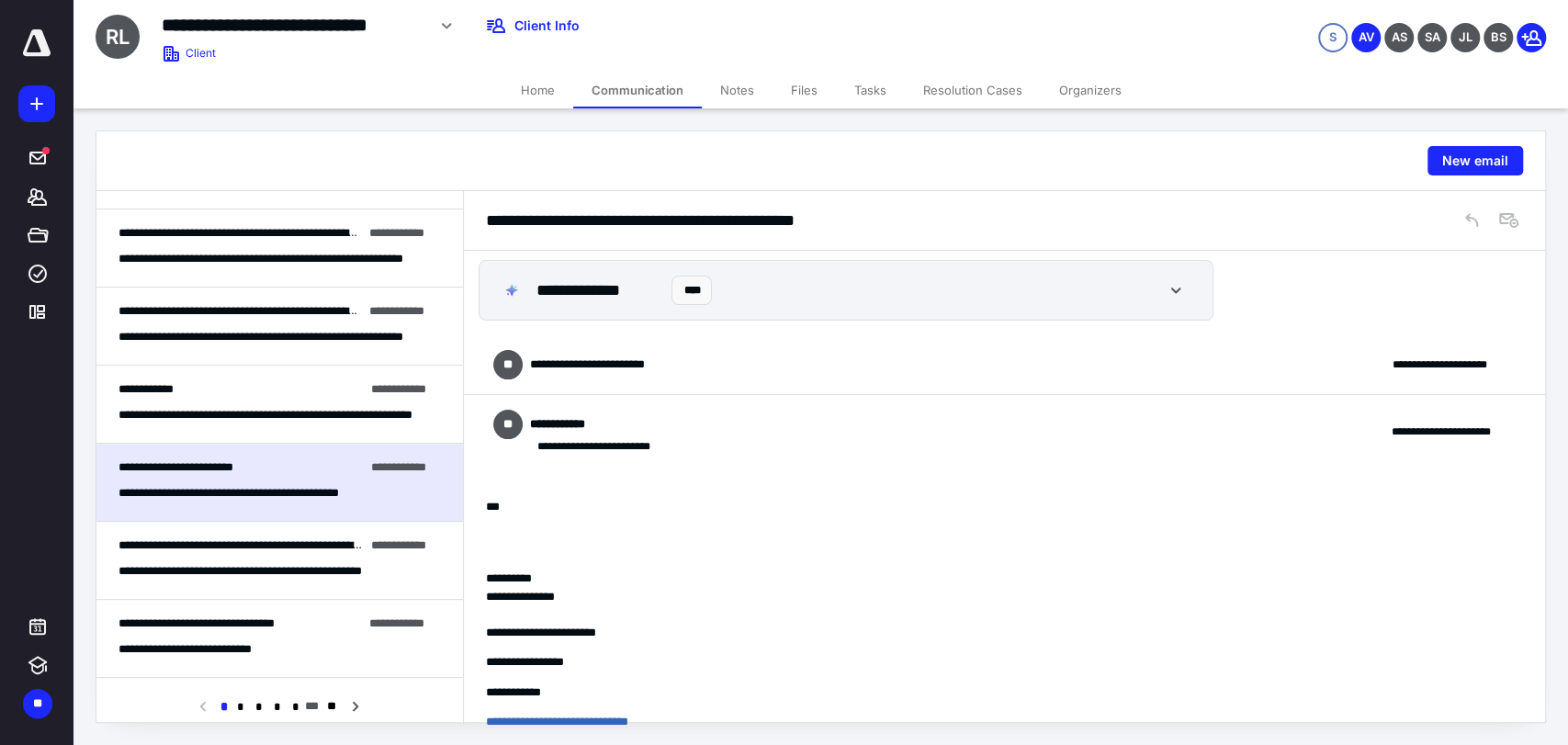 click on "**********" at bounding box center (609, 365) 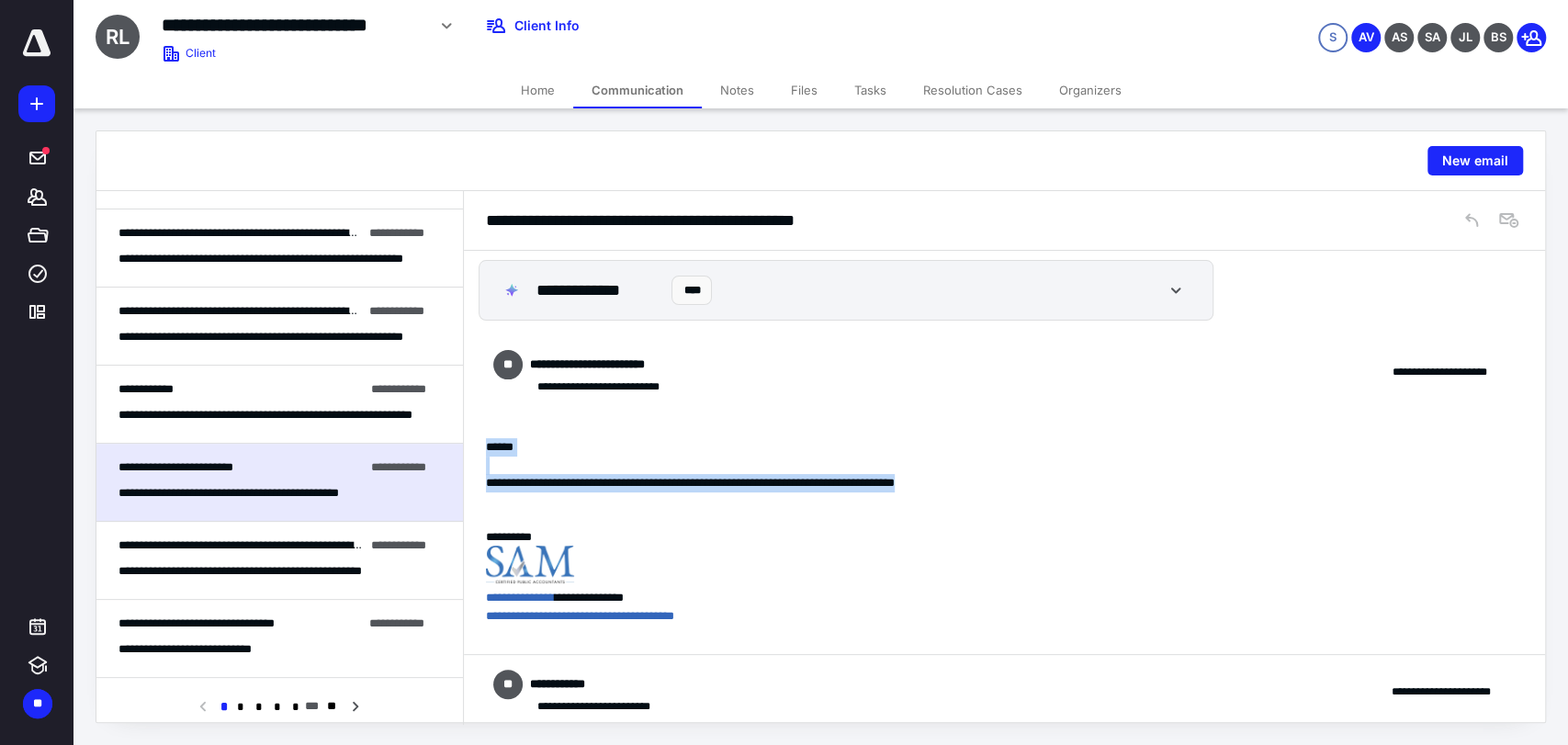 drag, startPoint x: 1011, startPoint y: 473, endPoint x: 478, endPoint y: 443, distance: 533.8436 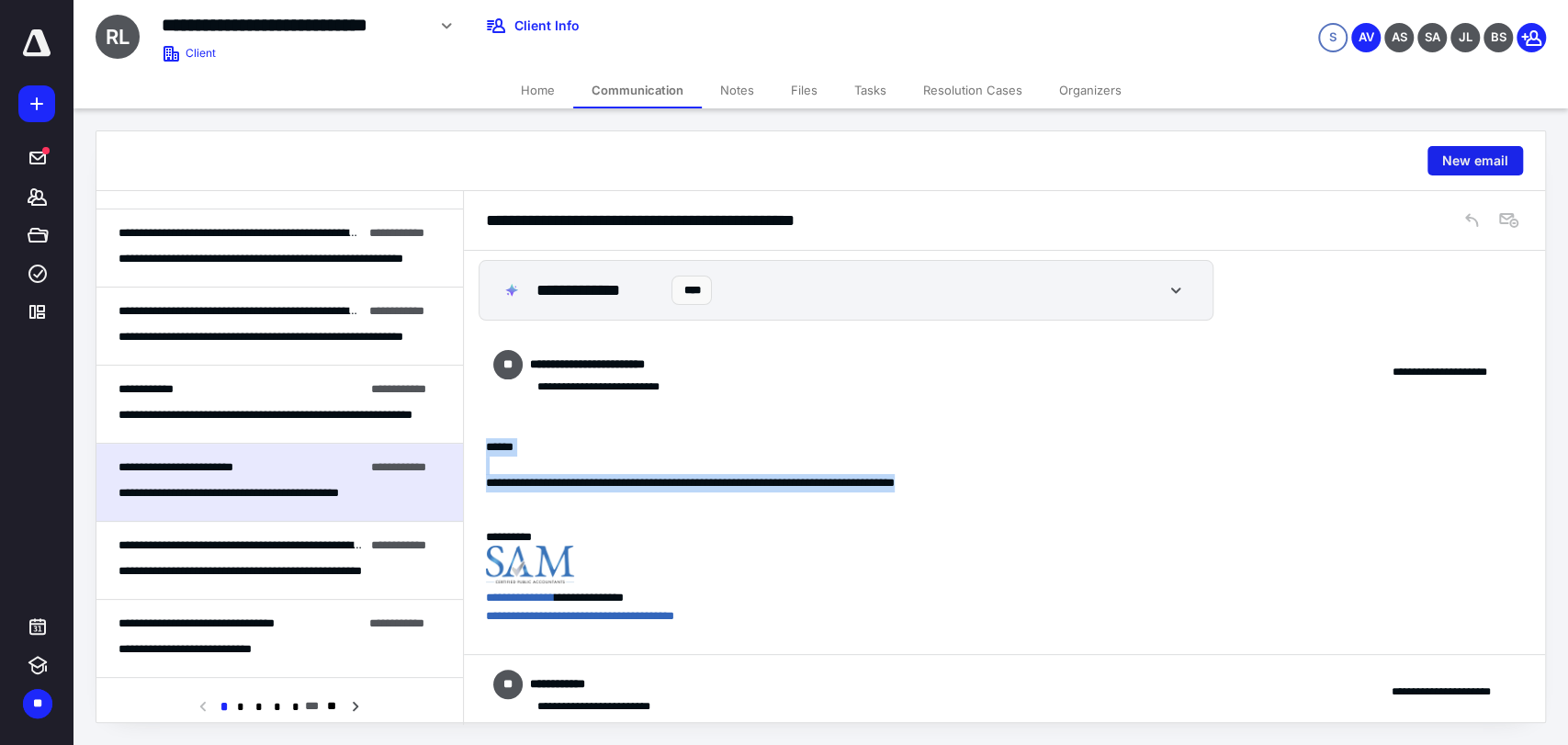 click on "New email" at bounding box center [1475, 161] 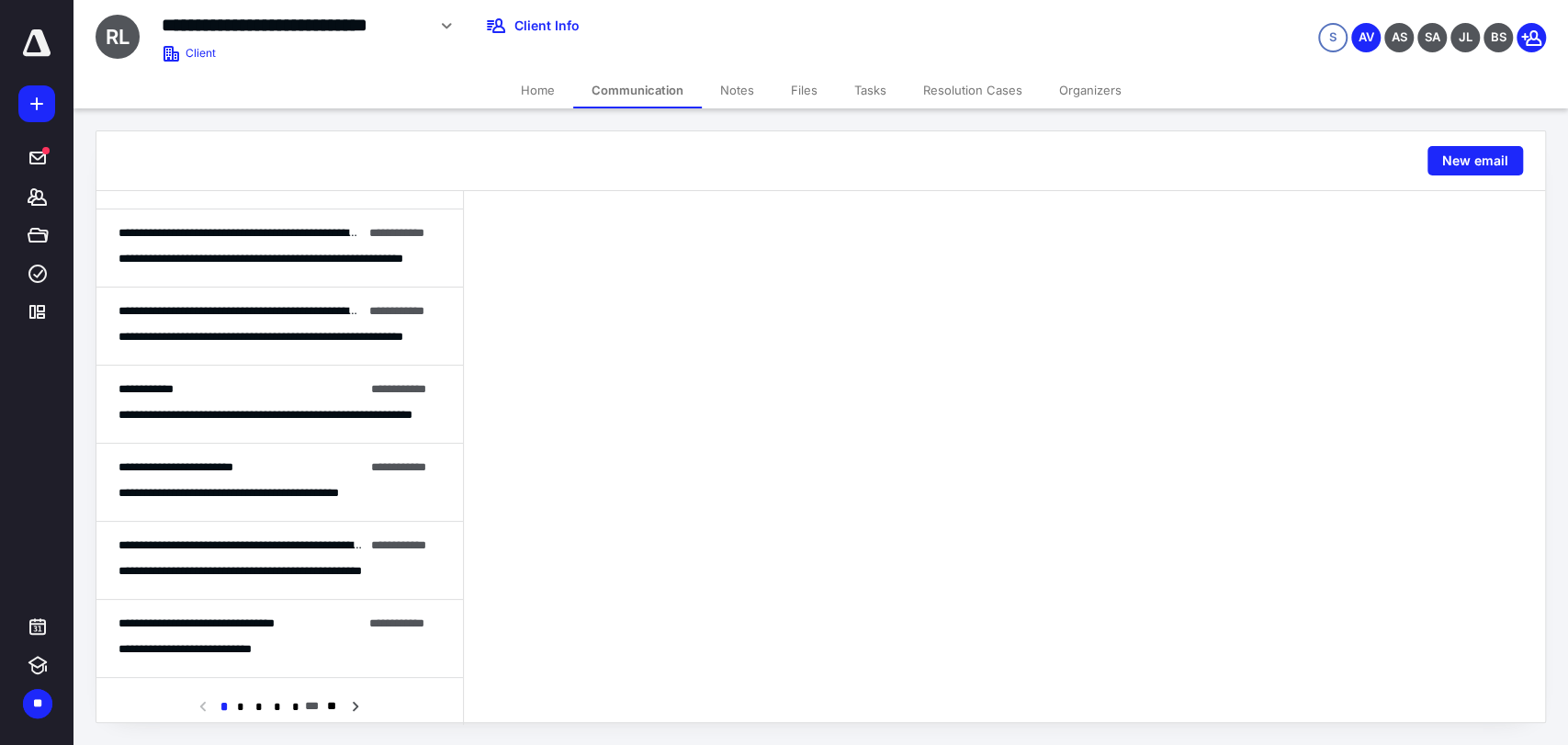 scroll, scrollTop: 997, scrollLeft: 0, axis: vertical 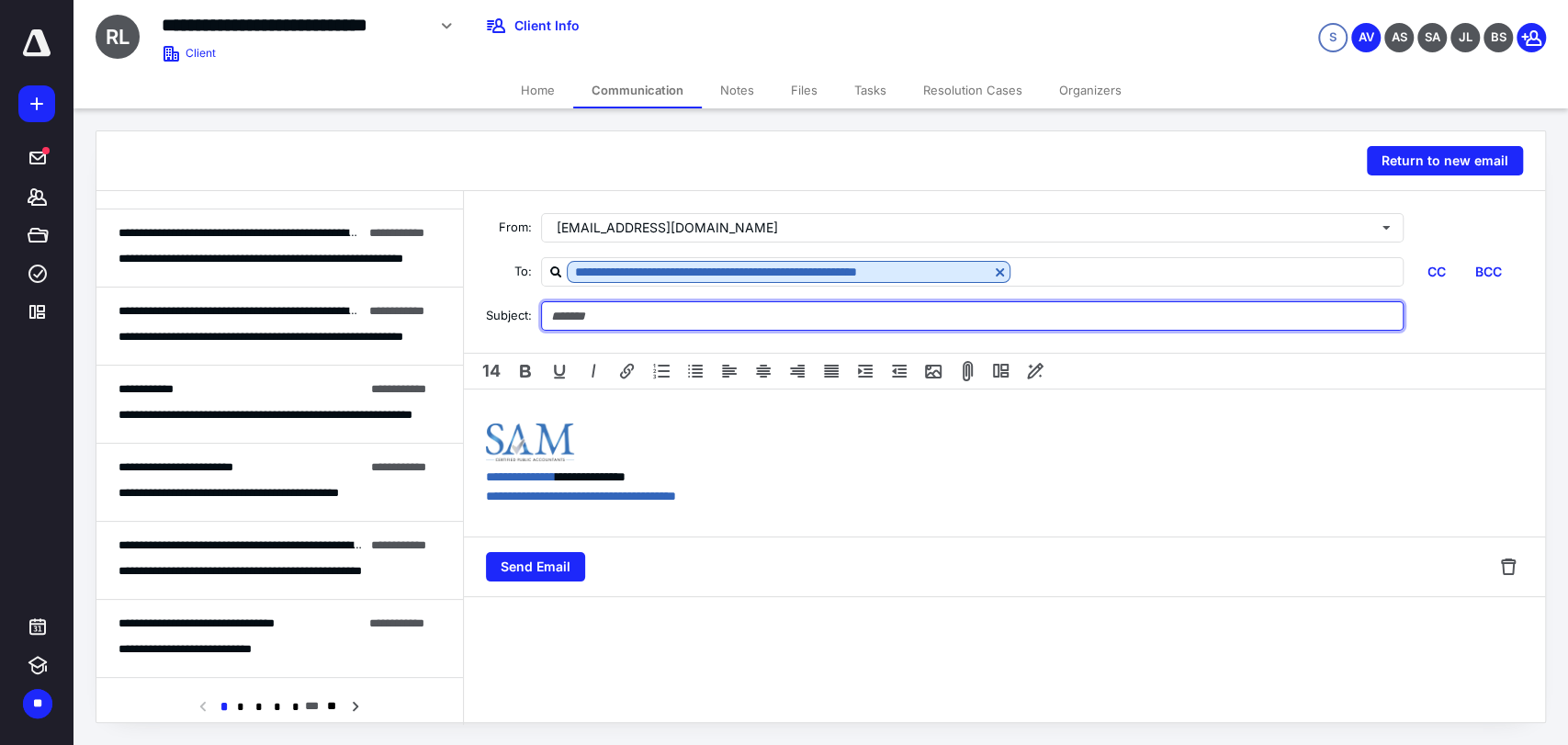 click at bounding box center [972, 316] 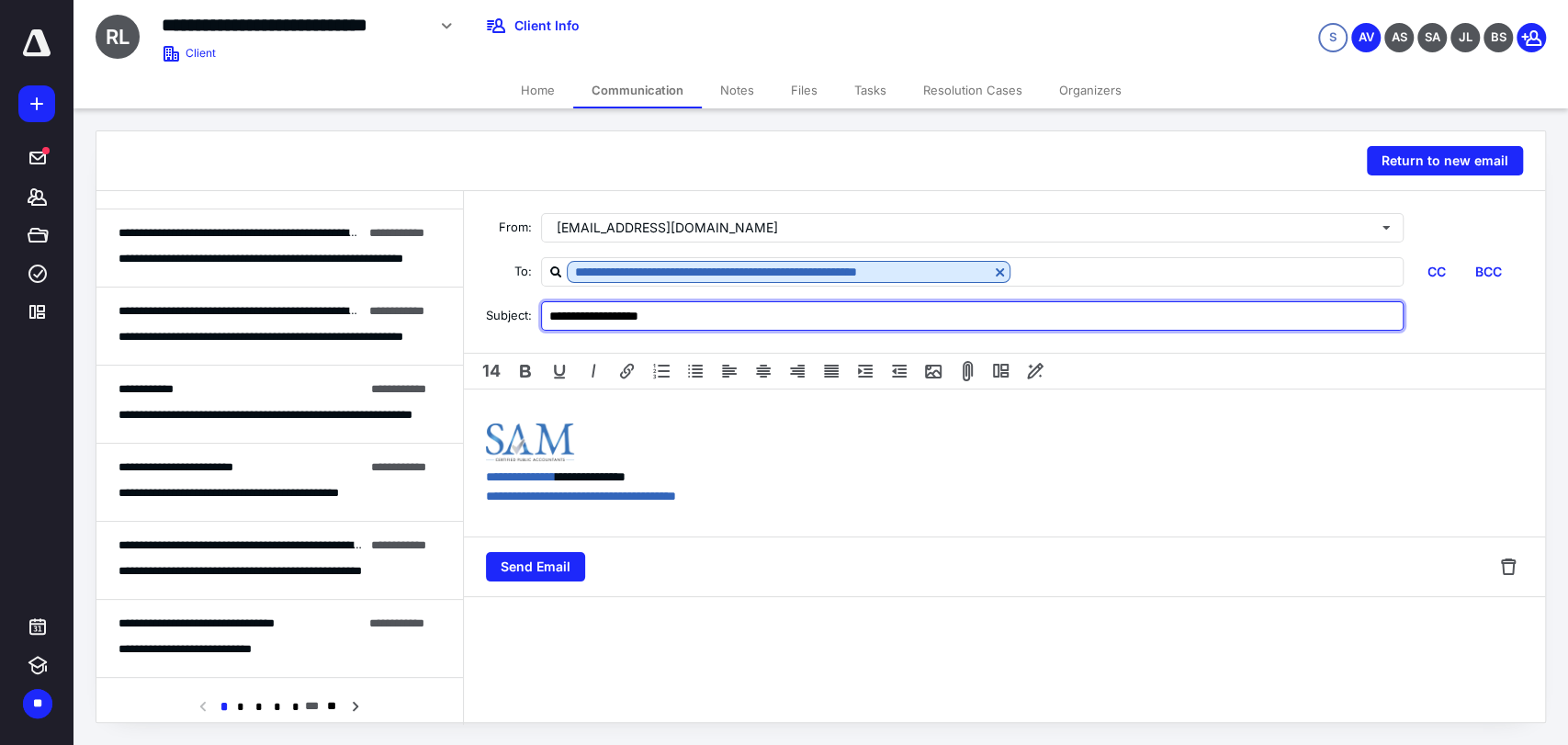 type on "**********" 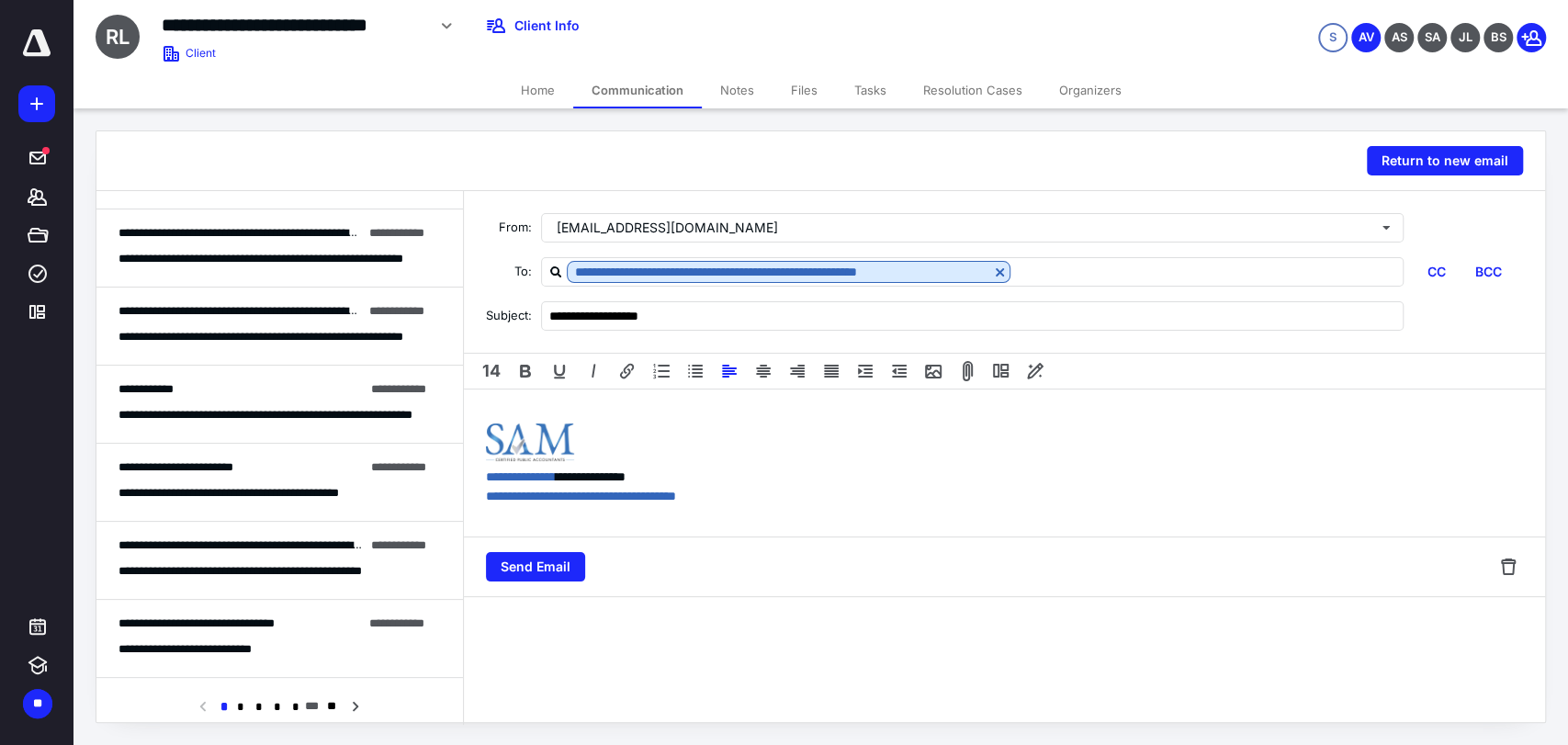 click on "**********" at bounding box center [1004, 463] 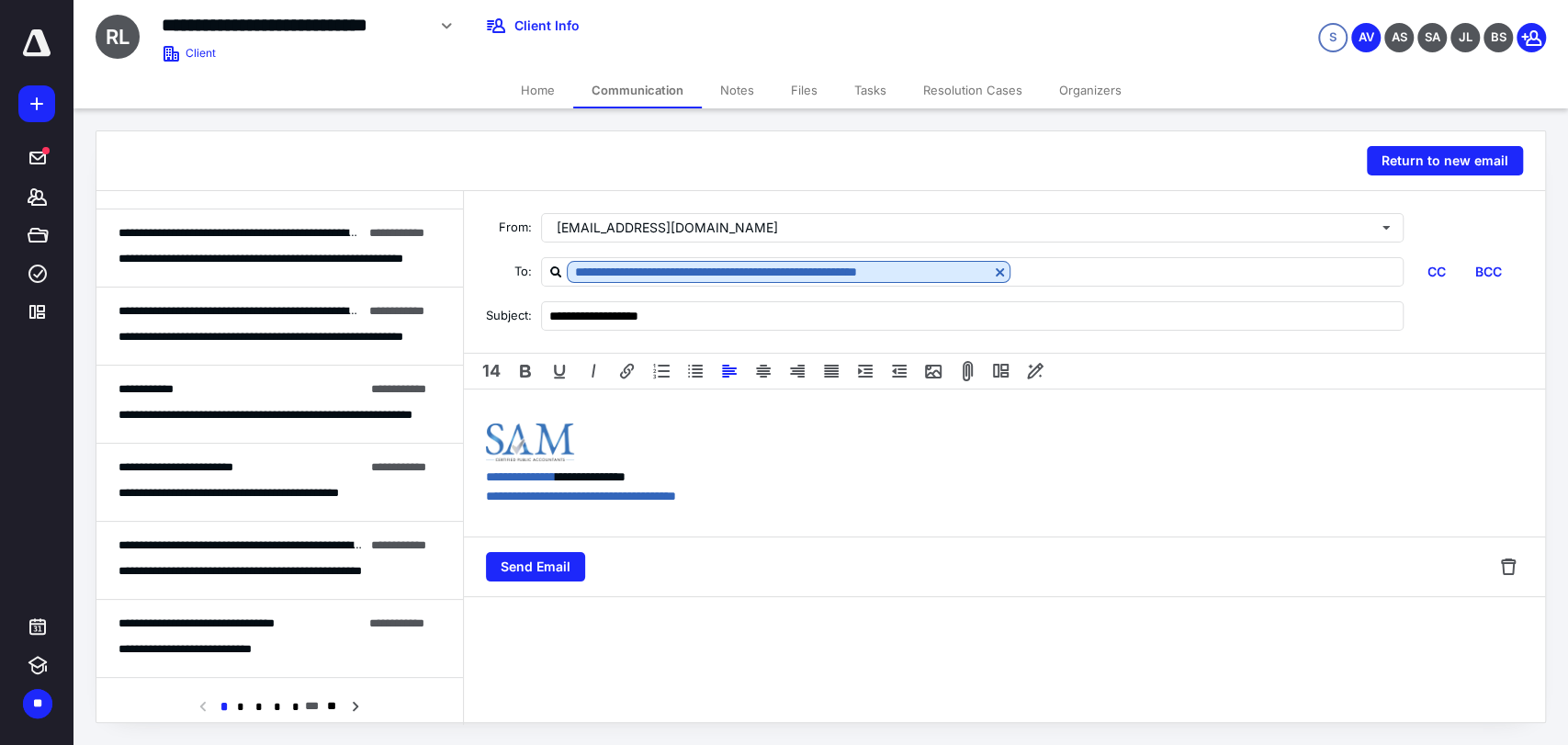 type 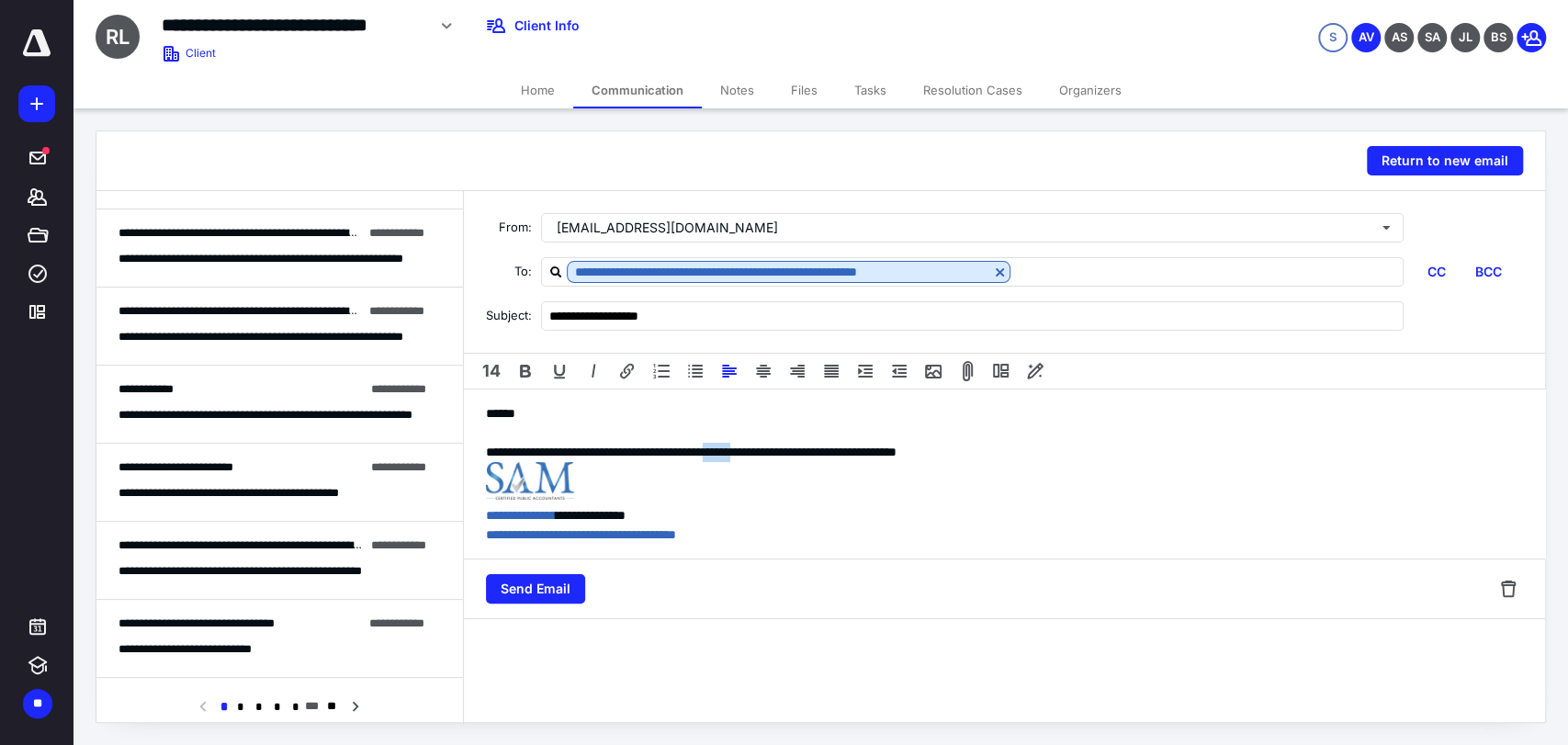 drag, startPoint x: 795, startPoint y: 455, endPoint x: 760, endPoint y: 459, distance: 35.22783 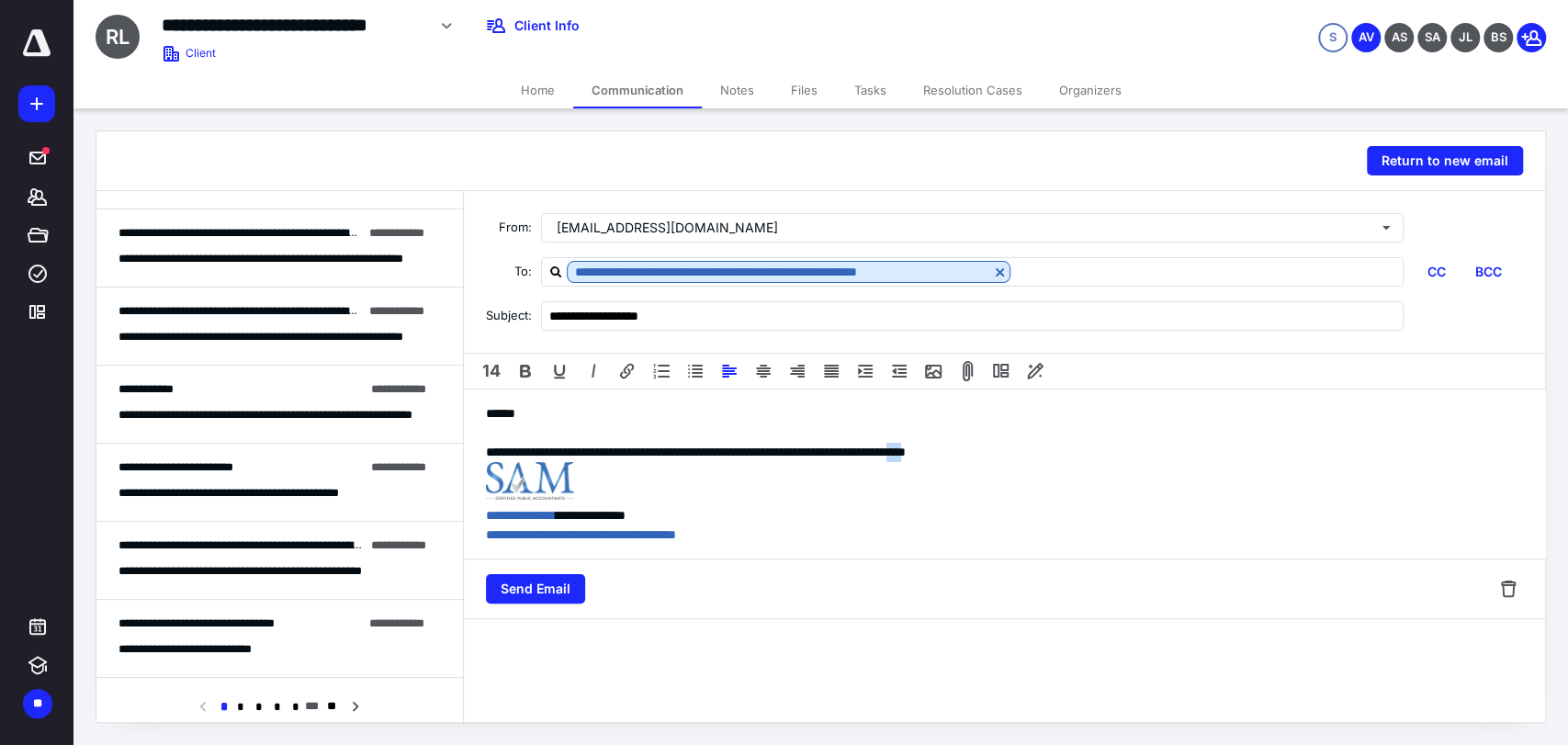 drag, startPoint x: 1006, startPoint y: 455, endPoint x: 1028, endPoint y: 456, distance: 22.022716 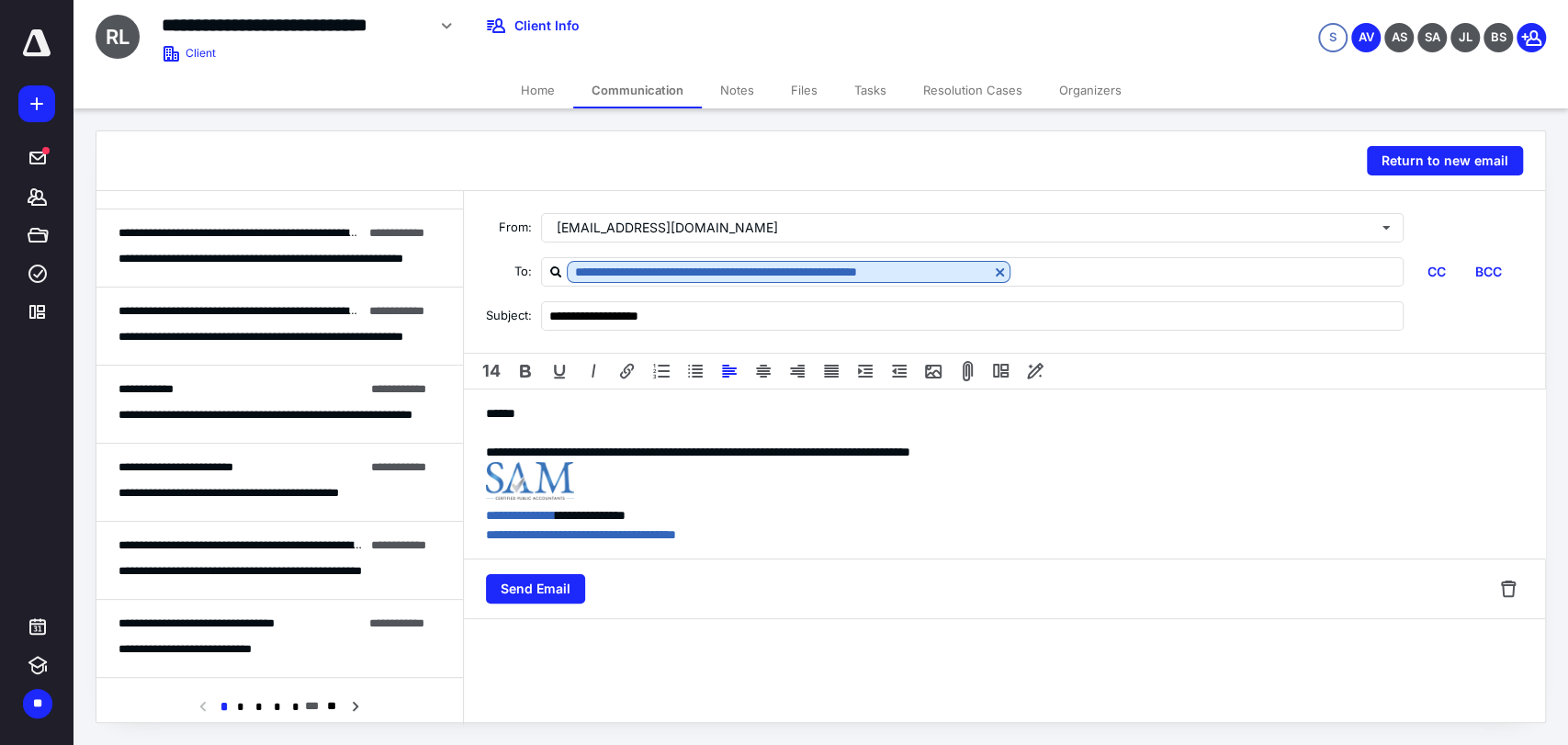 click on "**********" at bounding box center [1004, 452] 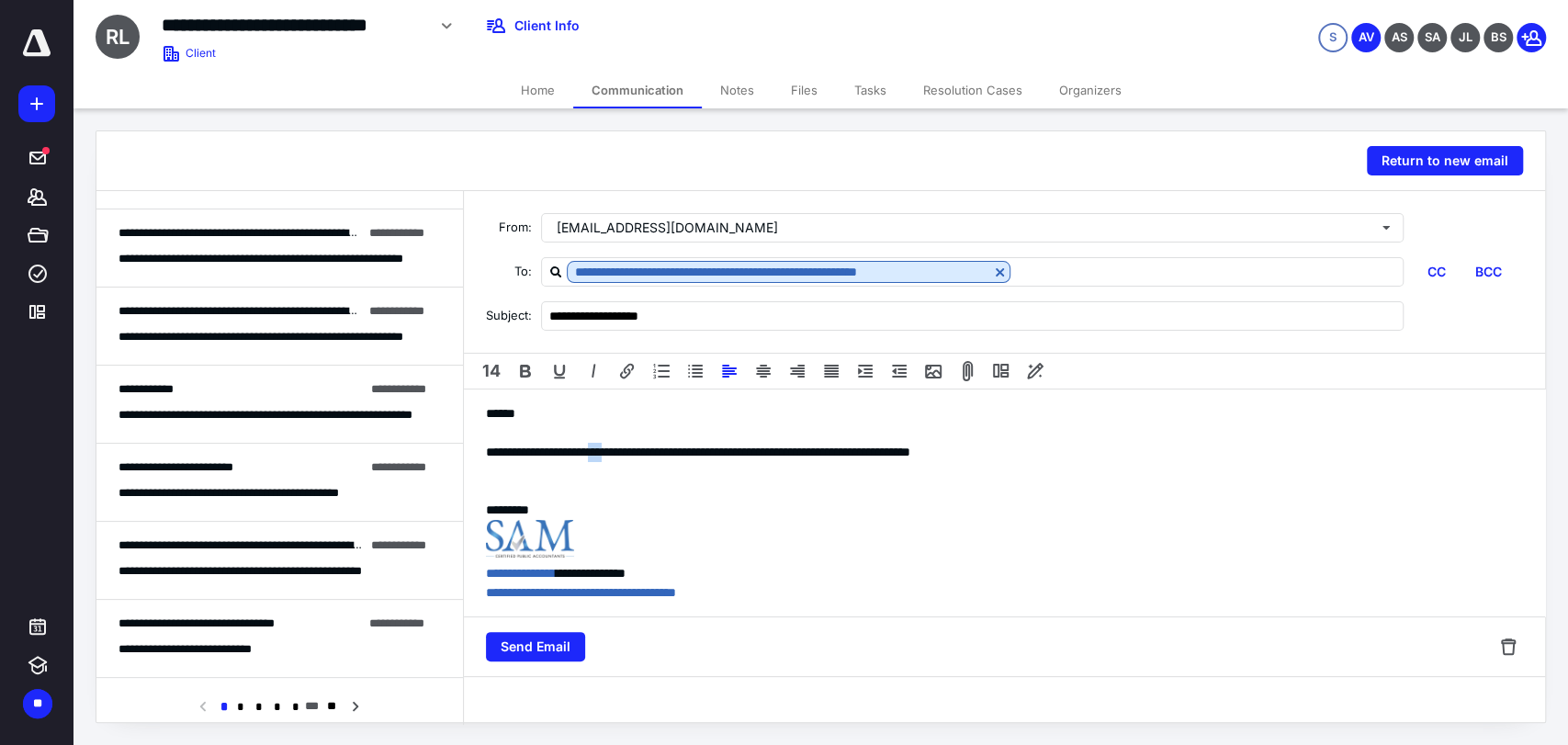 drag, startPoint x: 619, startPoint y: 454, endPoint x: 608, endPoint y: 457, distance: 11.401754 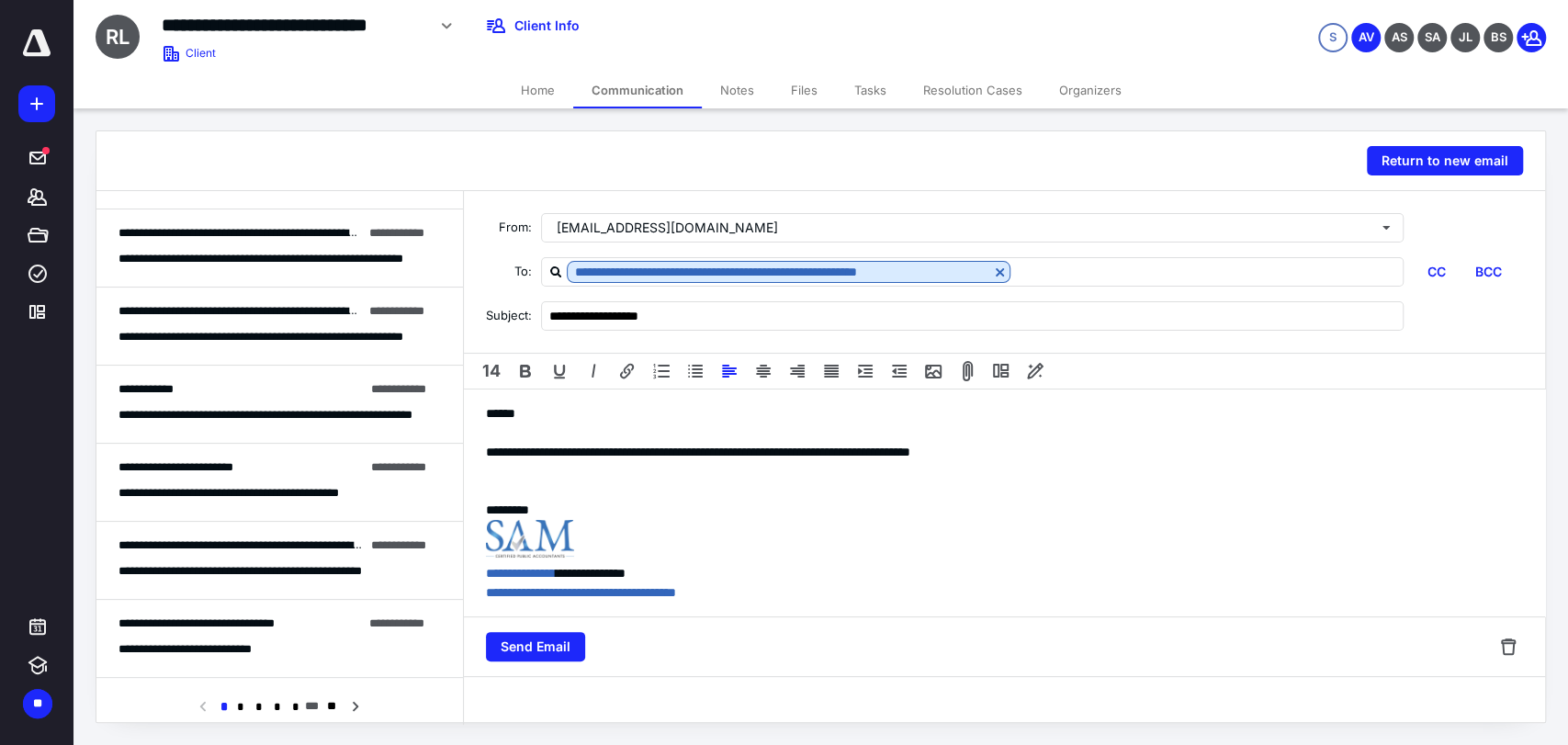 click at bounding box center (1004, 491) 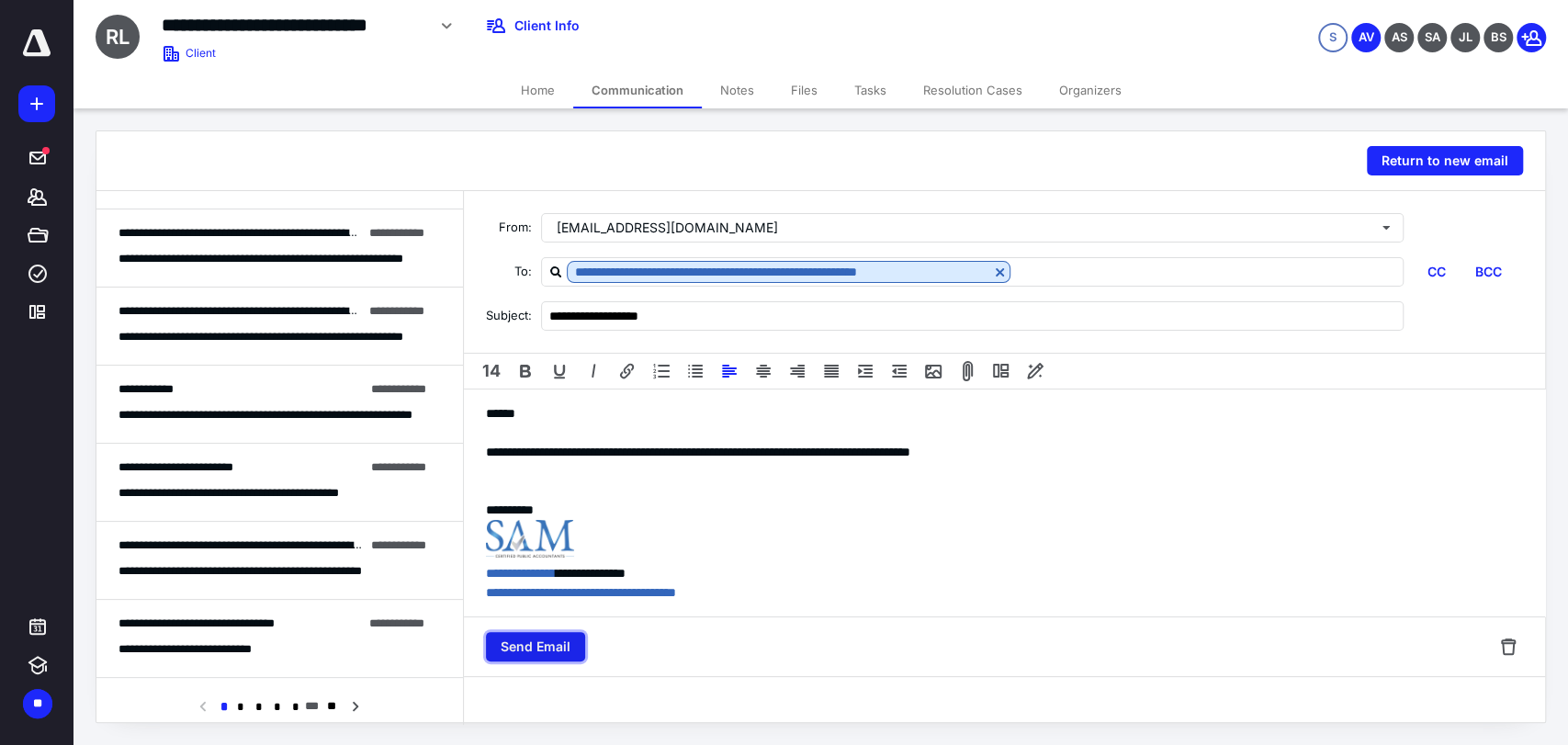 click on "Send Email" at bounding box center (536, 647) 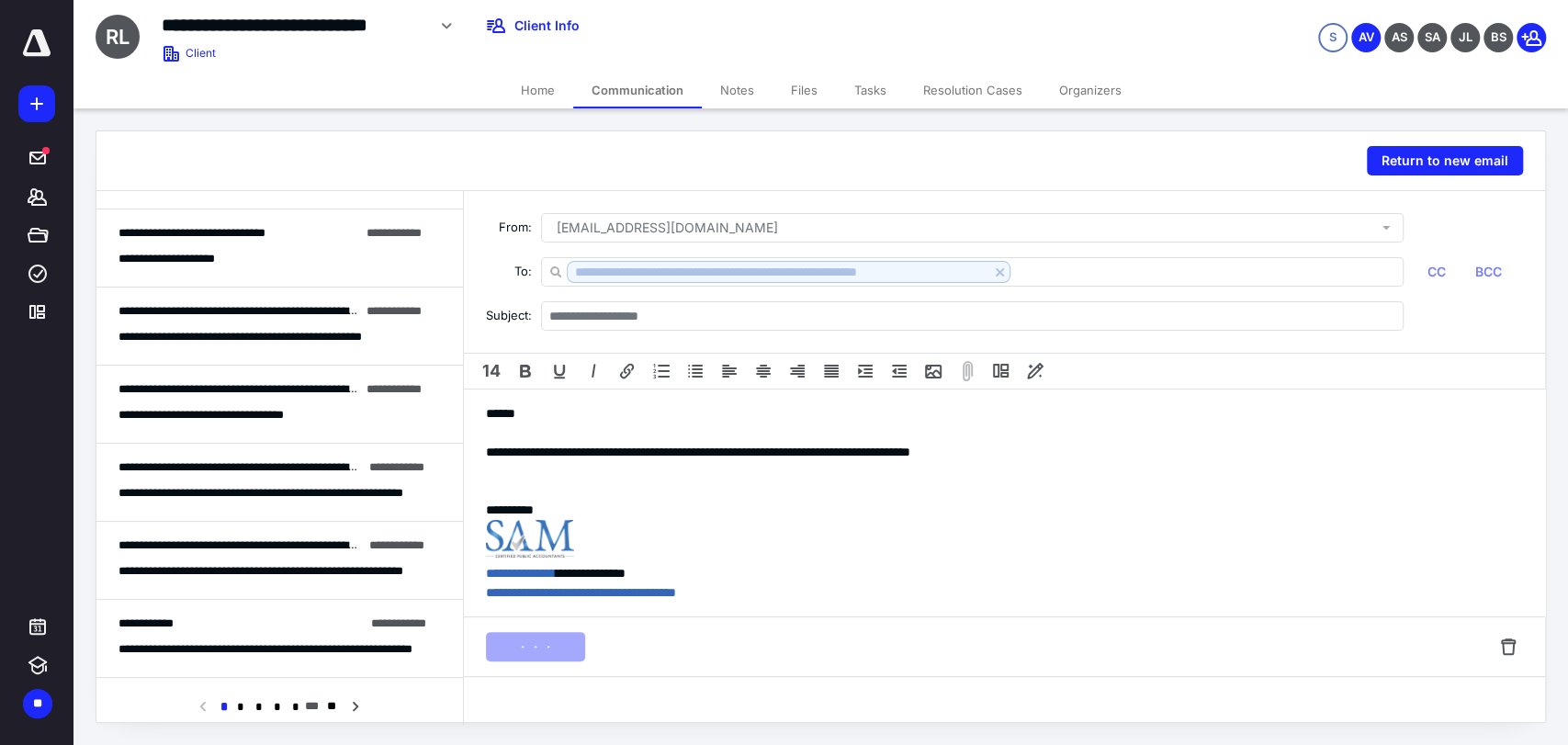 scroll, scrollTop: 1066, scrollLeft: 0, axis: vertical 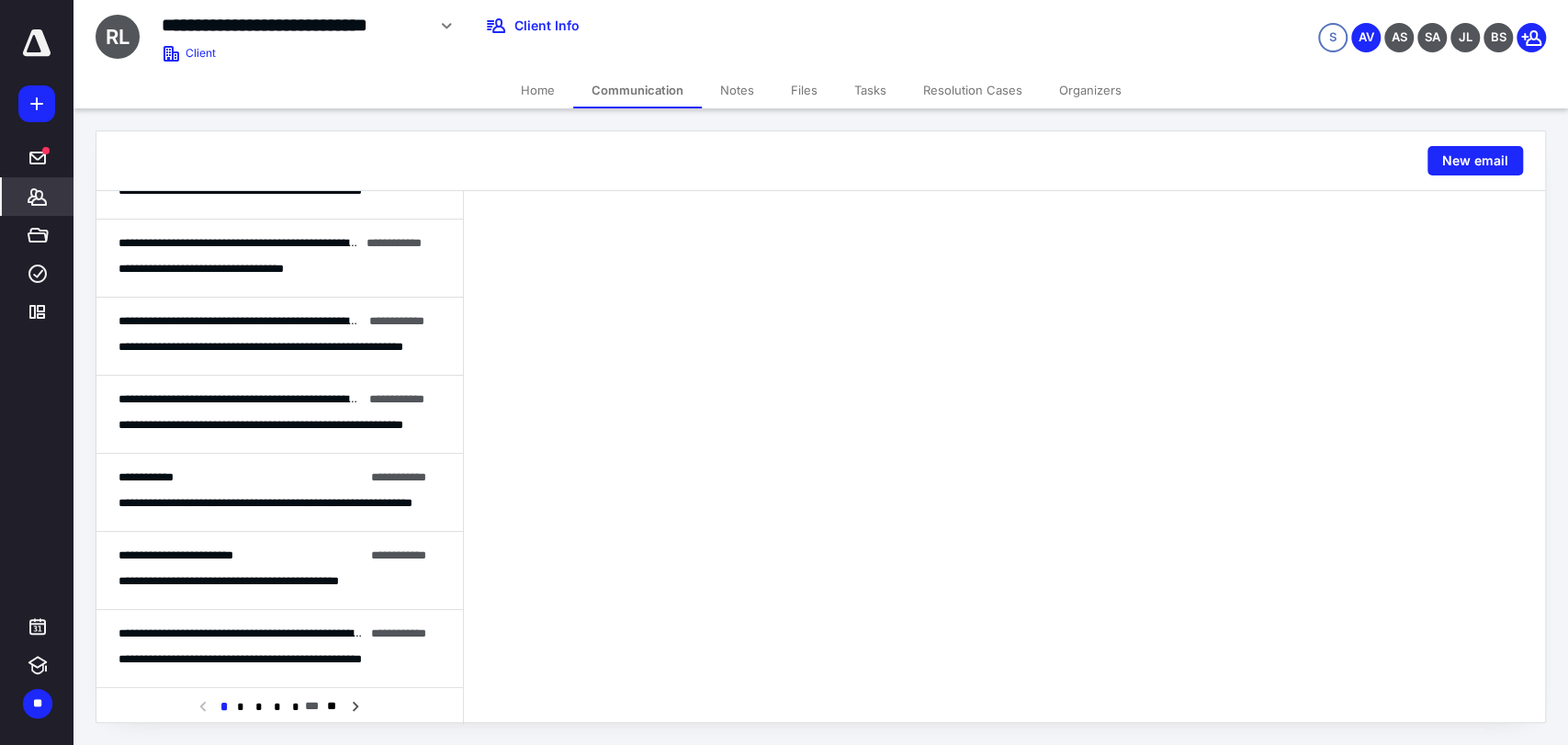 click on "*******" at bounding box center [38, 197] 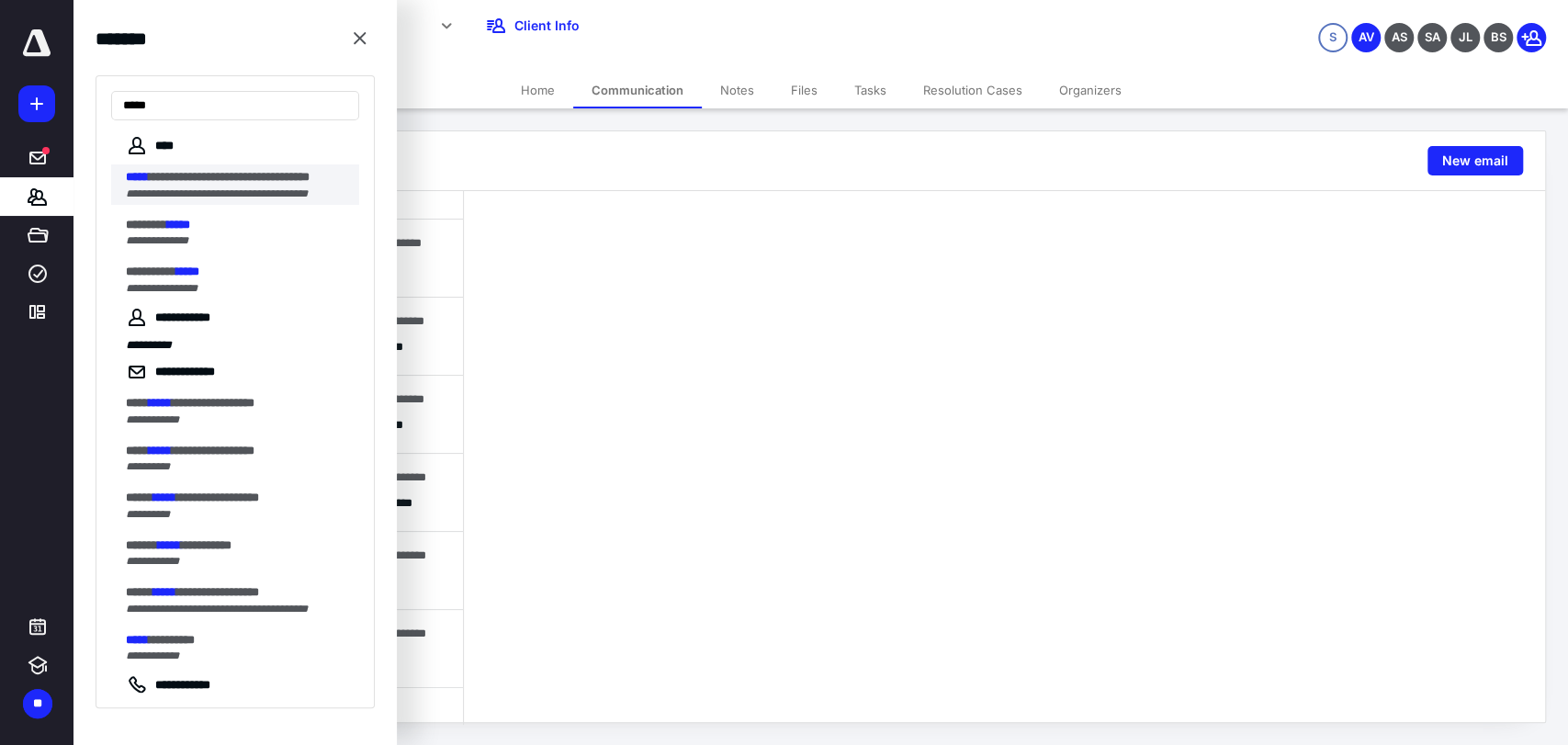 type on "*****" 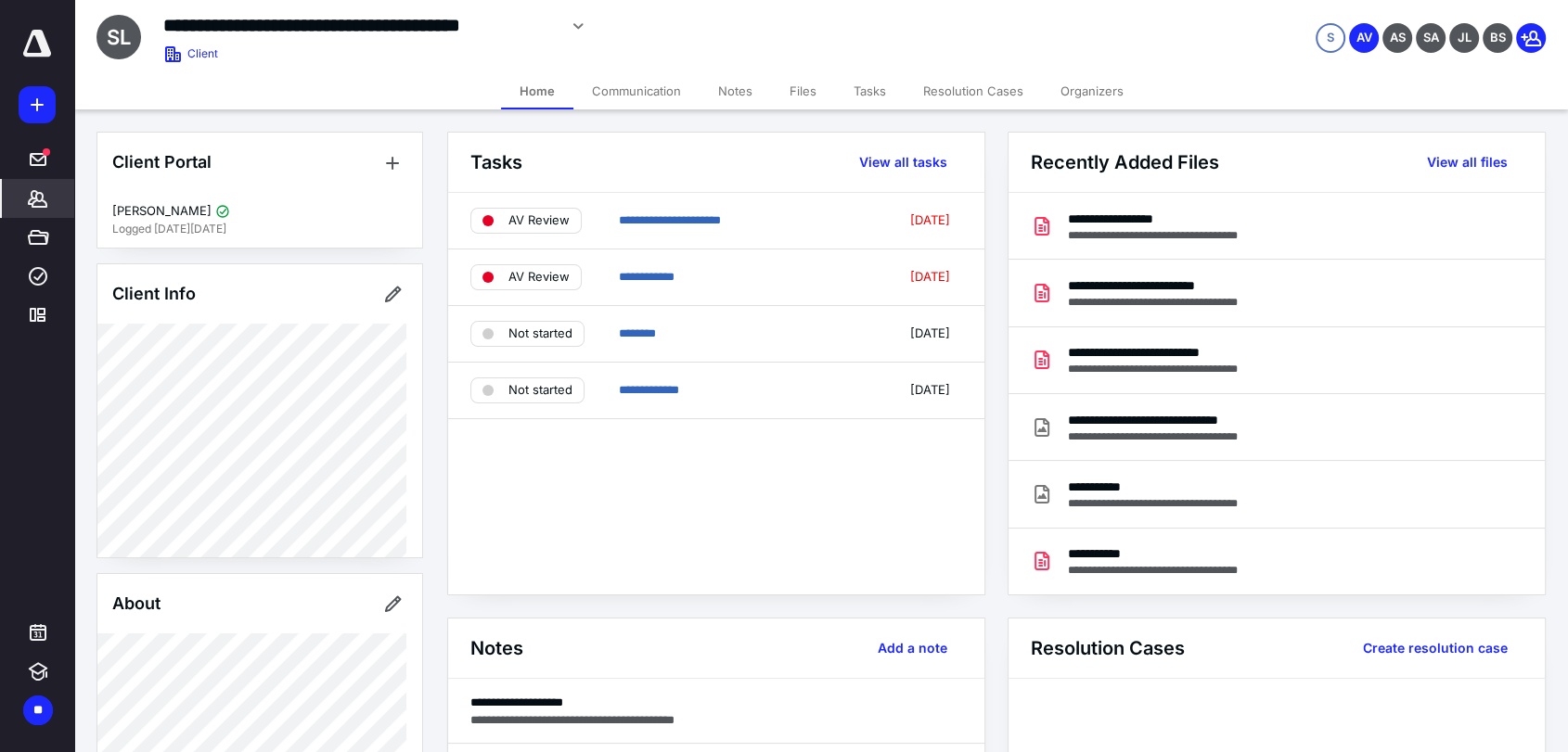 click on "Communication" at bounding box center [636, 91] 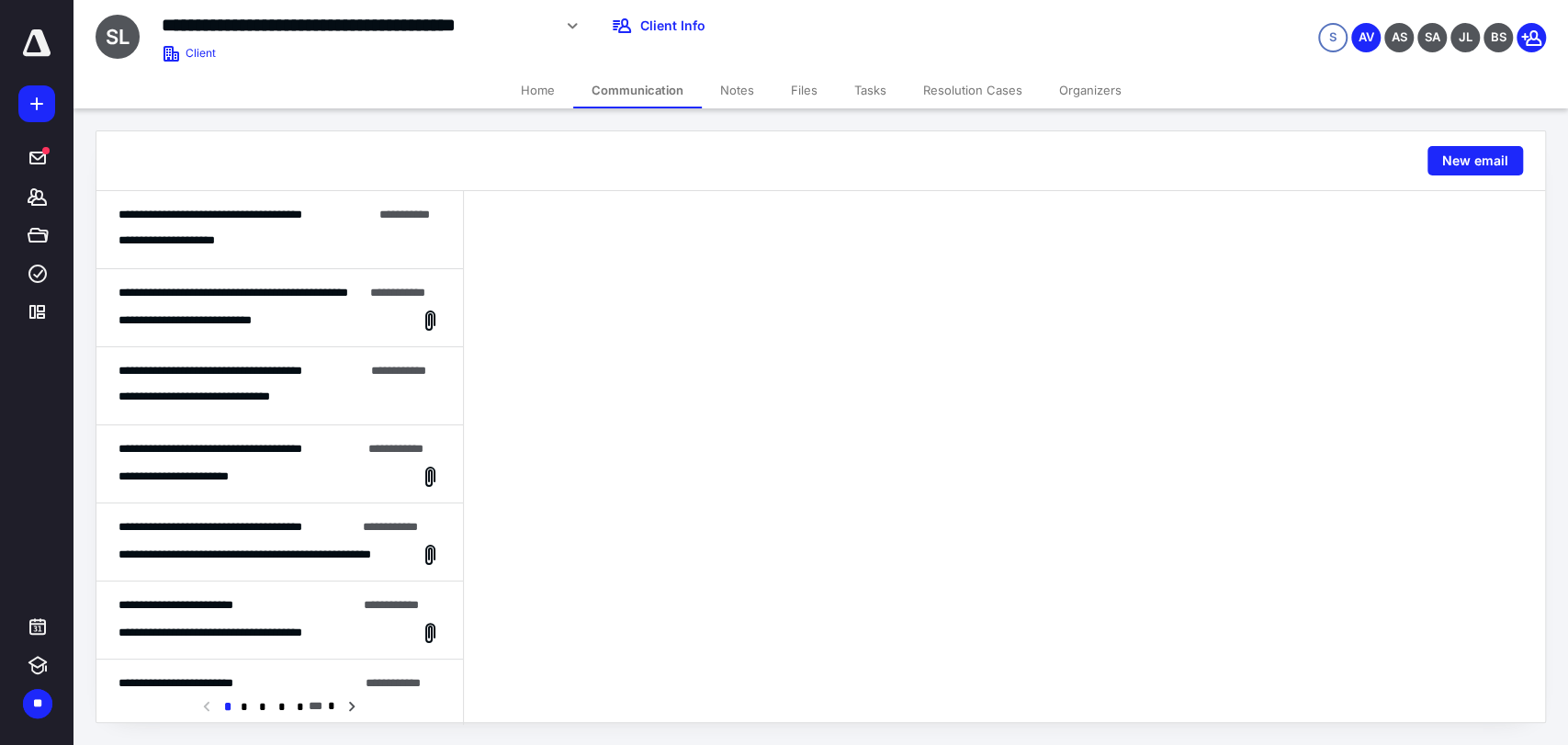 click on "**********" at bounding box center [279, 241] 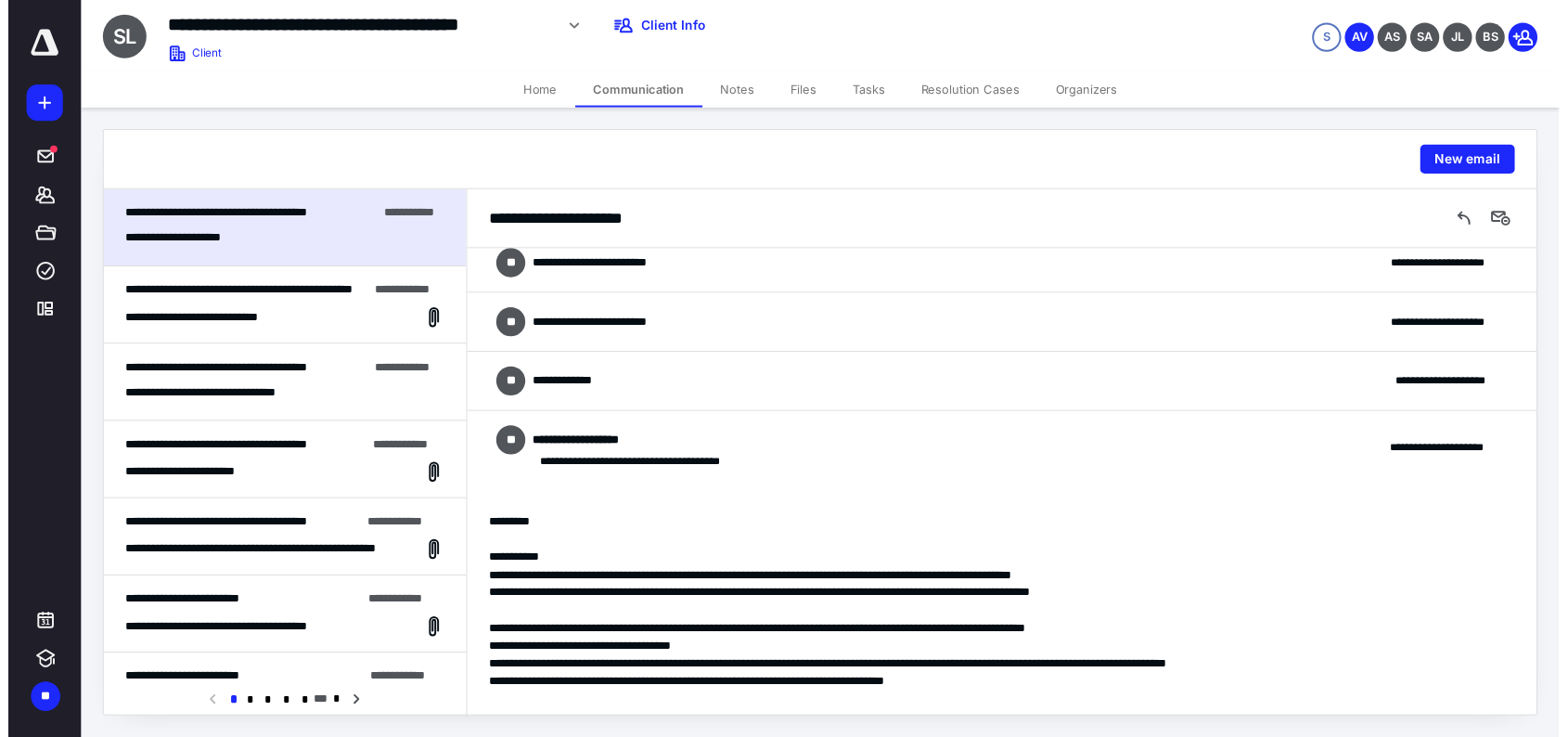 scroll, scrollTop: 0, scrollLeft: 0, axis: both 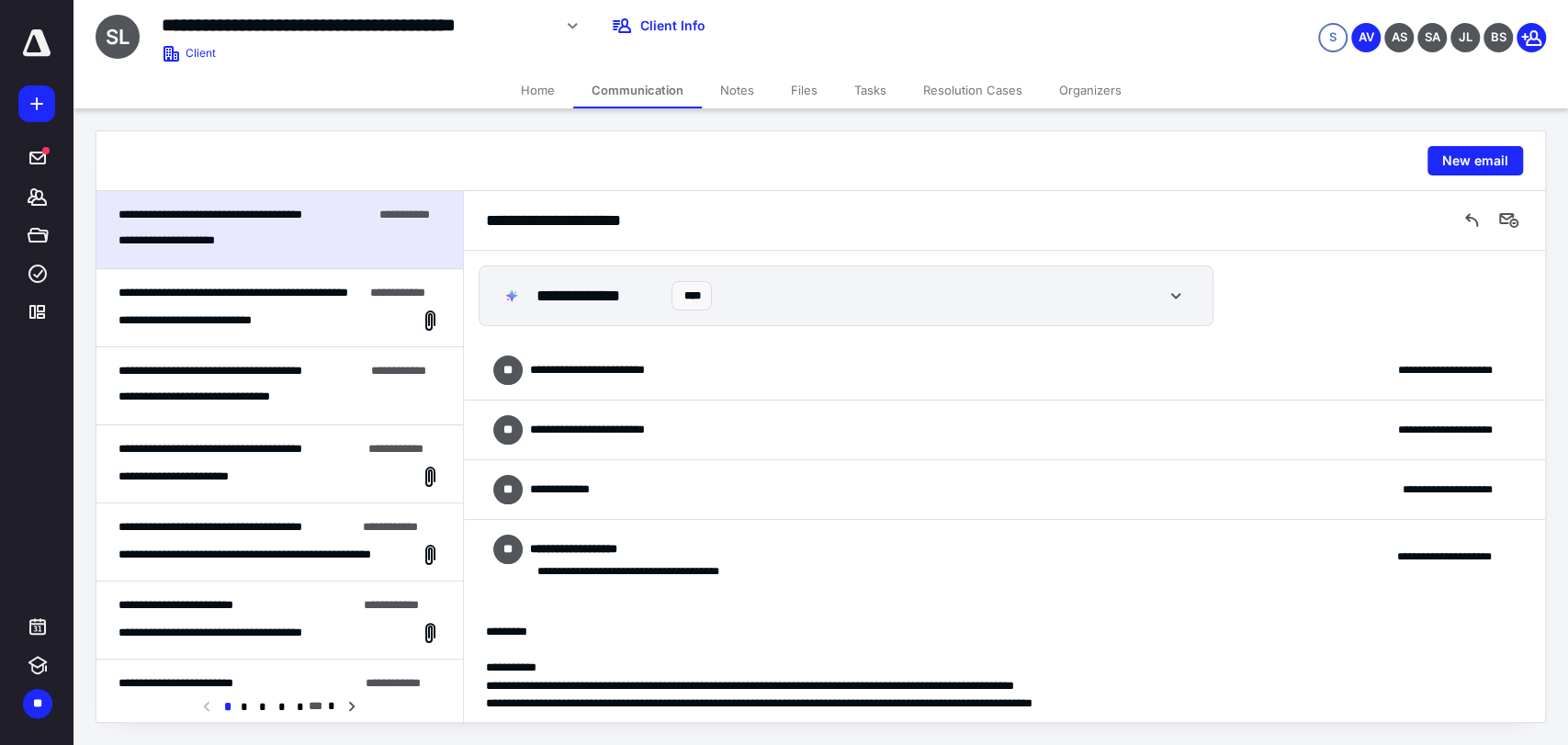 click on "Home" at bounding box center [537, 90] 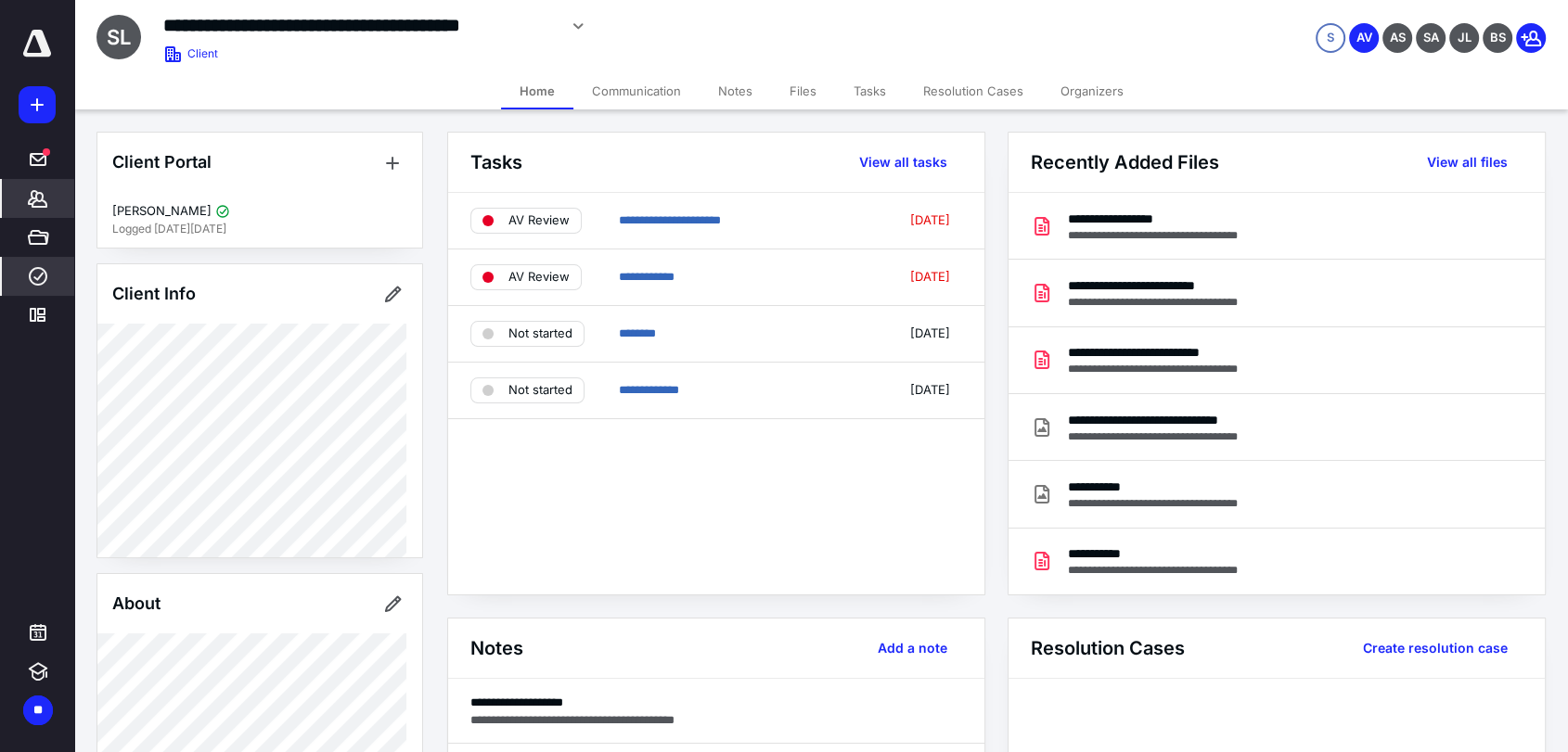 click on "****" at bounding box center (38, 276) 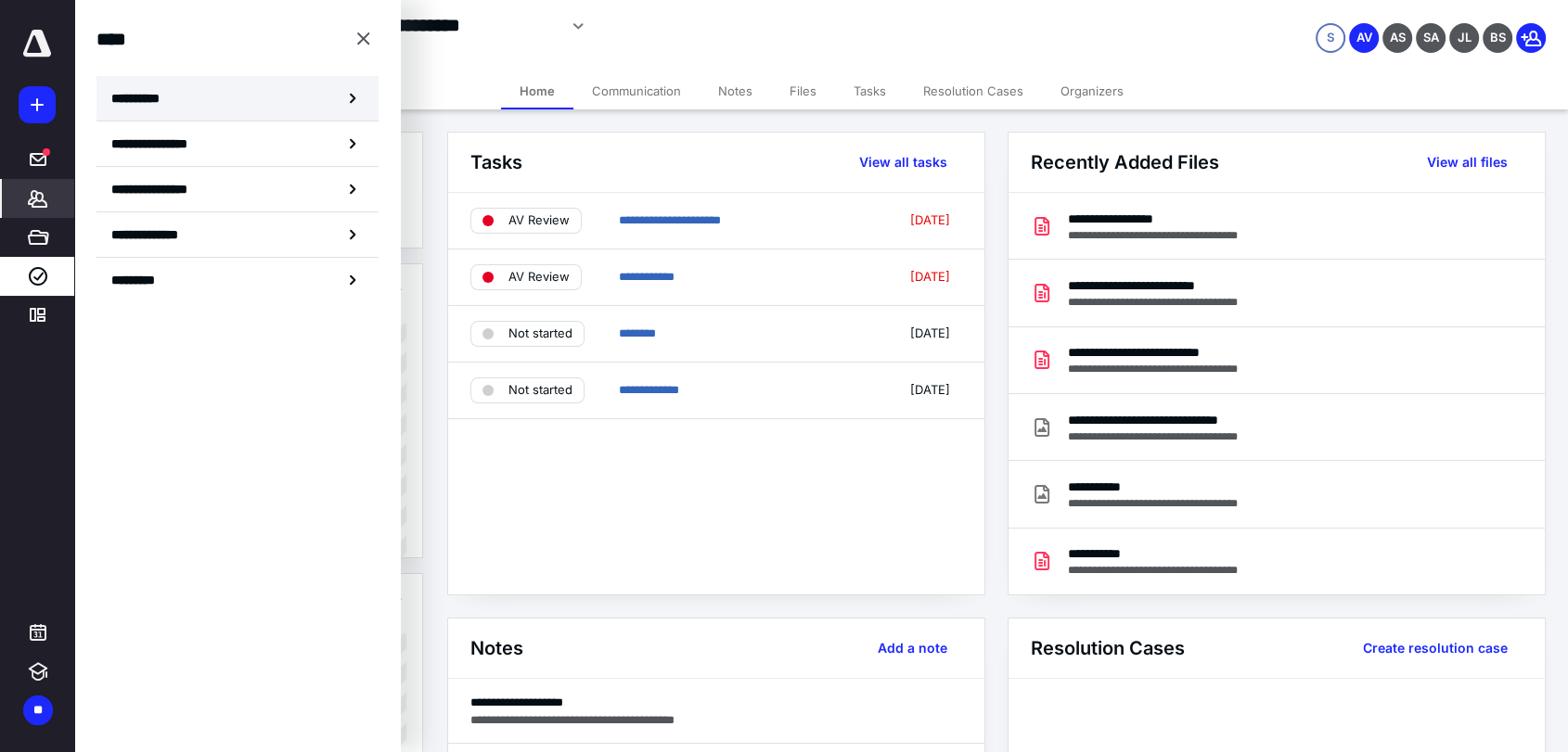 click on "**********" at bounding box center [238, 98] 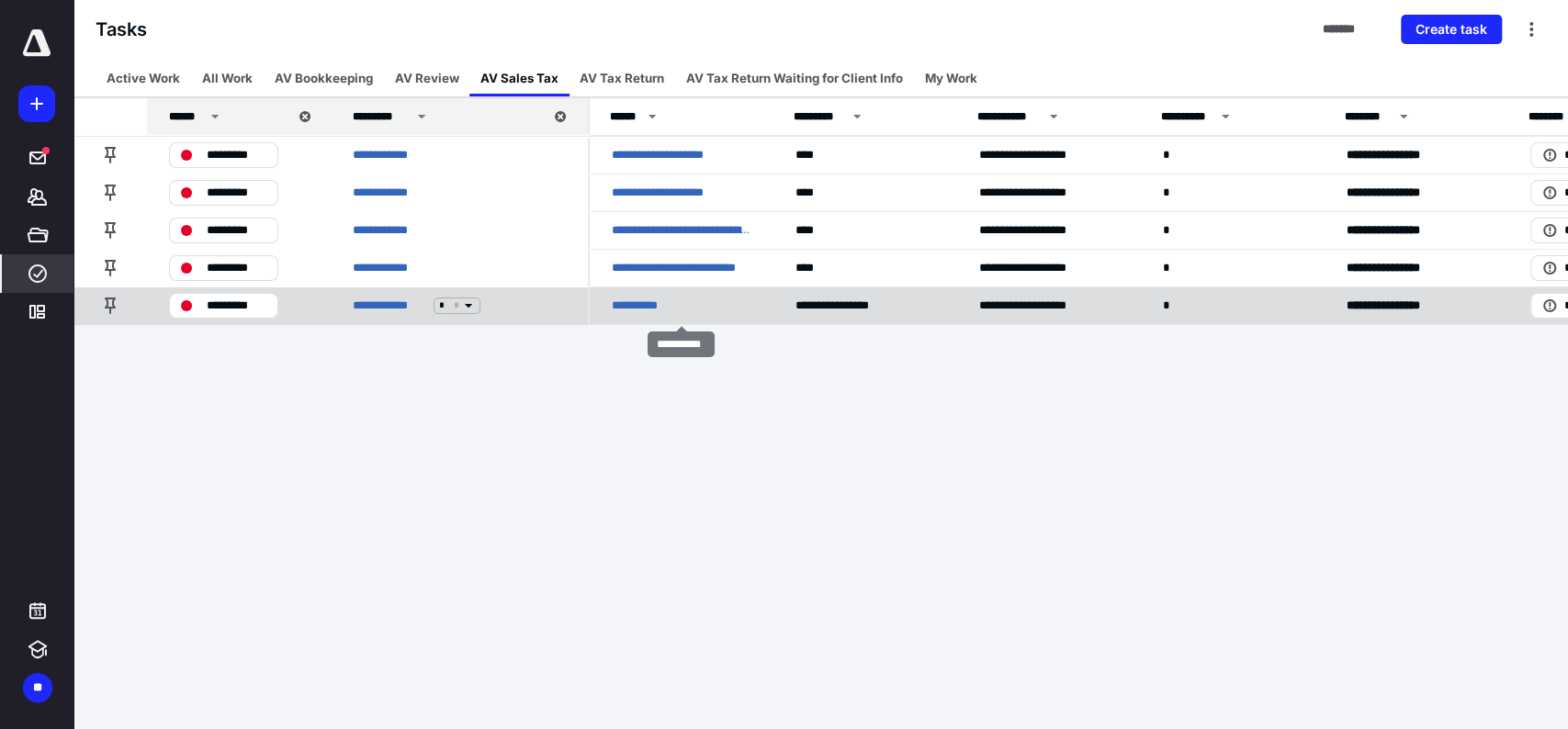 click on "**********" at bounding box center (637, 306) 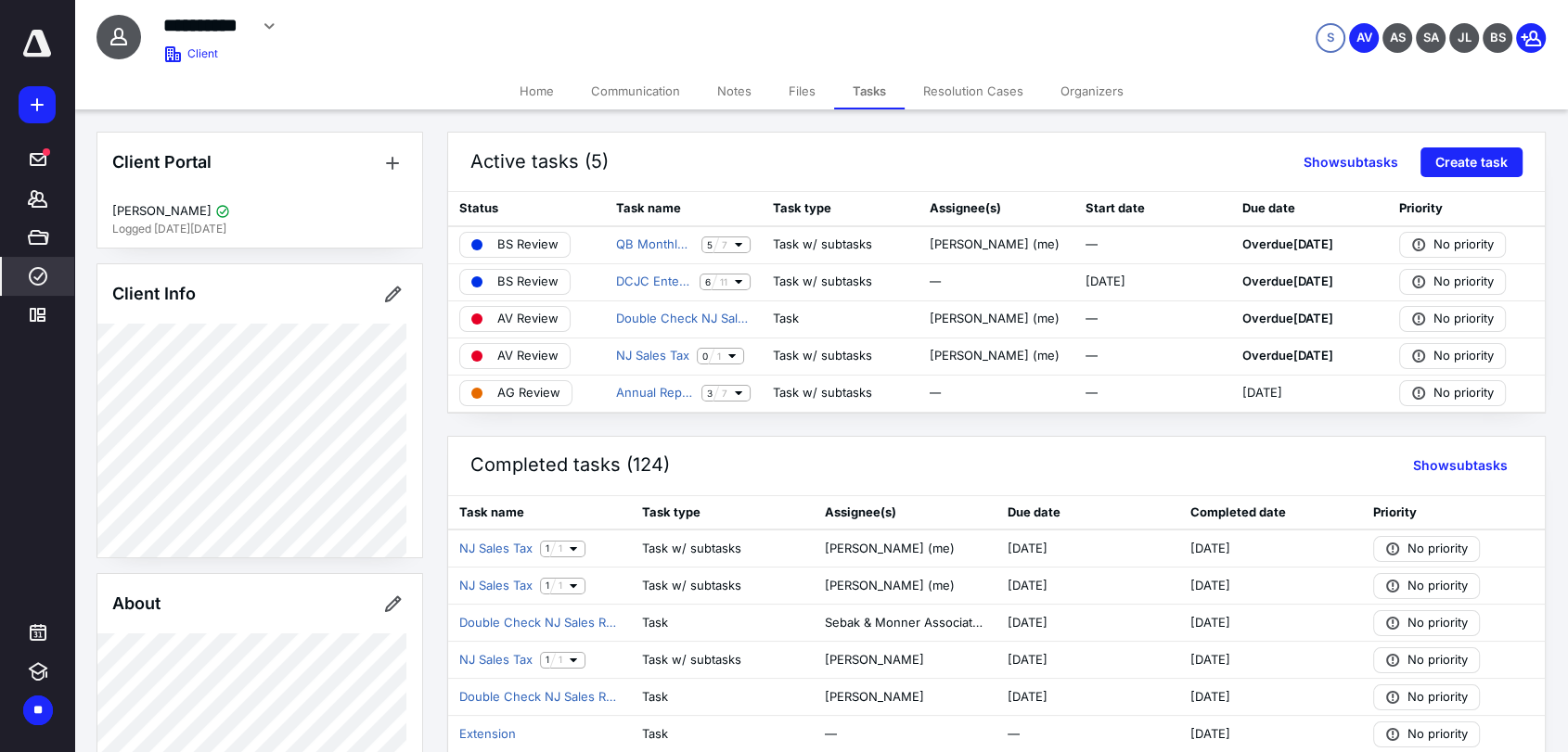 click on "****" at bounding box center (38, 276) 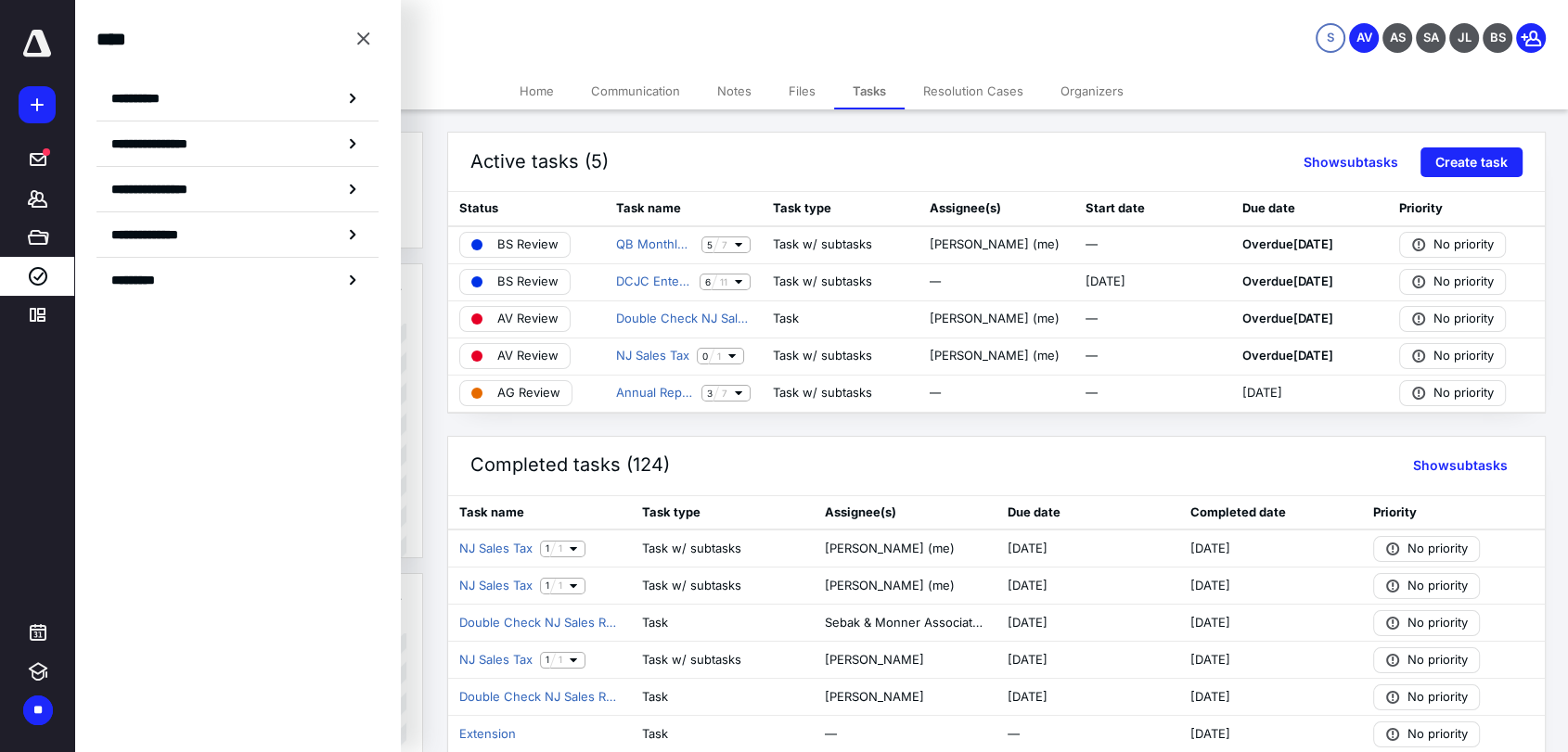 click on "**********" at bounding box center [238, 163] 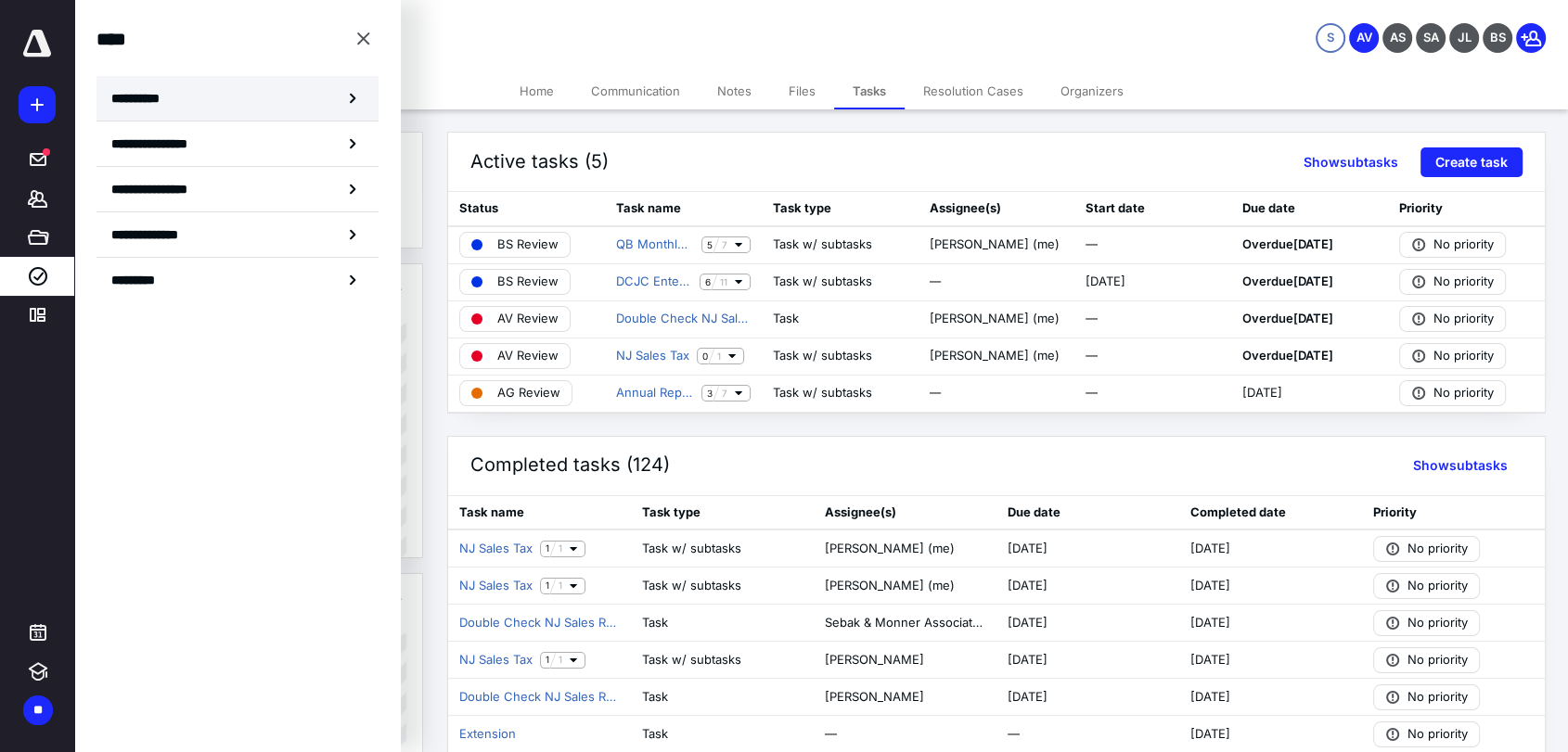 click 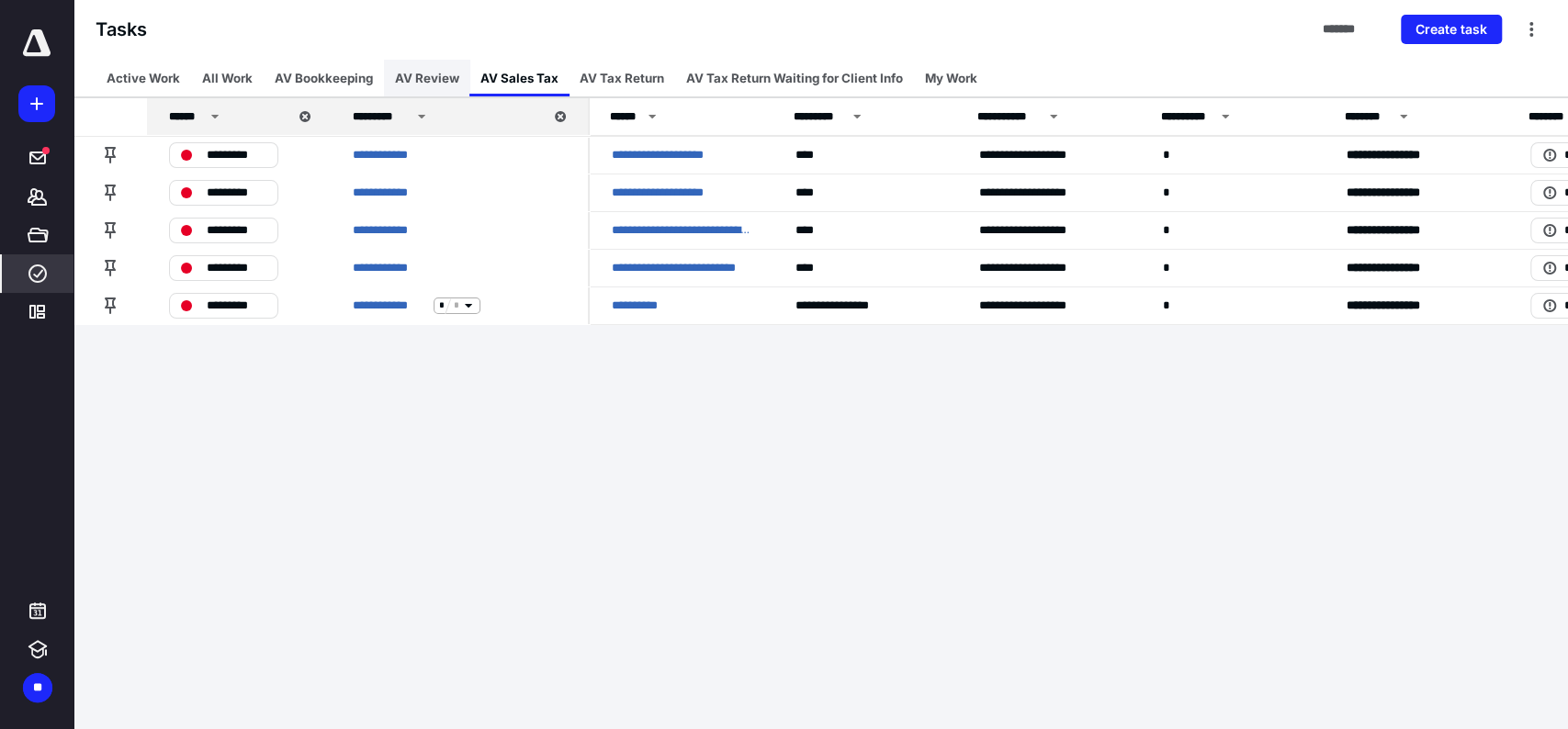 click on "AV Review" at bounding box center (427, 78) 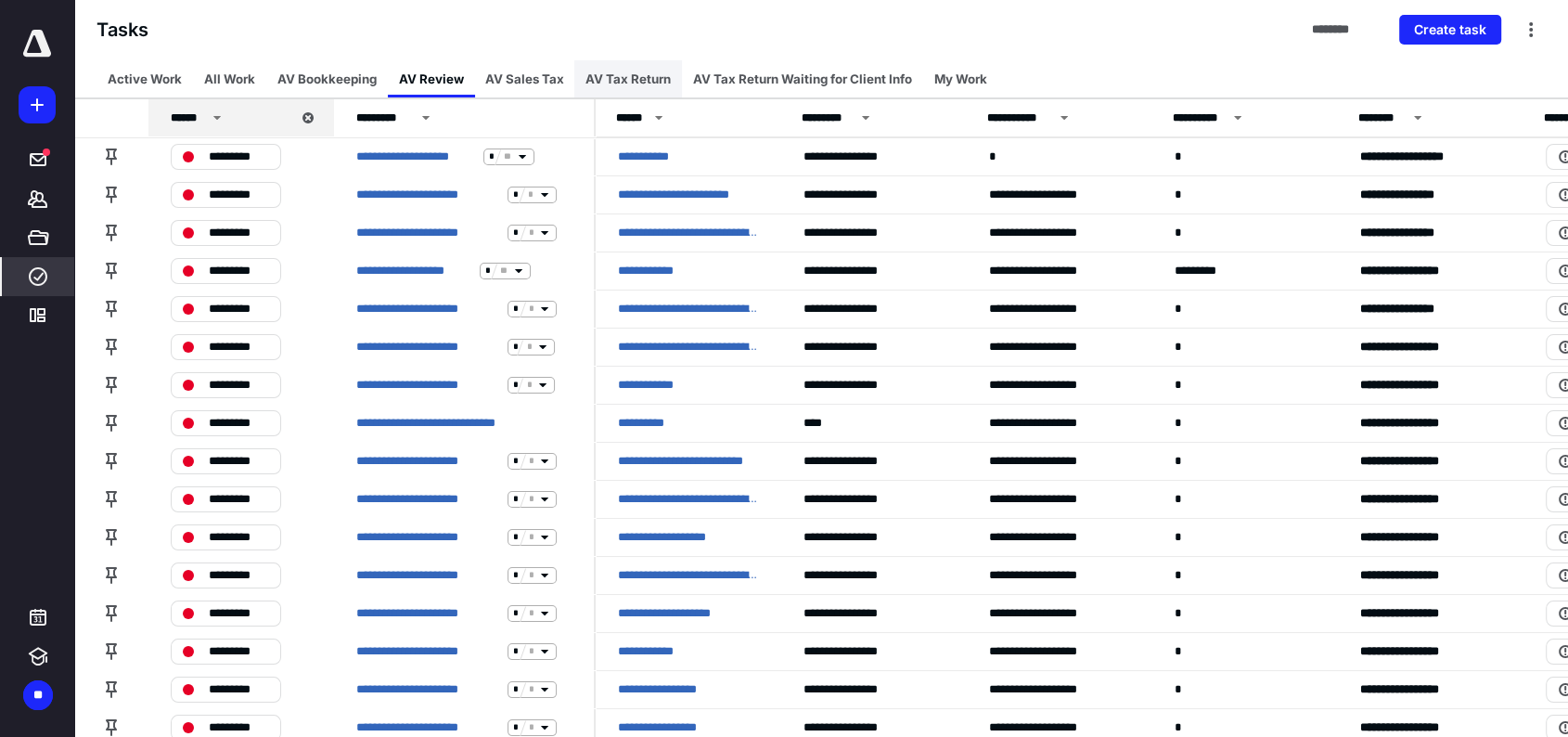 click on "AV Tax Return" at bounding box center [628, 79] 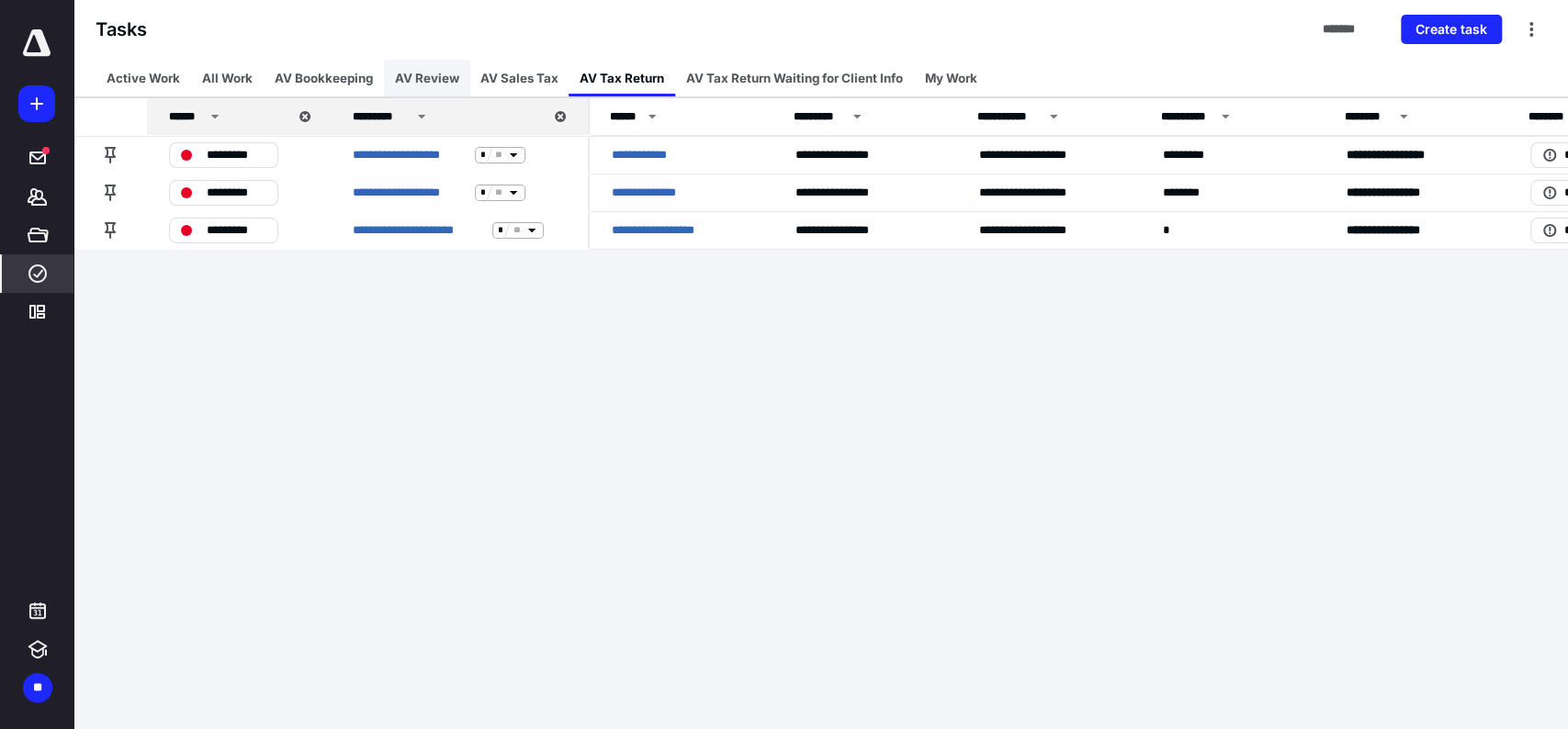 click on "AV Review" at bounding box center (427, 78) 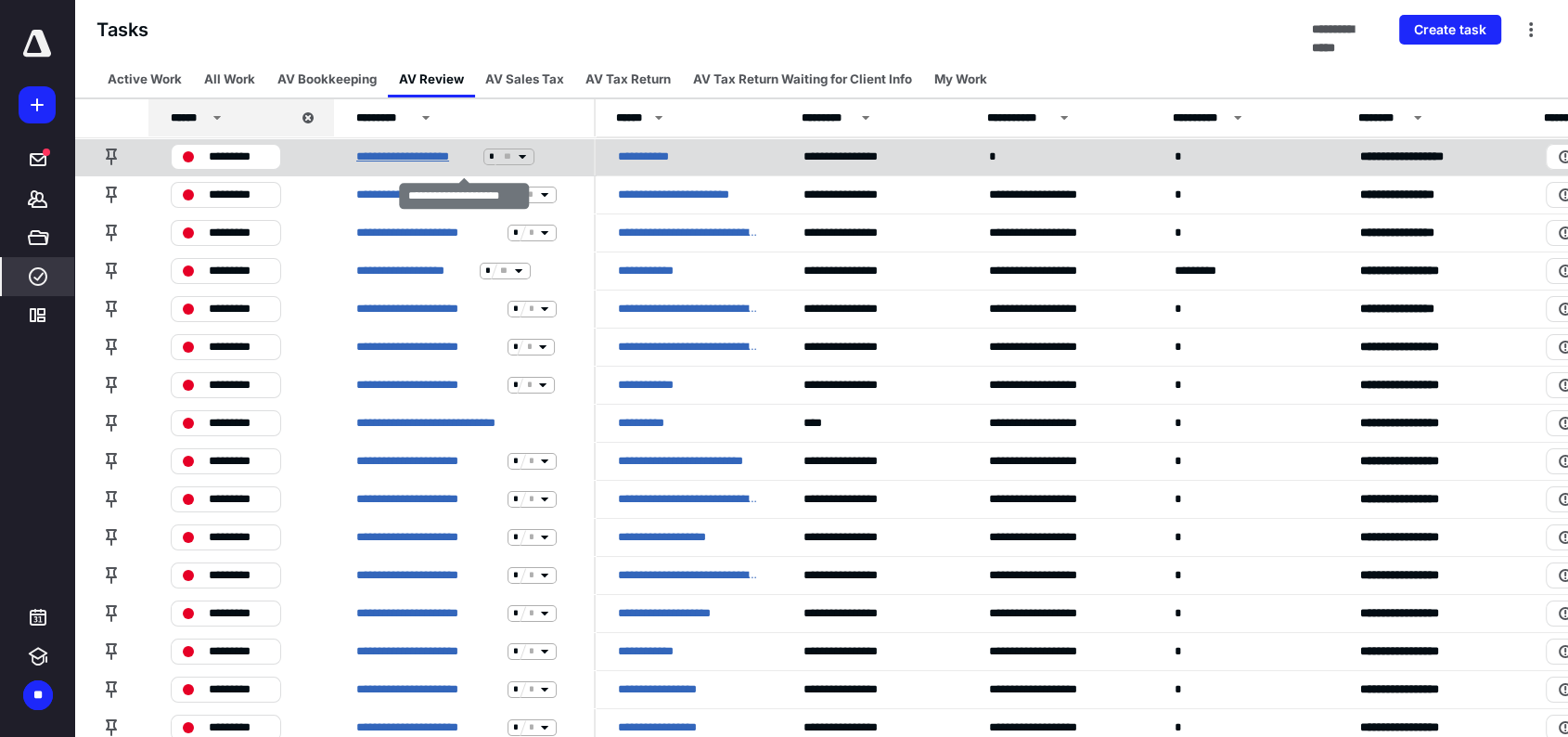 click on "**********" at bounding box center (416, 157) 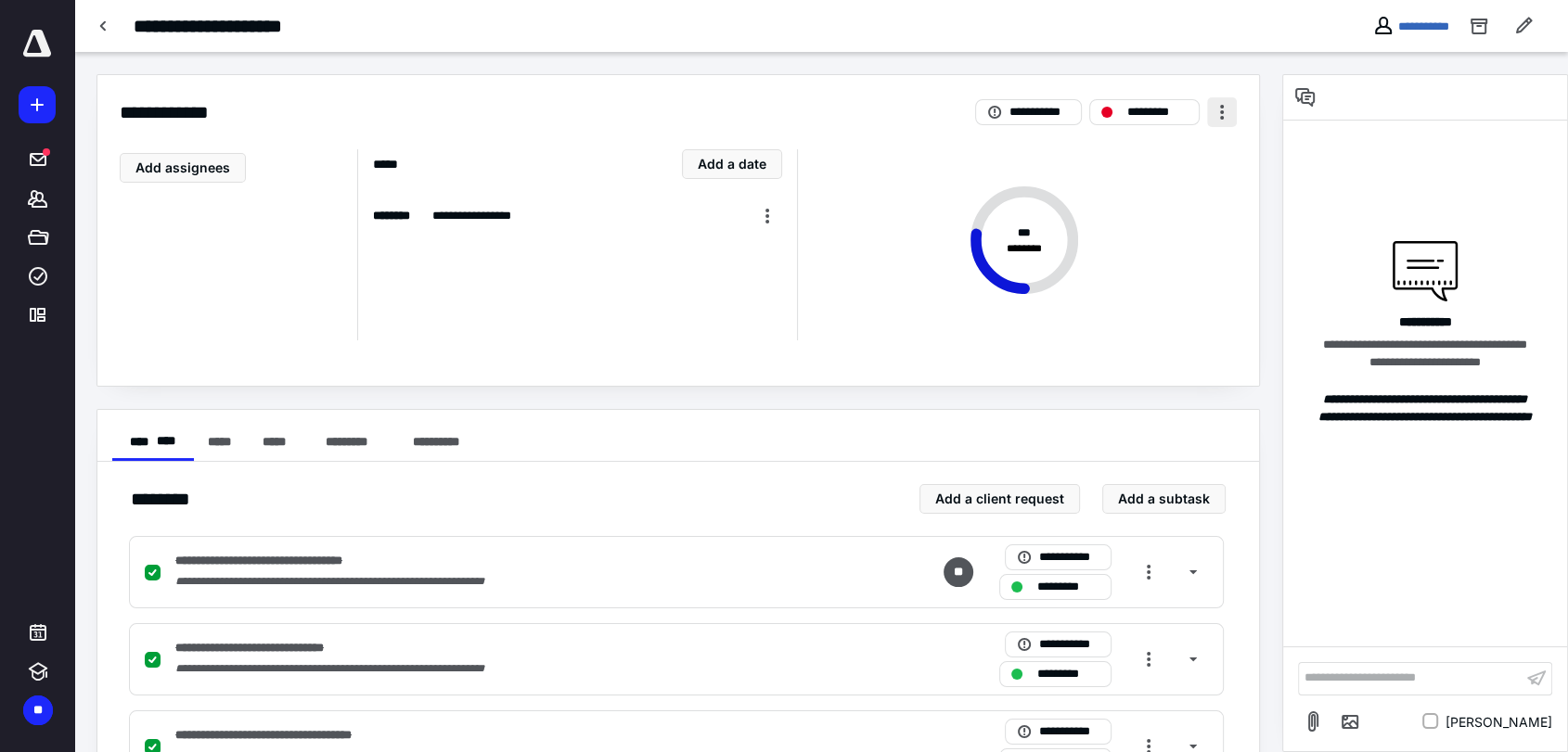 click at bounding box center [1222, 112] 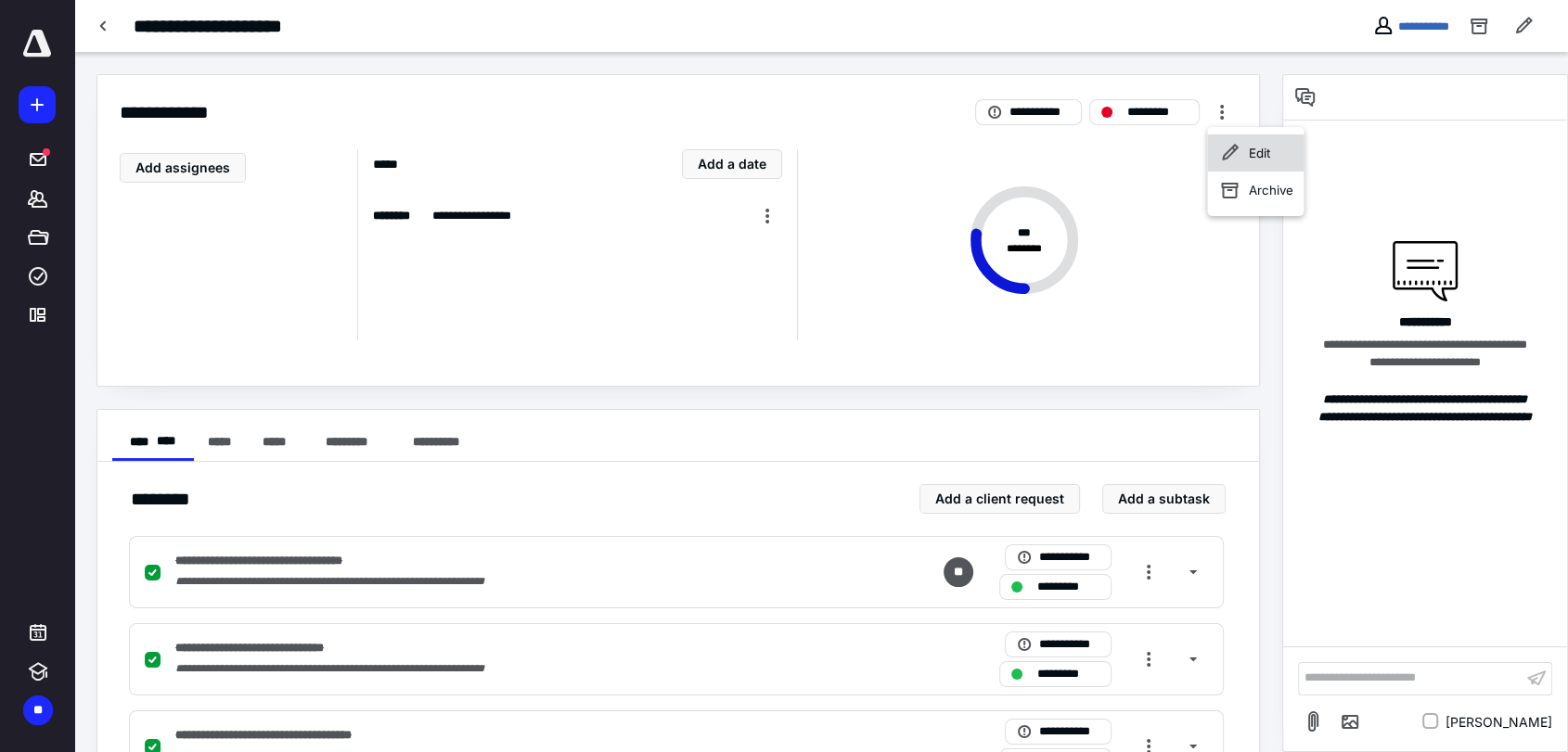 click 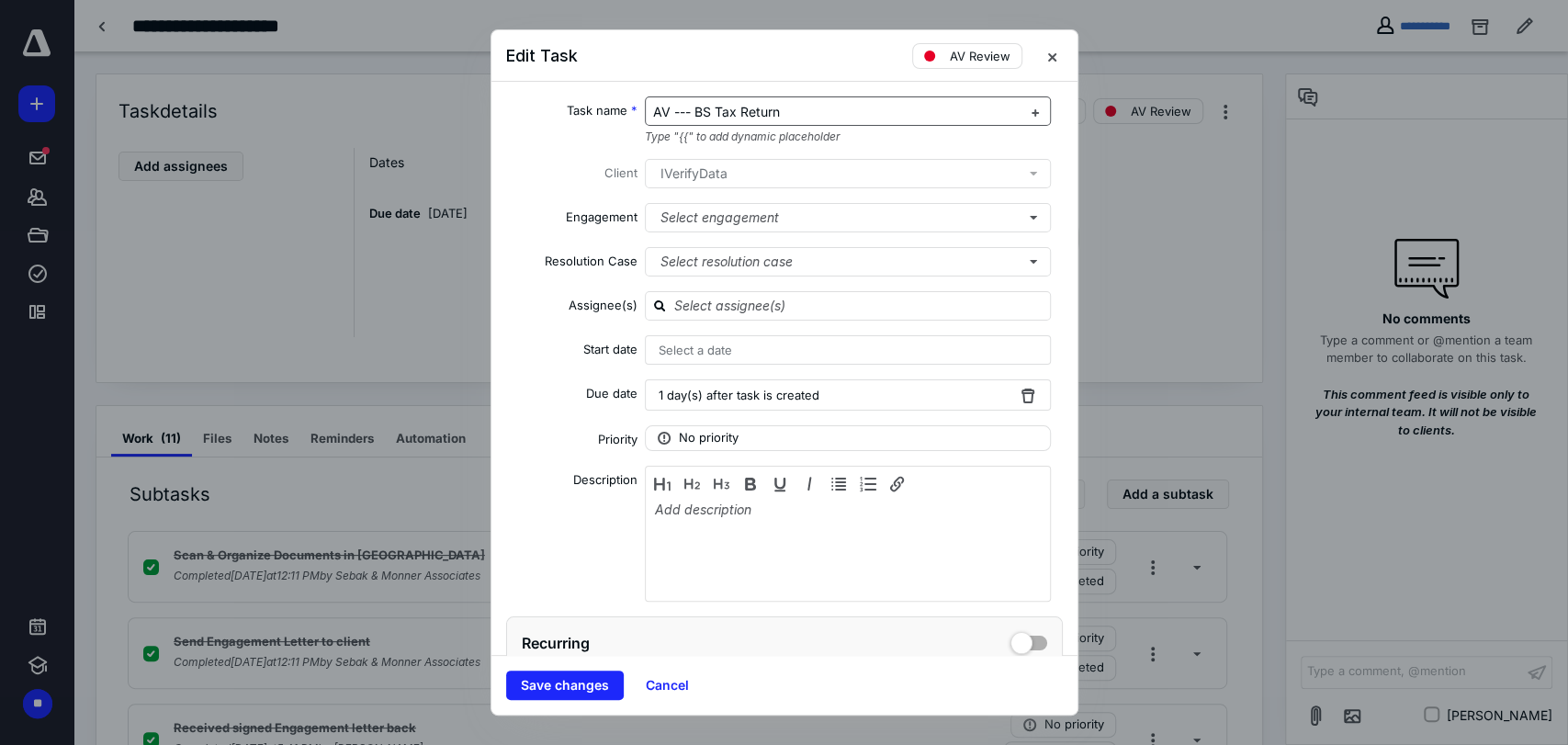 click on "AV --- BS Tax Return" at bounding box center [716, 111] 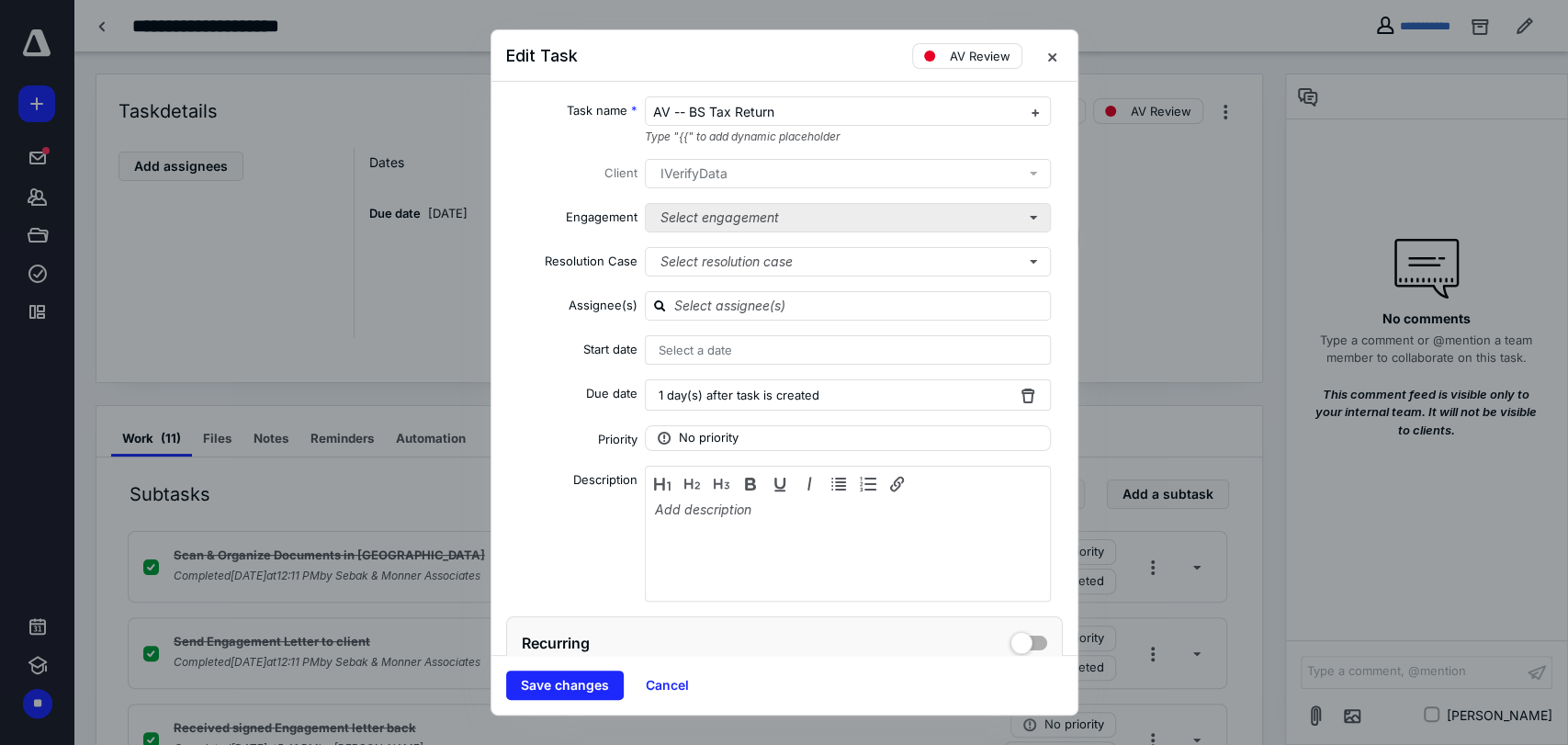 type 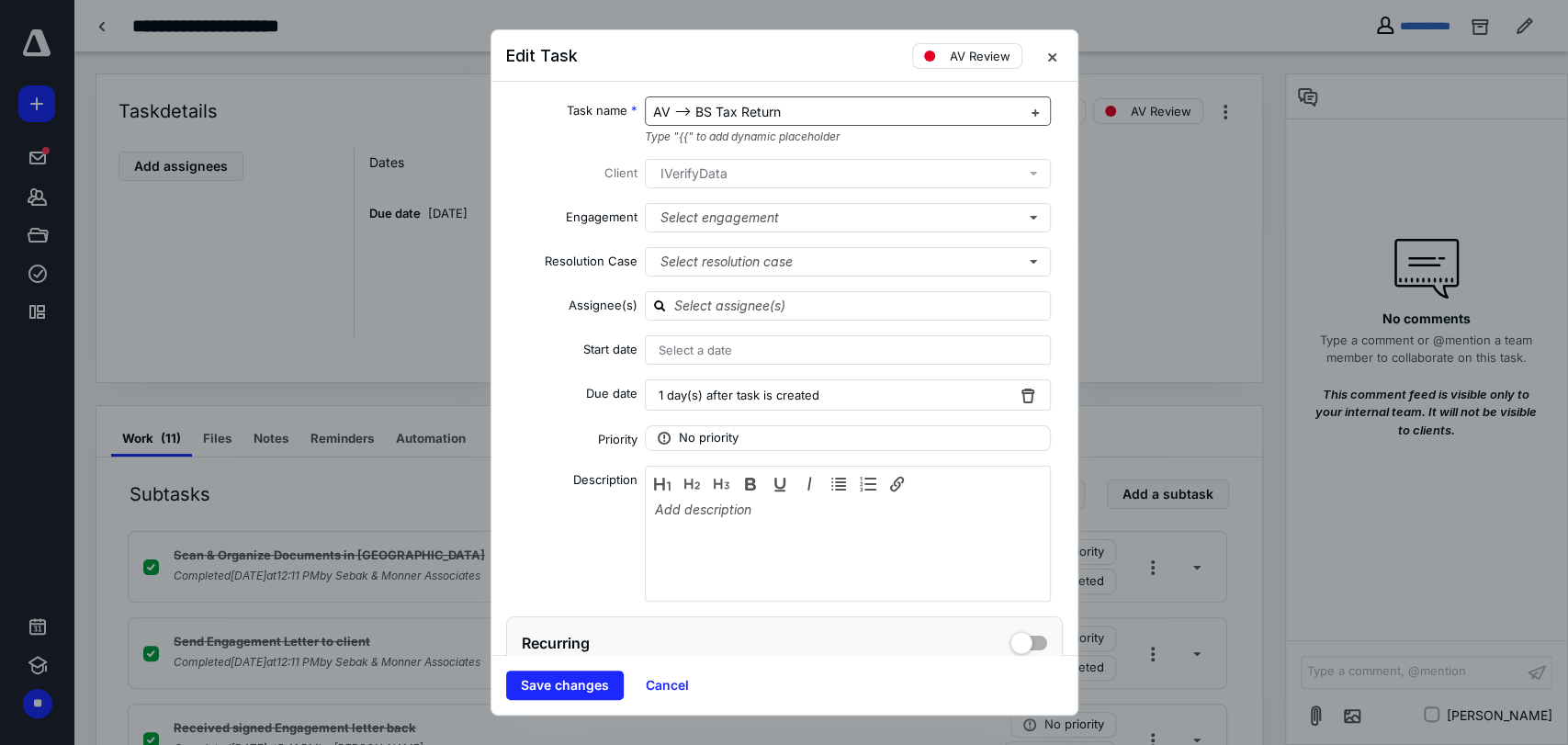 click on "AV --> BS Tax Return" at bounding box center [837, 112] 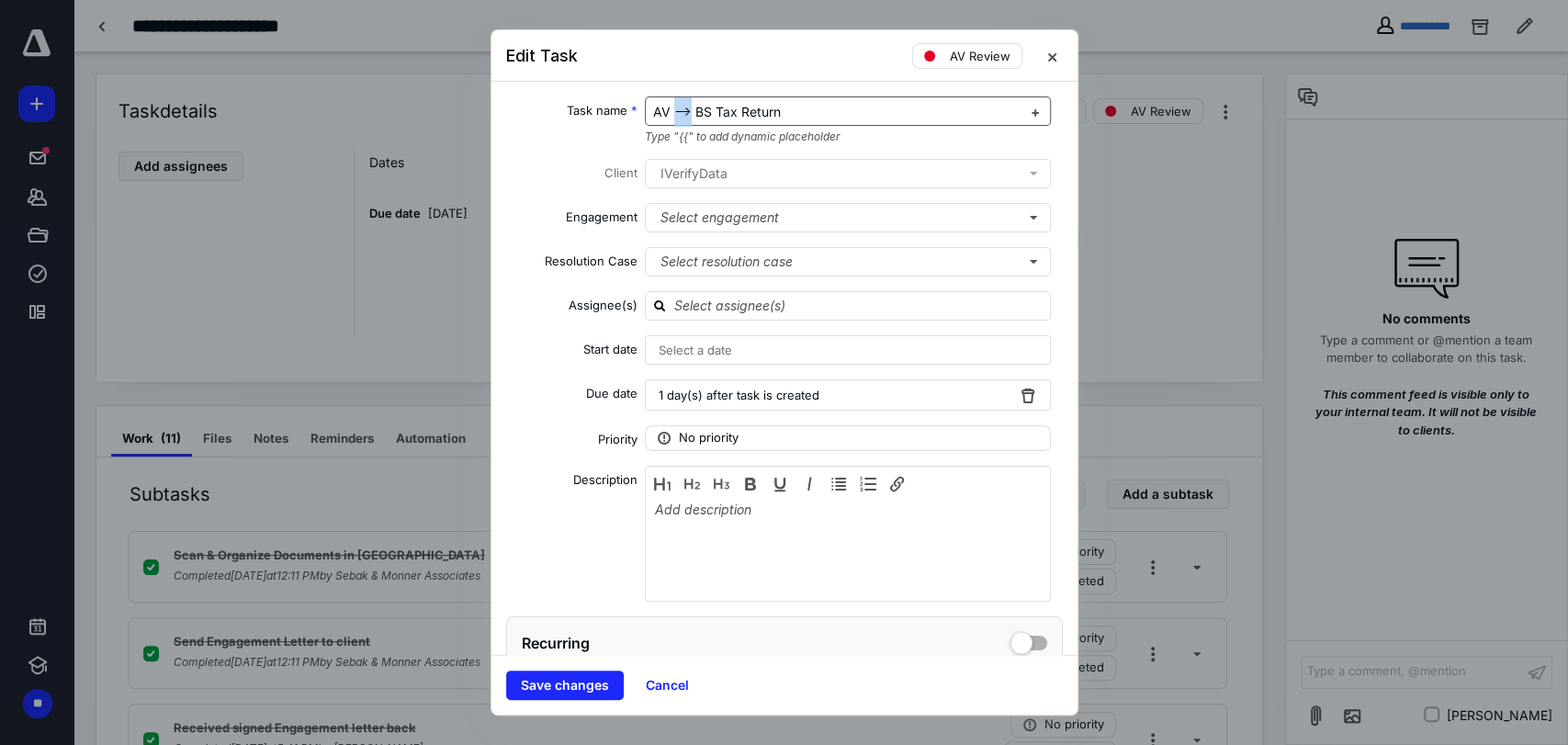 drag, startPoint x: 669, startPoint y: 115, endPoint x: 684, endPoint y: 113, distance: 15.132746 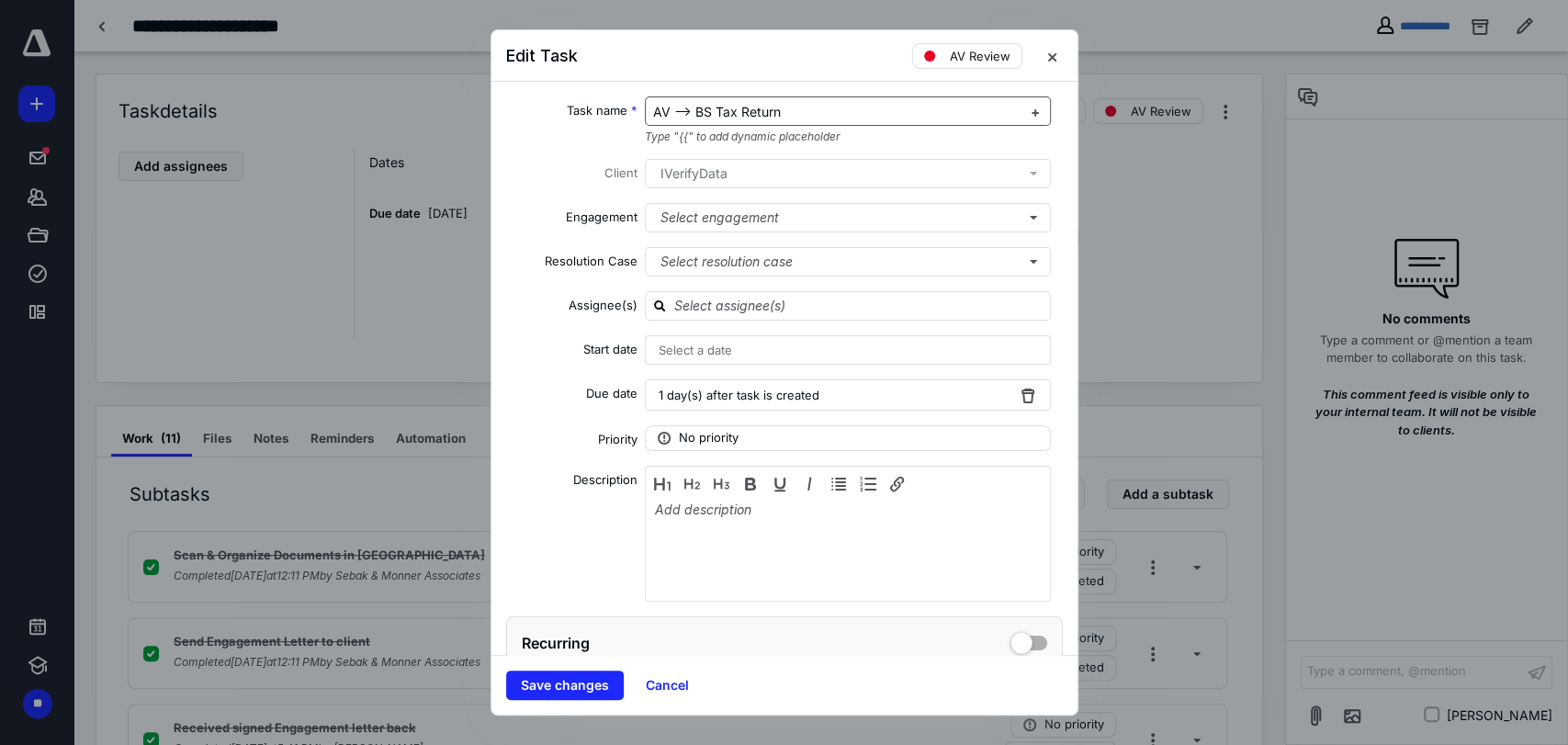 click on "AV --> BS Tax Return" at bounding box center [716, 111] 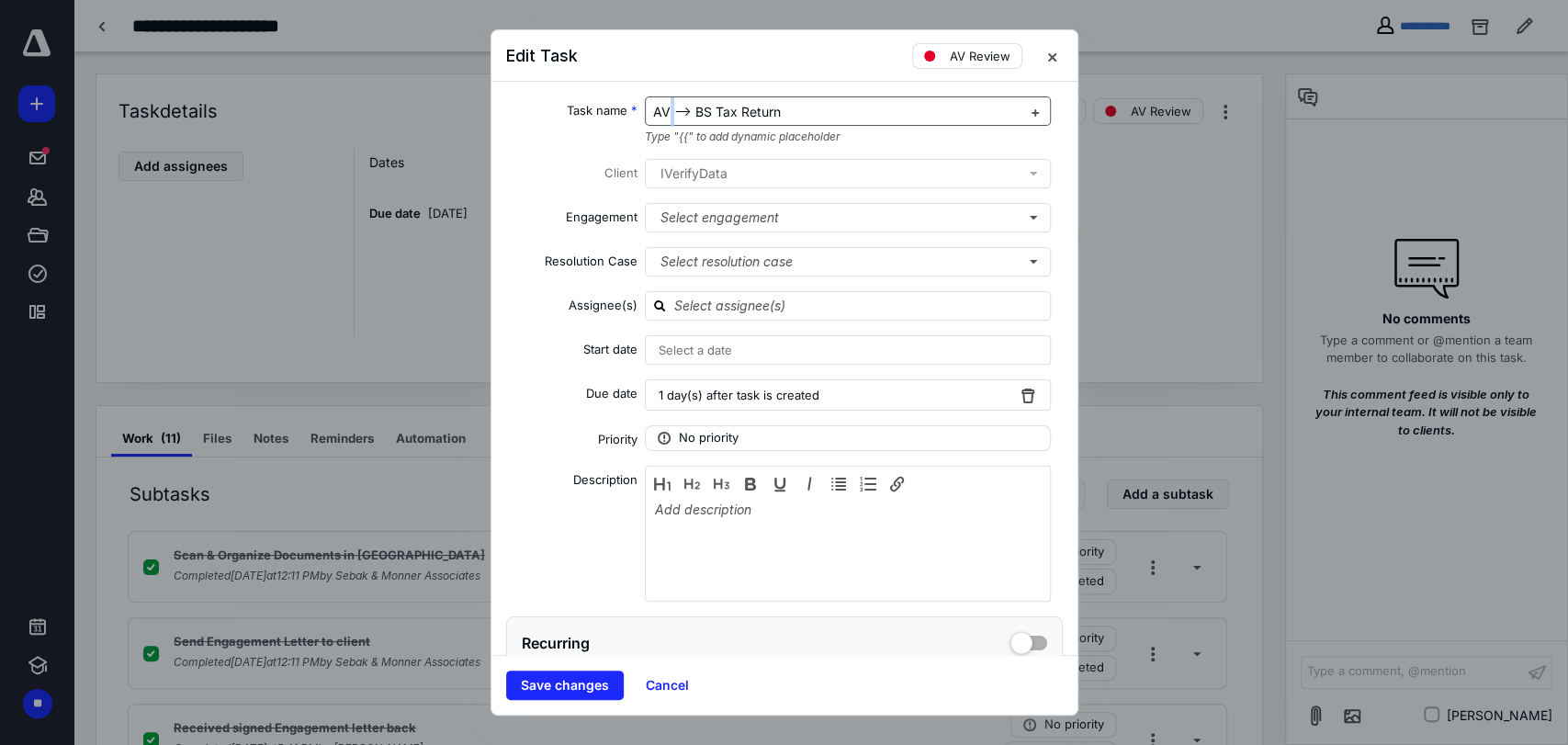 click on "AV --> BS Tax Return" at bounding box center [837, 112] 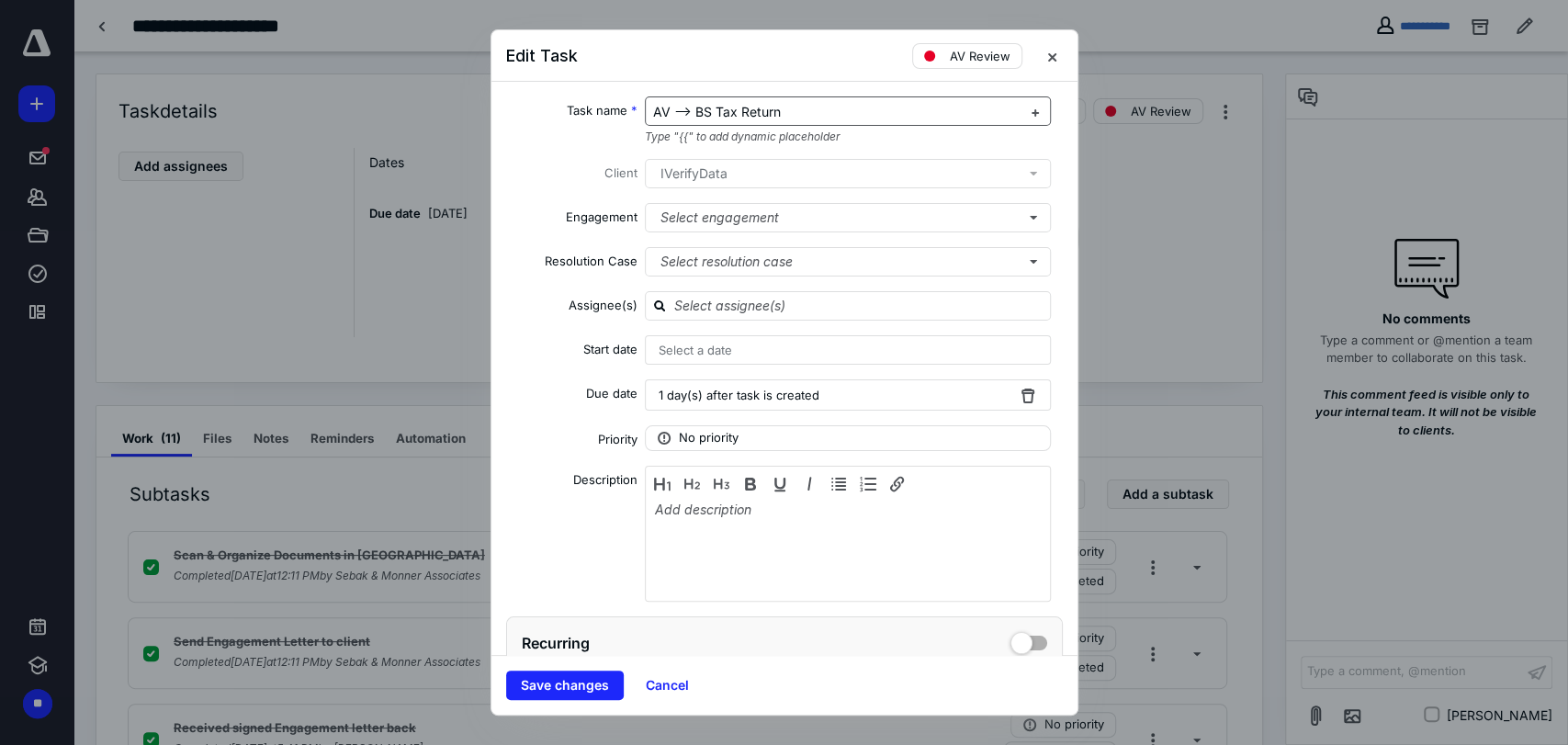 click on "AV --> BS Tax Return" at bounding box center (837, 112) 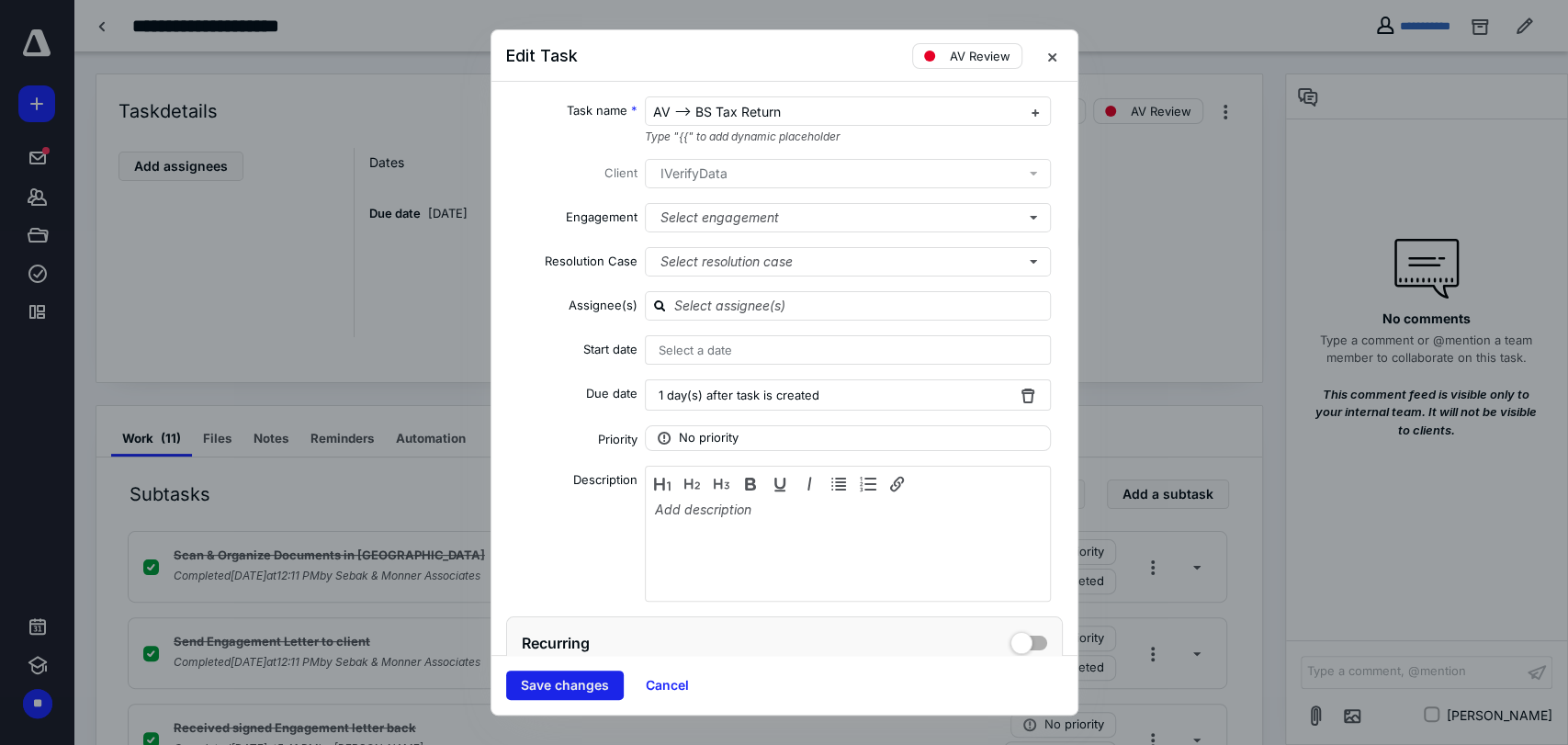 click on "Save changes" at bounding box center (565, 685) 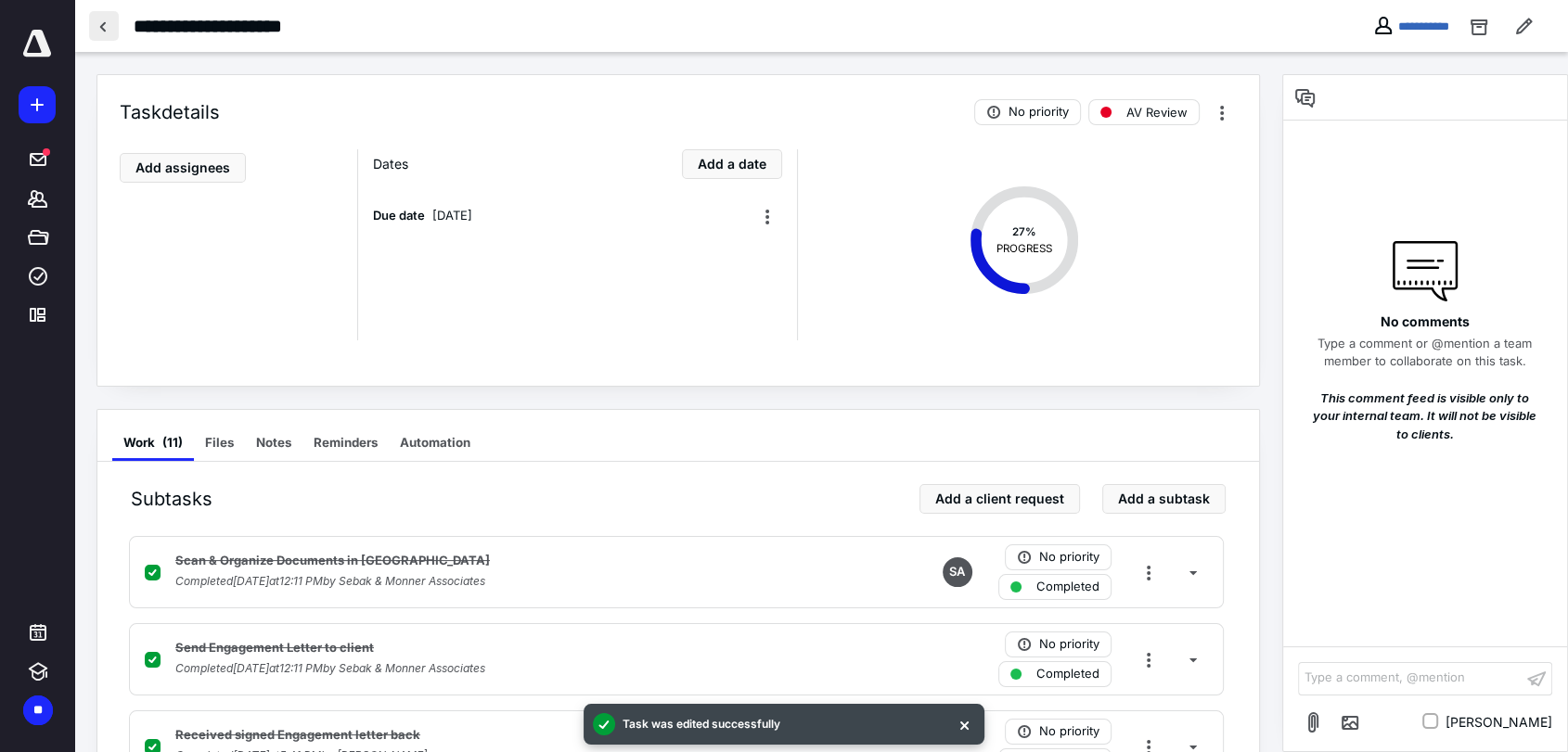click at bounding box center [104, 26] 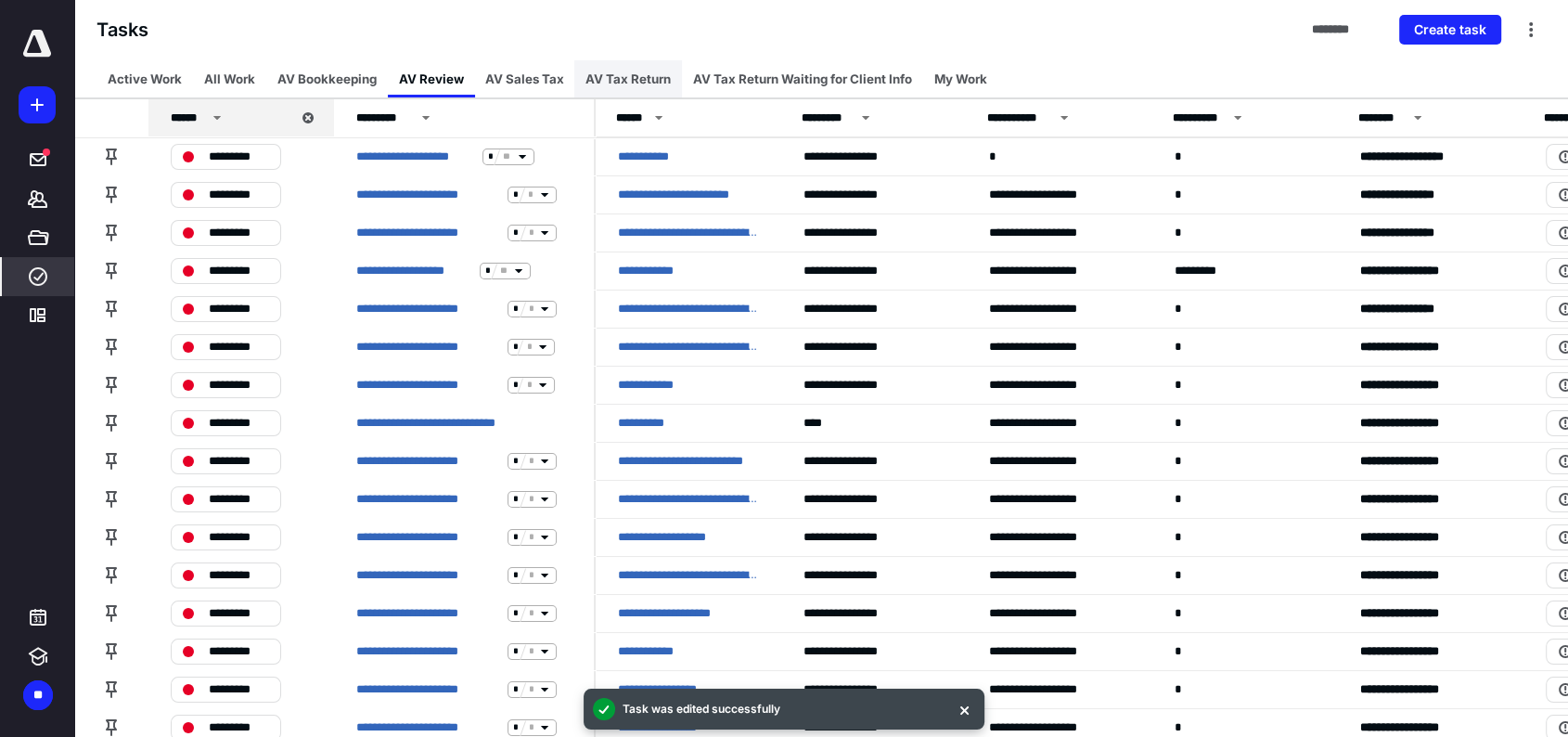 click on "AV Tax Return" at bounding box center [628, 79] 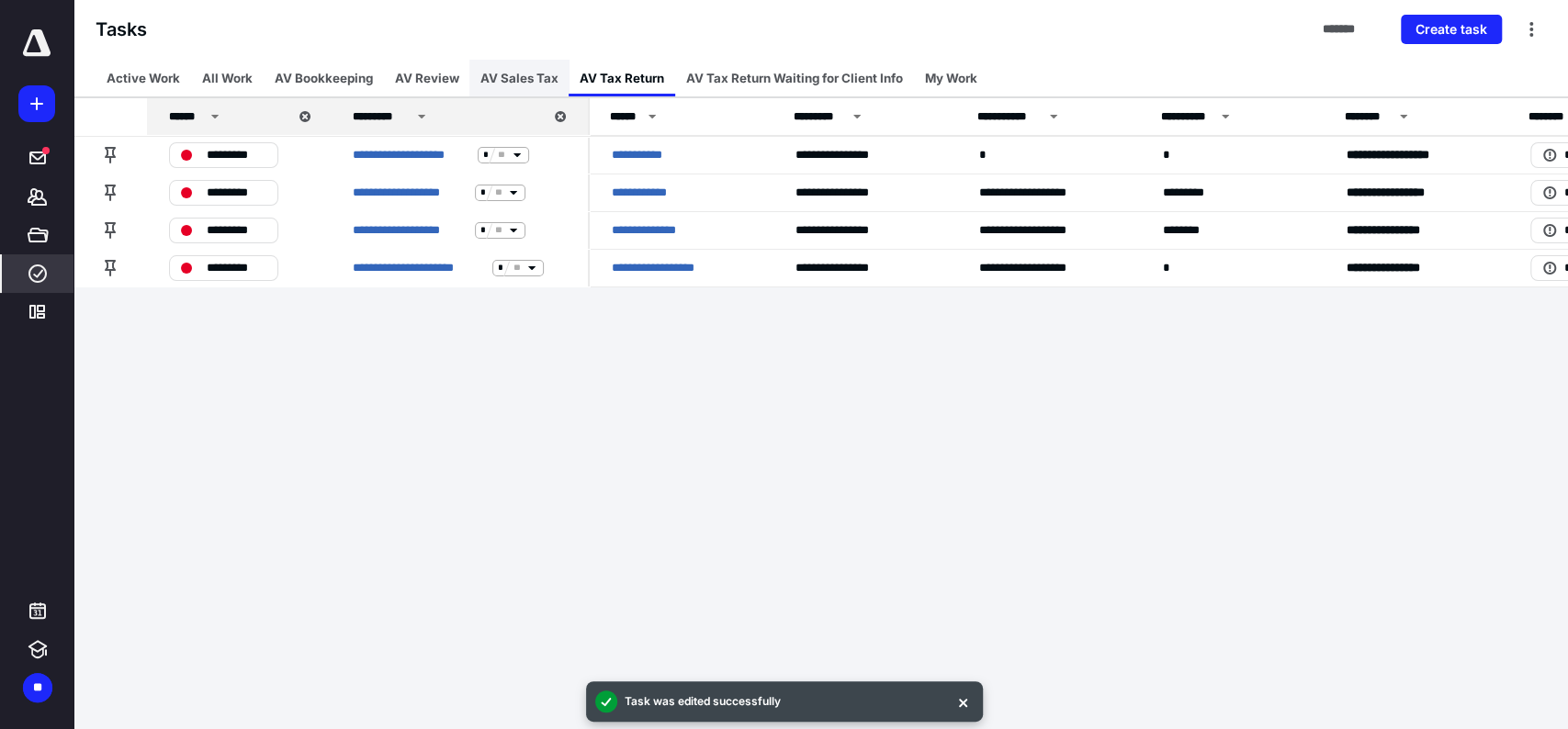 click on "AV Sales Tax" at bounding box center [519, 78] 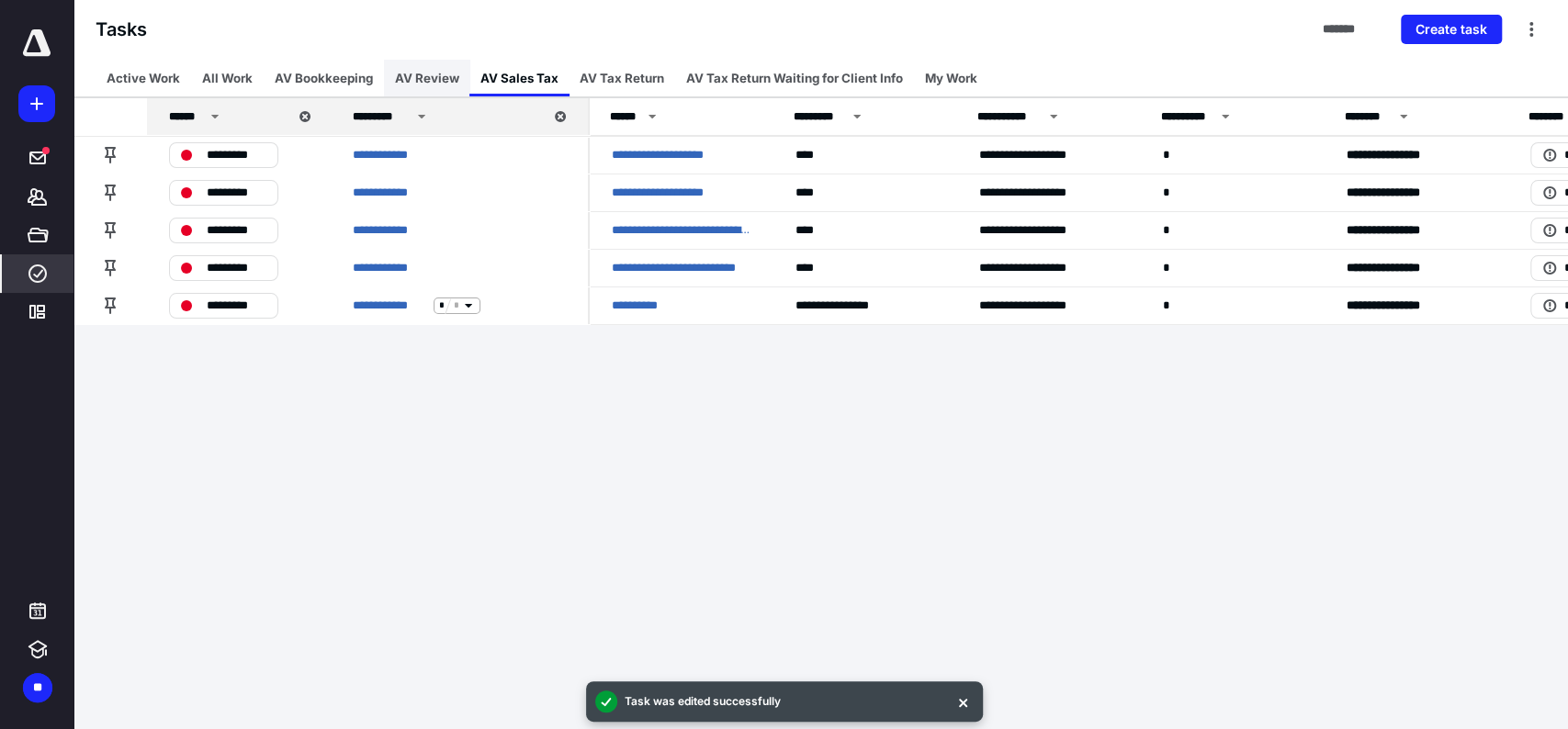 click on "AV Review" at bounding box center (427, 78) 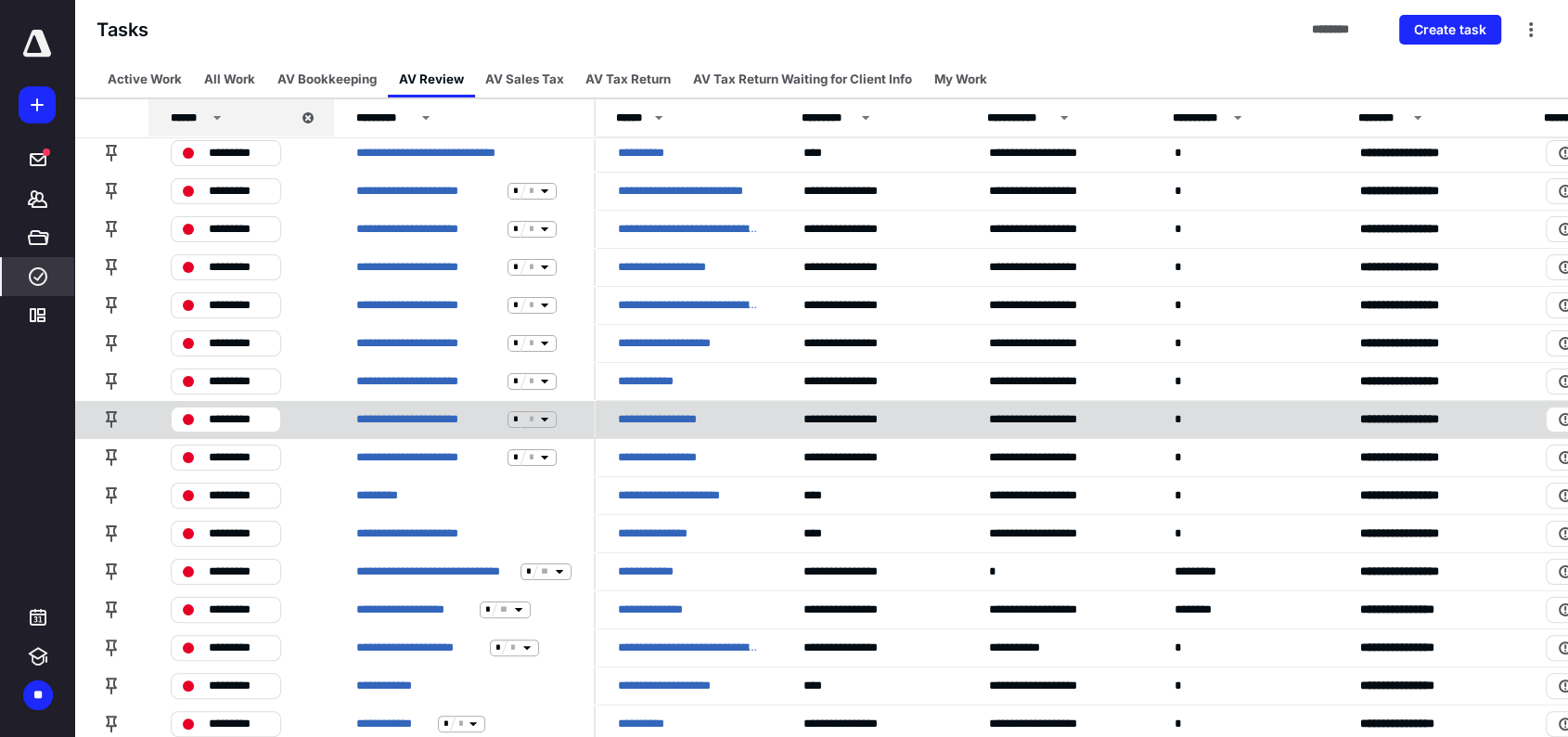 scroll, scrollTop: 309, scrollLeft: 0, axis: vertical 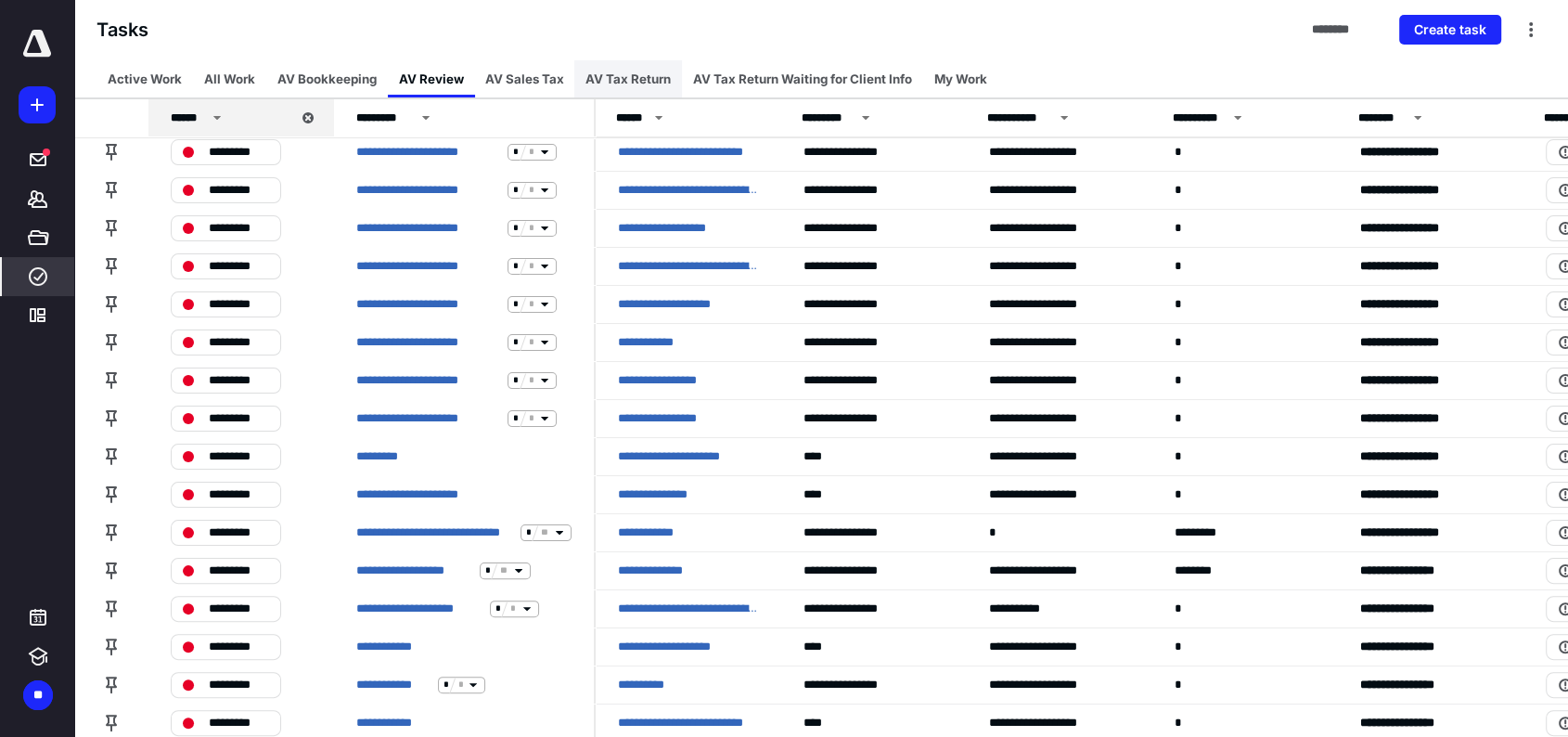 click on "AV Tax Return" at bounding box center [628, 79] 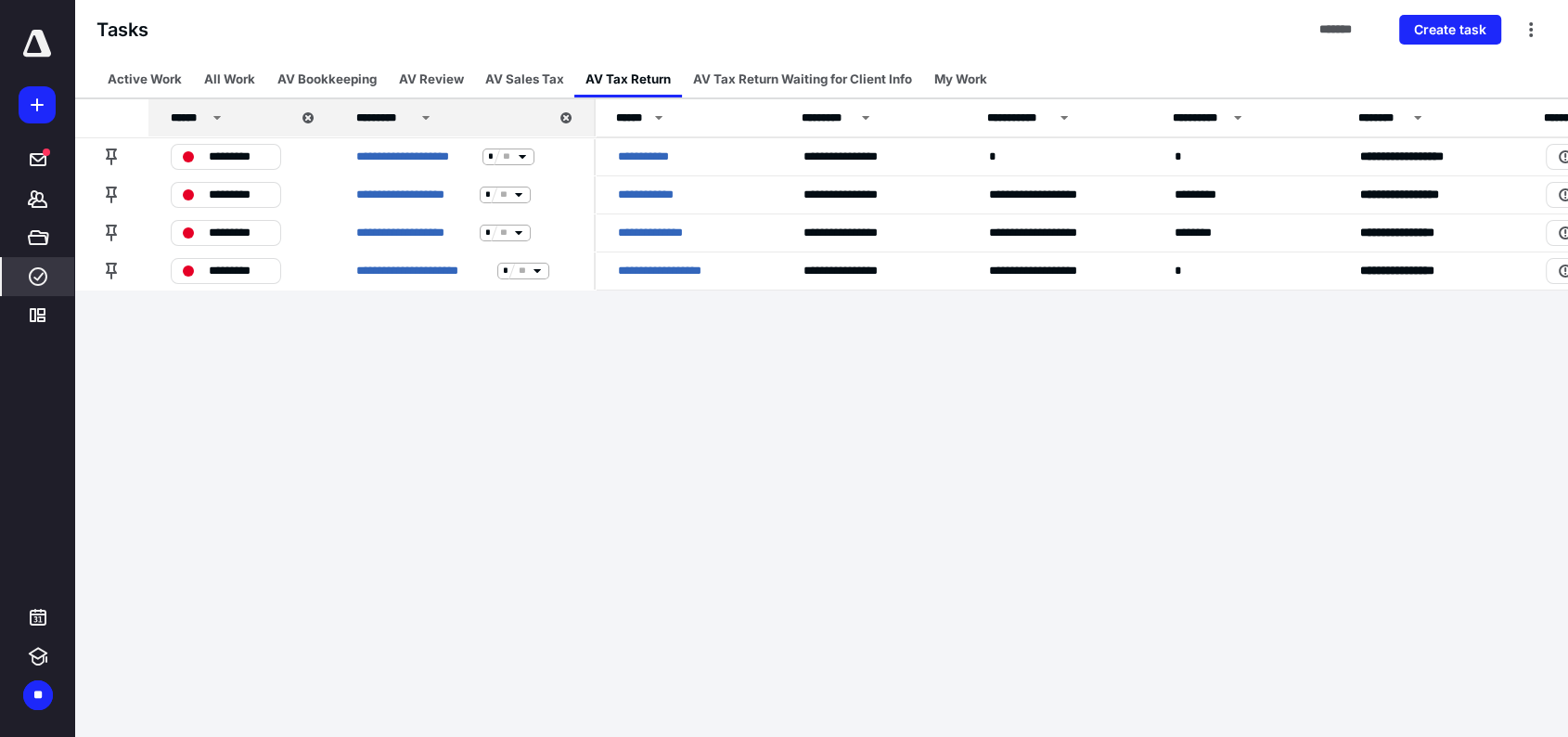 scroll, scrollTop: 0, scrollLeft: 0, axis: both 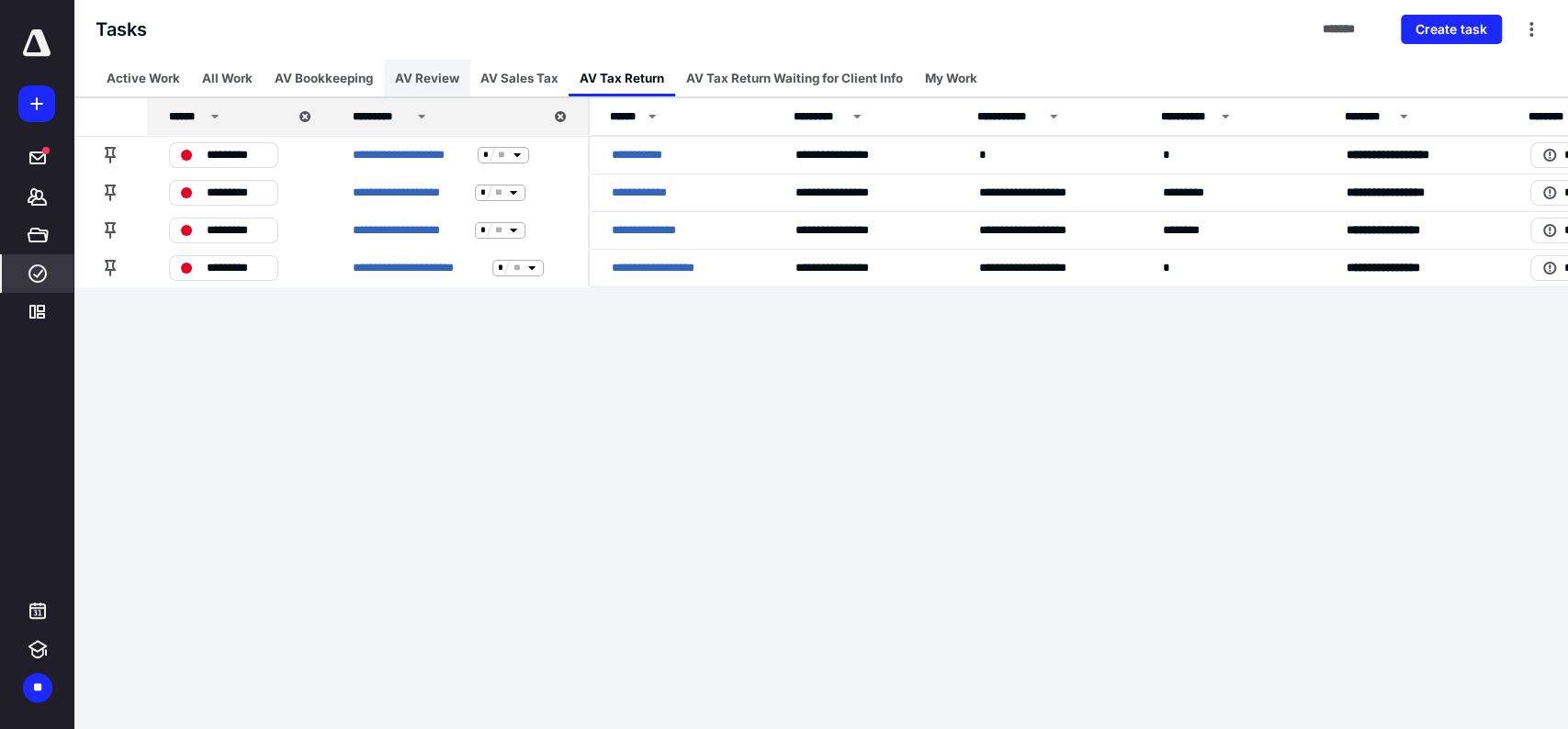 click on "AV Review" at bounding box center (427, 78) 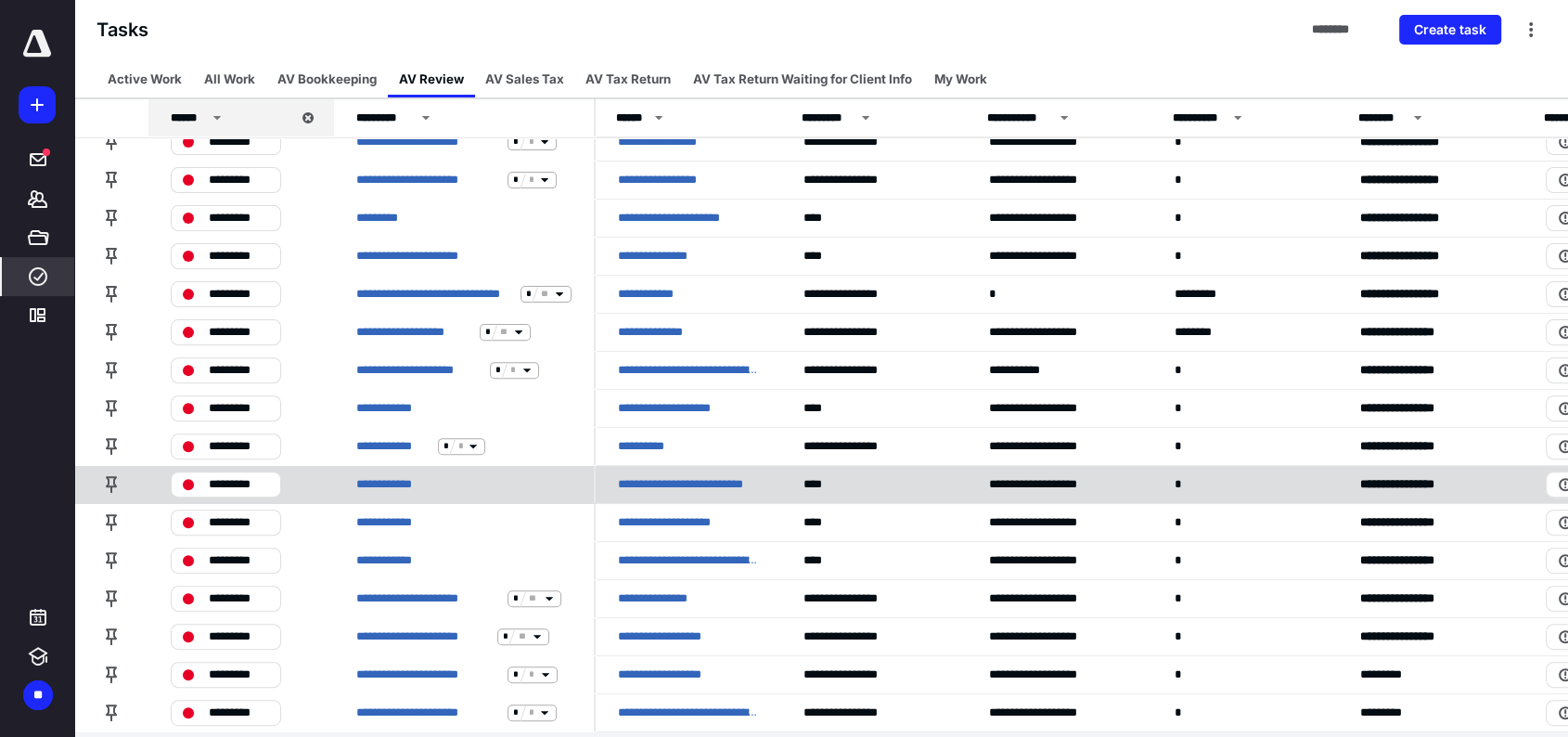 scroll, scrollTop: 562, scrollLeft: 0, axis: vertical 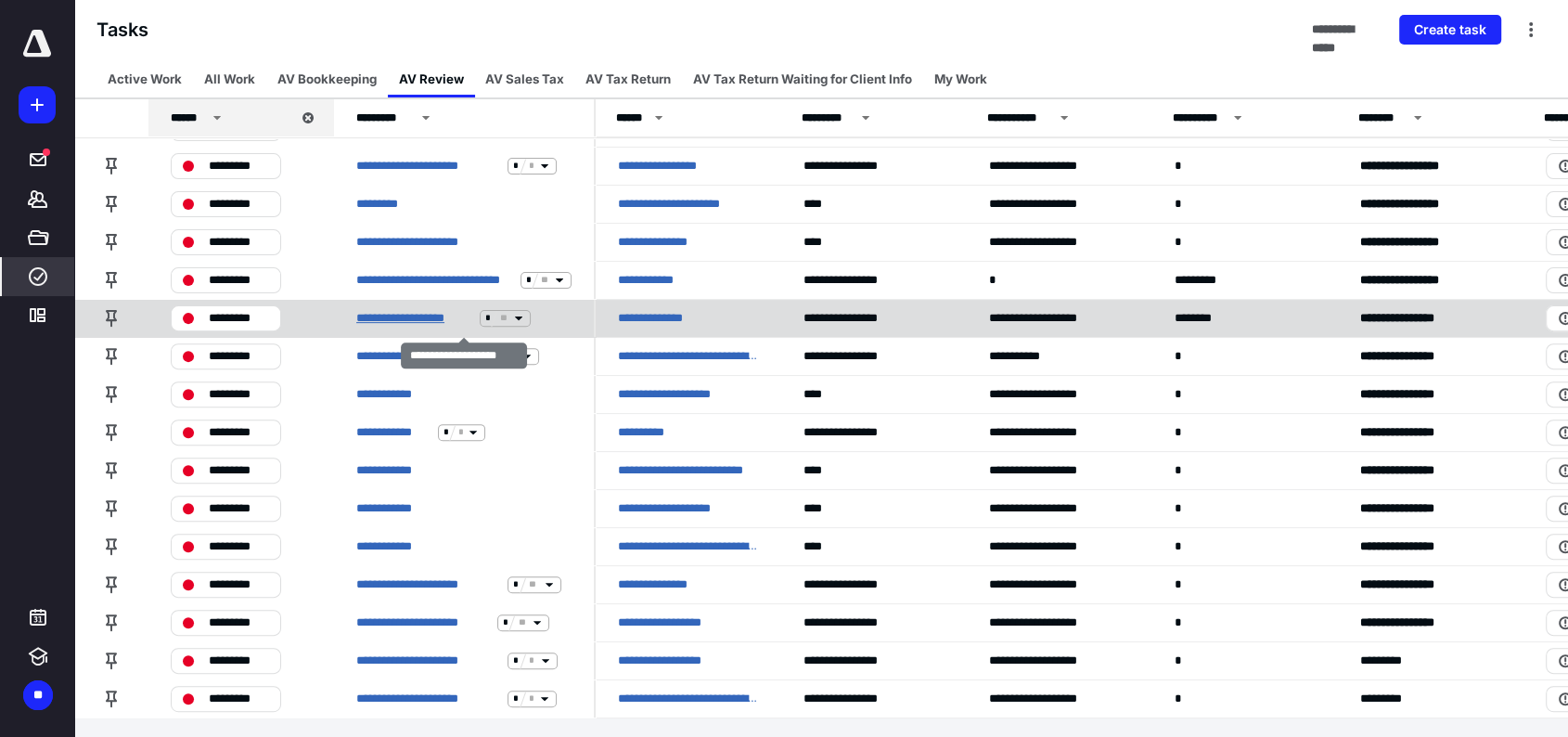 click on "**********" at bounding box center (414, 318) 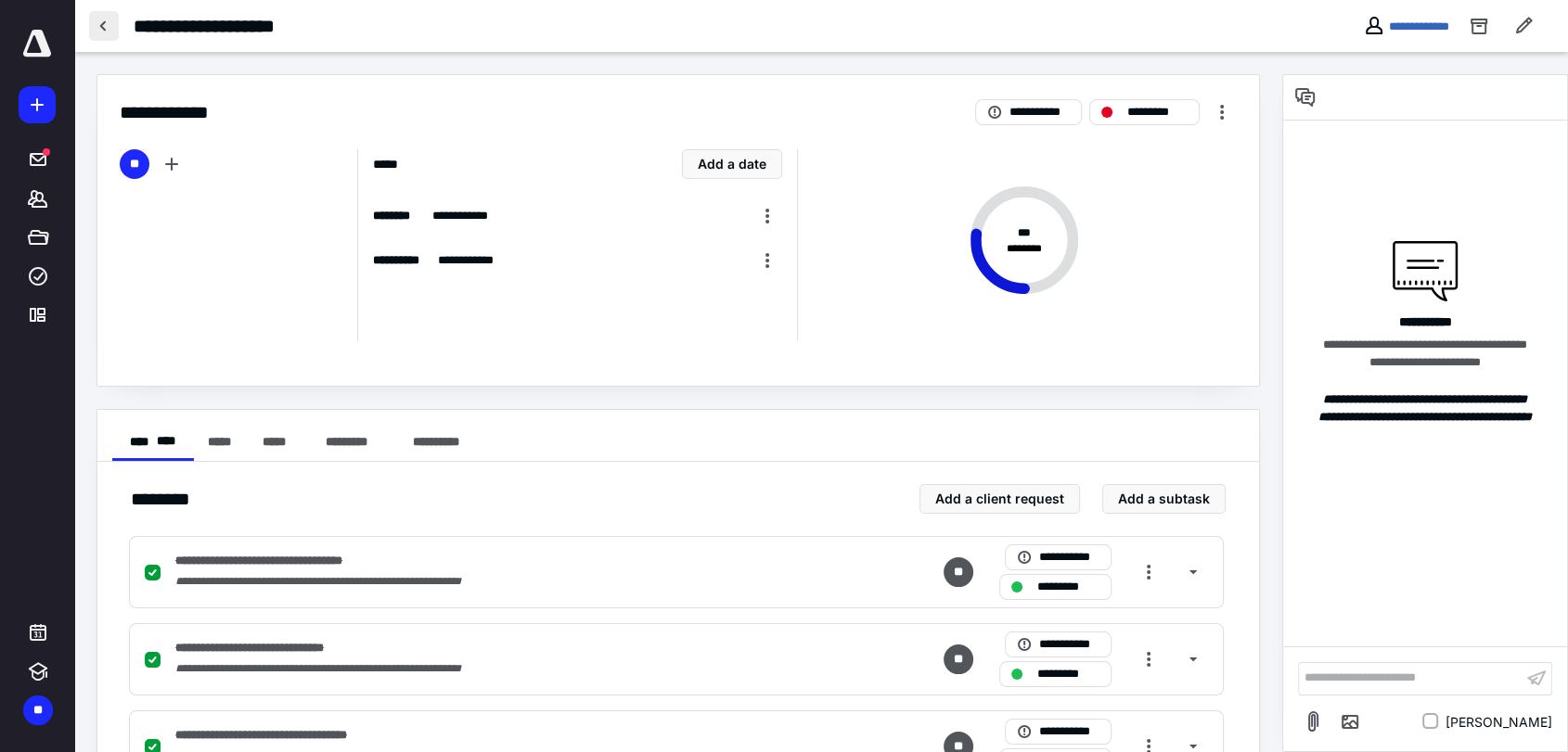 click at bounding box center (104, 26) 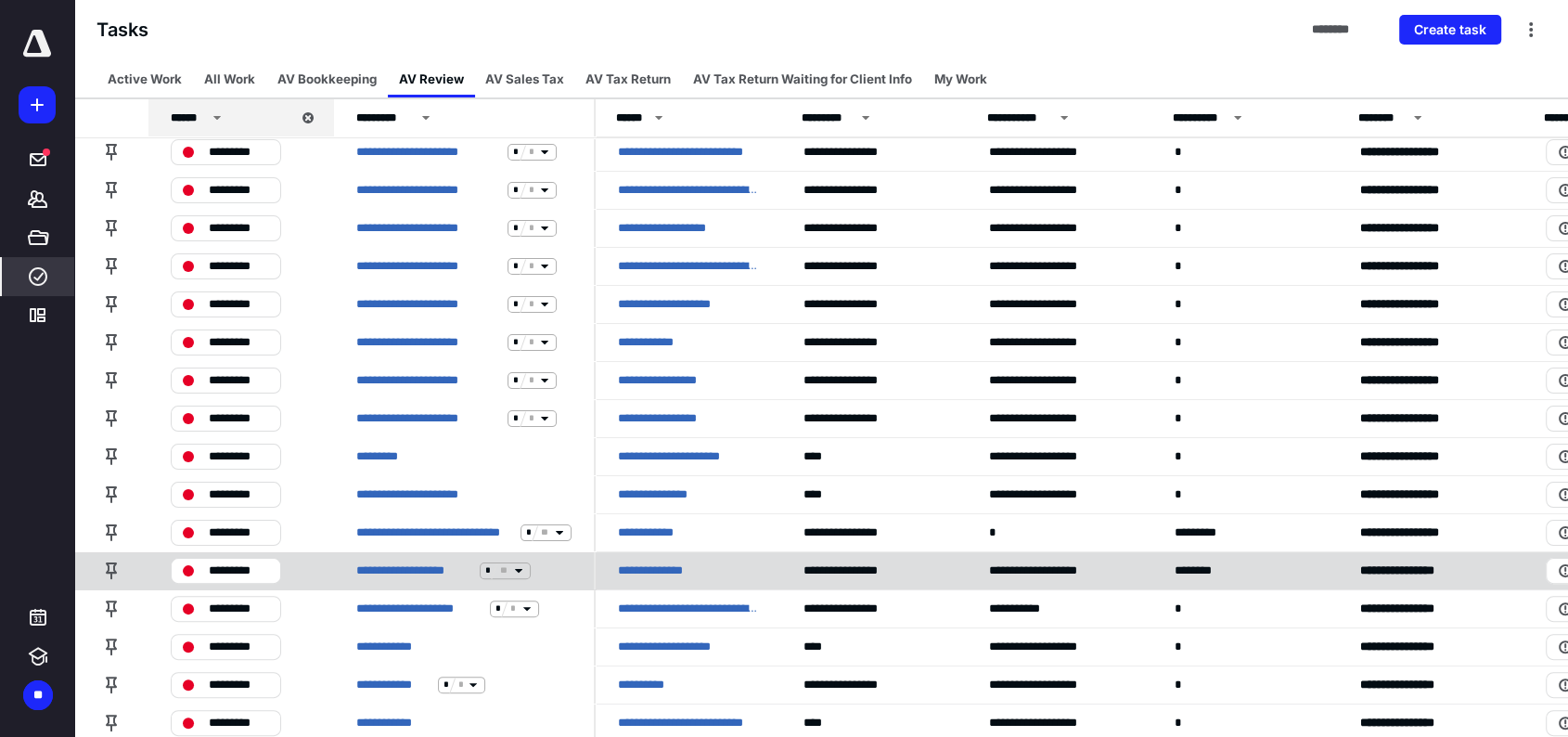 scroll, scrollTop: 562, scrollLeft: 0, axis: vertical 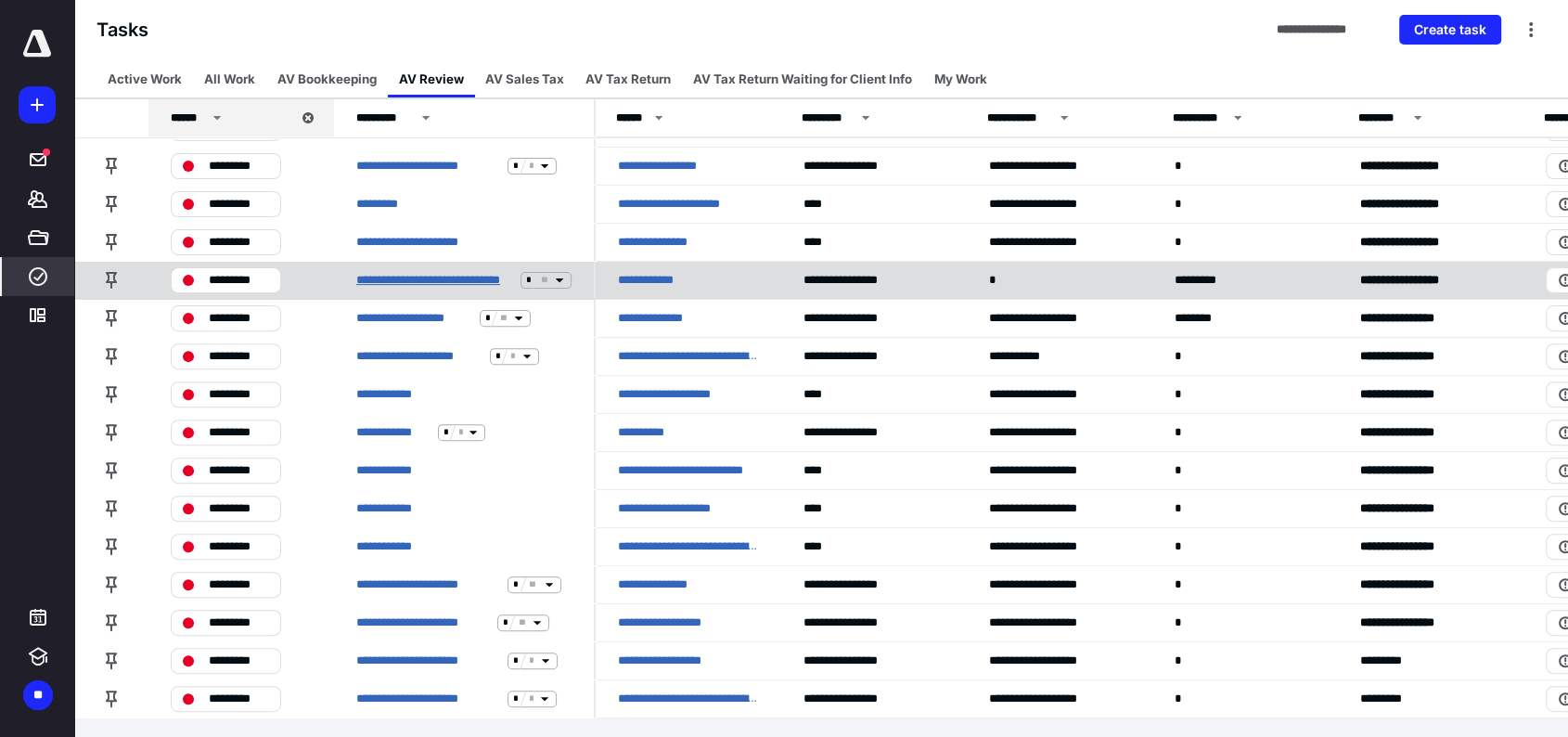 click on "**********" at bounding box center (434, 280) 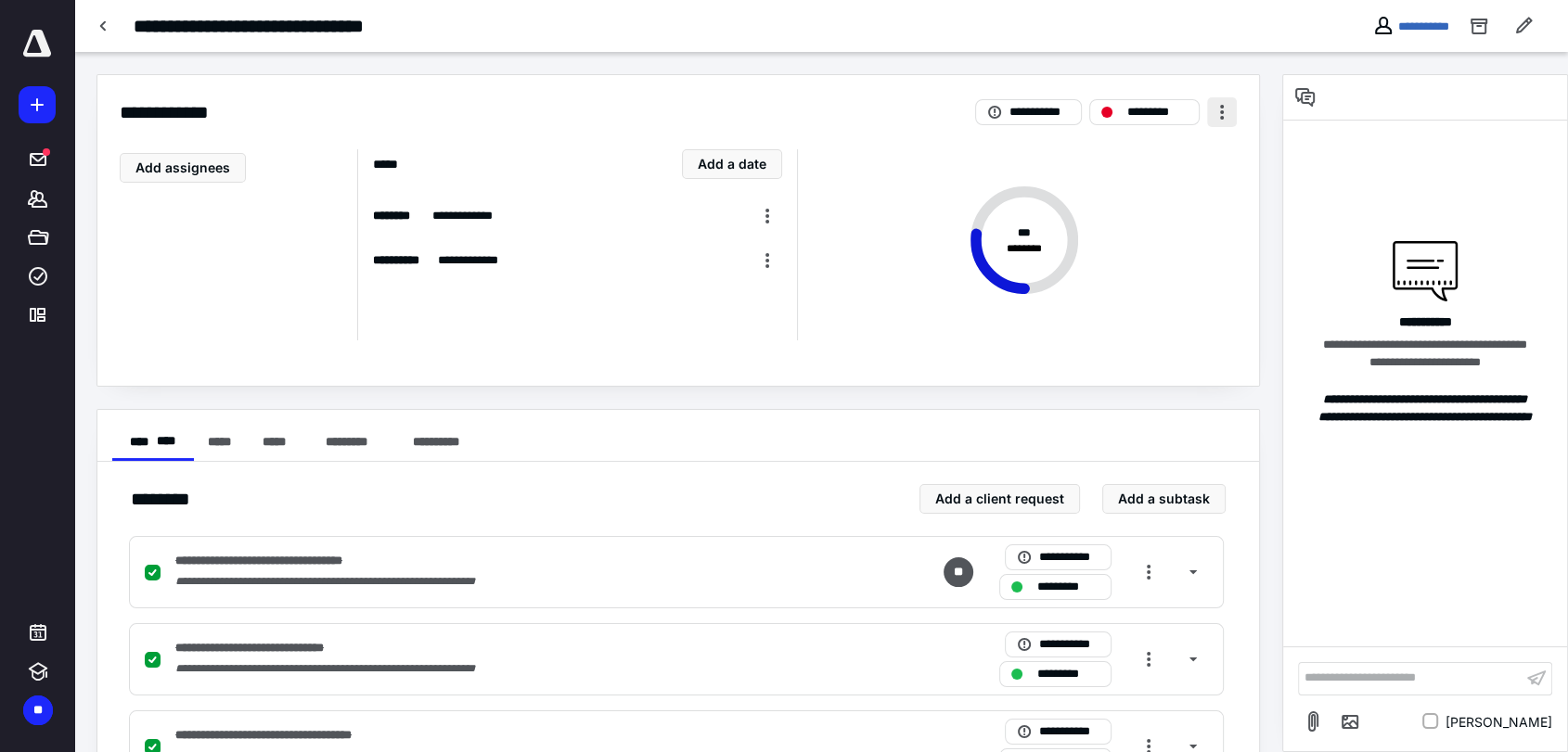 click at bounding box center (1222, 112) 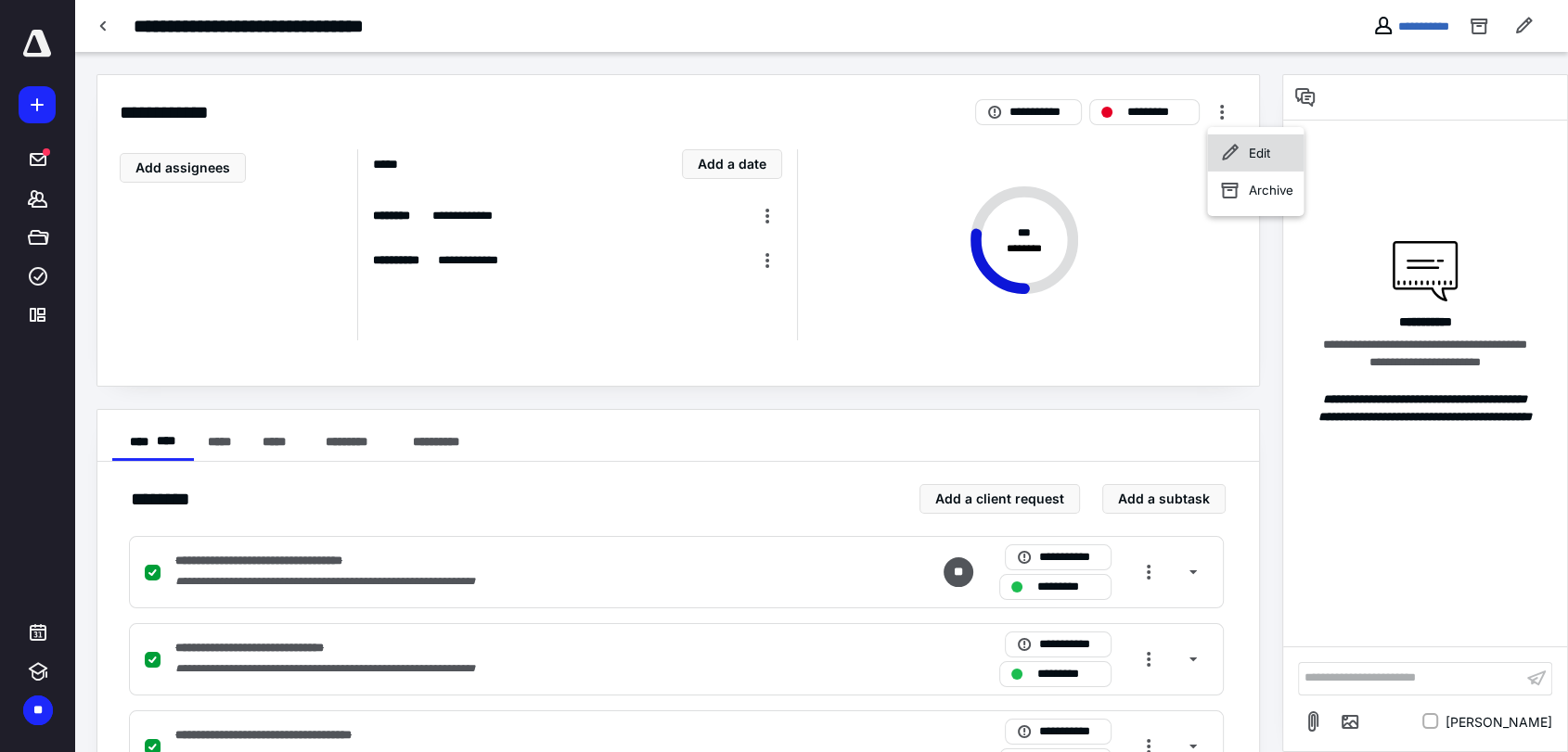 click on "Edit" at bounding box center [1255, 153] 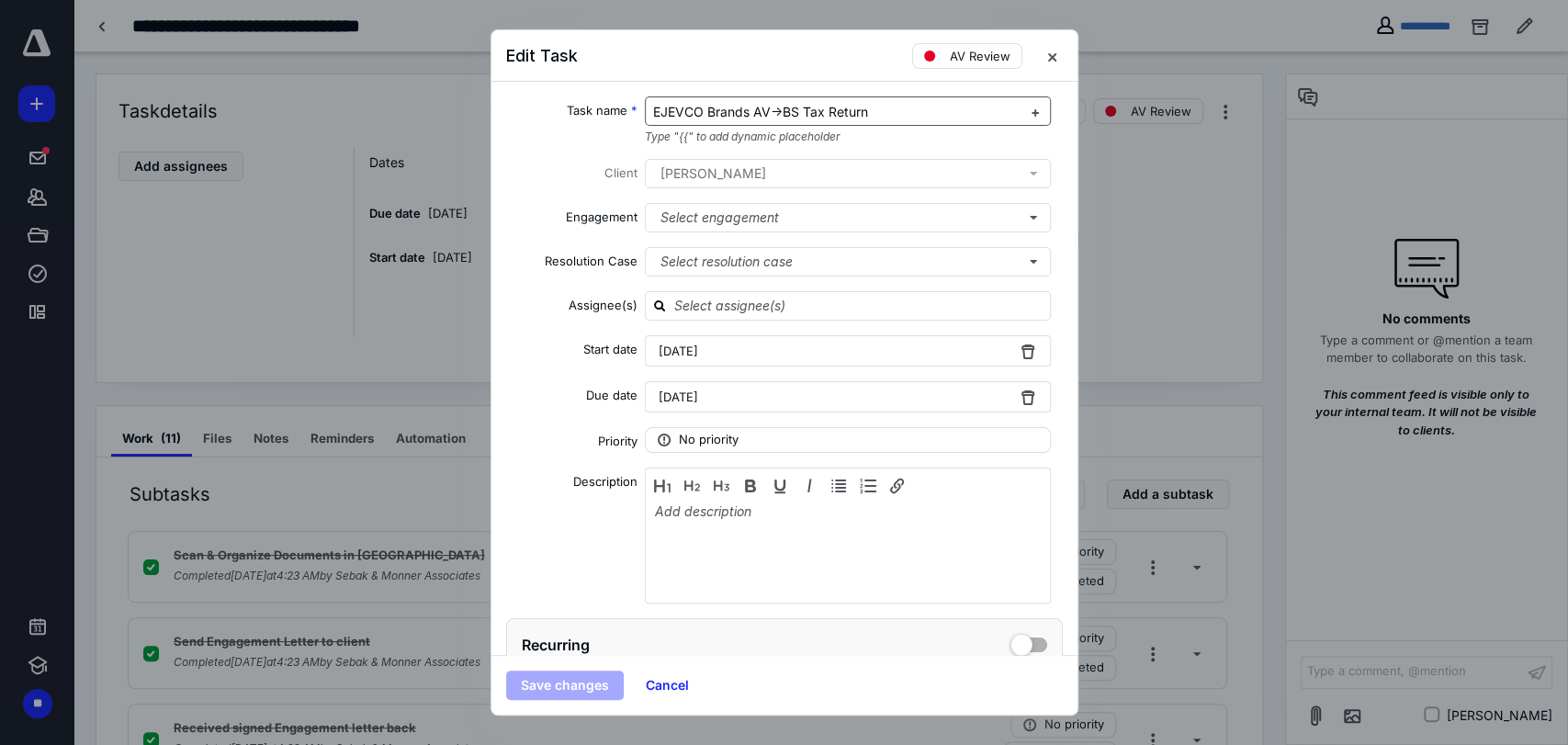 click on "EJEVCO Brands AV->BS Tax Return" at bounding box center (761, 111) 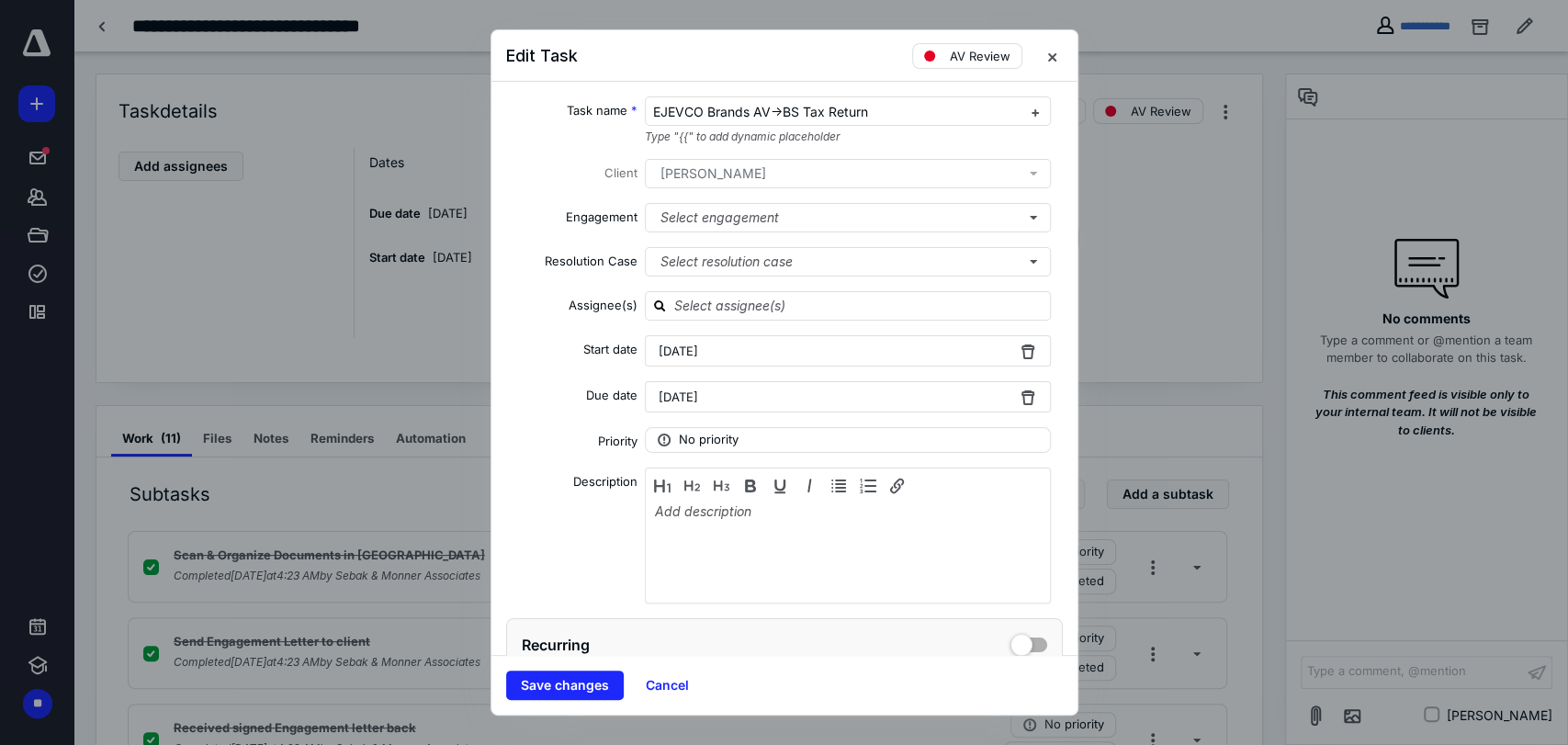 type 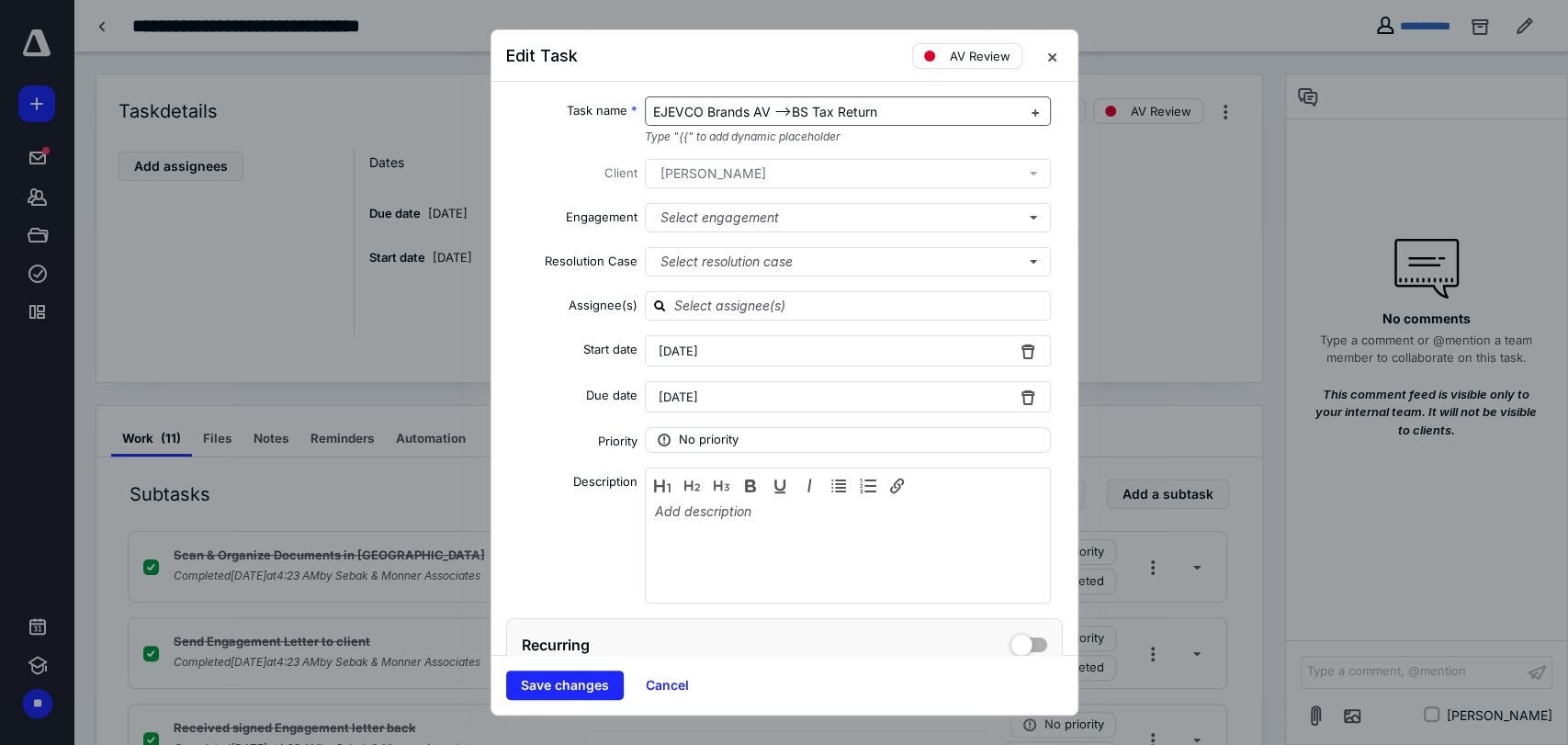 click on "EJEVCO Brands AV -->BS Tax Return" at bounding box center [765, 111] 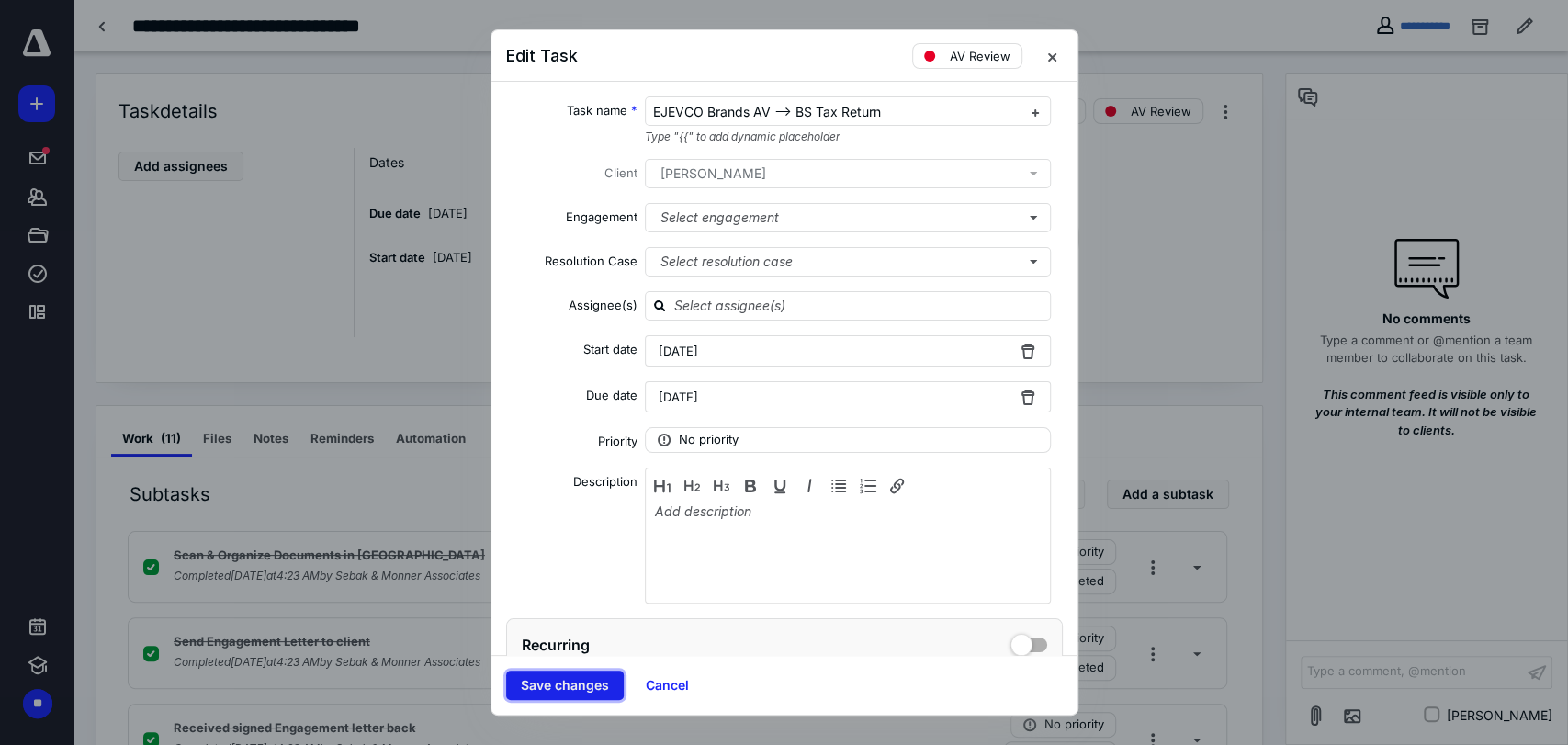 click on "Save changes" at bounding box center [565, 685] 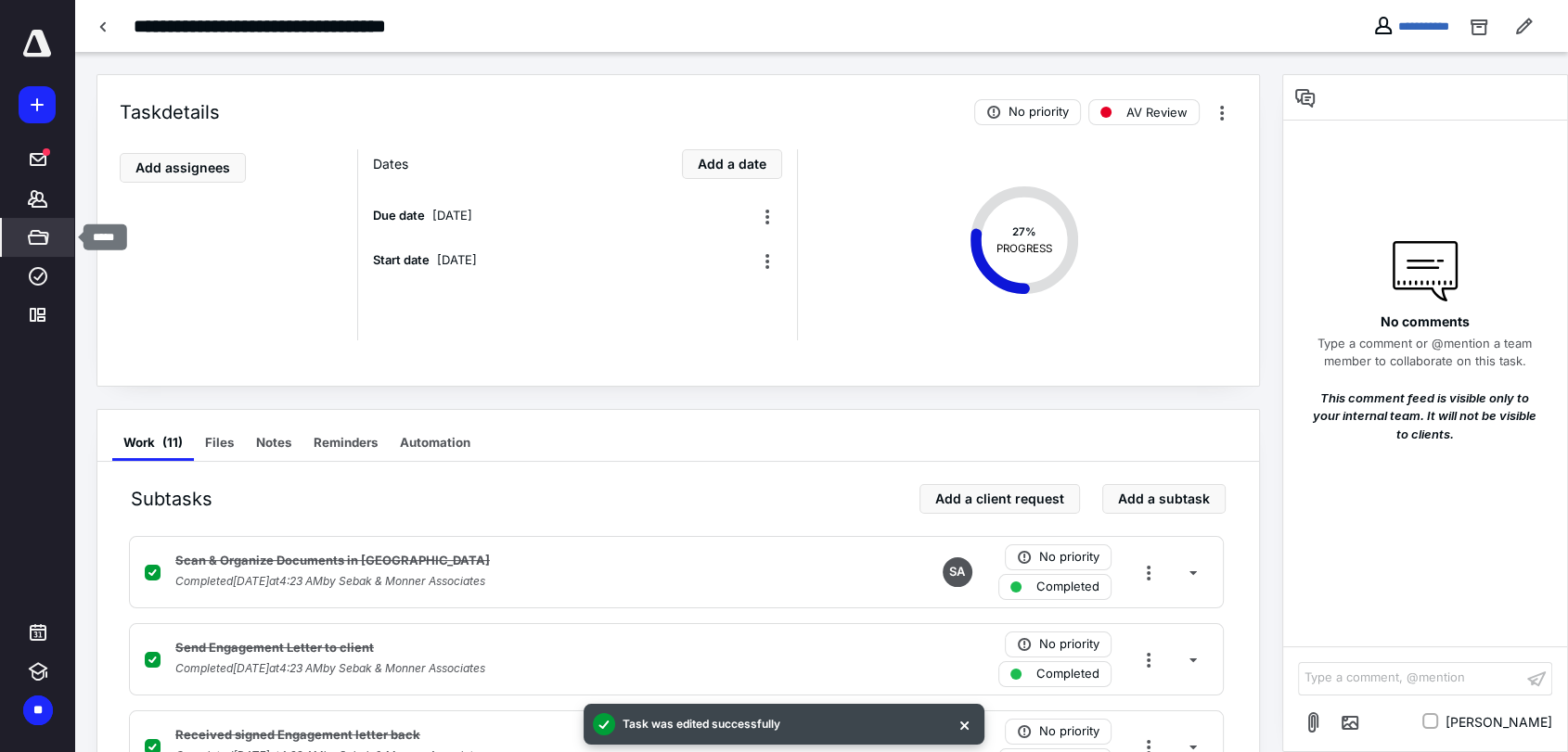 click on "*****" at bounding box center (38, 237) 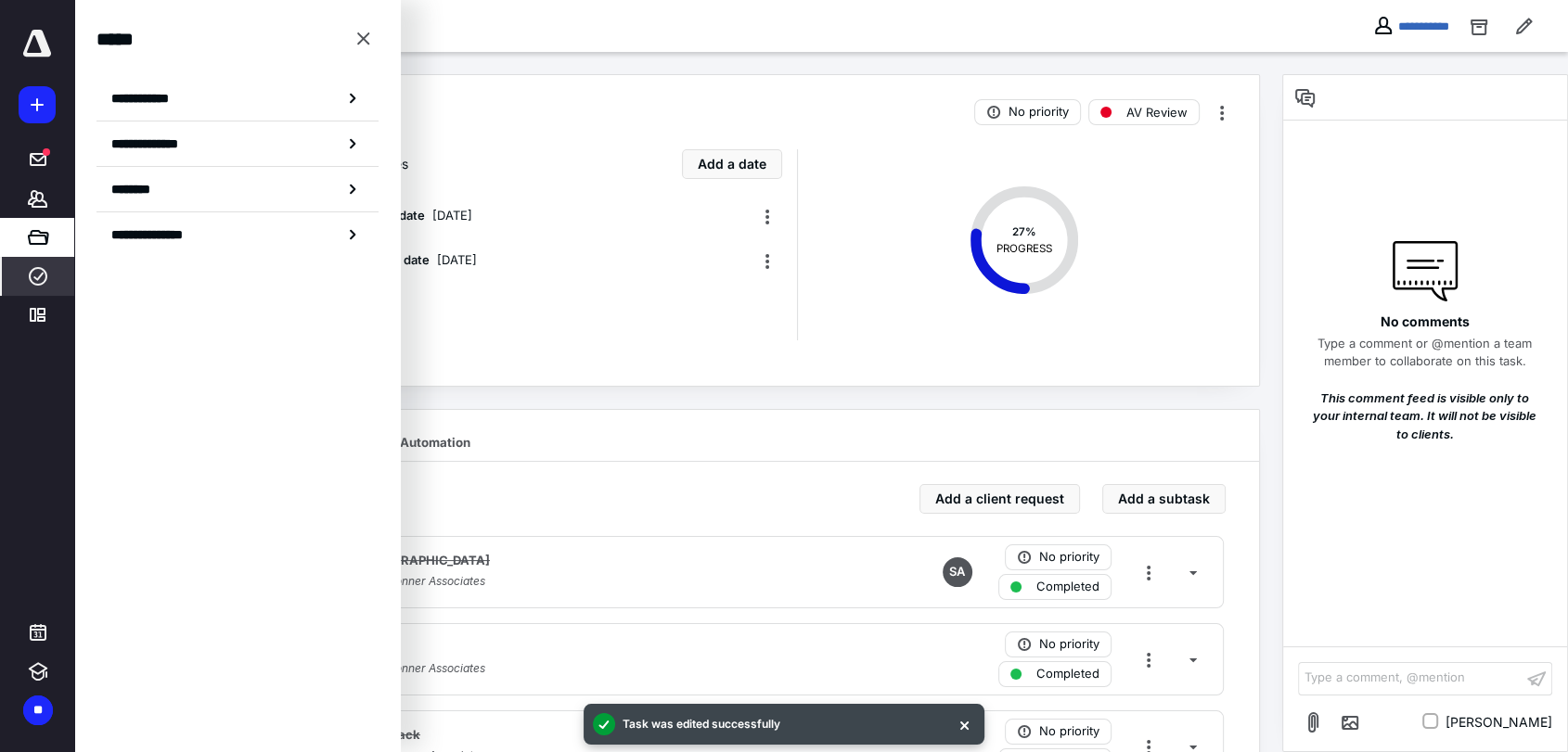 click 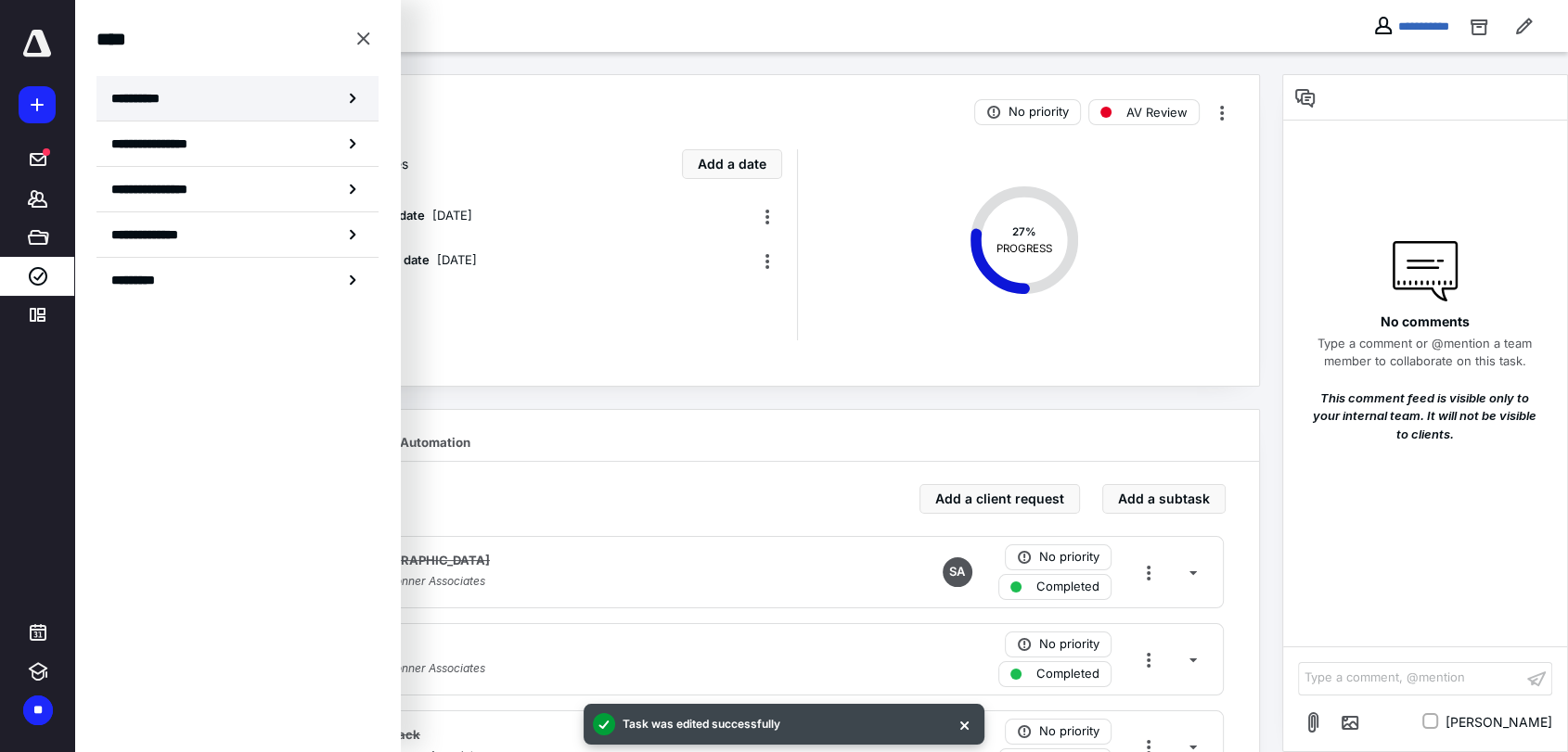 click on "**********" at bounding box center (238, 98) 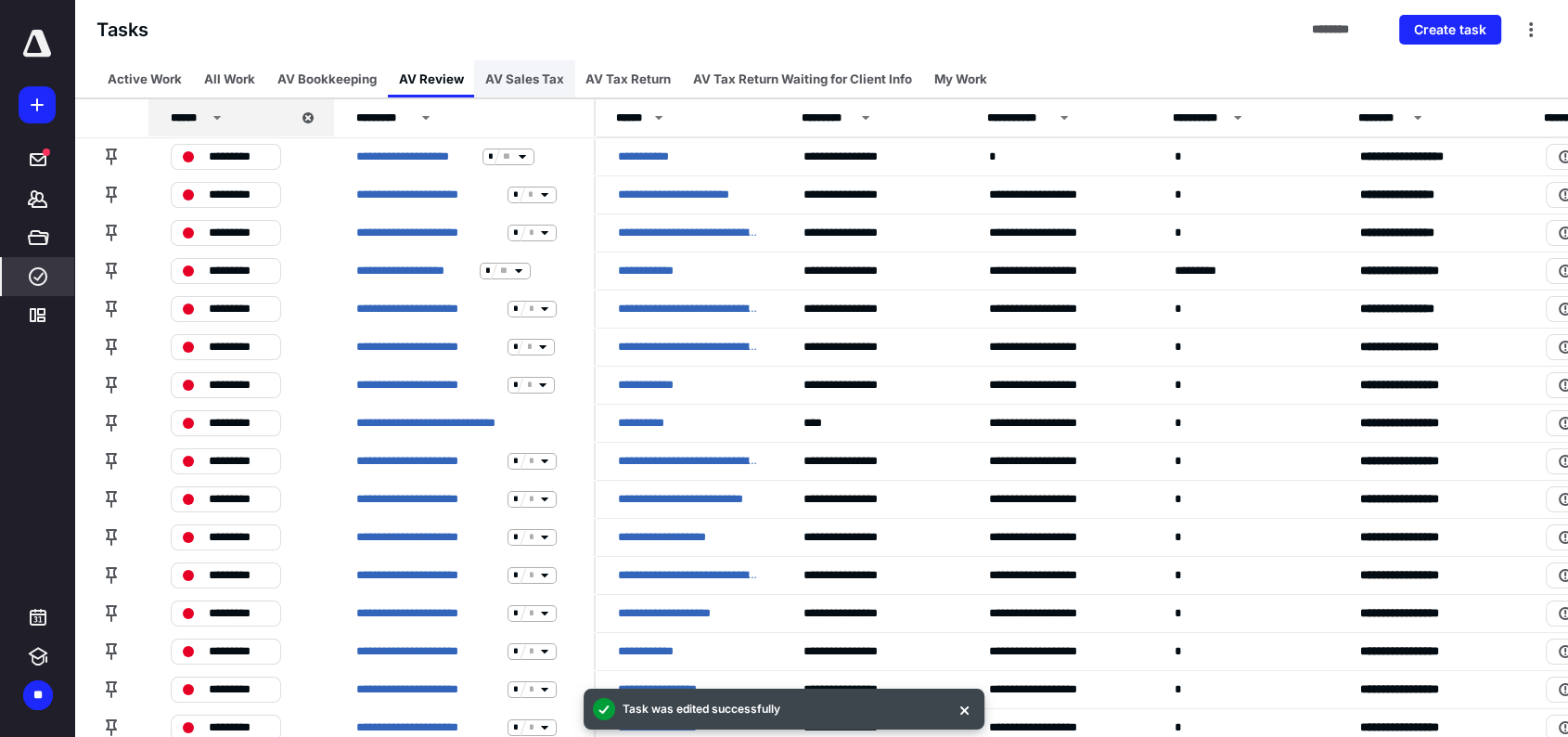 click on "AV Sales Tax" at bounding box center [524, 79] 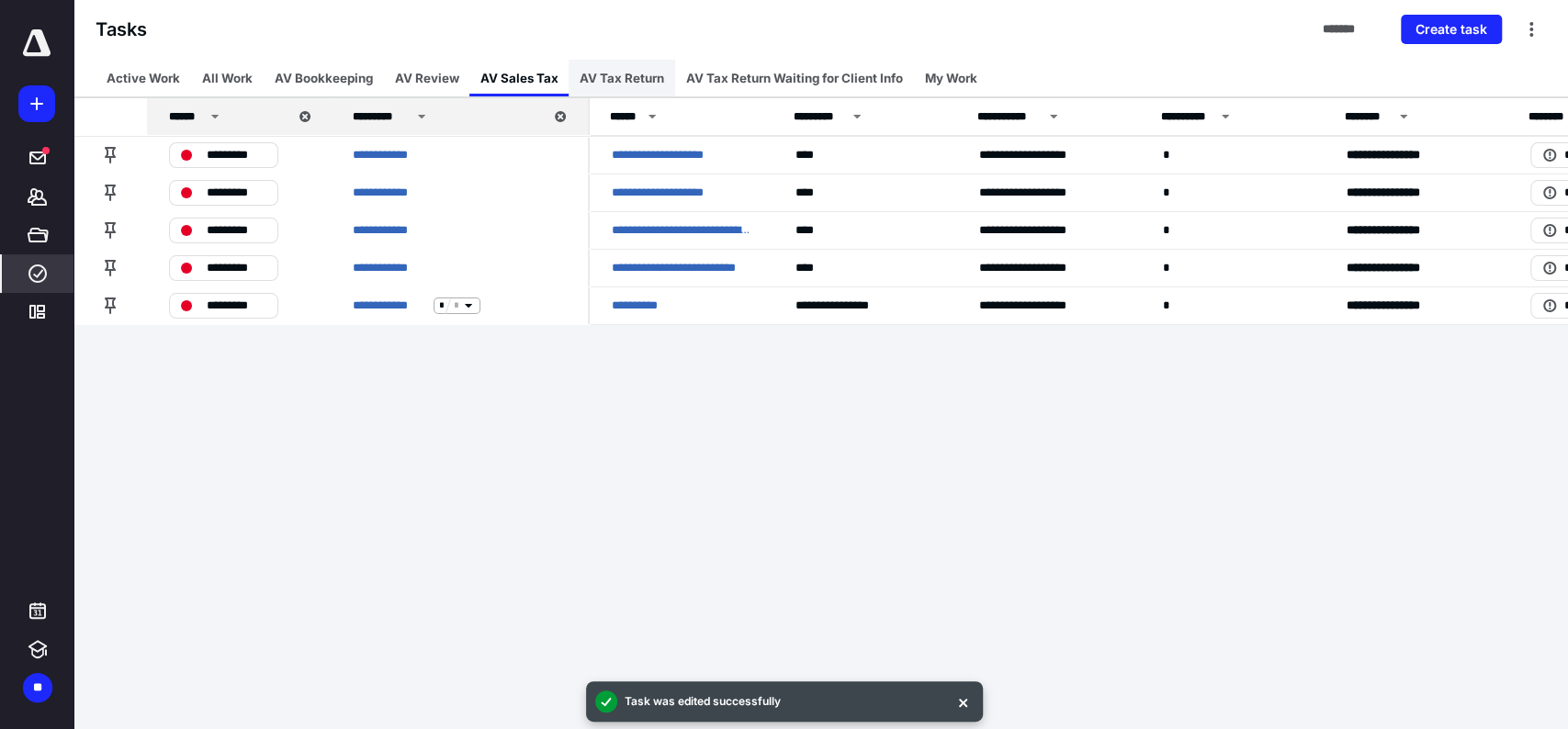 click on "AV Tax Return" at bounding box center [622, 78] 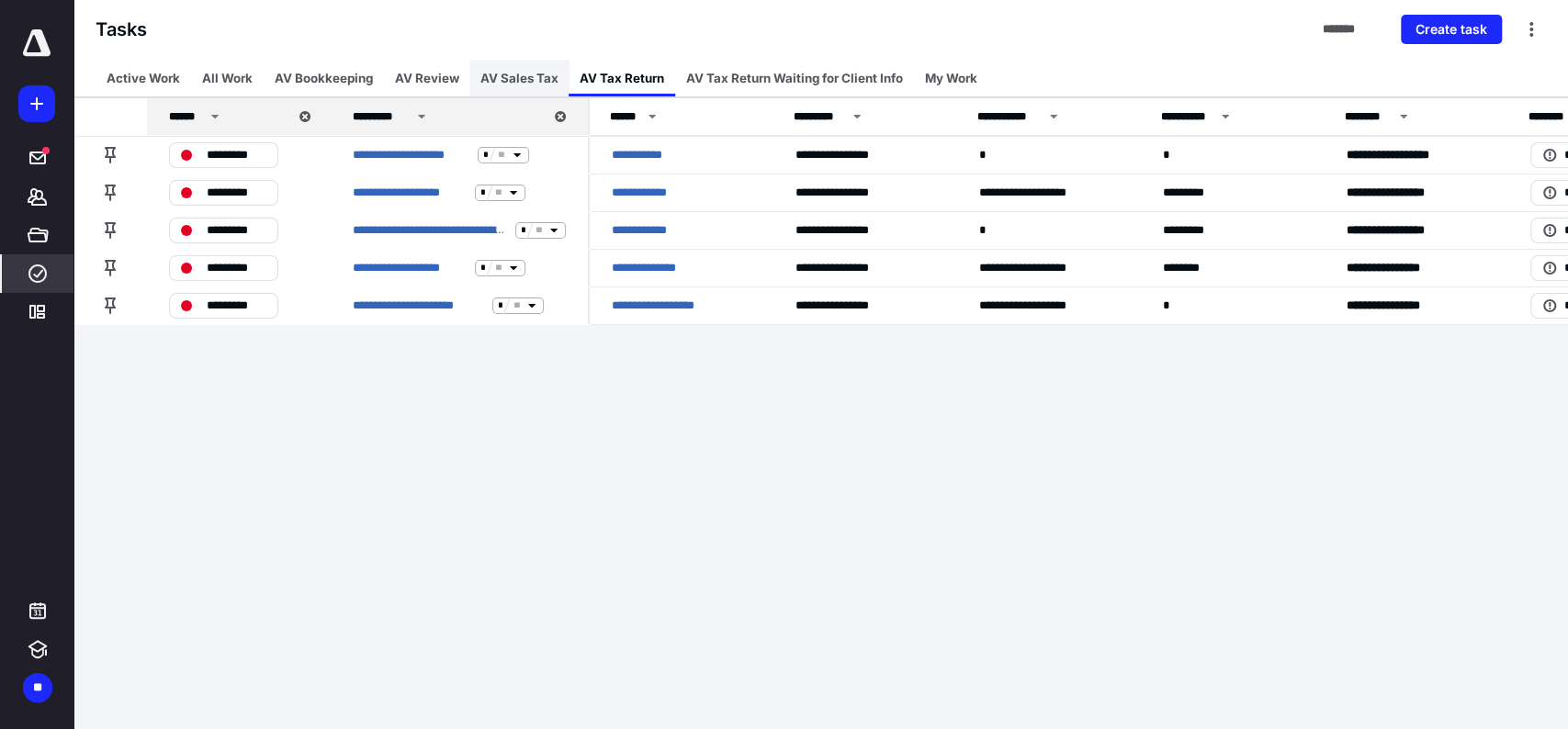 click on "AV Sales Tax" at bounding box center [519, 78] 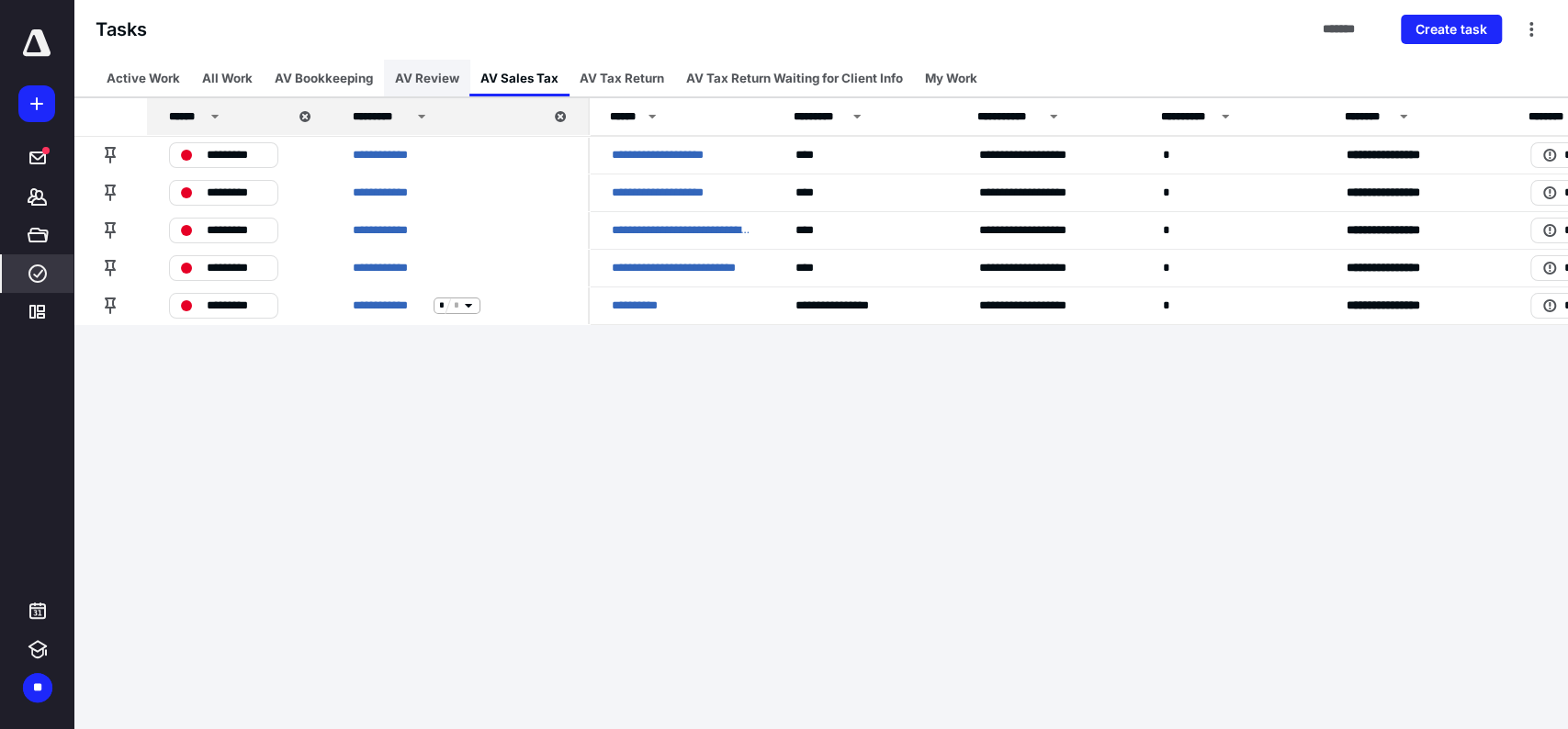 click on "AV Review" at bounding box center [427, 78] 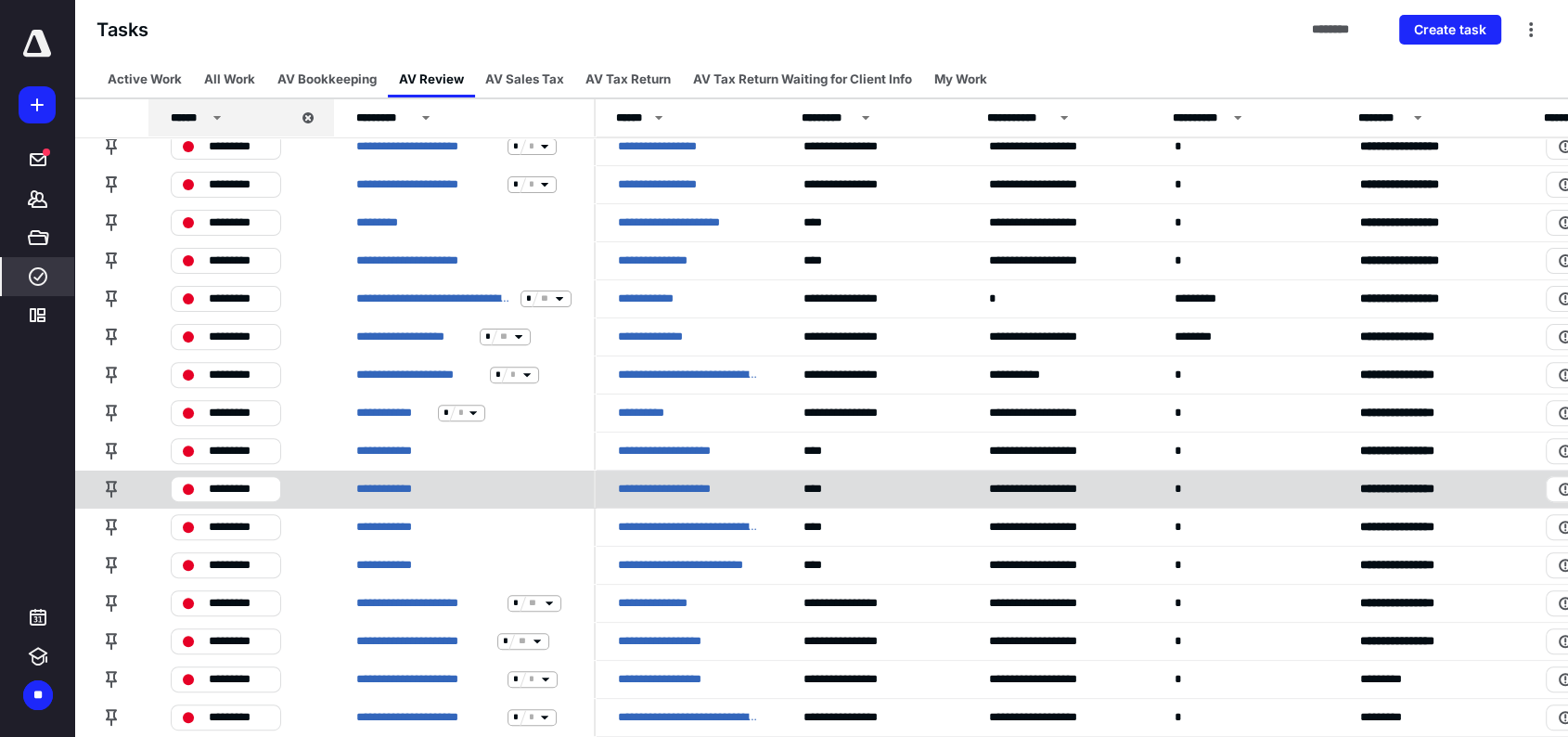 scroll, scrollTop: 562, scrollLeft: 0, axis: vertical 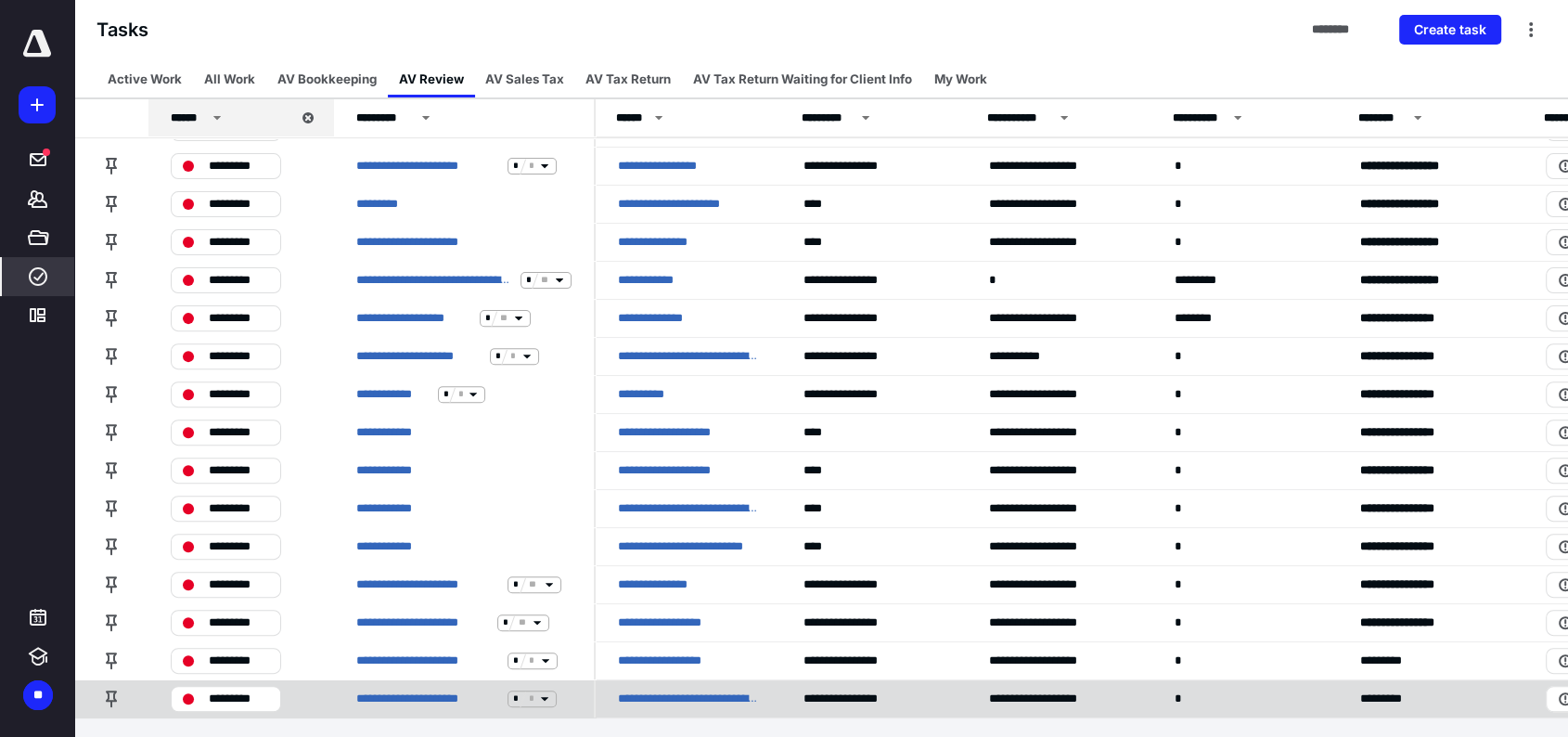 click on "**********" at bounding box center [688, 699] 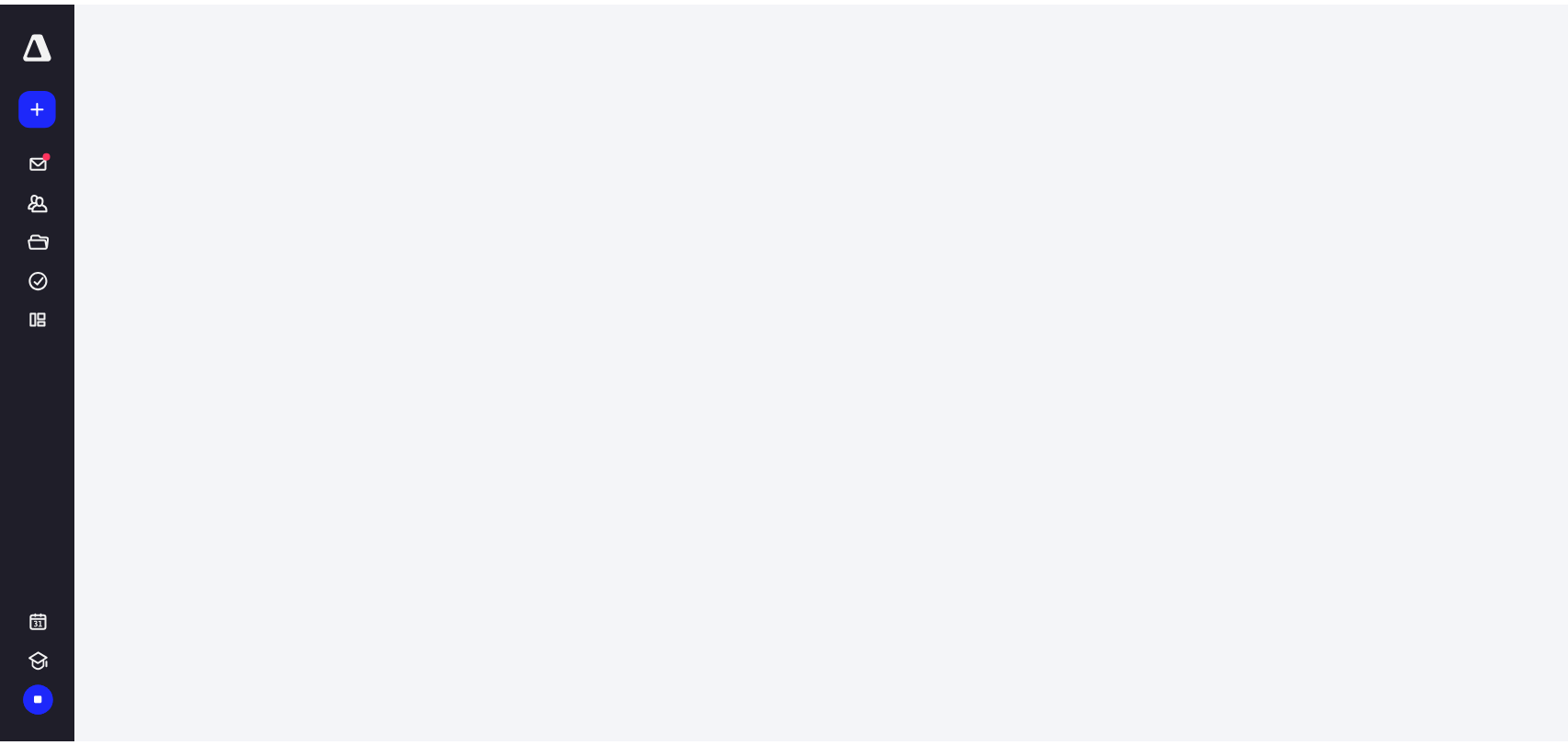 scroll, scrollTop: 0, scrollLeft: 0, axis: both 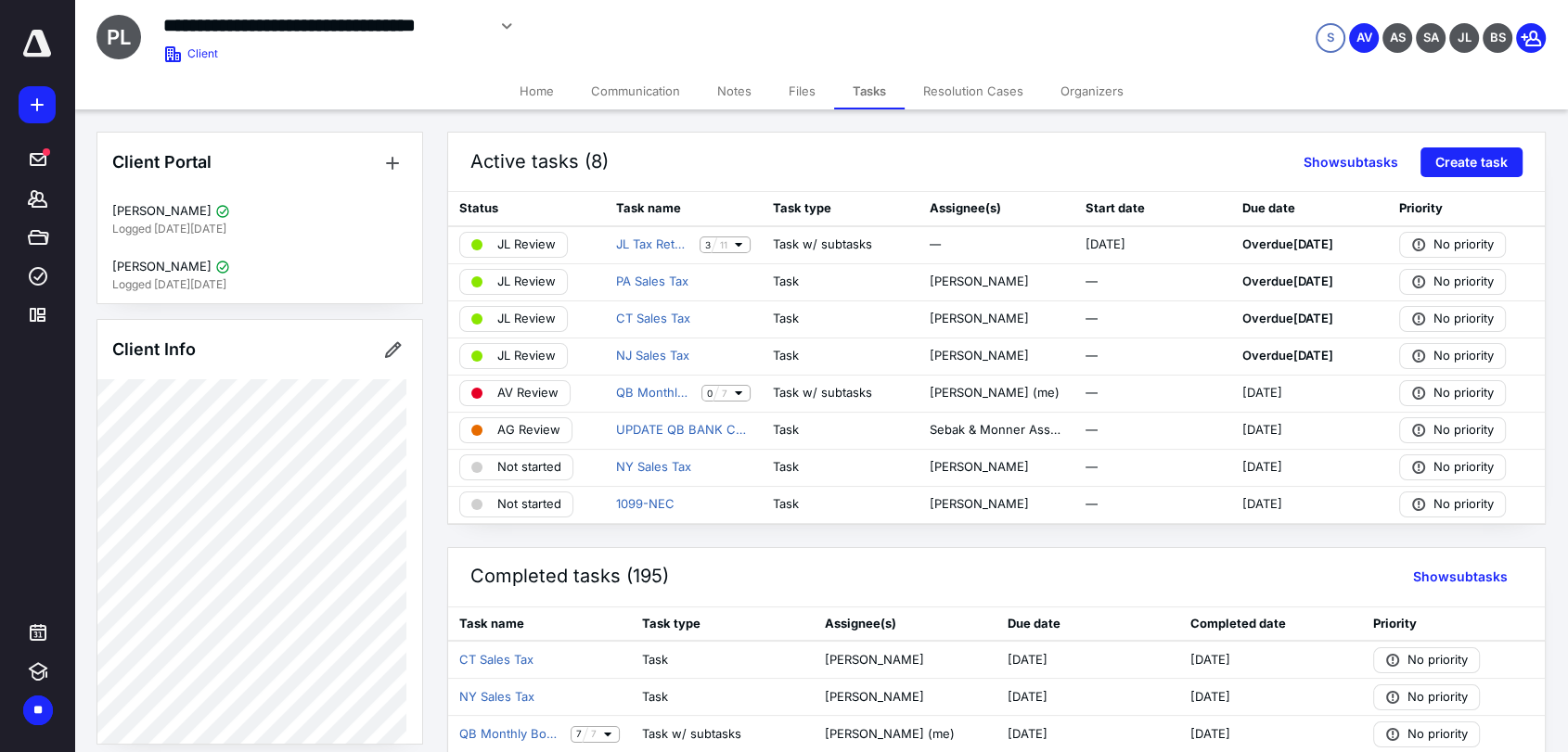 click on "Files" at bounding box center [802, 91] 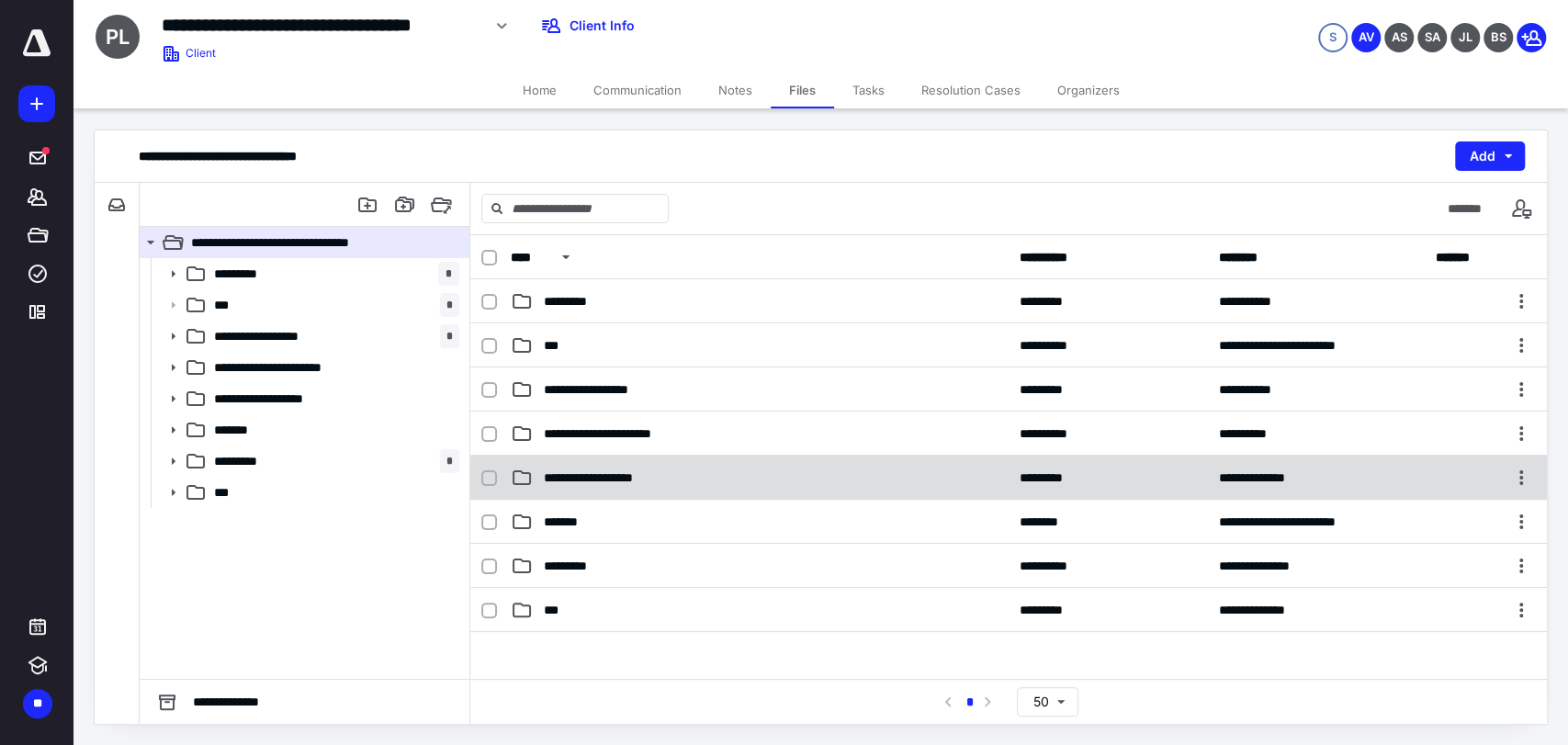 click on "**********" at bounding box center (760, 478) 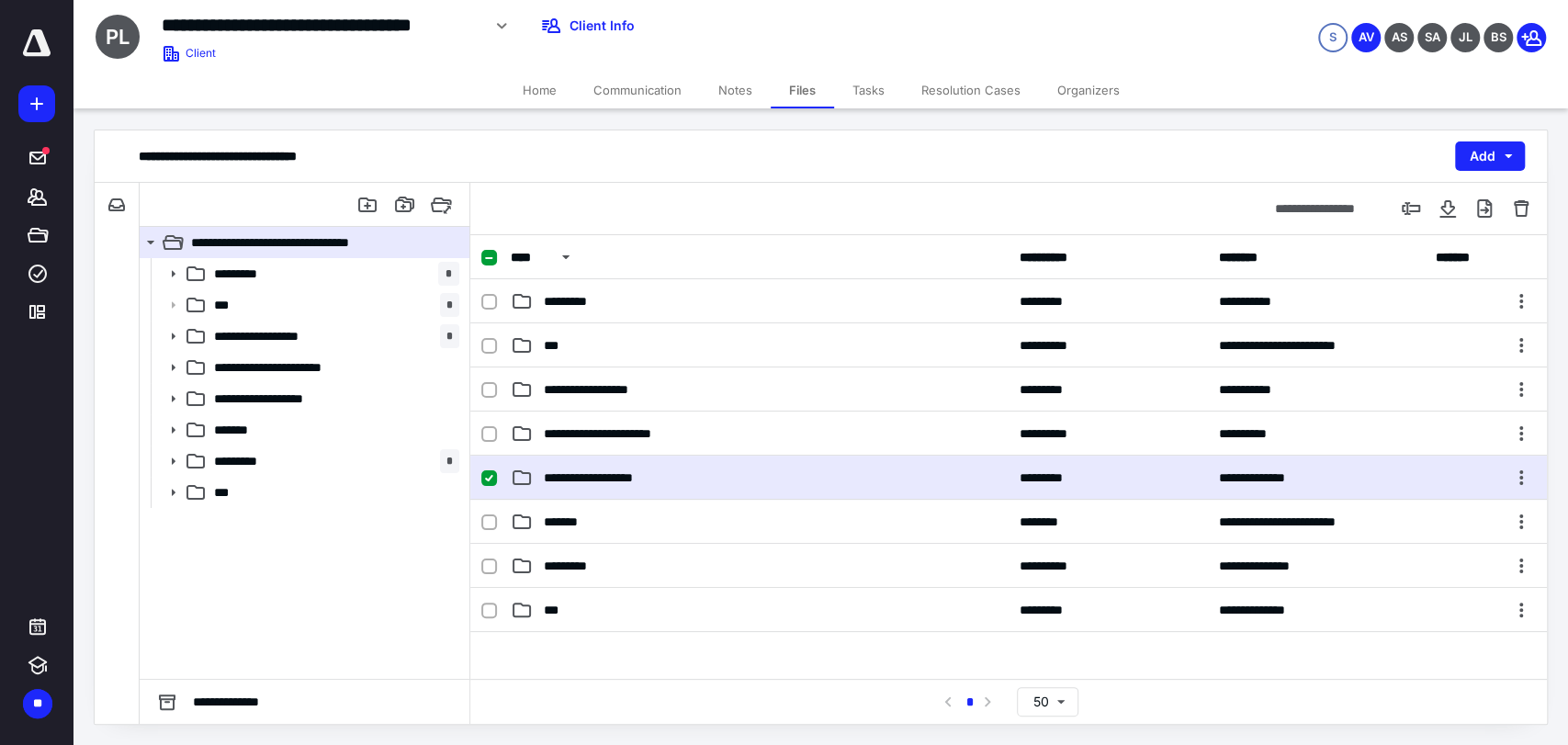 click on "**********" at bounding box center (760, 478) 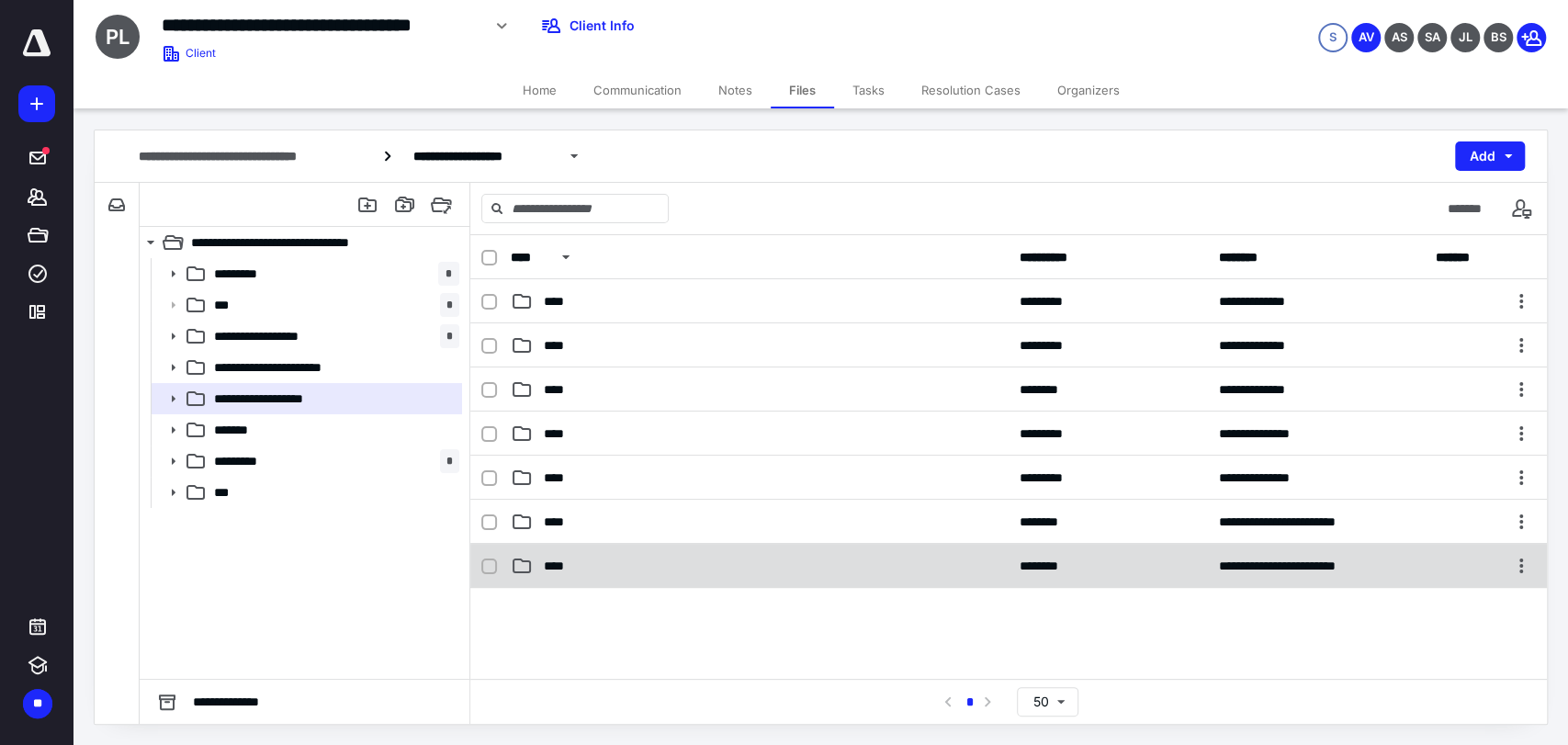 click on "**********" at bounding box center (1009, 566) 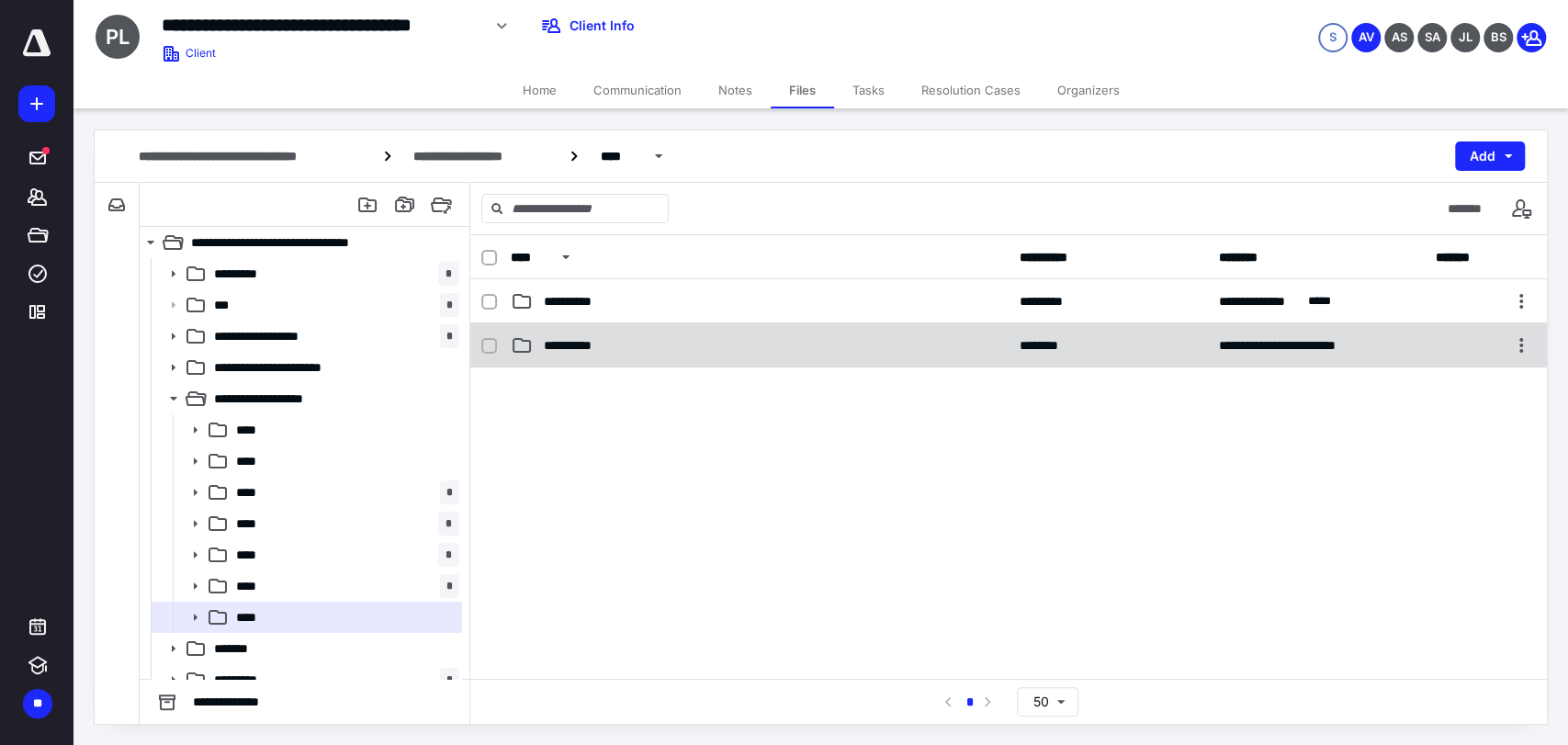 click on "**********" at bounding box center [760, 345] 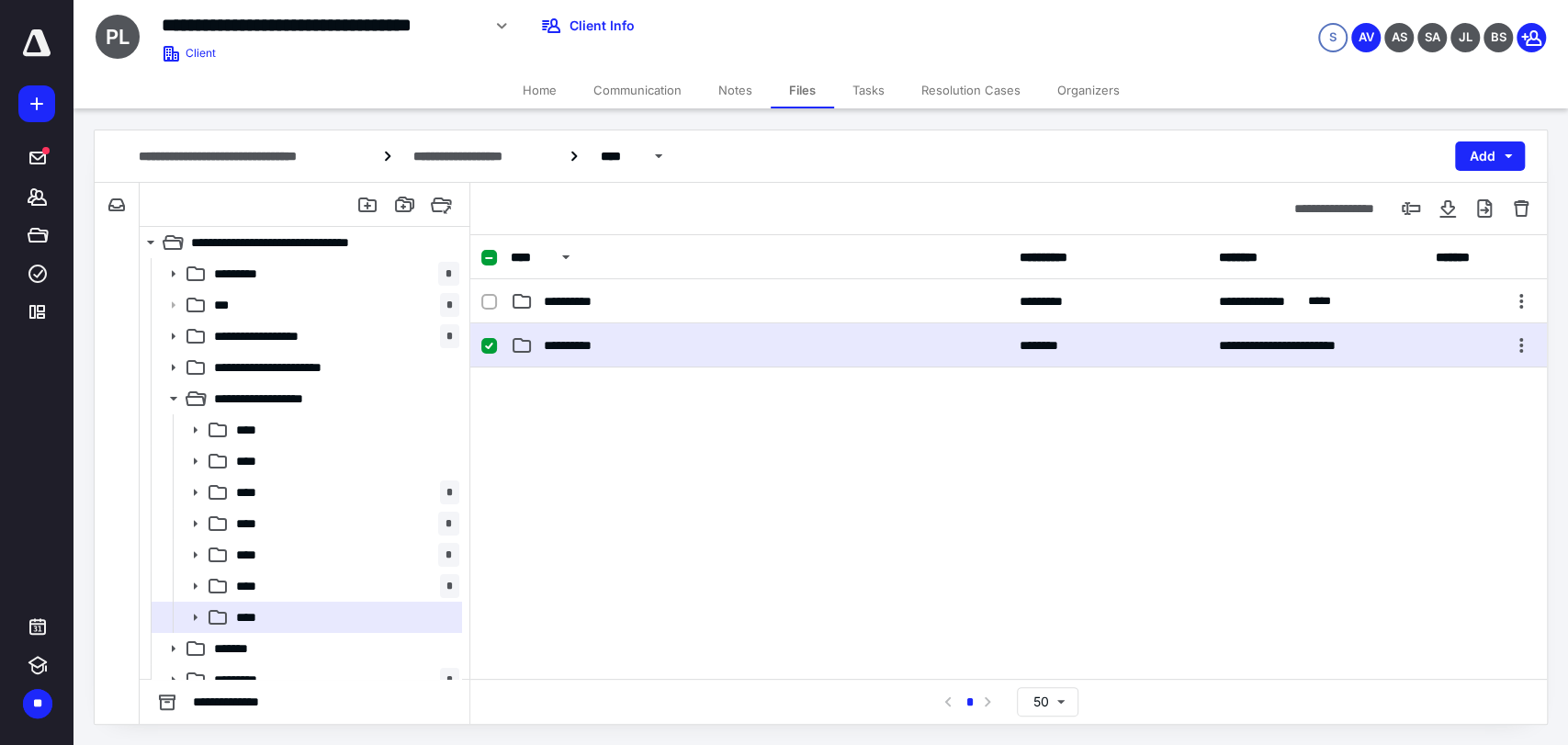 click on "**********" at bounding box center (760, 345) 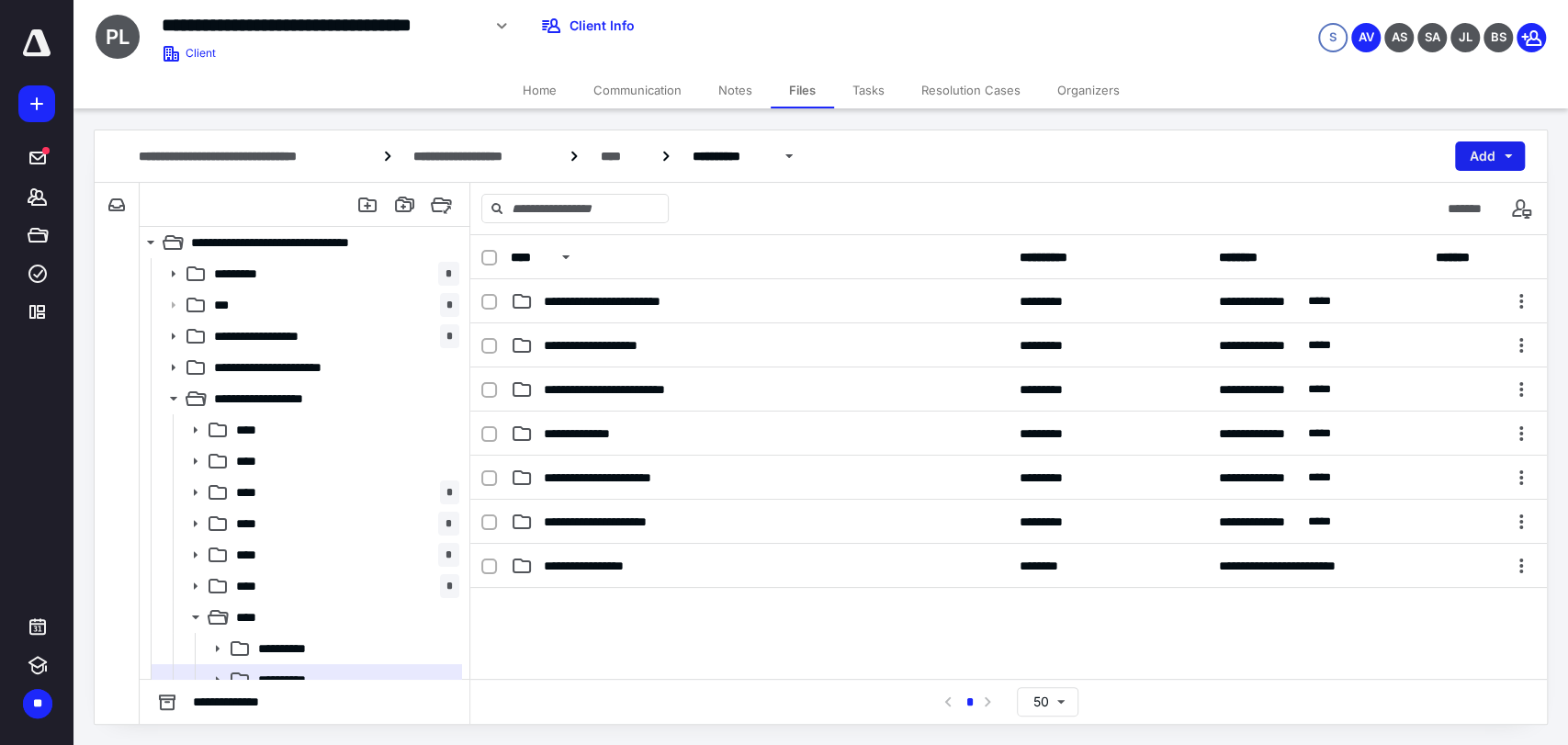 click on "Add" at bounding box center (1490, 156) 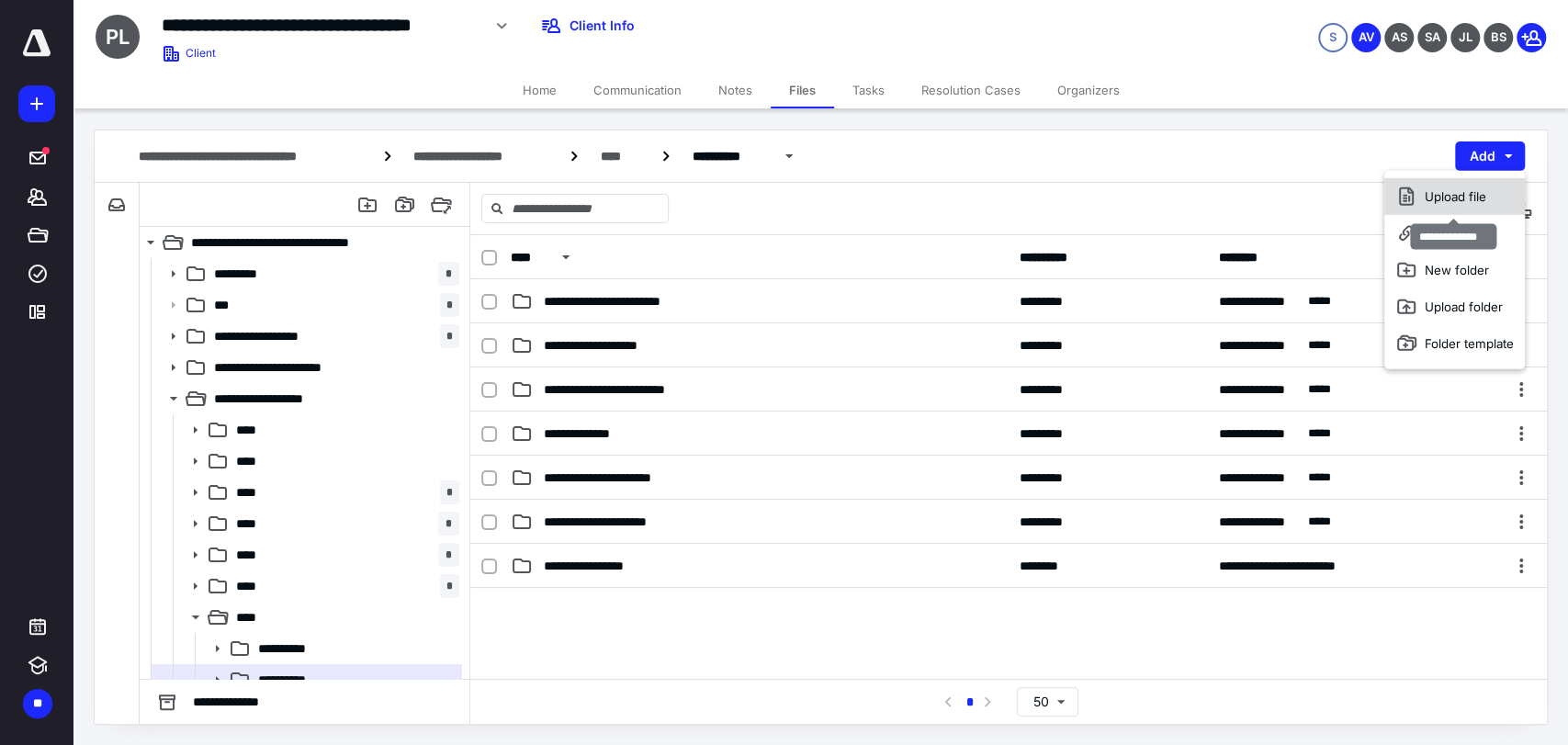 click on "Upload file" at bounding box center [1454, 197] 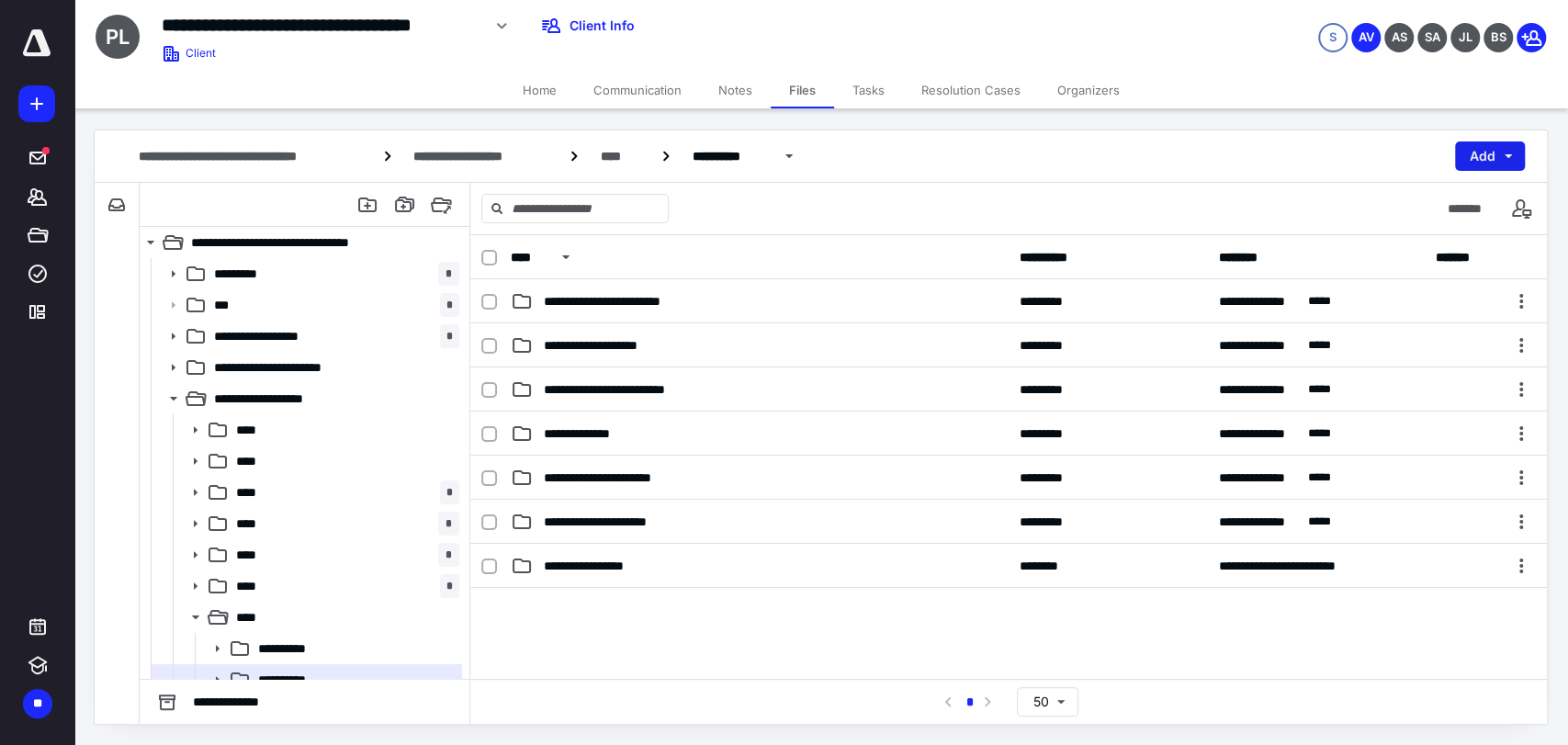 click on "Add" at bounding box center (1490, 156) 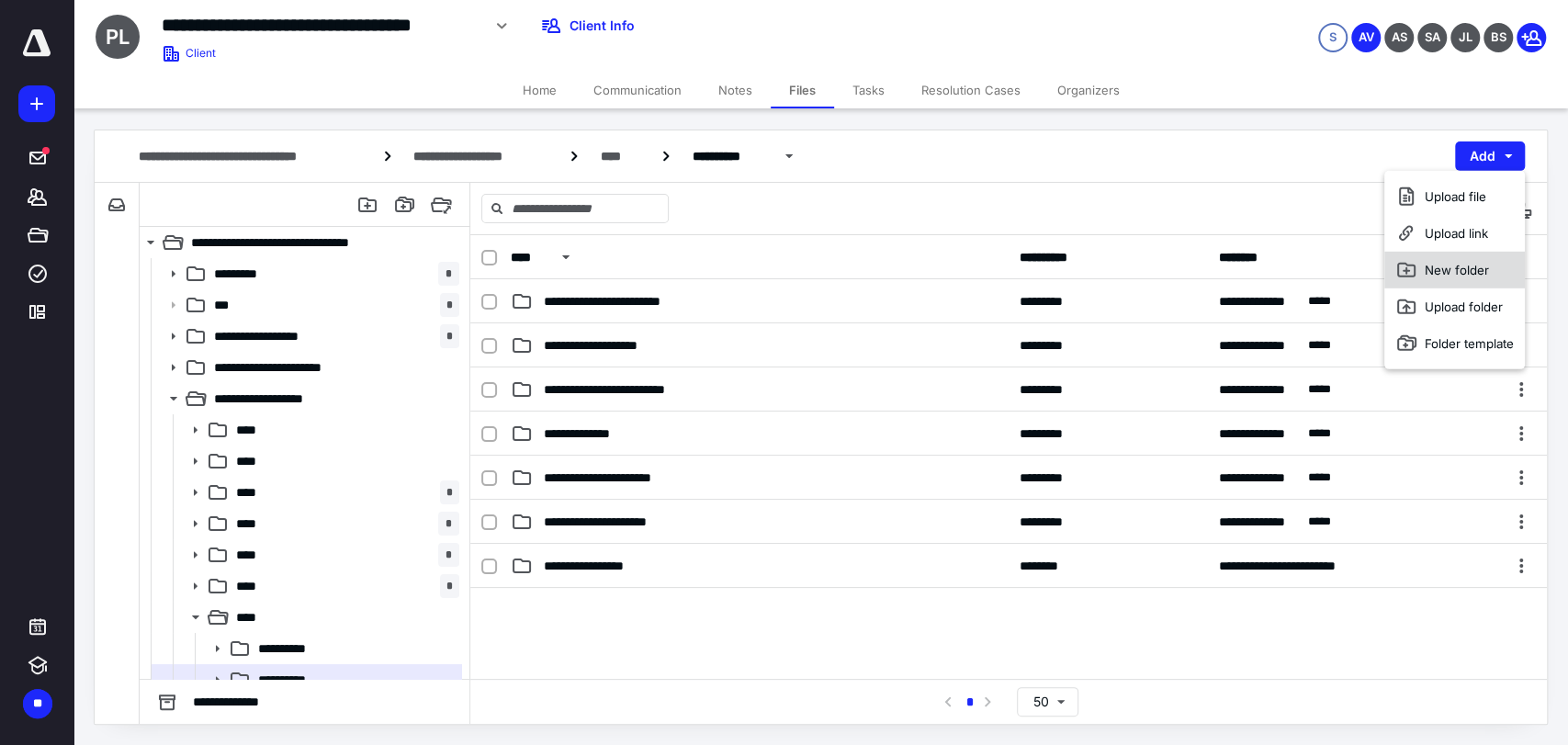 click on "New folder" at bounding box center [1454, 270] 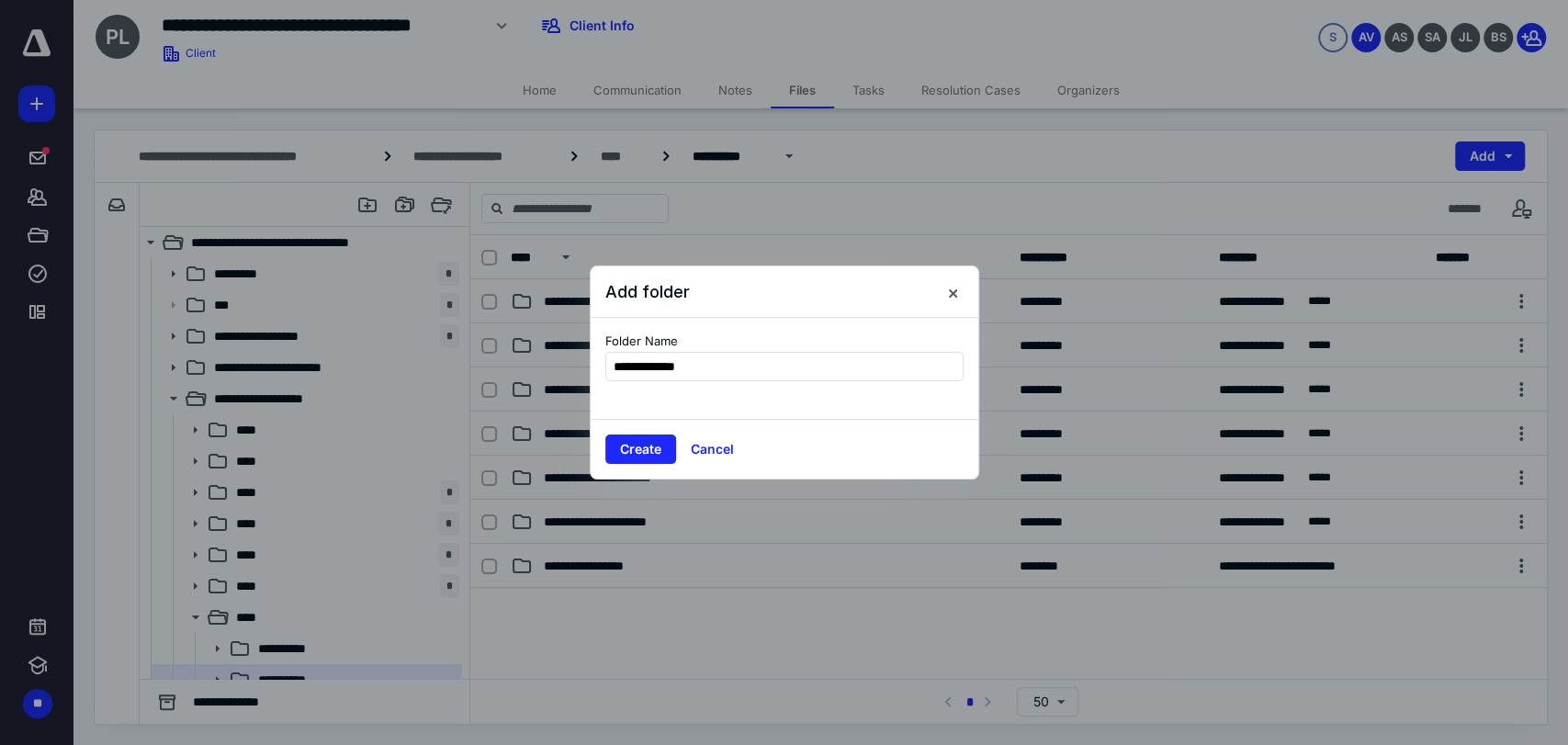 type on "**********" 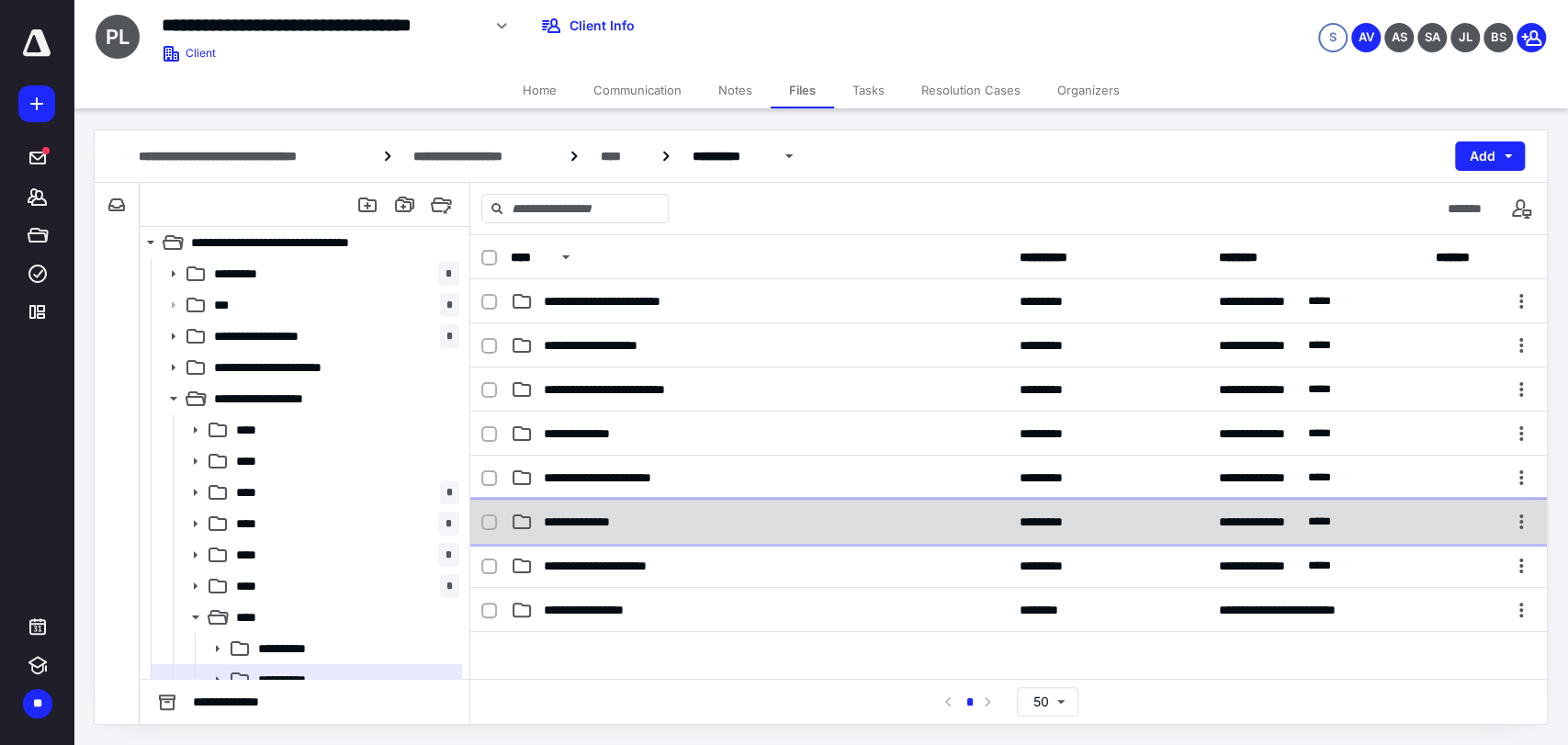 click on "**********" at bounding box center (1009, 522) 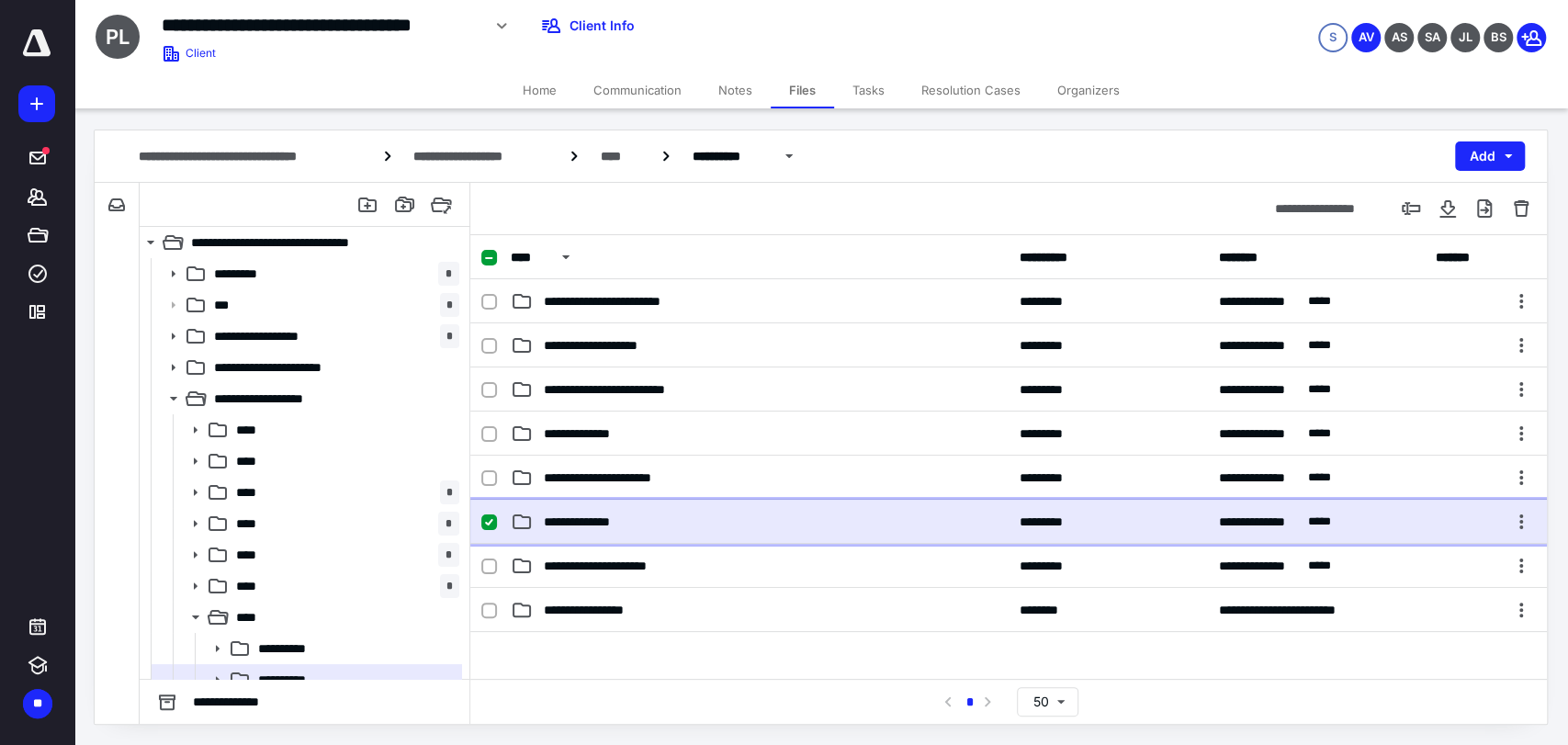 click on "**********" at bounding box center [1009, 522] 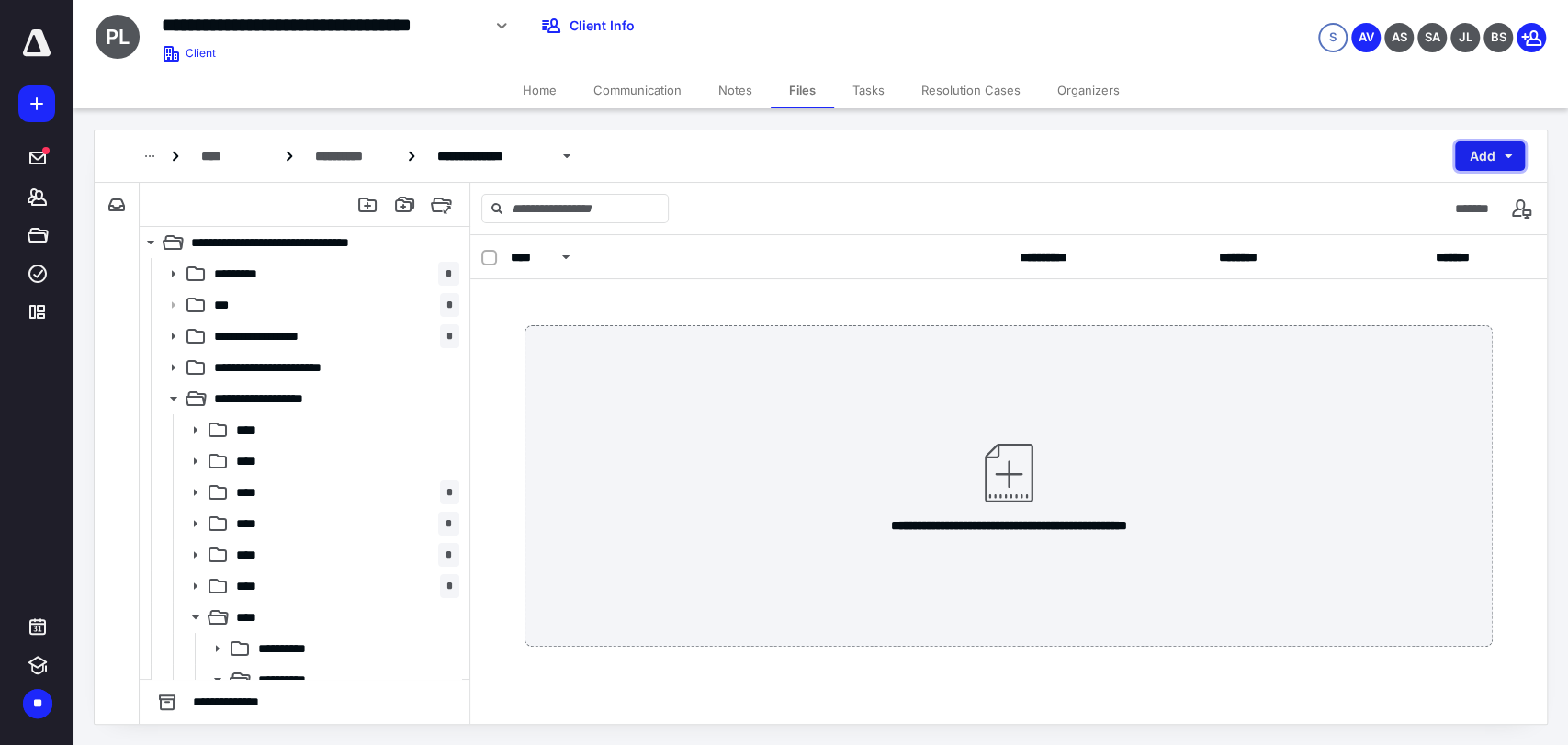 click on "Add" at bounding box center [1490, 156] 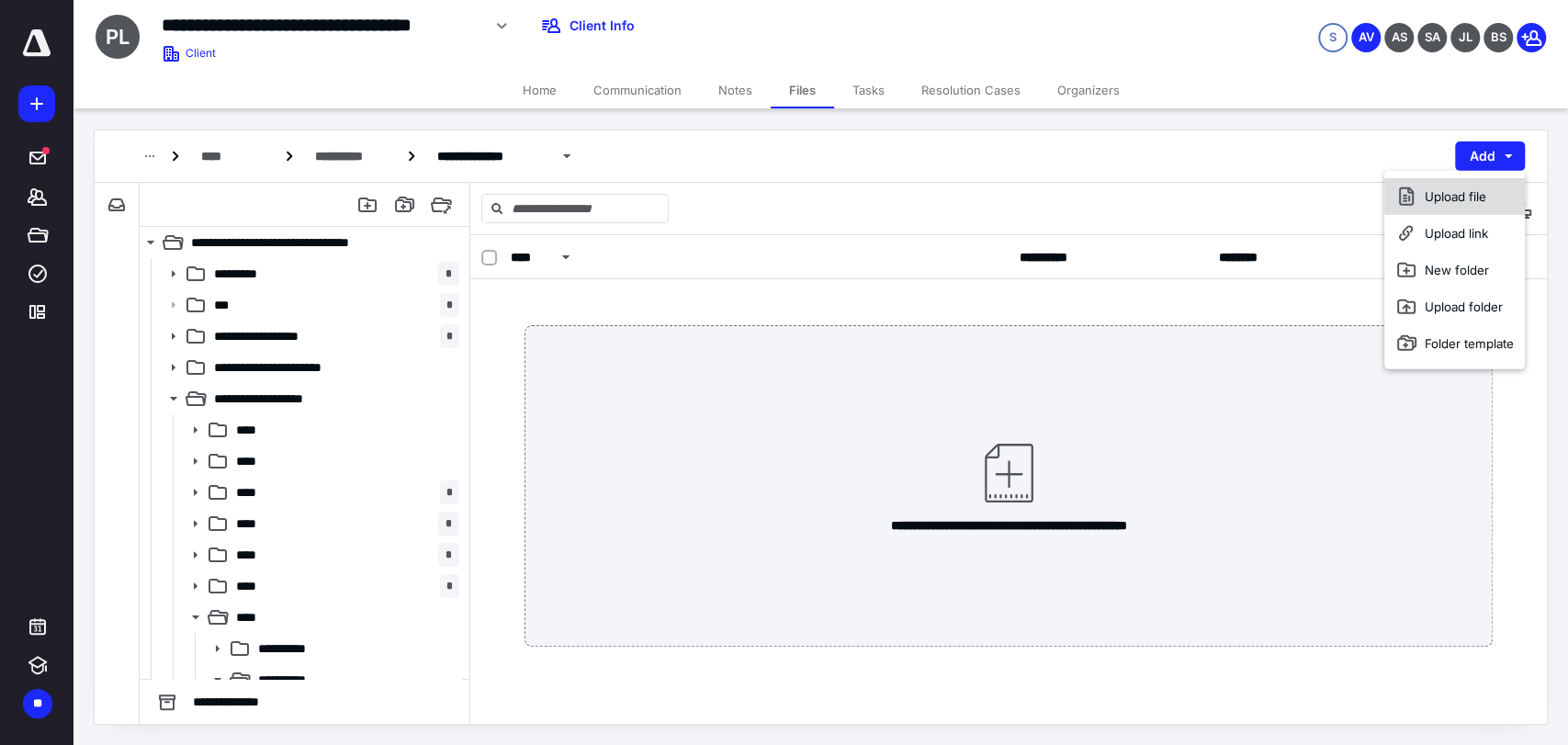 click on "Upload file" at bounding box center [1454, 197] 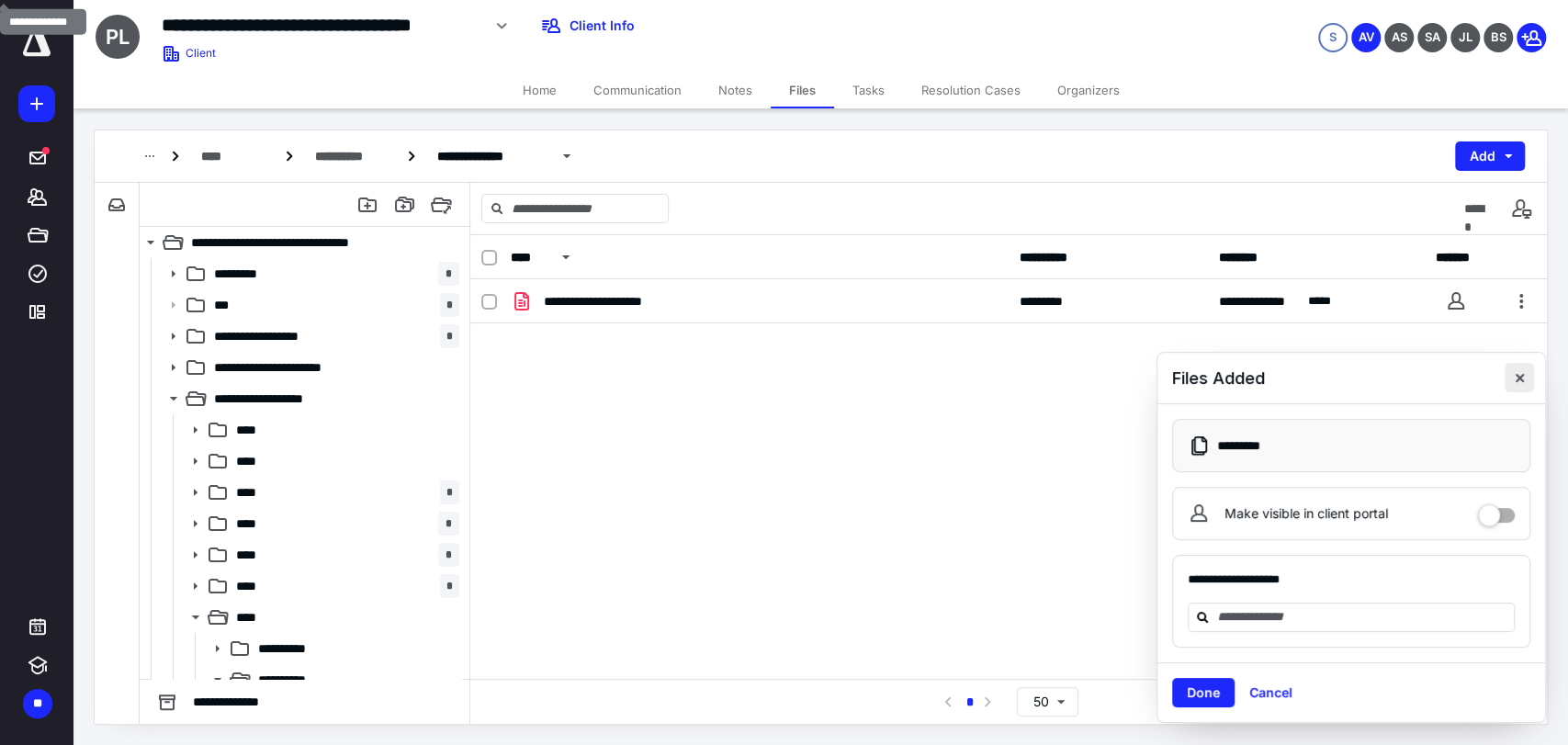 click at bounding box center (1519, 378) 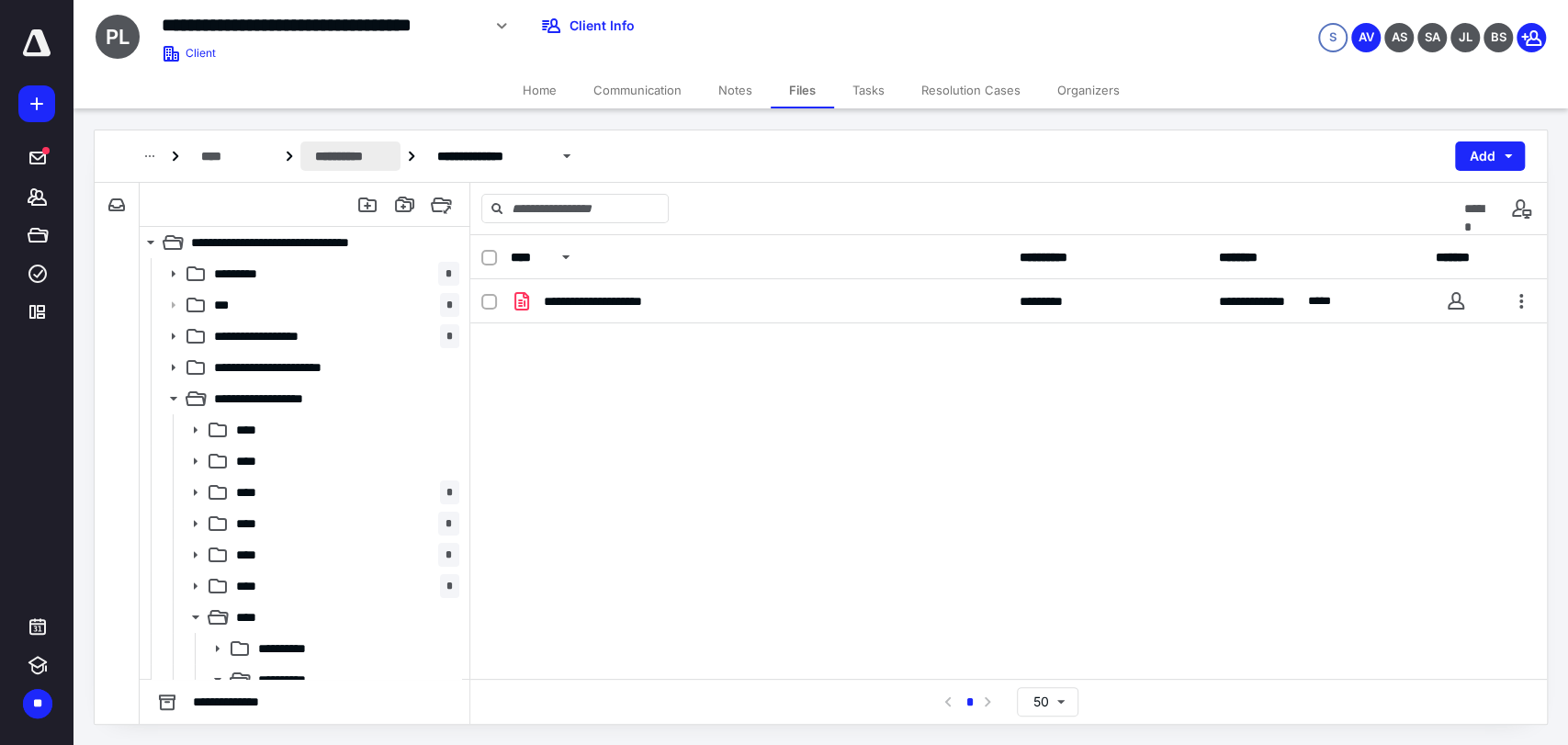 click on "**********" at bounding box center (350, 156) 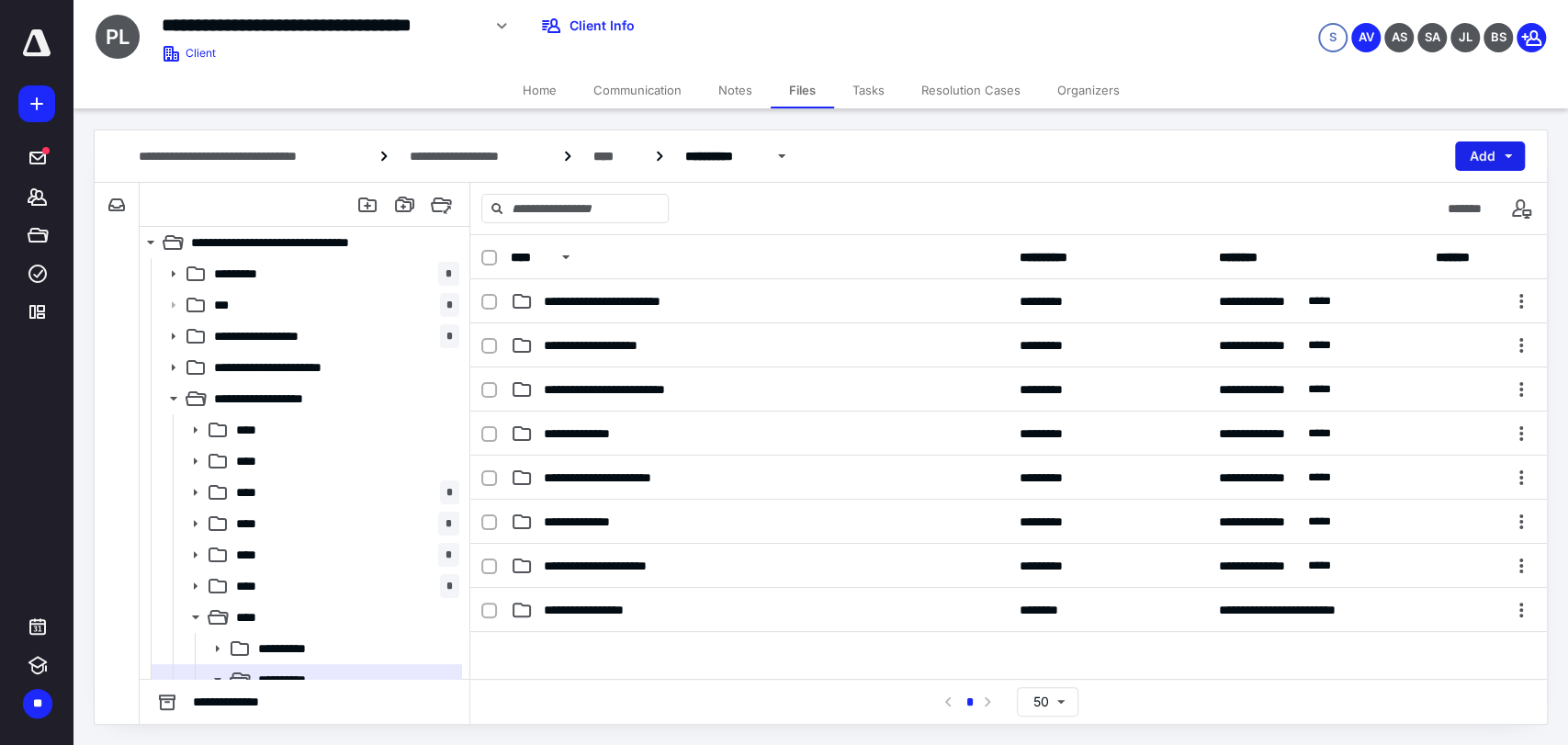 click on "Add" at bounding box center [1490, 156] 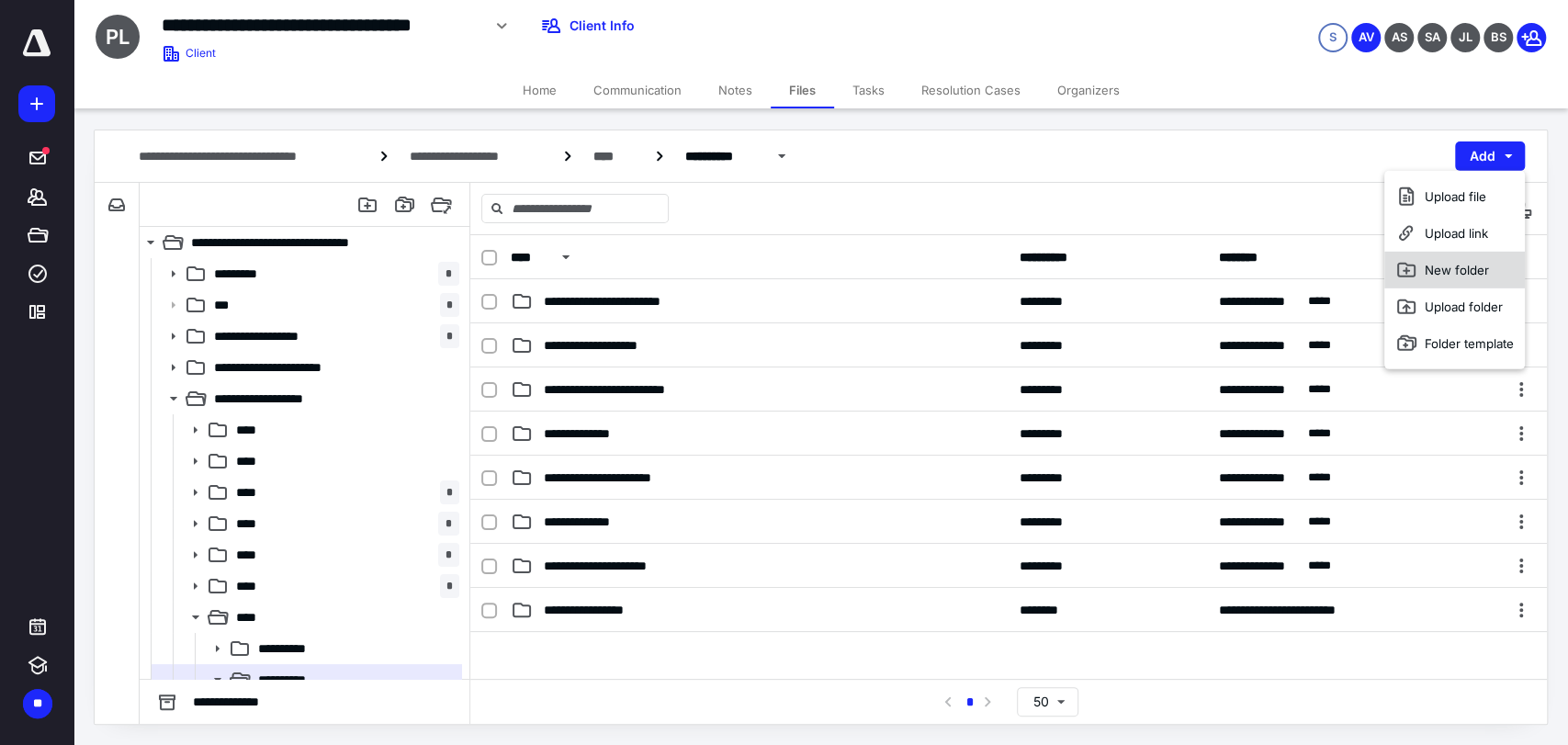 click on "New folder" at bounding box center [1454, 270] 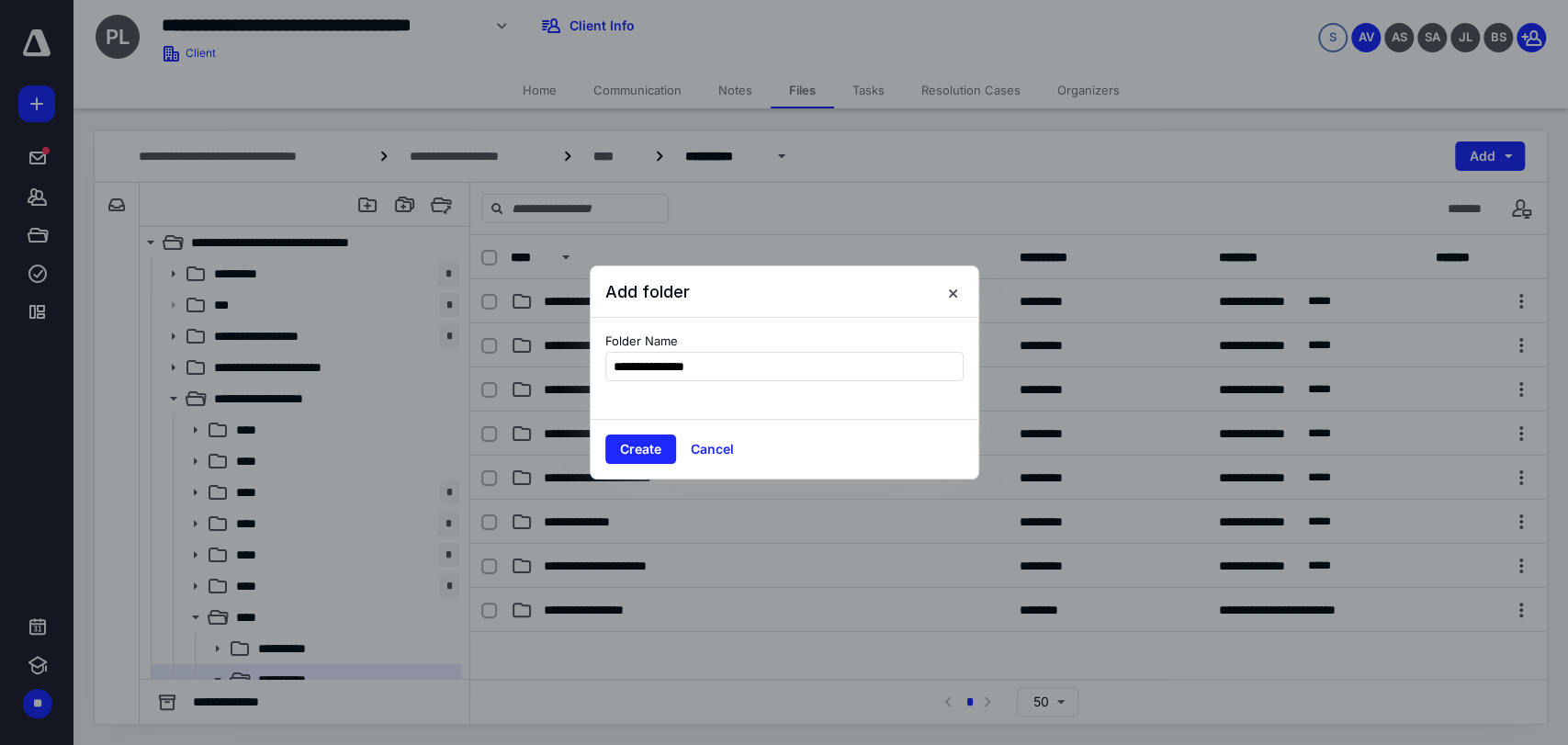 type on "**********" 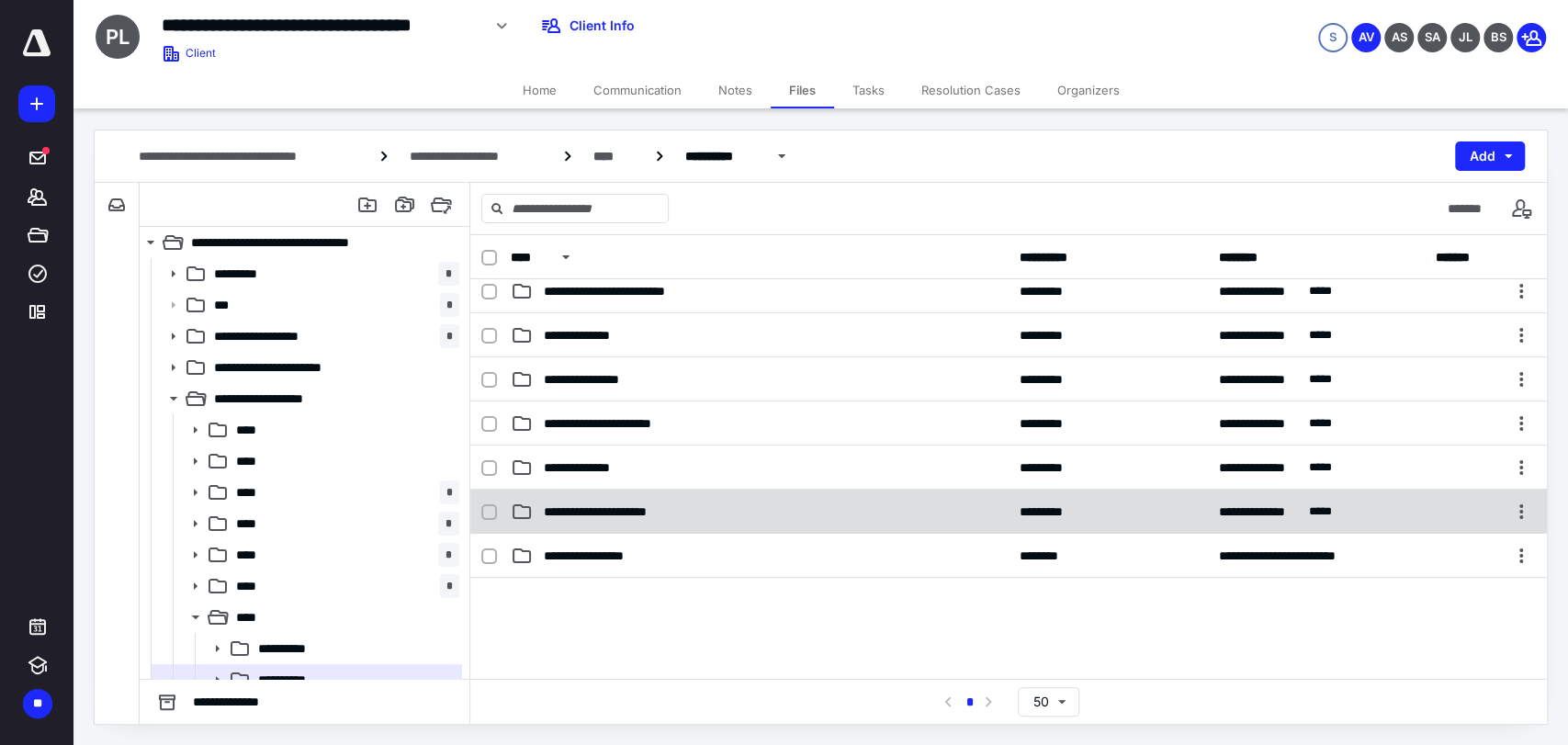 scroll, scrollTop: 0, scrollLeft: 0, axis: both 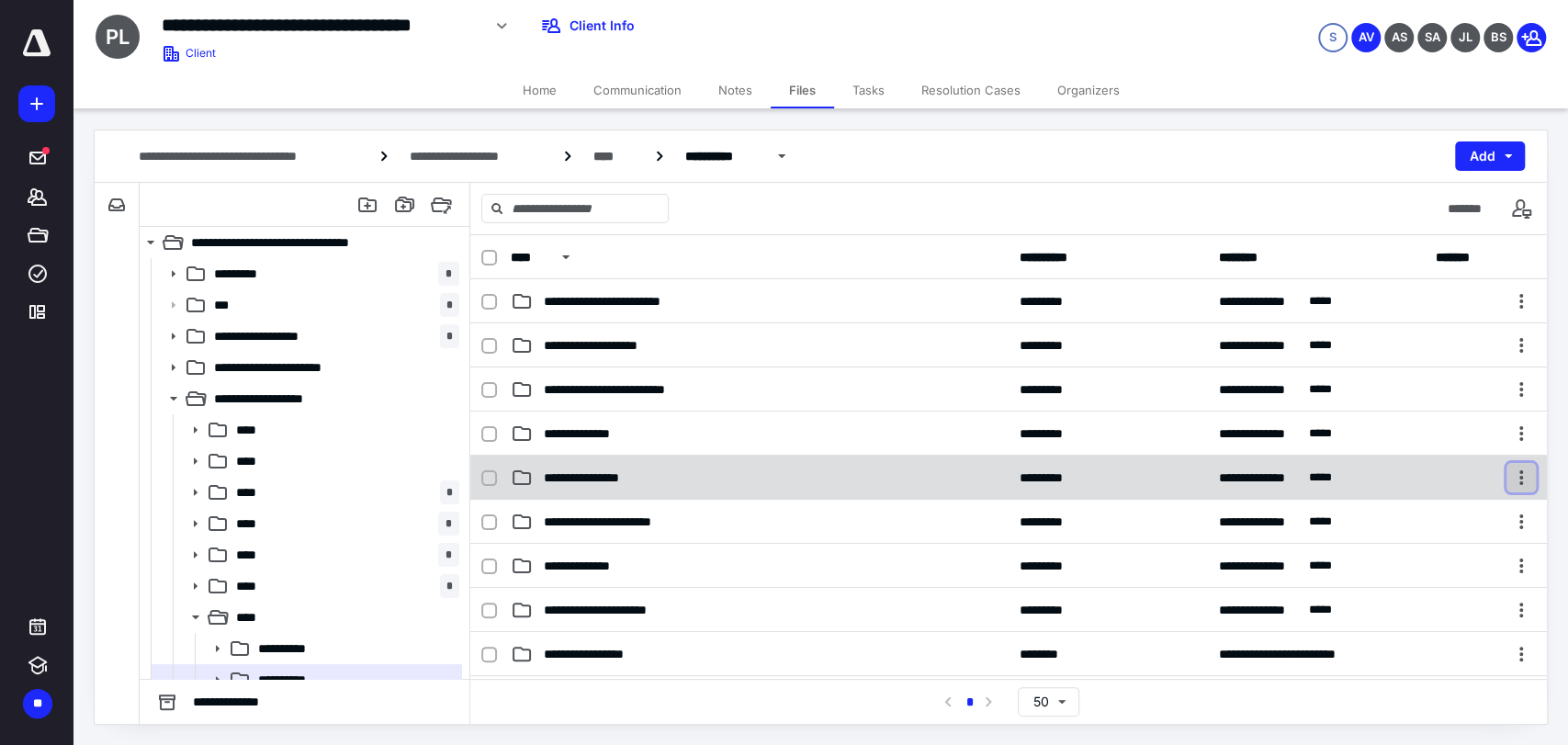click at bounding box center (1521, 478) 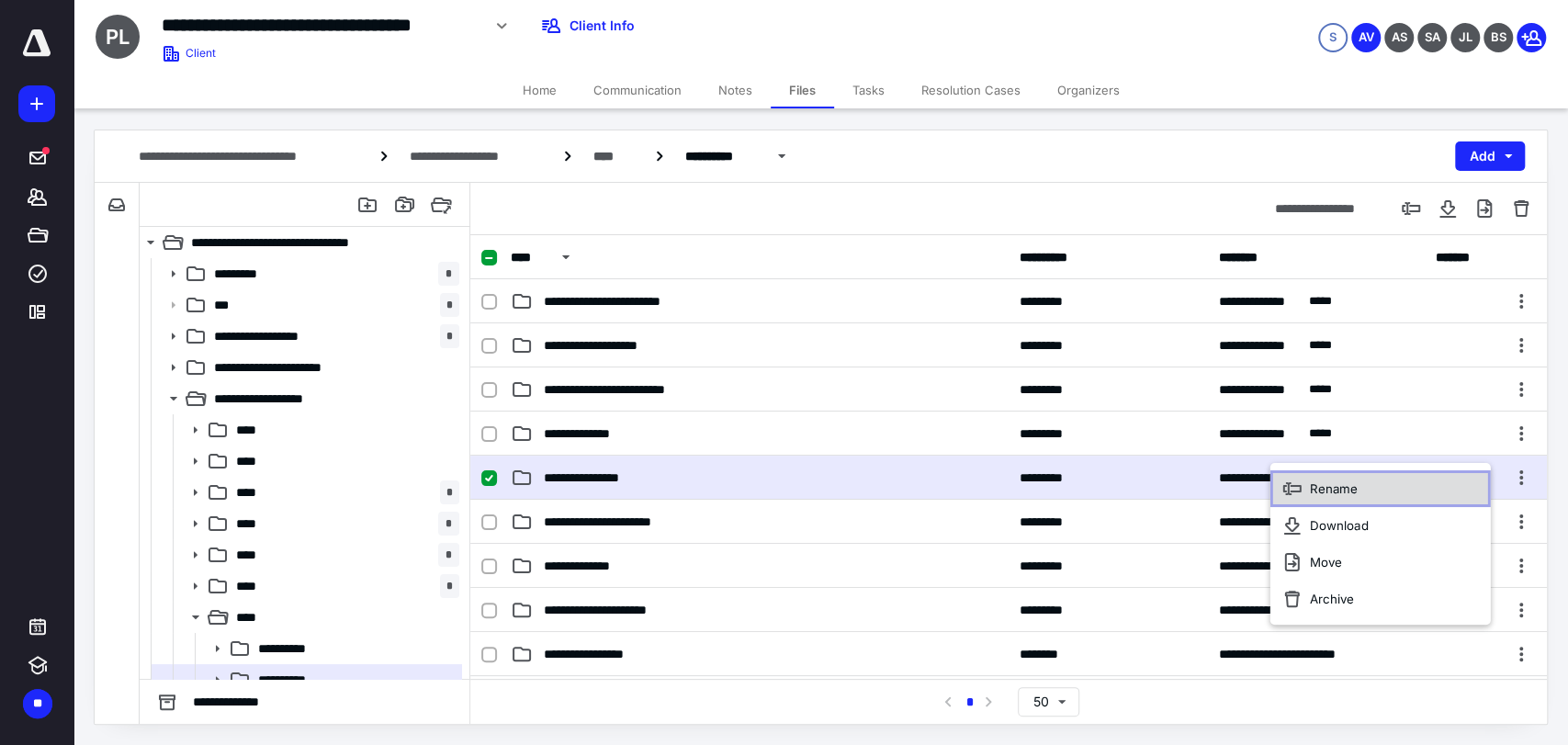 click on "Rename" at bounding box center [1380, 489] 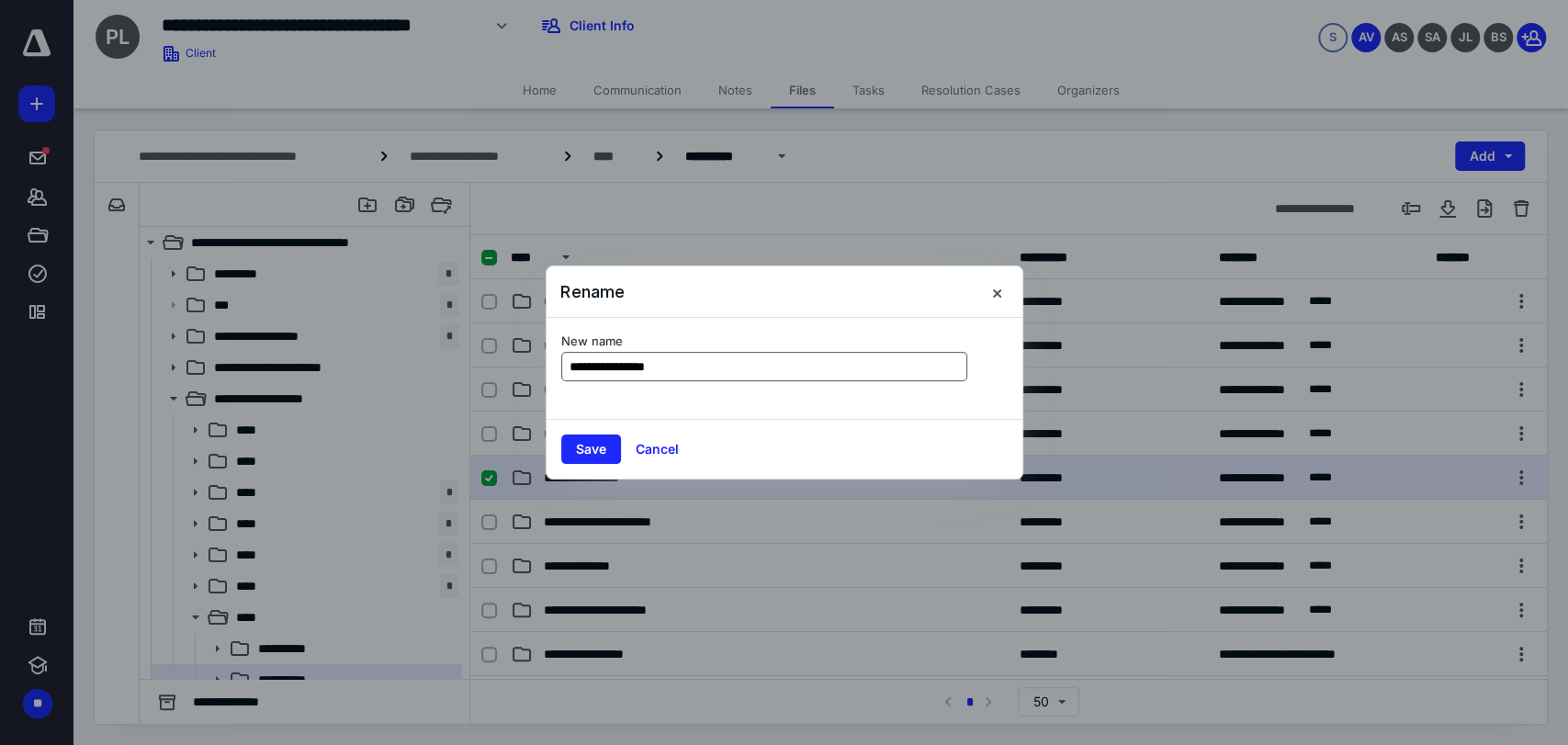 click on "**********" at bounding box center (764, 367) 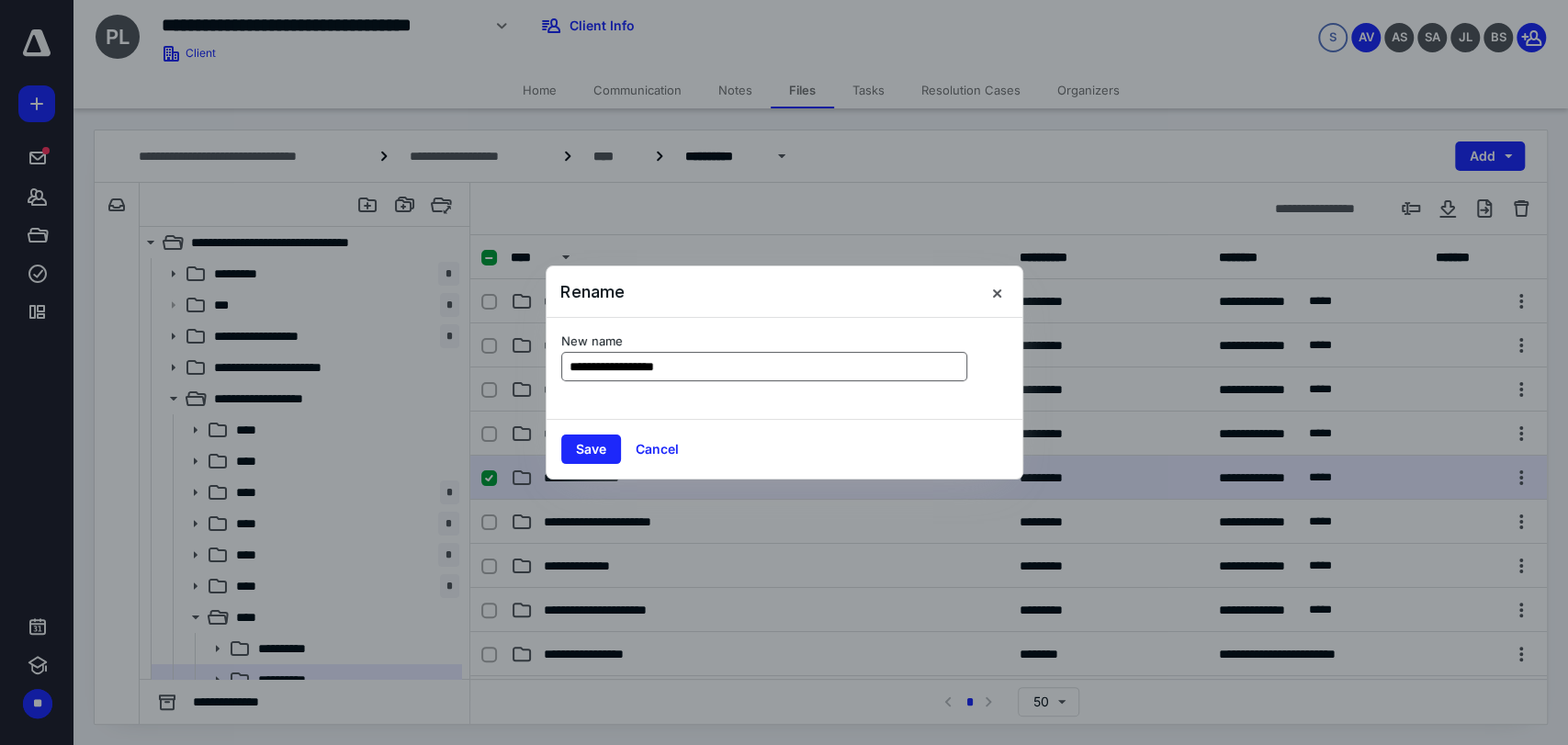 drag, startPoint x: 737, startPoint y: 367, endPoint x: 661, endPoint y: 367, distance: 76 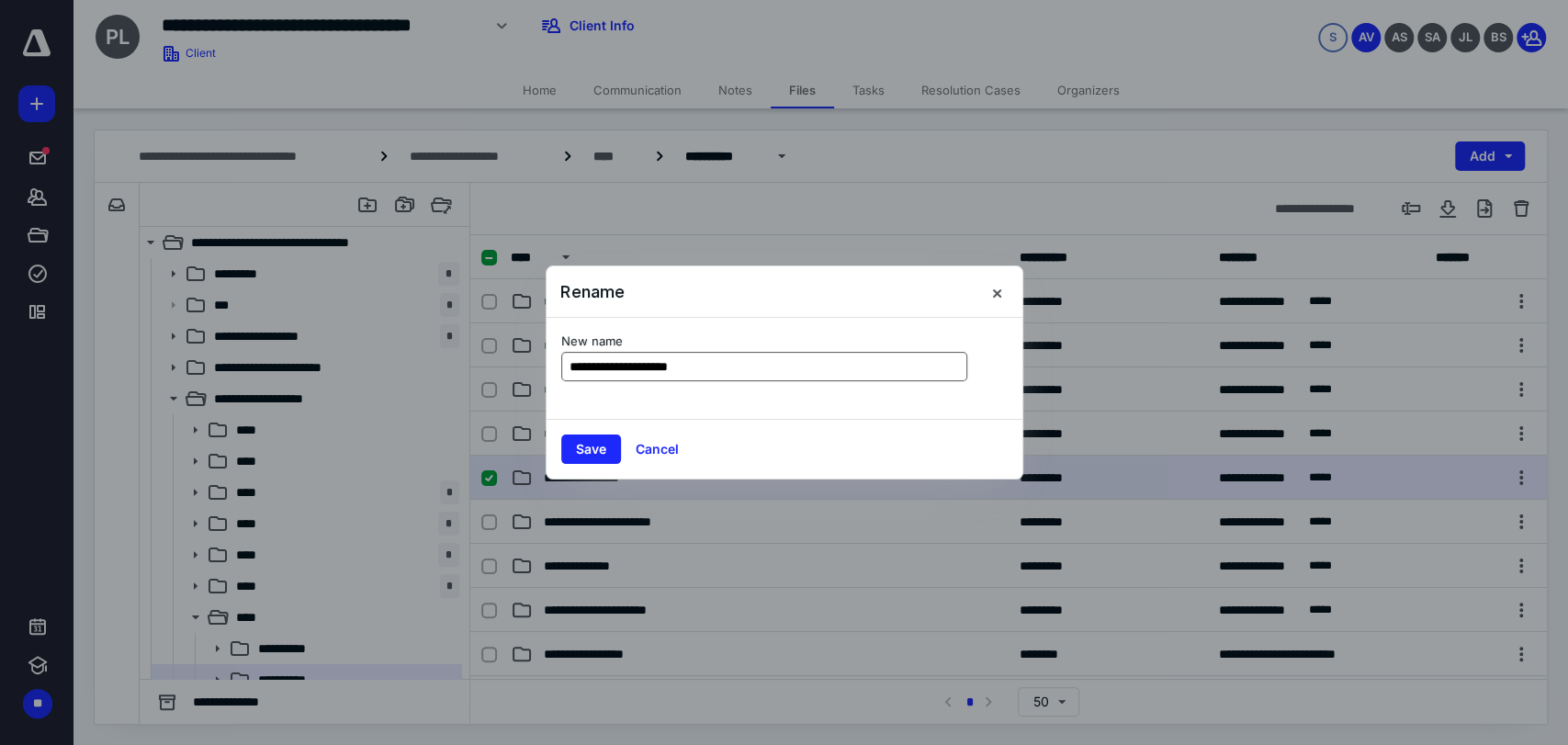 type on "**********" 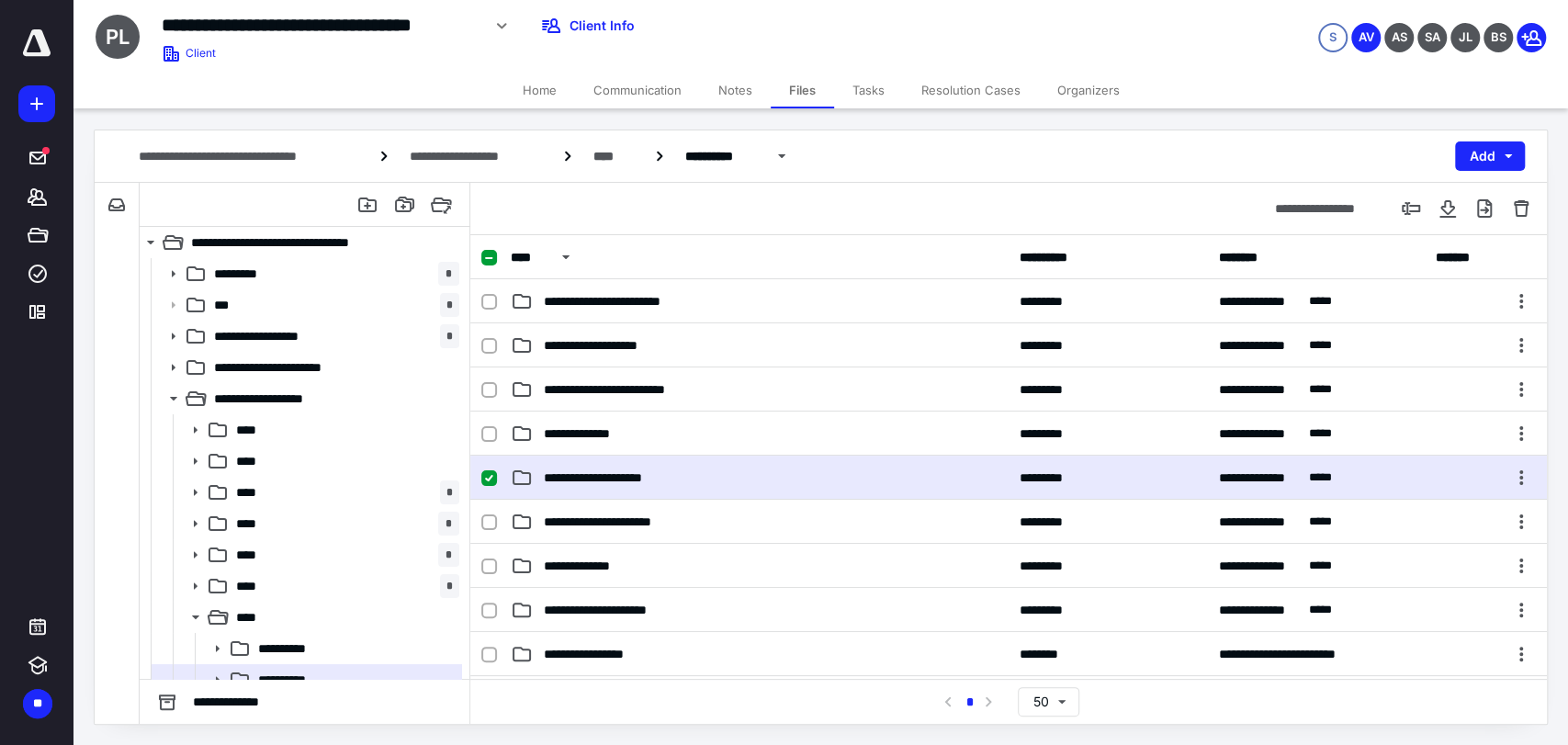 click on "Communication" at bounding box center [637, 90] 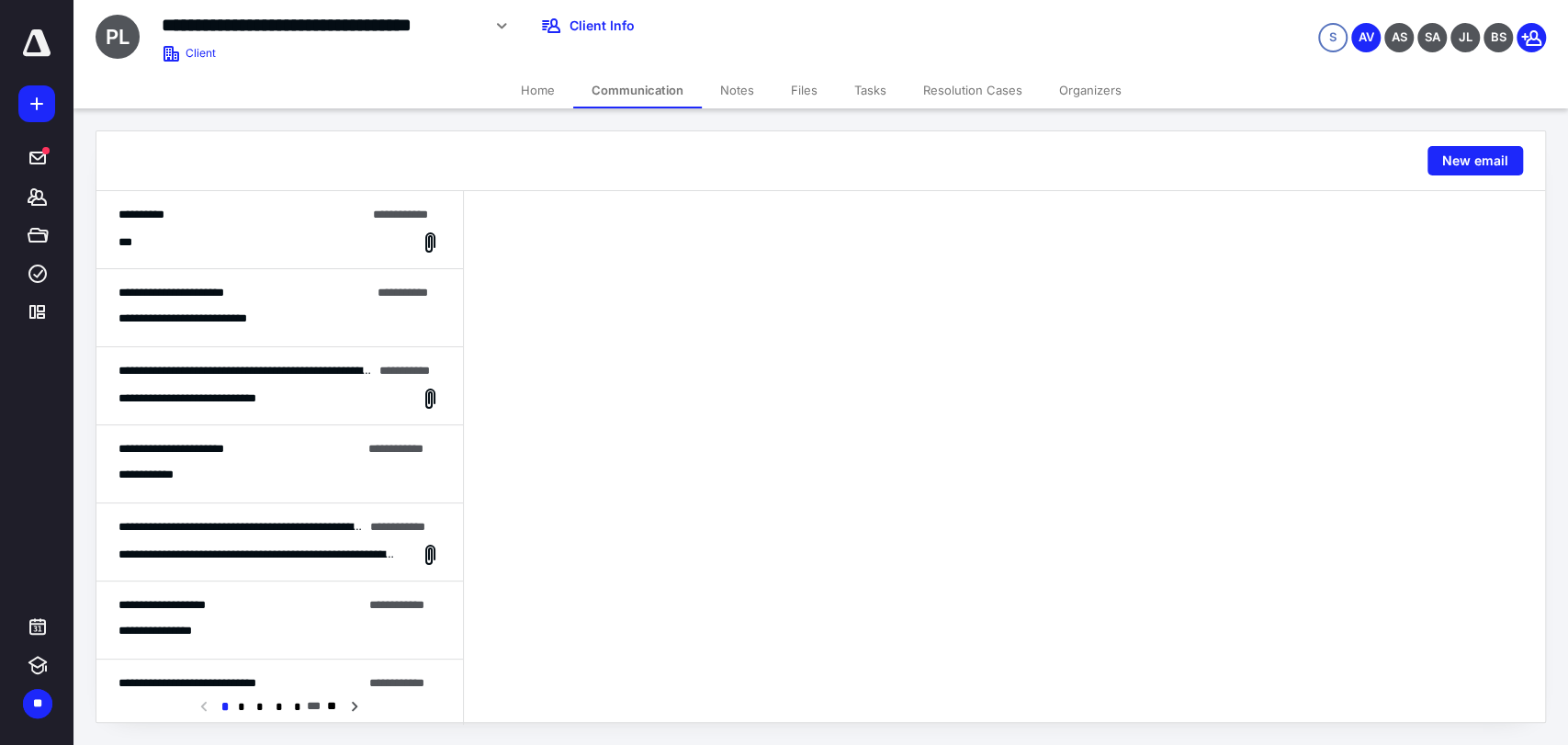 click on "***" at bounding box center [279, 243] 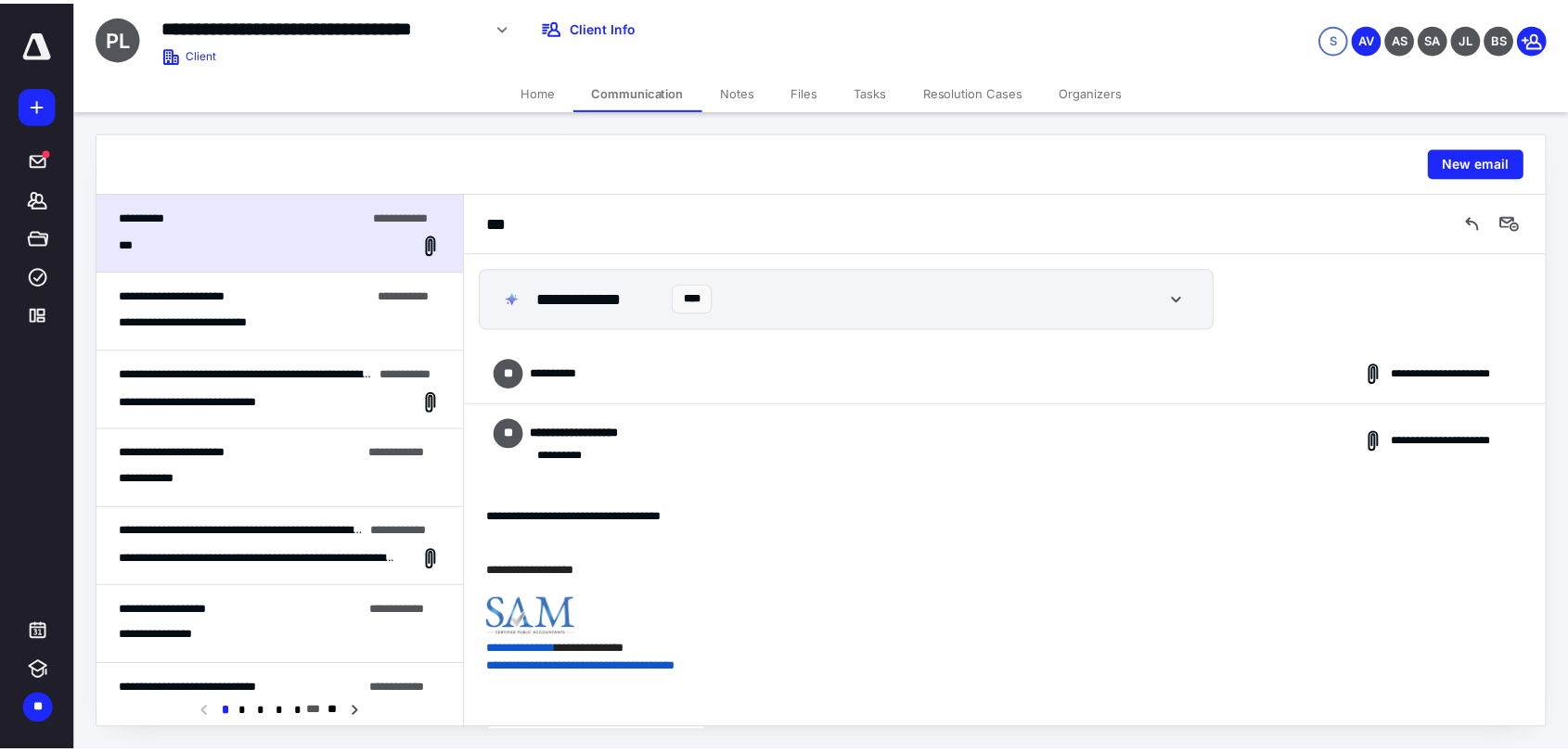 scroll, scrollTop: 49, scrollLeft: 0, axis: vertical 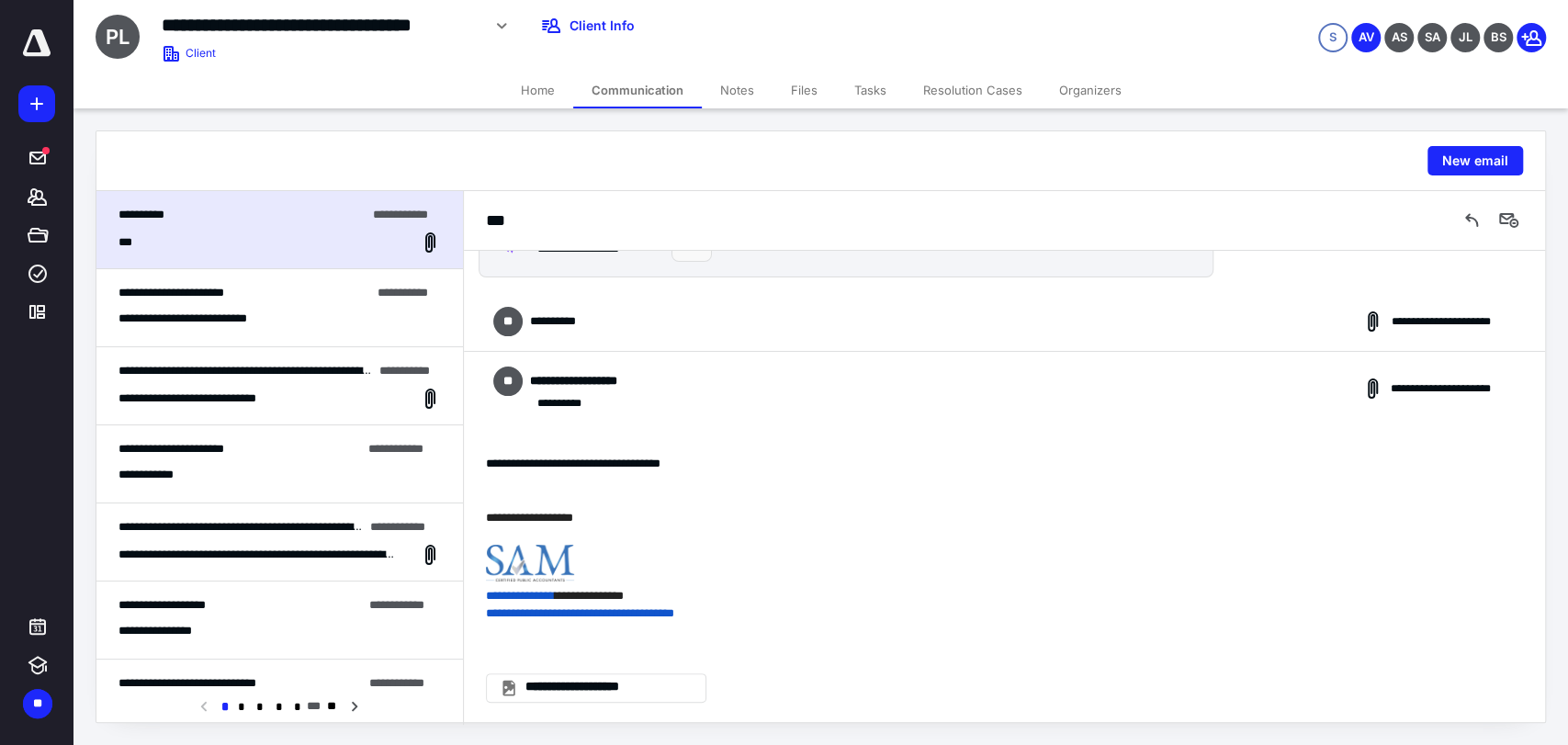 click on "**********" at bounding box center [1004, 322] 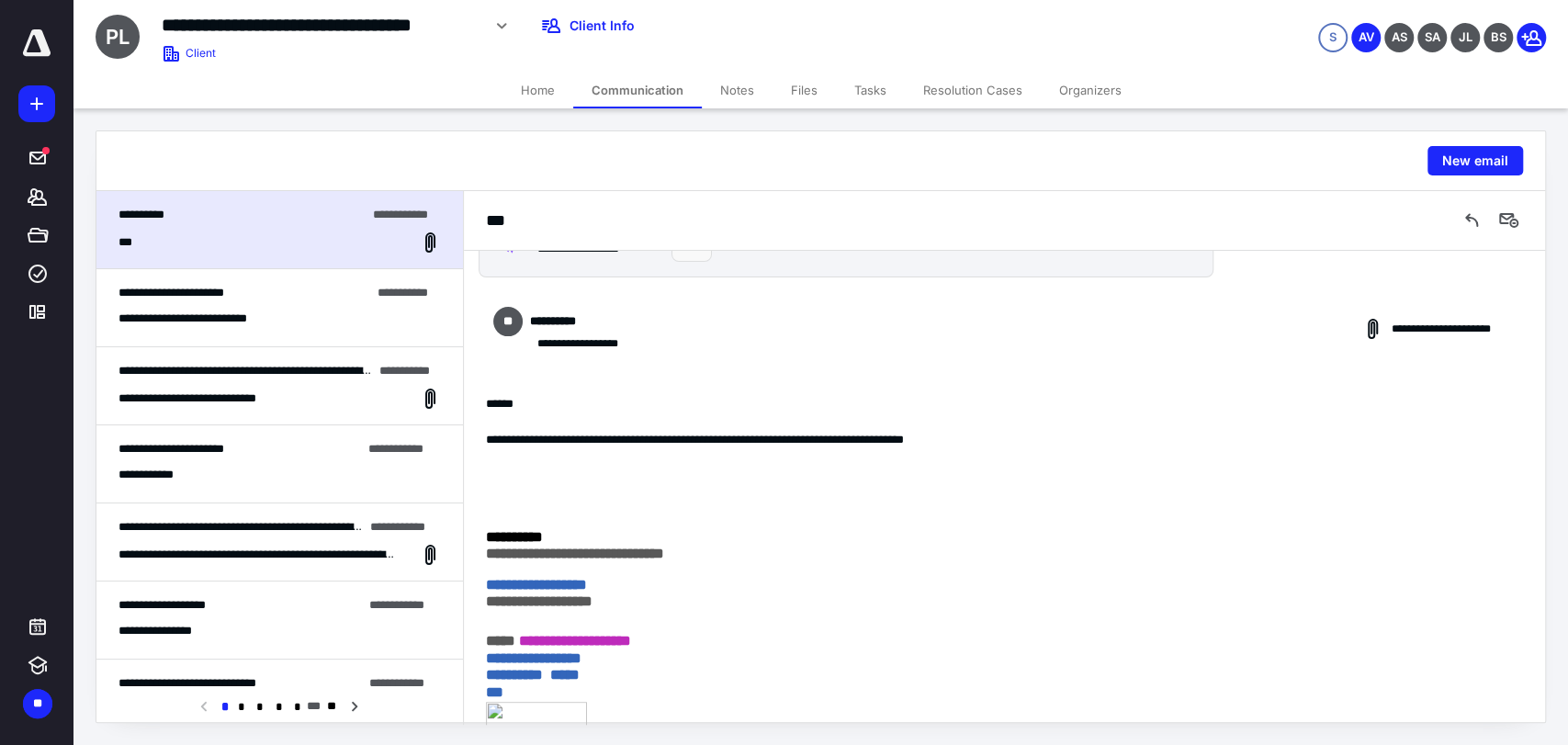 click on "Home" at bounding box center (537, 90) 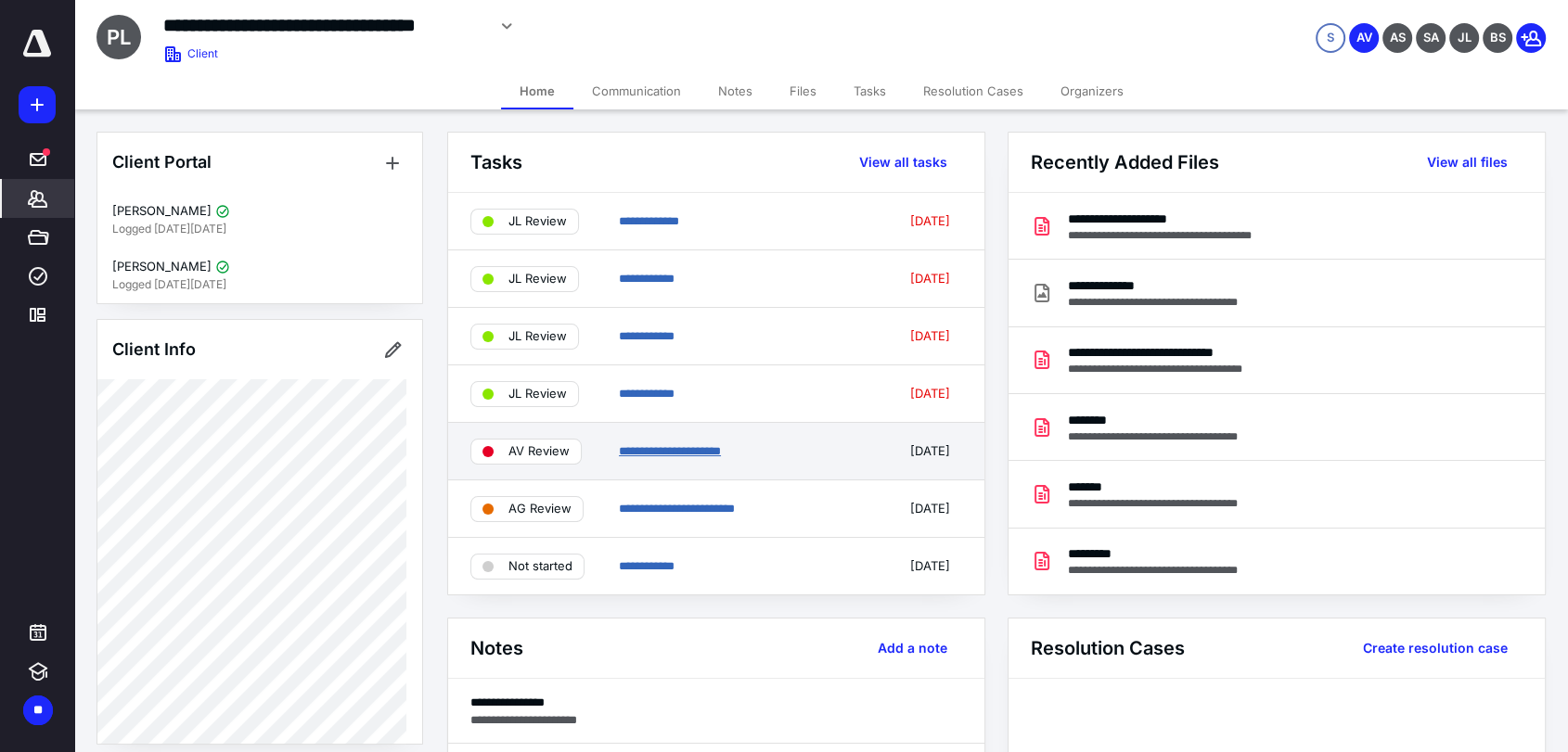 click on "**********" at bounding box center [670, 451] 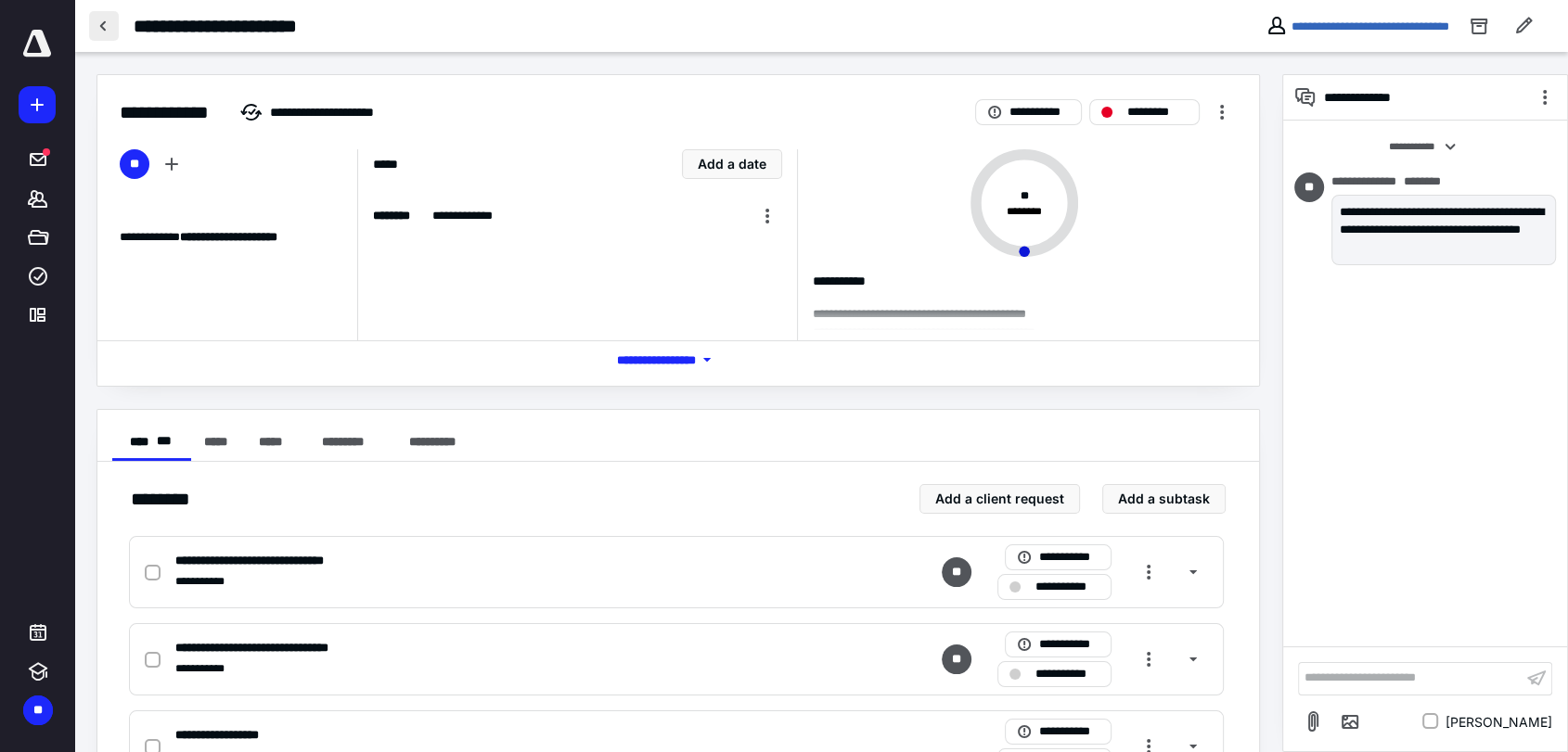 click at bounding box center (104, 26) 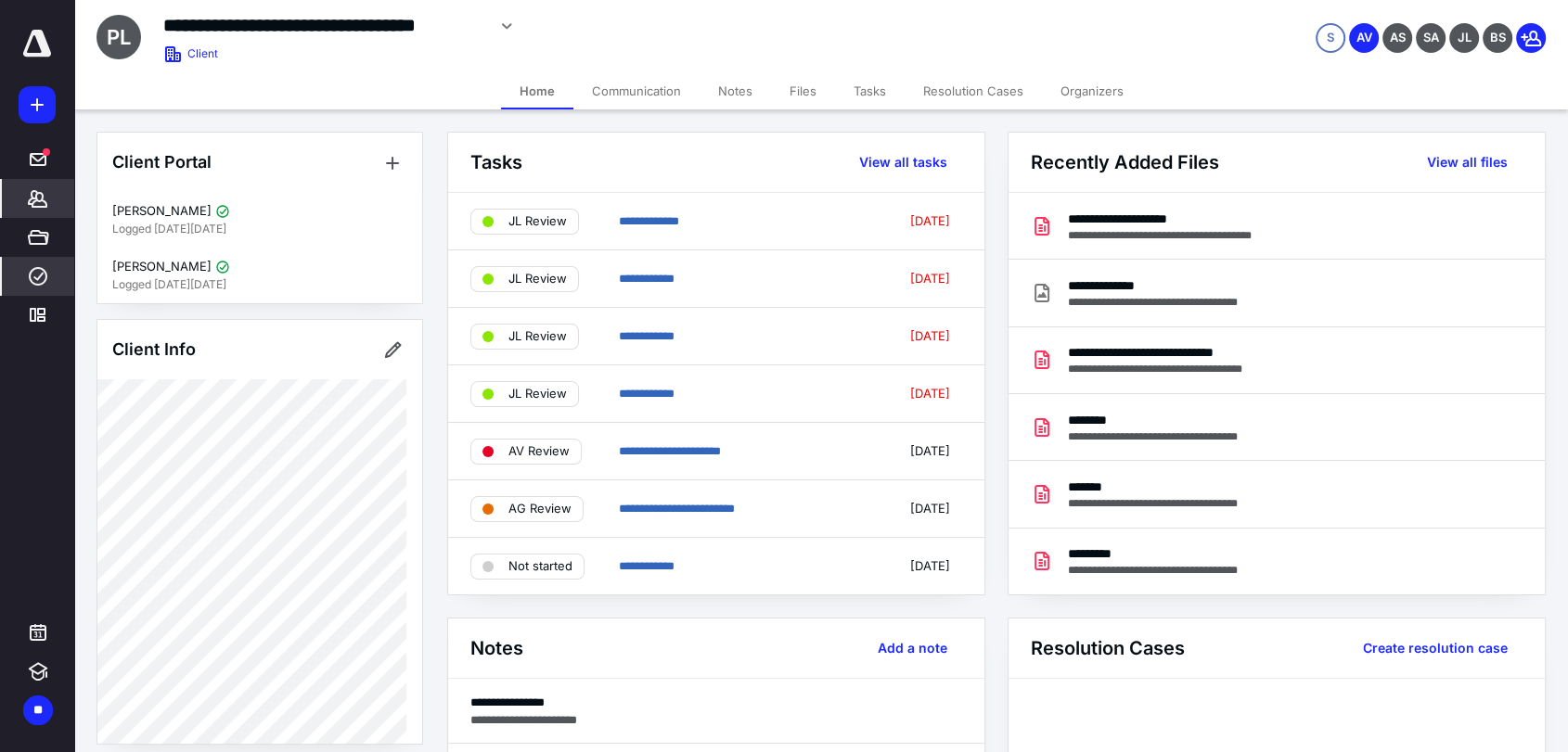 click 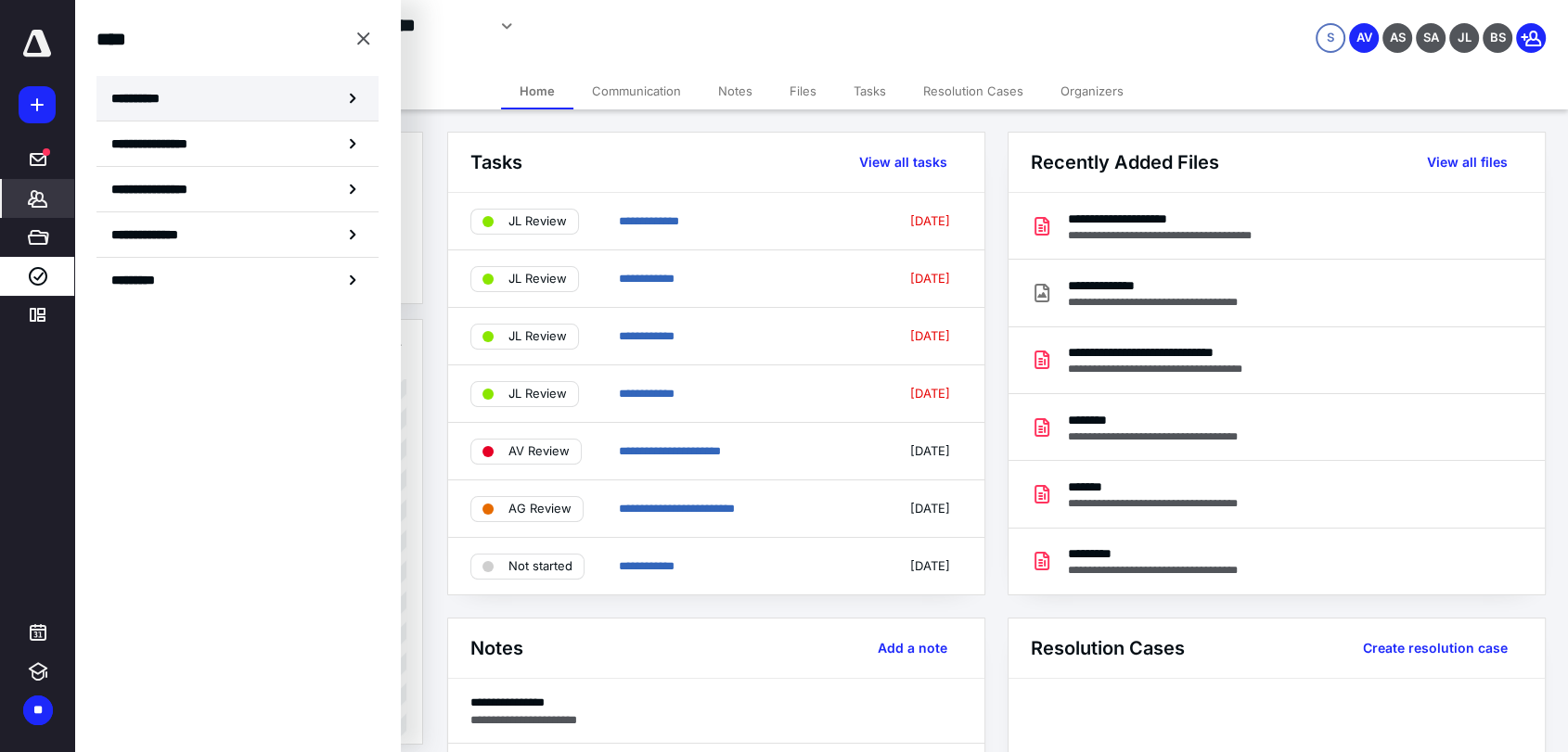click on "**********" at bounding box center [238, 98] 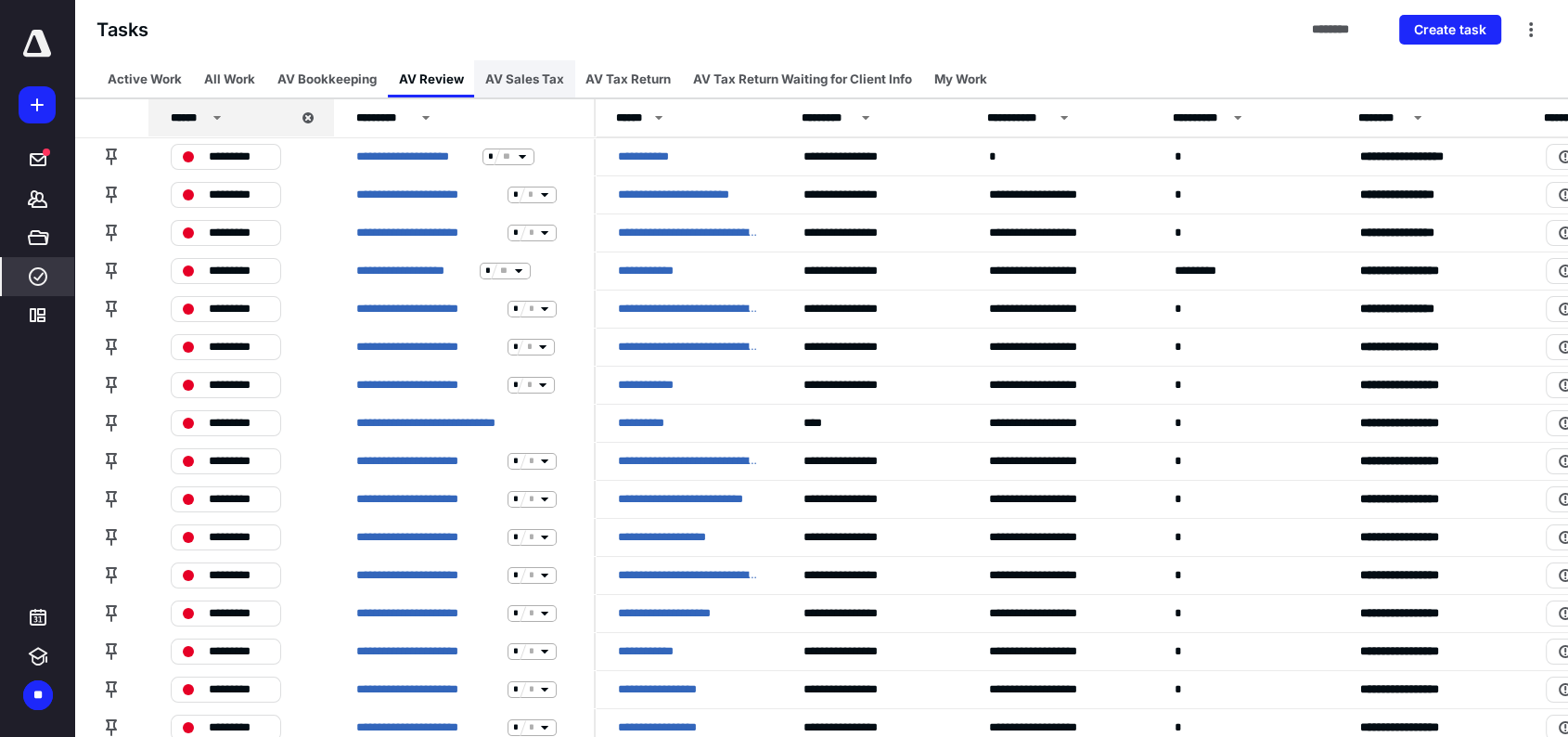 click on "AV Sales Tax" at bounding box center (524, 79) 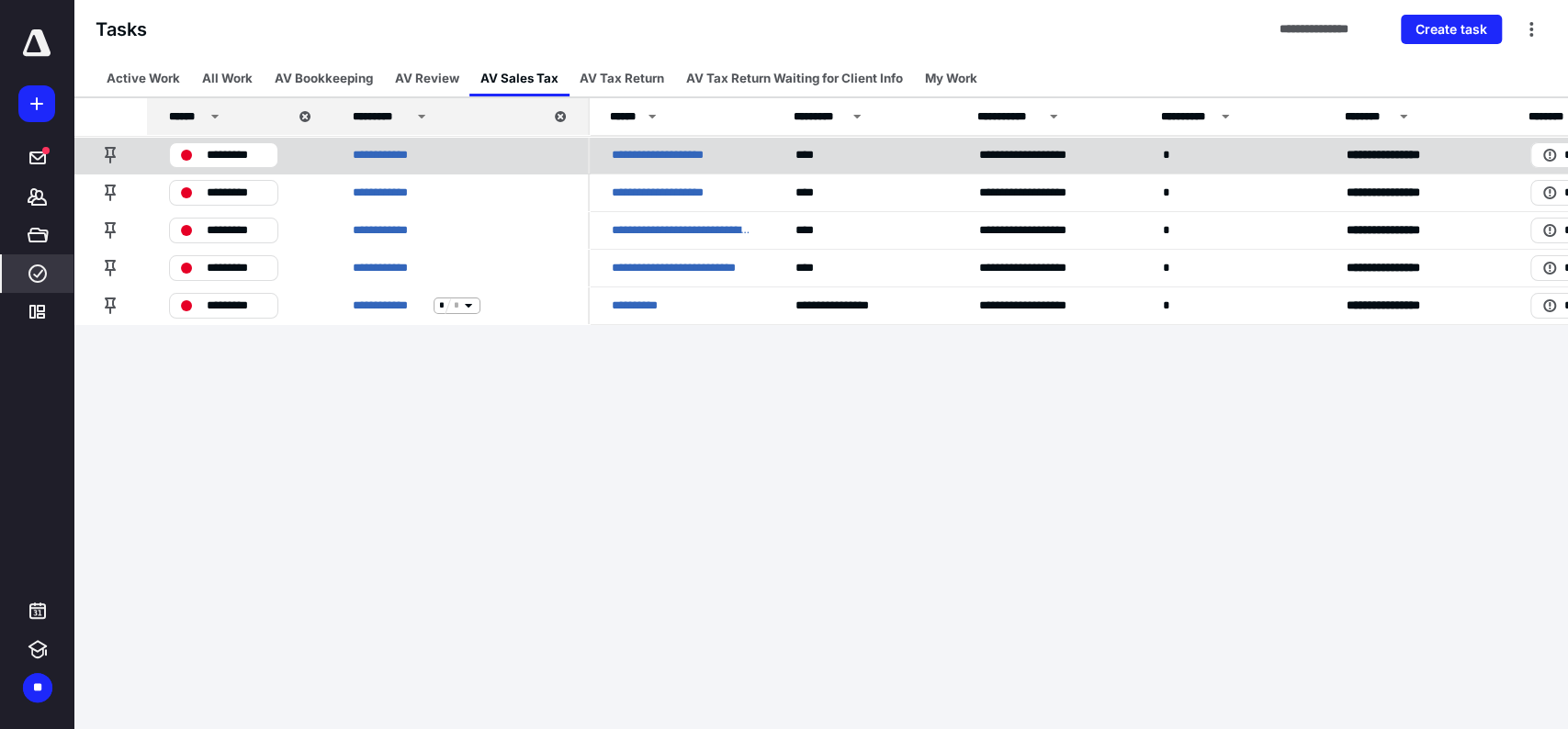 click on "**********" at bounding box center (671, 155) 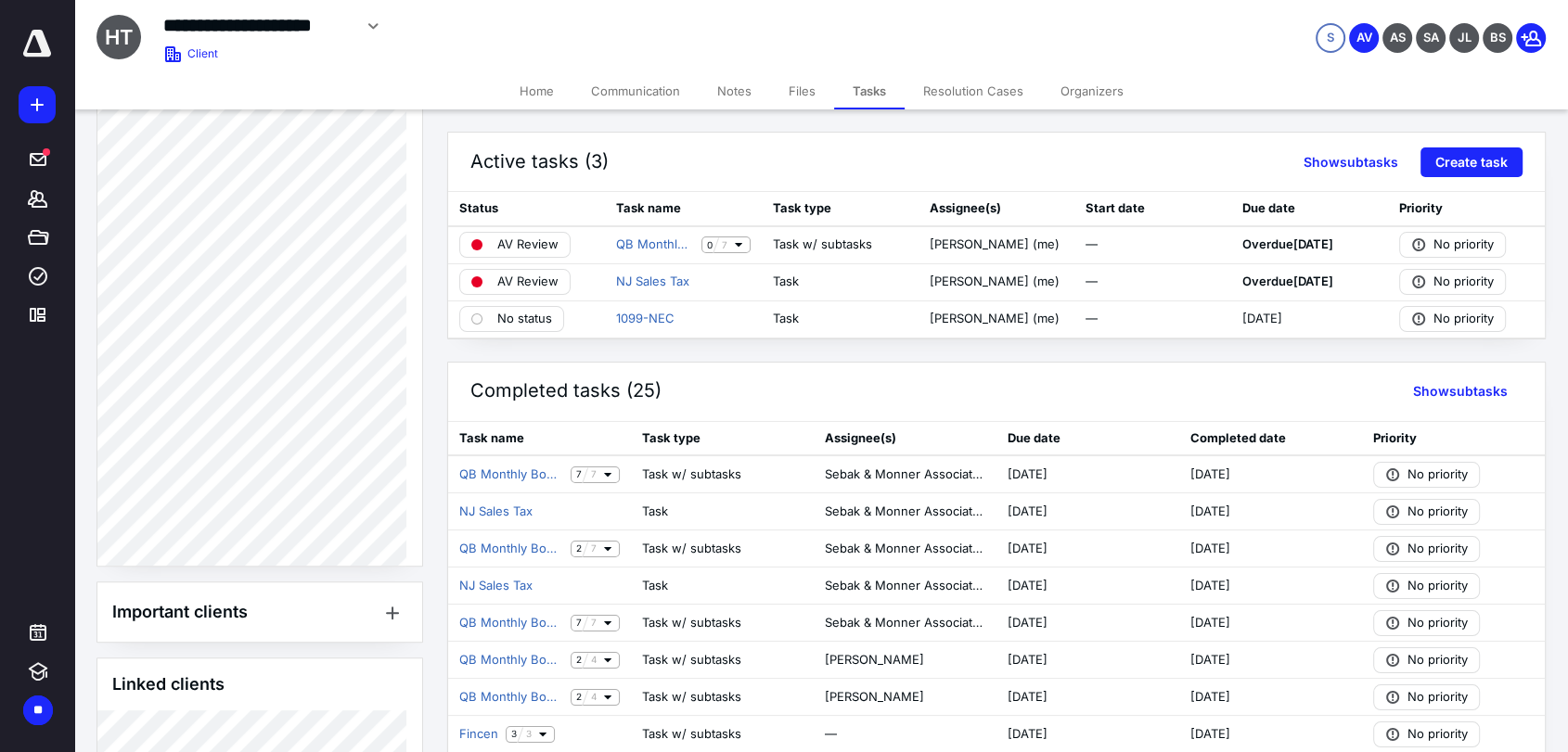 scroll, scrollTop: 547, scrollLeft: 0, axis: vertical 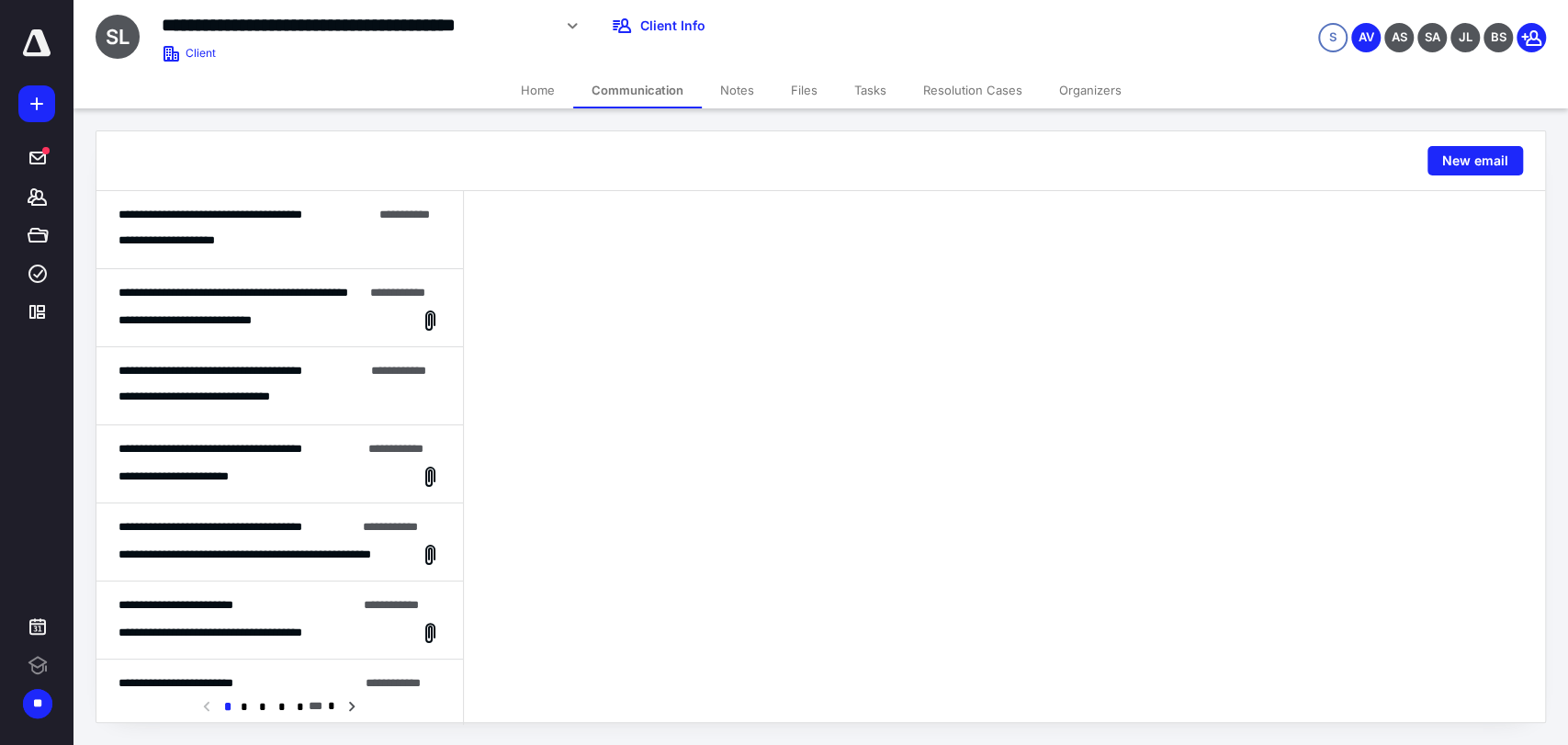 click on "**********" at bounding box center [279, 230] 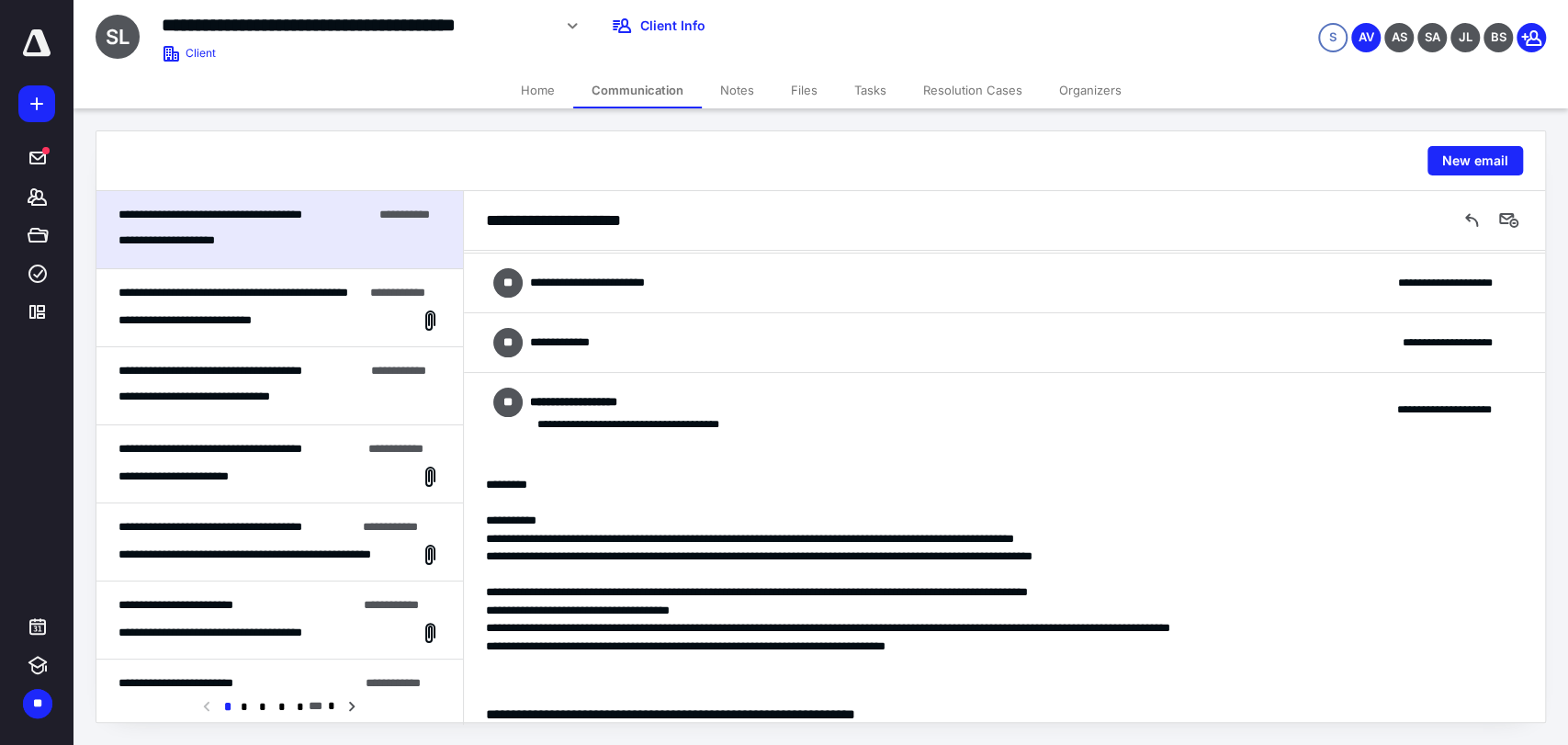 scroll, scrollTop: 115, scrollLeft: 0, axis: vertical 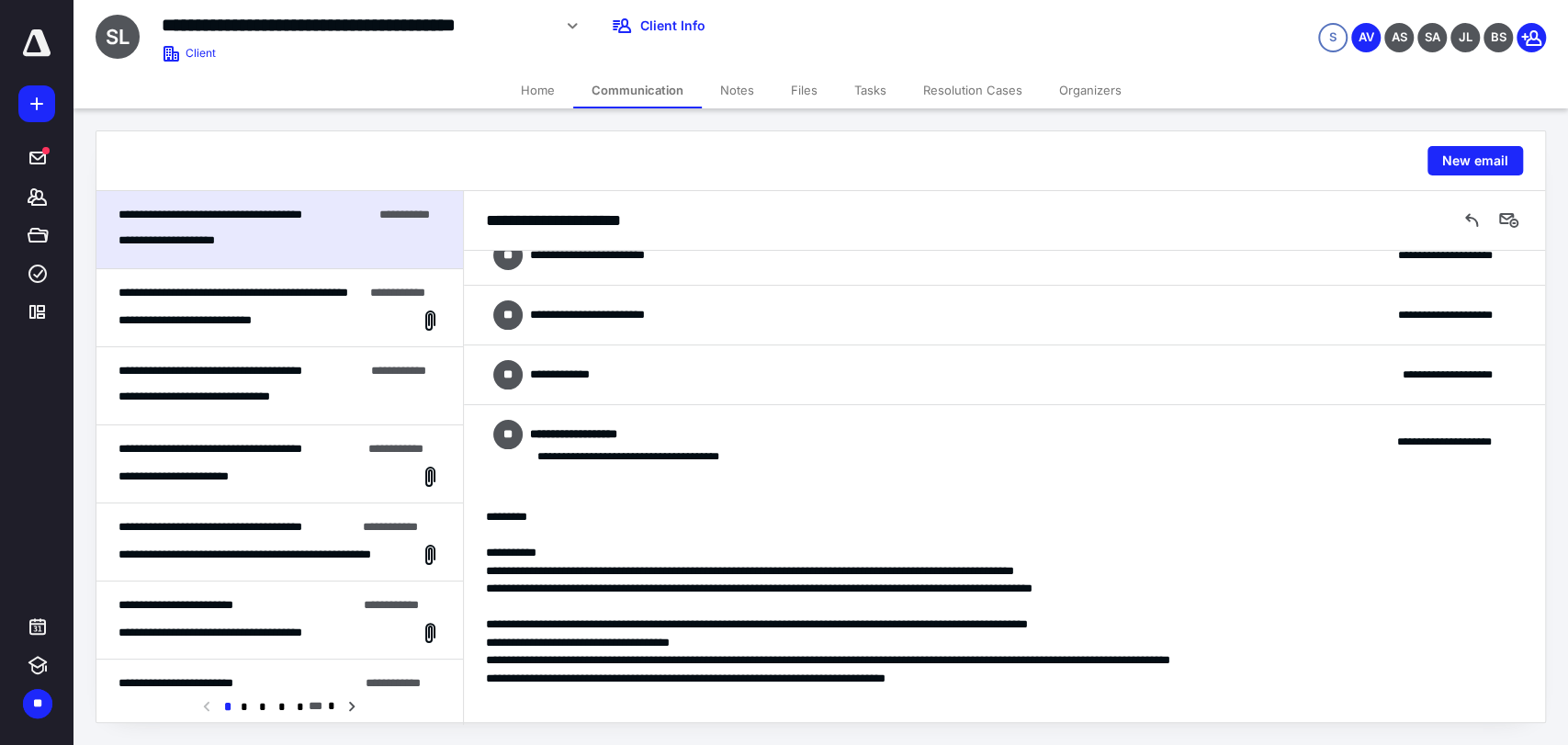 click on "**********" at bounding box center (1004, 442) 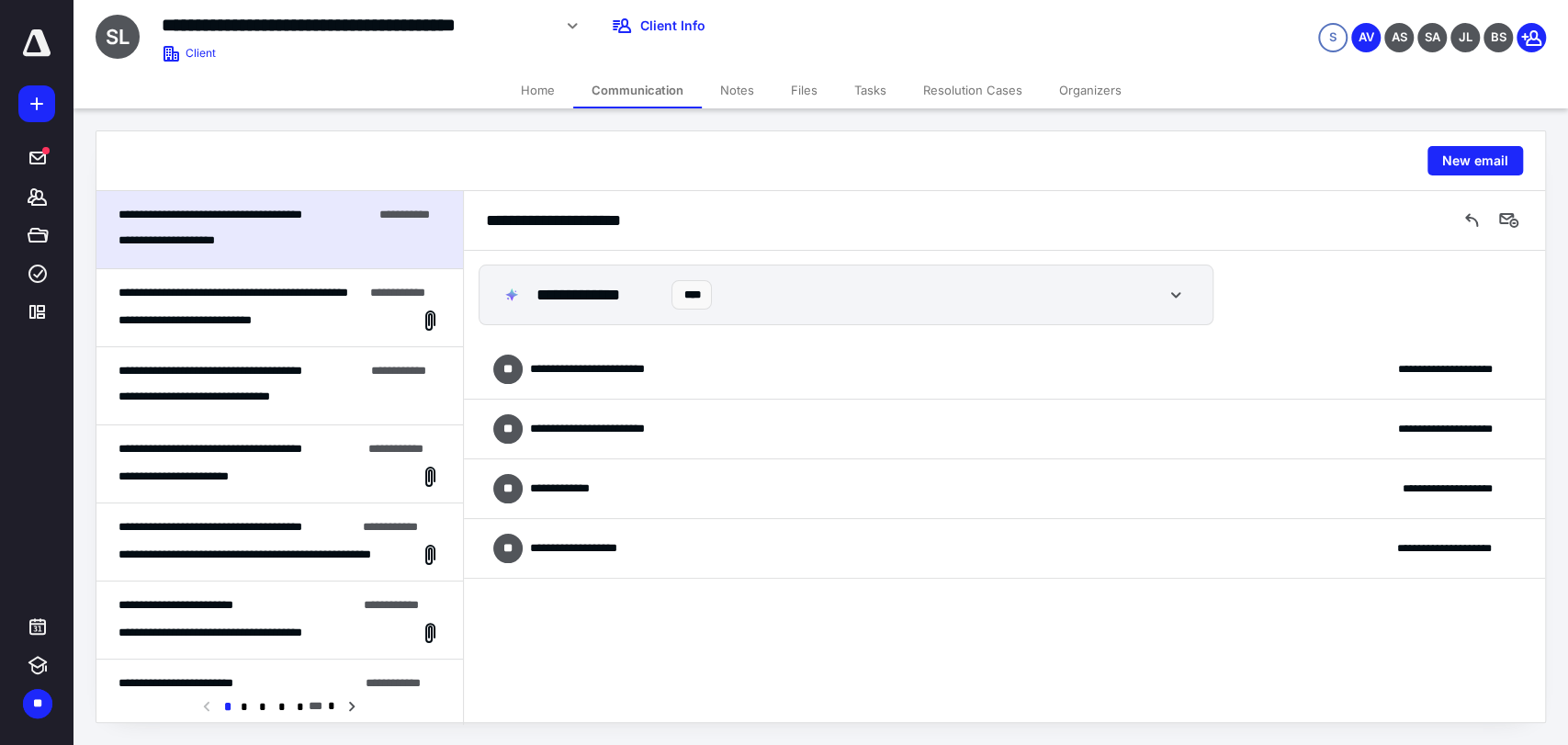 scroll, scrollTop: 0, scrollLeft: 0, axis: both 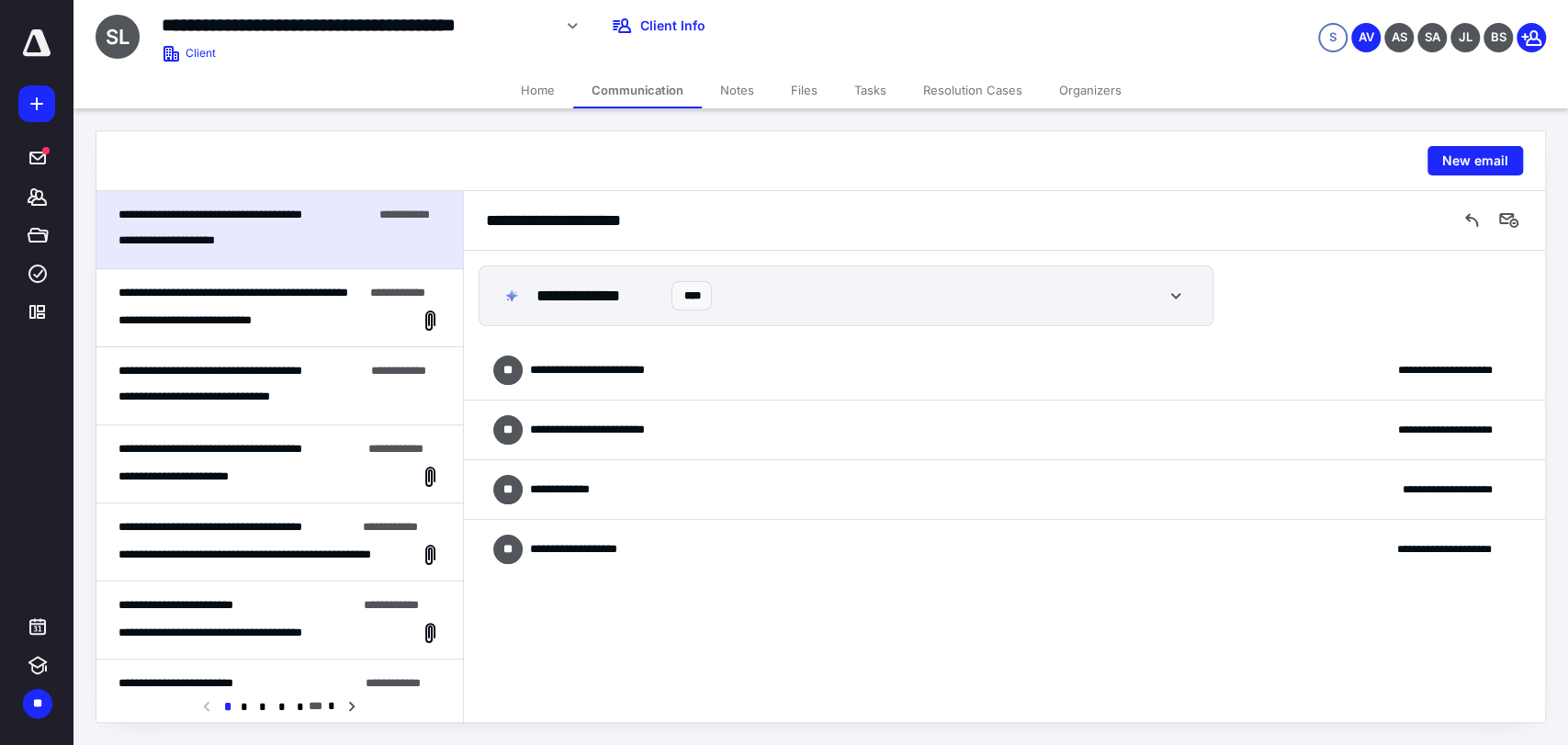 click on "**********" at bounding box center [1004, 430] 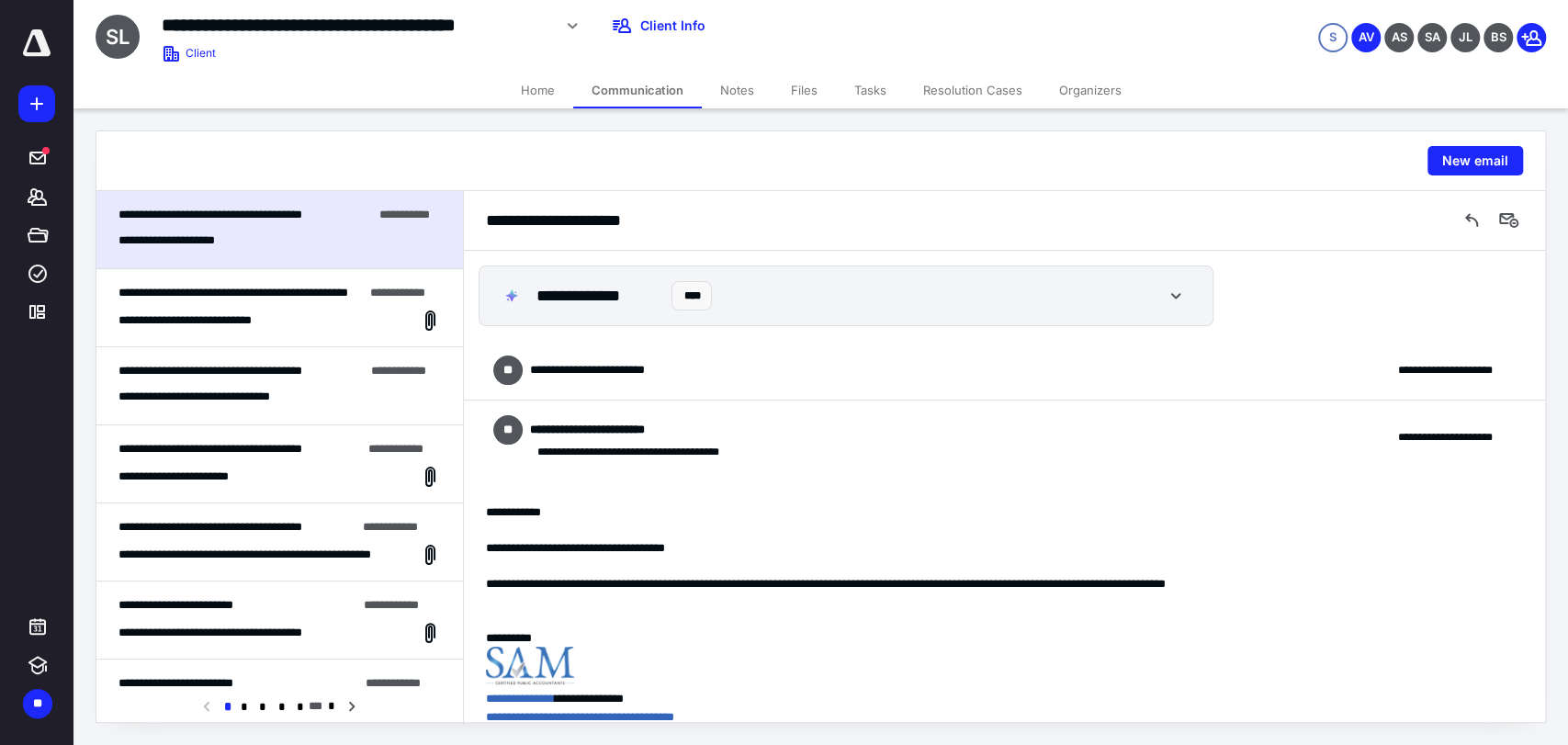 click on "**********" at bounding box center [1004, 578] 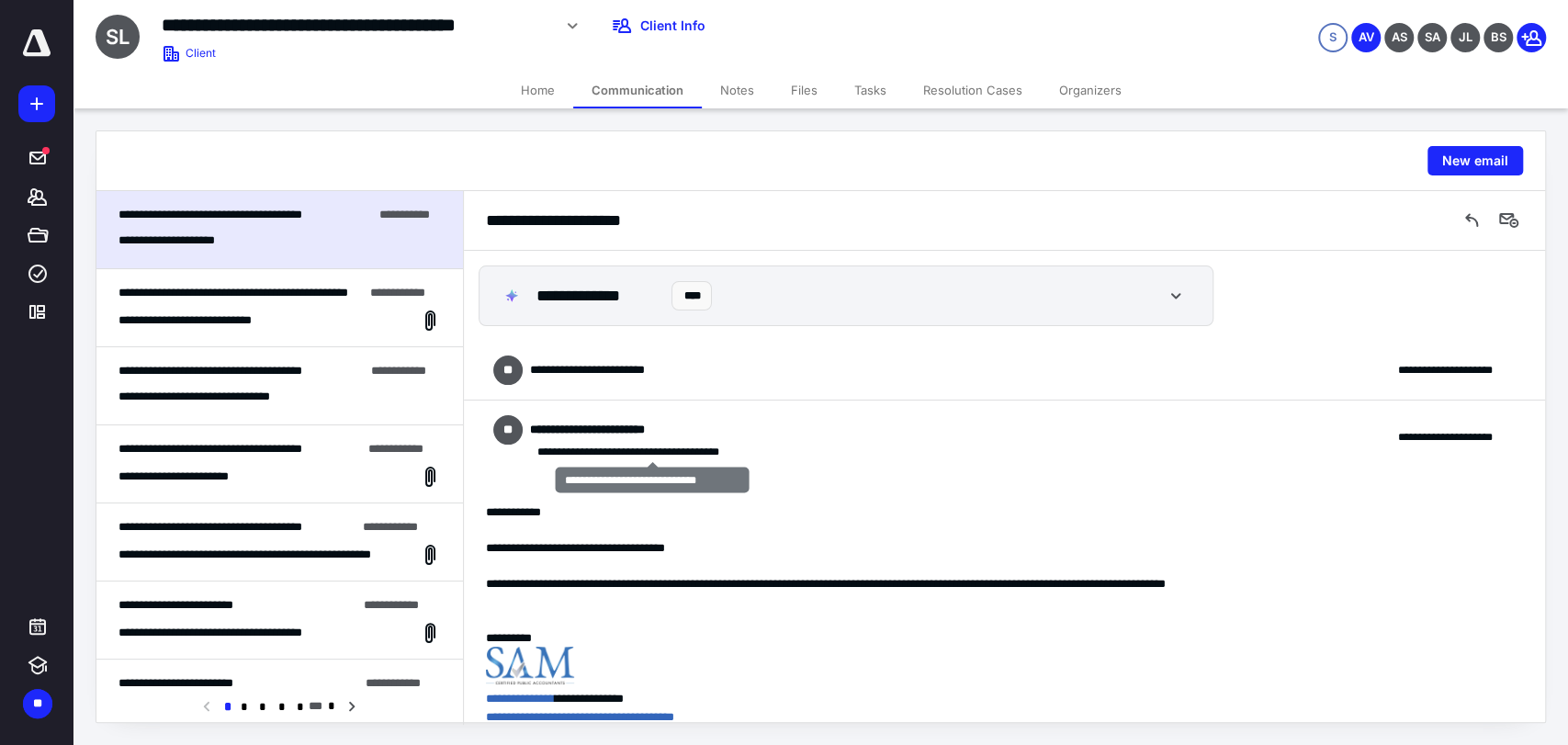 click on "**********" at bounding box center [1004, 437] 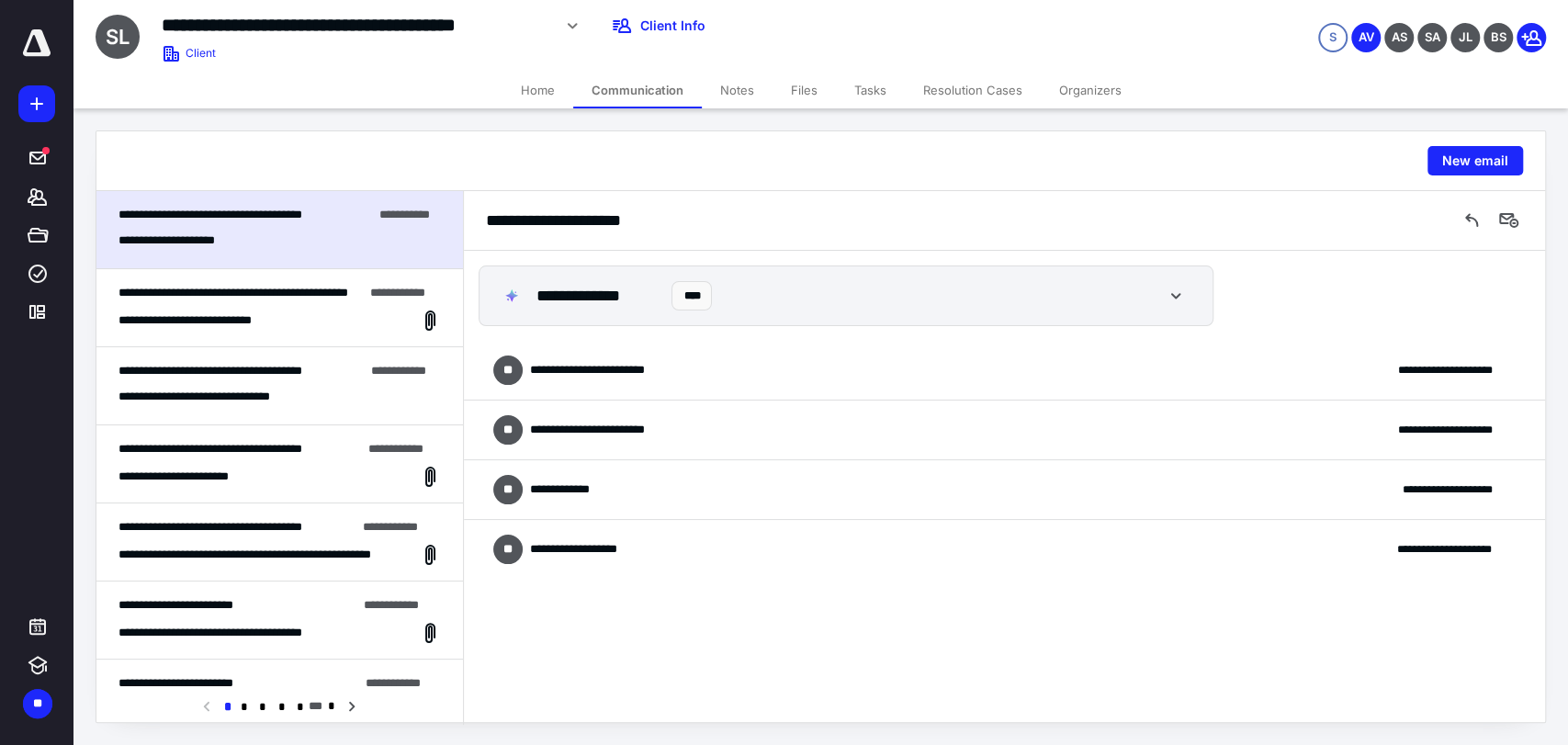 click on "**********" at bounding box center (1004, 490) 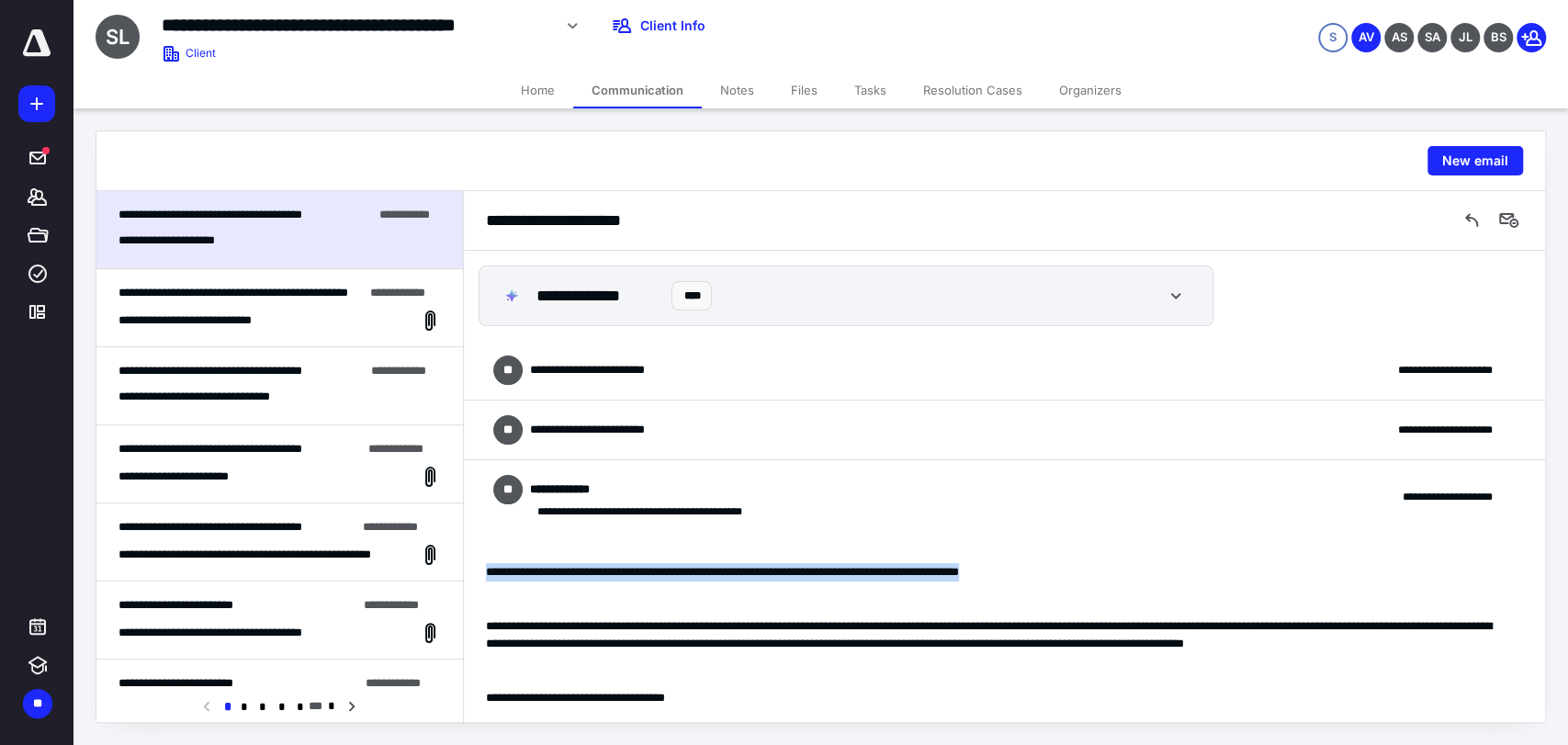 drag, startPoint x: 1112, startPoint y: 566, endPoint x: 475, endPoint y: 547, distance: 637.2833 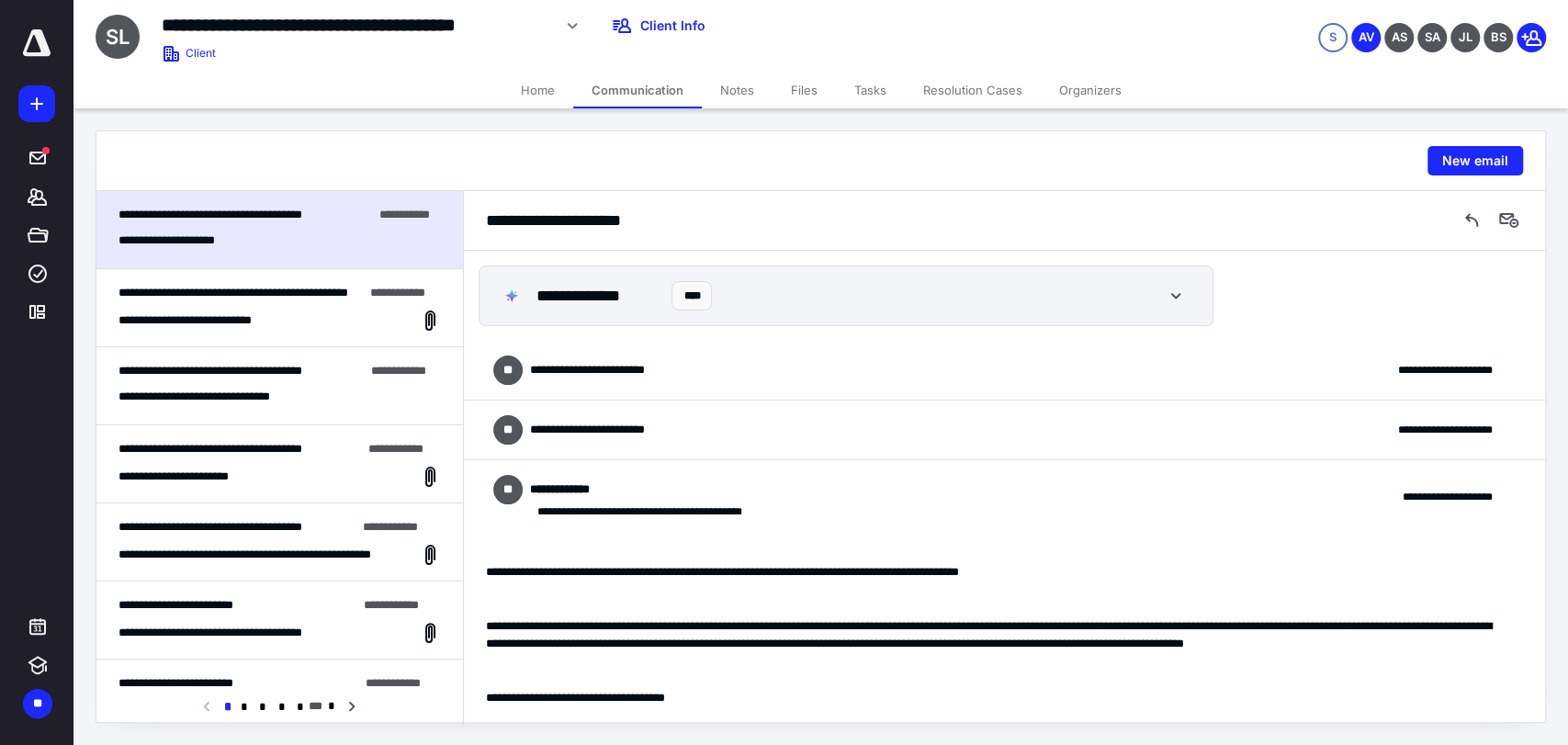 click on "**********" at bounding box center [997, 644] 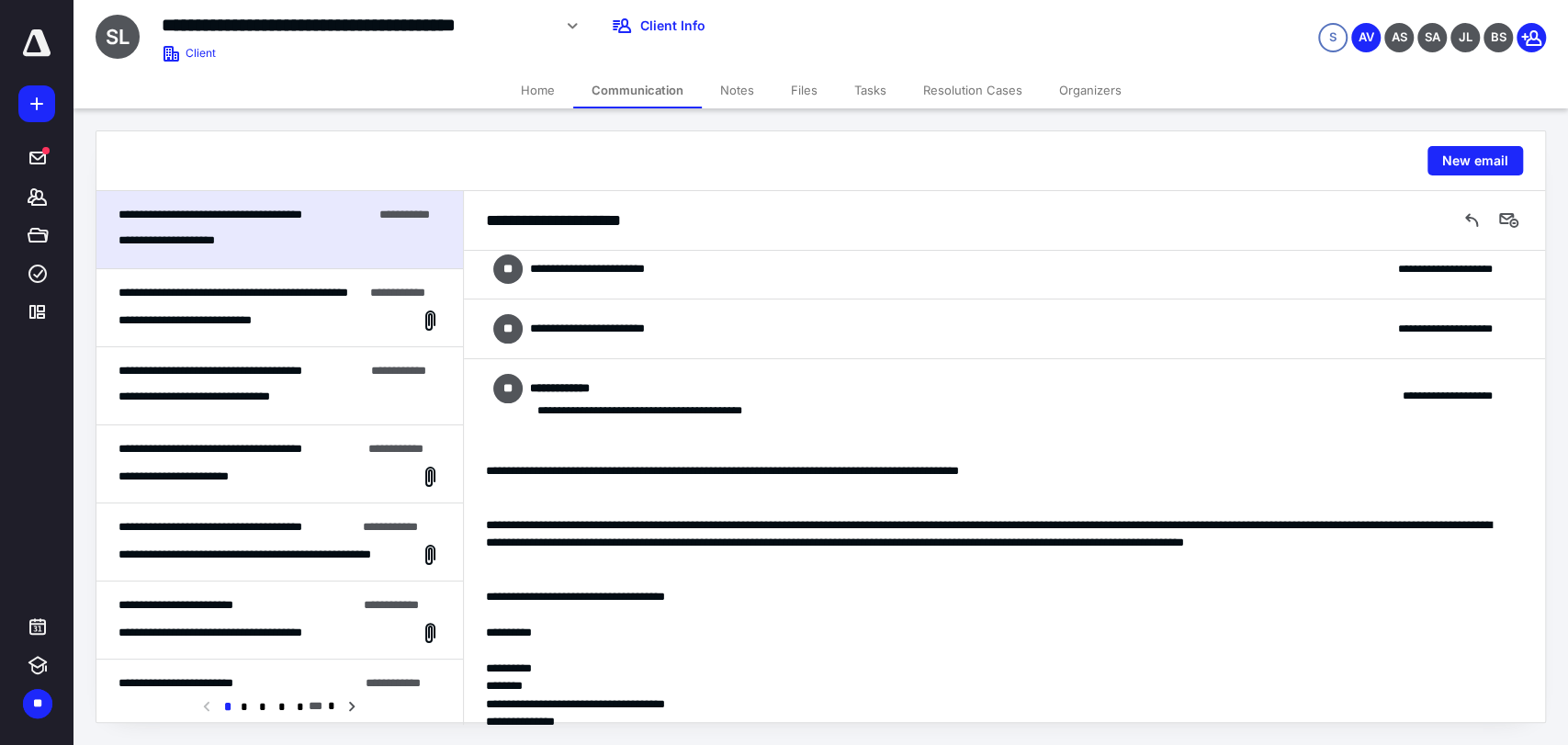 scroll, scrollTop: 102, scrollLeft: 0, axis: vertical 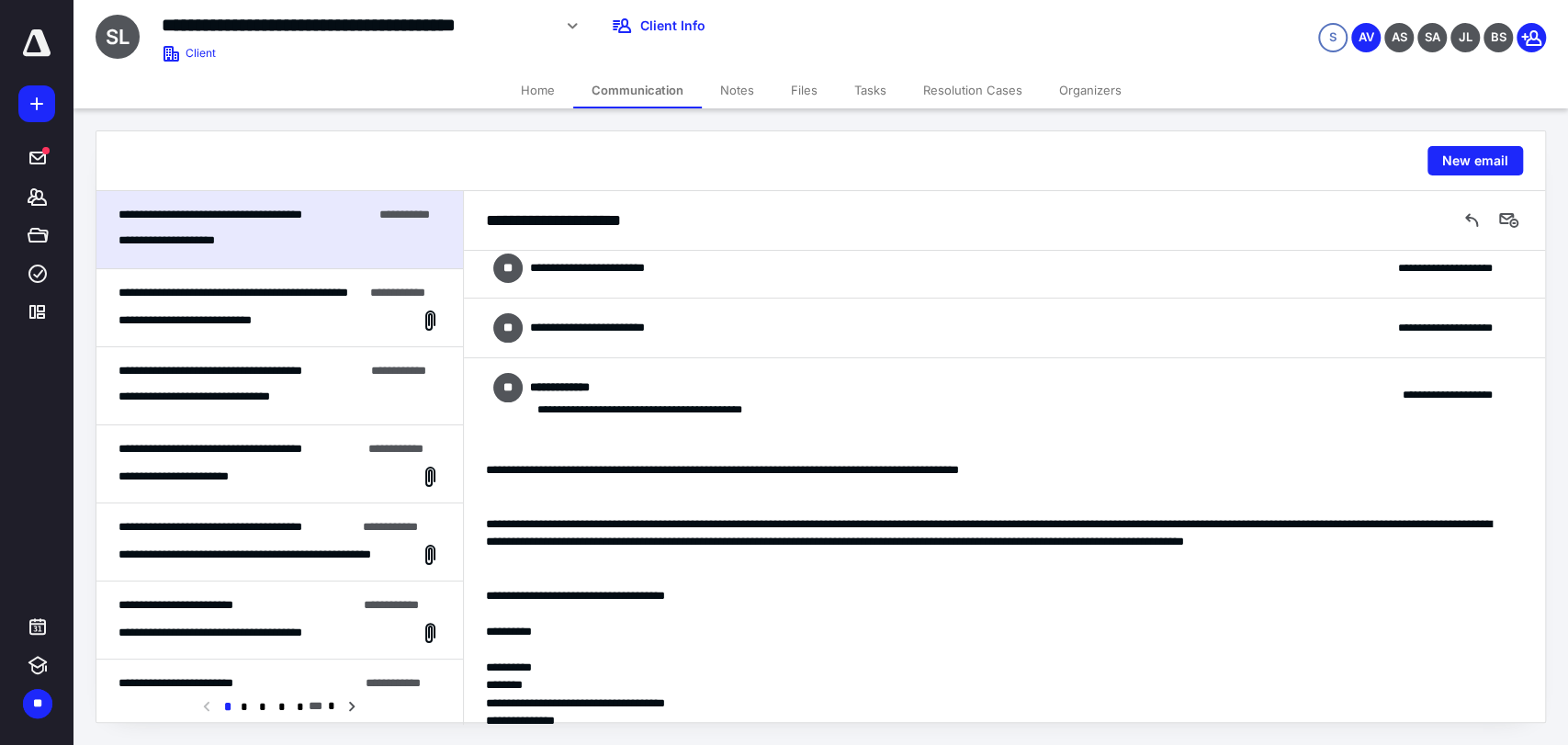 click on "**********" at bounding box center (637, 388) 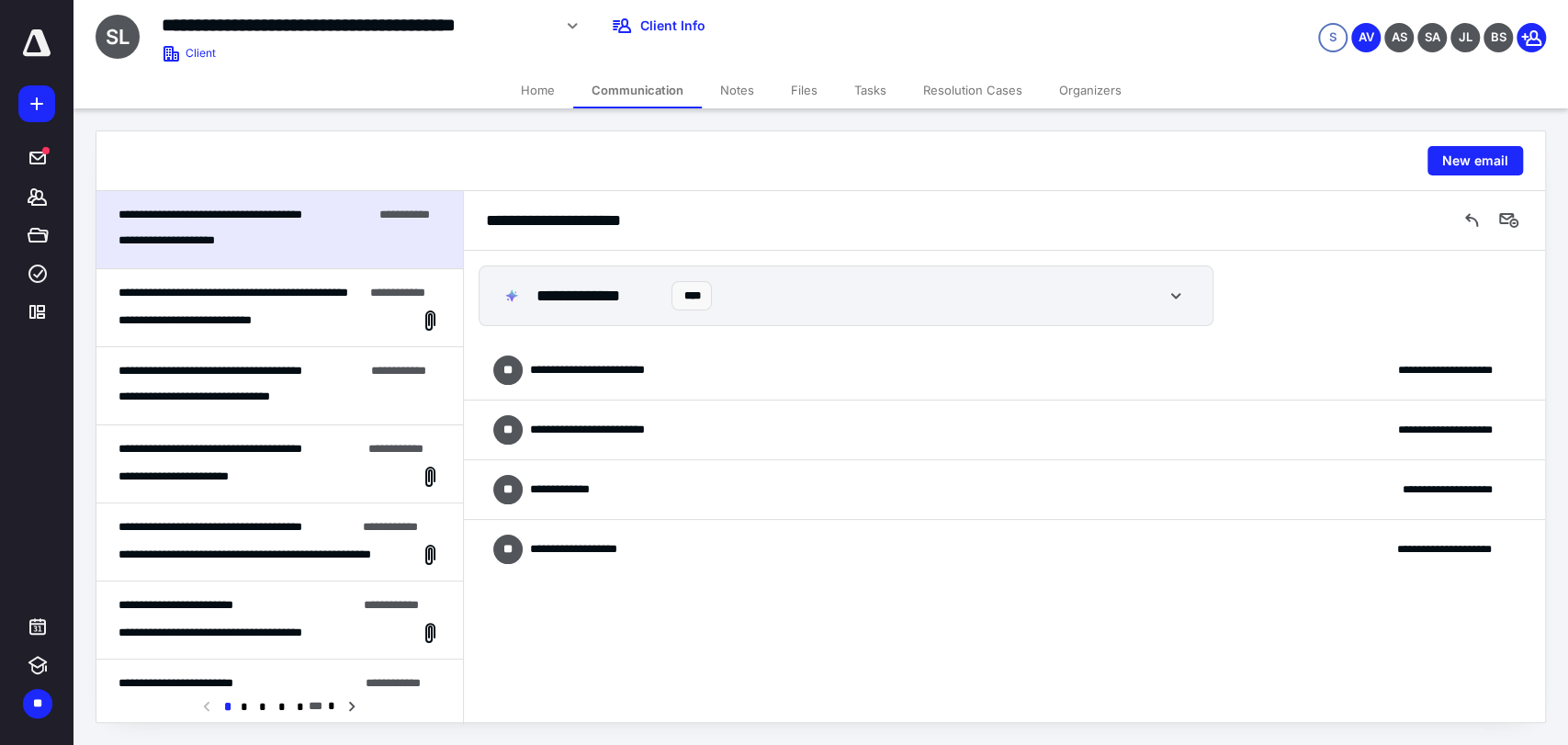 click on "**********" at bounding box center (1004, 549) 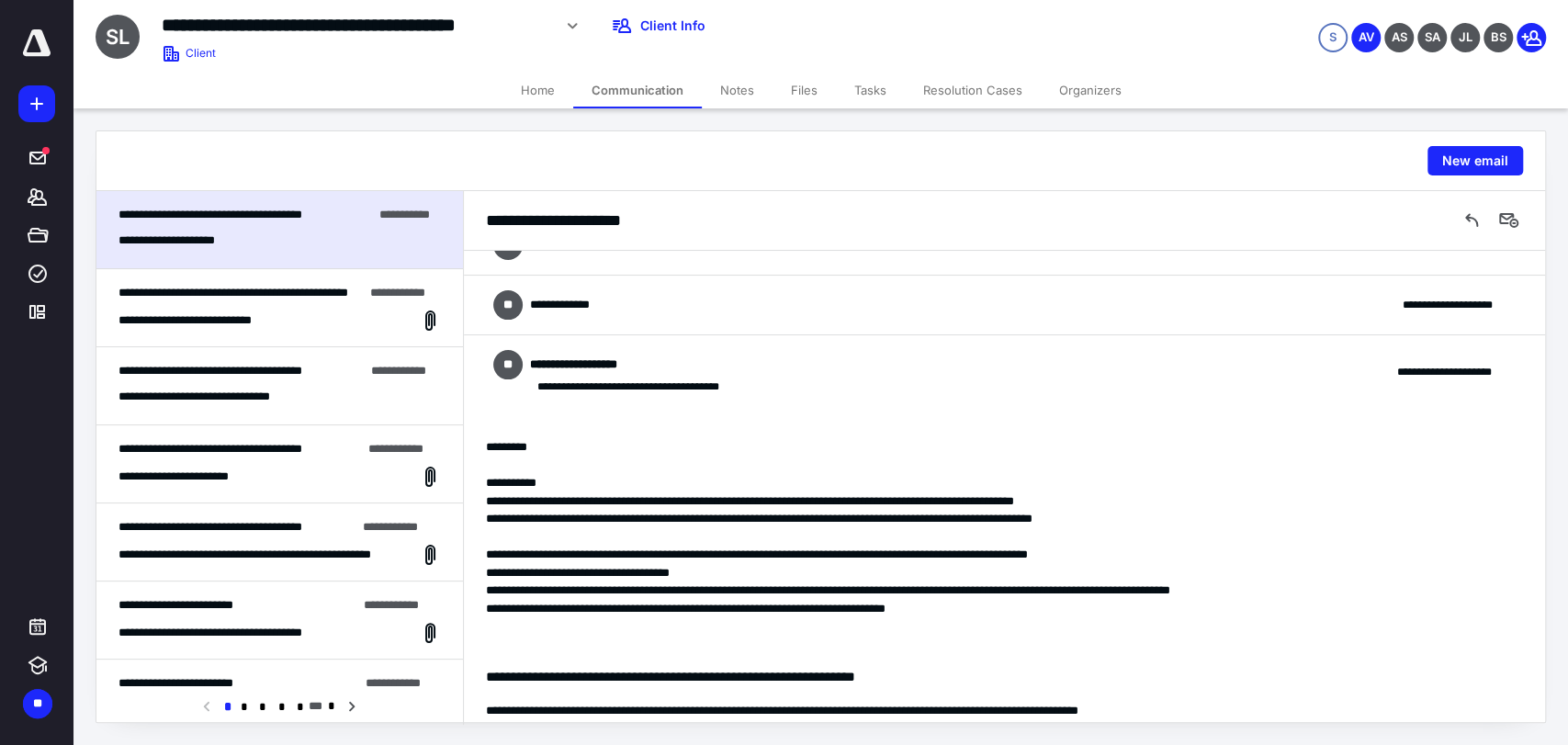 scroll, scrollTop: 0, scrollLeft: 0, axis: both 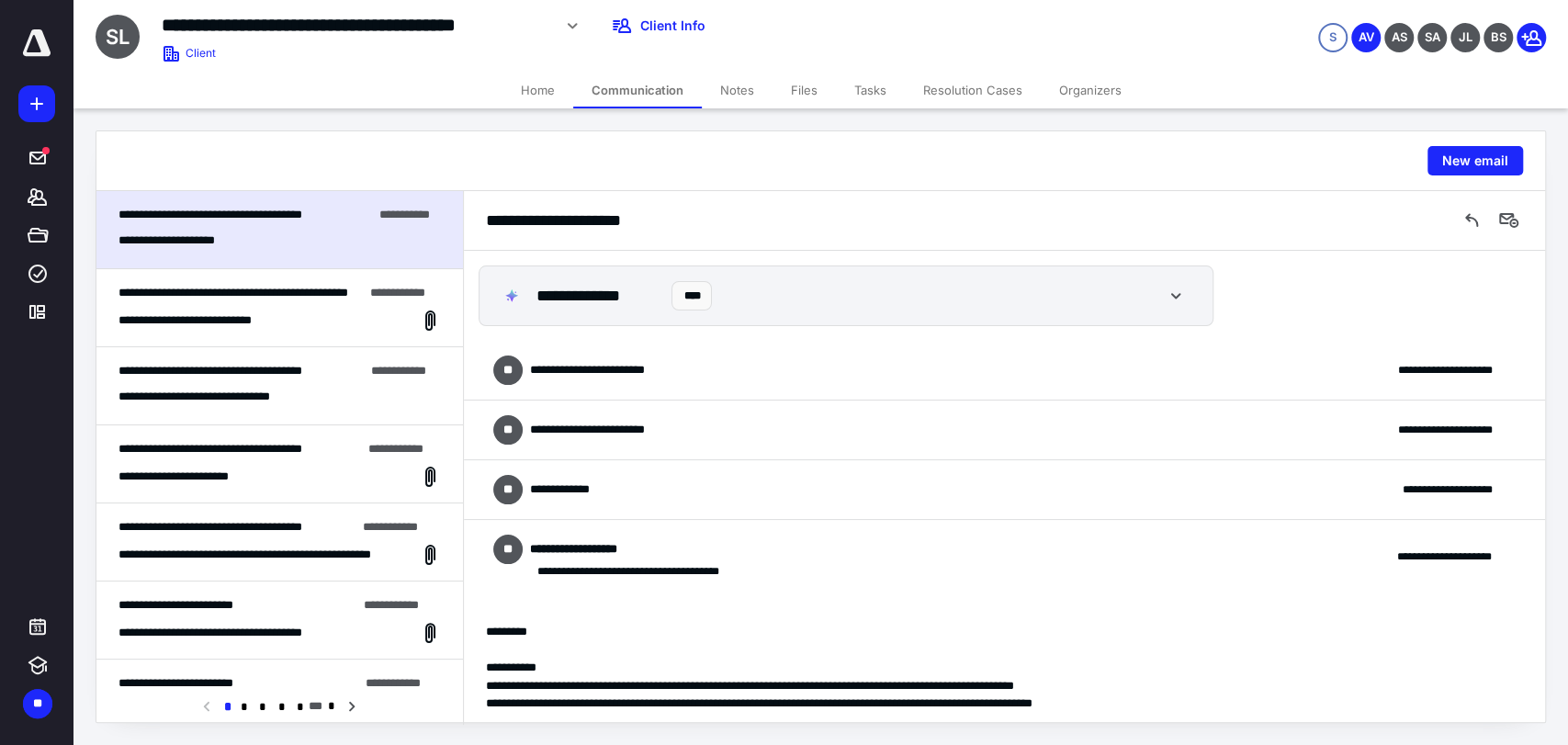 click on "**********" at bounding box center [1004, 557] 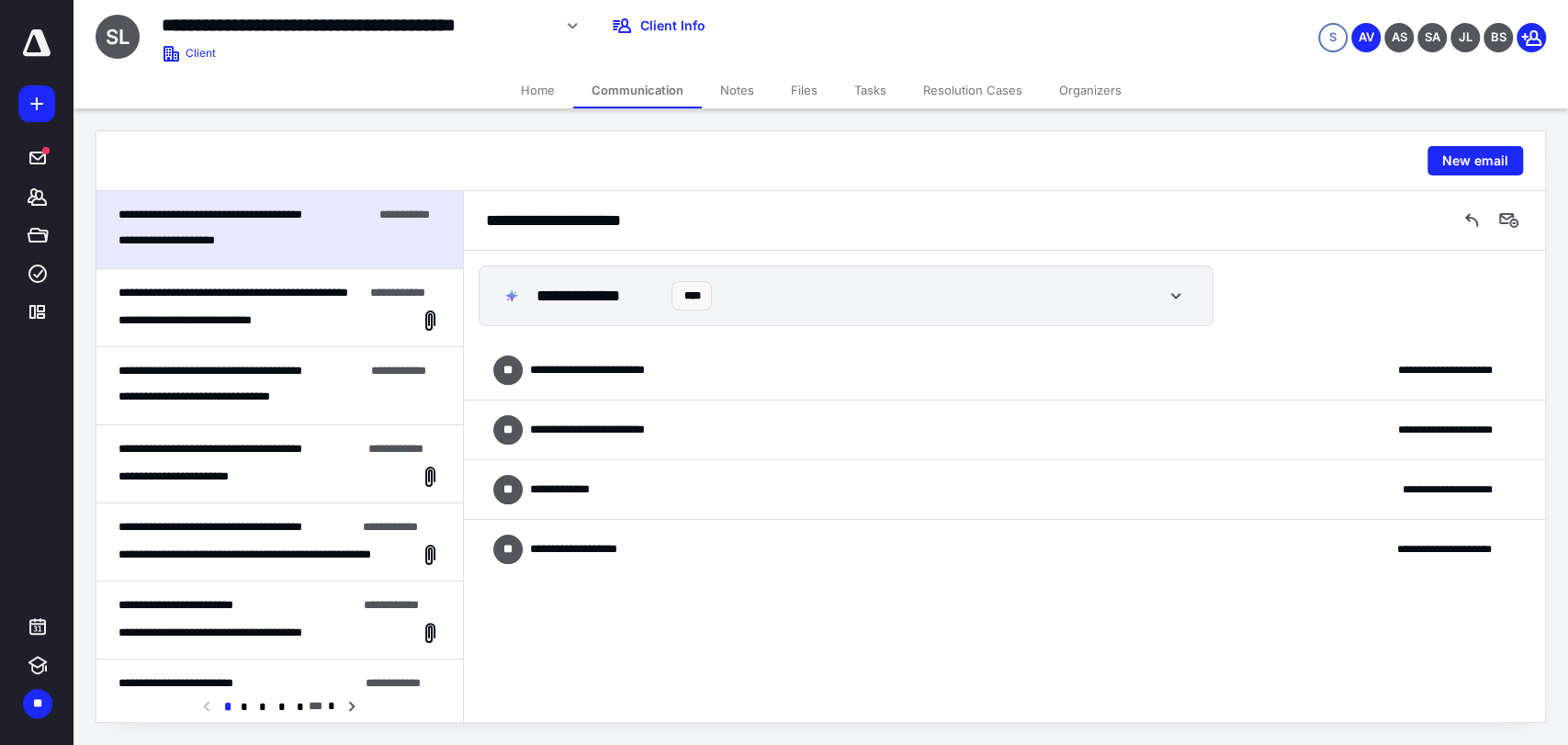 click on "Home" at bounding box center [537, 90] 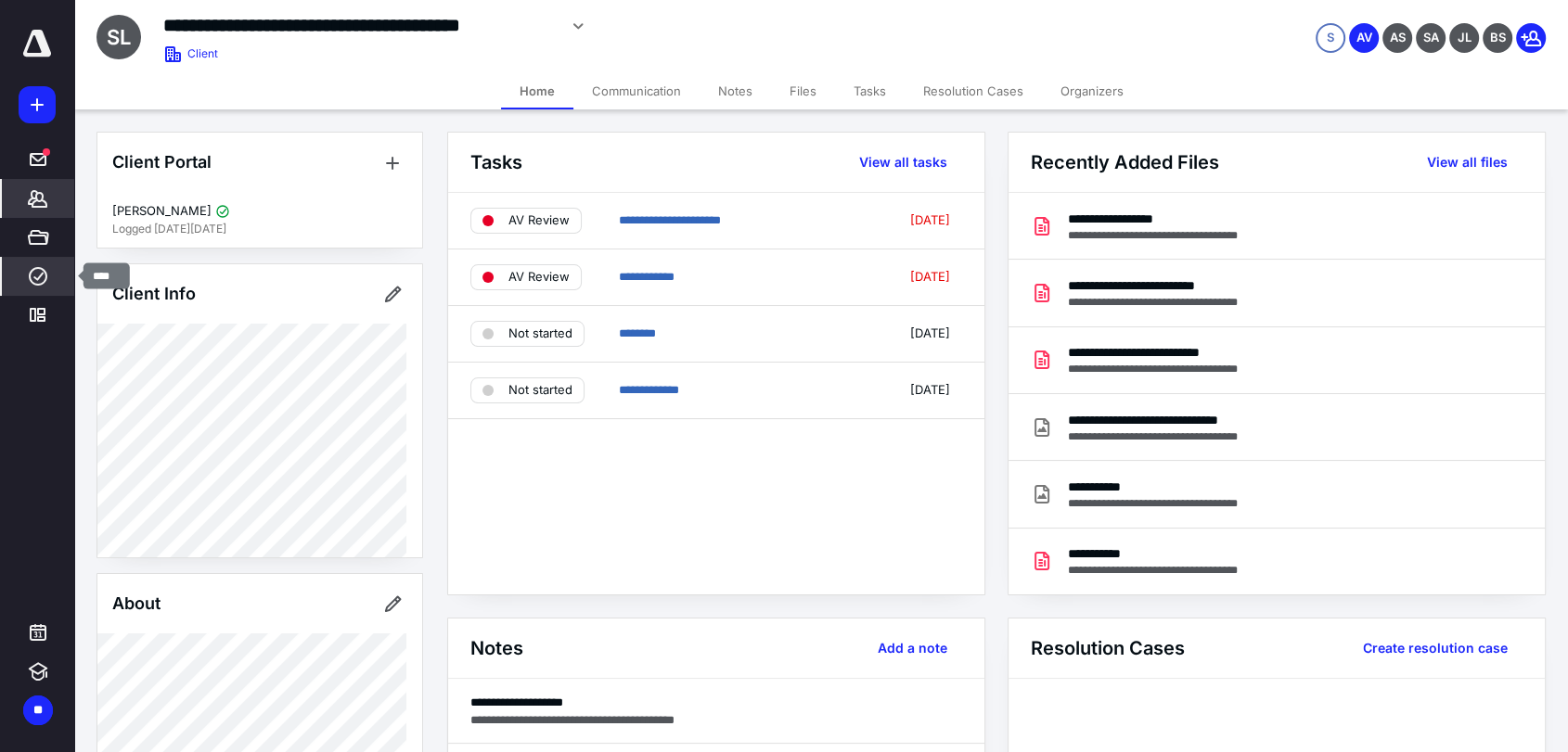 click 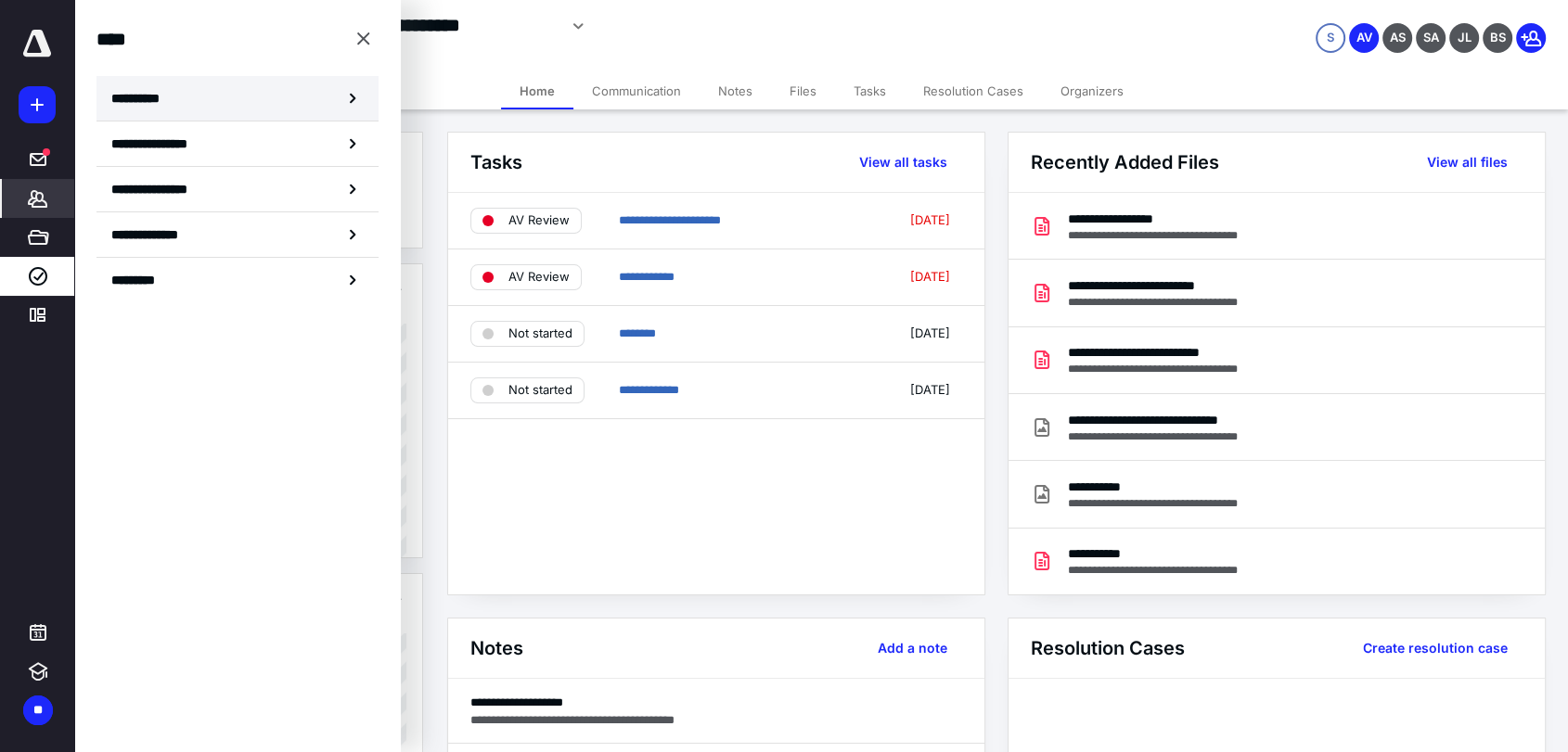 click on "**********" at bounding box center [238, 98] 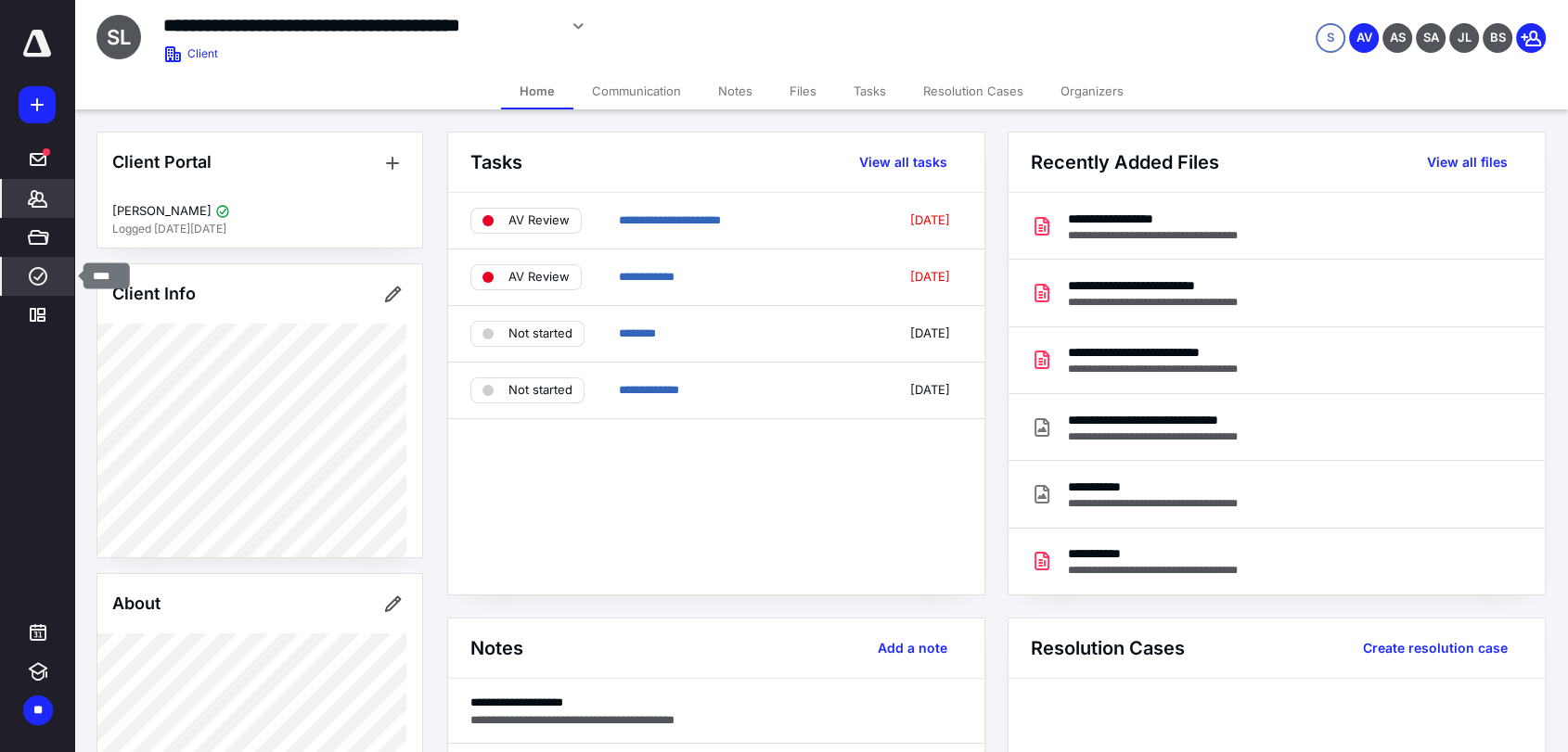 click 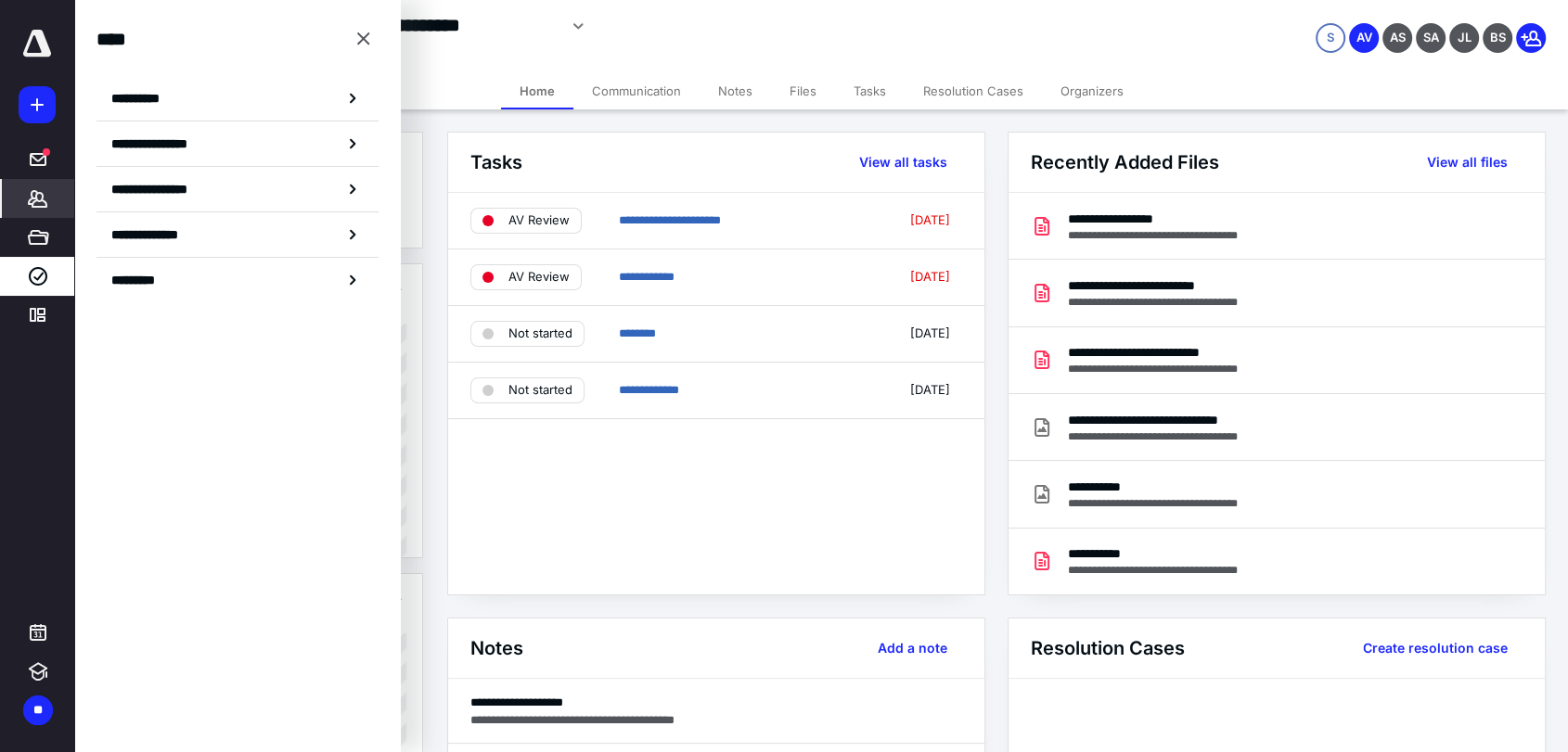 click on "**********" at bounding box center (238, 98) 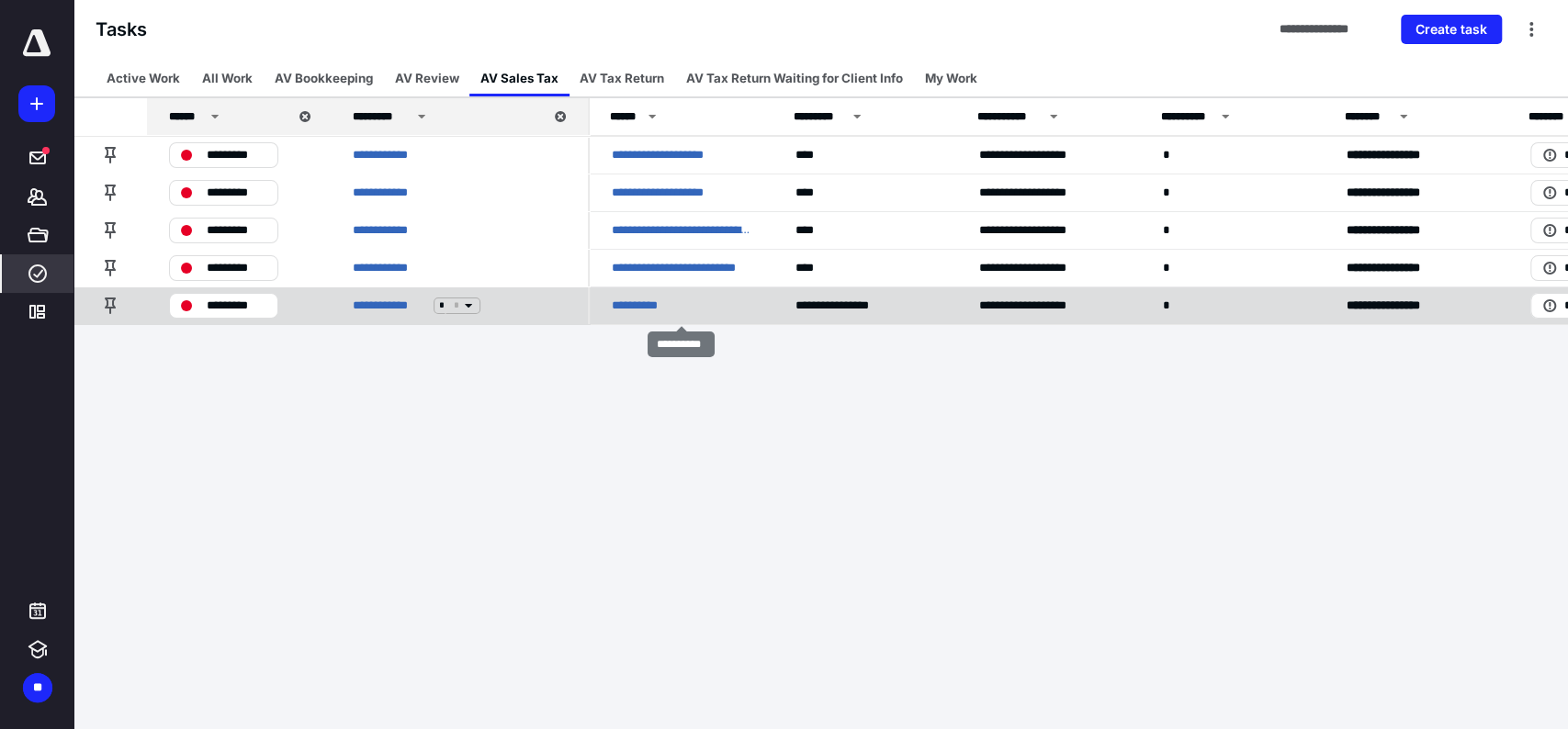 click on "**********" at bounding box center [637, 306] 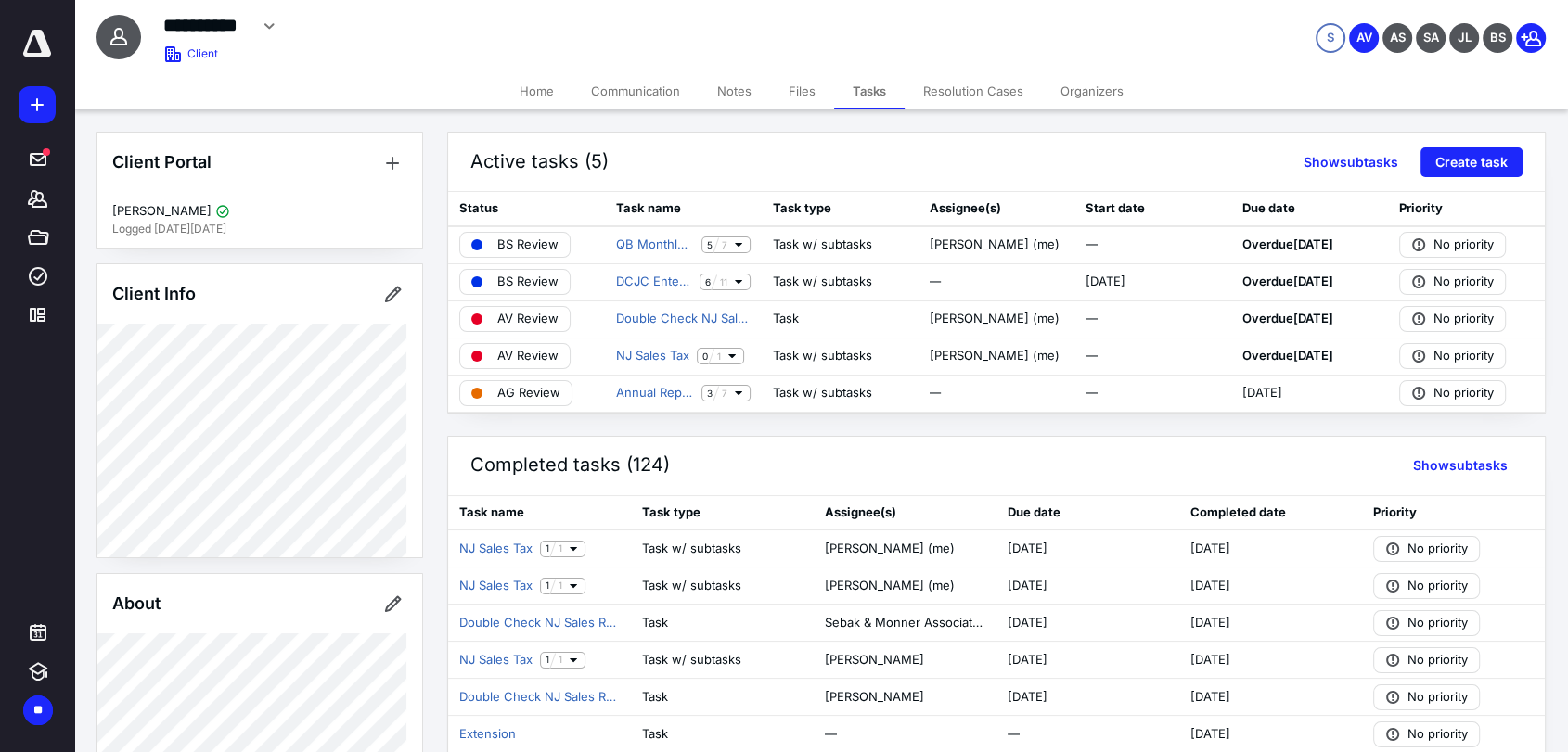 click on "Communication" at bounding box center [636, 91] 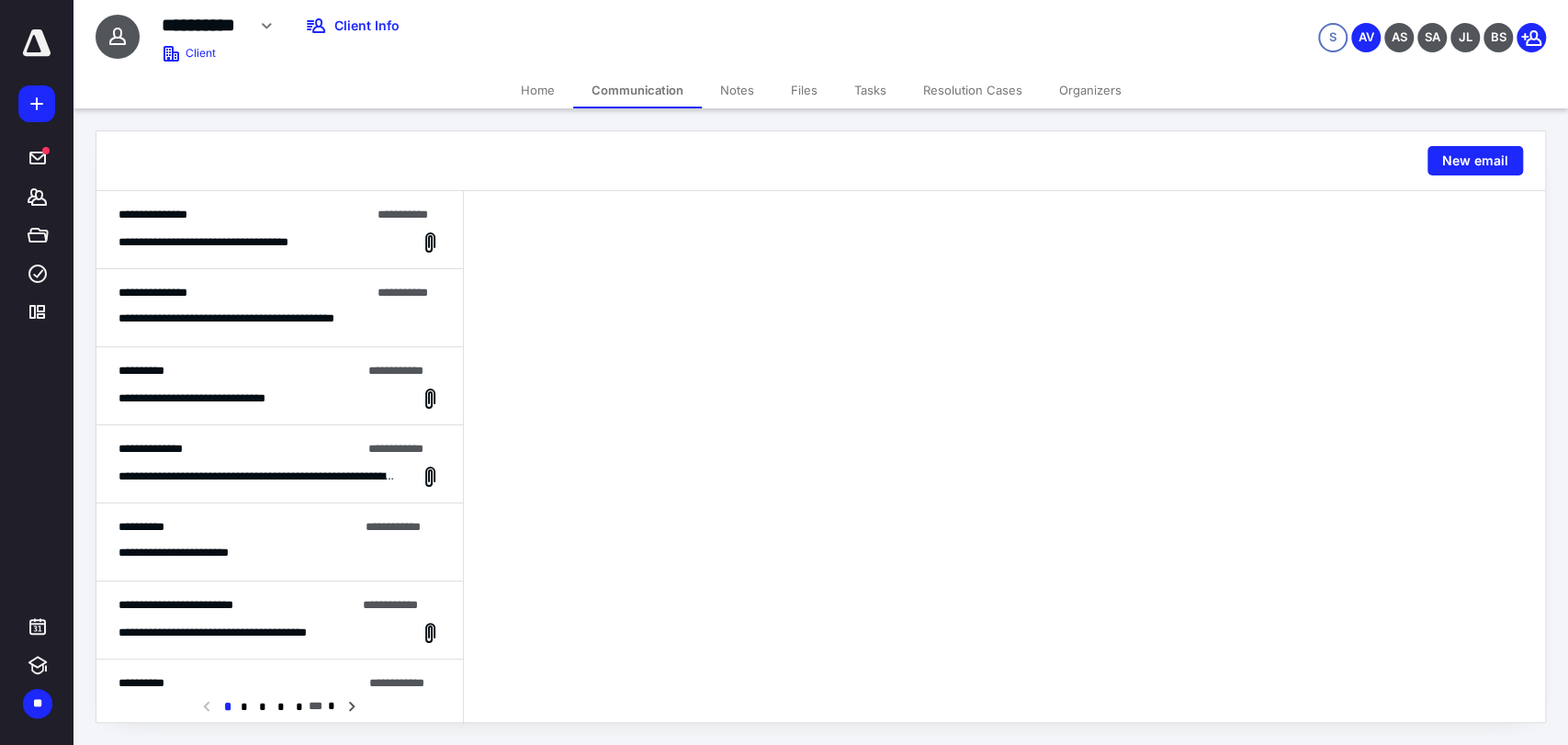 click on "**********" at bounding box center [279, 230] 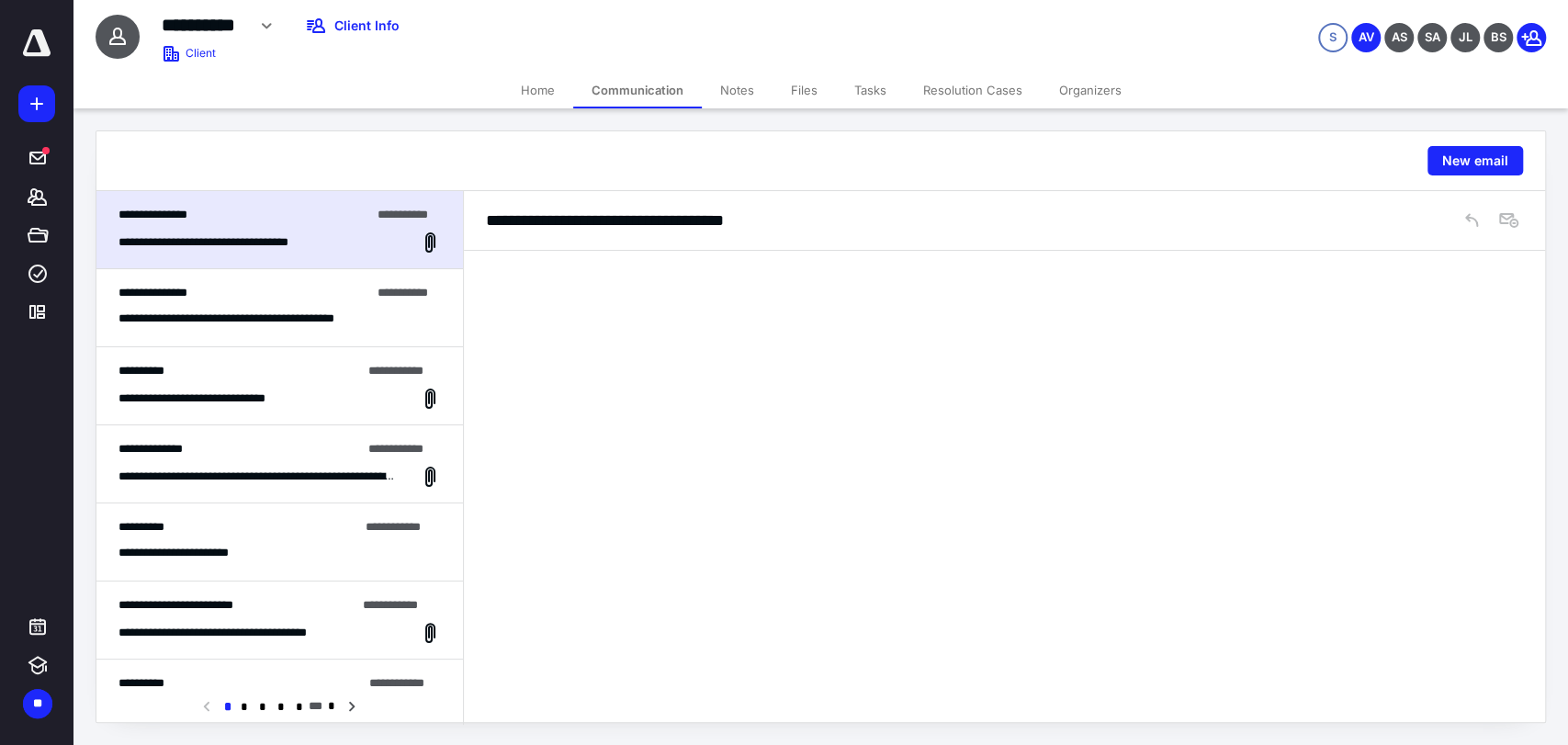 click on "Home" at bounding box center (537, 90) 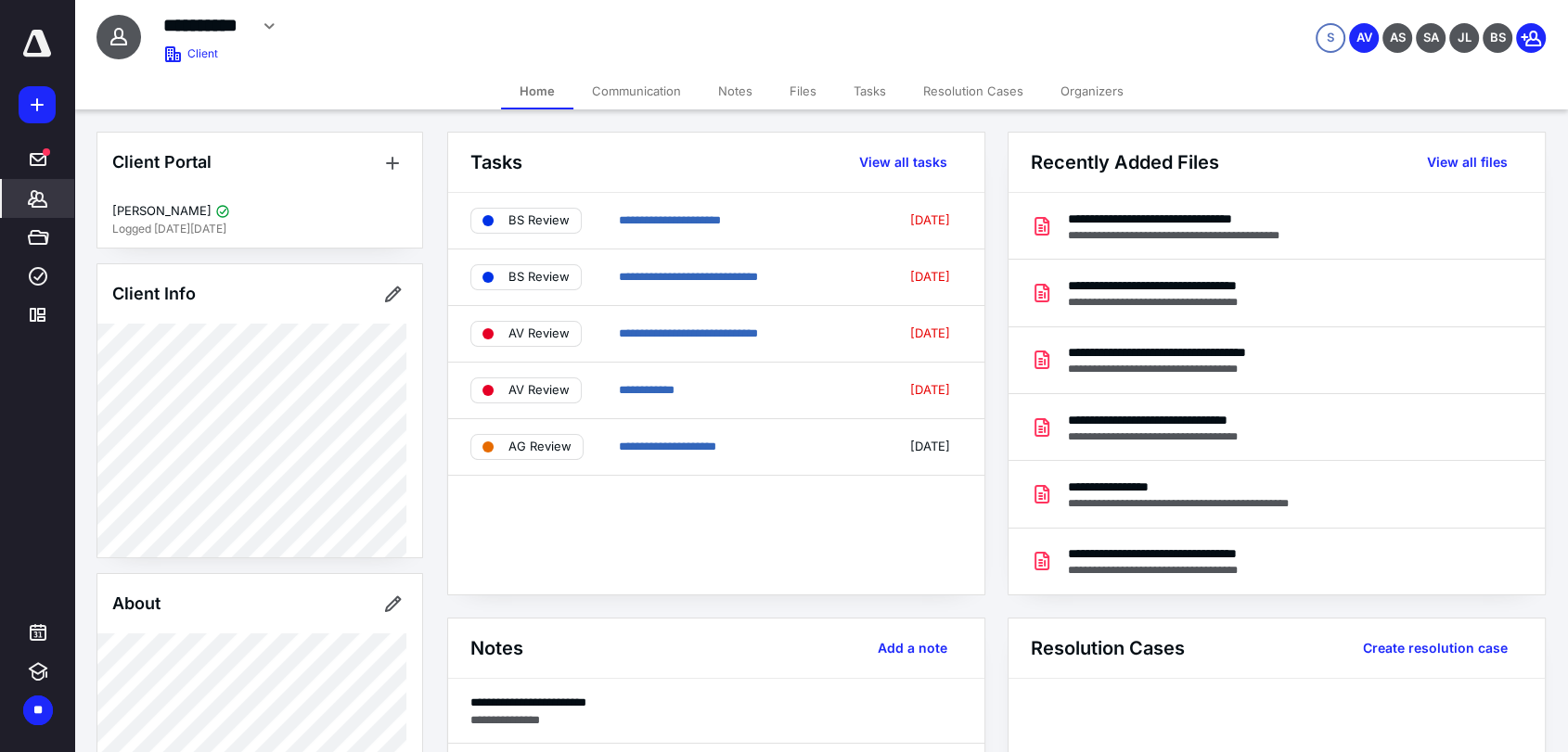 click on "Communication" at bounding box center [636, 91] 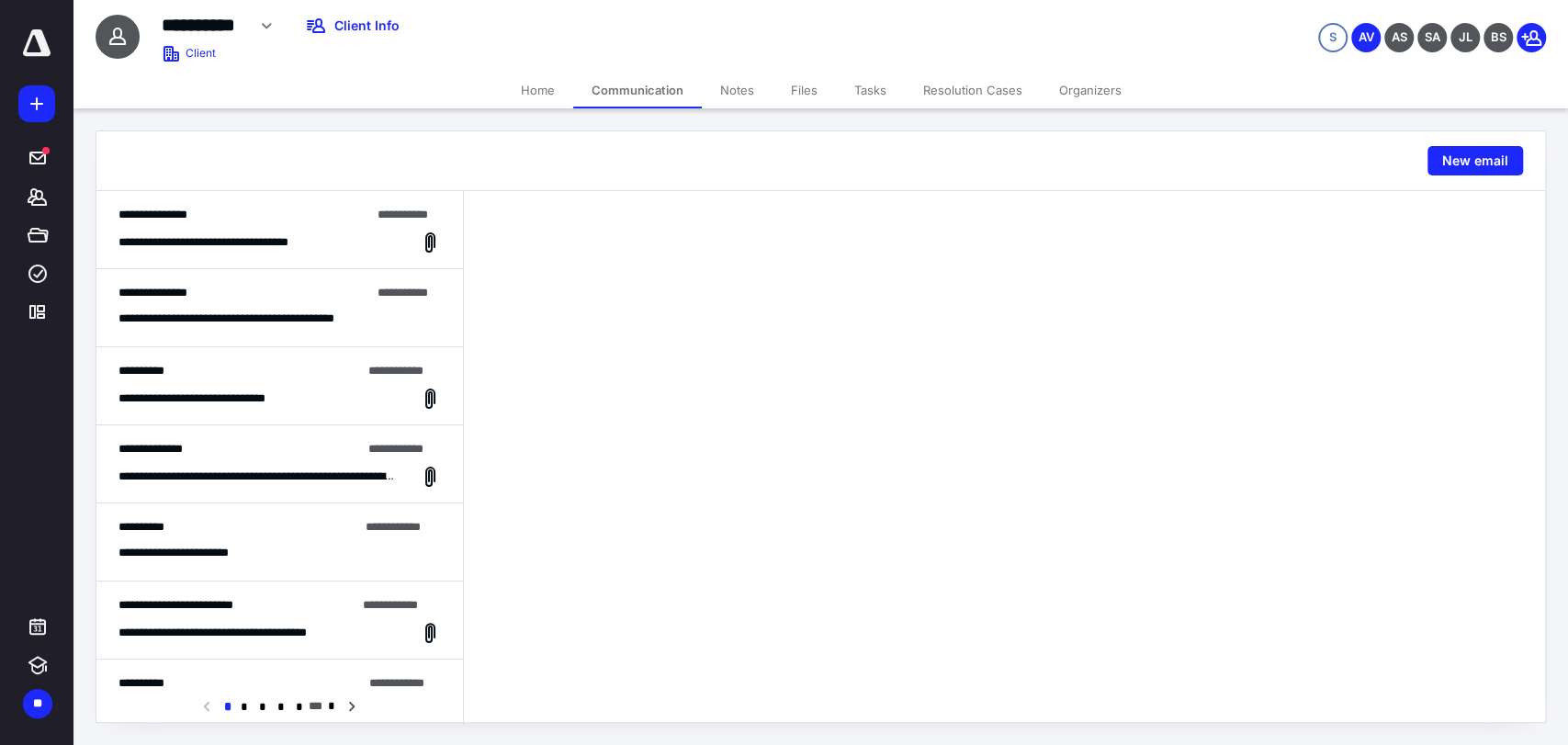 click on "Home" at bounding box center [537, 90] 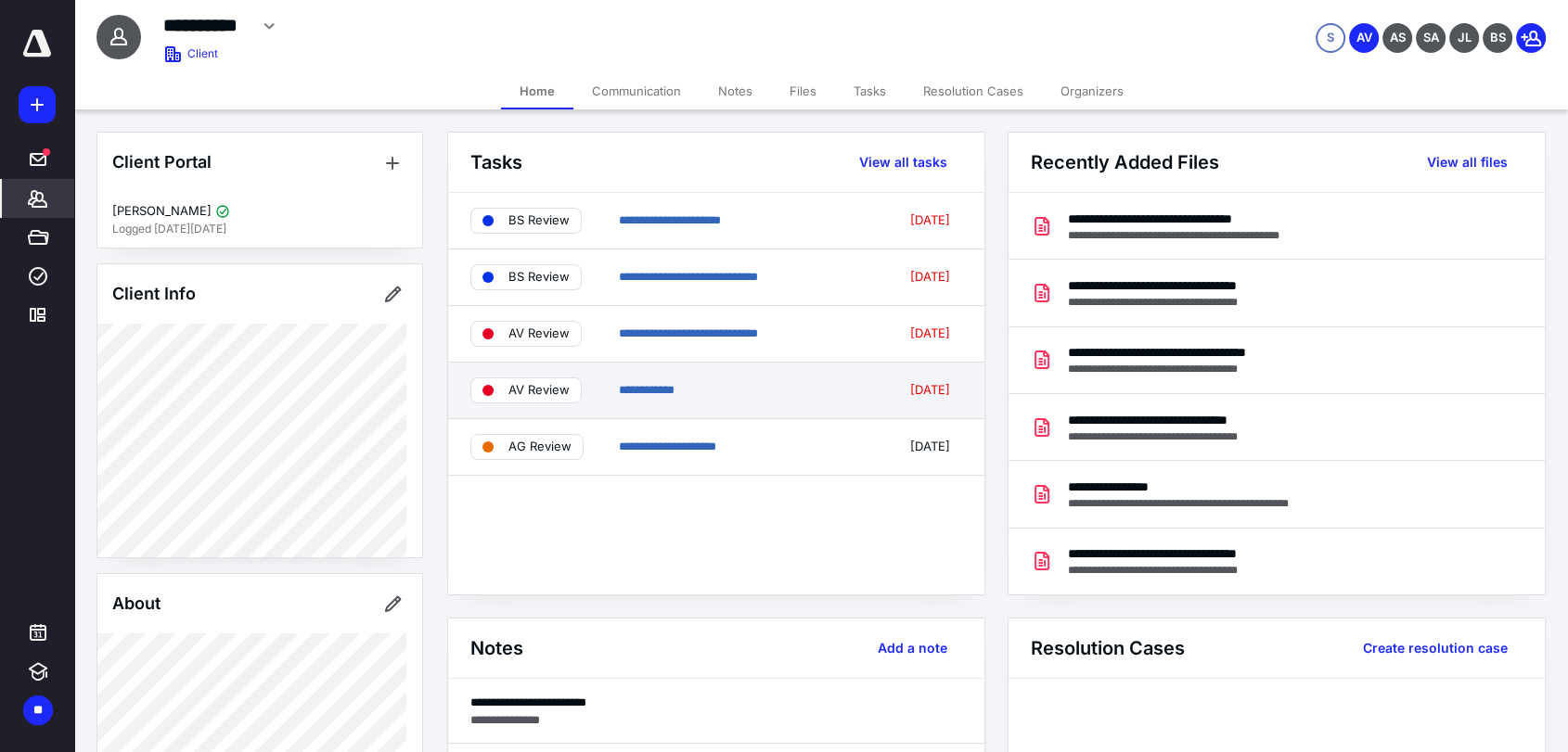click on "**********" at bounding box center [749, 390] 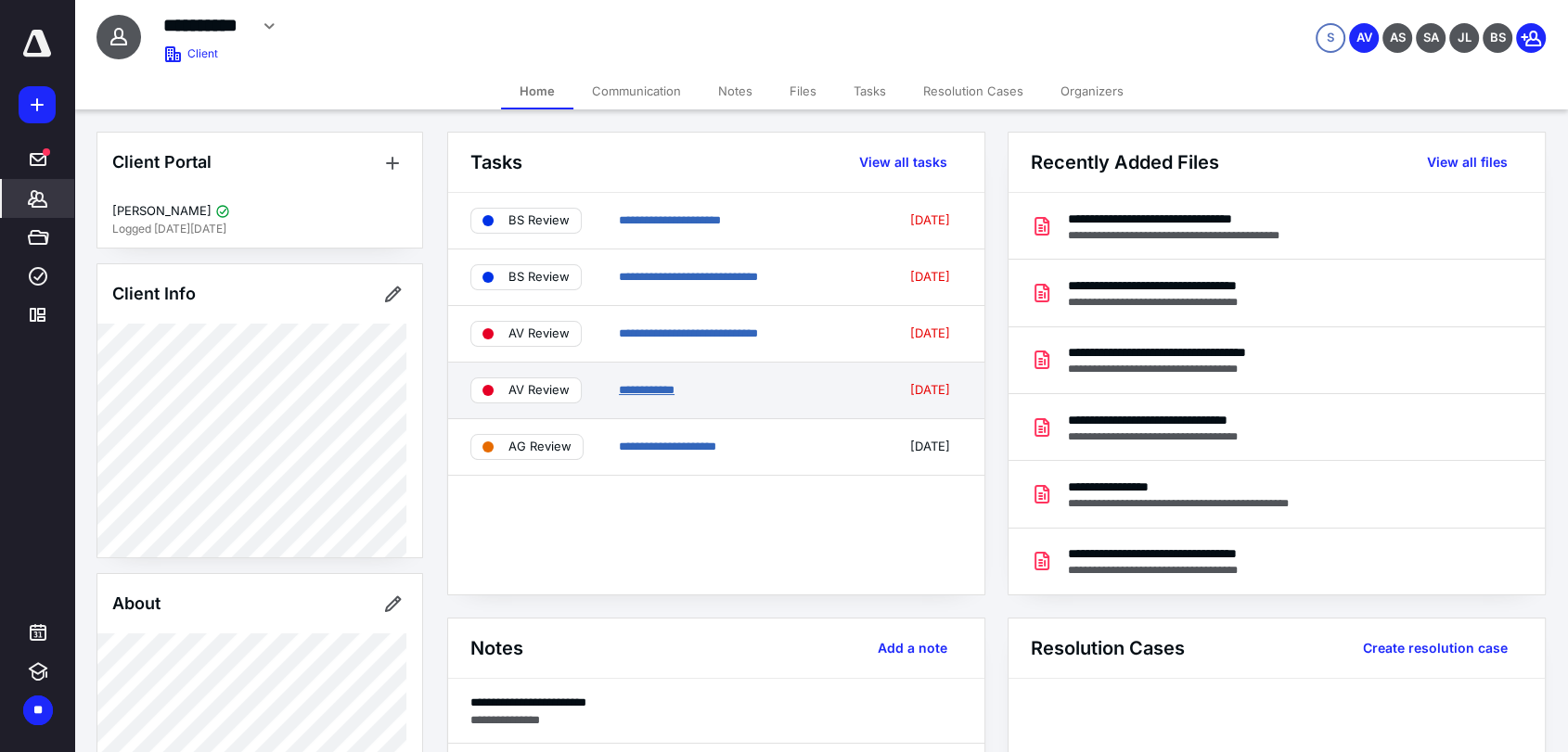 click on "**********" at bounding box center [647, 389] 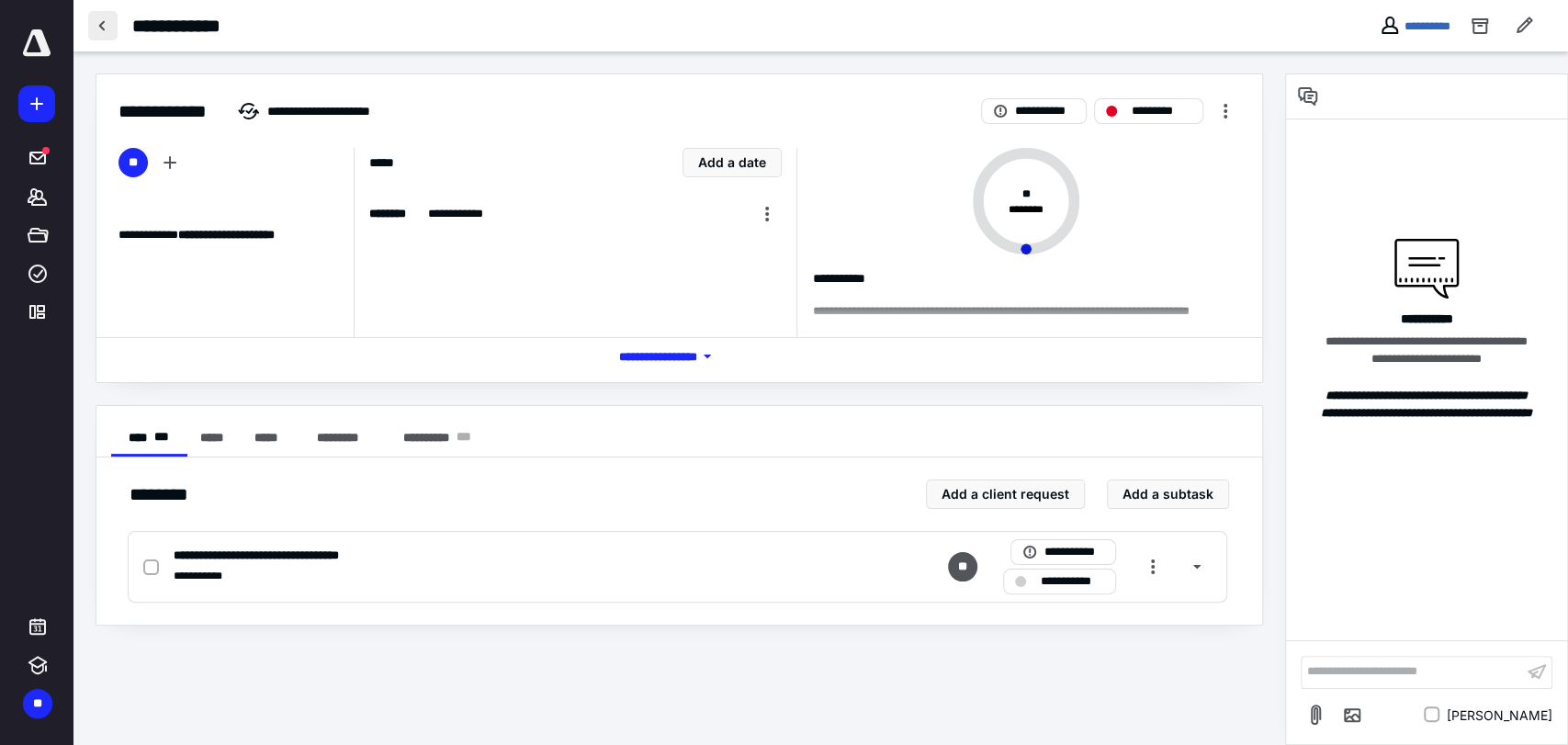 click at bounding box center (103, 26) 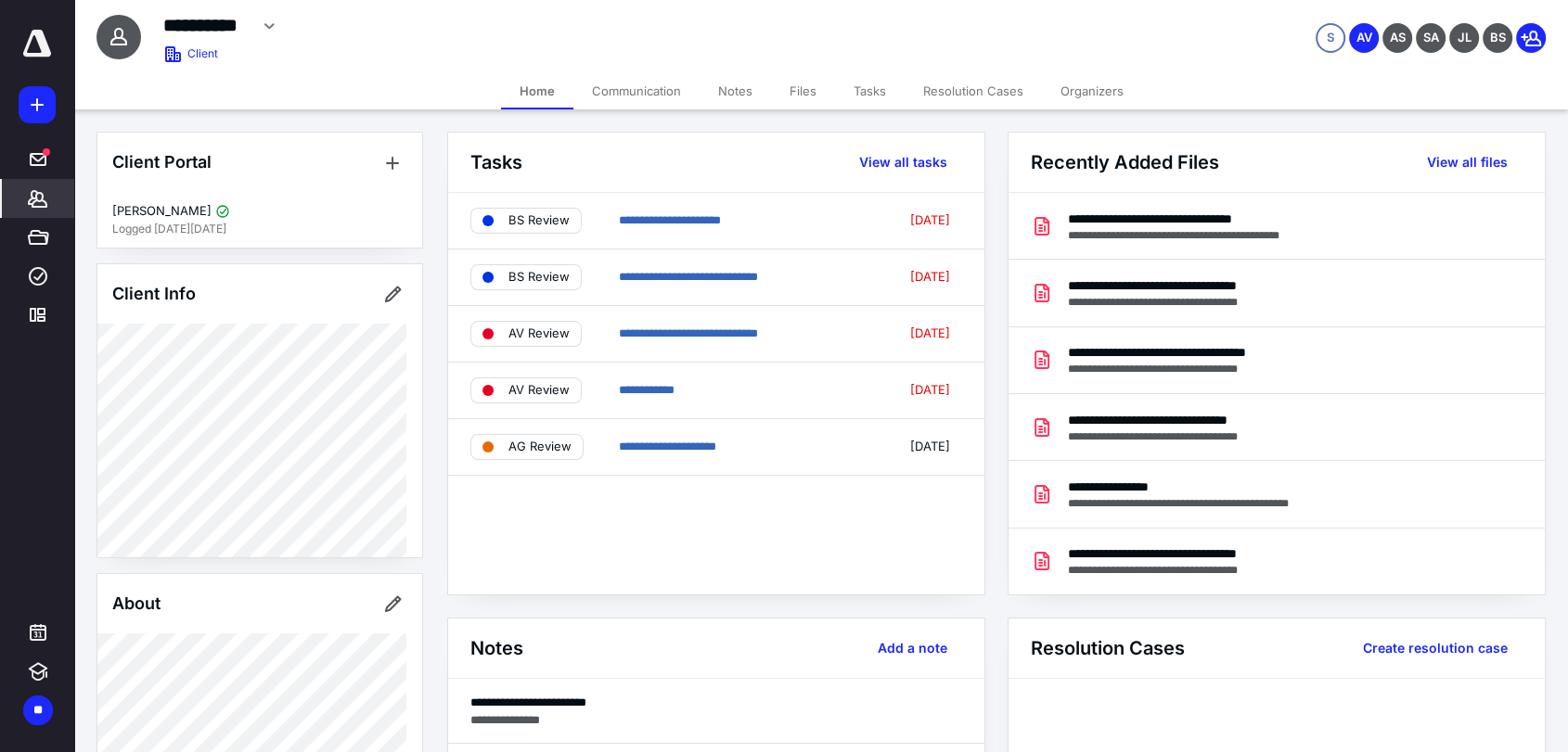 click on "Communication" at bounding box center (636, 91) 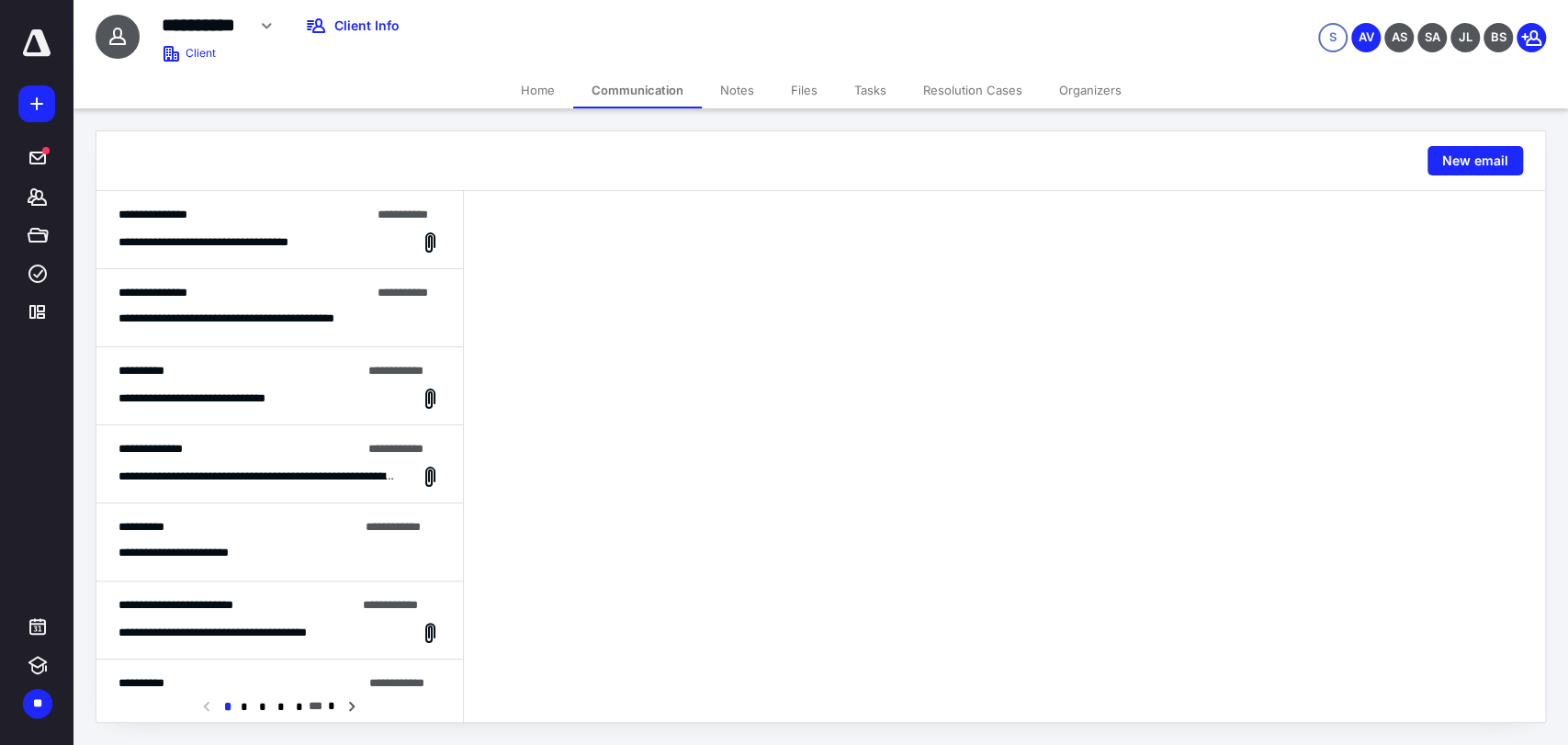 click on "Home" at bounding box center [537, 90] 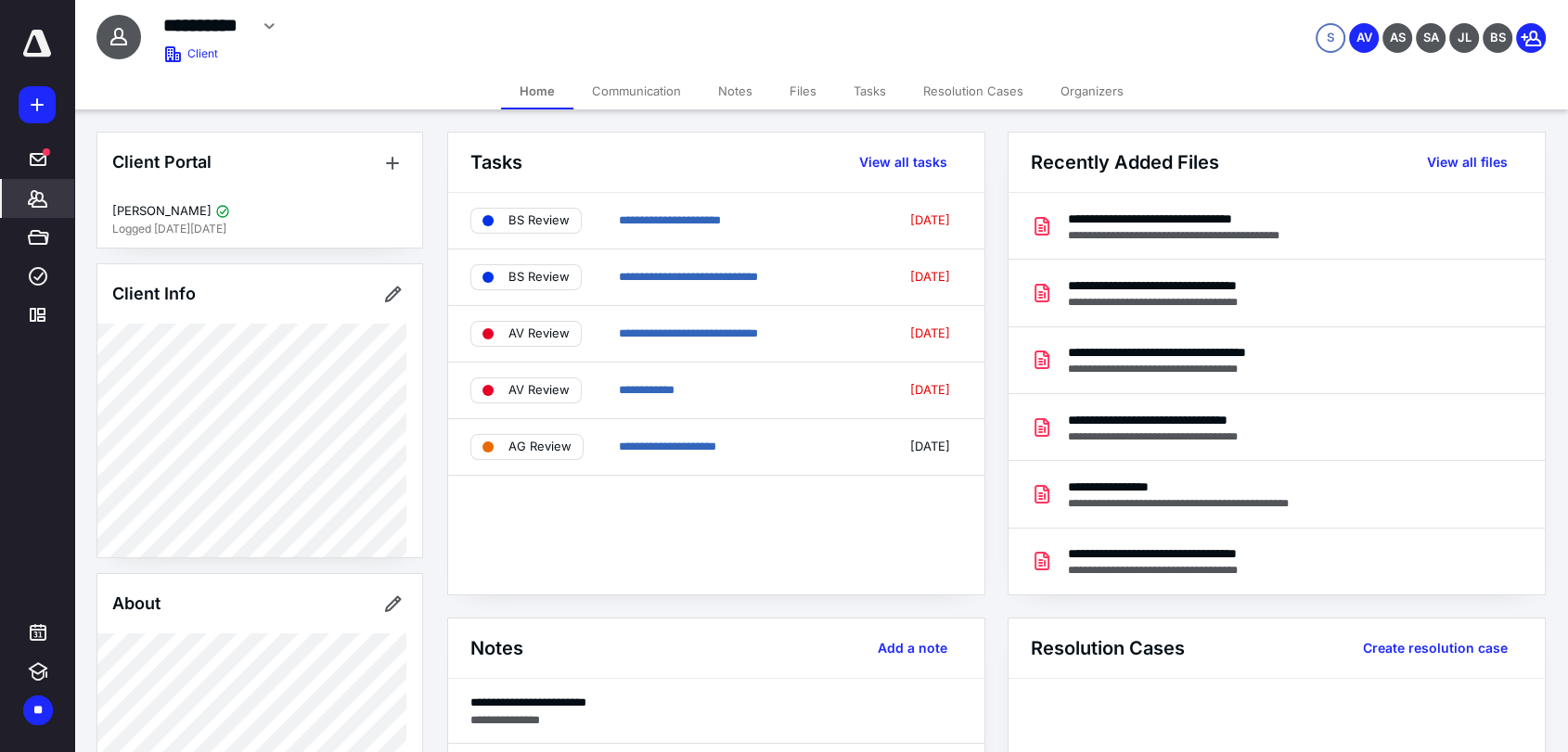 click on "Communication" at bounding box center (636, 91) 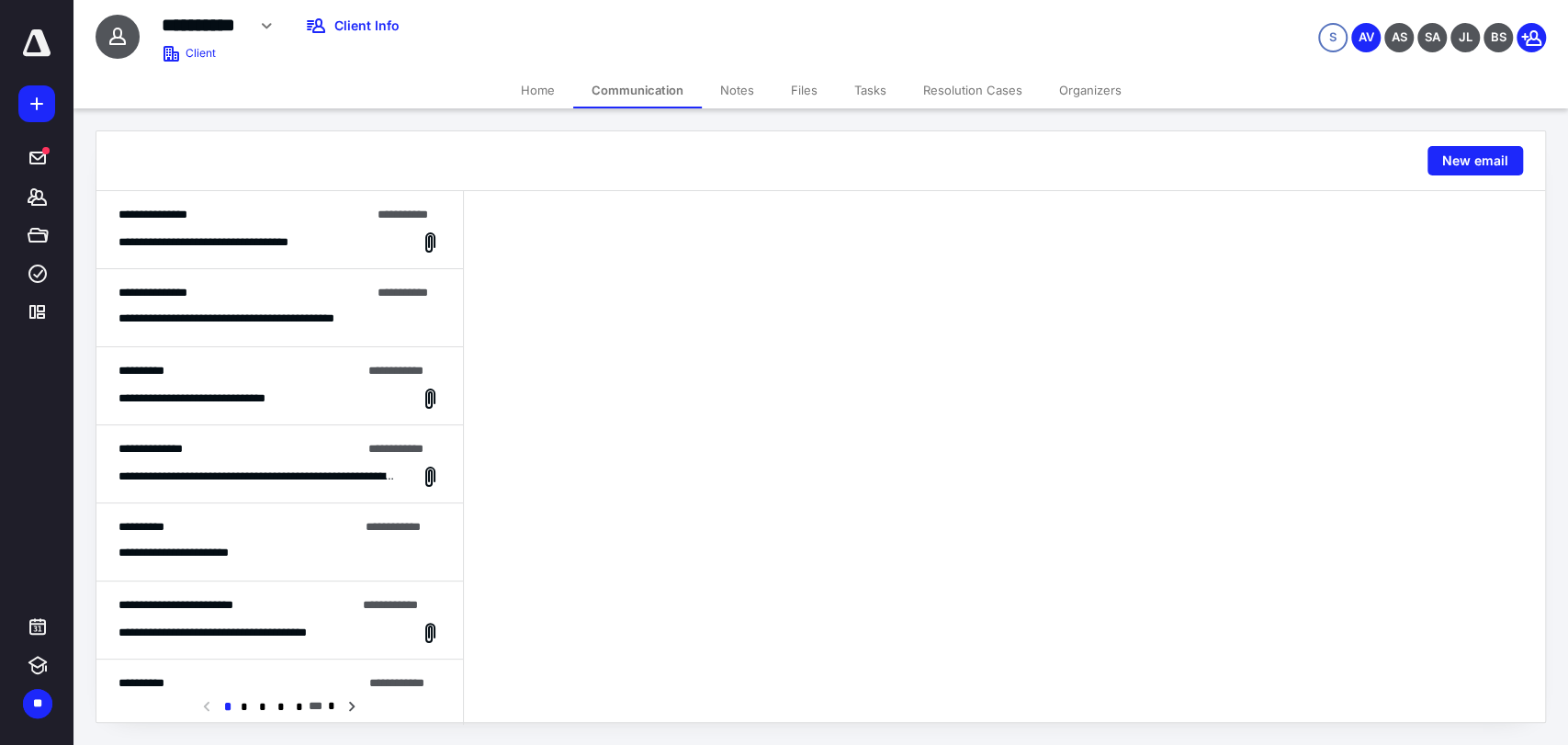 click on "**********" at bounding box center (244, 215) 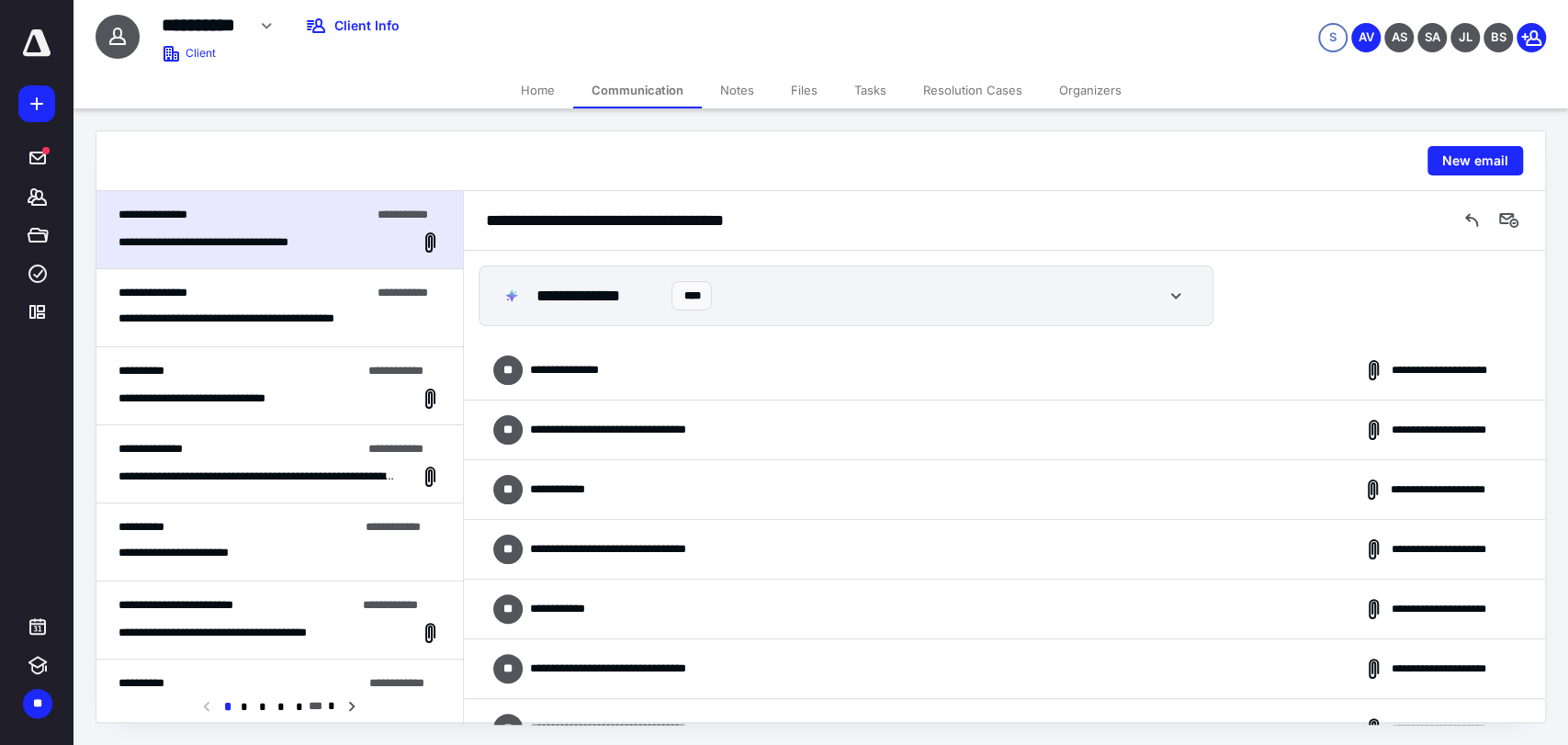 scroll, scrollTop: 885, scrollLeft: 0, axis: vertical 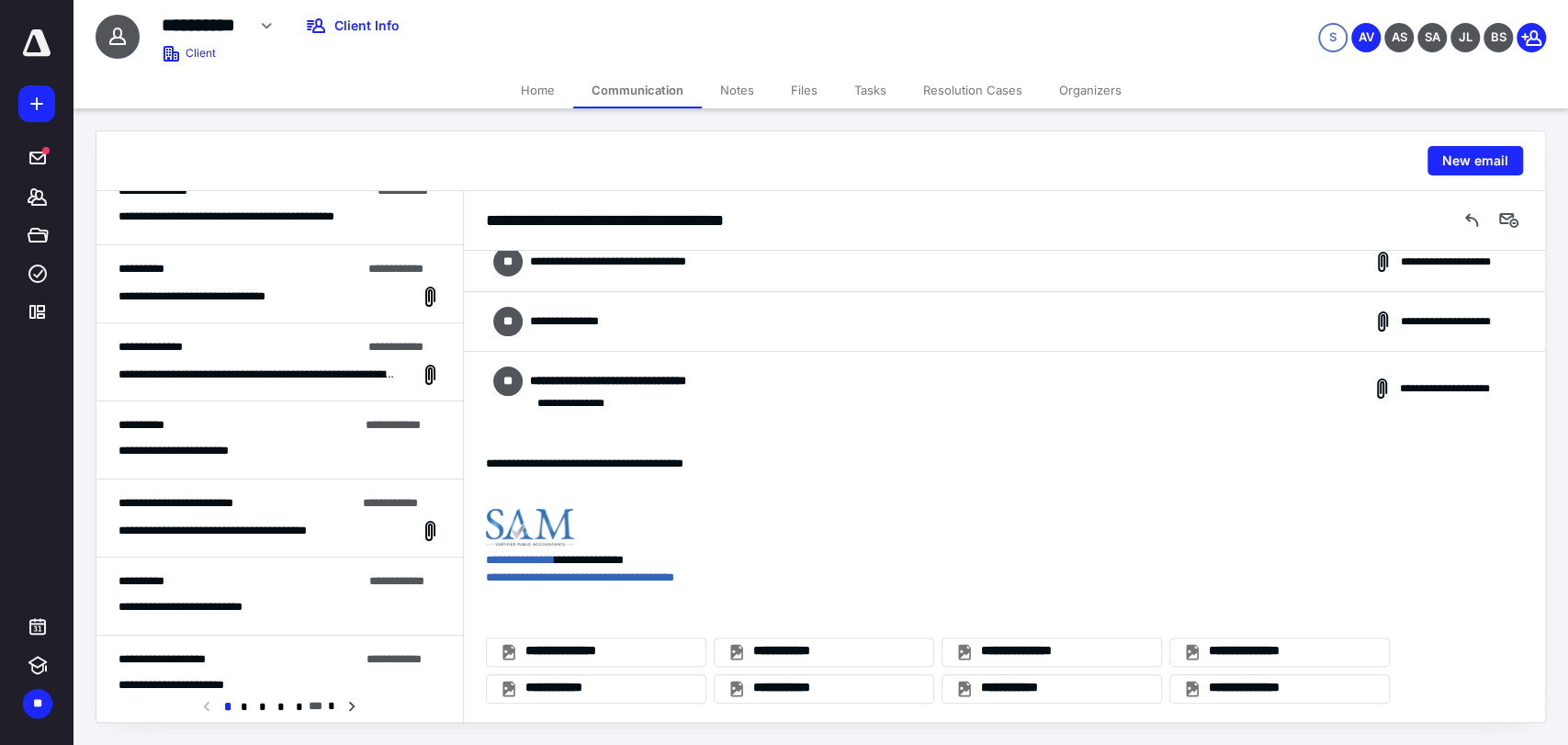 click on "**********" at bounding box center [279, 284] 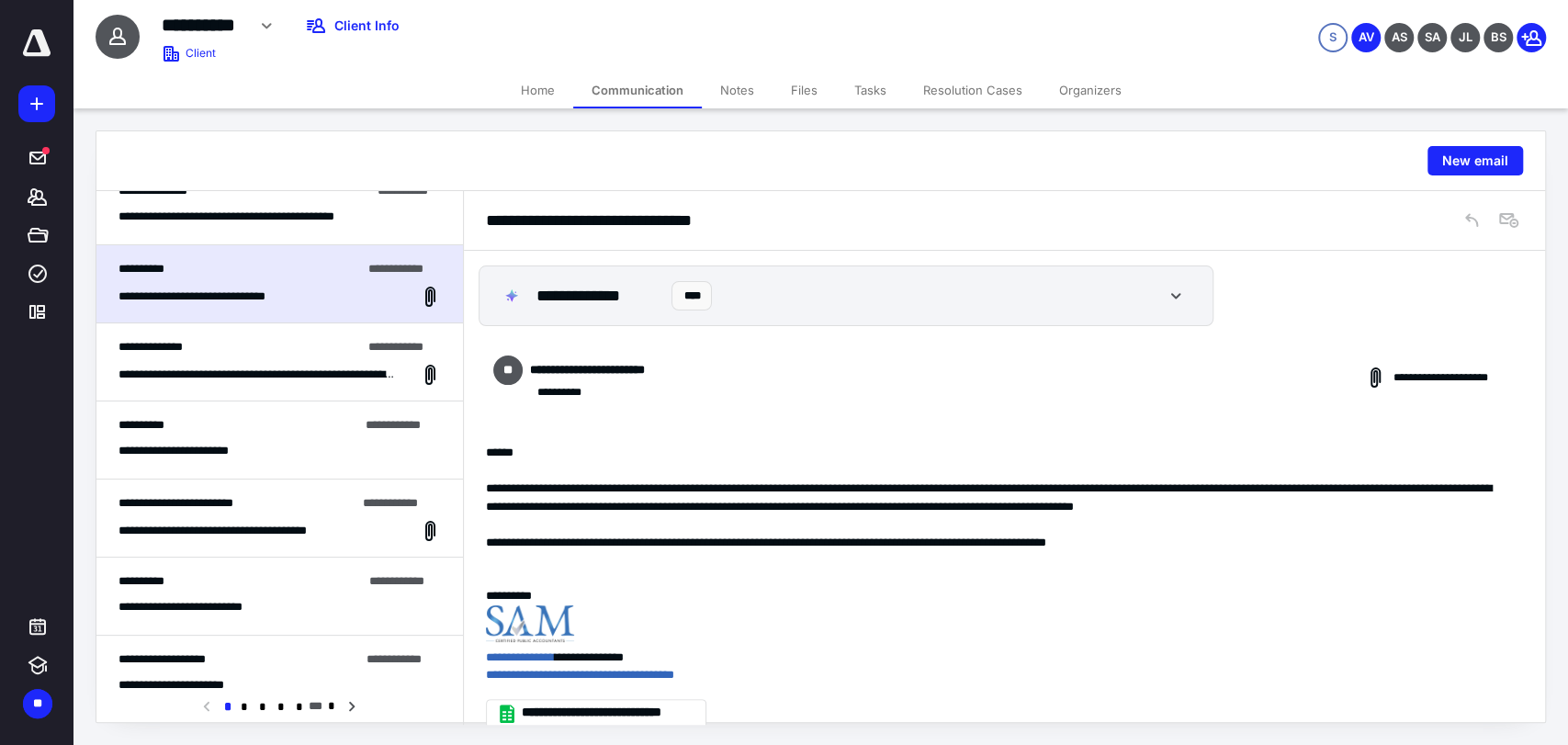 scroll, scrollTop: 26, scrollLeft: 0, axis: vertical 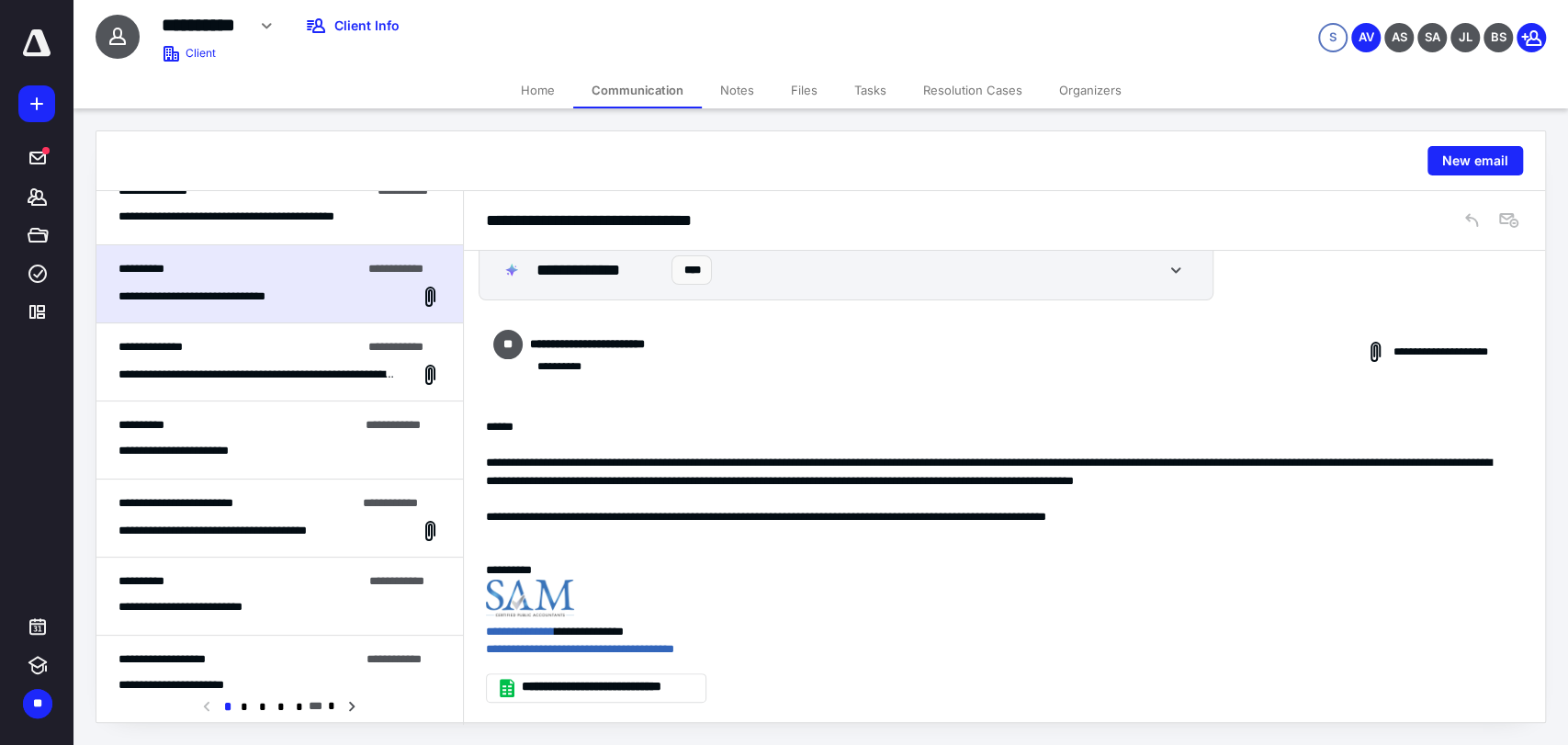 click on "**********" at bounding box center [260, 217] 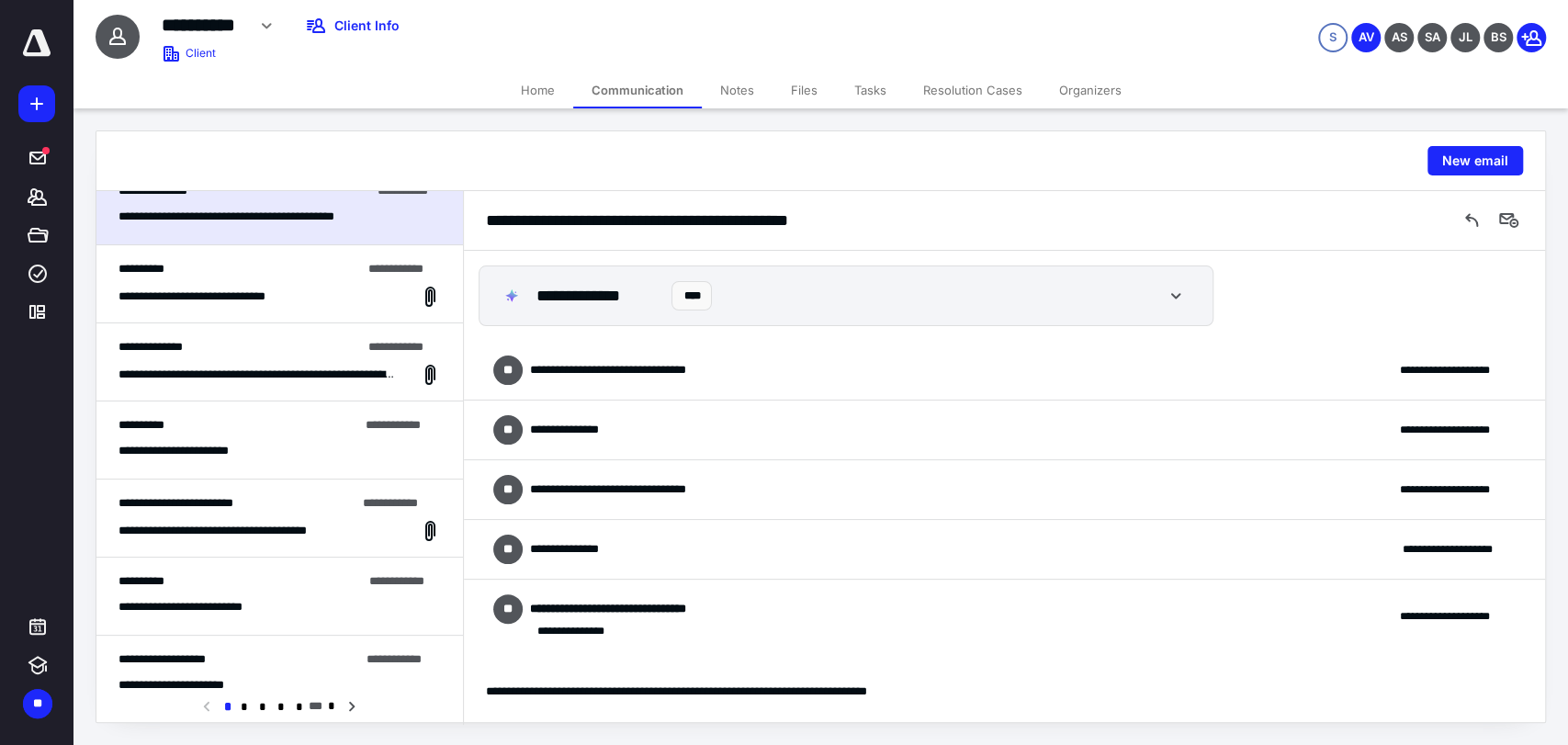 scroll, scrollTop: 155, scrollLeft: 0, axis: vertical 